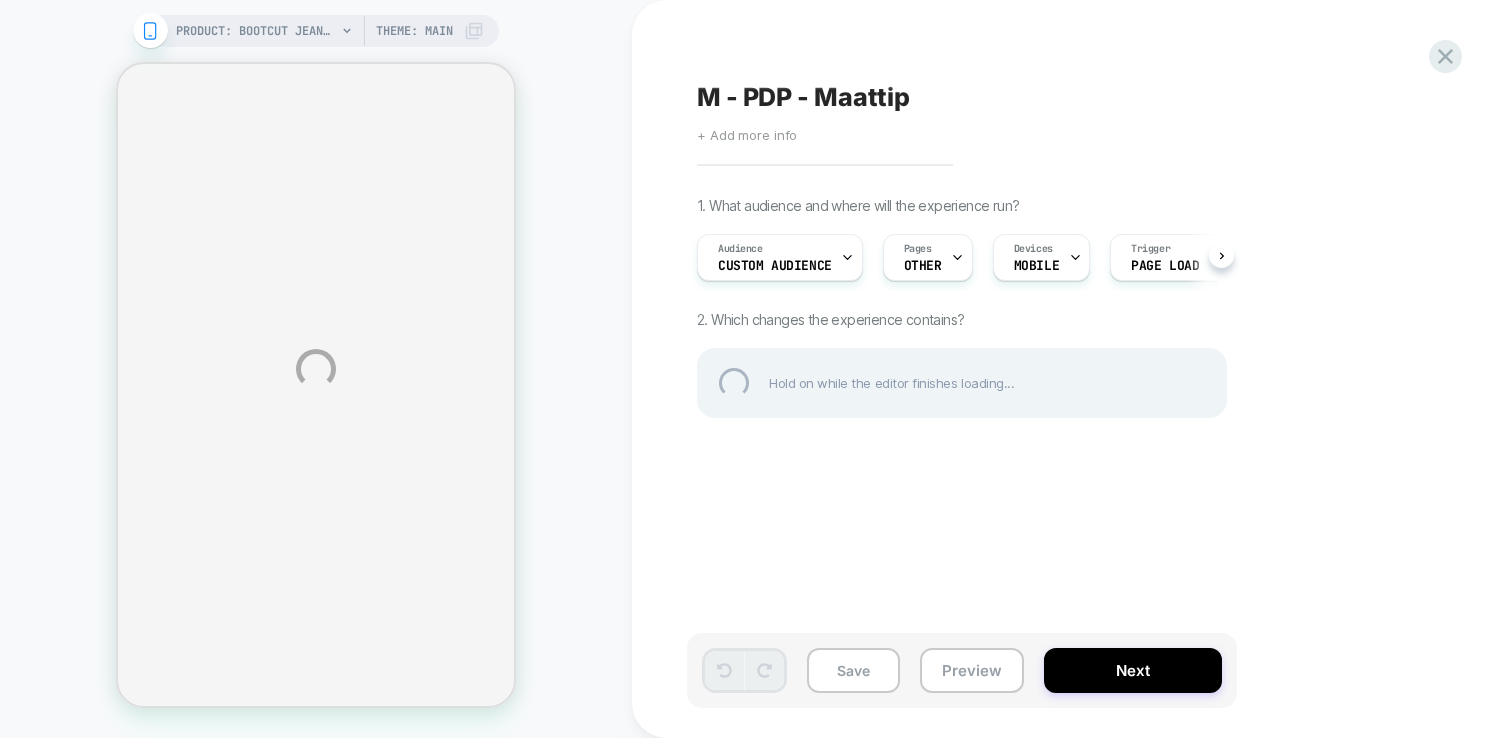 scroll, scrollTop: 0, scrollLeft: 0, axis: both 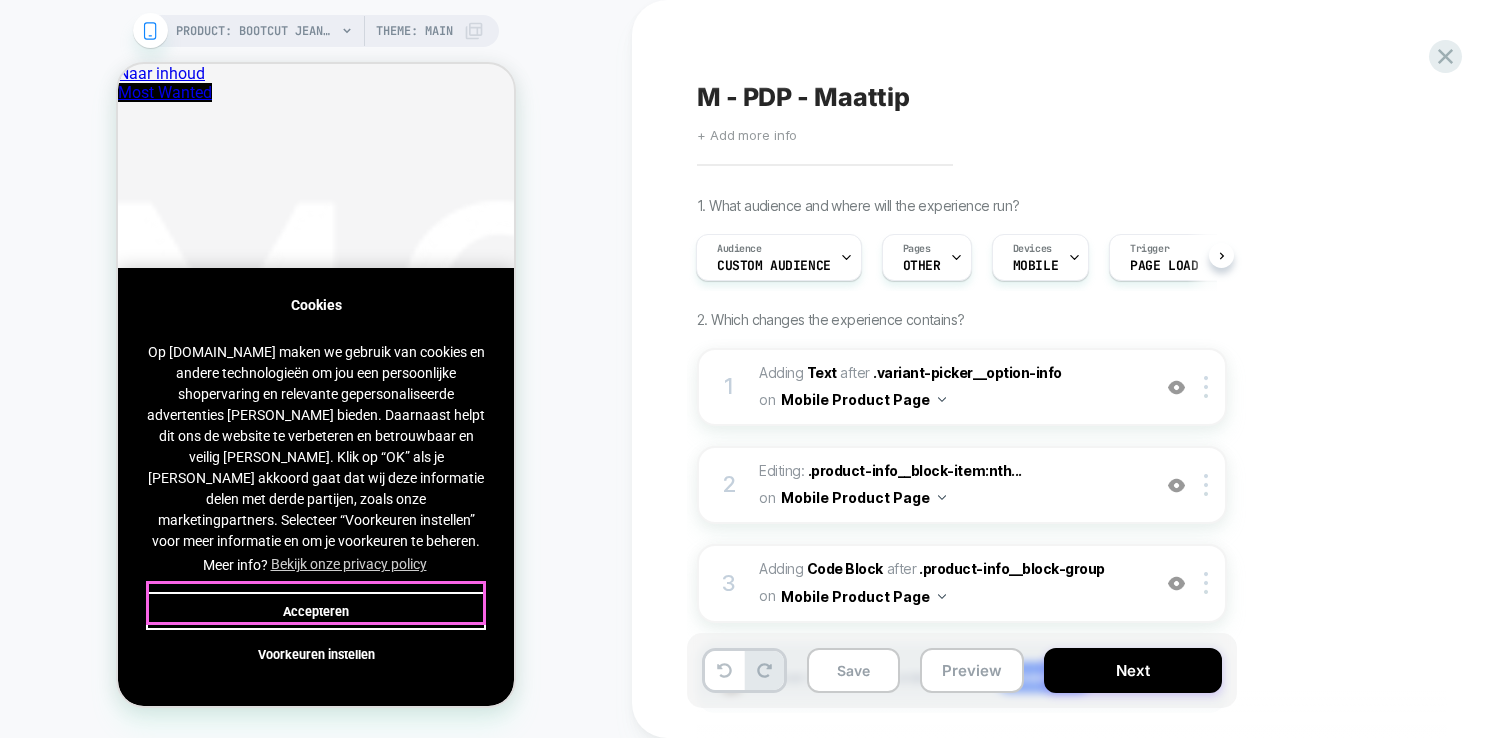 click on "Accepteren" at bounding box center [316, 611] 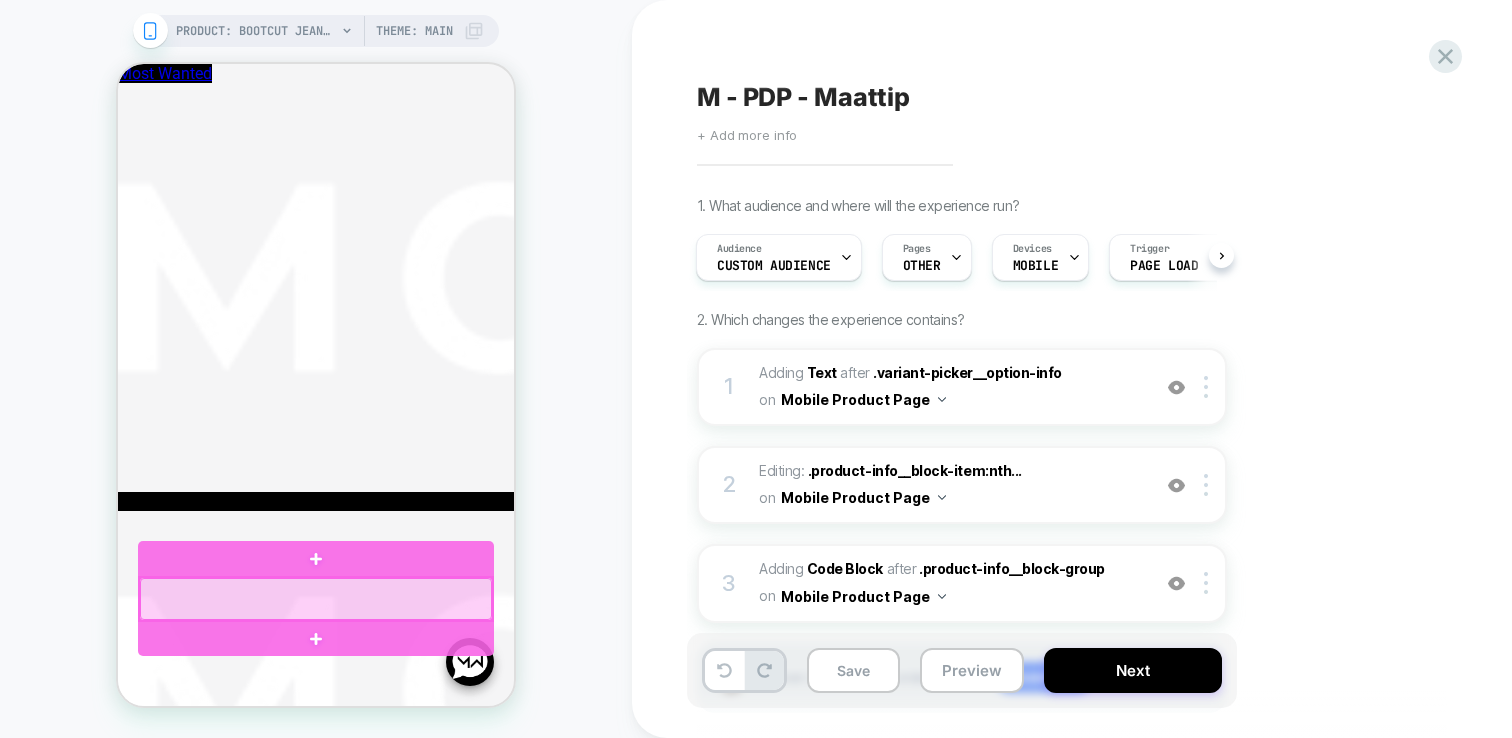 scroll, scrollTop: 1448, scrollLeft: 0, axis: vertical 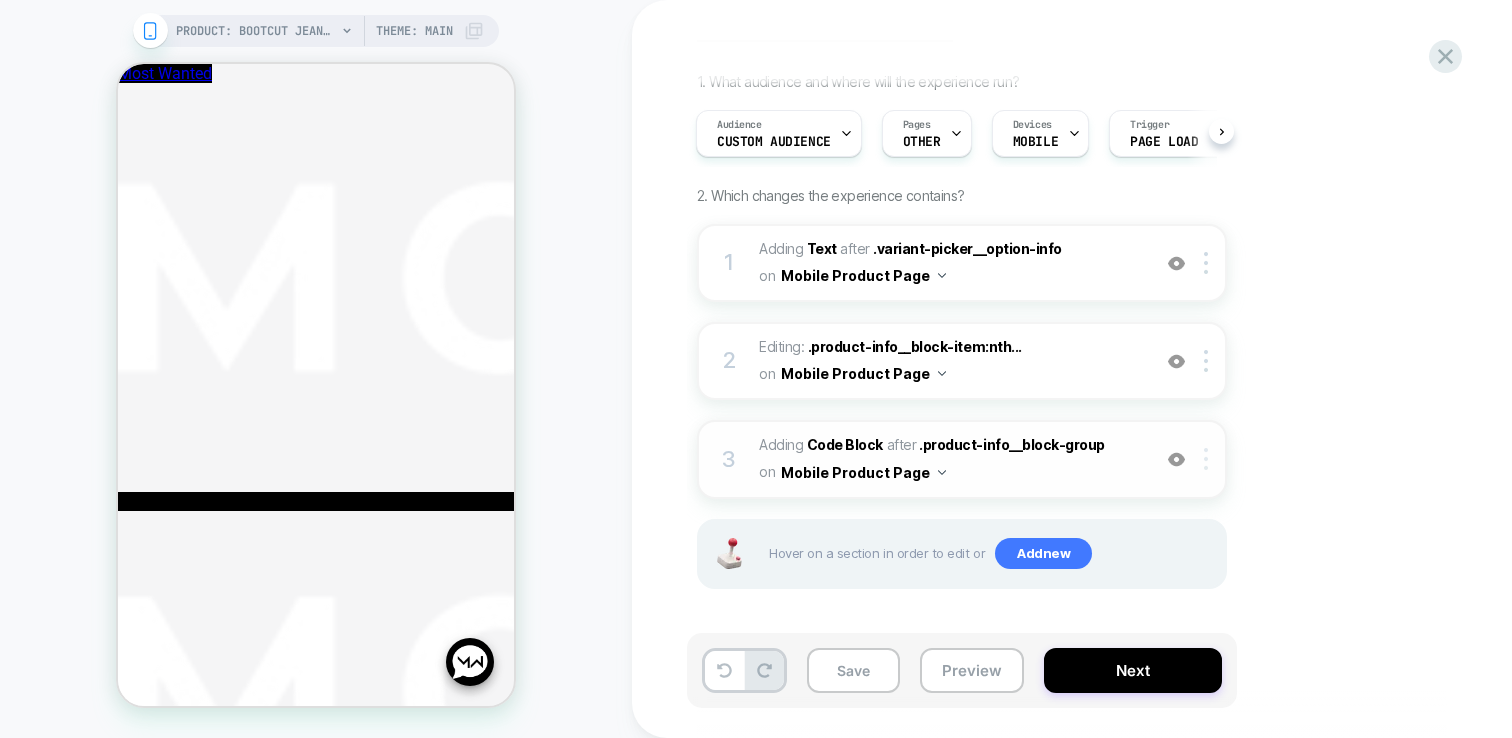 click at bounding box center (1206, 459) 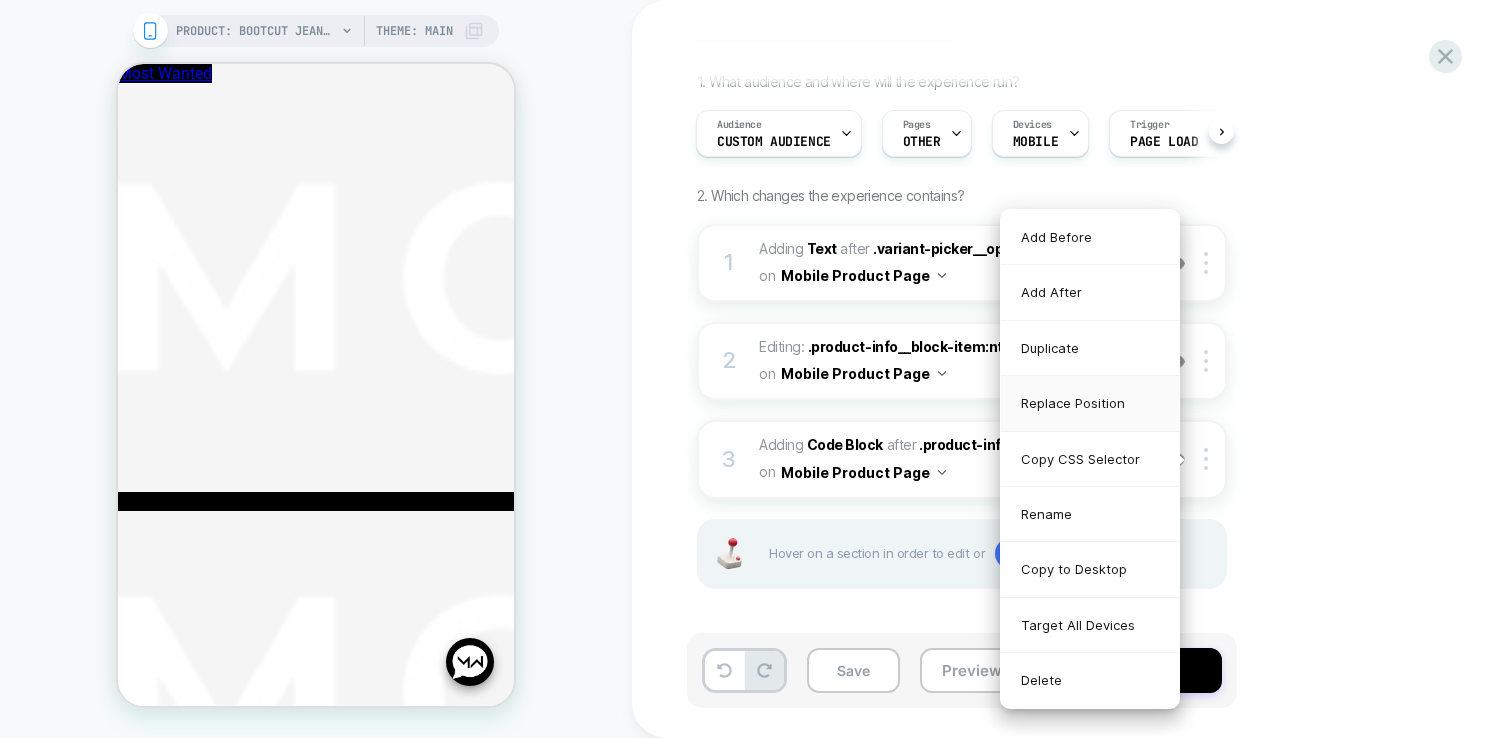 click on "Replace Position" at bounding box center [1090, 403] 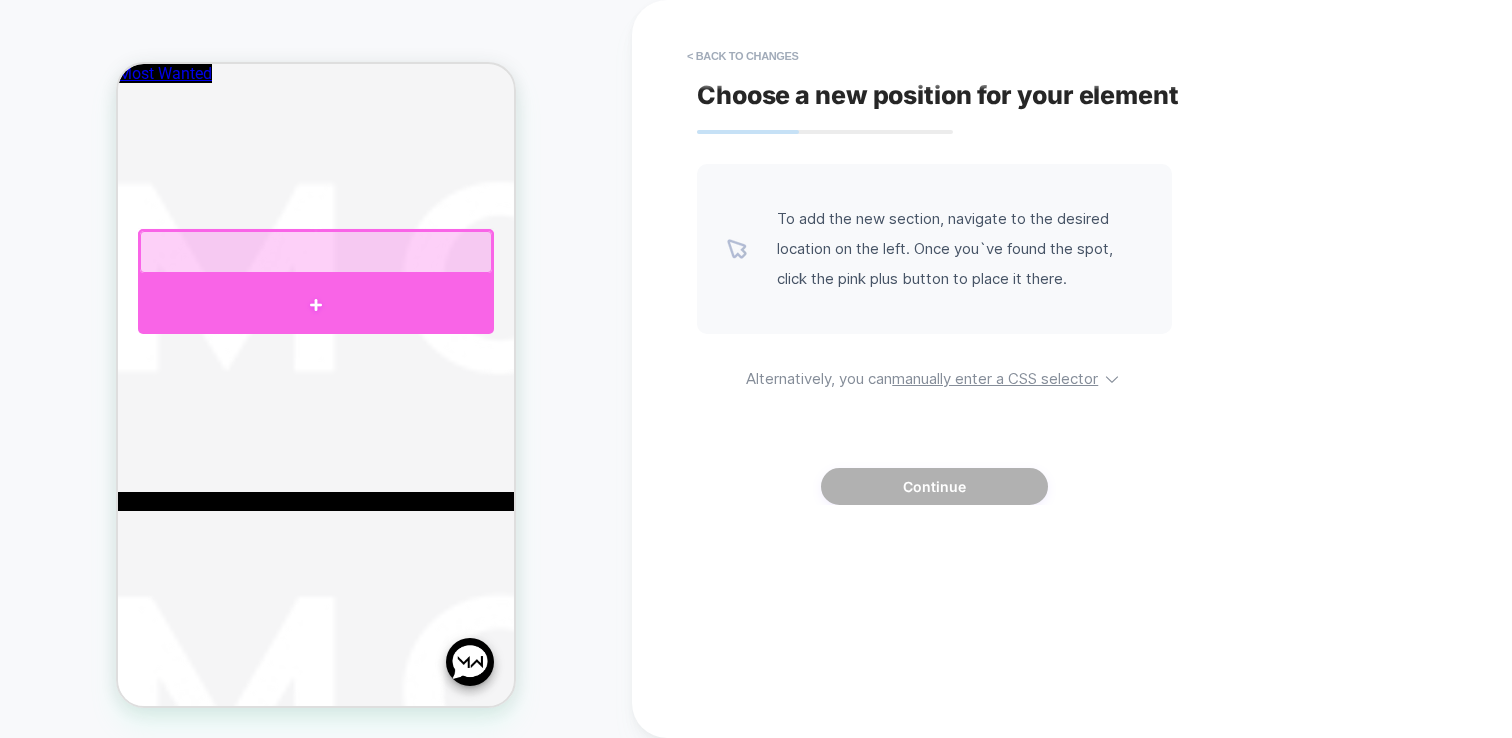 click at bounding box center (316, 304) 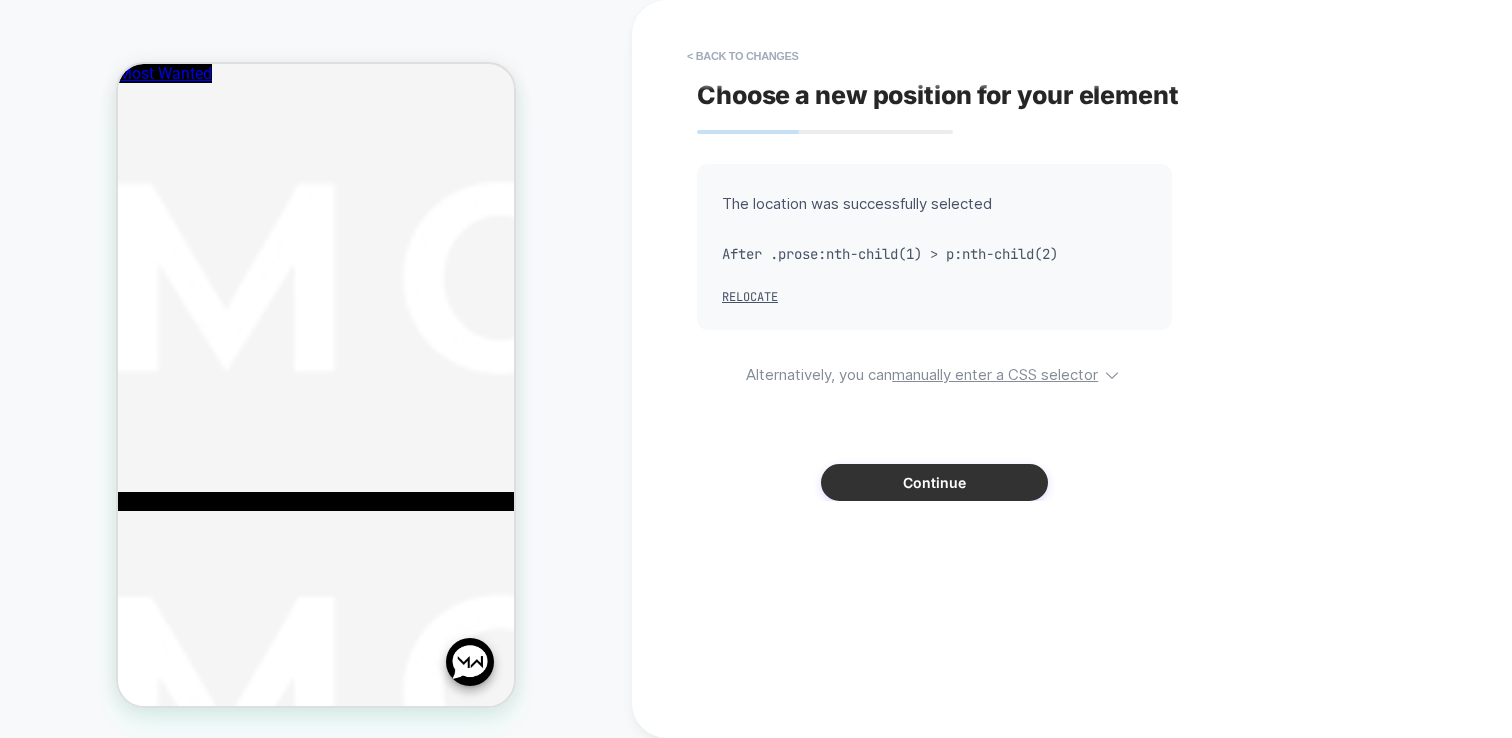 click on "Continue" at bounding box center [934, 482] 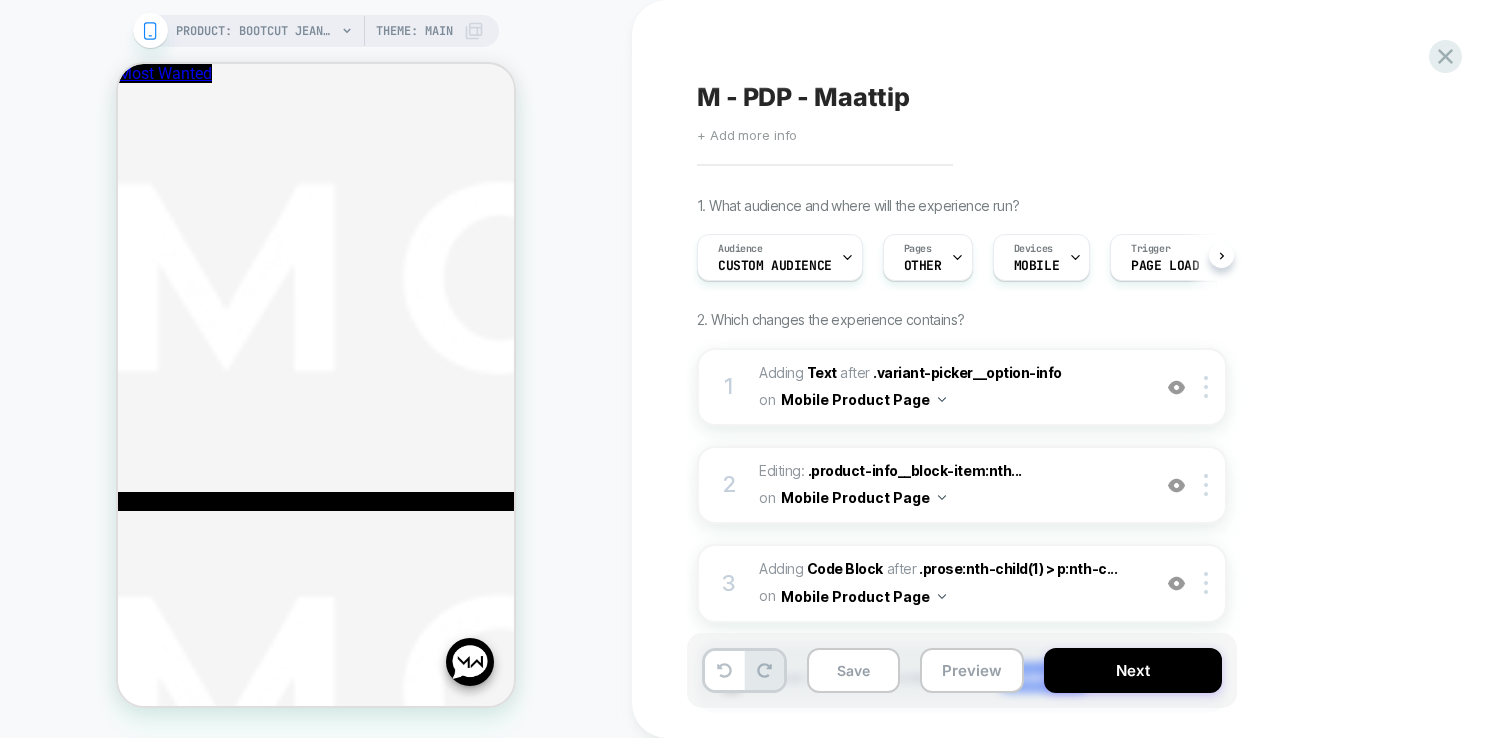 scroll, scrollTop: 0, scrollLeft: 1, axis: horizontal 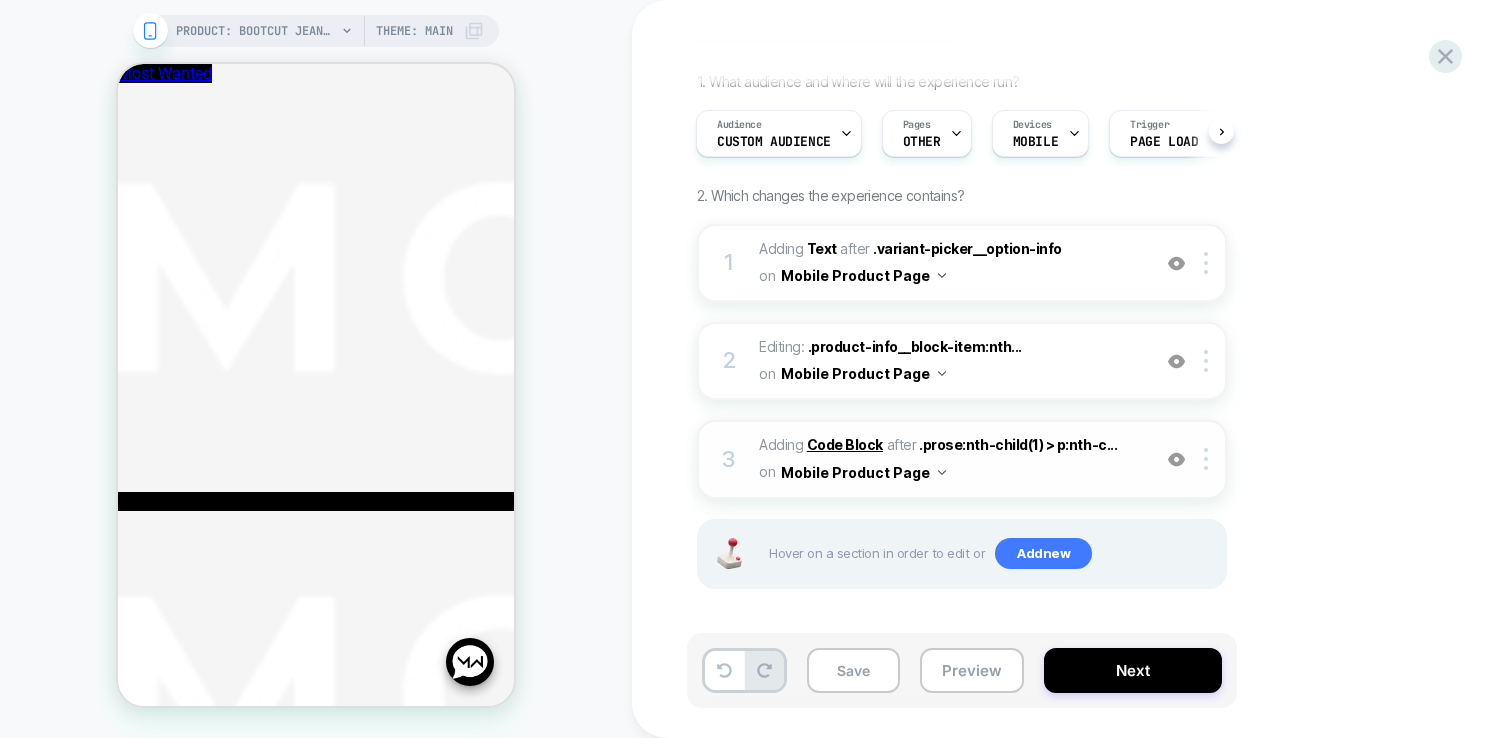click on "Code Block" at bounding box center [845, 444] 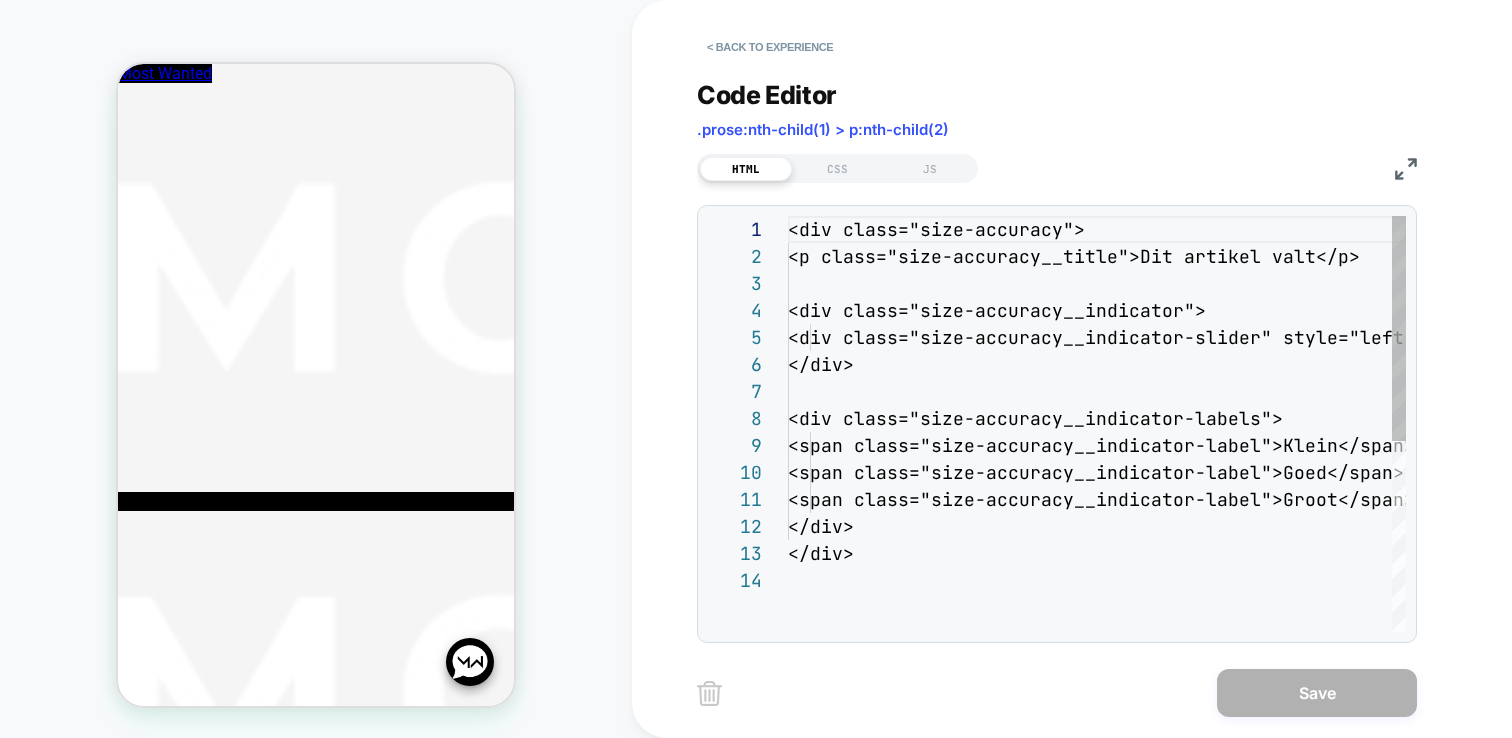 scroll, scrollTop: 270, scrollLeft: 0, axis: vertical 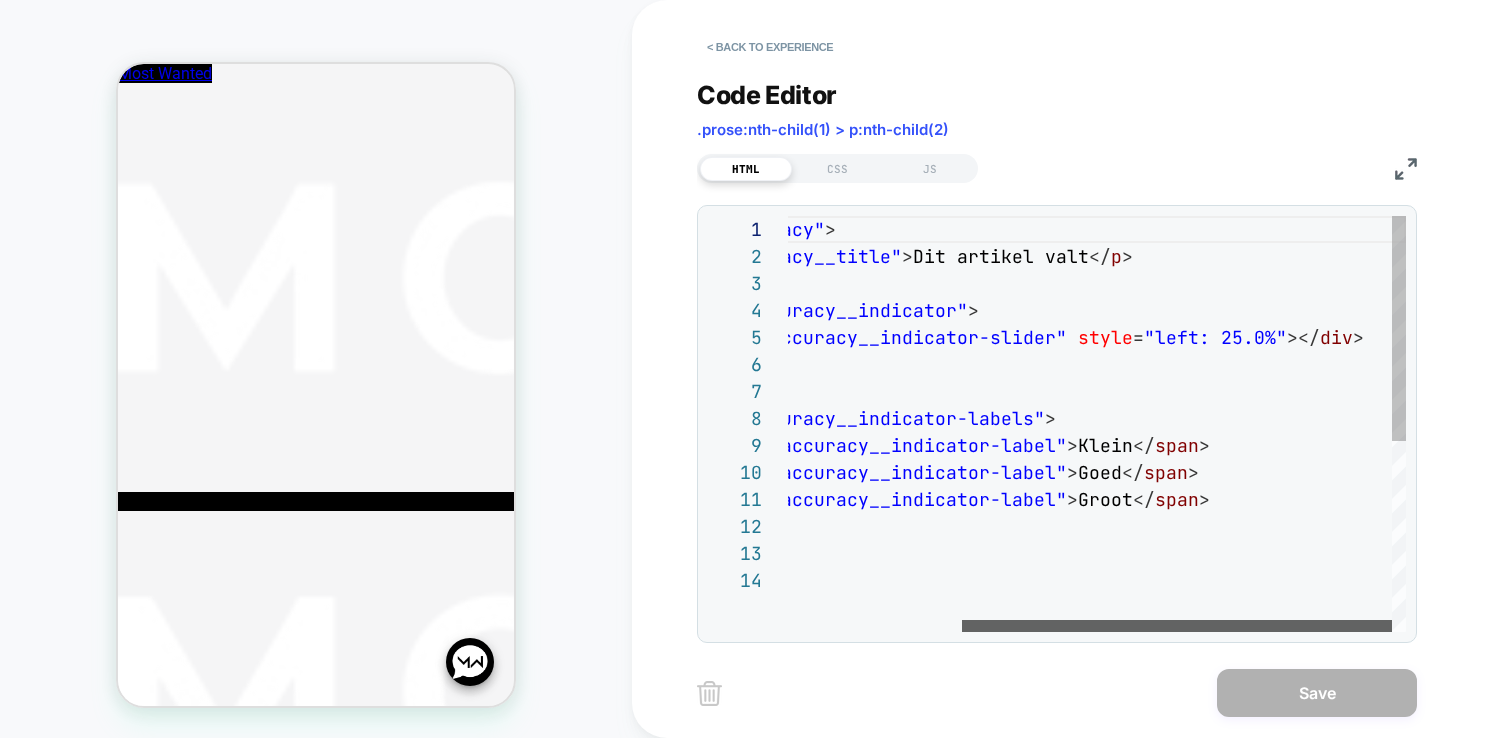click at bounding box center (1177, 626) 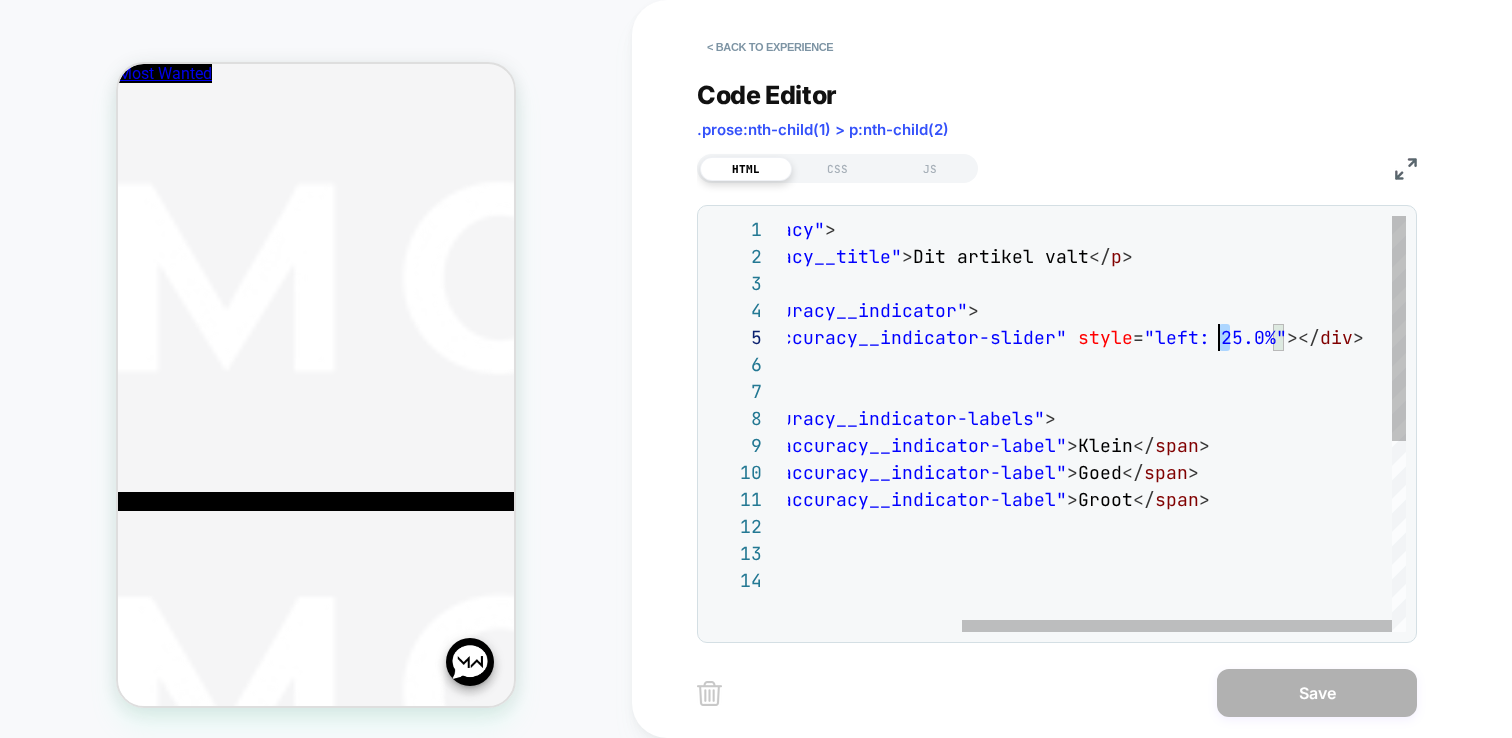 scroll, scrollTop: 108, scrollLeft: 680, axis: both 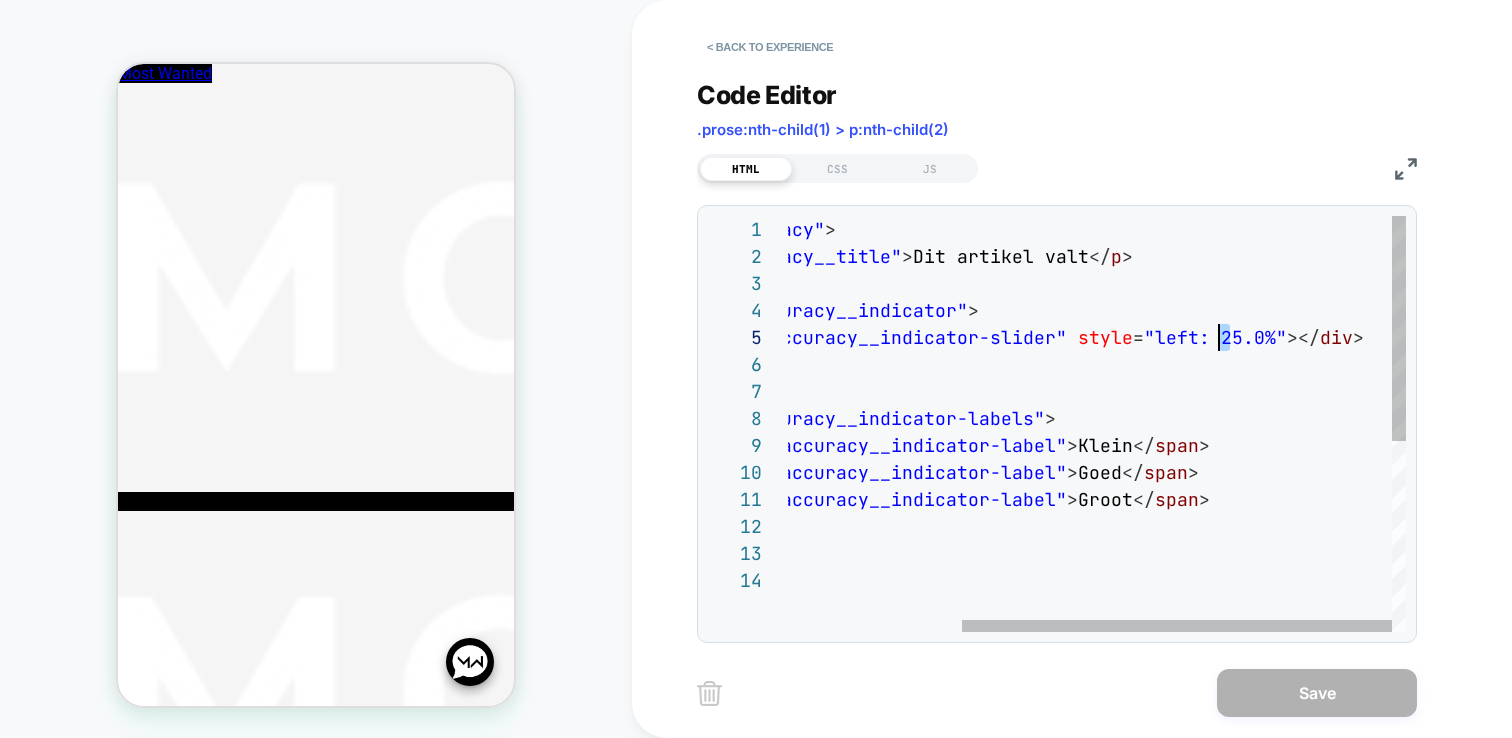 drag, startPoint x: 1228, startPoint y: 336, endPoint x: 1214, endPoint y: 335, distance: 14.035668 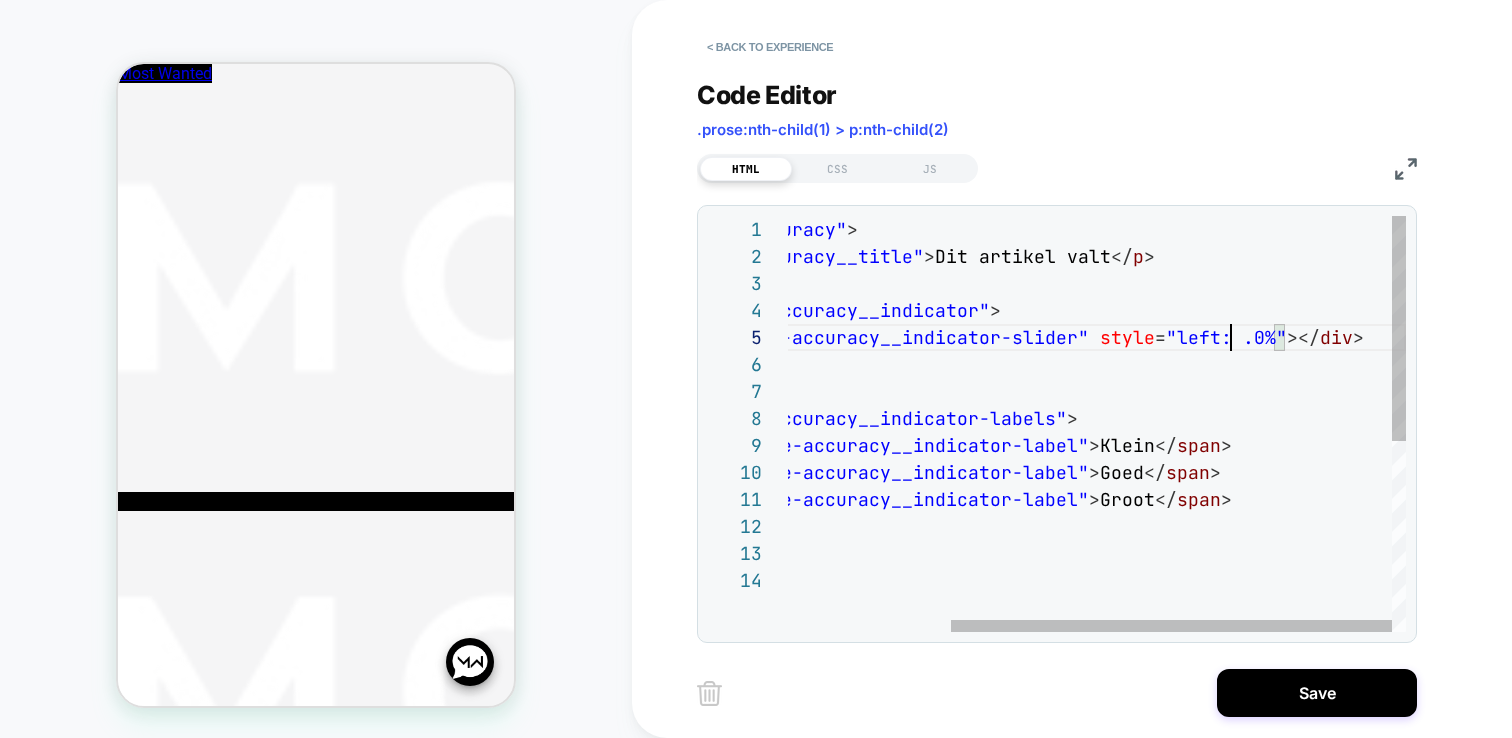 scroll, scrollTop: 108, scrollLeft: 691, axis: both 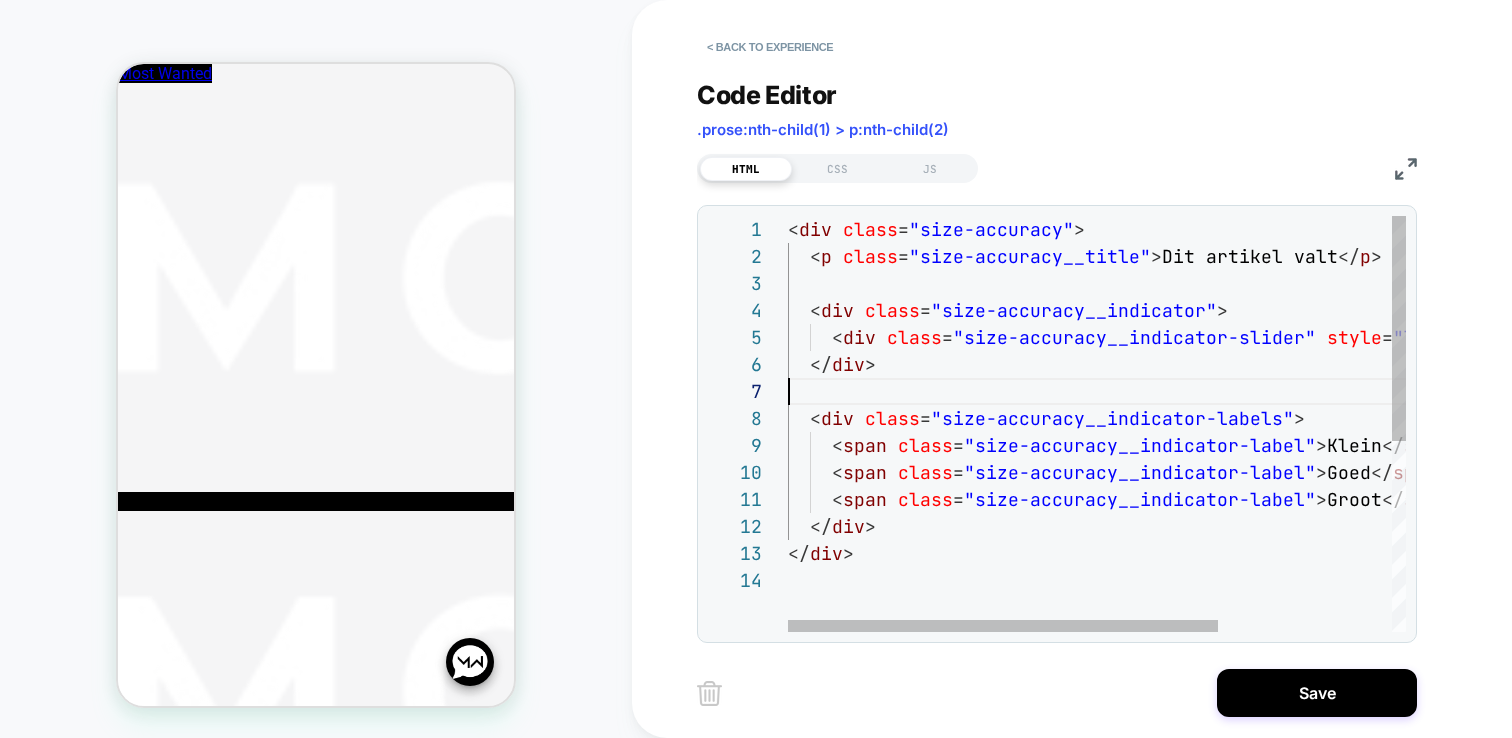 click on "< div   class = "size-accuracy" >    < p   class = "size-accuracy__title" > Dit artikel valt </ p >    < div   class = "size-accuracy__indicator" >      < div   class = "size-accuracy__indicator-slider"   style = "left: 75.0%" ></ div >    </ div >    < div   class = "size-accuracy__indicator-labels" >      < span   class = "size-accuracy__indicator-label" > Klein </ span >      < span   class = "size-accuracy__indicator-label" > Goed </ span >      < span   class = "size-accuracy__indicator-label" > Groot </ span >    </ div > </ div >" at bounding box center (1221, 599) 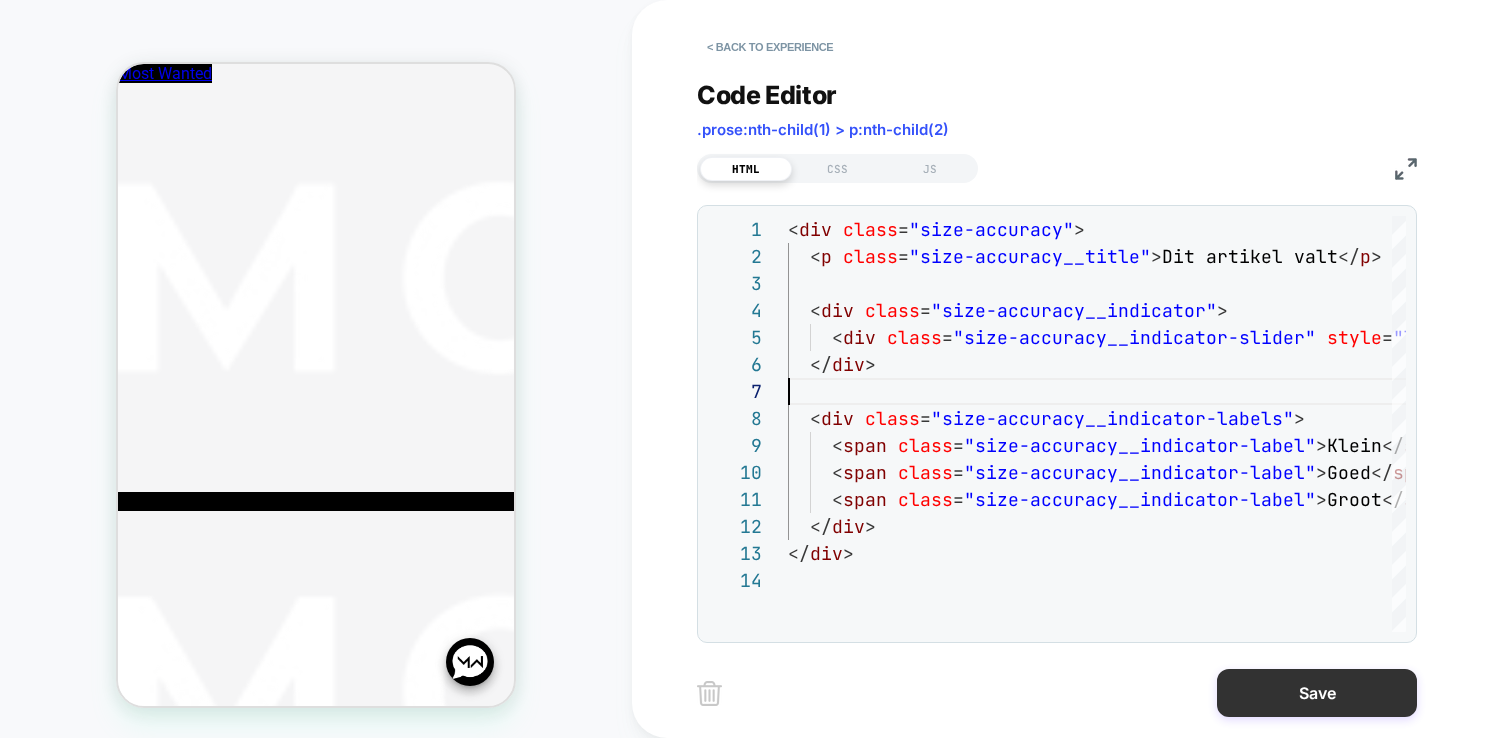 type on "**********" 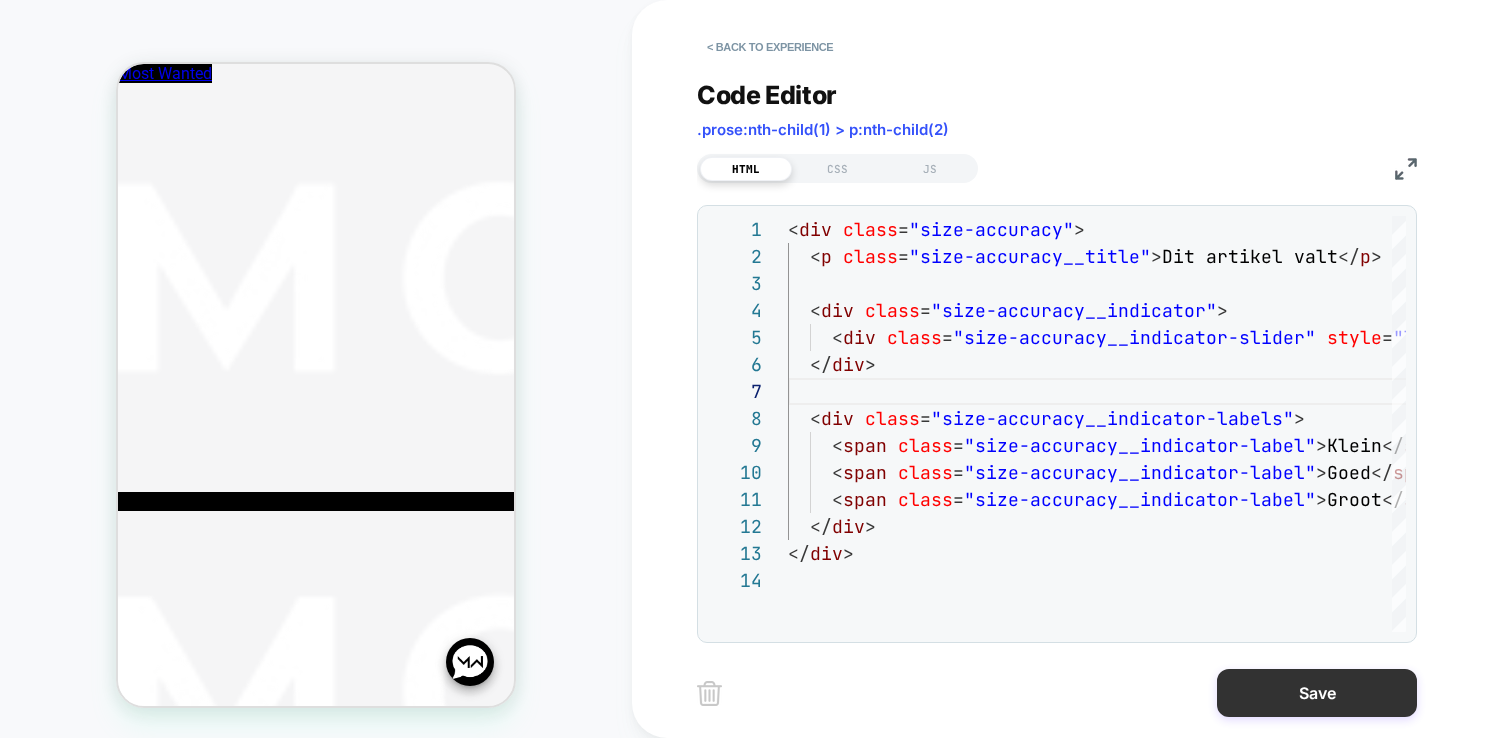 click on "Save" at bounding box center [1317, 693] 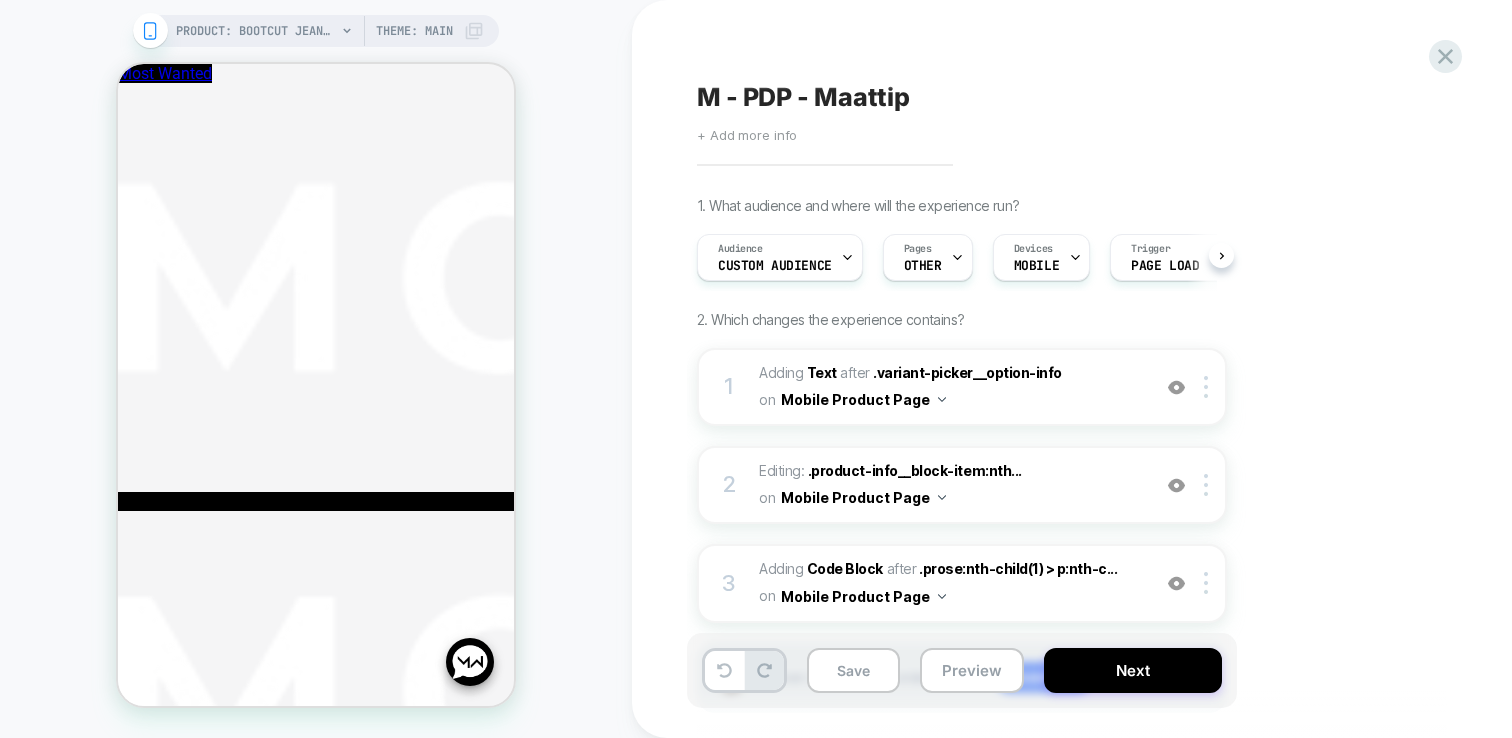 scroll, scrollTop: 0, scrollLeft: 1, axis: horizontal 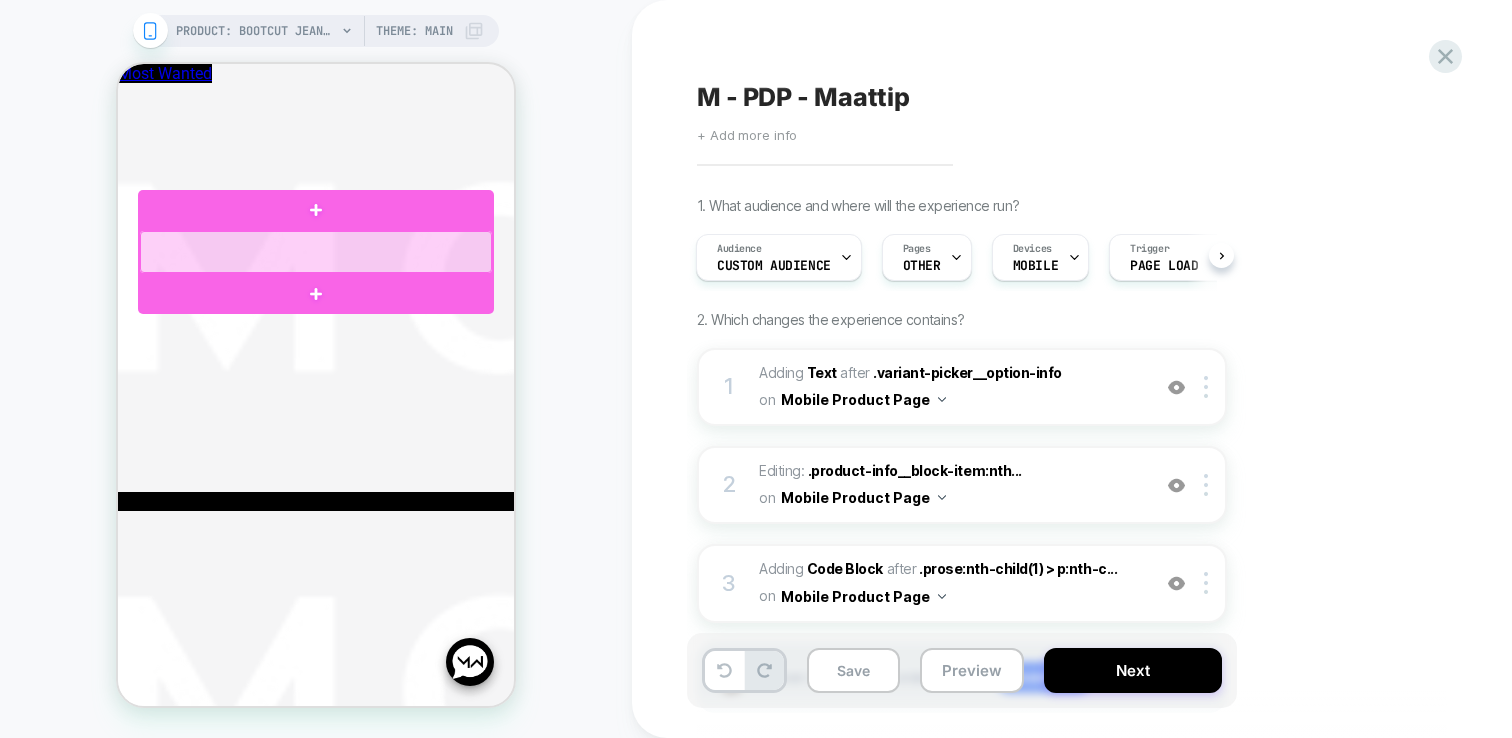 click at bounding box center (316, 252) 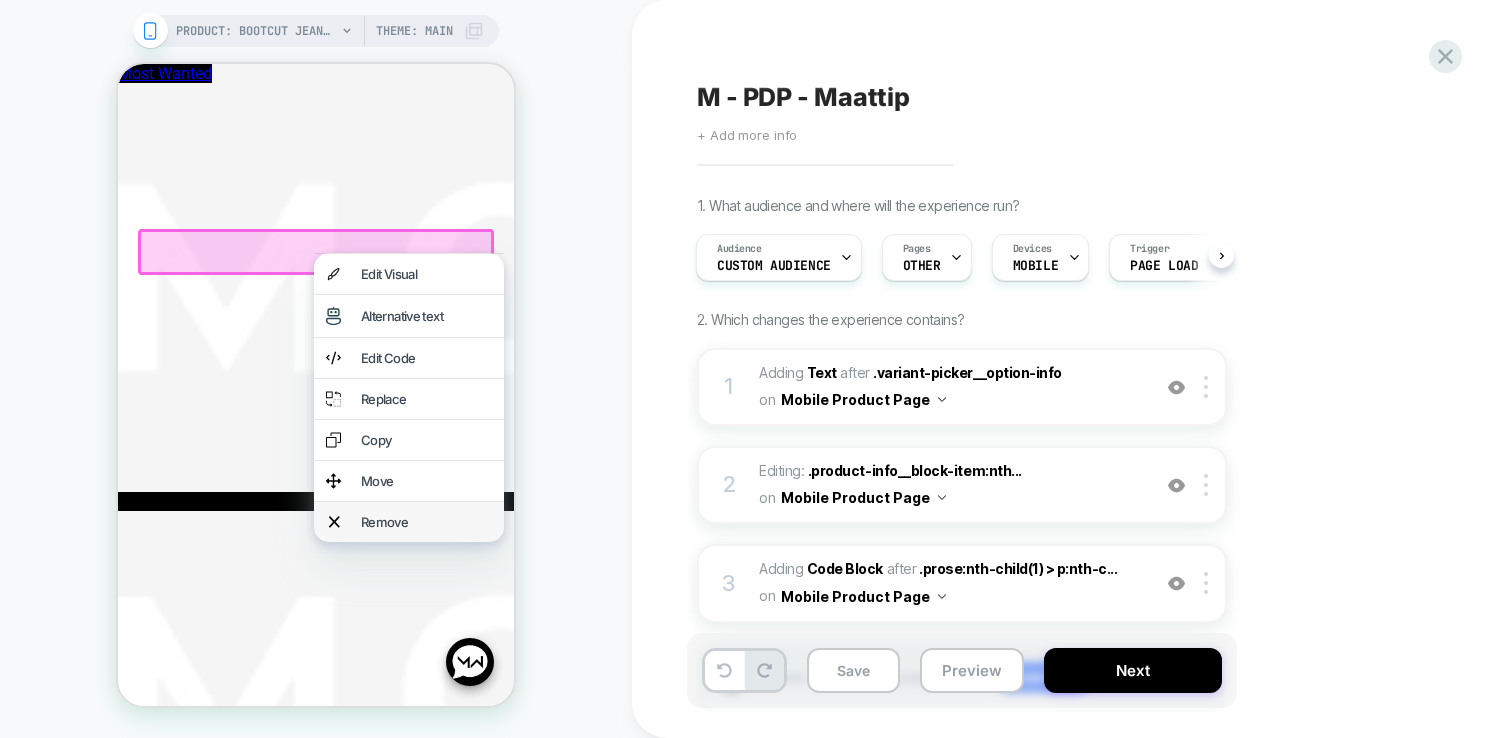 click on "Remove" at bounding box center (426, 522) 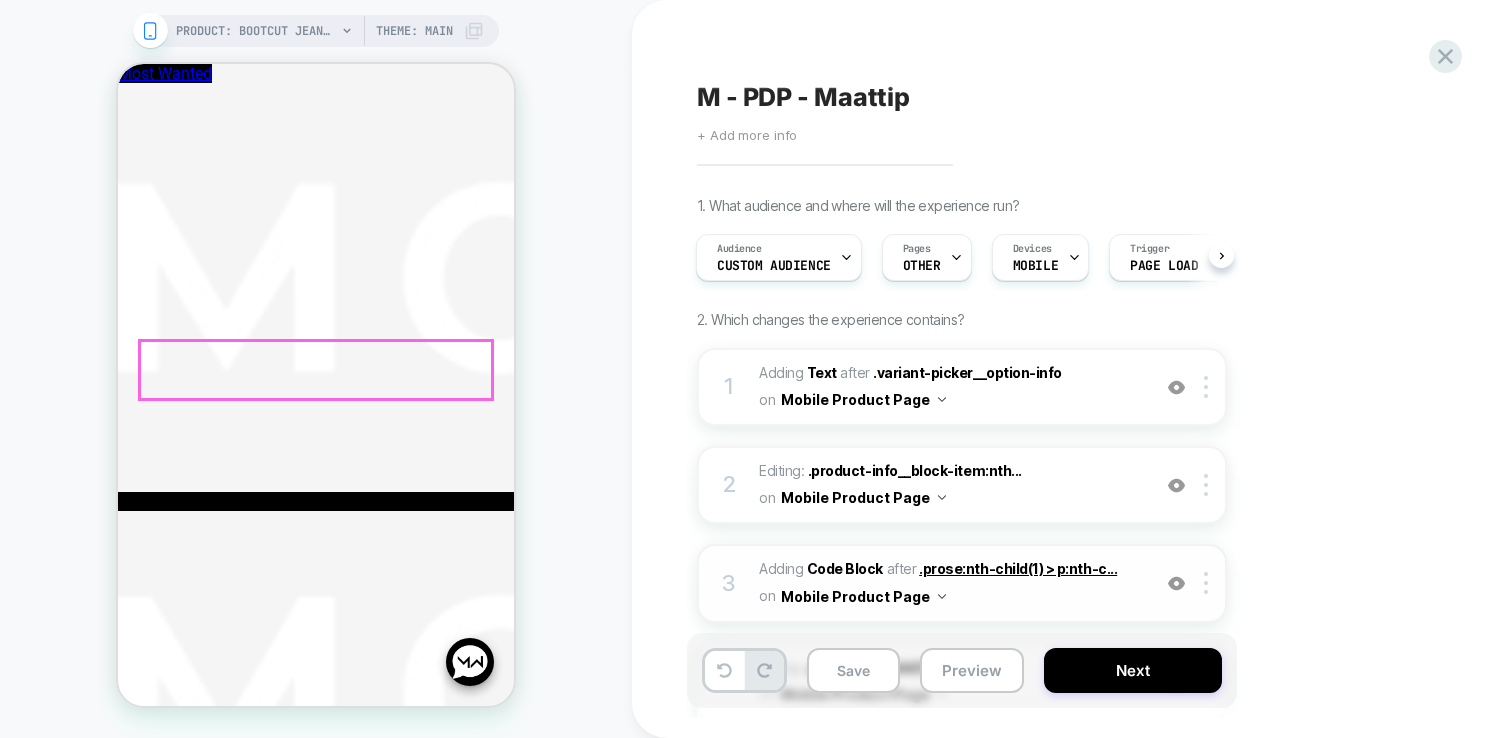 scroll, scrollTop: 1424, scrollLeft: 0, axis: vertical 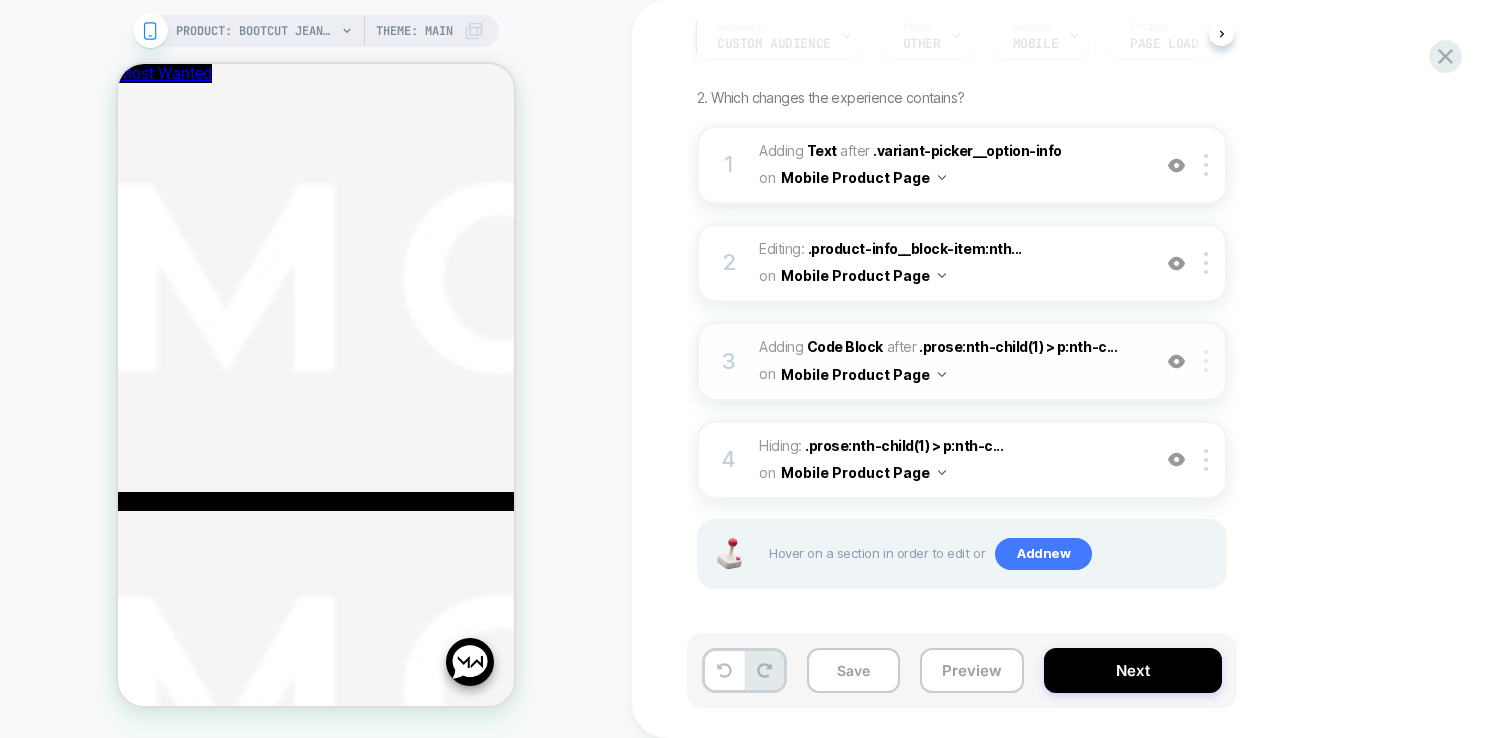 click at bounding box center (1209, 361) 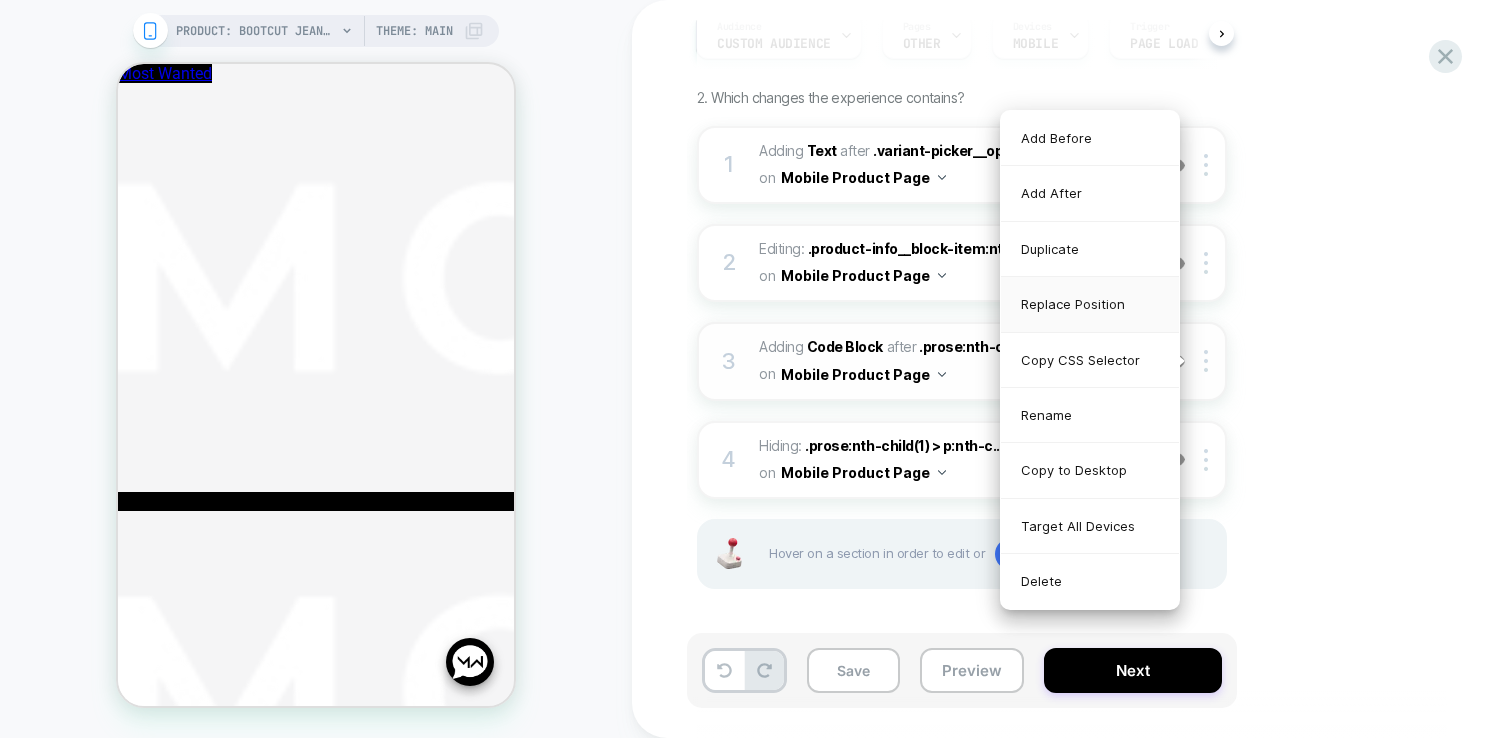 click on "Replace Position" at bounding box center [1090, 304] 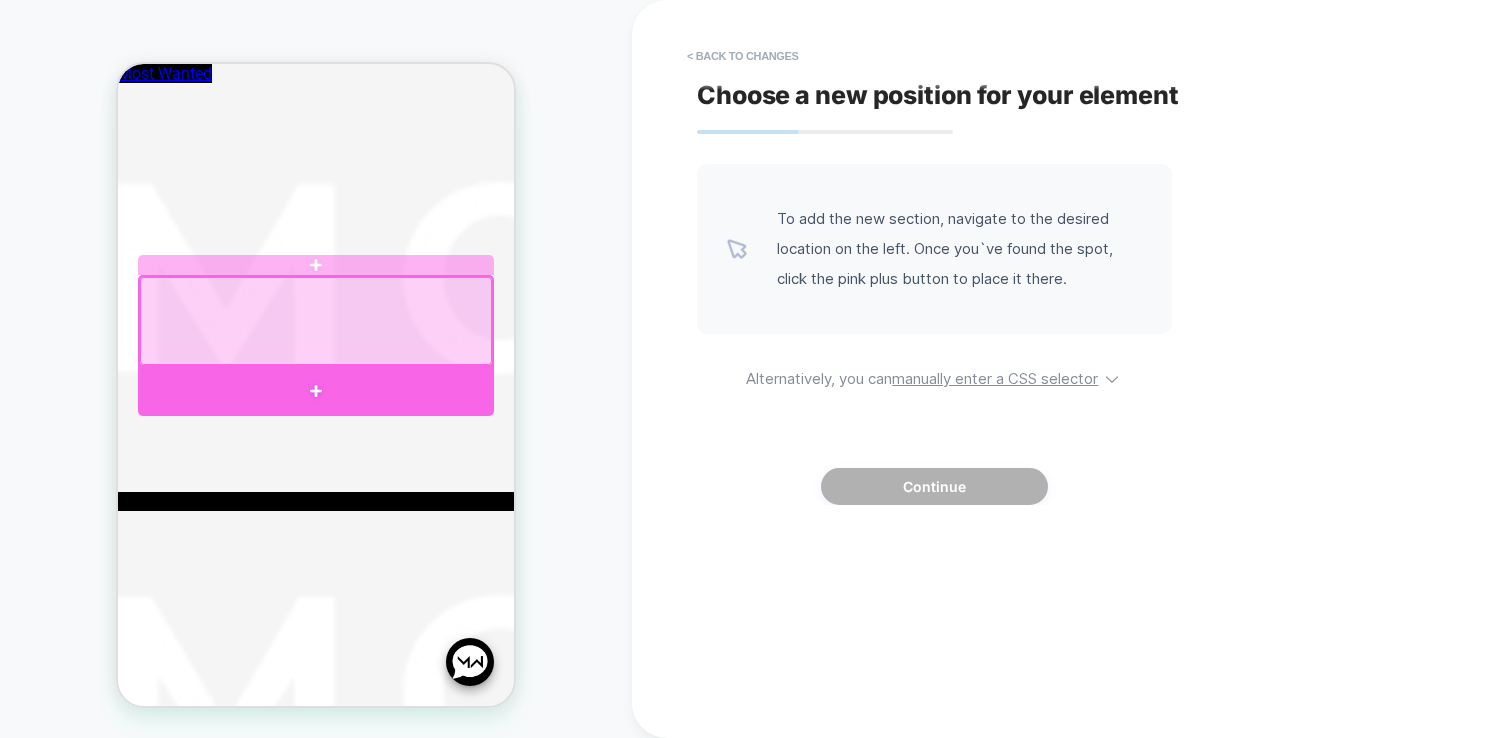 click at bounding box center (316, 391) 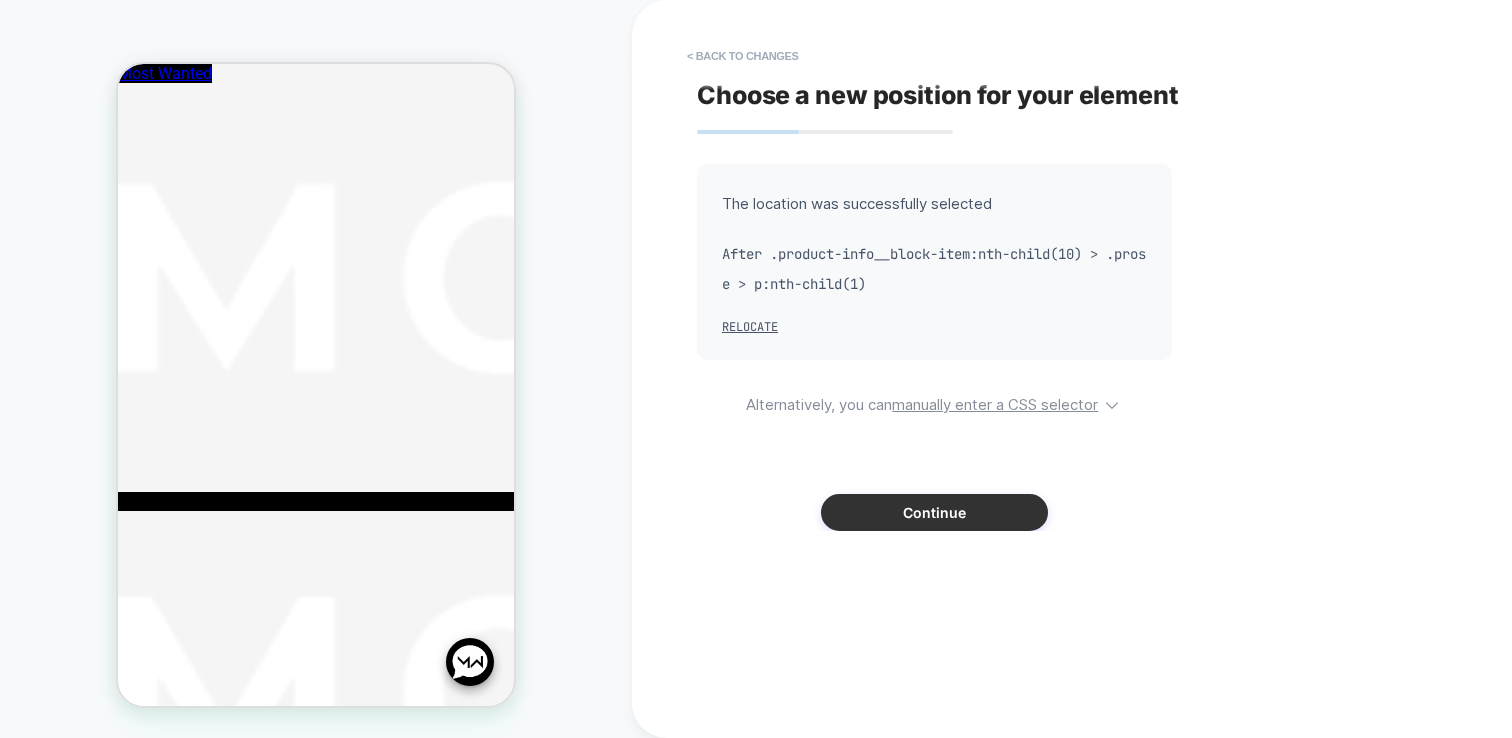 click on "Continue" at bounding box center [934, 512] 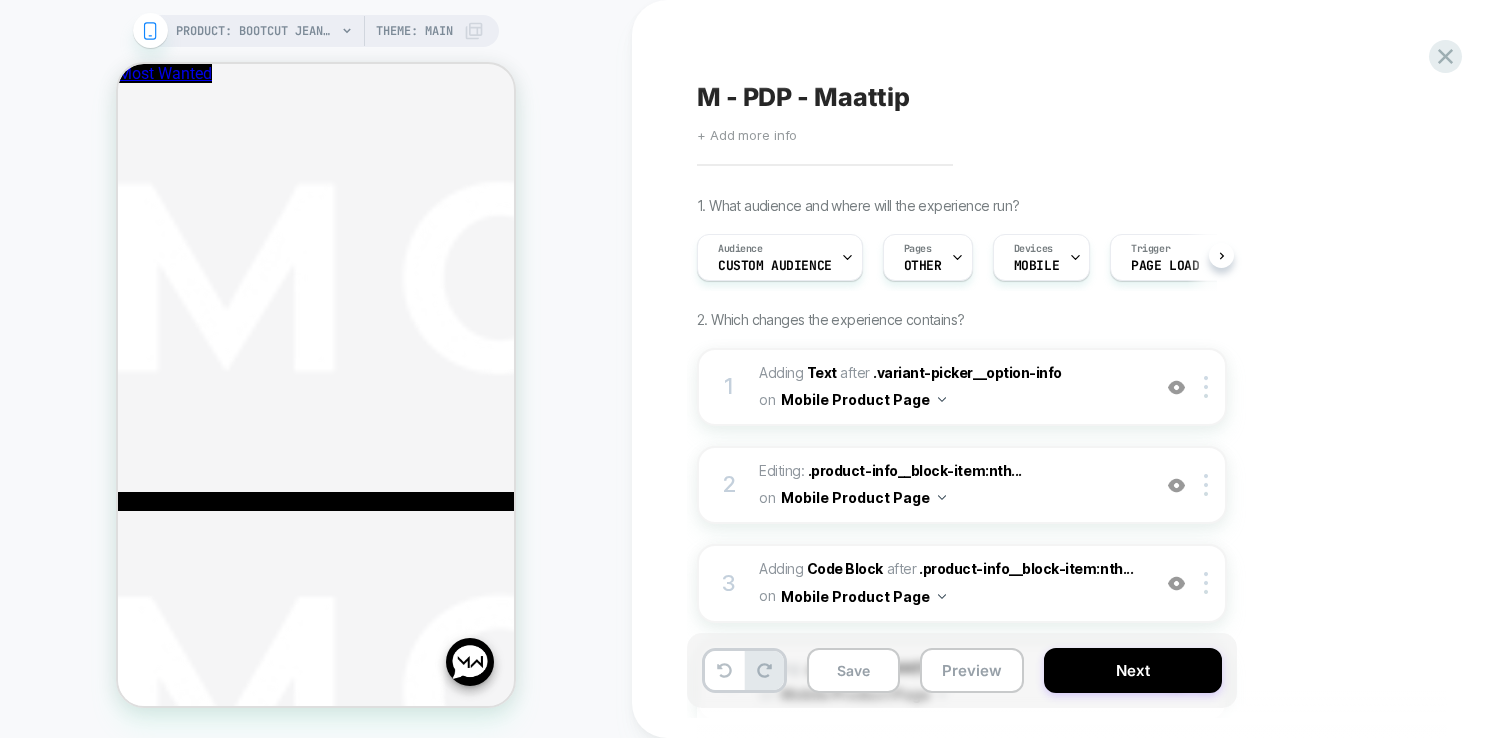 scroll, scrollTop: 0, scrollLeft: 1, axis: horizontal 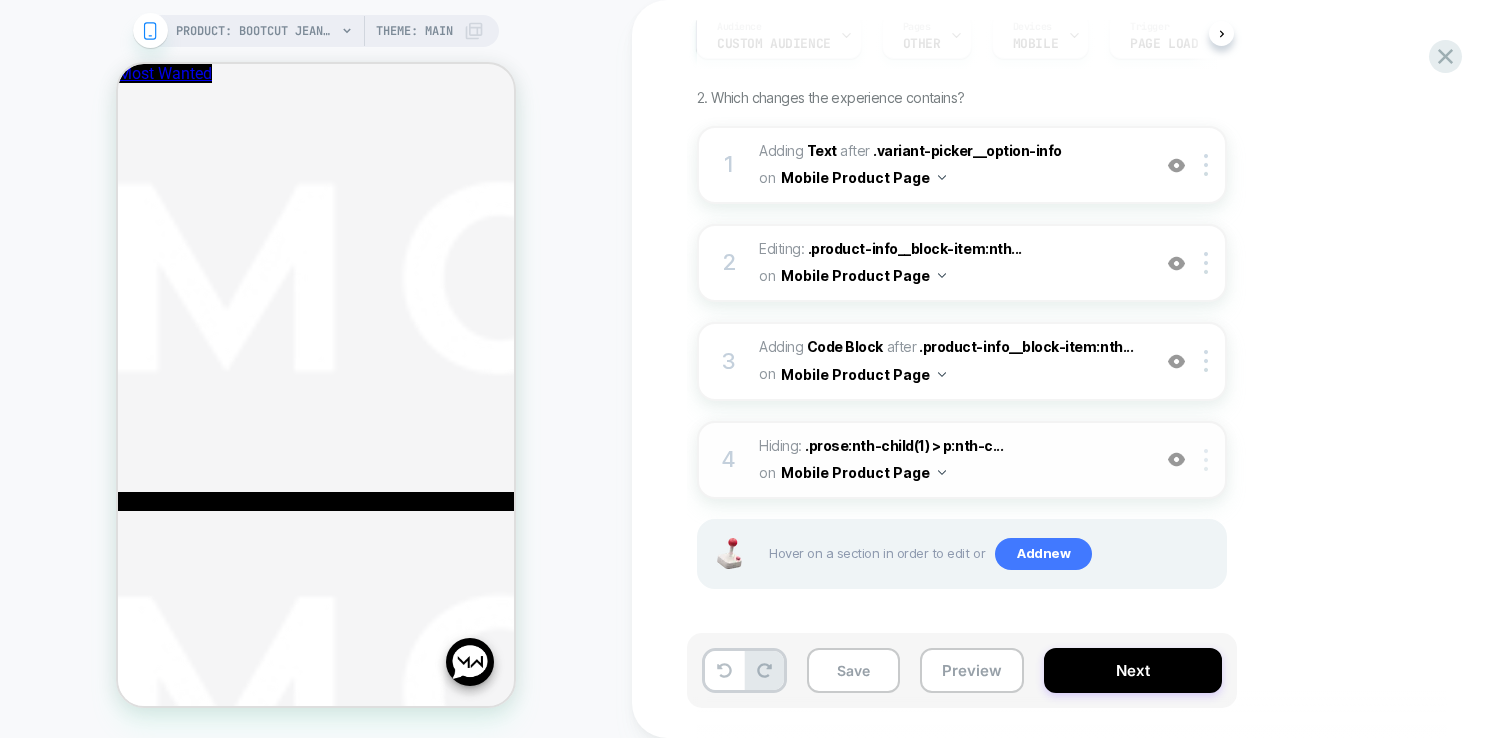 click at bounding box center (1209, 460) 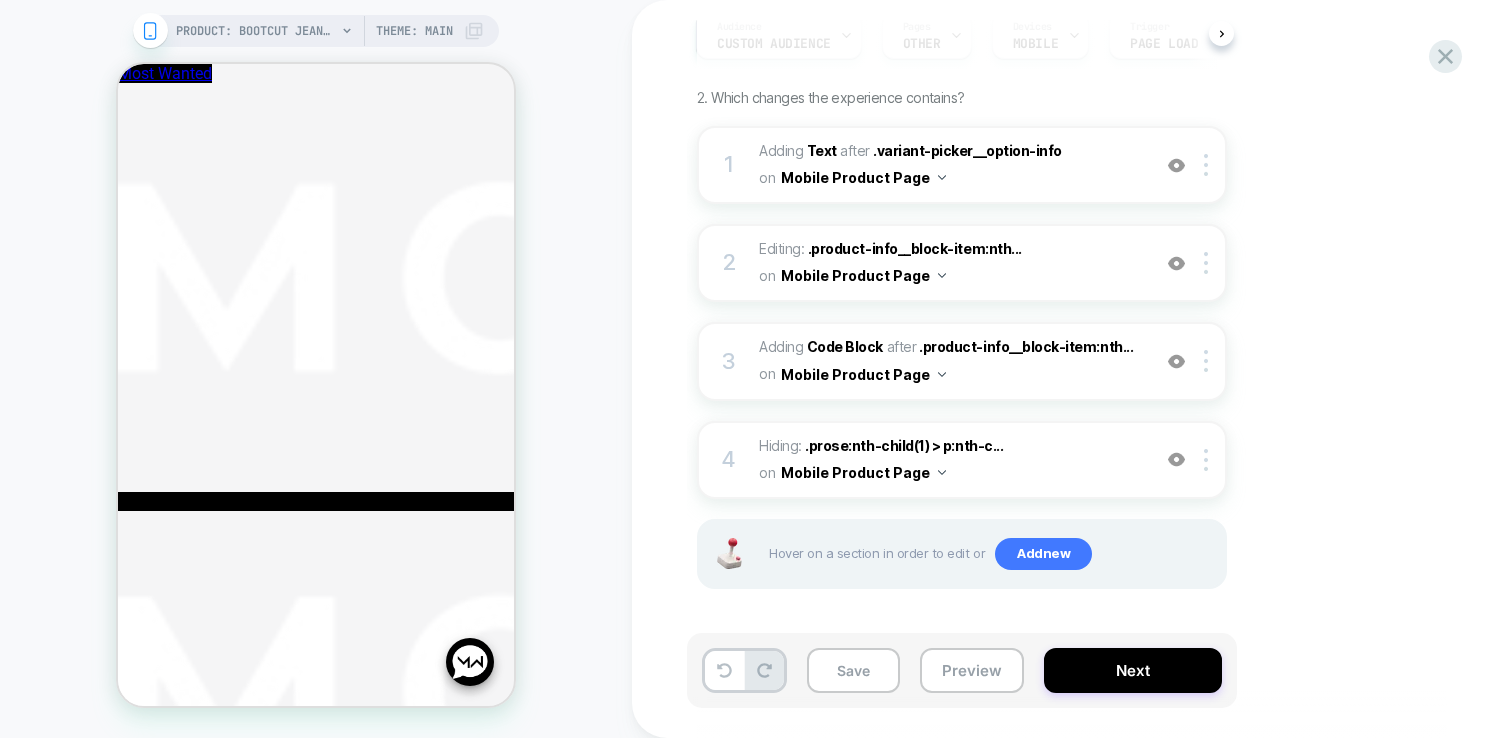 click on "1 #_loomi_addon_1746105205670 Adding   Text   AFTER .variant-picker__option-info .variant-picker__option-info   on Mobile Product Page Add Before Add After Duplicate Replace Position Copy CSS Selector Copy Widget Id Rename Copy to   Desktop Target   All Devices Delete 2 Editing :   .product-info__block-item:nth... .product-info__block-item:nth-child(9)   on Mobile Product Page Add Before Add After Copy CSS Selector Rename Delete 3 Adding   Code Block   AFTER .product-info__block-item:nth... .product-info__block-item:nth-child(10) > .prose > p:nth-child(1)   on Mobile Product Page Add Before Add After Duplicate Replace Position Copy CSS Selector Rename Copy to   Desktop Target   All Devices Delete 4 Hiding :   .prose:nth-child(1) > p:nth-c... .prose:nth-child(1) > p:nth-child(2)   on Mobile Product Page Add Before Add After Copy CSS Selector Rename Copy to   Desktop Target   All Devices Delete Hover on a section in order to edit or  Add  new" at bounding box center (962, 382) 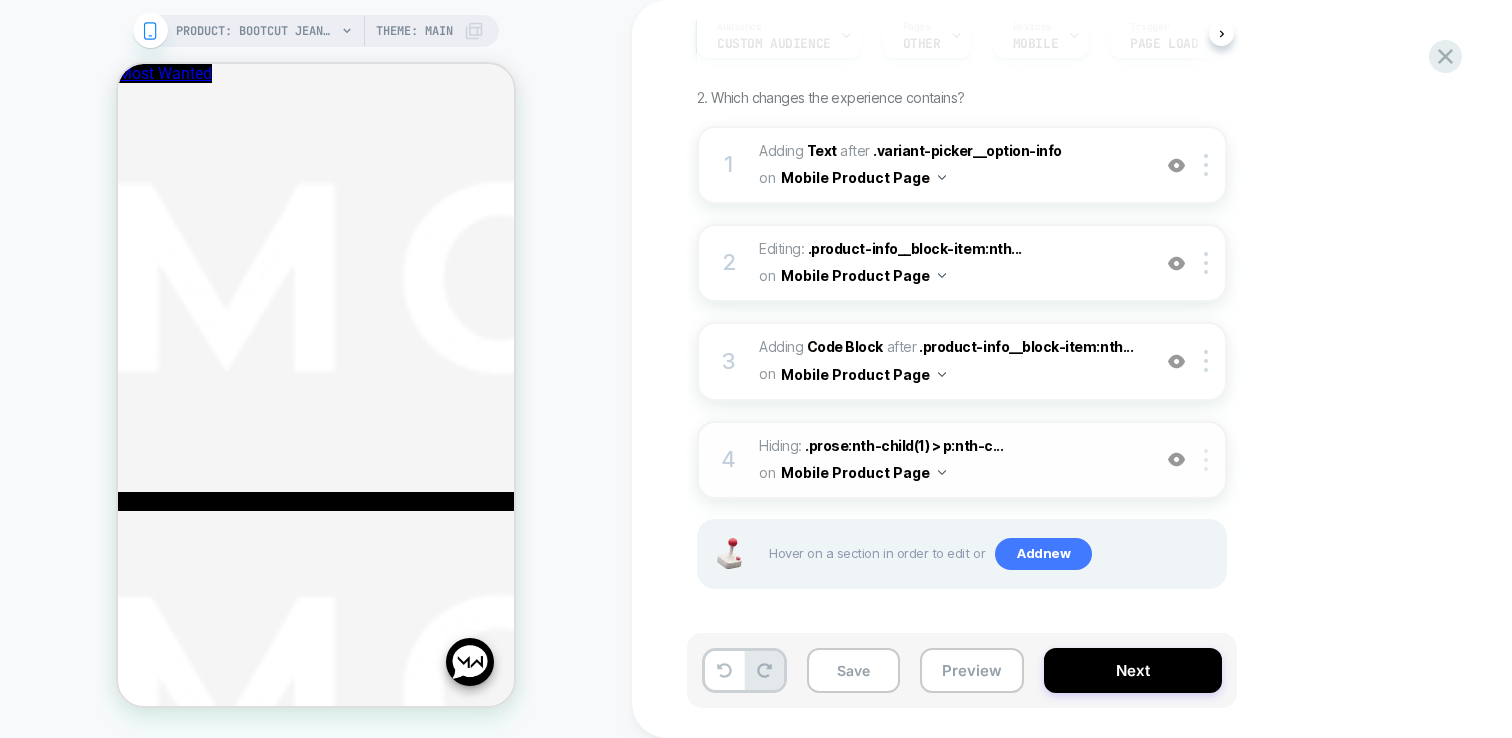 click at bounding box center (1209, 460) 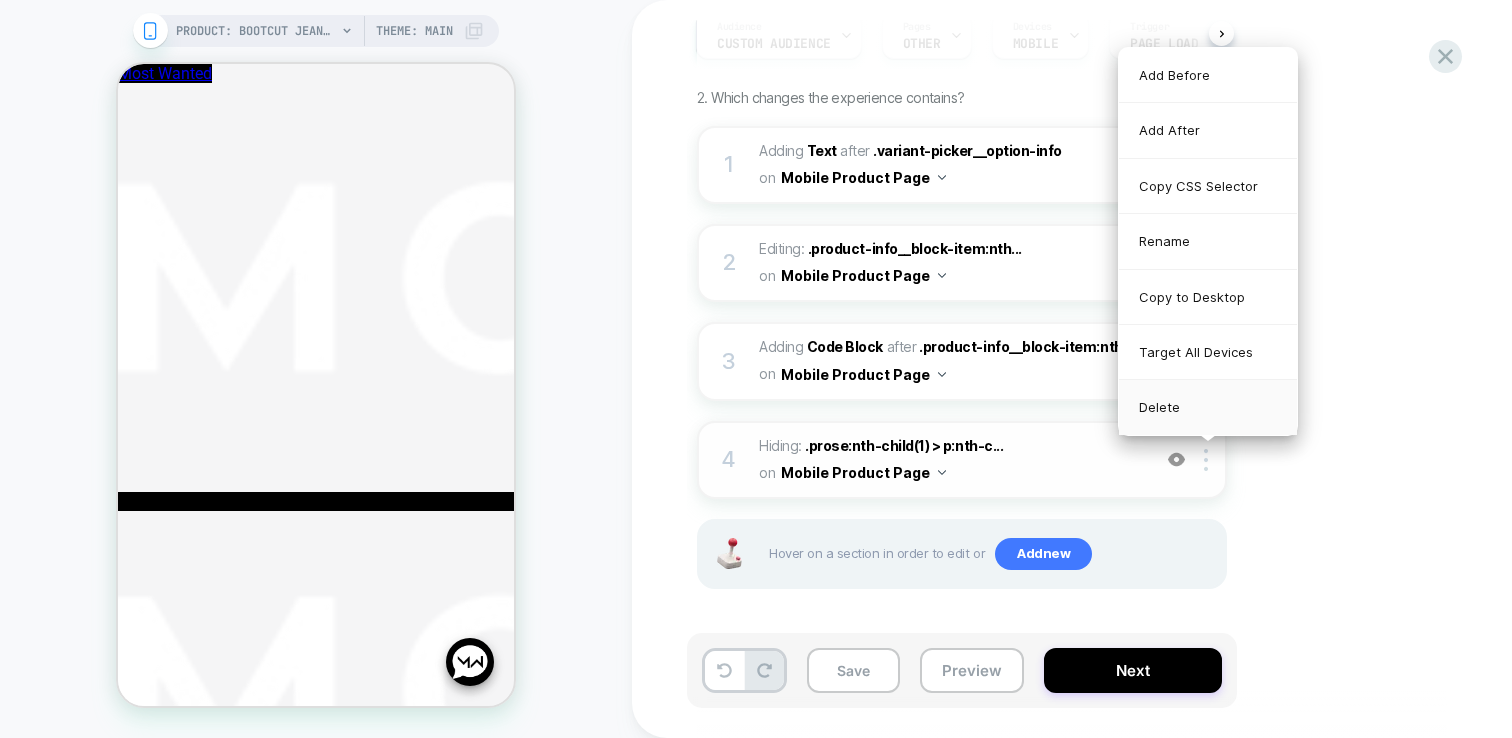 click on "Delete" at bounding box center (1208, 407) 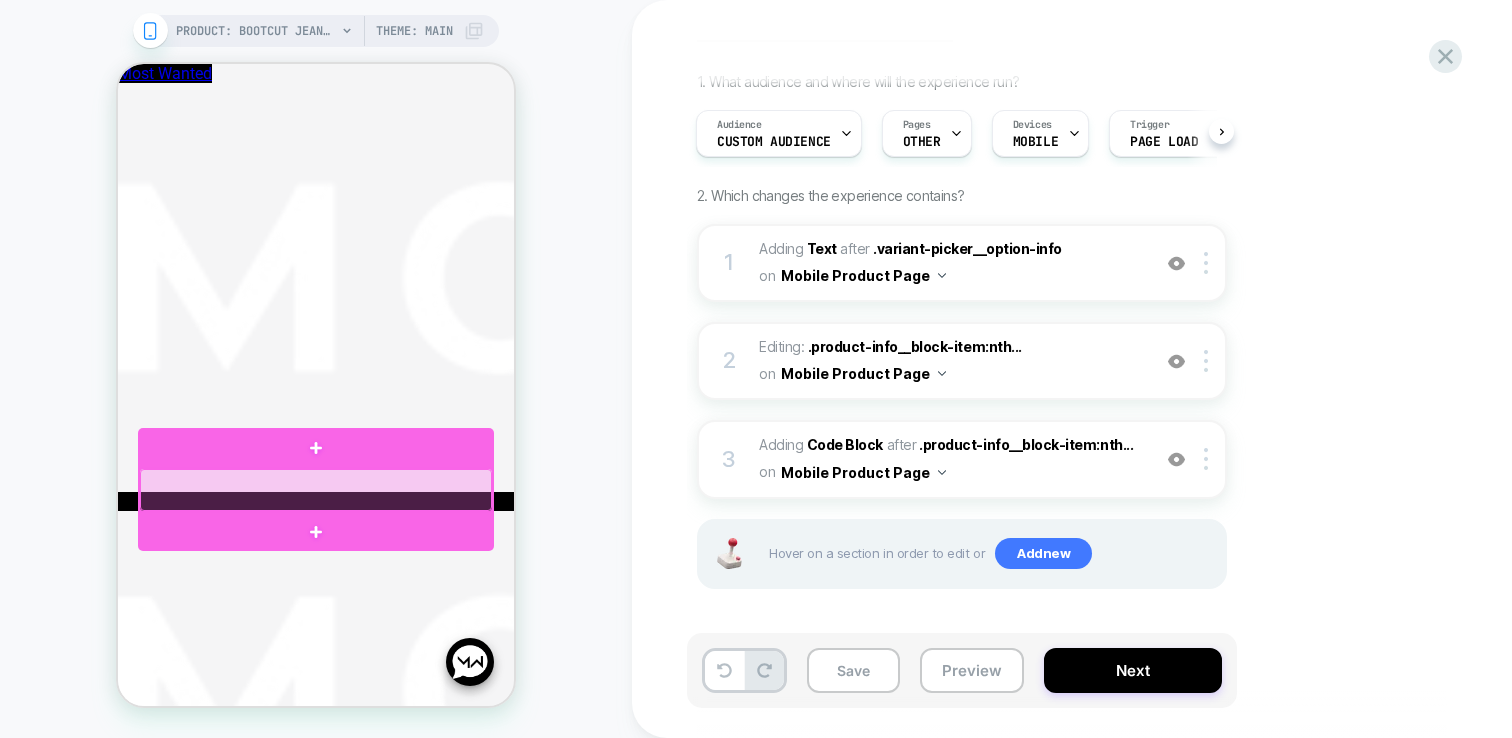 click at bounding box center (316, 490) 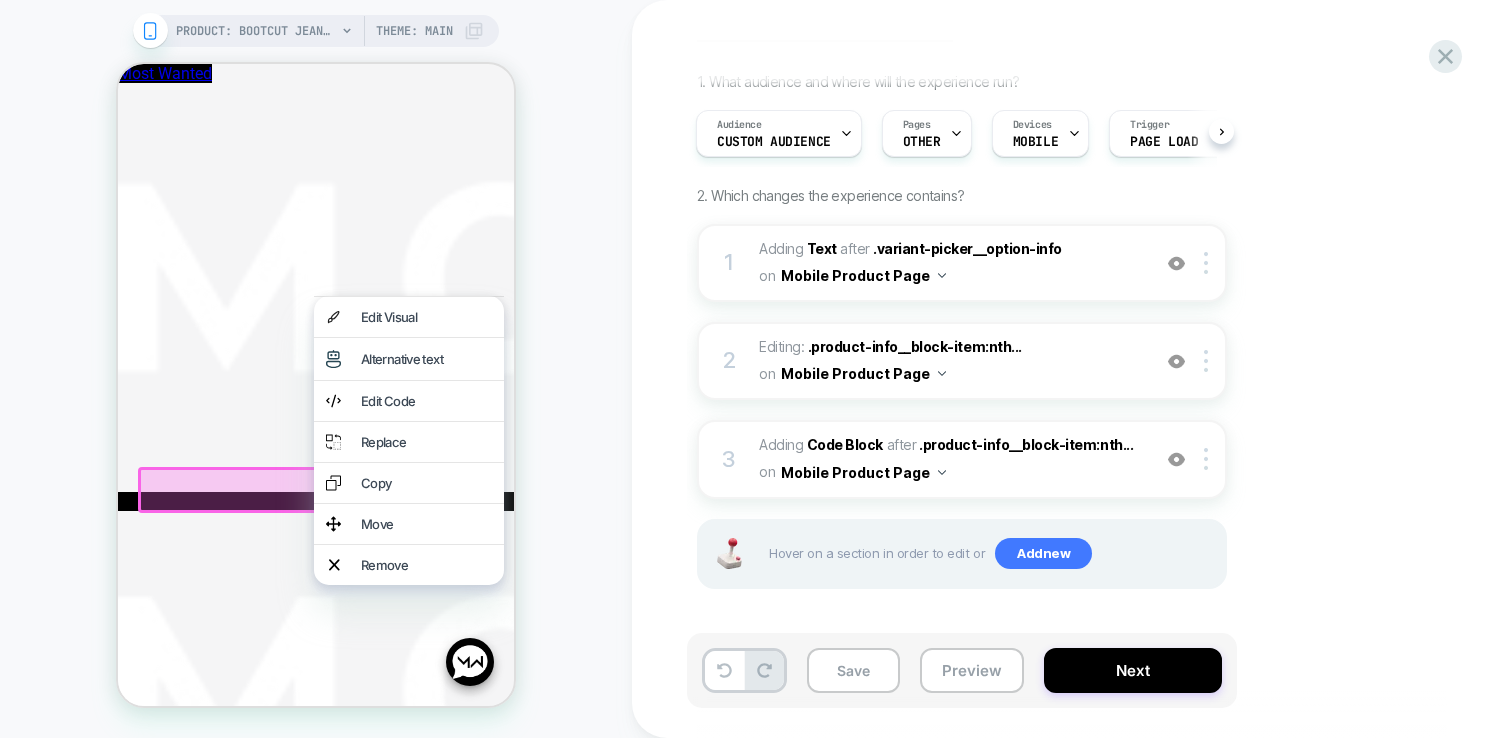 click on "Remove" at bounding box center [409, 565] 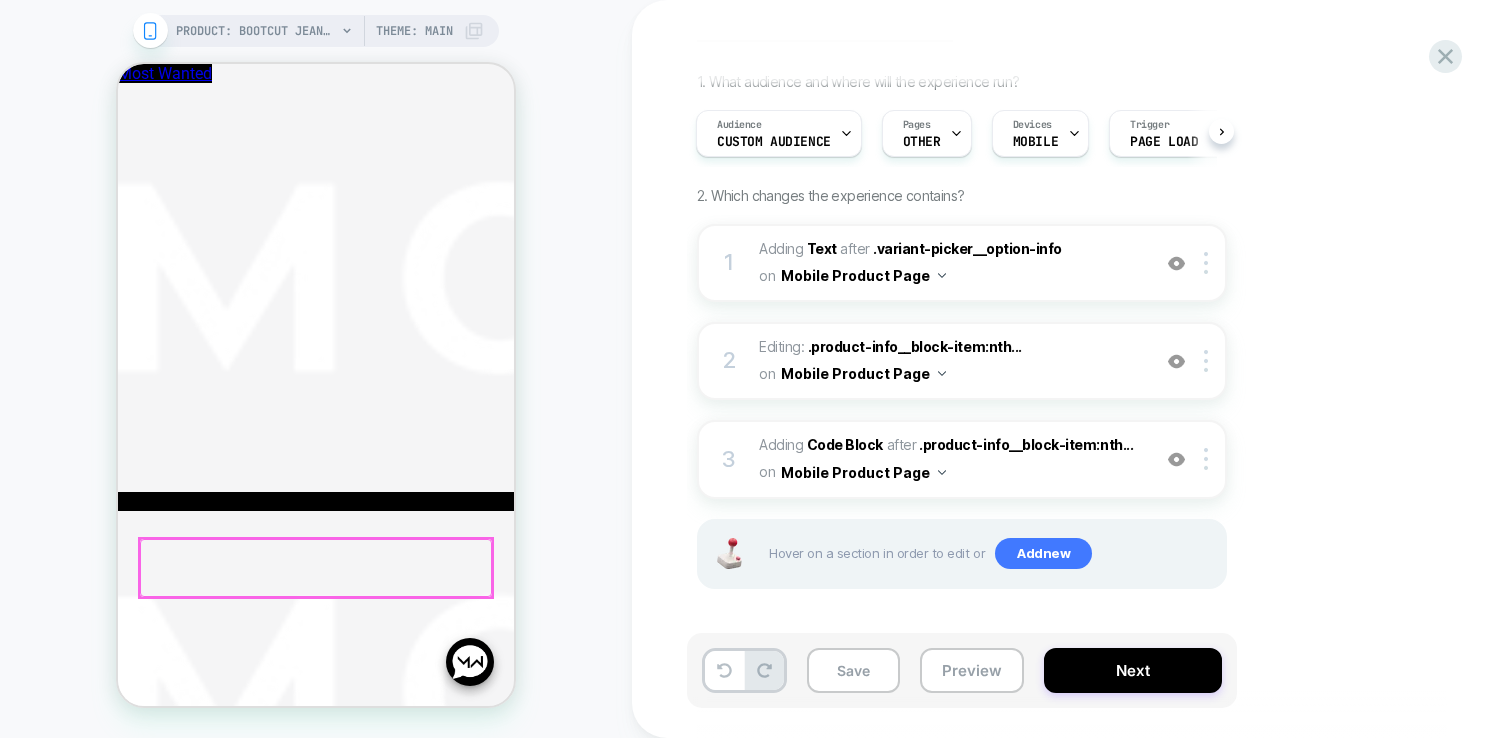 scroll, scrollTop: 222, scrollLeft: 0, axis: vertical 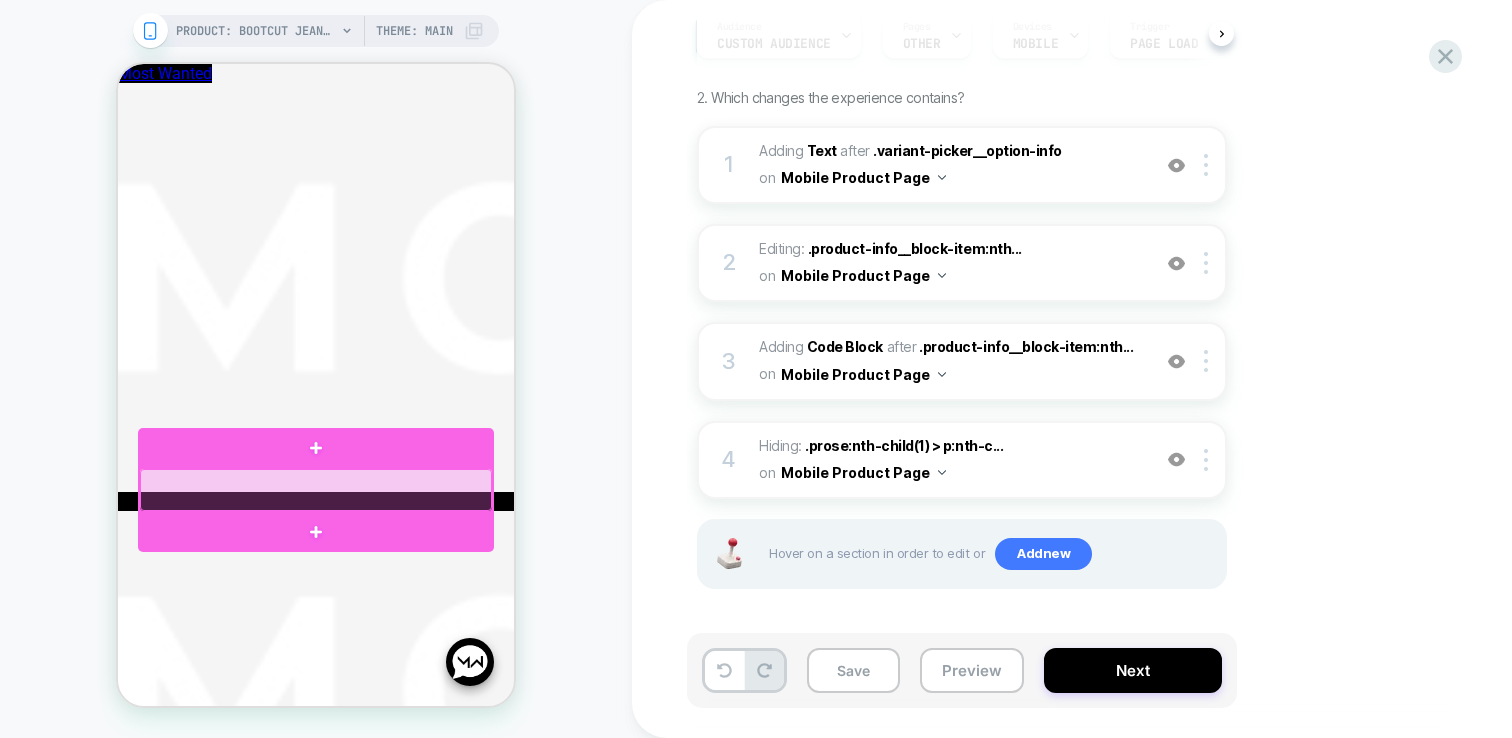 click at bounding box center [316, 490] 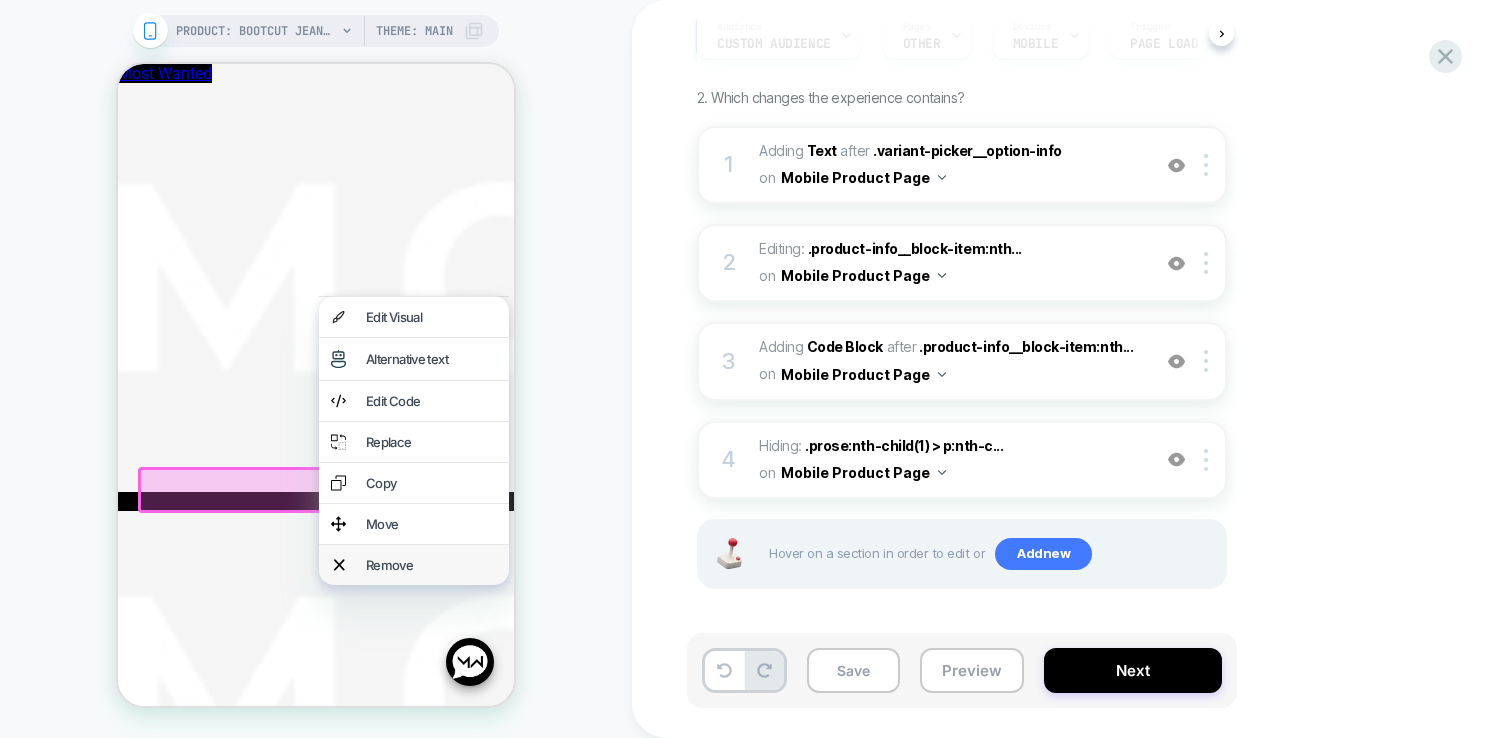 click on "Remove" at bounding box center (431, 565) 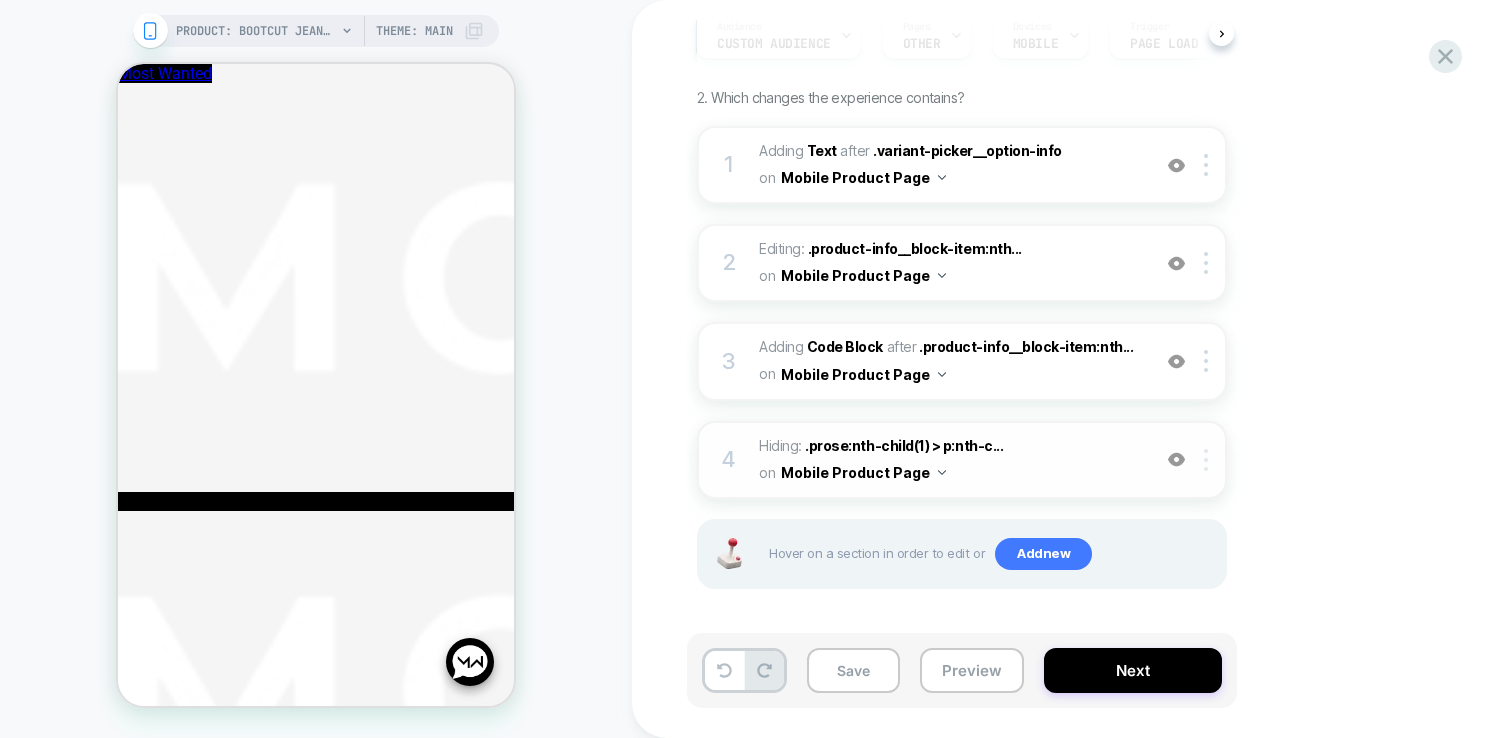 click at bounding box center [1206, 460] 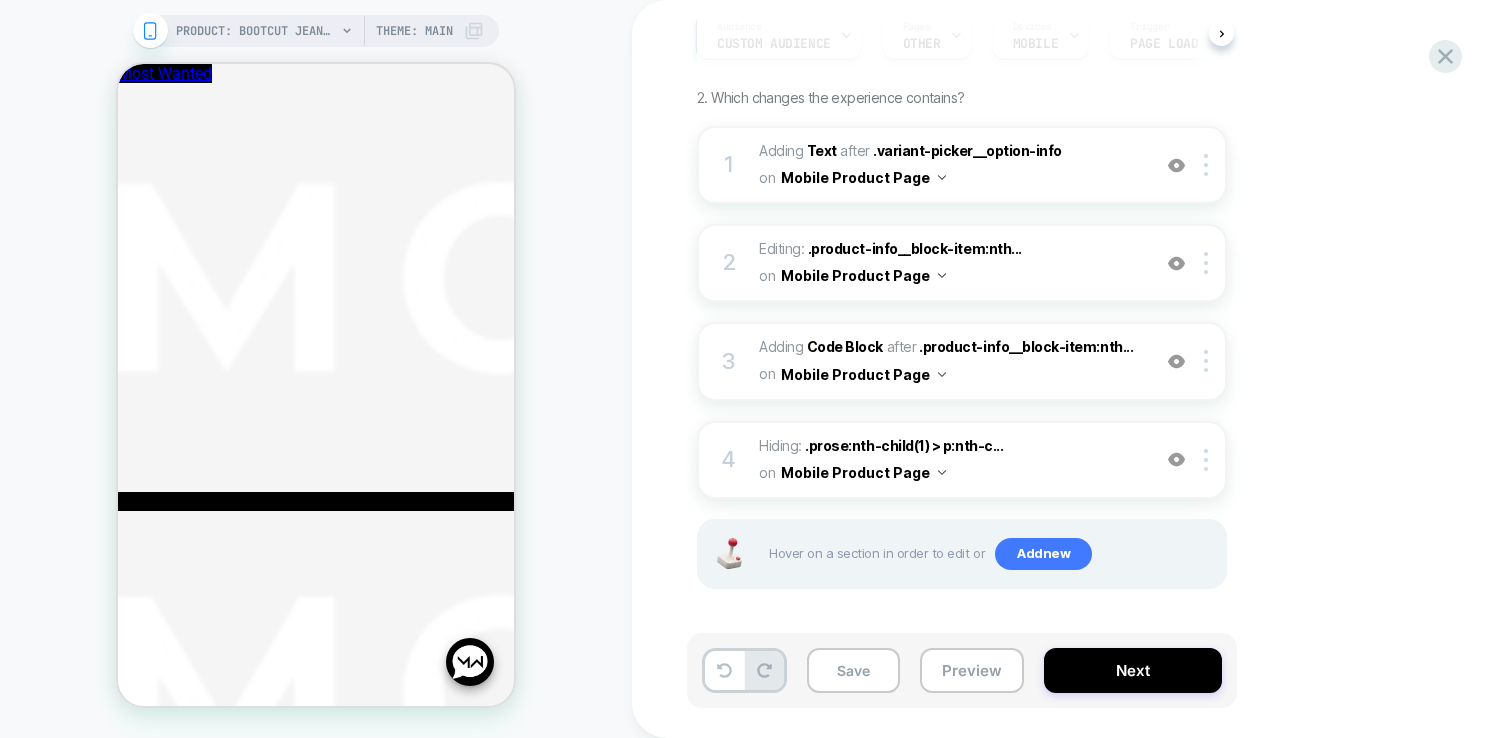 click on "1 #_loomi_addon_1746105205670 Adding   Text   AFTER .variant-picker__option-info .variant-picker__option-info   on Mobile Product Page Add Before Add After Duplicate Replace Position Copy CSS Selector Copy Widget Id Rename Copy to   Desktop Target   All Devices Delete 2 Editing :   .product-info__block-item:nth... .product-info__block-item:nth-child(9)   on Mobile Product Page Add Before Add After Copy CSS Selector Rename Delete 3 Adding   Code Block   AFTER .product-info__block-item:nth... .product-info__block-item:nth-child(10) > .prose > p:nth-child(1)   on Mobile Product Page Add Before Add After Duplicate Replace Position Copy CSS Selector Rename Copy to   Desktop Target   All Devices Delete 4 Hiding :   .prose:nth-child(1) > p:nth-c... .prose:nth-child(1) > p:nth-child(2)   on Mobile Product Page Add Before Add After Copy CSS Selector Rename Copy to   Desktop Target   All Devices Delete Hover on a section in order to edit or  Add  new" at bounding box center (962, 382) 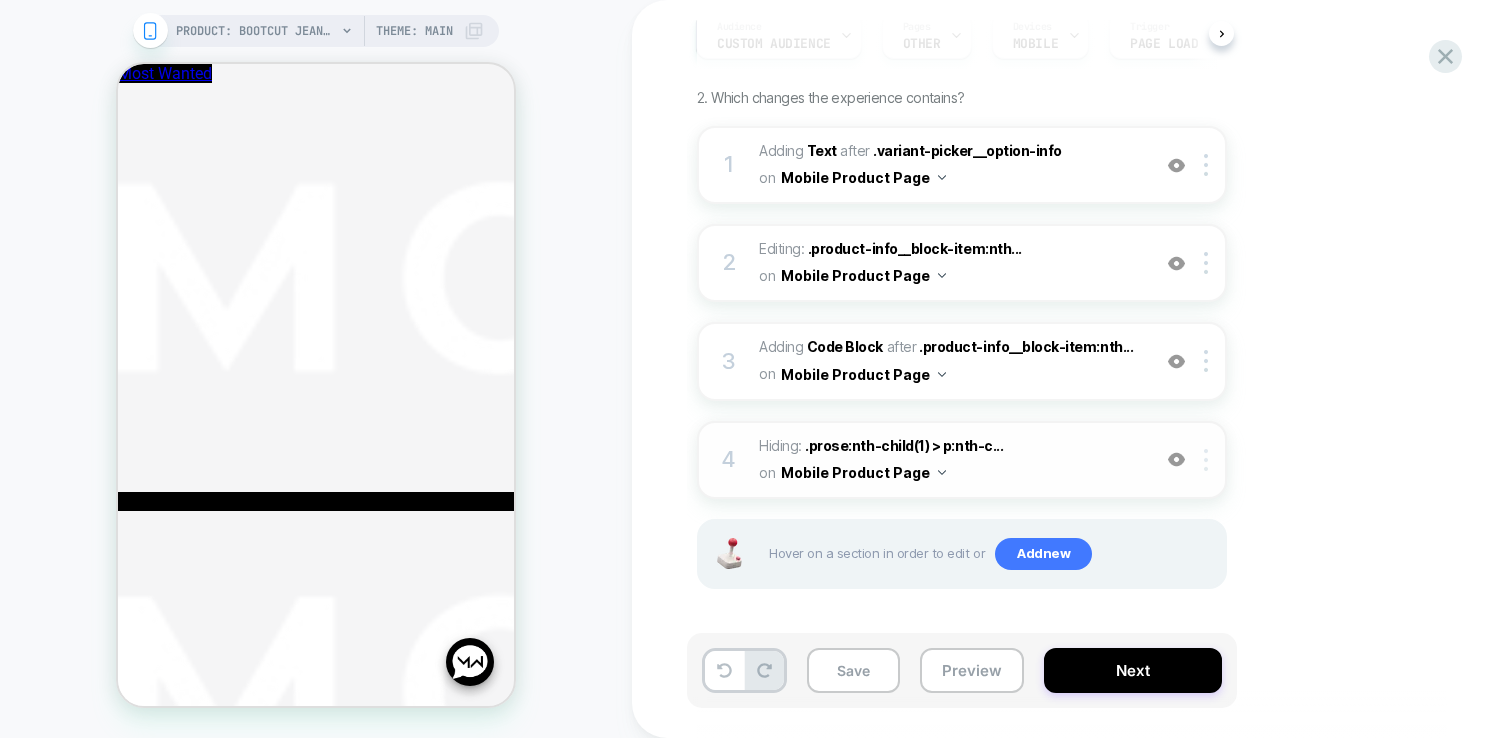 click at bounding box center [1209, 460] 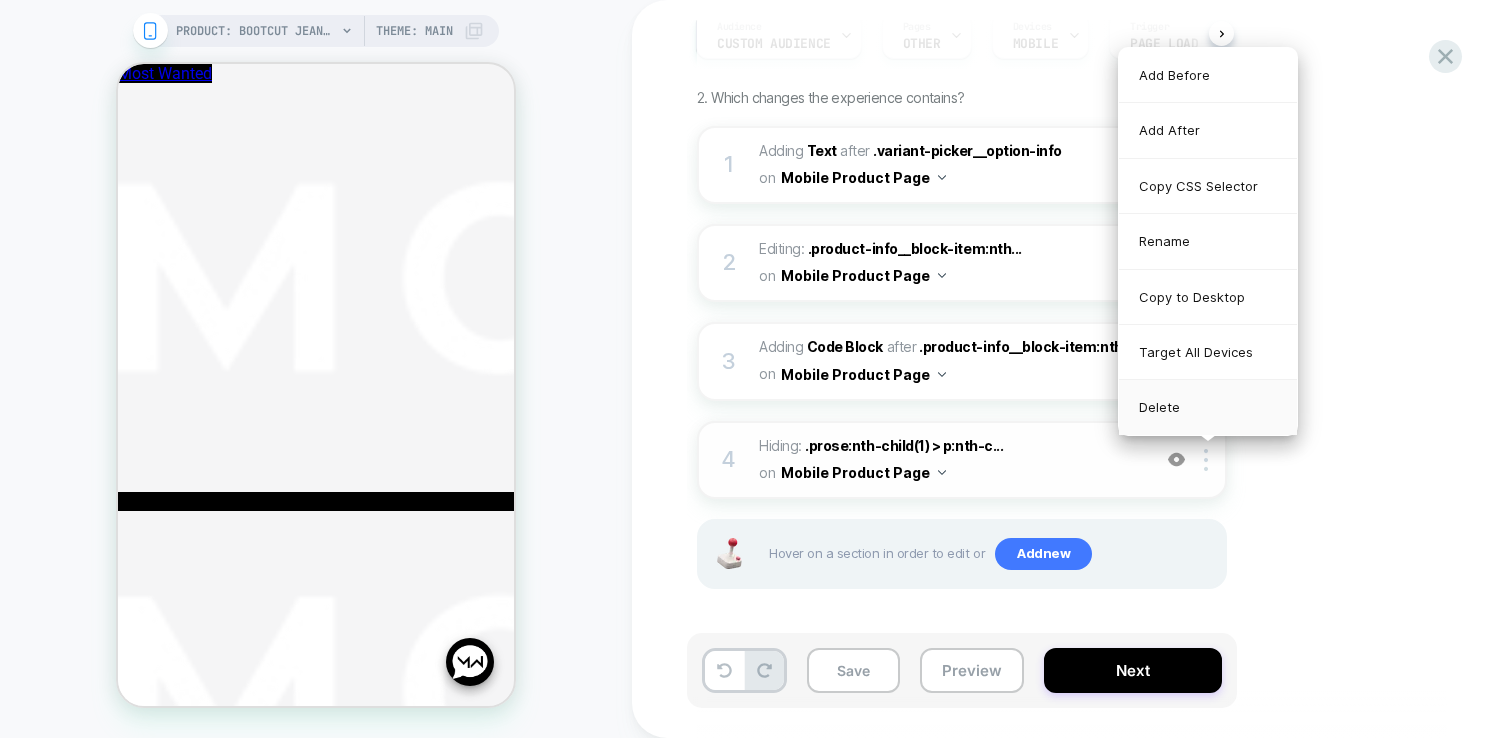 click on "Delete" at bounding box center [1208, 407] 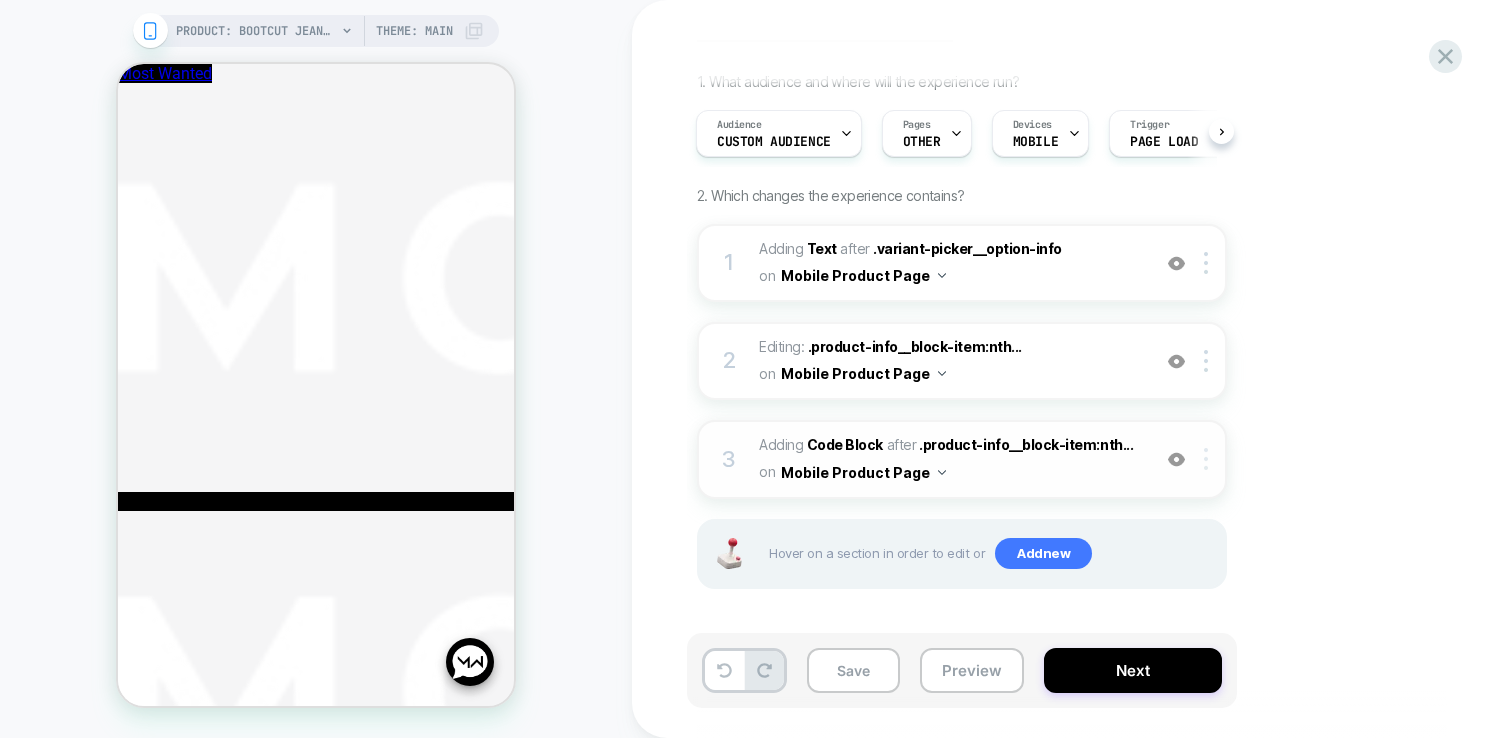 click at bounding box center [1209, 459] 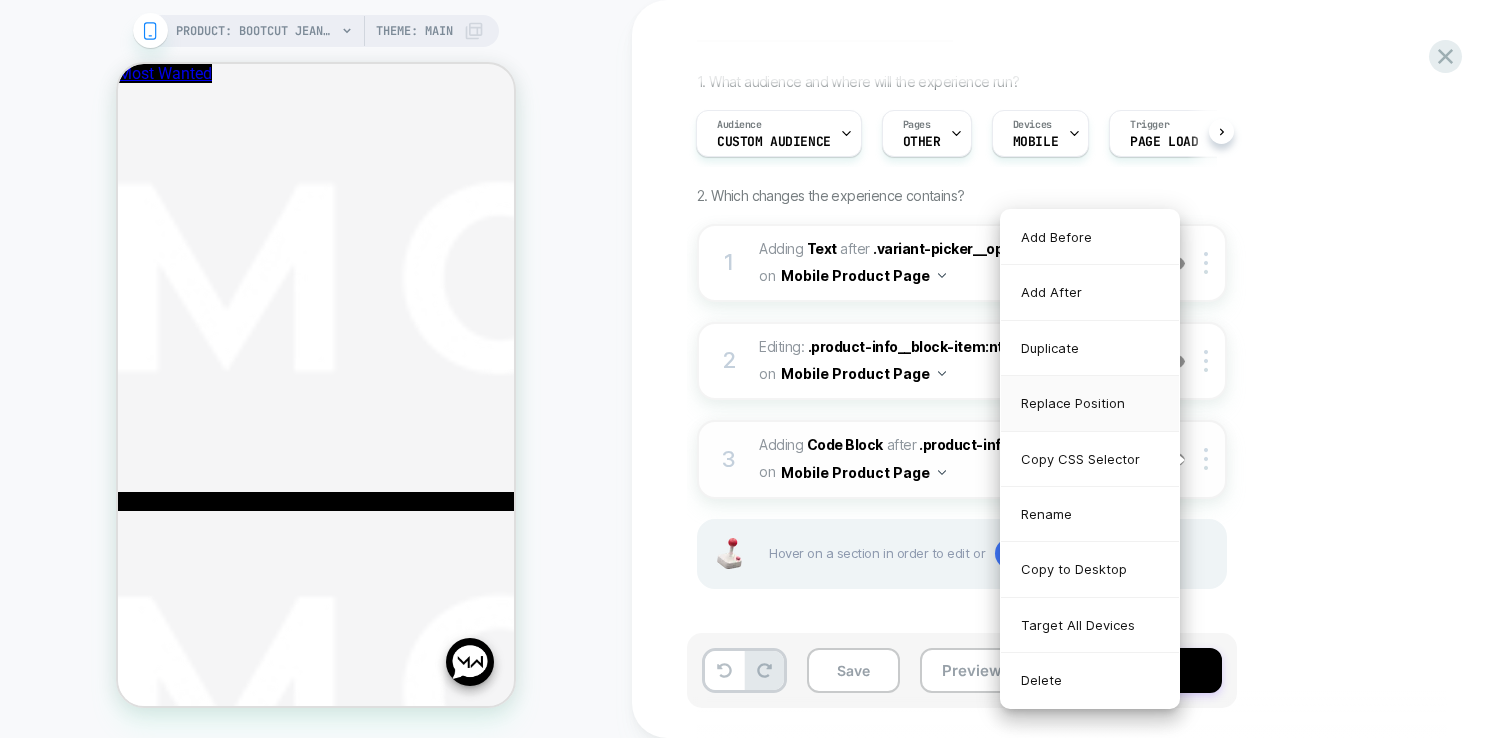 click on "Replace Position" at bounding box center [1090, 403] 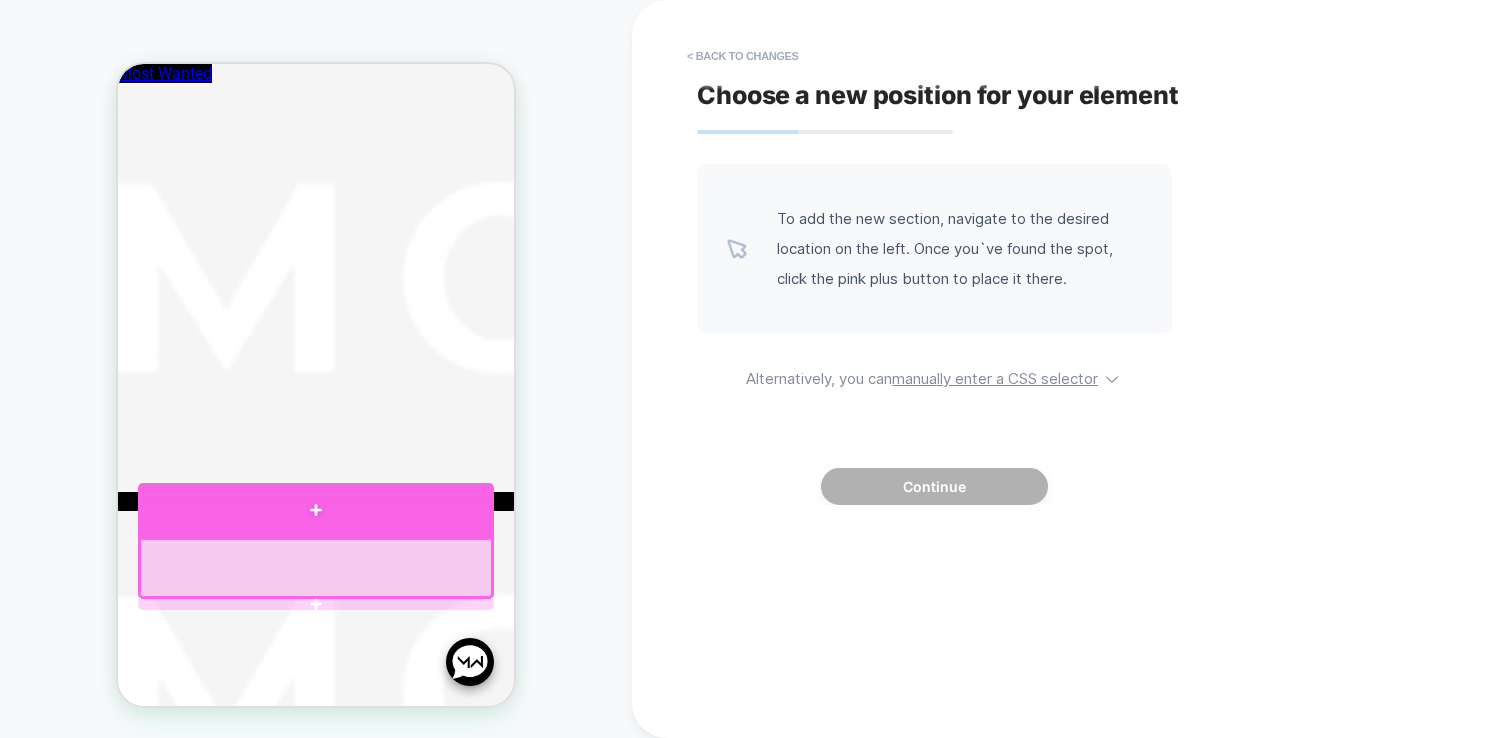 click at bounding box center [316, 510] 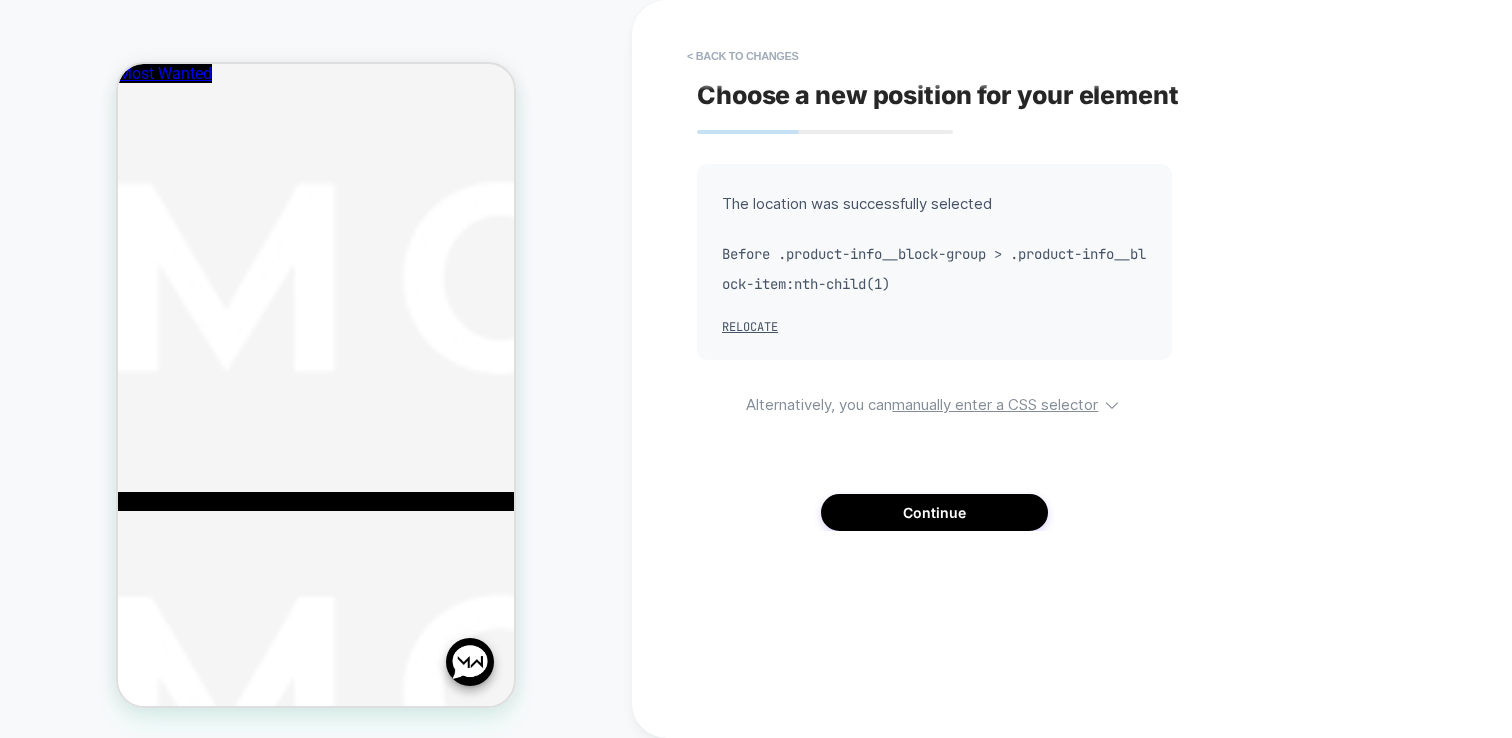 click on "Choose a new position for your element The location was successfully selected Before   .product-info__block-group > .product-info__block-item:nth-child(1) Relocate Alternatively, you can  manually enter a CSS selector   Continue" at bounding box center (1062, 369) 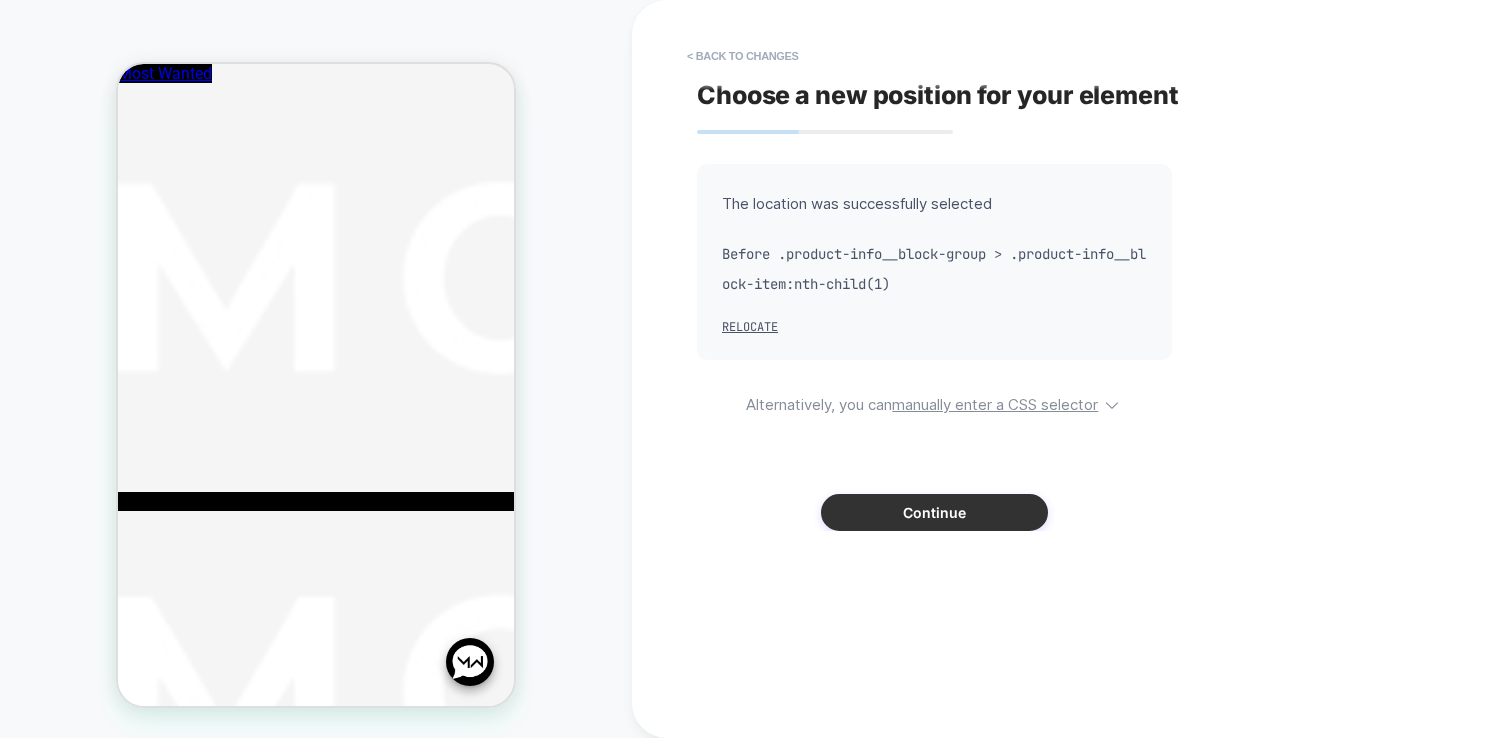 click on "Continue" at bounding box center [934, 512] 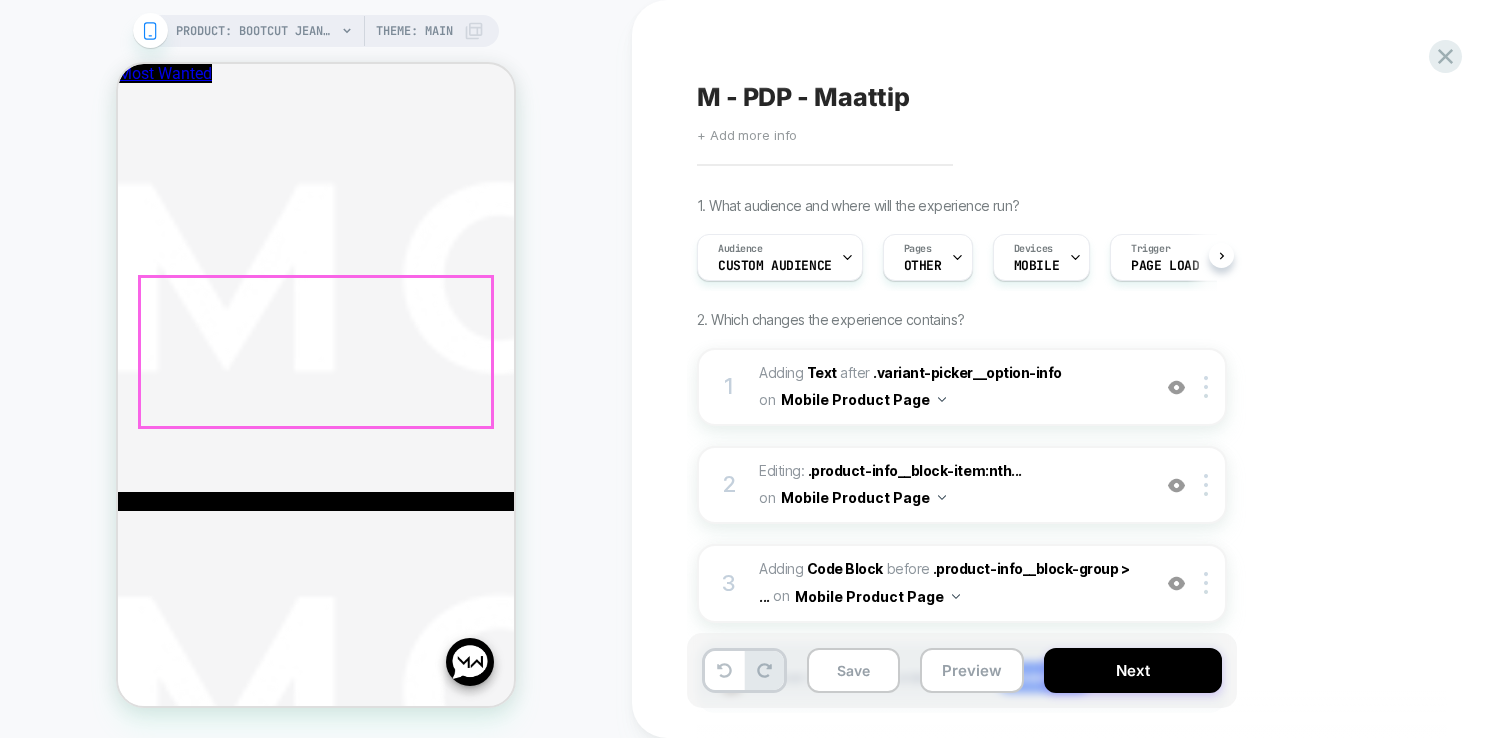 scroll, scrollTop: 0, scrollLeft: 1, axis: horizontal 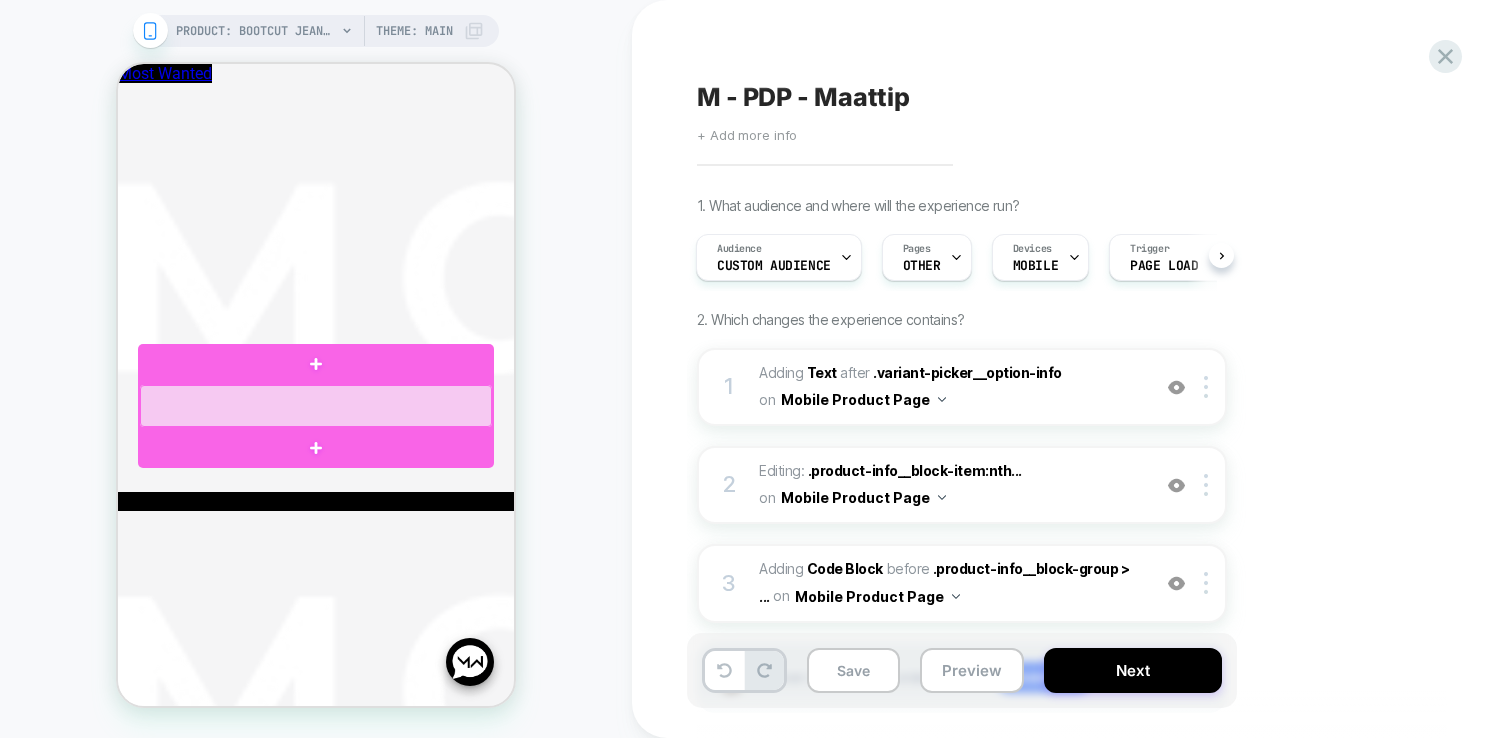 click at bounding box center [316, 406] 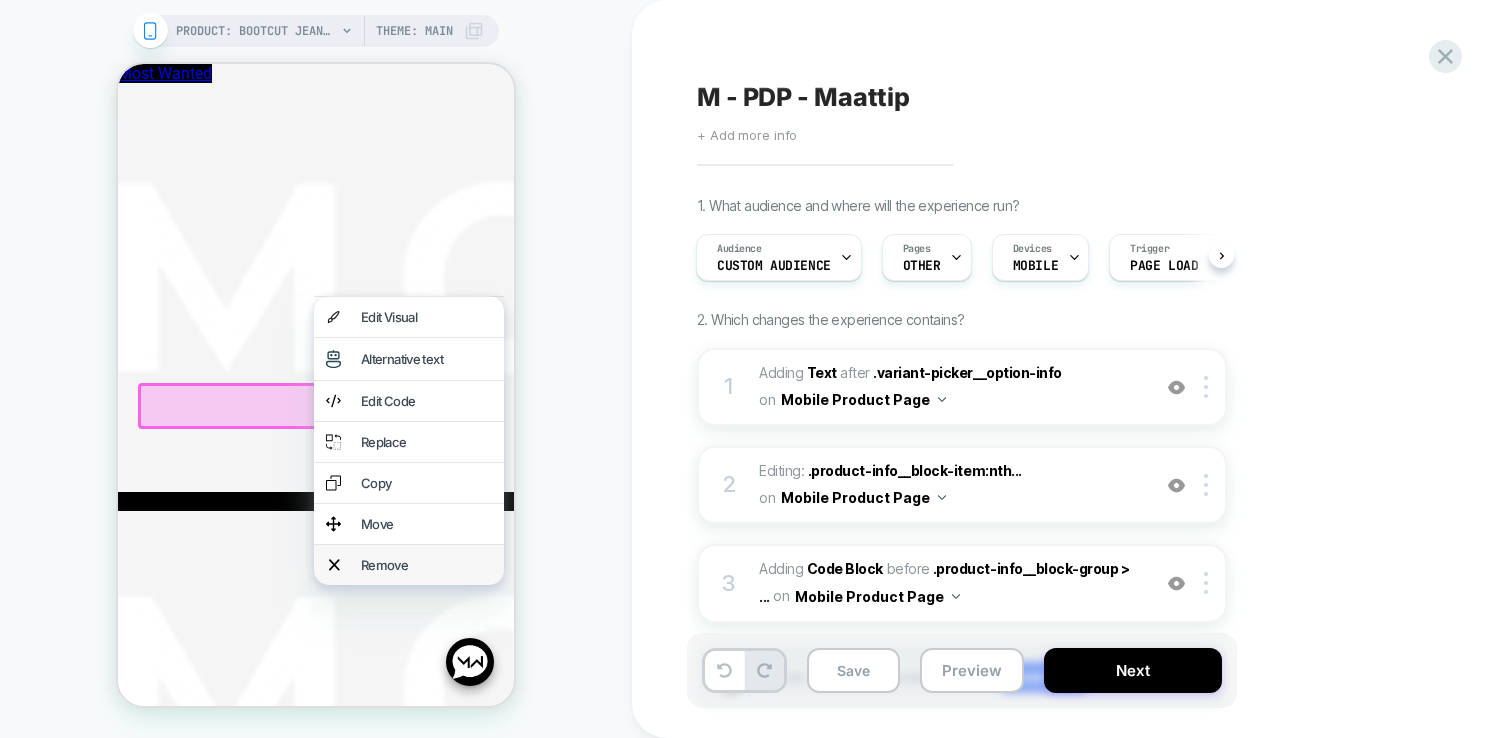 click on "Remove" at bounding box center [426, 565] 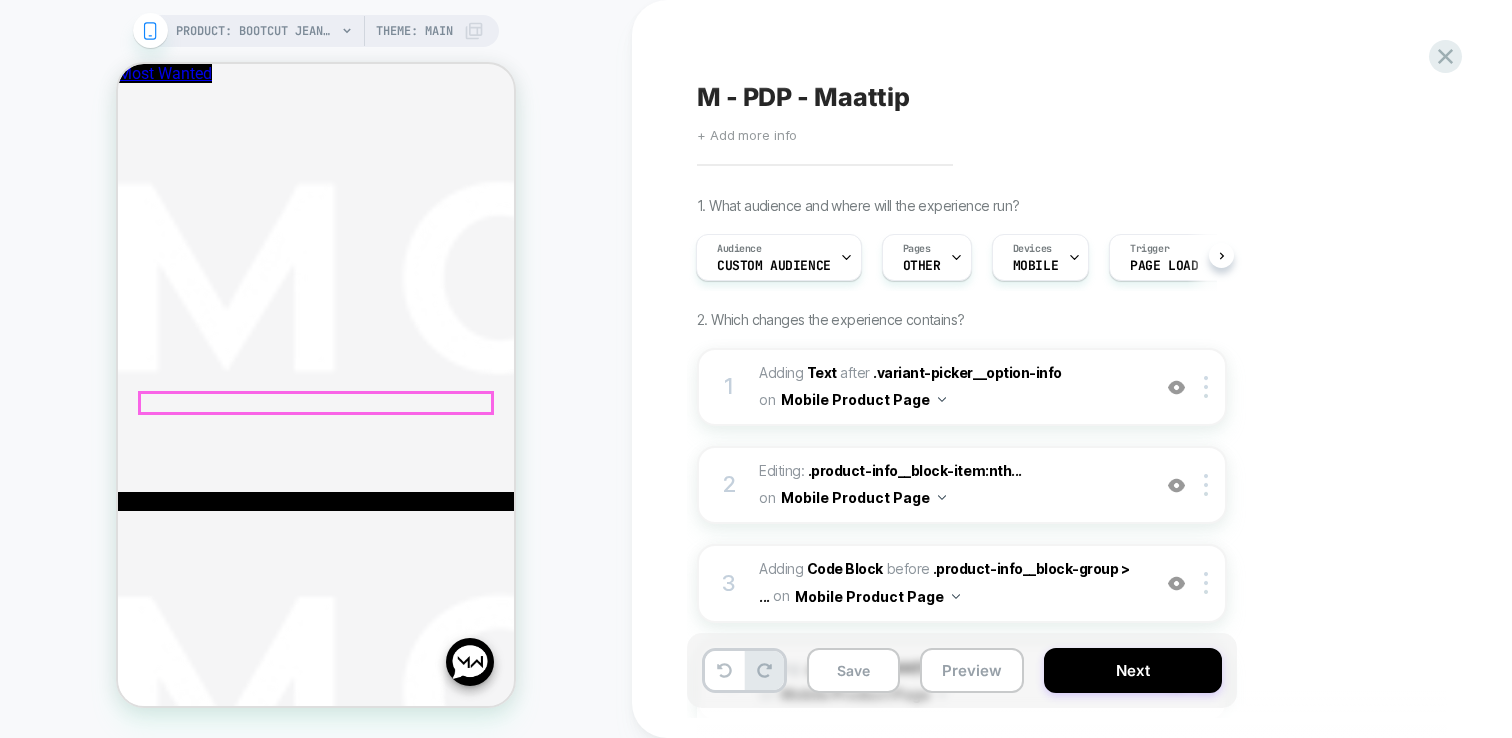 click on "Dit artikel valt" 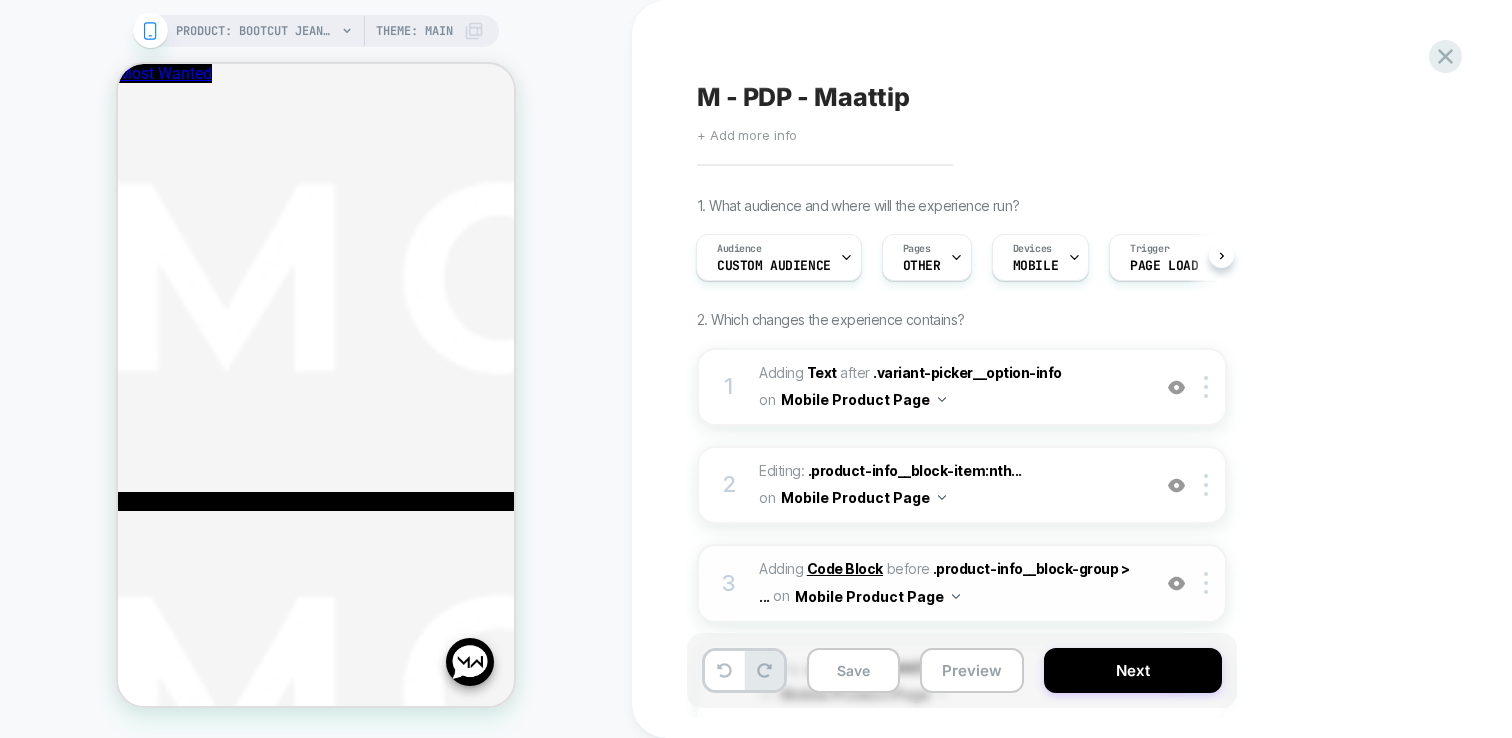 click on "Code Block" at bounding box center [845, 568] 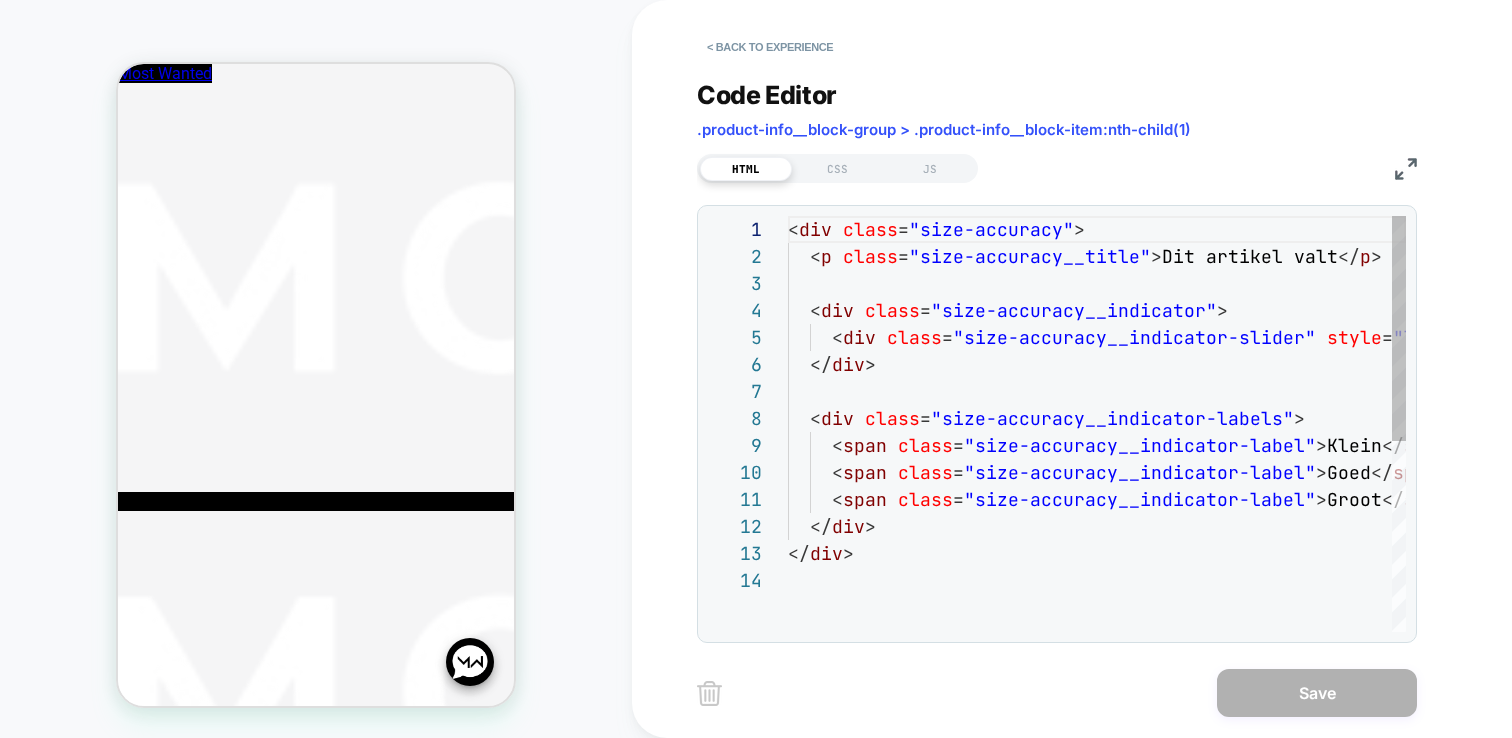 scroll, scrollTop: 270, scrollLeft: 0, axis: vertical 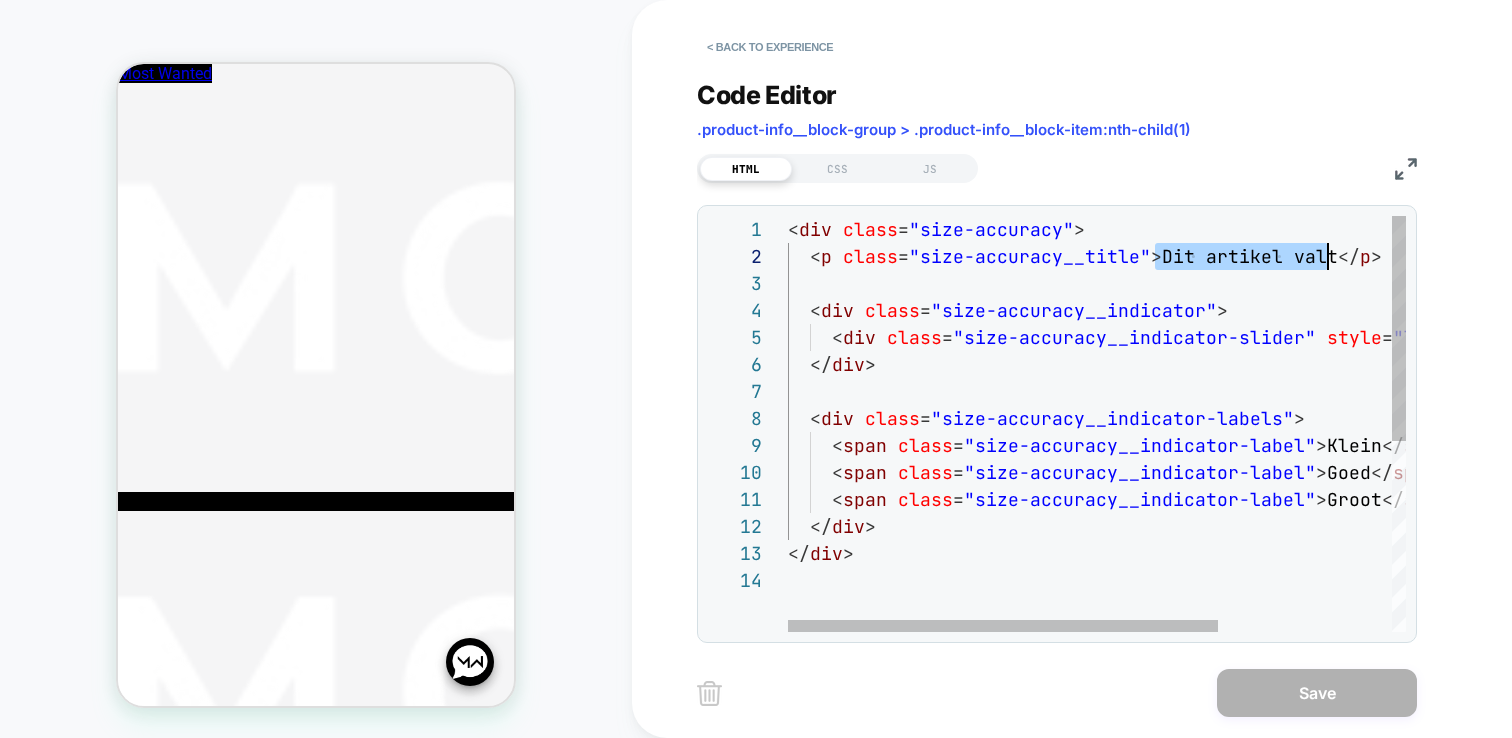 drag, startPoint x: 1157, startPoint y: 261, endPoint x: 1330, endPoint y: 261, distance: 173 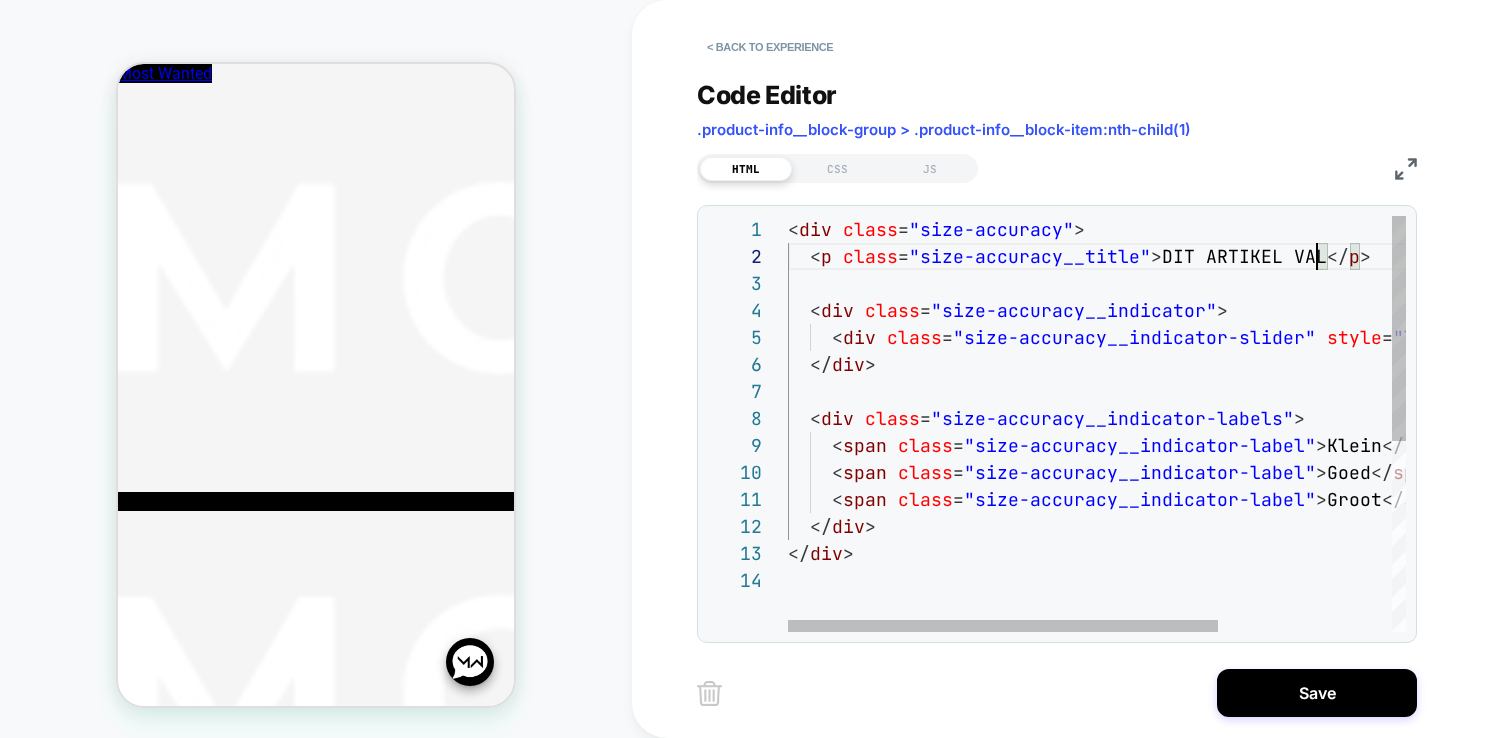 scroll, scrollTop: 27, scrollLeft: 540, axis: both 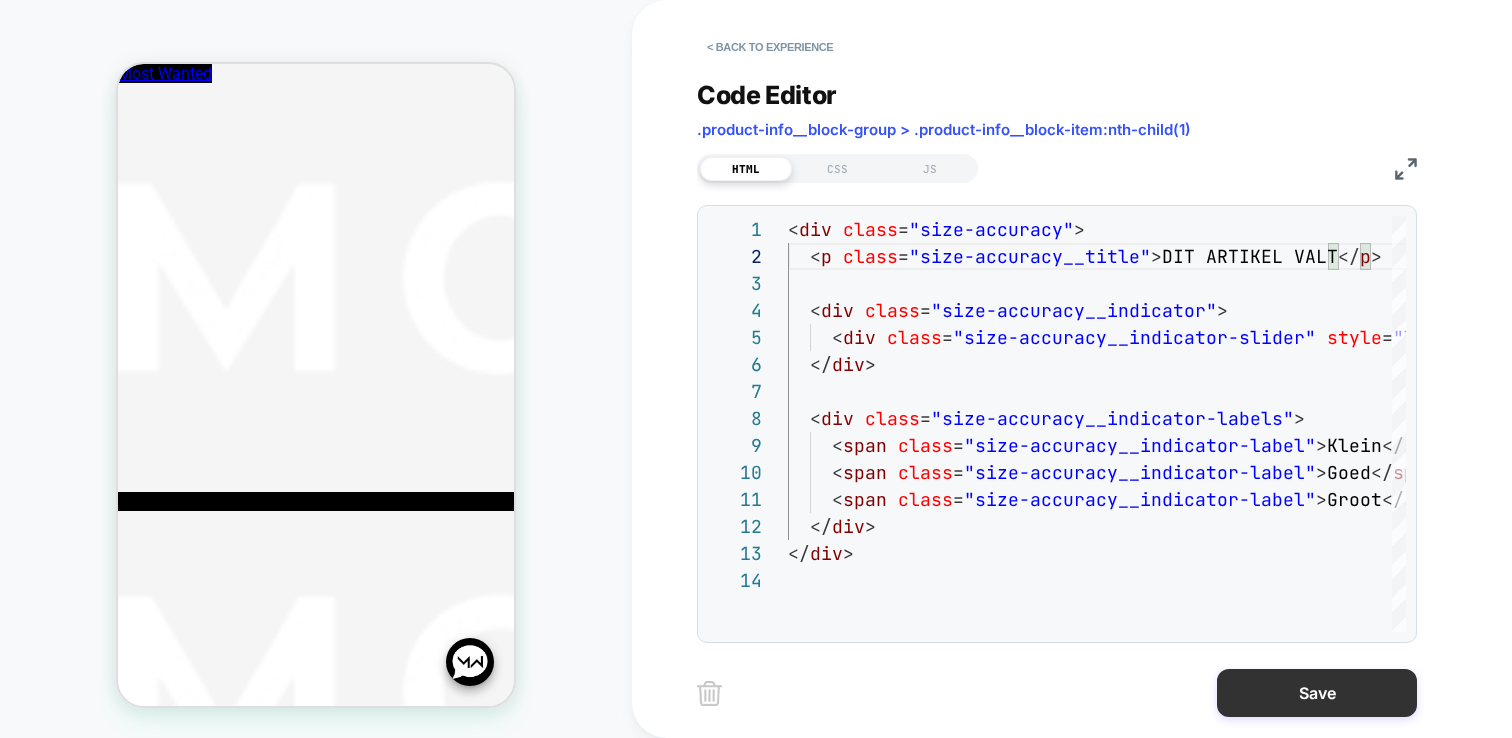 type on "**********" 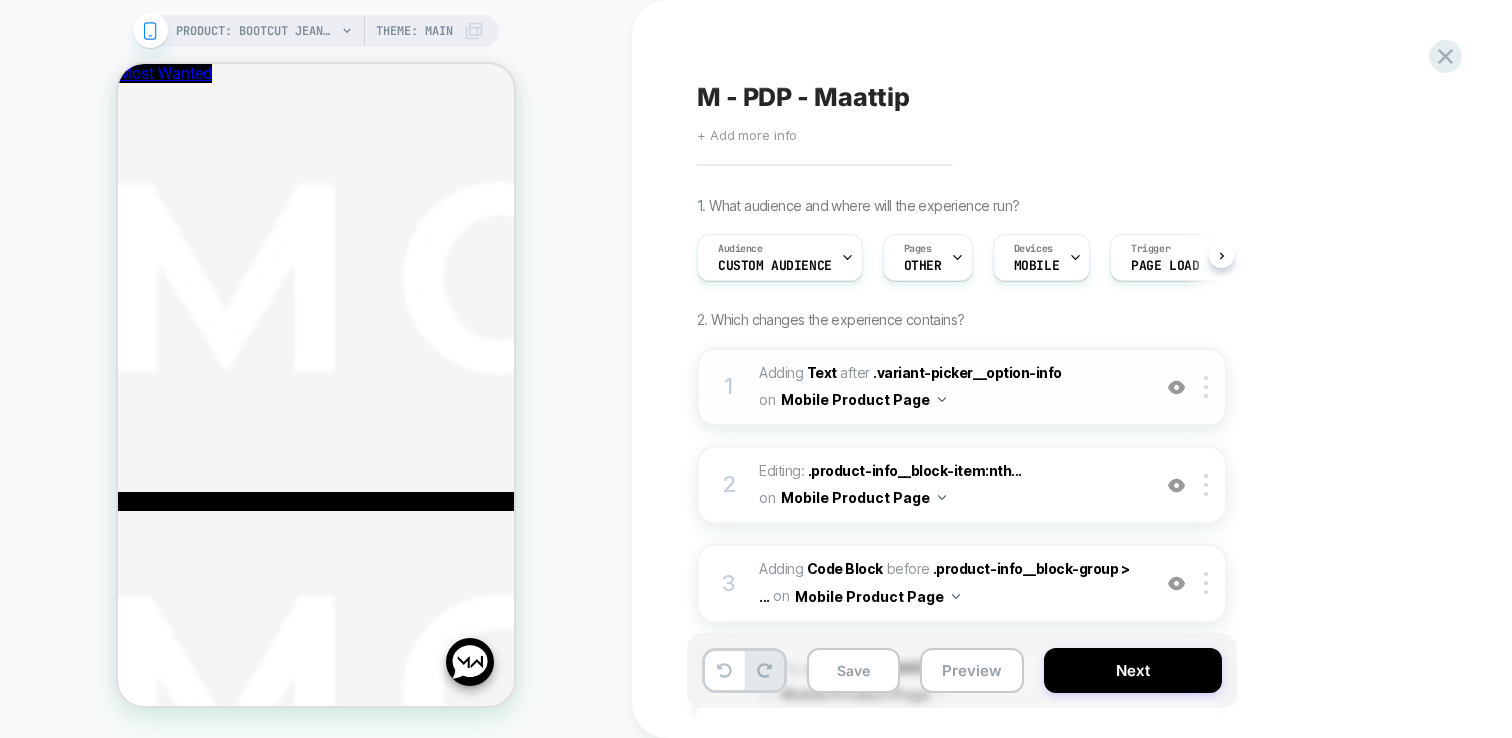 scroll, scrollTop: 0, scrollLeft: 1, axis: horizontal 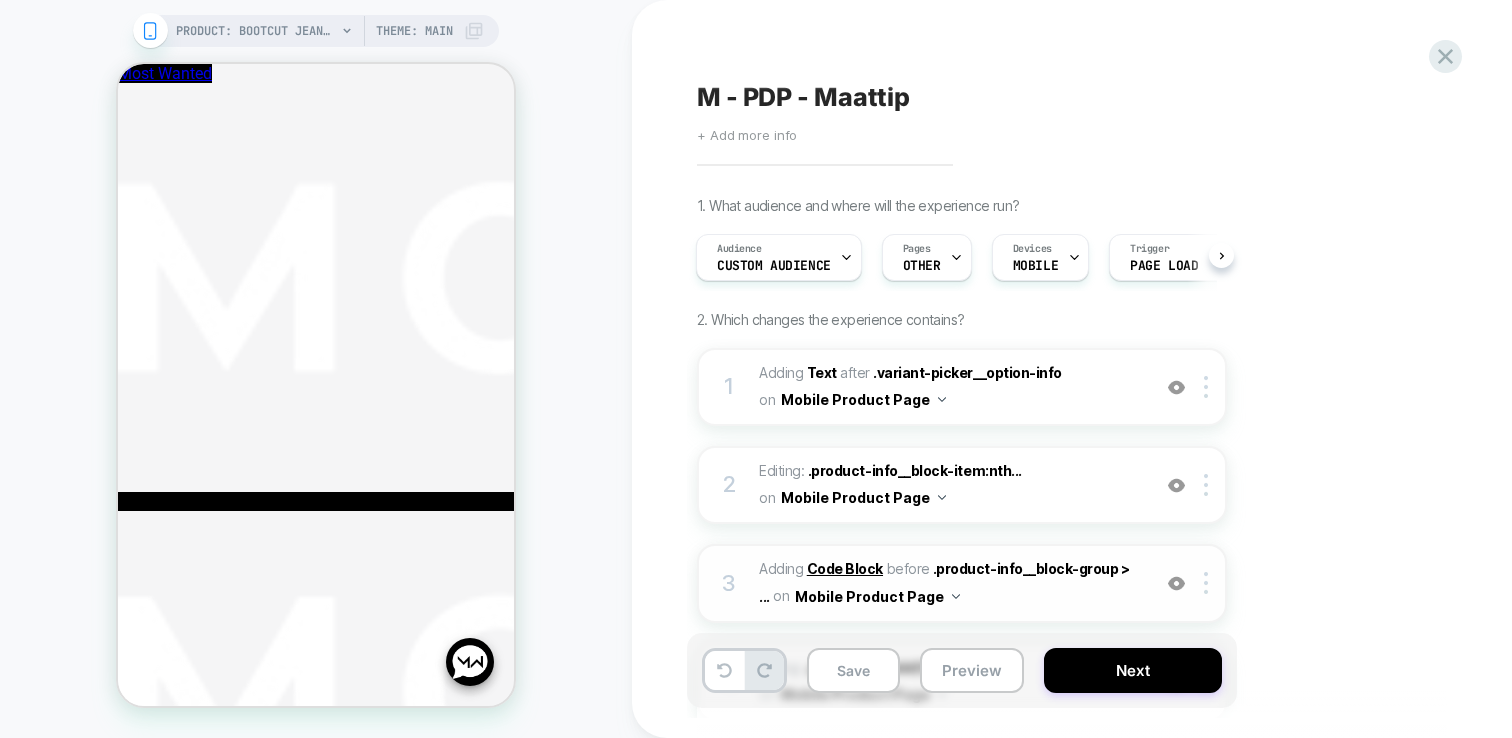 click on "Code Block" at bounding box center [845, 568] 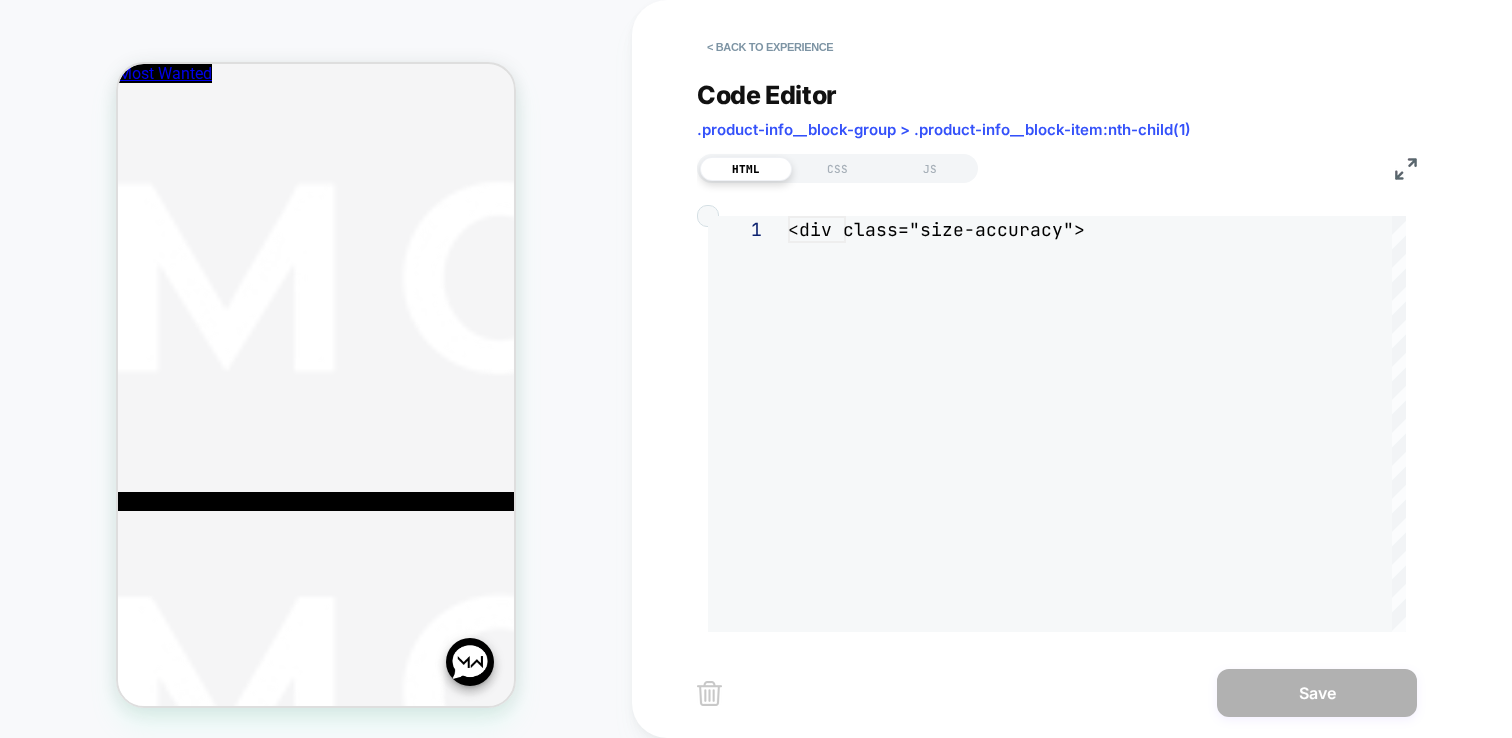 scroll, scrollTop: 270, scrollLeft: 0, axis: vertical 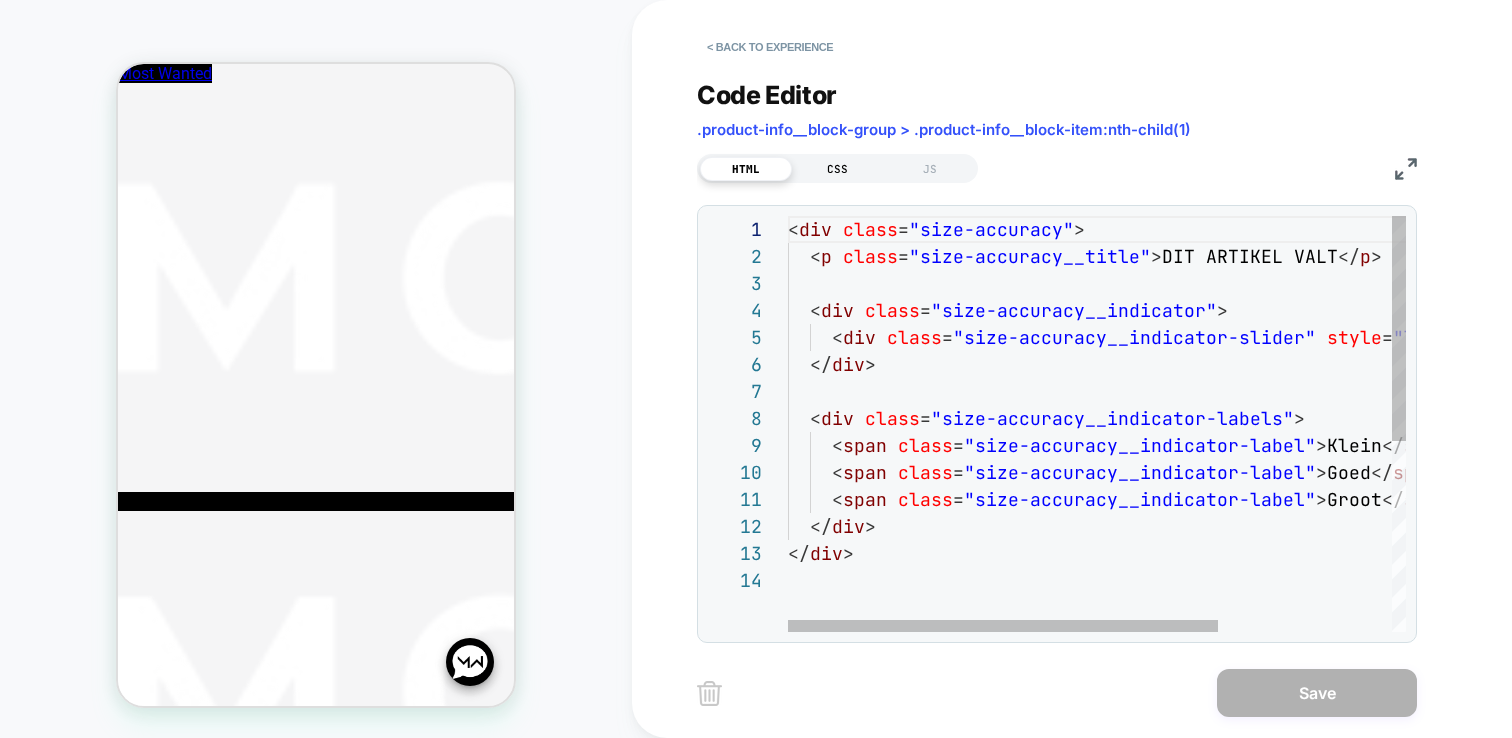 click on "CSS" at bounding box center (838, 169) 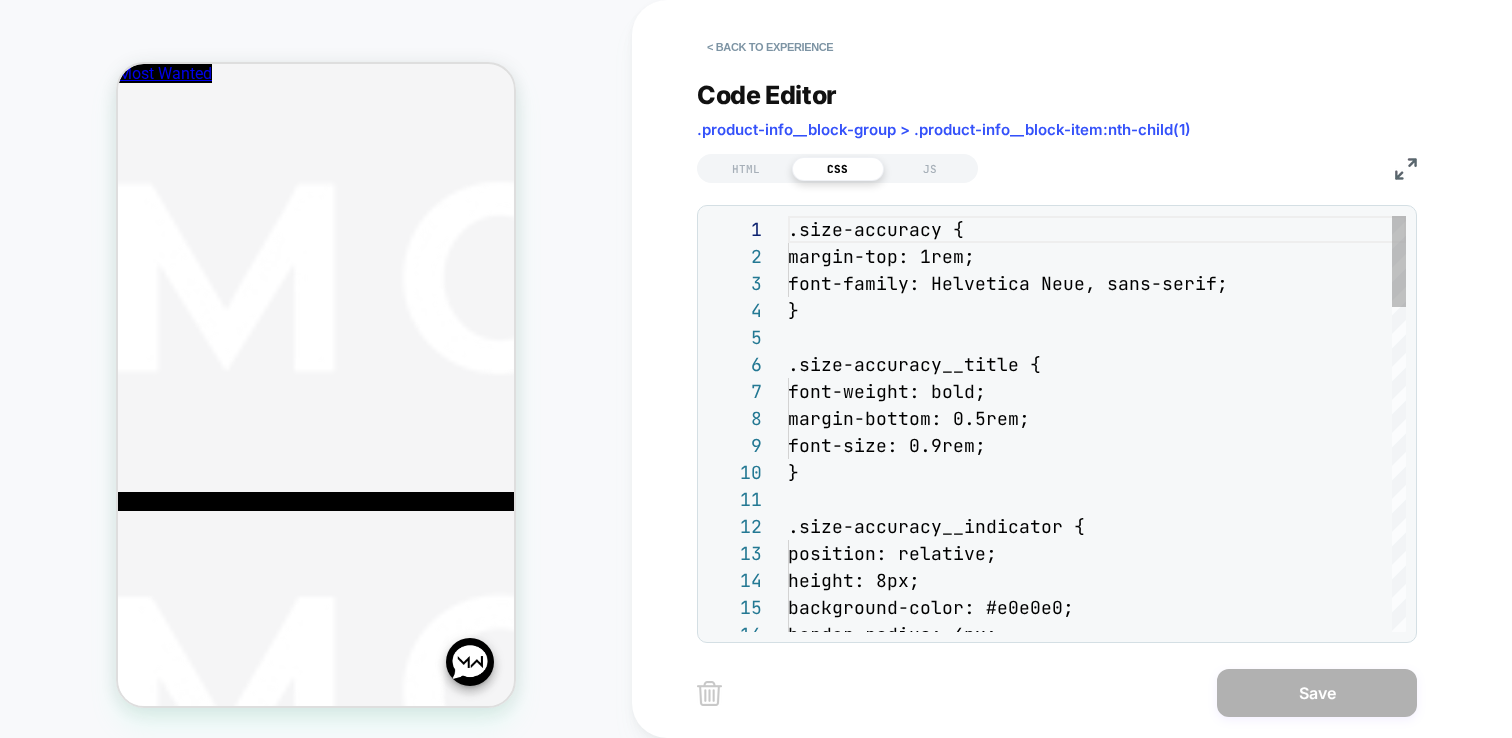 scroll, scrollTop: 270, scrollLeft: 0, axis: vertical 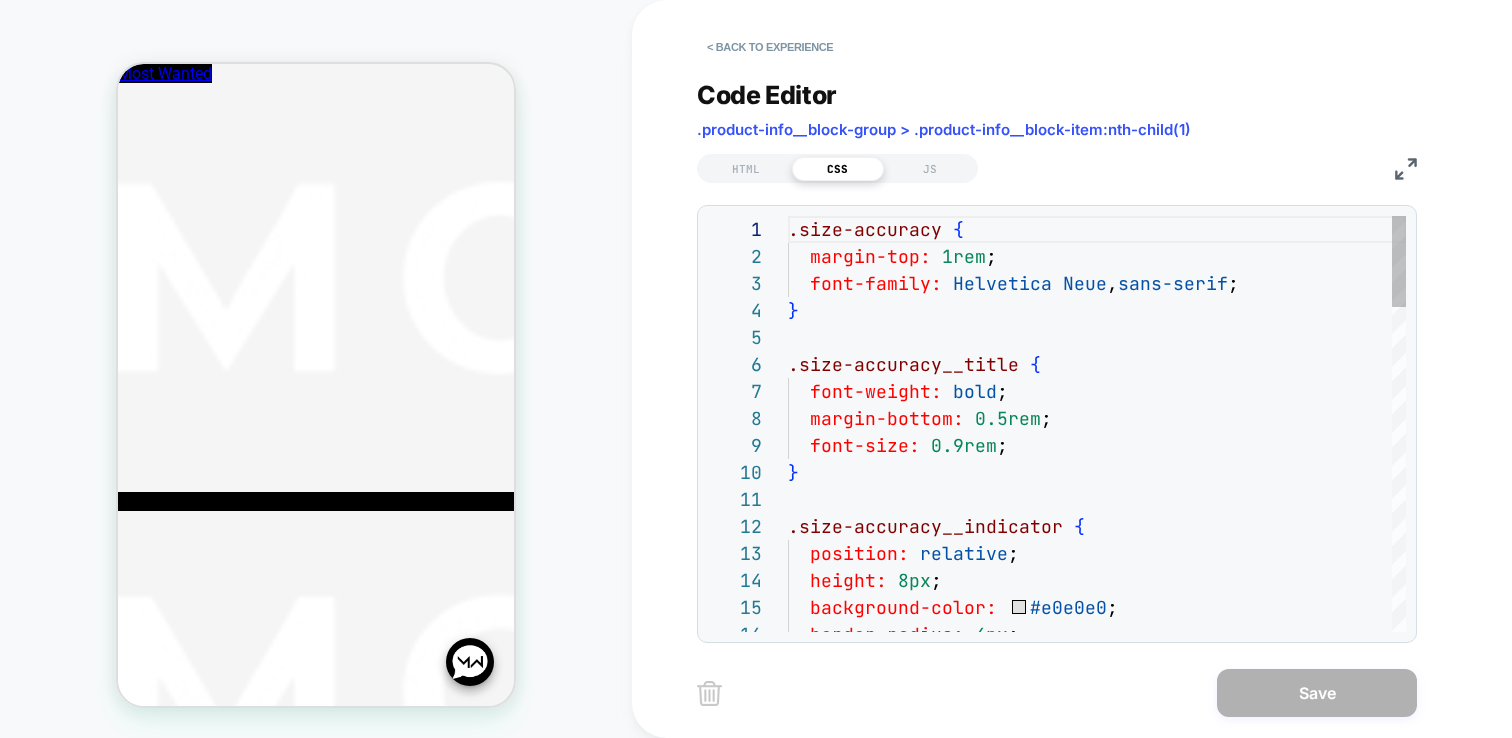 click on ".size-accuracy   {    margin-top:   1rem ;    font-family:   Helvetica   Neue ,  sans-serif ; } .size-accuracy__title   {    font-weight:   bold ;    margin-bottom:   0.5rem ;    font-size:   0.9rem ; } .size-accuracy__indicator   {    position:   relative ;    height:   8px ;    background-color:     #e0e0e0 ;    border-radius:   4px ;" at bounding box center (1097, 1166) 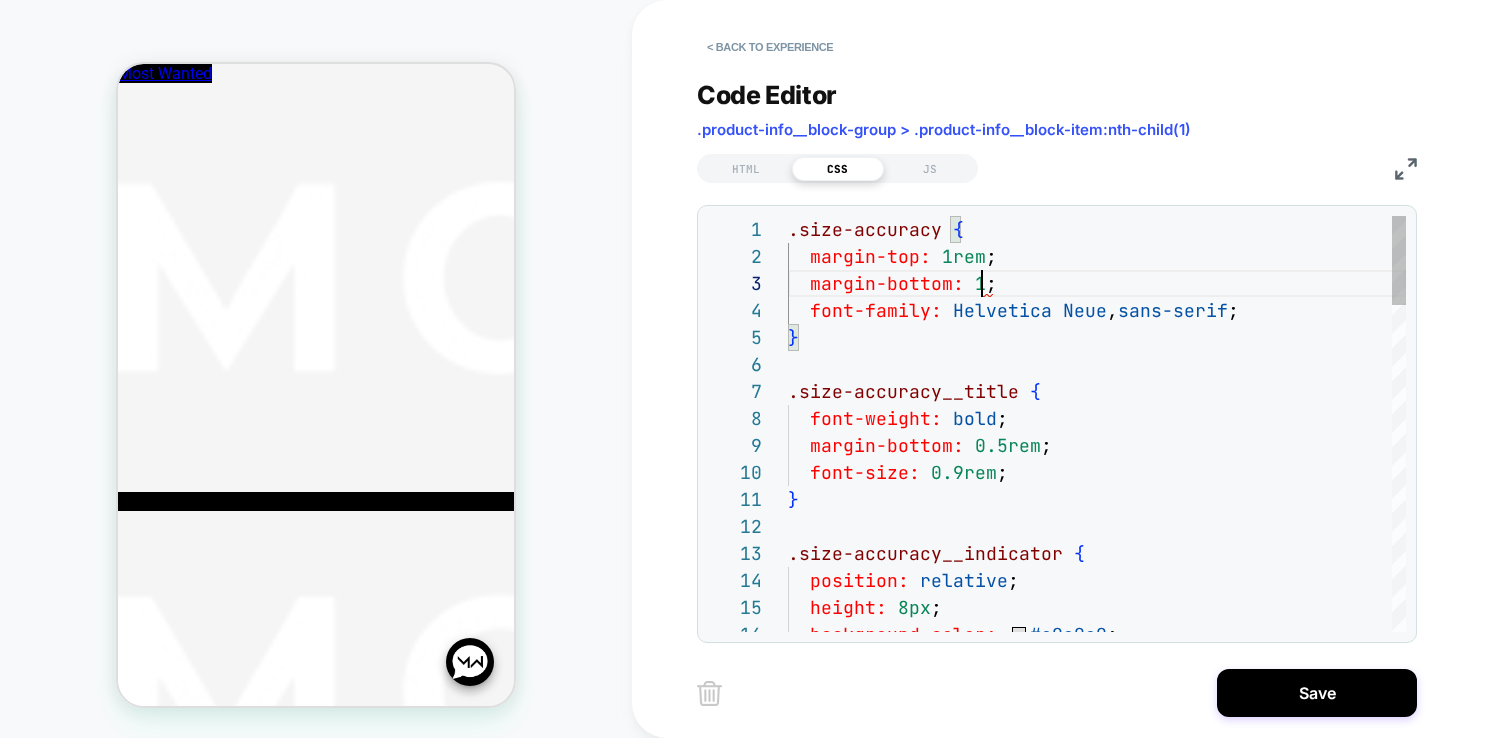 scroll, scrollTop: 54, scrollLeft: 227, axis: both 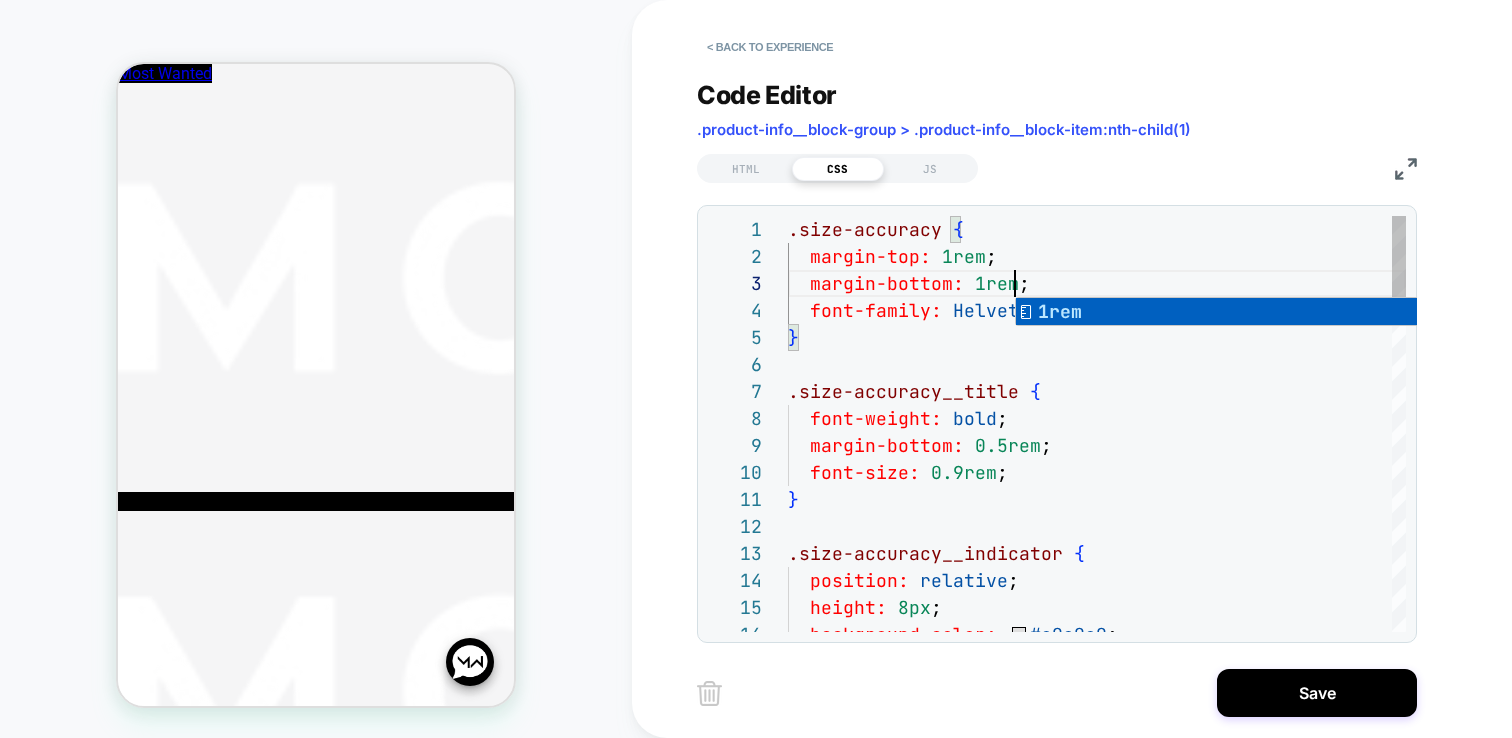 click on ".size-accuracy   {    margin-top:   1rem ;    font-family:   Helvetica   Neue ,  sans-serif ; } .size-accuracy__title   {    font-weight:   bold ;    margin-bottom:   0.5rem ;    font-size:   0.9rem ; } .size-accuracy__indicator   {    position:   relative ;    height:   8px ;    background-color:     #e0e0e0 ;    margin-bottom:   1rem ;" at bounding box center (1097, 1180) 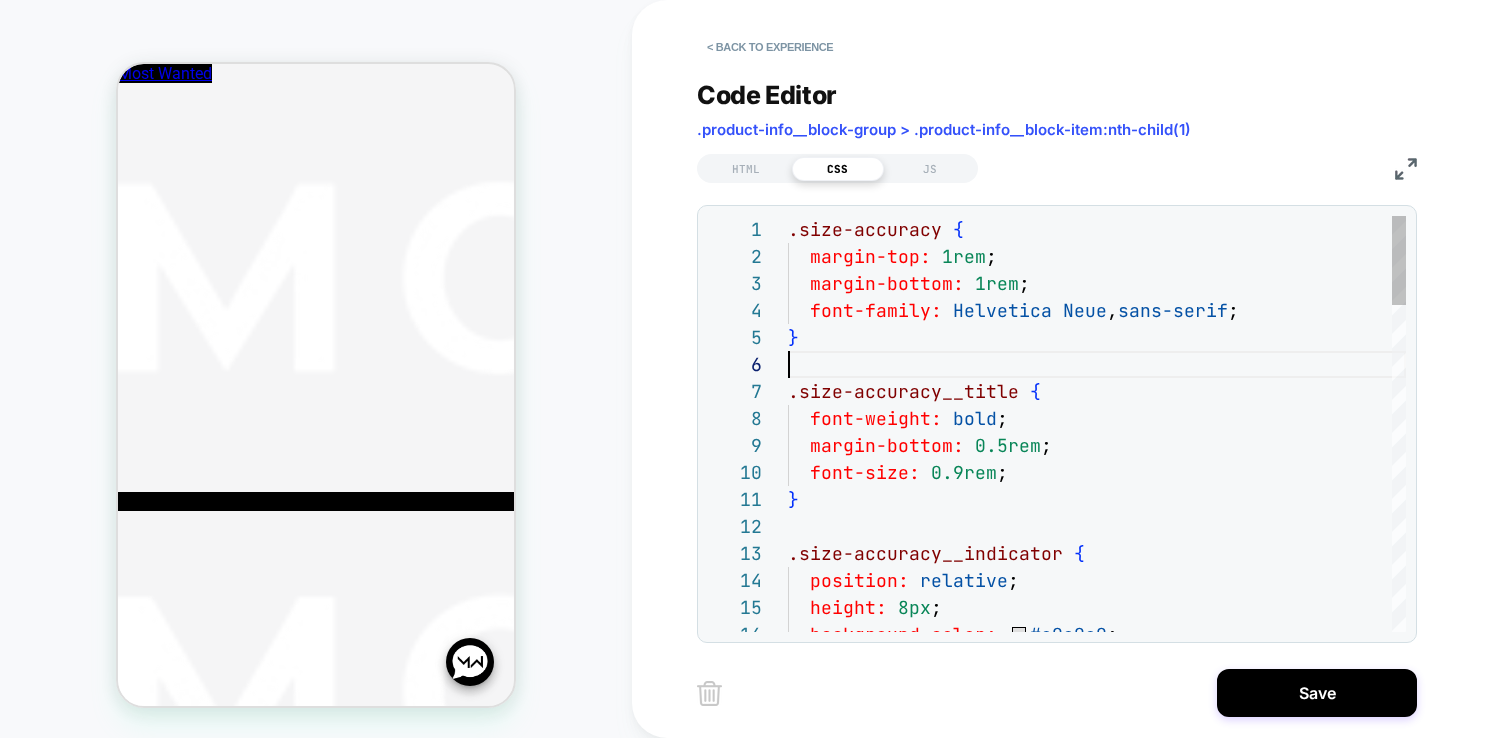 scroll, scrollTop: 135, scrollLeft: 0, axis: vertical 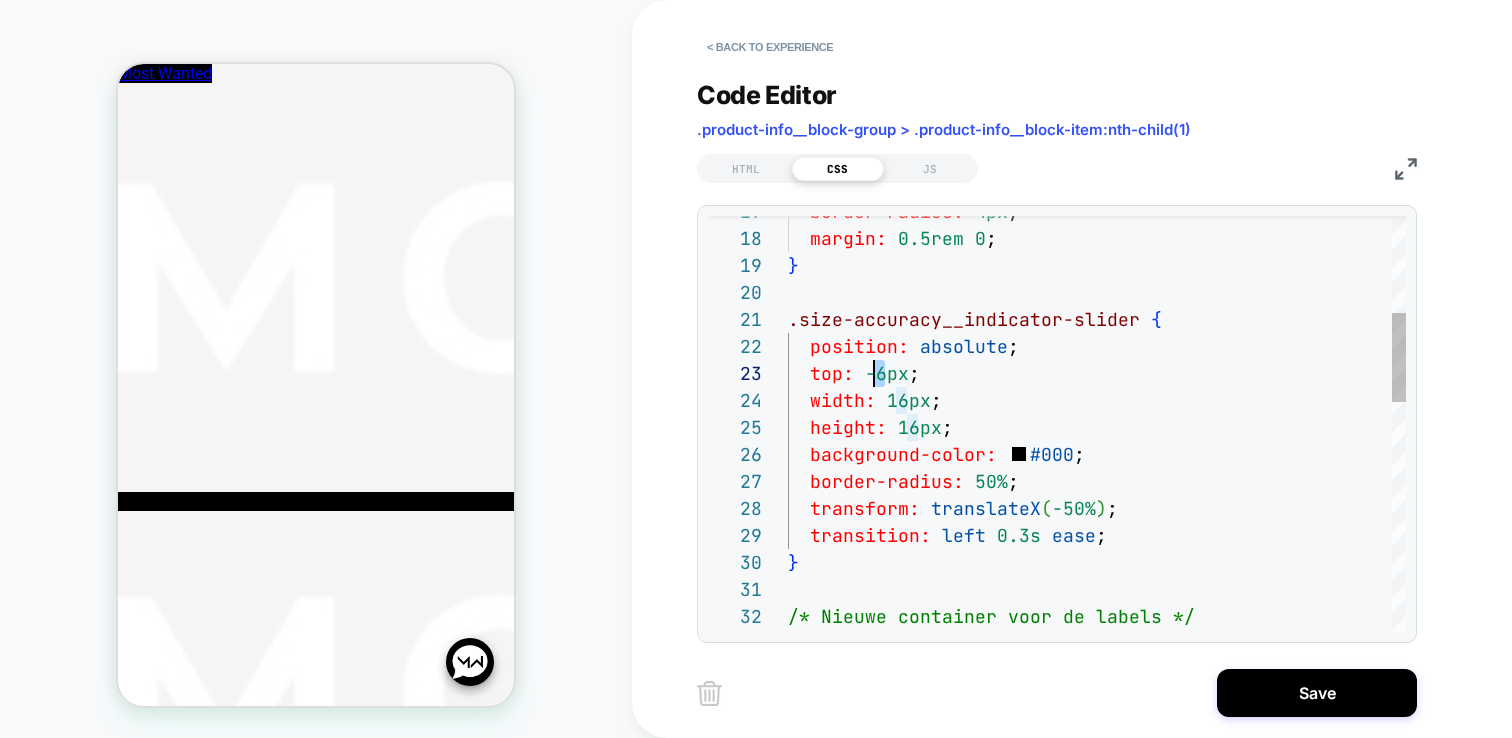 click on "border-radius:   4px ;    margin:   0.5rem   0 ; } .size-accuracy__indicator-slider   {    position:   absolute ;    top:   -6px ;    width:   16px ;    height:   16px ;    background-color:     #000 ;    border-radius:   50% ;    transform:   translateX ( -50% ) ;    transition:   left   0.3s   ease ; } /* Nieuwe container voor de labels */ .size-accuracy__indicator-labels   {" at bounding box center (1097, 730) 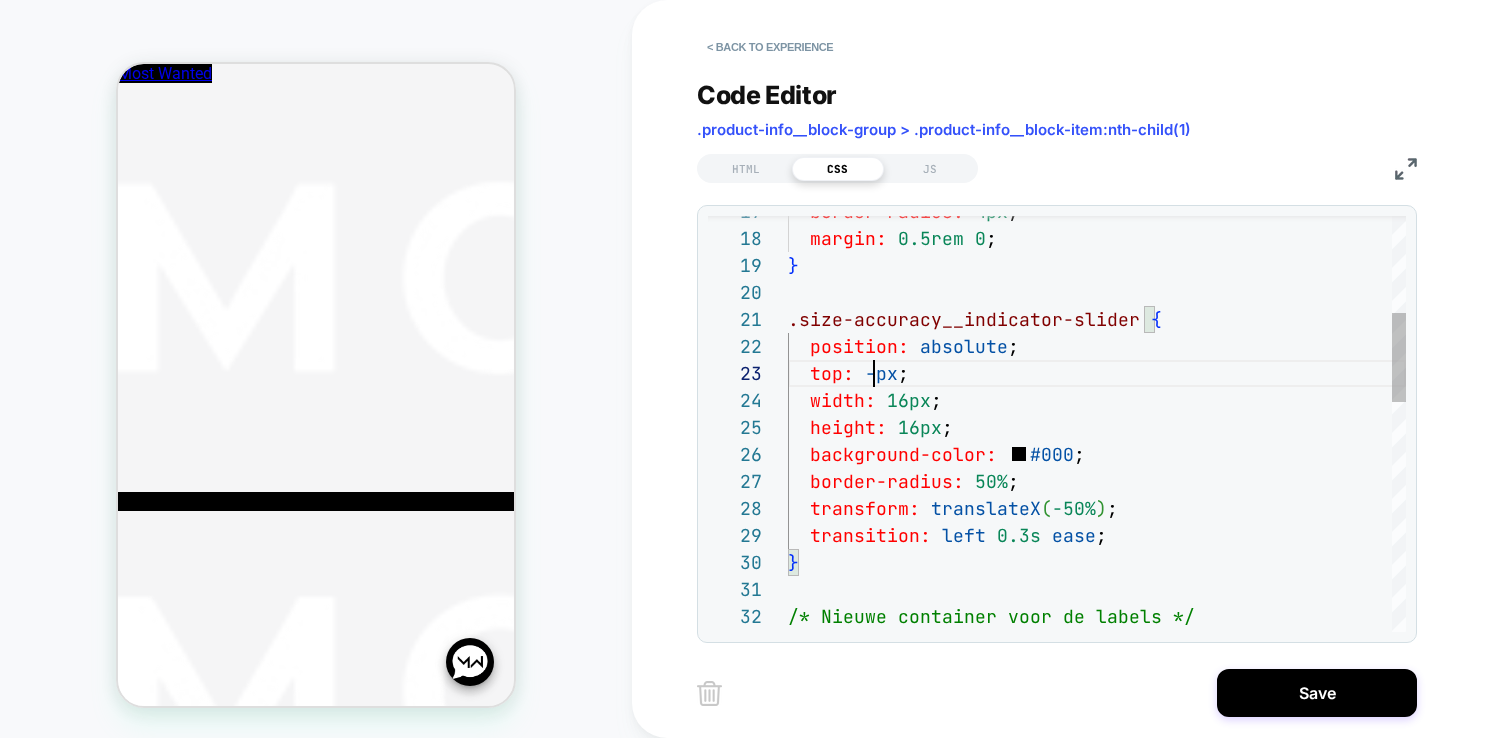 scroll, scrollTop: 54, scrollLeft: 97, axis: both 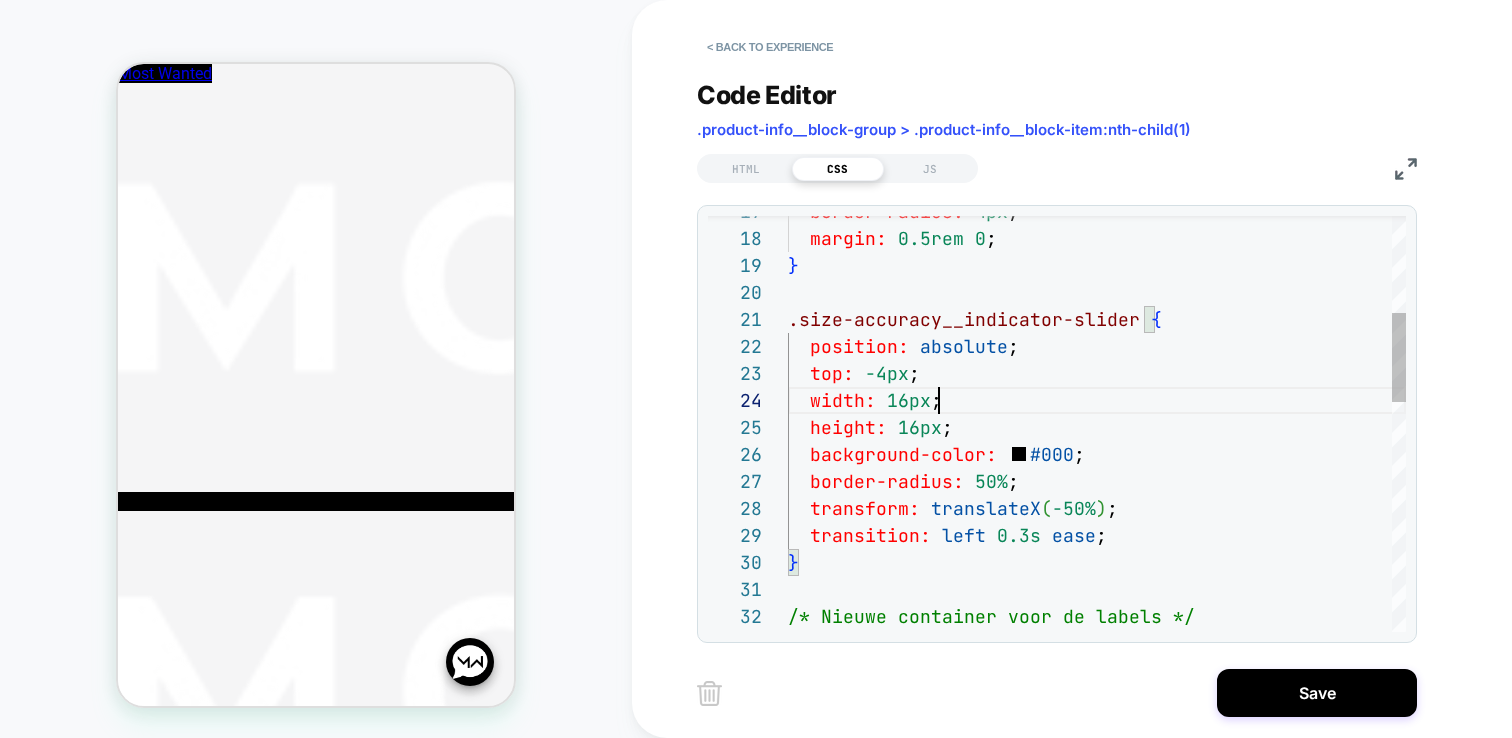 click on "border-radius:   4px ;    margin:   0.5rem   0 ; } .size-accuracy__indicator-slider   {    position:   absolute ;    top:   -4px ;    width:   16px ;    height:   16px ;    background-color:     #000 ;    border-radius:   50% ;    transform:   translateX ( -50% ) ;    transition:   left   0.3s   ease ; } /* Nieuwe container voor de labels */ .size-accuracy__indicator-labels   {" at bounding box center (1097, 730) 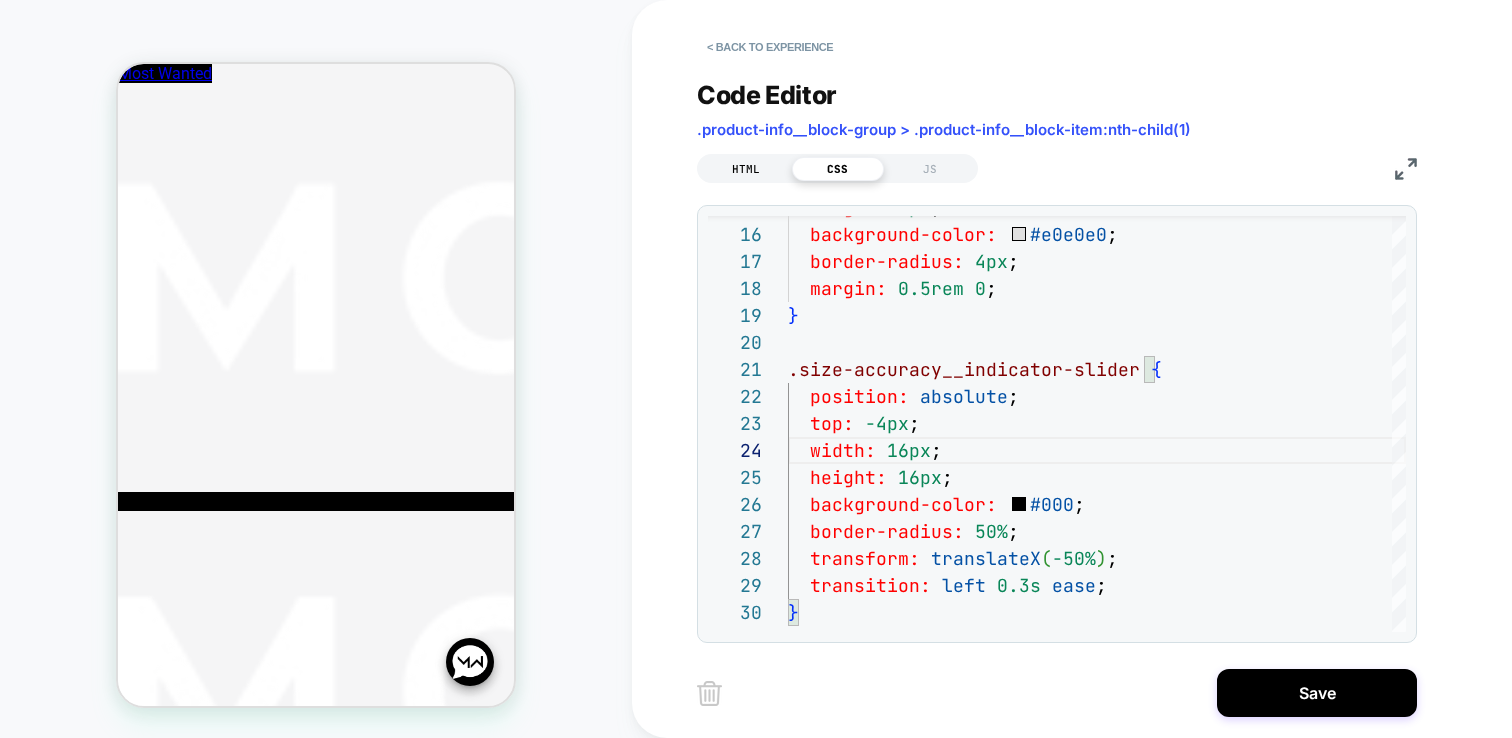 type on "**********" 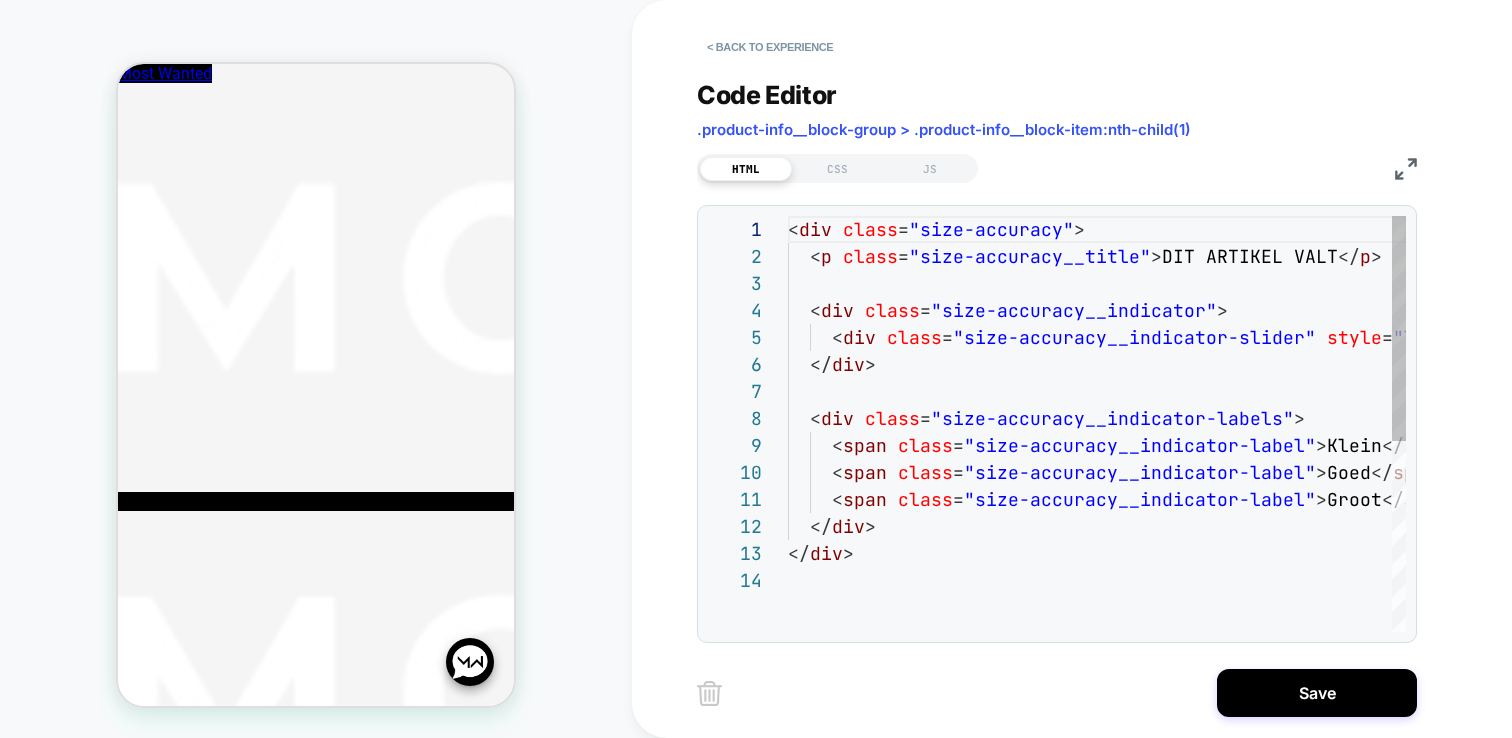 scroll, scrollTop: 270, scrollLeft: 0, axis: vertical 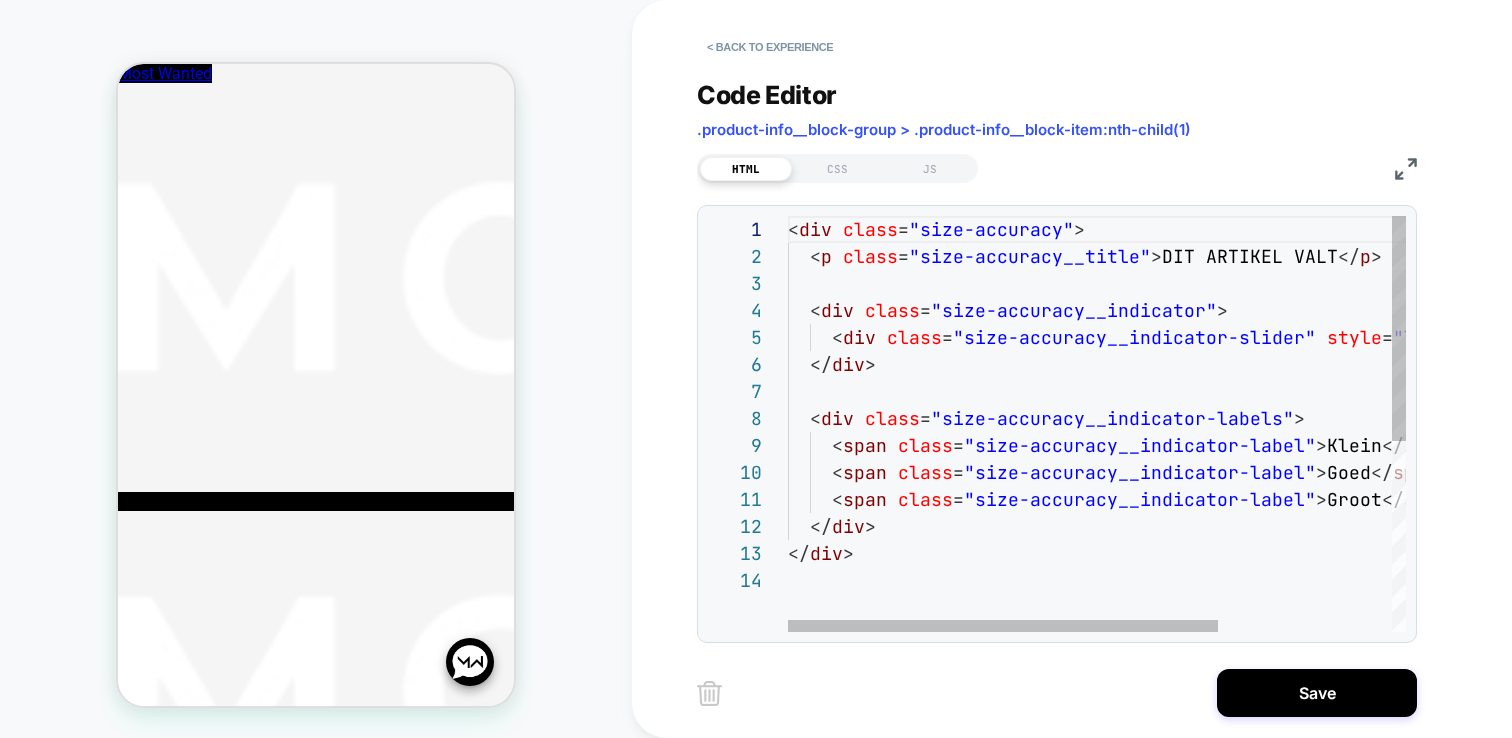 click on "< div   class = "size-accuracy" >    < p   class = "size-accuracy__title" > DIT ARTIKEL VALT </ p >    < div   class = "size-accuracy__indicator" >      < div   class = "size-accuracy__indicator-slider"   style = "left: 75.0%" ></ div >    </ div >    < div   class = "size-accuracy__indicator-labels" >      < span   class = "size-accuracy__indicator-label" > Klein </ span >      < span   class = "size-accuracy__indicator-label" > Goed </ span >      < span   class = "size-accuracy__indicator-label" > Groot </ span >    </ div > </ div >" at bounding box center (1221, 599) 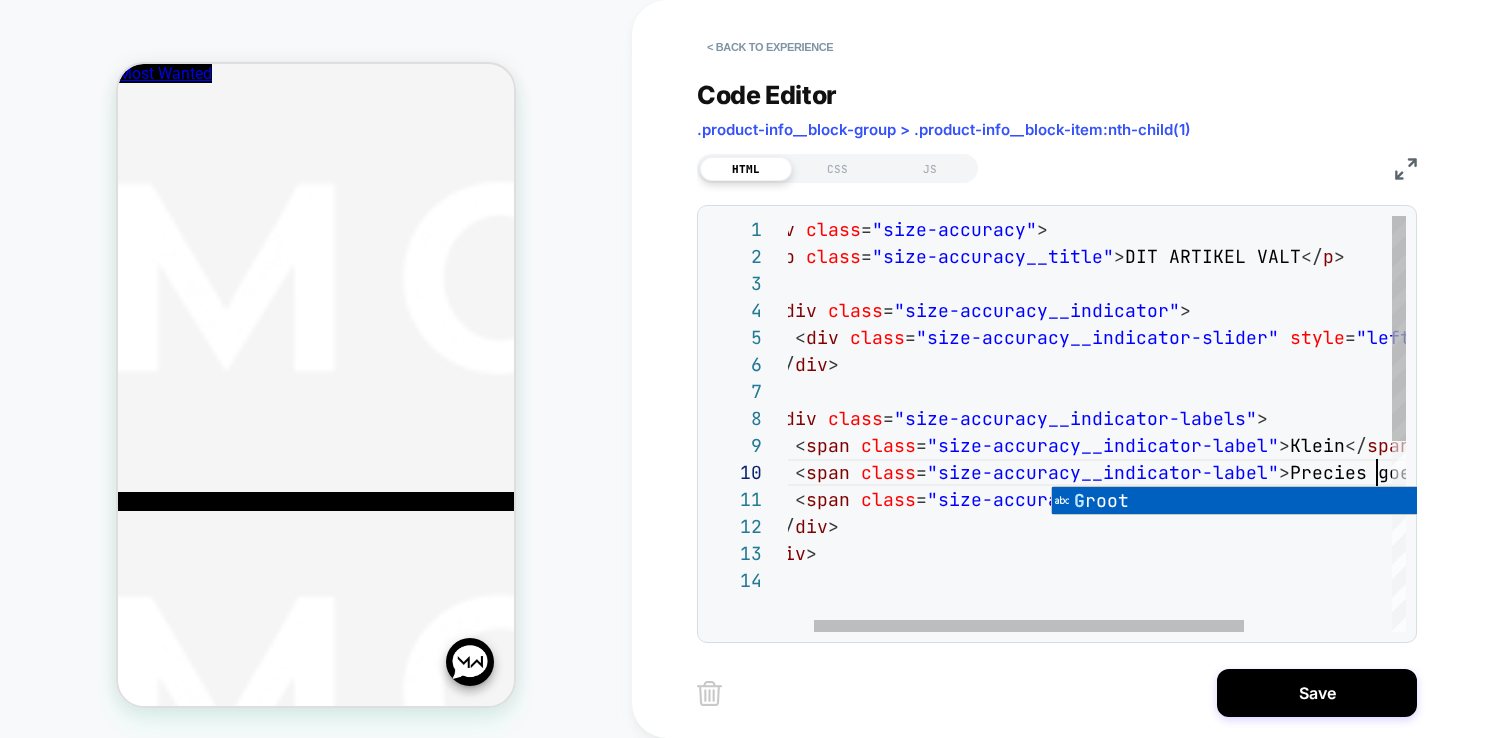 scroll, scrollTop: 243, scrollLeft: 626, axis: both 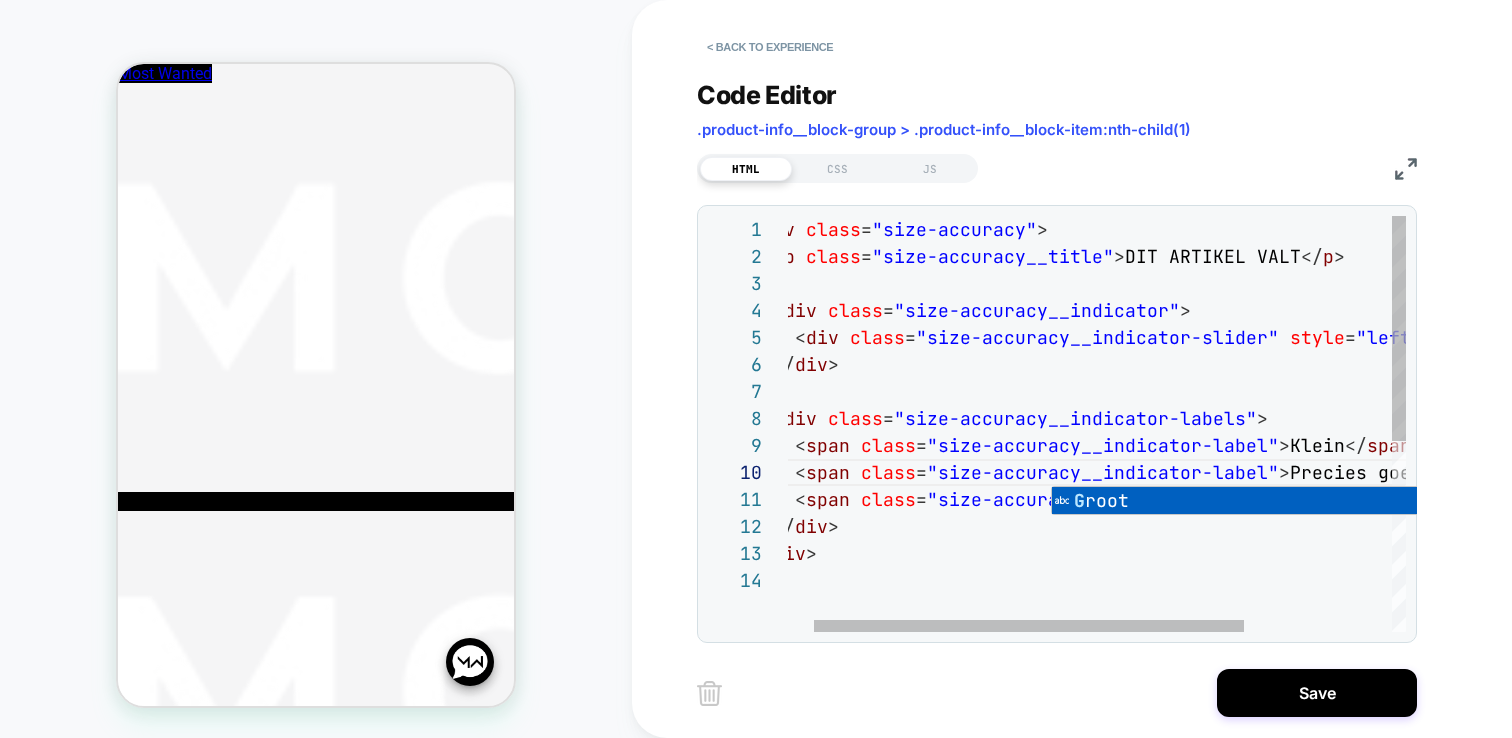 click on "< div   class = "size-accuracy" >    < p   class = "size-accuracy__title" > DIT ARTIKEL VALT </ p >    < div   class = "size-accuracy__indicator" >      < div   class = "size-accuracy__indicator-slider"   style = "left: 75.0%" ></ div >    </ div >    < div   class = "size-accuracy__indicator-labels" >      < span   class = "size-accuracy__indicator-label" > Klein </ span >      < span   class = "size-accuracy__indicator-label" > Precies goed </ span >      < span   class = "size-accuracy__indicator-label" > Groot </ span >    </ div > </ div >" at bounding box center [1184, 599] 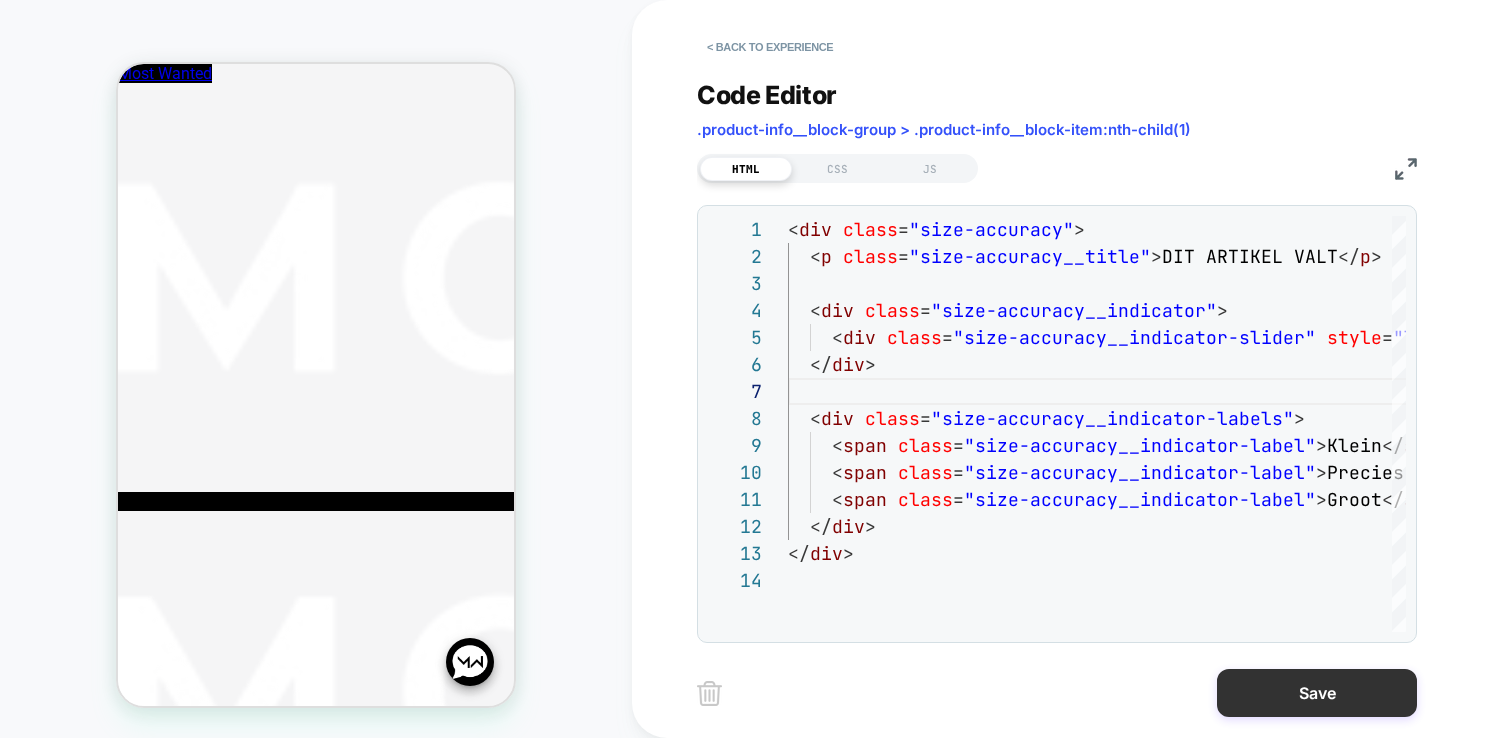 type on "**********" 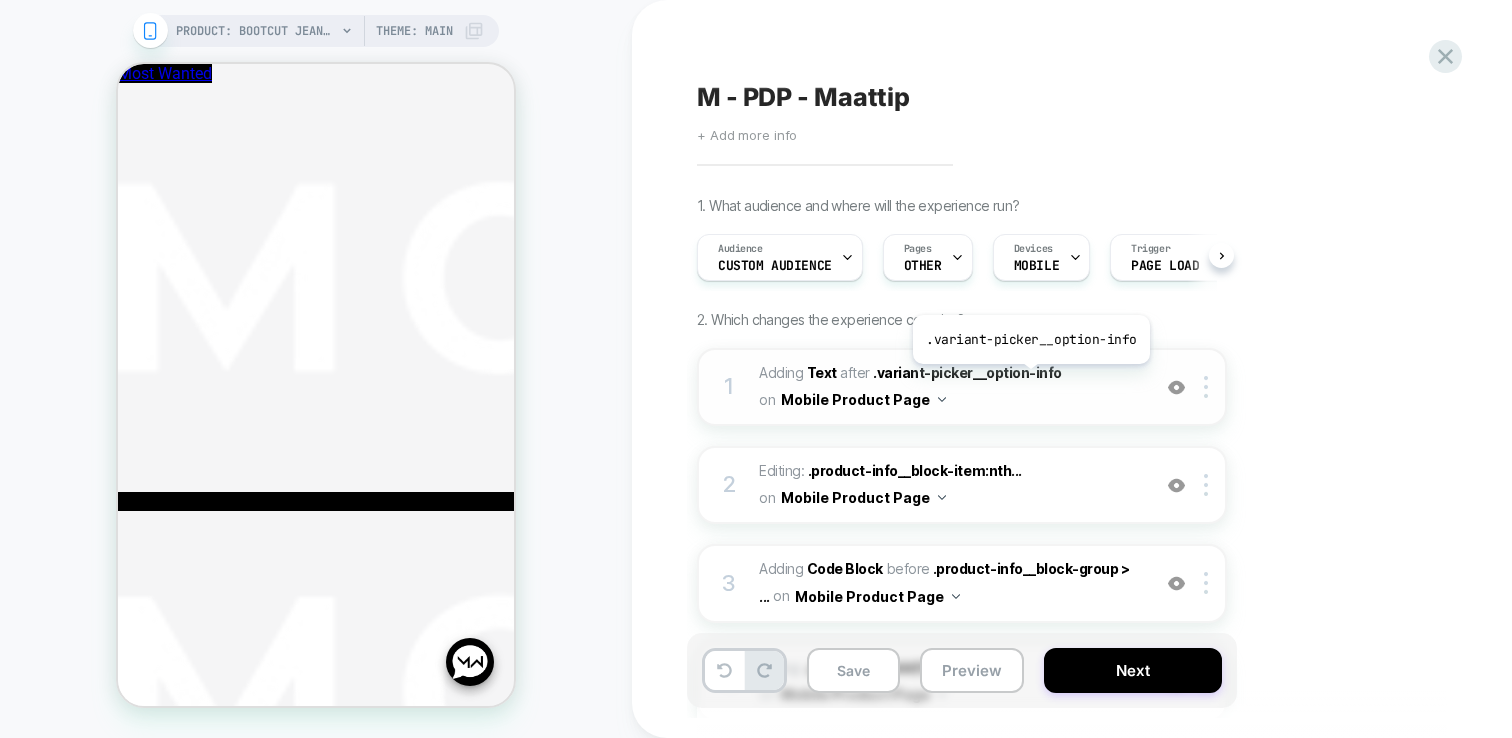 scroll, scrollTop: 0, scrollLeft: 1, axis: horizontal 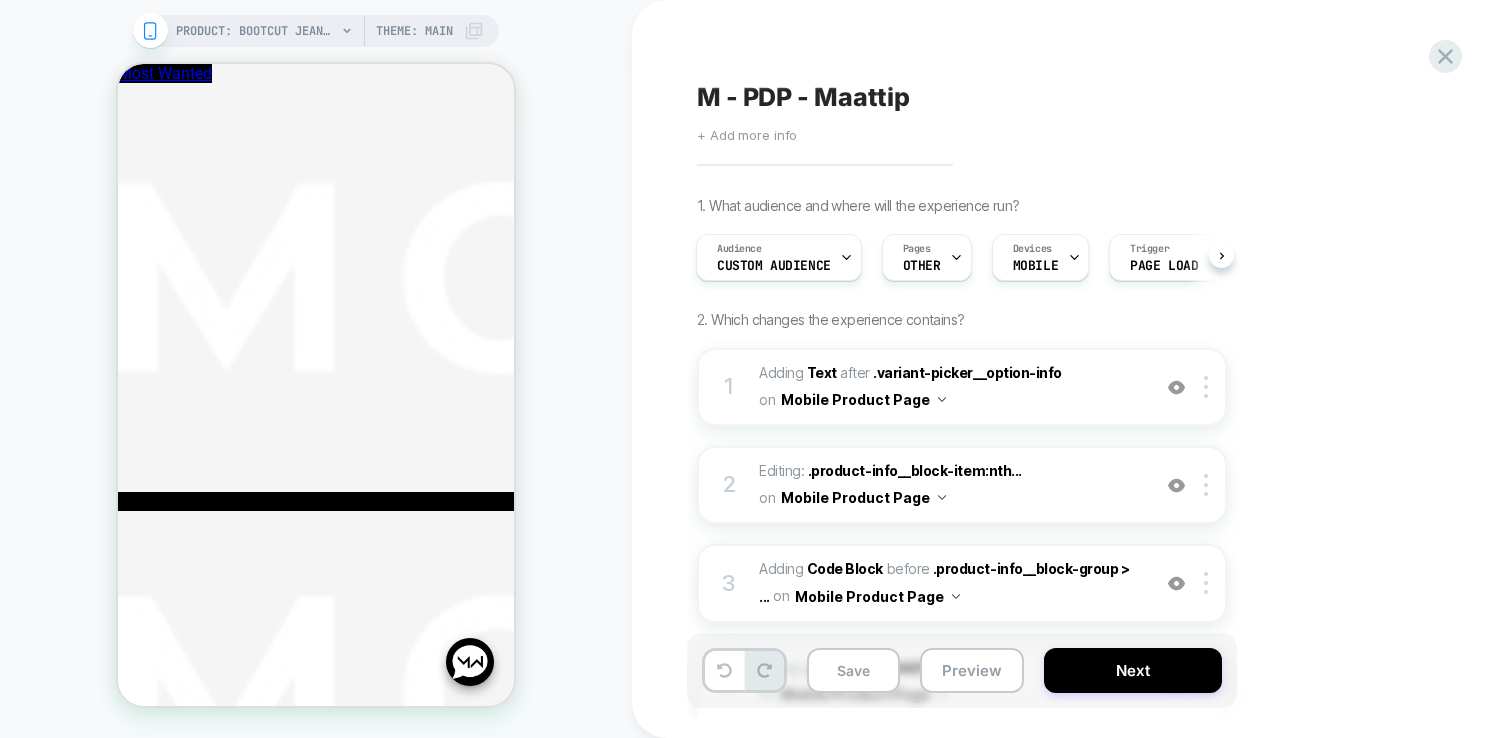 click on "1. What audience and where will the experience run? Audience Custom Audience Pages OTHER Devices MOBILE Trigger Page Load 2. Which changes the experience contains? 1 #_loomi_addon_1746105205670 Adding   Text   AFTER .variant-picker__option-info .variant-picker__option-info   on Mobile Product Page Add Before Add After Duplicate Replace Position Copy CSS Selector Copy Widget Id Rename Copy to   Desktop Target   All Devices Delete 2 Editing :   .product-info__block-item:nth... .product-info__block-item:nth-child(9)   on Mobile Product Page Add Before Add After Copy CSS Selector Rename Delete 3 Adding   Code Block   BEFORE .product-info__block-group > ... .product-info__block-group > .product-info__block-item:nth-child(1)   on Mobile Product Page Add Before Add After Duplicate Replace Position Copy CSS Selector Rename Copy to   Desktop Target   All Devices Delete 4 Hiding :   .prose:nth-child(1) > p:nth-c... .prose:nth-child(1) > p:nth-child(2)   on Mobile Product Page Add Before Add After Copy CSS Selector" at bounding box center [1062, 529] 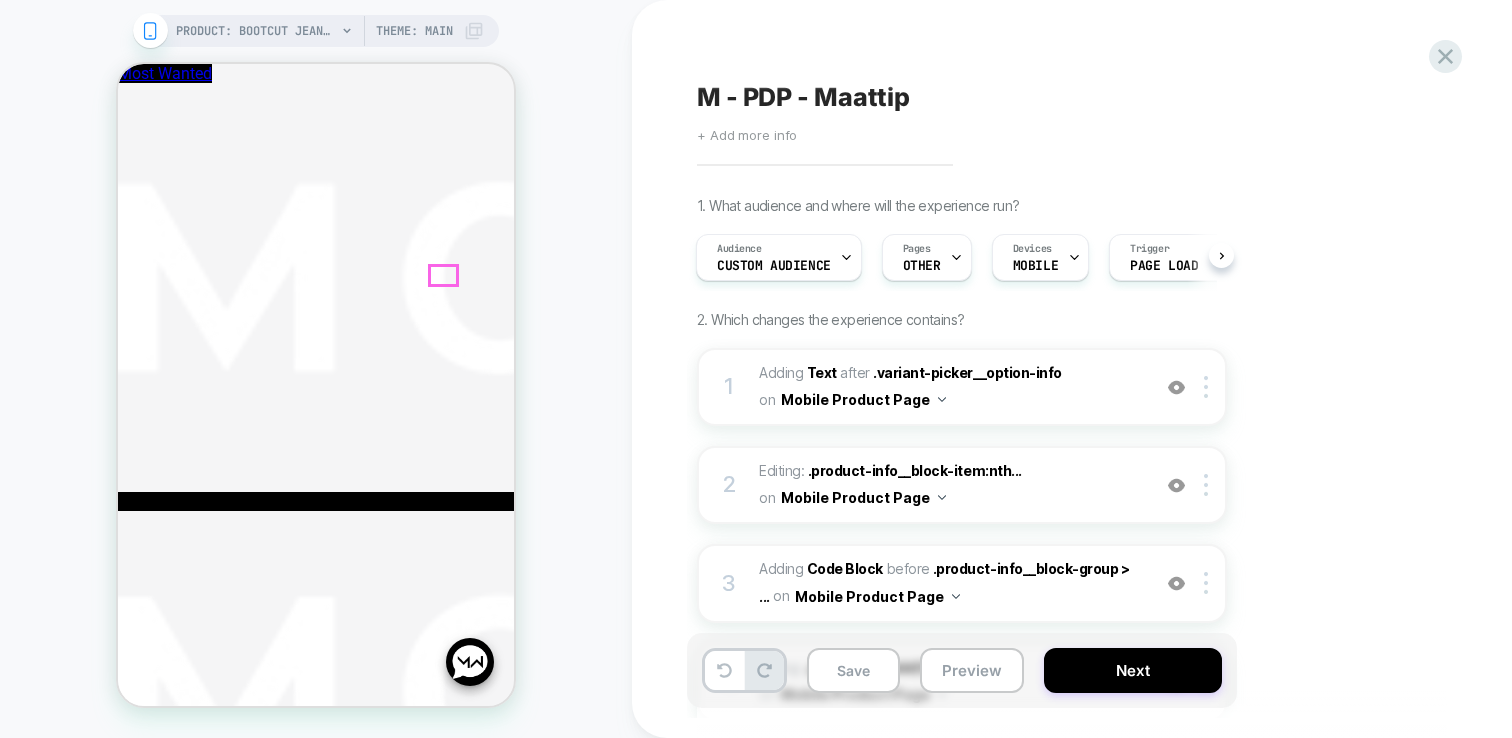 scroll, scrollTop: 970, scrollLeft: 0, axis: vertical 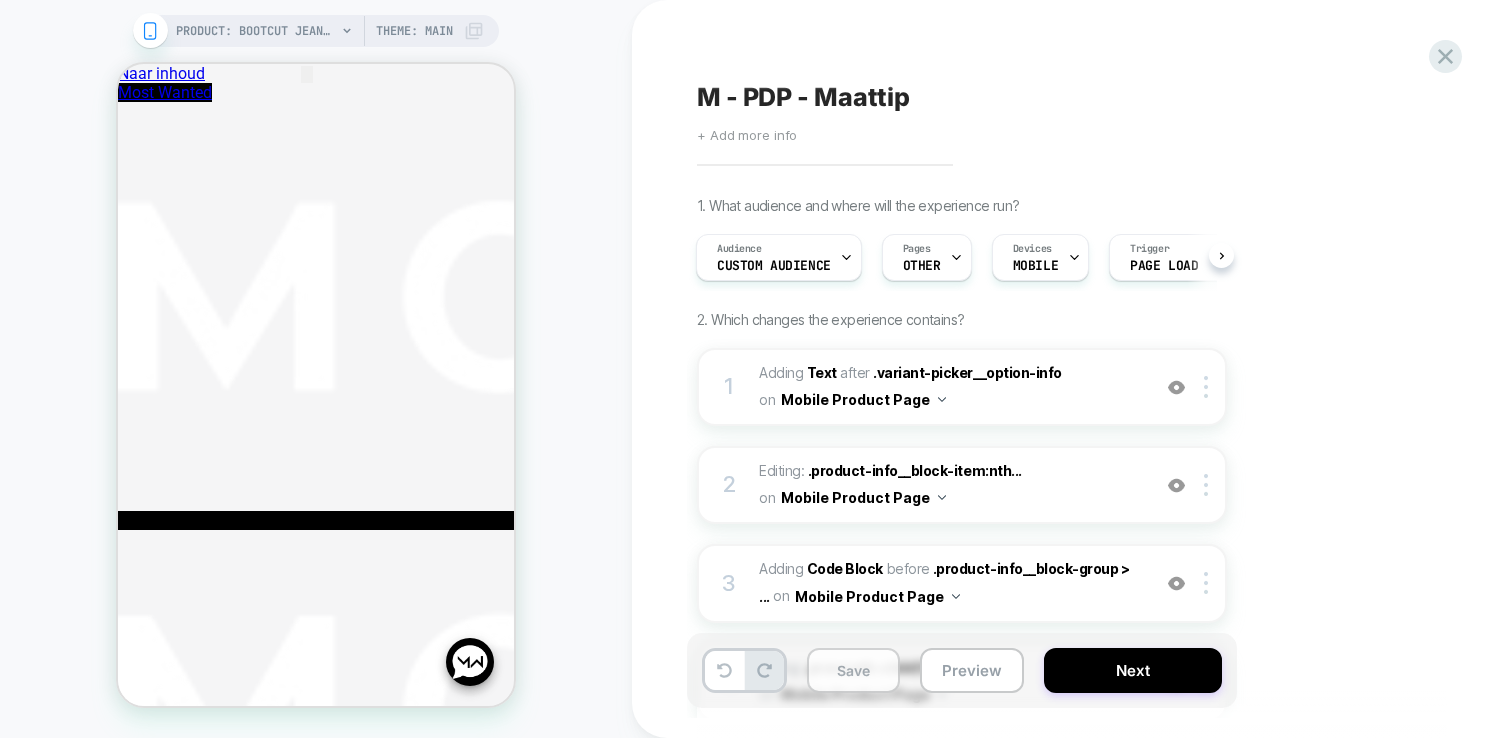click on "Save" at bounding box center (853, 670) 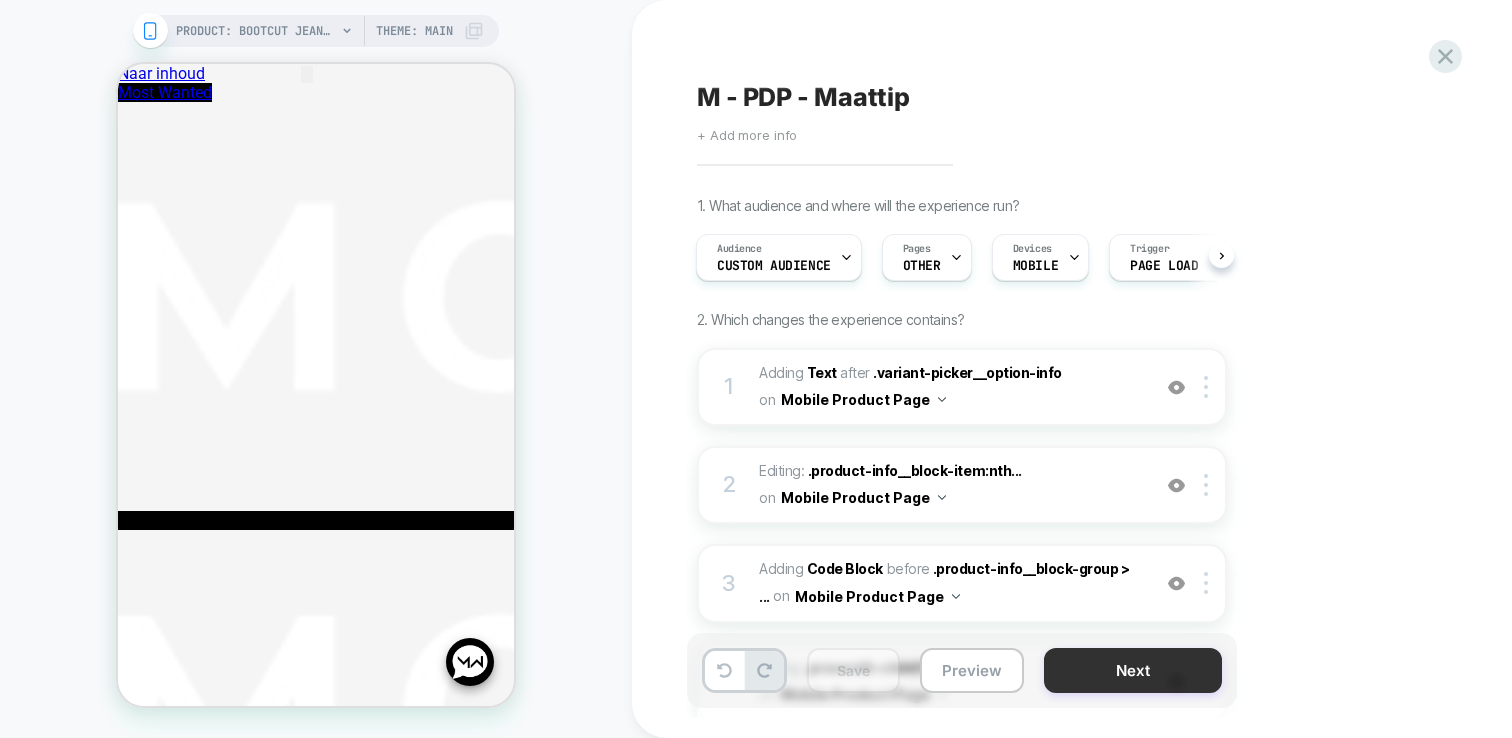 click on "Next" at bounding box center (1133, 670) 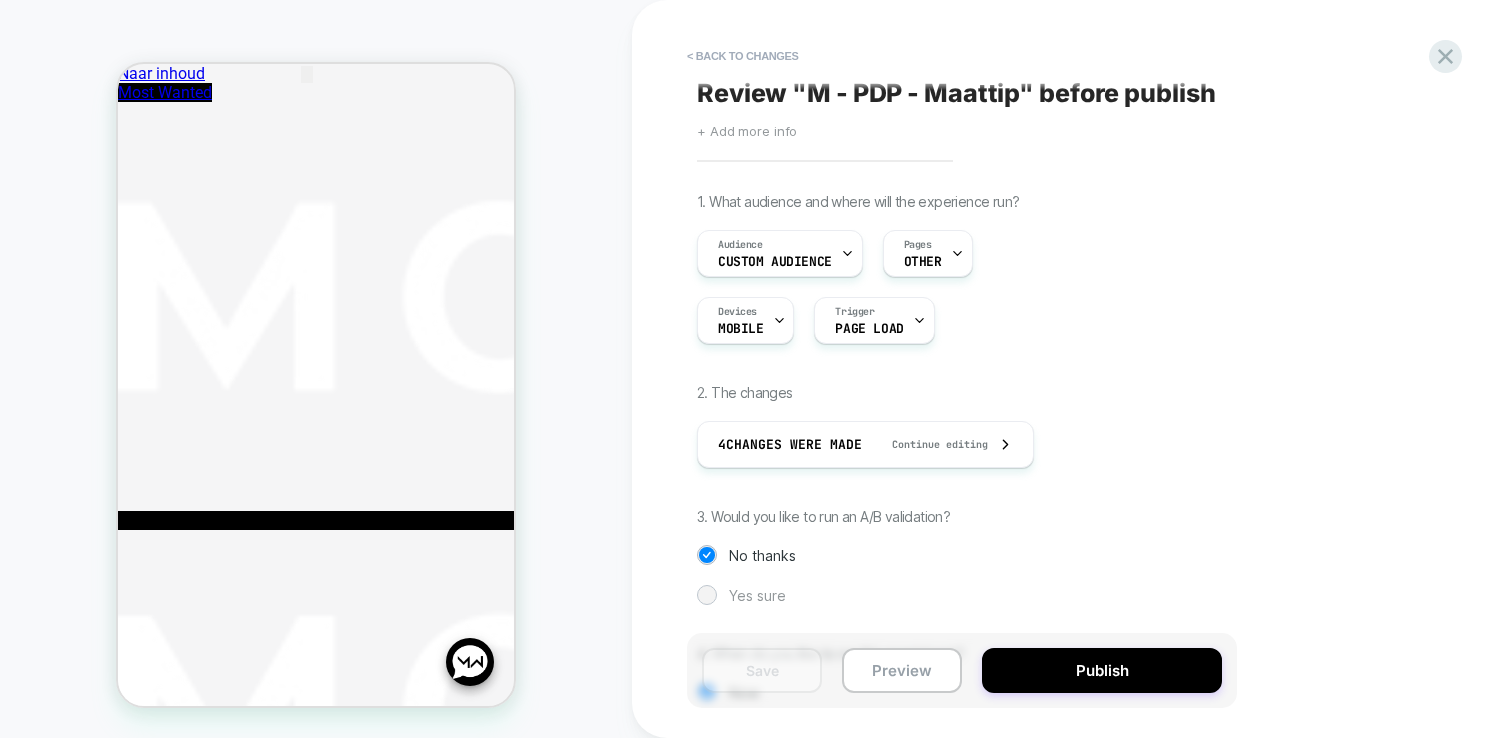 click on "Yes sure" at bounding box center [962, 595] 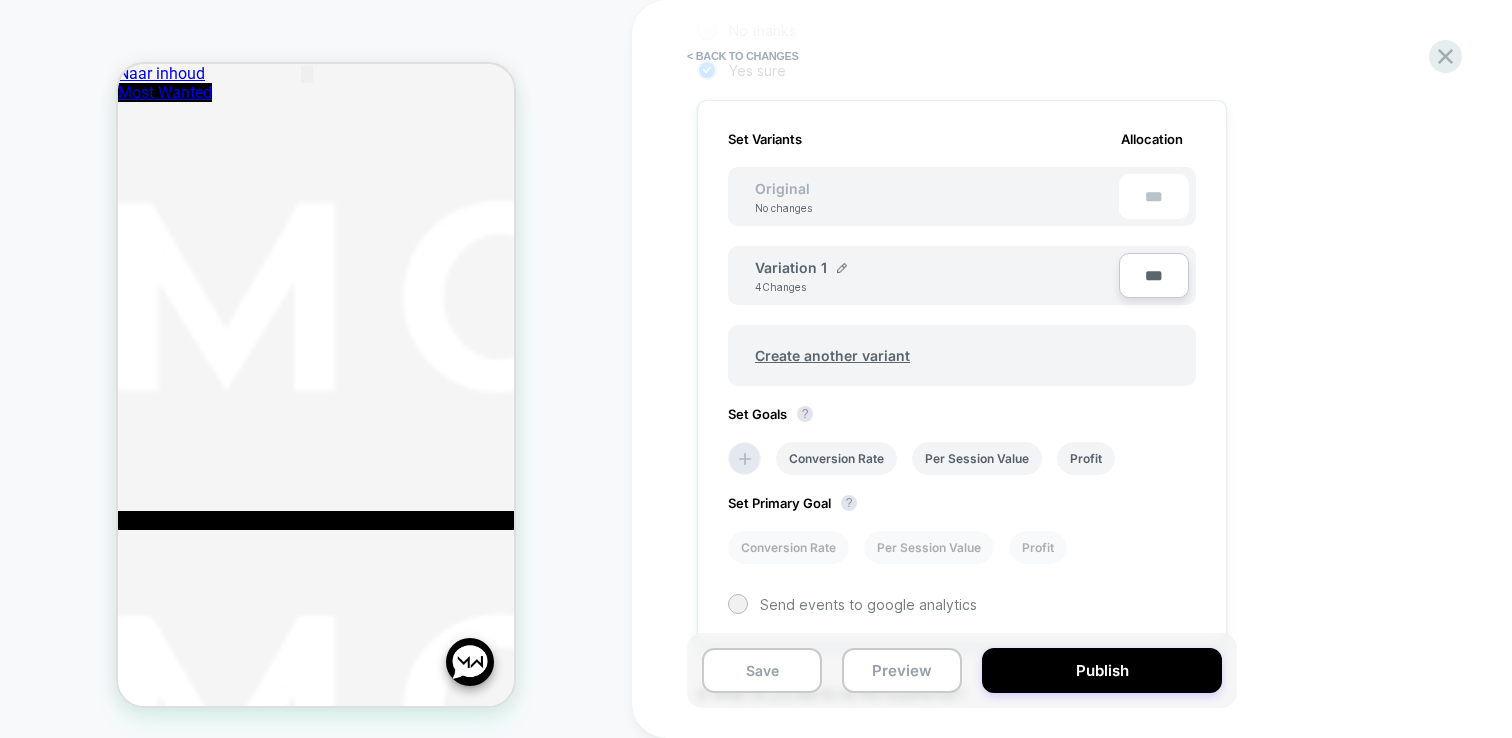 scroll, scrollTop: 501, scrollLeft: 0, axis: vertical 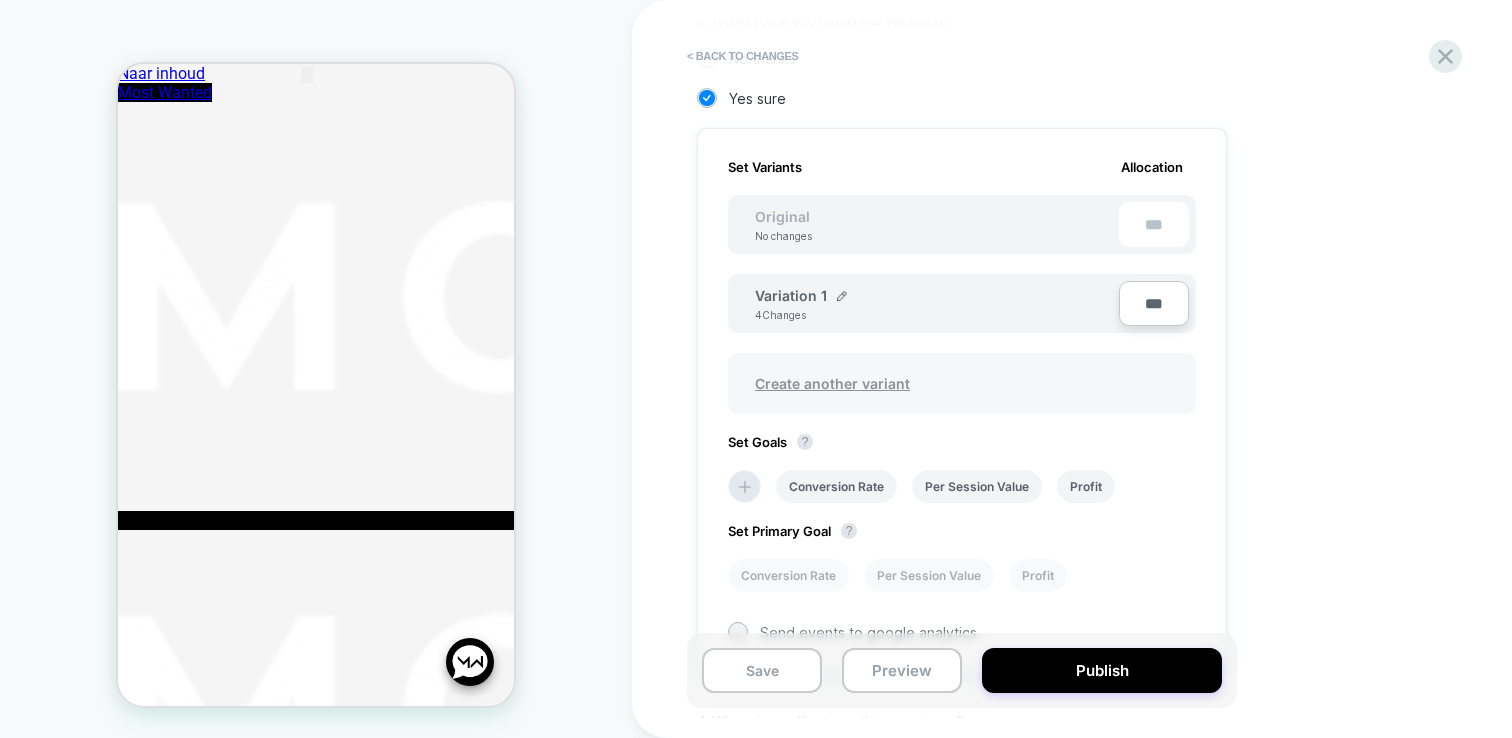 click on "Create another variant" at bounding box center [832, 383] 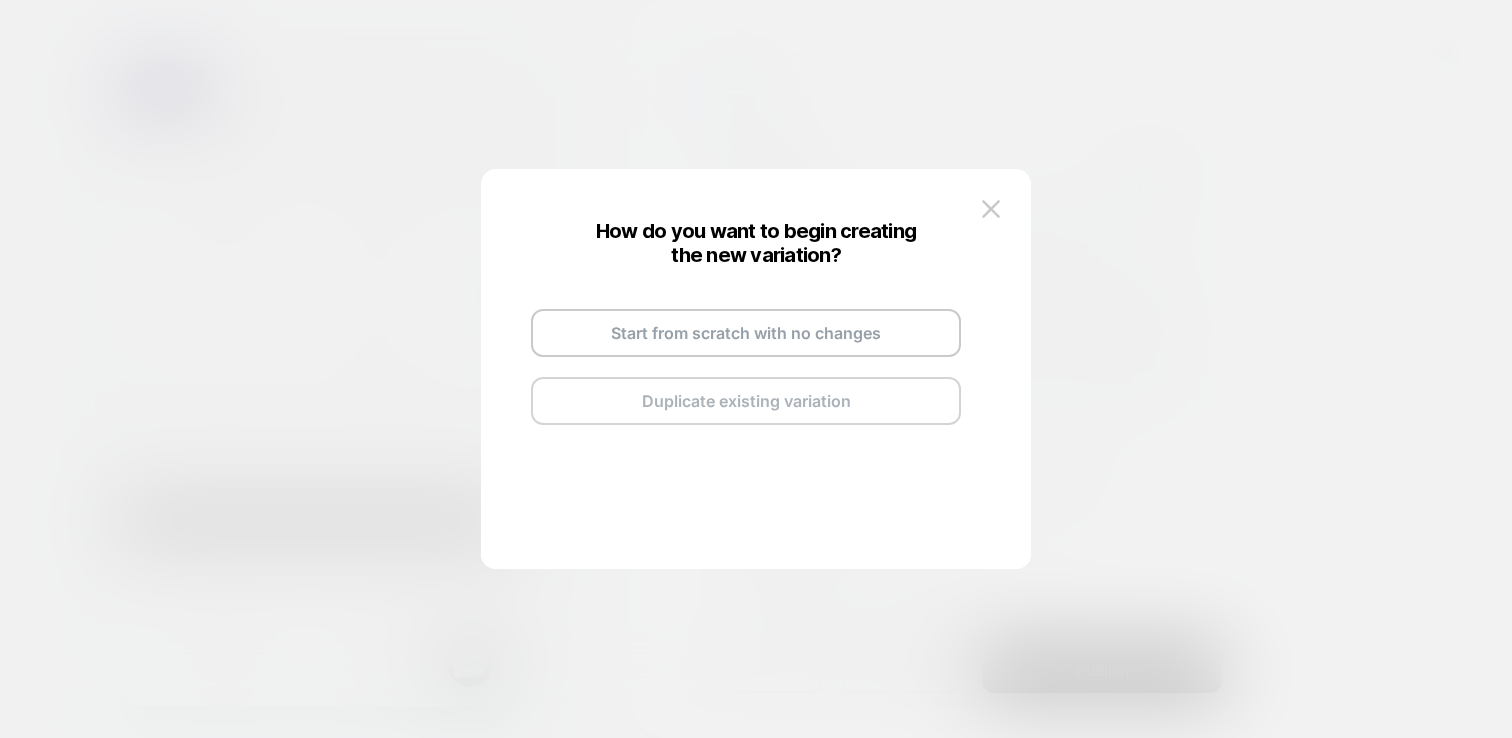 click on "Duplicate existing variation" at bounding box center (746, 401) 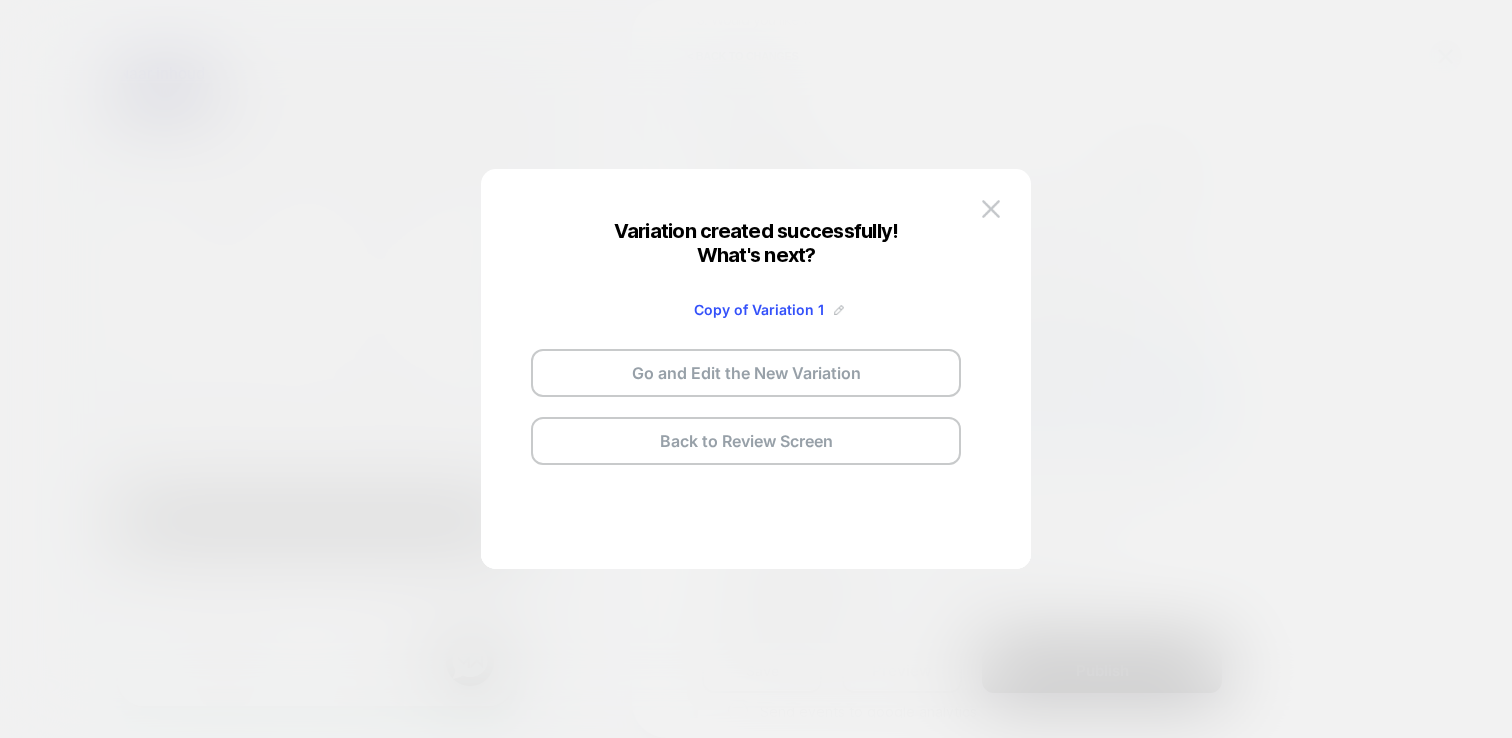 click at bounding box center (839, 310) 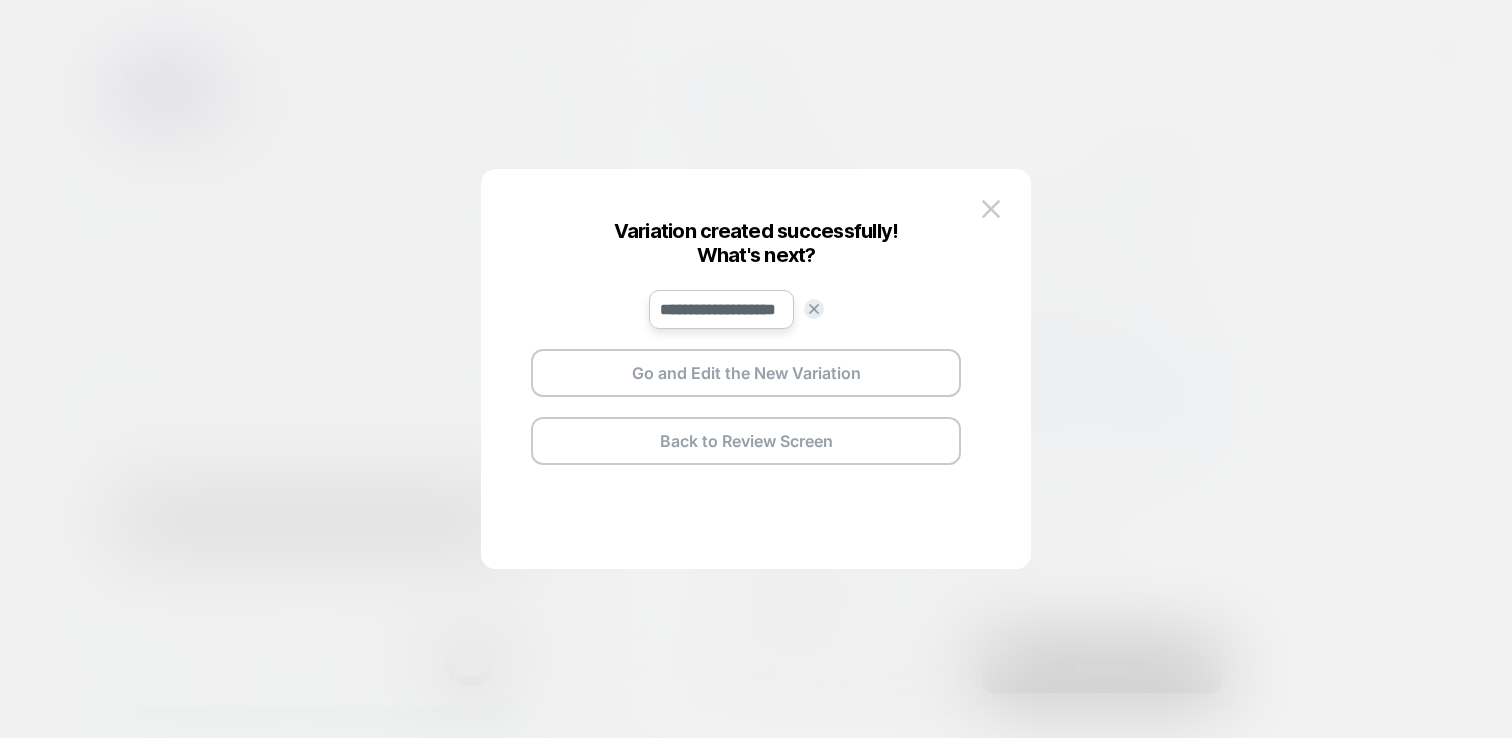 drag, startPoint x: 732, startPoint y: 312, endPoint x: 549, endPoint y: 311, distance: 183.00273 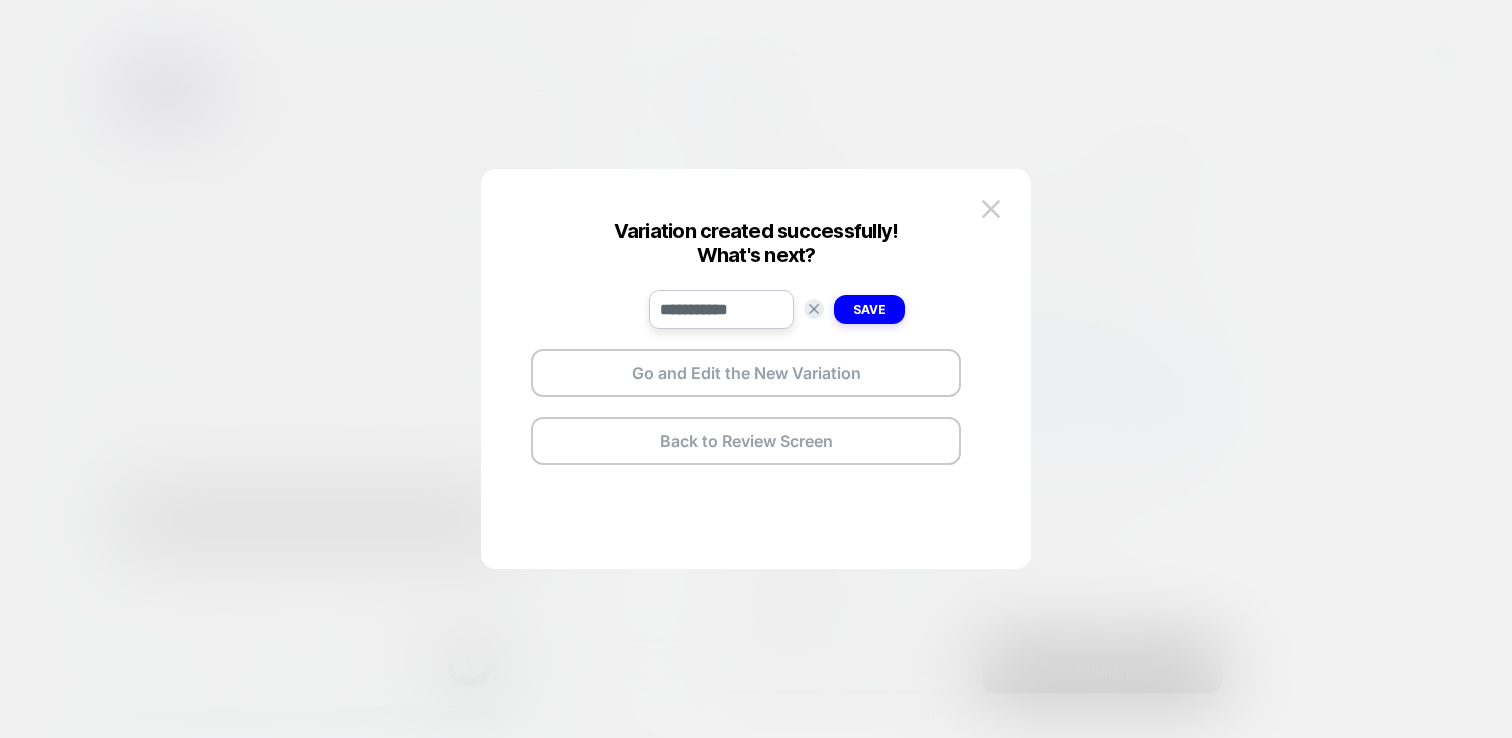 click on "**********" at bounding box center [721, 309] 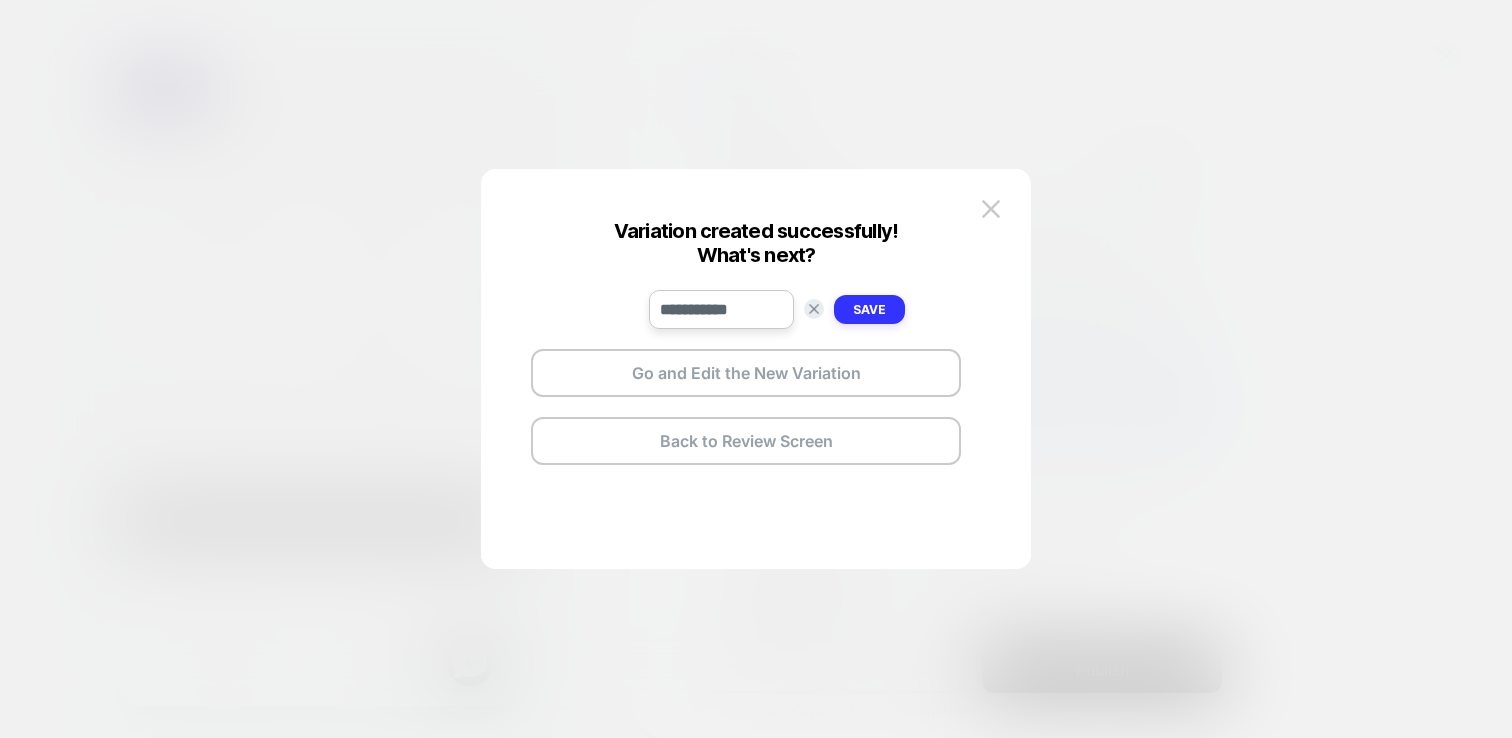 type on "**********" 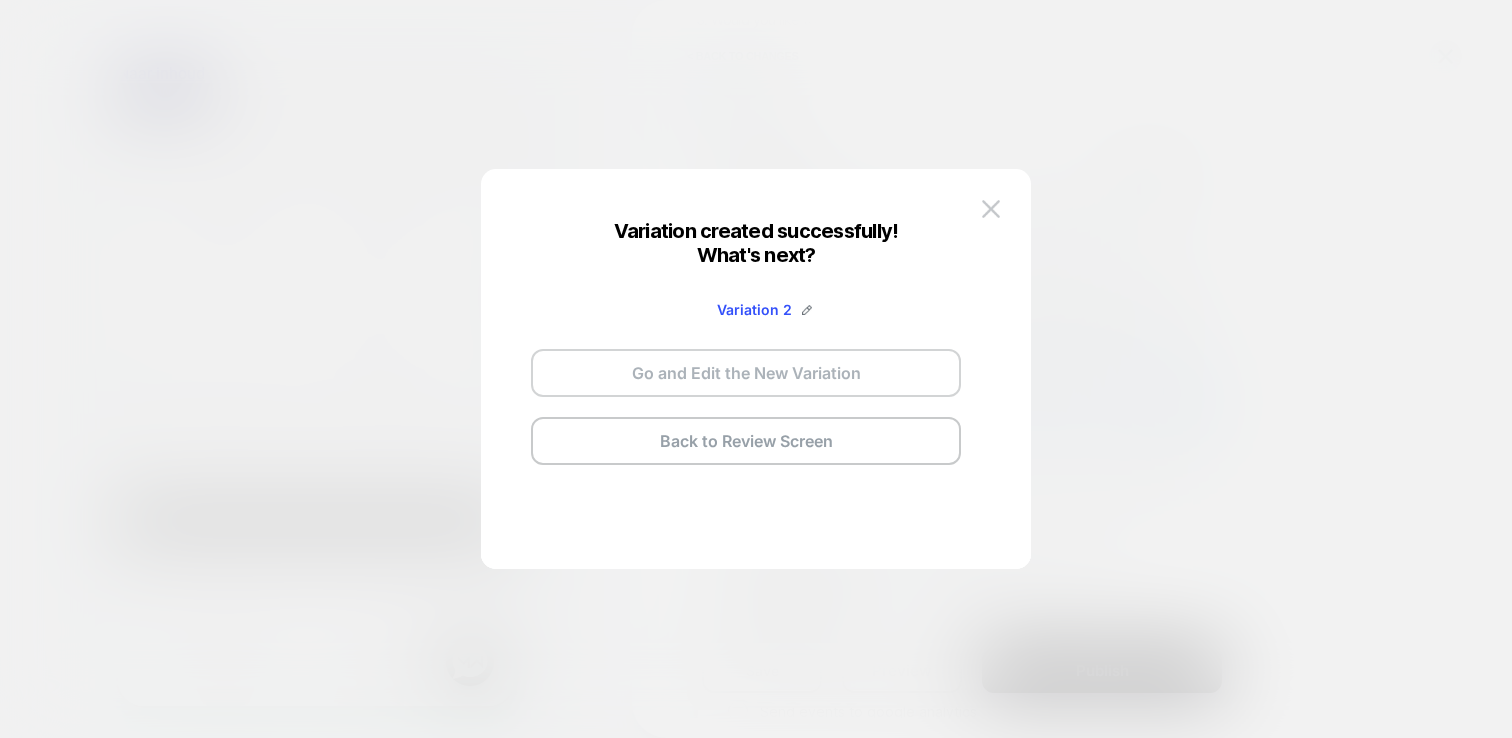 click on "Go and Edit the New Variation" at bounding box center [746, 373] 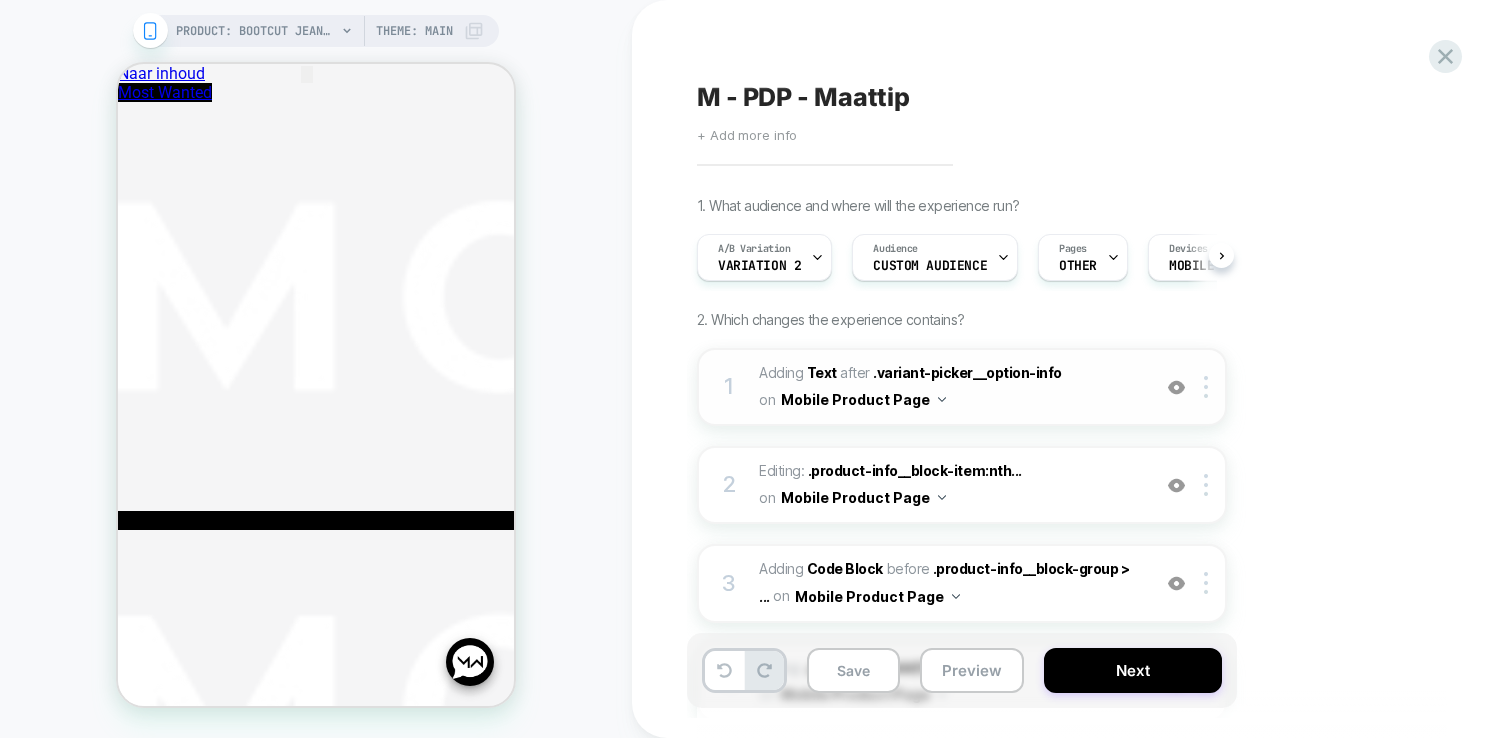 scroll, scrollTop: 0, scrollLeft: 1, axis: horizontal 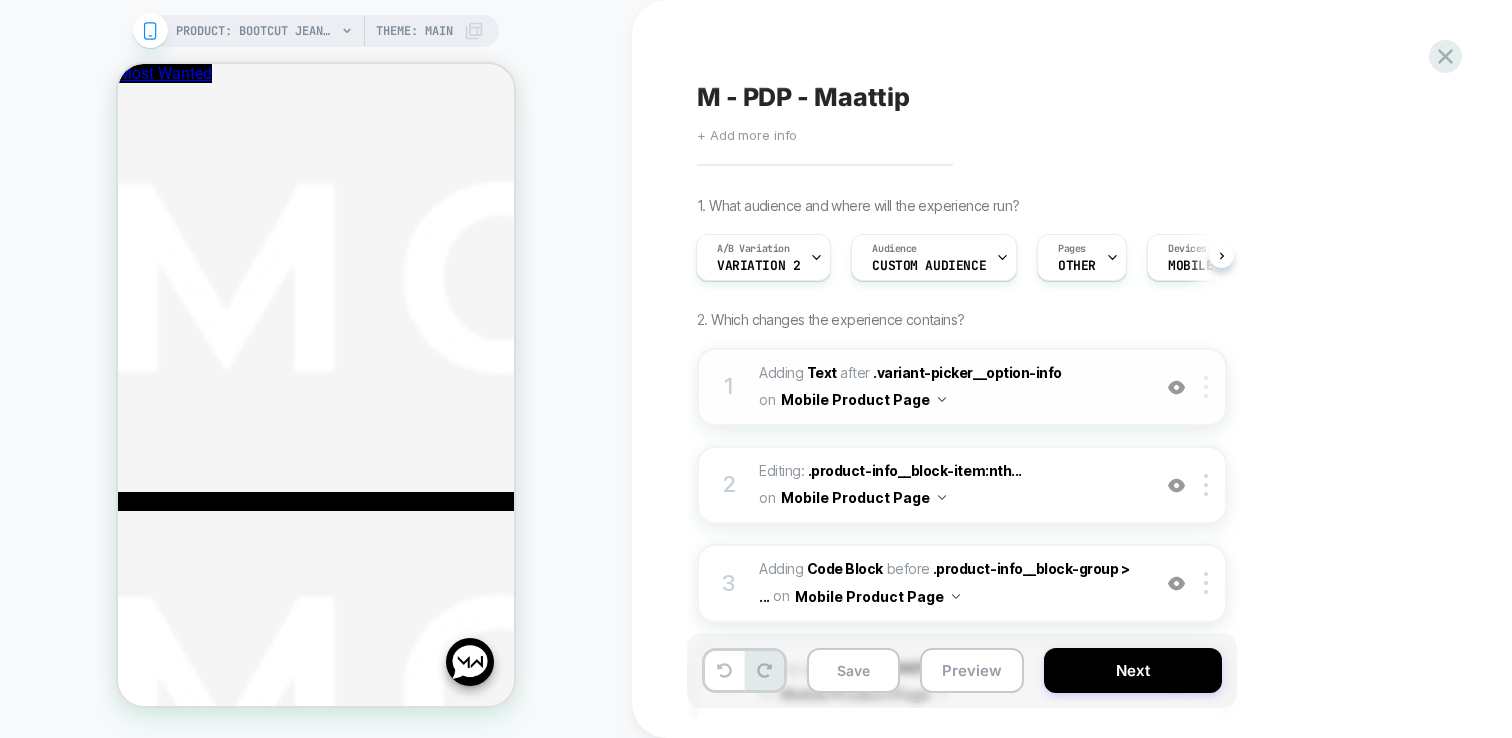 click at bounding box center (1209, 387) 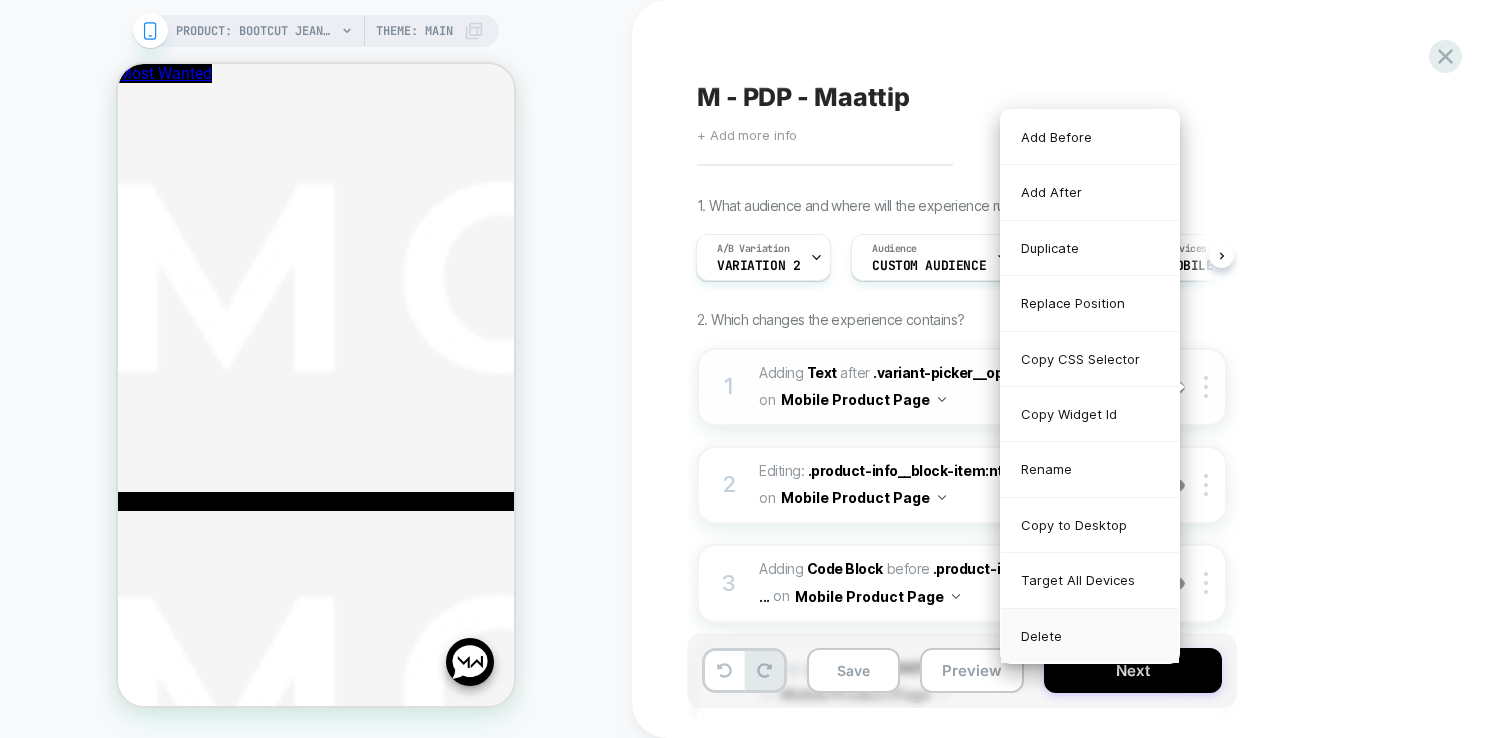 click on "Delete" at bounding box center [1090, 636] 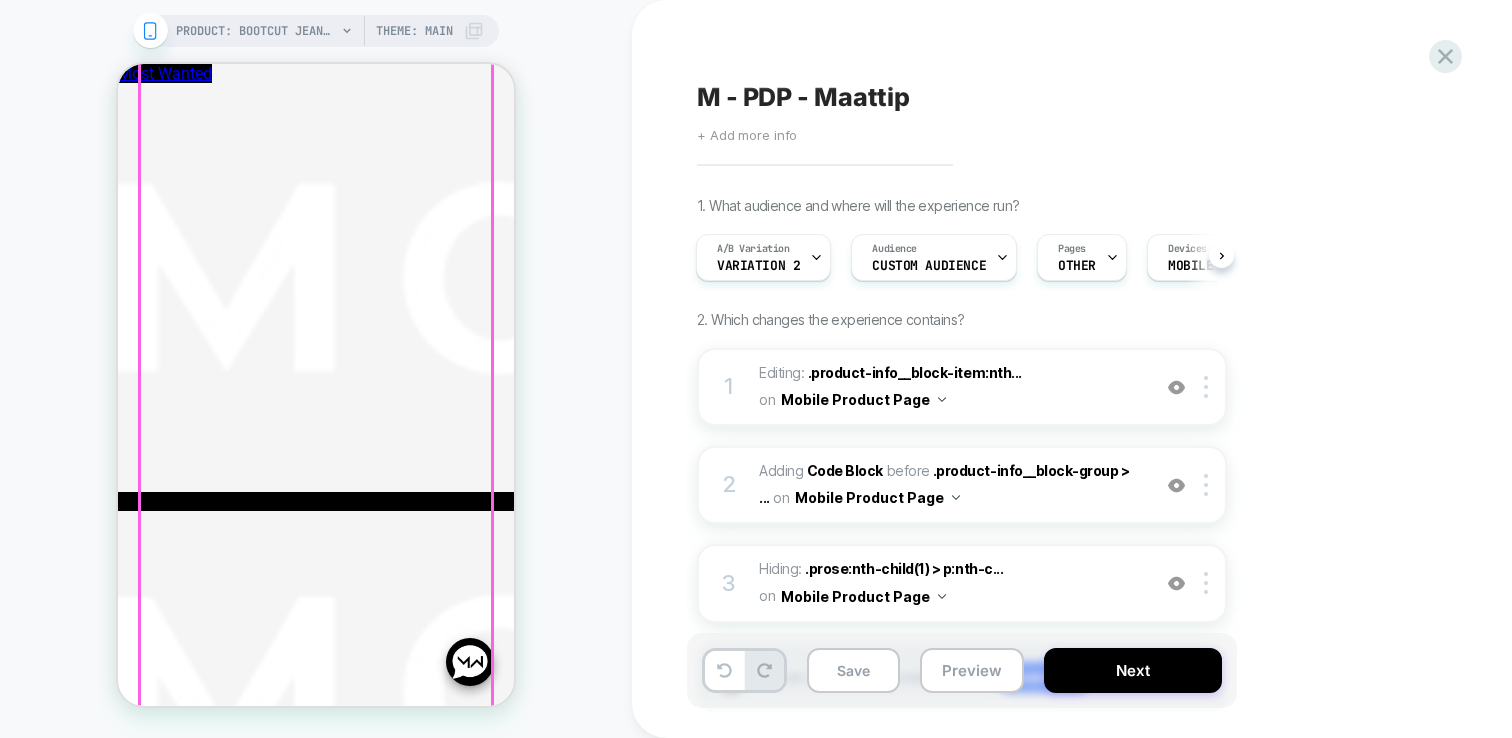 scroll, scrollTop: 768, scrollLeft: 0, axis: vertical 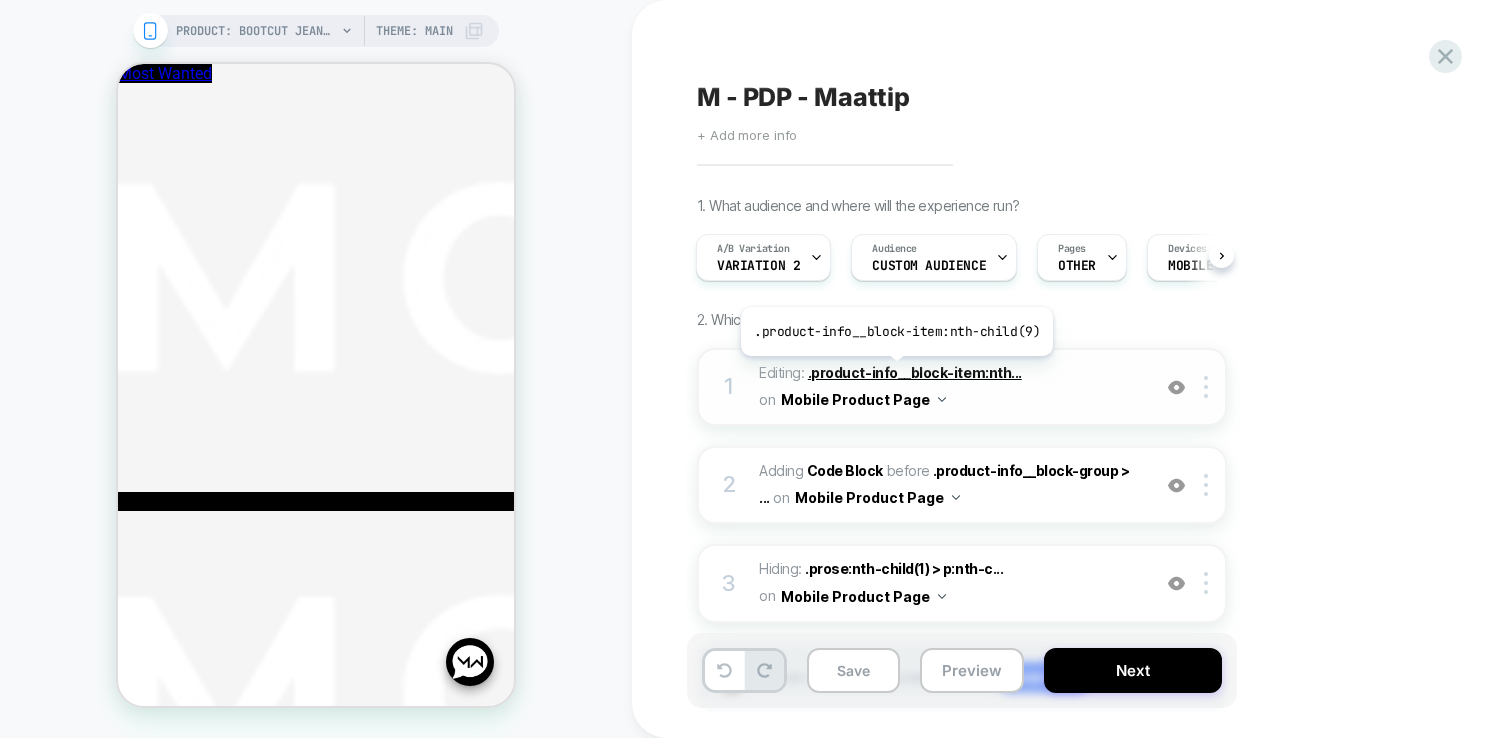 click on ".product-info__block-item:nth..." at bounding box center [915, 372] 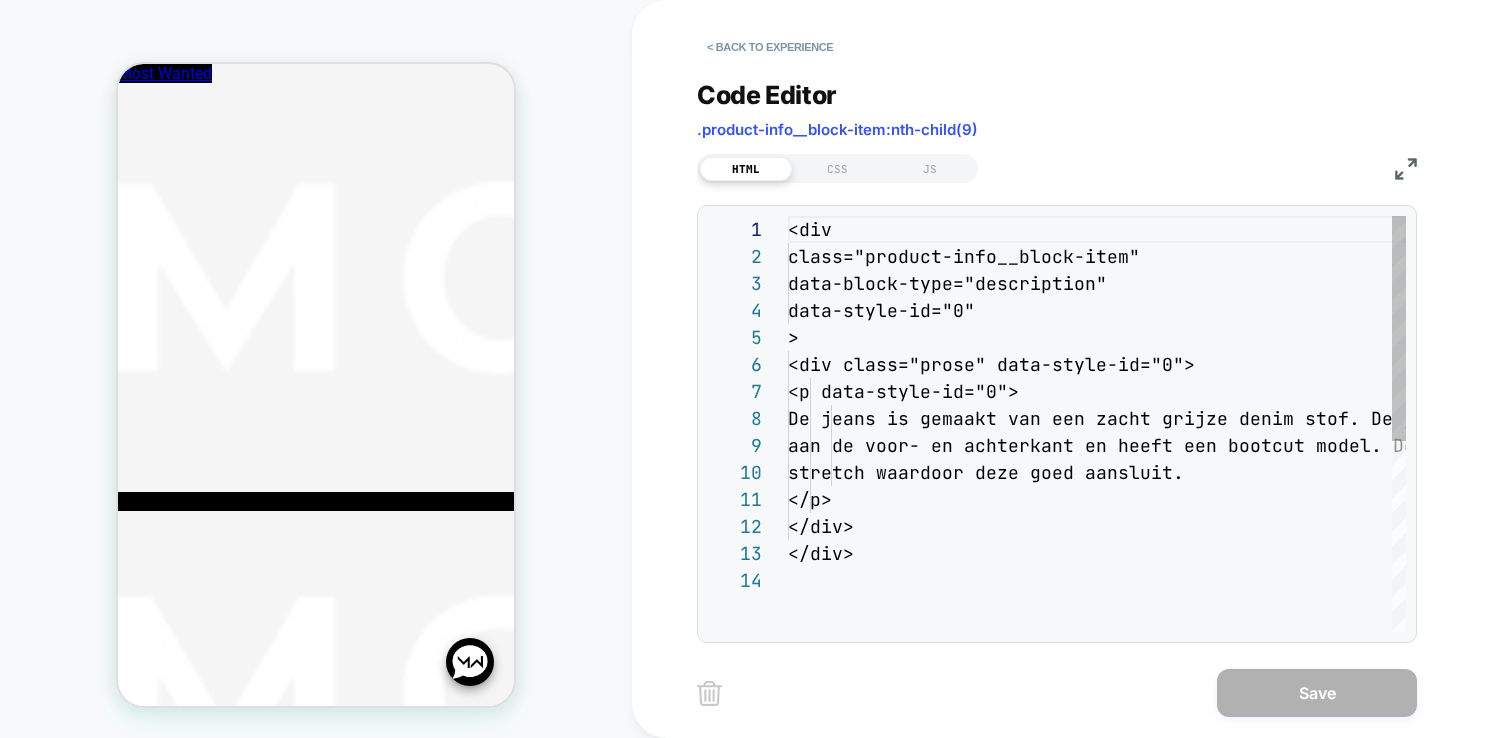 scroll, scrollTop: 881, scrollLeft: 0, axis: vertical 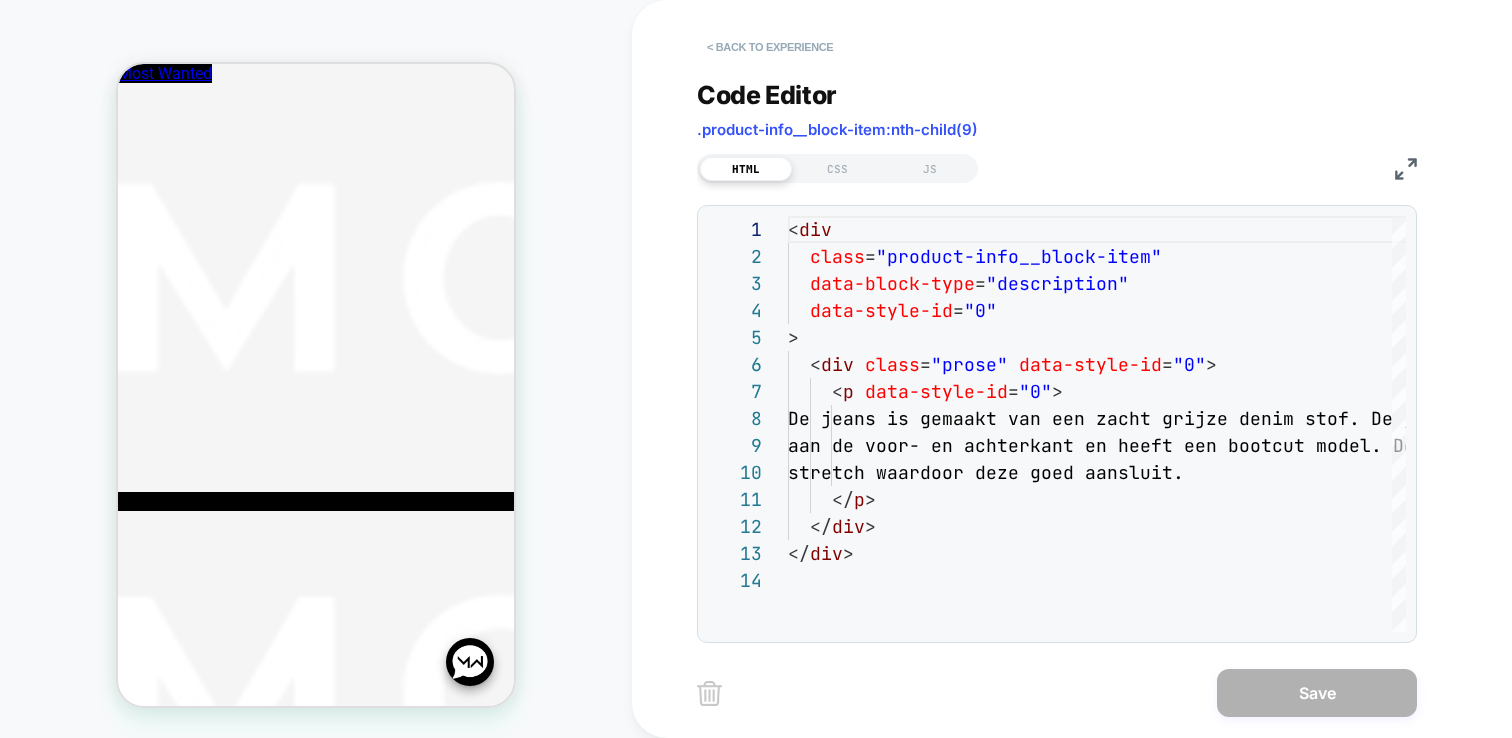 click on "< Back to experience" at bounding box center (770, 47) 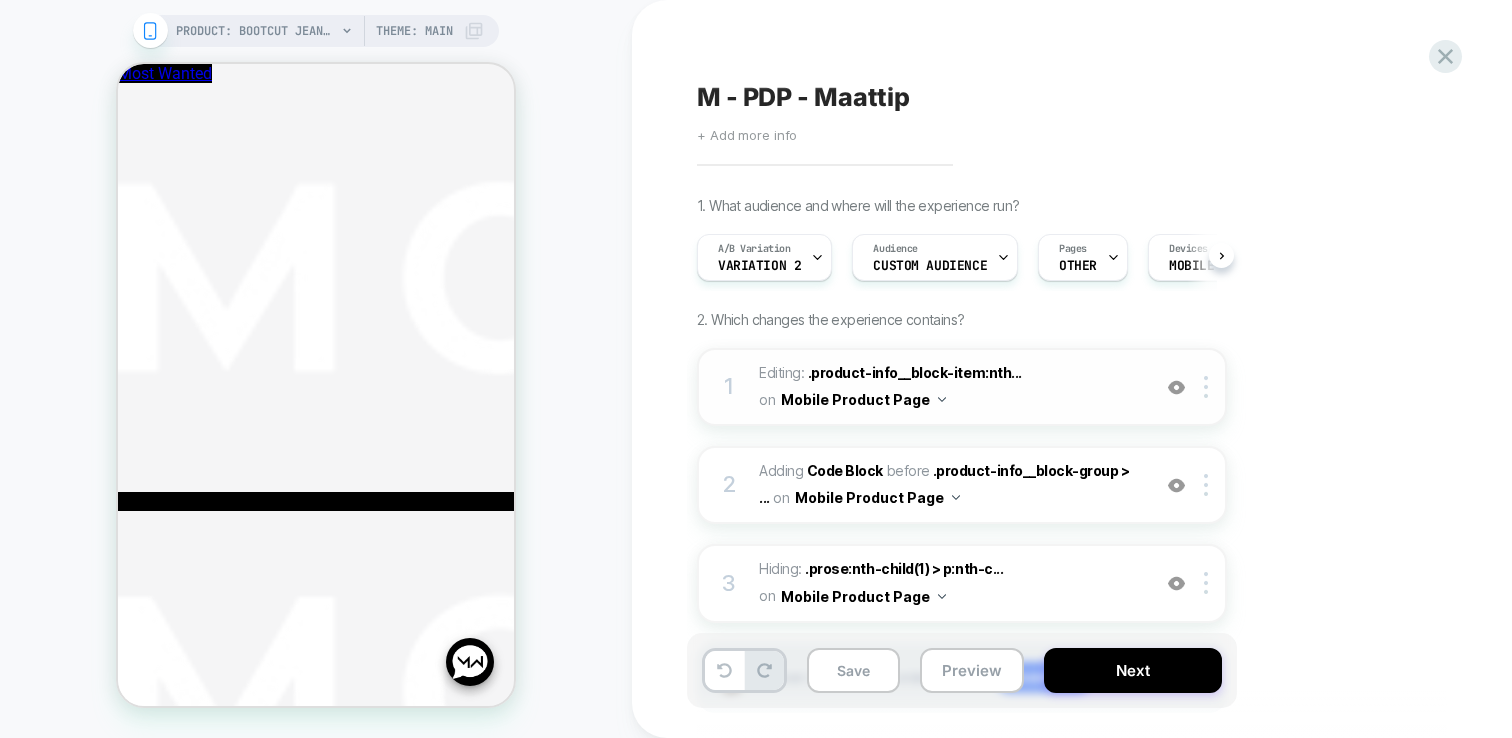 scroll, scrollTop: 0, scrollLeft: 1, axis: horizontal 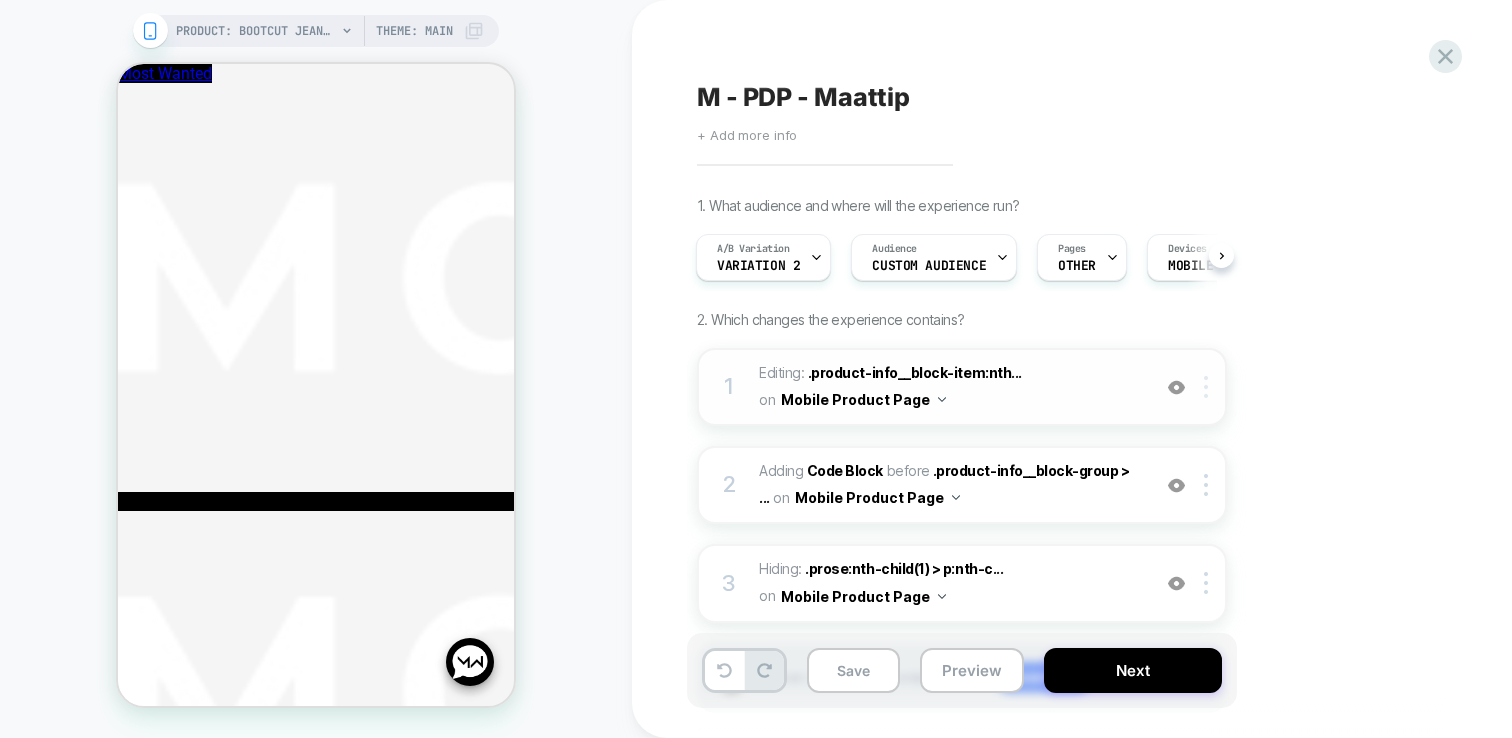 click at bounding box center (1209, 387) 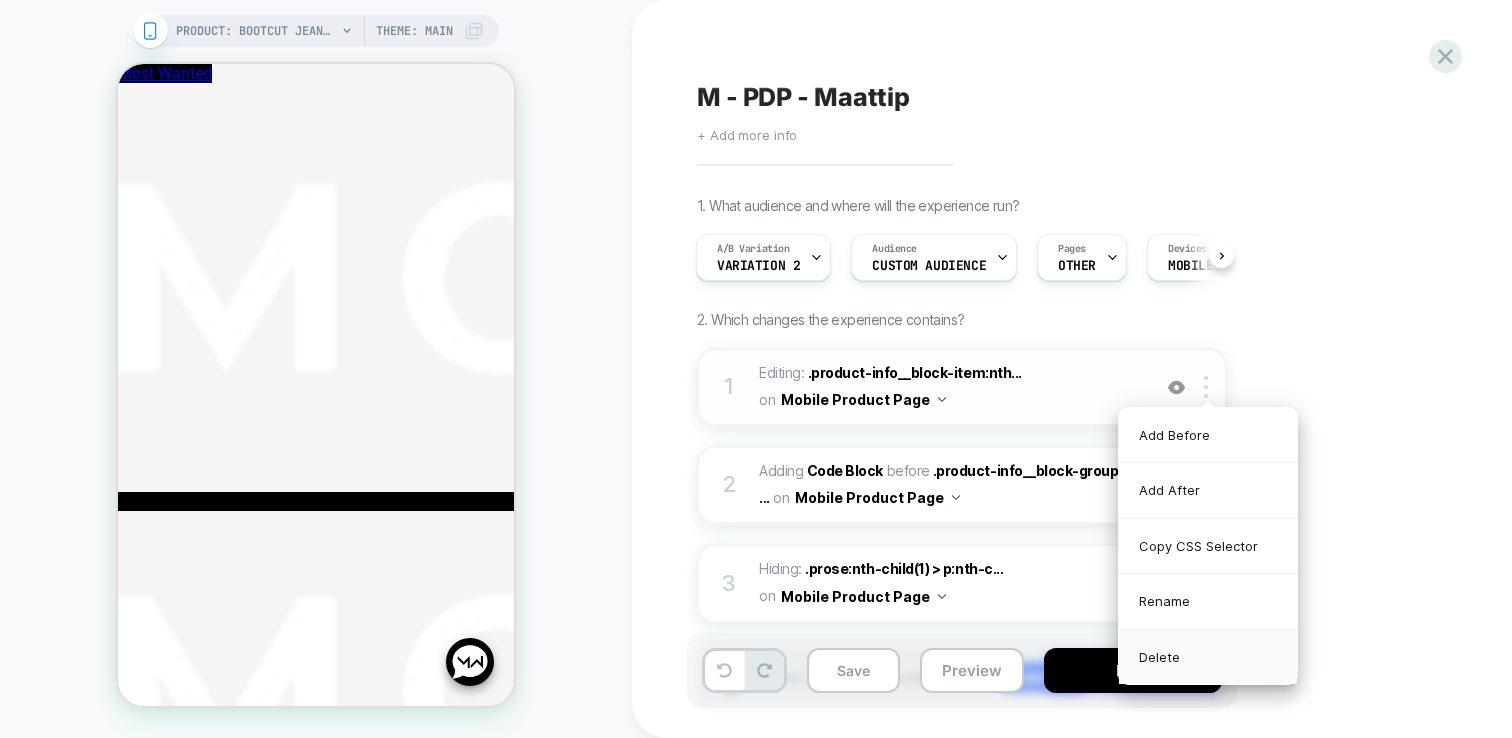 click on "Delete" at bounding box center [1208, 657] 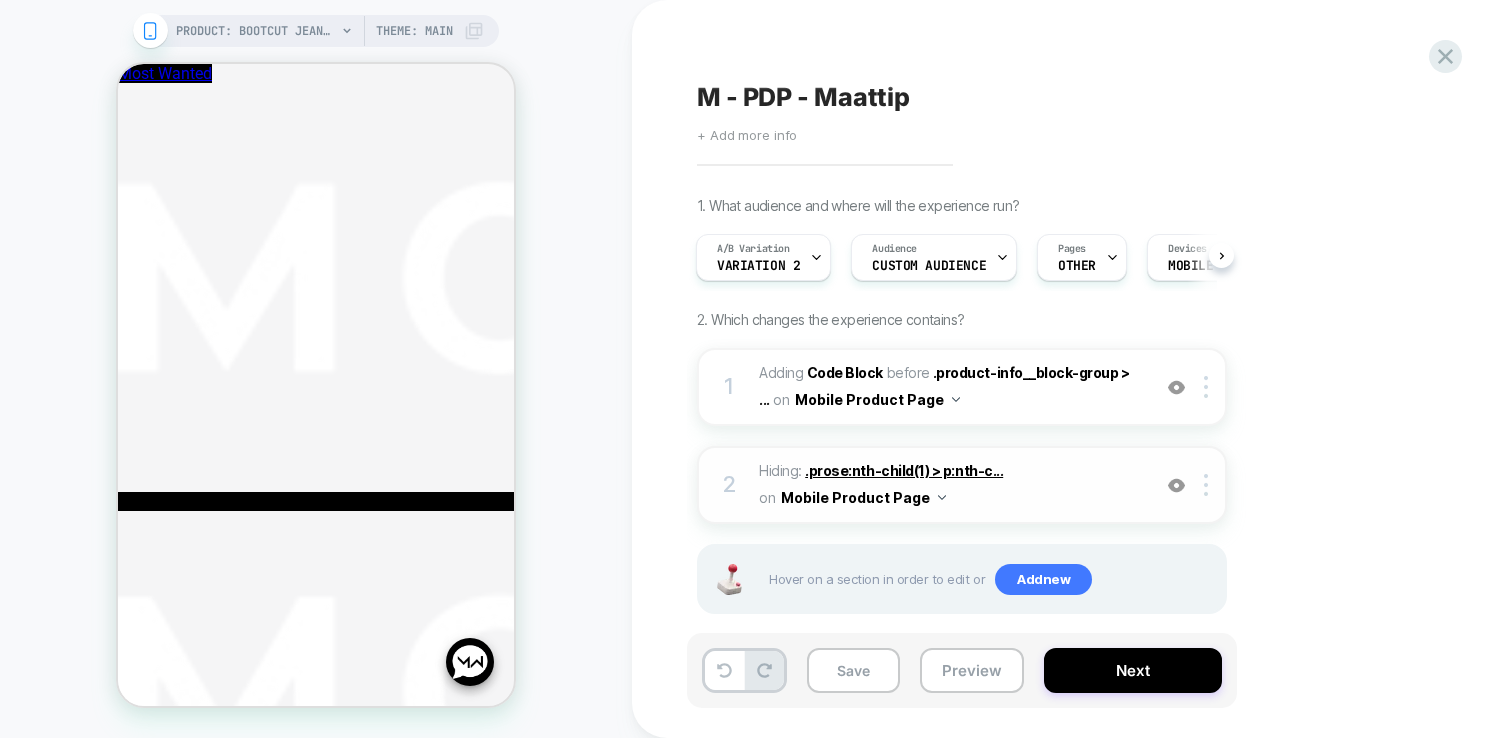 scroll, scrollTop: 1167, scrollLeft: 0, axis: vertical 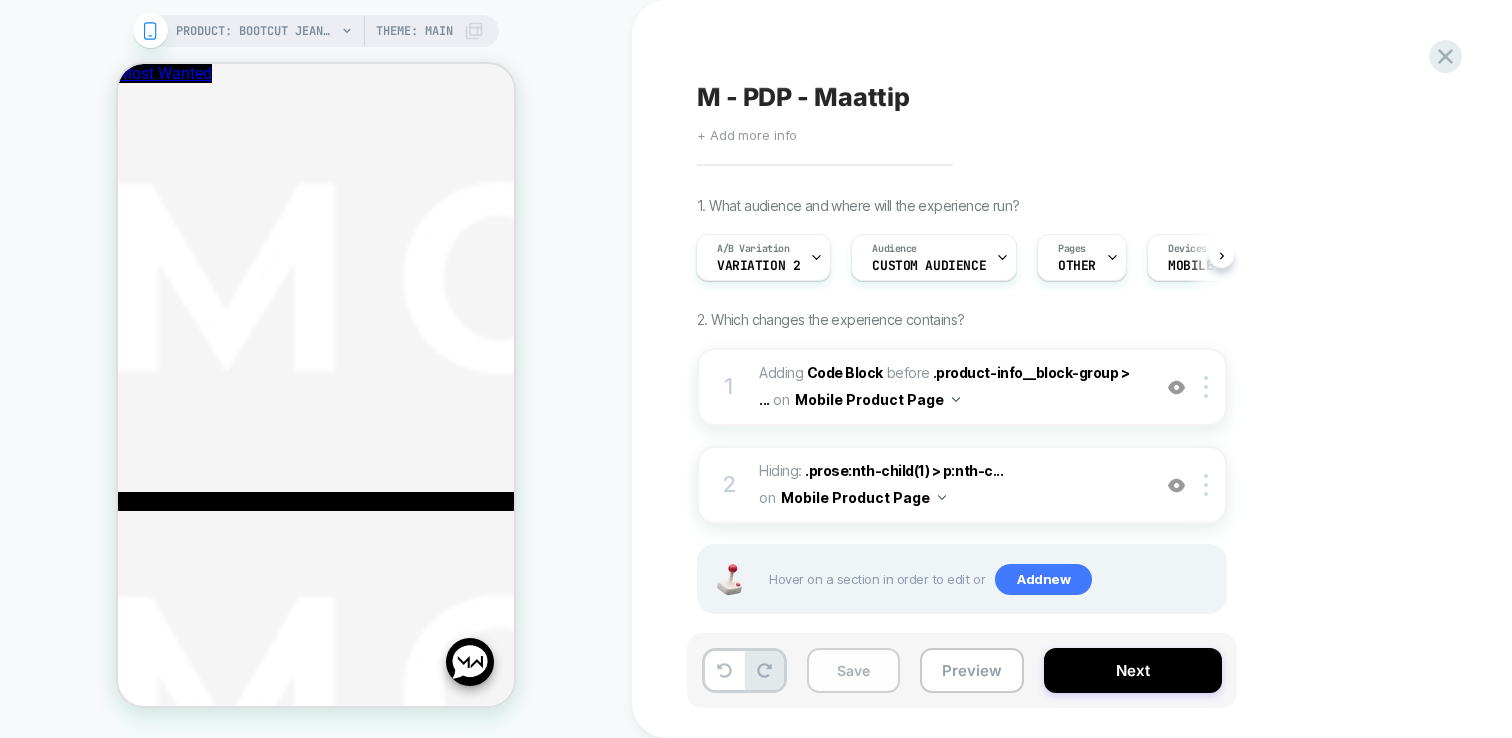 click on "Save" at bounding box center (853, 670) 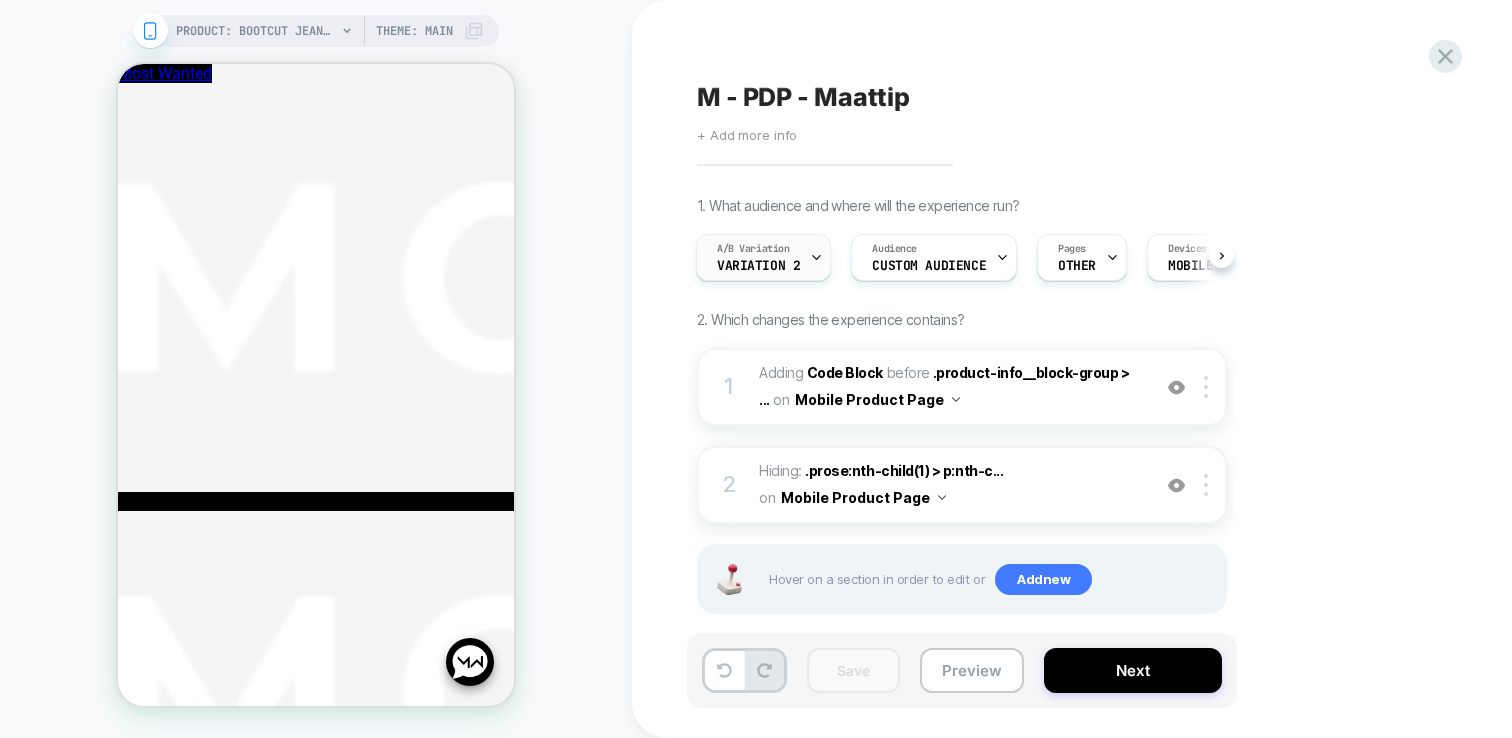 click 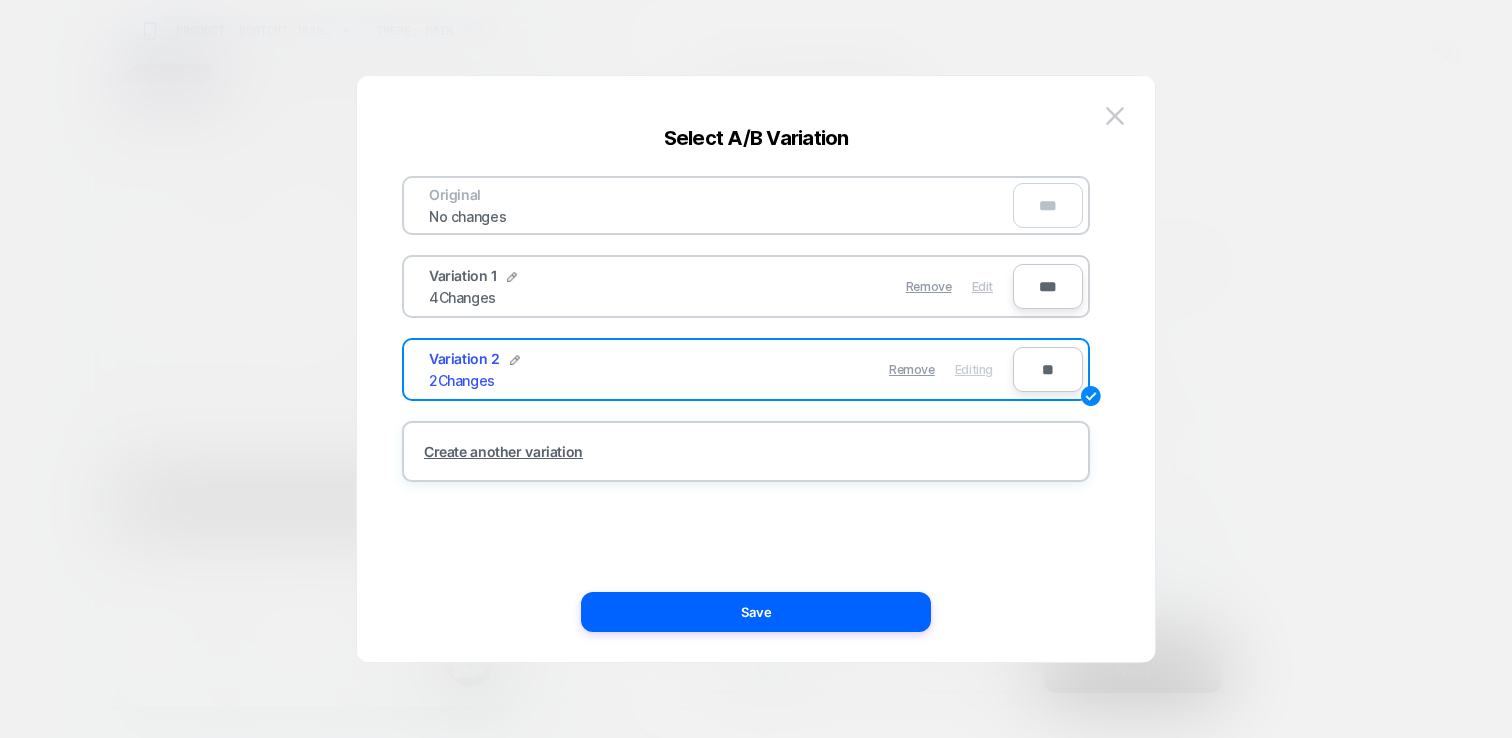 click on "Edit" at bounding box center (982, 286) 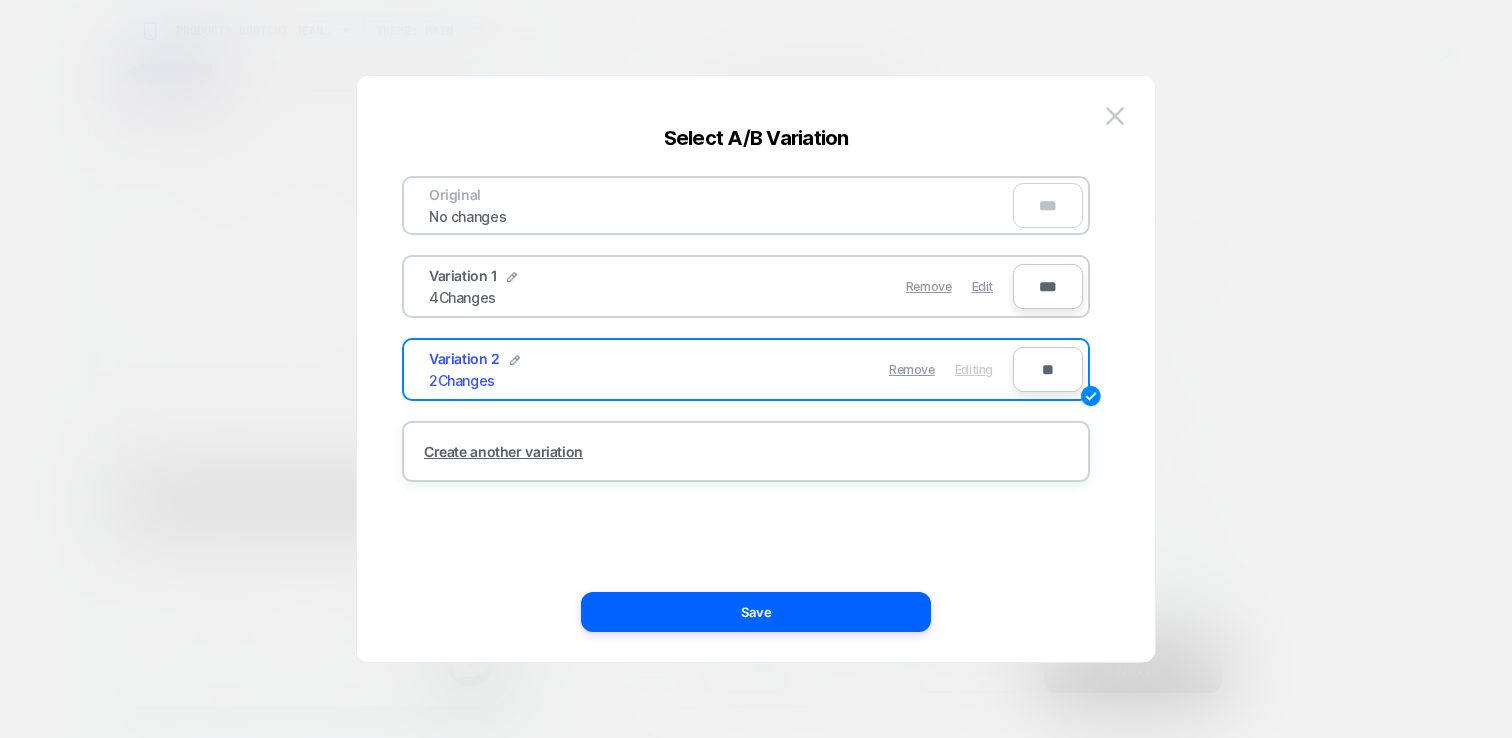 scroll, scrollTop: 1207, scrollLeft: 0, axis: vertical 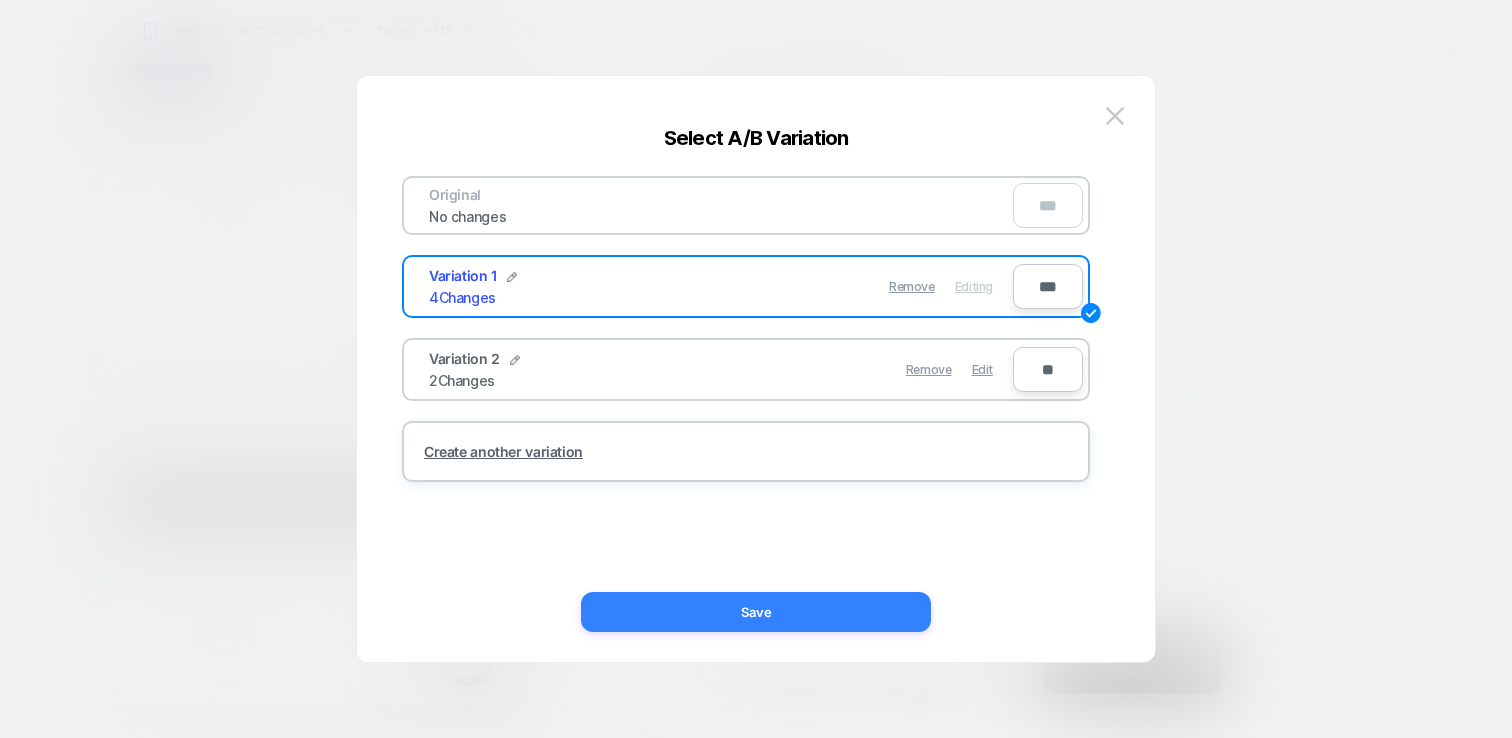 click on "Save" at bounding box center (756, 612) 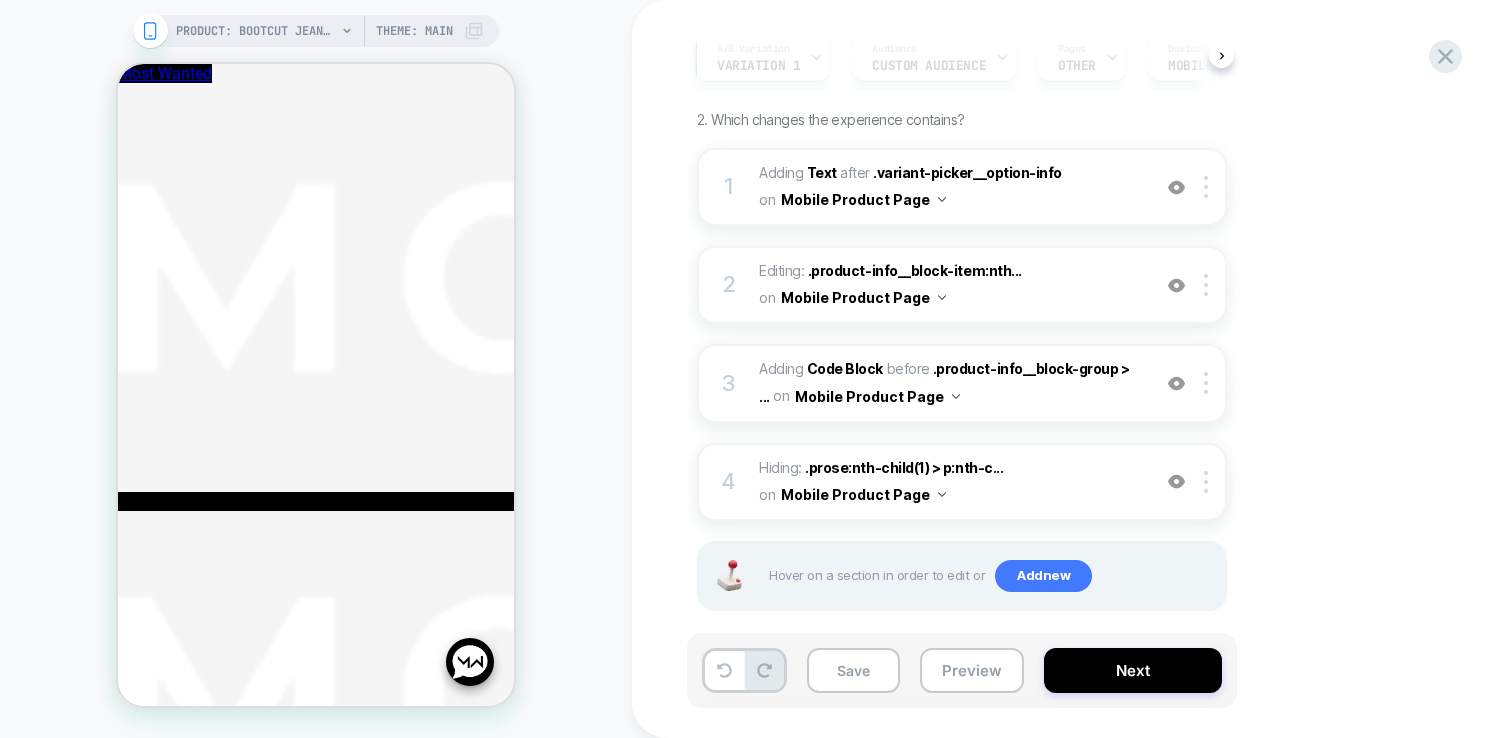 scroll, scrollTop: 222, scrollLeft: 0, axis: vertical 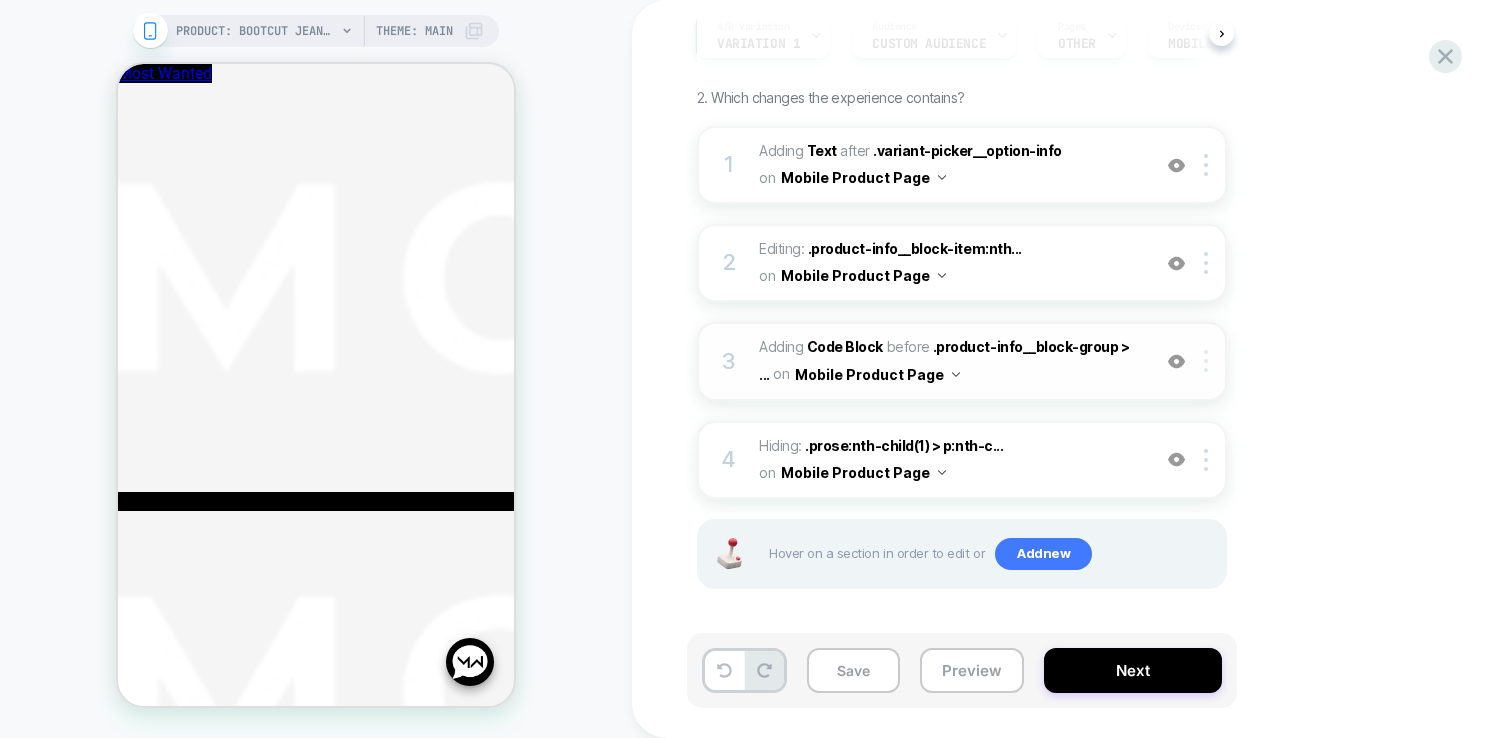 click at bounding box center (1209, 361) 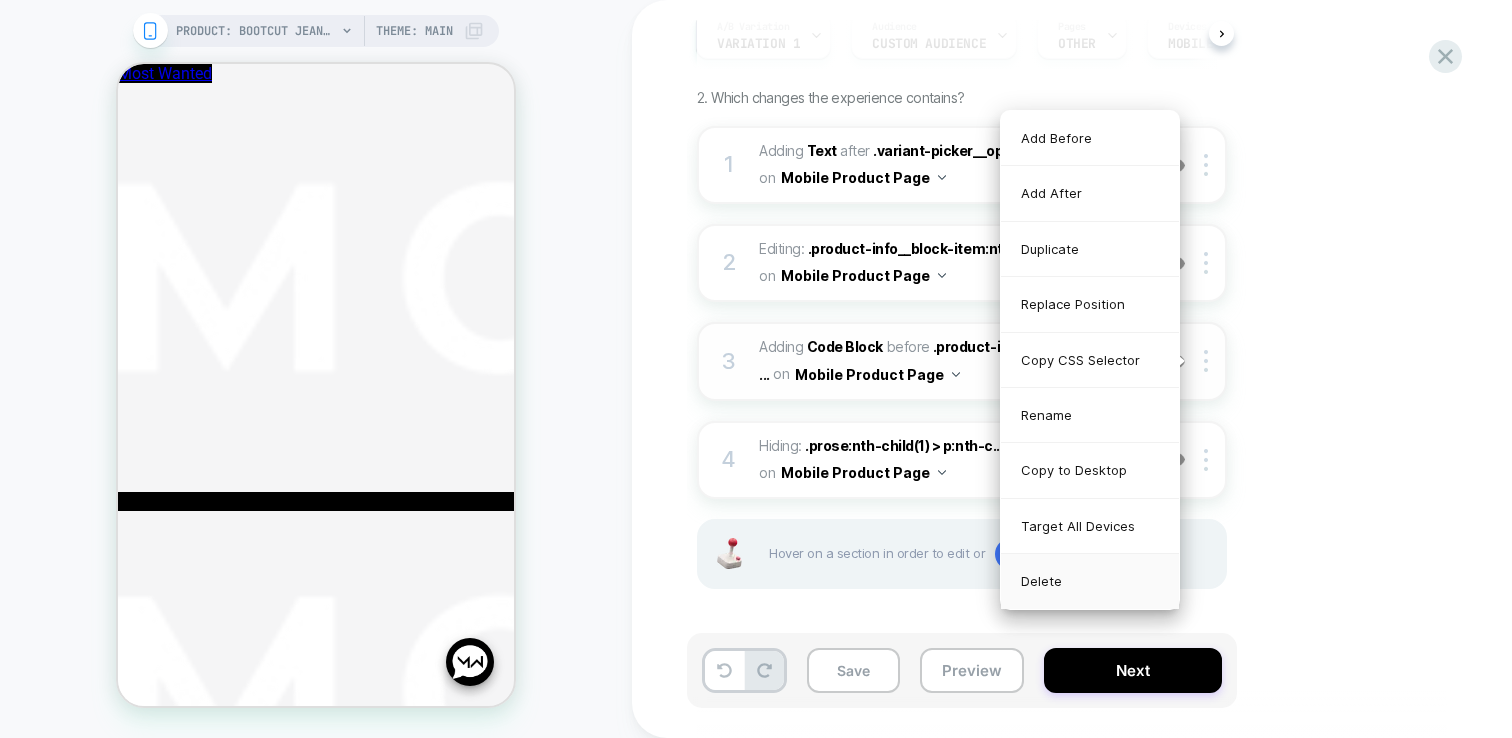 click on "Delete" at bounding box center [1090, 581] 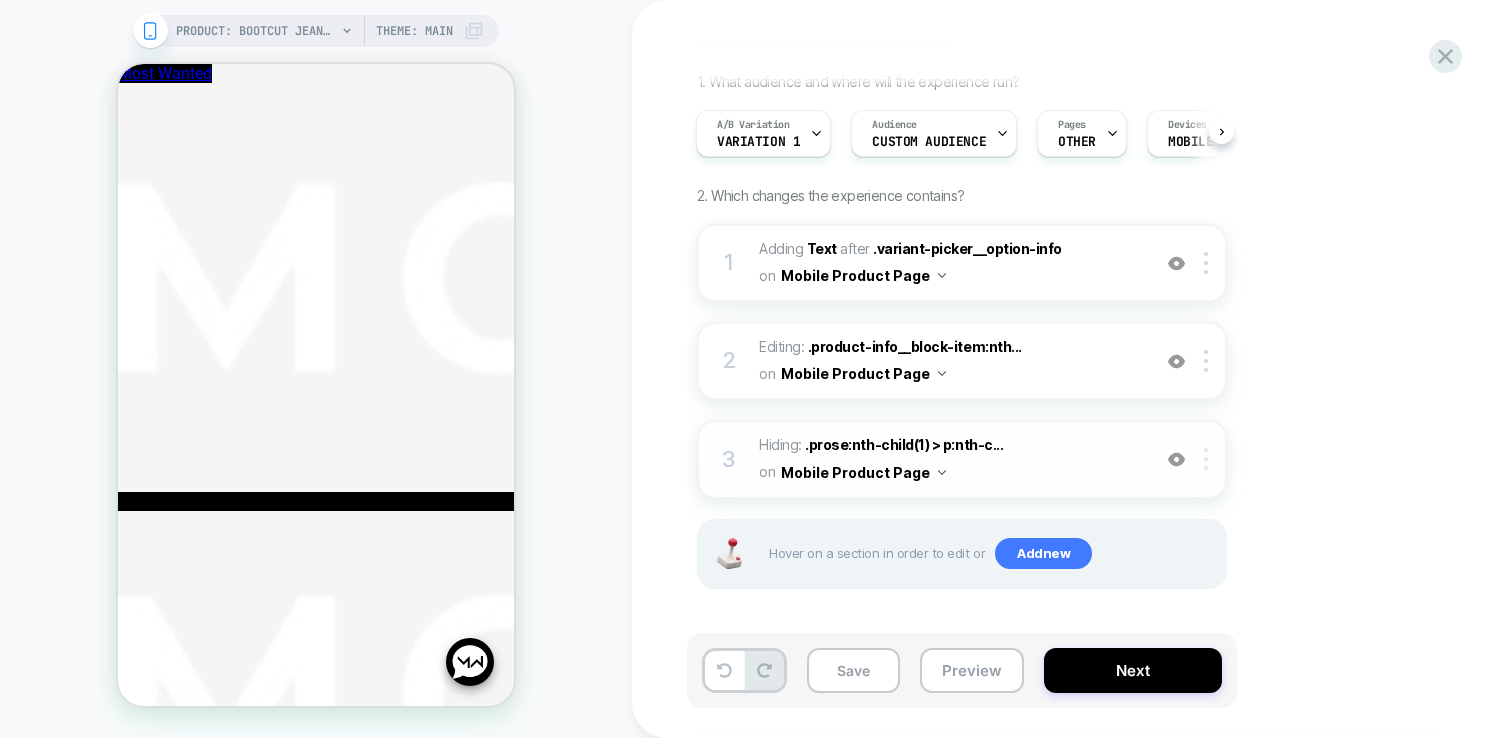 click at bounding box center (1206, 459) 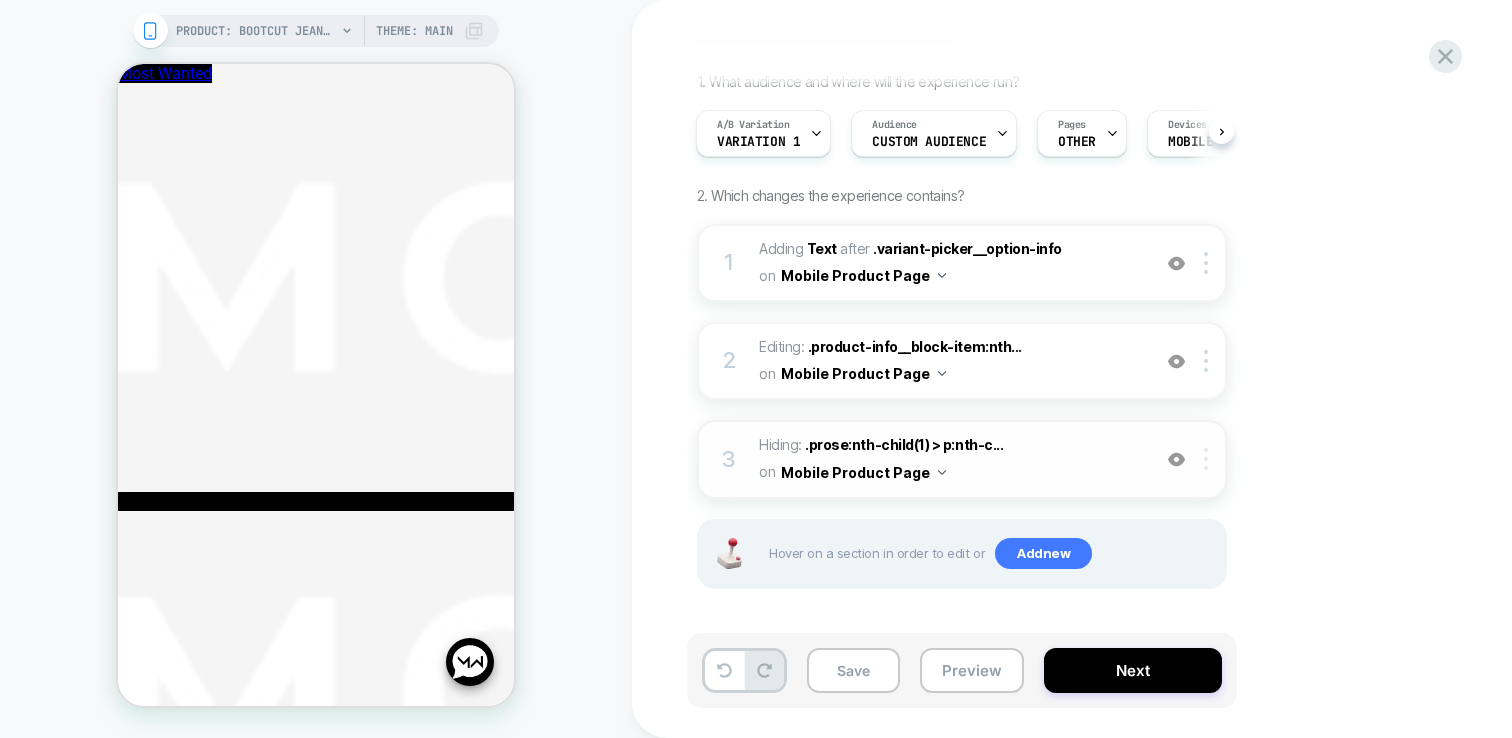 click at bounding box center [1206, 459] 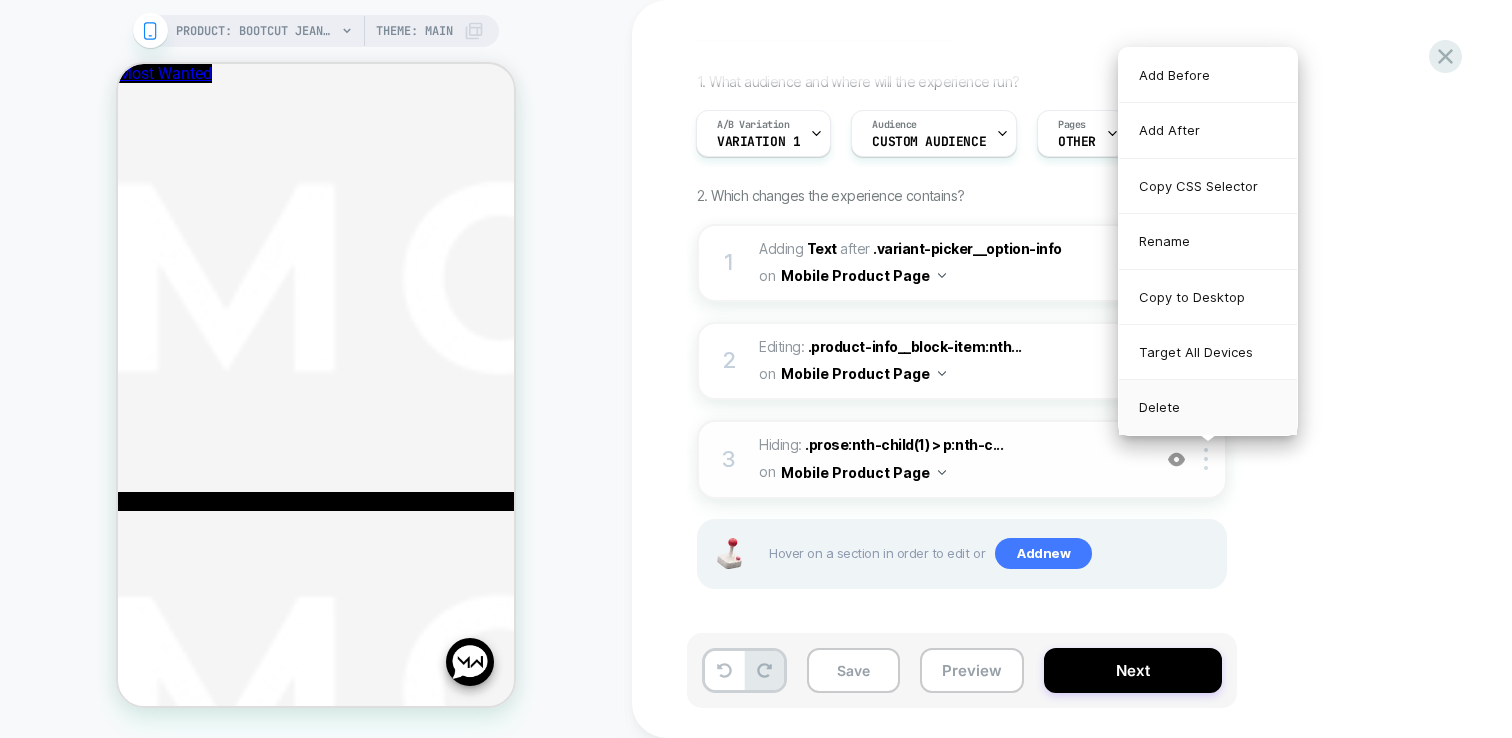 click on "Delete" at bounding box center (1208, 407) 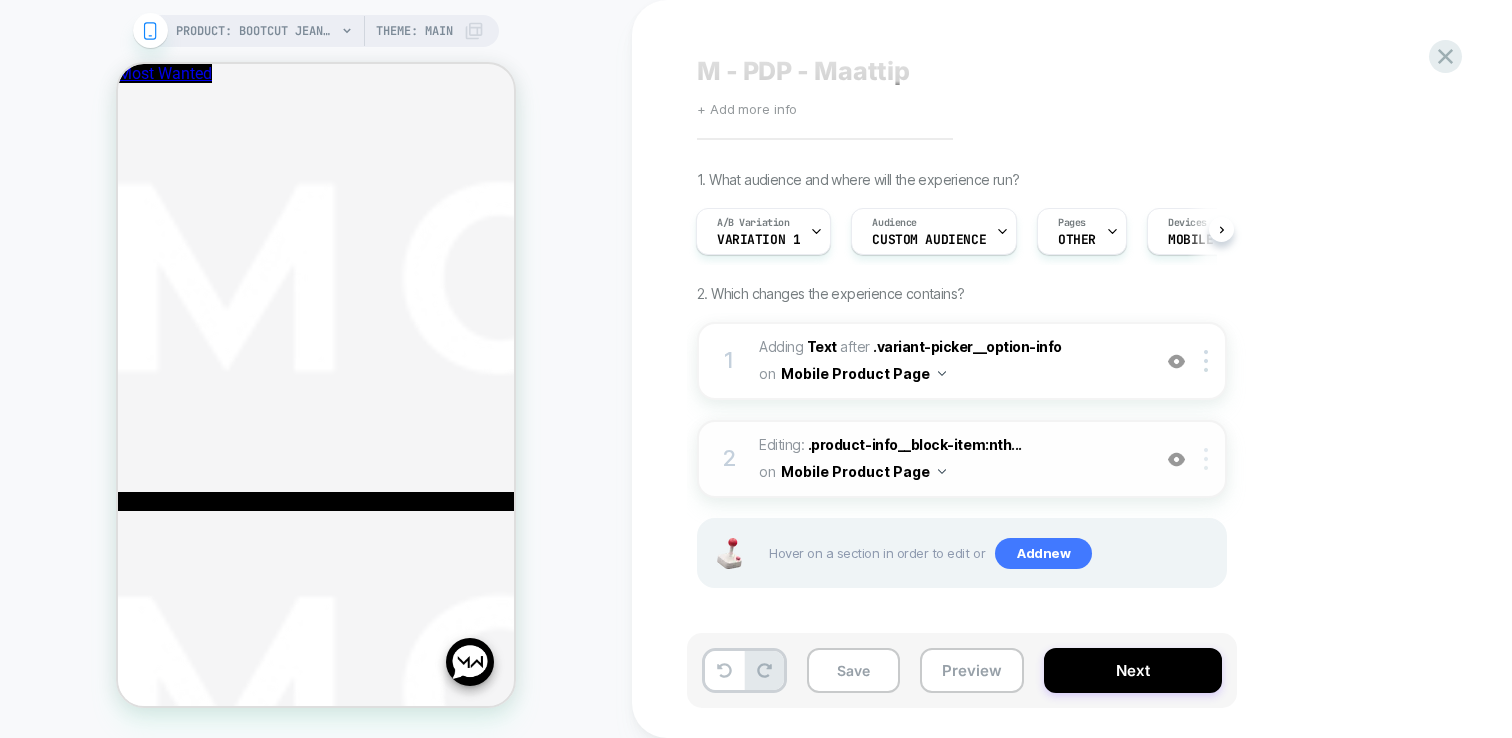 click at bounding box center (1206, 459) 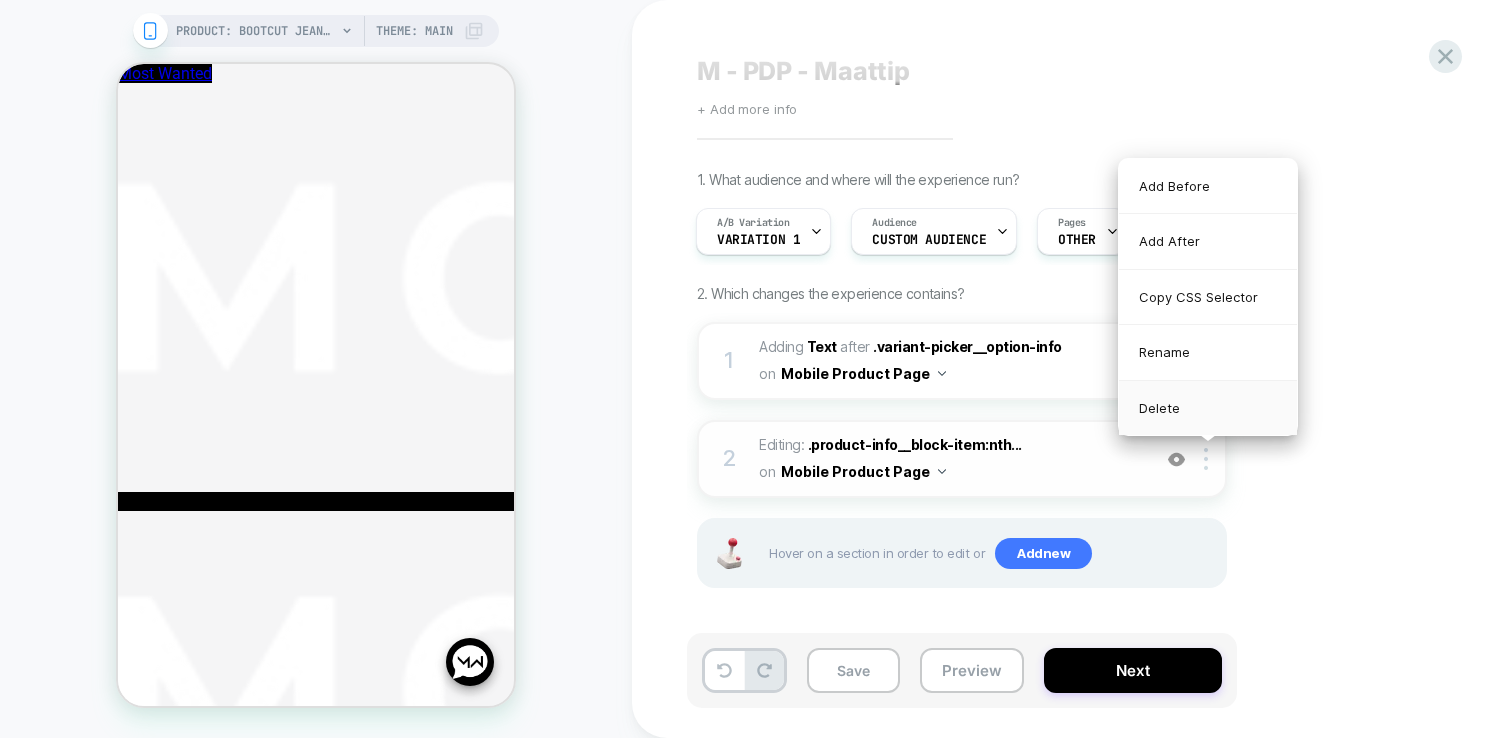 click on "Delete" at bounding box center (1208, 408) 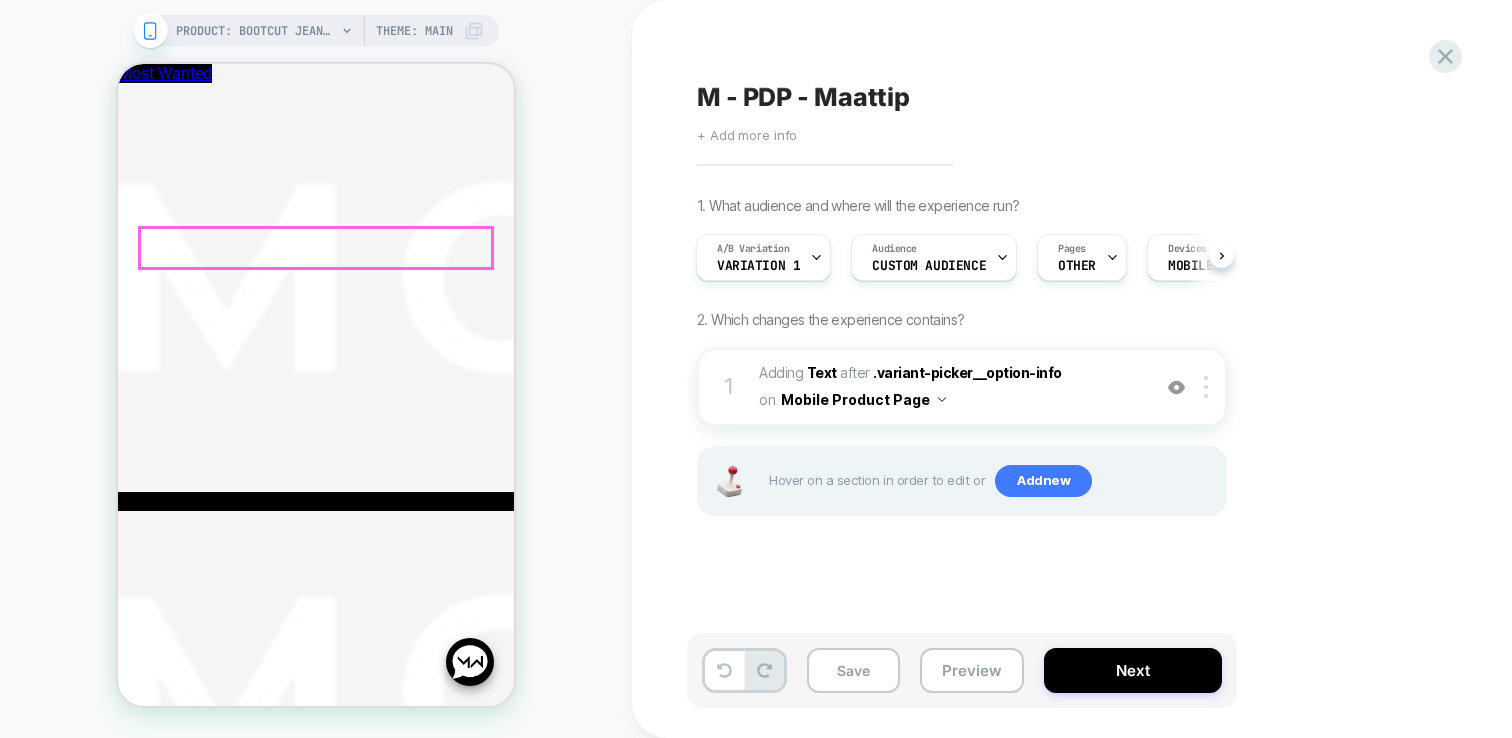 scroll, scrollTop: 1162, scrollLeft: 0, axis: vertical 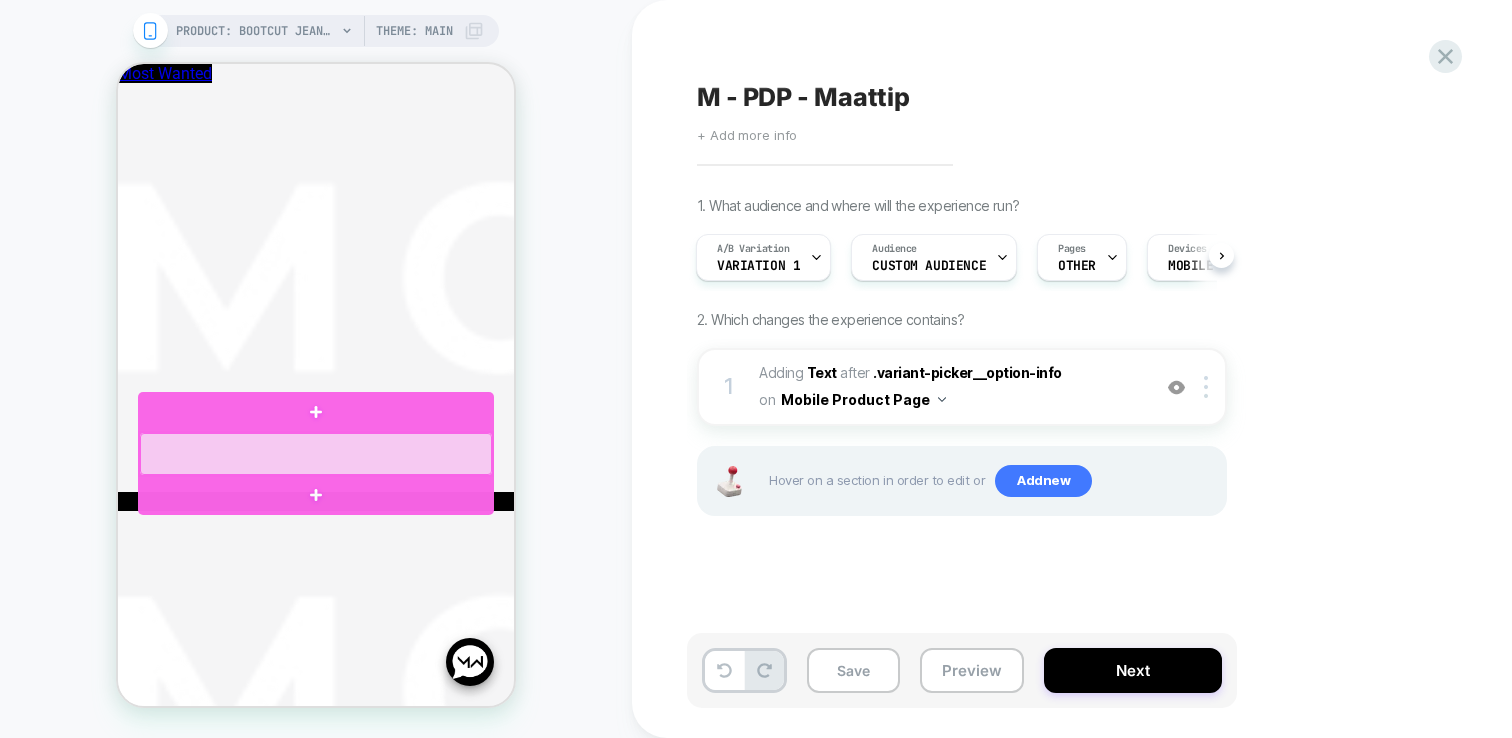 click at bounding box center (316, 454) 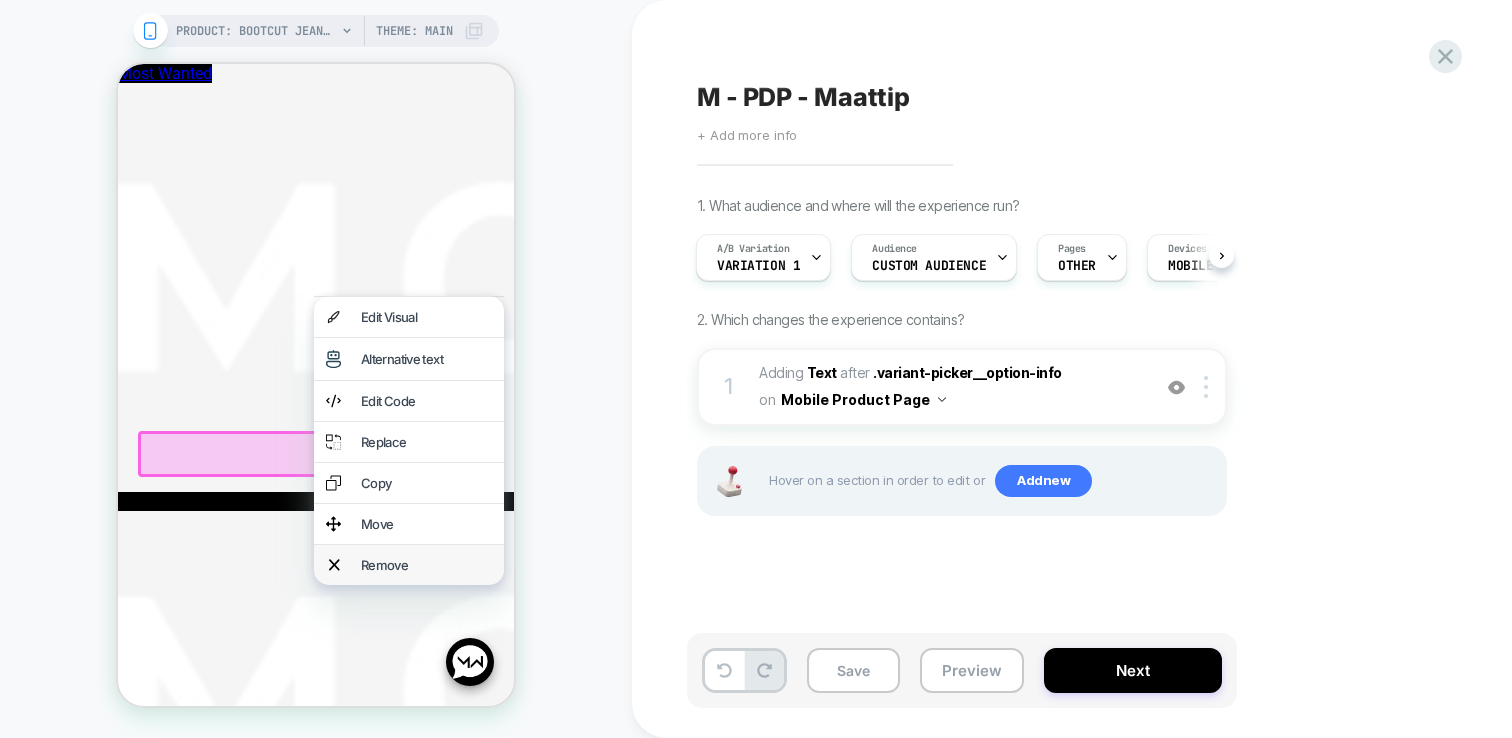 click on "Remove" at bounding box center [426, 565] 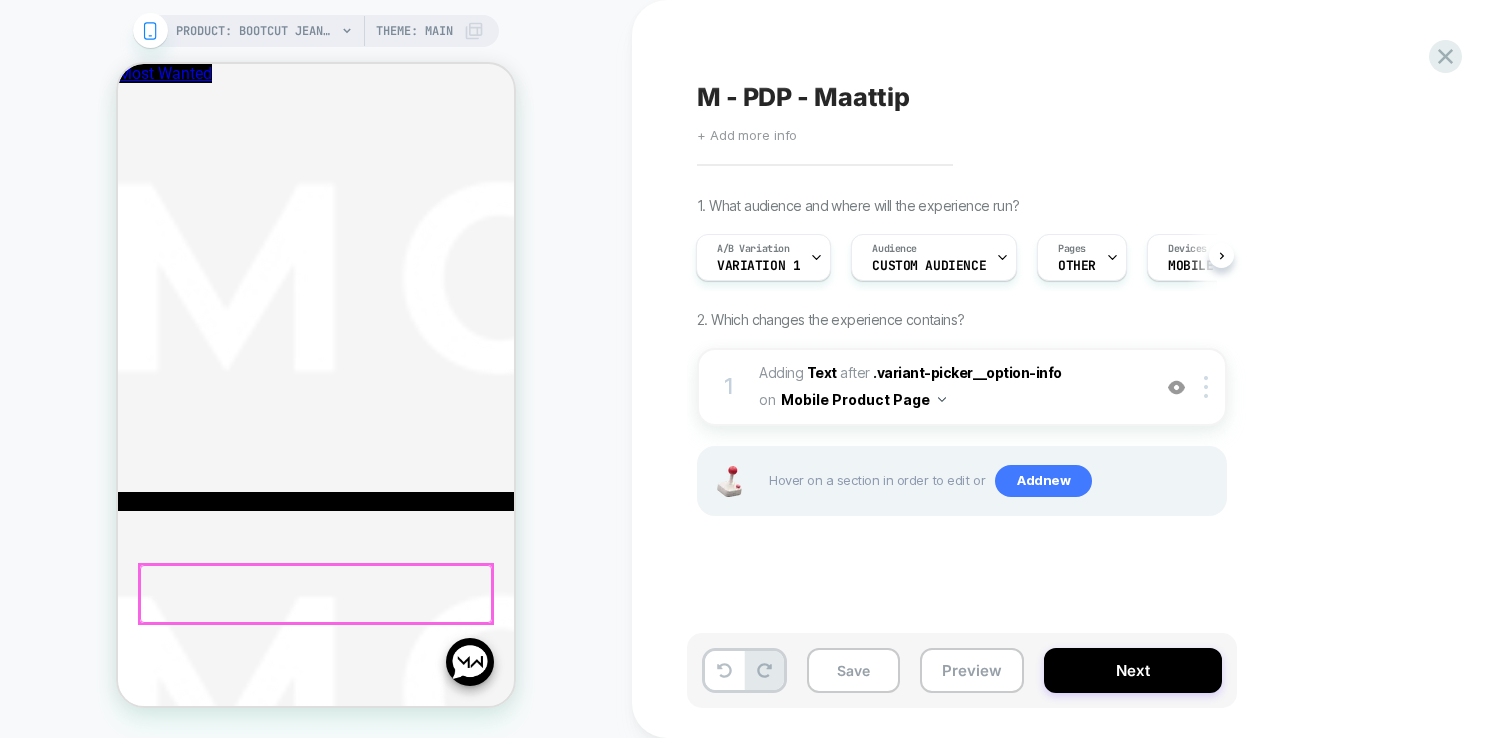 scroll, scrollTop: 1122, scrollLeft: 0, axis: vertical 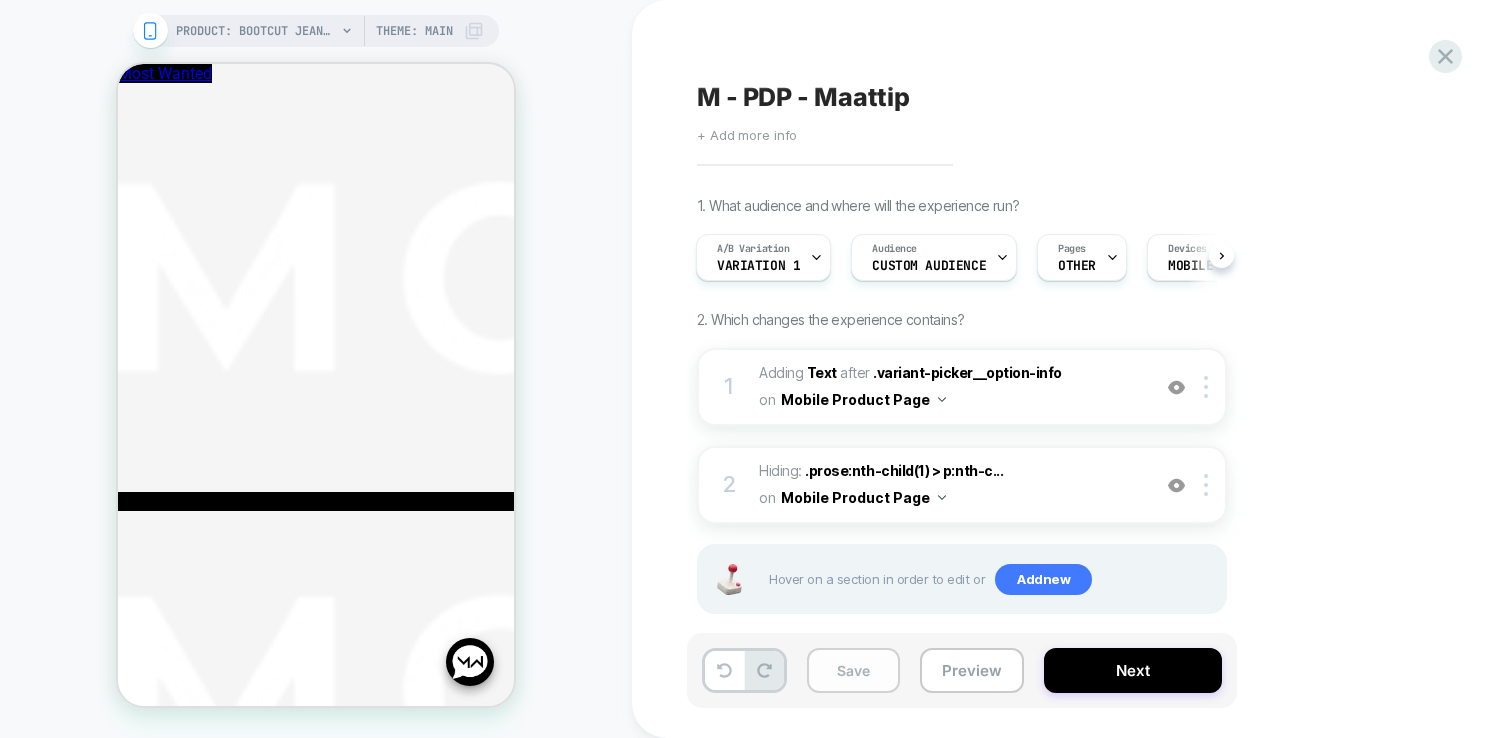click on "Save" at bounding box center [853, 670] 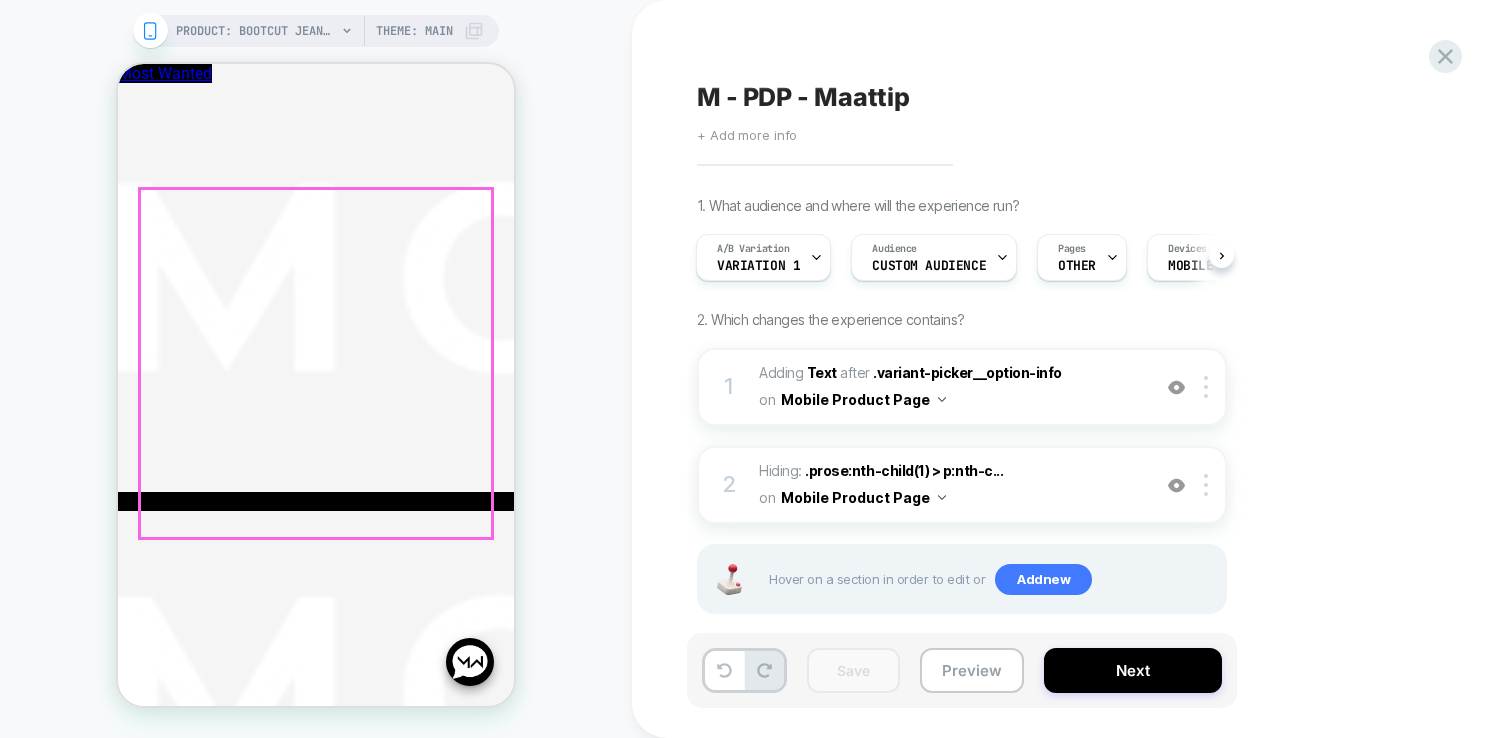 scroll, scrollTop: 427, scrollLeft: 0, axis: vertical 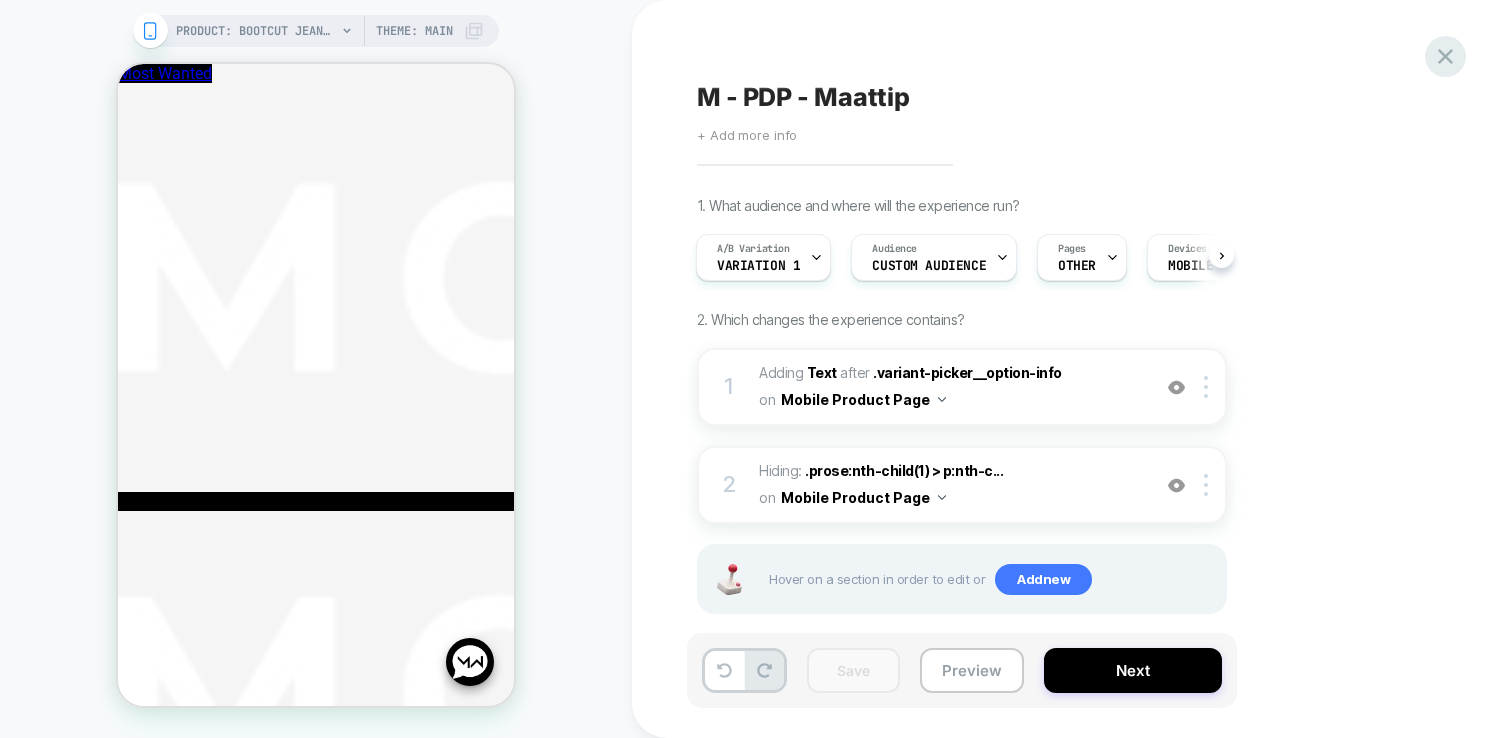 click 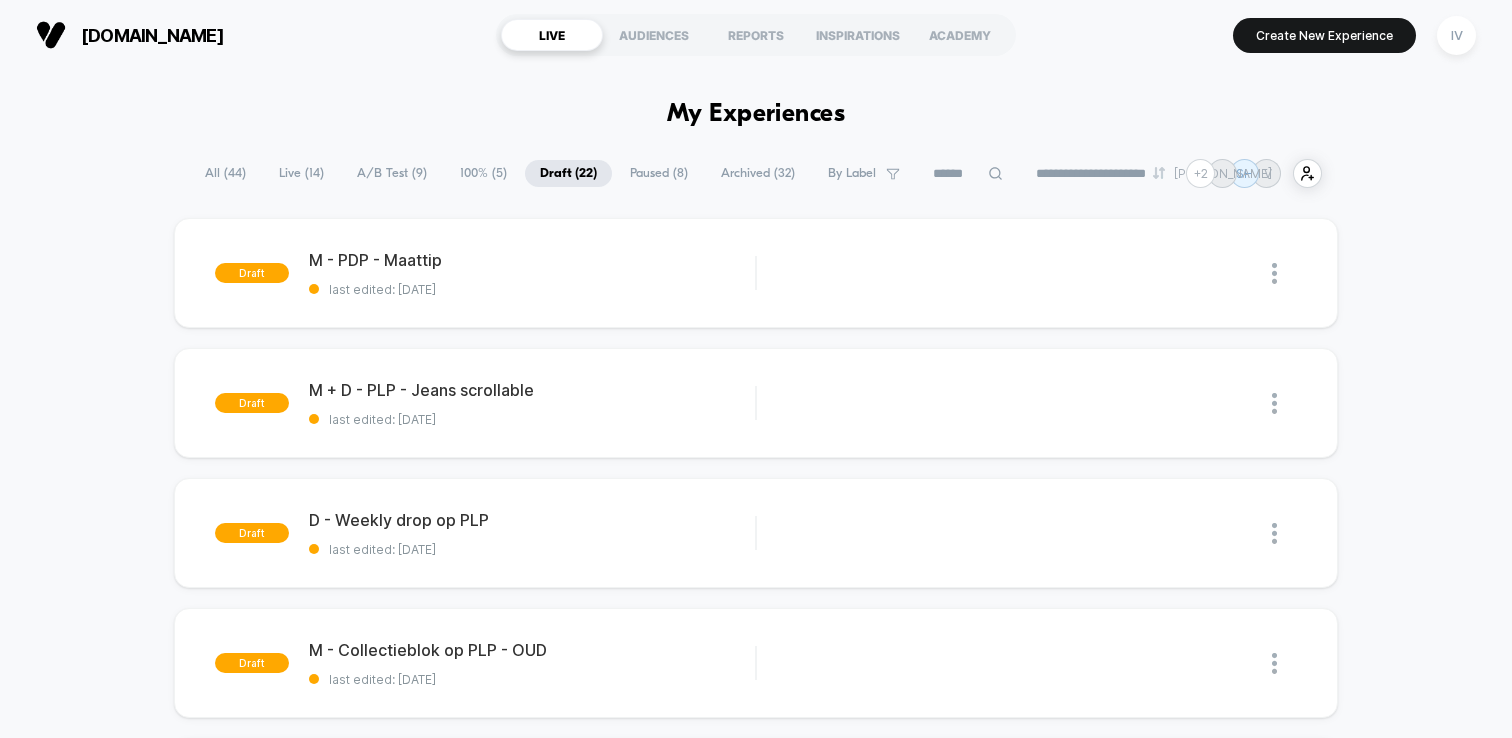 click on "100% ( 5 )" at bounding box center [483, 173] 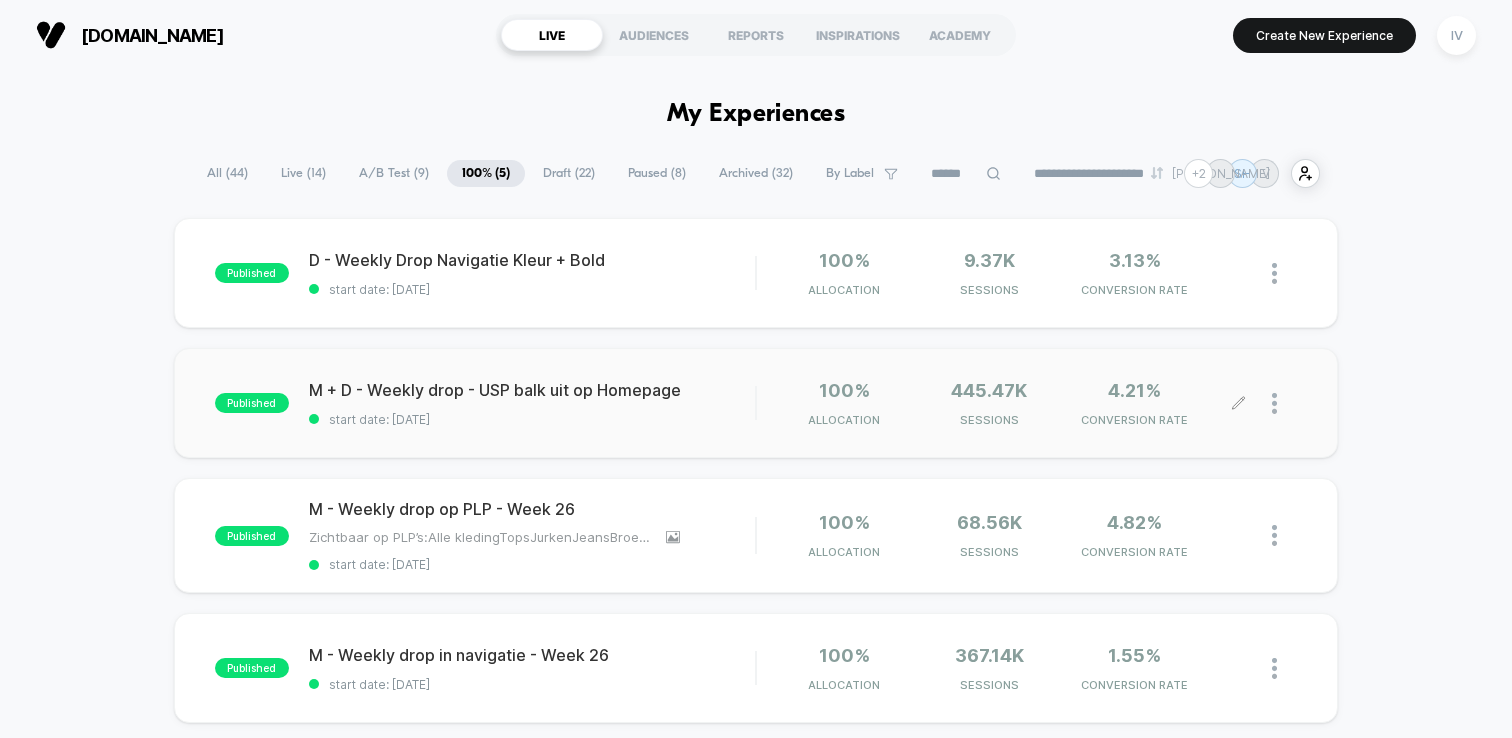 click at bounding box center (1284, 403) 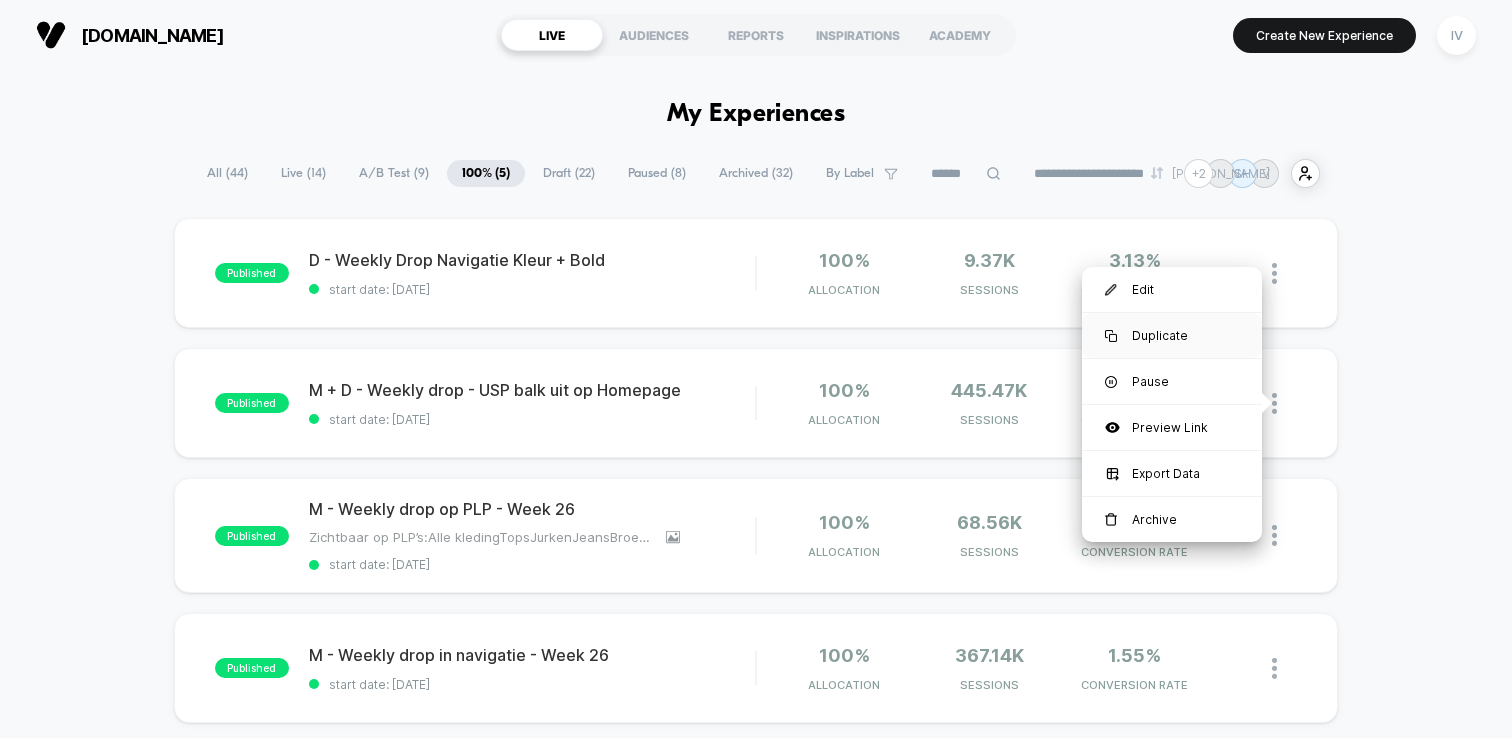 click on "Duplicate" at bounding box center (1172, 335) 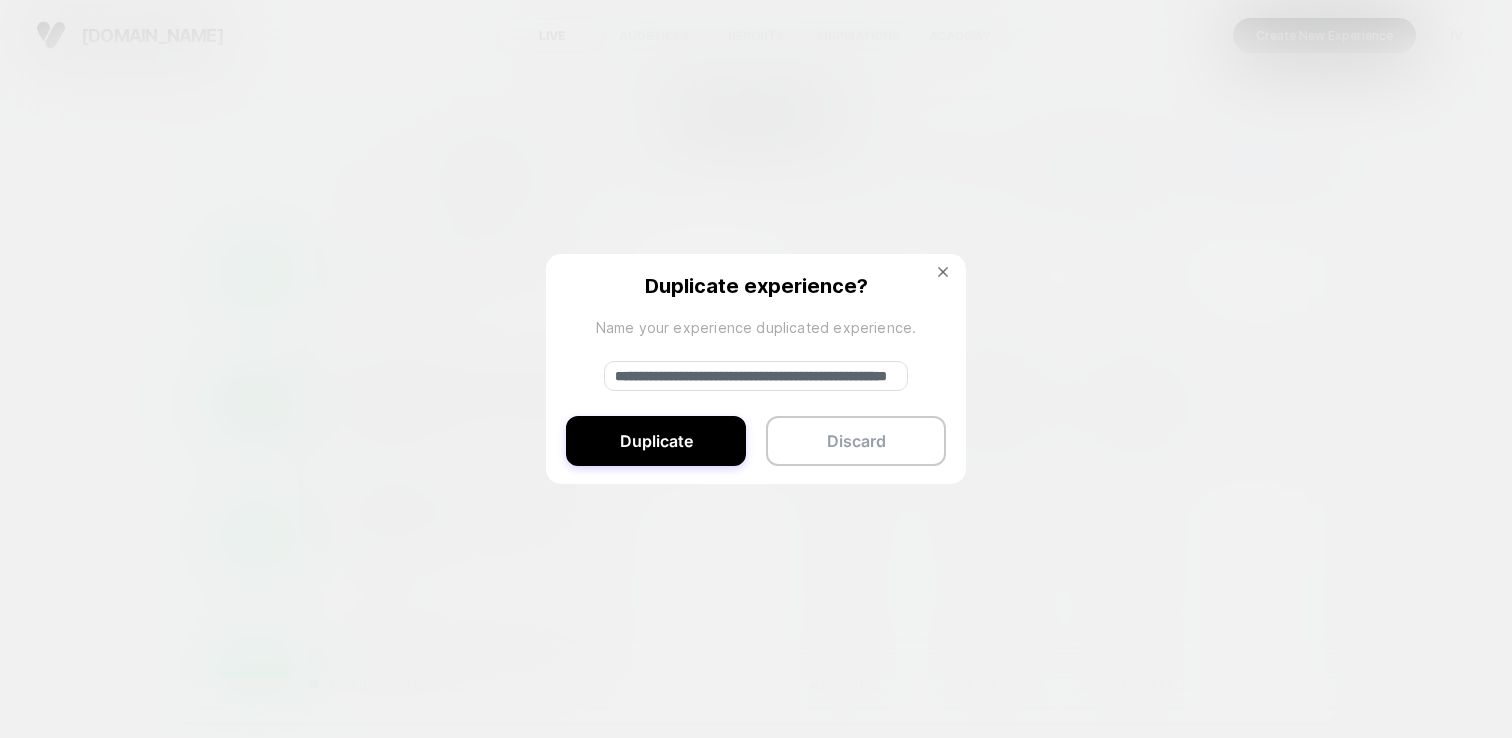 drag, startPoint x: 686, startPoint y: 375, endPoint x: 515, endPoint y: 370, distance: 171.07309 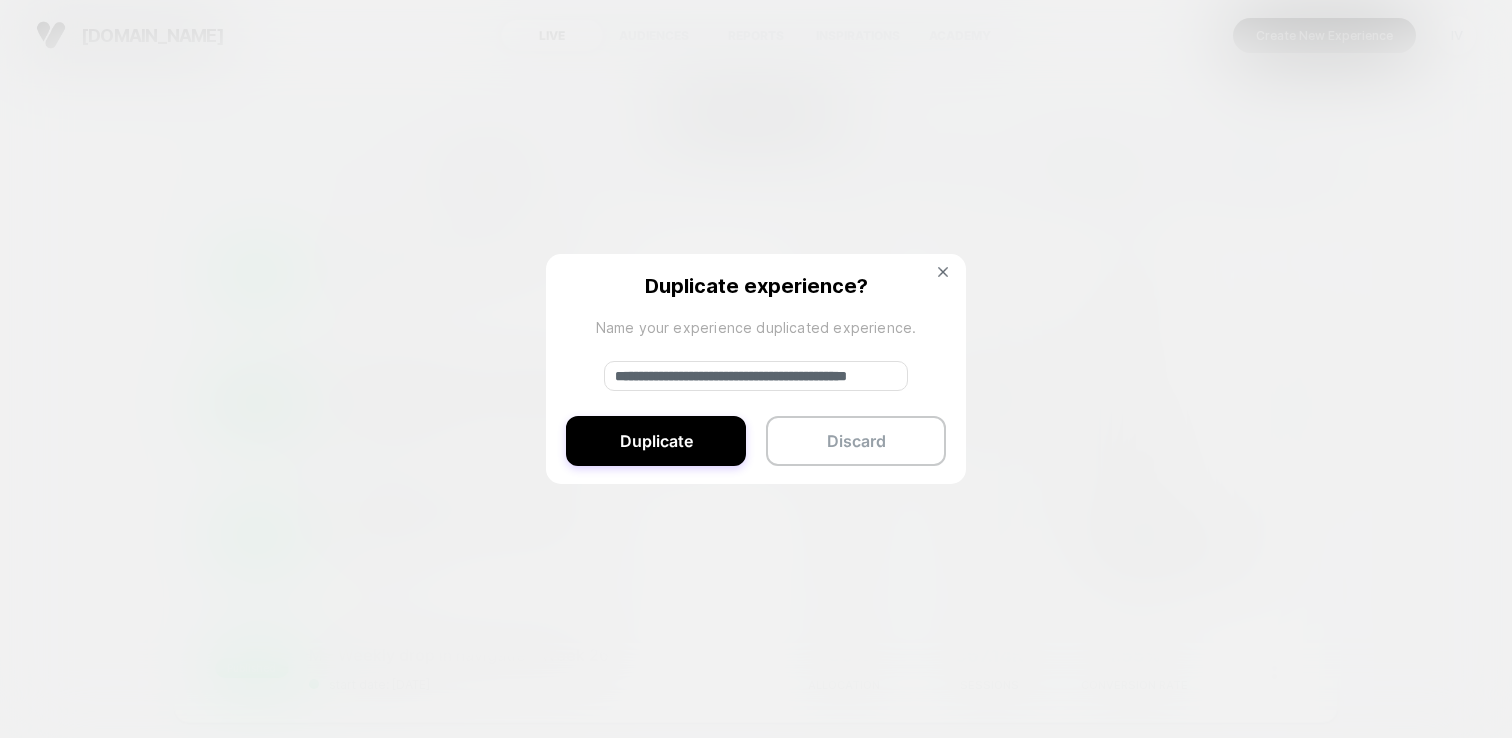 click on "**********" at bounding box center [756, 376] 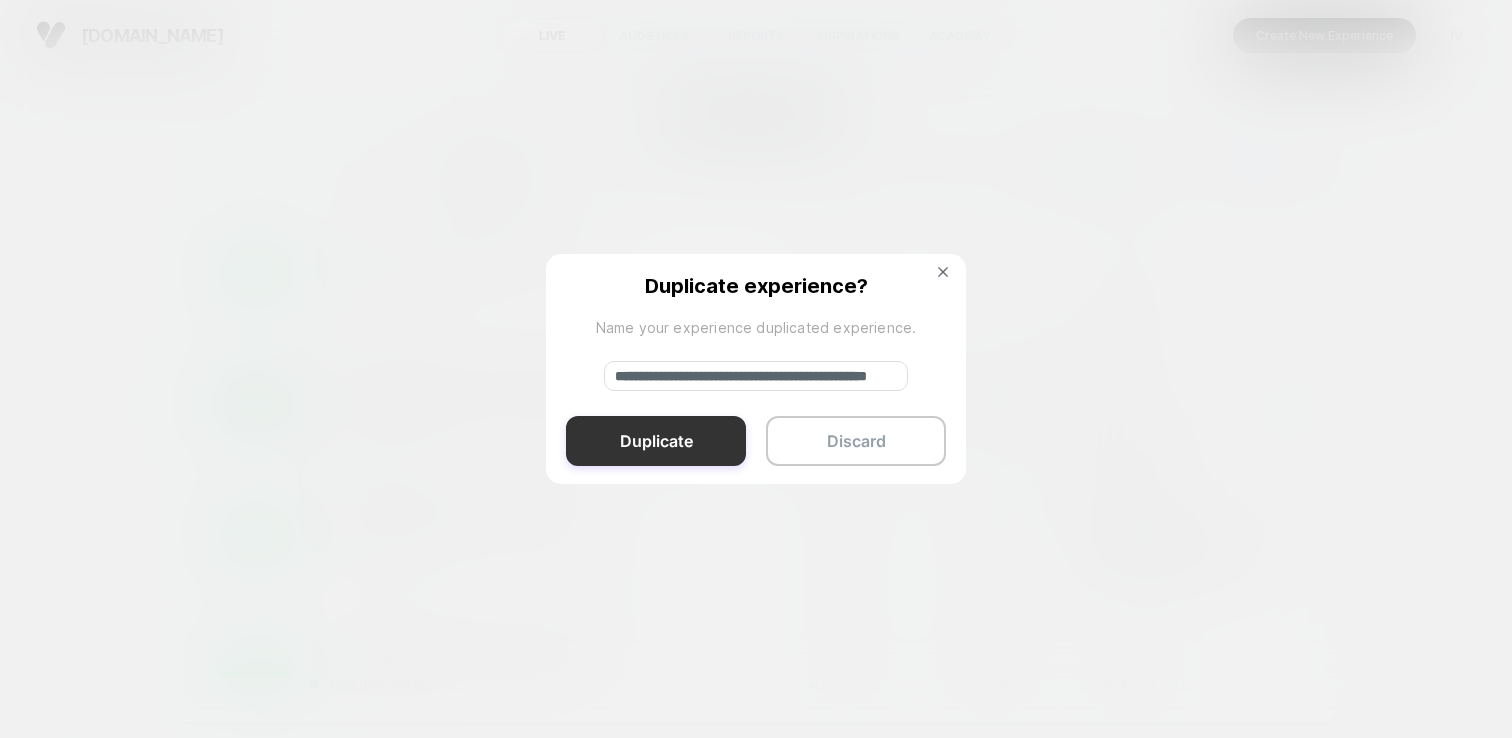 type on "**********" 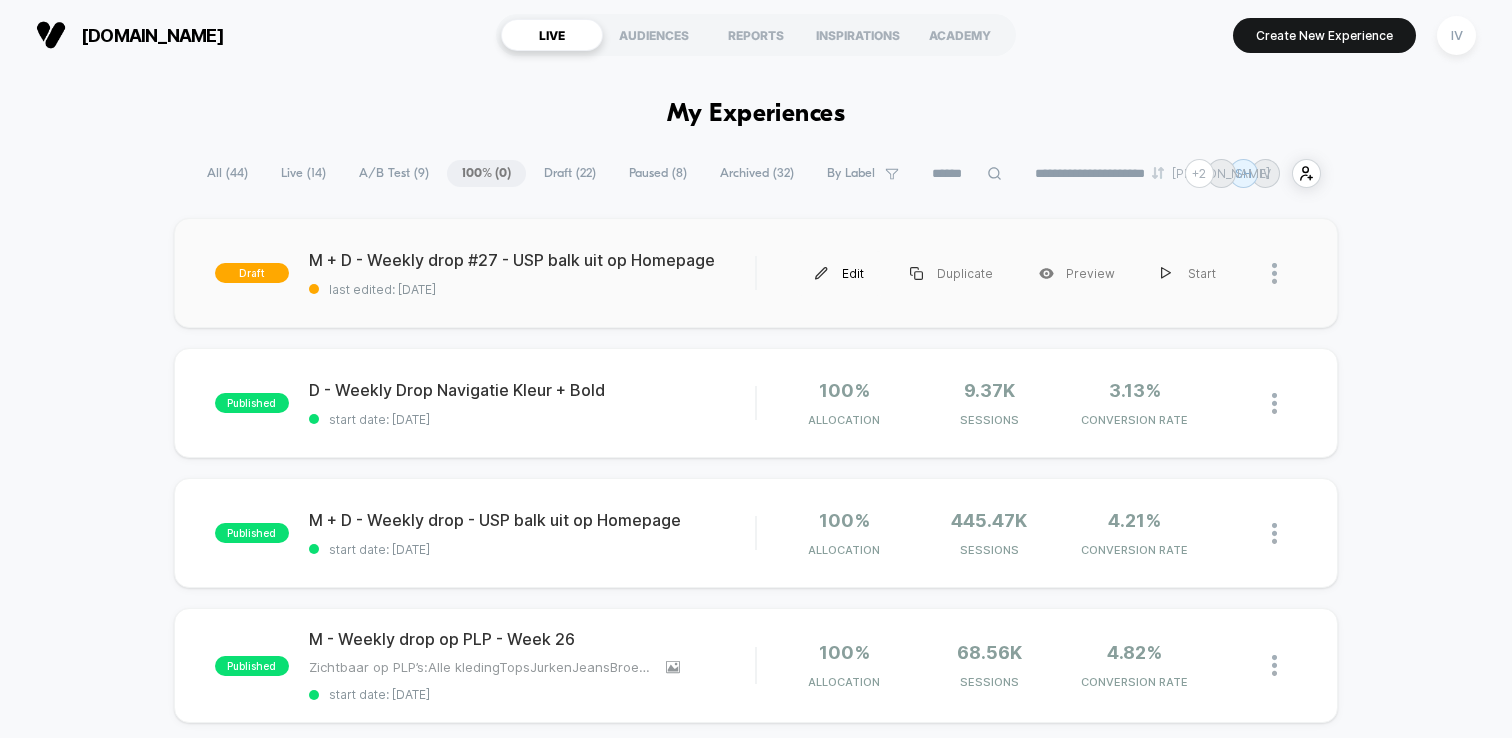 click on "Edit" at bounding box center (839, 273) 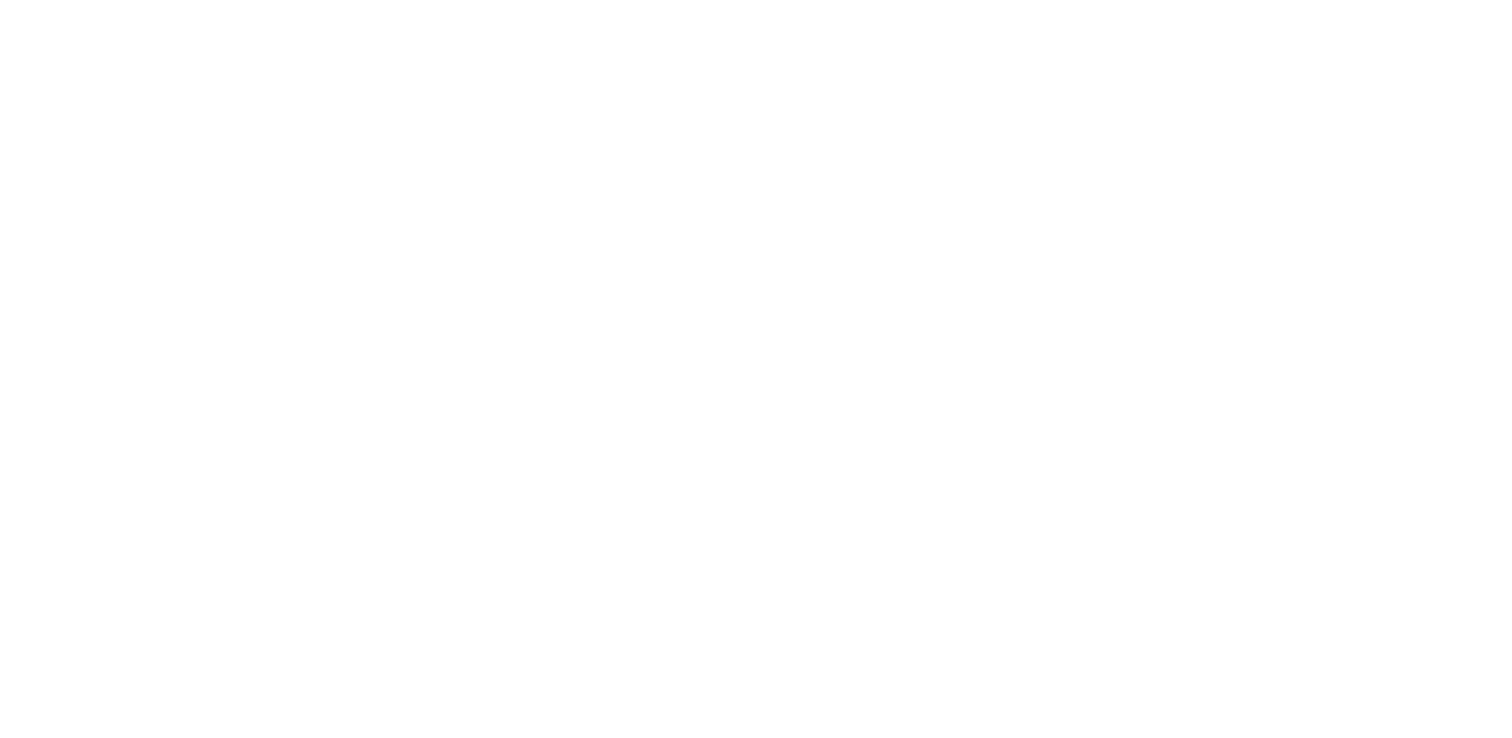 click on "Display size not supported Unfortunately, our dashboard is not supported on a mobile device. Please open it on a desktop computer. Navigated to Visually.io | No-code CRO for Shopify" at bounding box center (756, 369) 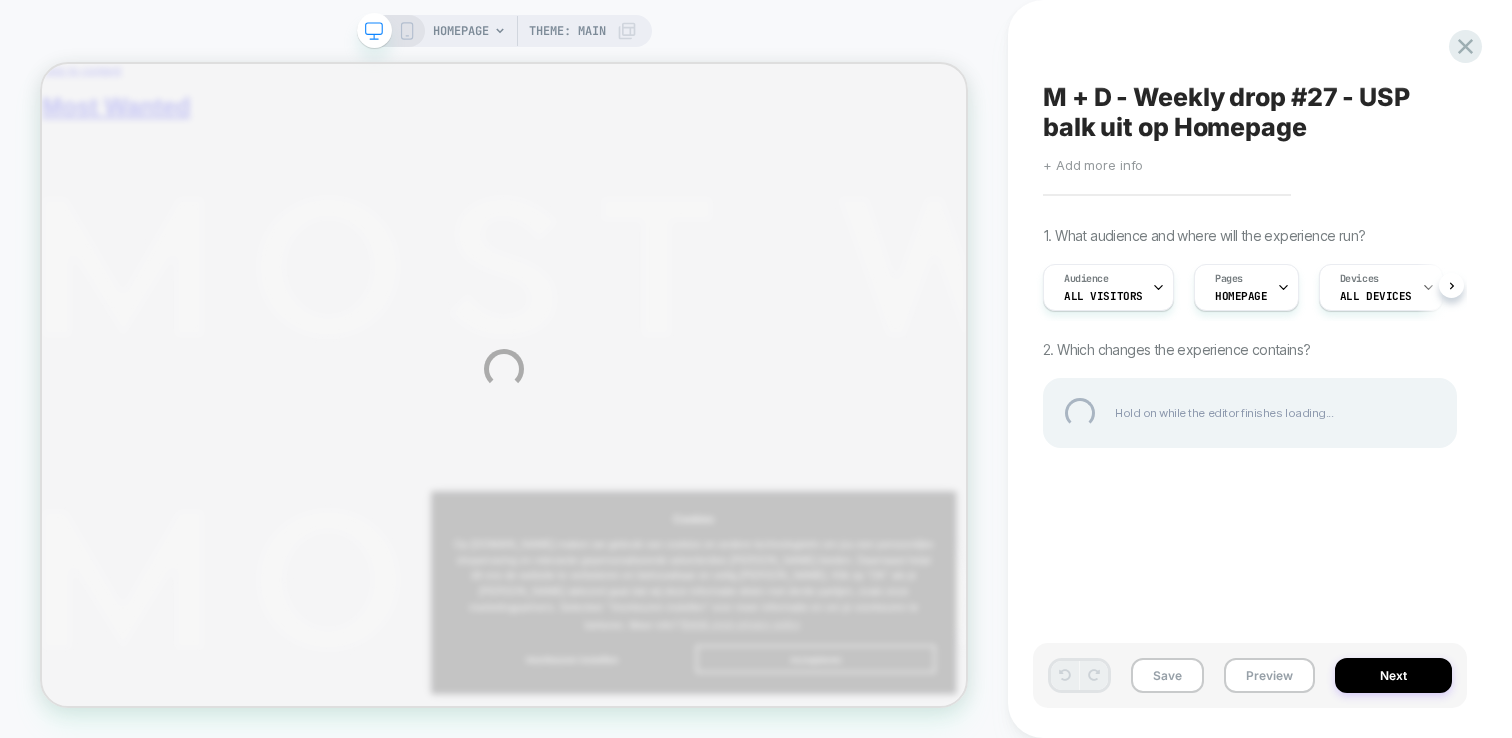 scroll, scrollTop: 0, scrollLeft: 0, axis: both 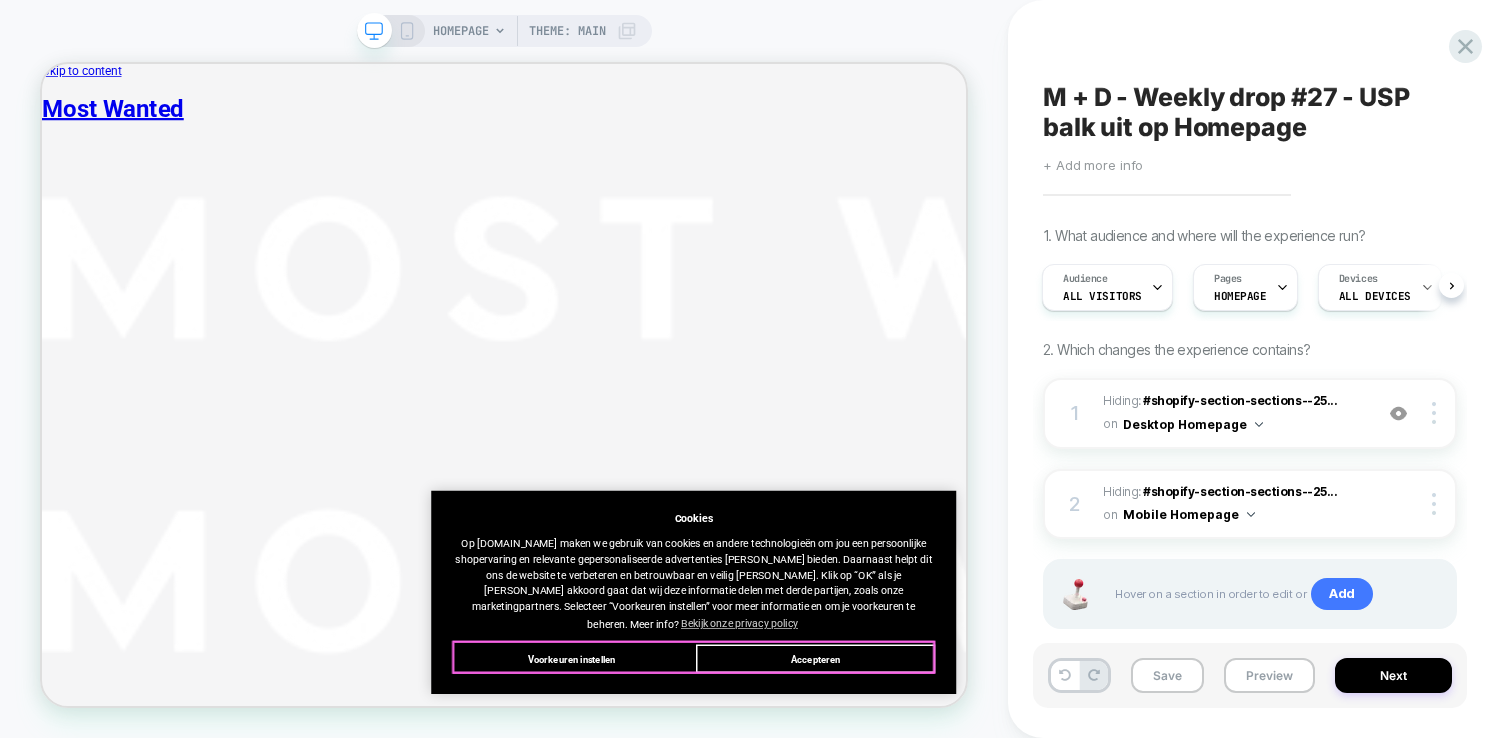 click on "Accepteren" at bounding box center (1073, 857) 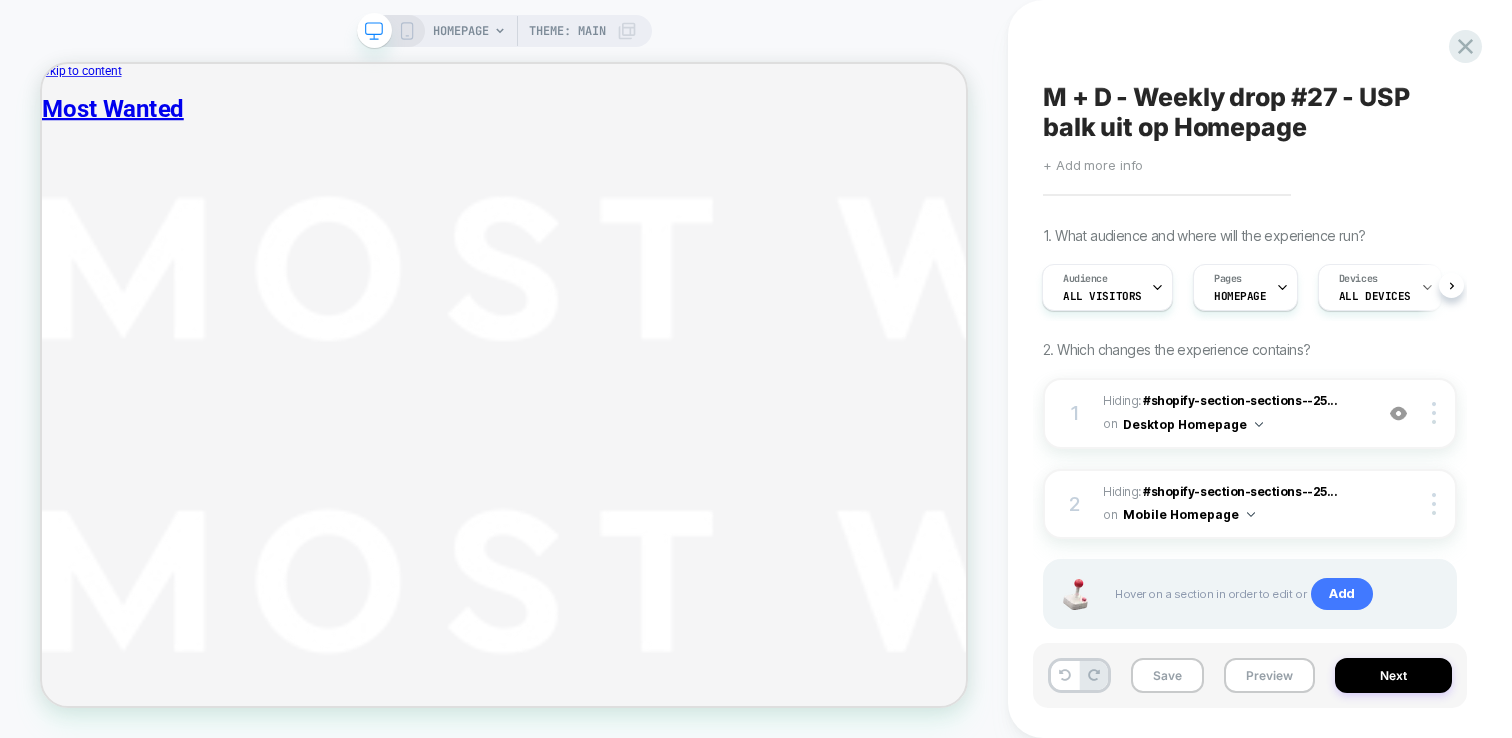 click on "Theme: MAIN" at bounding box center (567, 31) 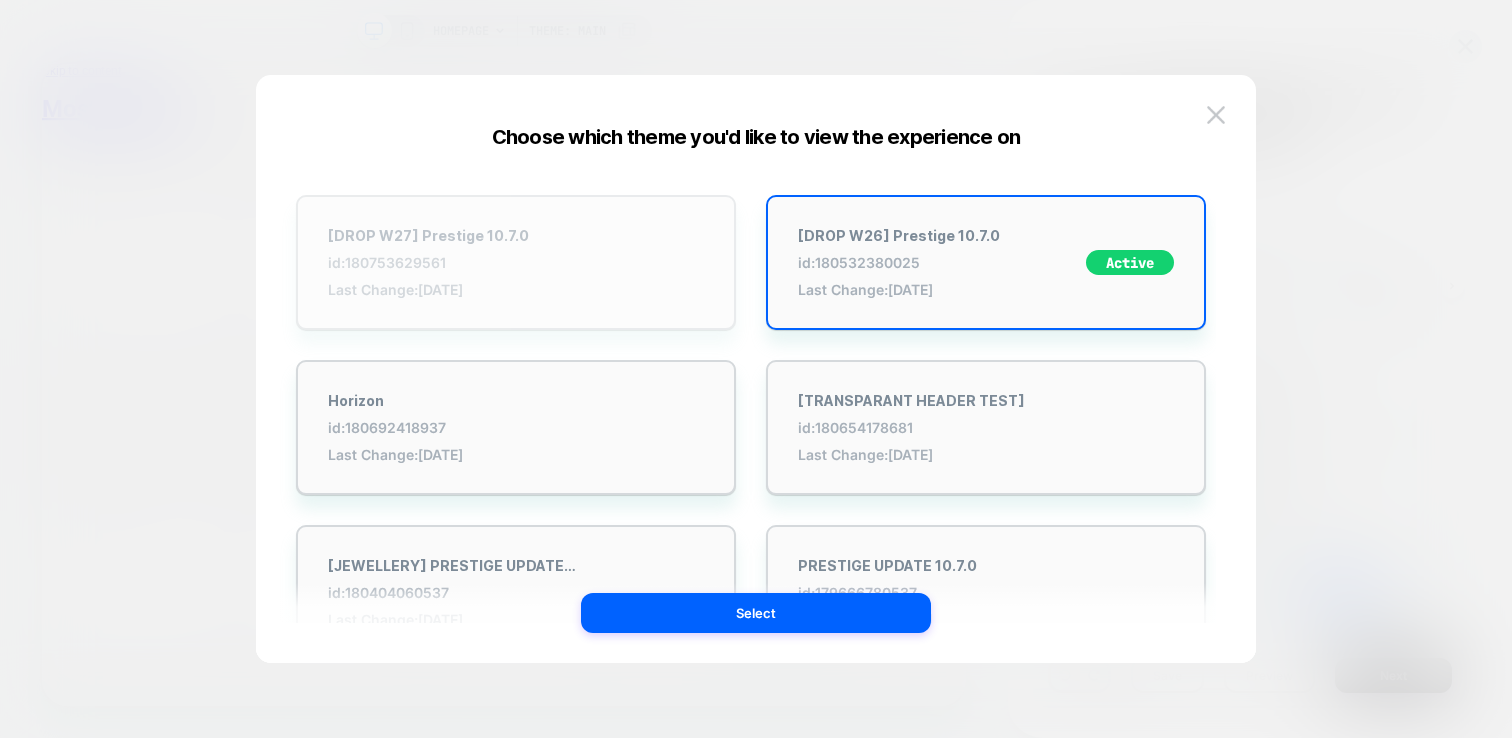 click on "[DROP W27] Prestige 10.7.0 id:  180753629561 Last Change:  3-7-2025" at bounding box center [516, 262] 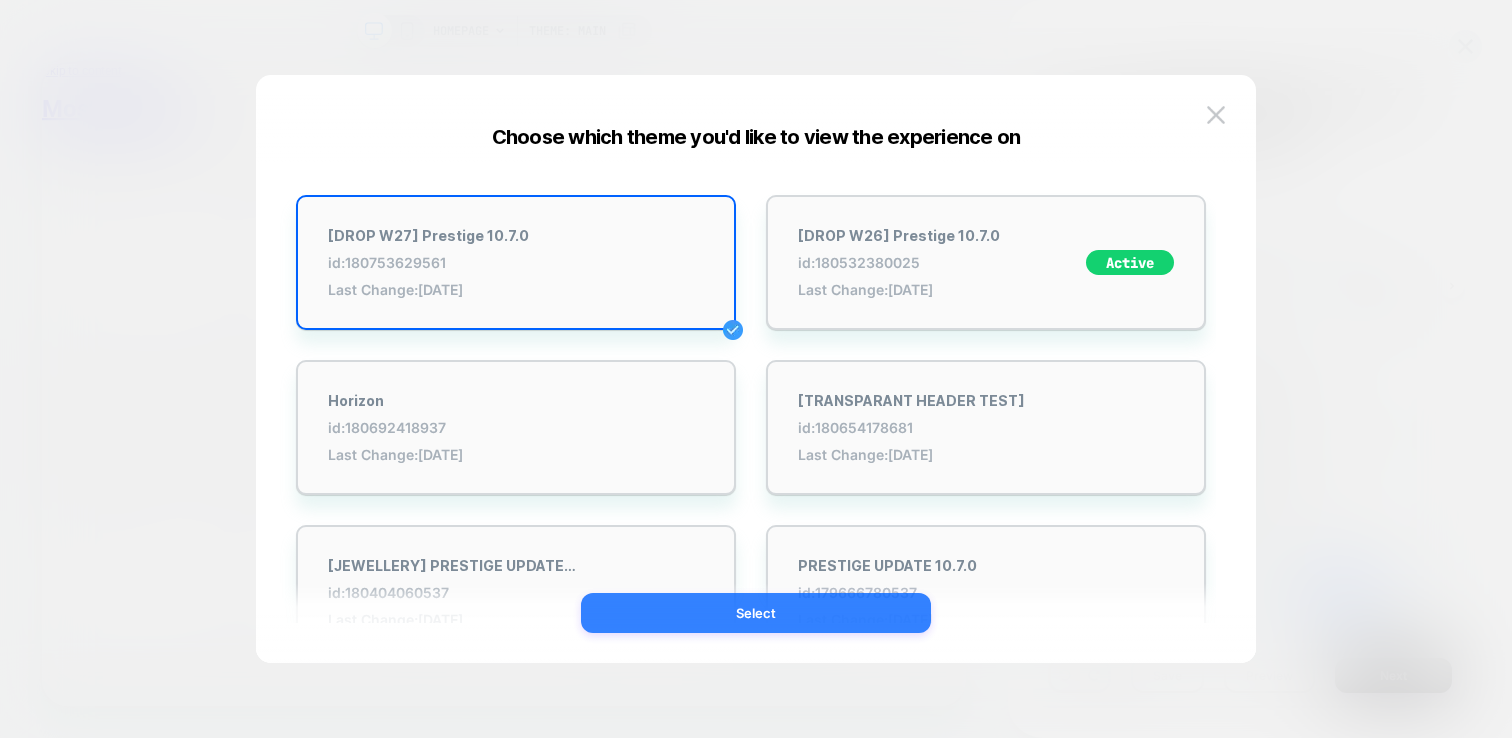 click on "Select" at bounding box center [756, 613] 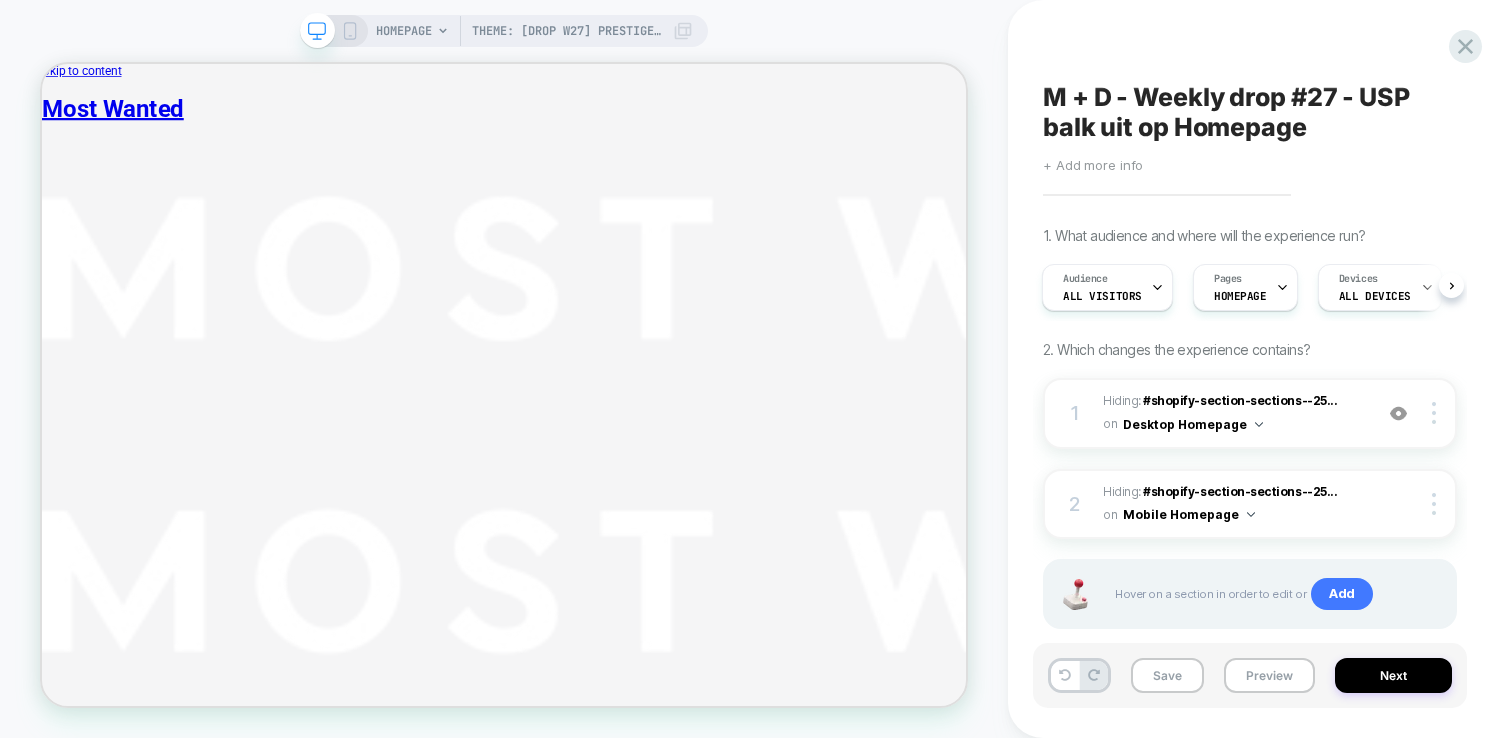 scroll, scrollTop: 0, scrollLeft: 2, axis: horizontal 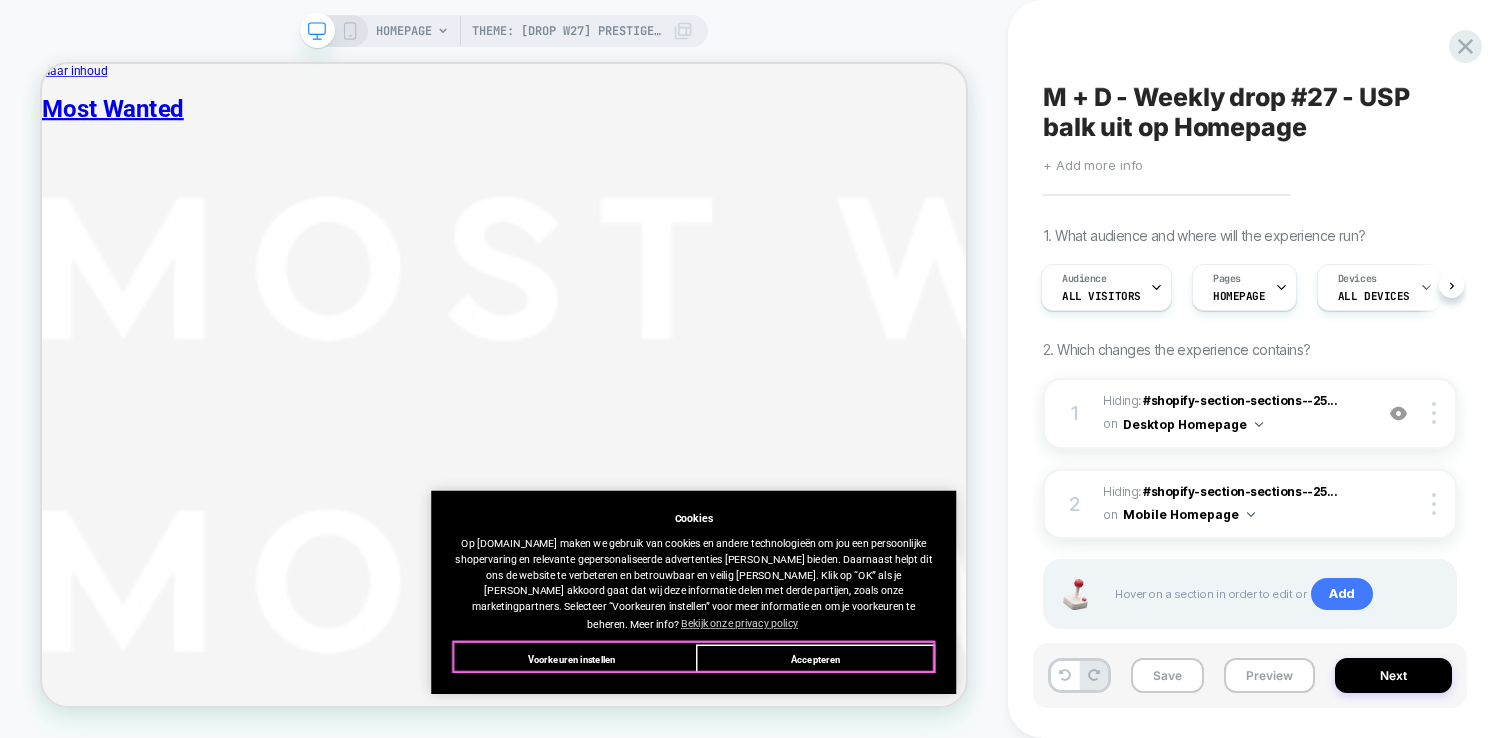 click on "Accepteren" at bounding box center (1073, 857) 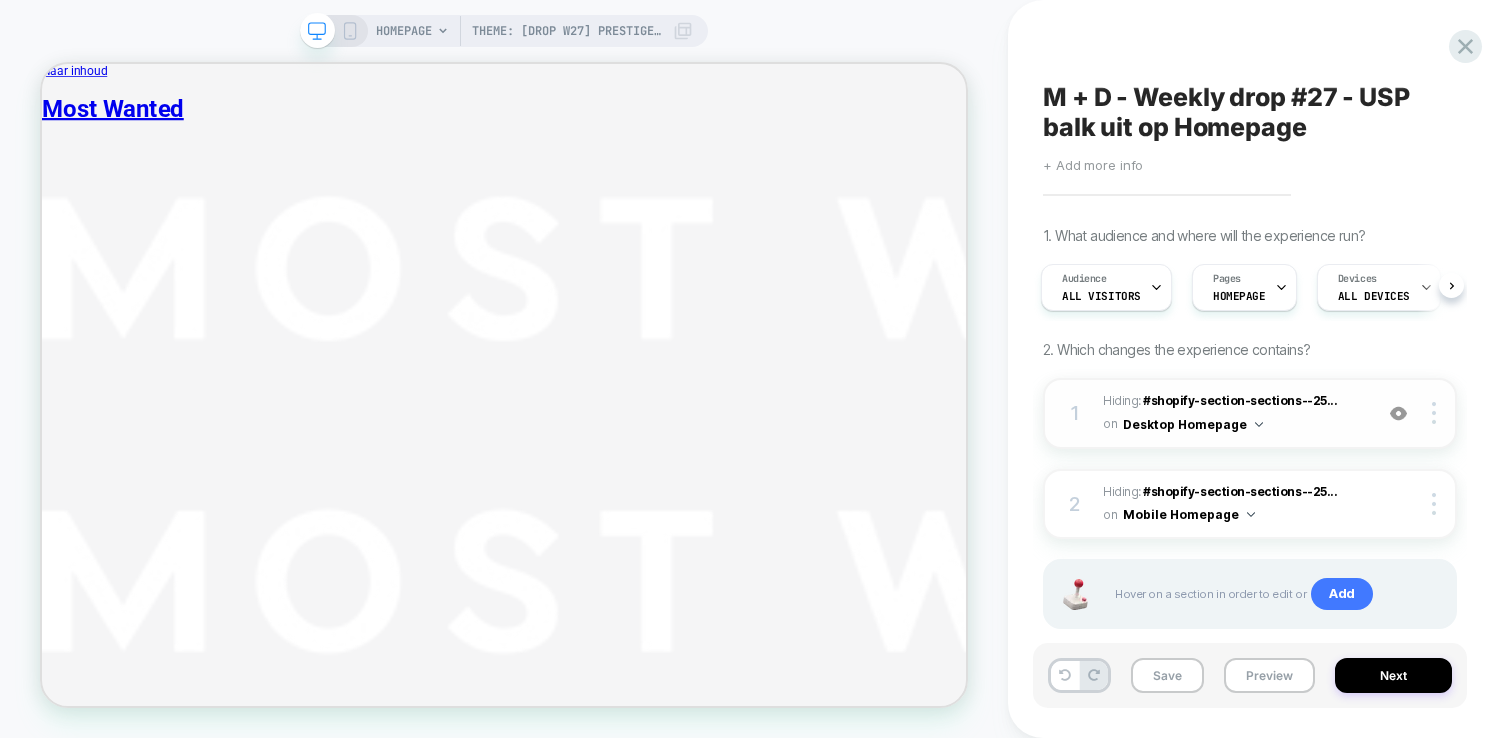 click at bounding box center [1398, 413] 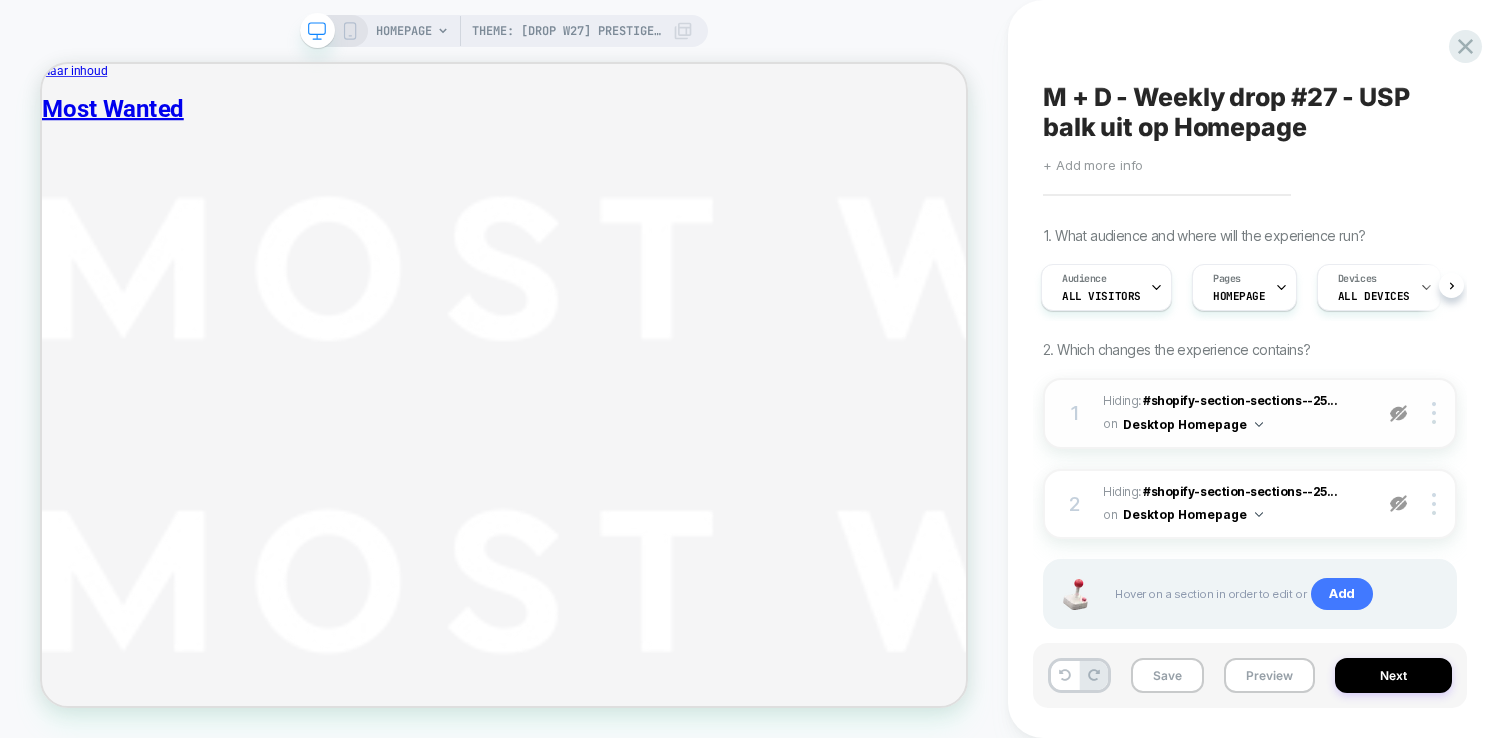 click at bounding box center (1398, 413) 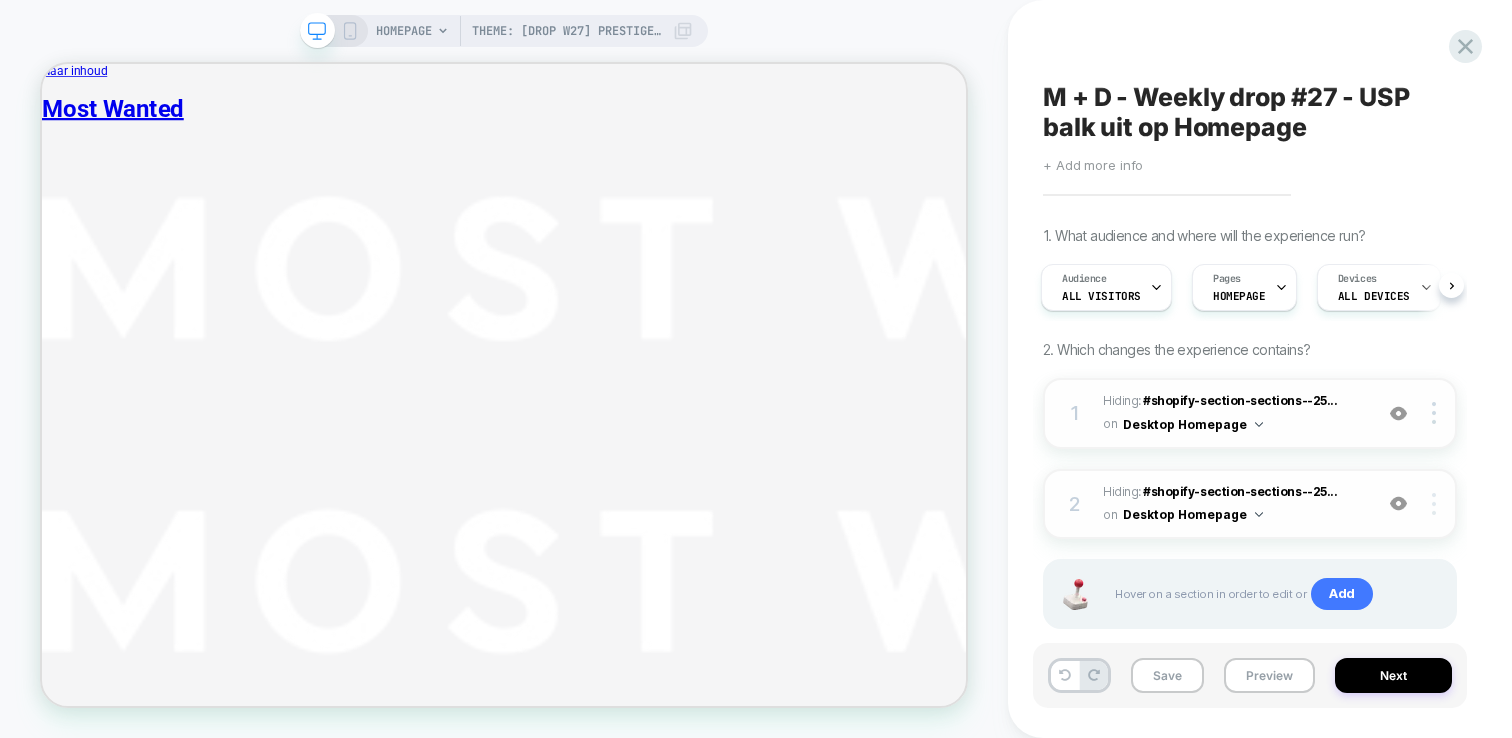 click at bounding box center (1434, 504) 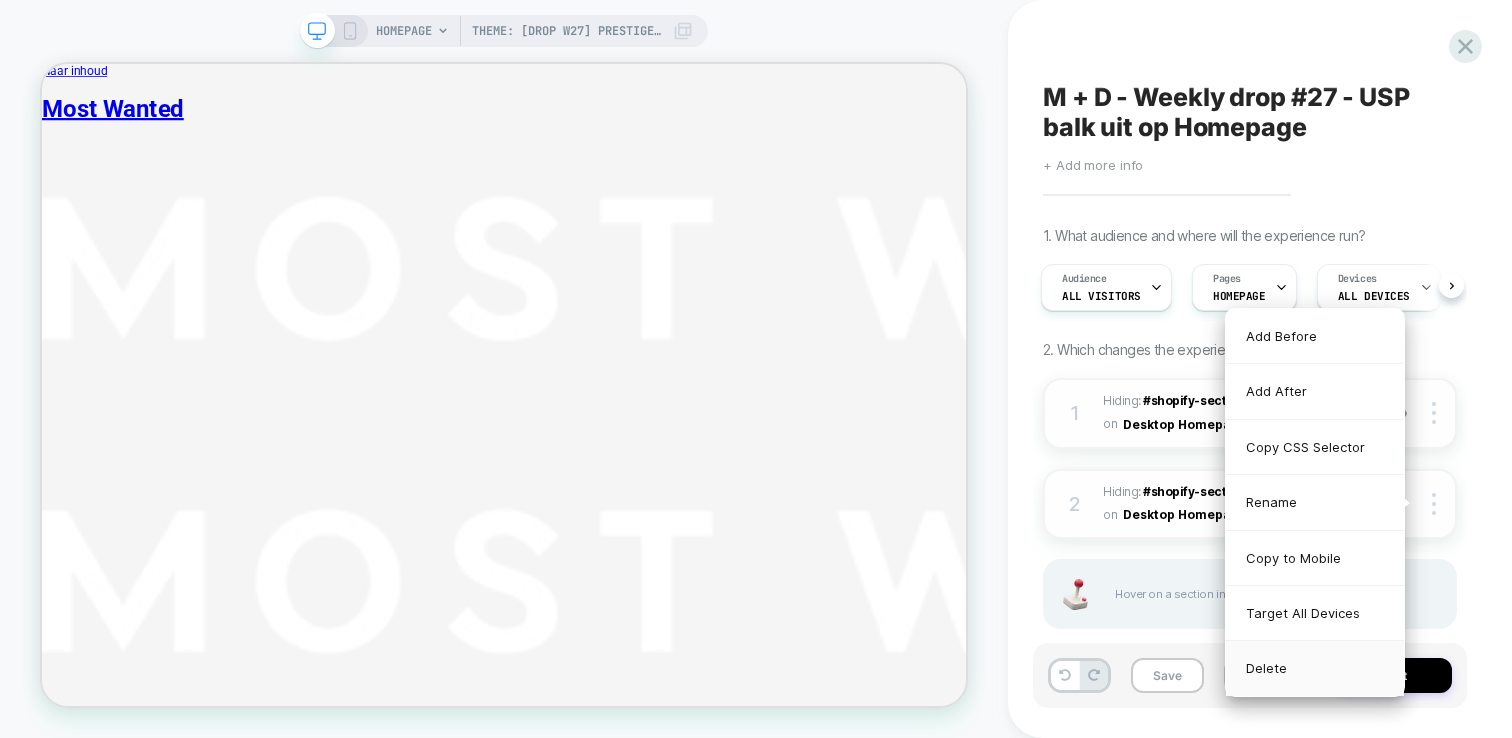 click on "Delete" at bounding box center (1315, 668) 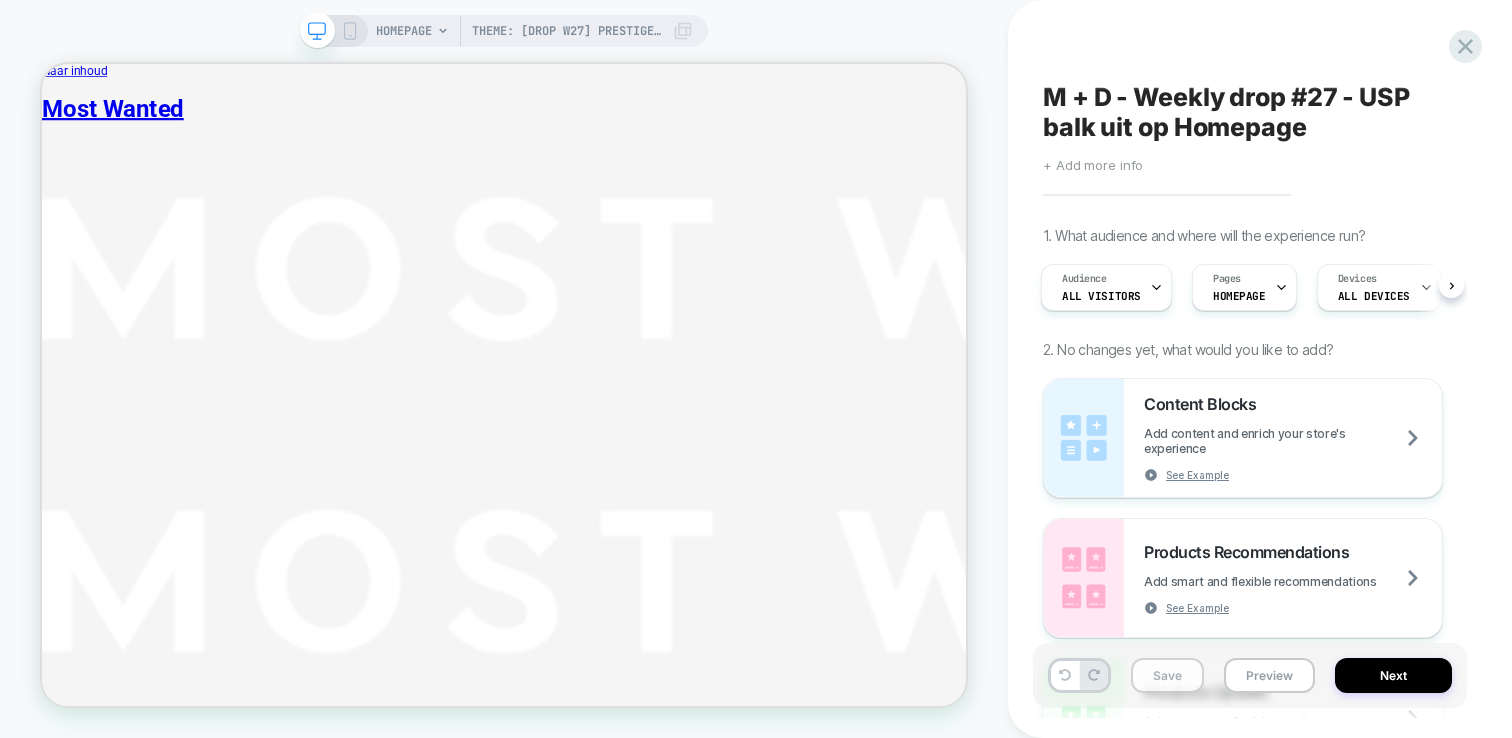 click on "Save" at bounding box center (1167, 675) 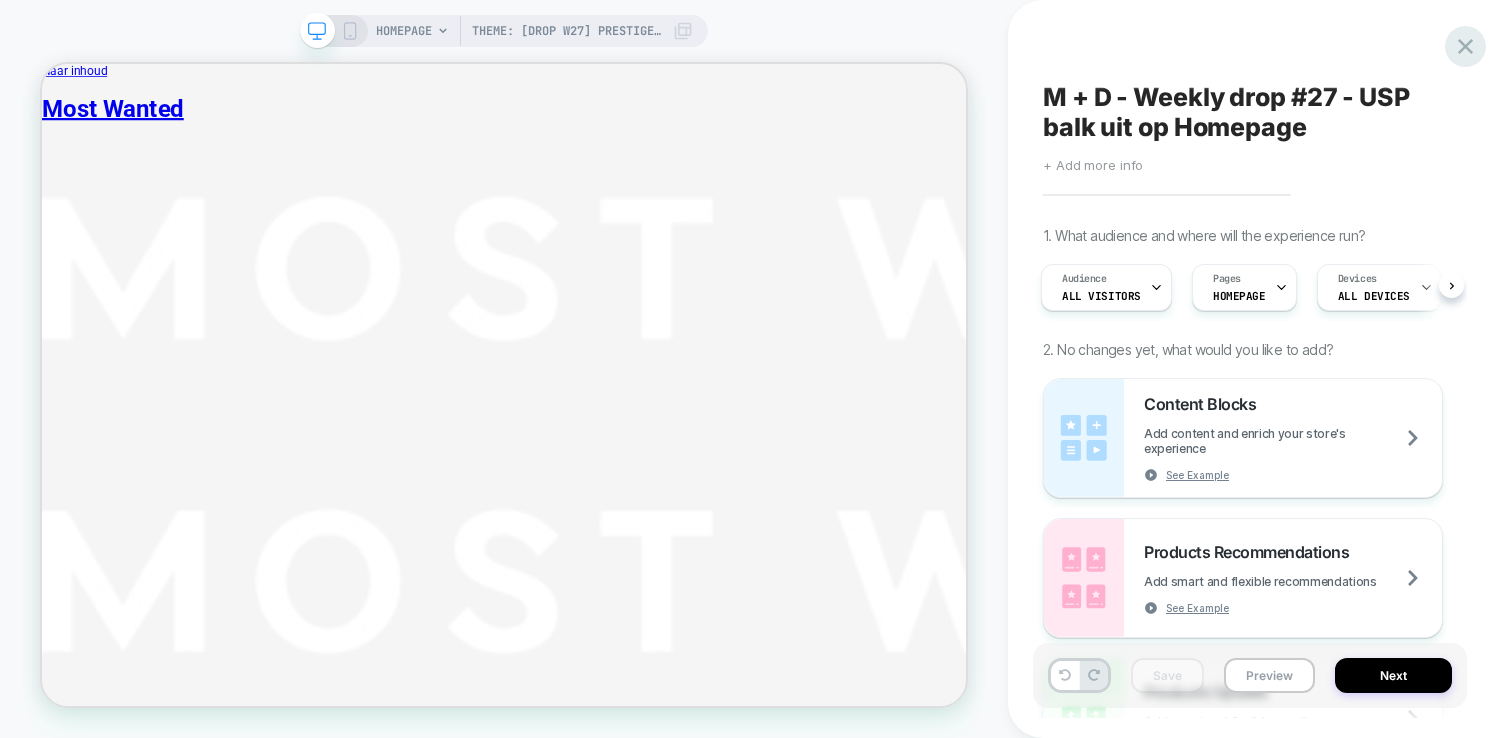 click at bounding box center (1465, 46) 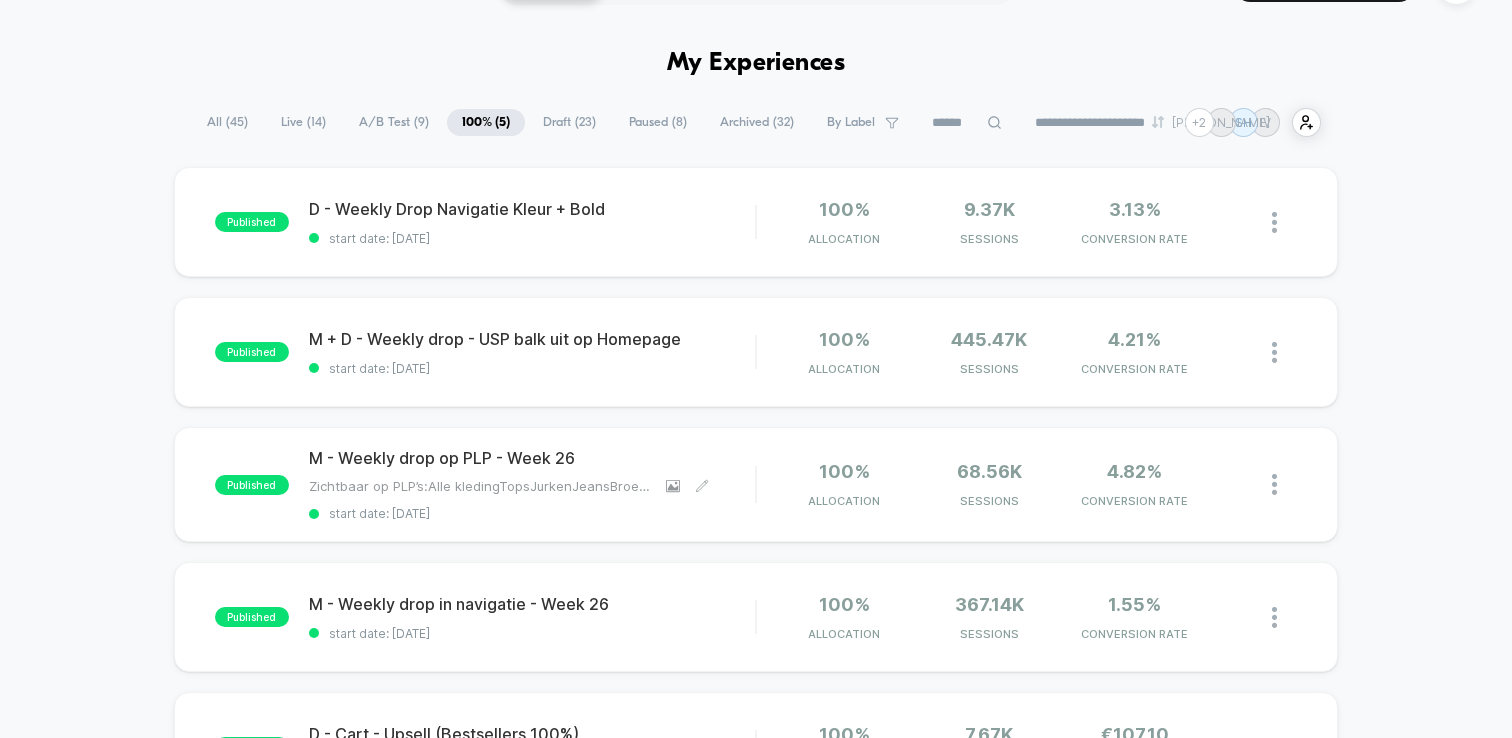 scroll, scrollTop: 111, scrollLeft: 0, axis: vertical 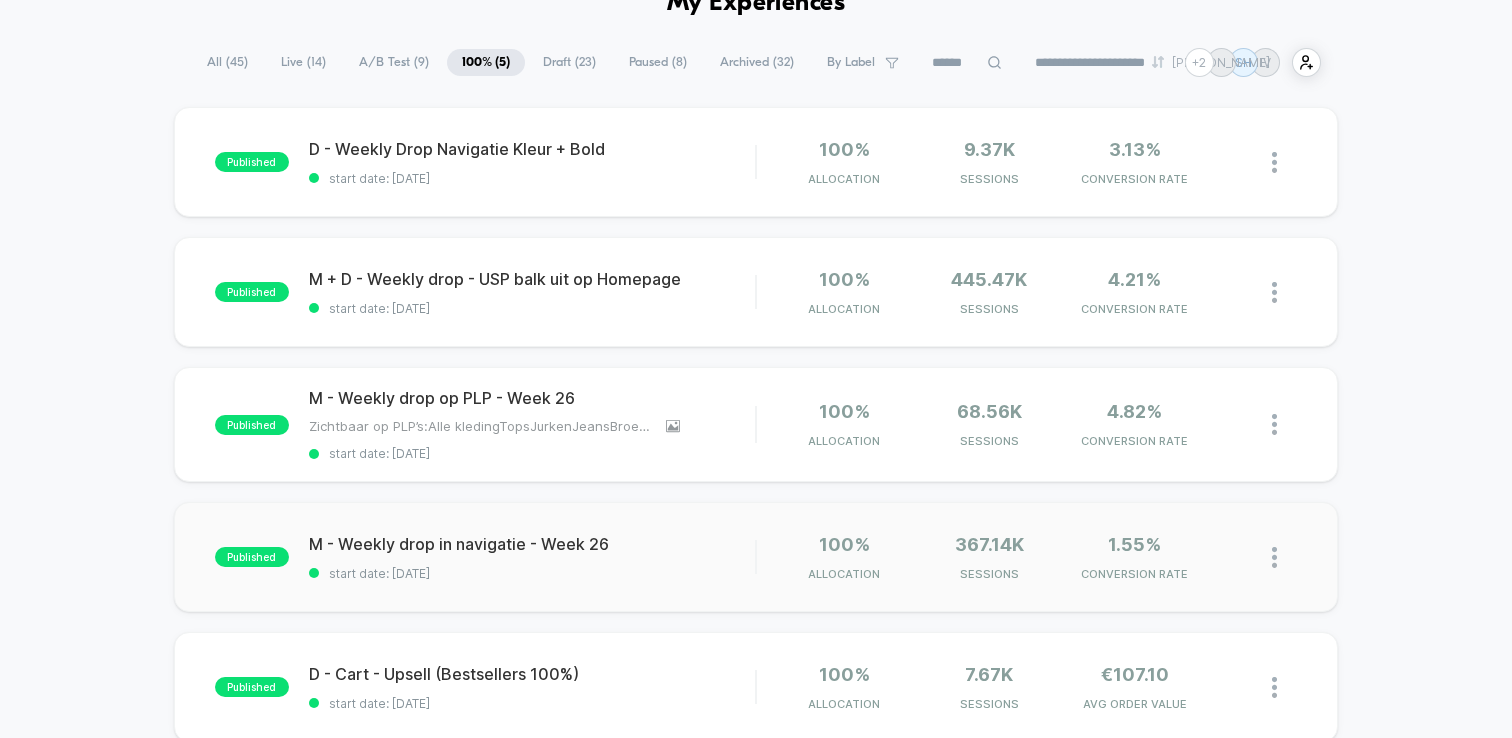 click at bounding box center [1274, 557] 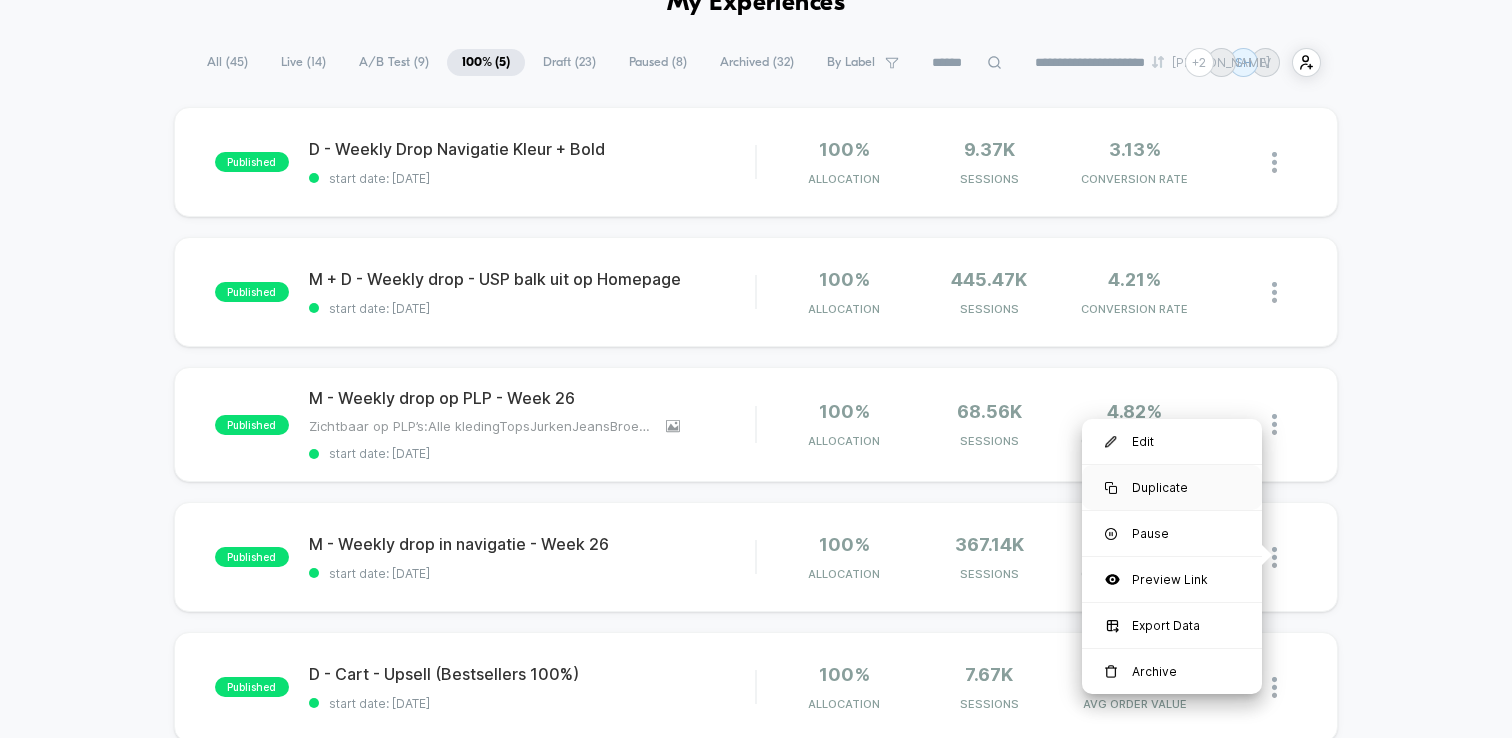 click on "Duplicate" at bounding box center (1172, 487) 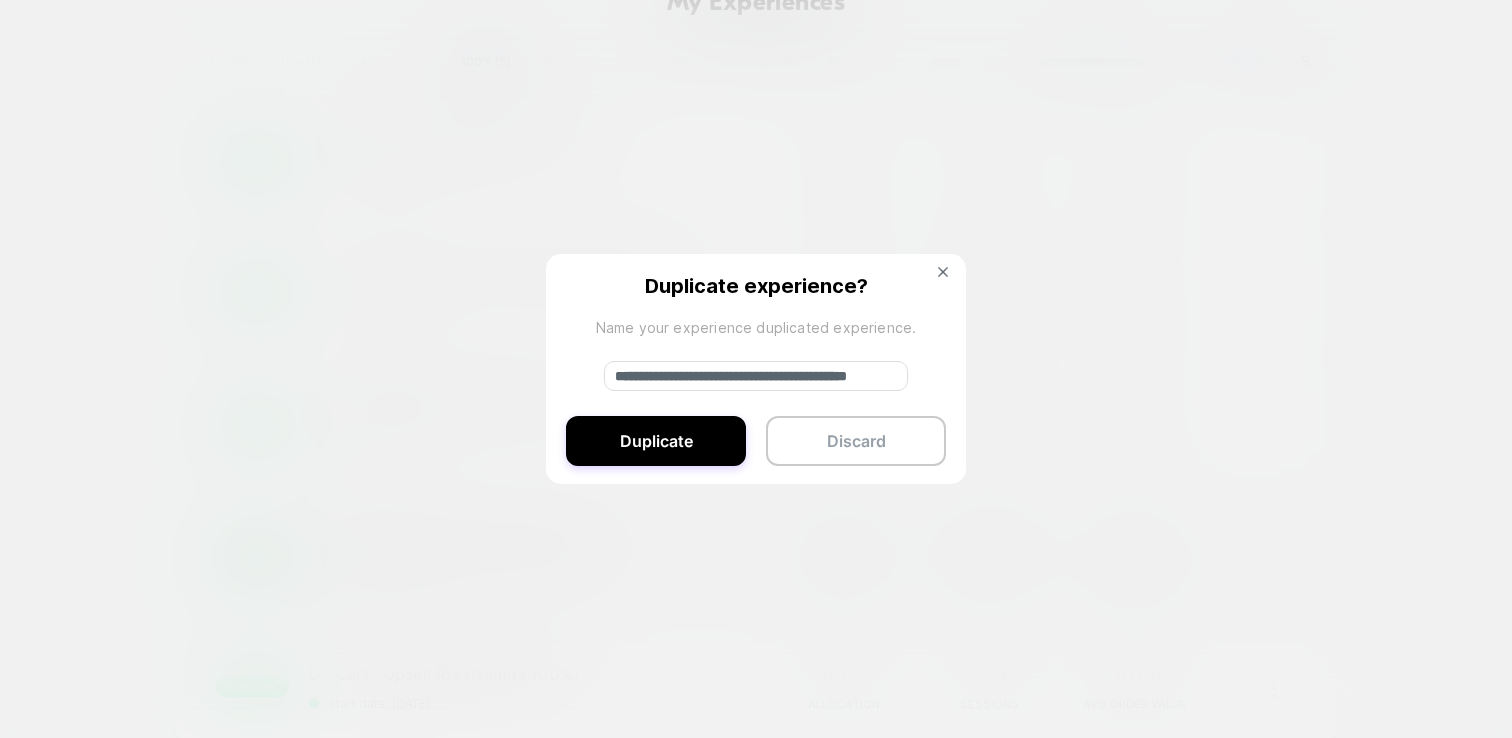 drag, startPoint x: 680, startPoint y: 378, endPoint x: 522, endPoint y: 366, distance: 158.45505 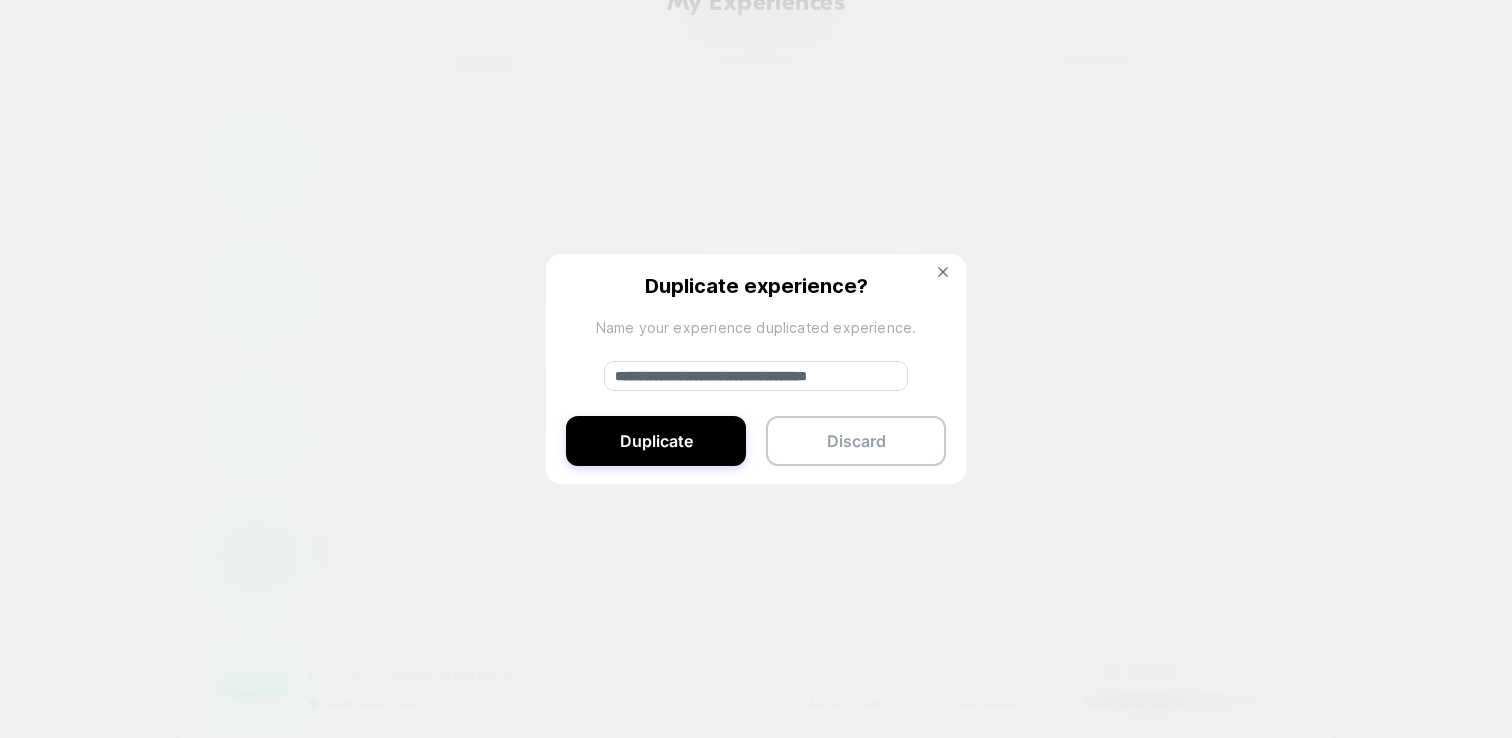 click on "**********" at bounding box center [756, 376] 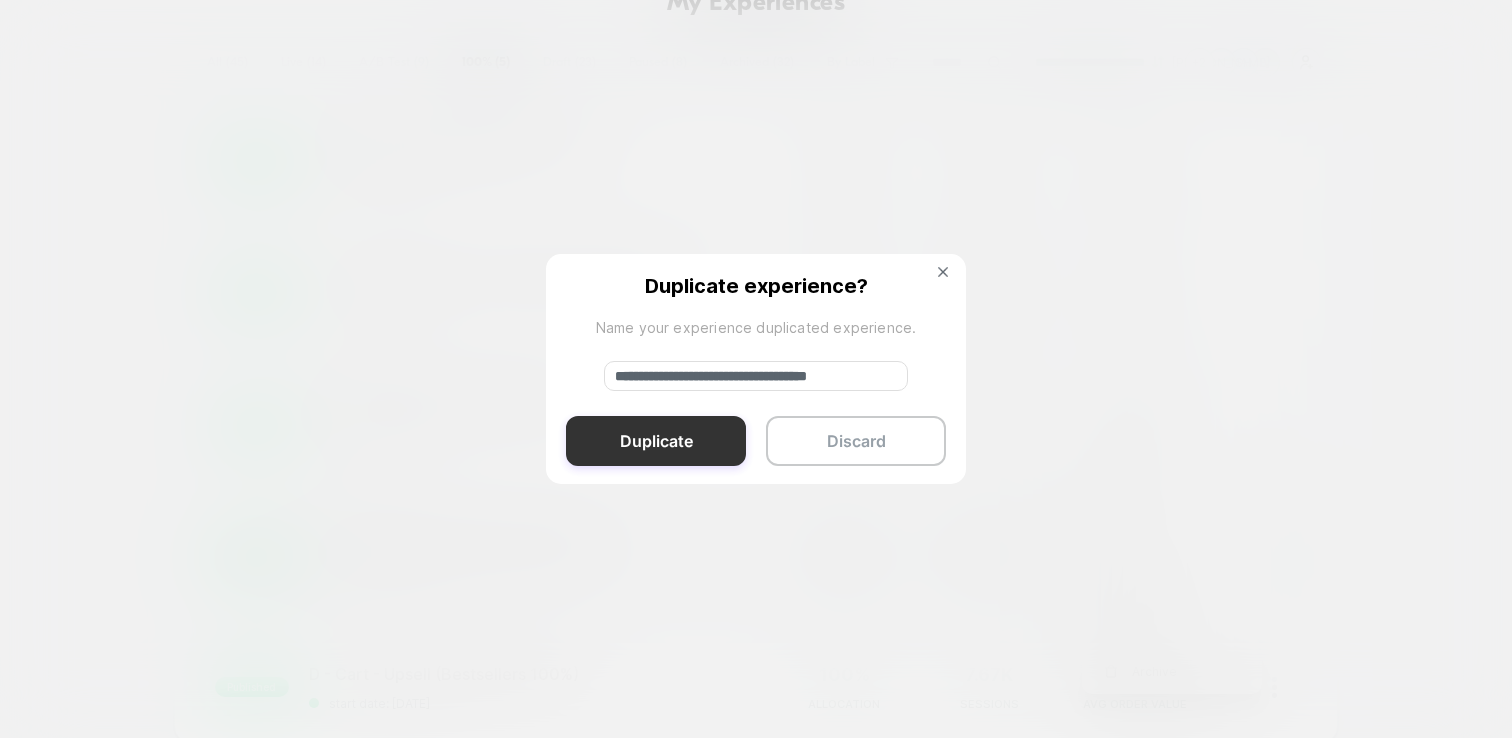 type on "**********" 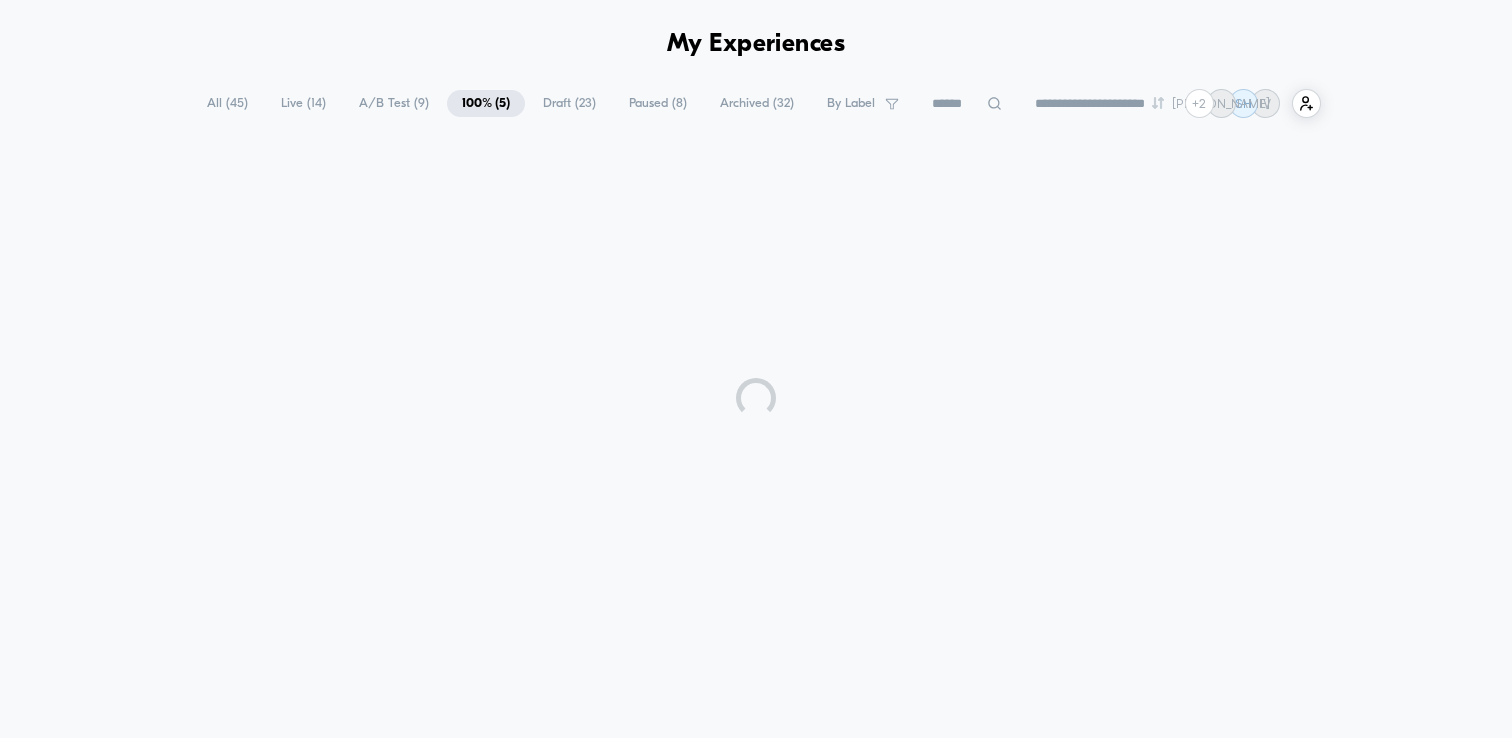 scroll, scrollTop: 111, scrollLeft: 0, axis: vertical 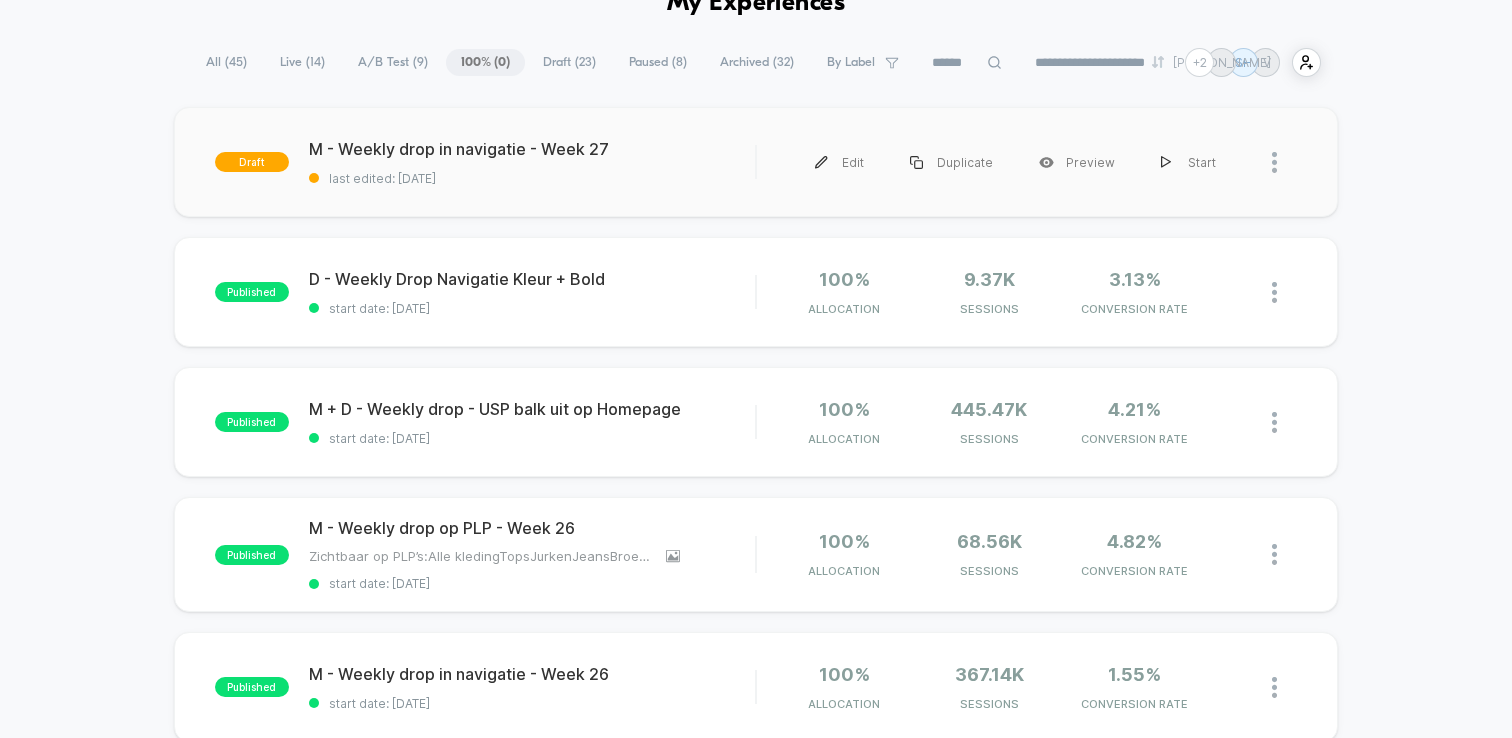 click on "draft M - Weekly drop in navigatie - Week 27 last edited: 3-7-2025 Edit Duplicate Preview Start" at bounding box center (756, 162) 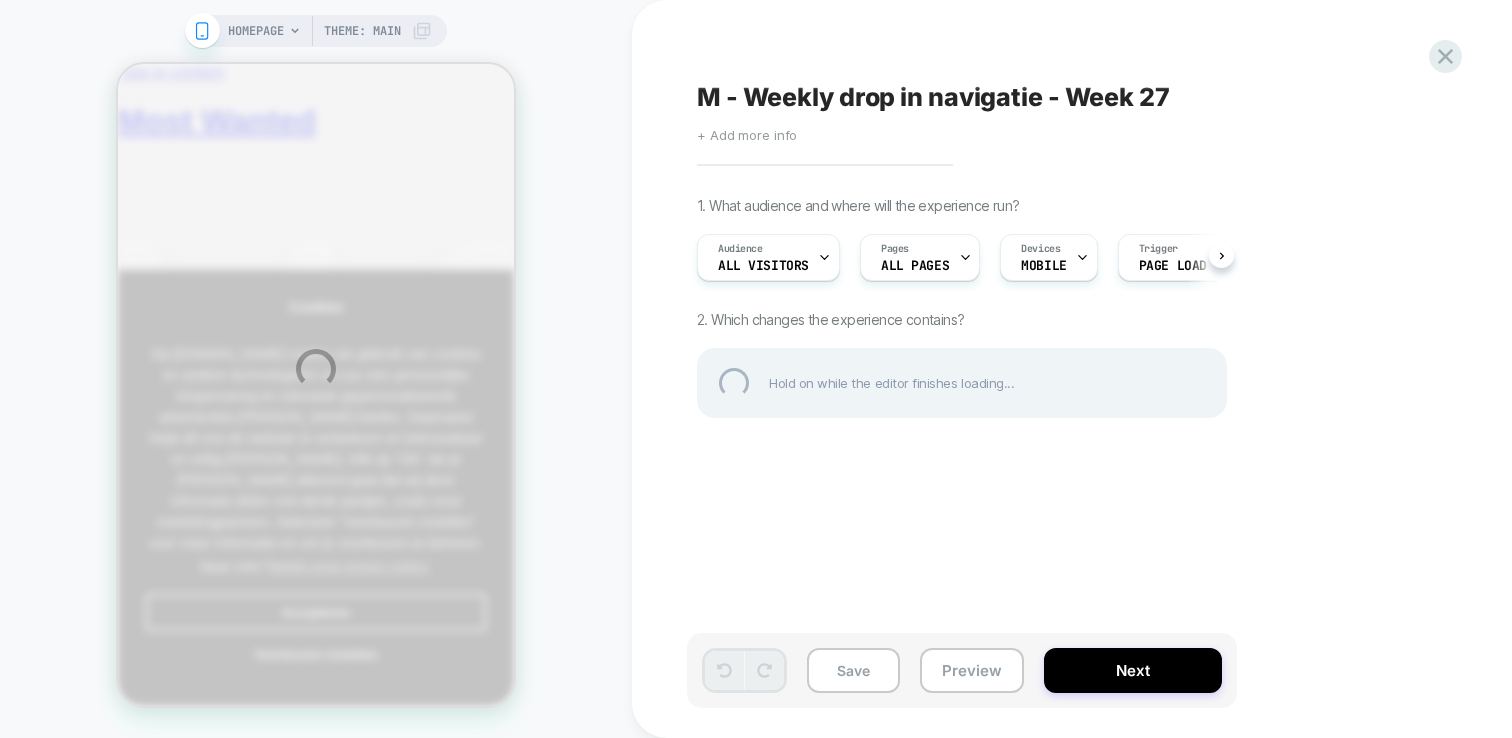 scroll, scrollTop: 0, scrollLeft: 0, axis: both 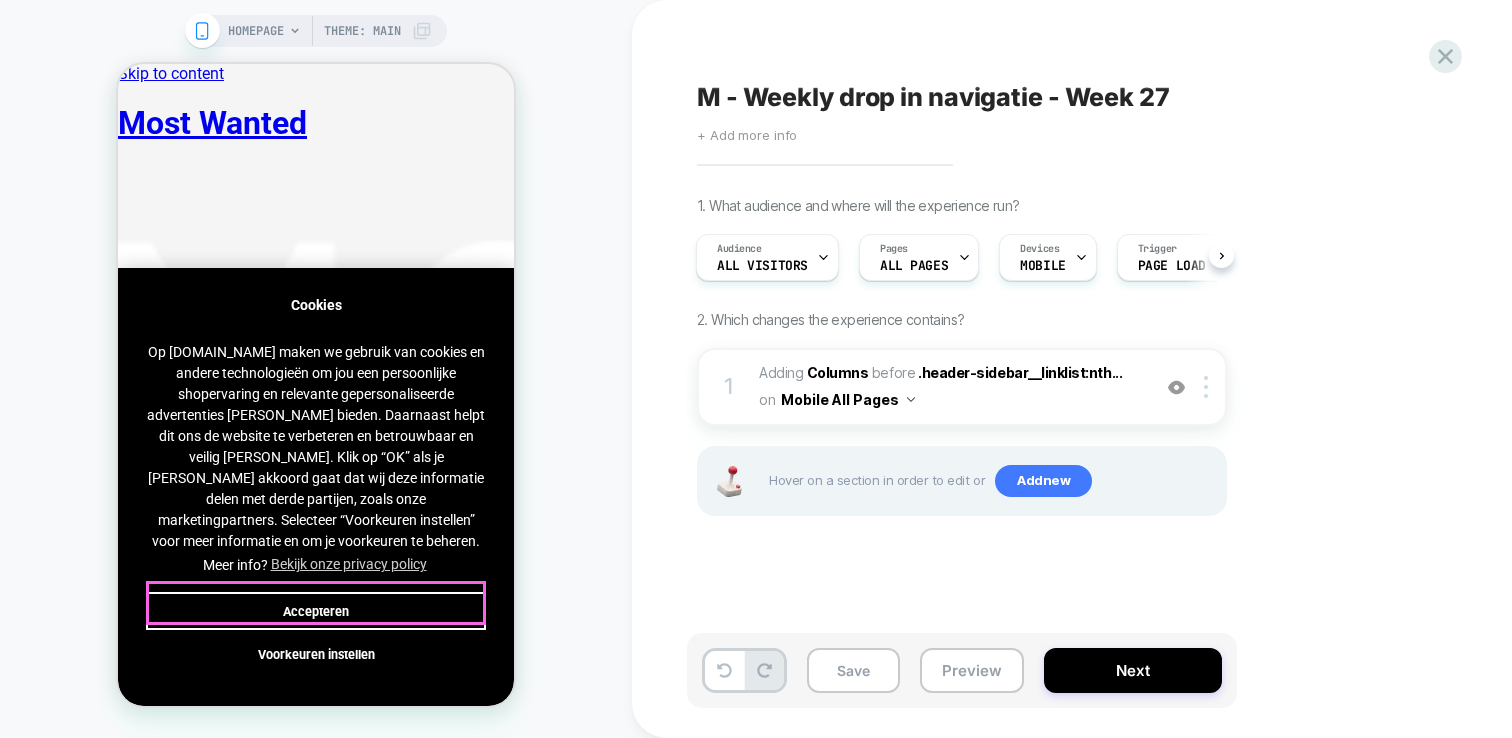 click on "Accepteren" at bounding box center [316, 611] 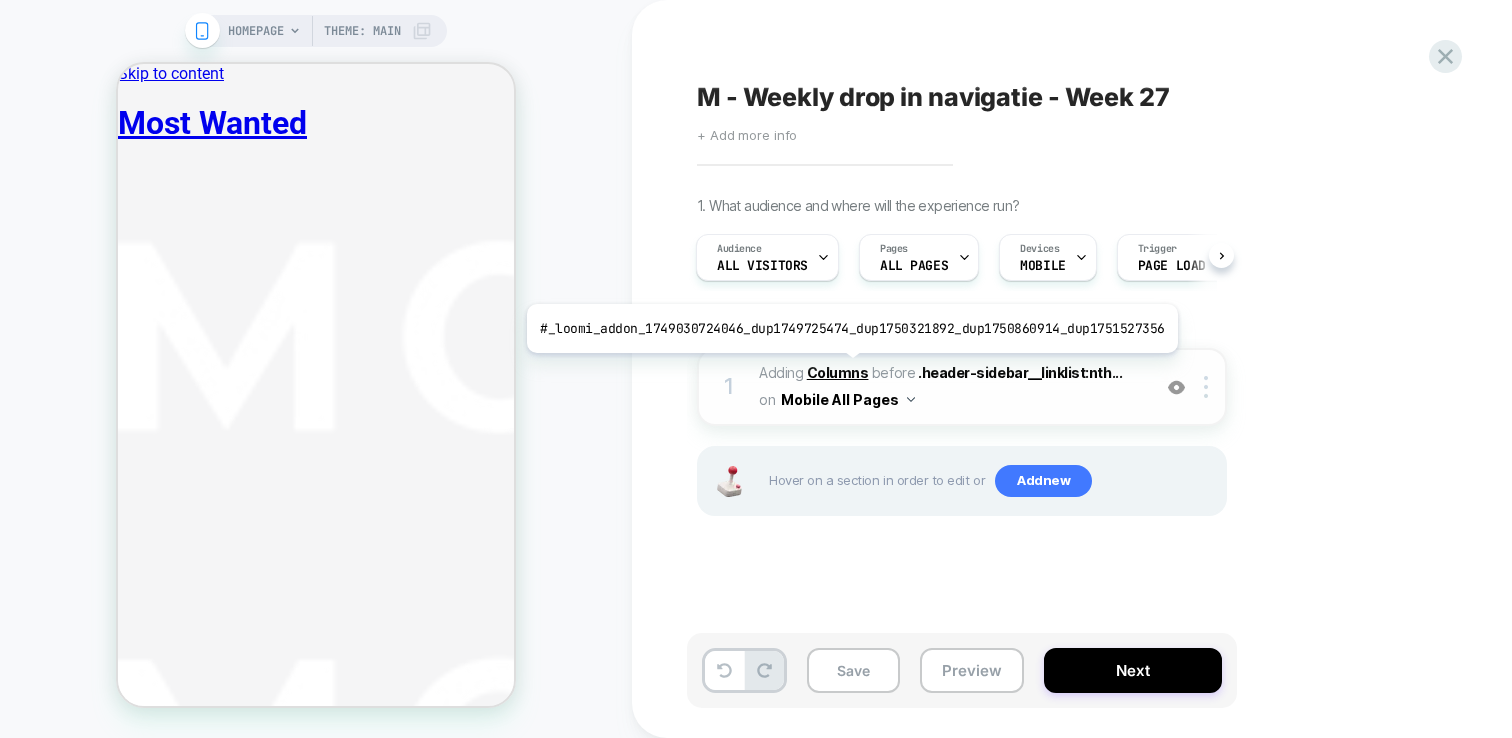 click on "Columns" at bounding box center [838, 372] 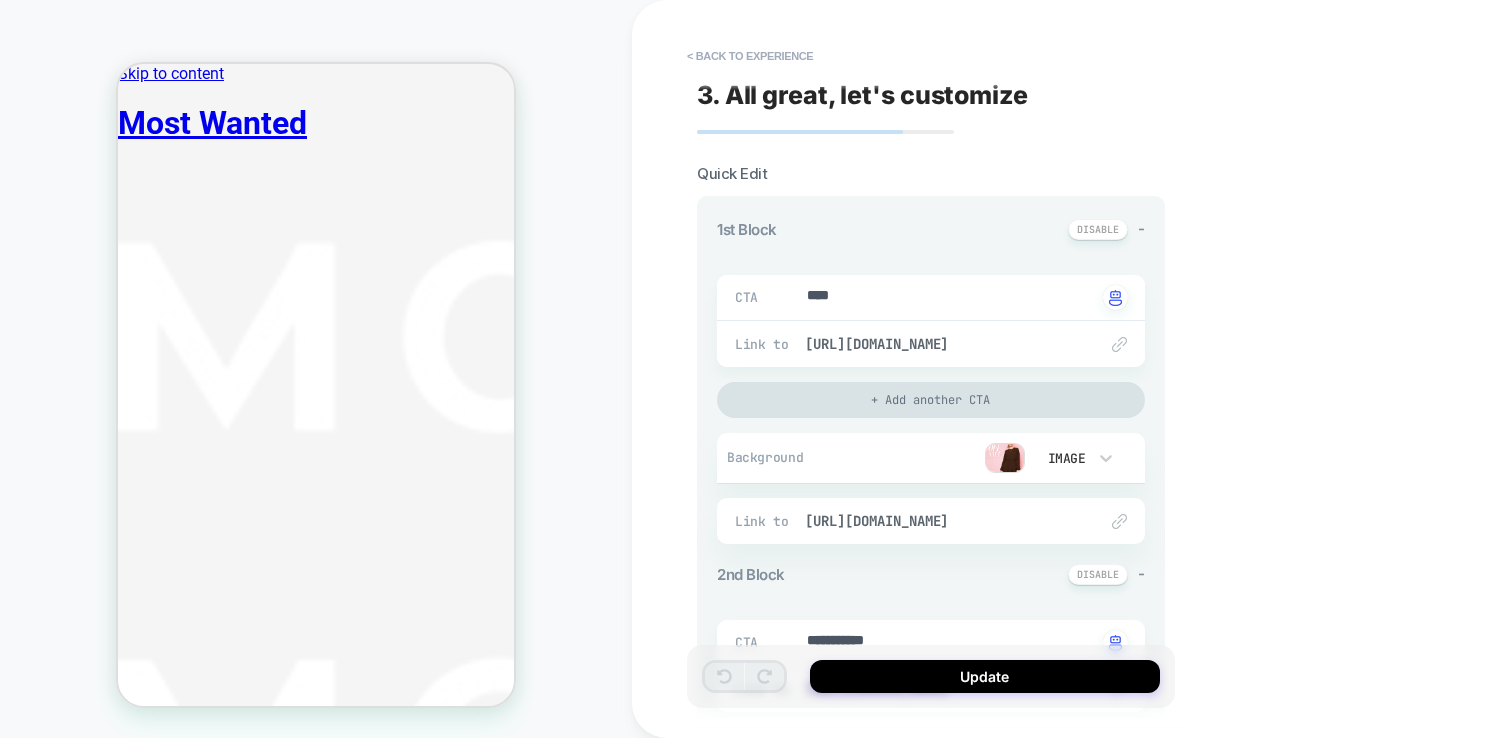 scroll, scrollTop: 393, scrollLeft: 0, axis: vertical 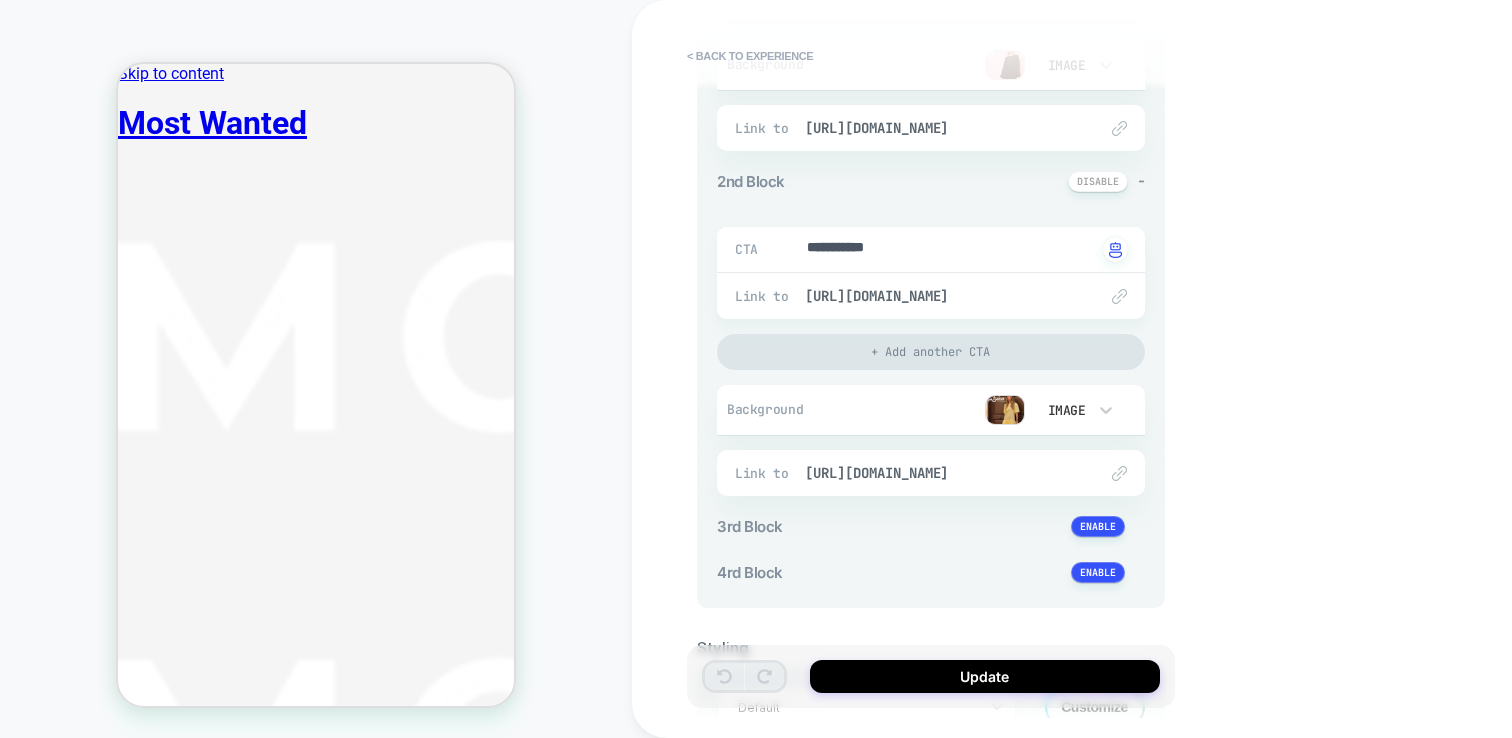 click at bounding box center [1005, 410] 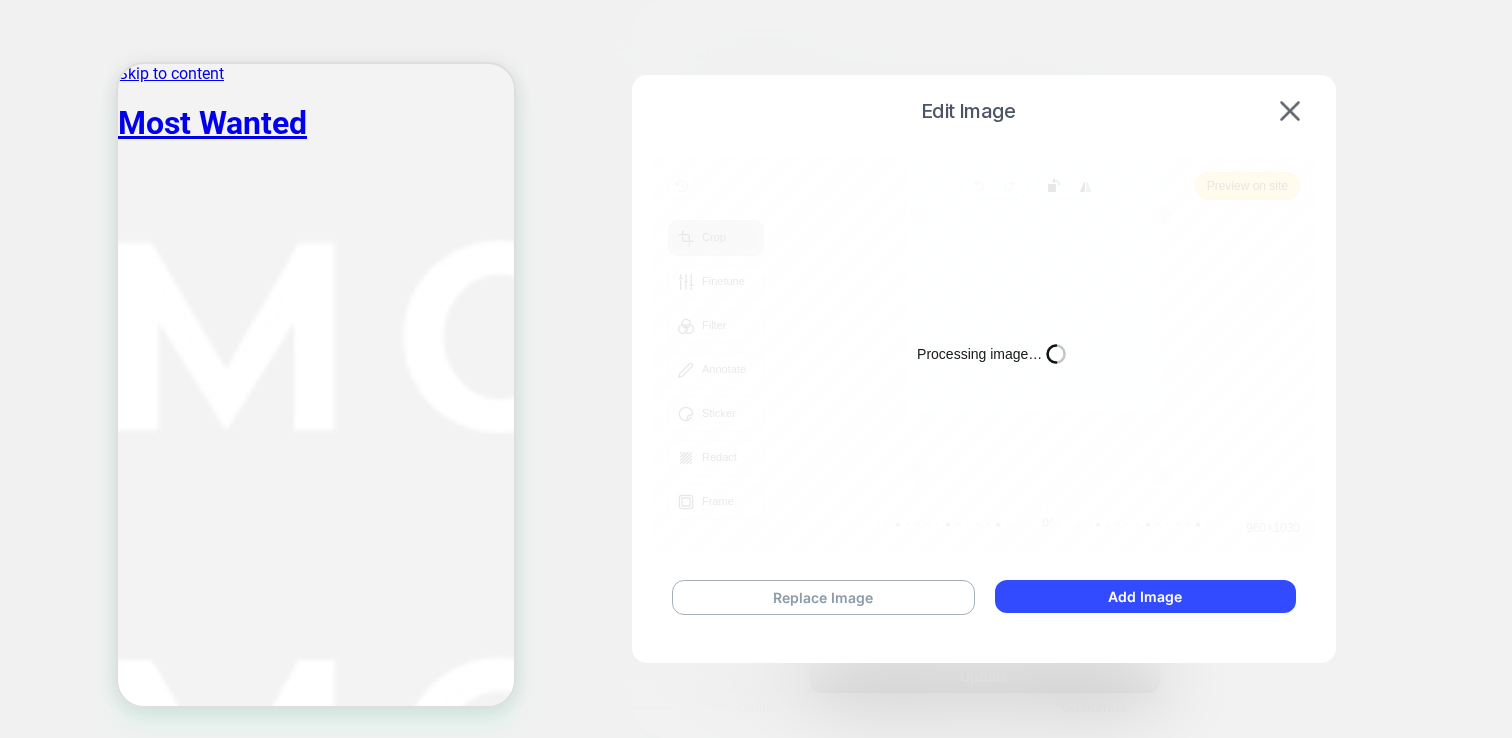 type on "*" 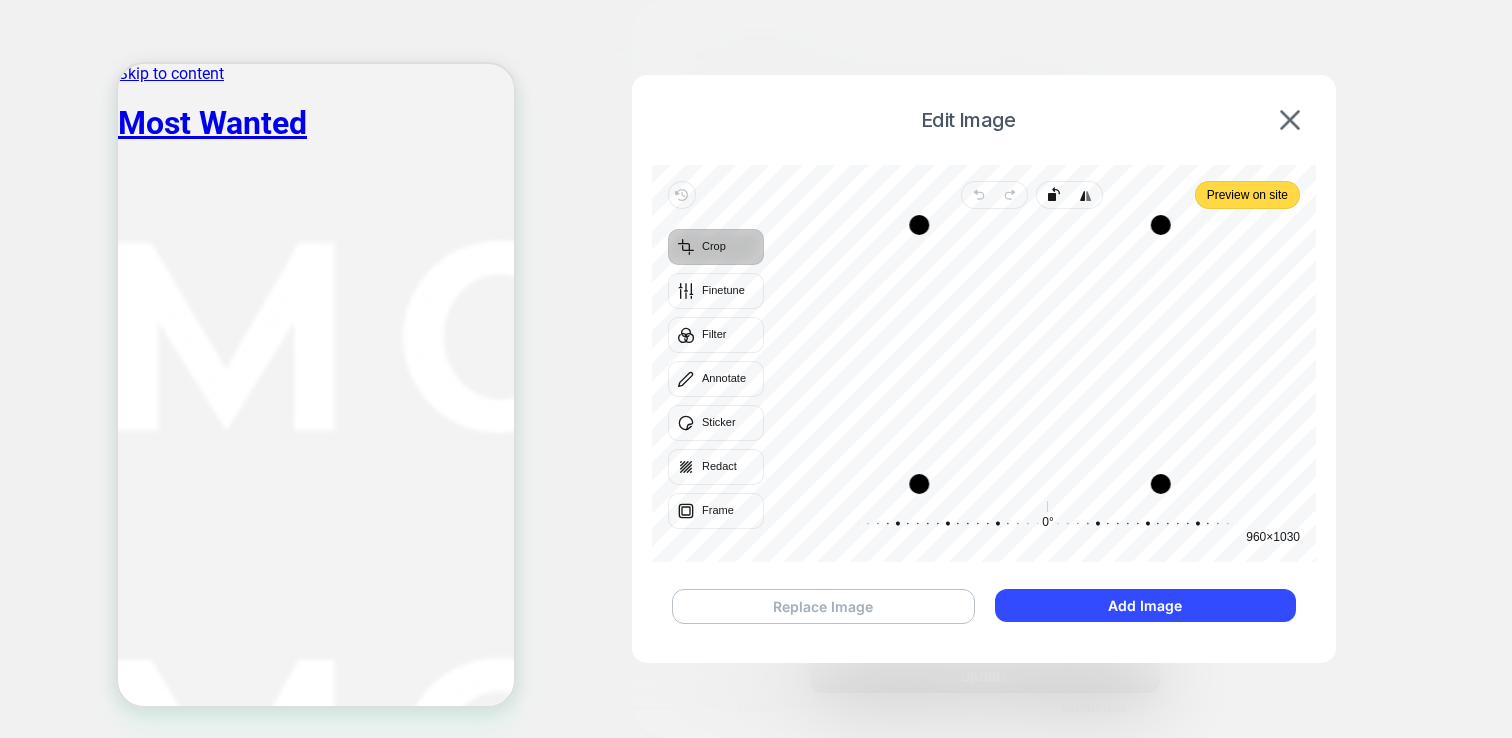 click on "Replace Image" at bounding box center [823, 606] 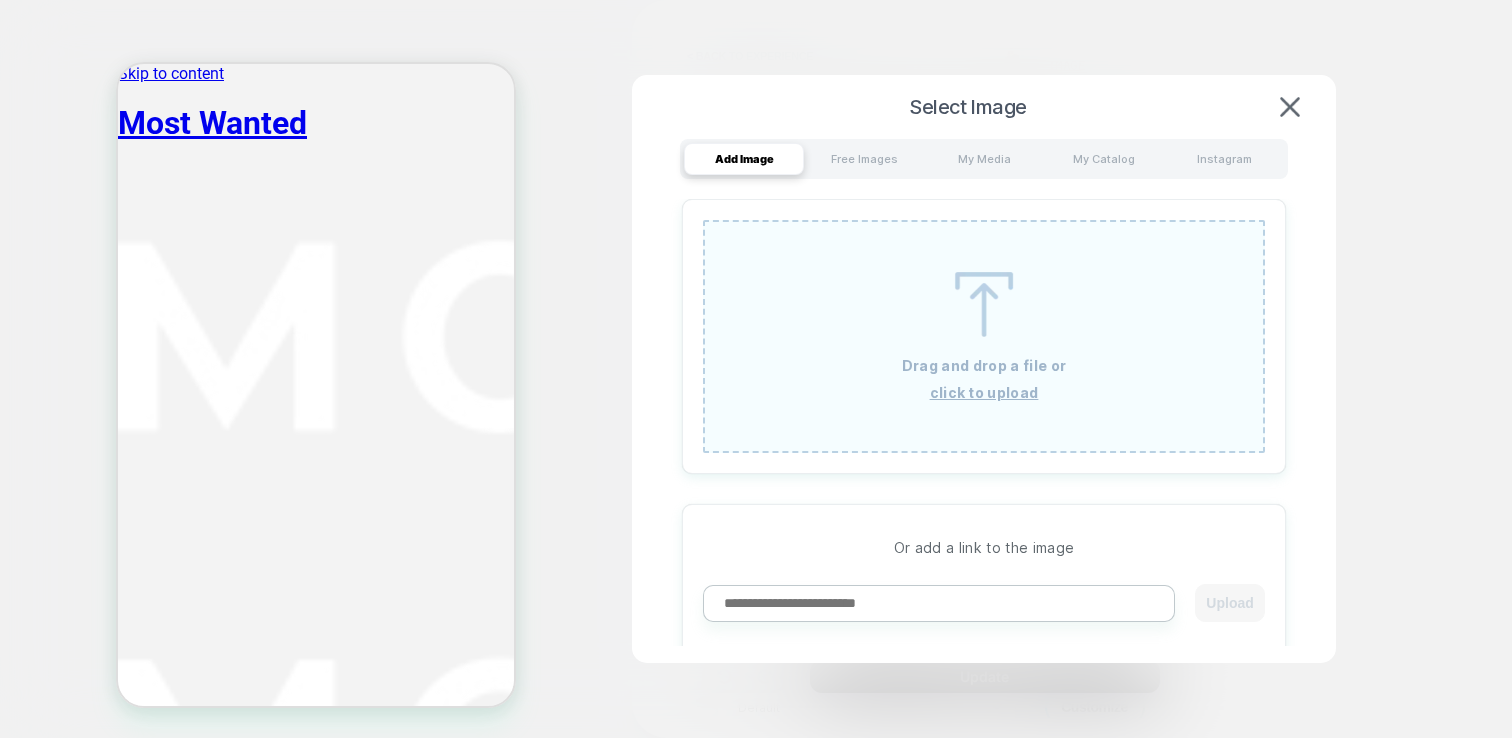 click at bounding box center (939, 603) 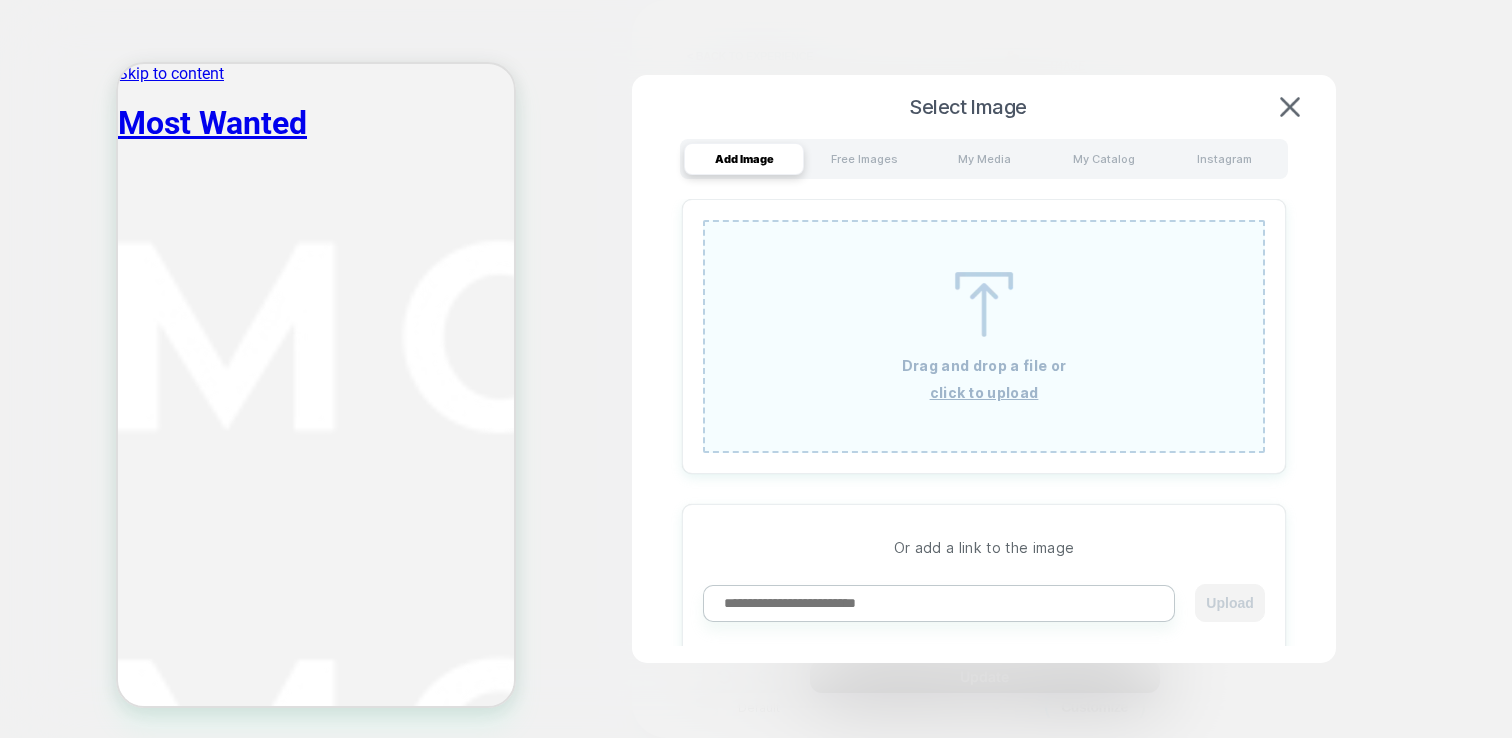 paste on "**********" 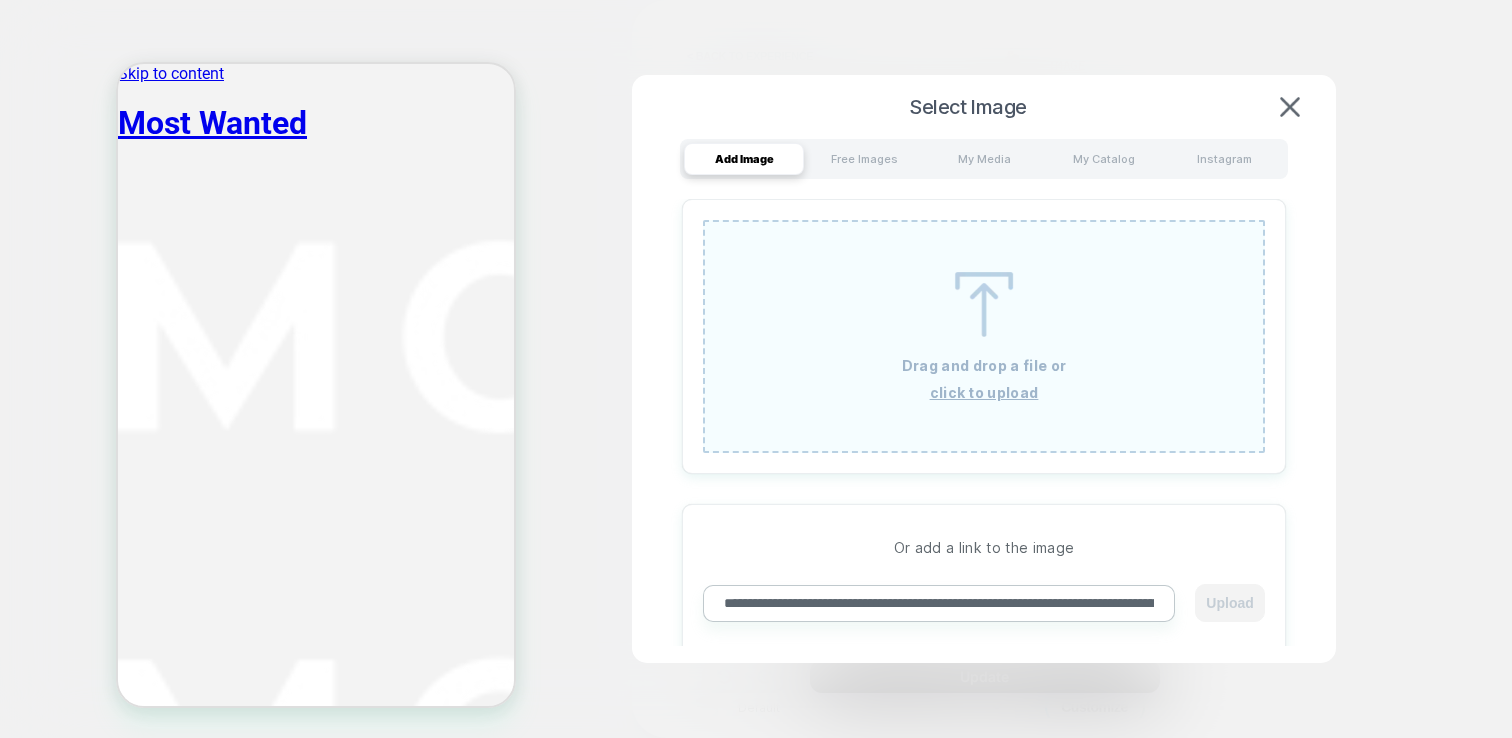 scroll, scrollTop: 0, scrollLeft: 260, axis: horizontal 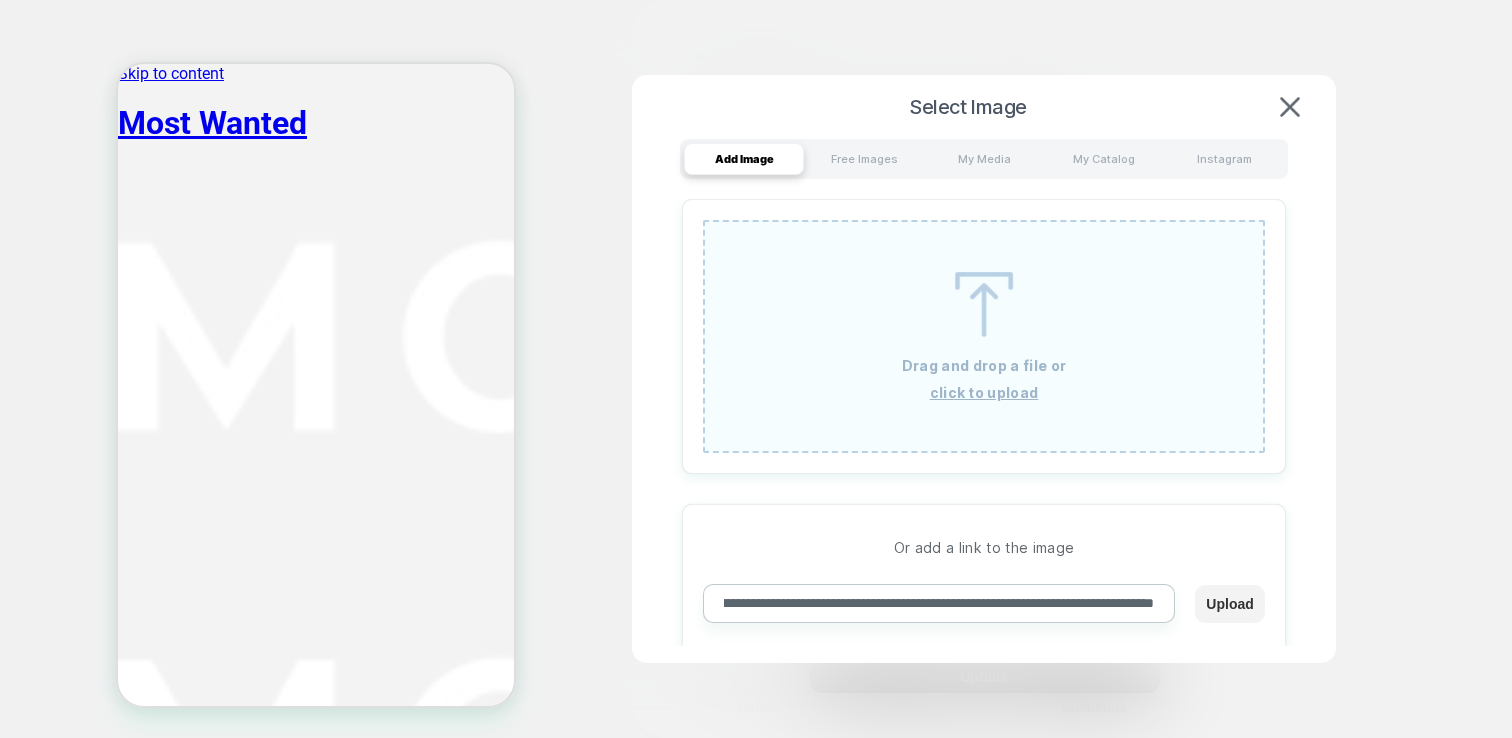 type on "**********" 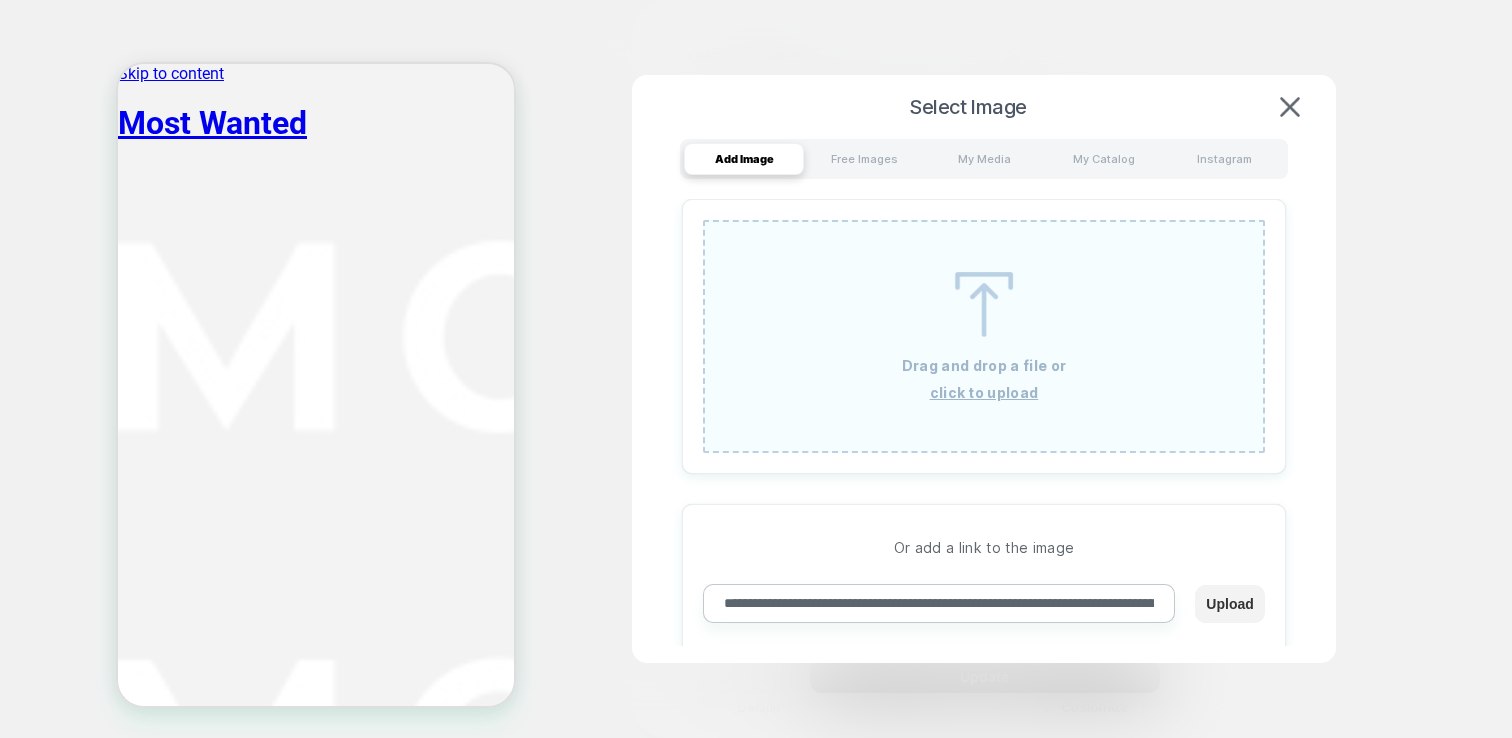 click on "Upload" at bounding box center [1229, 604] 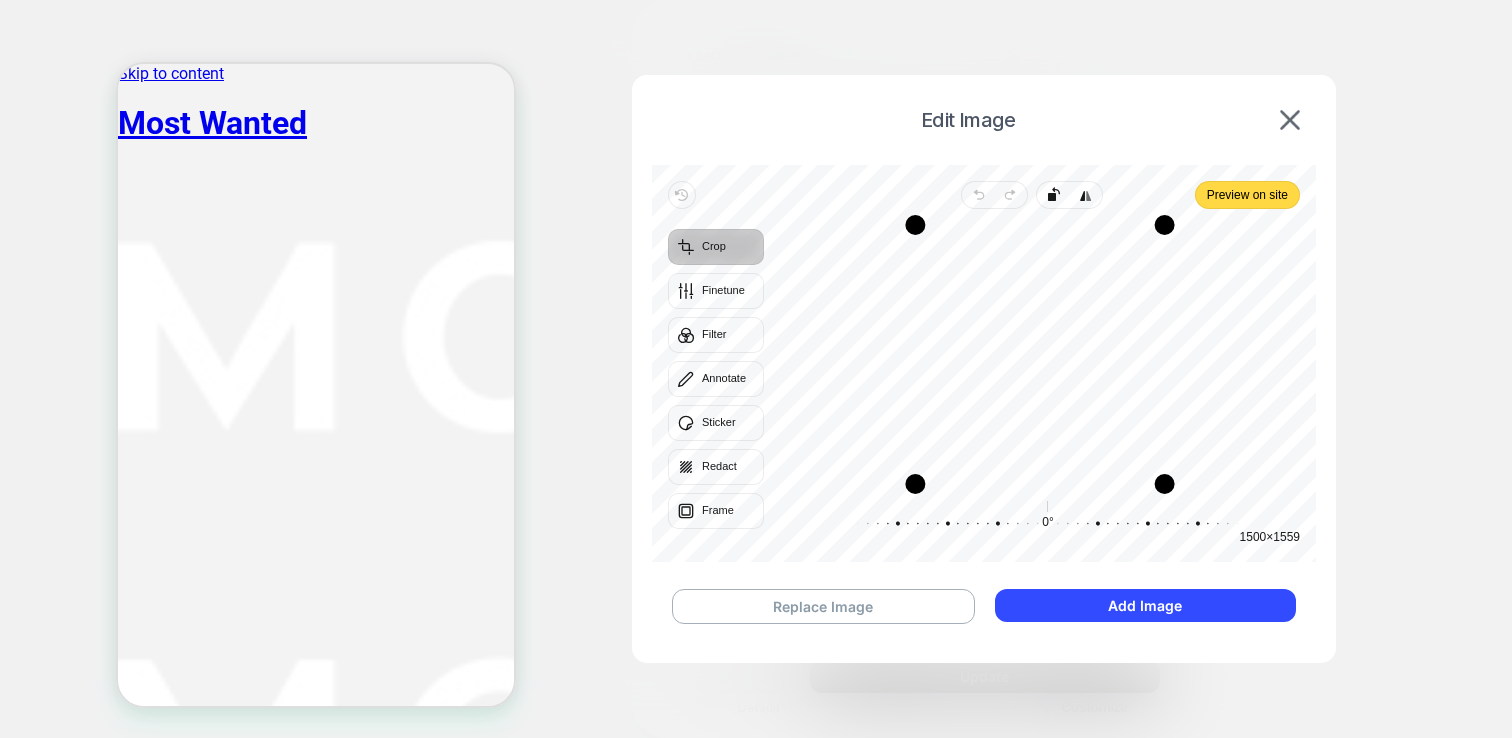 click 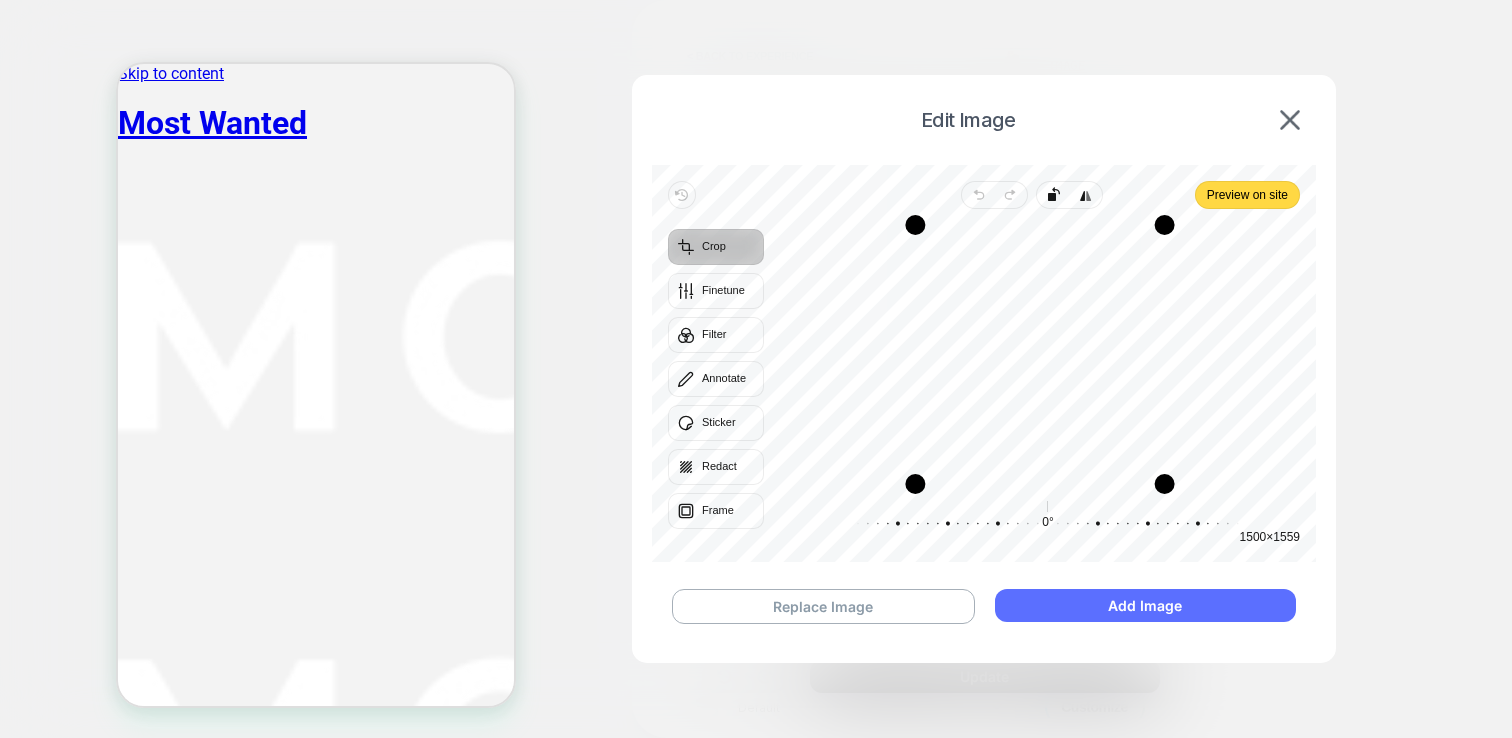 click on "Add Image" at bounding box center [1145, 605] 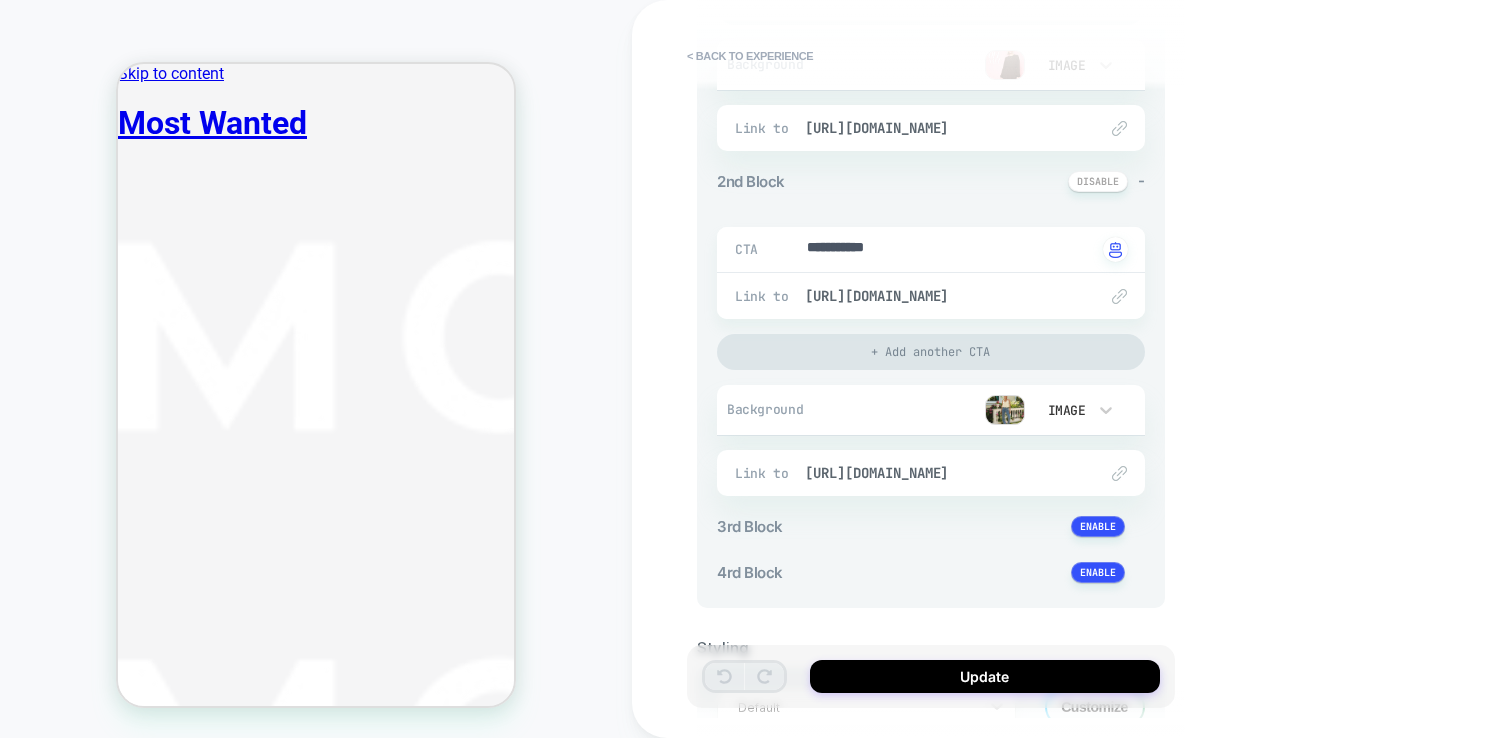 click on "Most Wanted
Navigation menu
NEW IN
NEW IN
Shop new in
This week's drop
Back in stock
SELECTED
Tall
Petite
Summer styles
Julie collection
Denim collection
Danique's faves
Pregnancy proof
TRENDING NOW
Butter yellow
Romantic chic
Summer suiting
Bubble hem
Pastel edit
CLOTHING" at bounding box center (316, 2419) 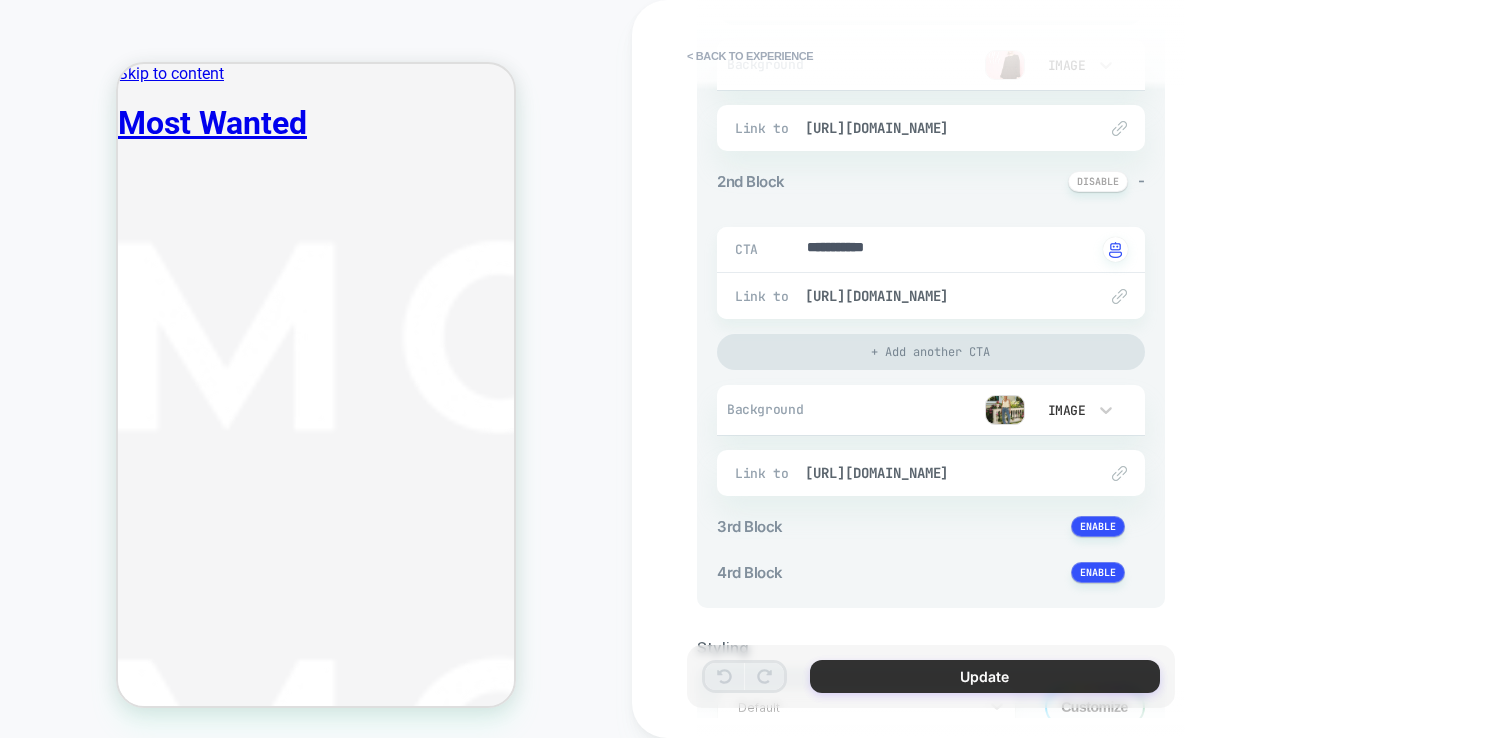 click on "Update" at bounding box center [985, 676] 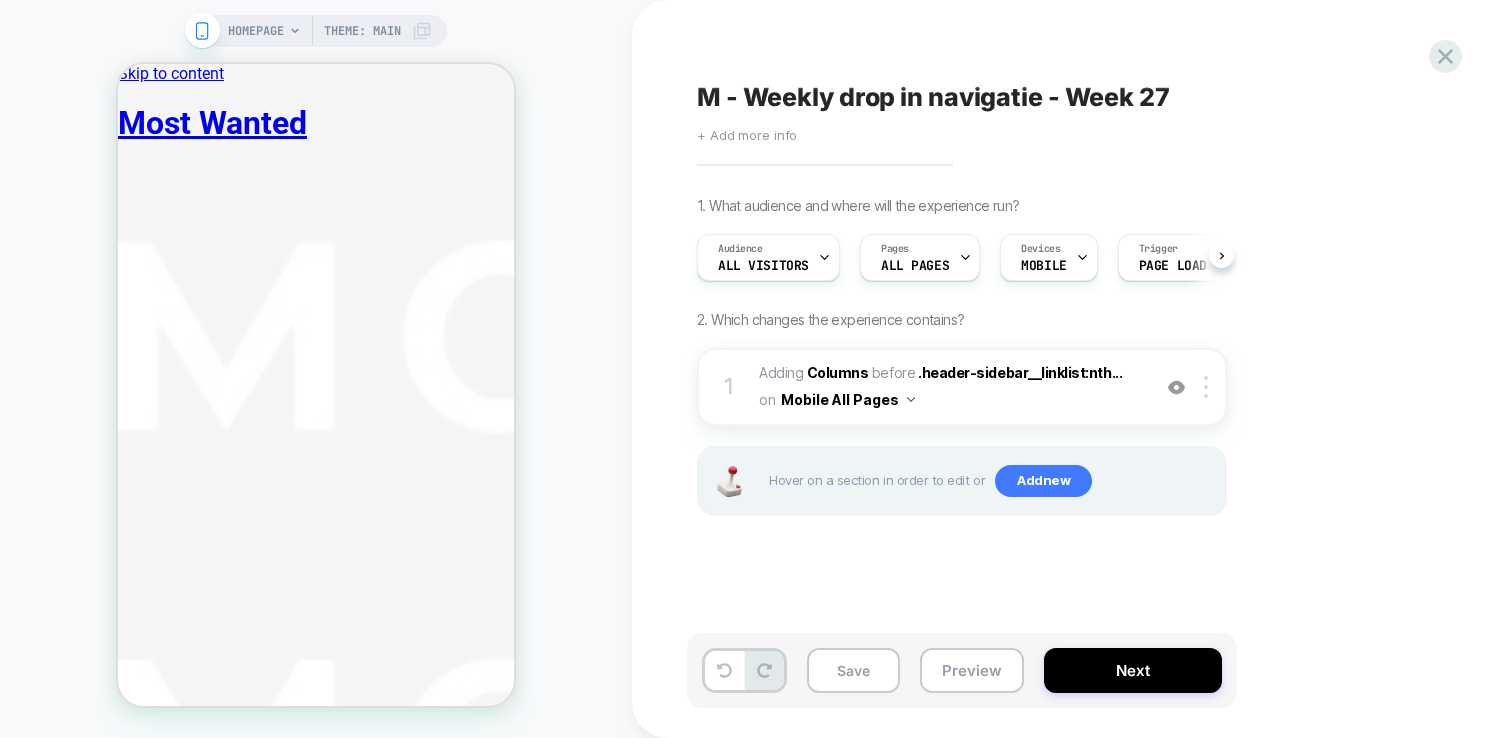 scroll, scrollTop: 0, scrollLeft: 1, axis: horizontal 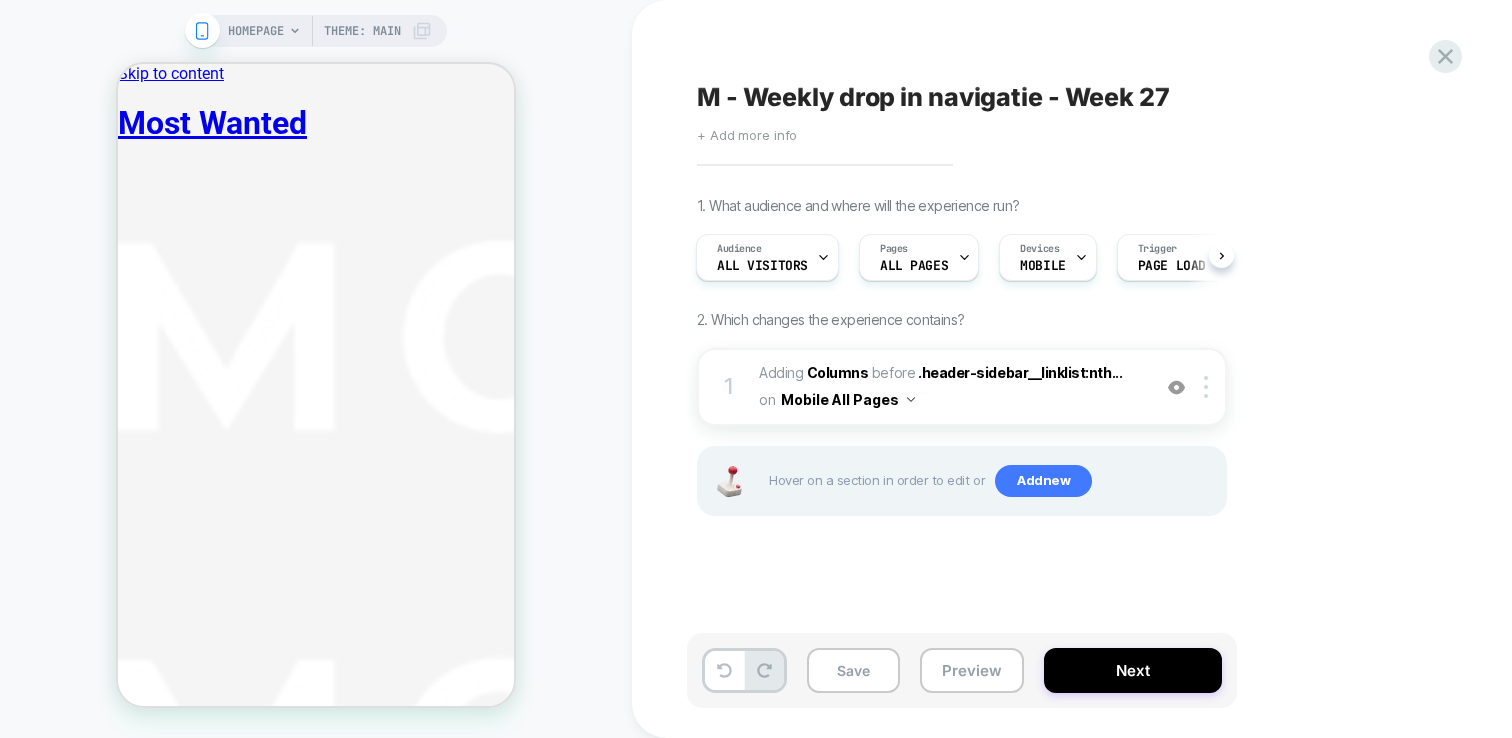 click 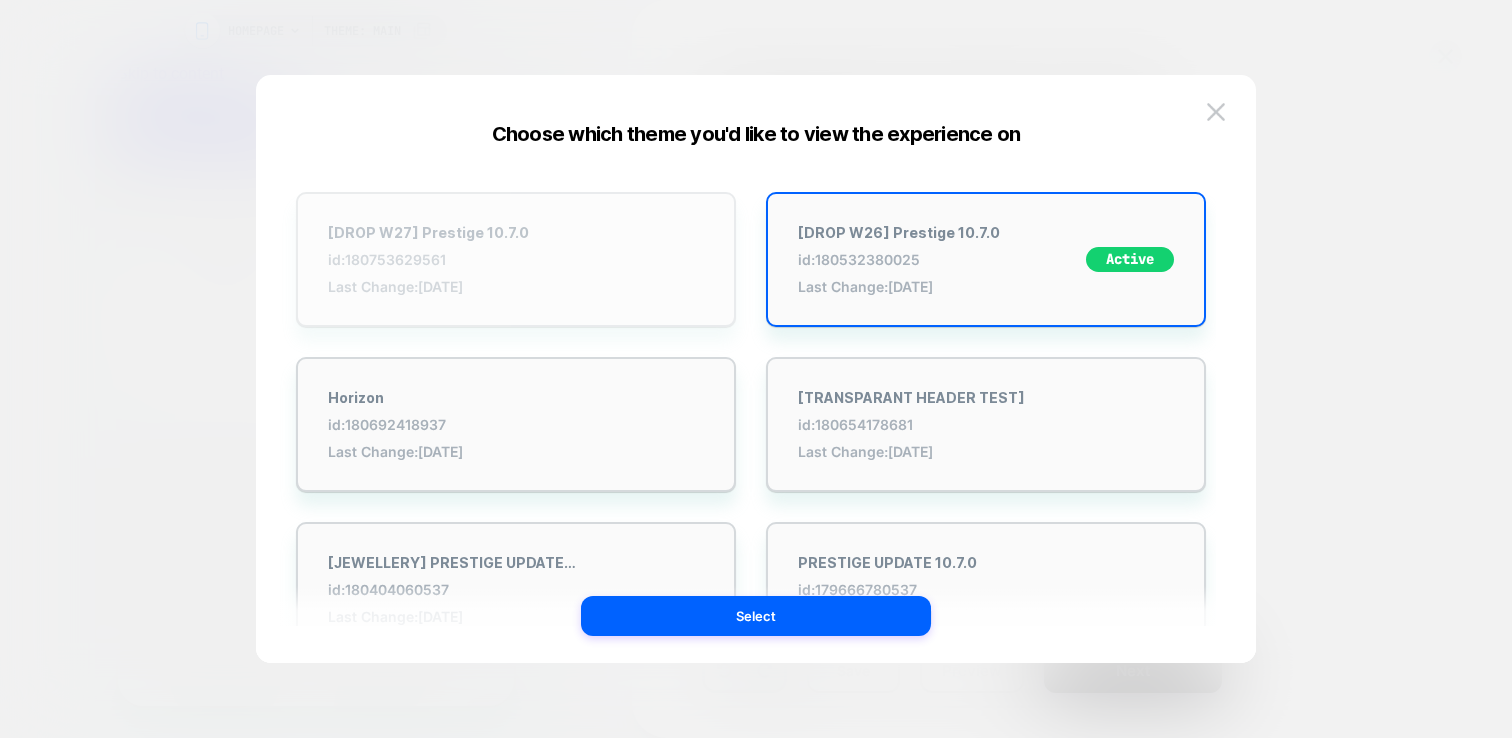 click on "[DROP W27] Prestige 10.7.0 id:  180753629561 Last Change:  3-7-2025" at bounding box center (516, 259) 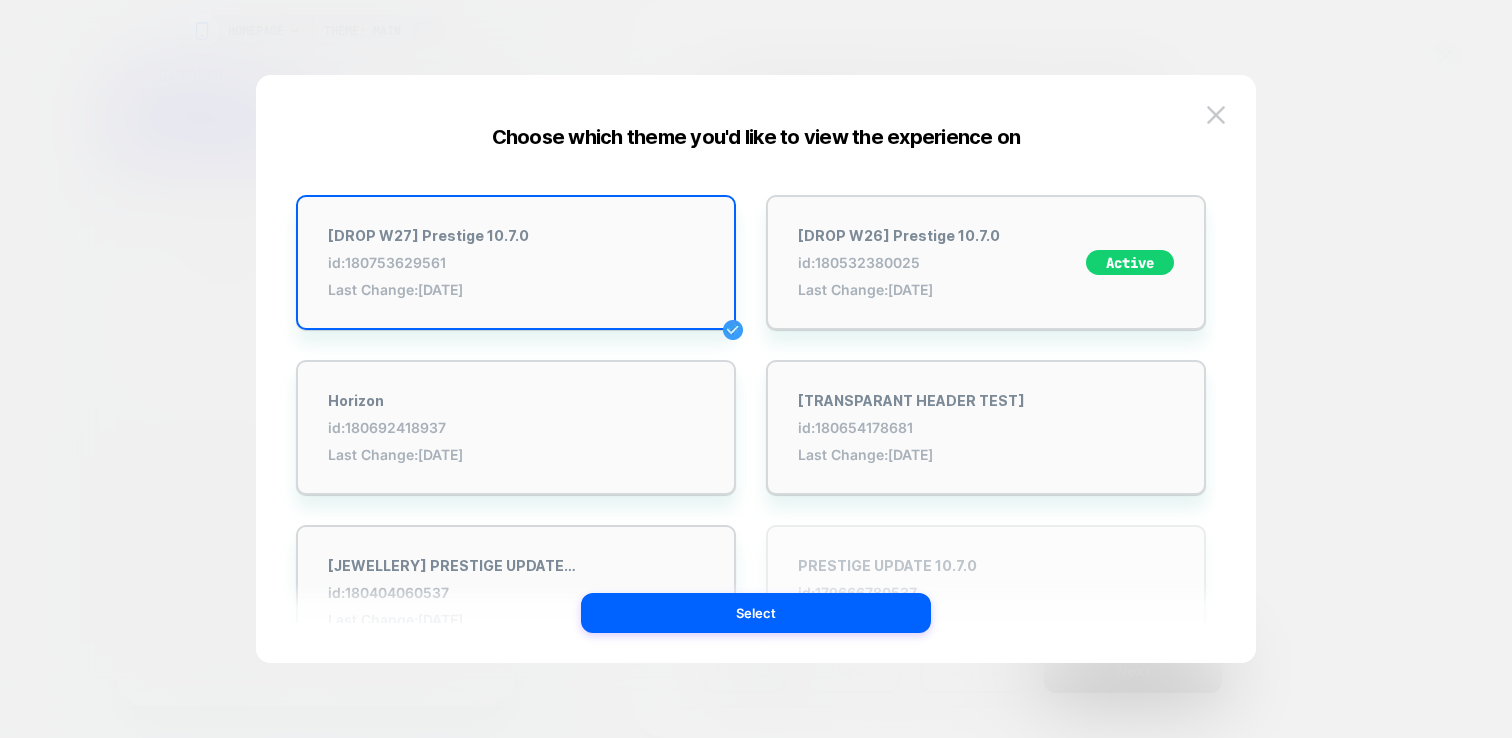 click on "PRESTIGE UPDATE 10.7.0 id:  179666780537 Last Change:  25-6-2025" at bounding box center [887, 592] 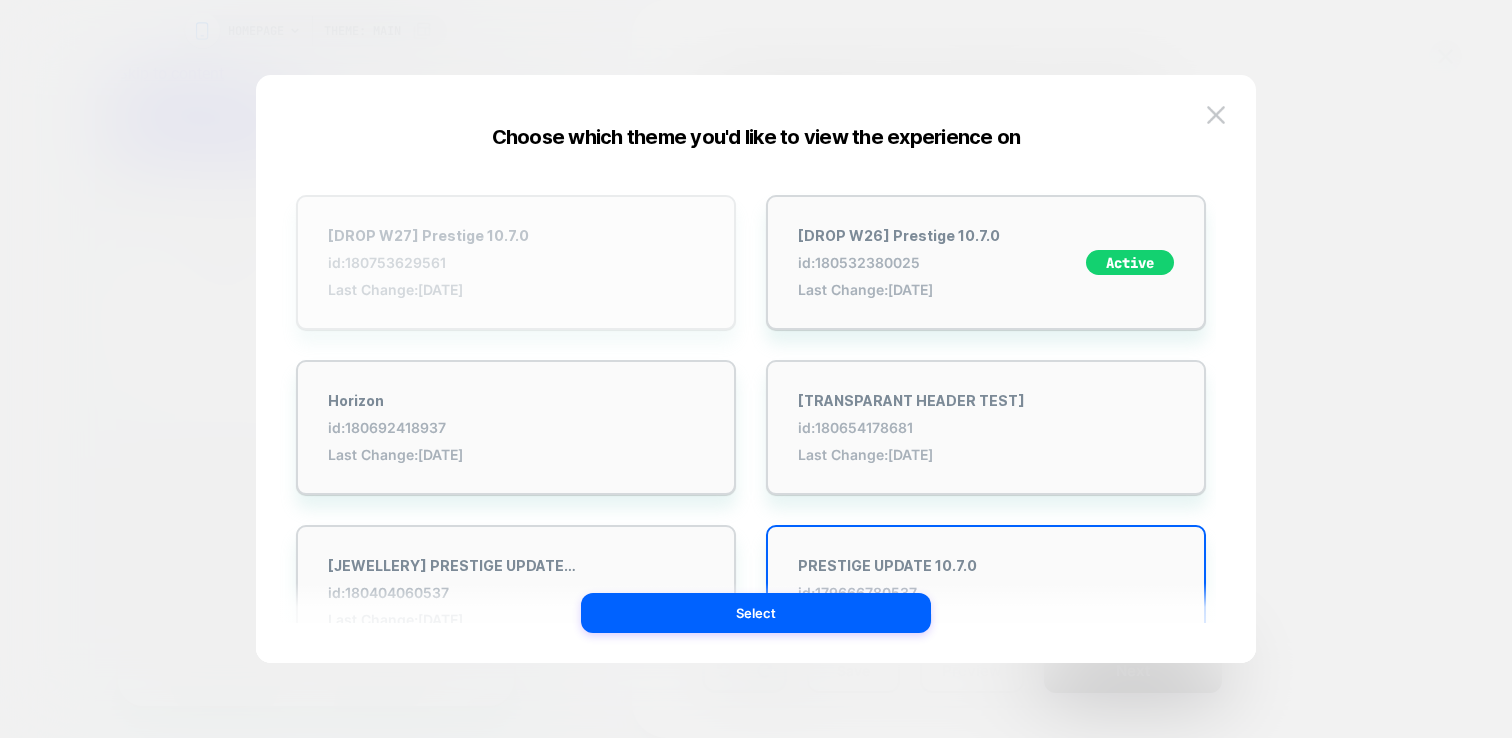 click on "[DROP W27] Prestige 10.7.0 id:  180753629561 Last Change:  3-7-2025" at bounding box center [516, 262] 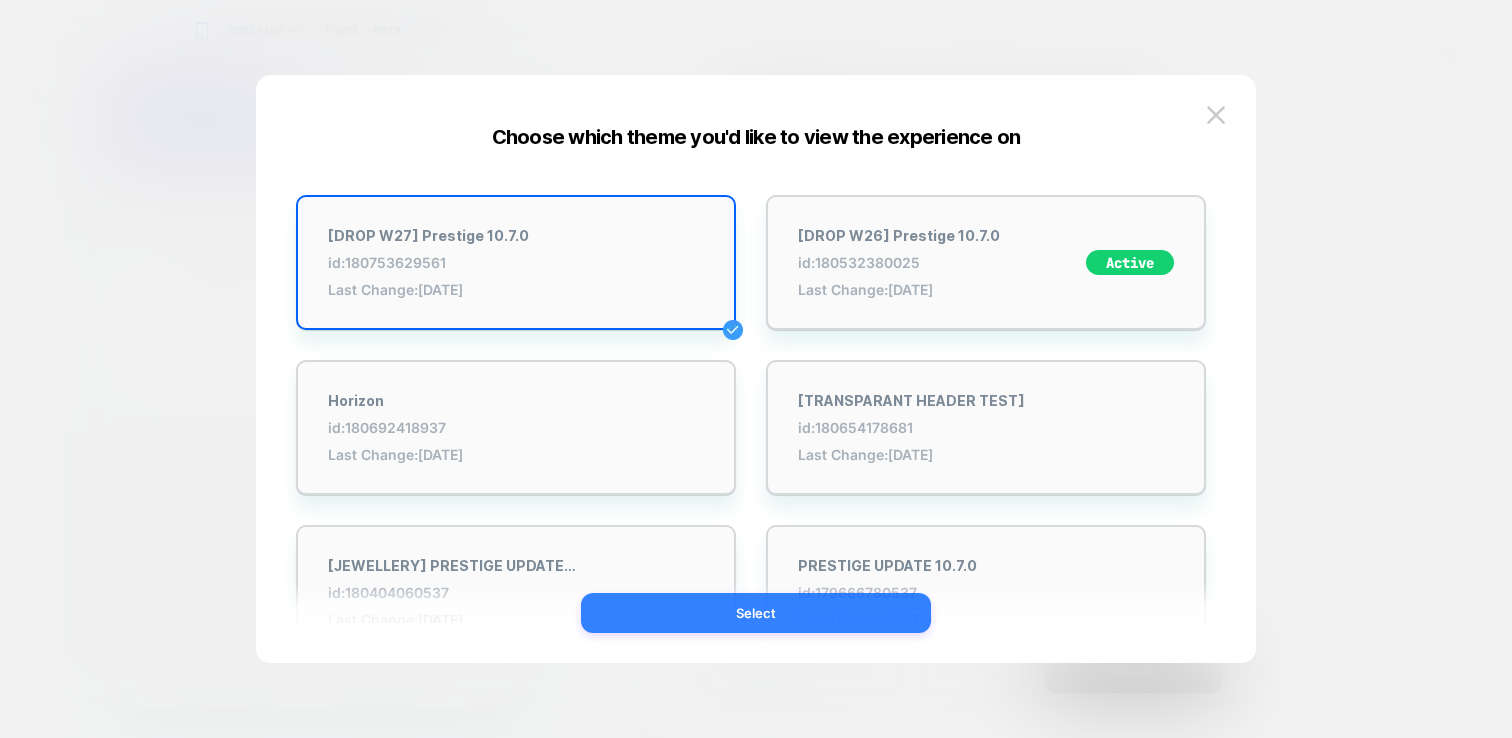 click on "Select" at bounding box center [756, 613] 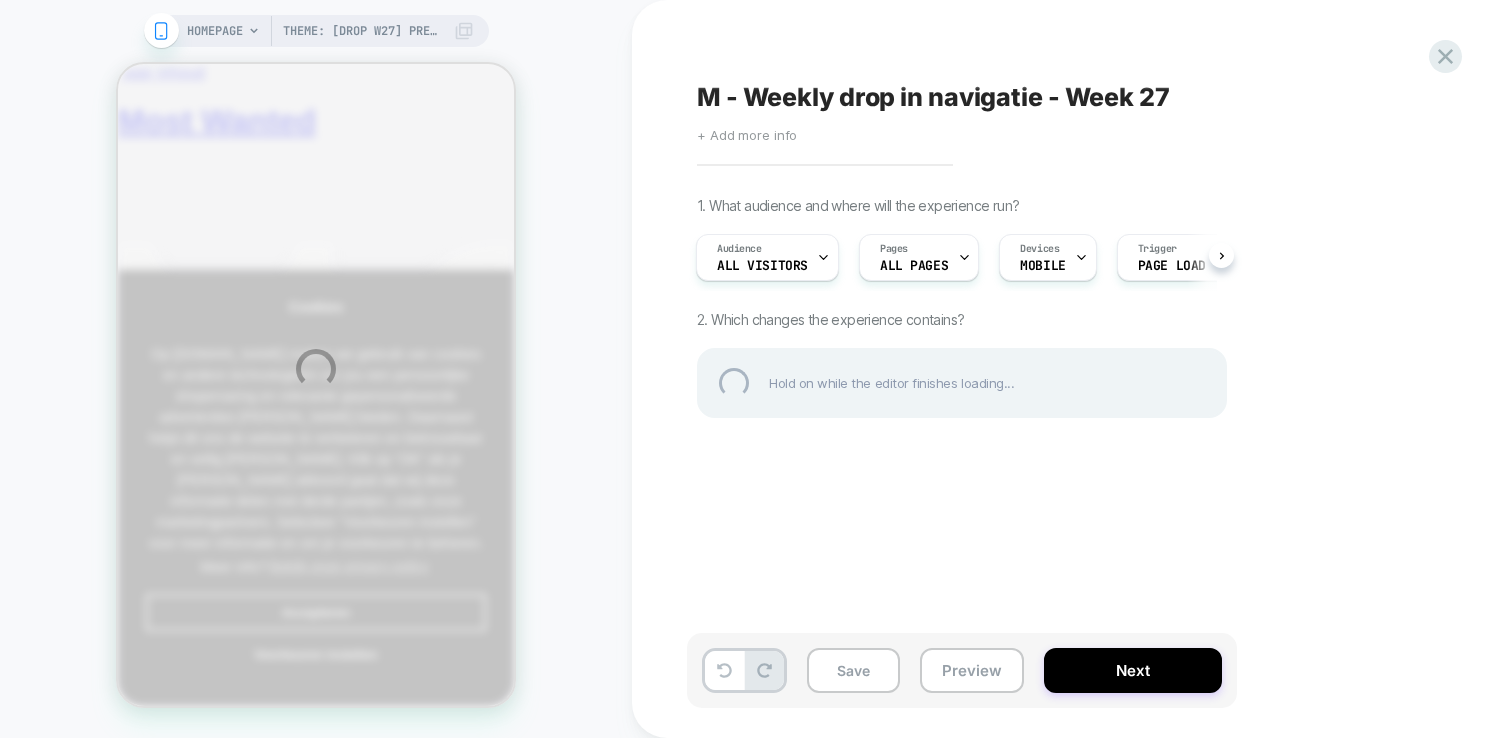 scroll, scrollTop: 0, scrollLeft: 0, axis: both 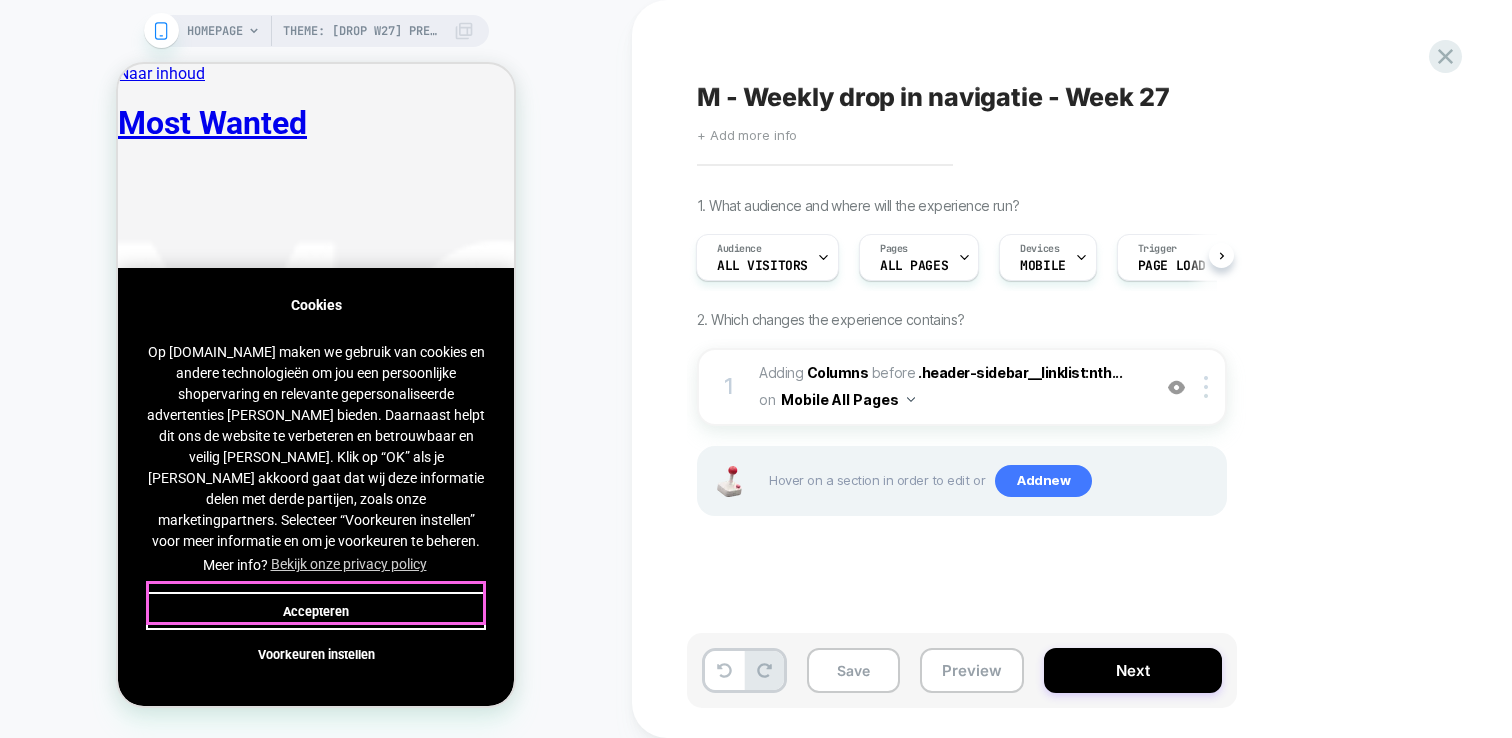 click on "Accepteren" at bounding box center [316, 611] 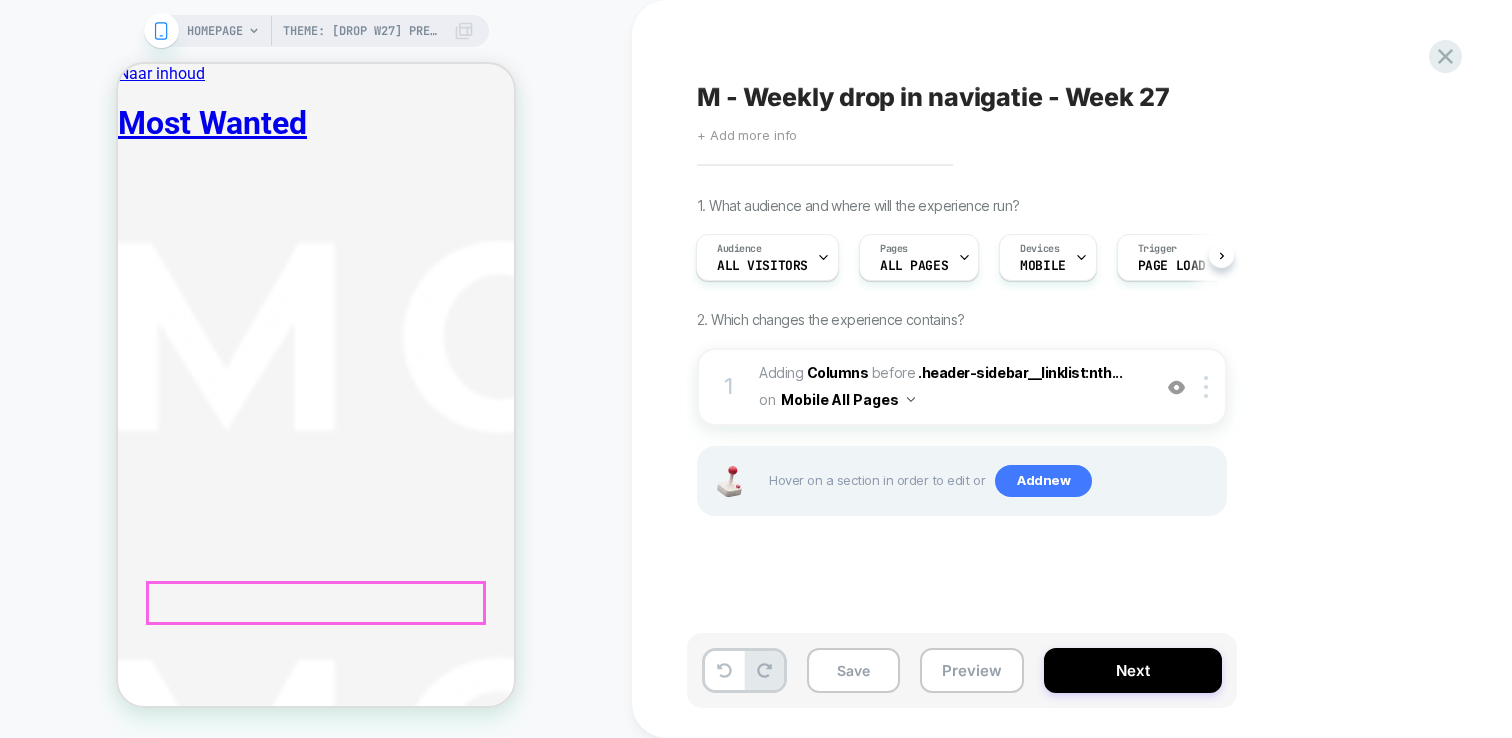 scroll, scrollTop: 0, scrollLeft: 2, axis: horizontal 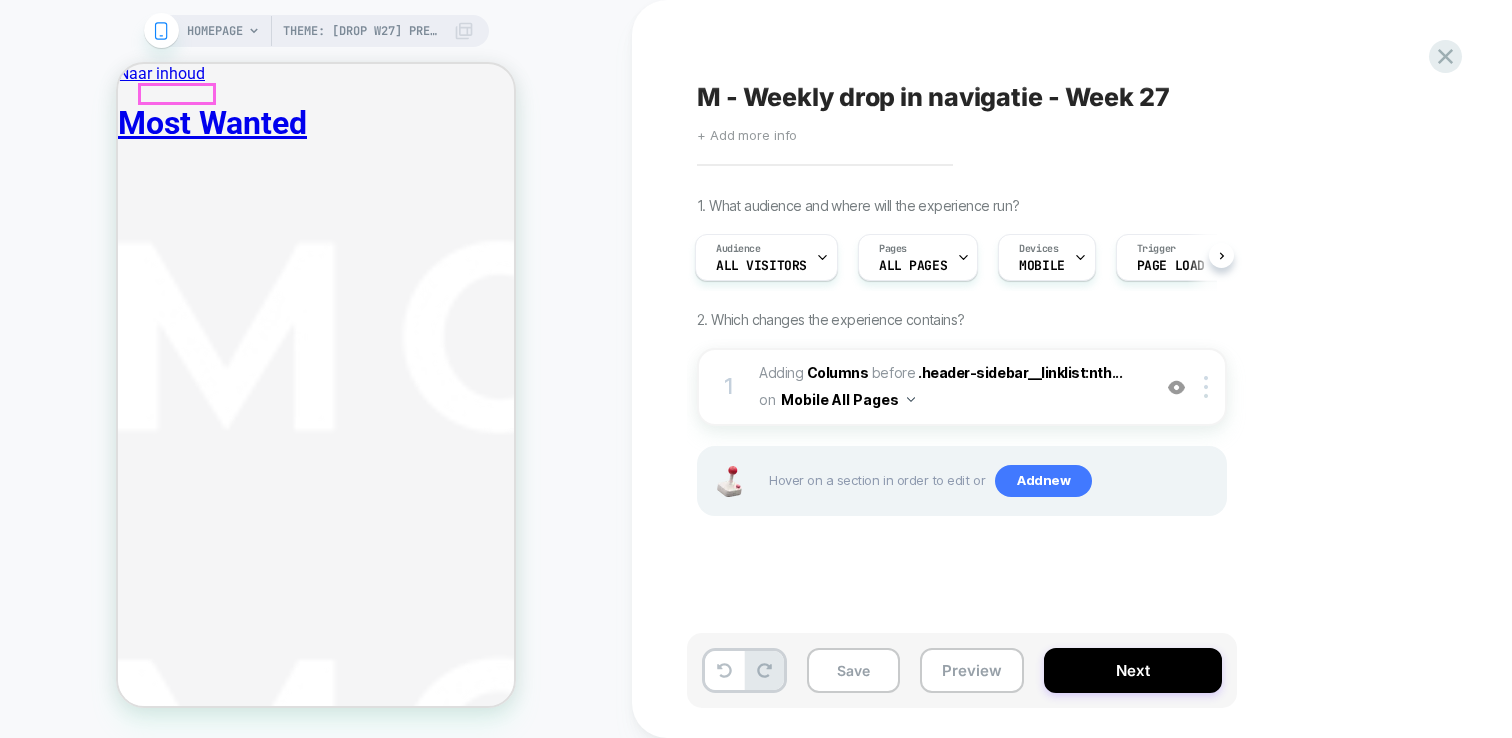 click 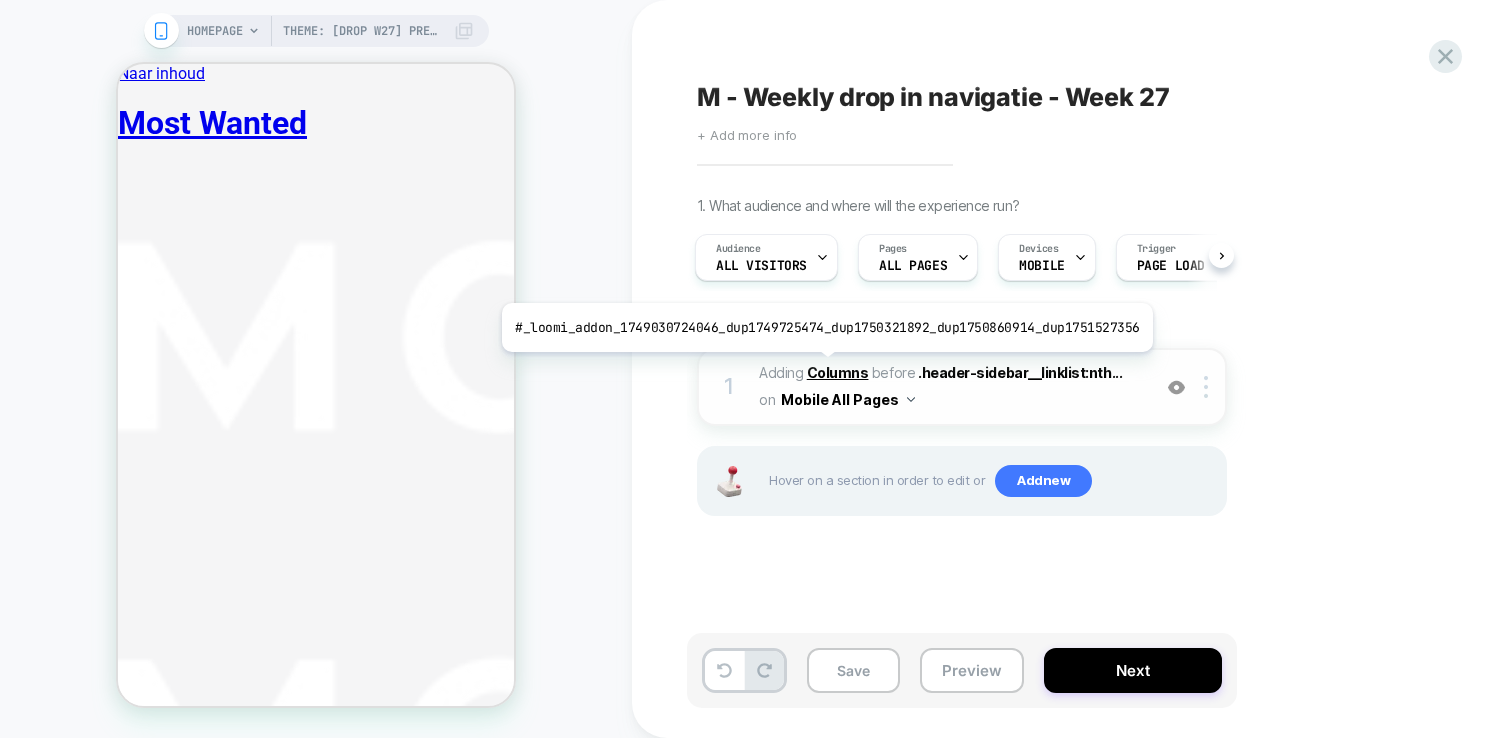 click on "Columns" at bounding box center [838, 372] 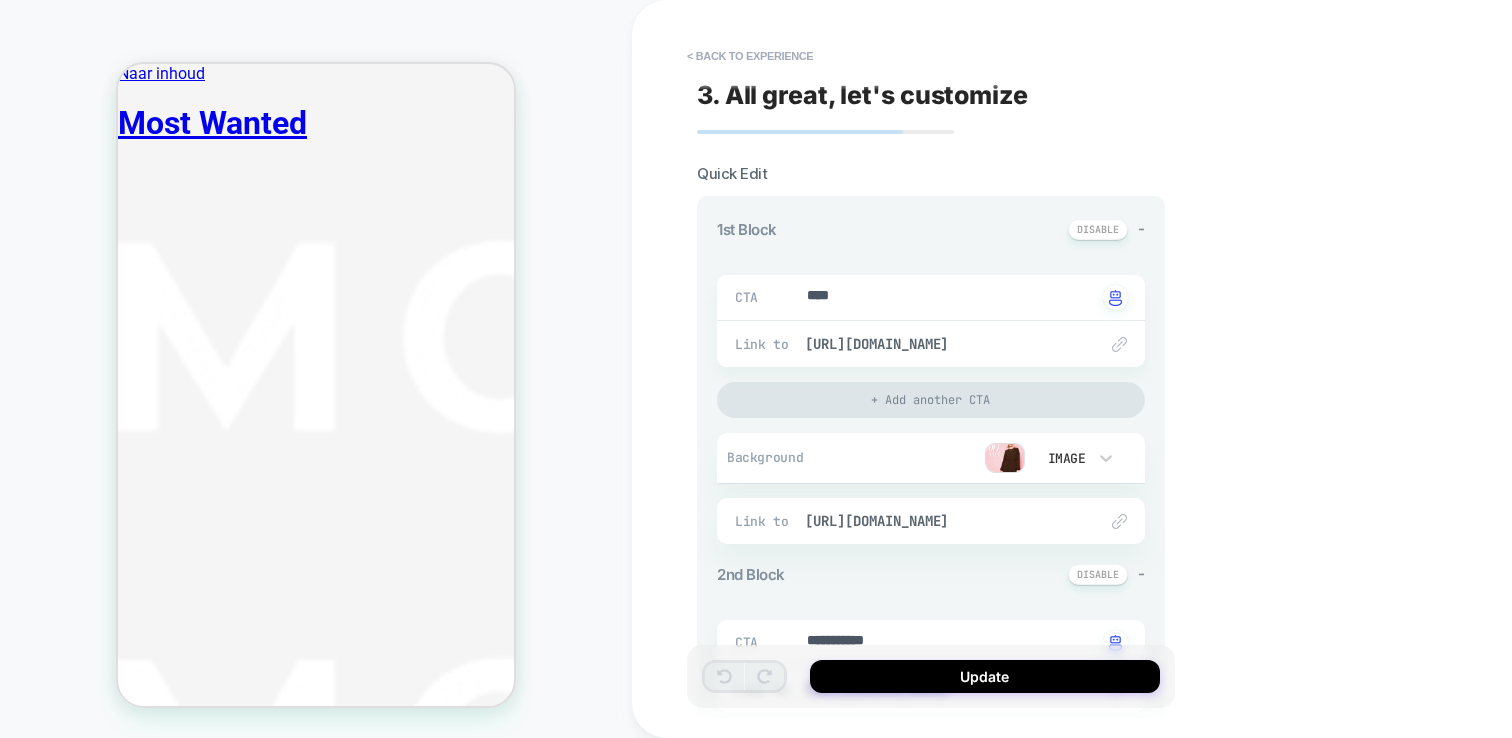 type on "*" 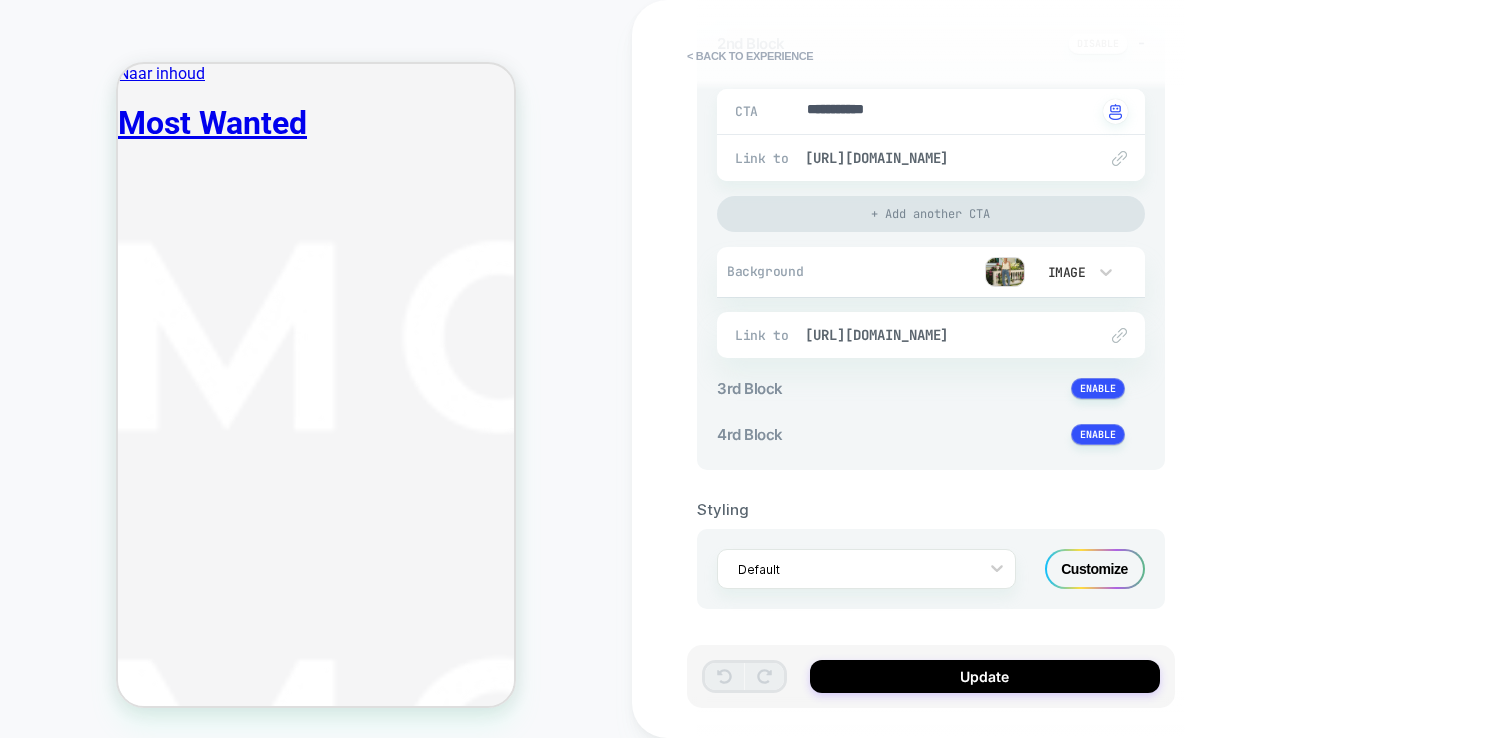 scroll, scrollTop: 0, scrollLeft: 0, axis: both 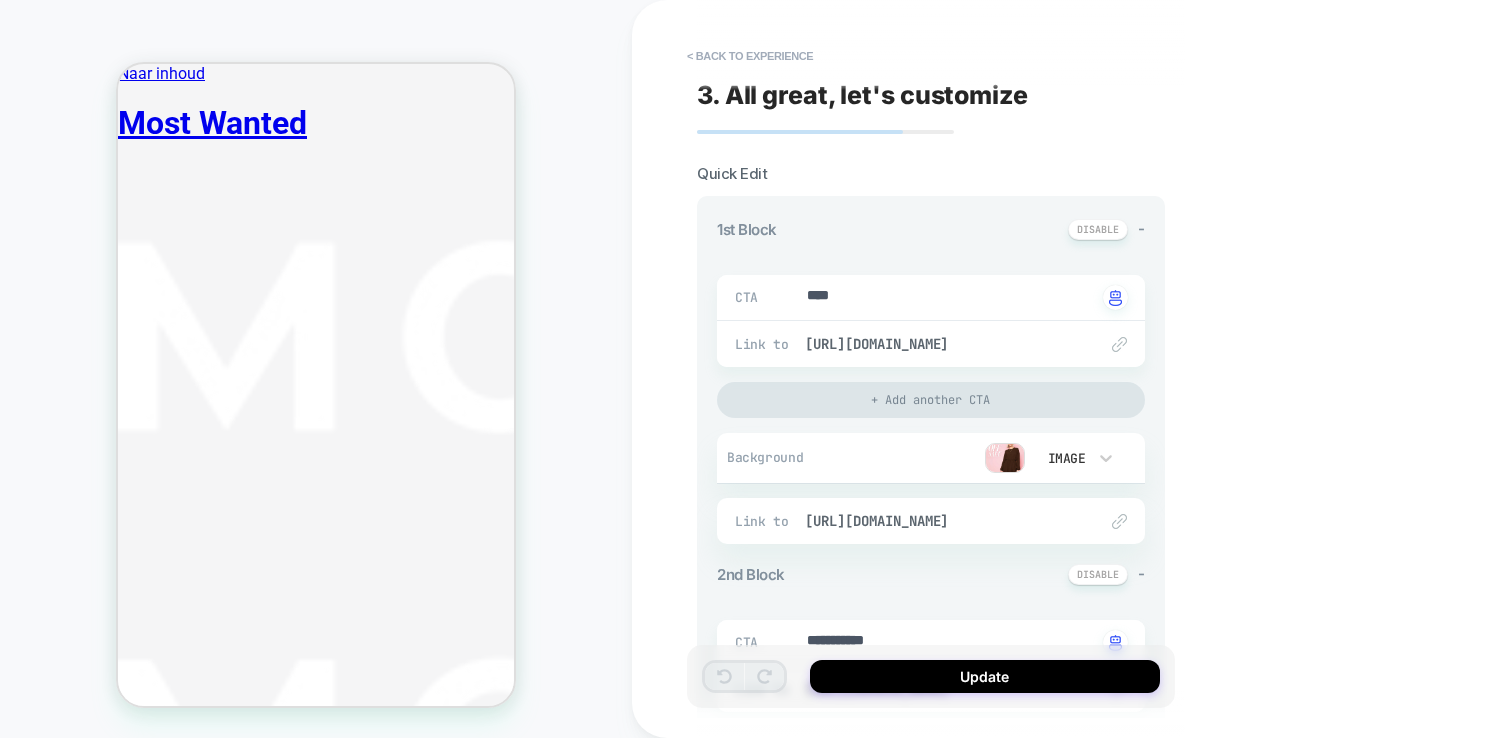 click at bounding box center [134, 114213] 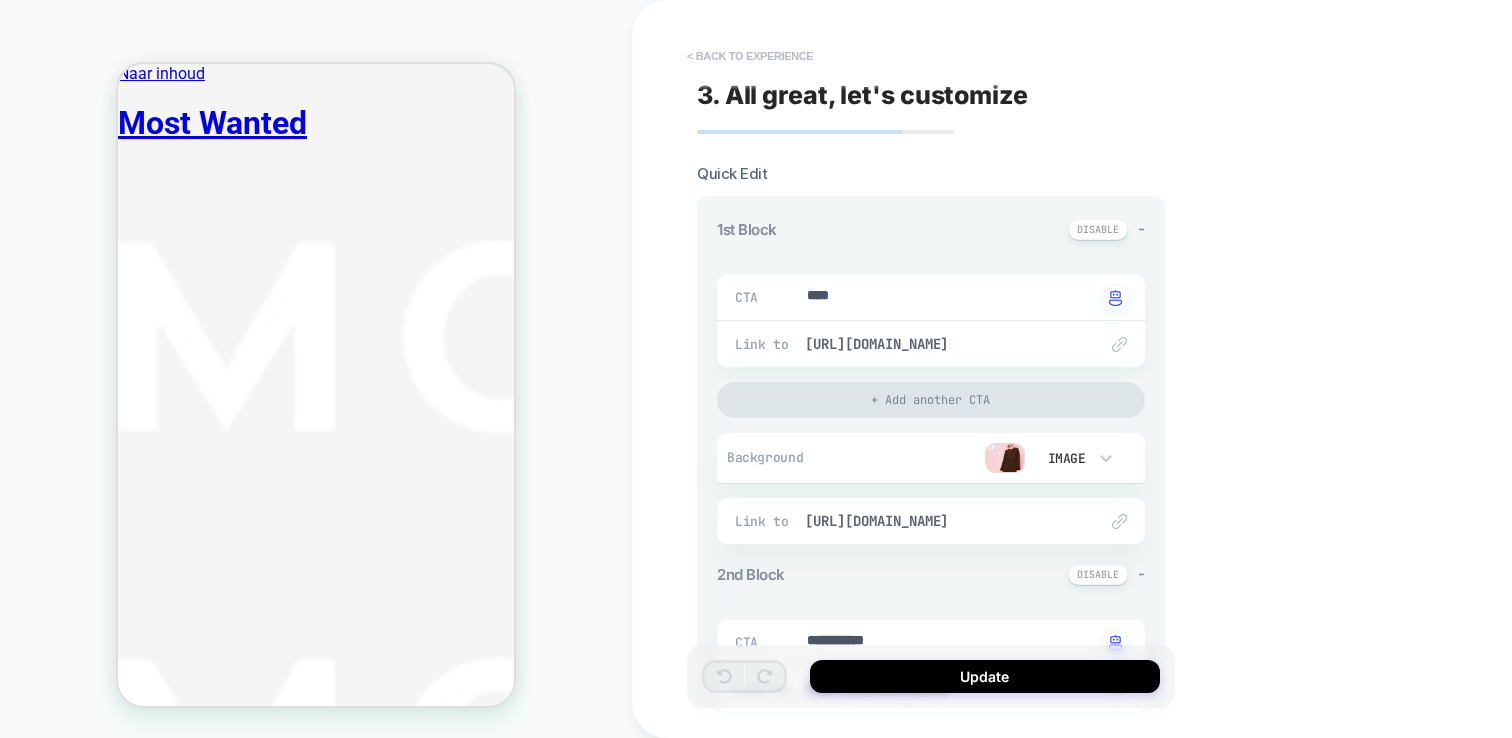 click on "< Back to experience" at bounding box center [750, 56] 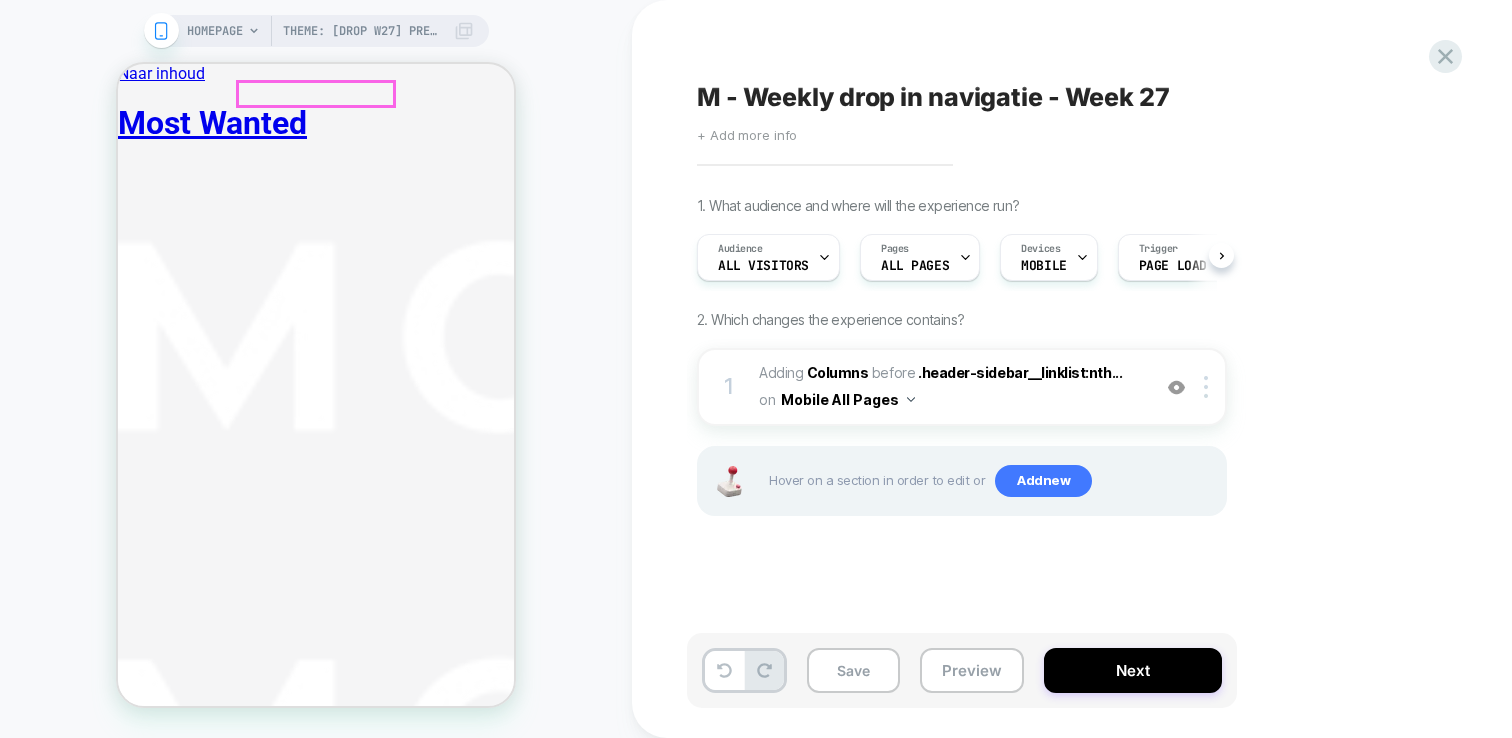 scroll, scrollTop: 0, scrollLeft: 1, axis: horizontal 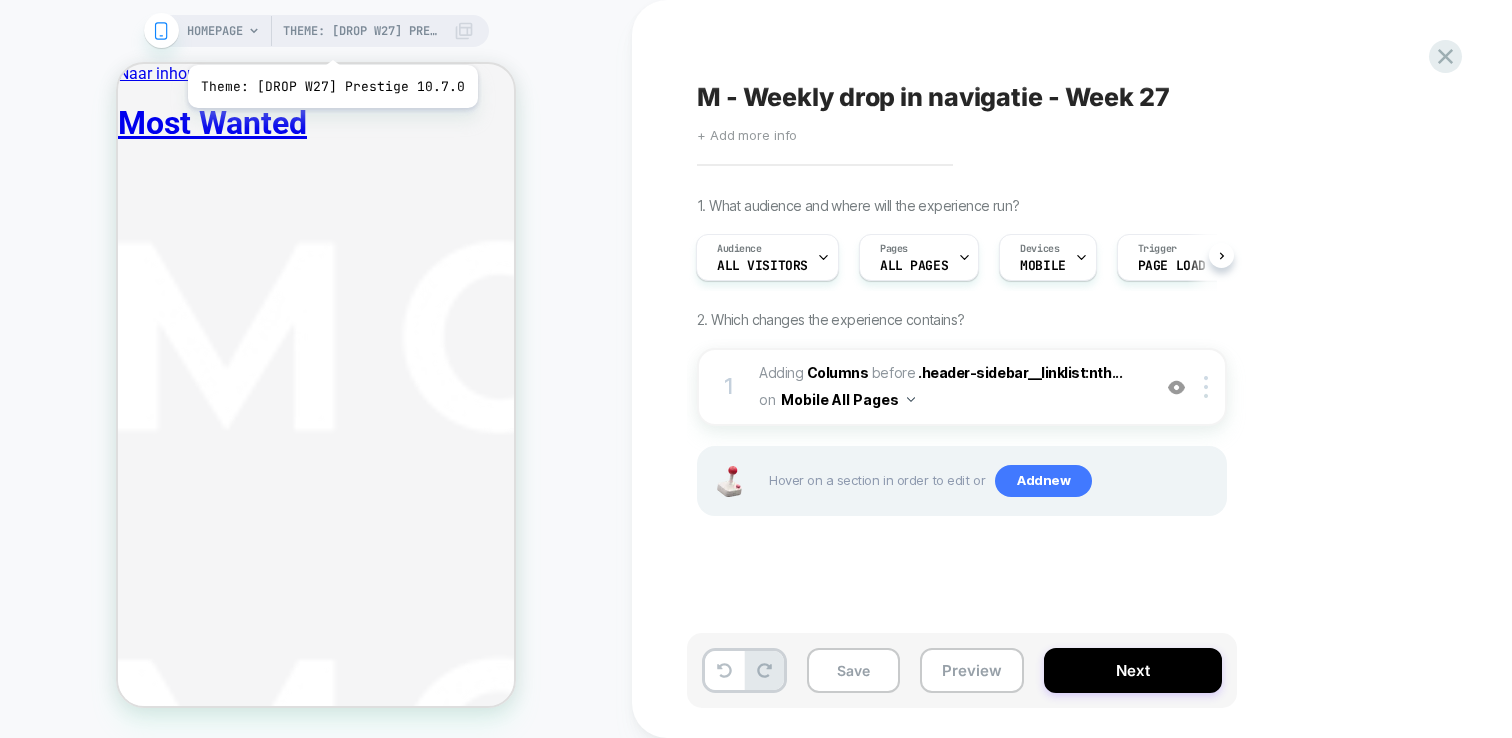 click on "Theme: [DROP W27] Prestige 10.7.0" at bounding box center [363, 31] 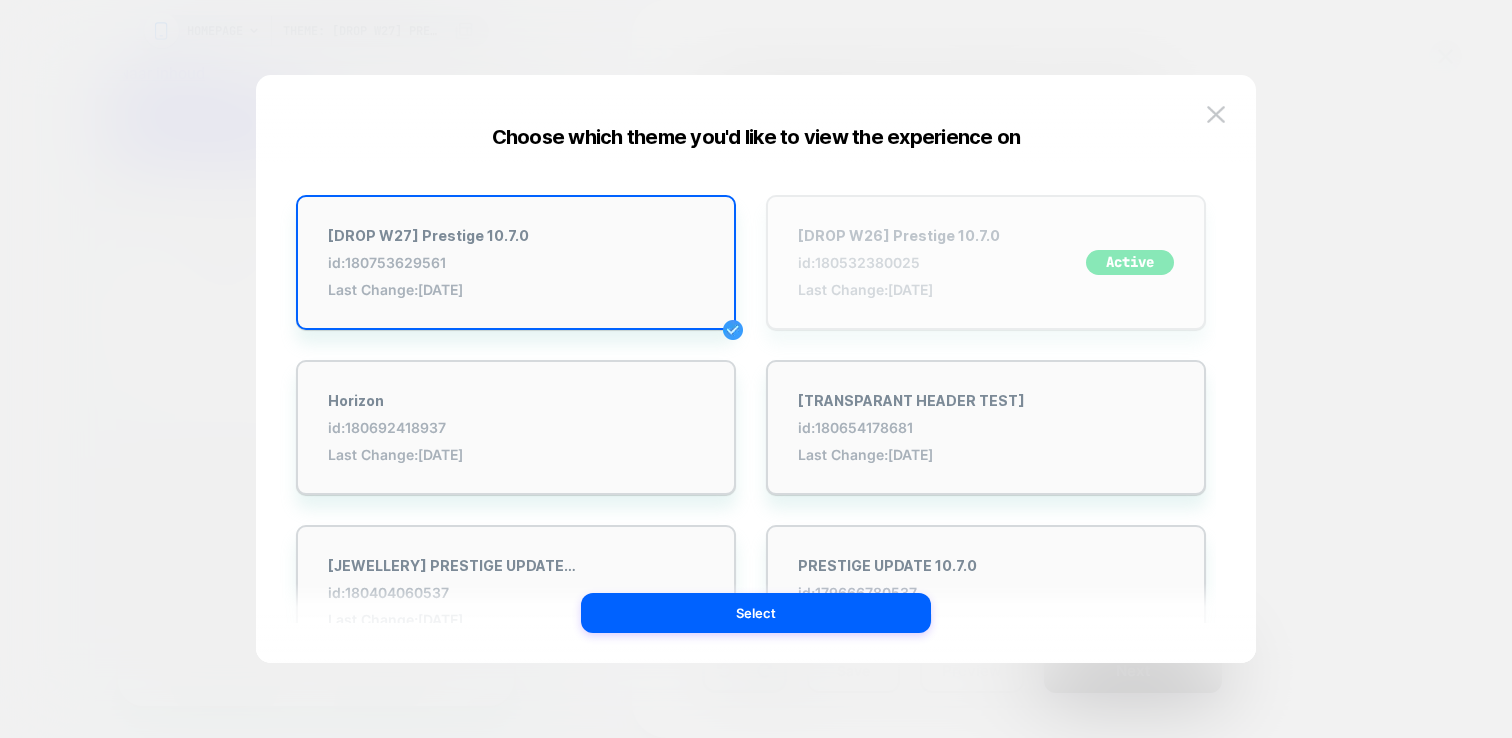 click on "[DROP W26] Prestige 10.7.0 id:  180532380025 Last Change:  2-7-2025" at bounding box center (899, 262) 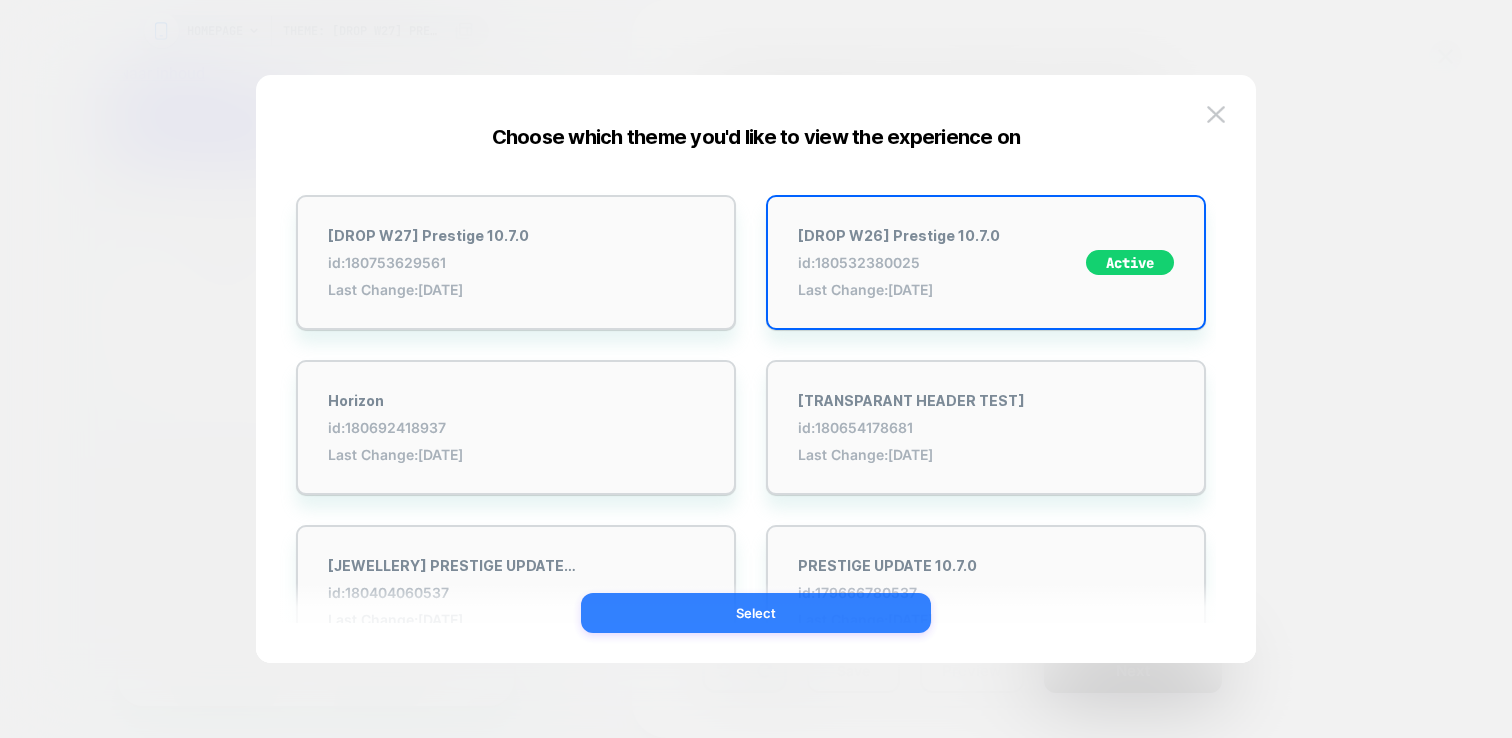 click on "Select" at bounding box center [756, 613] 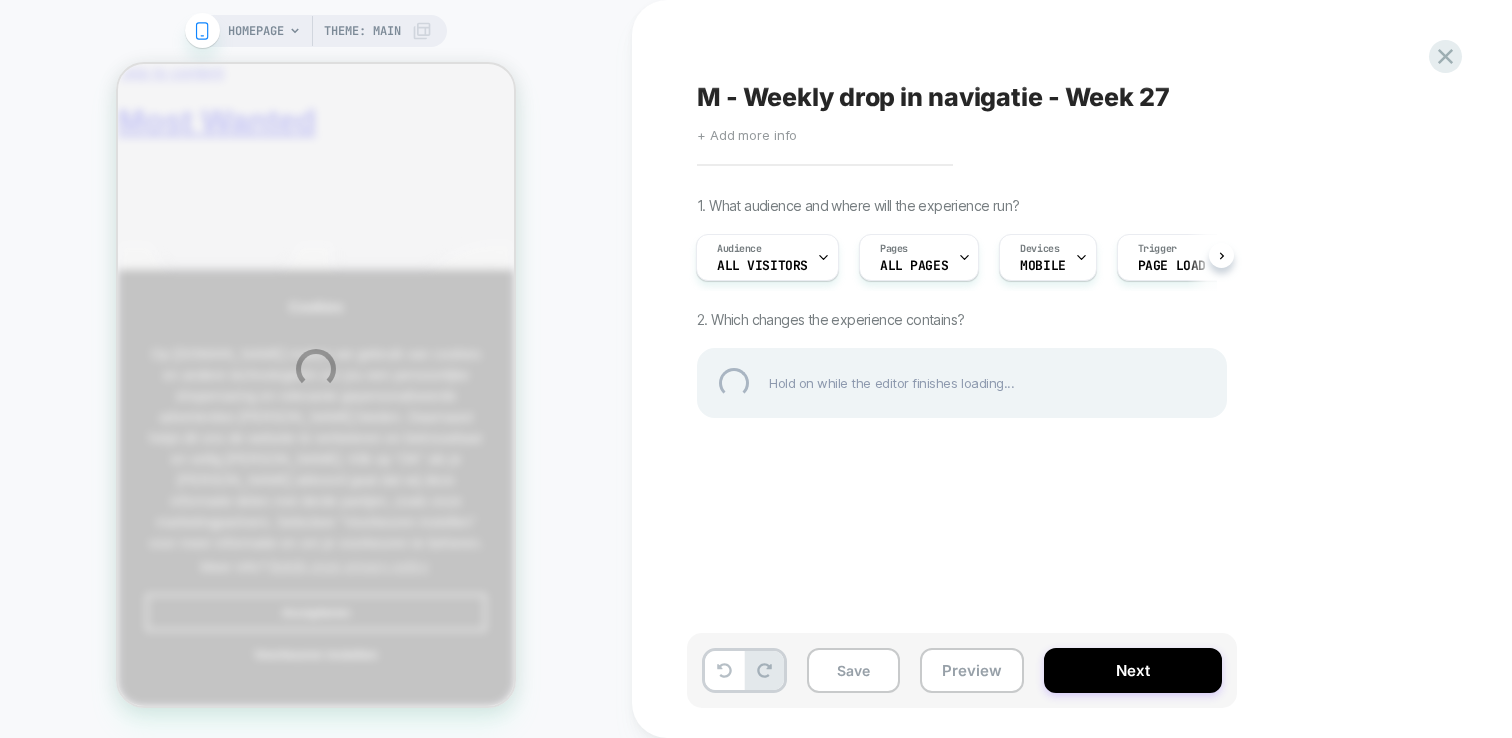 scroll, scrollTop: 0, scrollLeft: 0, axis: both 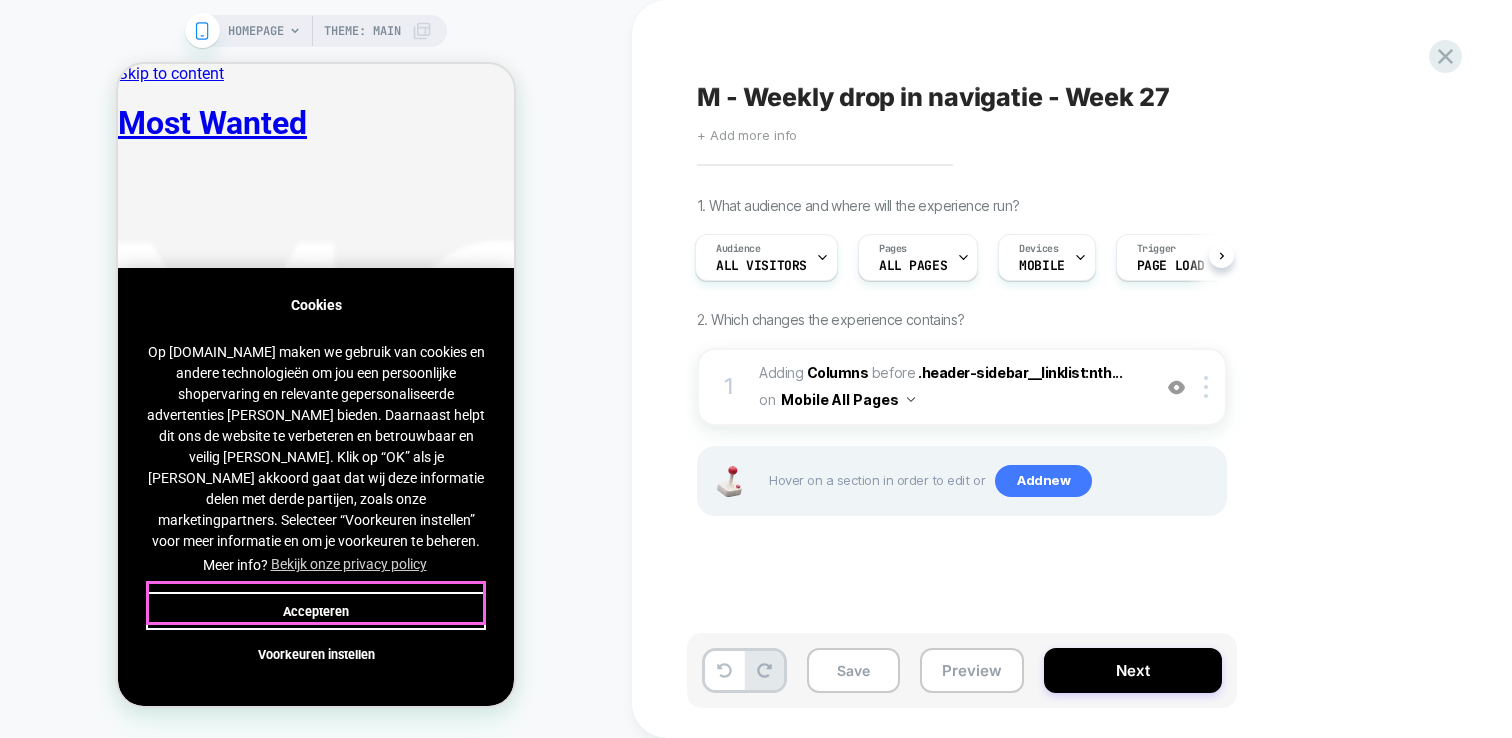 click on "Accepteren" at bounding box center (316, 611) 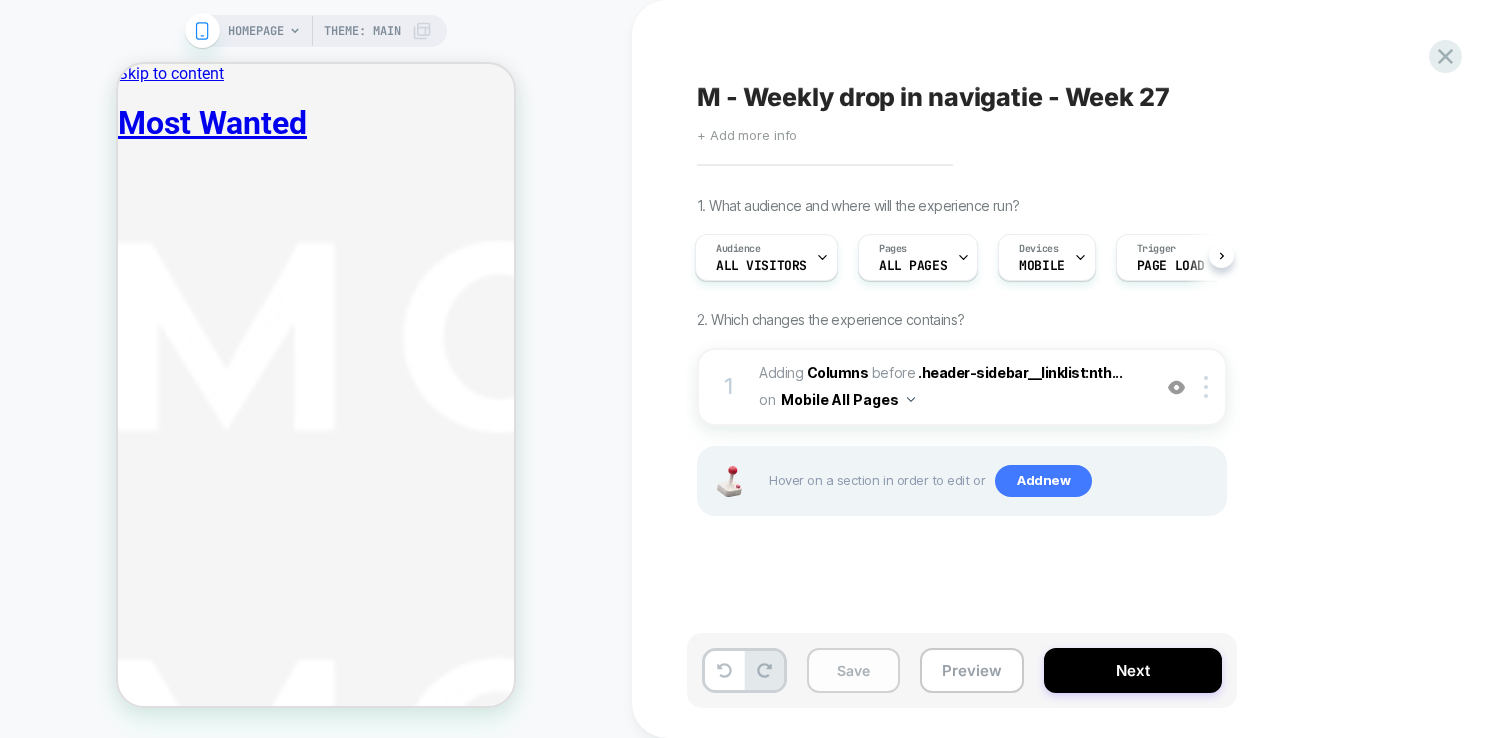 click on "Save" at bounding box center (853, 670) 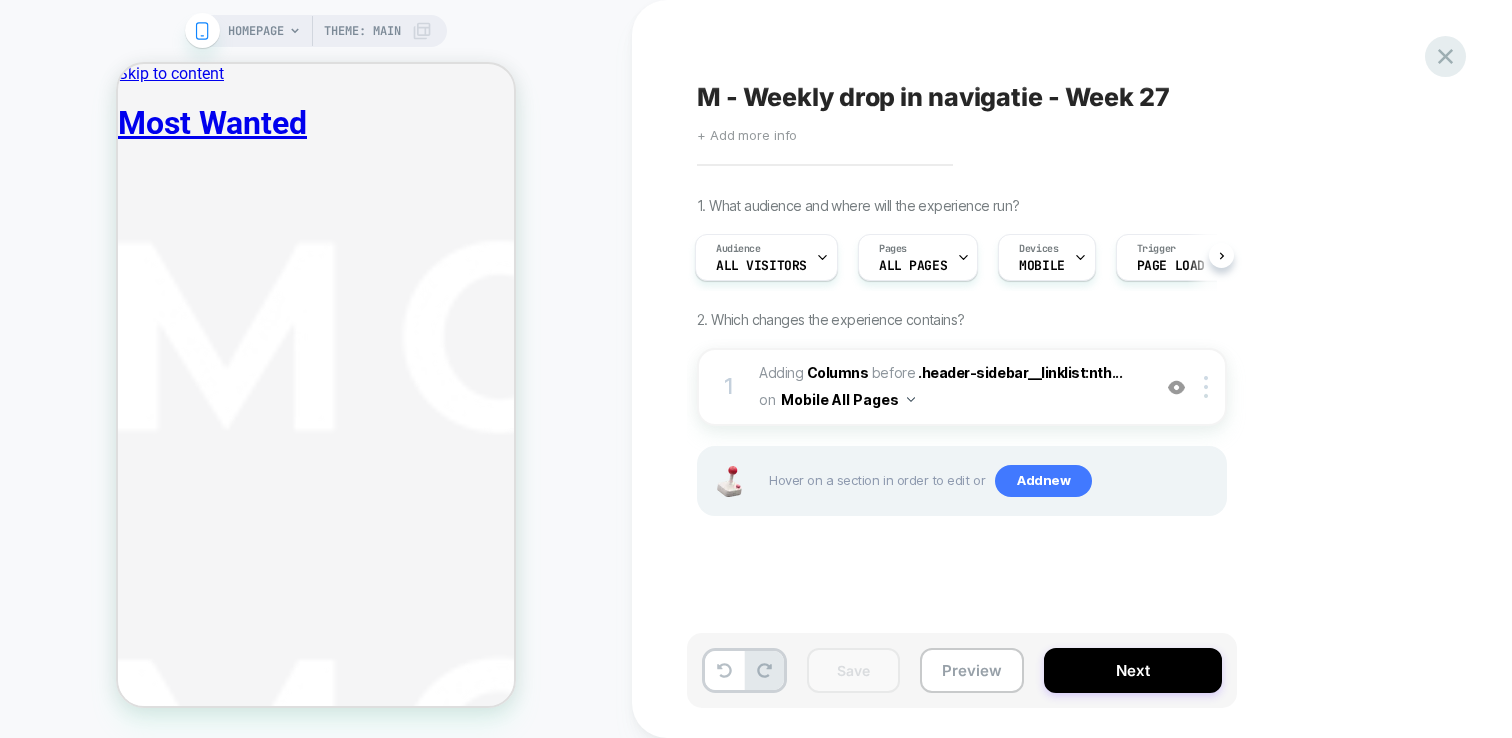 click 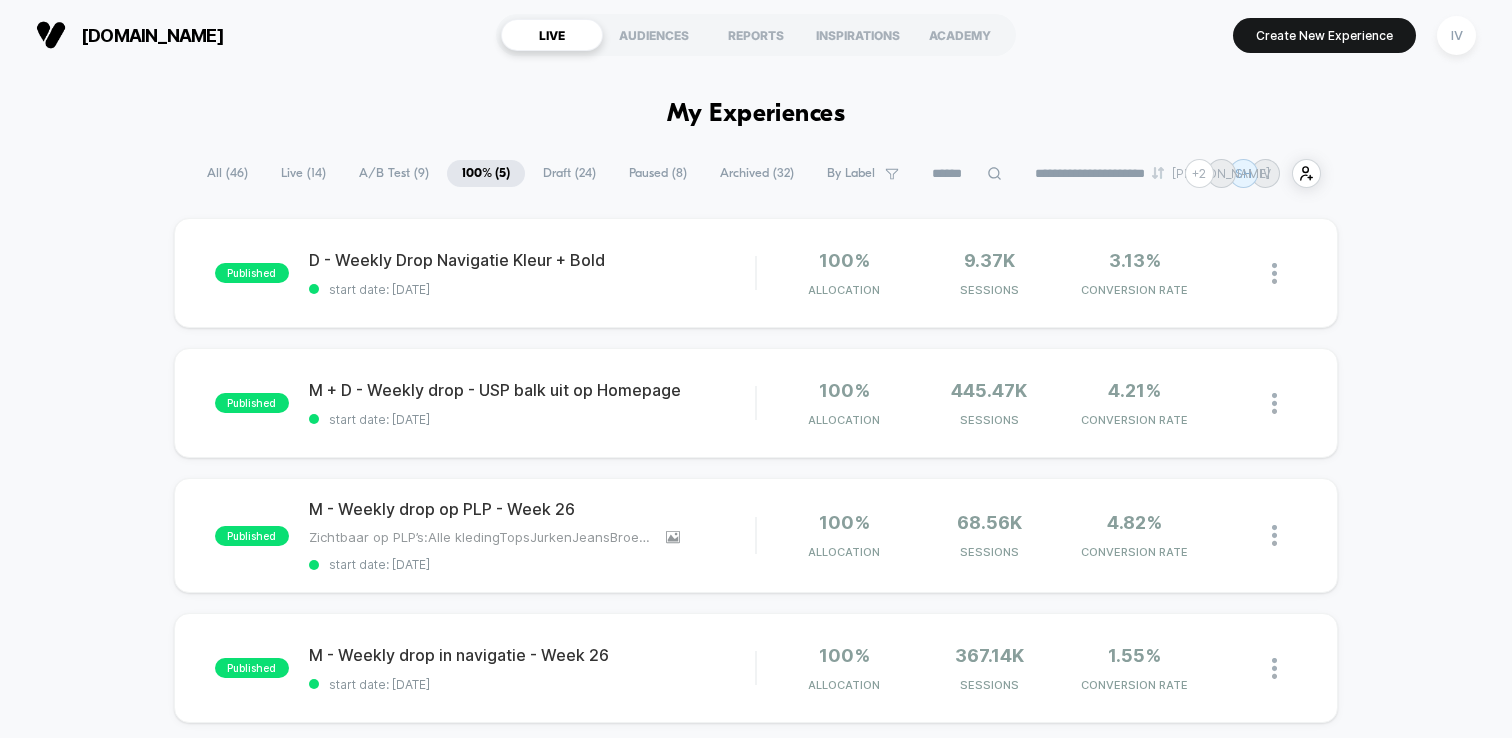 click on "Draft ( 24 )" at bounding box center [569, 173] 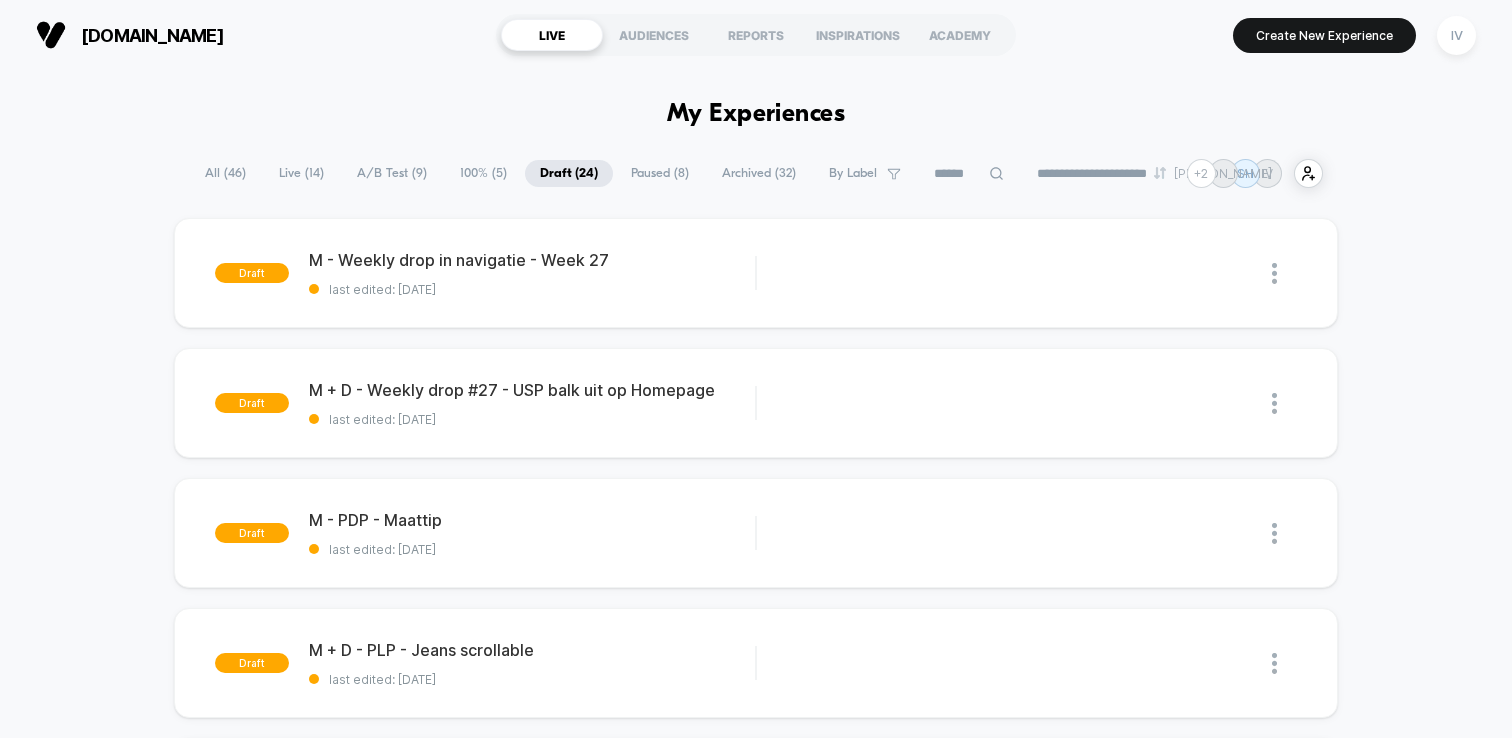 click on "100% ( 5 )" at bounding box center [483, 173] 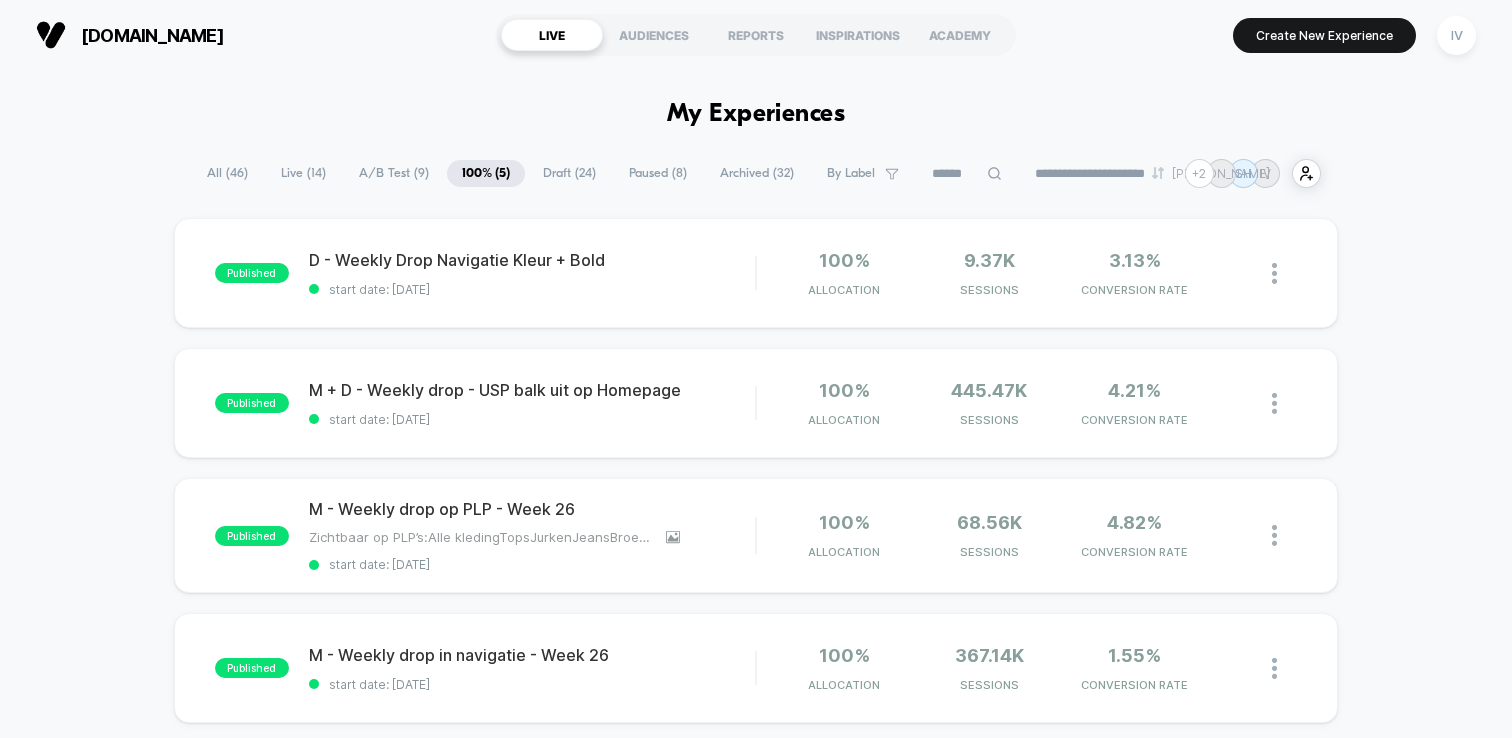 click on "A/B Test ( 9 )" at bounding box center (394, 173) 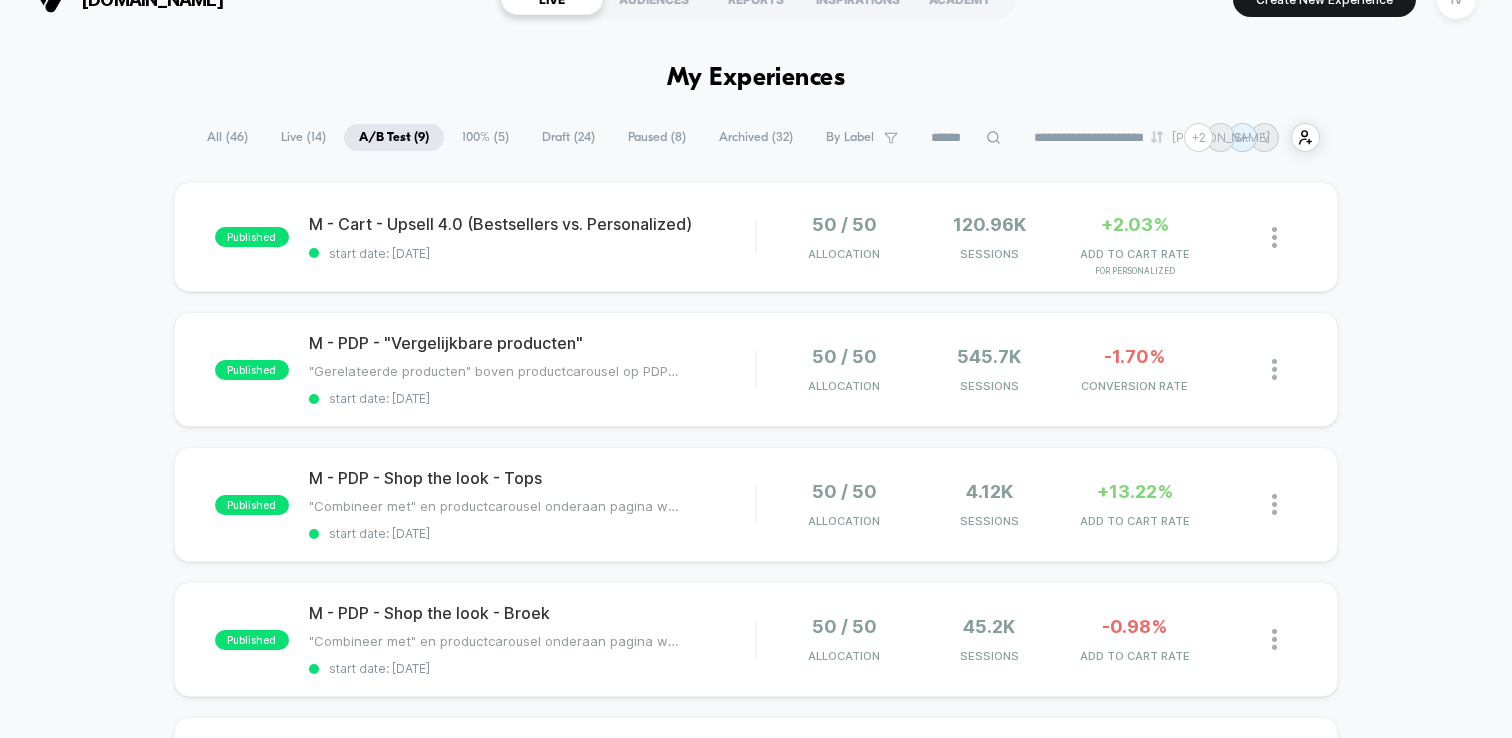 scroll, scrollTop: 0, scrollLeft: 0, axis: both 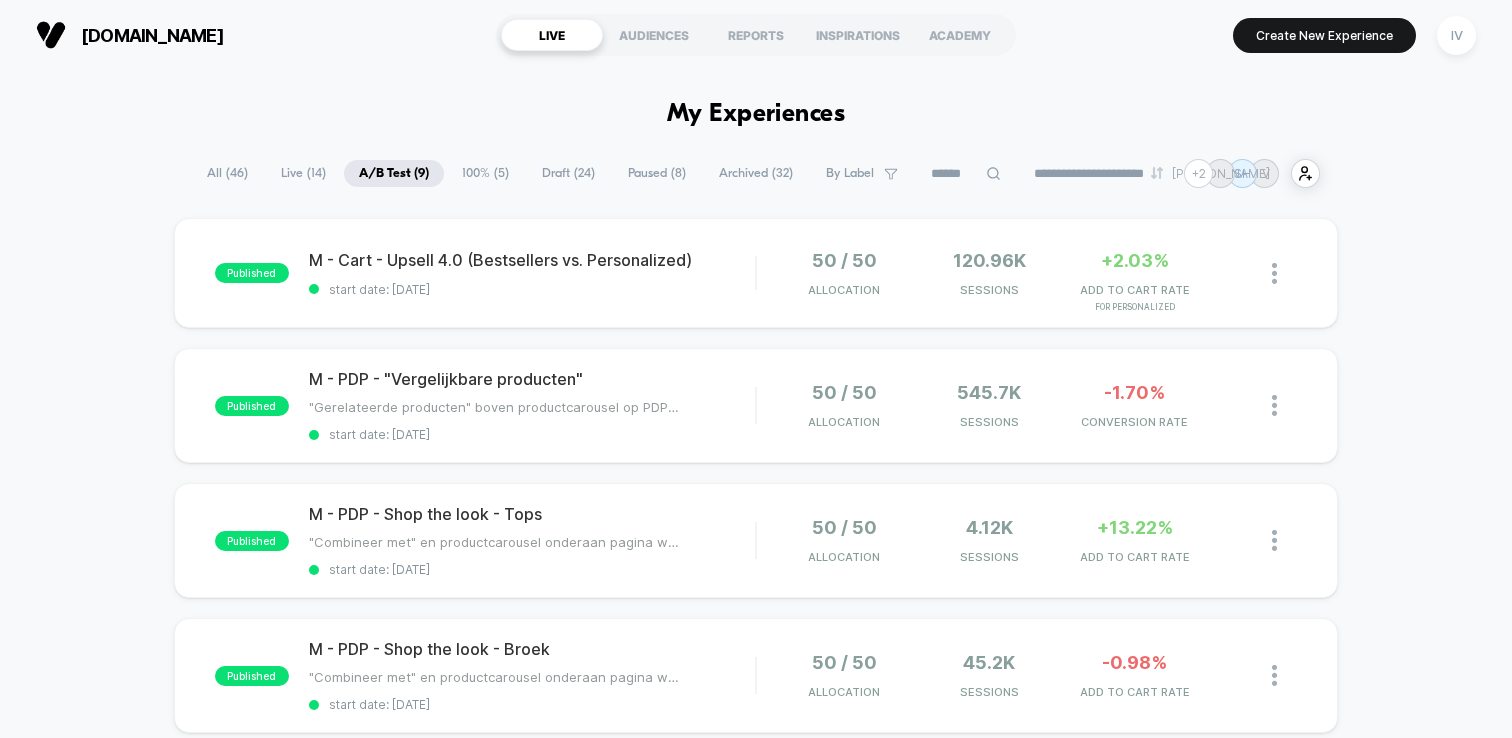 click on "100% ( 5 )" at bounding box center [485, 173] 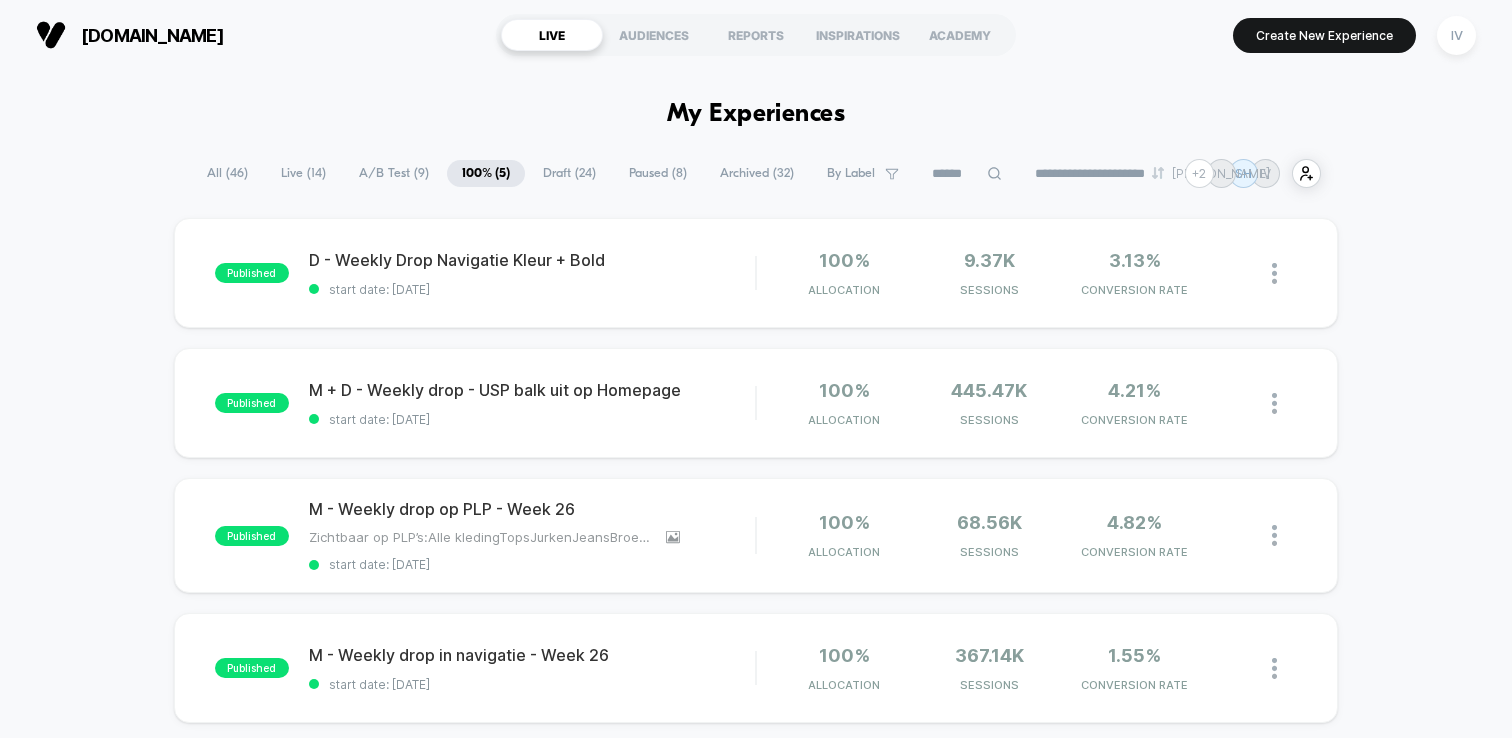 click on "Draft ( 24 )" at bounding box center (569, 173) 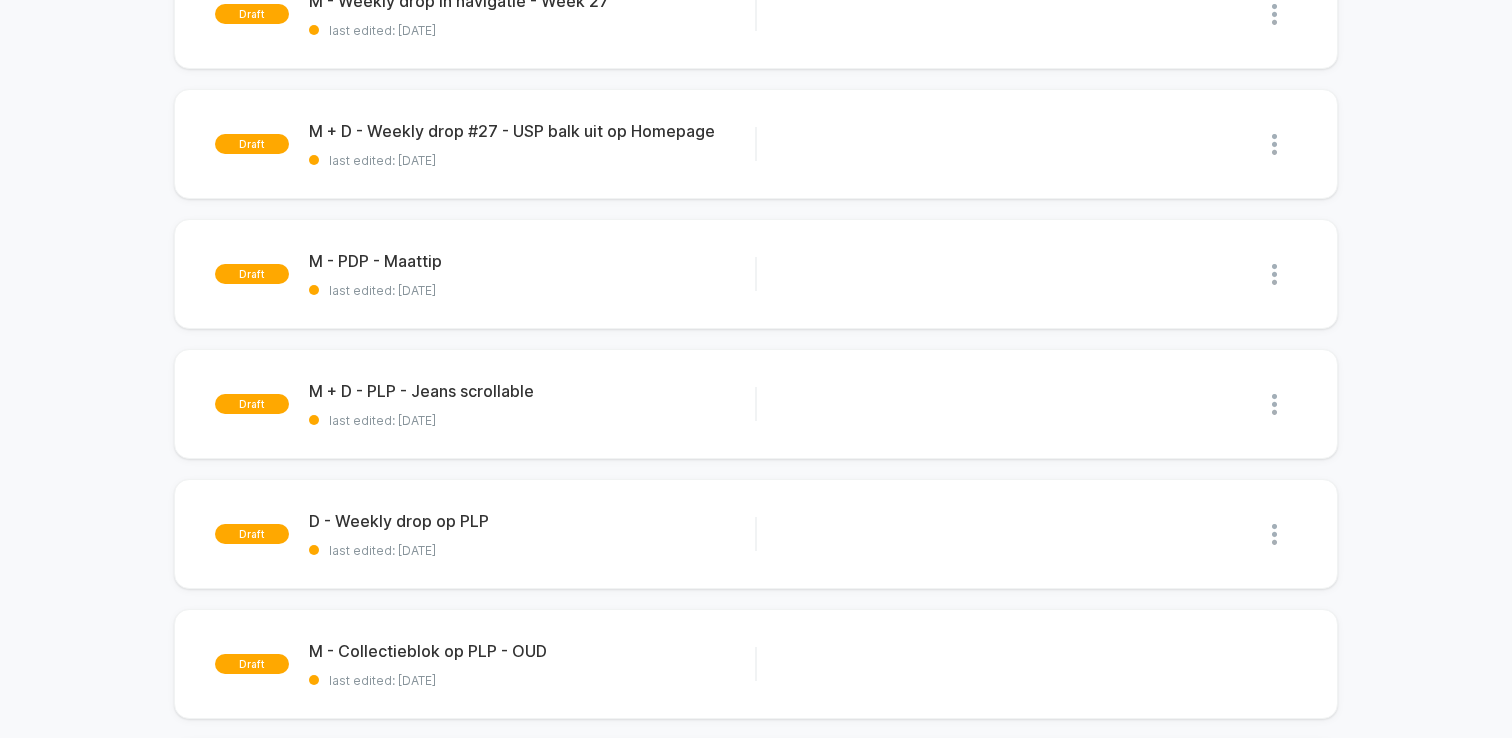scroll, scrollTop: 278, scrollLeft: 0, axis: vertical 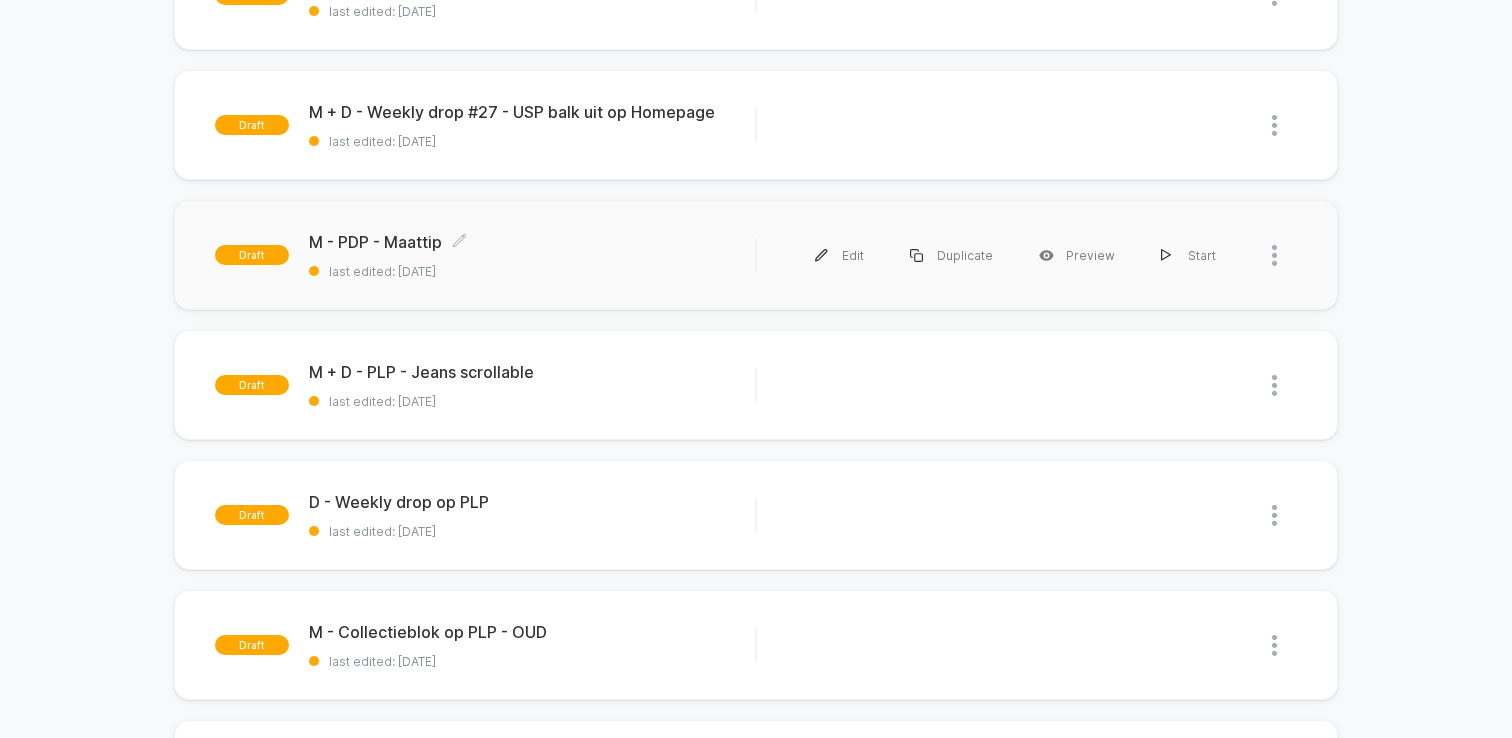 click on "last edited: [DATE]" at bounding box center [532, 271] 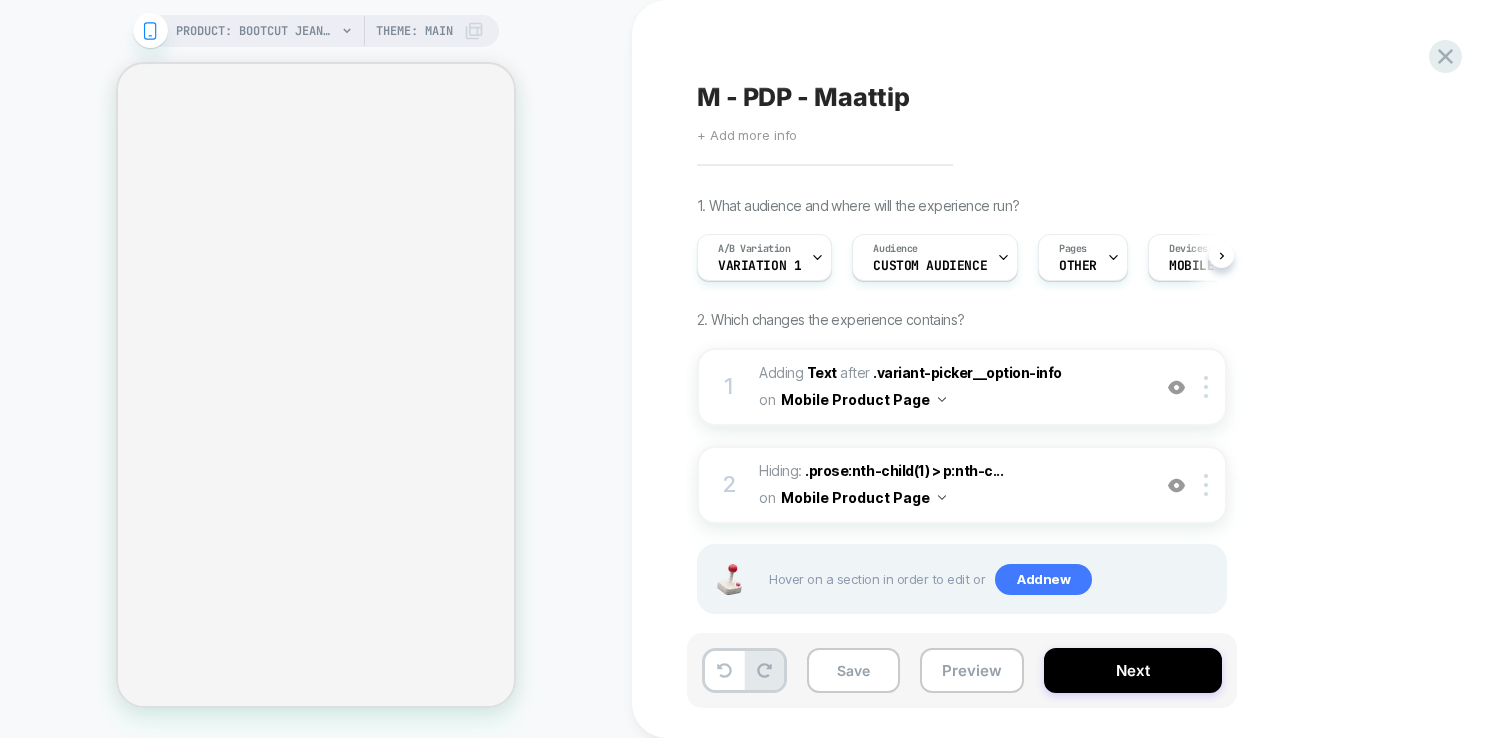 scroll, scrollTop: 0, scrollLeft: 2, axis: horizontal 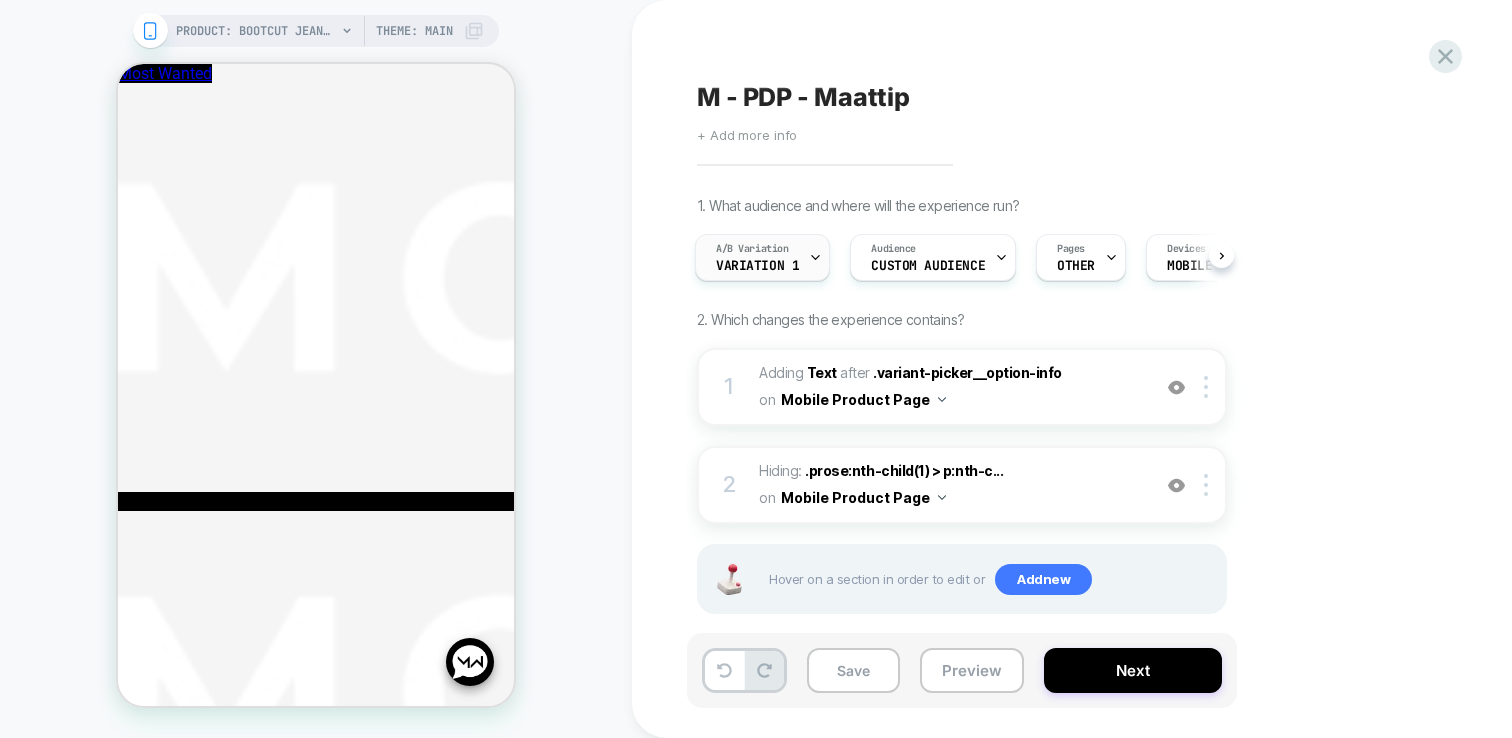 click on "A/B Variation Variation 1" at bounding box center (762, 257) 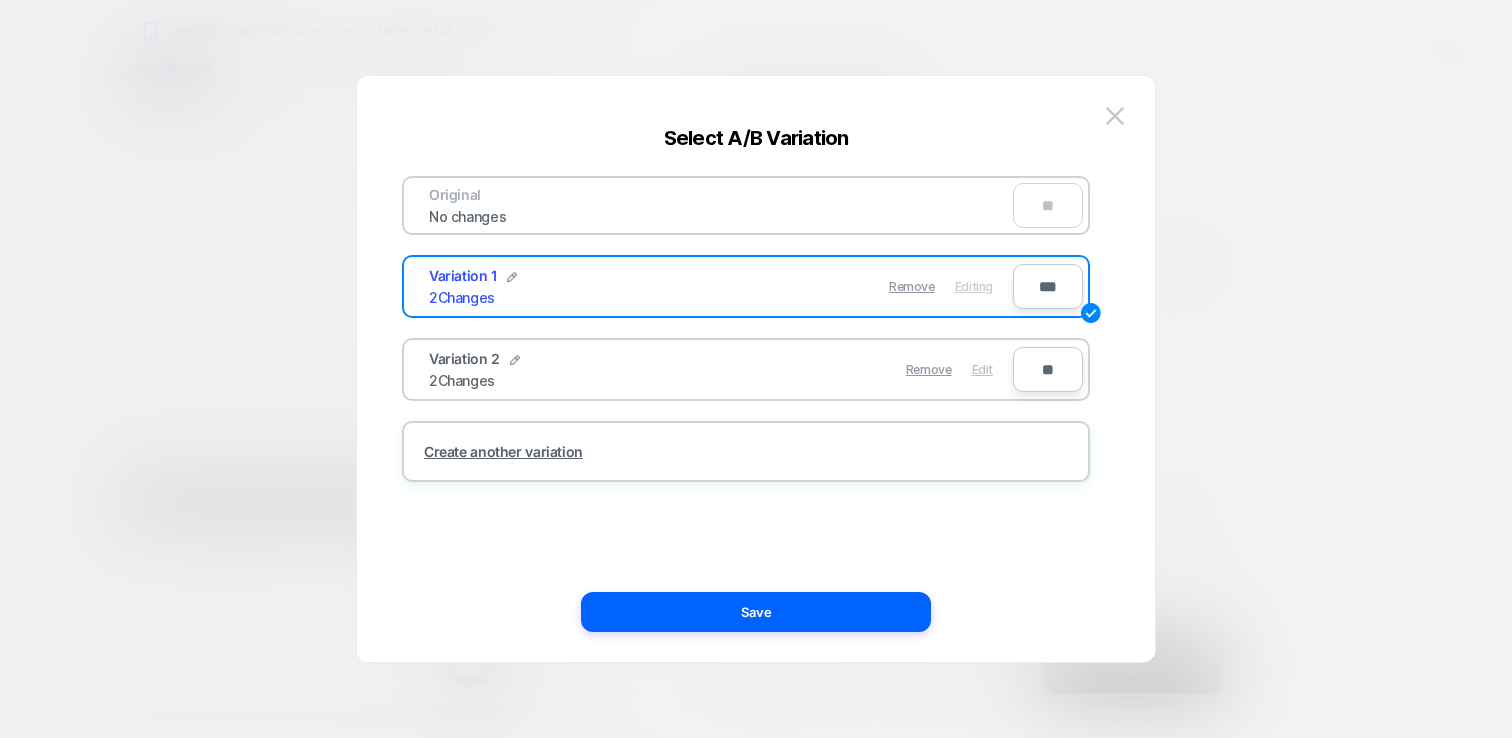 click on "Edit" at bounding box center (982, 369) 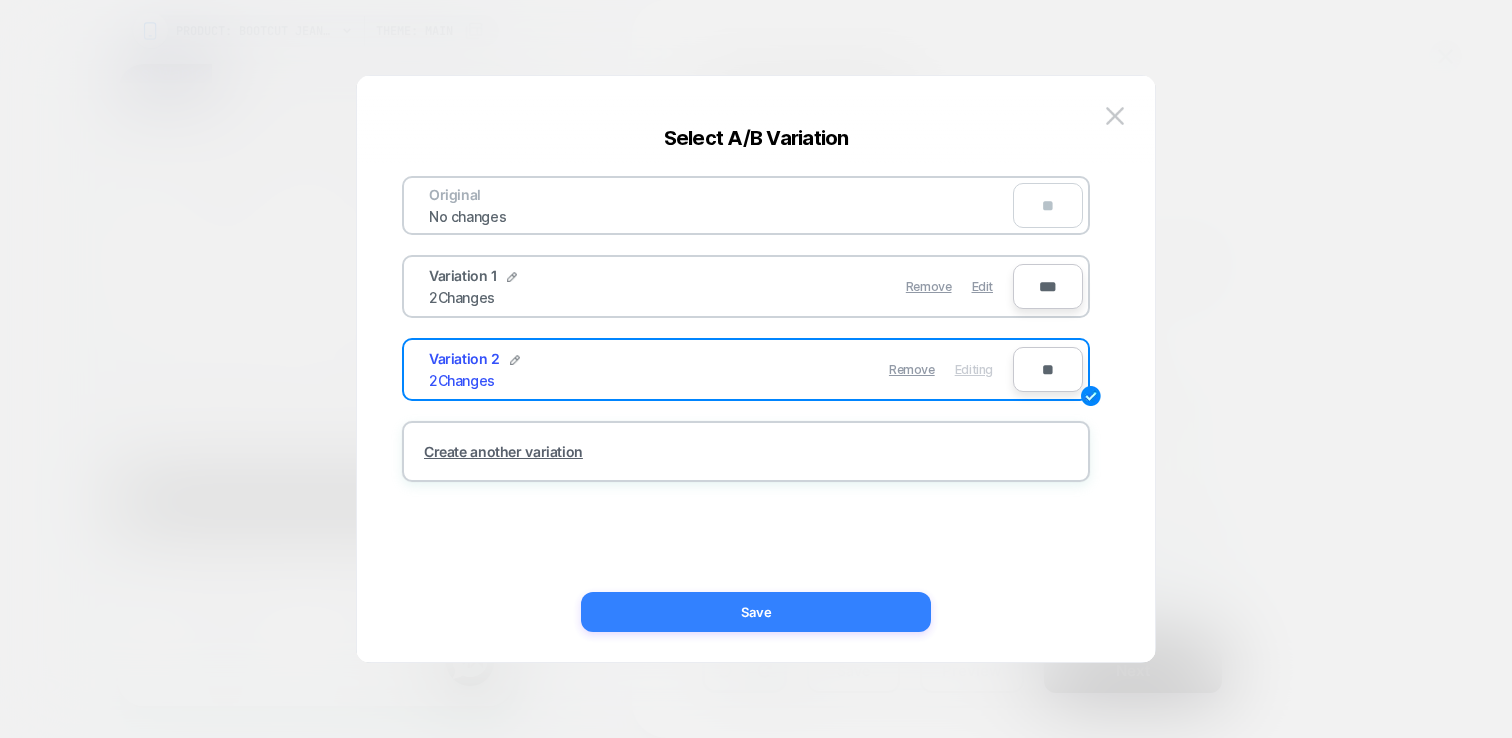 click on "Save" at bounding box center (756, 612) 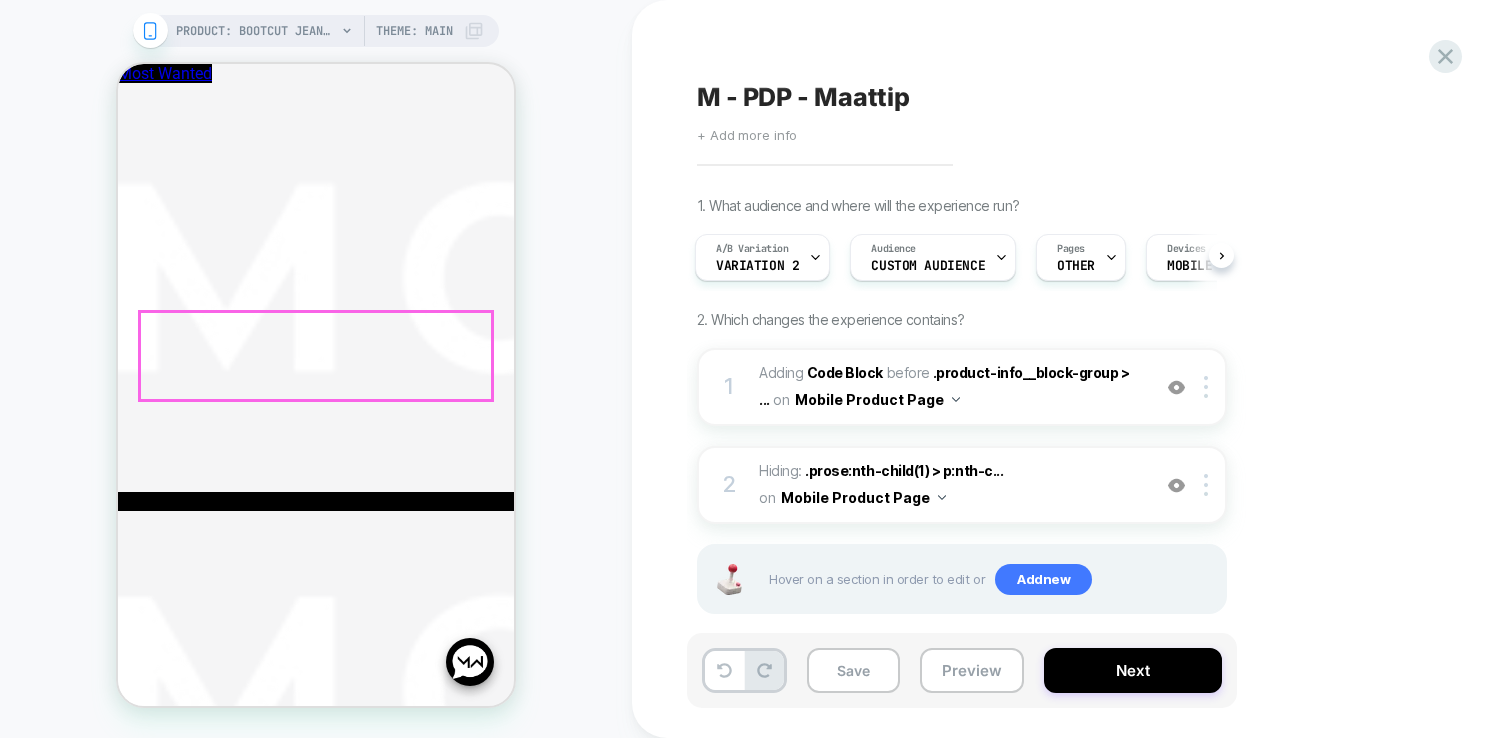 scroll, scrollTop: 1129, scrollLeft: 0, axis: vertical 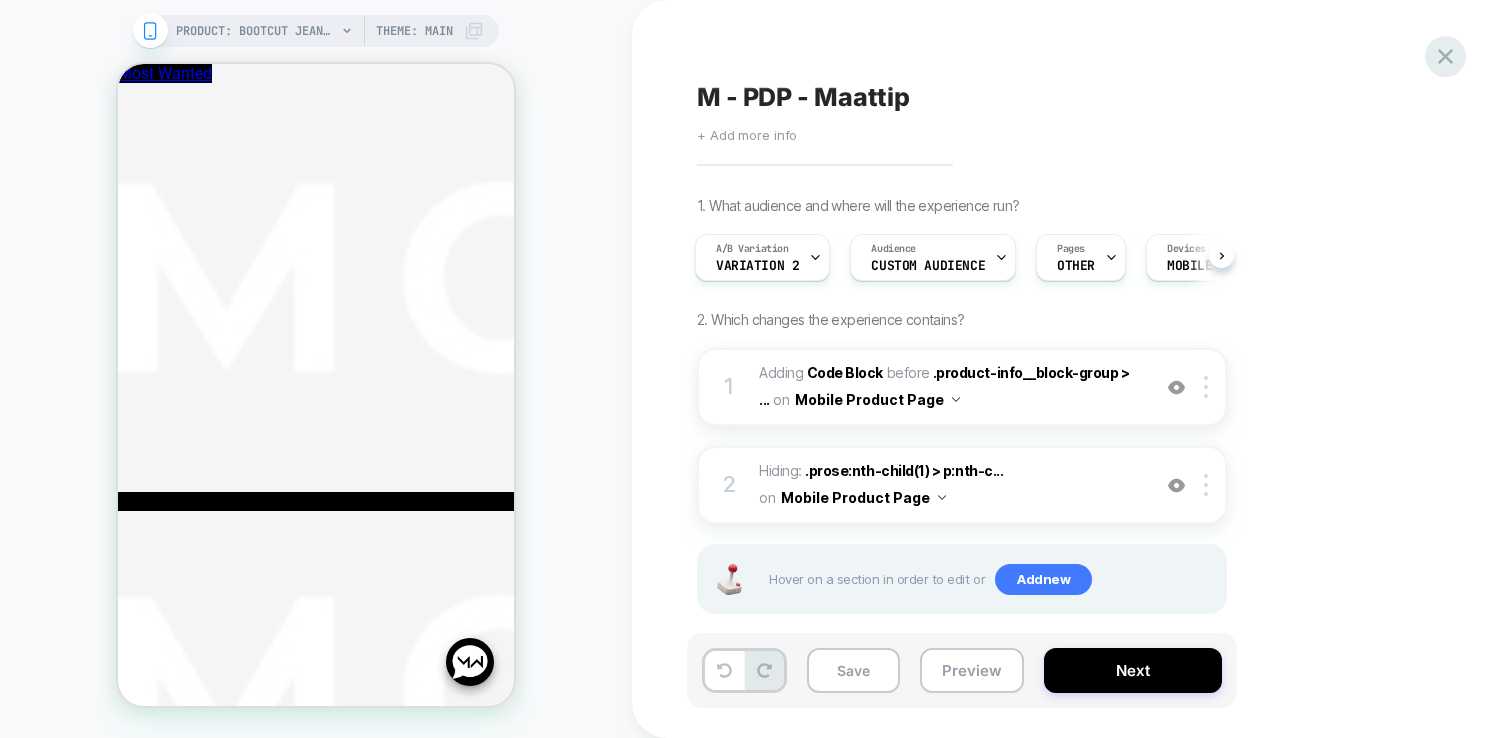 click 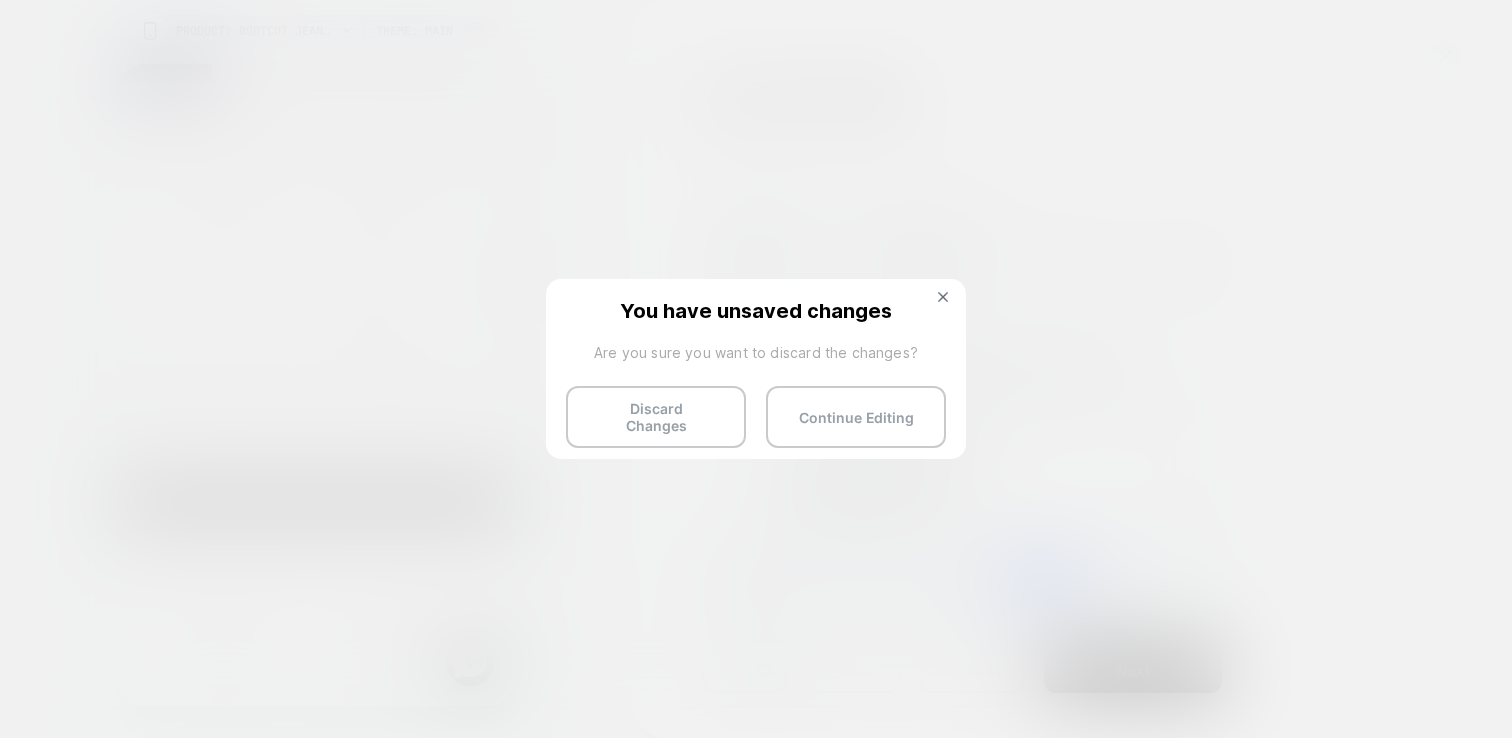 click on "Discard Changes" at bounding box center (656, 417) 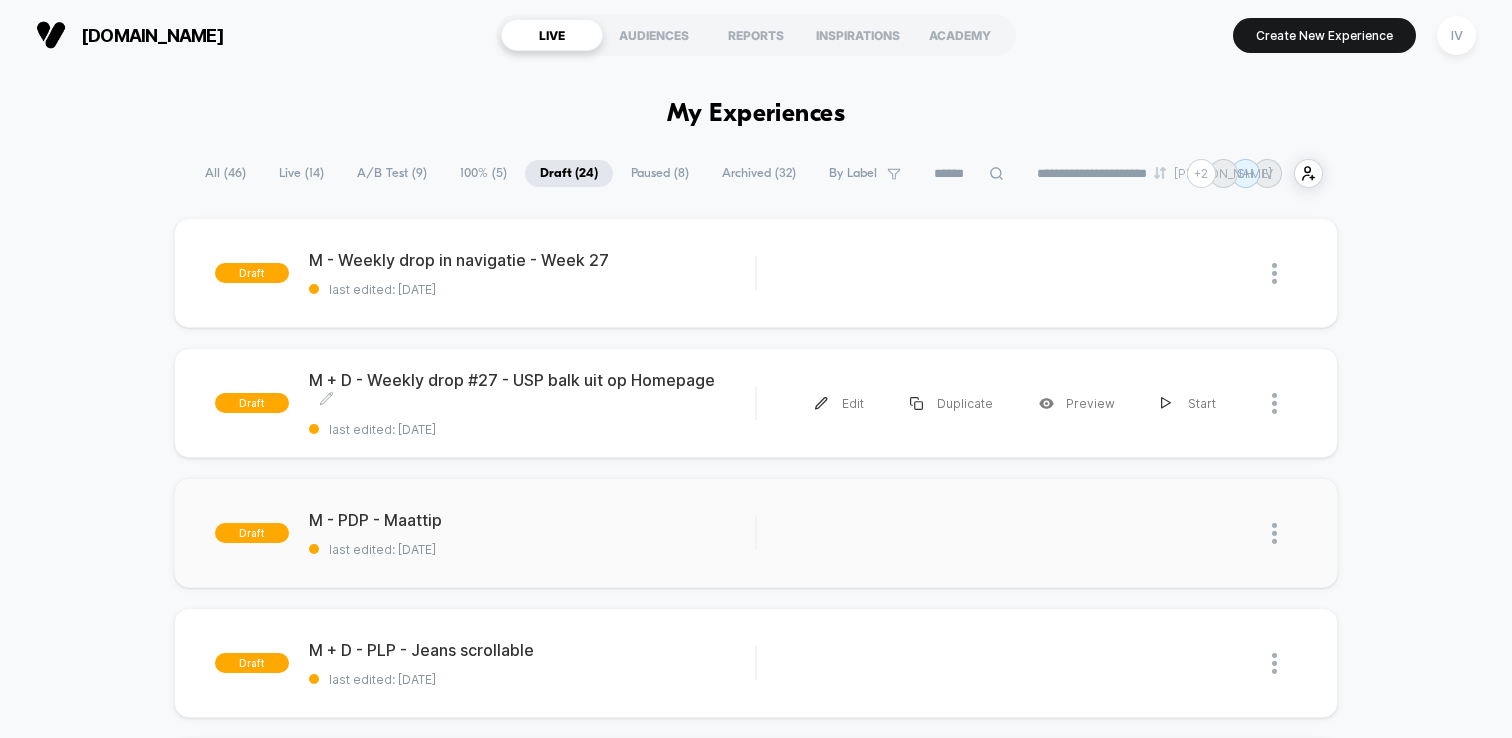 click on "draft M - PDP - Maattip last edited: 3-7-2025 Edit Duplicate Preview Start" at bounding box center (756, 533) 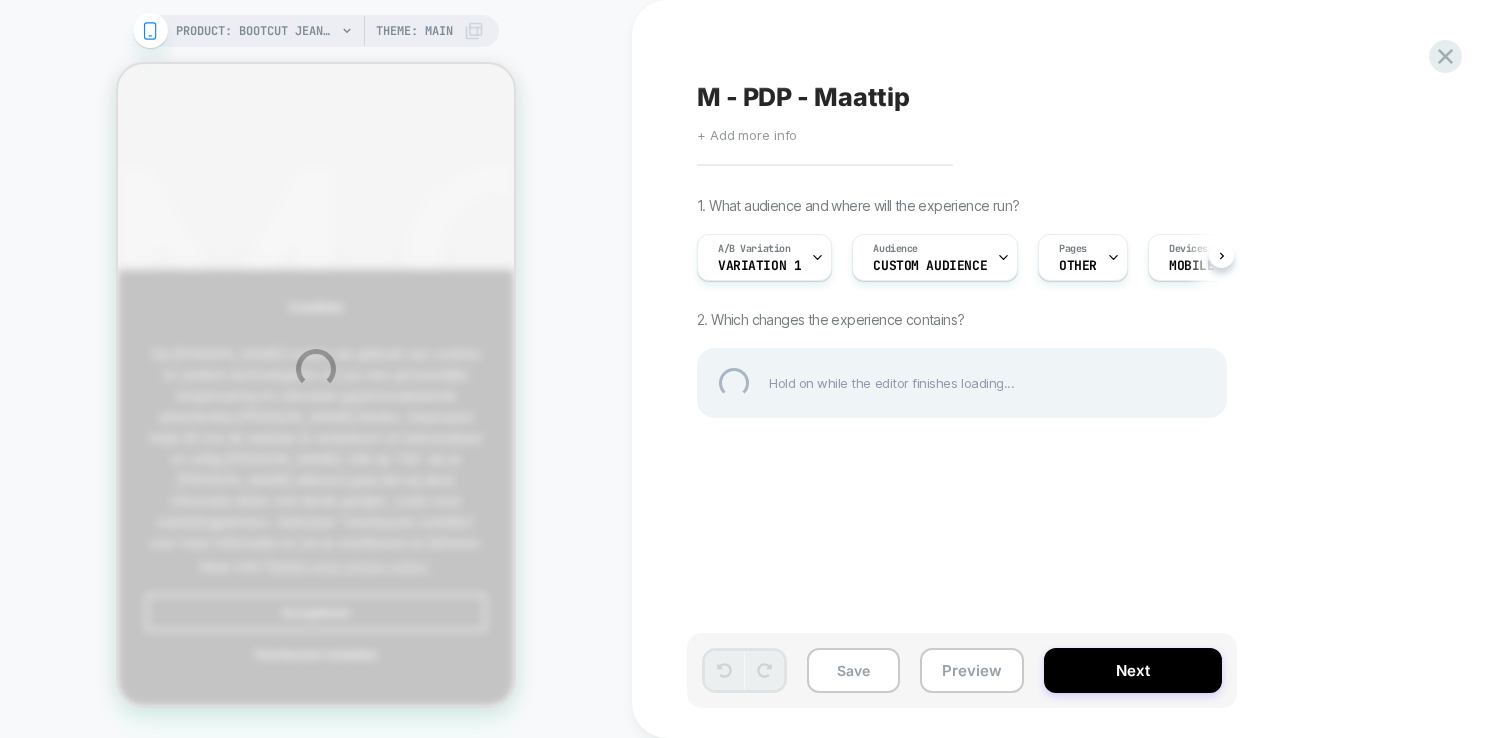 scroll, scrollTop: 0, scrollLeft: 0, axis: both 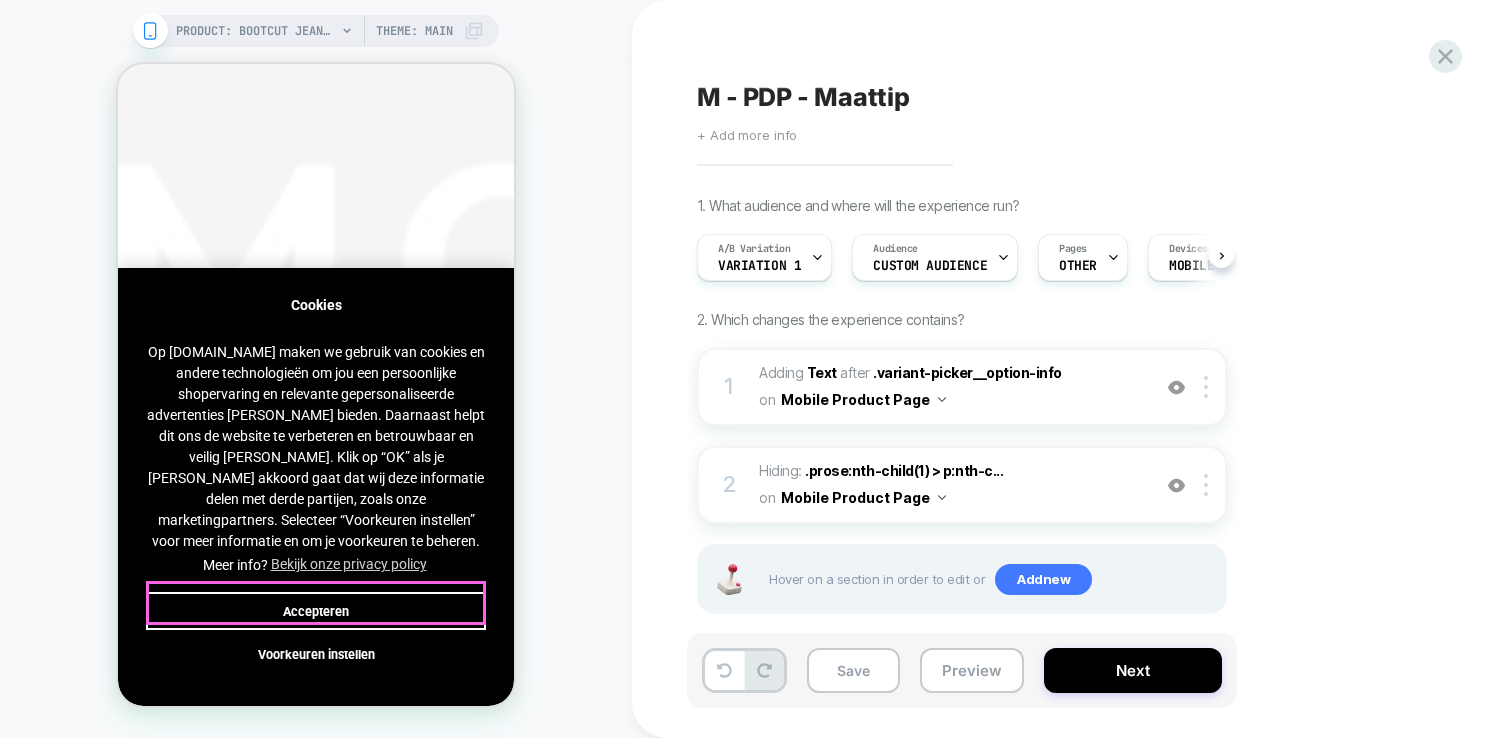 click on "Accepteren" at bounding box center [316, 611] 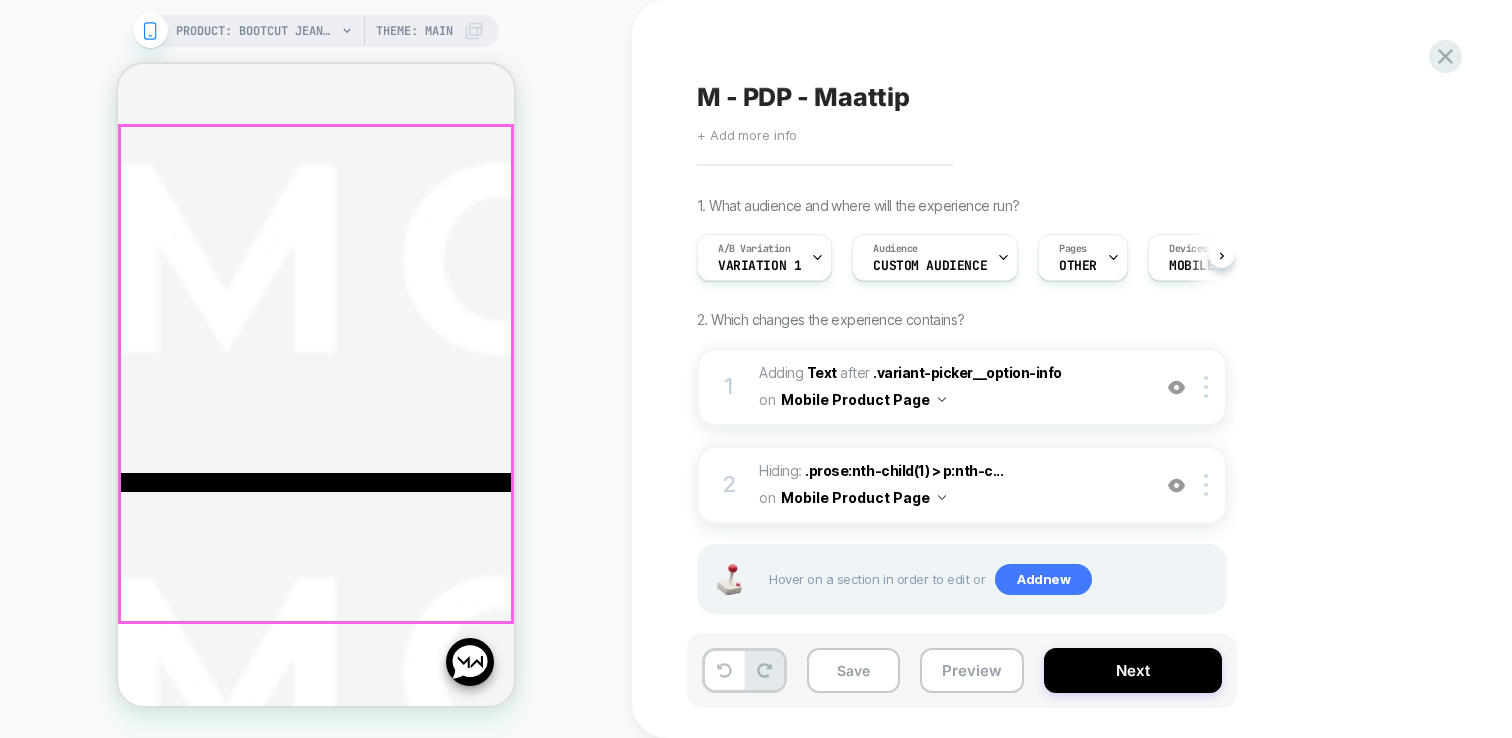 scroll, scrollTop: 0, scrollLeft: 1, axis: horizontal 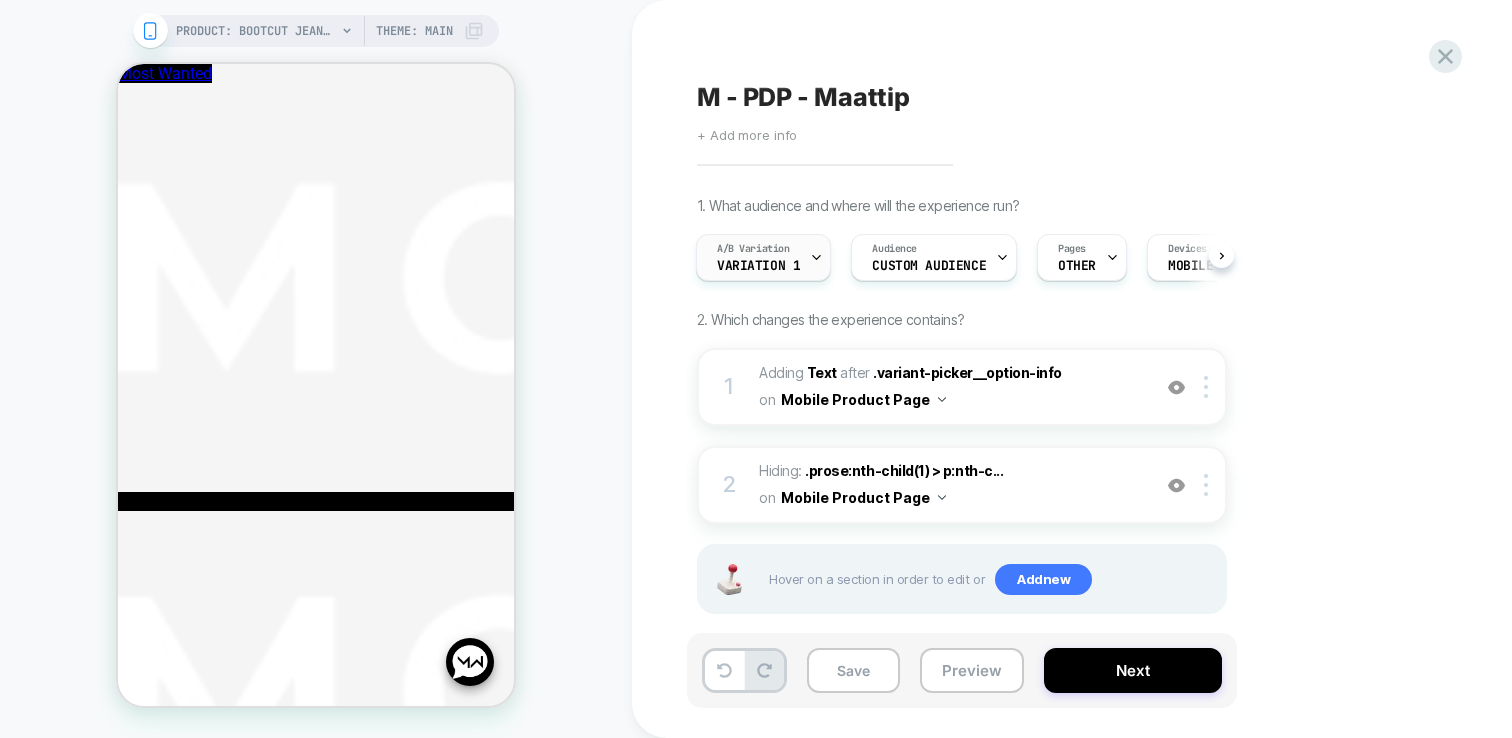 click on "Variation 1" at bounding box center (758, 266) 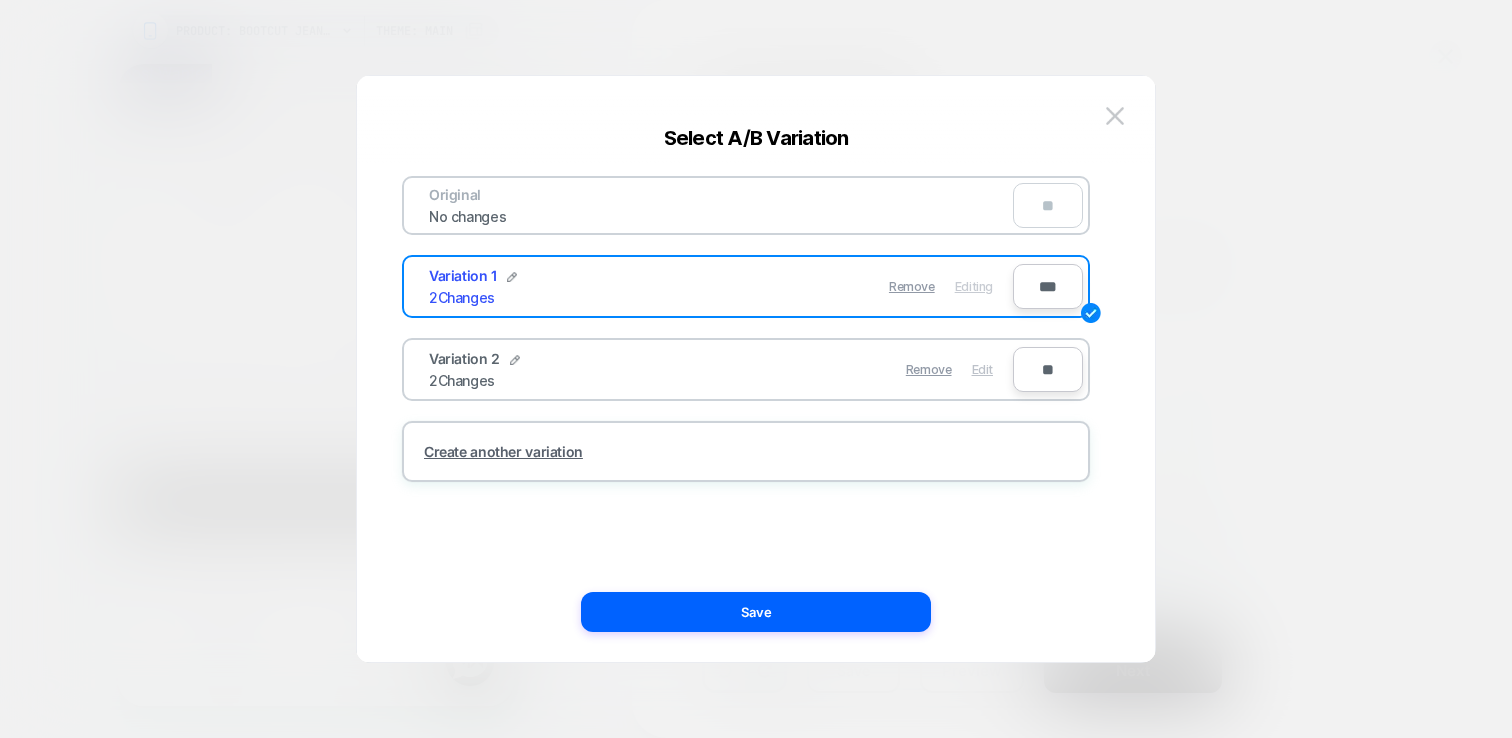 click on "Edit" at bounding box center [982, 369] 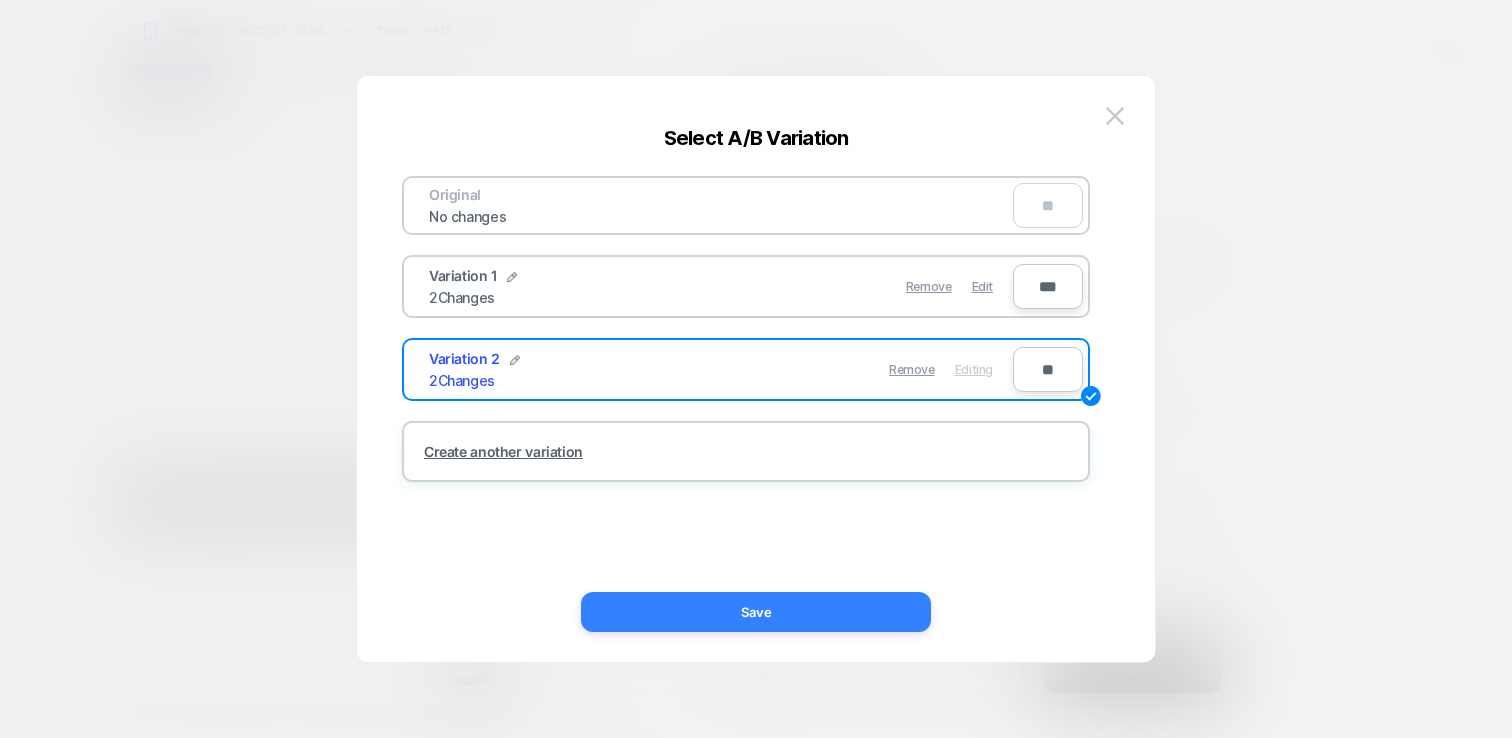 click on "Save" at bounding box center [756, 612] 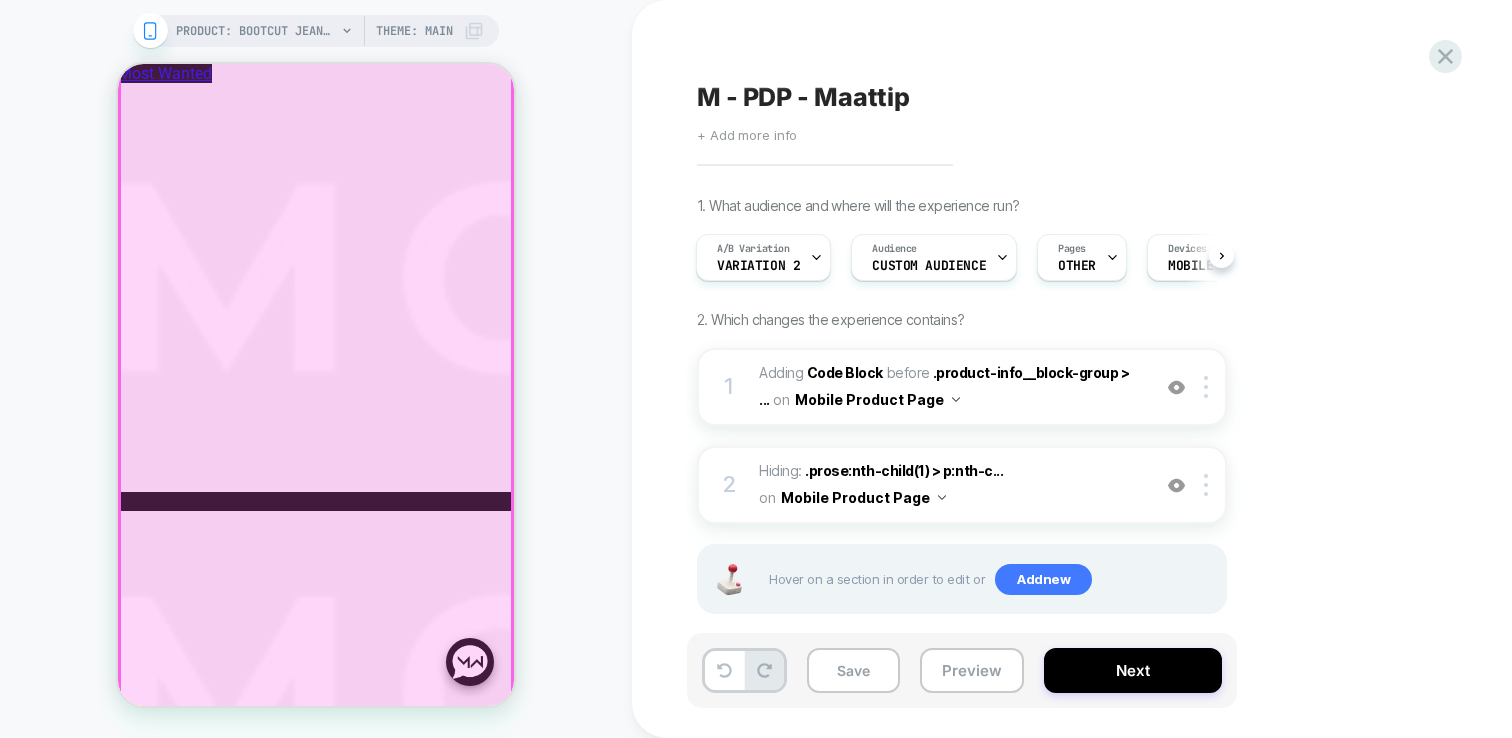 scroll, scrollTop: 1188, scrollLeft: 0, axis: vertical 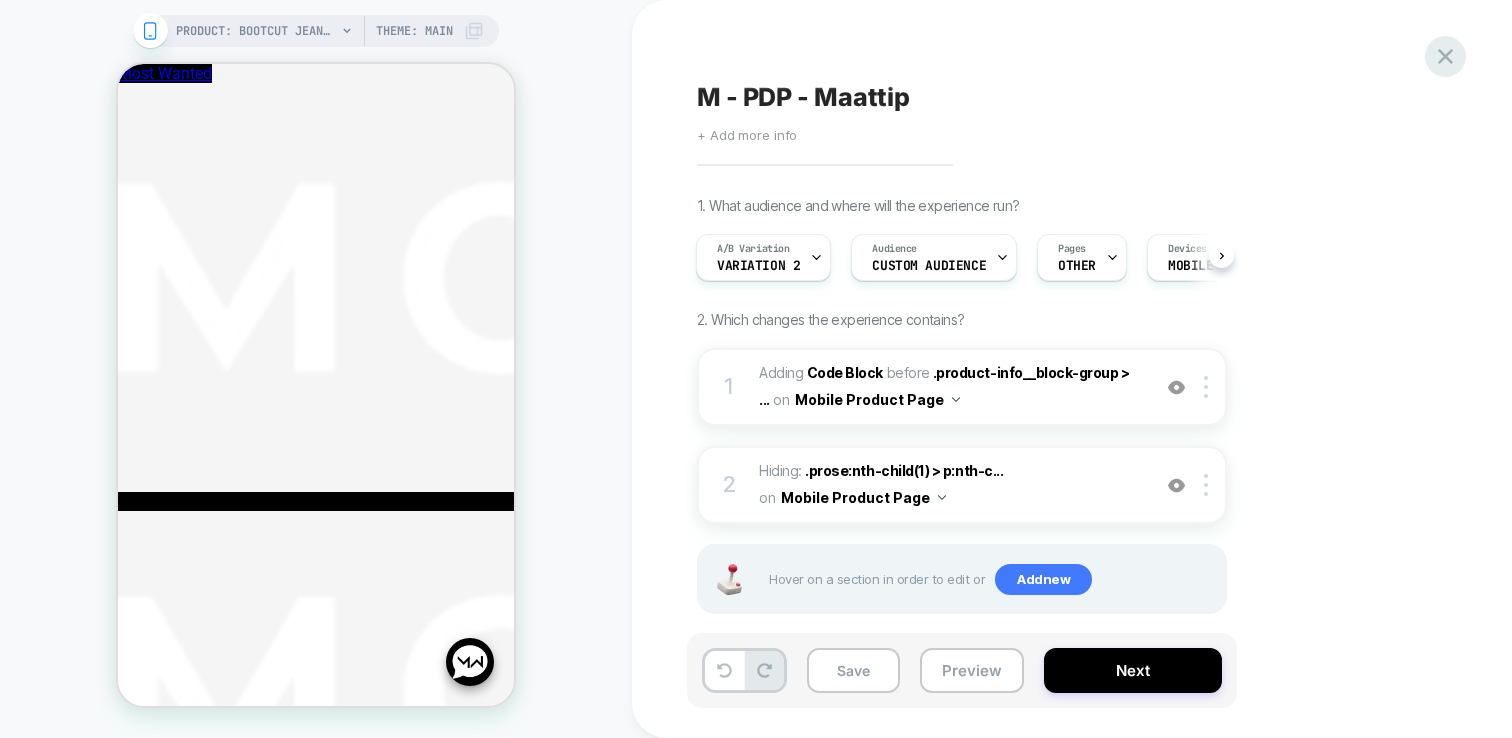 click 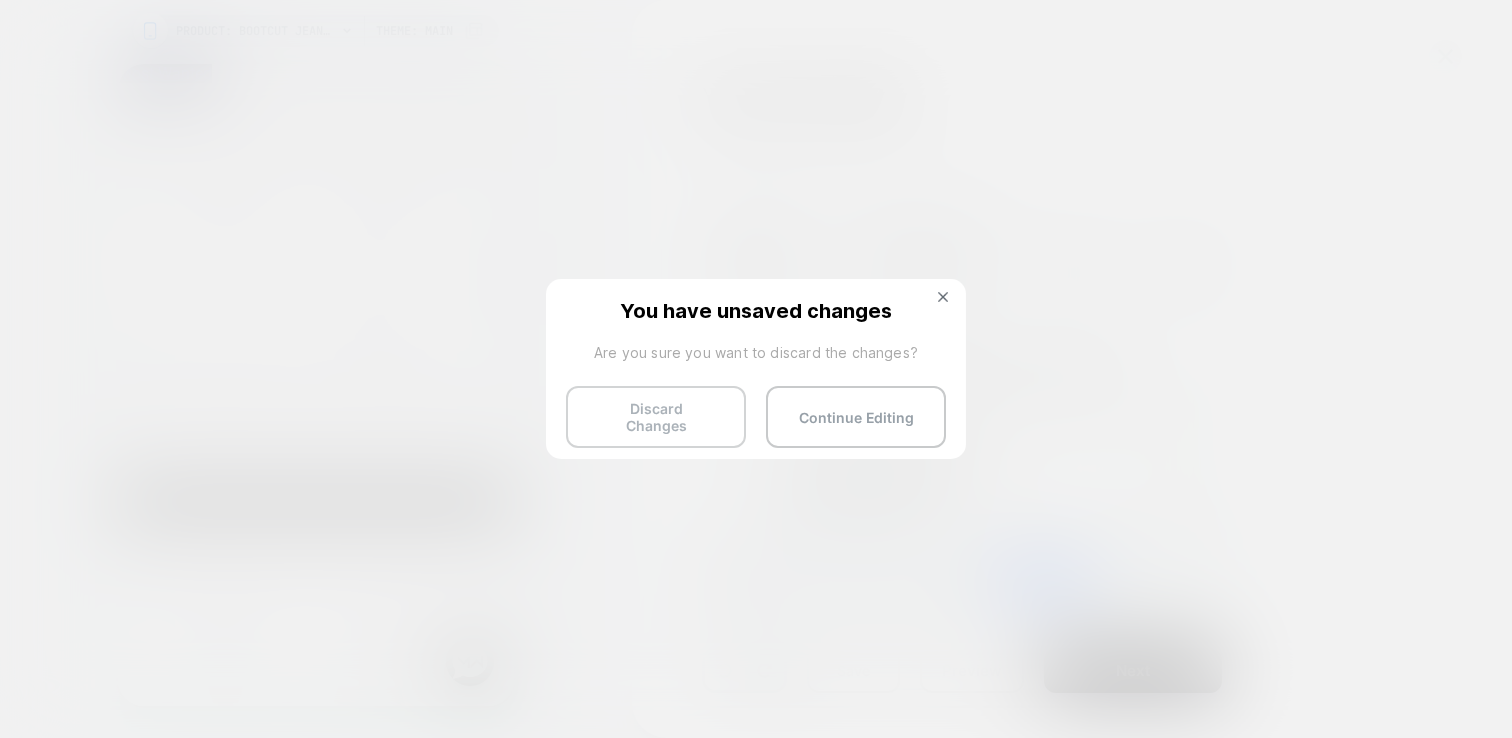 click on "Discard Changes" at bounding box center (656, 417) 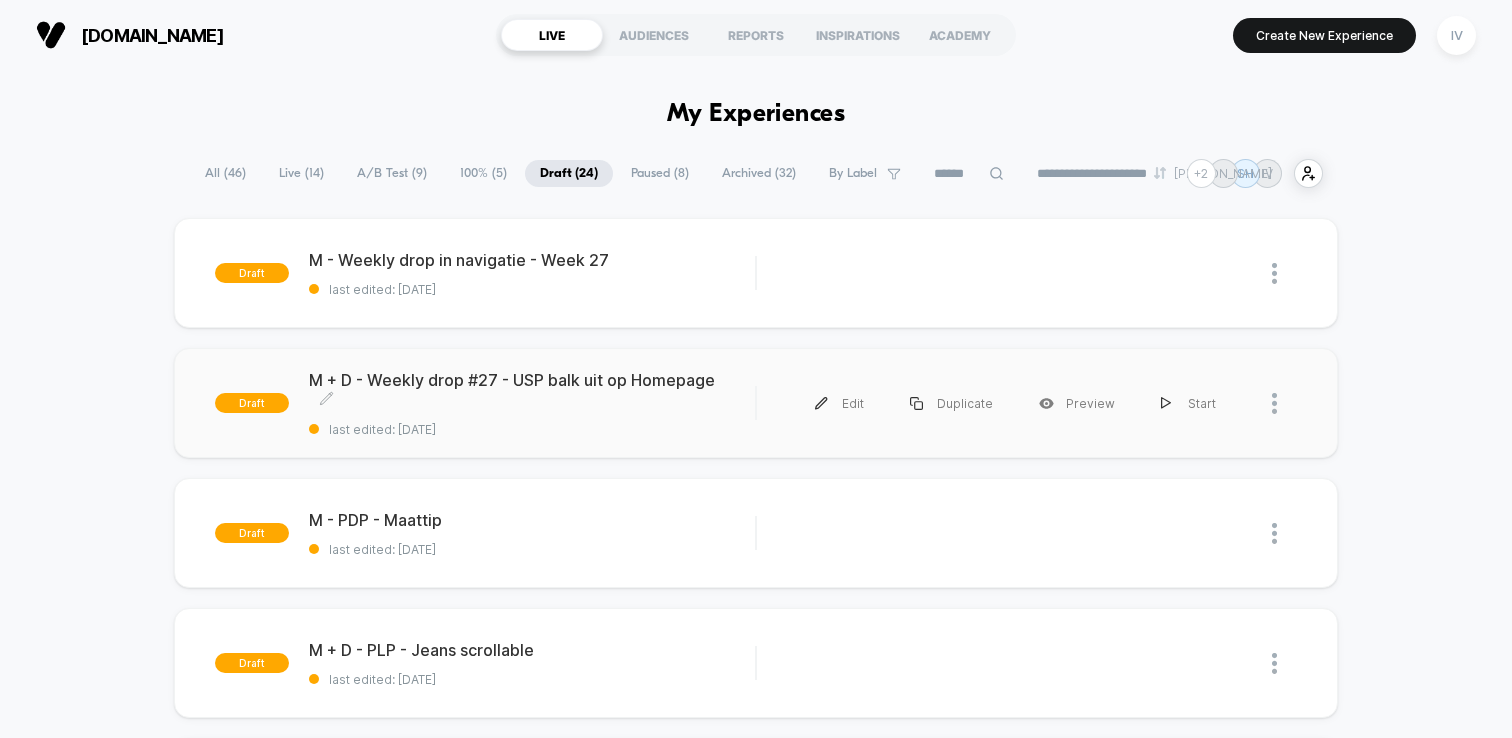 click on "M + D - Weekly drop #27 - USP balk uit op Homepage Click to edit experience details Click to edit experience details last edited: 3-7-2025" at bounding box center (532, 403) 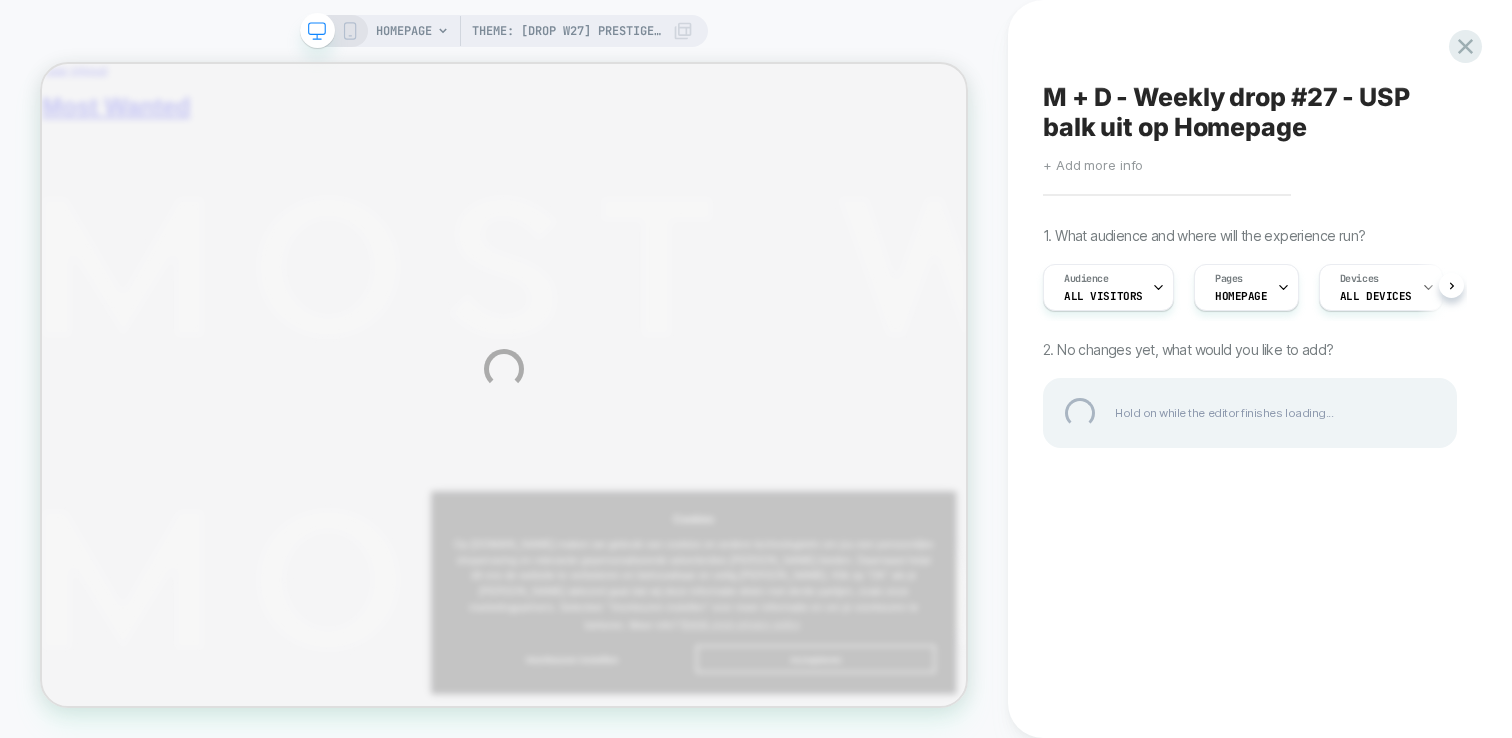 scroll, scrollTop: 0, scrollLeft: 0, axis: both 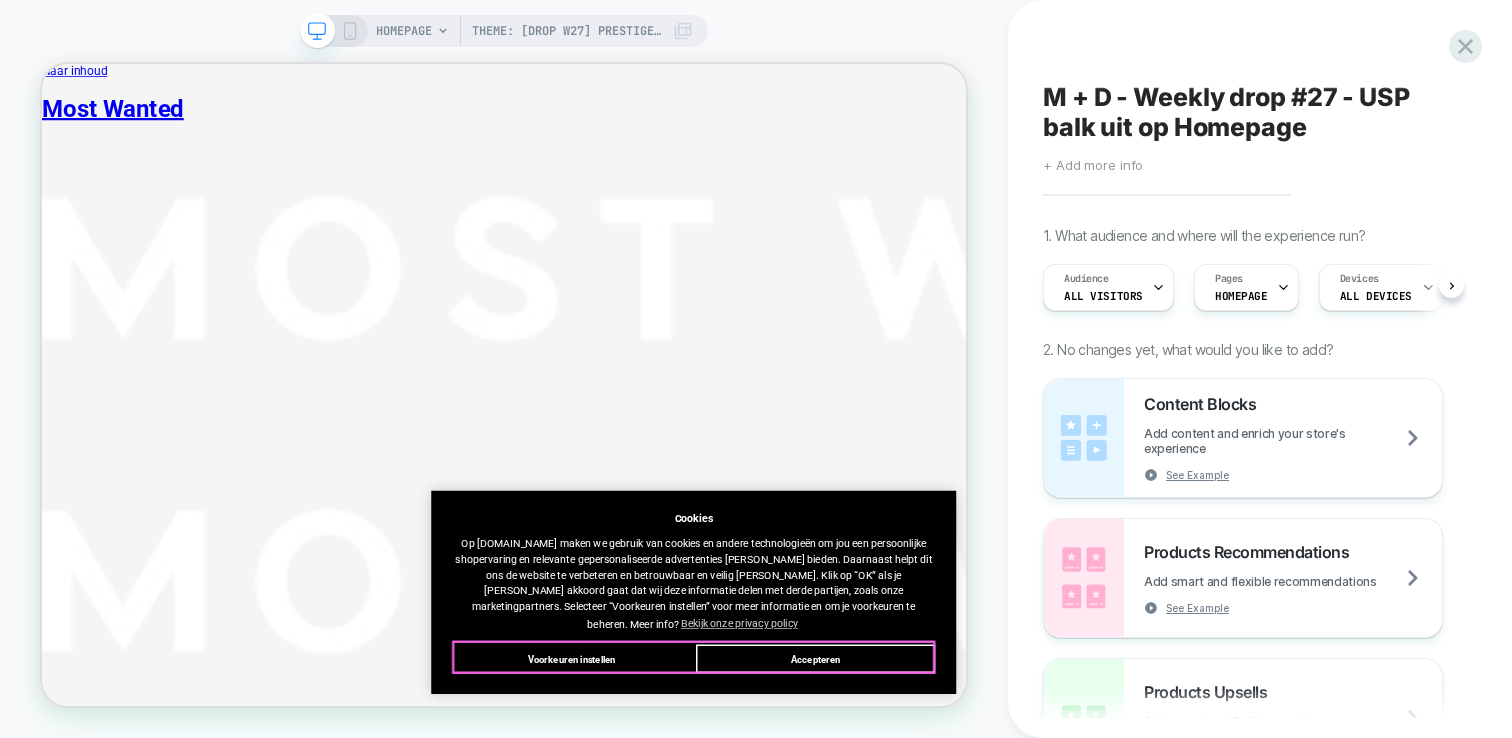 click on "Accepteren" at bounding box center [1073, 857] 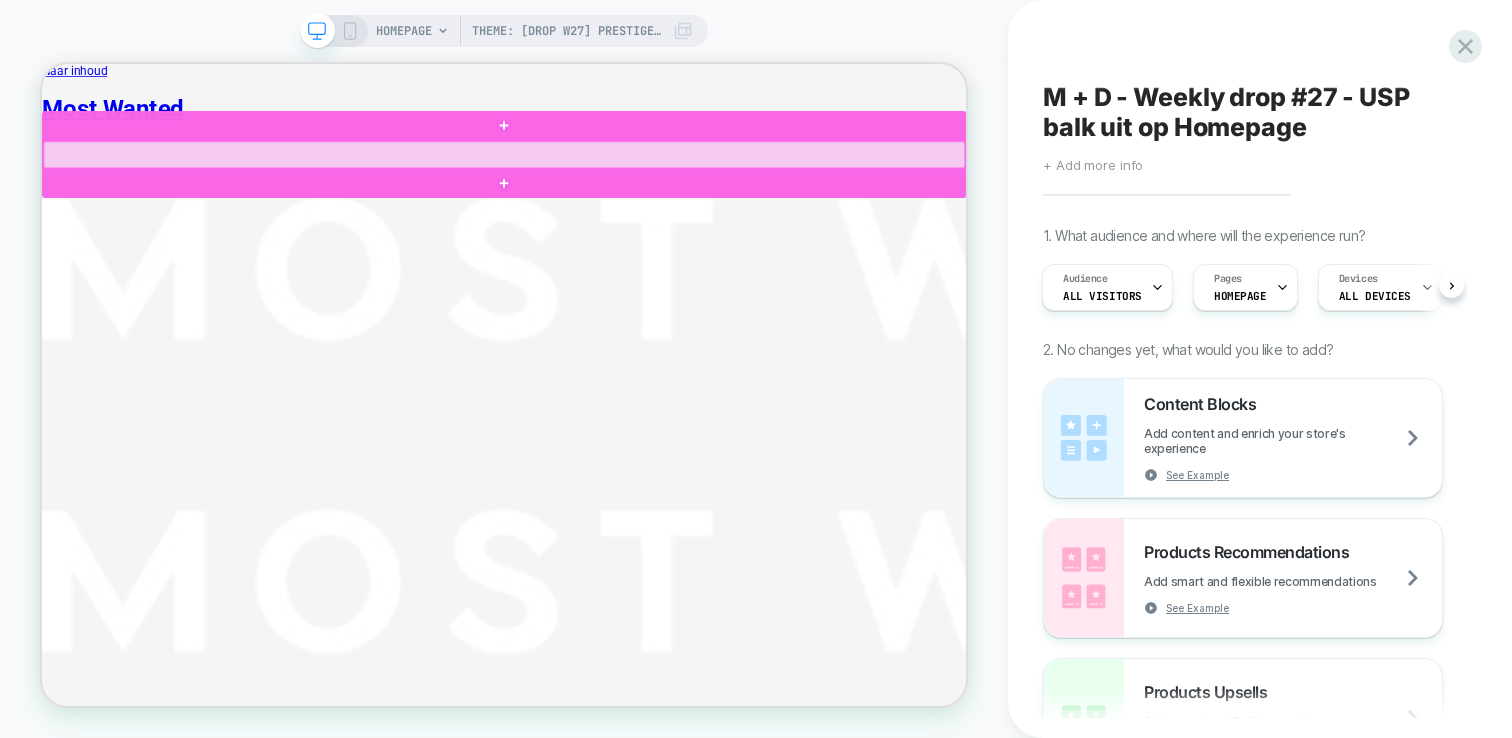 click at bounding box center (658, 185) 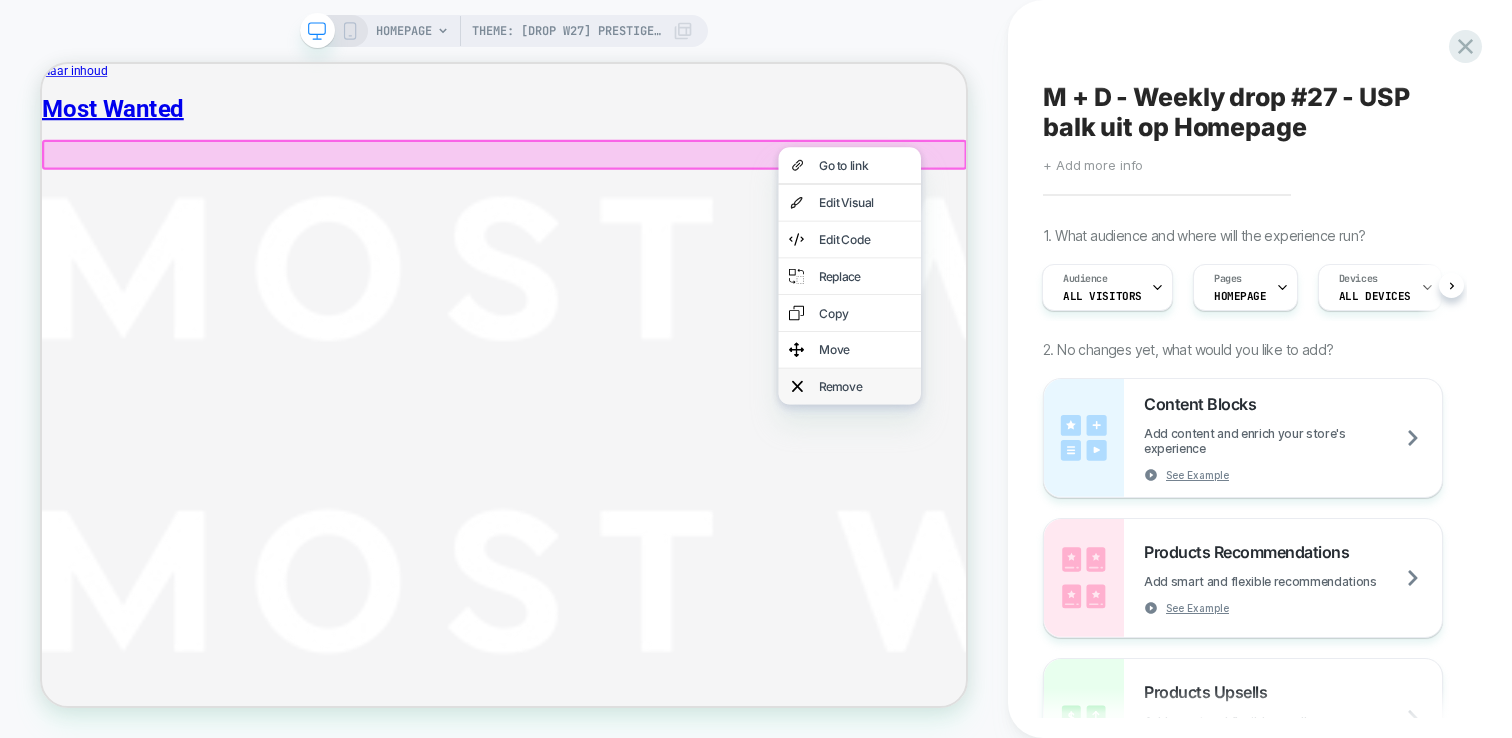 click on "Remove" at bounding box center (1139, 494) 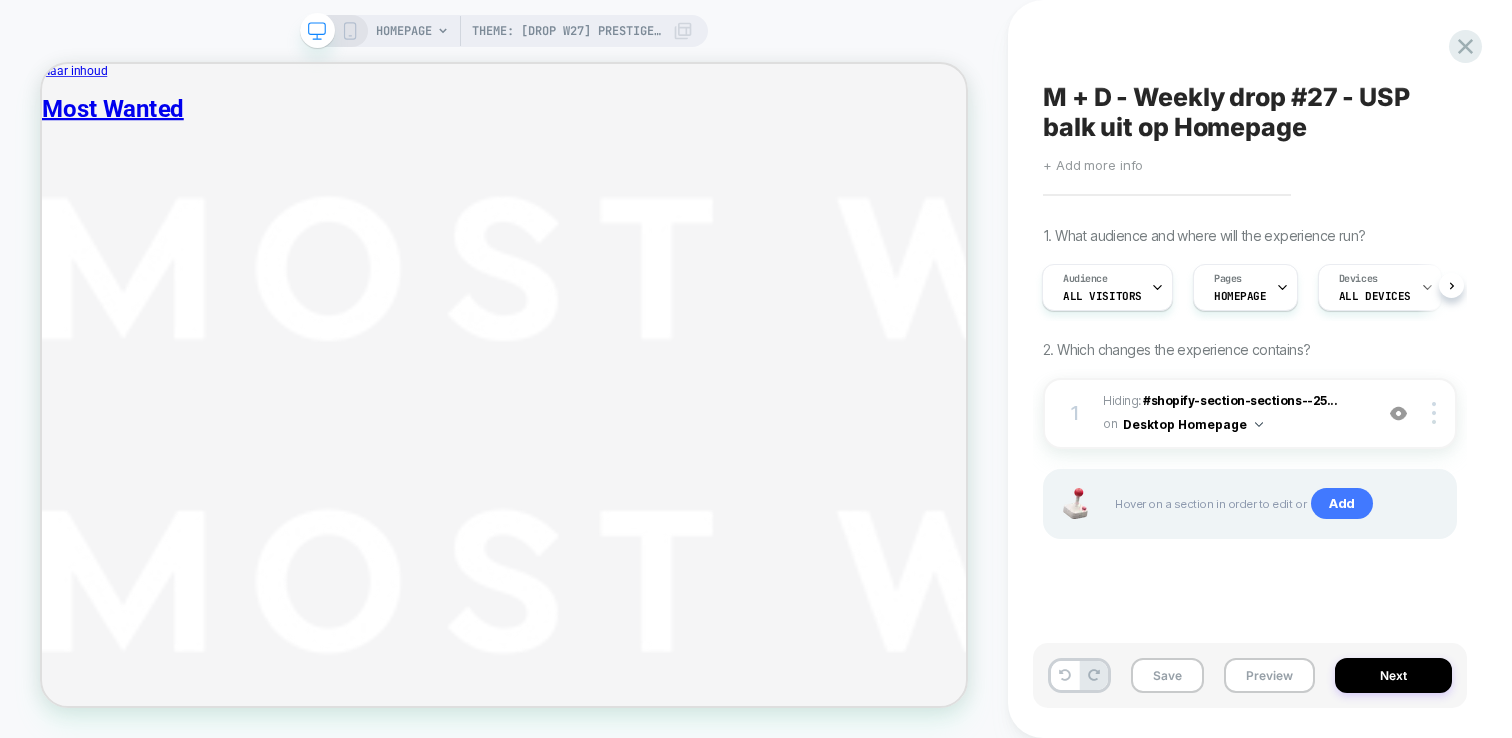click 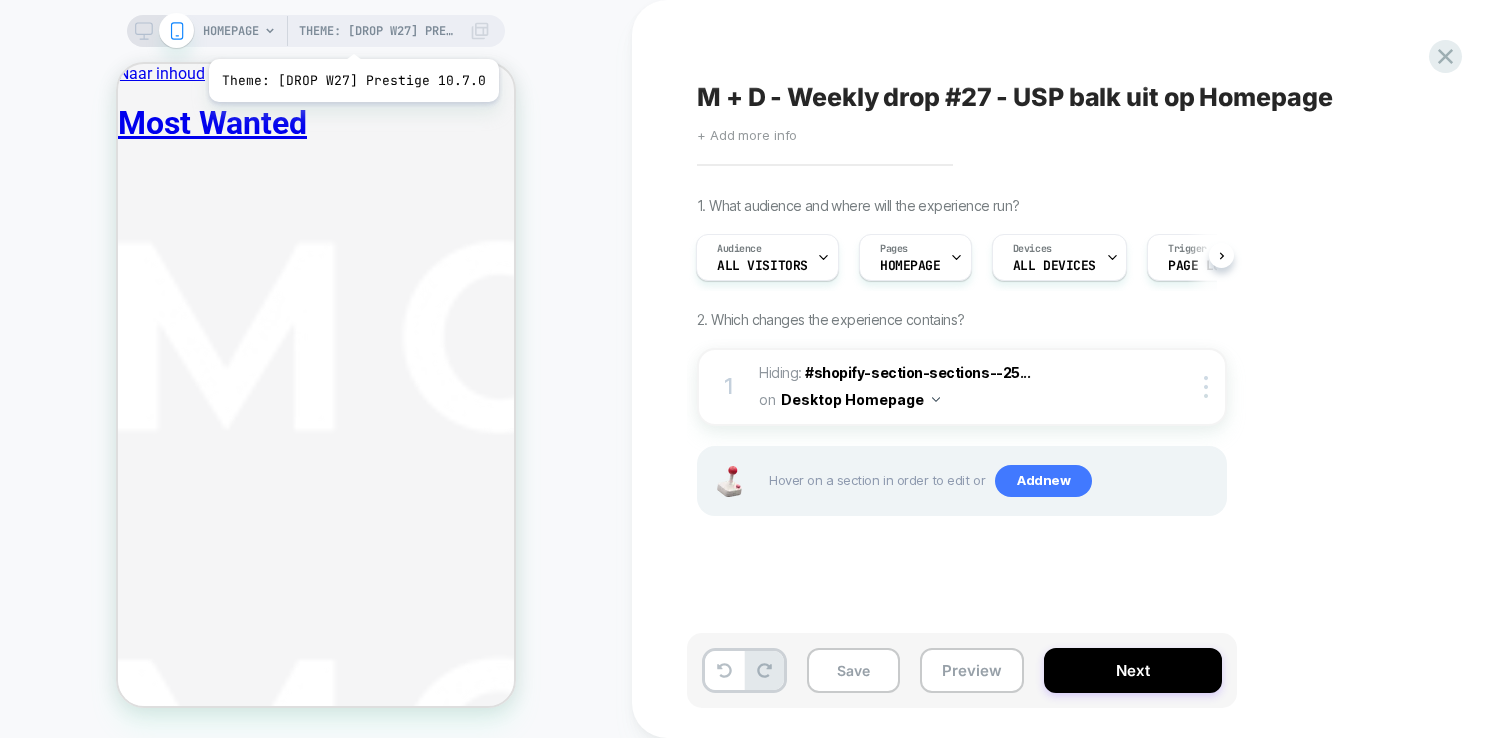 scroll, scrollTop: 0, scrollLeft: 0, axis: both 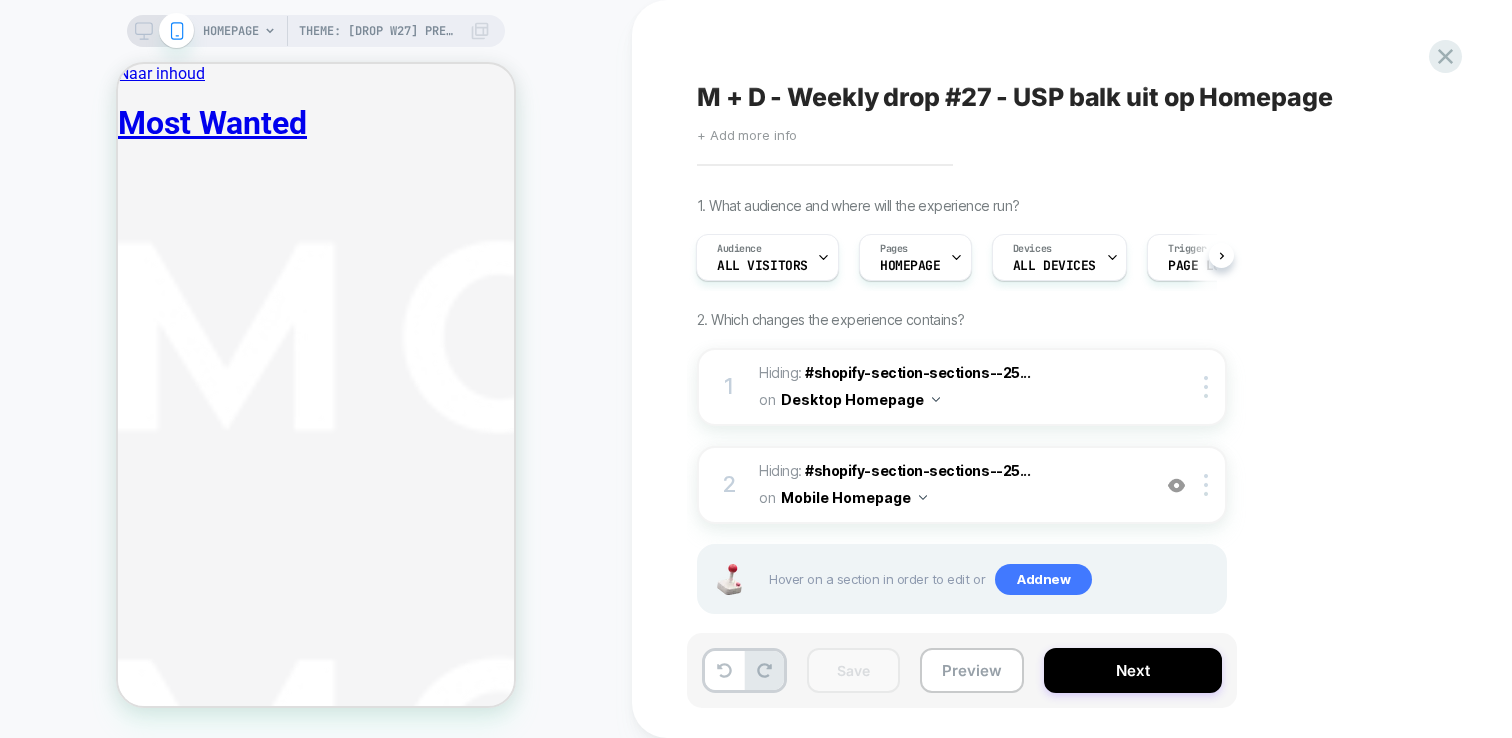 click 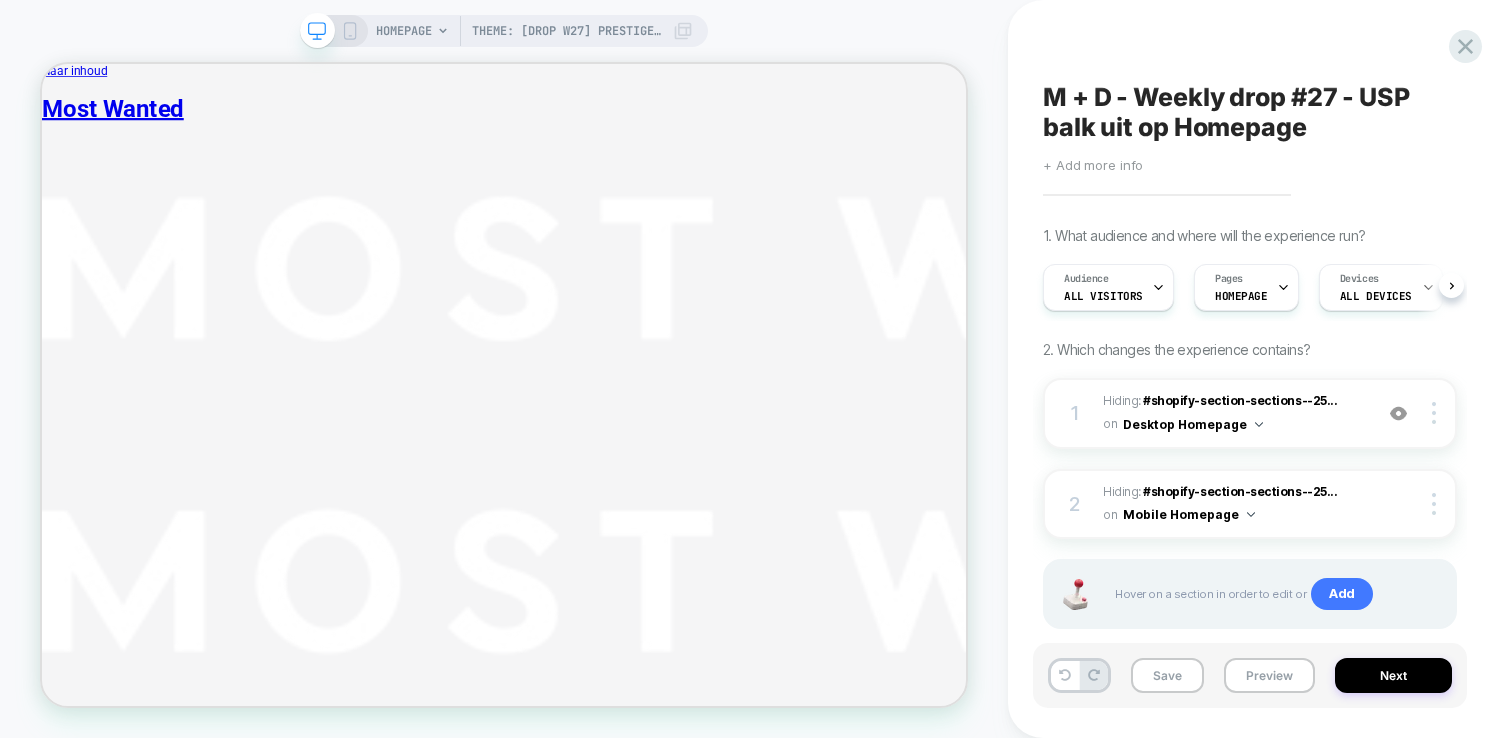 scroll, scrollTop: 0, scrollLeft: 1, axis: horizontal 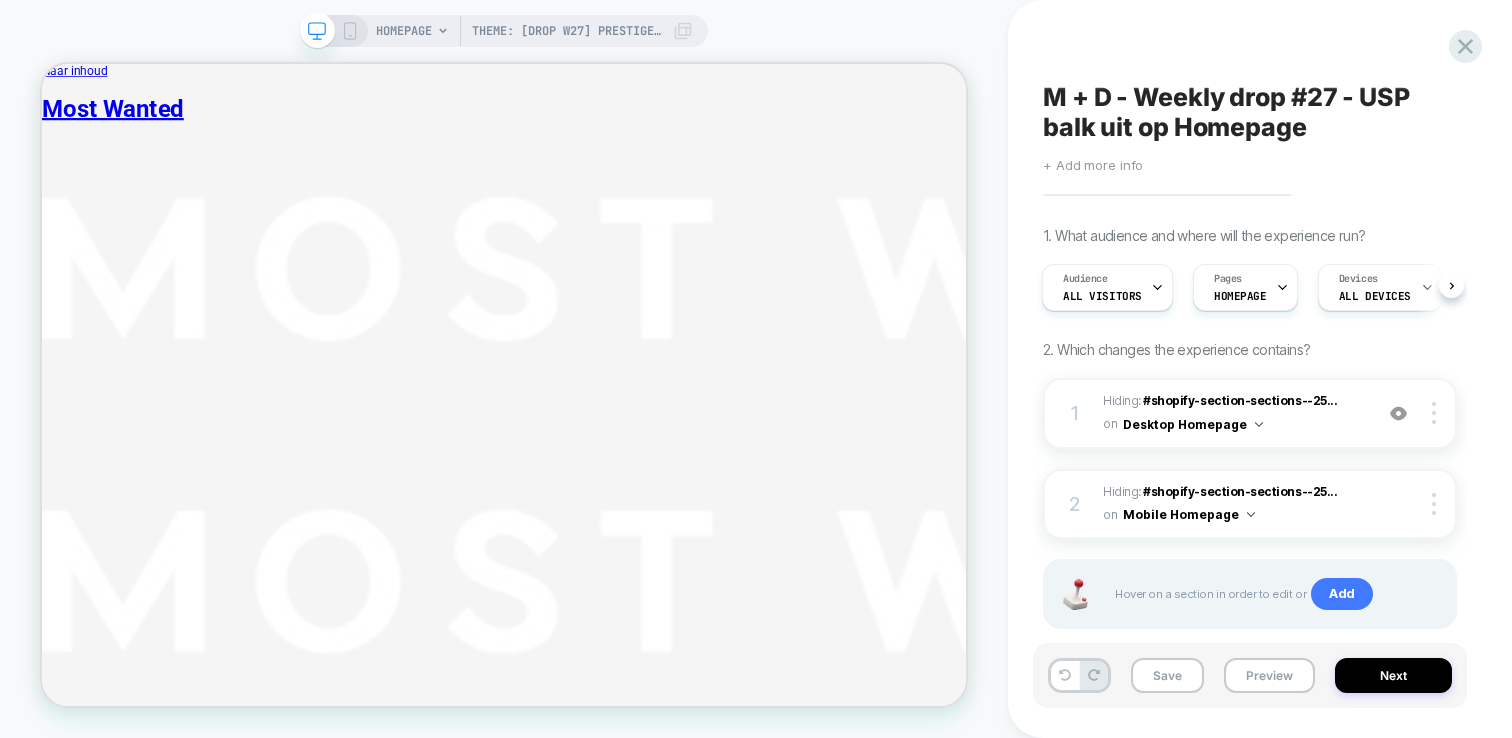 click 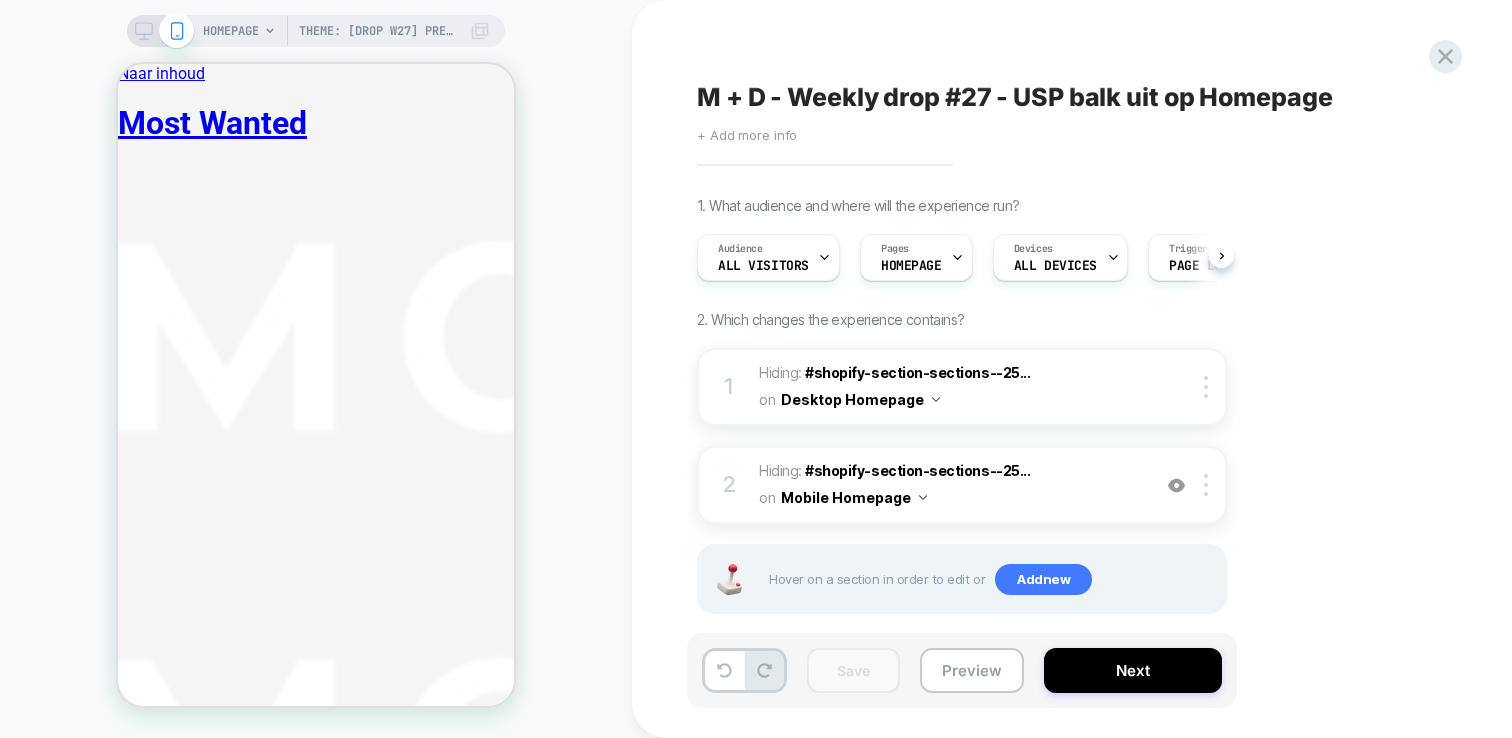 scroll, scrollTop: 0, scrollLeft: 1, axis: horizontal 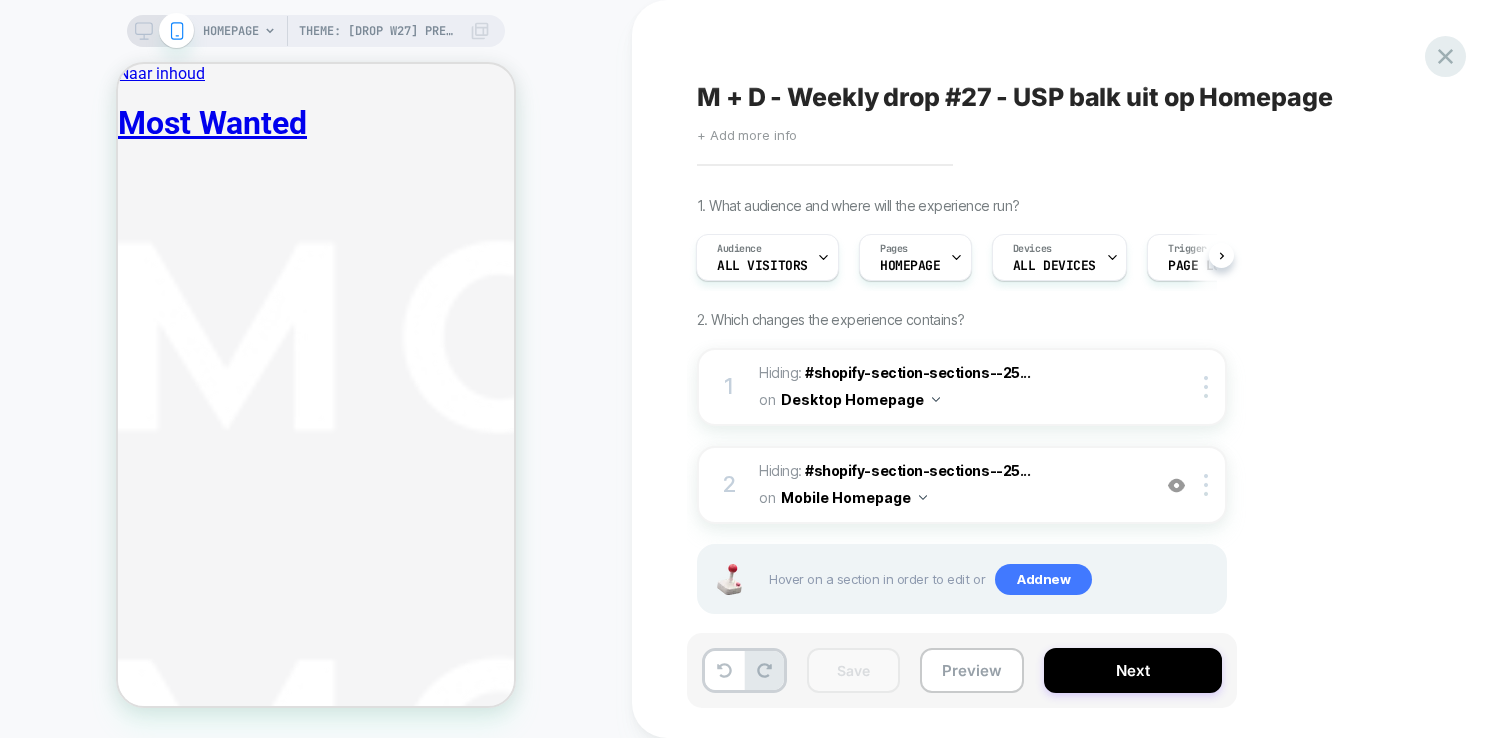 click 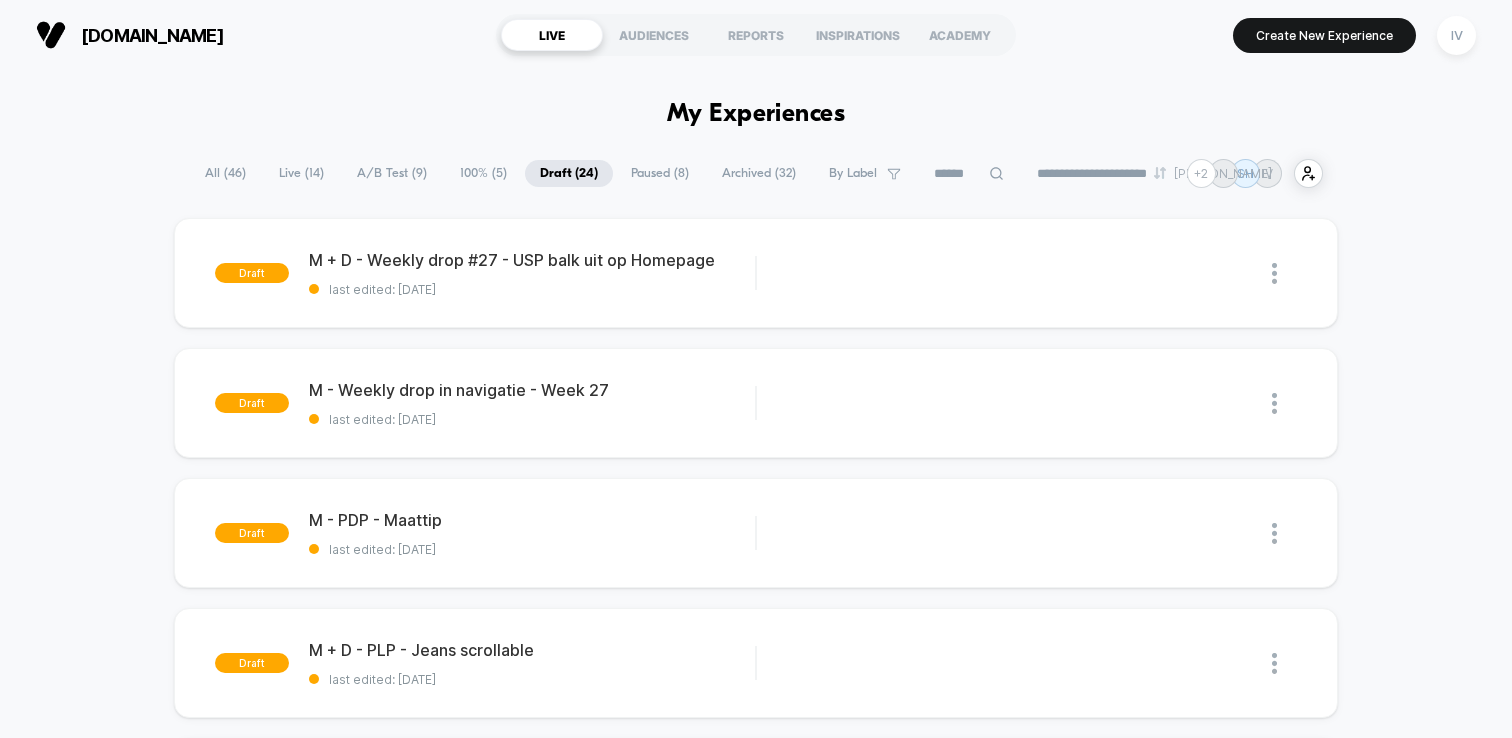 click on "100% ( 5 )" at bounding box center [483, 173] 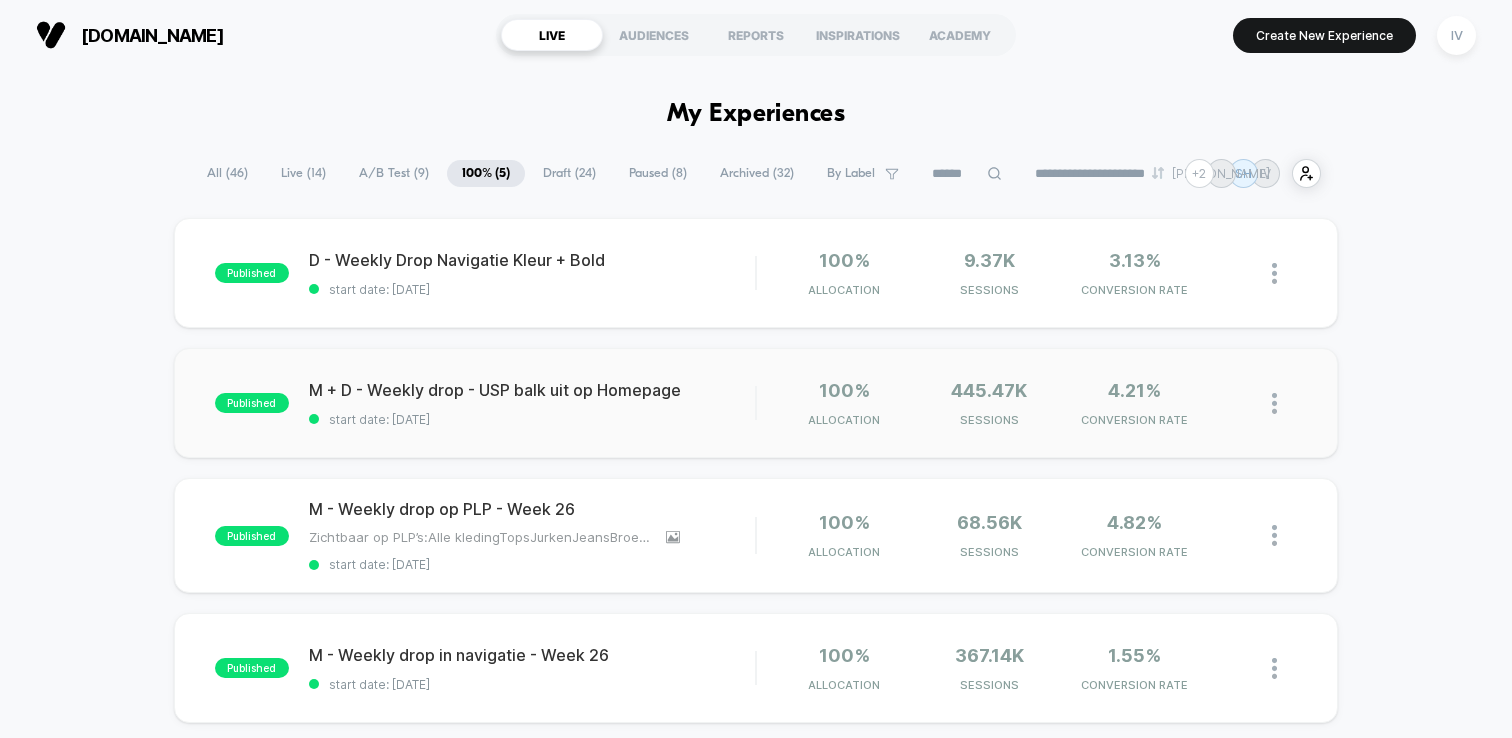 click on "published M + D - Weekly drop - USP balk uit op Homepage start date: [DATE] 100% Allocation 445.47k Sessions 4.21% CONVERSION RATE" at bounding box center (756, 403) 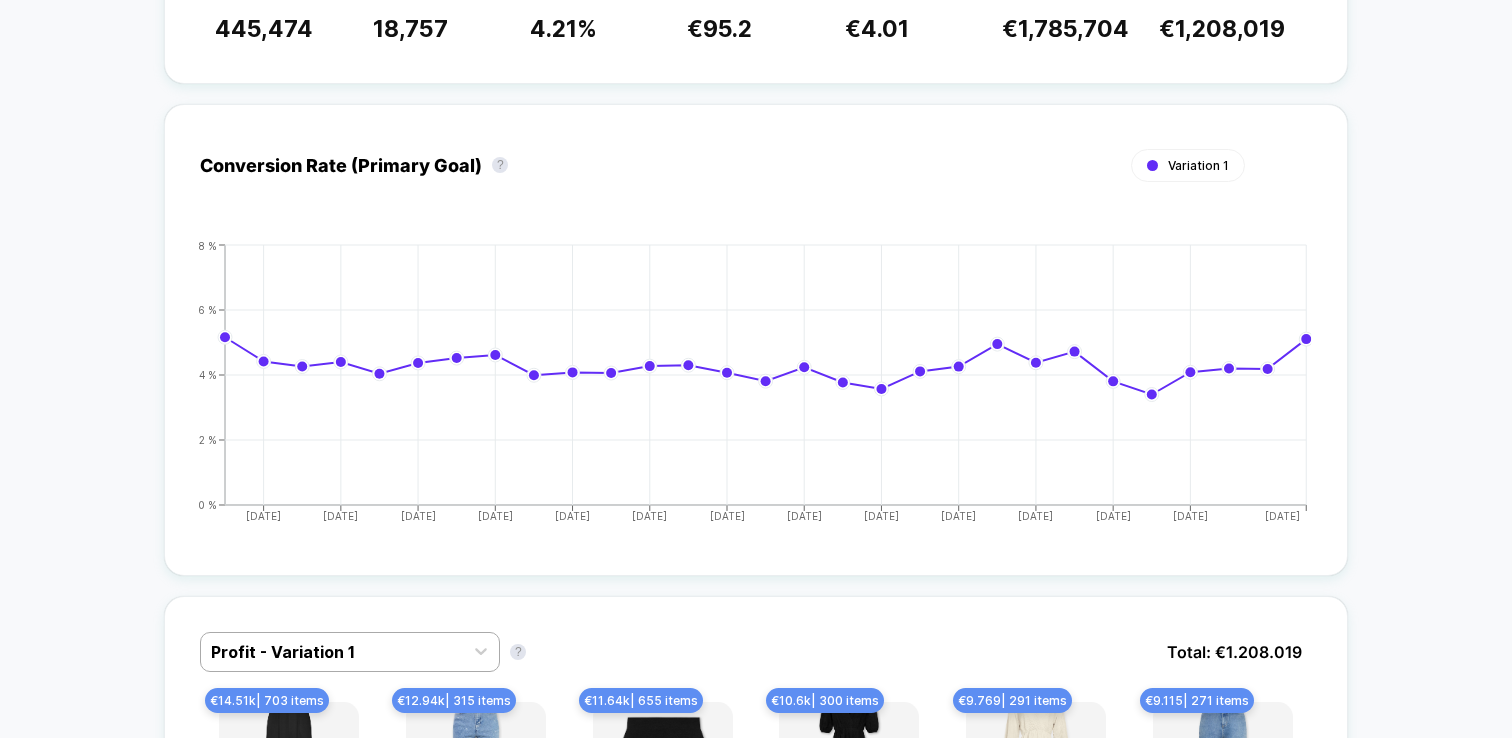 scroll, scrollTop: 0, scrollLeft: 0, axis: both 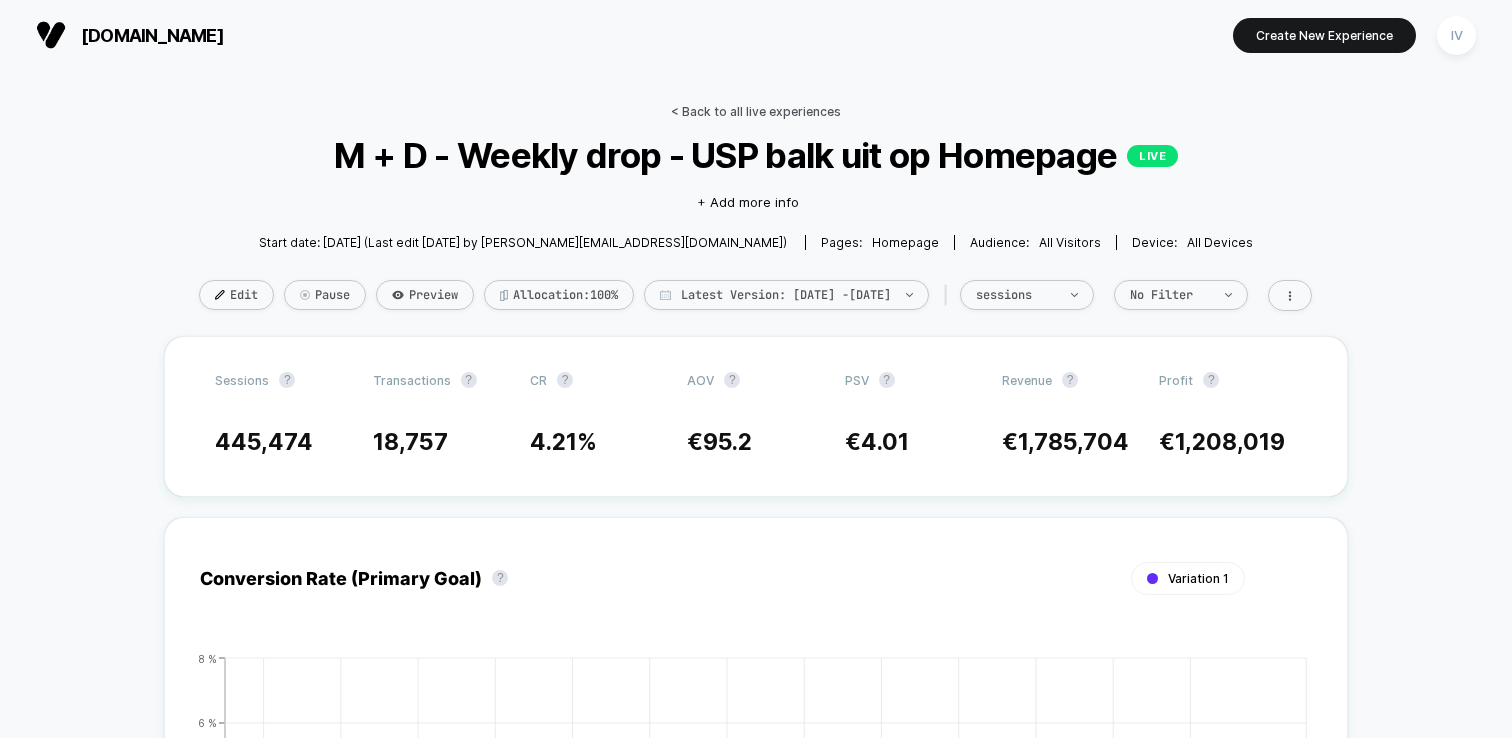 click on "< Back to all live experiences" at bounding box center (756, 111) 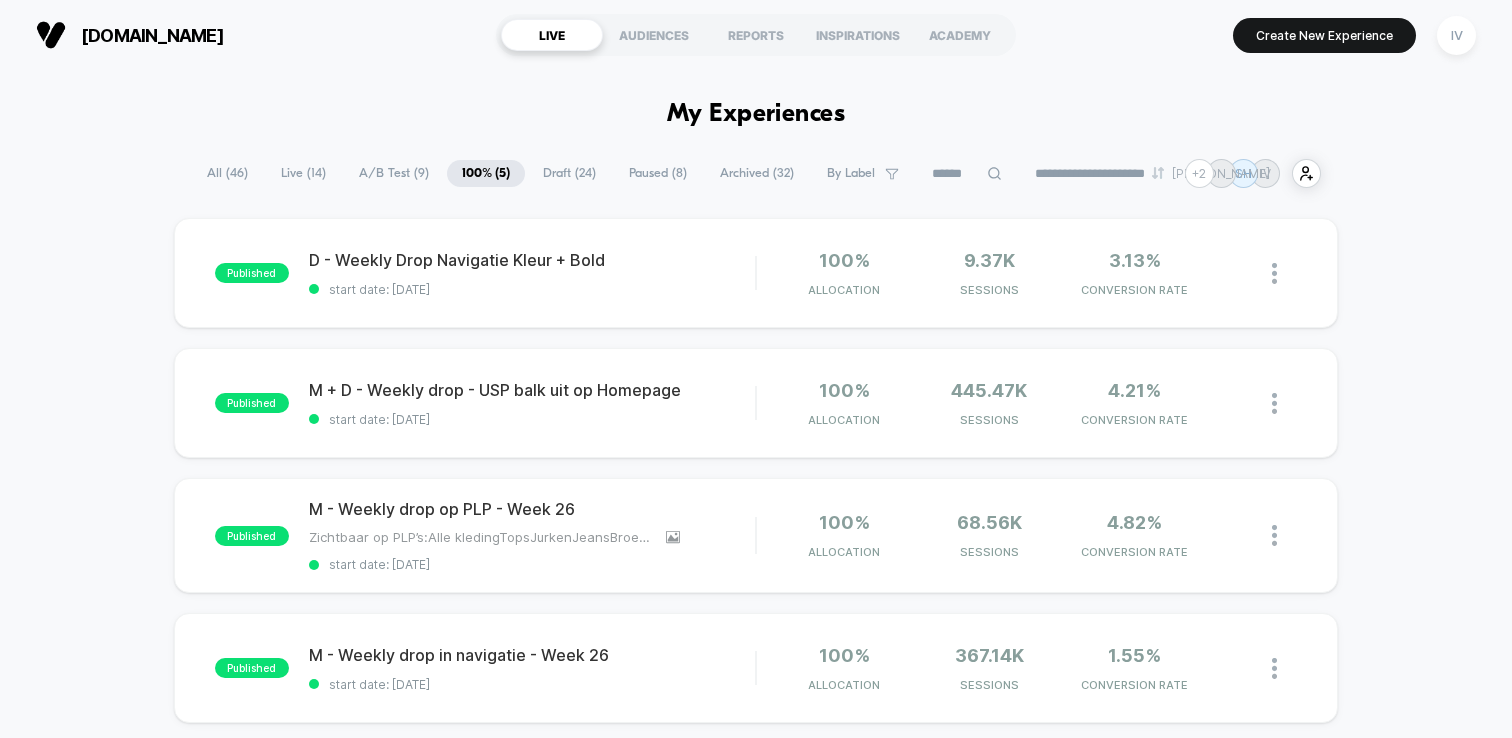 click on "Draft ( 24 )" at bounding box center (569, 173) 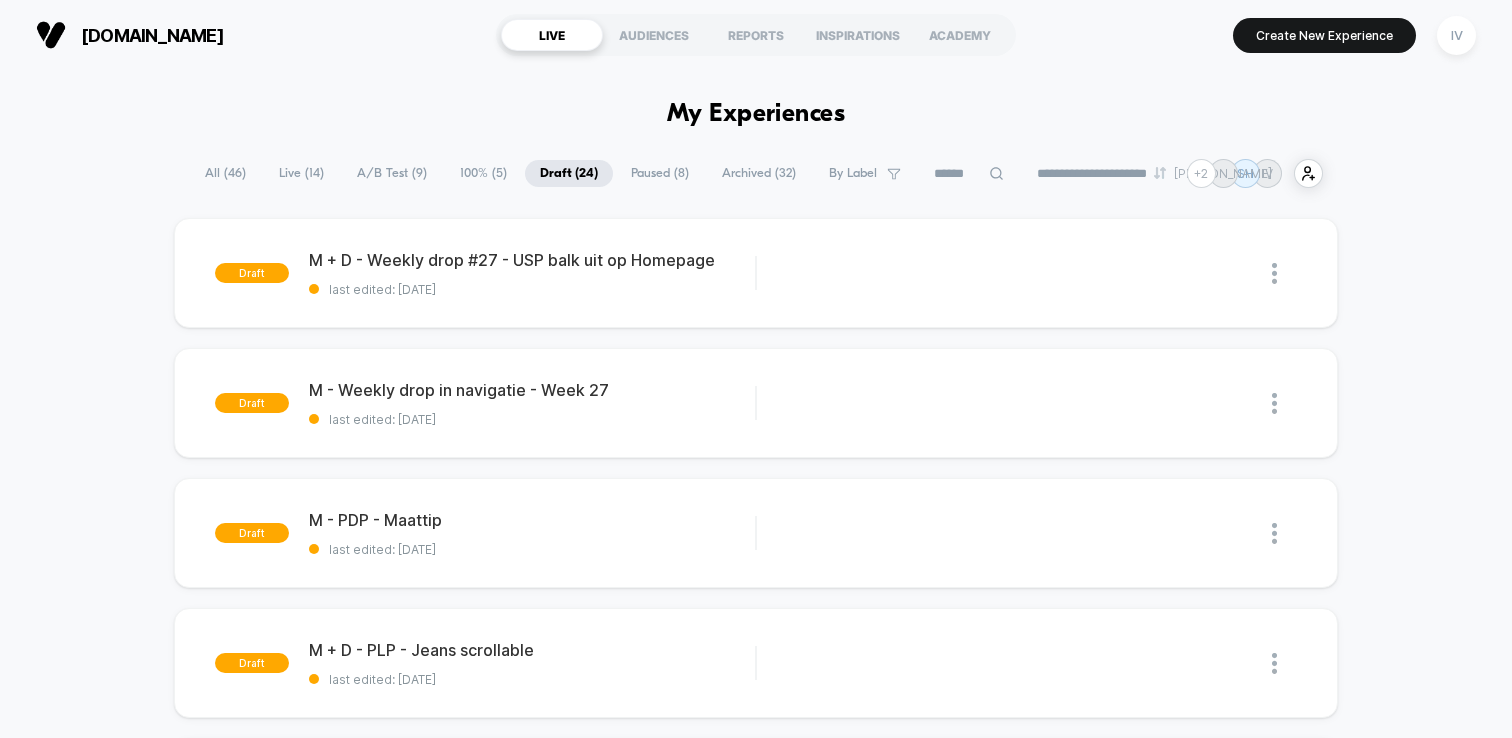 click on "100% ( 5 )" at bounding box center (483, 173) 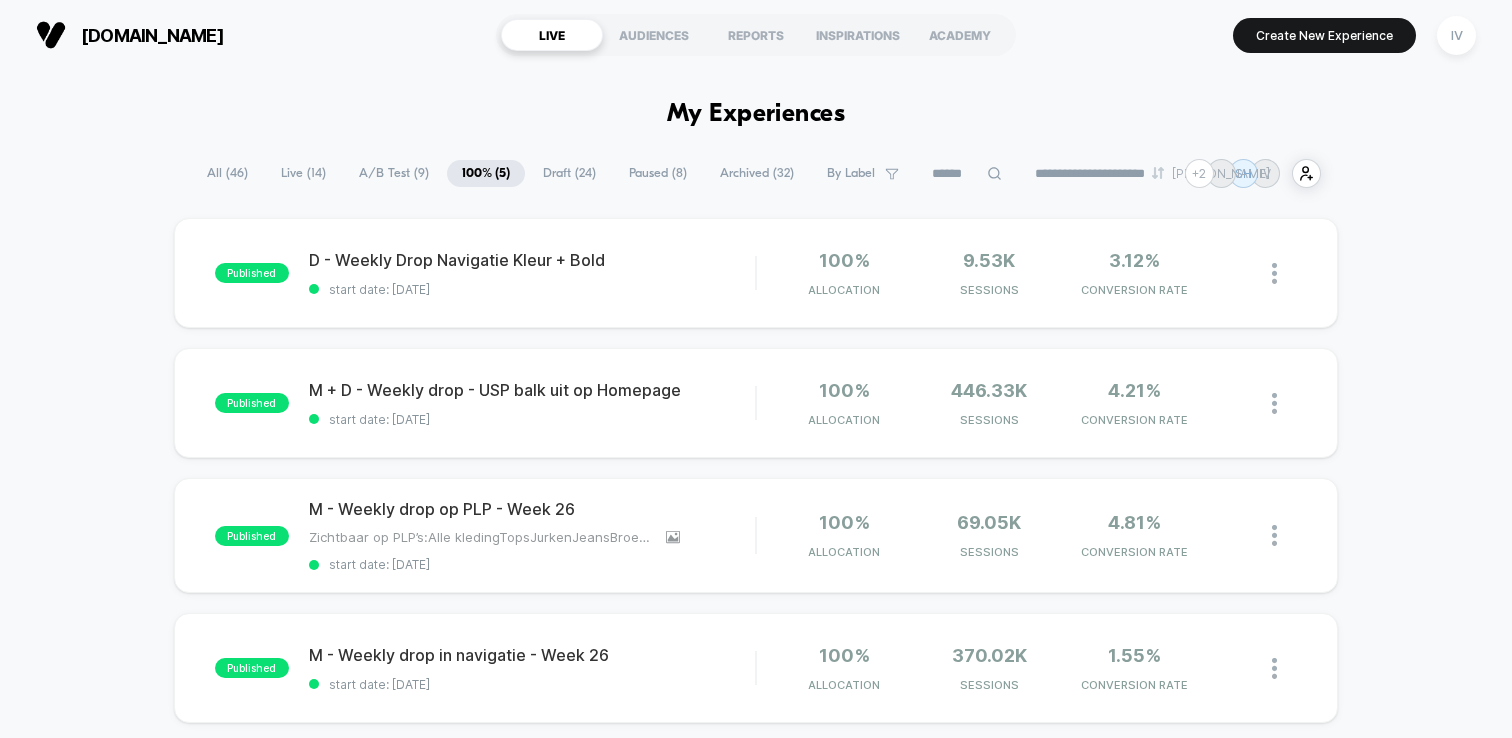 click on "A/B Test ( 9 )" at bounding box center (394, 173) 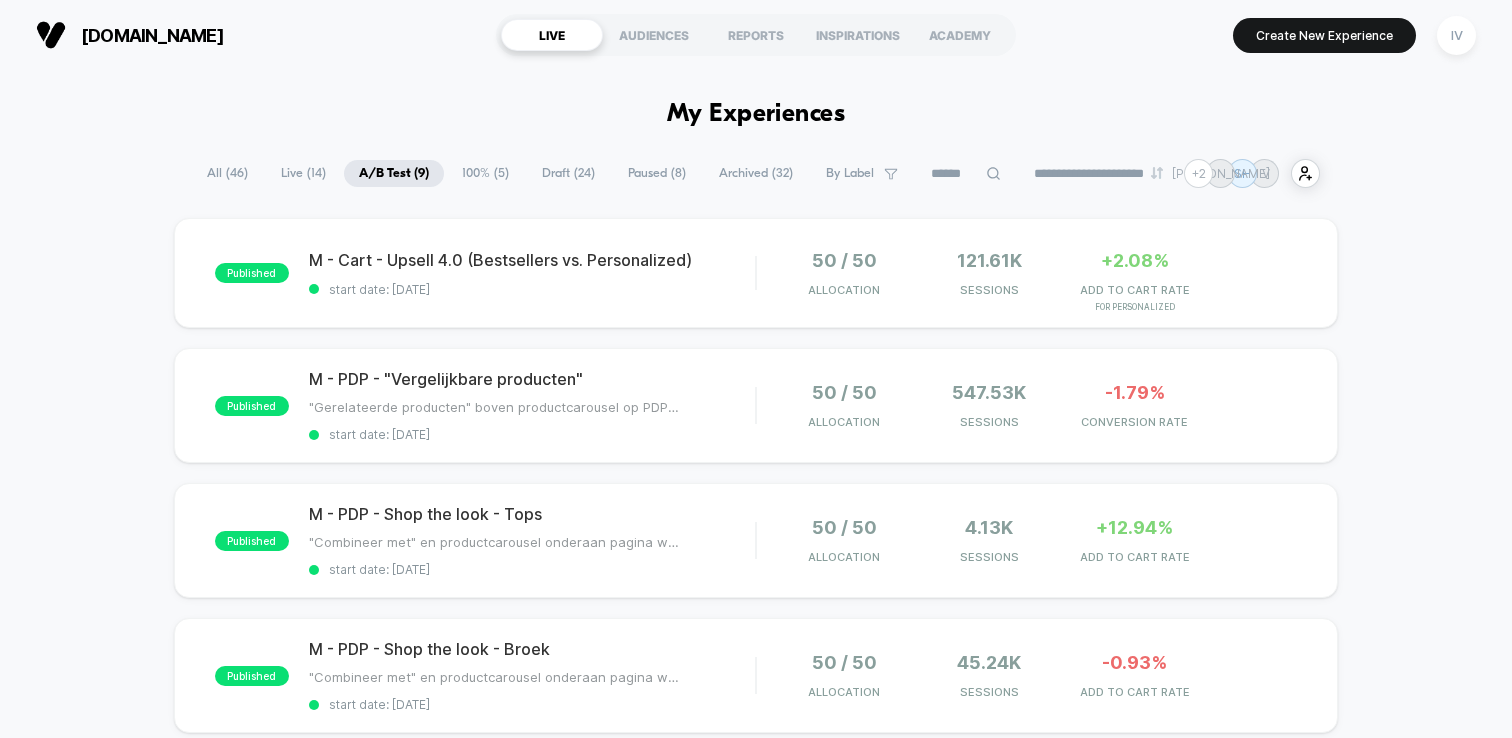 click on "100% ( 5 )" at bounding box center (485, 173) 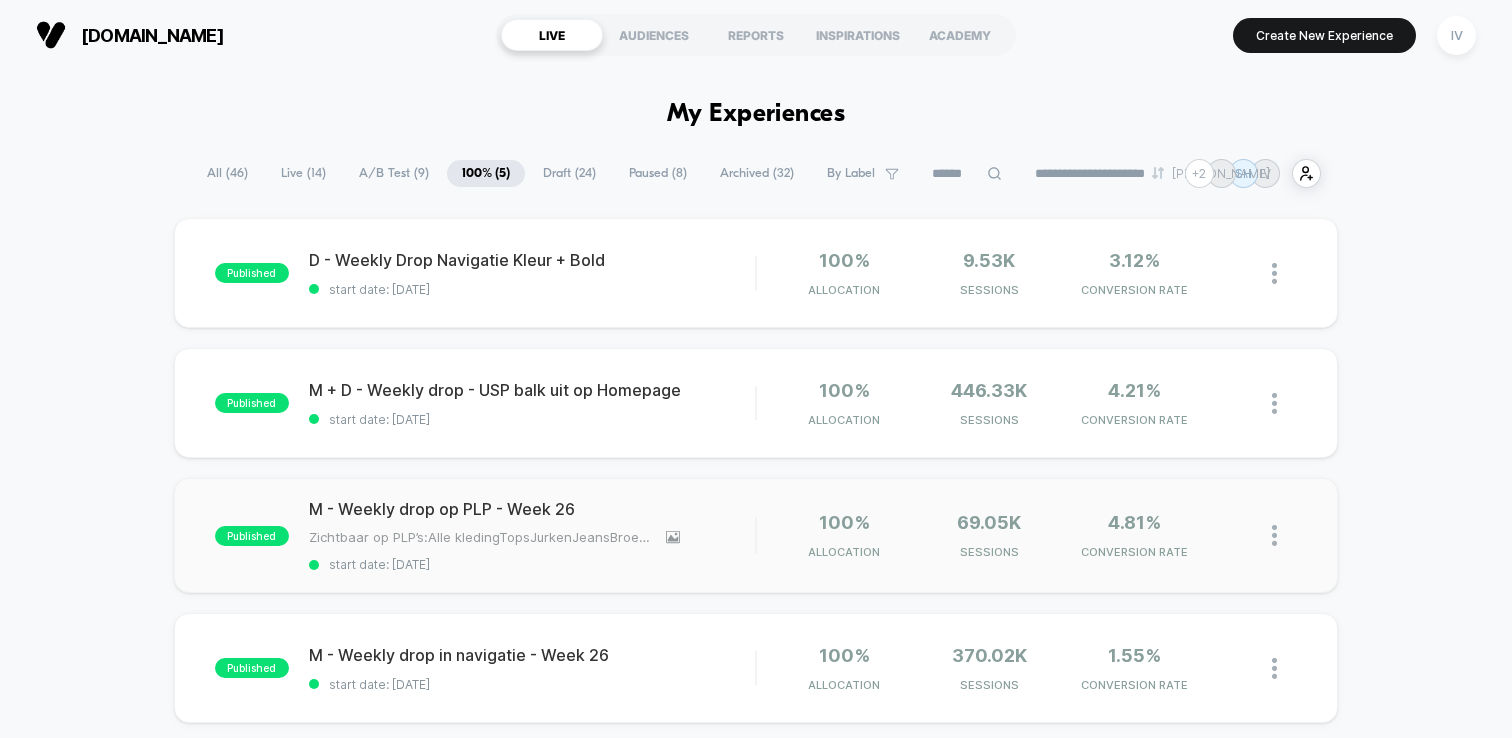 click at bounding box center [1274, 535] 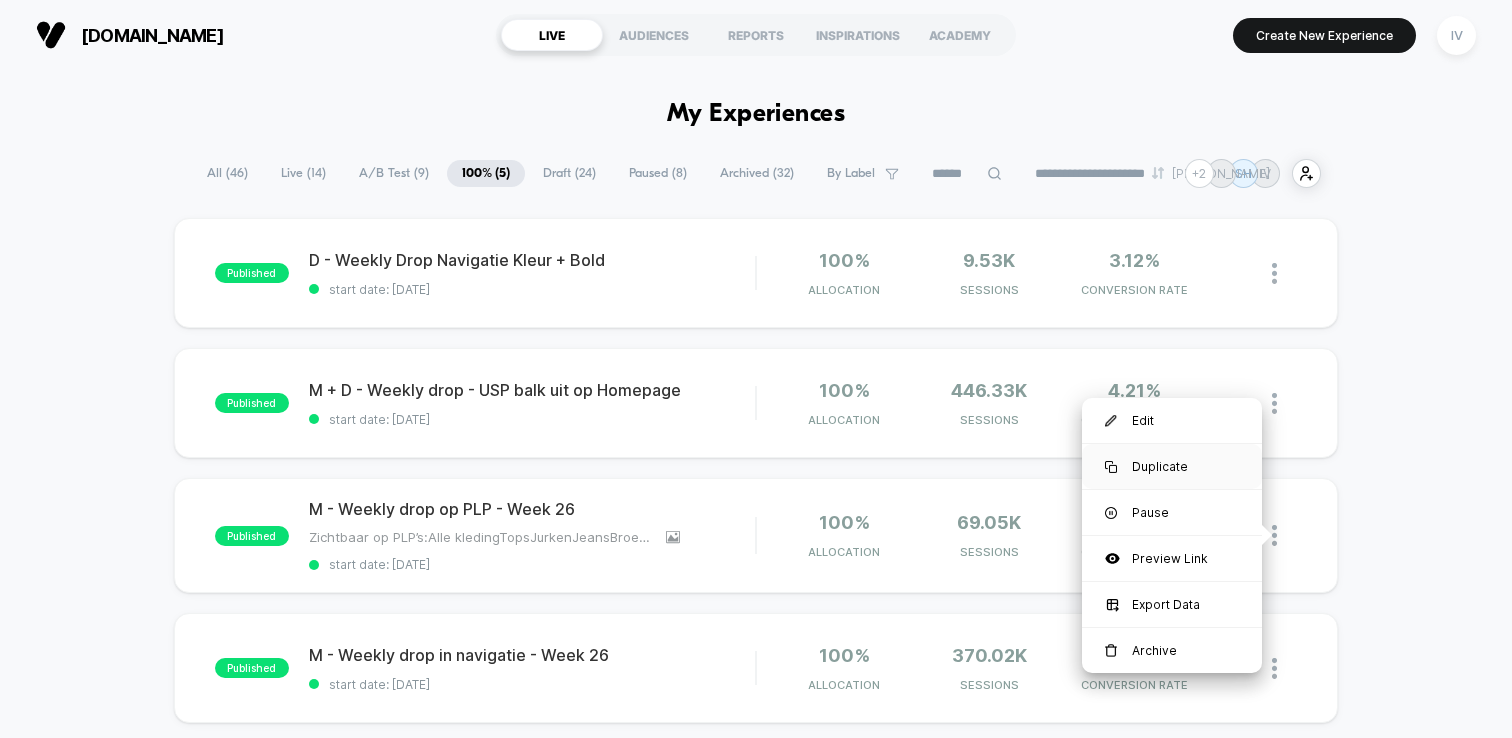 click on "Duplicate" at bounding box center (1172, 466) 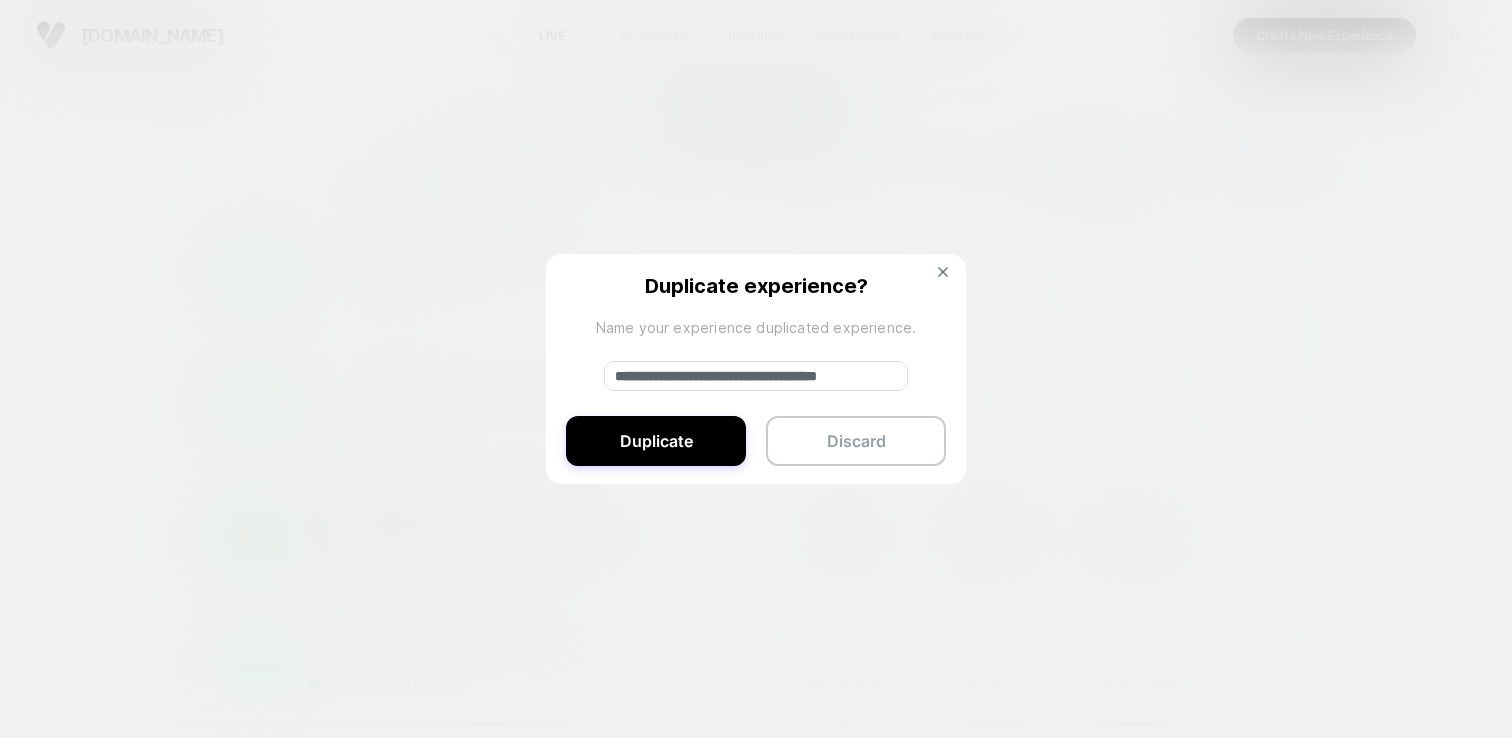 drag, startPoint x: 684, startPoint y: 373, endPoint x: 532, endPoint y: 363, distance: 152.3286 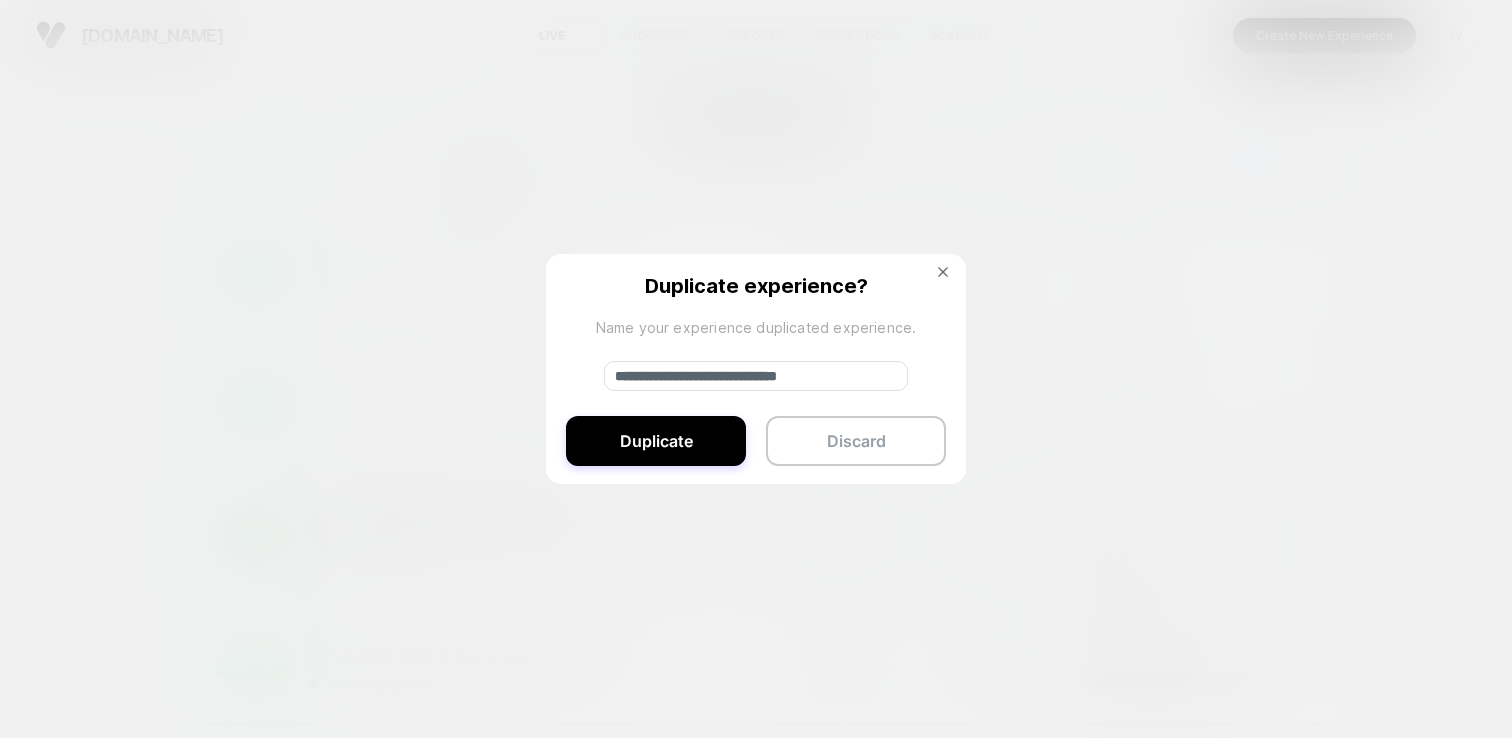 click on "**********" at bounding box center (756, 376) 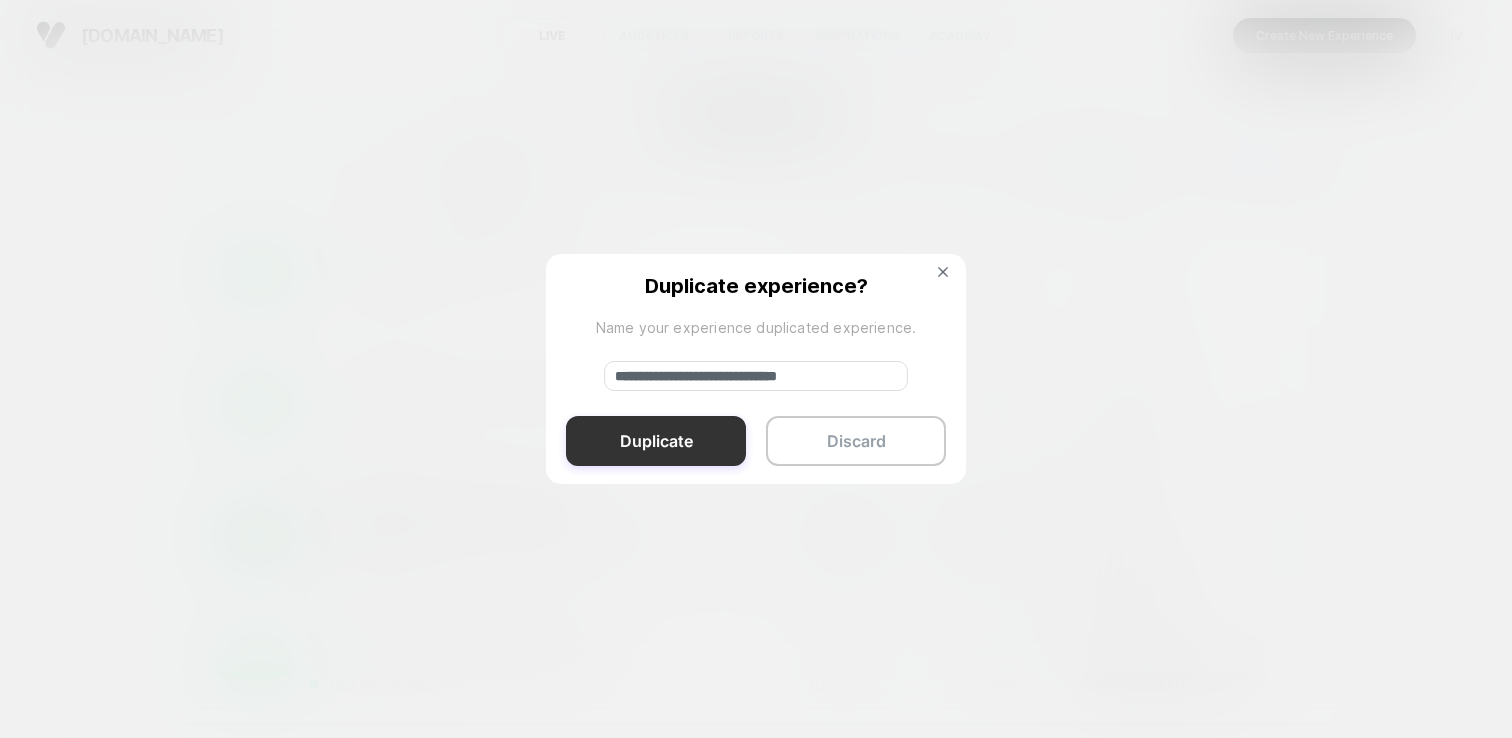 type on "**********" 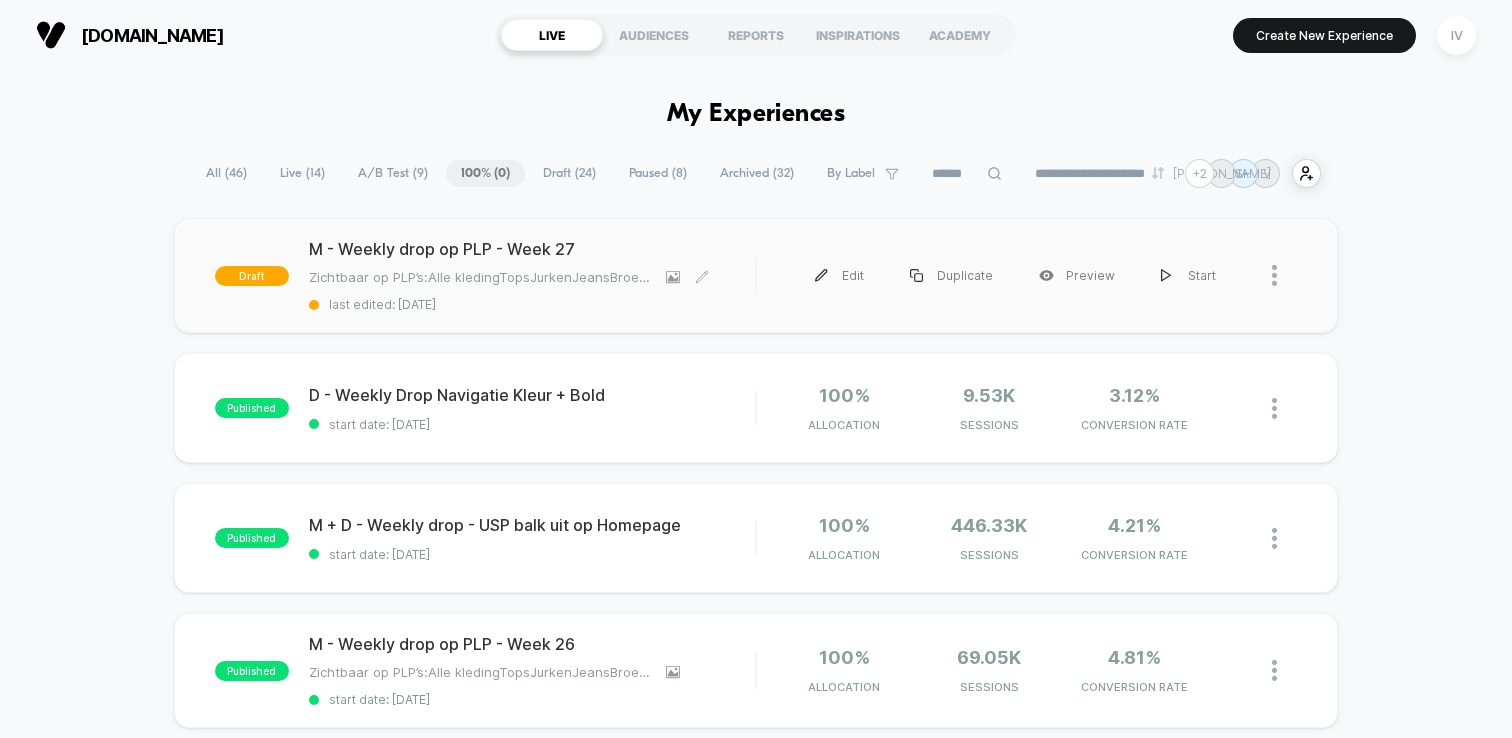click on "last edited: [DATE]" at bounding box center (532, 304) 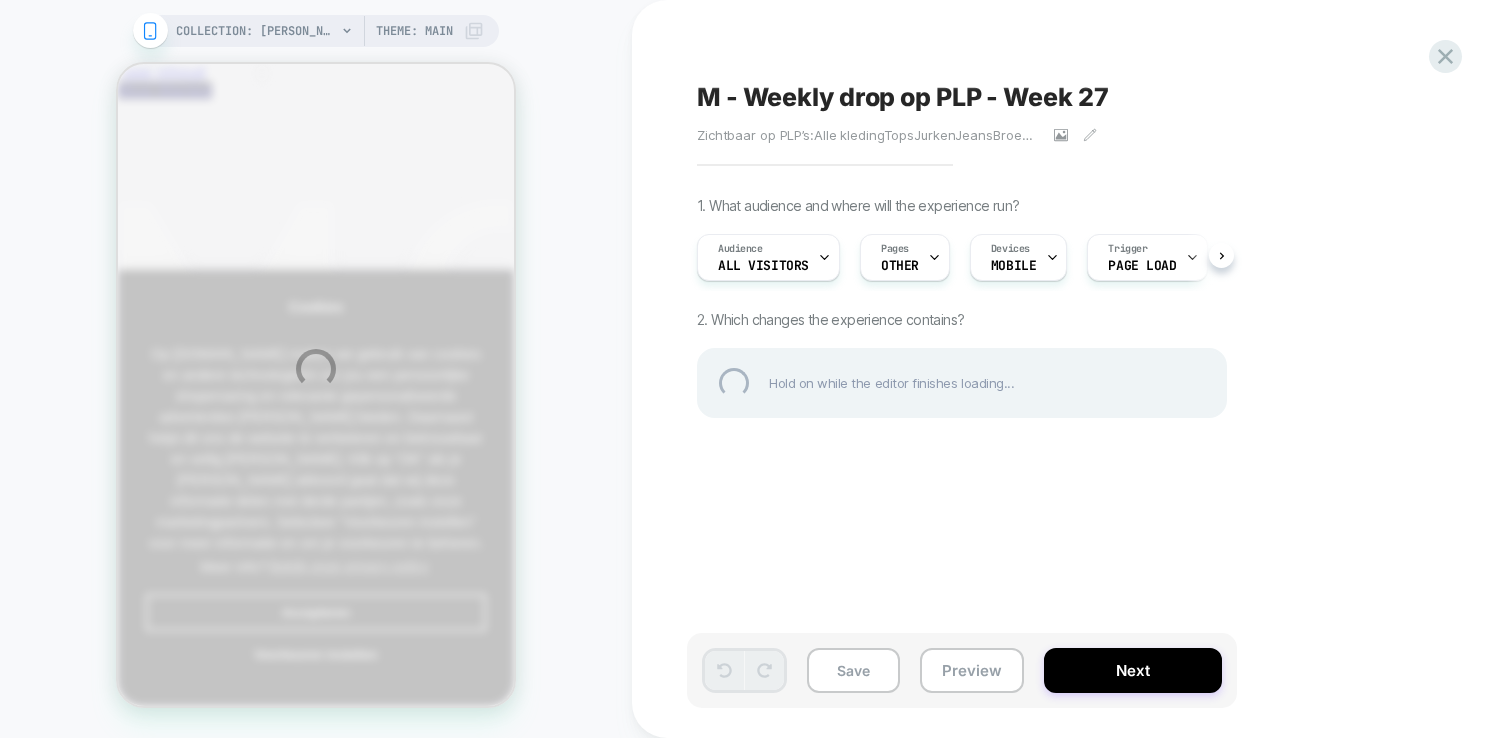 scroll, scrollTop: 0, scrollLeft: 0, axis: both 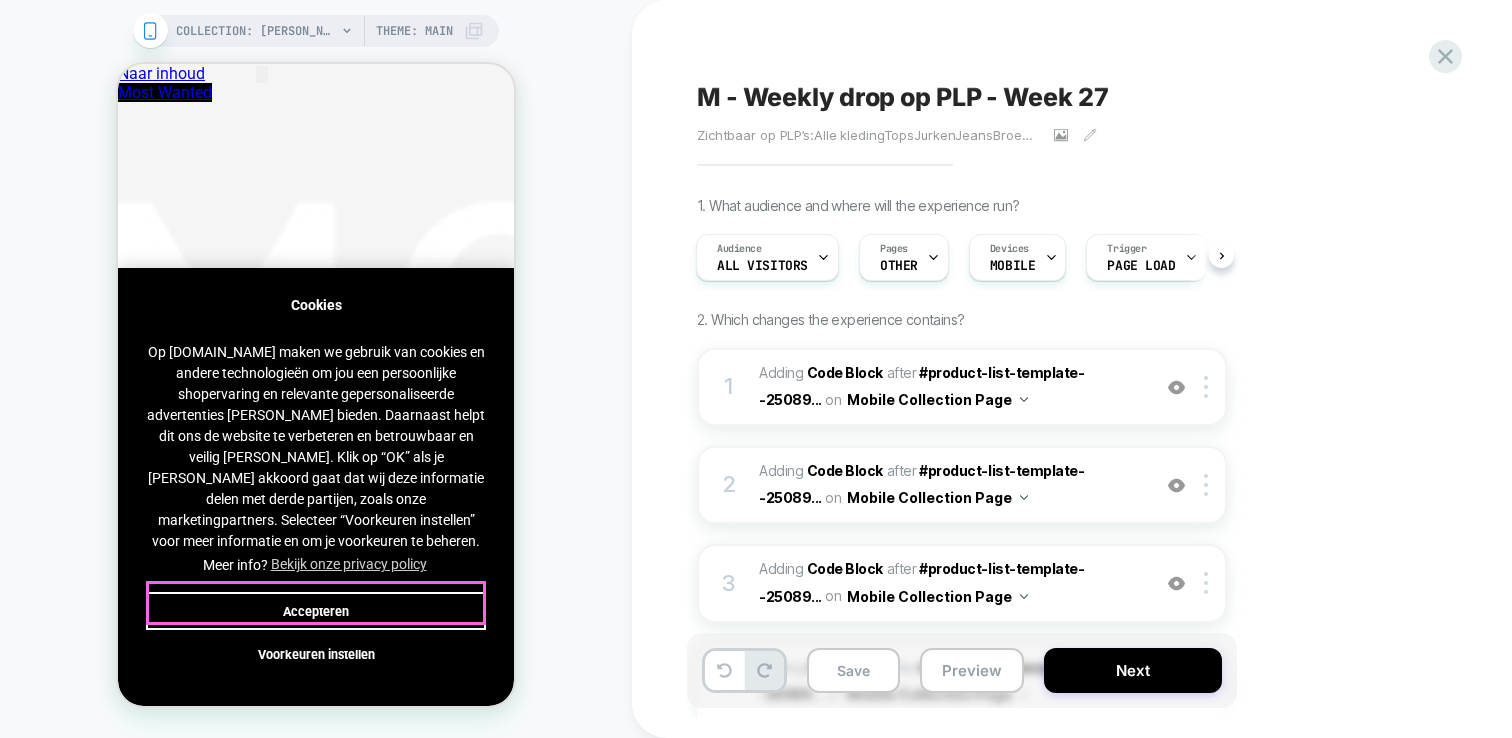 click on "Accepteren" at bounding box center [316, 611] 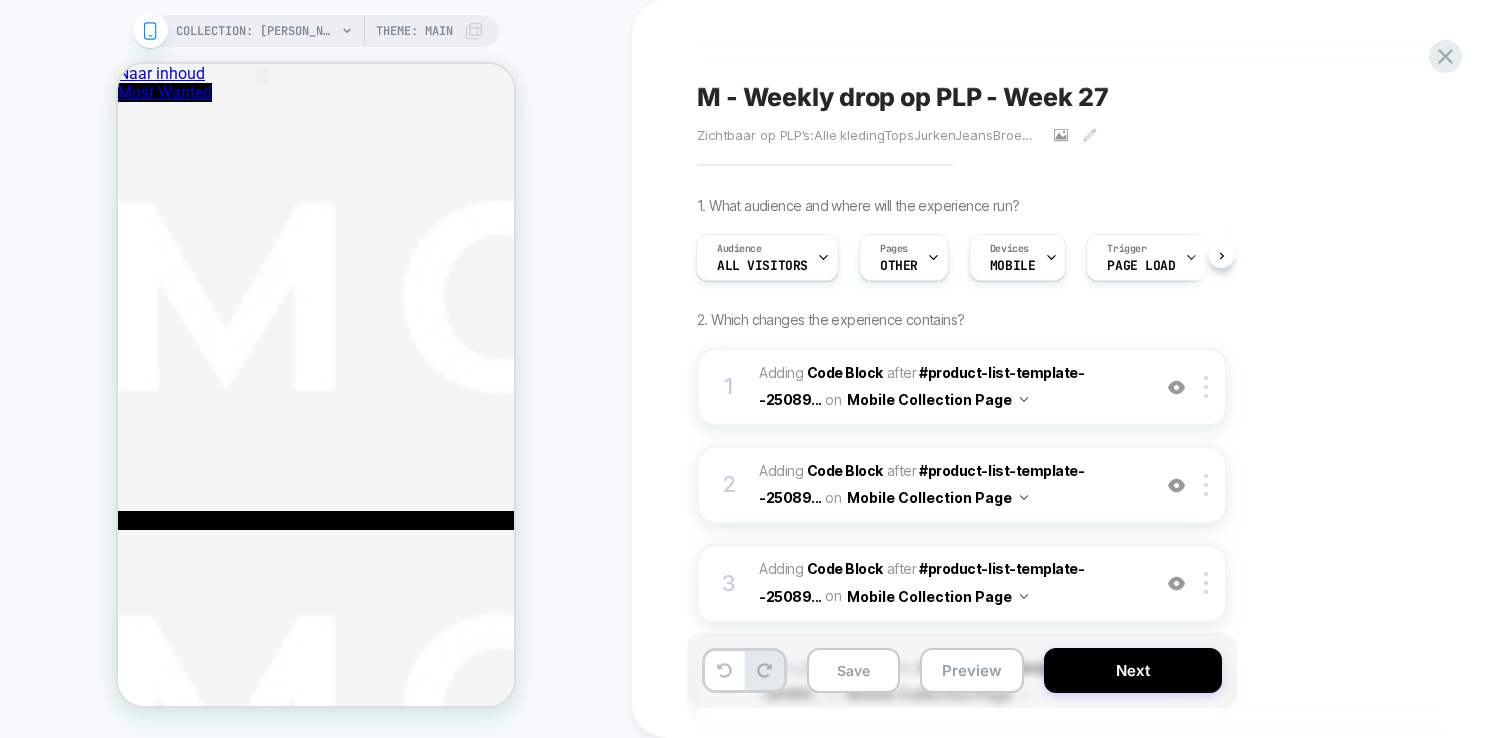 click 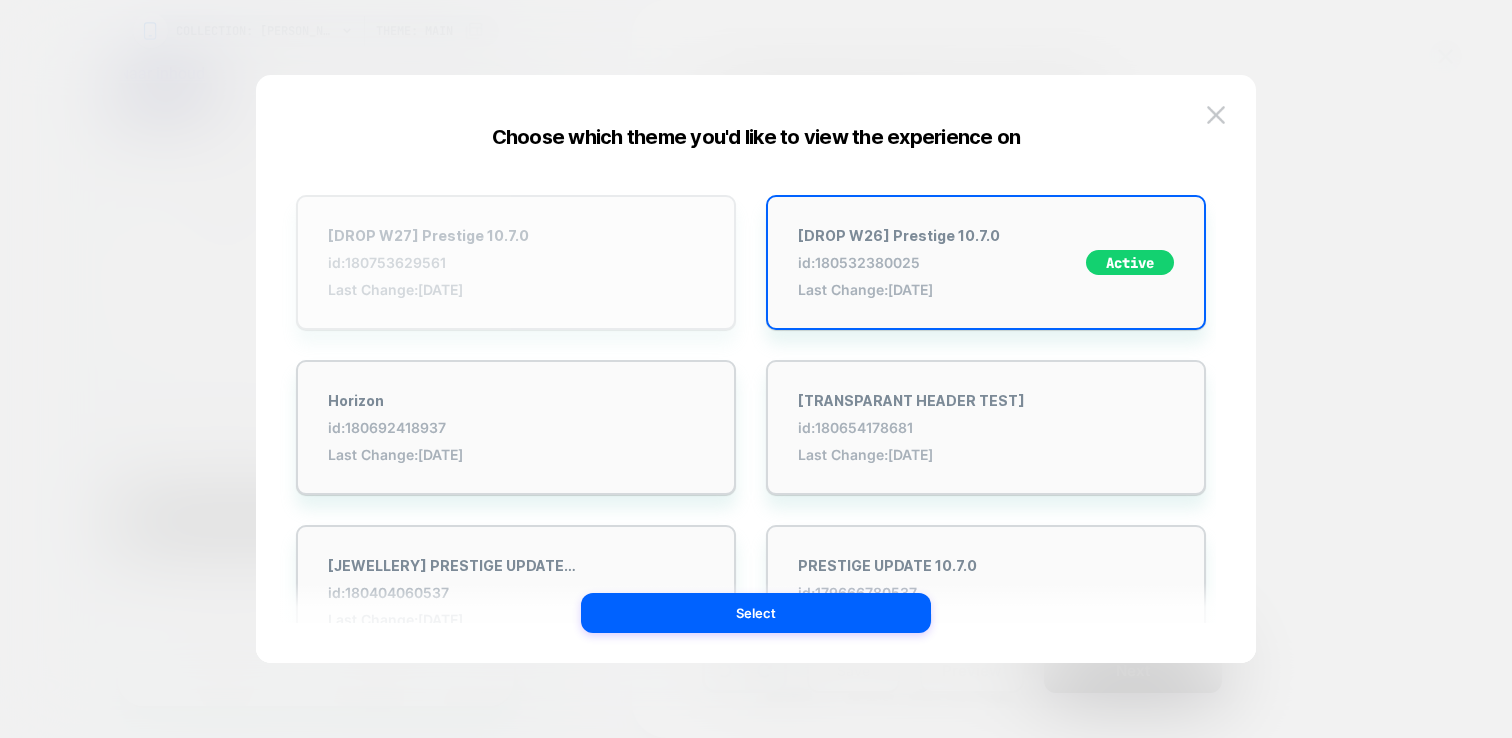 click on "[DROP W27] Prestige 10.7.0 id:  180753629561 Last Change:  [DATE]" at bounding box center (516, 262) 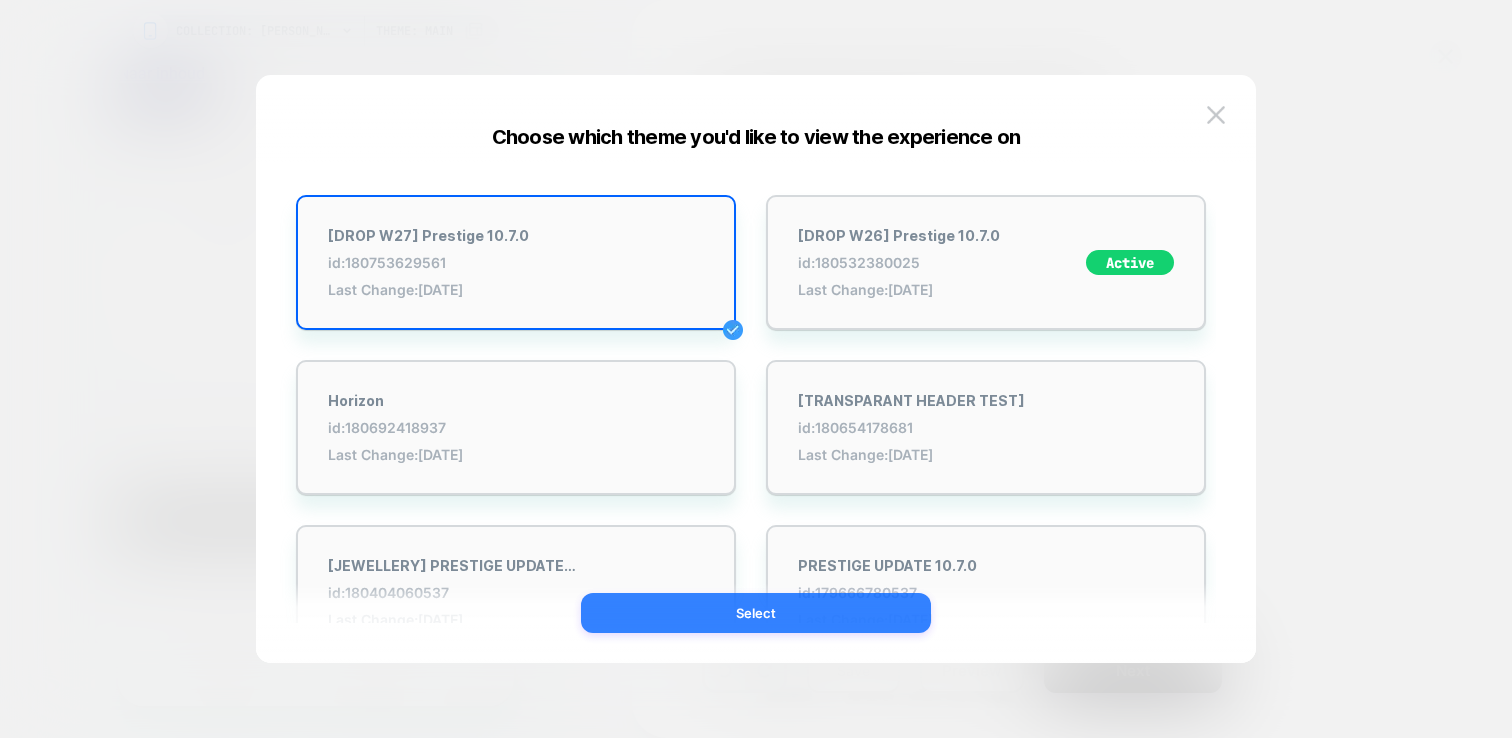 click on "Select" at bounding box center [756, 613] 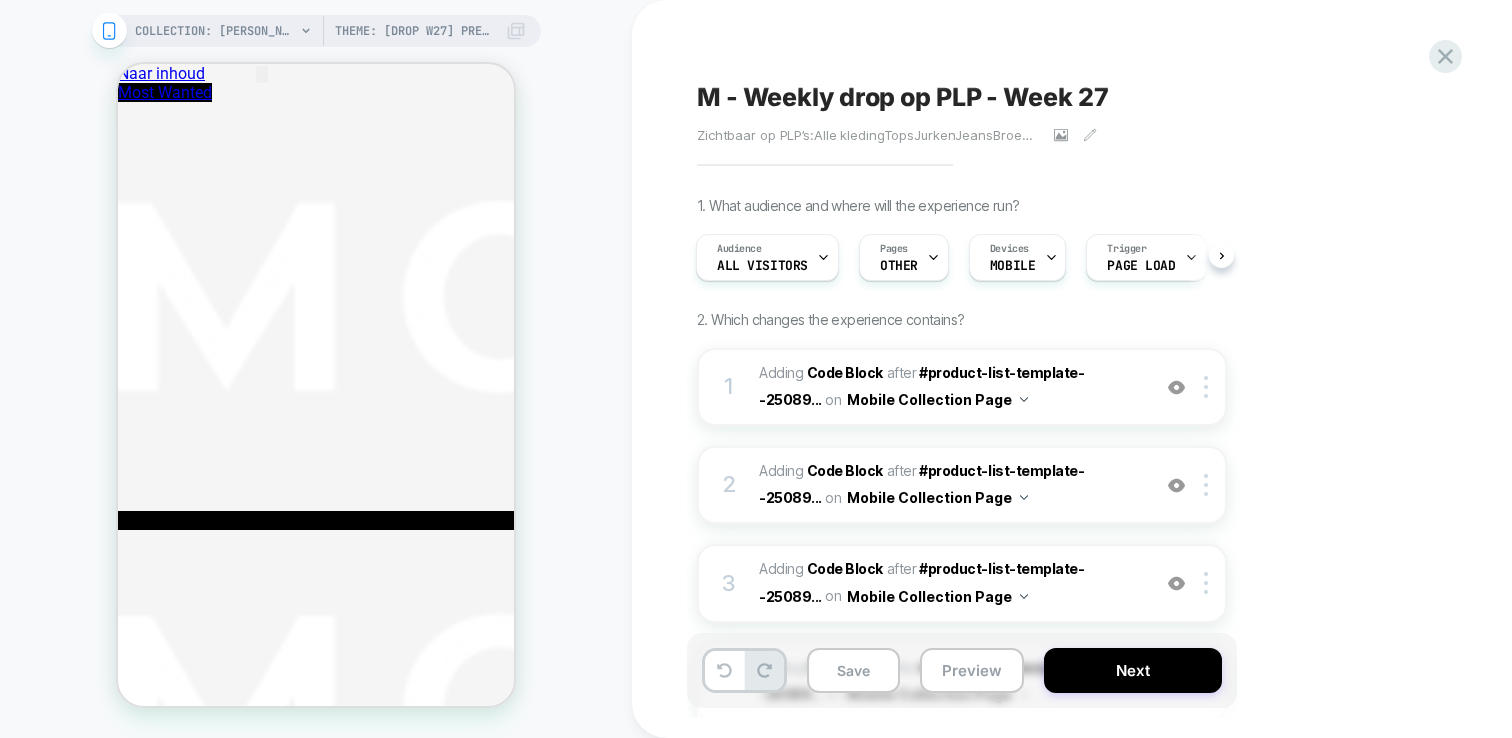 scroll, scrollTop: 0, scrollLeft: 2, axis: horizontal 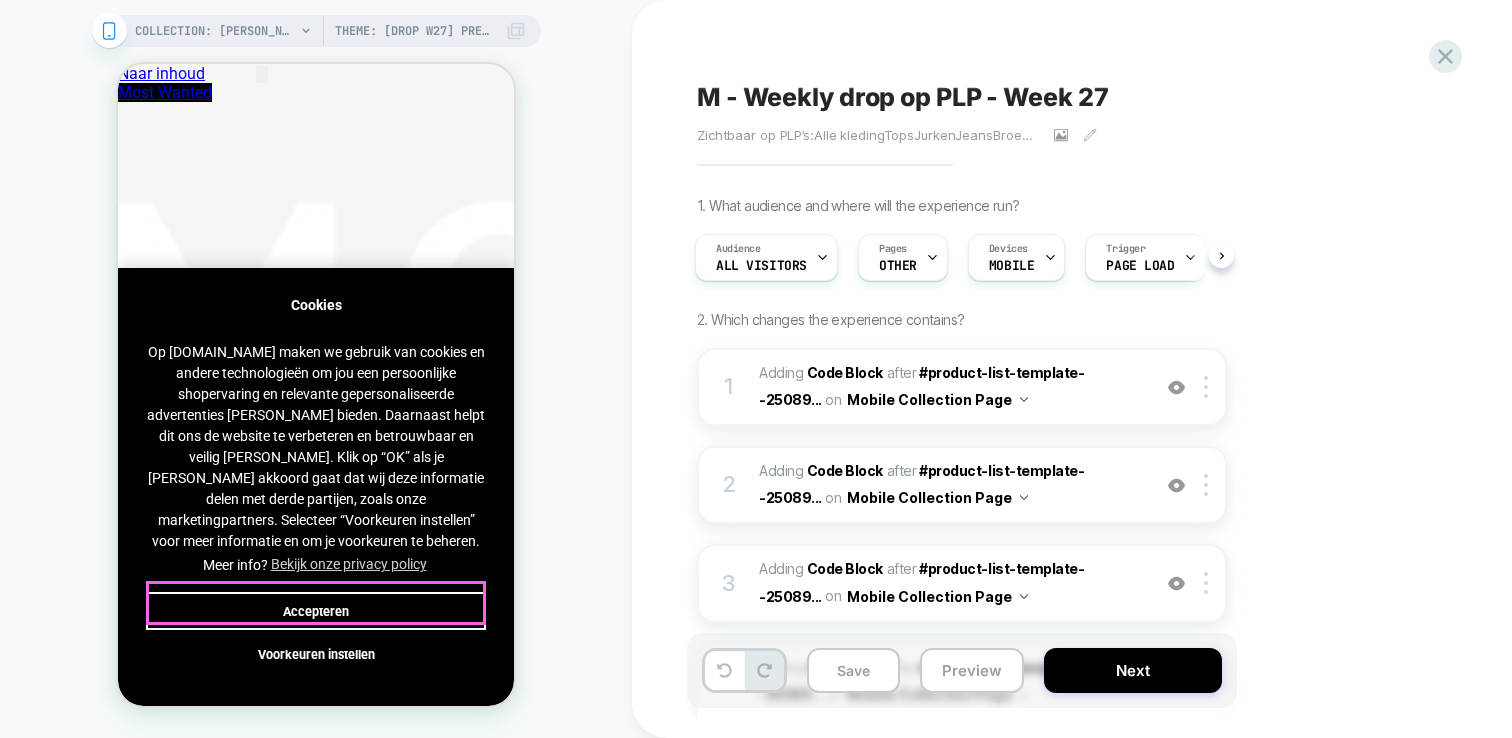 click on "Accepteren" at bounding box center (316, 611) 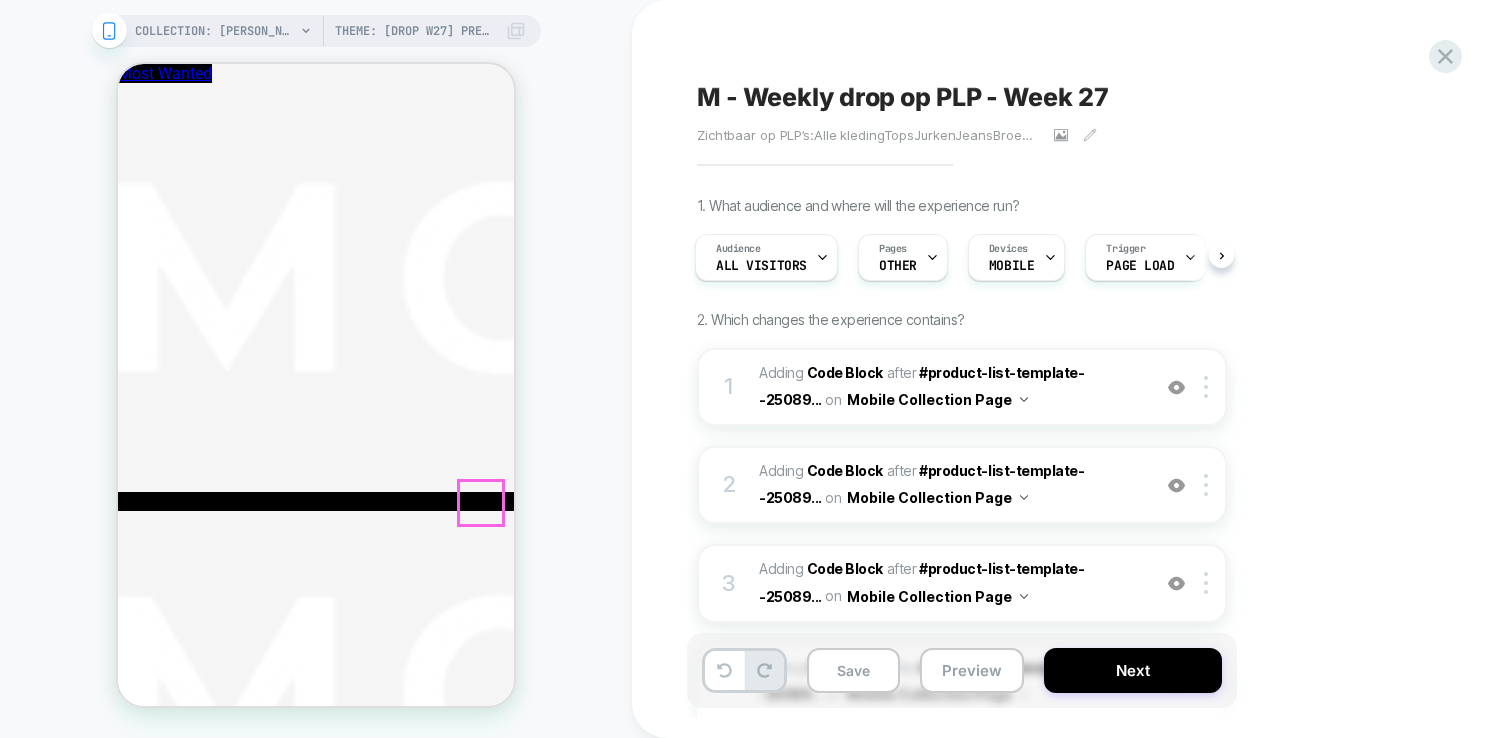 scroll, scrollTop: 1091, scrollLeft: 0, axis: vertical 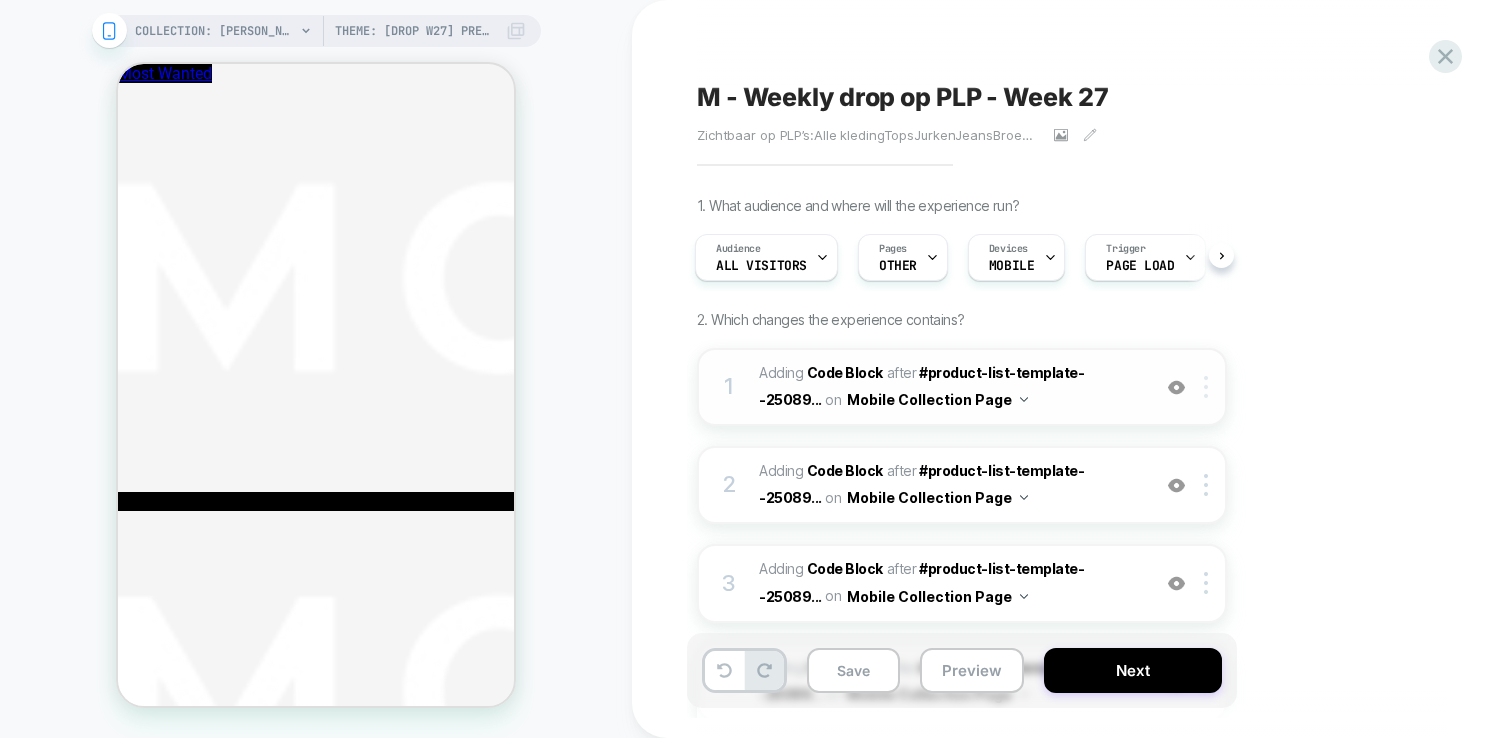 click at bounding box center (1209, 387) 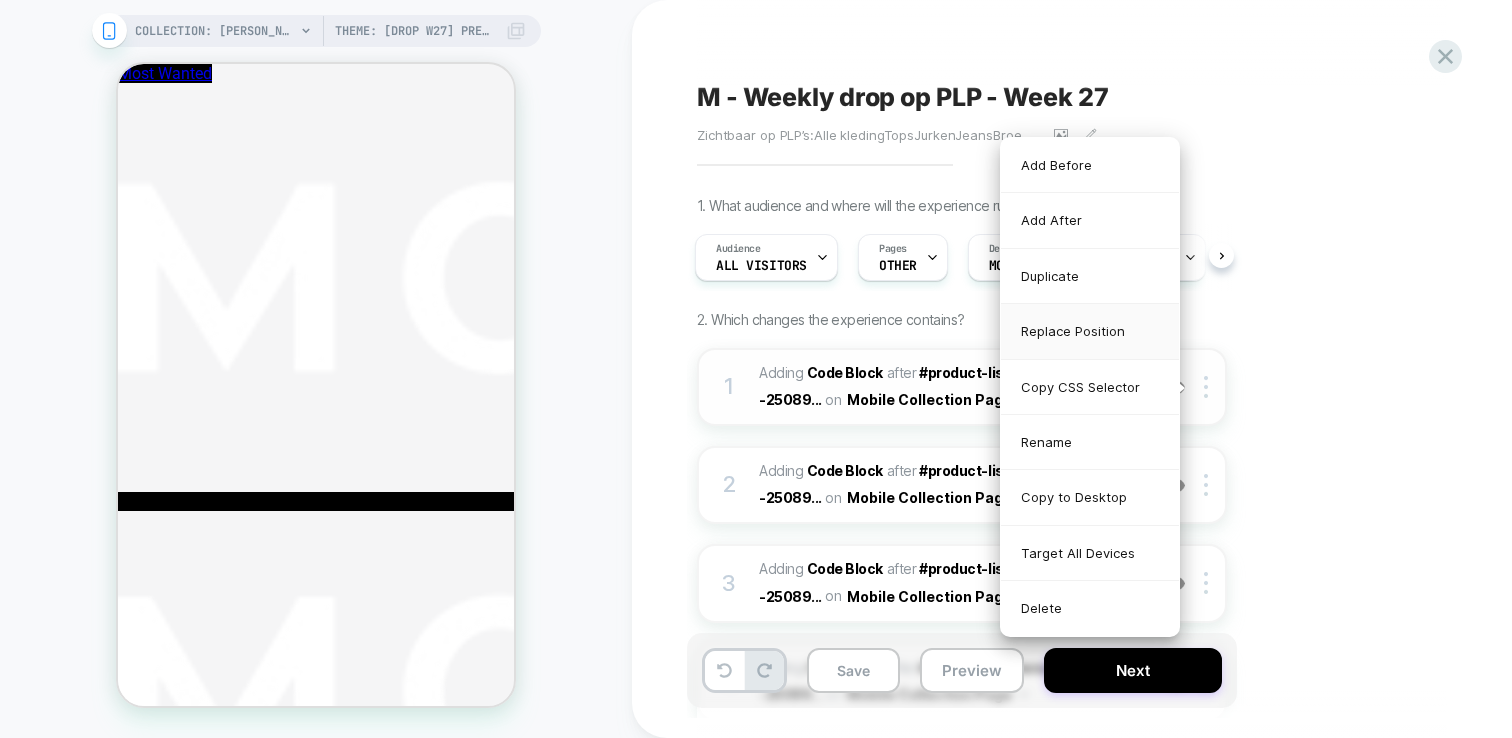 click on "Replace Position" at bounding box center (1090, 331) 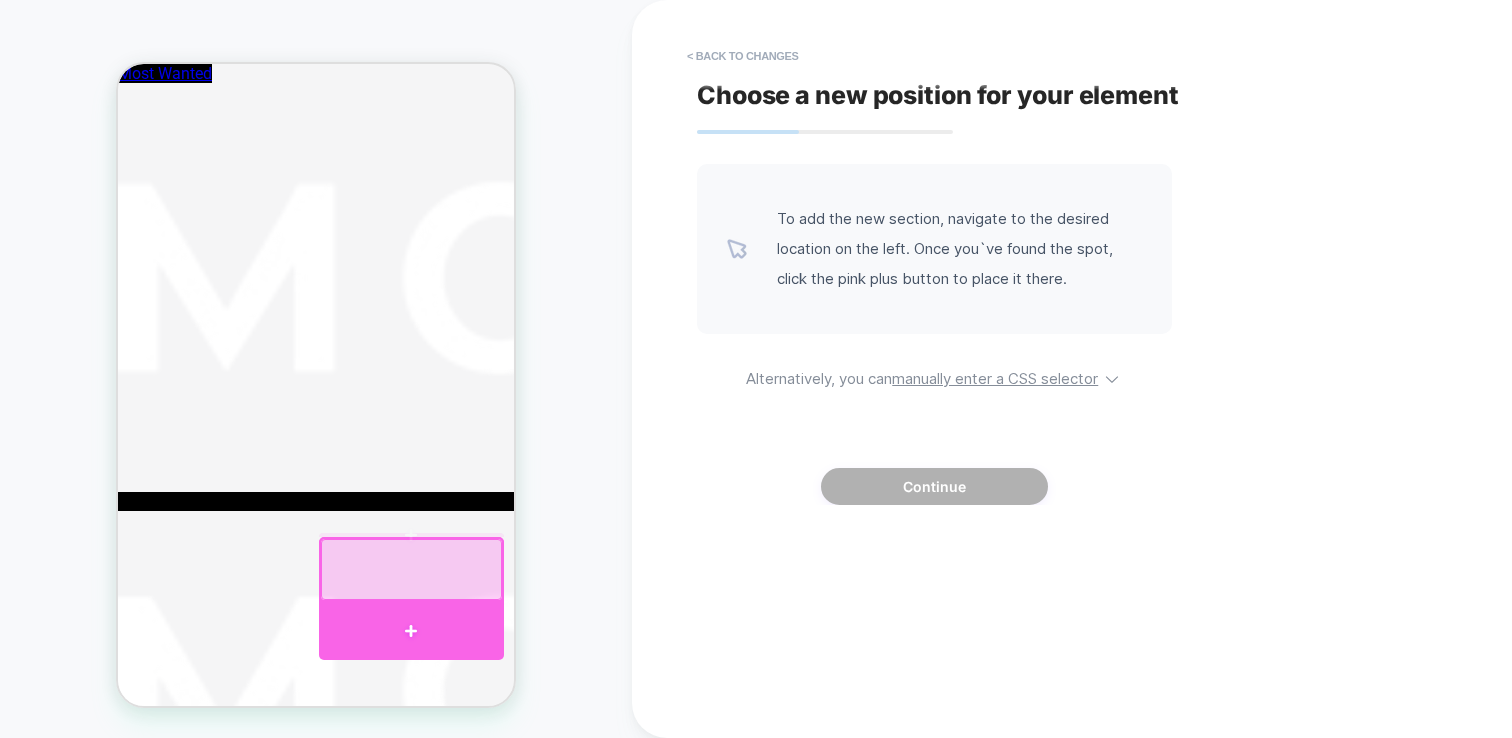 click at bounding box center [412, 631] 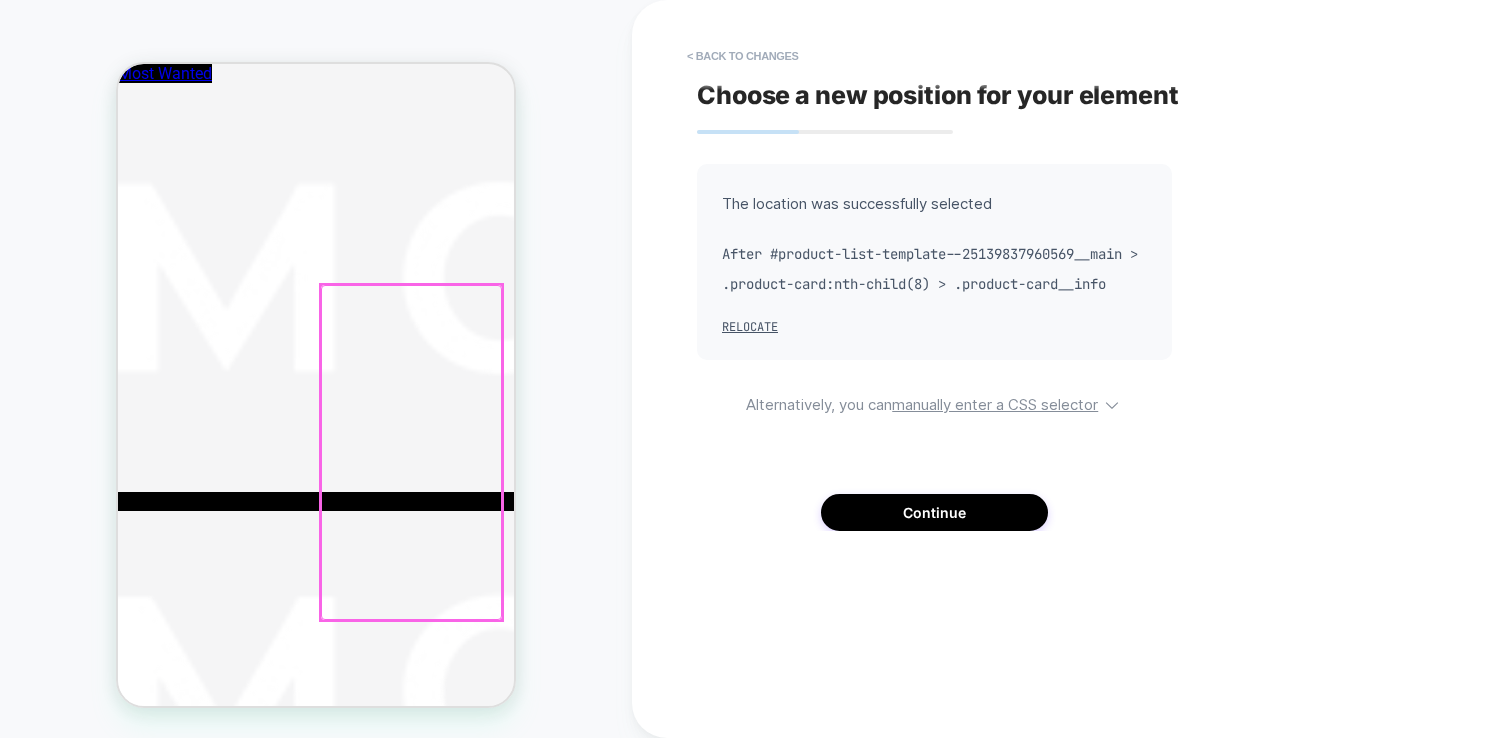 scroll, scrollTop: 1544, scrollLeft: 0, axis: vertical 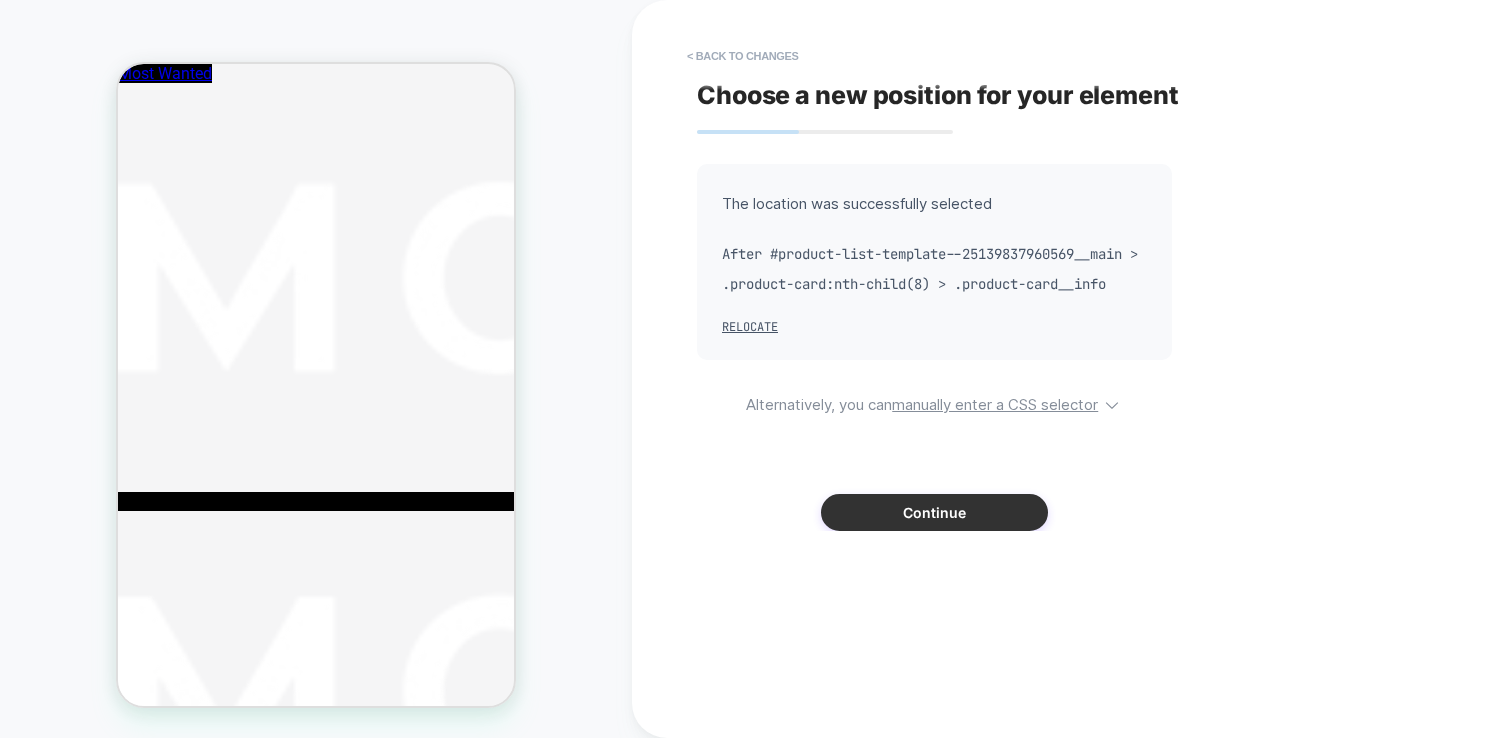 click on "Continue" at bounding box center (934, 512) 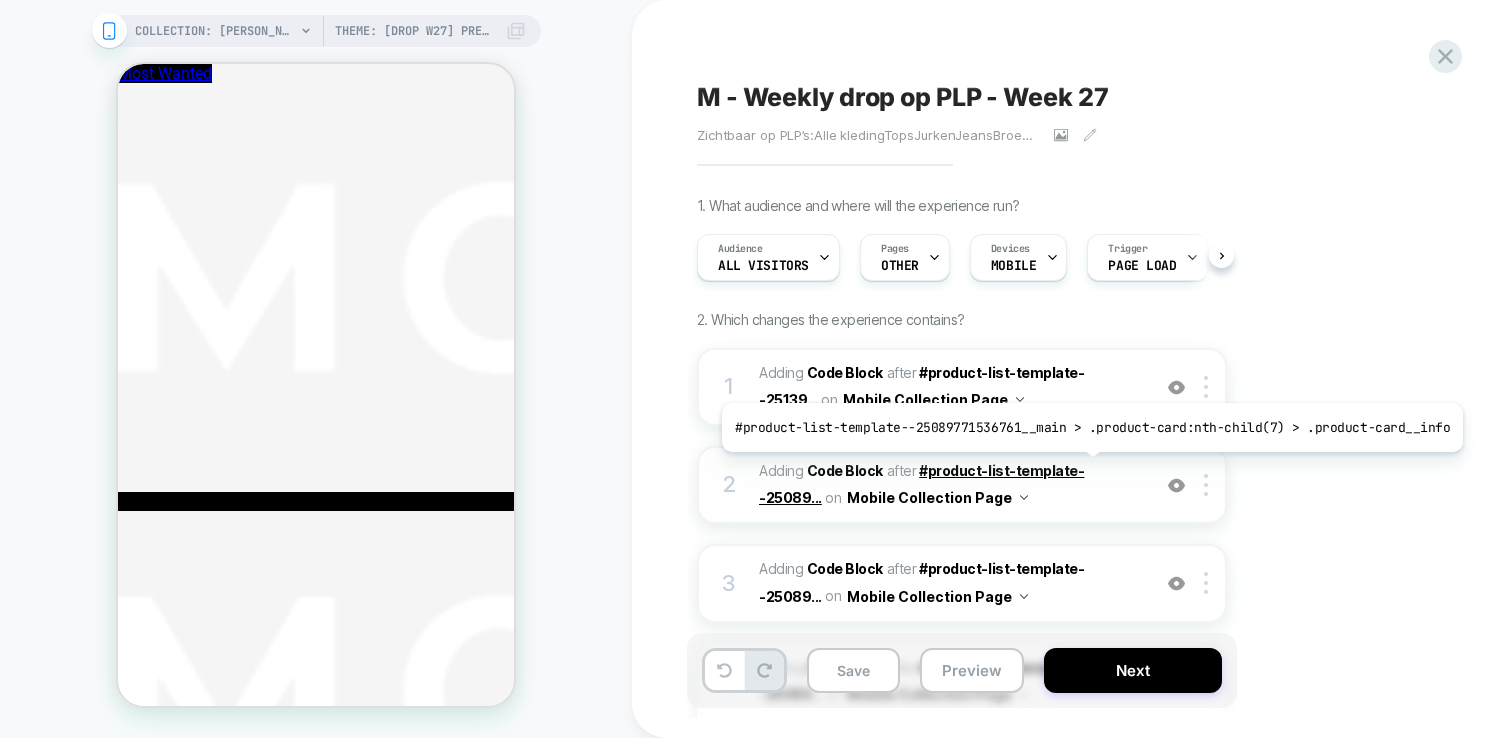 scroll, scrollTop: 0, scrollLeft: 1, axis: horizontal 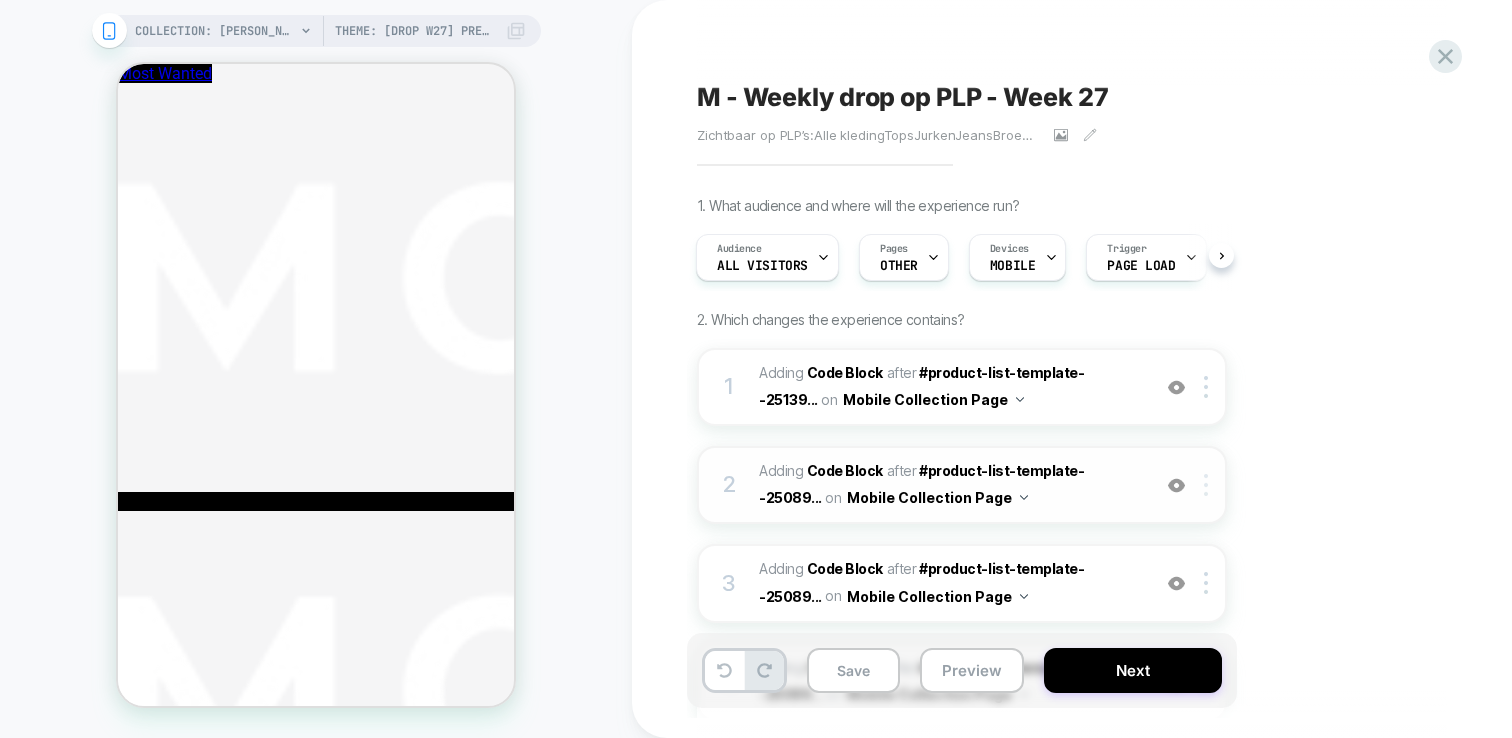 click at bounding box center [1209, 485] 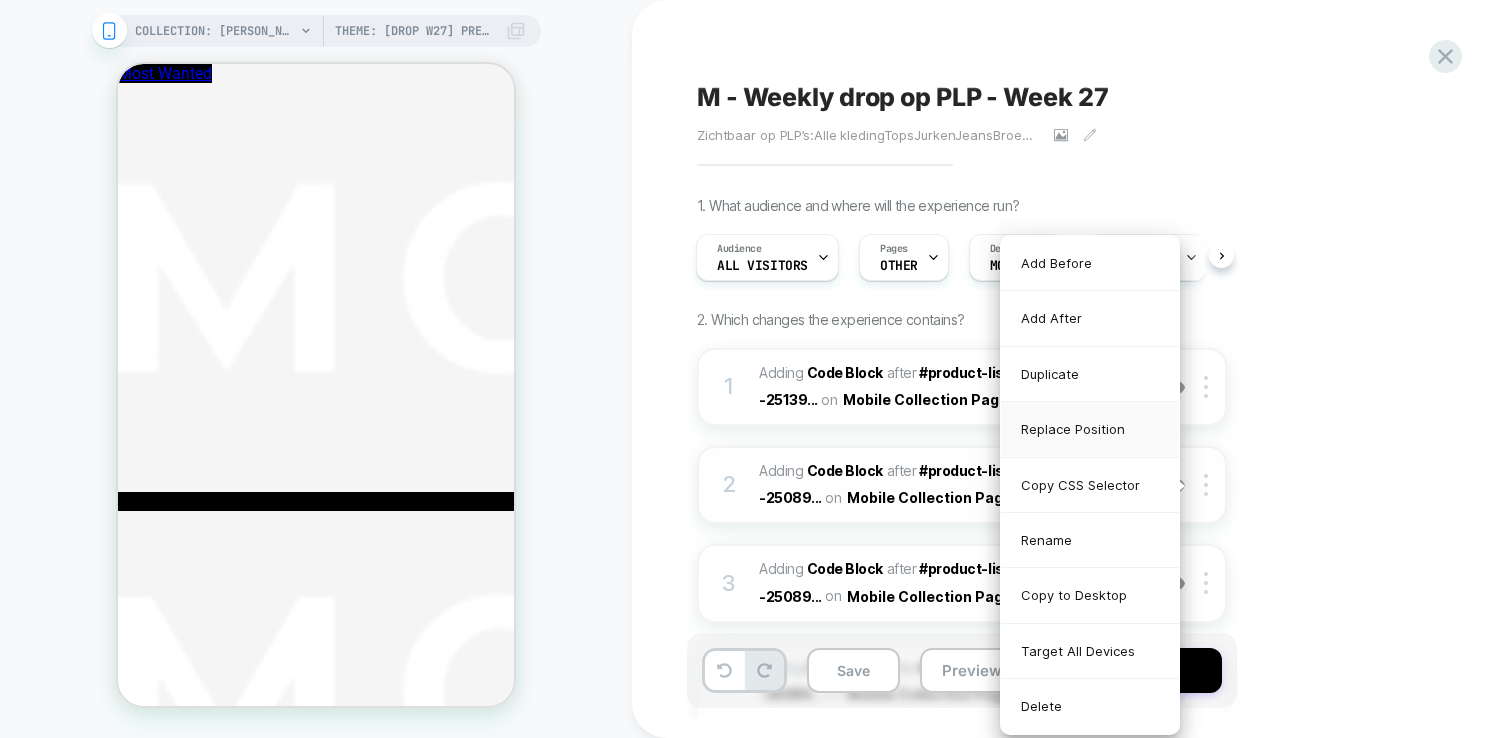 click on "Replace Position" at bounding box center [1090, 429] 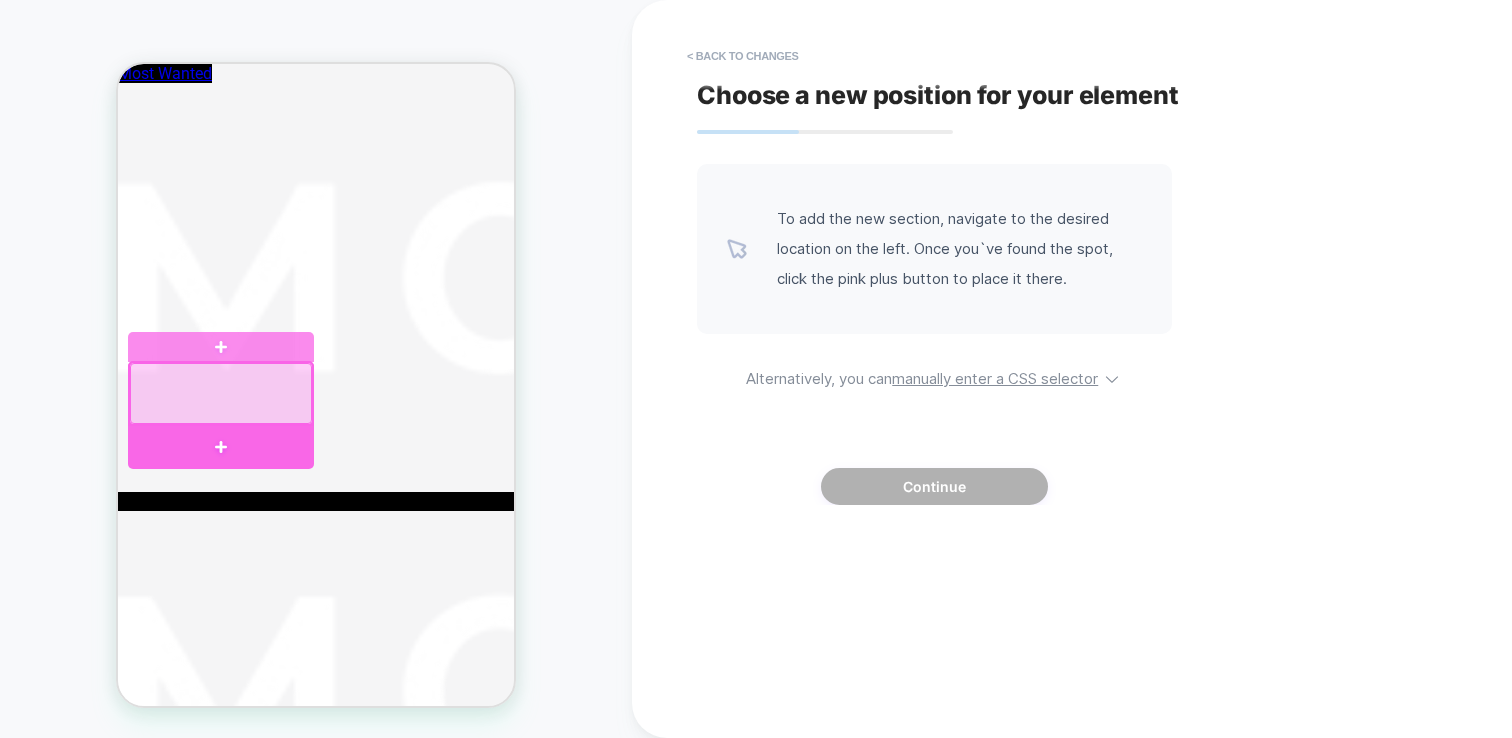 click at bounding box center (221, 447) 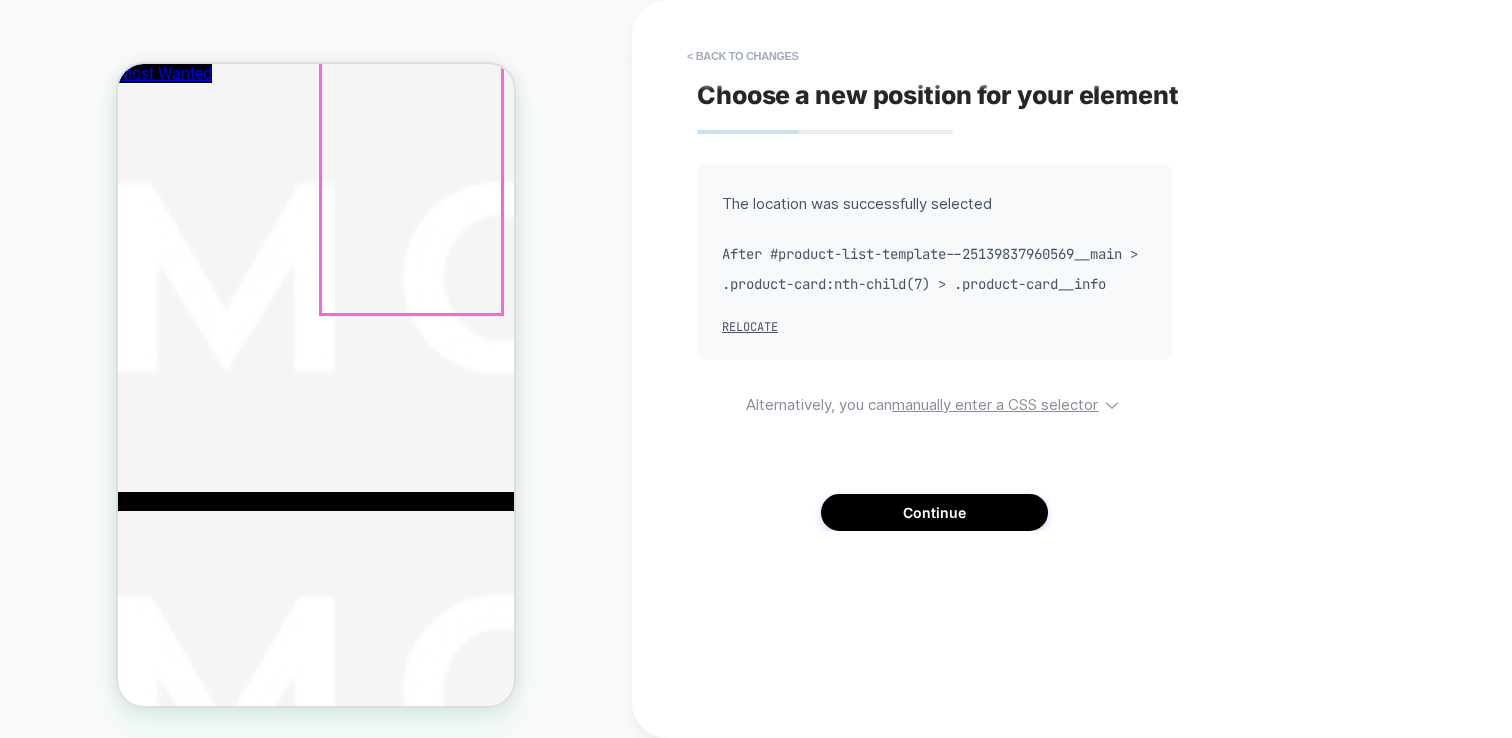scroll, scrollTop: 1696, scrollLeft: 0, axis: vertical 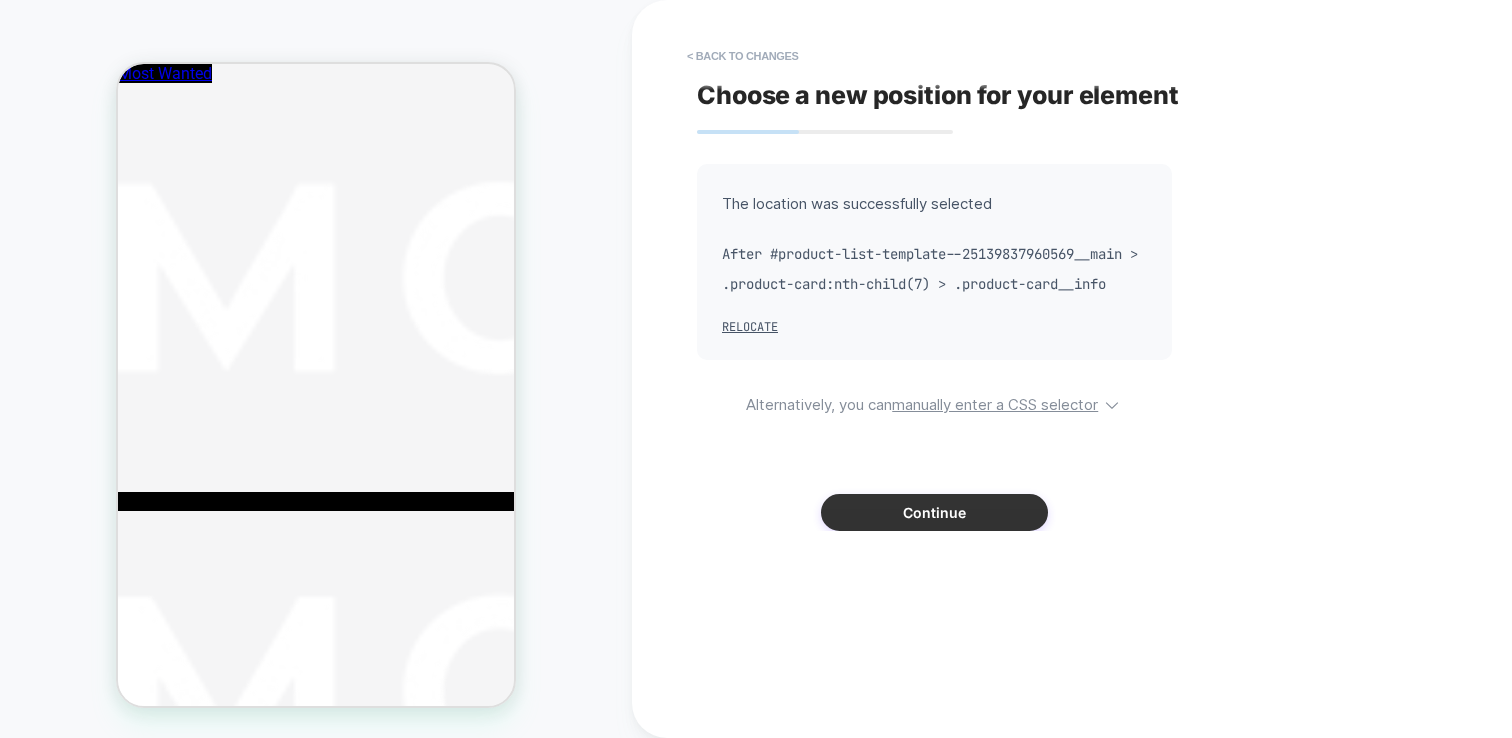 click on "Continue" at bounding box center (934, 512) 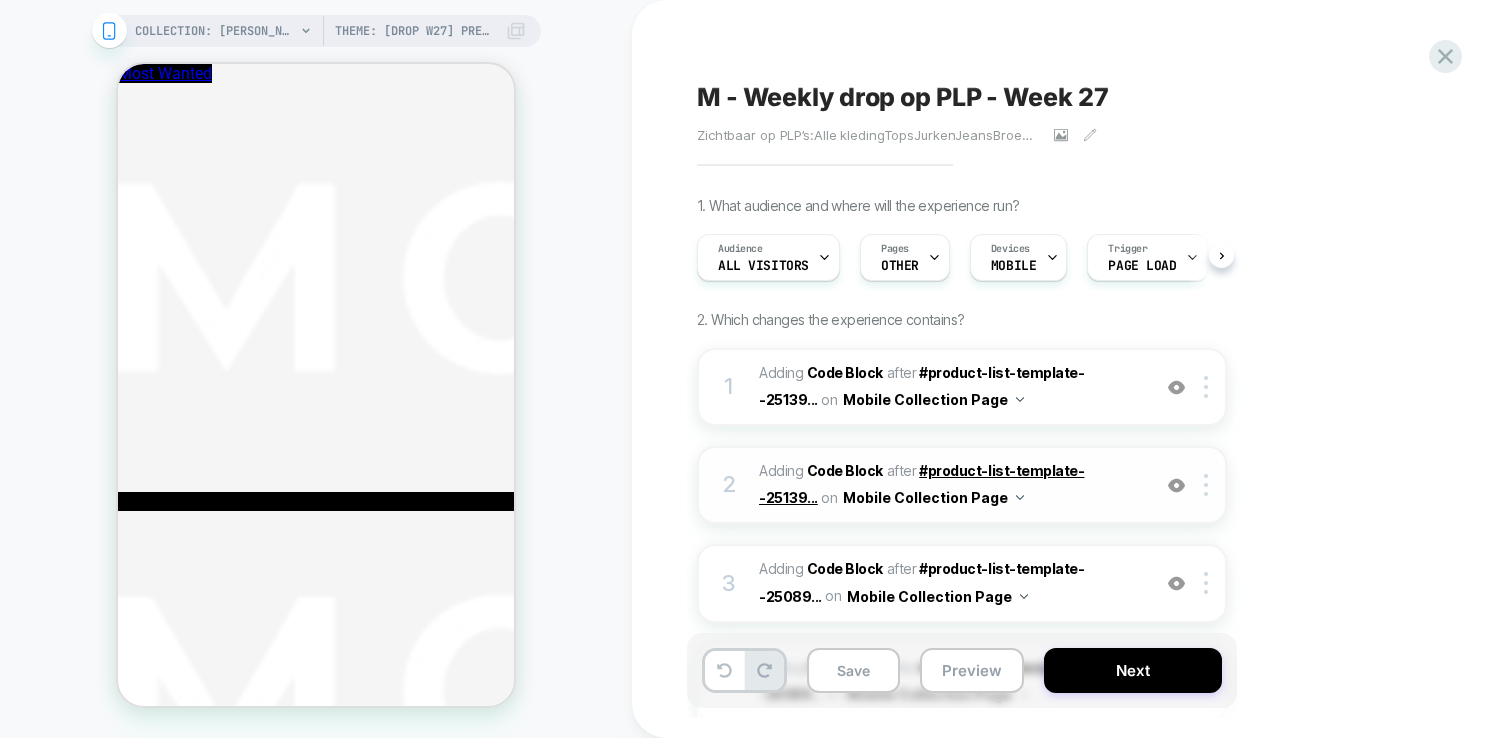 scroll, scrollTop: 0, scrollLeft: 1, axis: horizontal 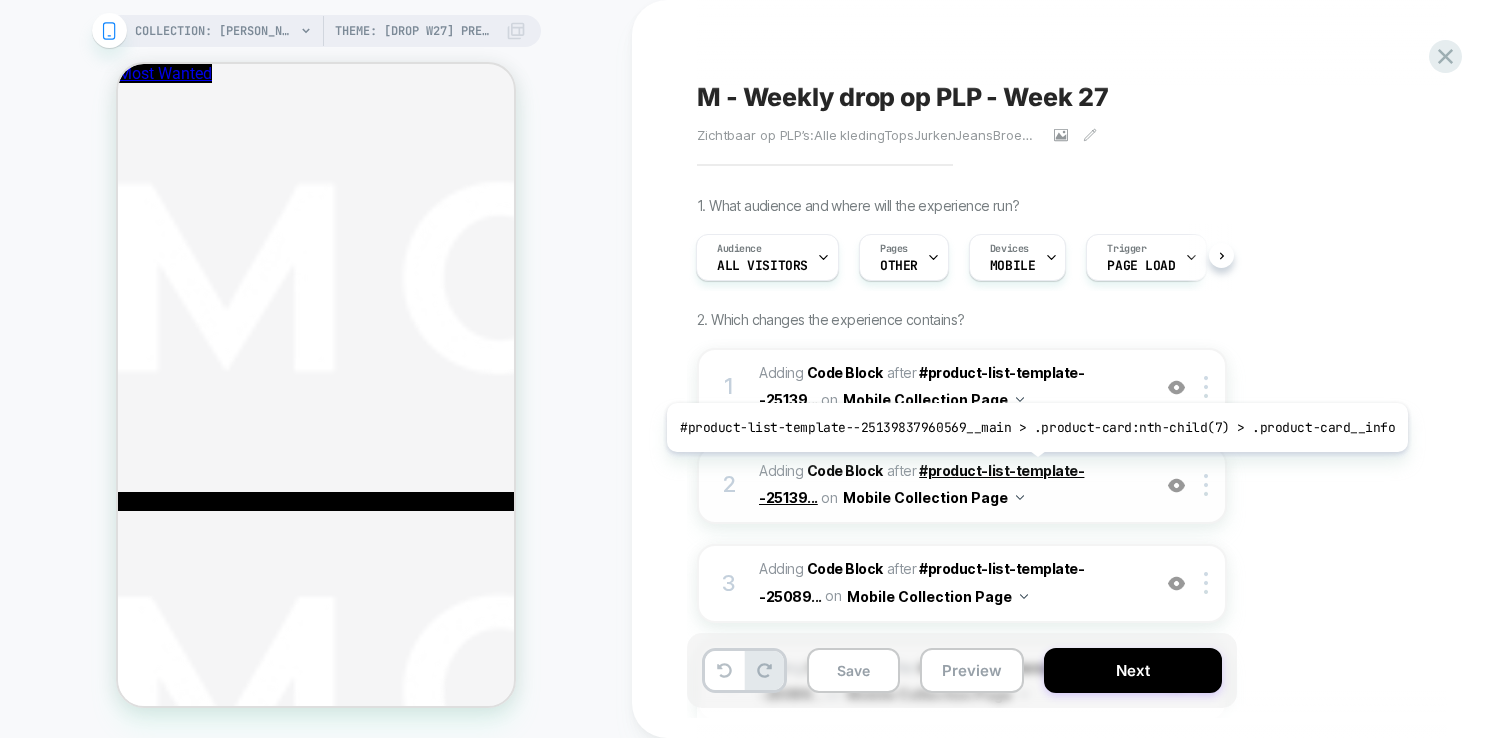 click on "#product-list-template--25139..." at bounding box center [921, 484] 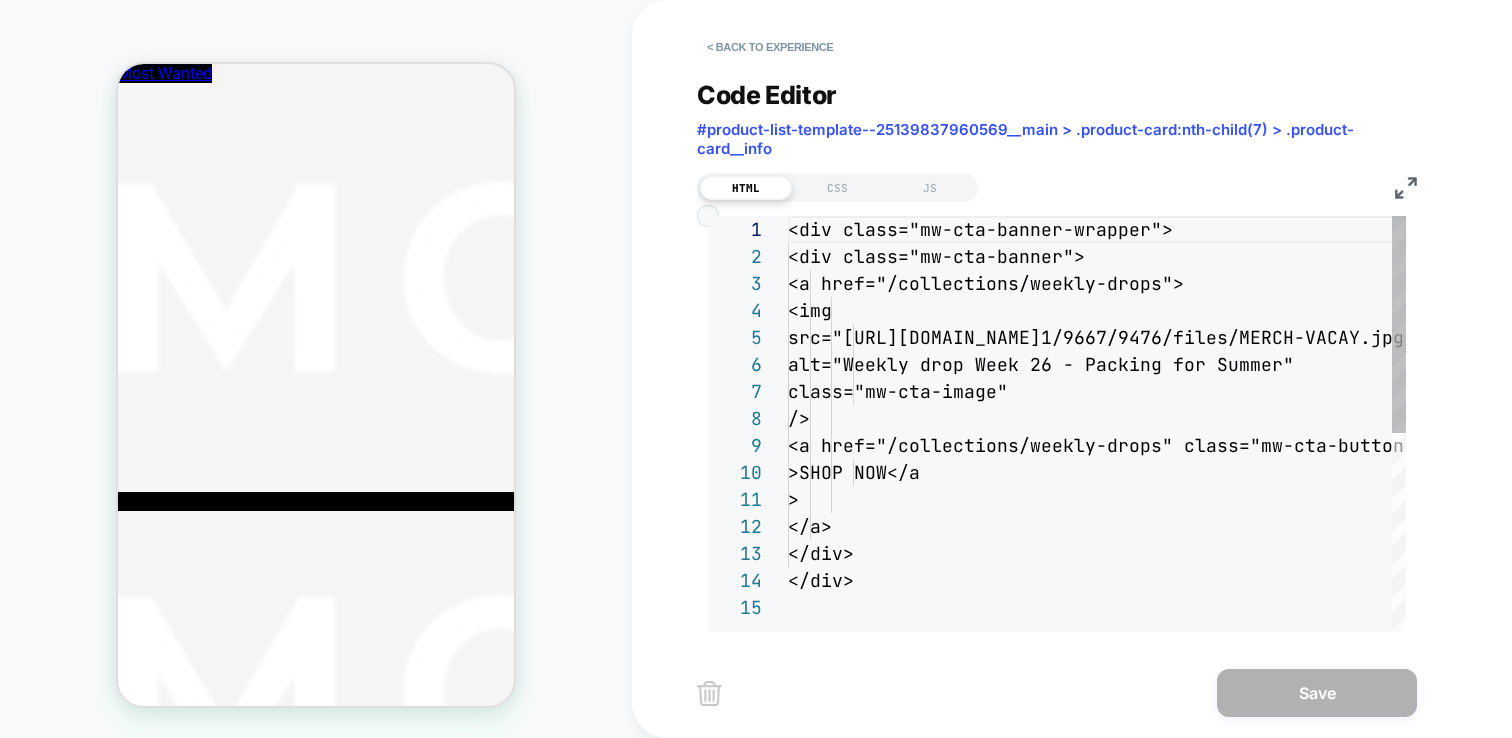 scroll, scrollTop: 270, scrollLeft: 0, axis: vertical 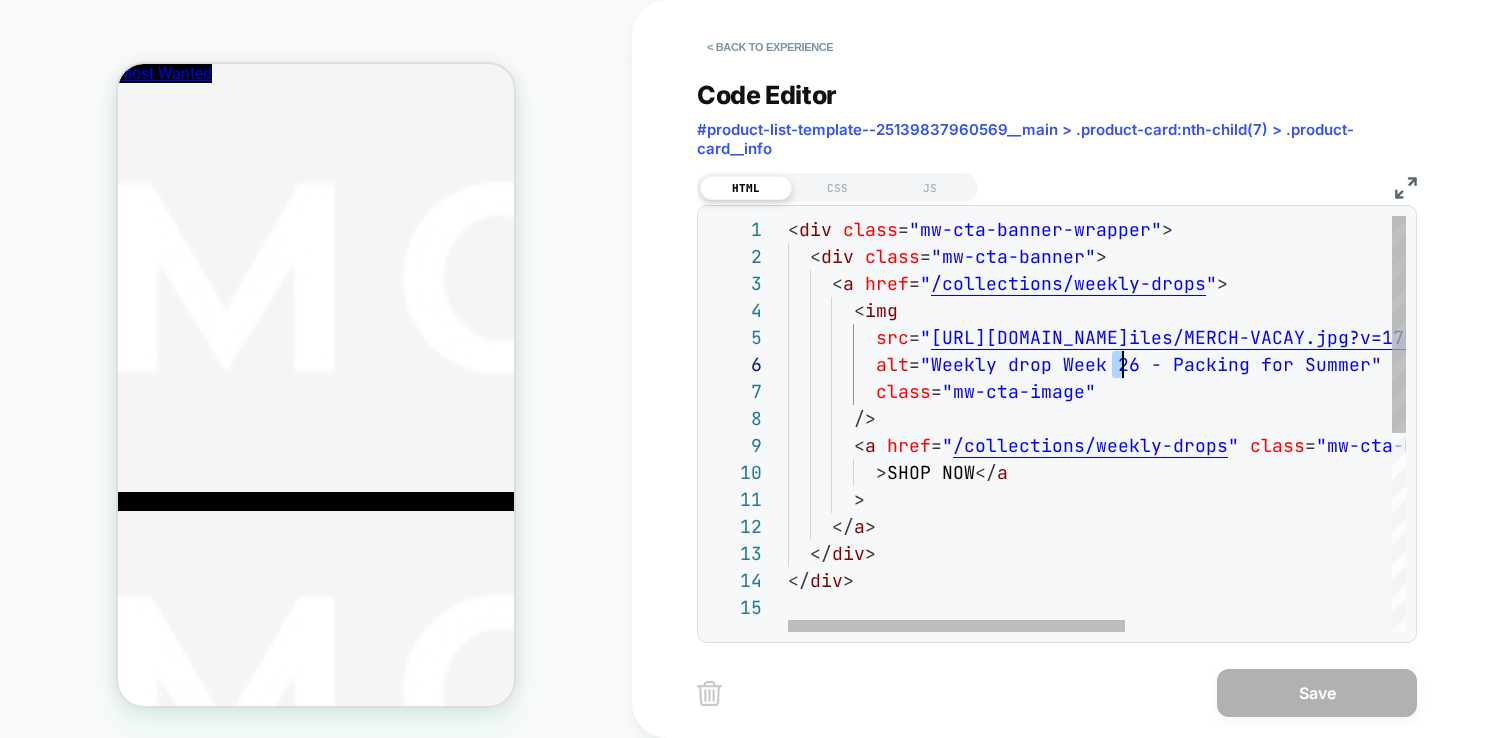 click on "< div   class = "mw-cta-banner-wrapper" >    < div   class = "mw-cta-banner" >      < a   href = " /collections/weekly-drops " >        < img          src = " https://cdn.shopify.com/s/files/1/0811/9667/9476/f iles/MERCH-VACAY.jpg?v=1750947236 "          alt = "Weekly drop Week 26 - Packing for Summer"          class = "mw-cta-image"        />        < a   href = " /collections/weekly-drops "   class = "mw-cta-button-fixed"          > SHOP NOW </ a        >      </ a >    </ div > </ div >" at bounding box center [1340, 613] 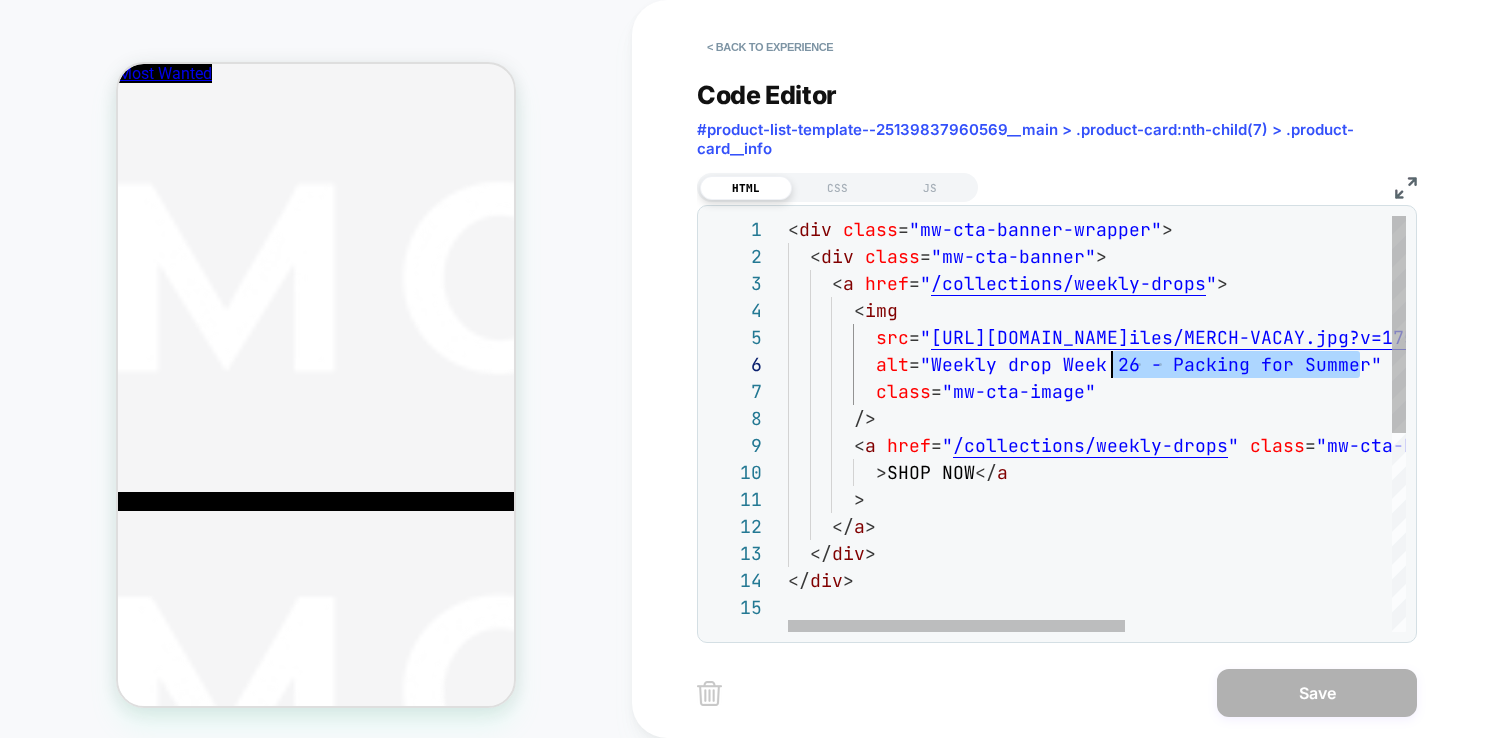 drag, startPoint x: 1362, startPoint y: 367, endPoint x: 1112, endPoint y: 366, distance: 250.002 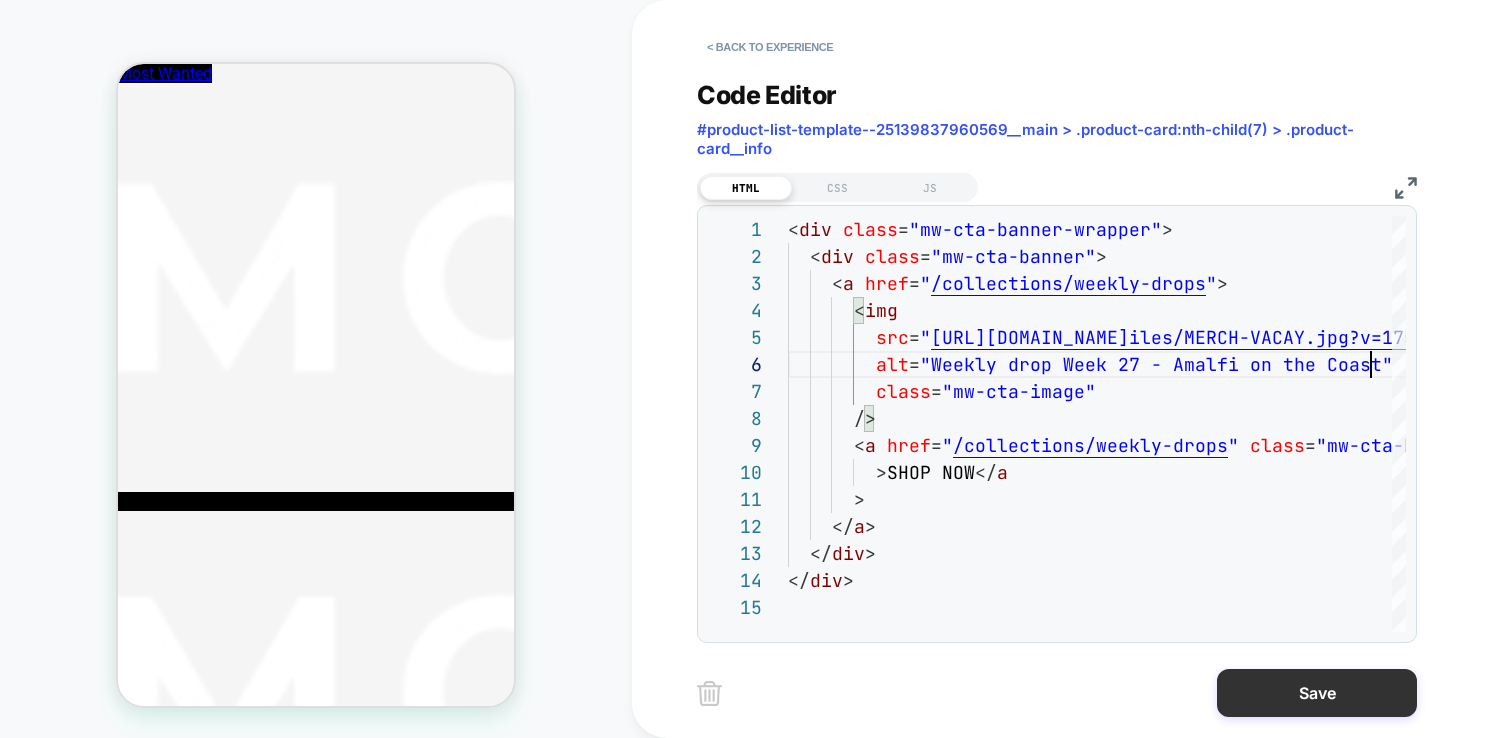 click on "Save" at bounding box center [1317, 693] 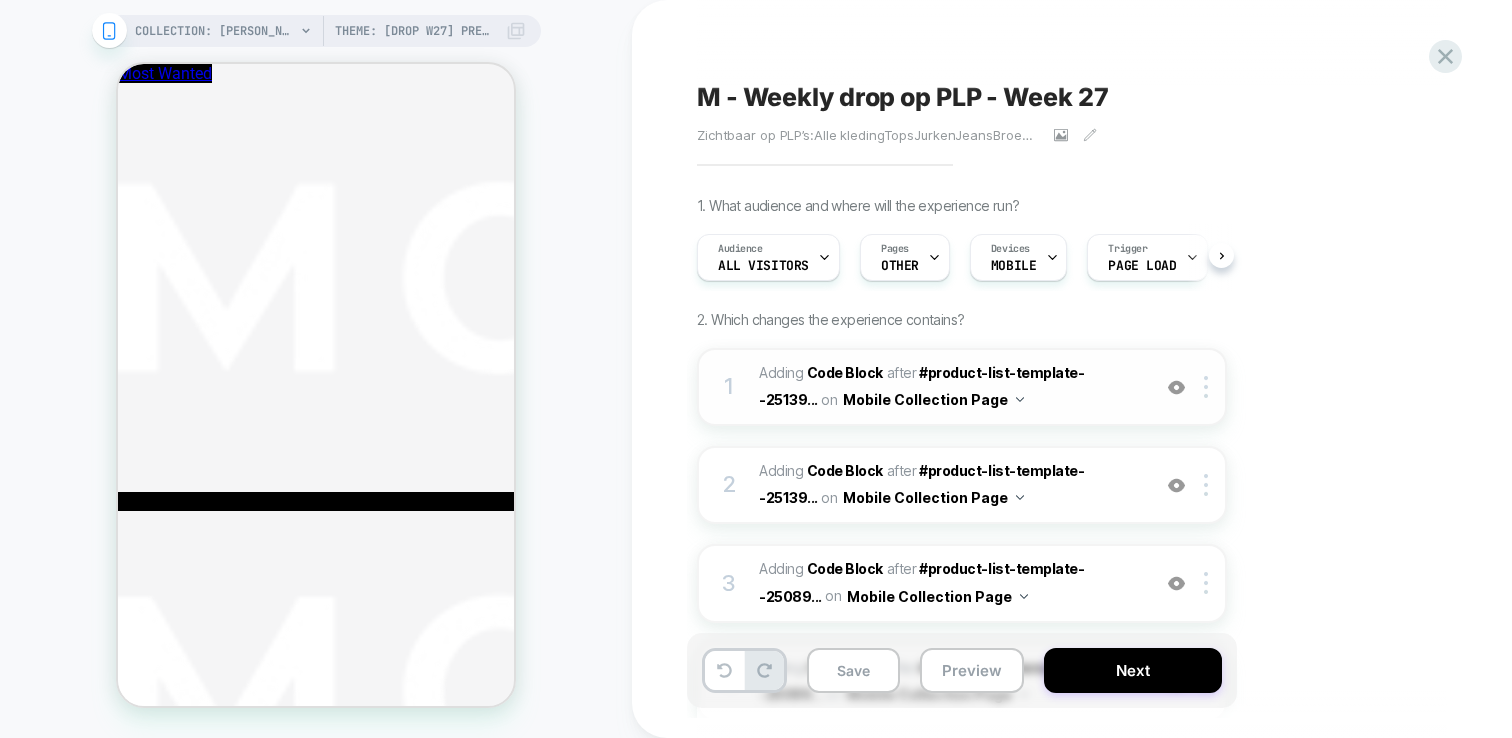scroll, scrollTop: 0, scrollLeft: 1, axis: horizontal 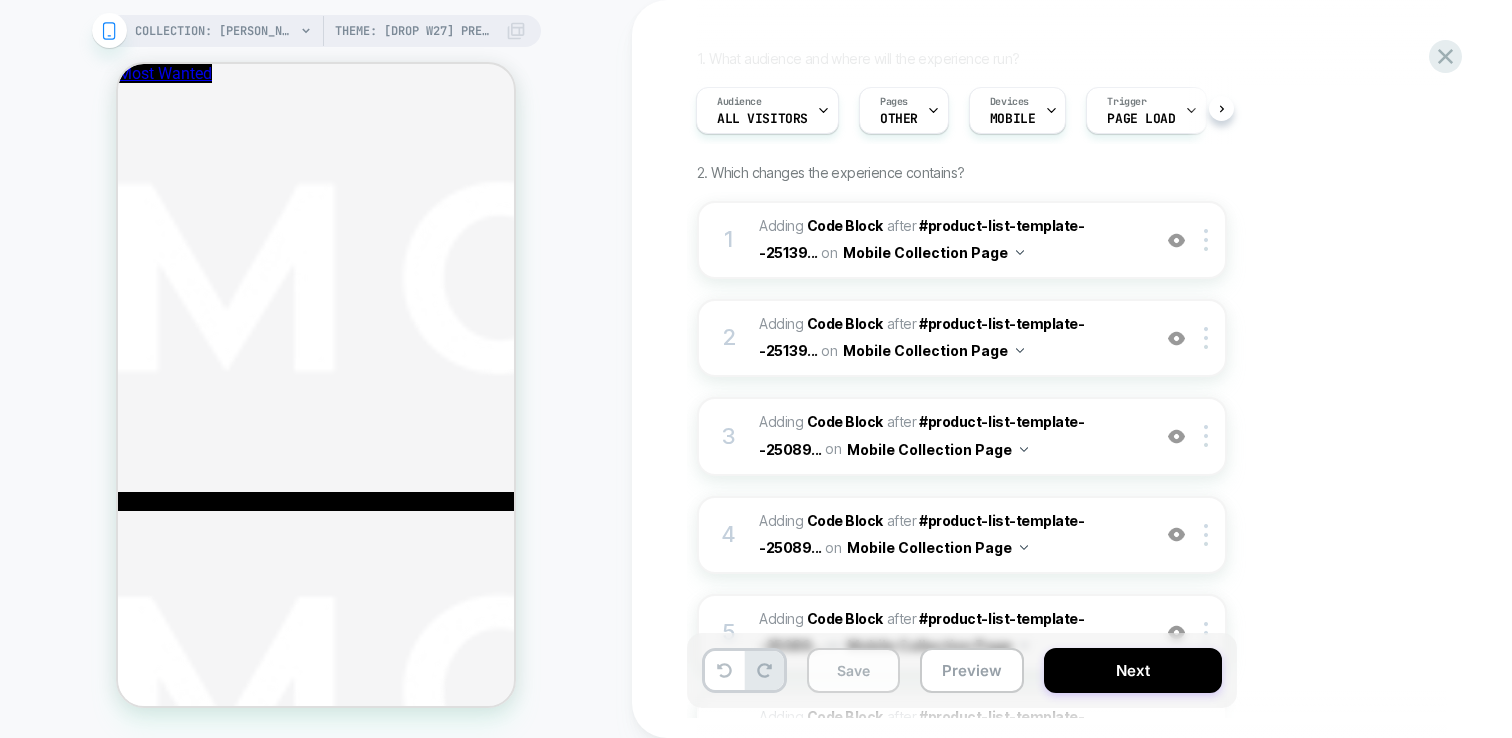 click on "Save" at bounding box center (853, 670) 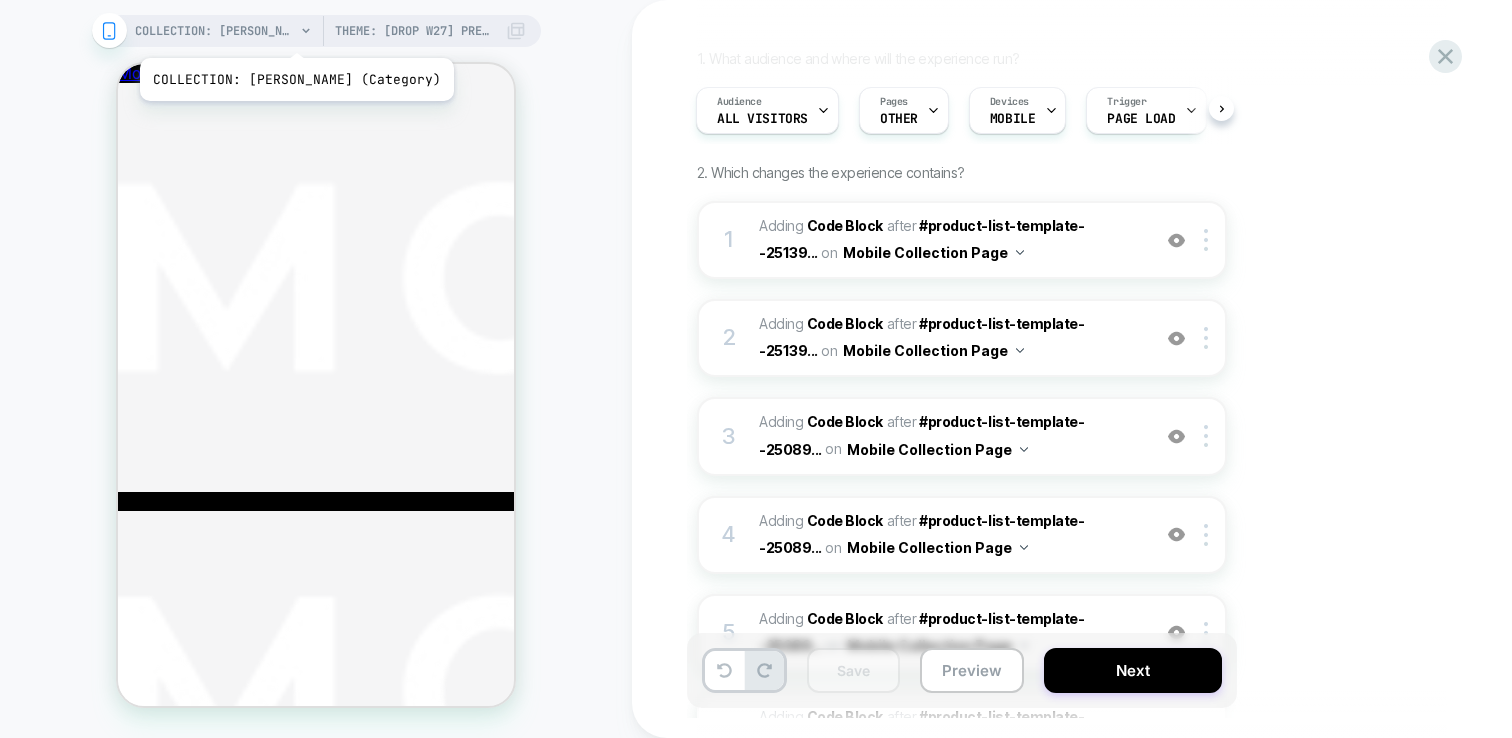 click on "COLLECTION: Jeans (Category)" at bounding box center [215, 31] 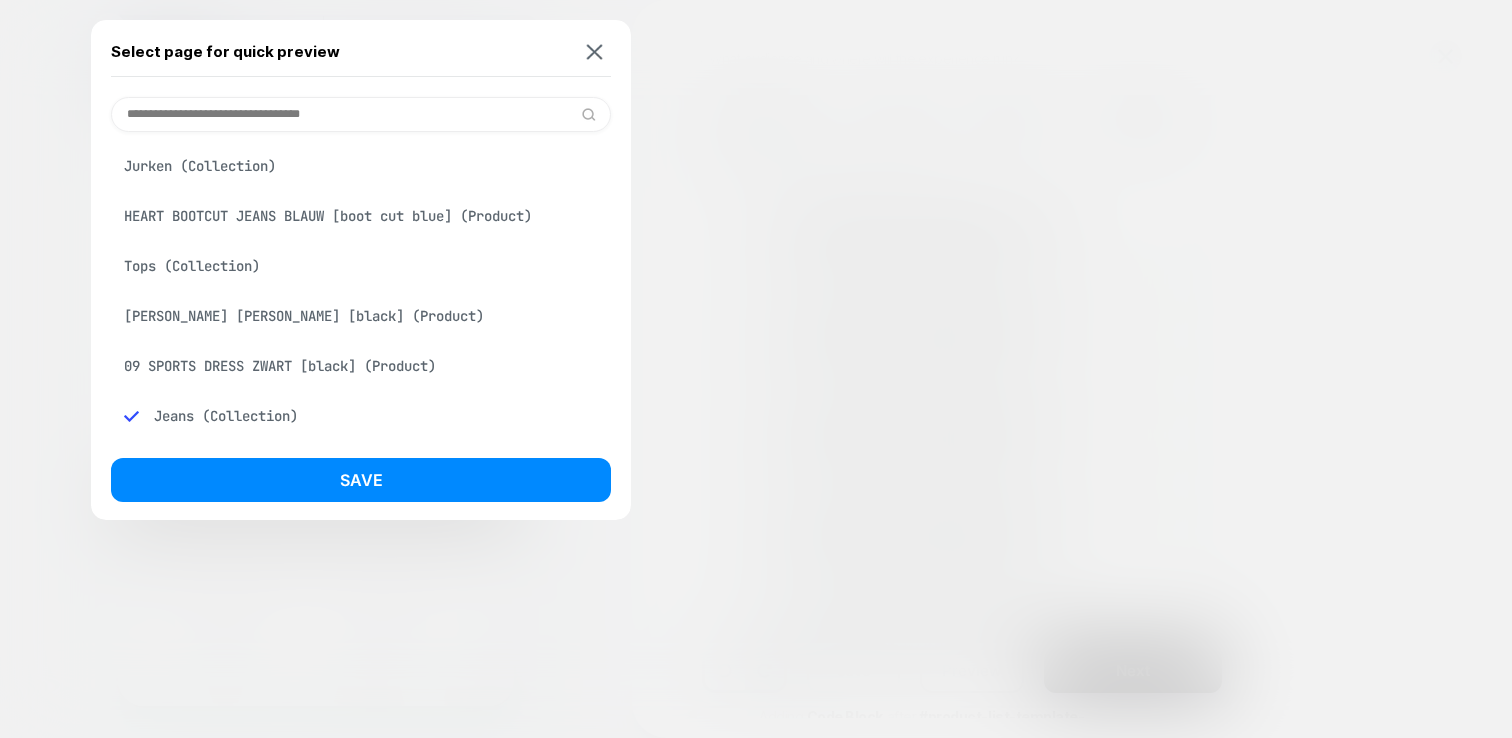 click on "Jurken (Collection)" at bounding box center [361, 166] 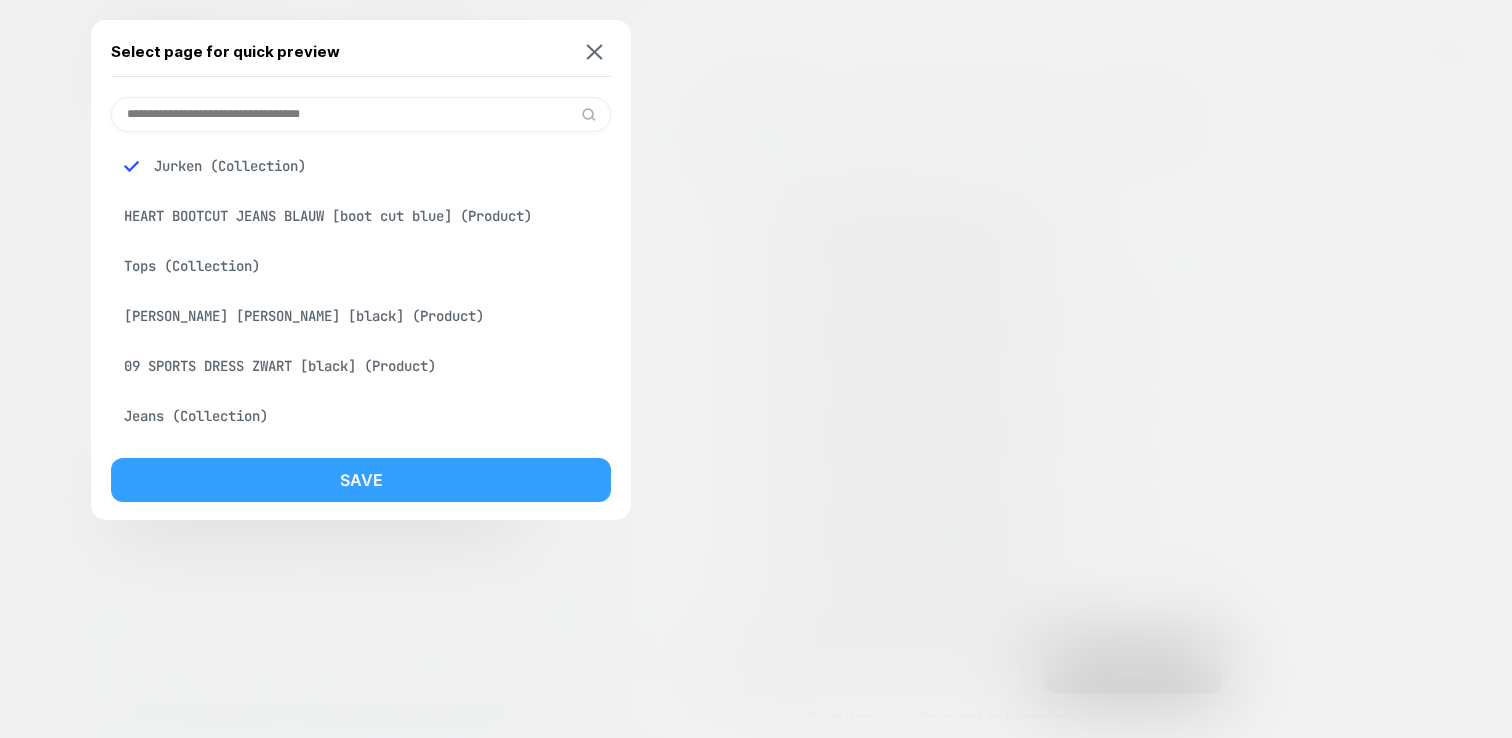 click on "Save" at bounding box center (361, 480) 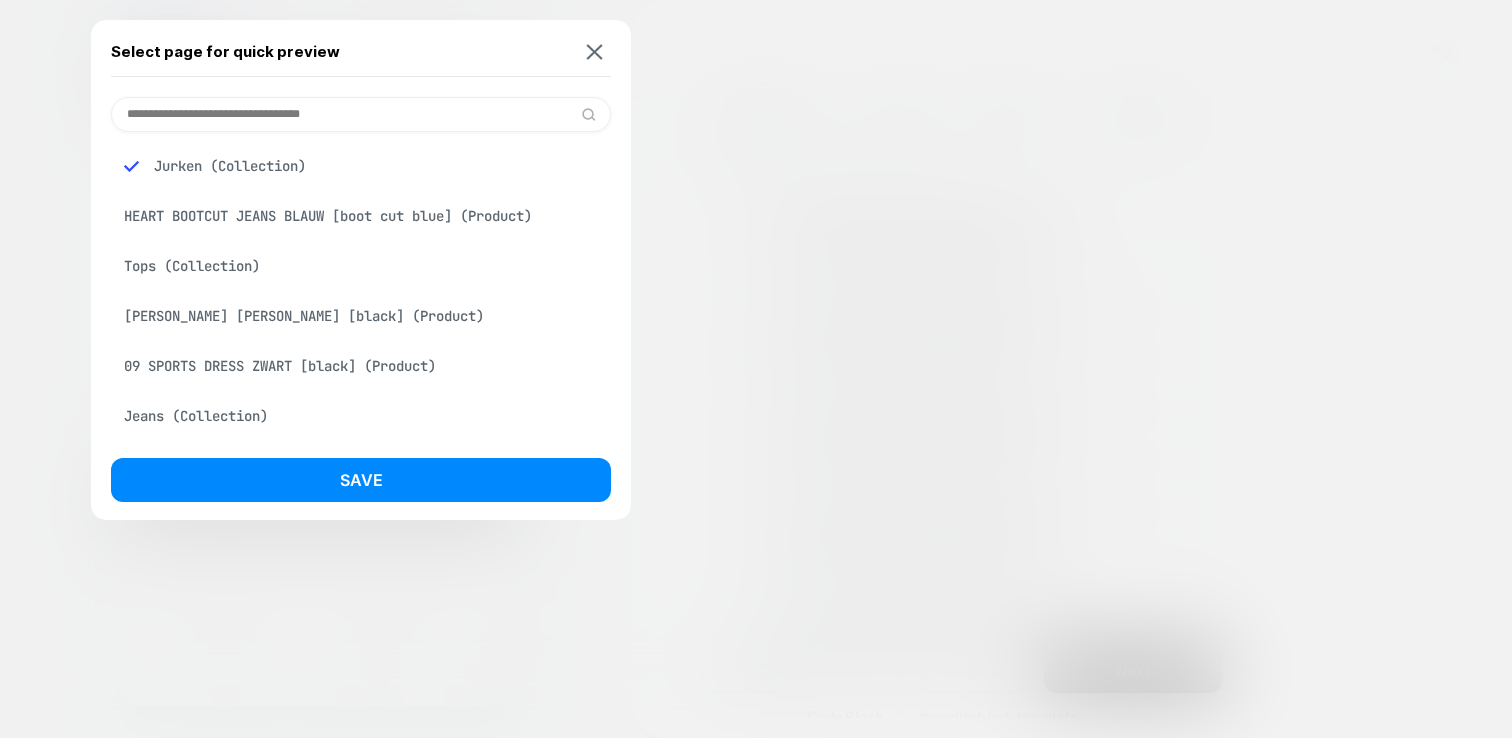 scroll, scrollTop: 0, scrollLeft: 0, axis: both 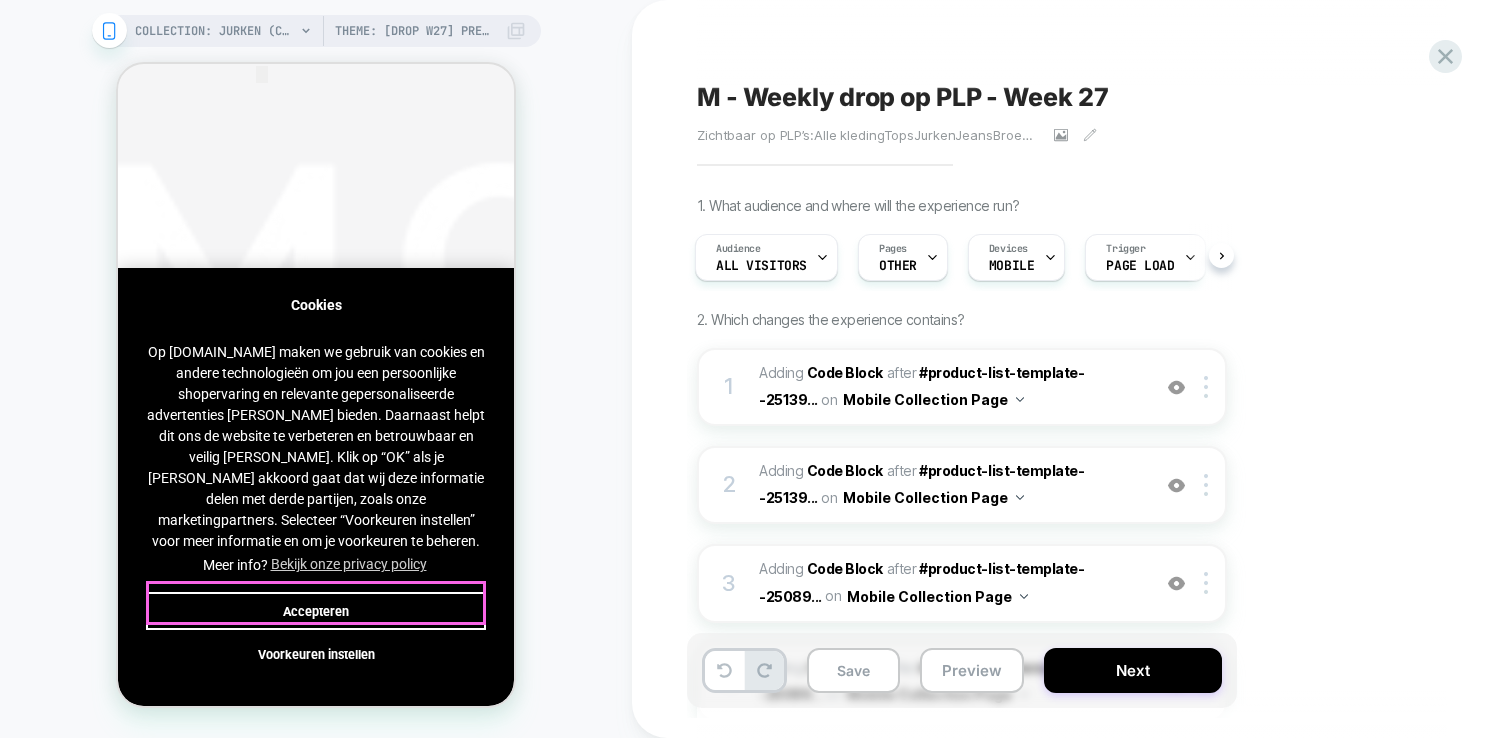 click on "Accepteren" at bounding box center [316, 611] 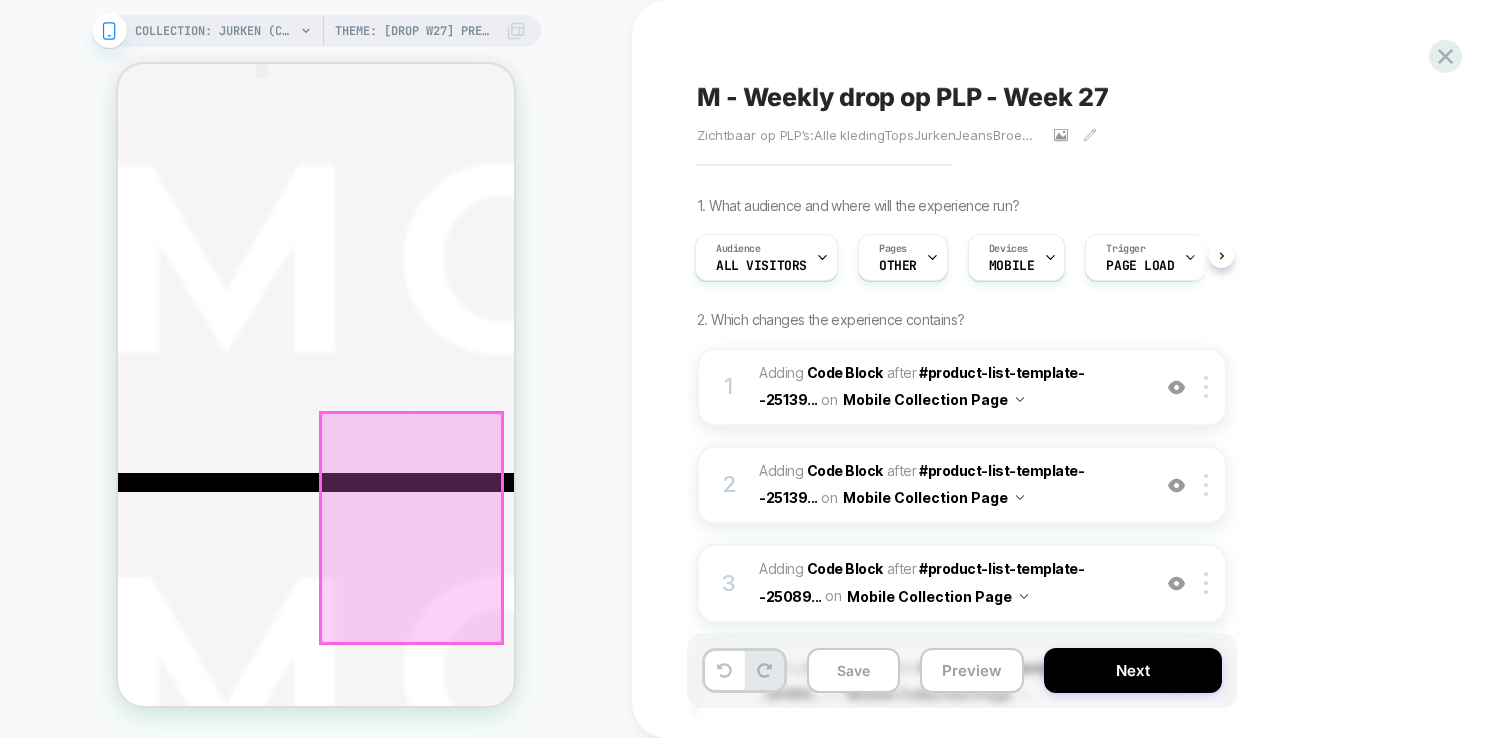 scroll, scrollTop: 0, scrollLeft: 0, axis: both 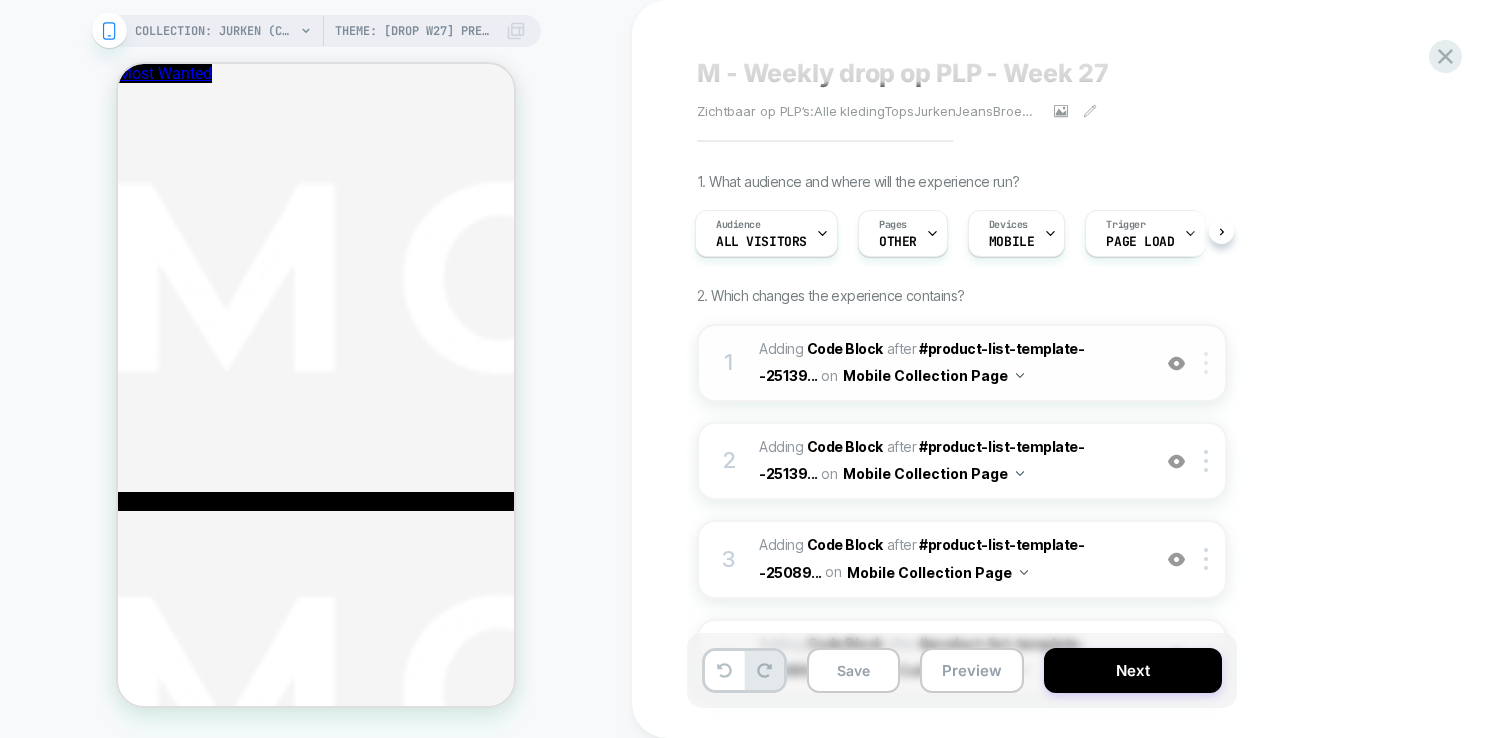 click at bounding box center (1206, 363) 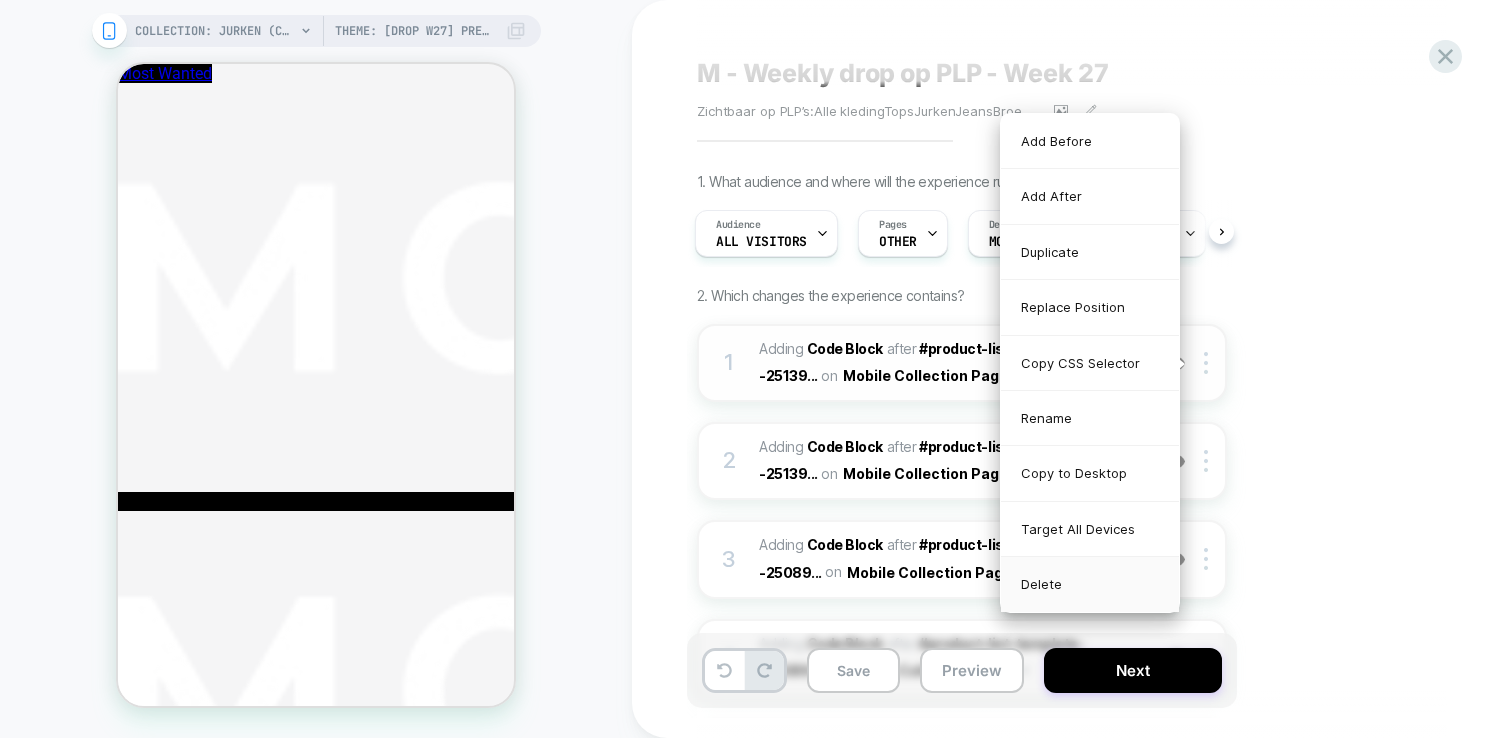 click on "Delete" at bounding box center (1090, 584) 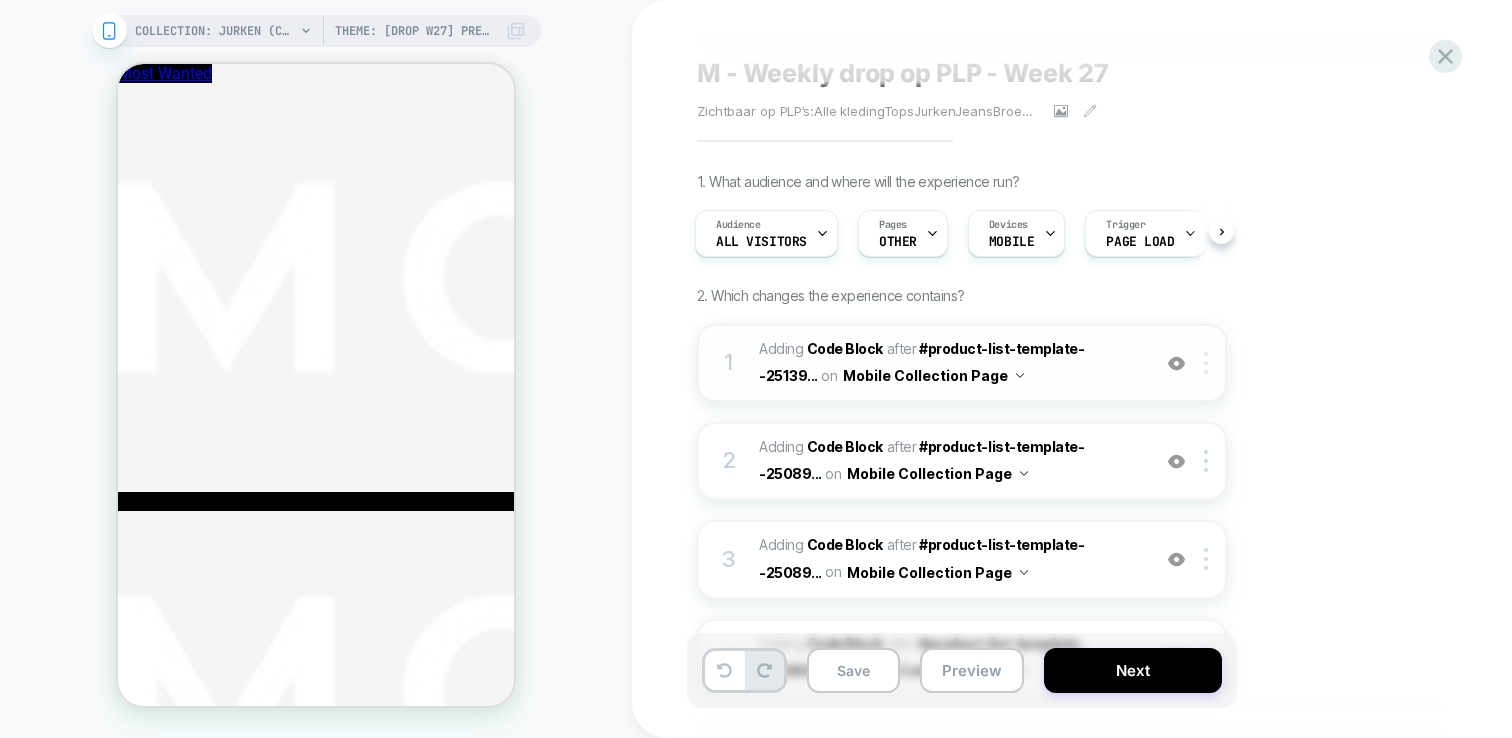 click at bounding box center [1206, 363] 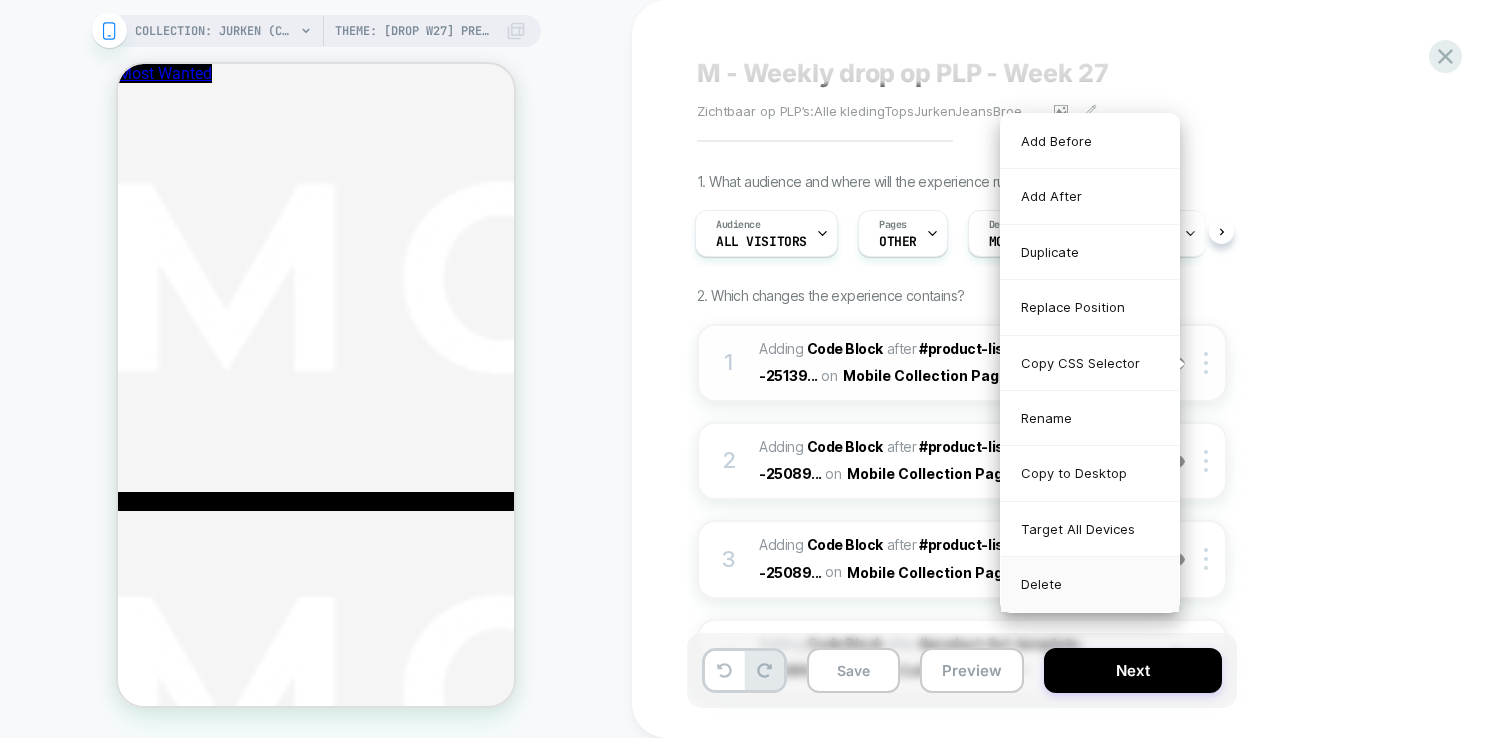 click on "Delete" at bounding box center [1090, 584] 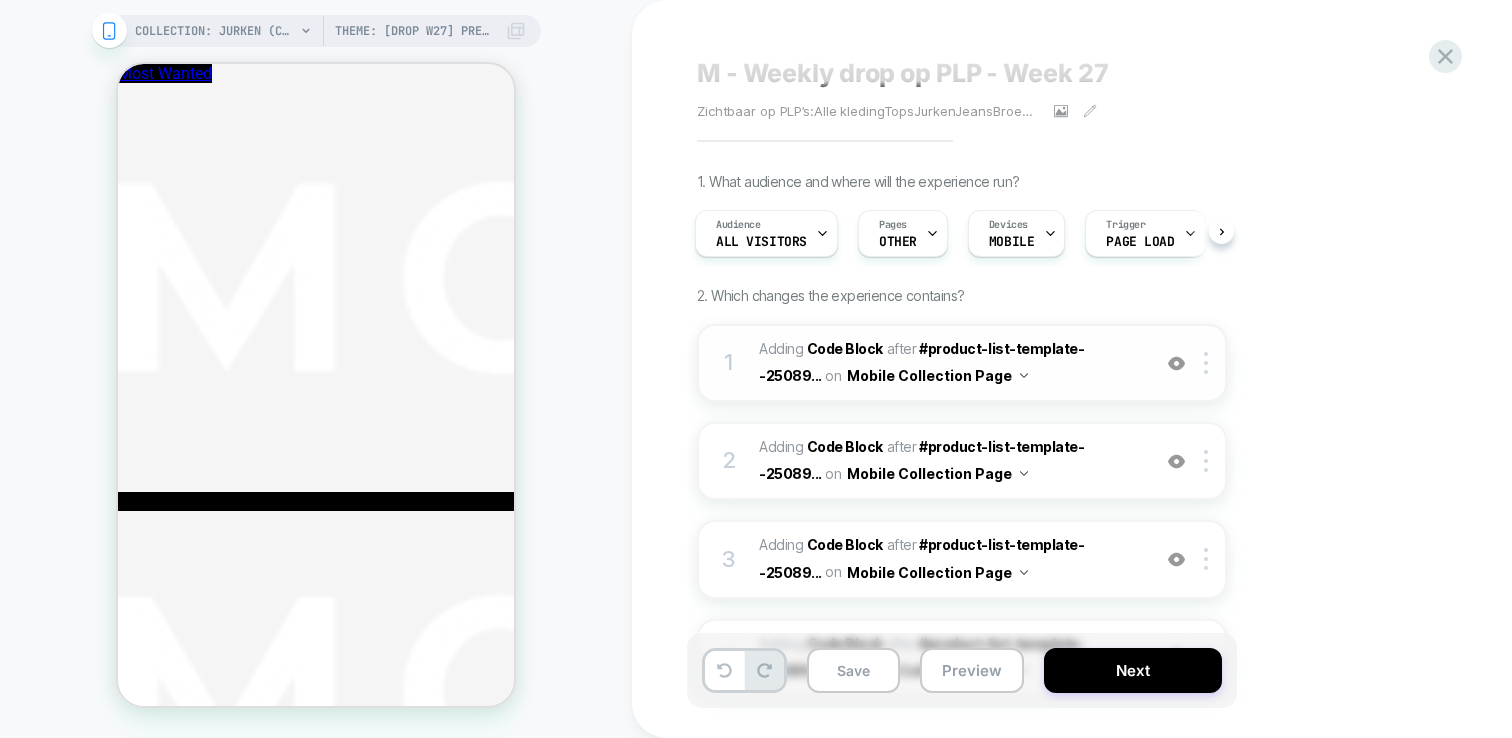 drag, startPoint x: 1204, startPoint y: 367, endPoint x: 1152, endPoint y: 484, distance: 128.03516 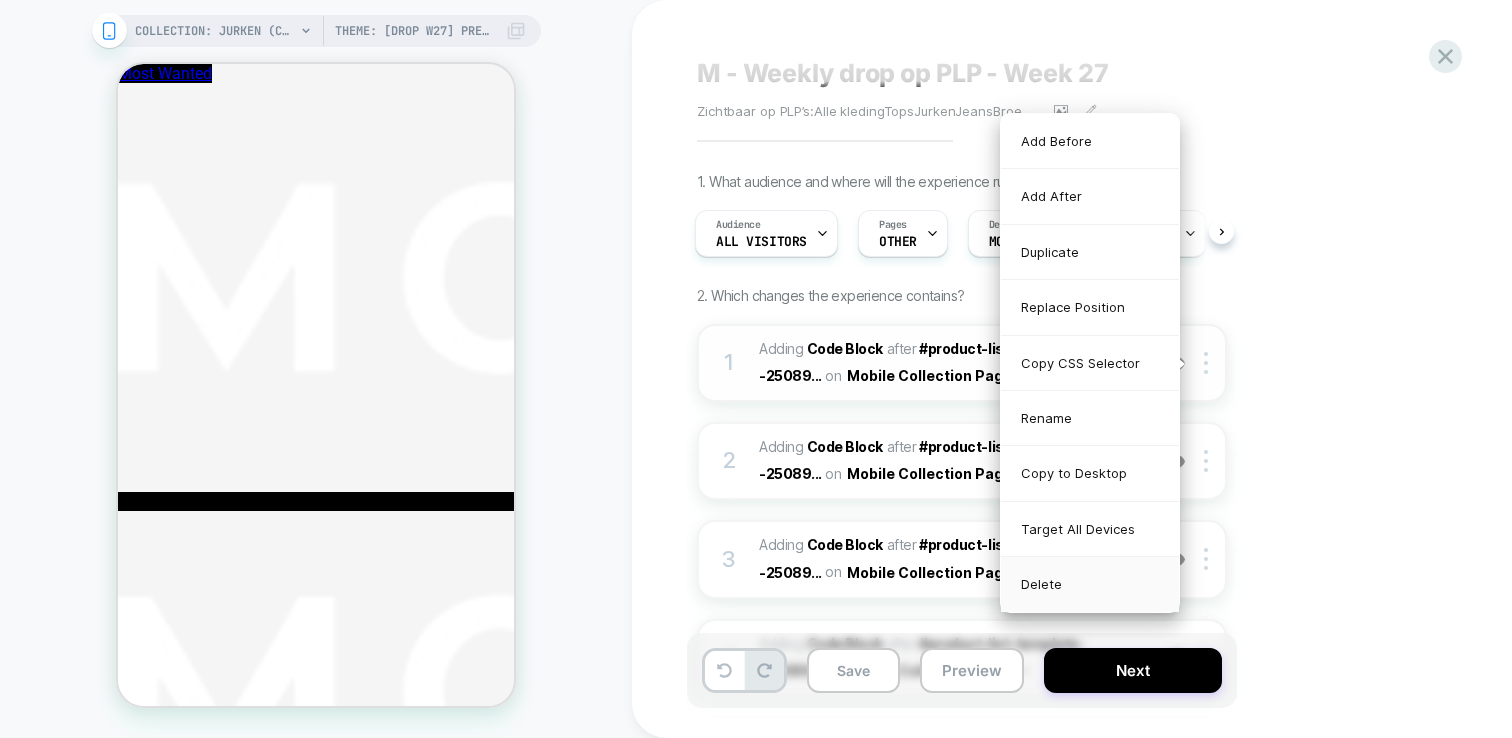 click on "Delete" at bounding box center [1090, 584] 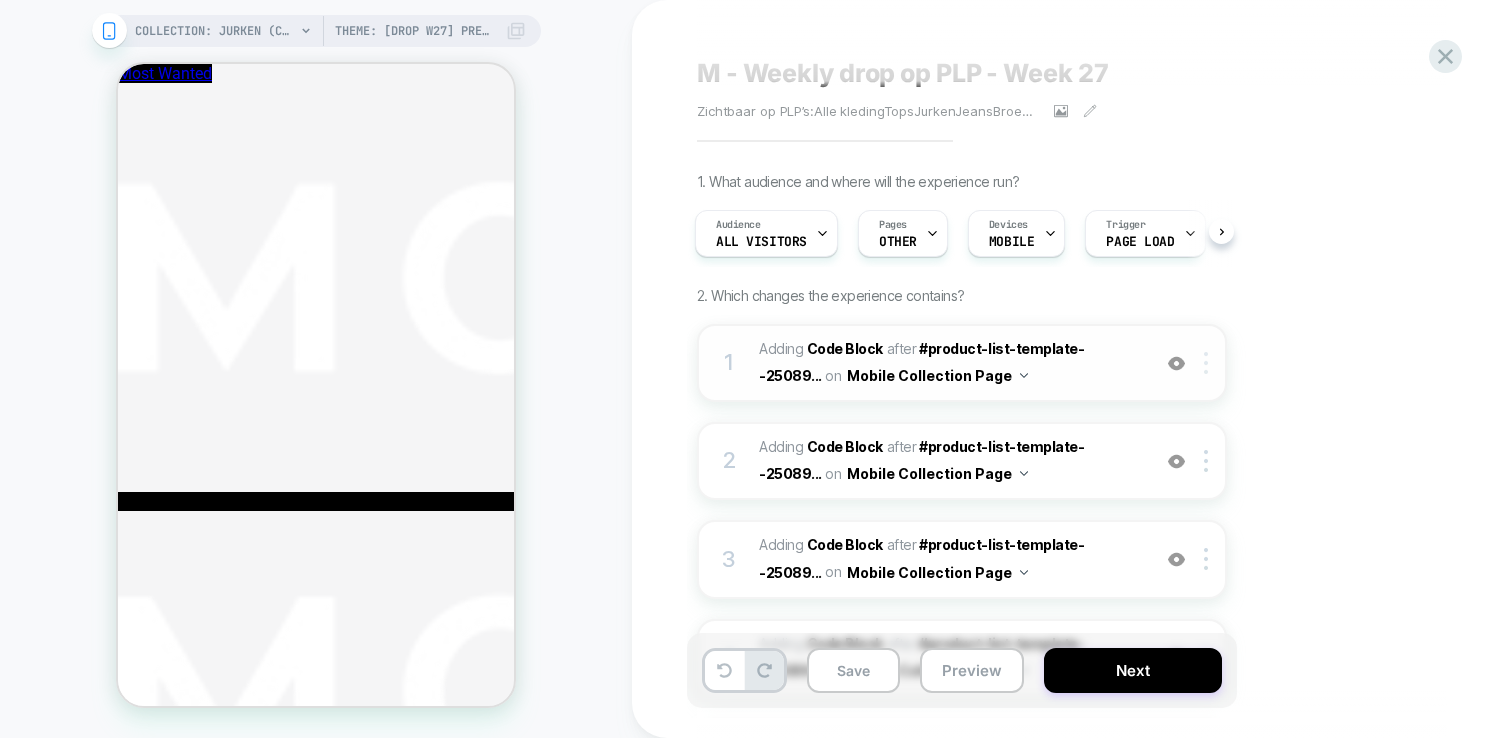 click at bounding box center (1209, 363) 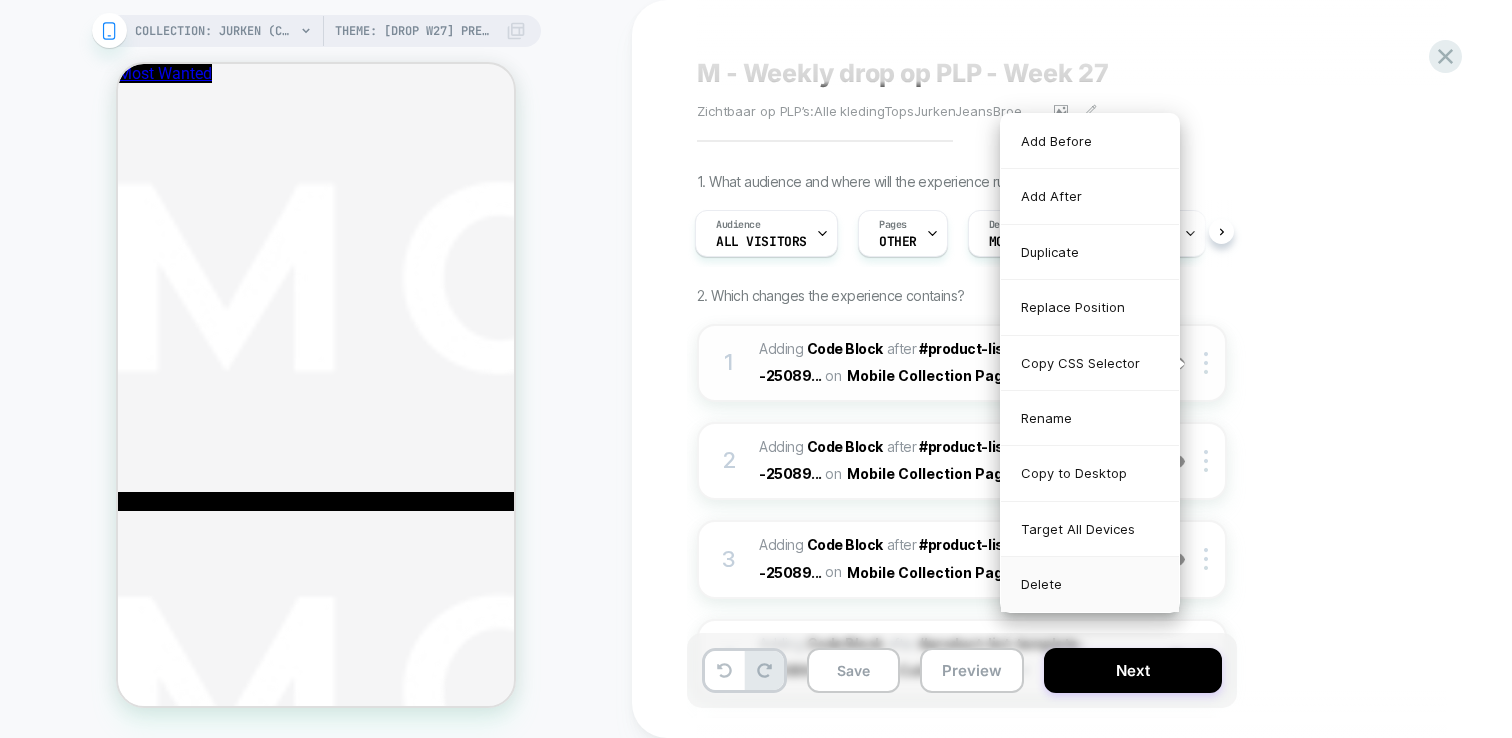 click on "Delete" at bounding box center (1090, 584) 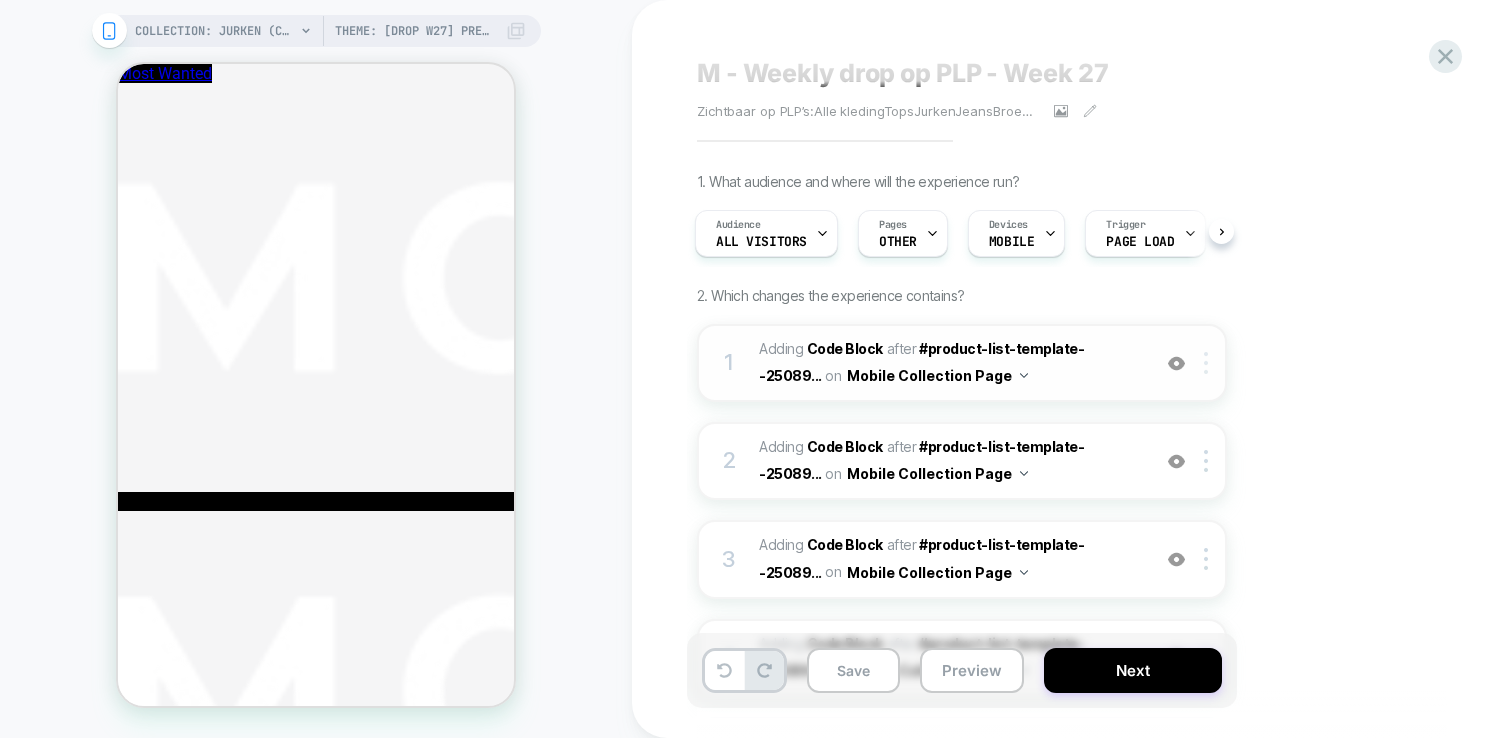 click at bounding box center [1206, 363] 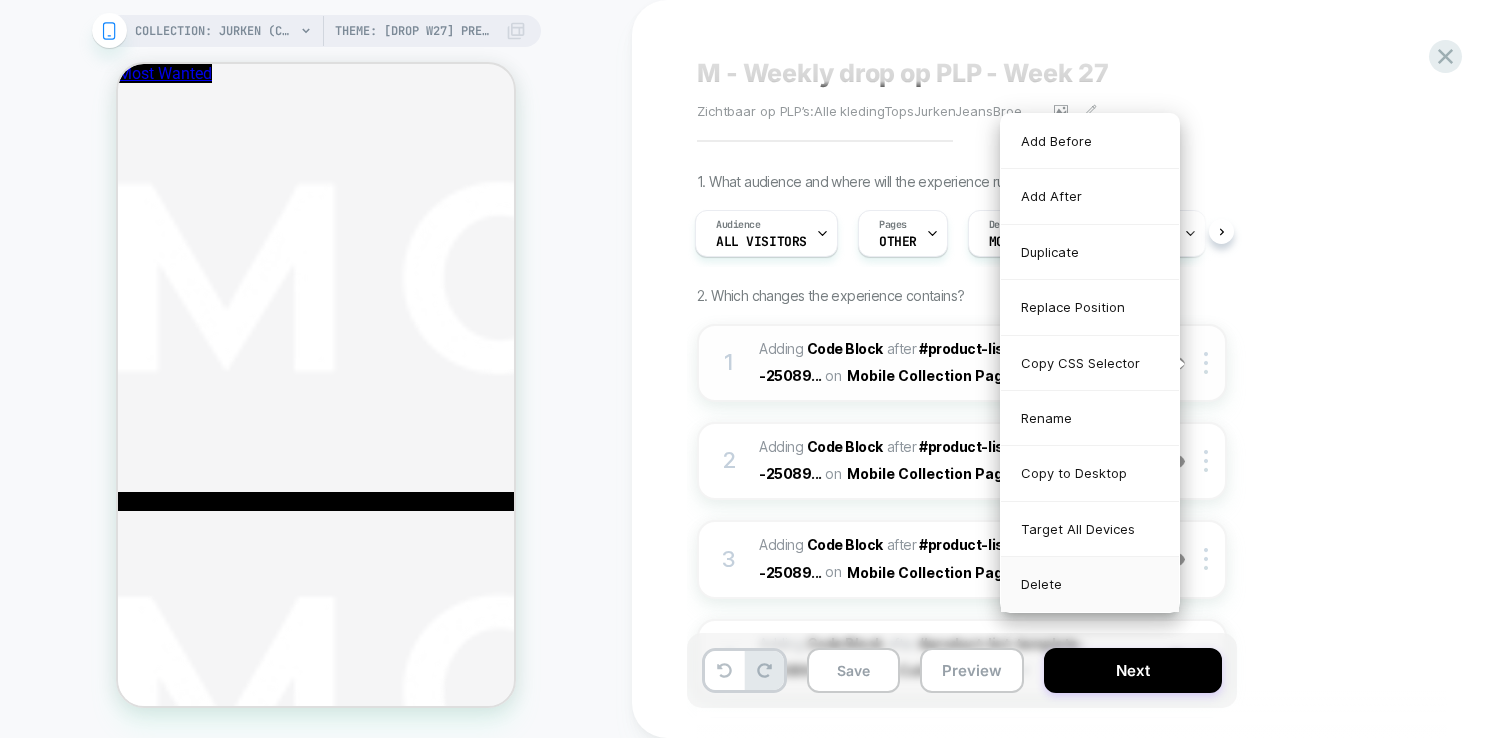 click on "Delete" at bounding box center [1090, 584] 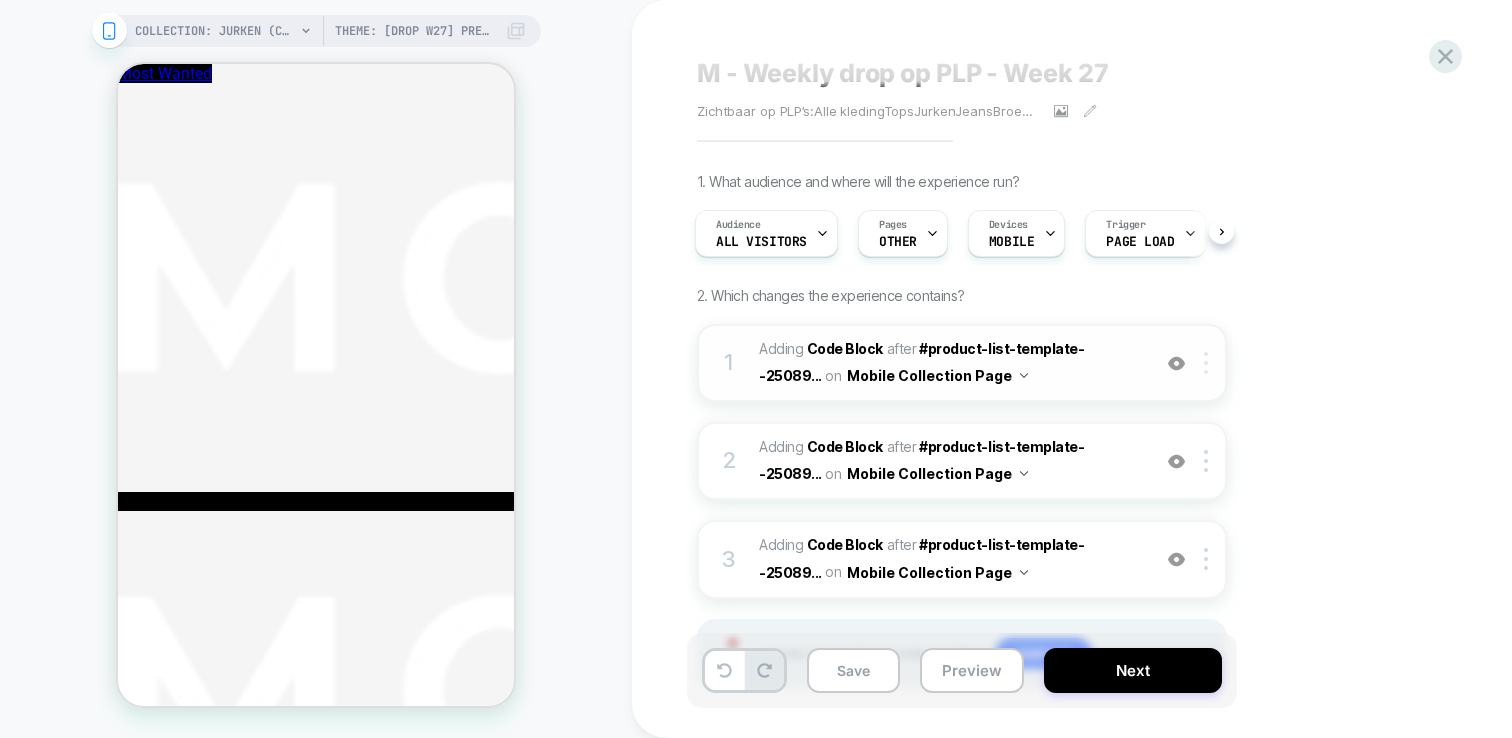 click at bounding box center (1209, 363) 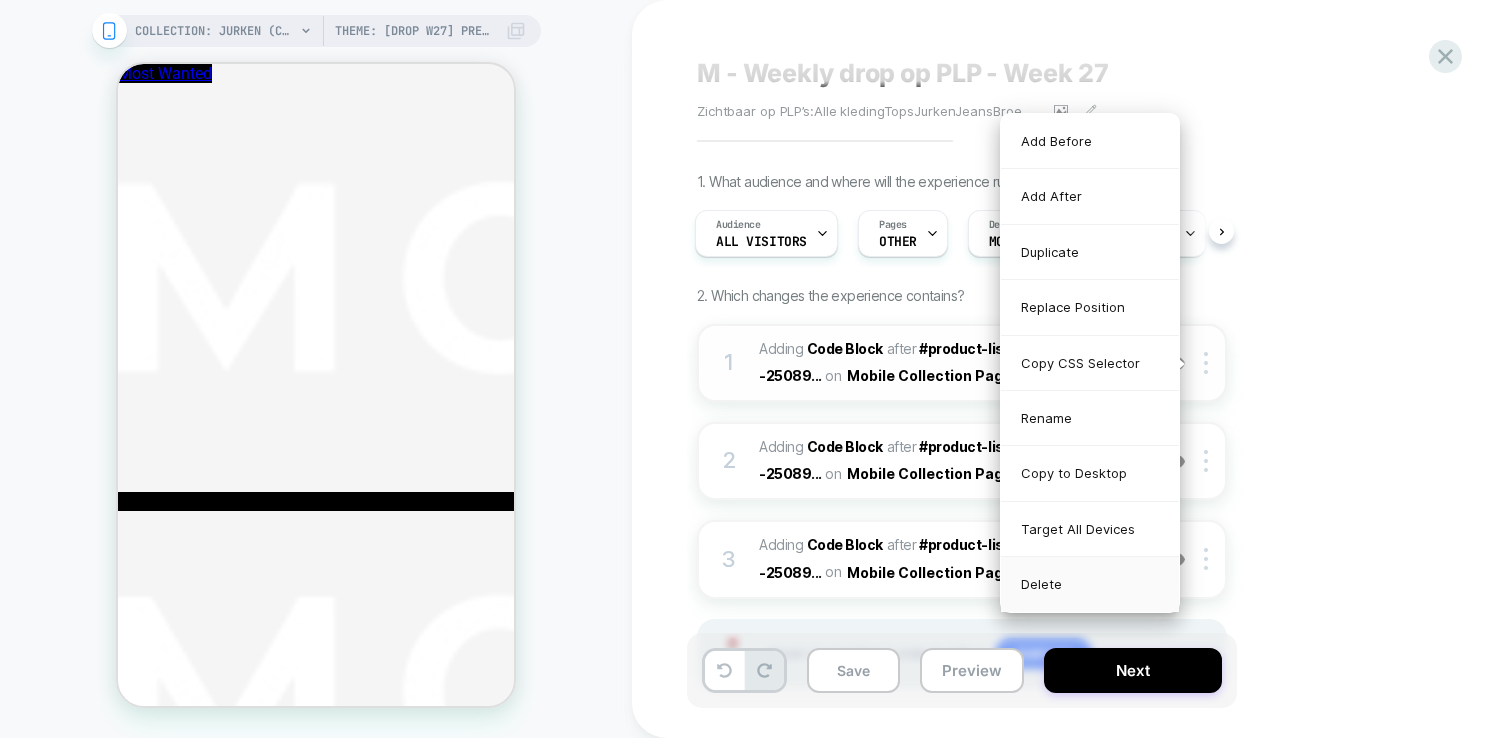 click on "Delete" at bounding box center (1090, 584) 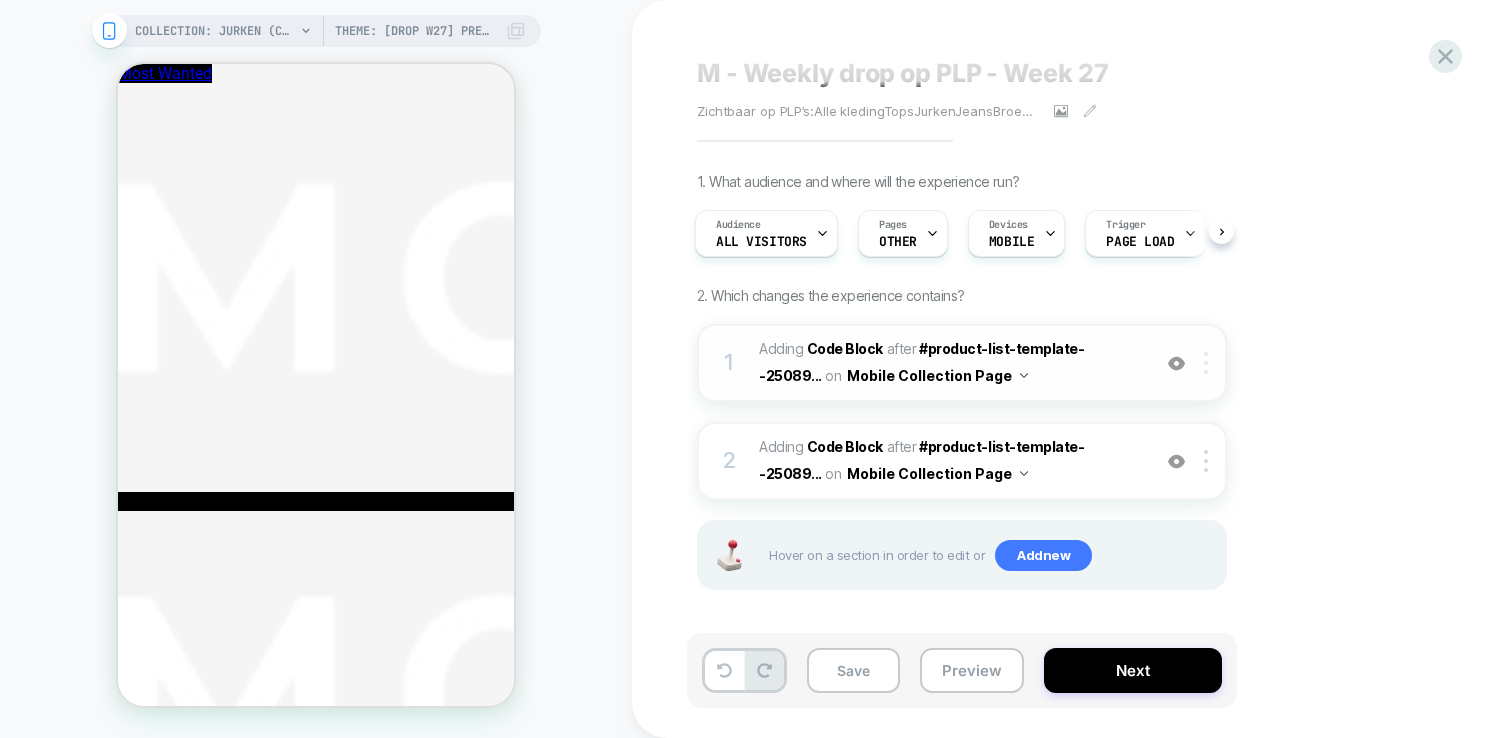 click at bounding box center (1209, 363) 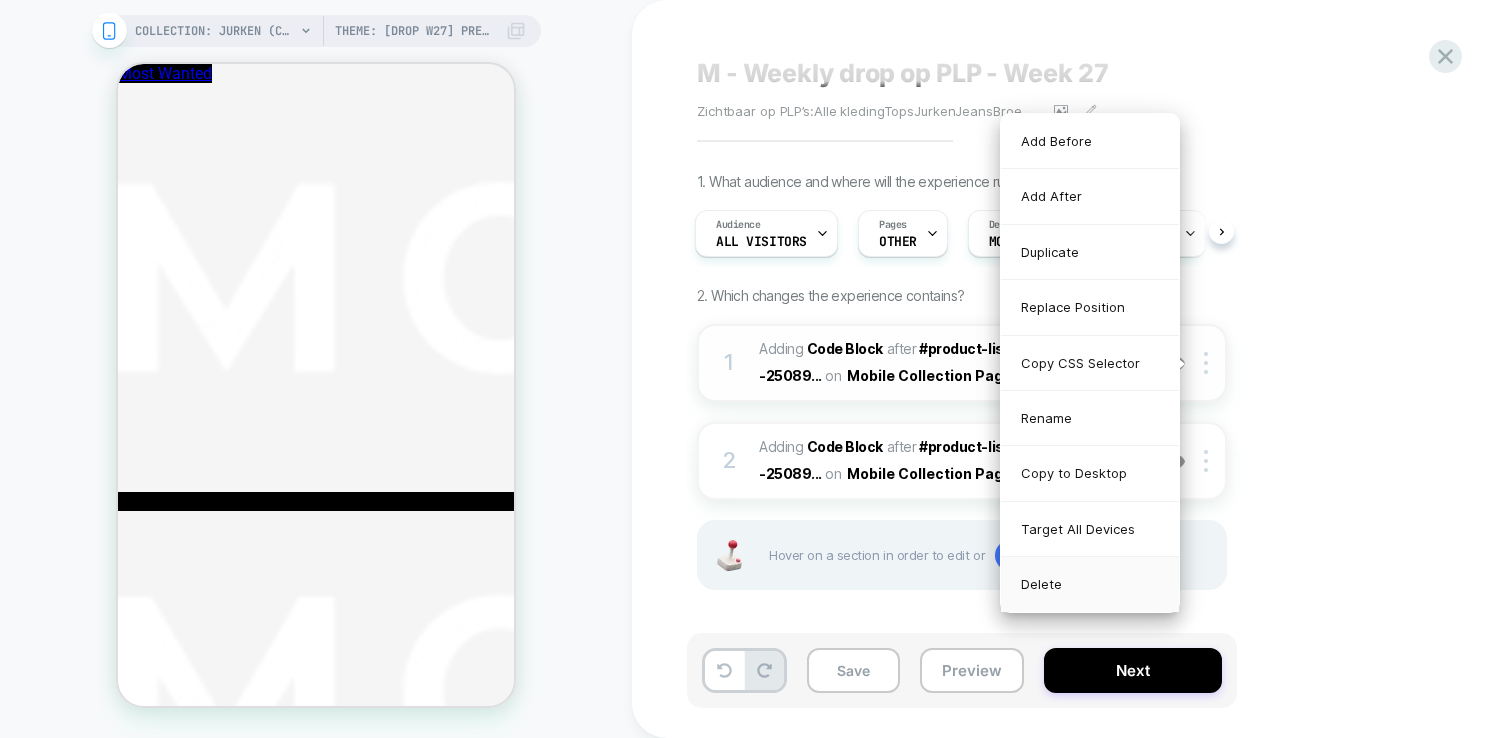 click on "Delete" at bounding box center (1090, 584) 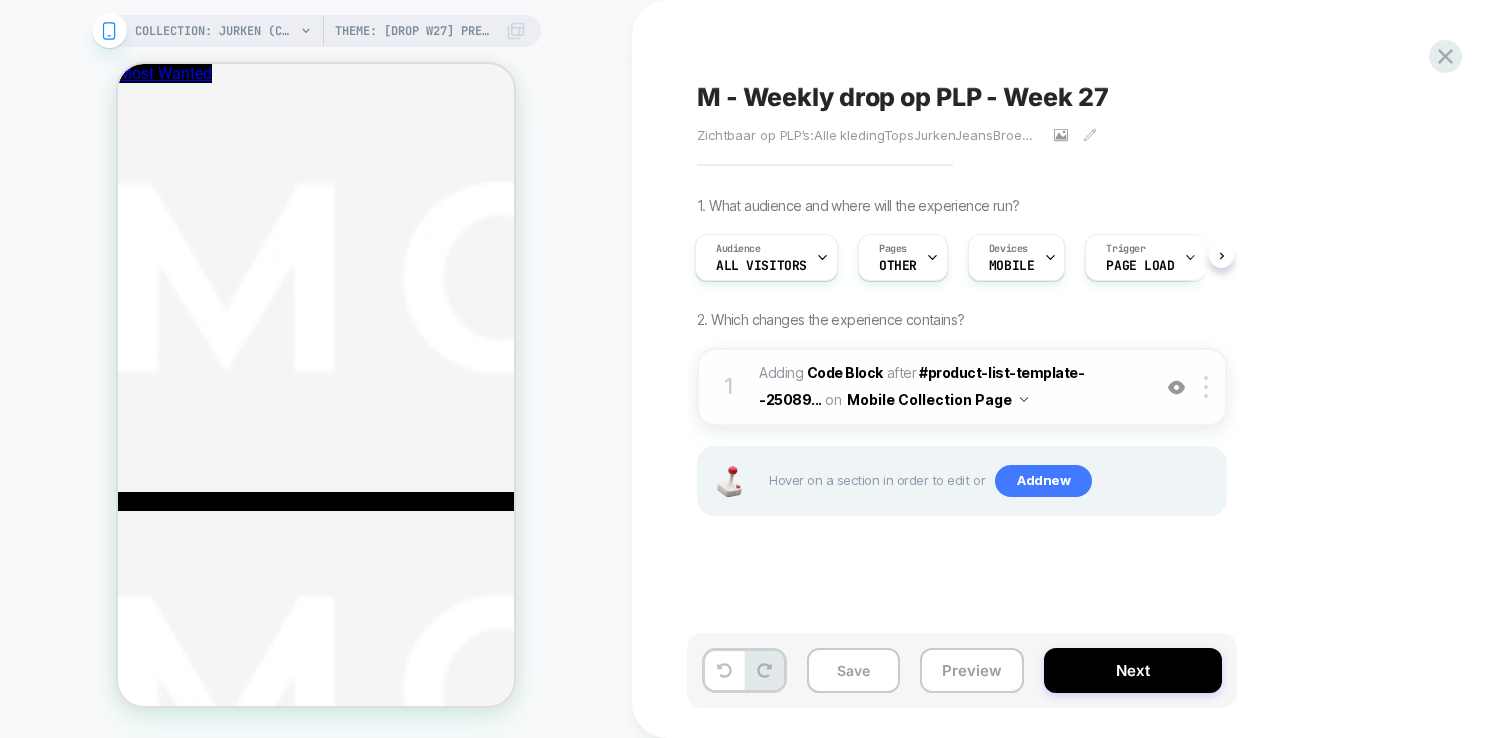 click on "1 Adding   Code Block   AFTER #product-list-template--25089... #product-list-template--25089771700601__main > .product-card:nth-child(8) > .product-card__info   on Mobile Collection Page Add Before Add After Duplicate Replace Position Copy CSS Selector Rename Copy to   Desktop Target   All Devices Delete" at bounding box center [962, 387] 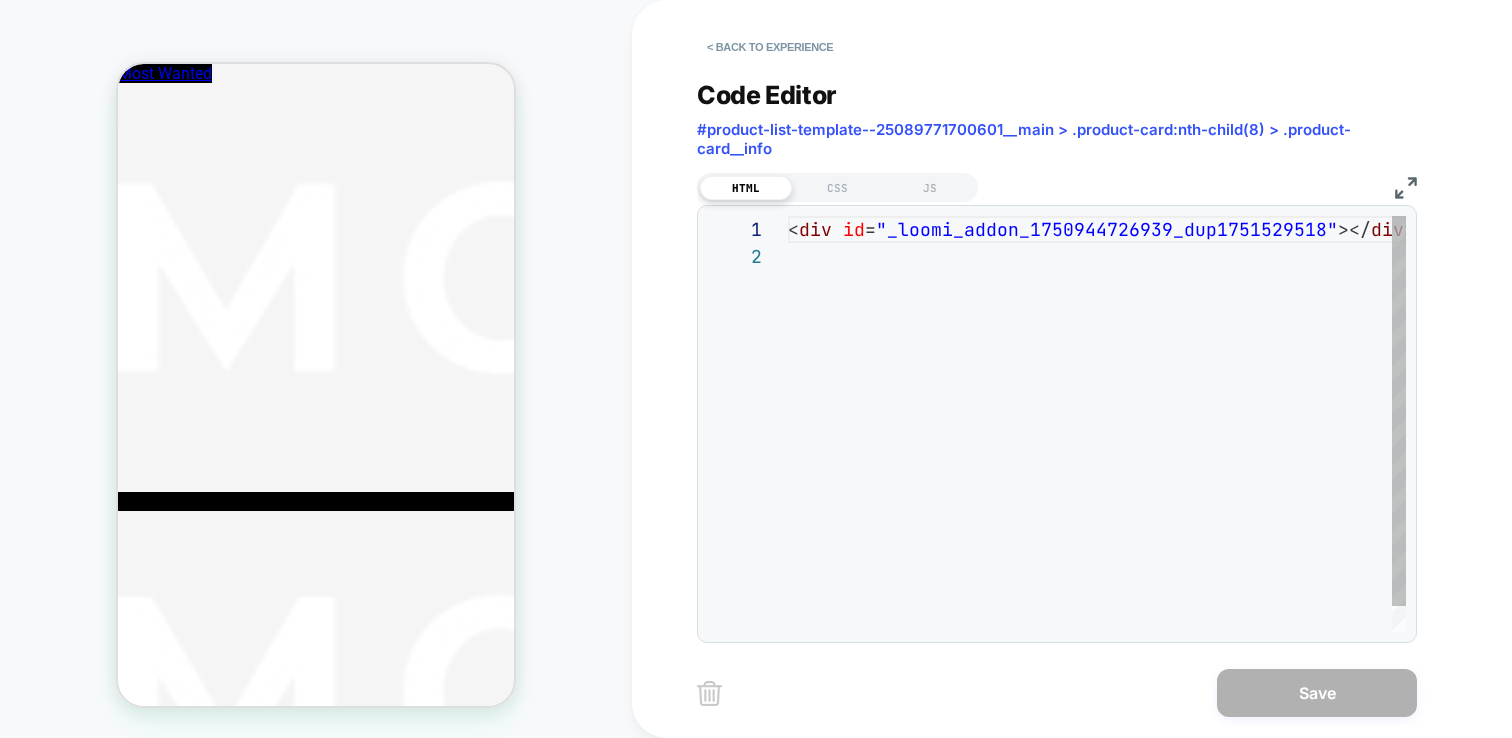 scroll, scrollTop: 27, scrollLeft: 0, axis: vertical 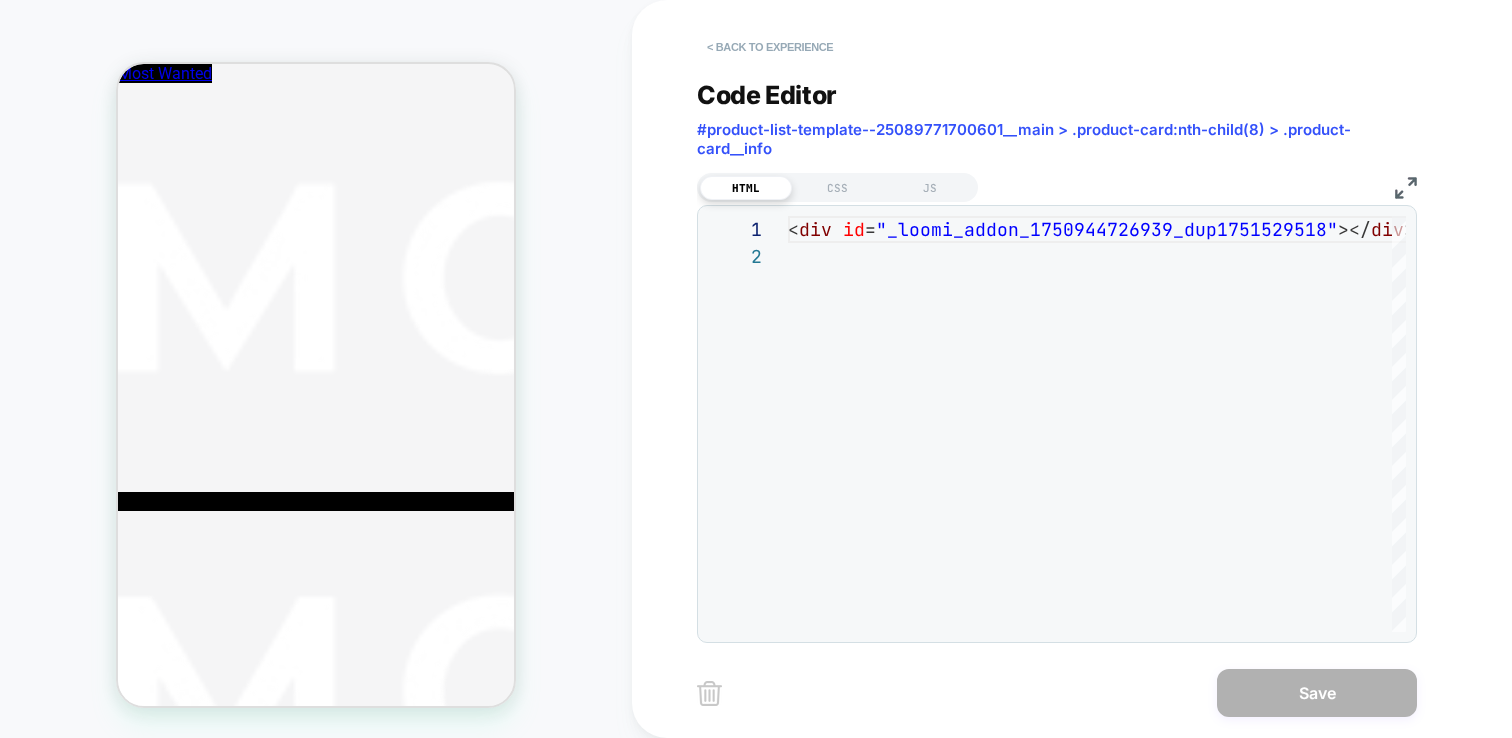 click on "< Back to experience" at bounding box center (770, 47) 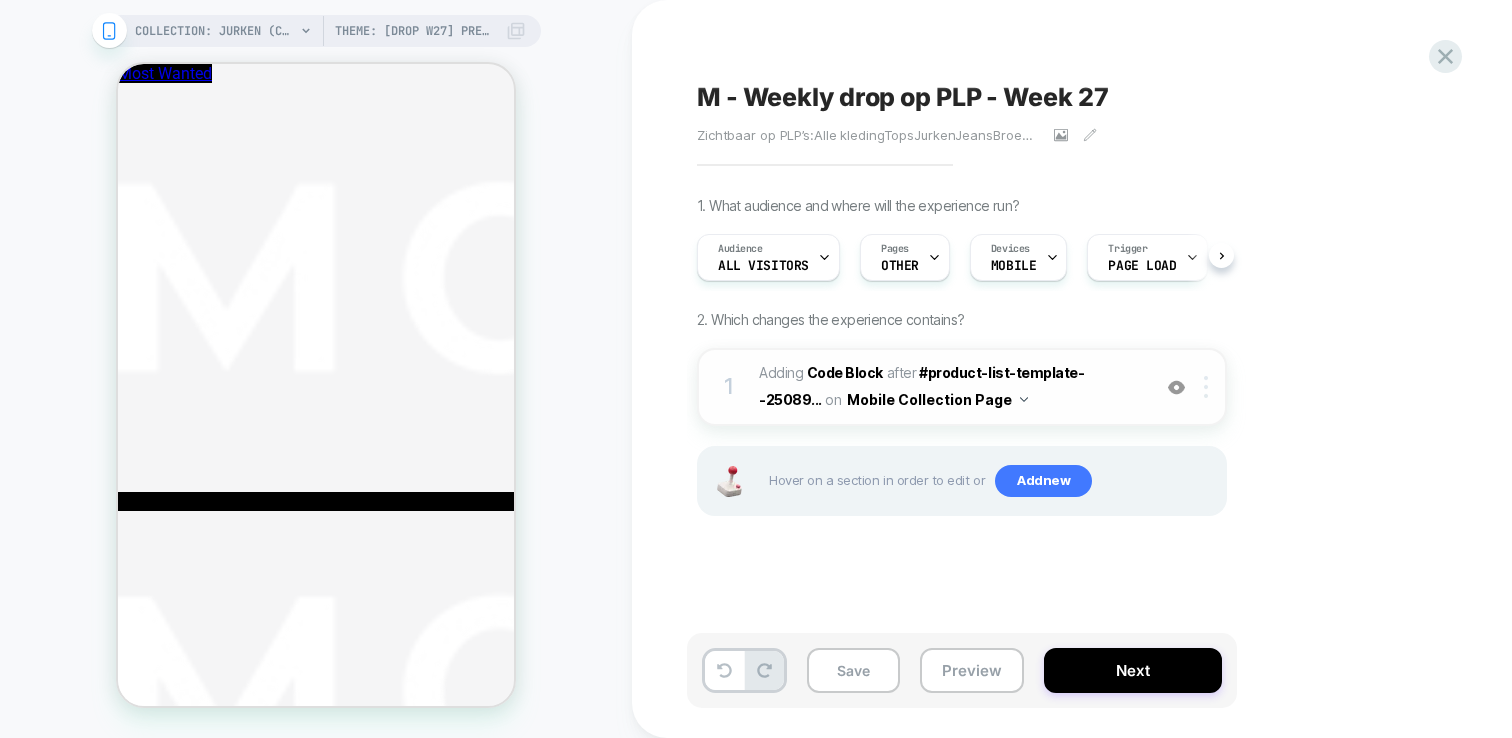 scroll, scrollTop: 0, scrollLeft: 1, axis: horizontal 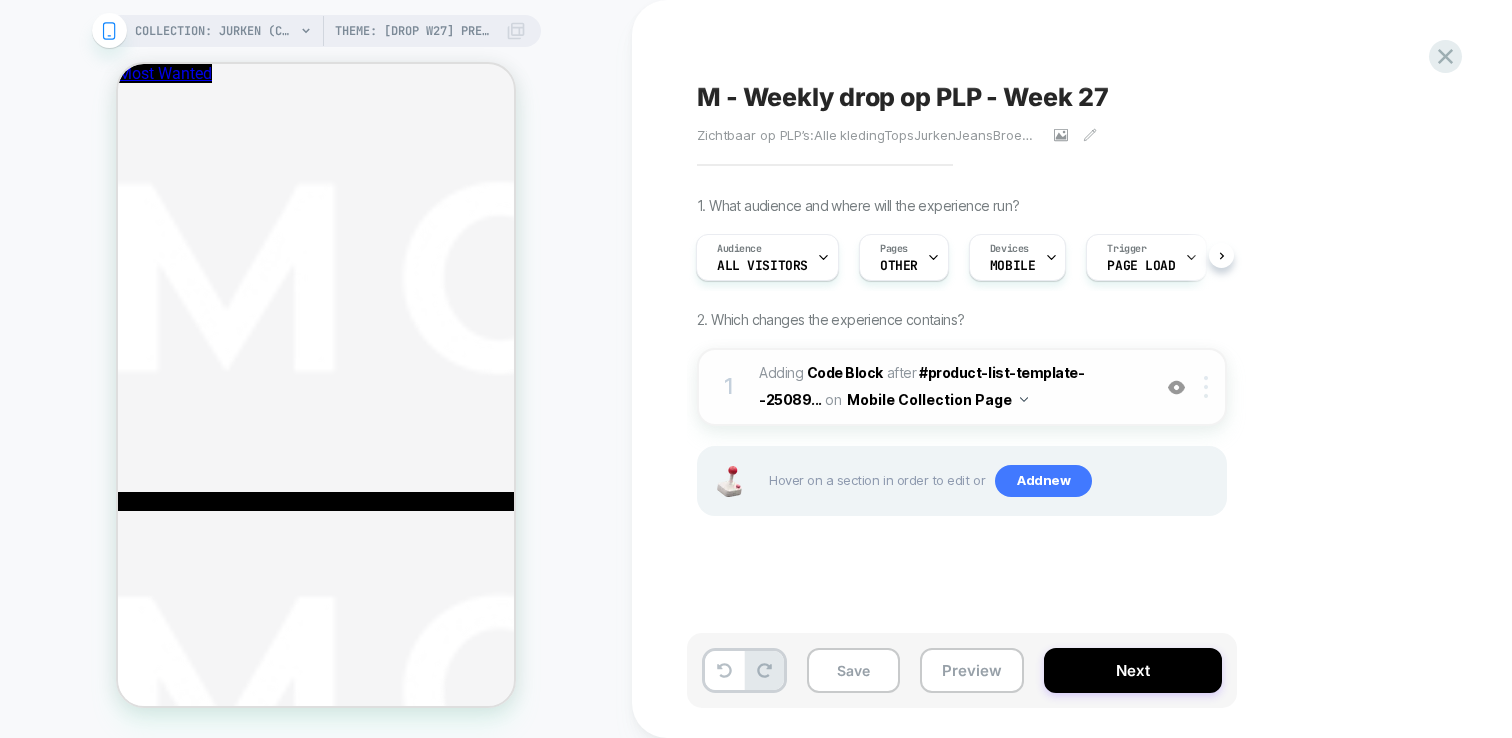 click at bounding box center (1209, 387) 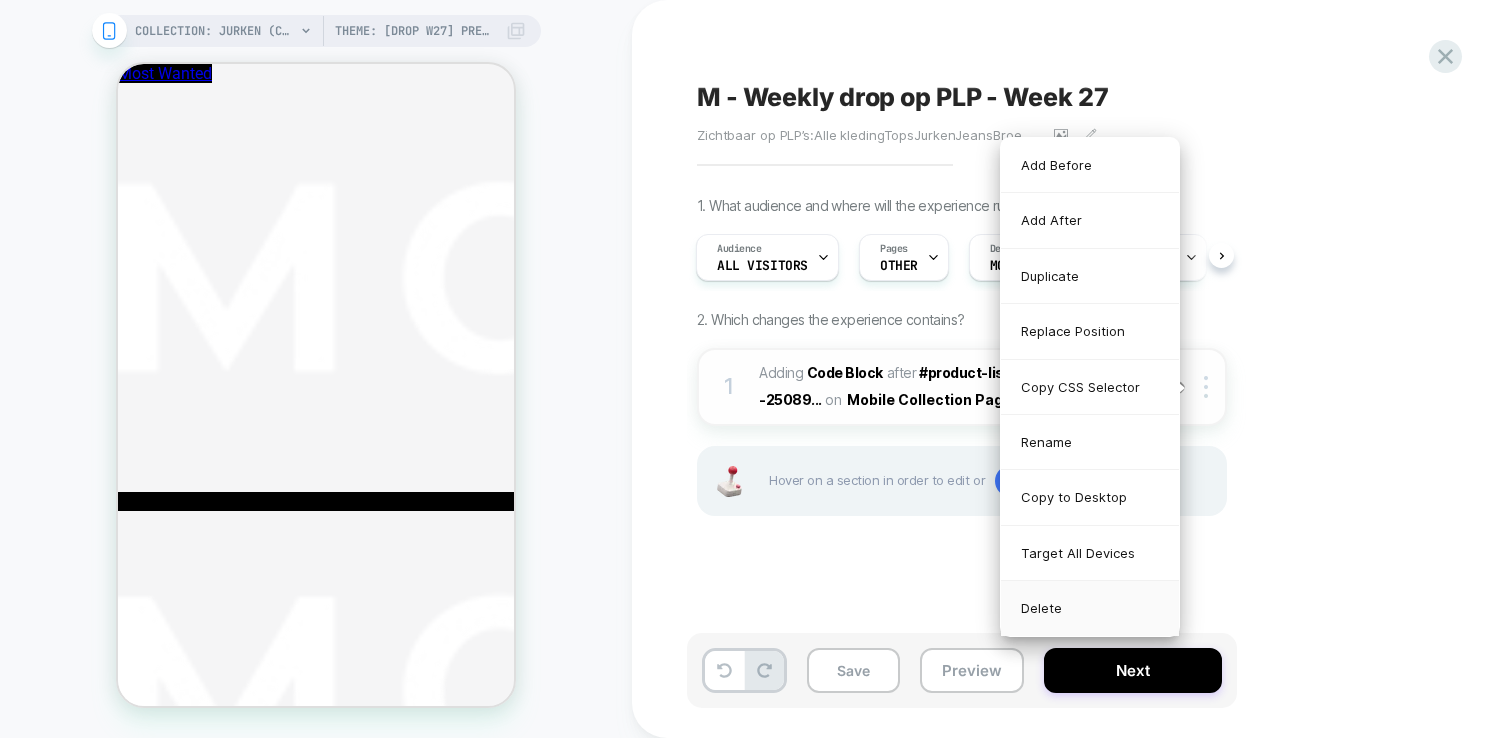 click on "Delete" at bounding box center [1090, 608] 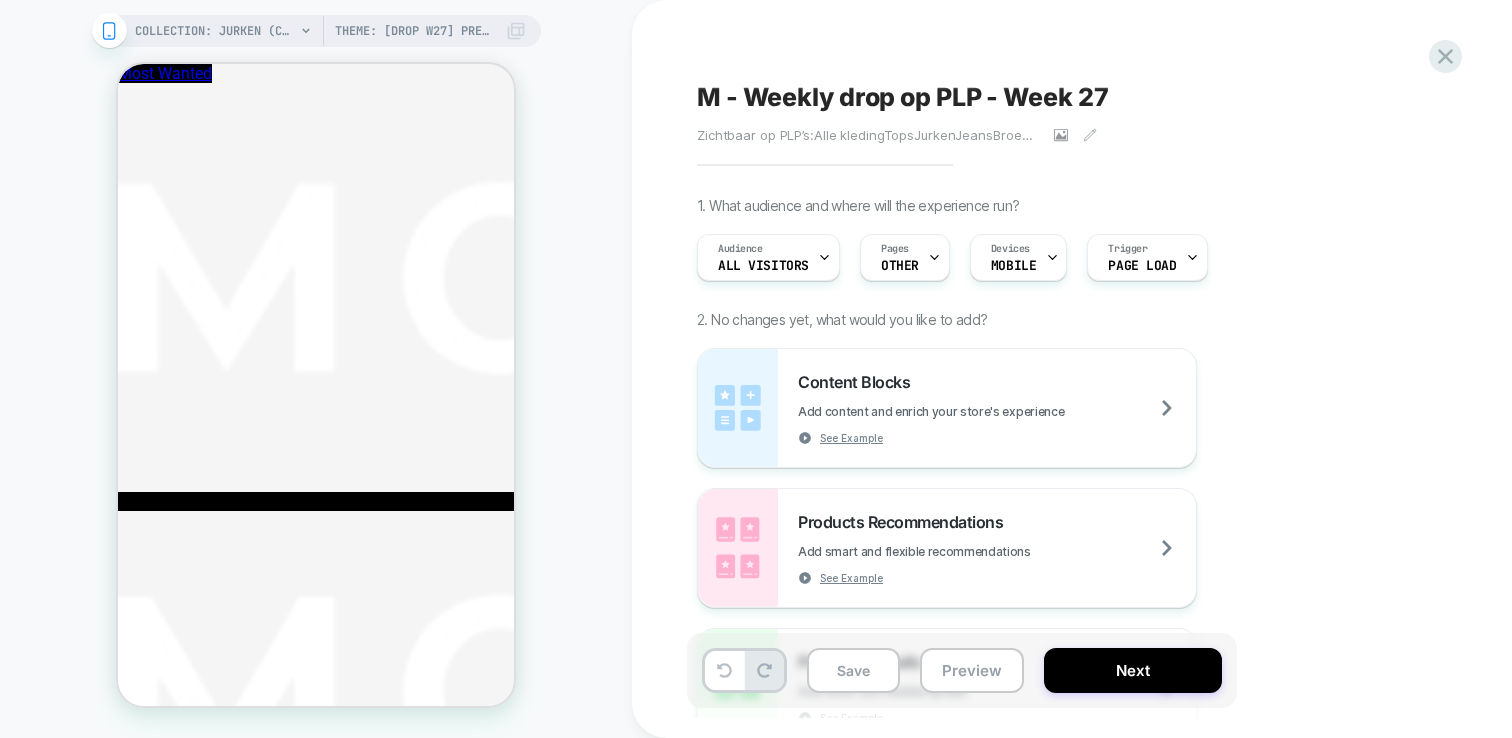 scroll, scrollTop: 0, scrollLeft: 0, axis: both 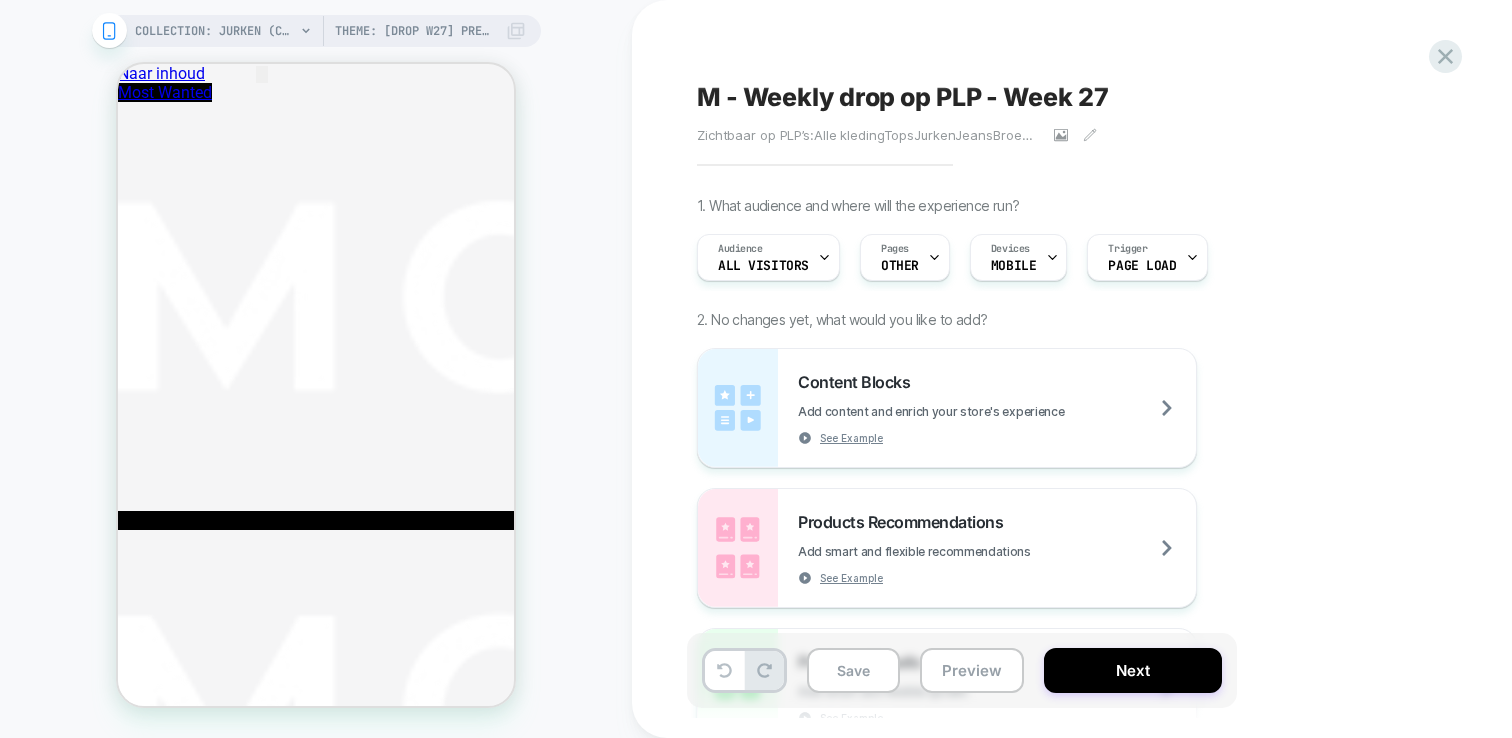 click on "COLLECTION: Jurken (Category)" at bounding box center [215, 31] 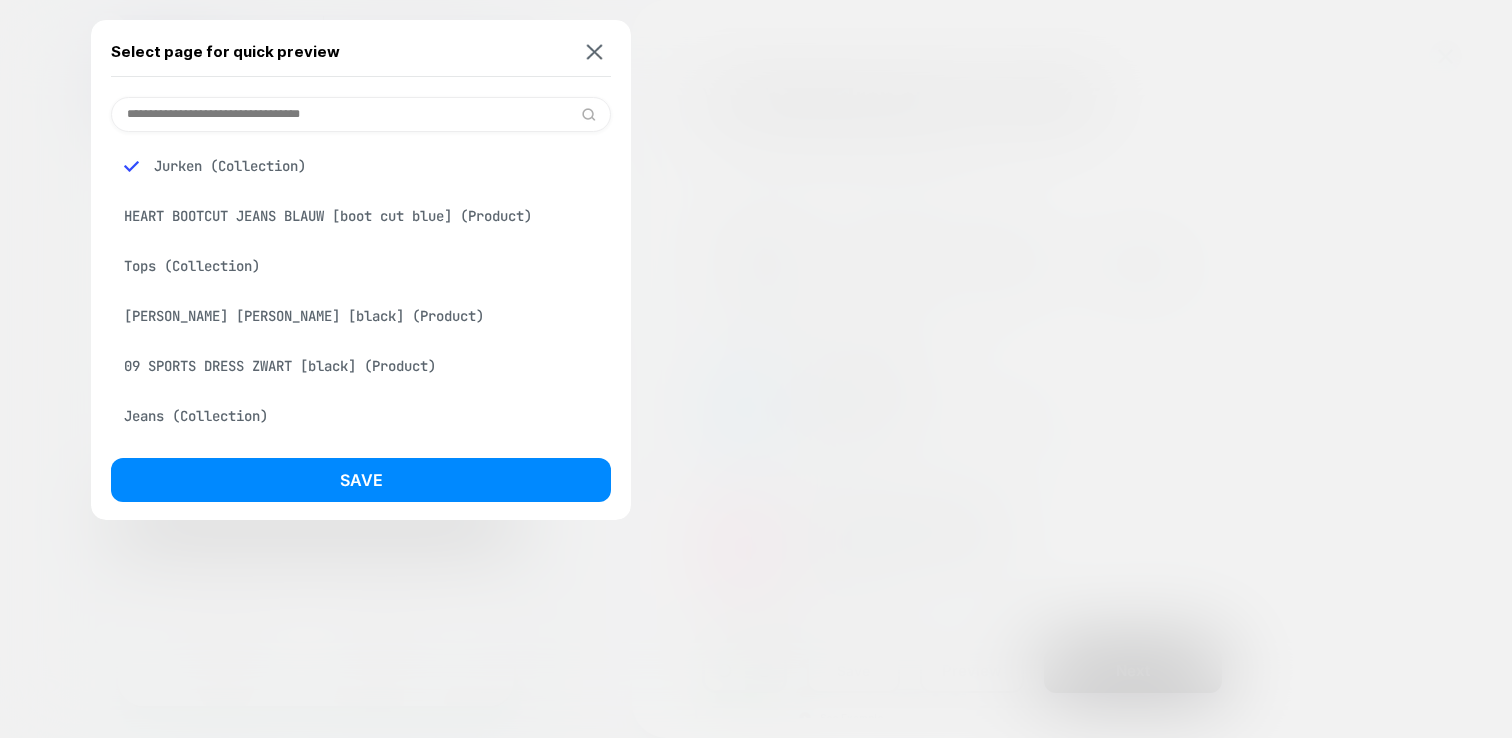 click at bounding box center (361, 114) 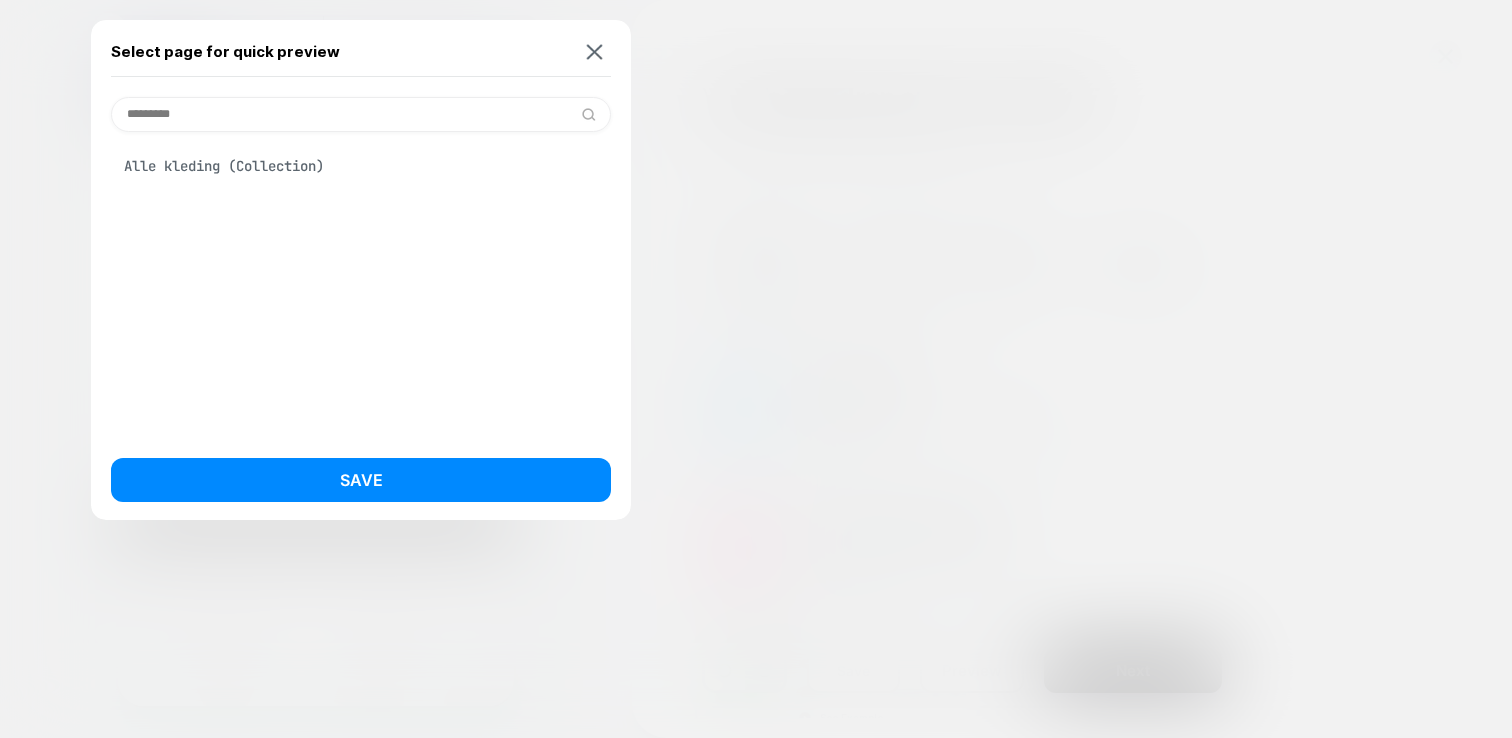 type on "*********" 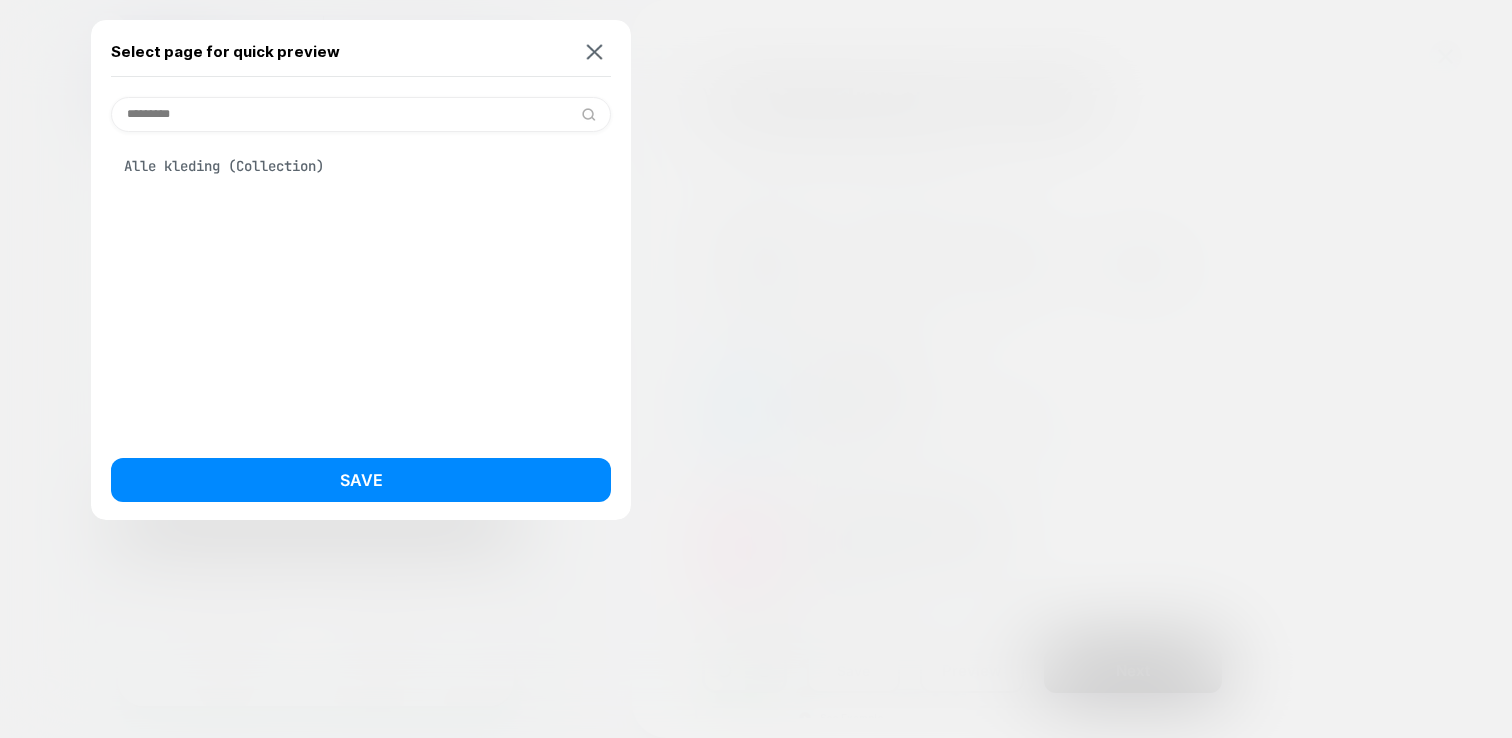 click on "Alle kleding (Collection)" at bounding box center [361, 166] 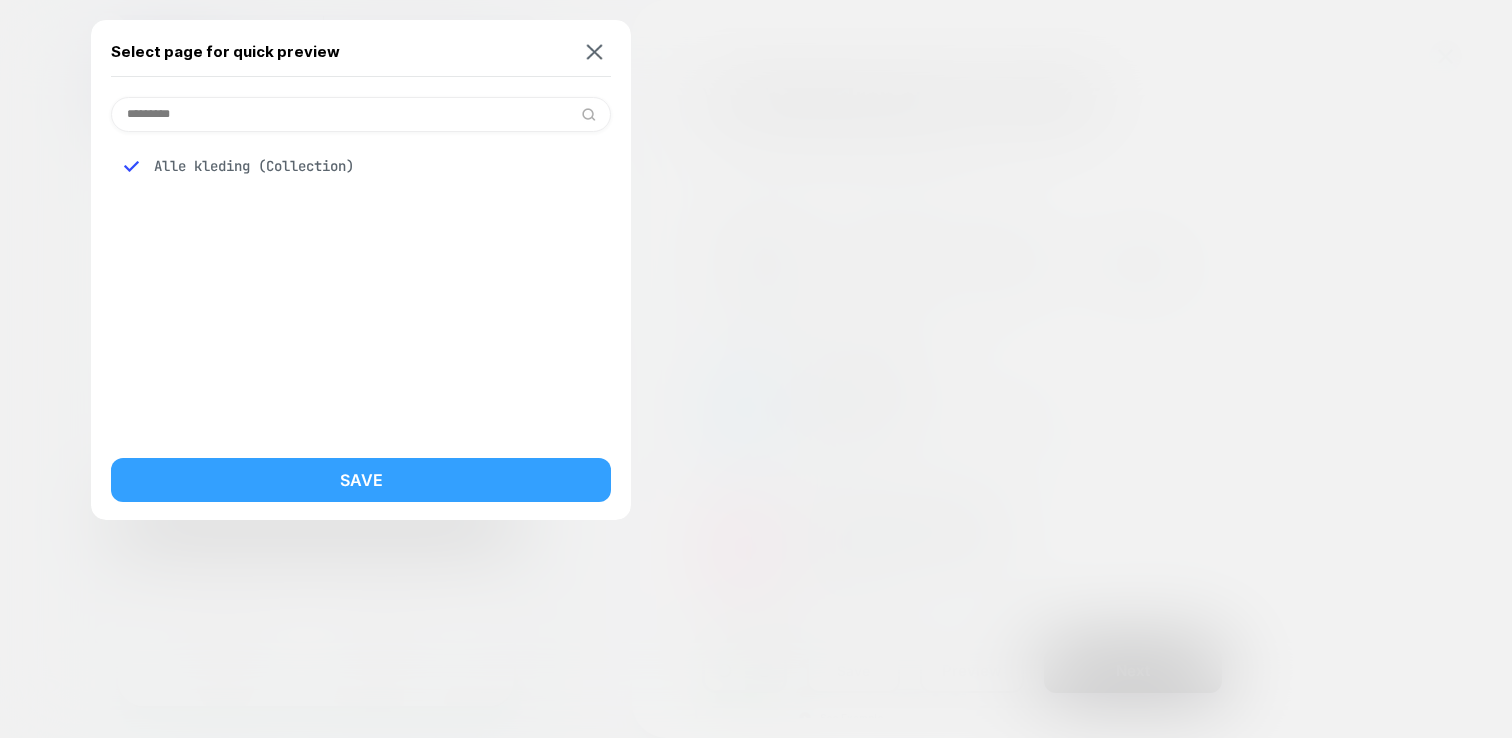 click on "Save" at bounding box center (361, 480) 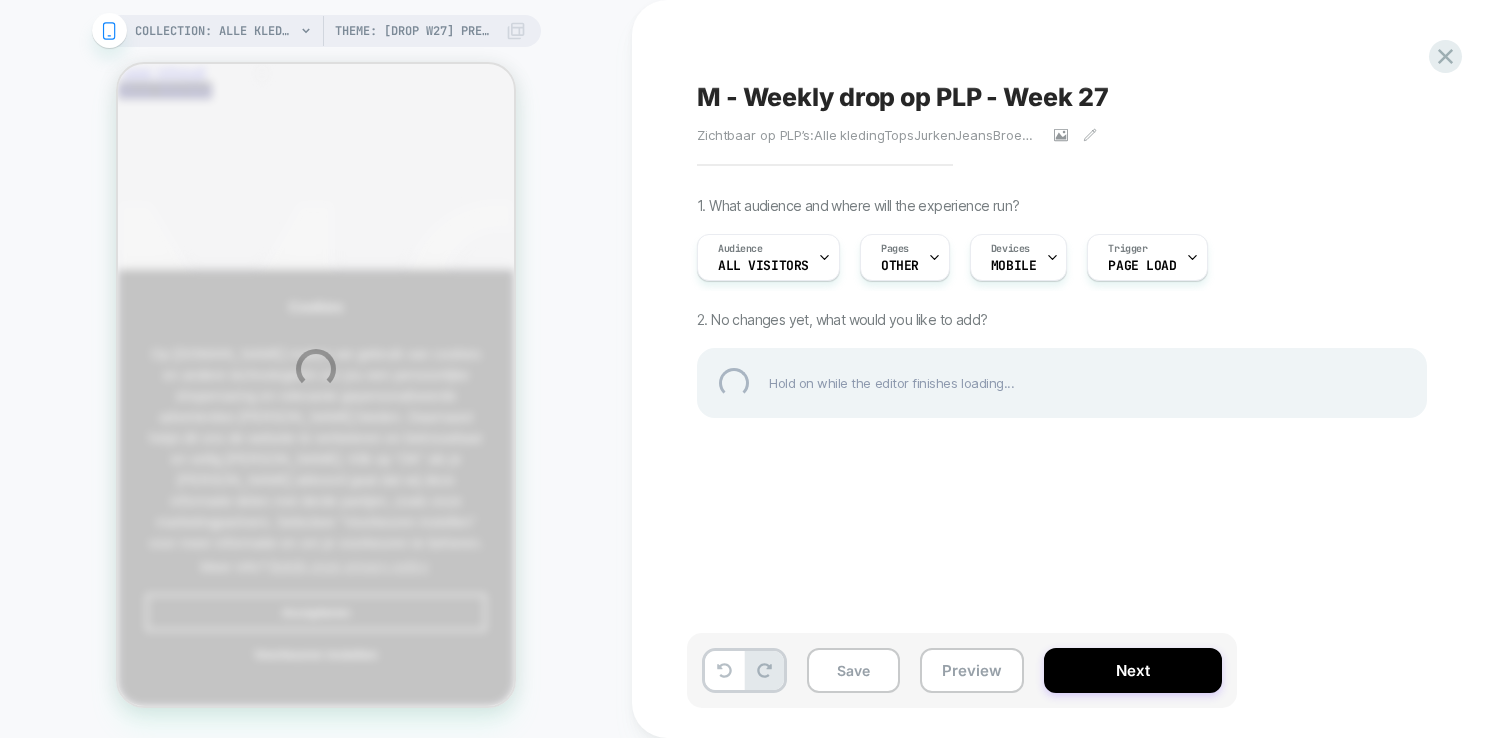 scroll, scrollTop: 0, scrollLeft: 0, axis: both 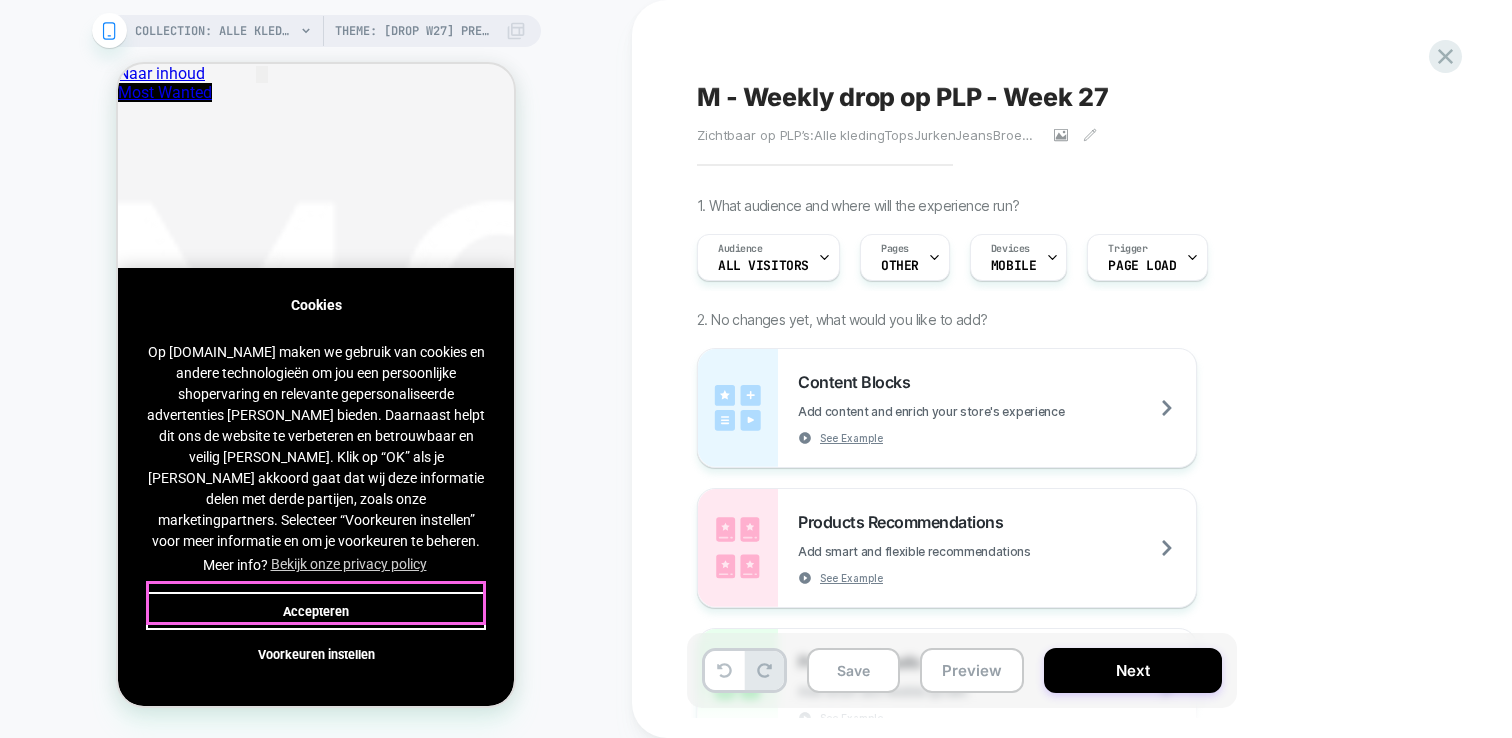 click on "Accepteren" at bounding box center (316, 611) 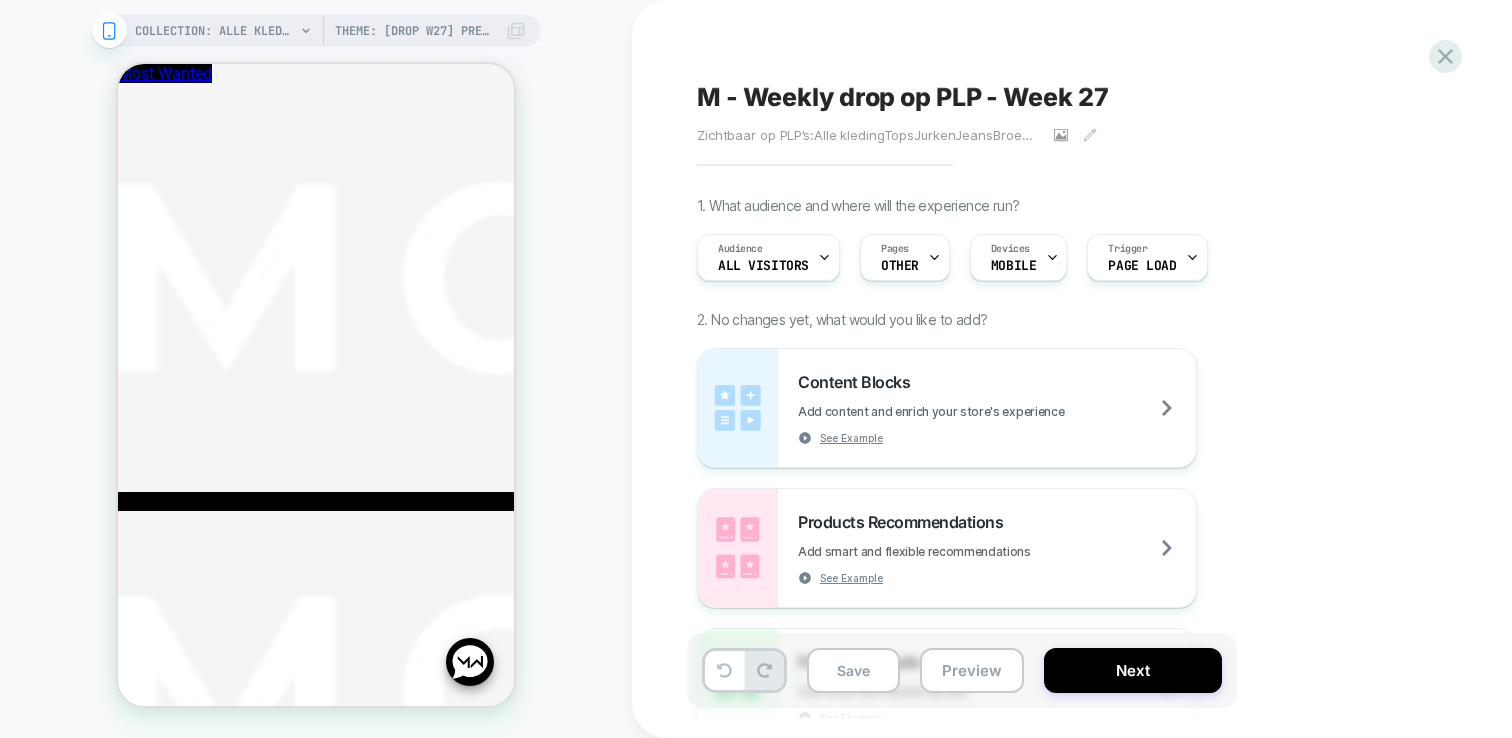 scroll, scrollTop: 1461, scrollLeft: 0, axis: vertical 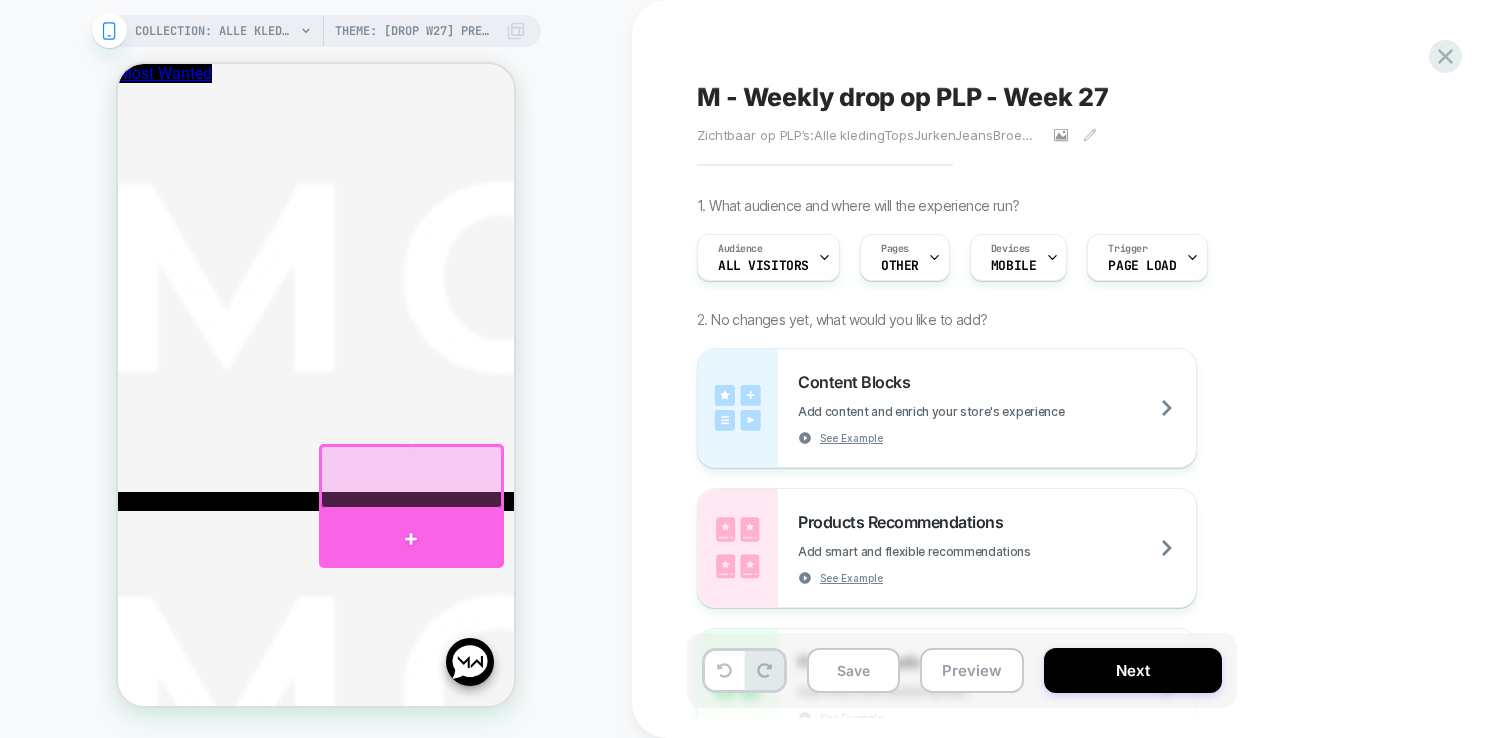 click at bounding box center (412, 539) 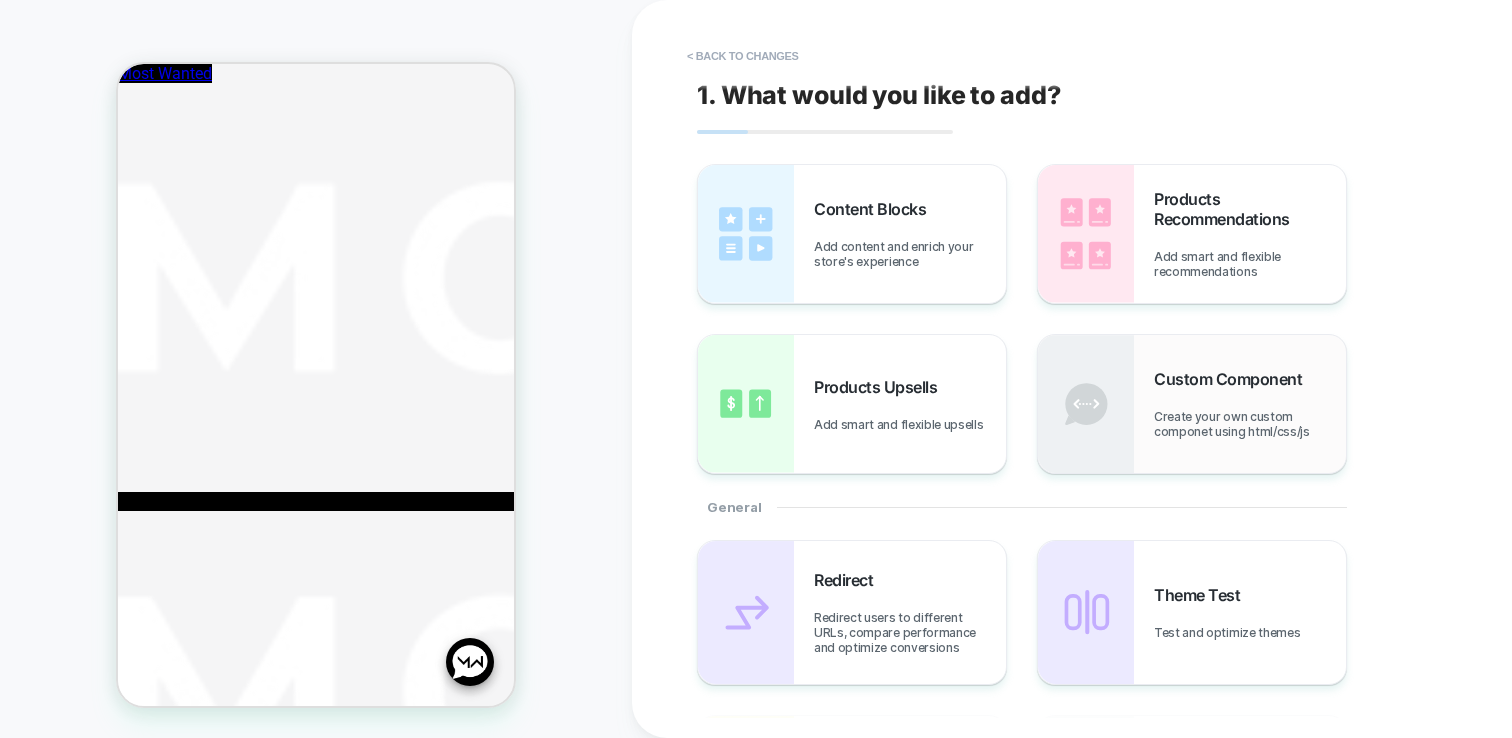 click on "Create your own custom componet using html/css/js" at bounding box center [1250, 424] 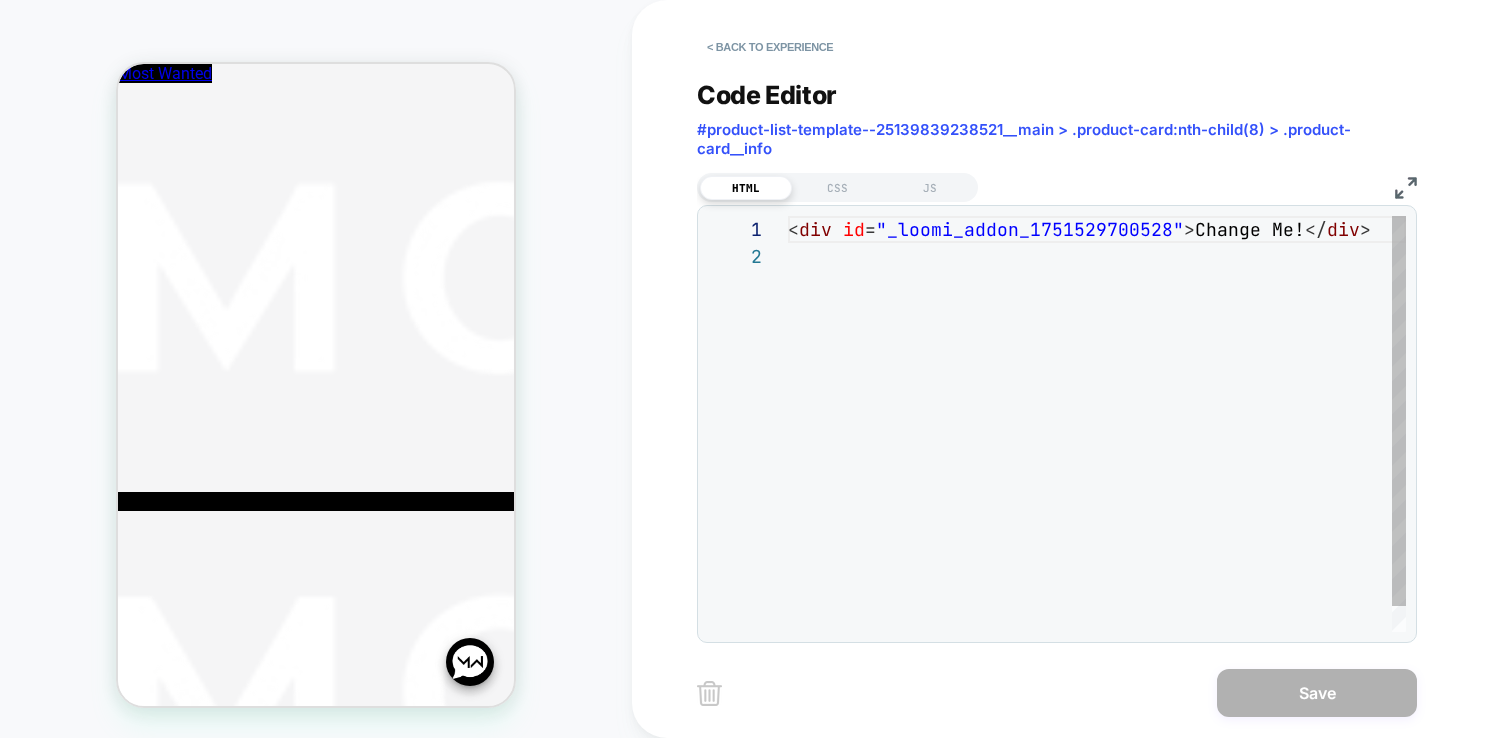 scroll, scrollTop: 27, scrollLeft: 0, axis: vertical 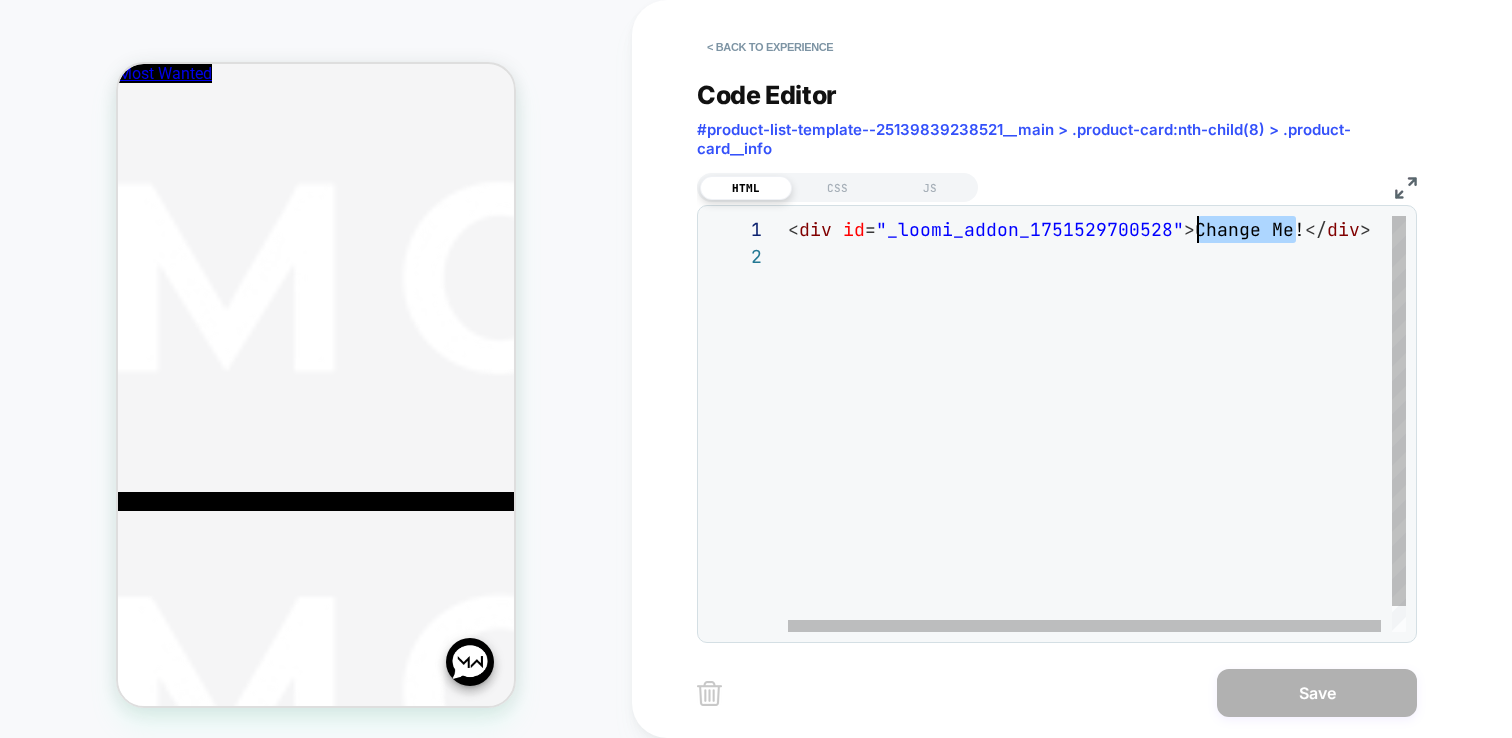 drag, startPoint x: 1294, startPoint y: 227, endPoint x: 1195, endPoint y: 229, distance: 99.0202 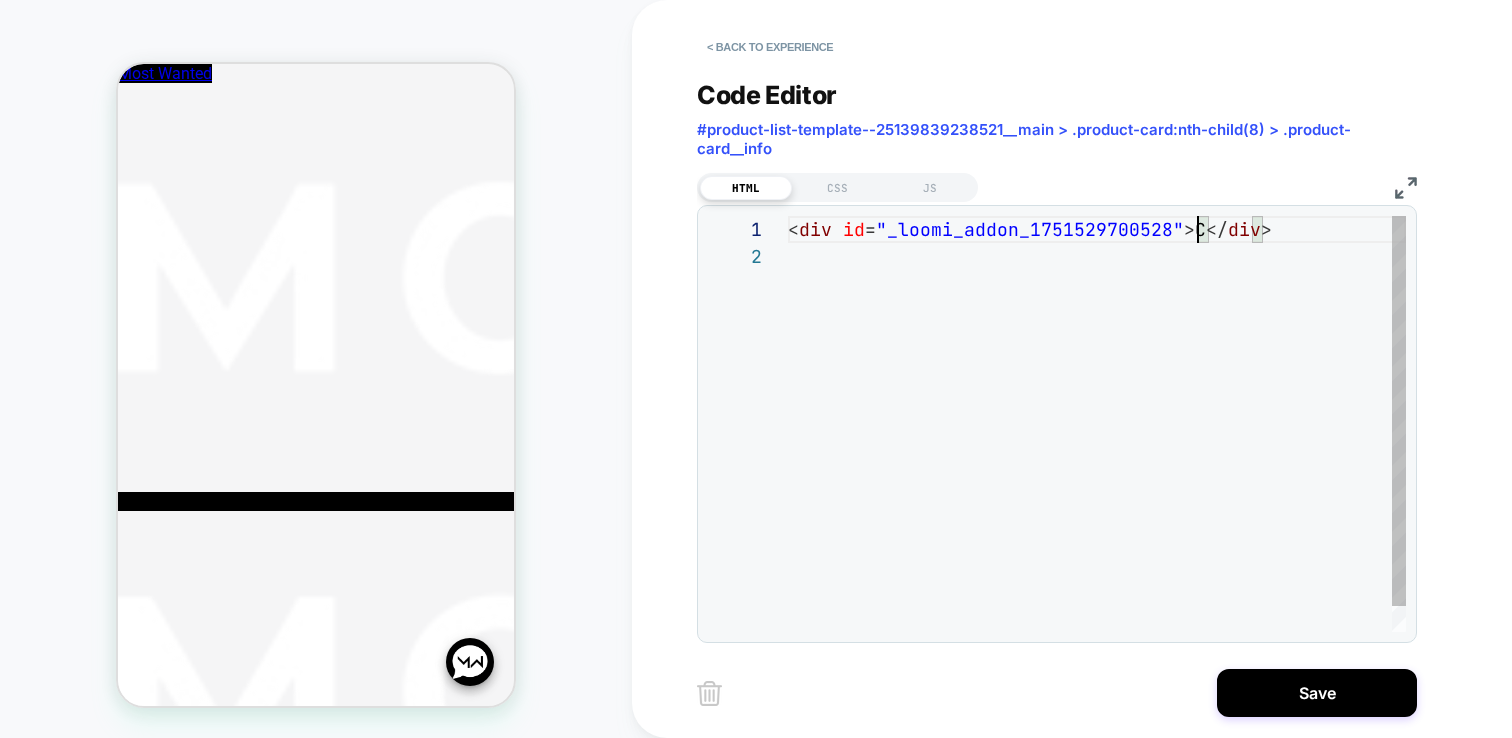 type on "**********" 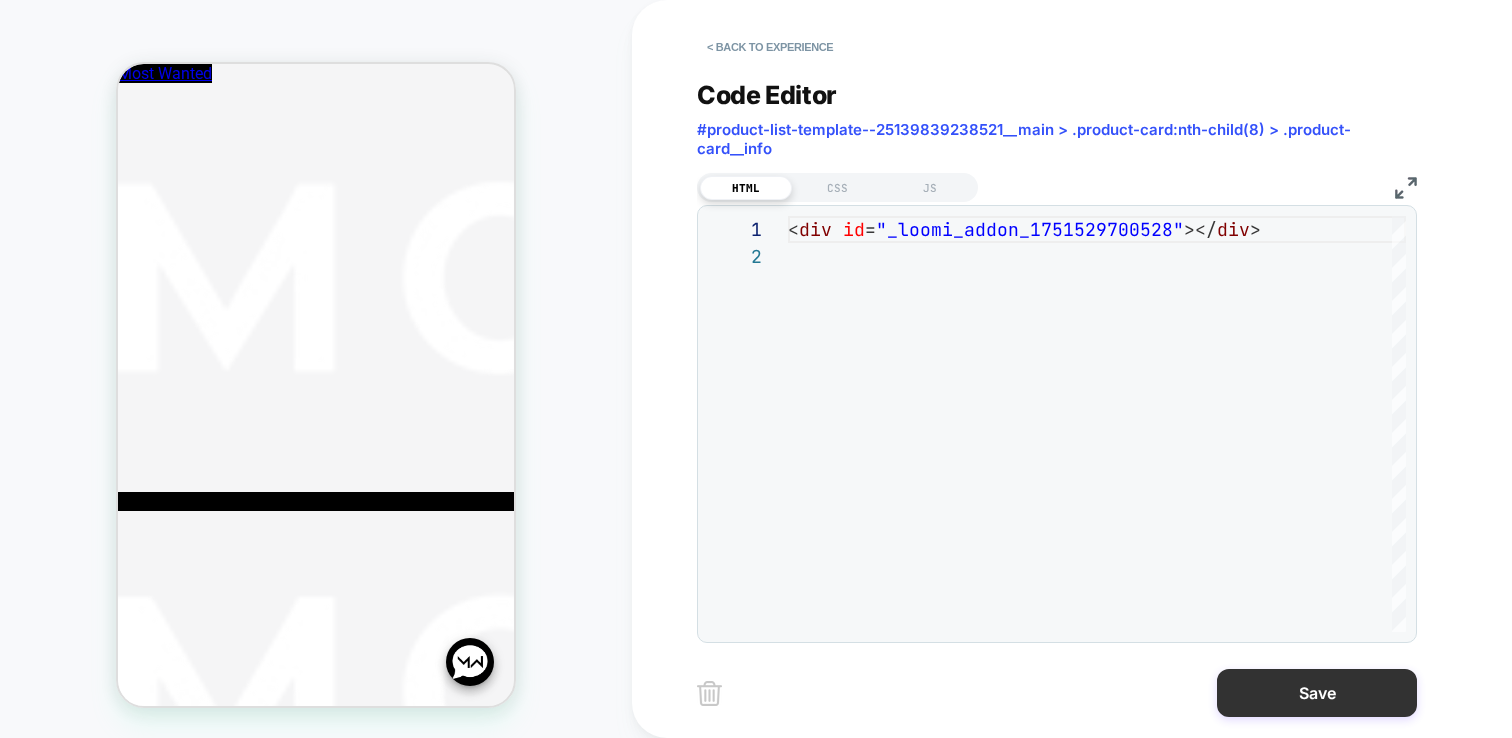 click on "Save" at bounding box center (1317, 693) 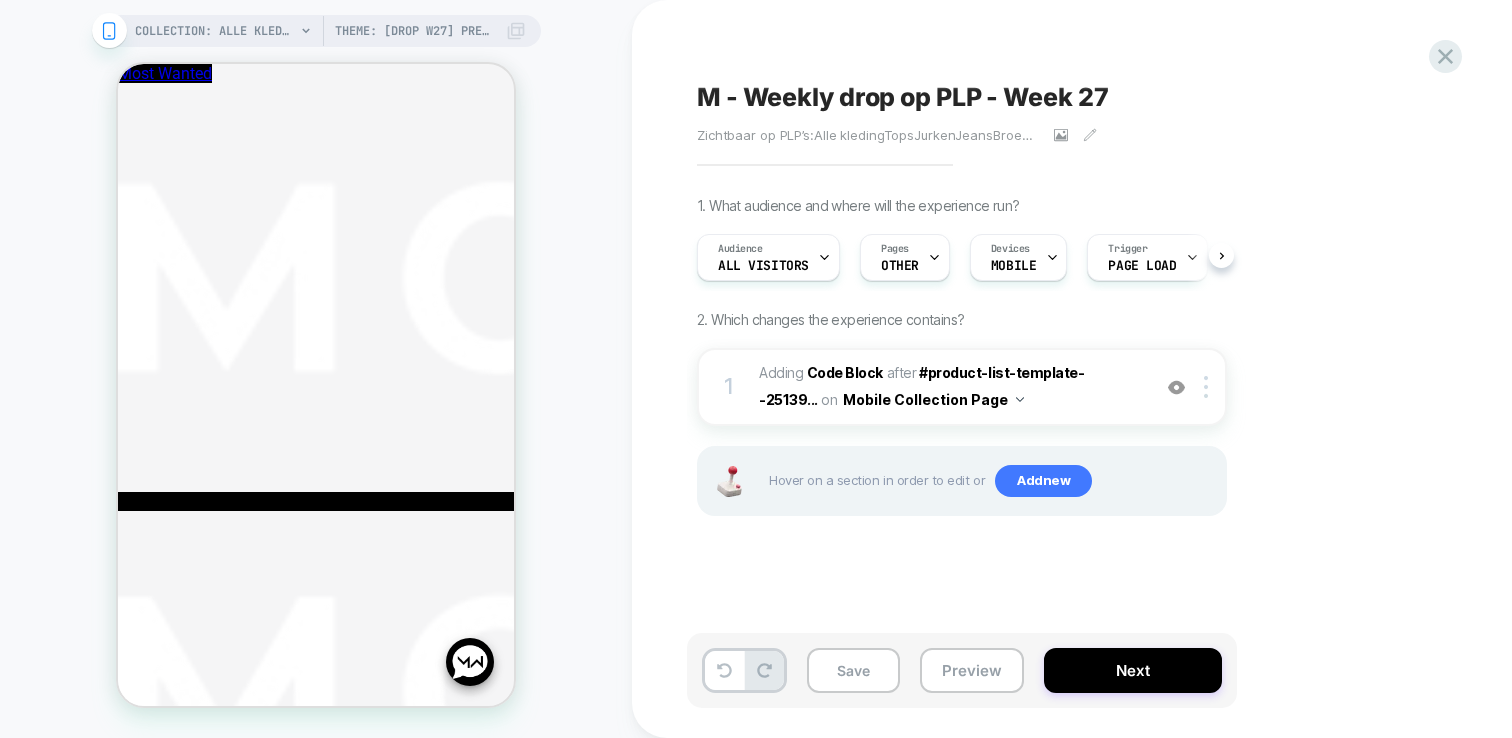 scroll, scrollTop: 0, scrollLeft: 1, axis: horizontal 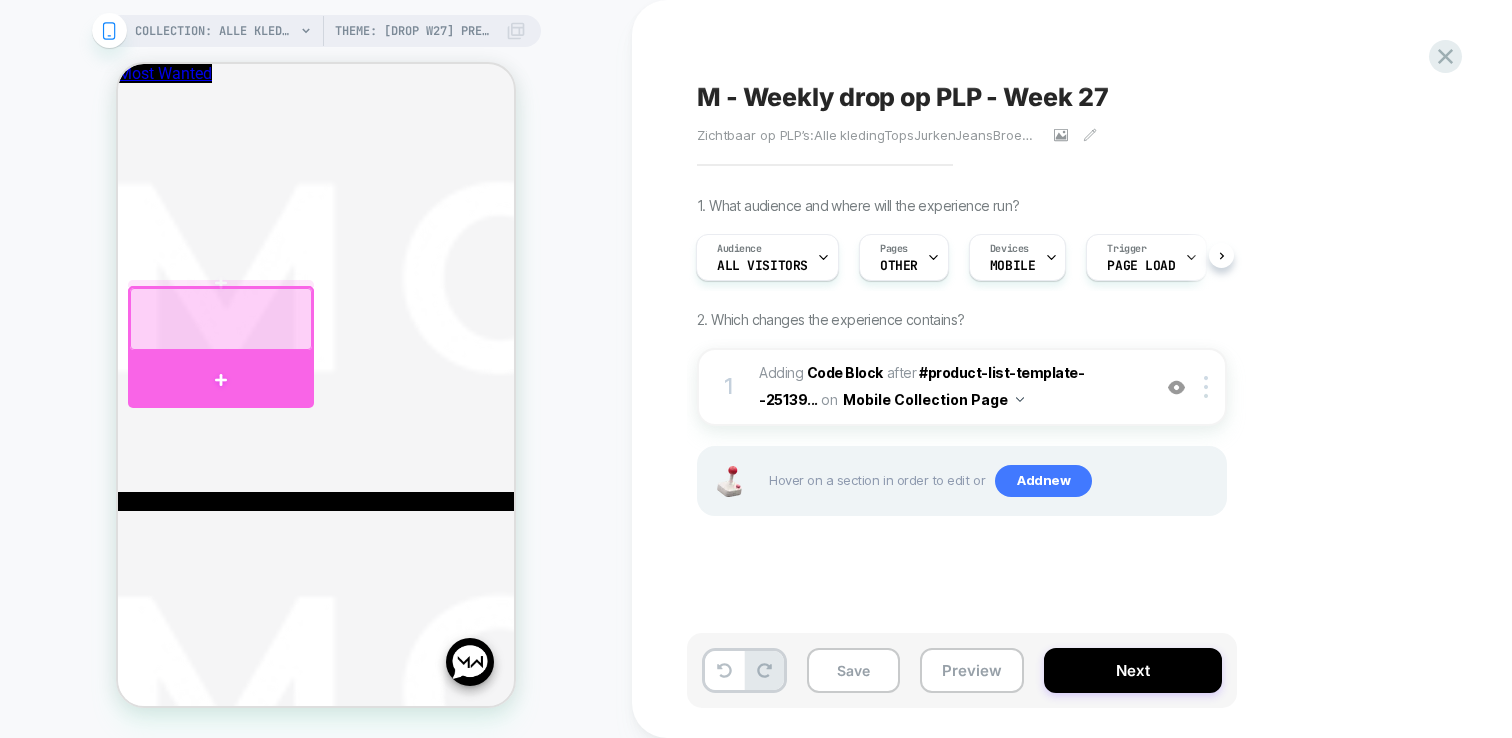 click at bounding box center (221, 379) 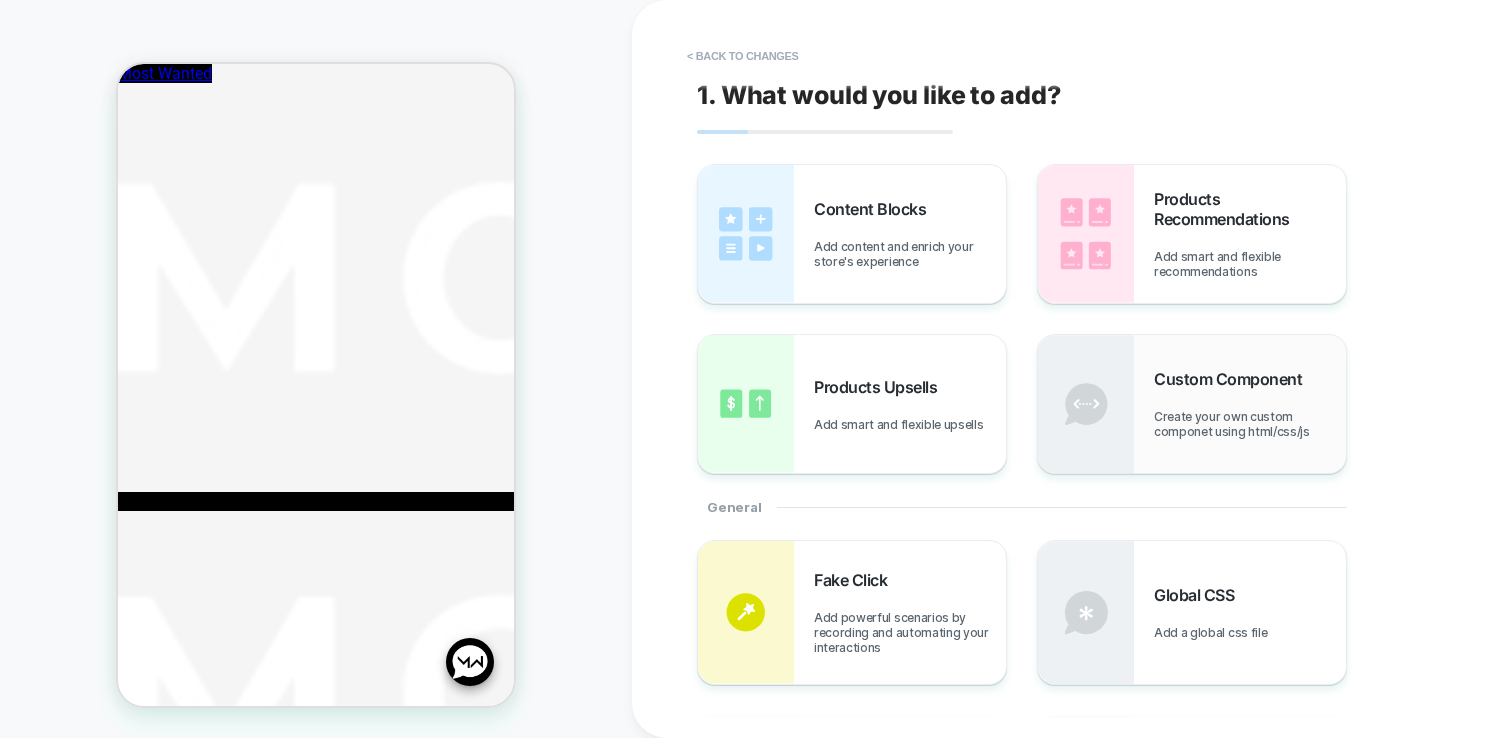click on "Custom Component Create your own custom componet using html/css/js" at bounding box center (1250, 404) 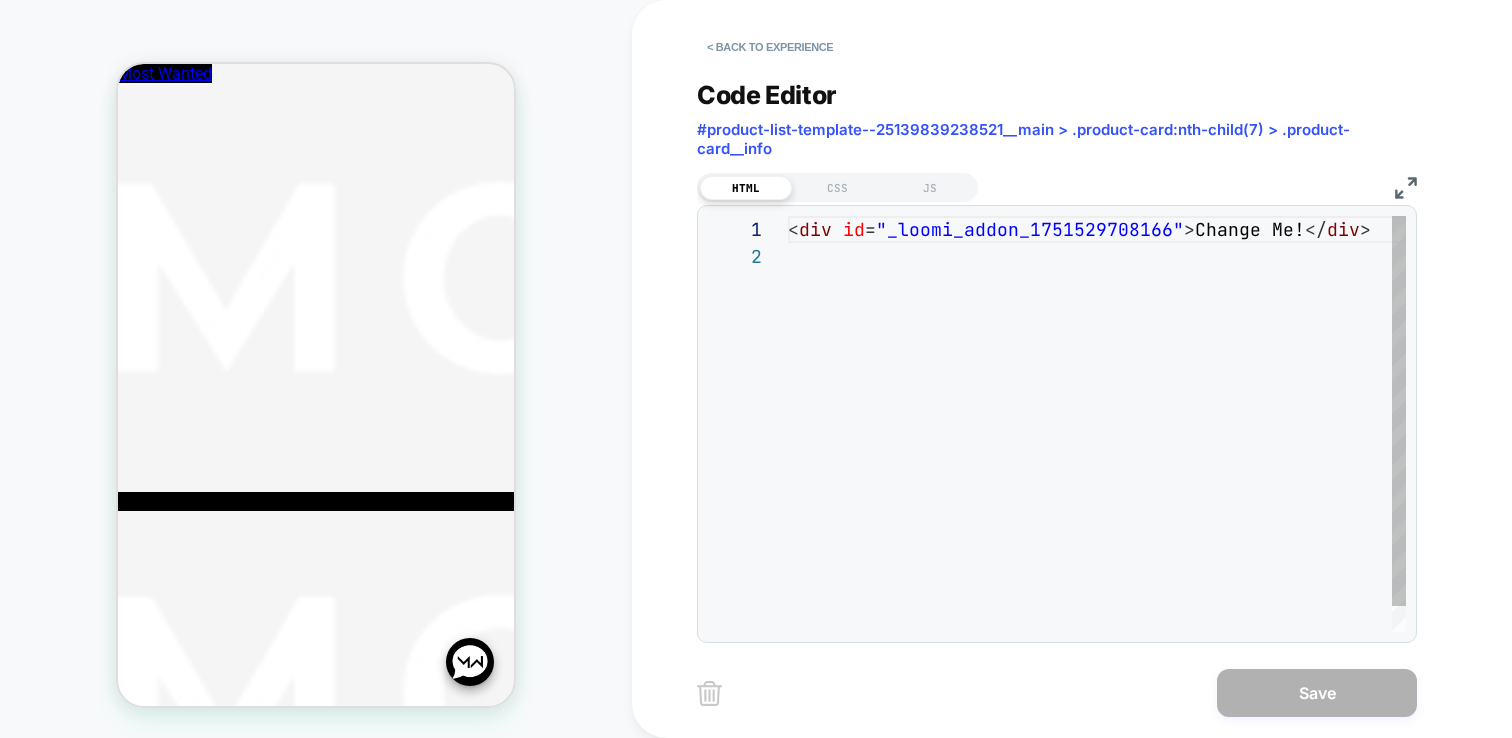 scroll, scrollTop: 27, scrollLeft: 0, axis: vertical 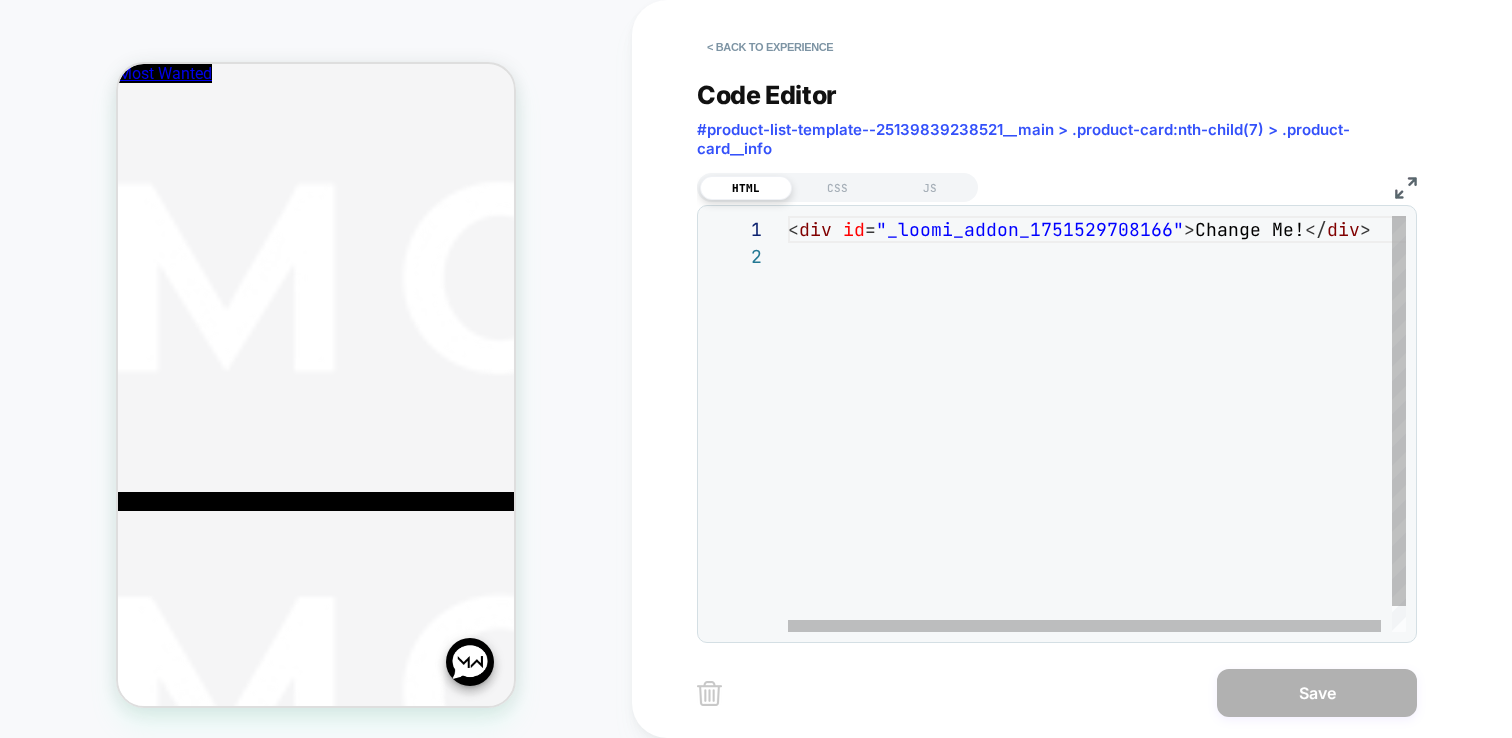 click on "< div   id = "_loomi_addon_1751529708166" > Change Me! </ div >" at bounding box center [1102, 437] 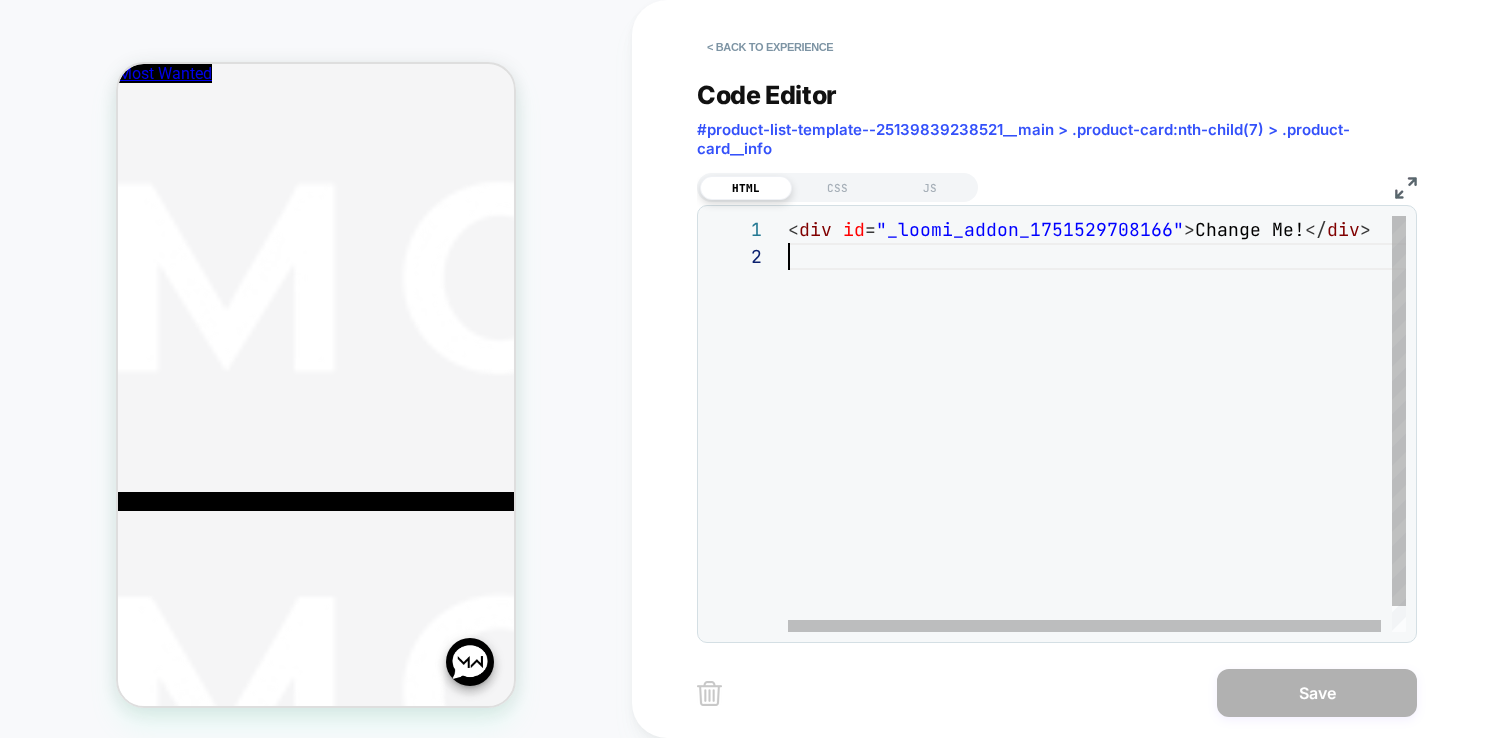 type on "*
********
********
******" 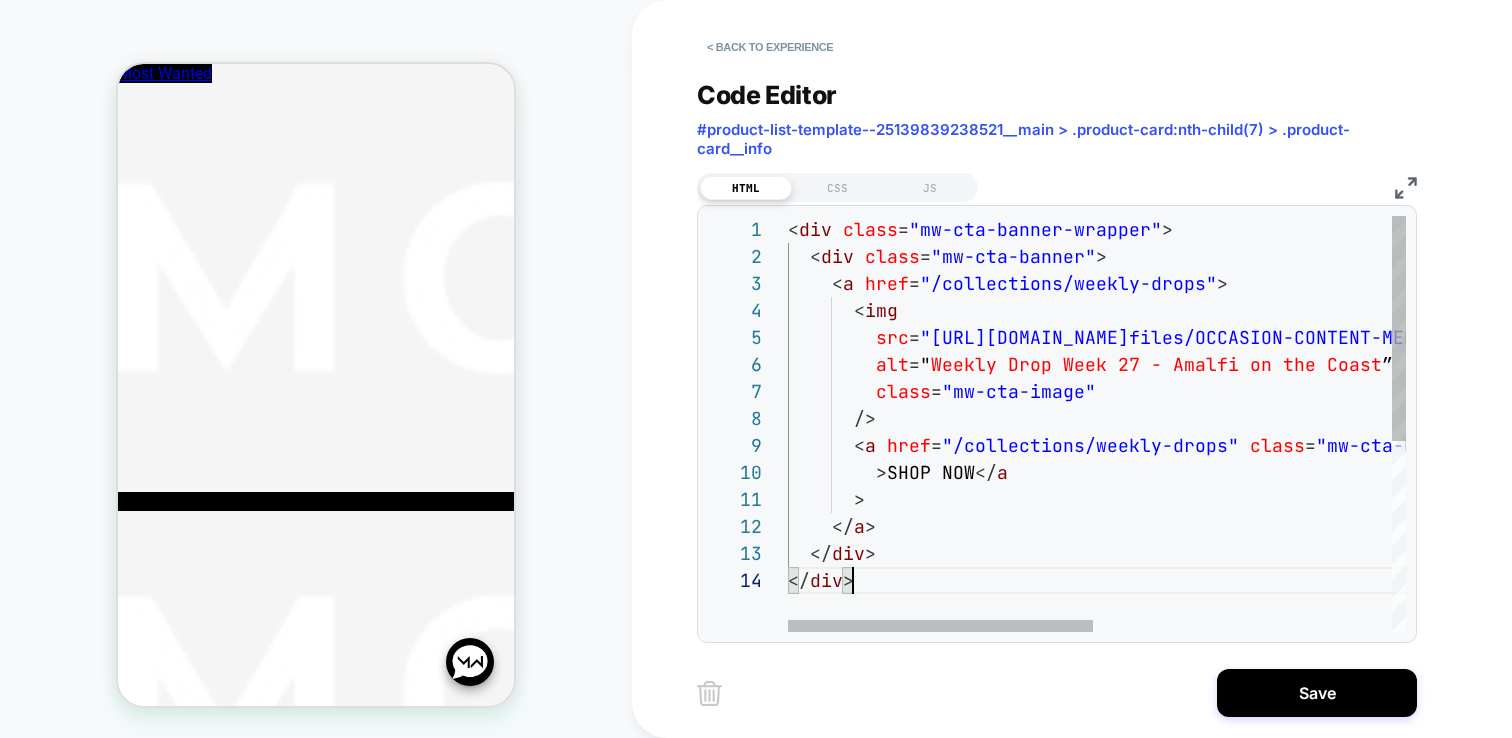scroll, scrollTop: 81, scrollLeft: 65, axis: both 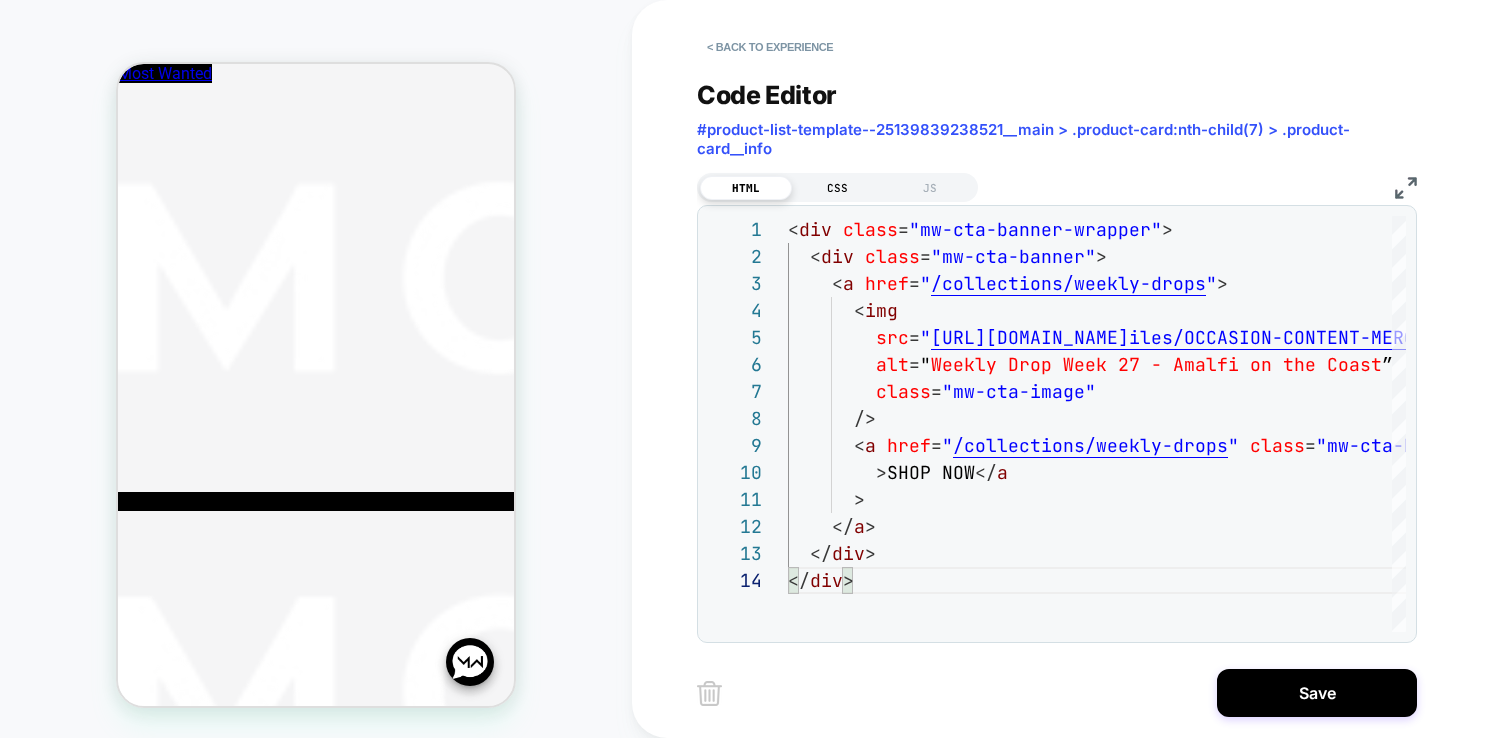 click on "CSS" at bounding box center (838, 188) 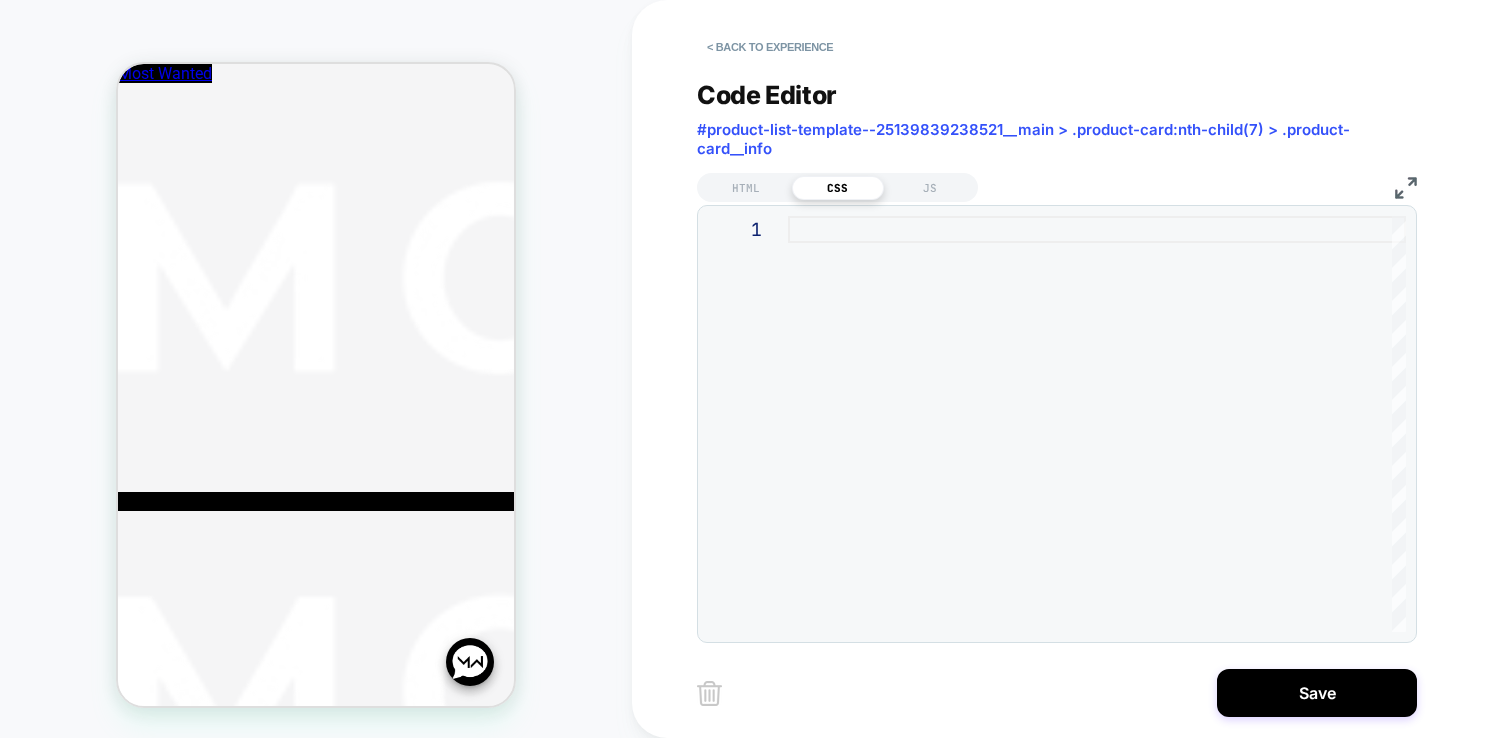click at bounding box center (1097, 424) 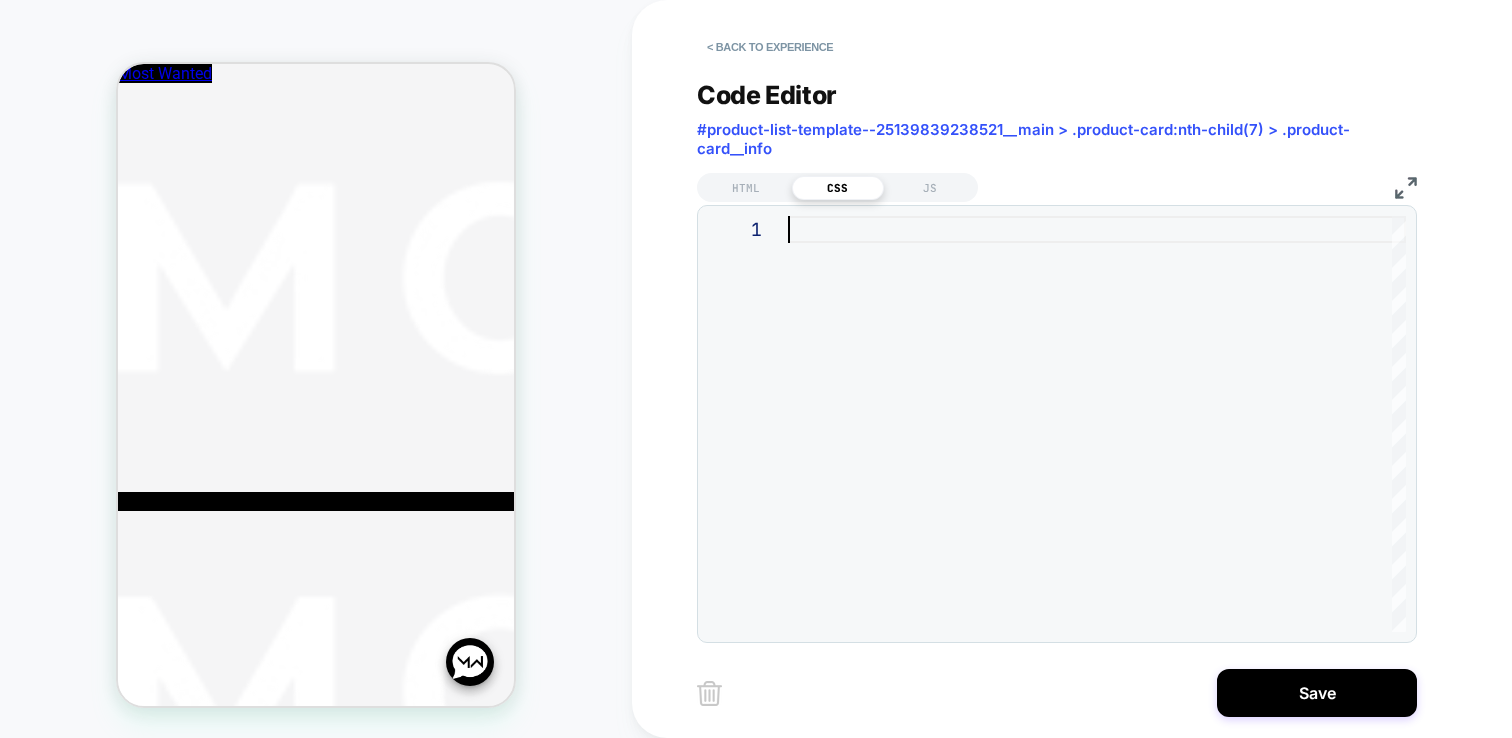 type on "**********" 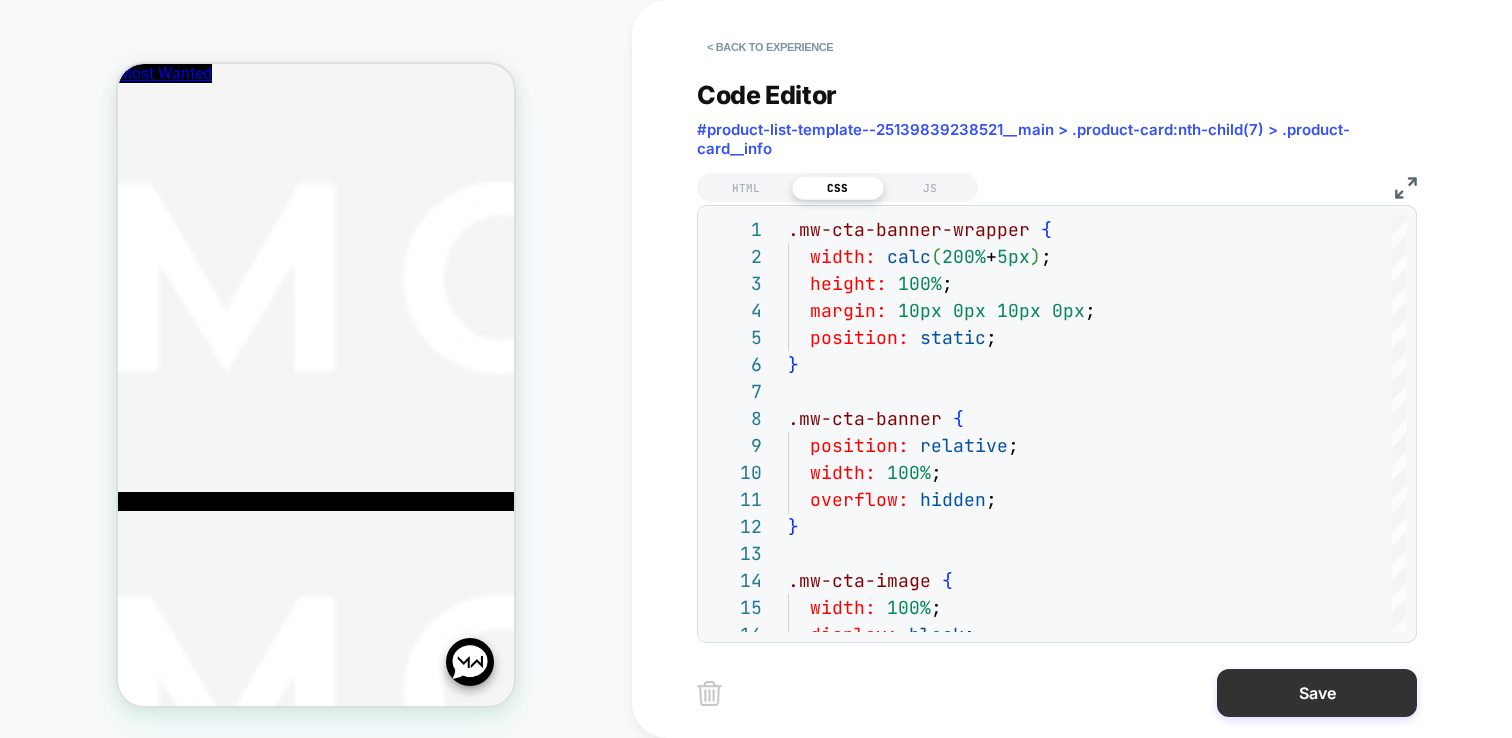 click on "Save" at bounding box center [1317, 693] 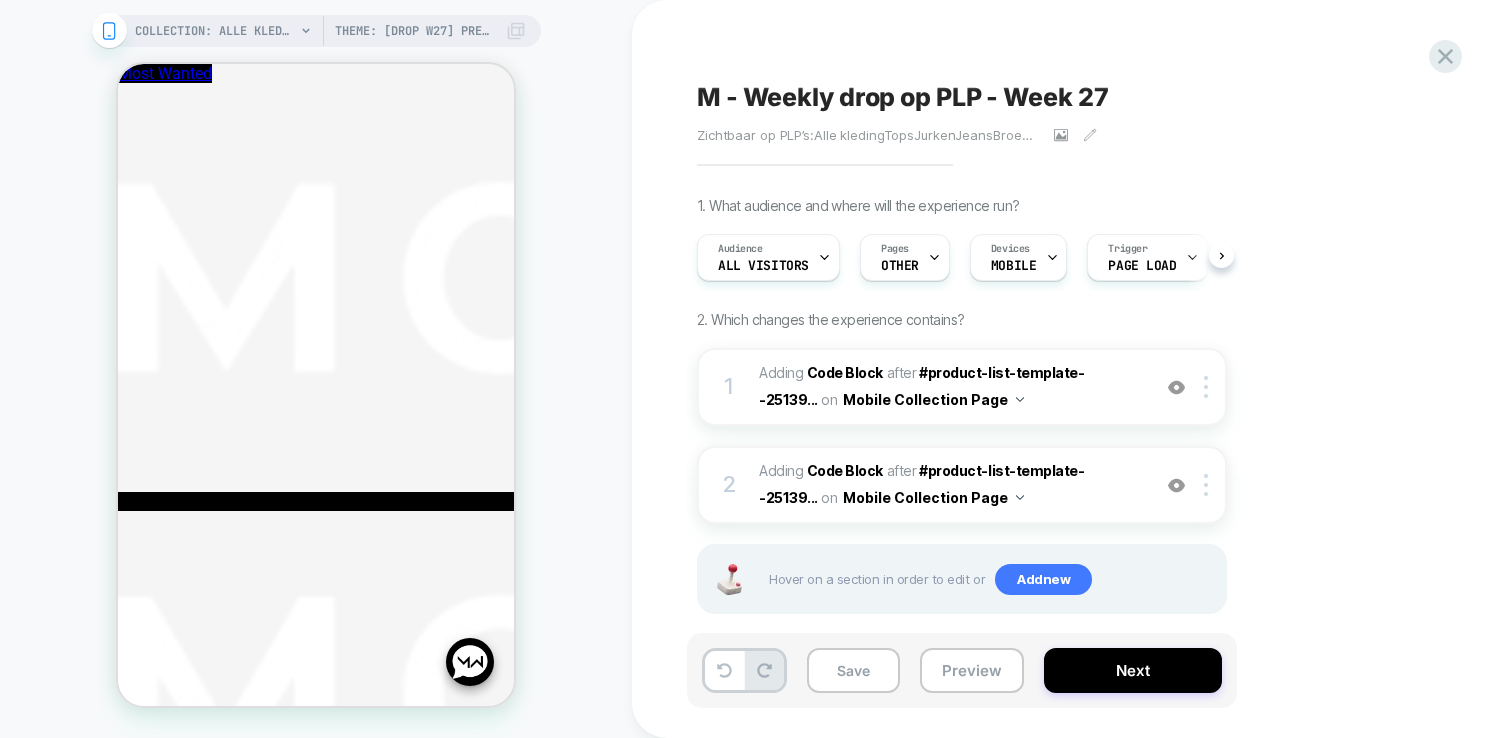 scroll, scrollTop: 0, scrollLeft: 1, axis: horizontal 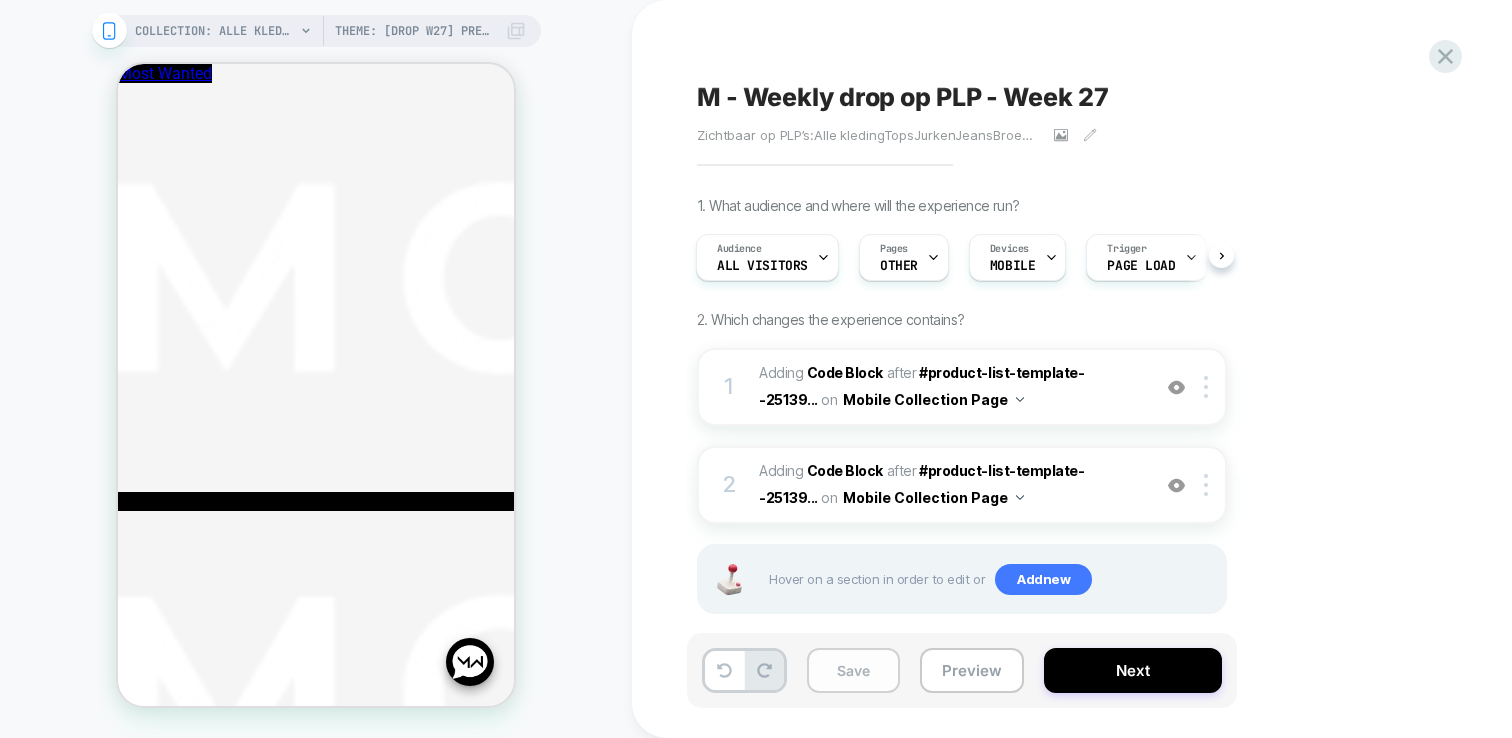 click on "Save" at bounding box center (853, 670) 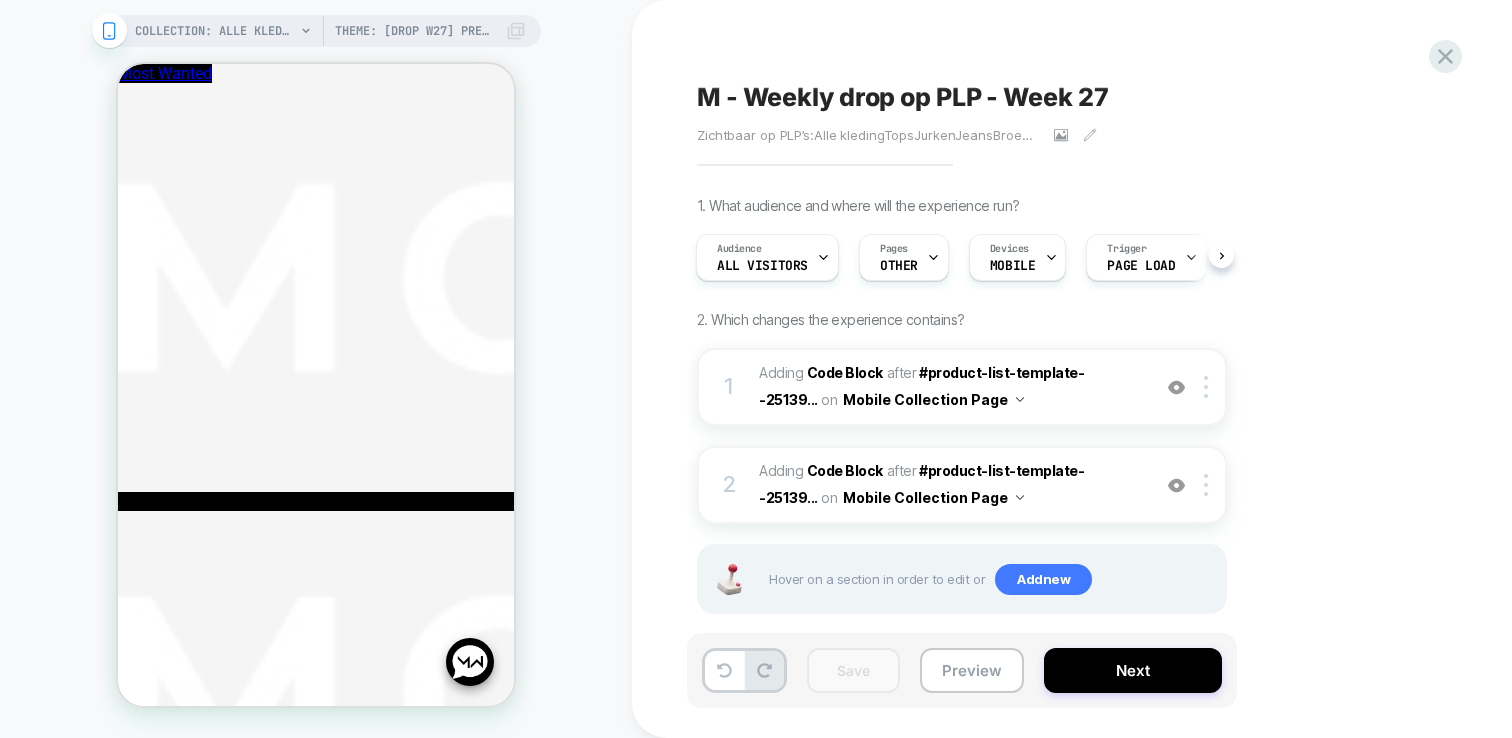 click on "COLLECTION: Alle kleding (Category)" at bounding box center (215, 31) 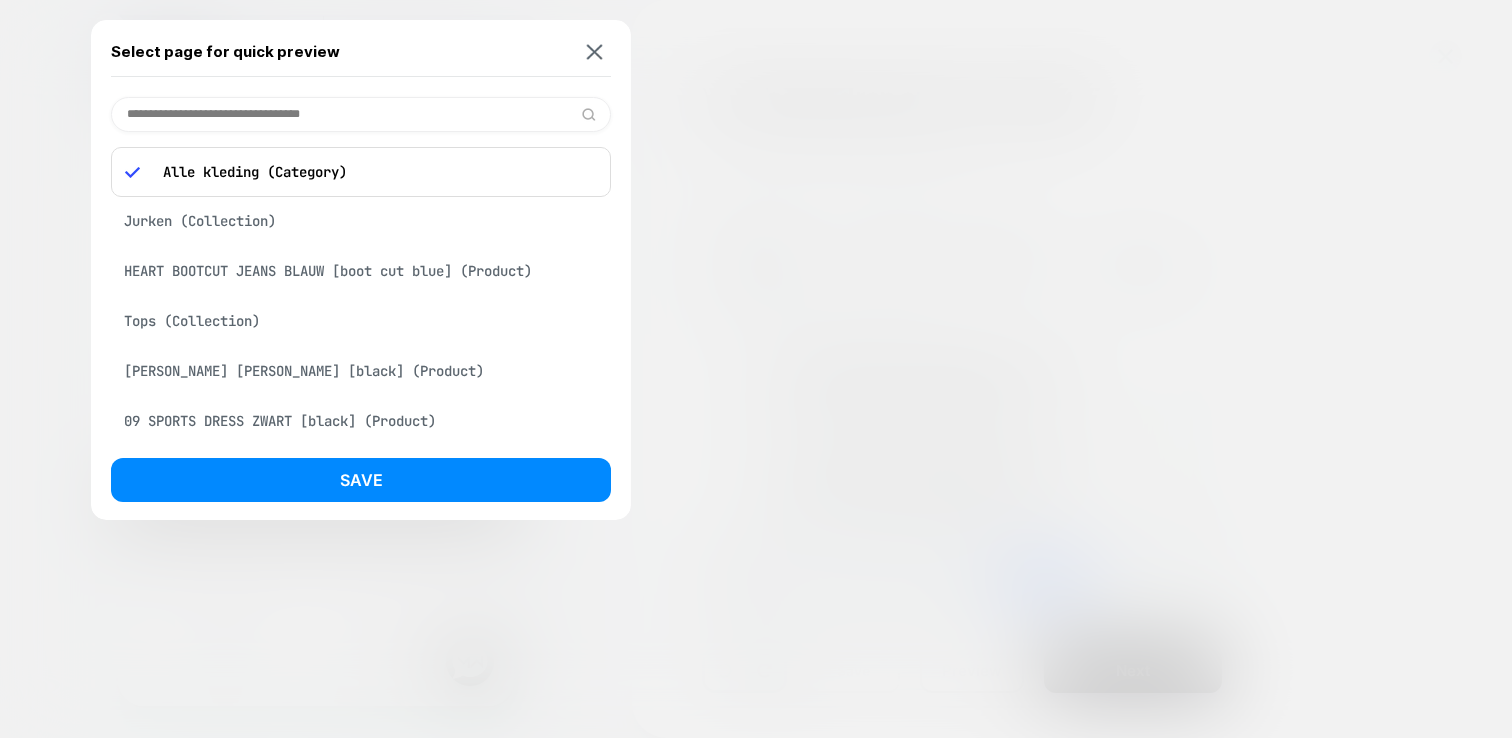 click on "Tops (Collection)" at bounding box center [361, 321] 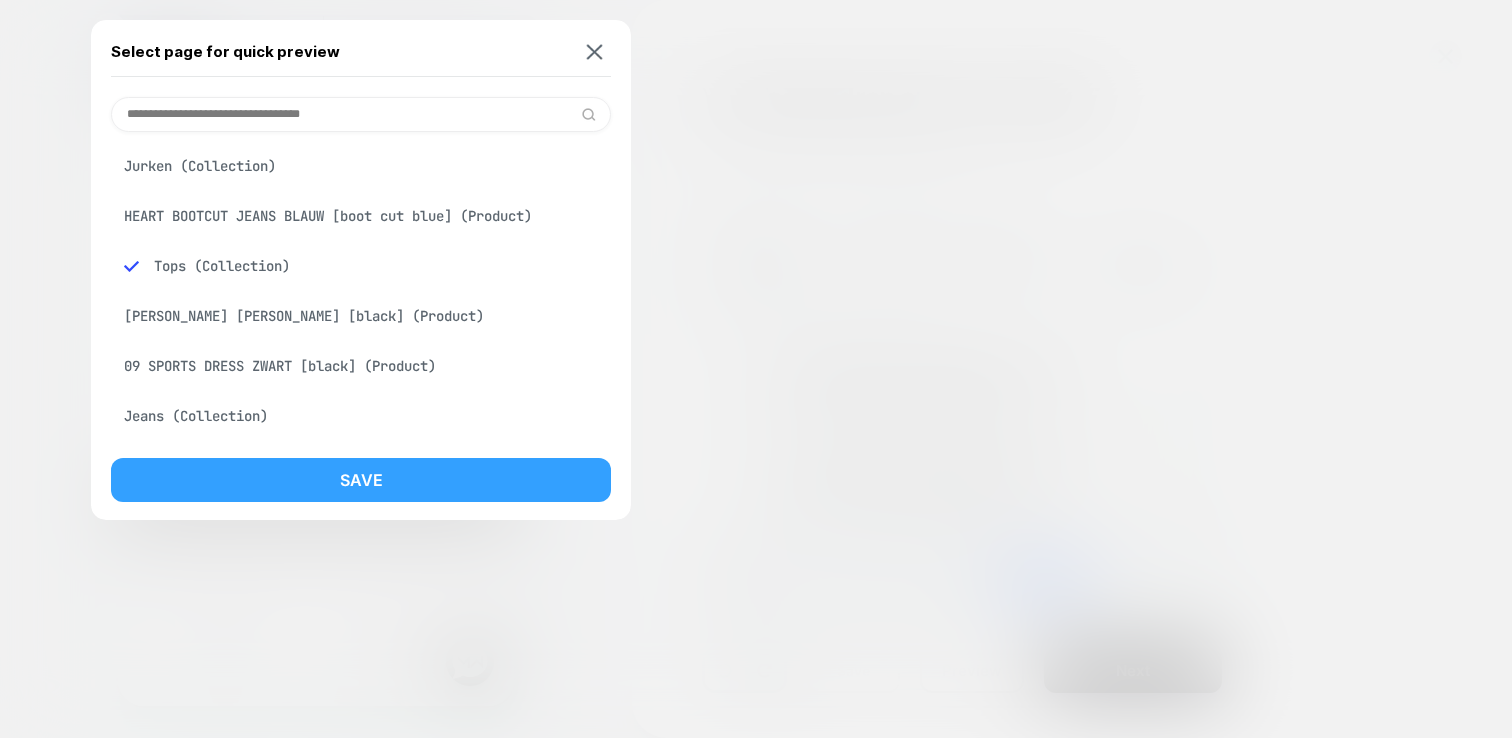 click on "Save" at bounding box center [361, 480] 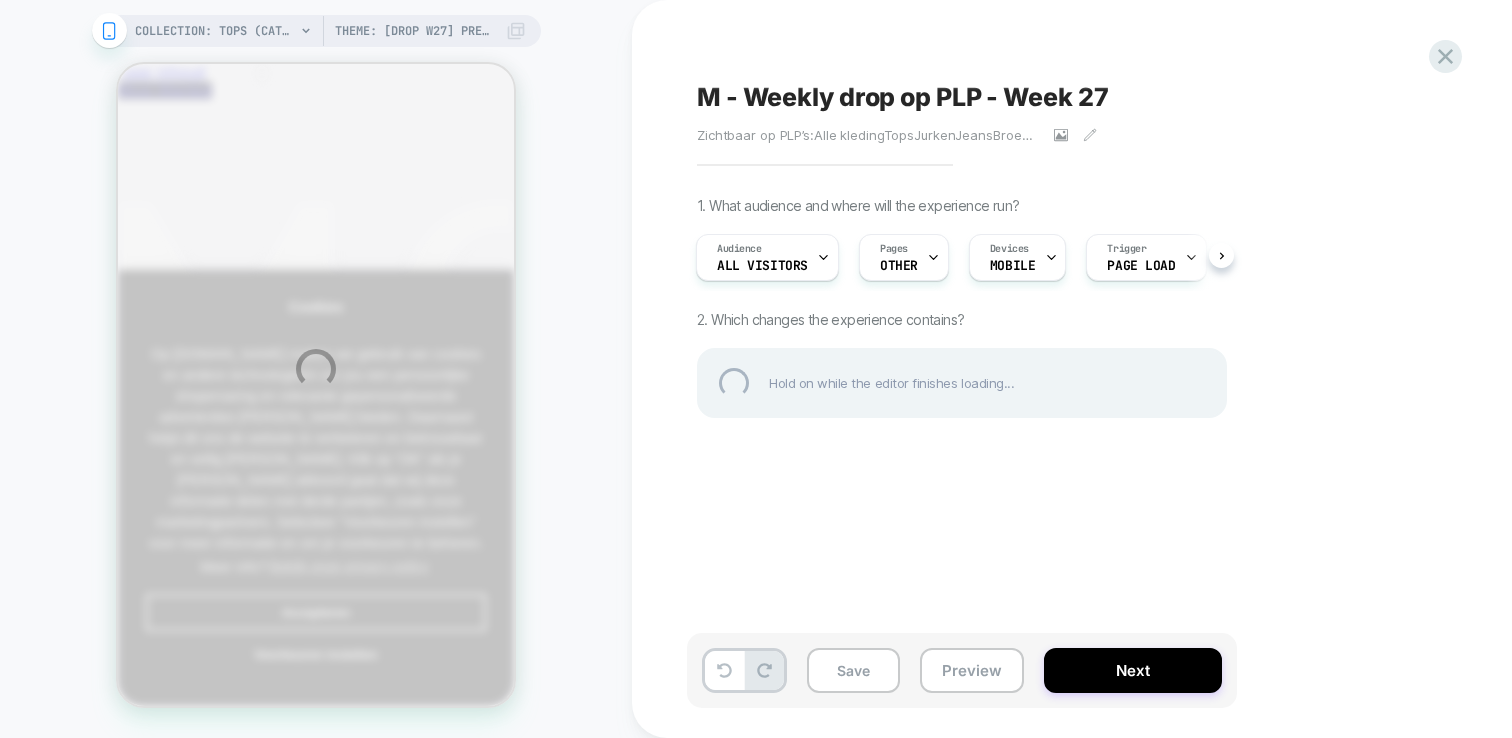 scroll, scrollTop: 0, scrollLeft: 0, axis: both 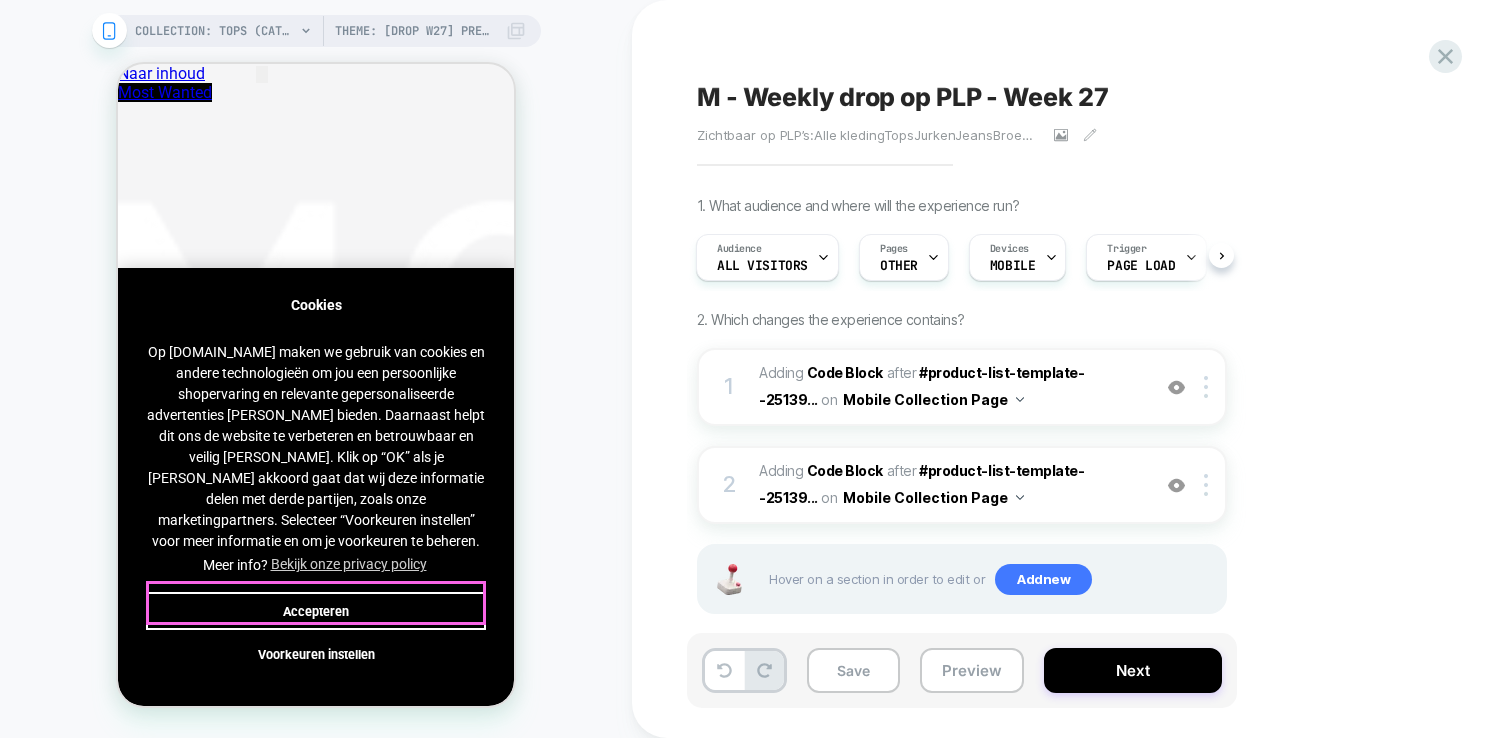 drag, startPoint x: 366, startPoint y: 599, endPoint x: 382, endPoint y: 577, distance: 27.202942 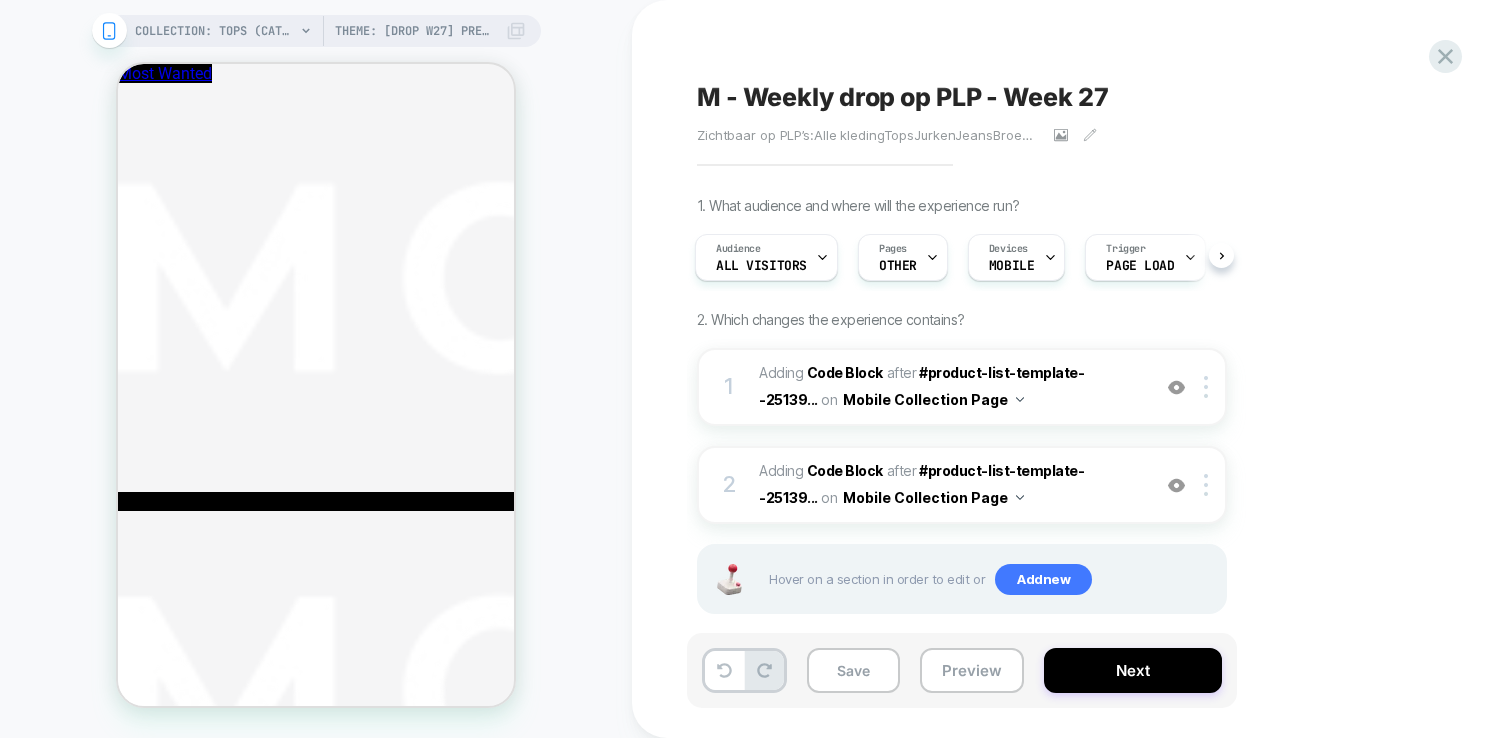 scroll, scrollTop: 1424, scrollLeft: 0, axis: vertical 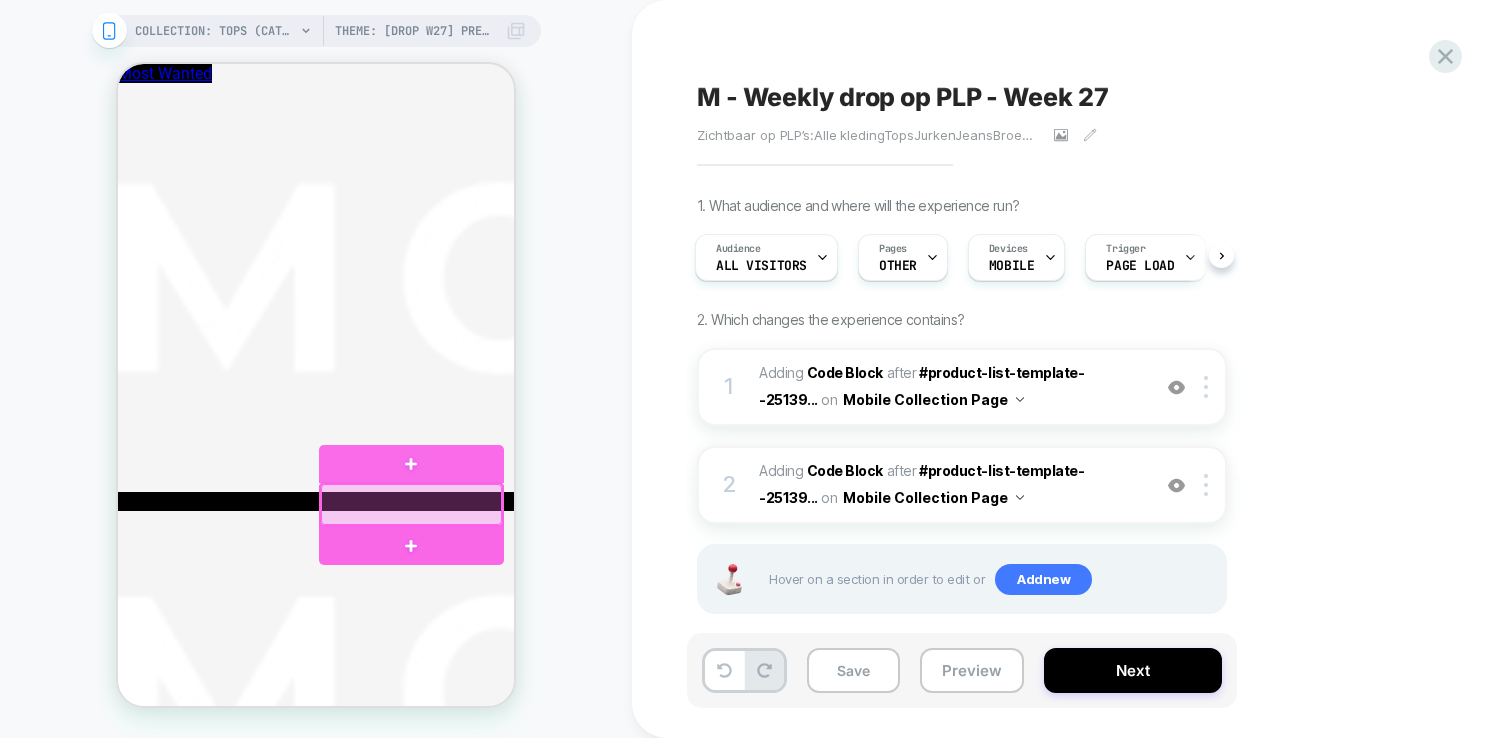 click at bounding box center (412, 546) 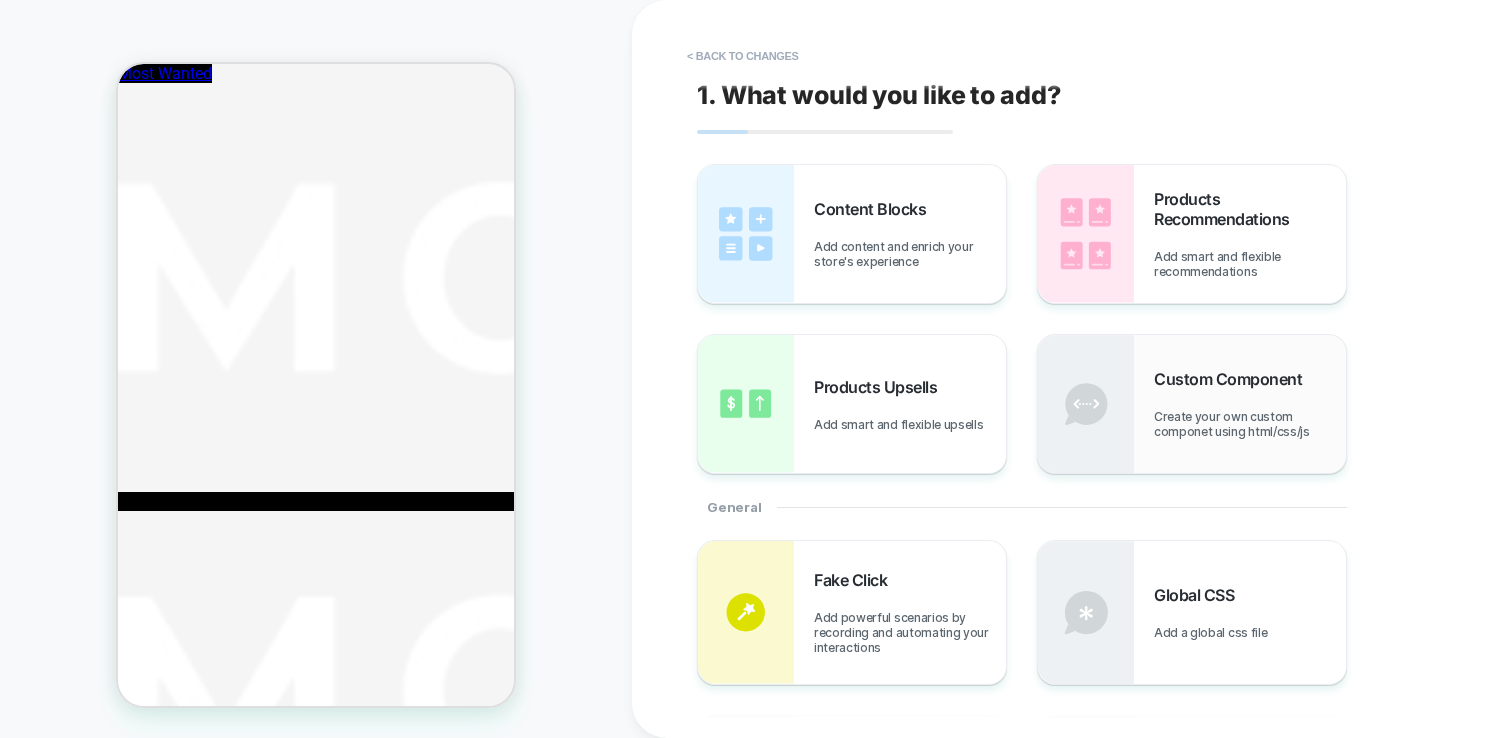 click on "Custom Component Create your own custom componet using html/css/js" at bounding box center [1250, 404] 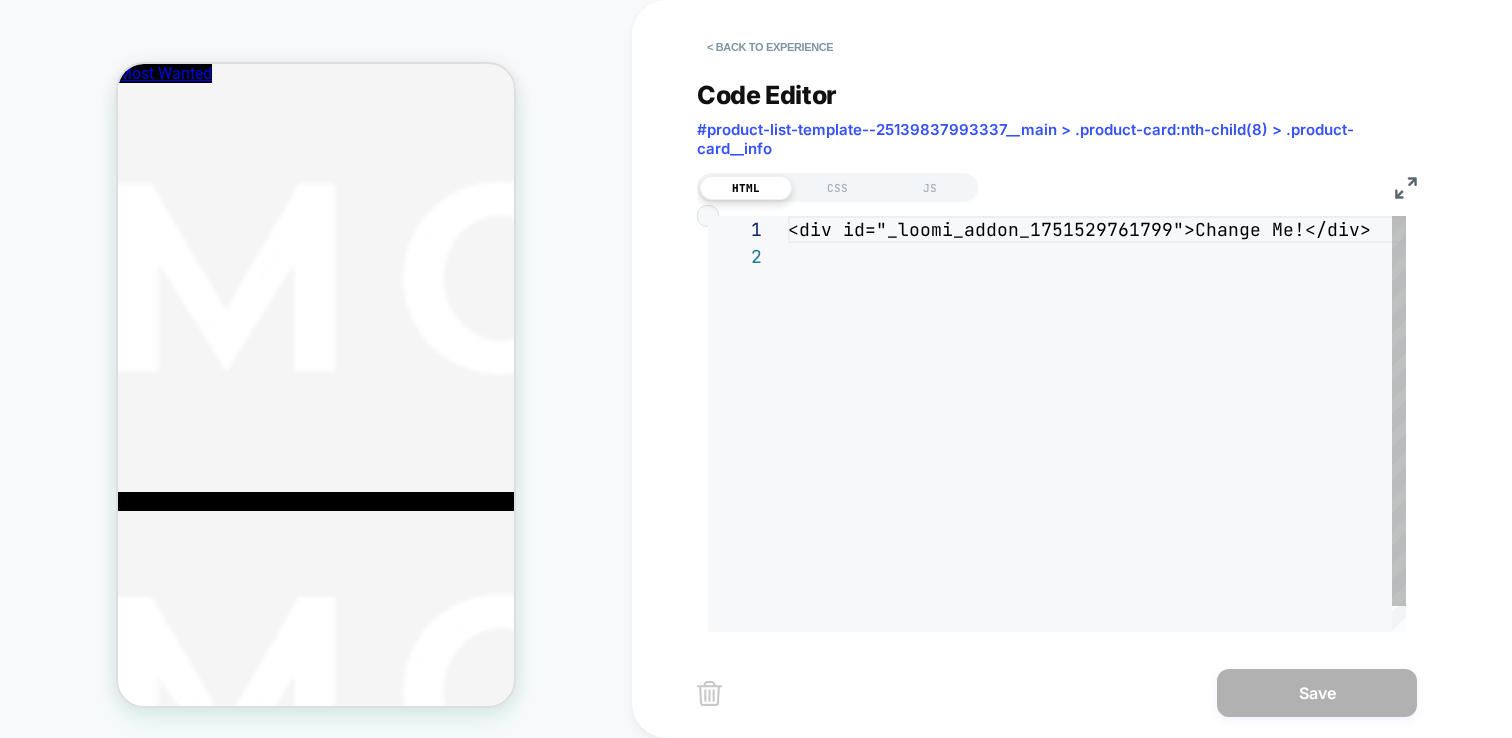 scroll, scrollTop: 1599, scrollLeft: 0, axis: vertical 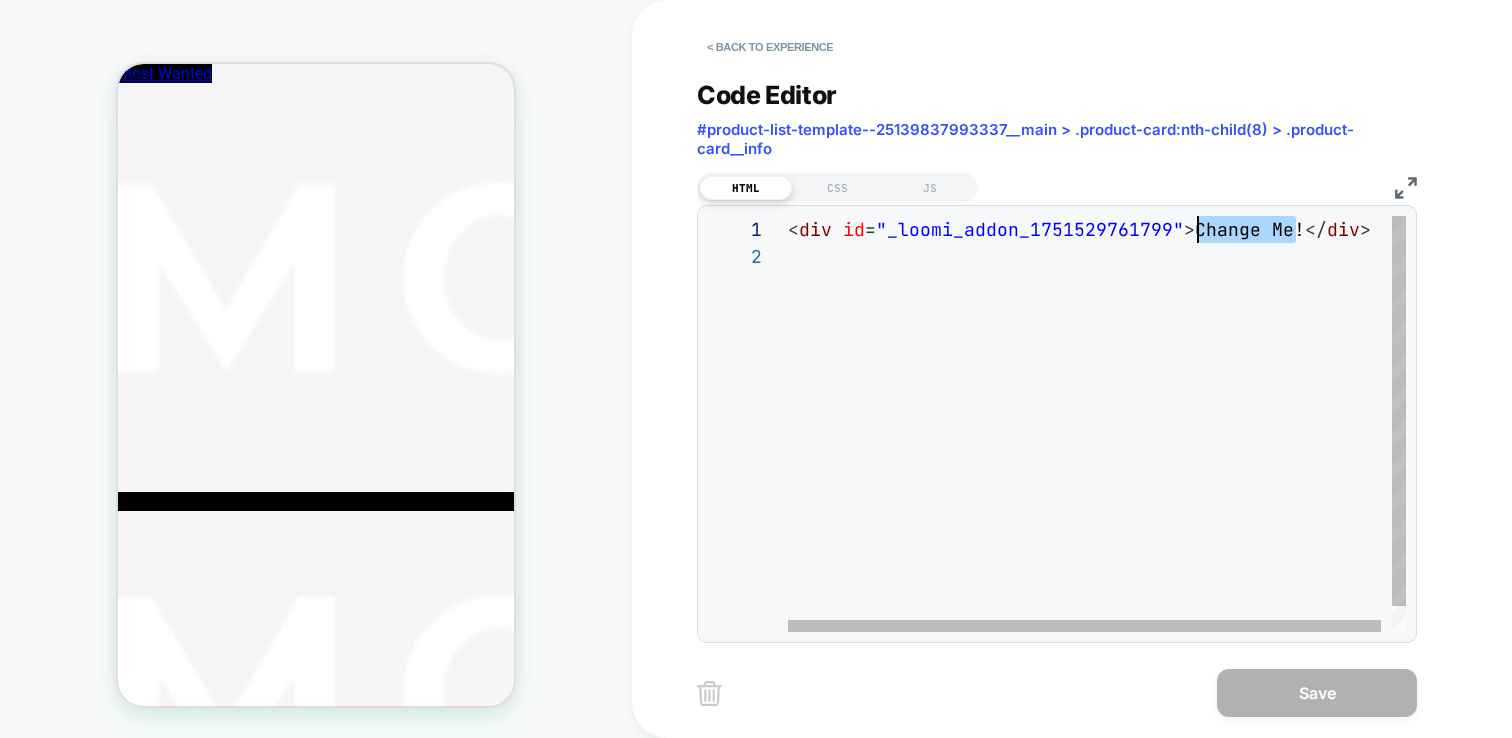 drag, startPoint x: 1298, startPoint y: 226, endPoint x: 1188, endPoint y: 220, distance: 110.16351 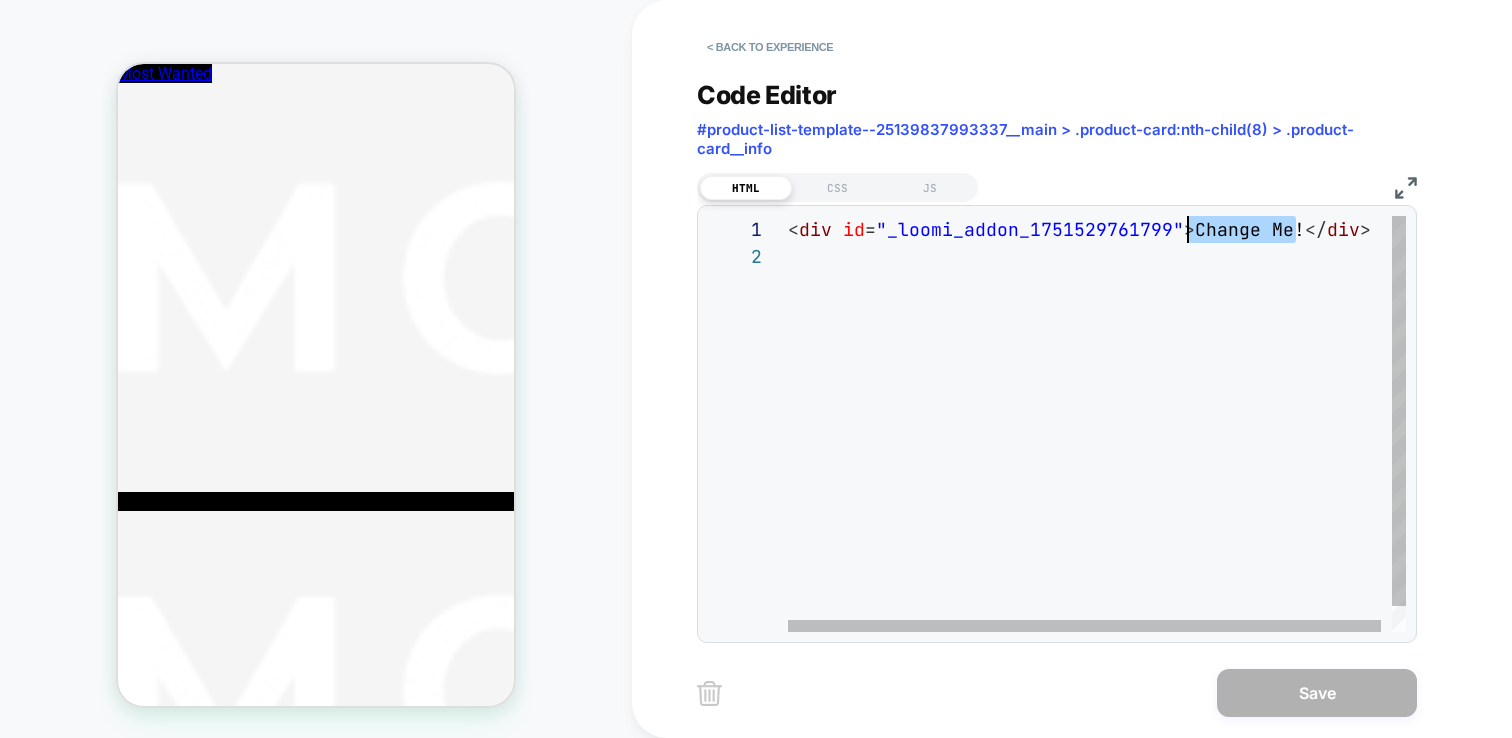 type on "**********" 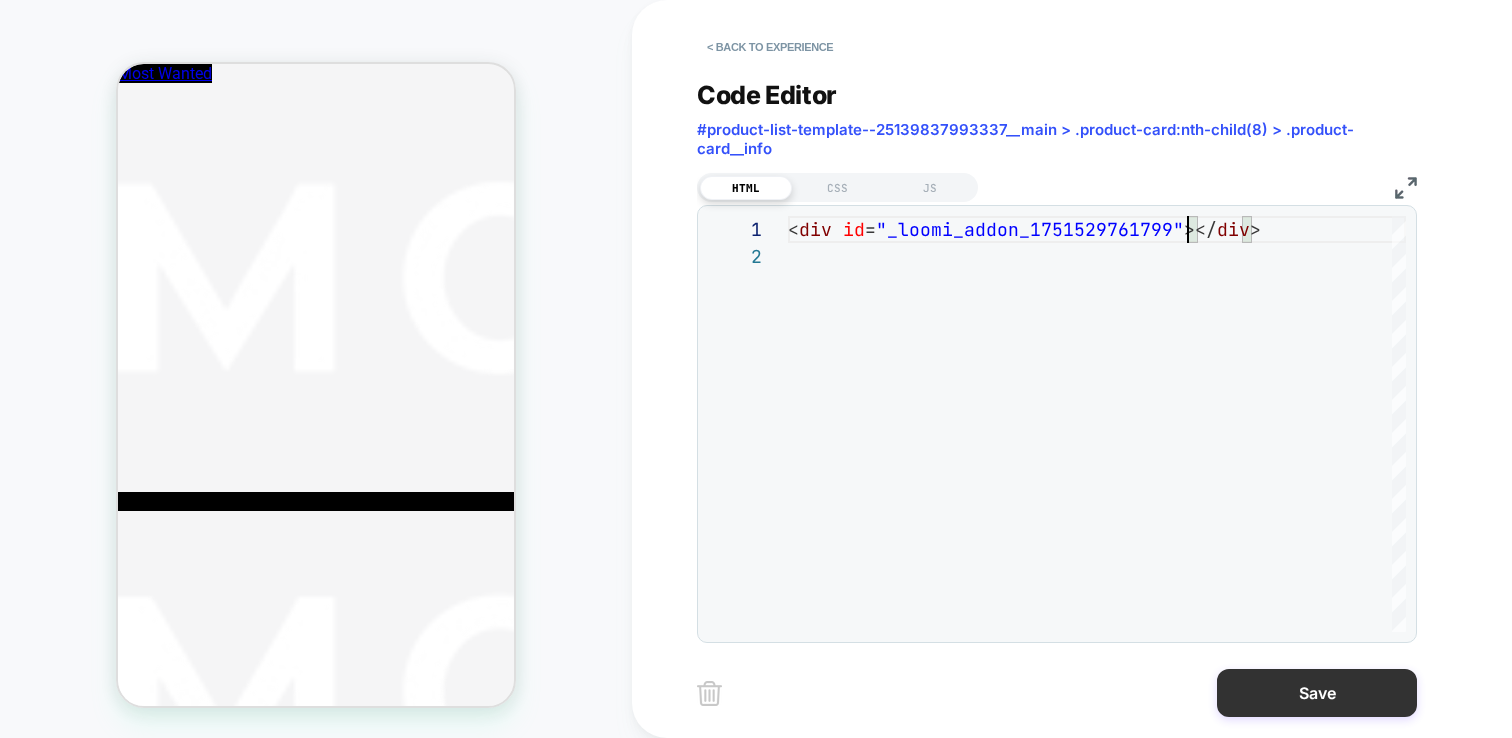 click on "Save" at bounding box center [1317, 693] 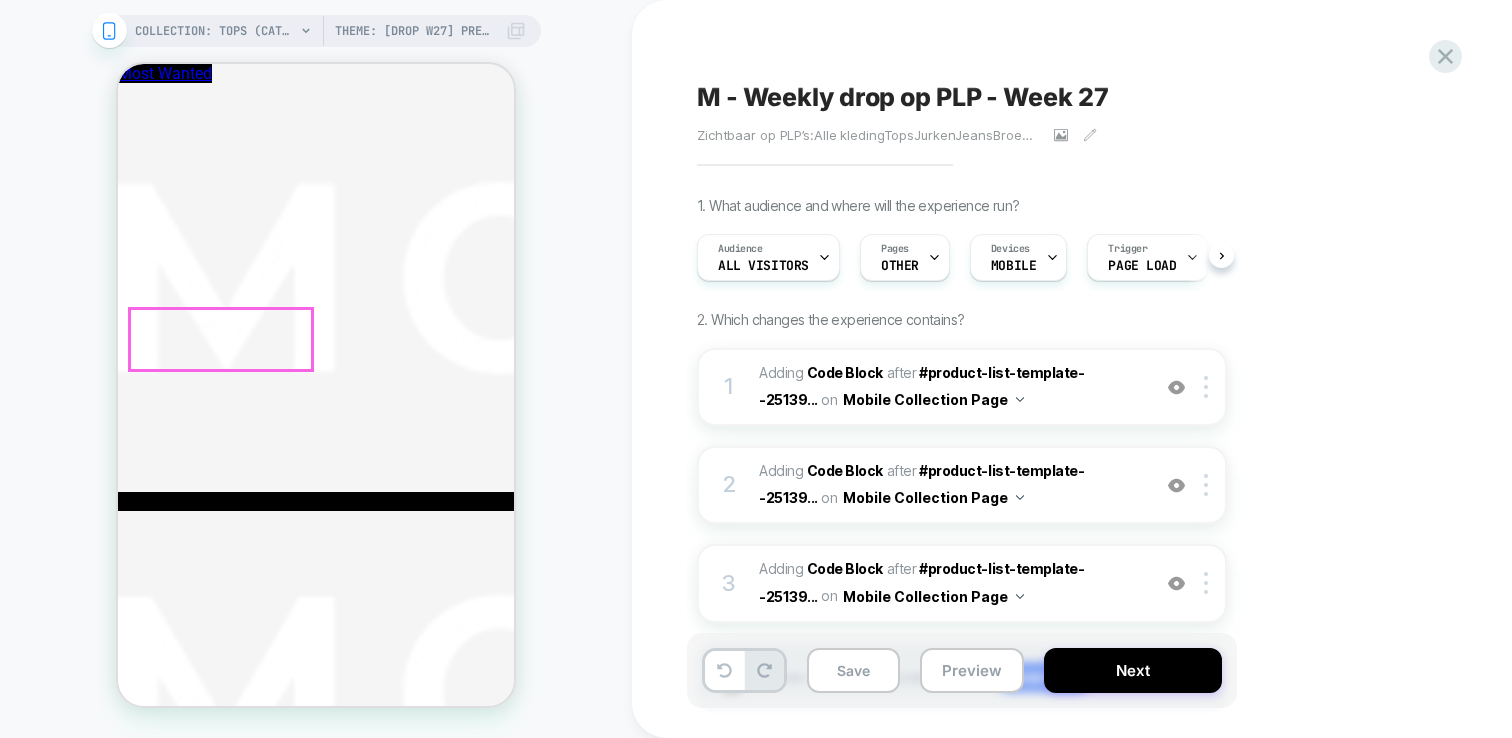 scroll, scrollTop: 0, scrollLeft: 1, axis: horizontal 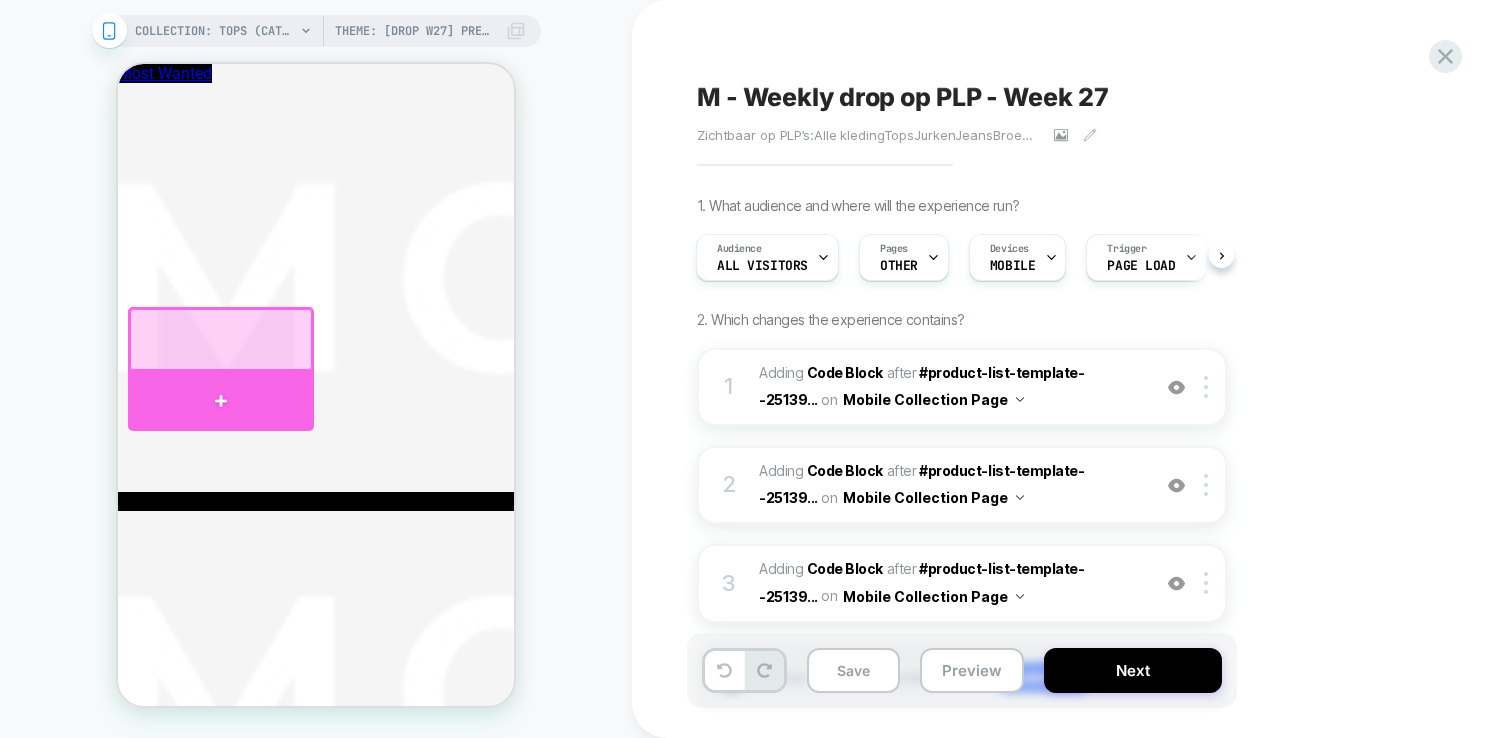 click at bounding box center [221, 401] 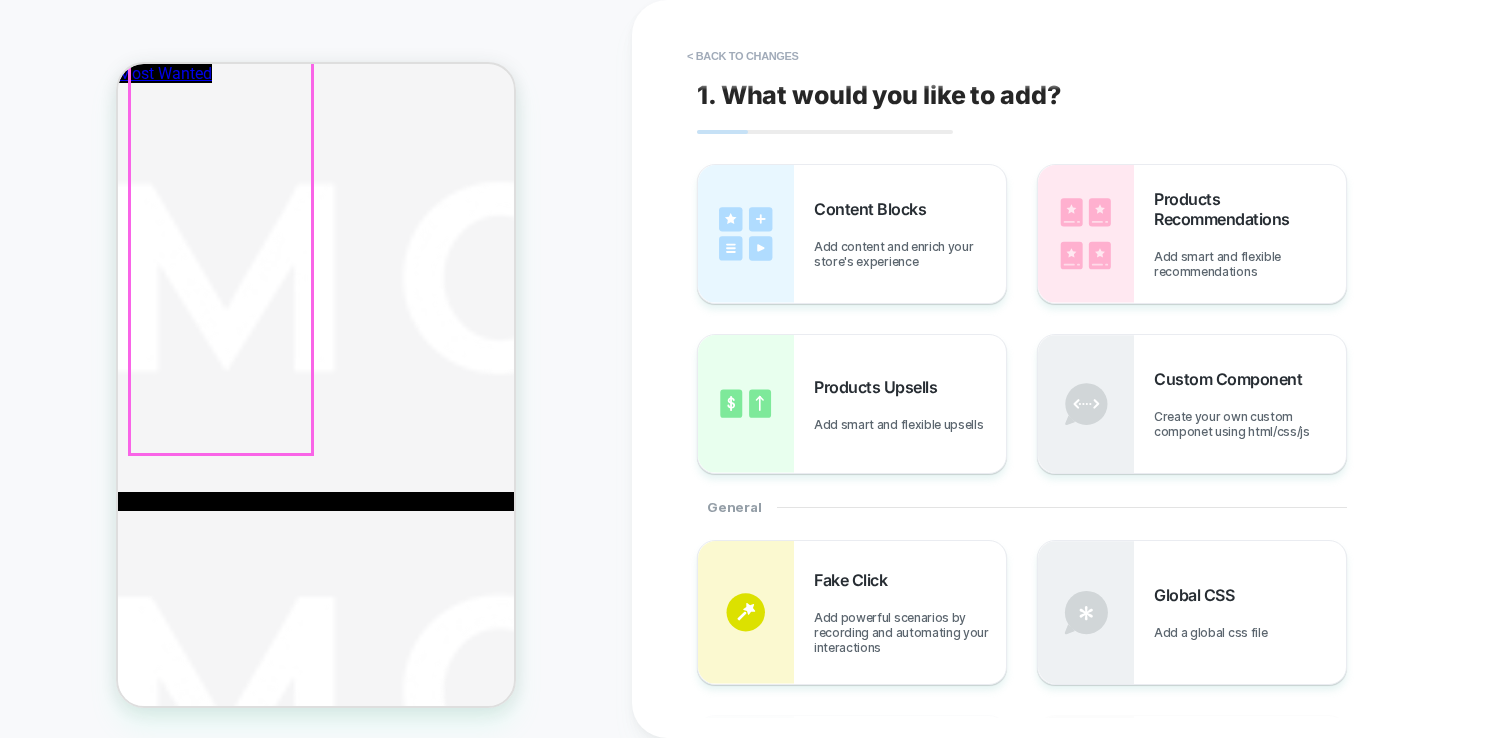 scroll, scrollTop: 1618, scrollLeft: 0, axis: vertical 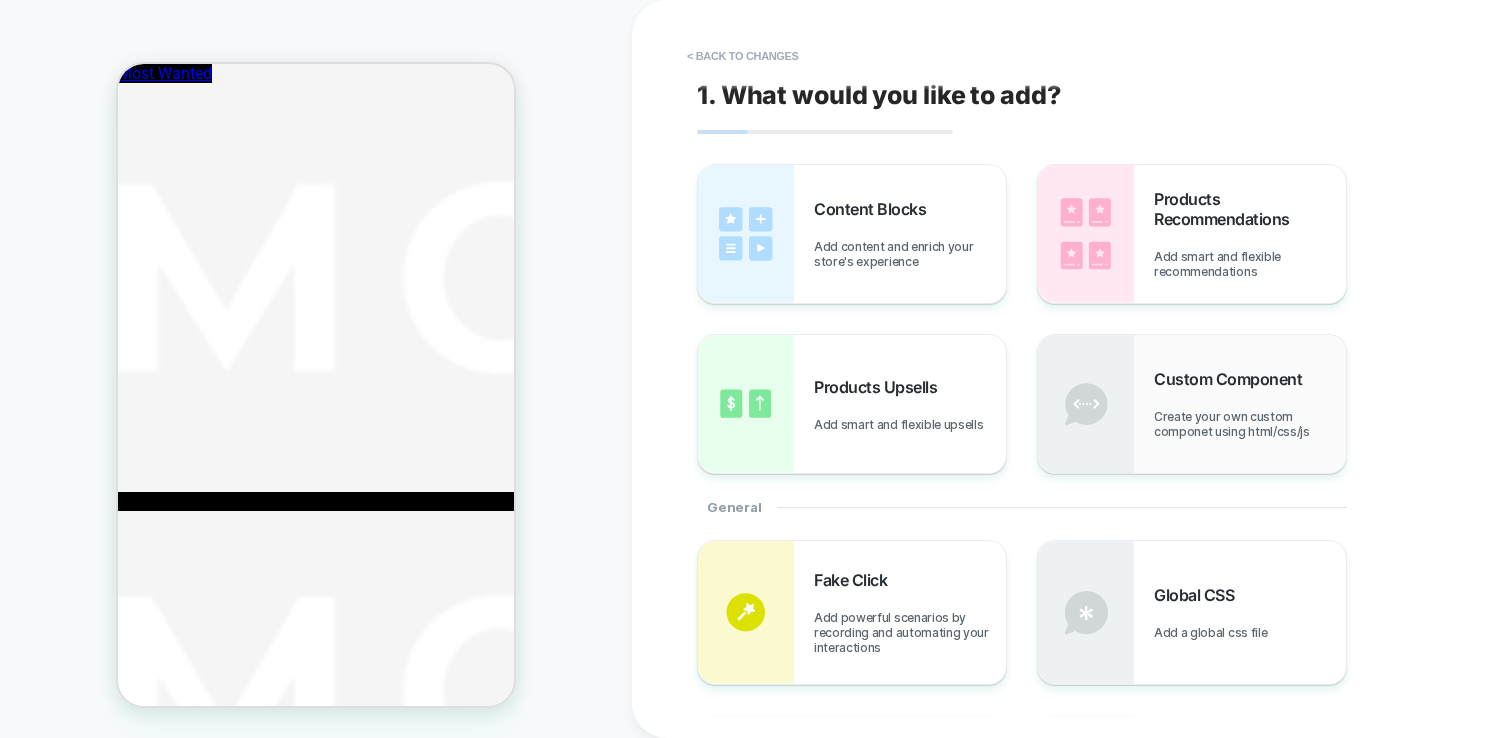 click on "Custom Component Create your own custom componet using html/css/js" at bounding box center (1192, 404) 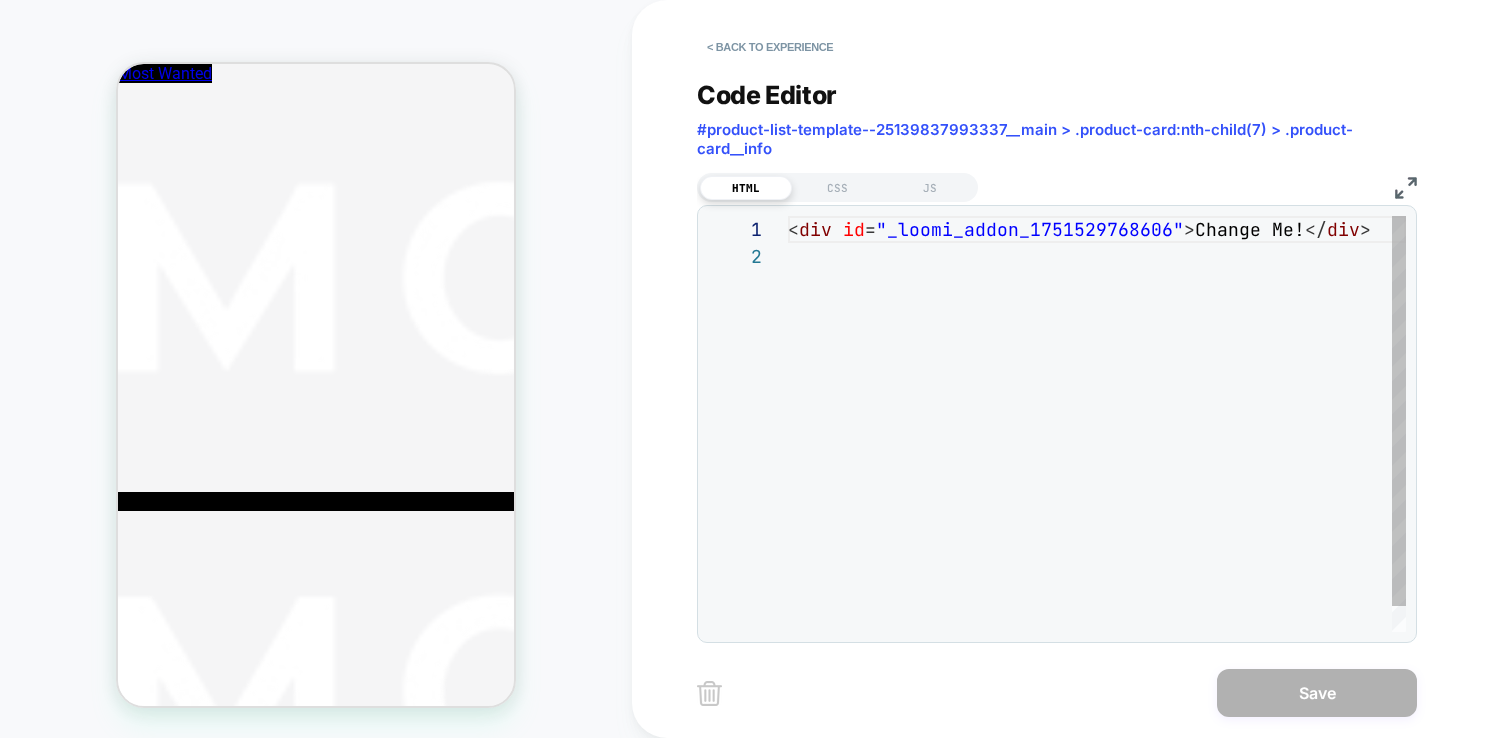 scroll, scrollTop: 1619, scrollLeft: 0, axis: vertical 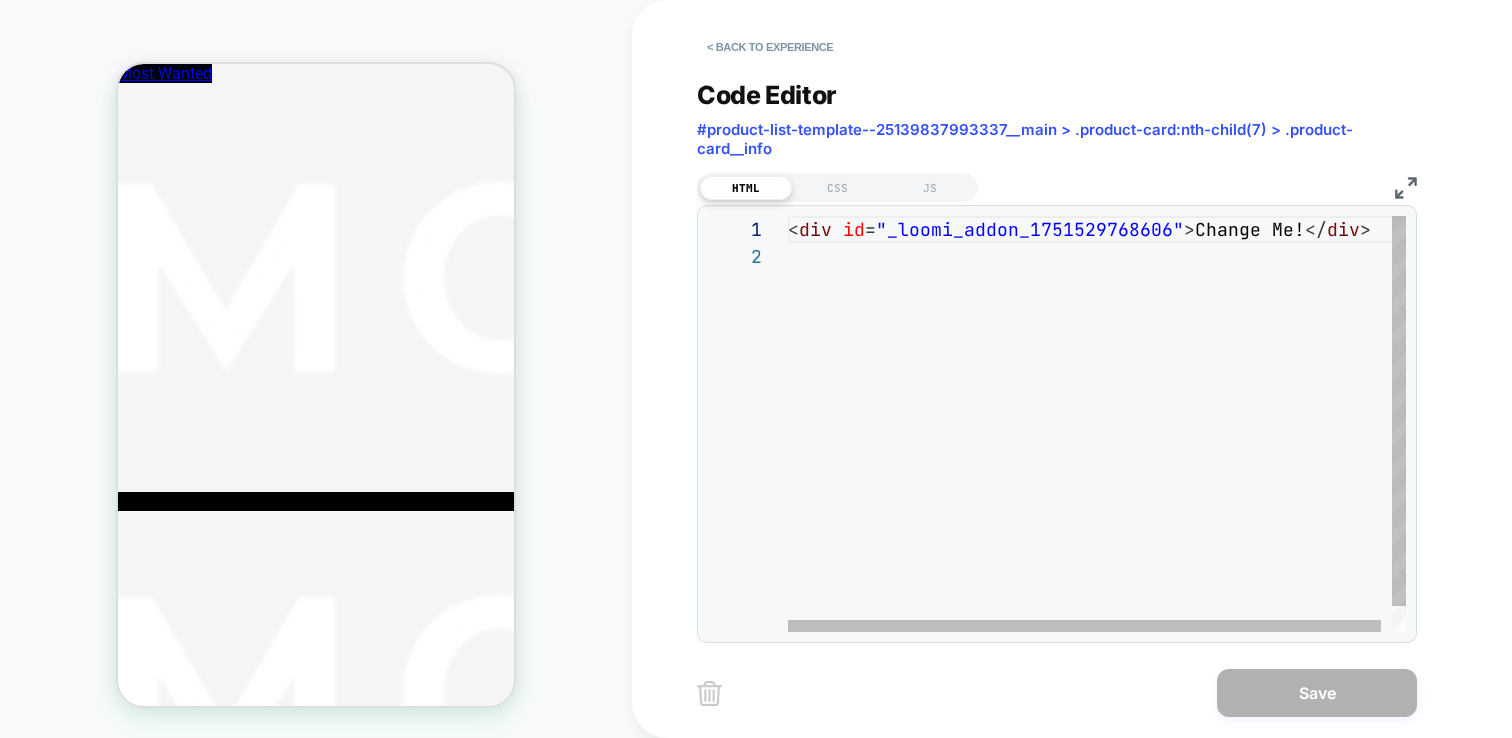 click on "< div   id = "_loomi_addon_1751529768606" > Change Me! </ div >" at bounding box center (1102, 437) 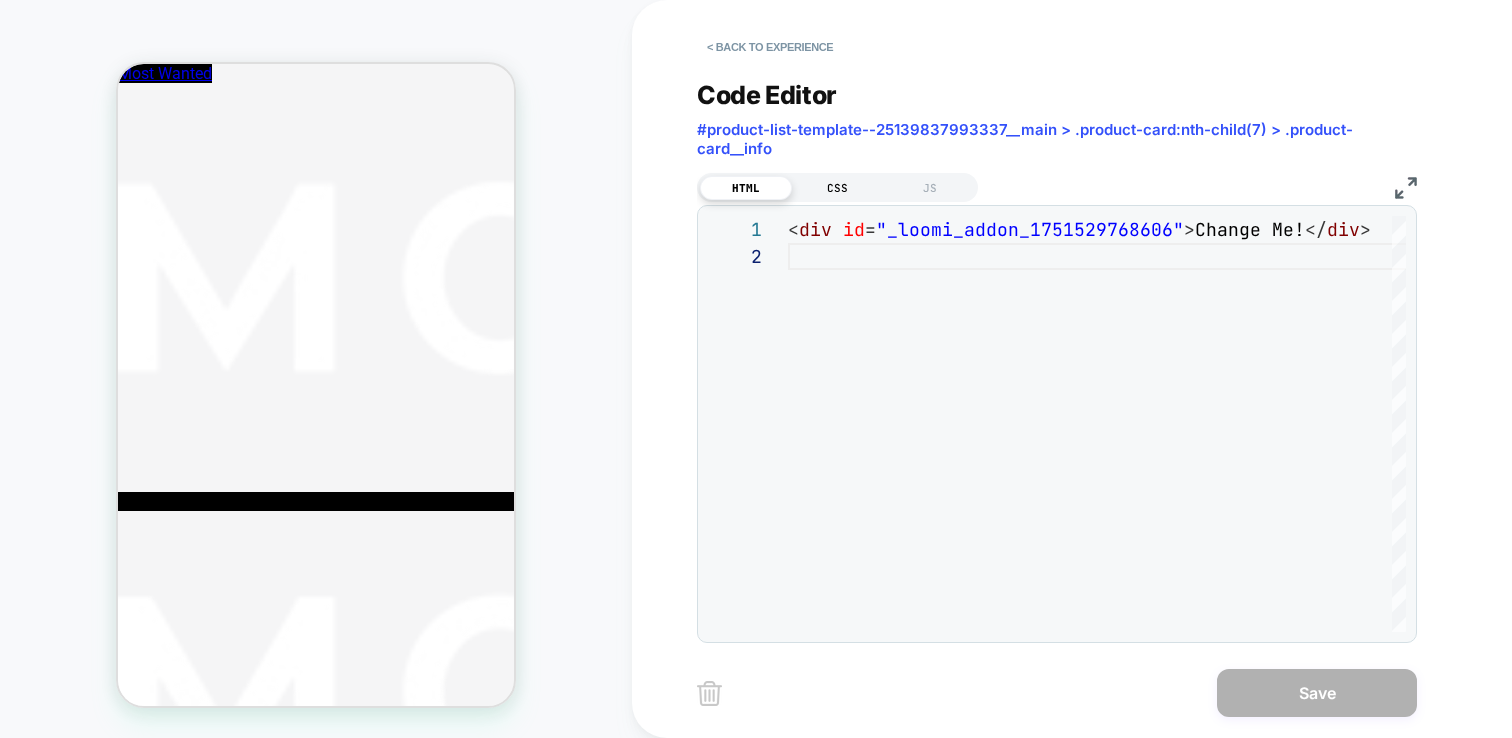 click on "CSS" at bounding box center (838, 188) 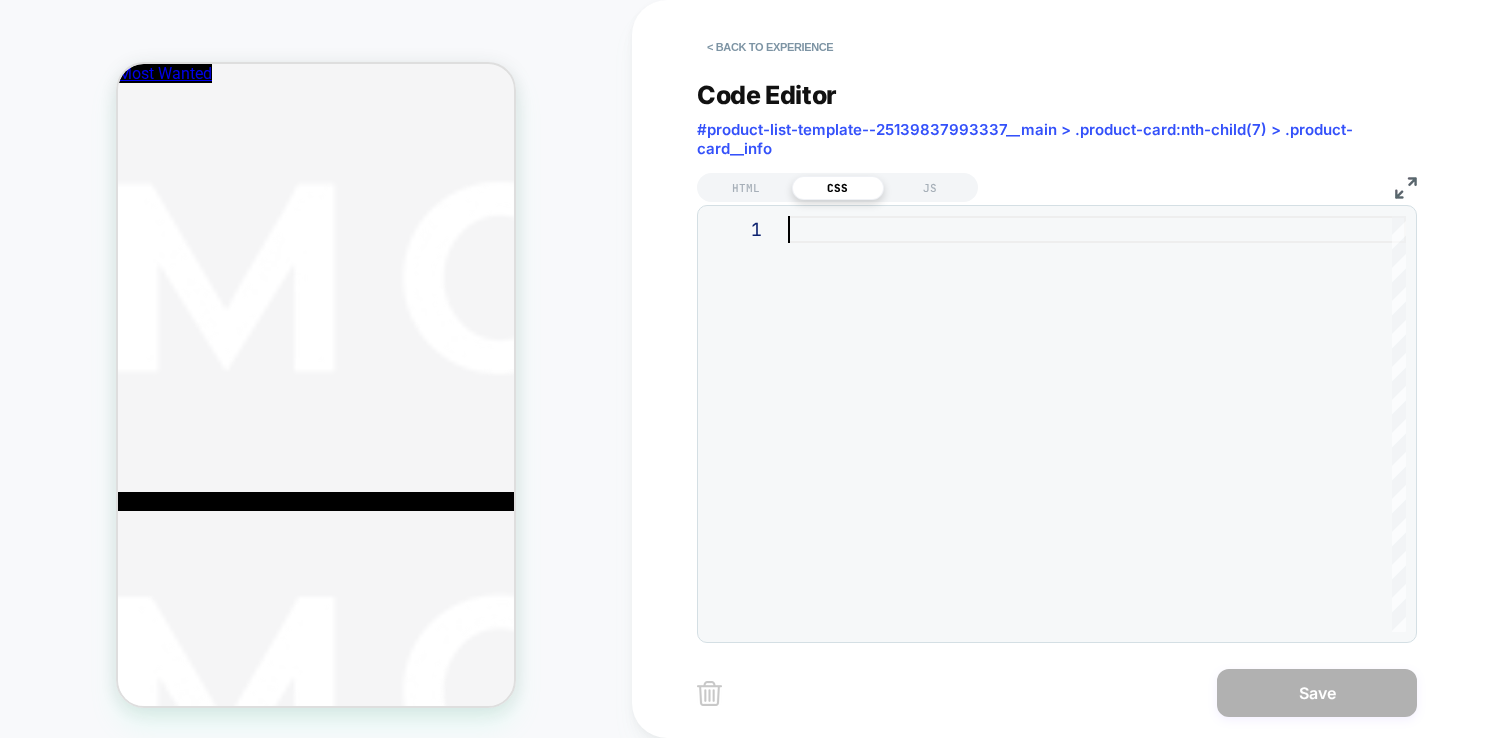click at bounding box center (1097, 424) 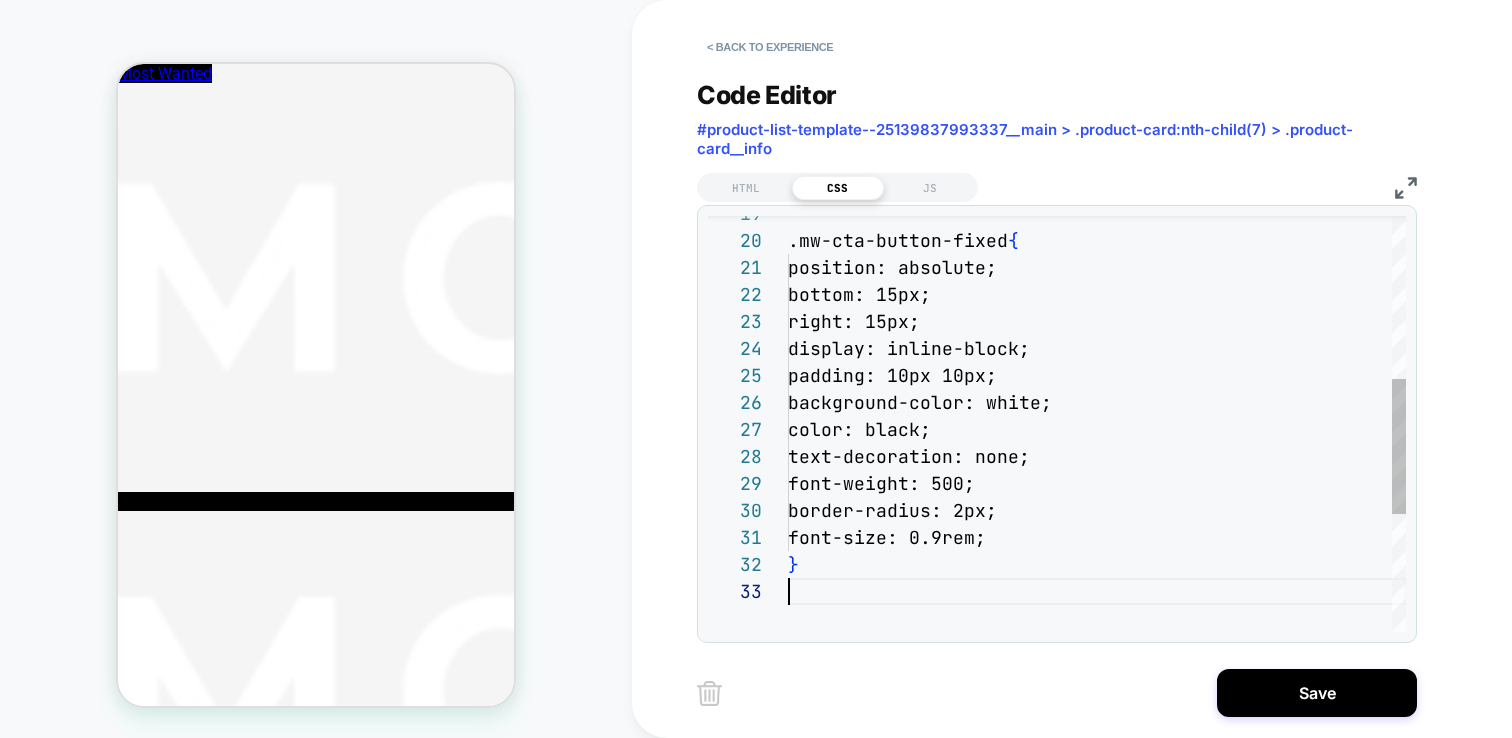scroll, scrollTop: 54, scrollLeft: 0, axis: vertical 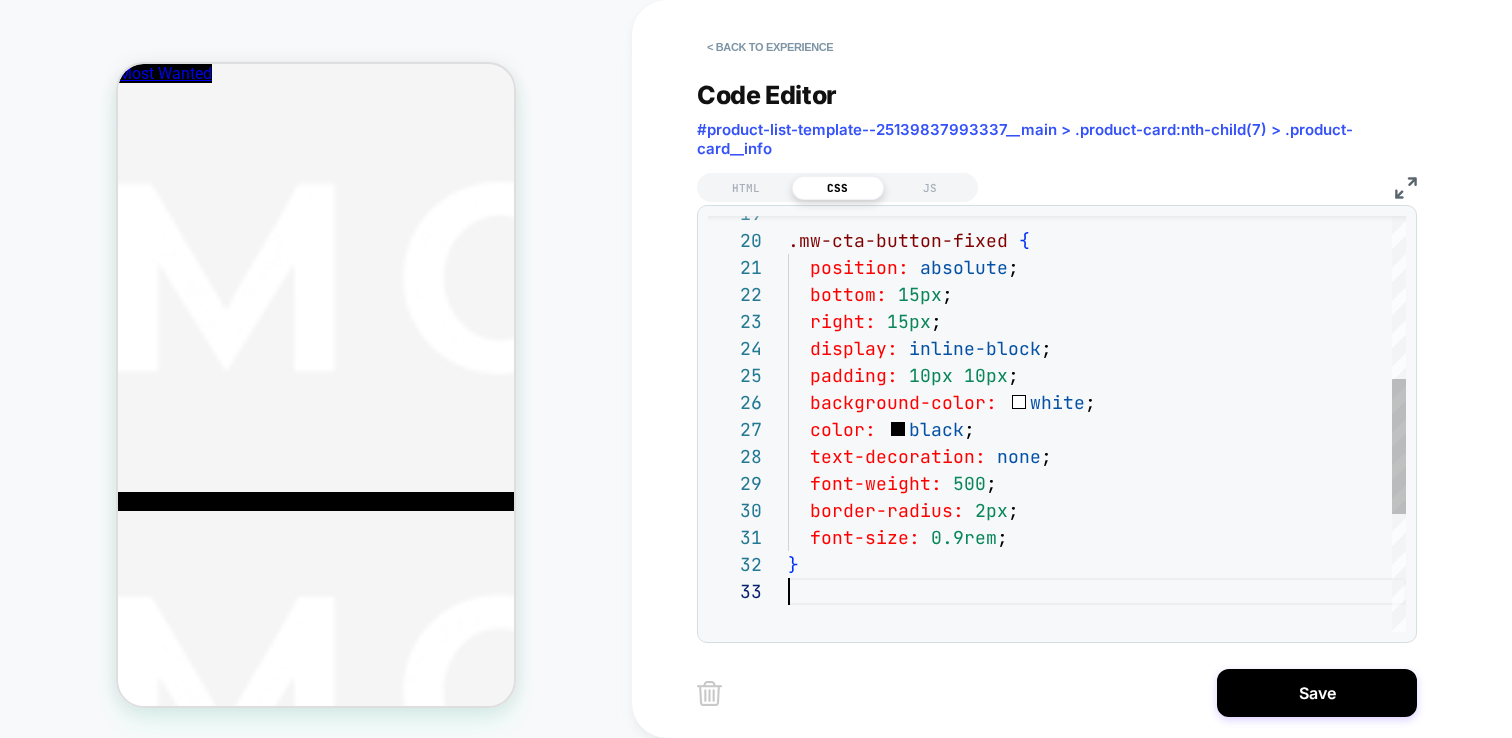 type on "**********" 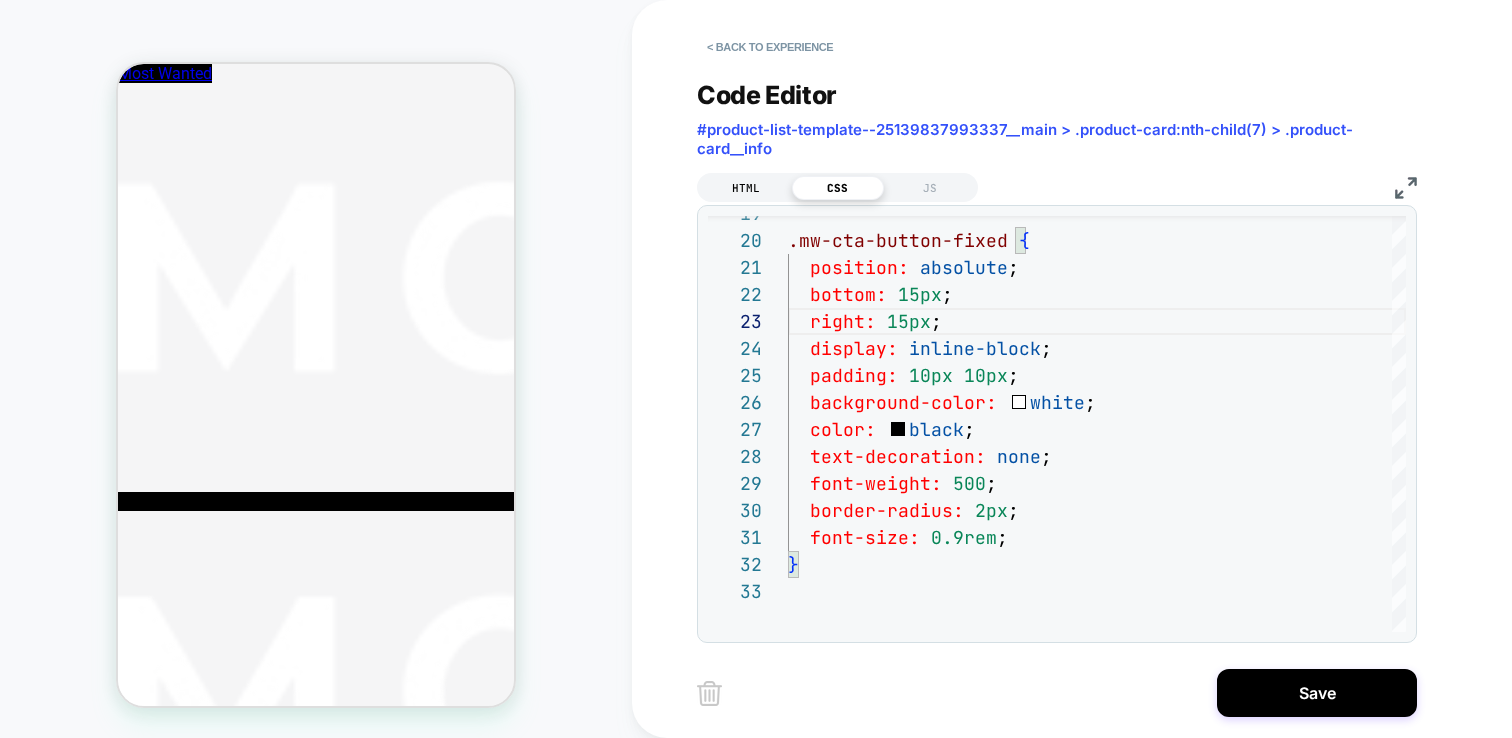 click on "HTML" at bounding box center [746, 188] 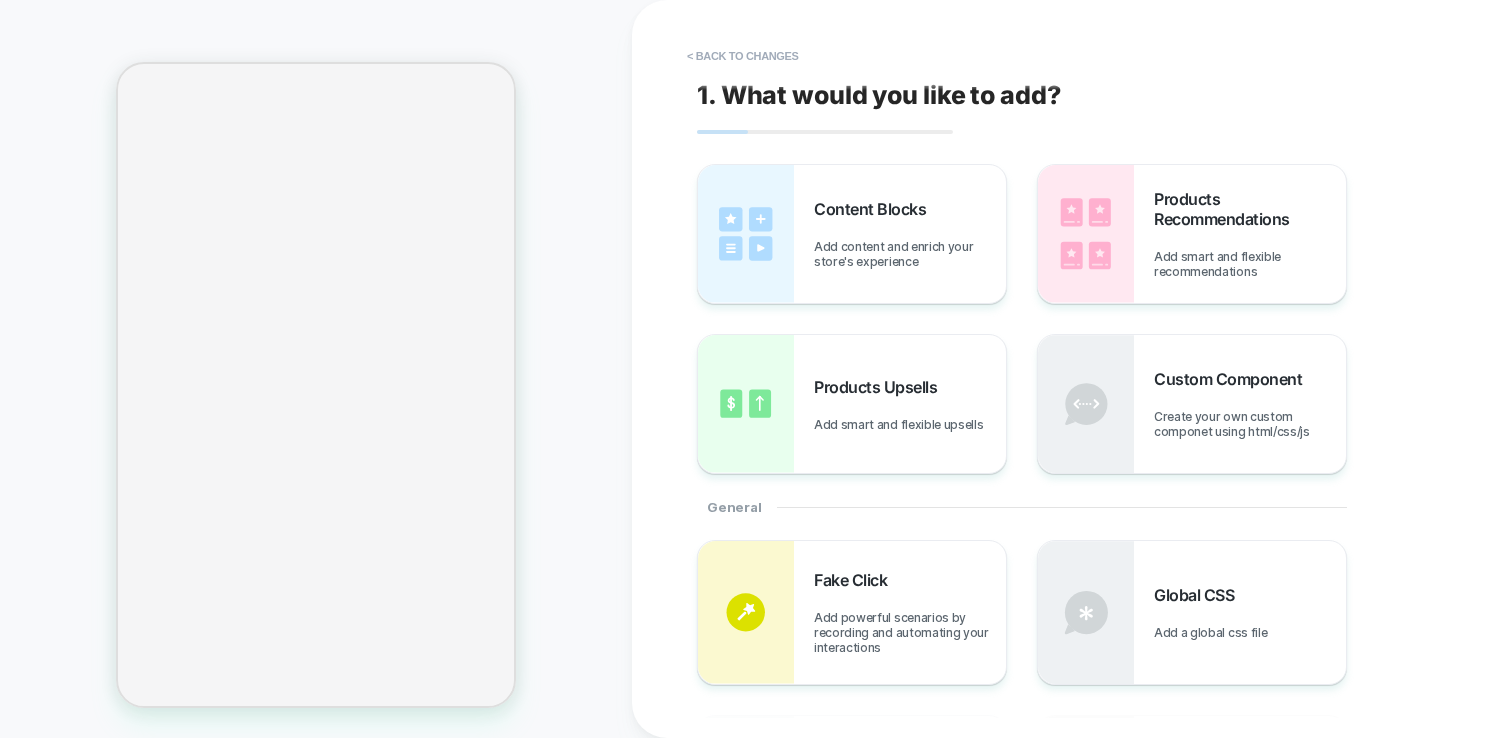 scroll, scrollTop: 0, scrollLeft: 0, axis: both 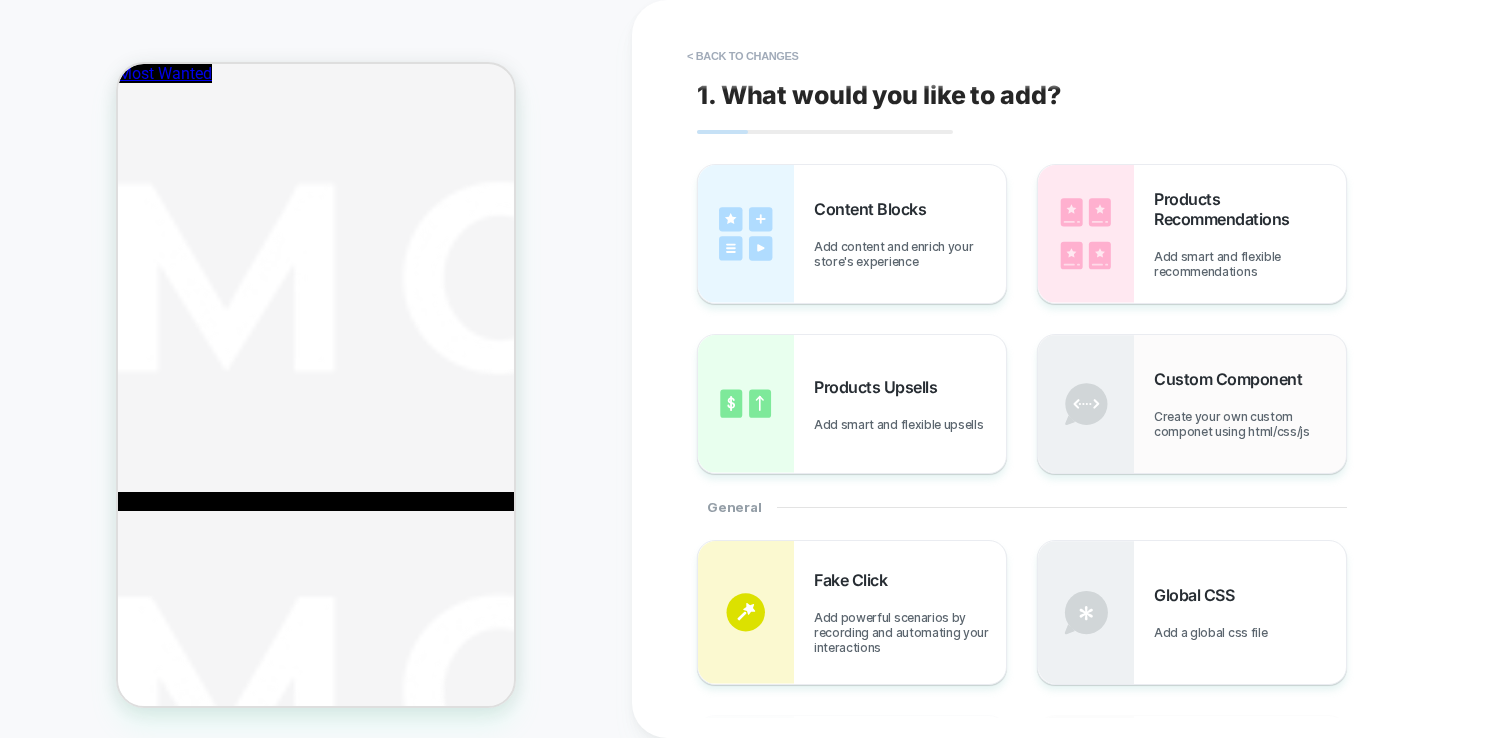 click on "Create your own custom componet using html/css/js" at bounding box center [1250, 424] 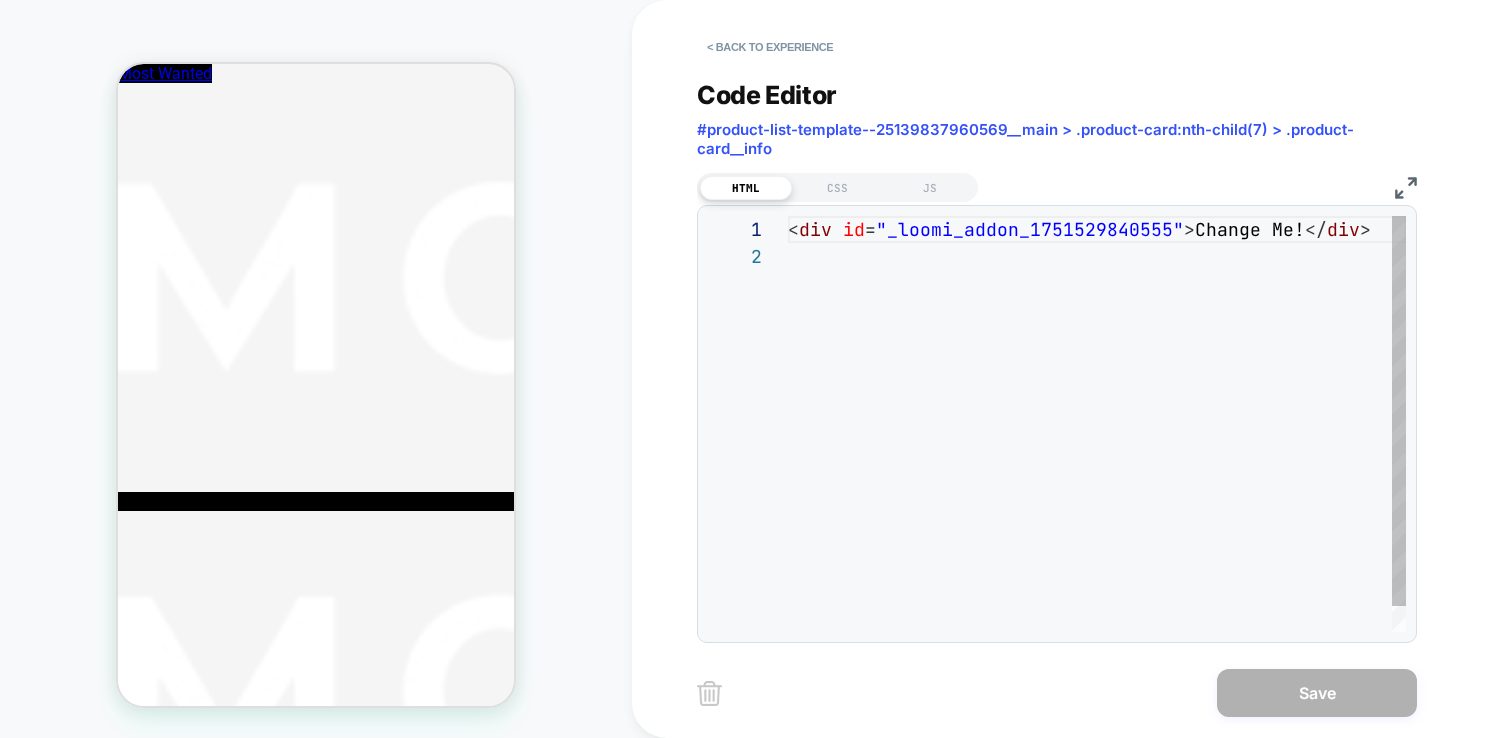 scroll, scrollTop: 27, scrollLeft: 0, axis: vertical 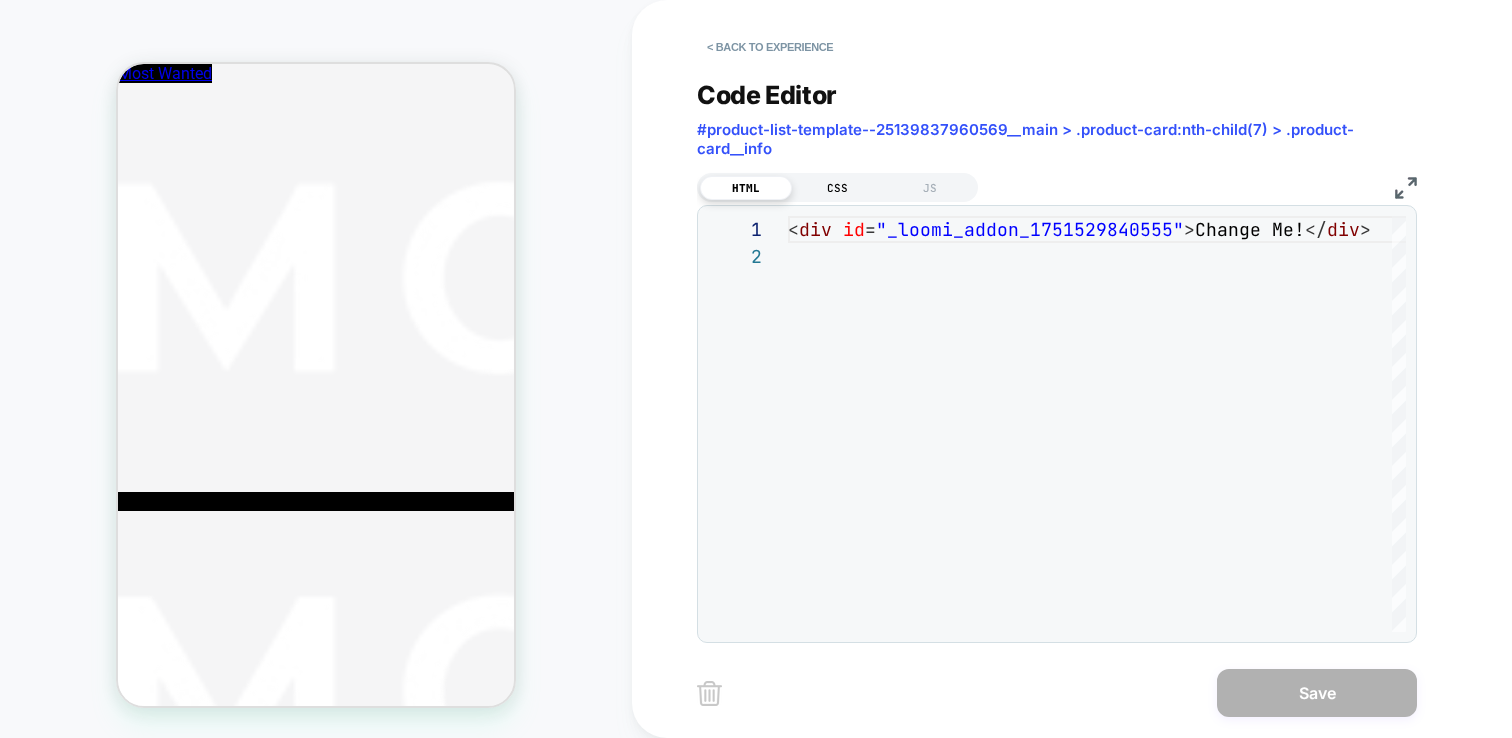 click on "CSS" at bounding box center (838, 188) 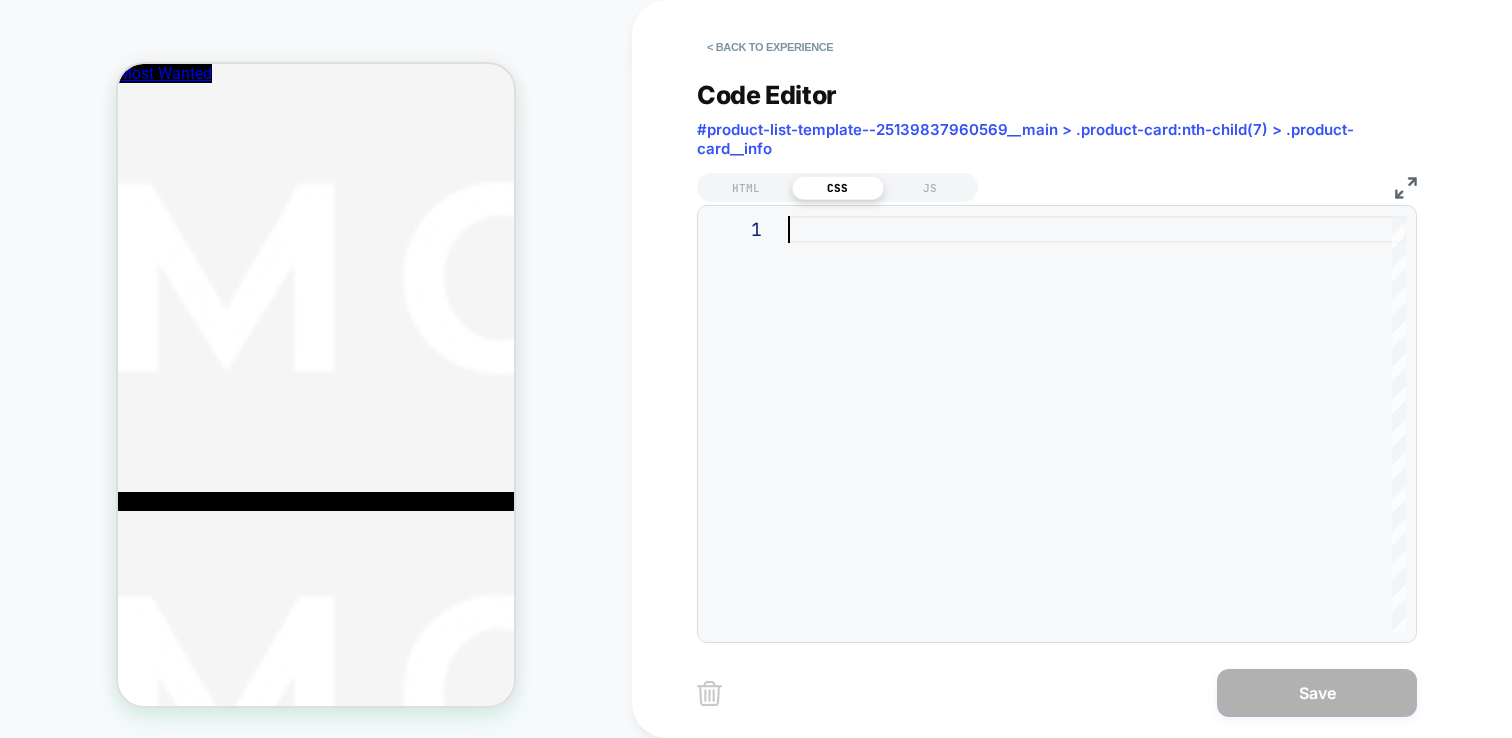 click at bounding box center (1097, 424) 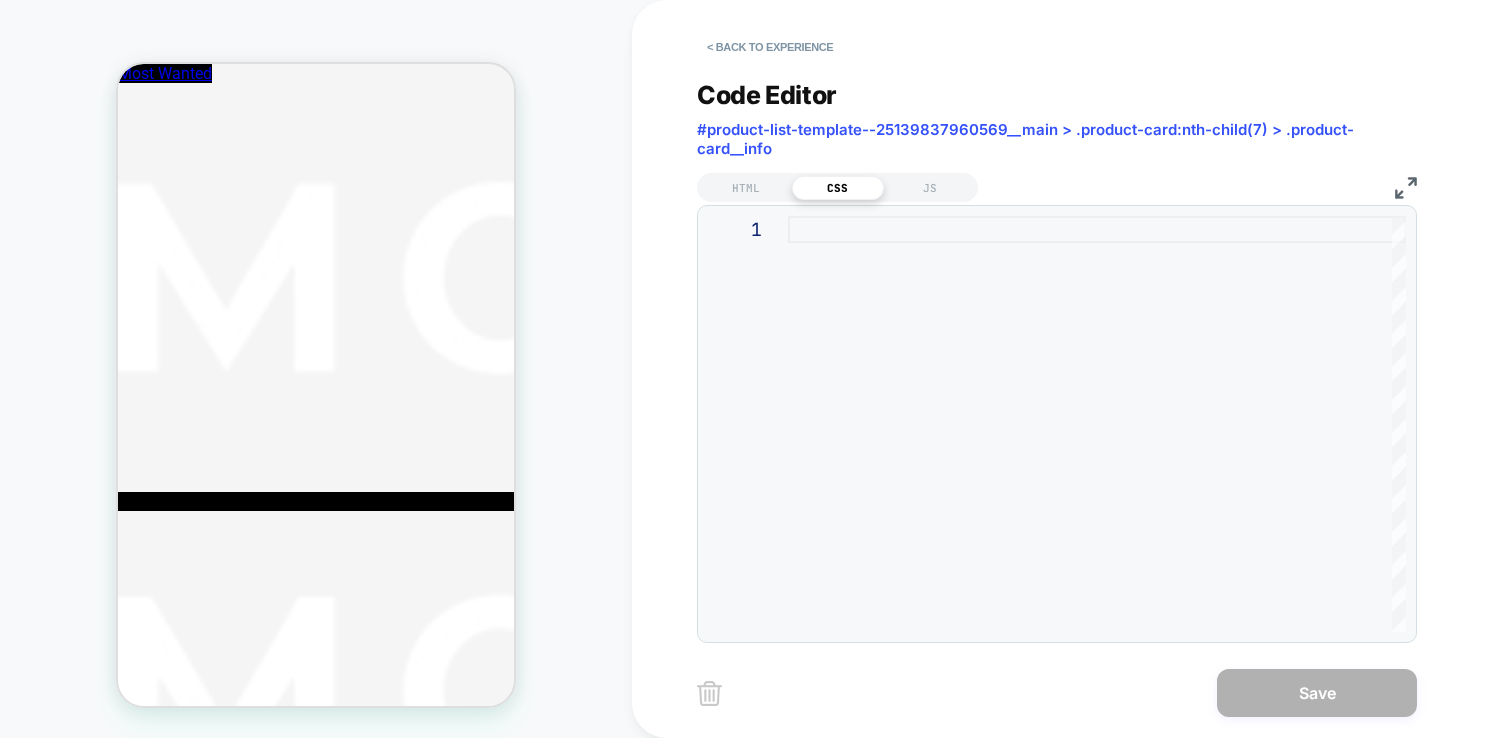 type on "**********" 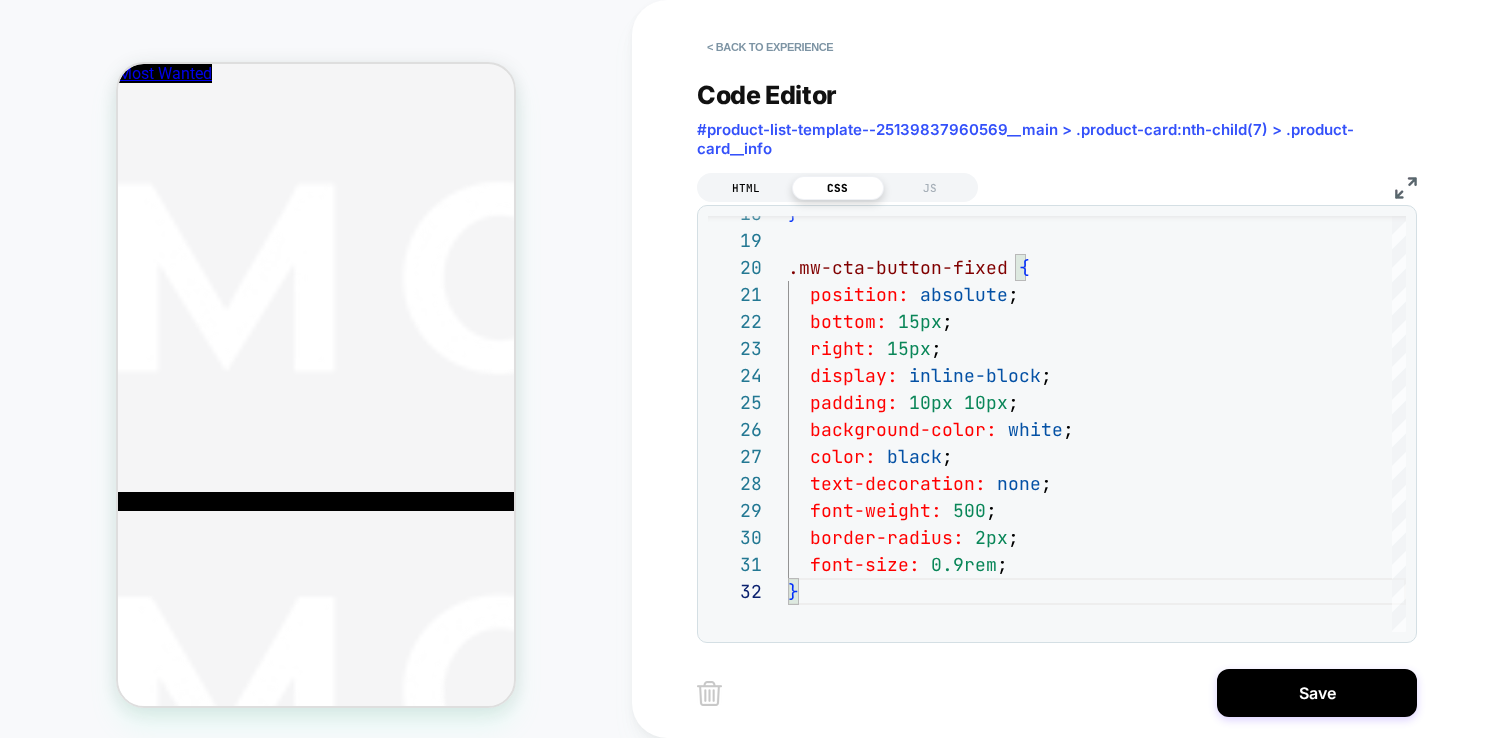 click on "HTML" at bounding box center (746, 188) 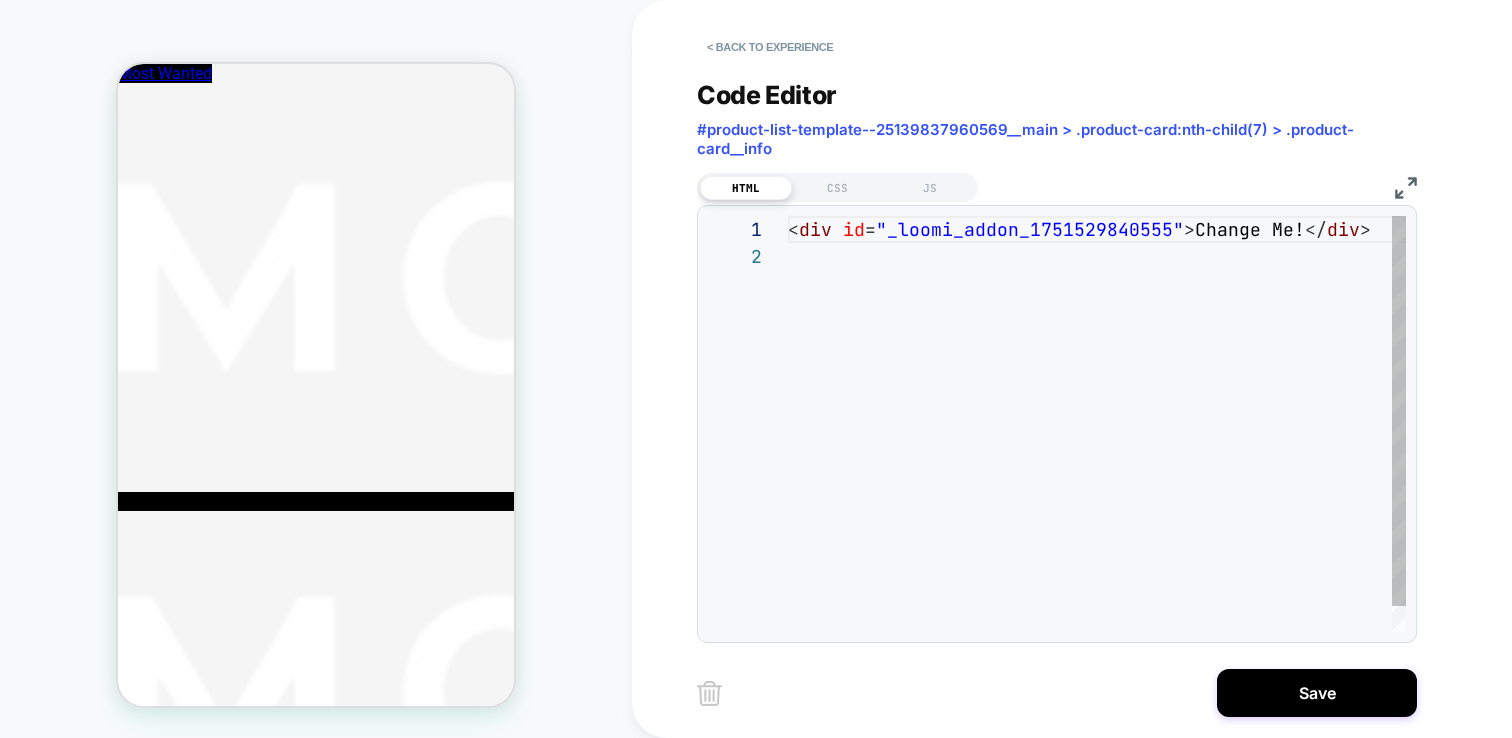 scroll, scrollTop: 27, scrollLeft: 0, axis: vertical 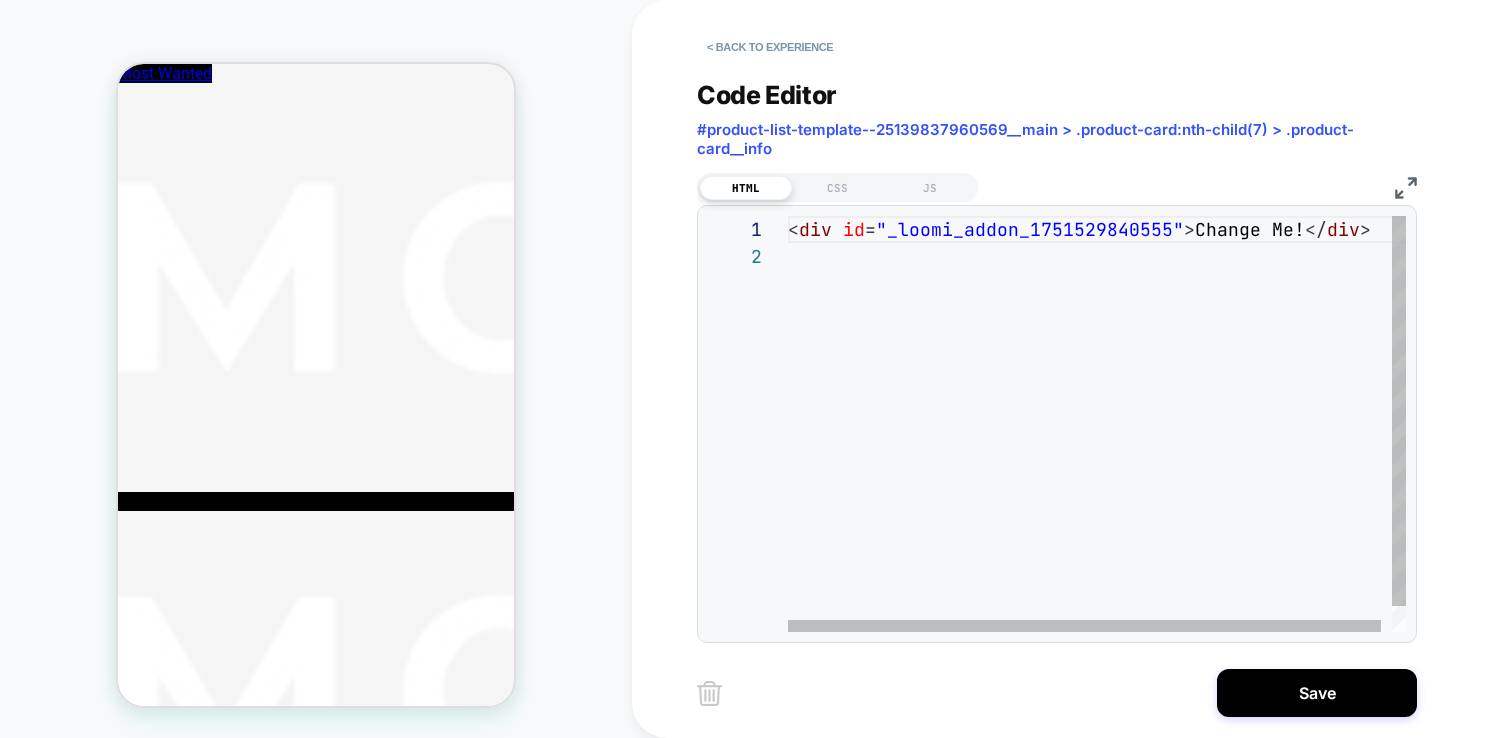 click on "< div   id = "_loomi_addon_1751529840555" > Change Me! </ div >" at bounding box center [1102, 437] 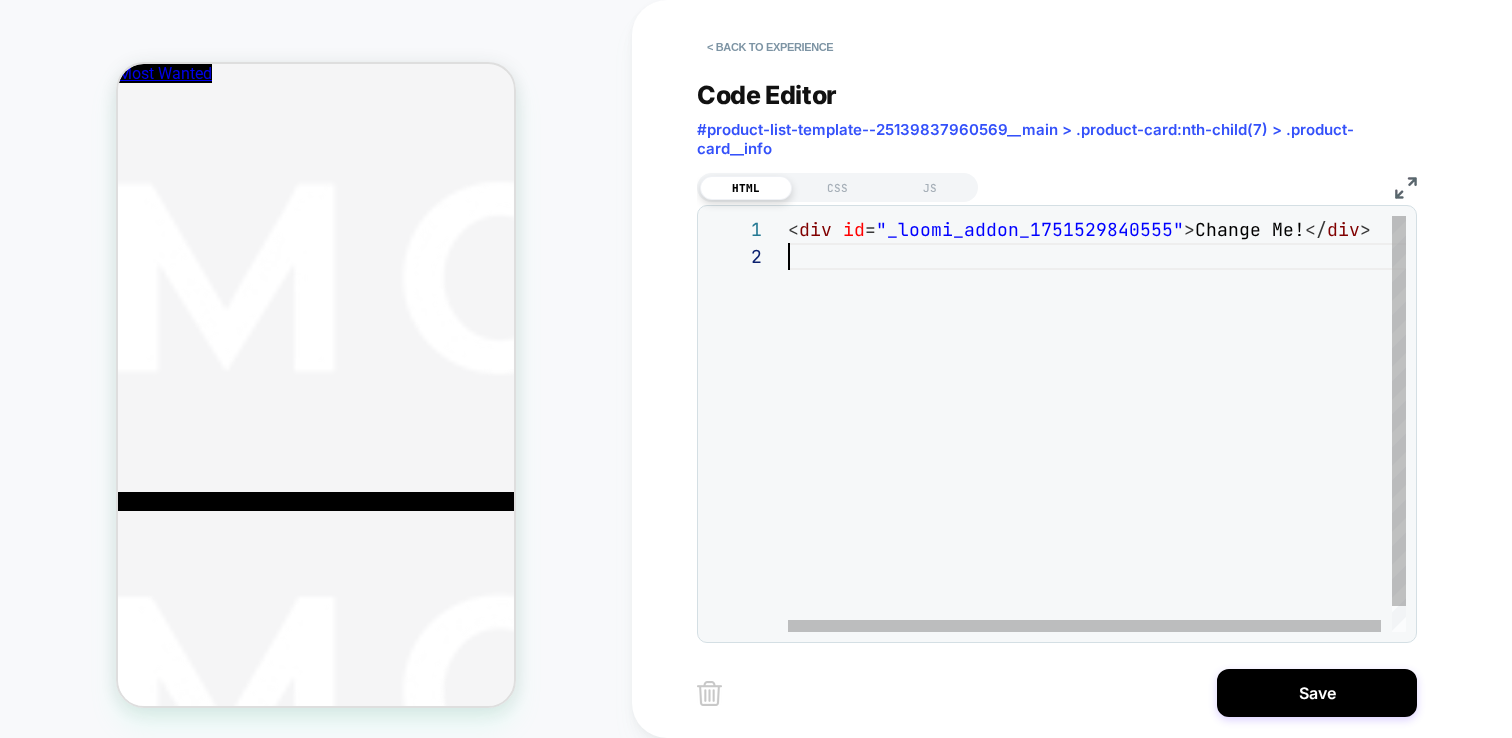 type on "*
********
********
******" 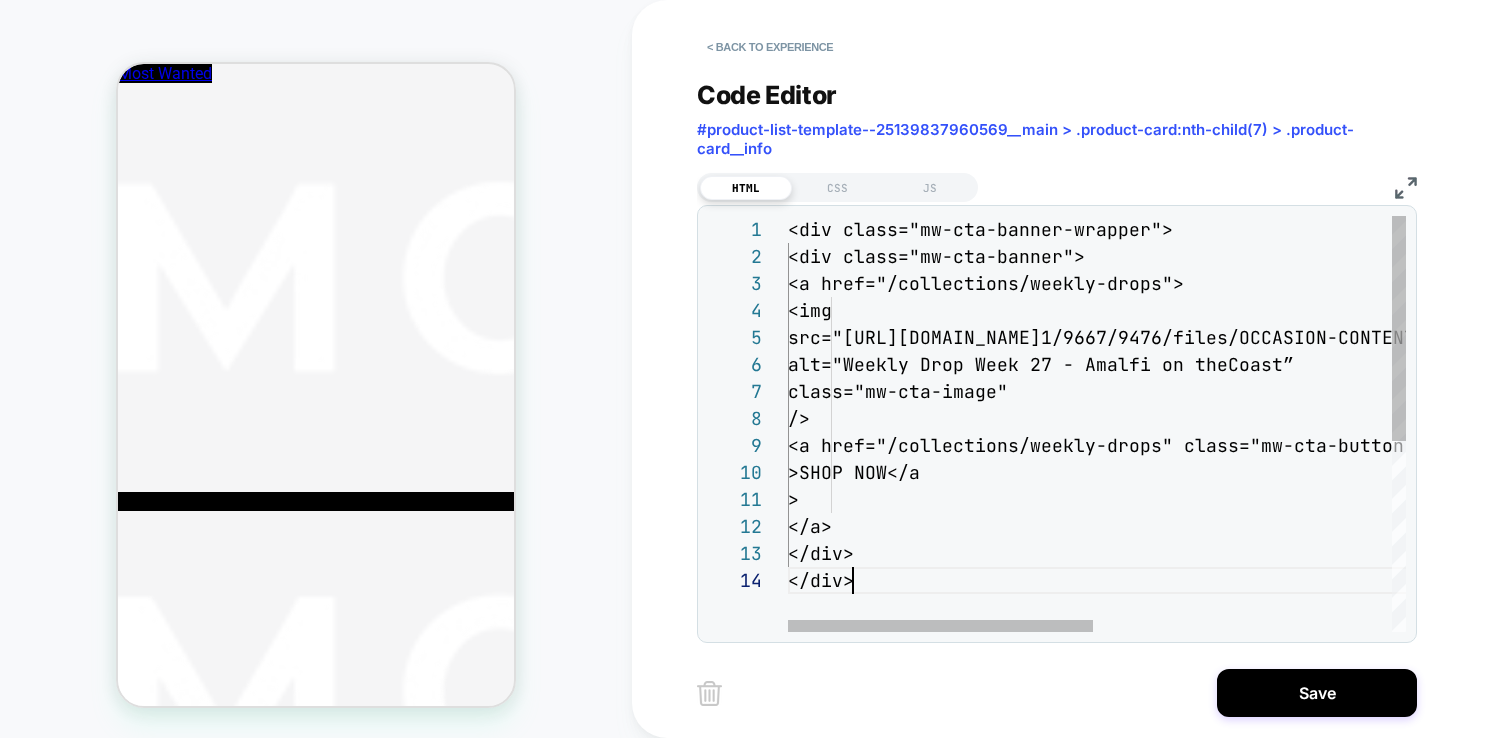 scroll, scrollTop: 81, scrollLeft: 65, axis: both 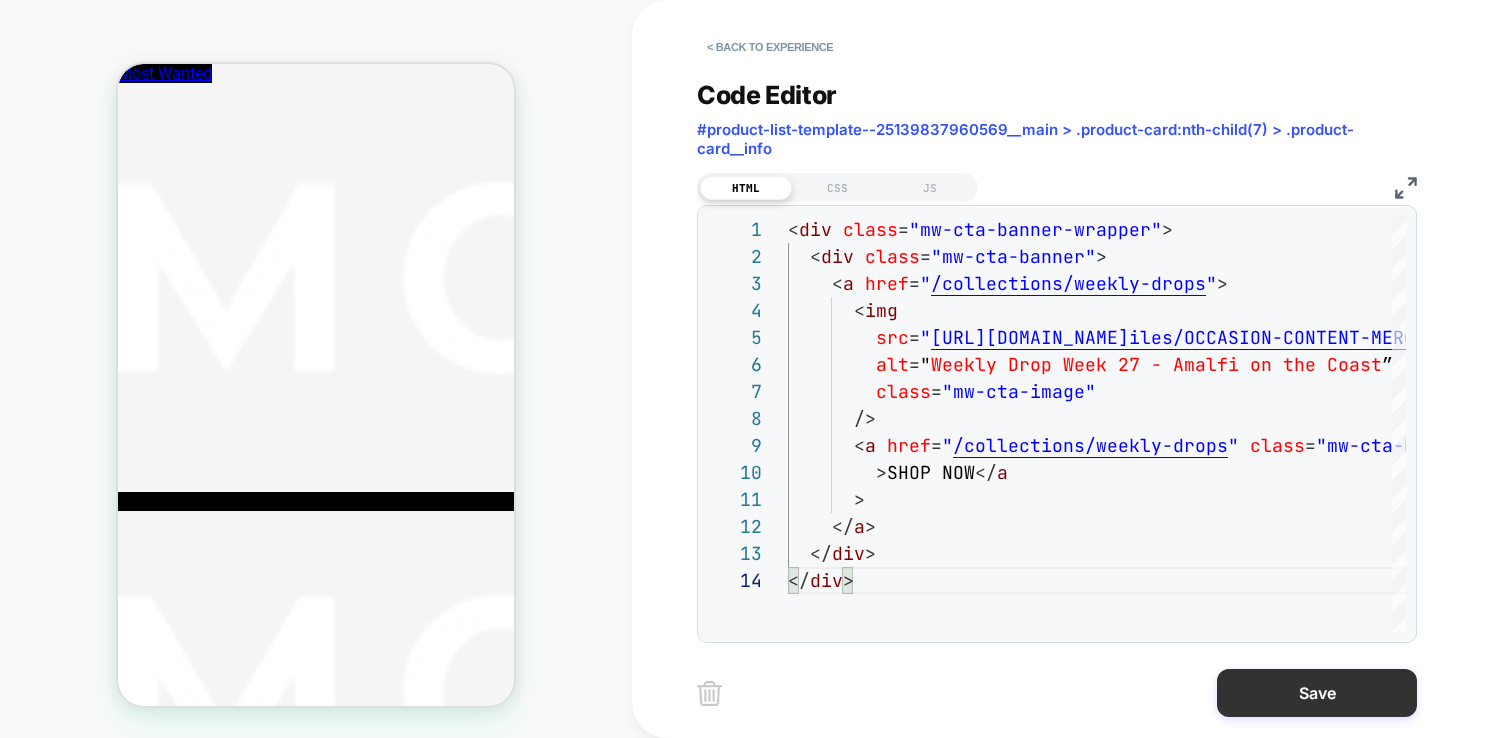 click on "Save" at bounding box center (1317, 693) 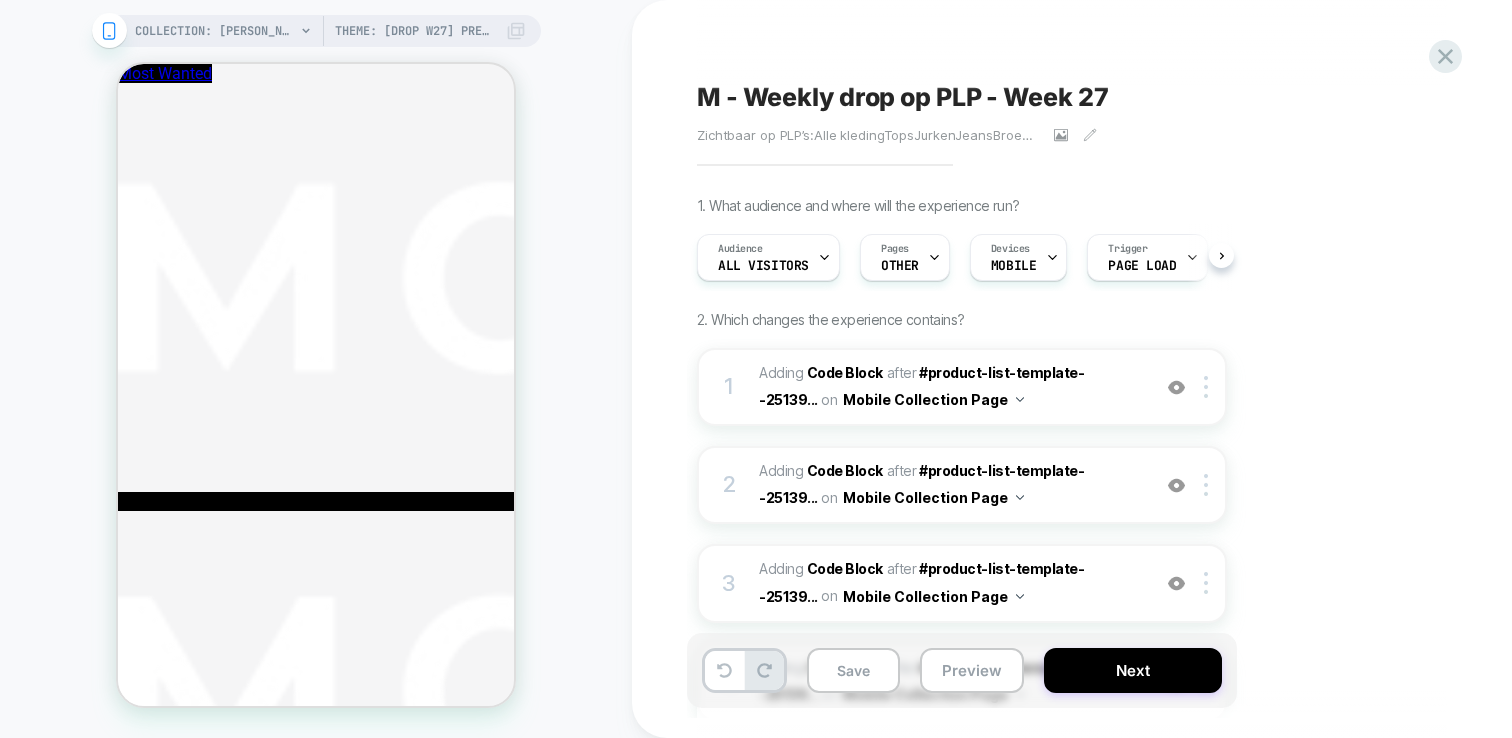 scroll, scrollTop: 0, scrollLeft: 1, axis: horizontal 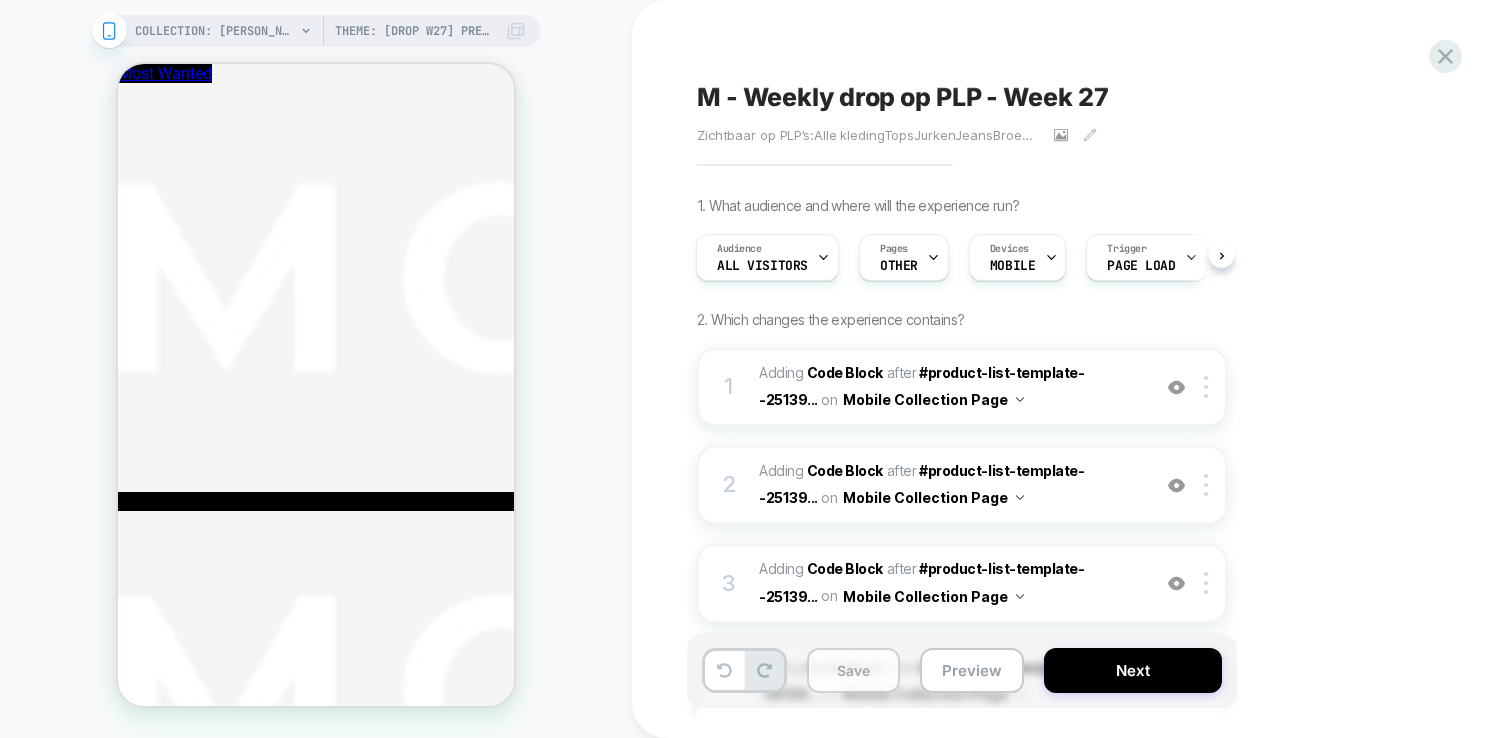 click on "Save" at bounding box center [853, 670] 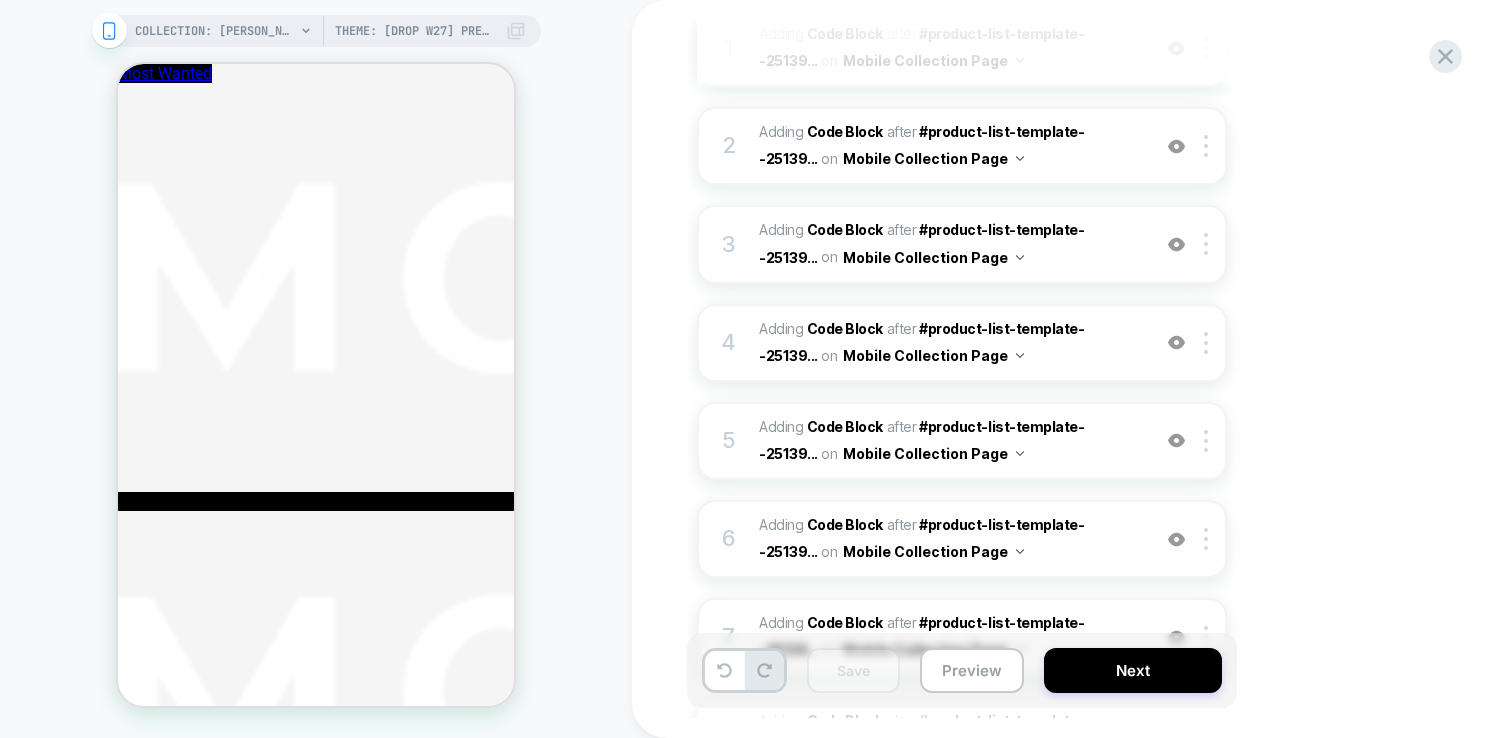 scroll, scrollTop: 328, scrollLeft: 0, axis: vertical 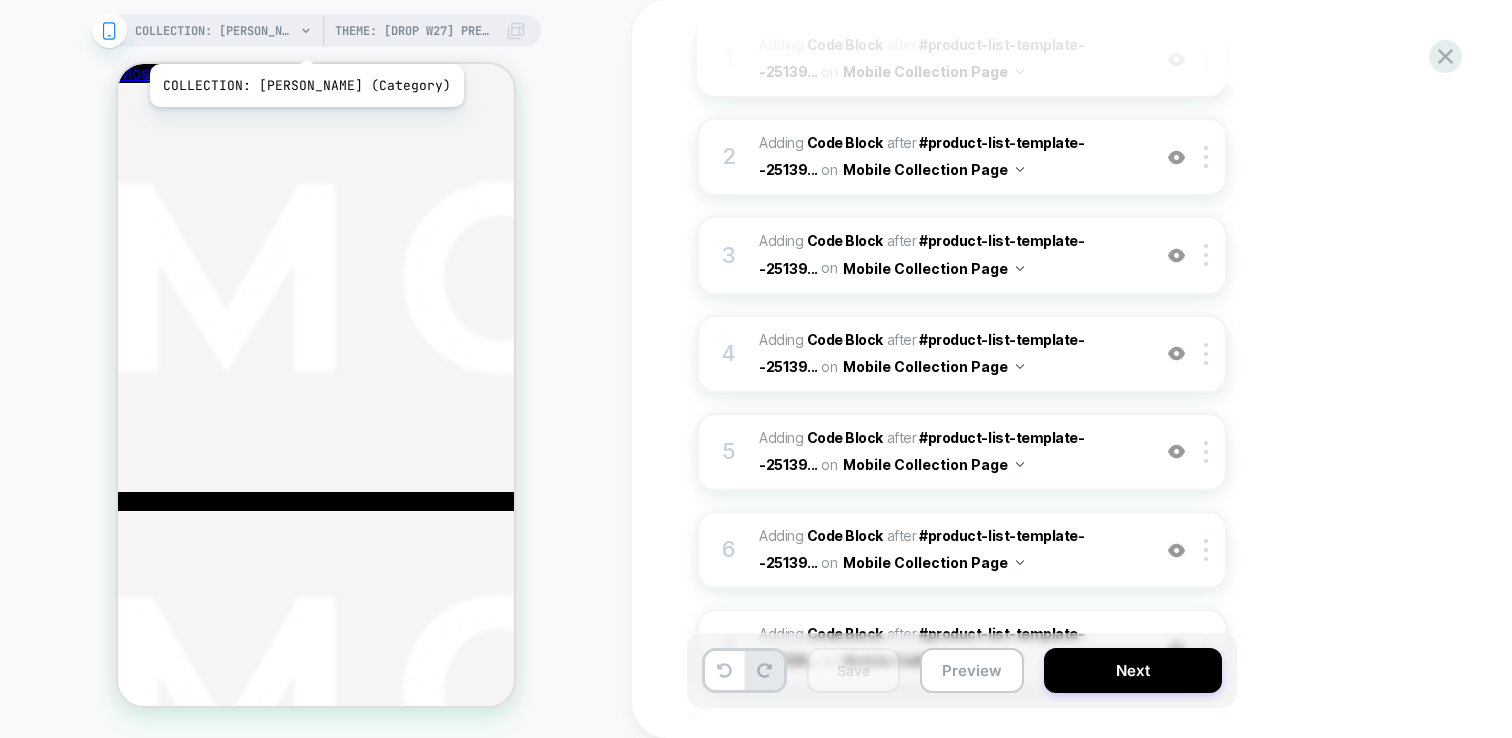 click on "COLLECTION: [PERSON_NAME] (Category)" at bounding box center (215, 31) 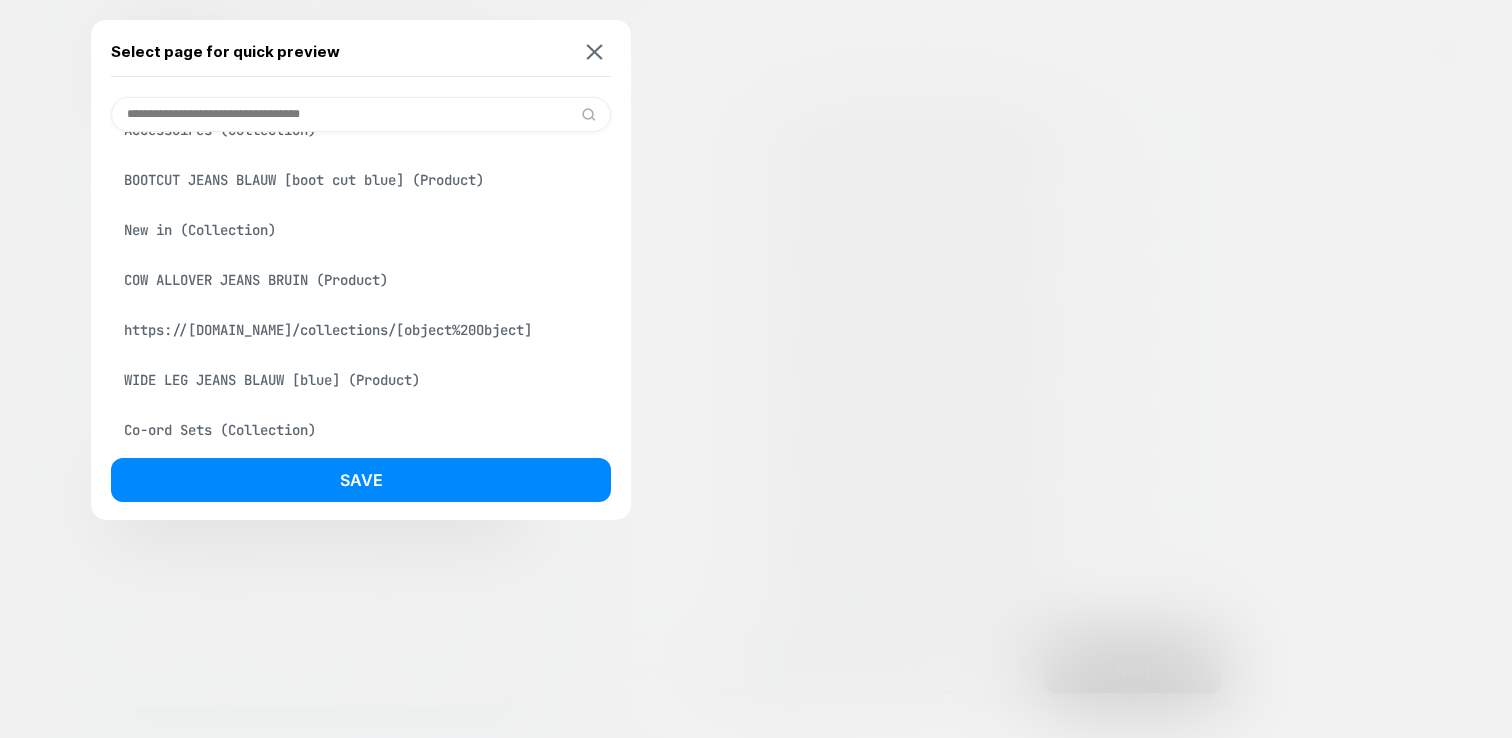 scroll, scrollTop: 697, scrollLeft: 0, axis: vertical 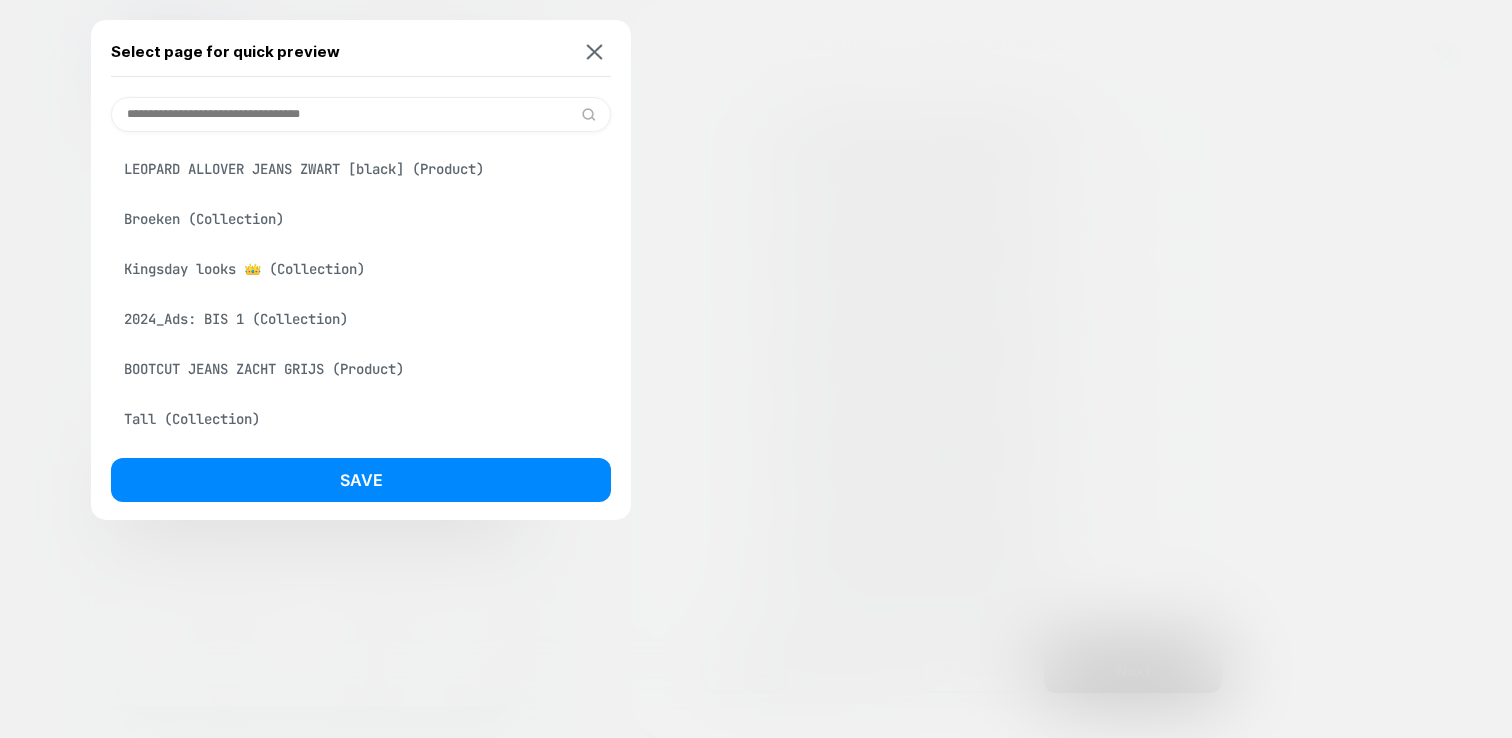 click on "Broeken (Collection)" at bounding box center (361, 219) 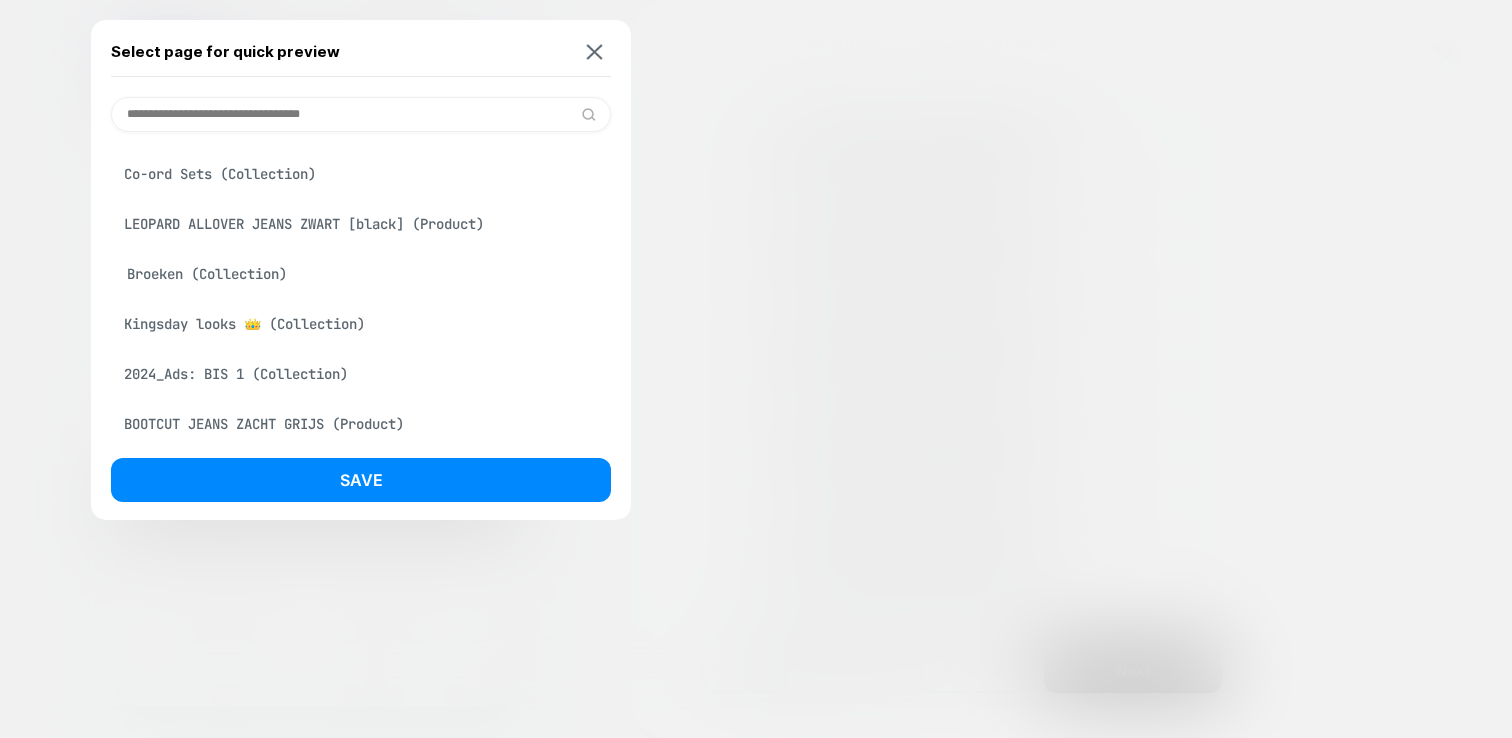 scroll, scrollTop: 752, scrollLeft: 0, axis: vertical 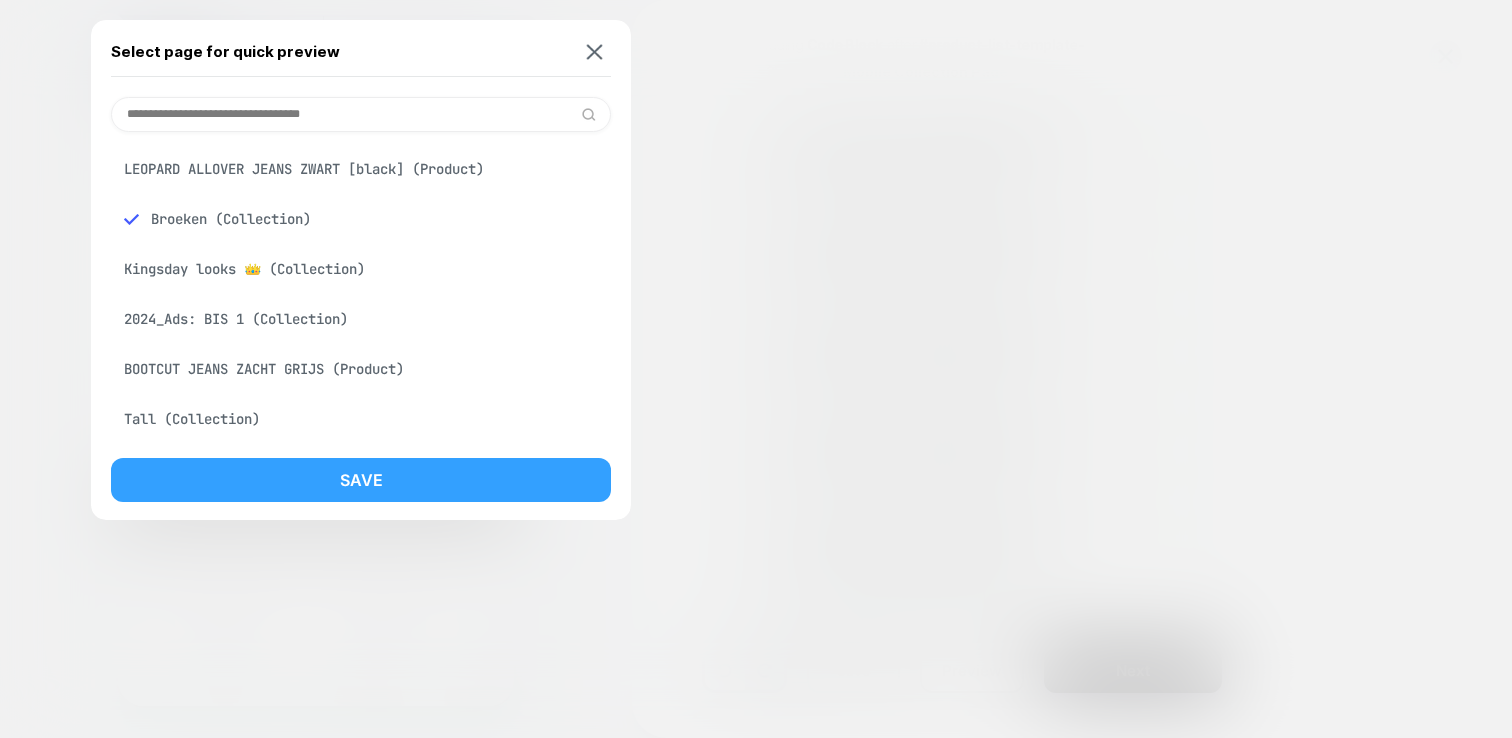 click on "Save" at bounding box center [361, 480] 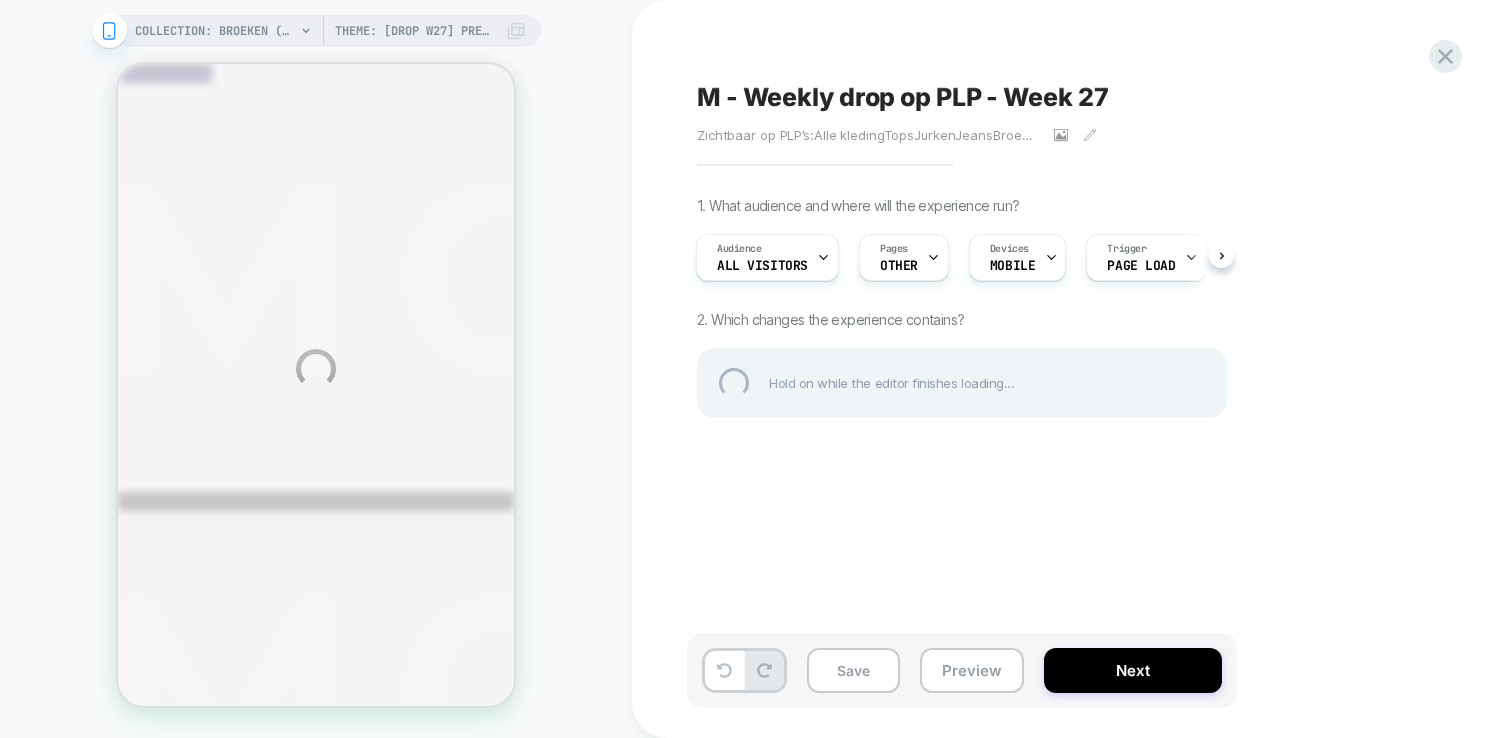 scroll, scrollTop: 0, scrollLeft: 0, axis: both 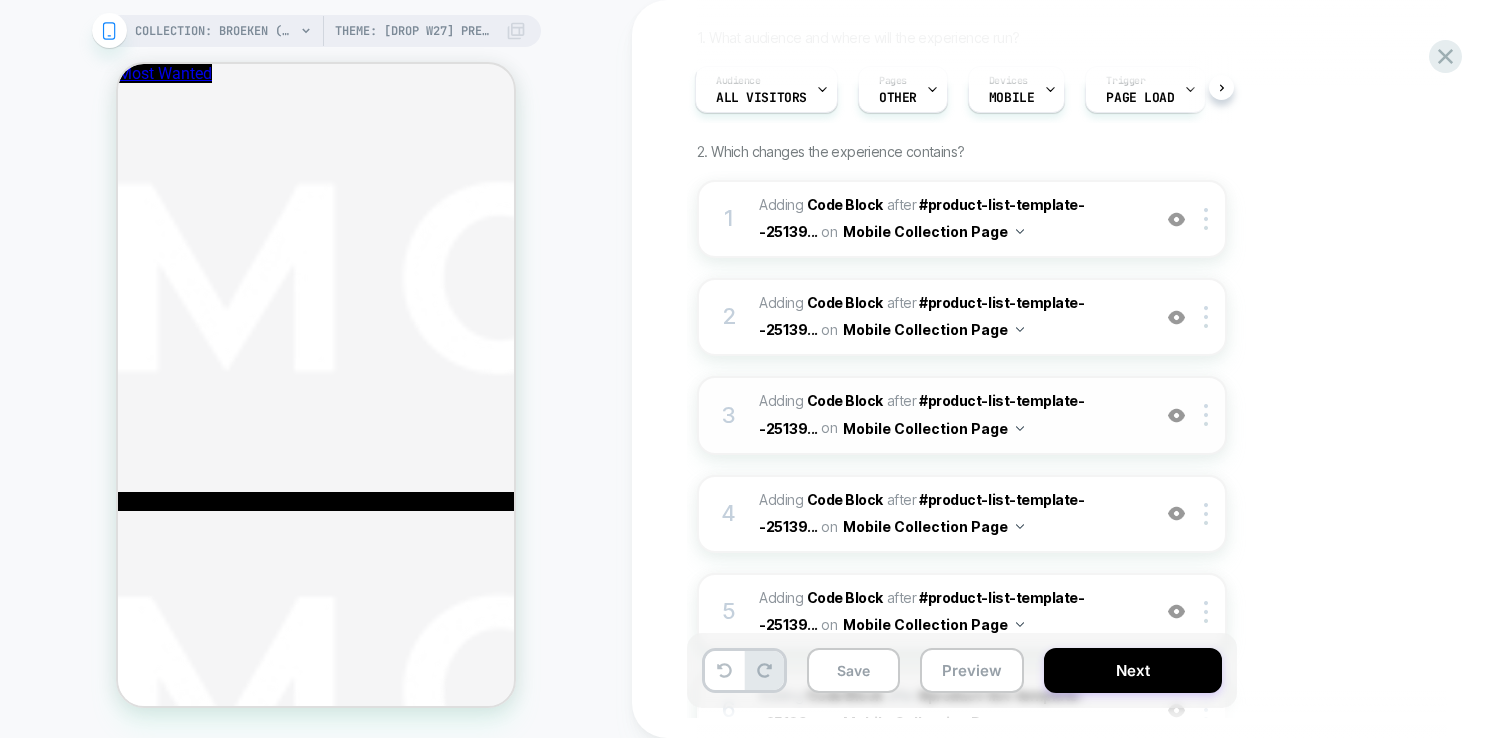 click at bounding box center [1176, 415] 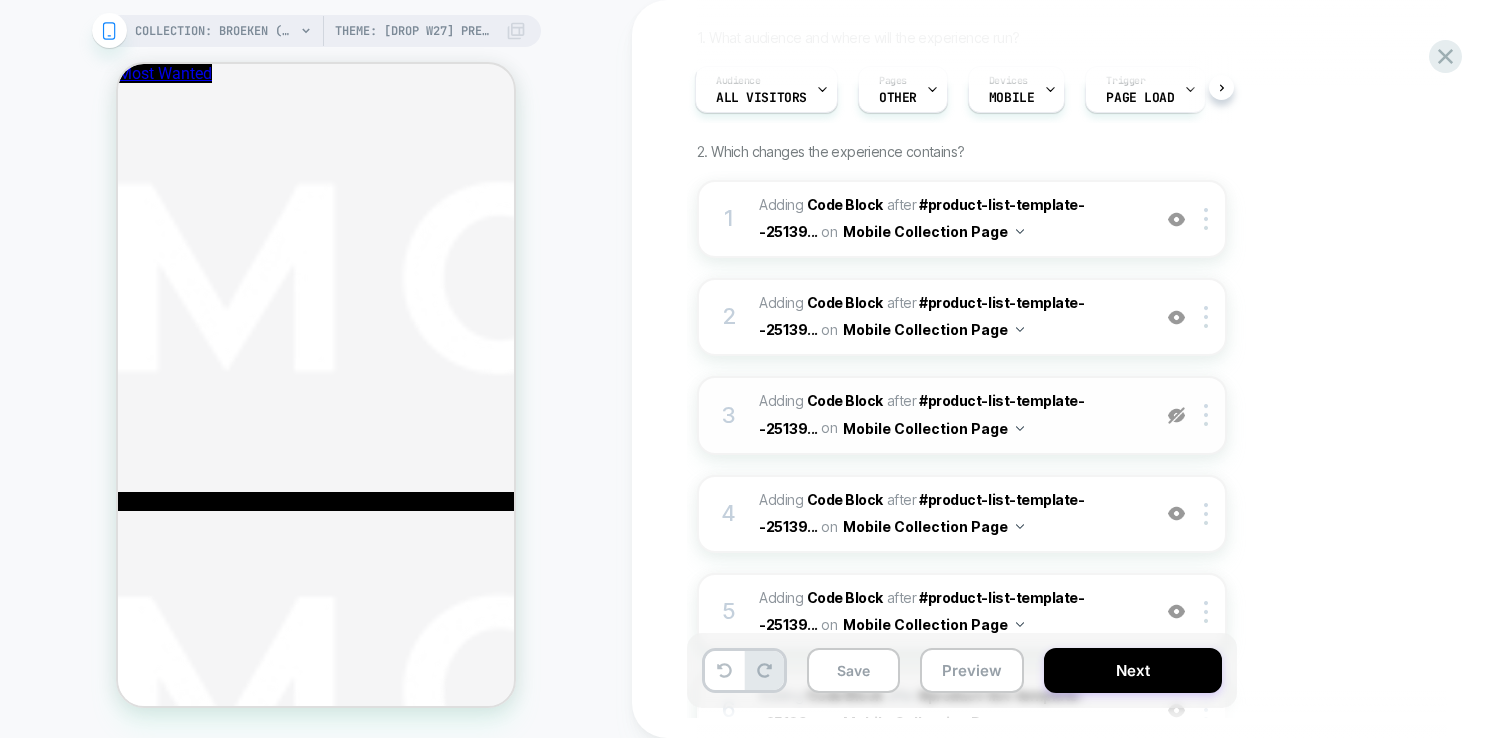 click at bounding box center [1176, 415] 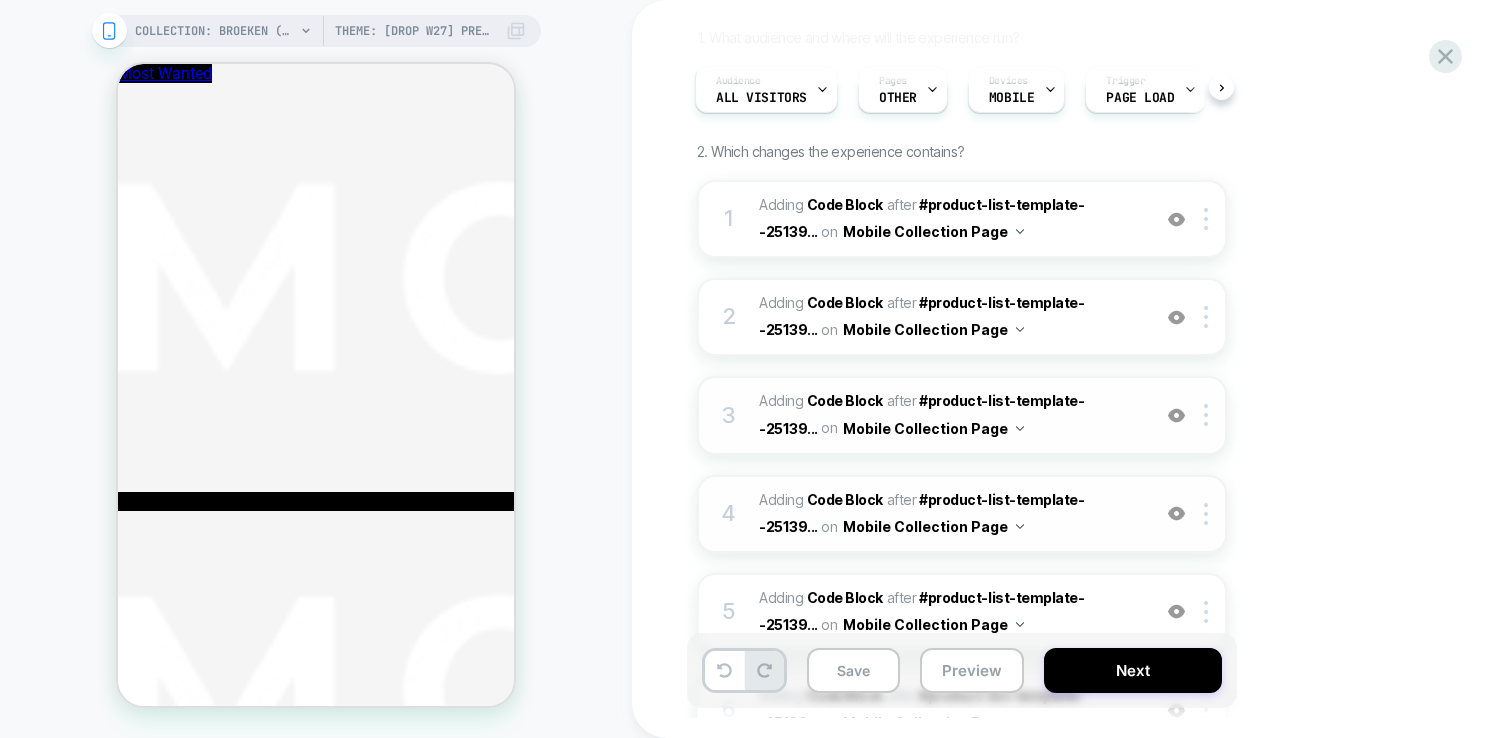 click at bounding box center (1176, 513) 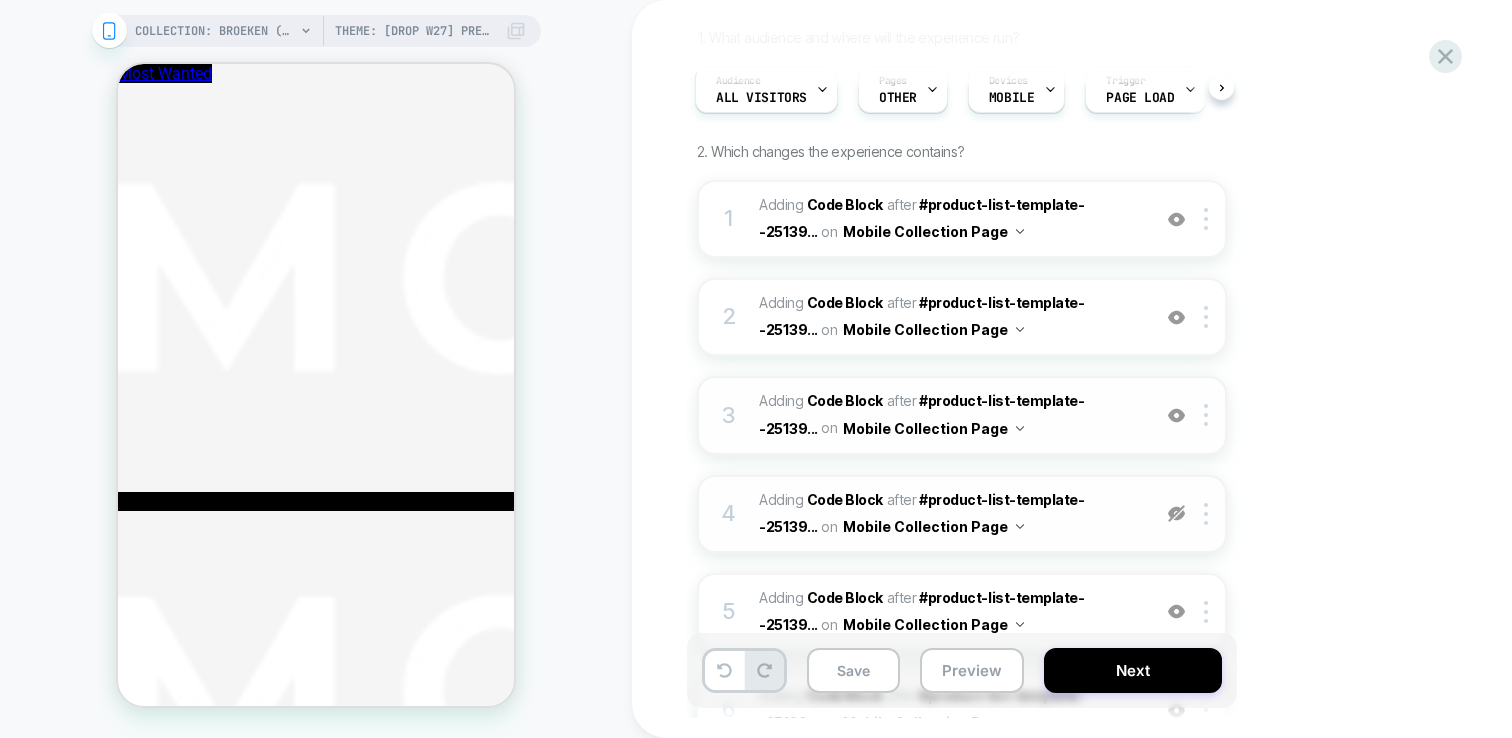 click at bounding box center [1176, 513] 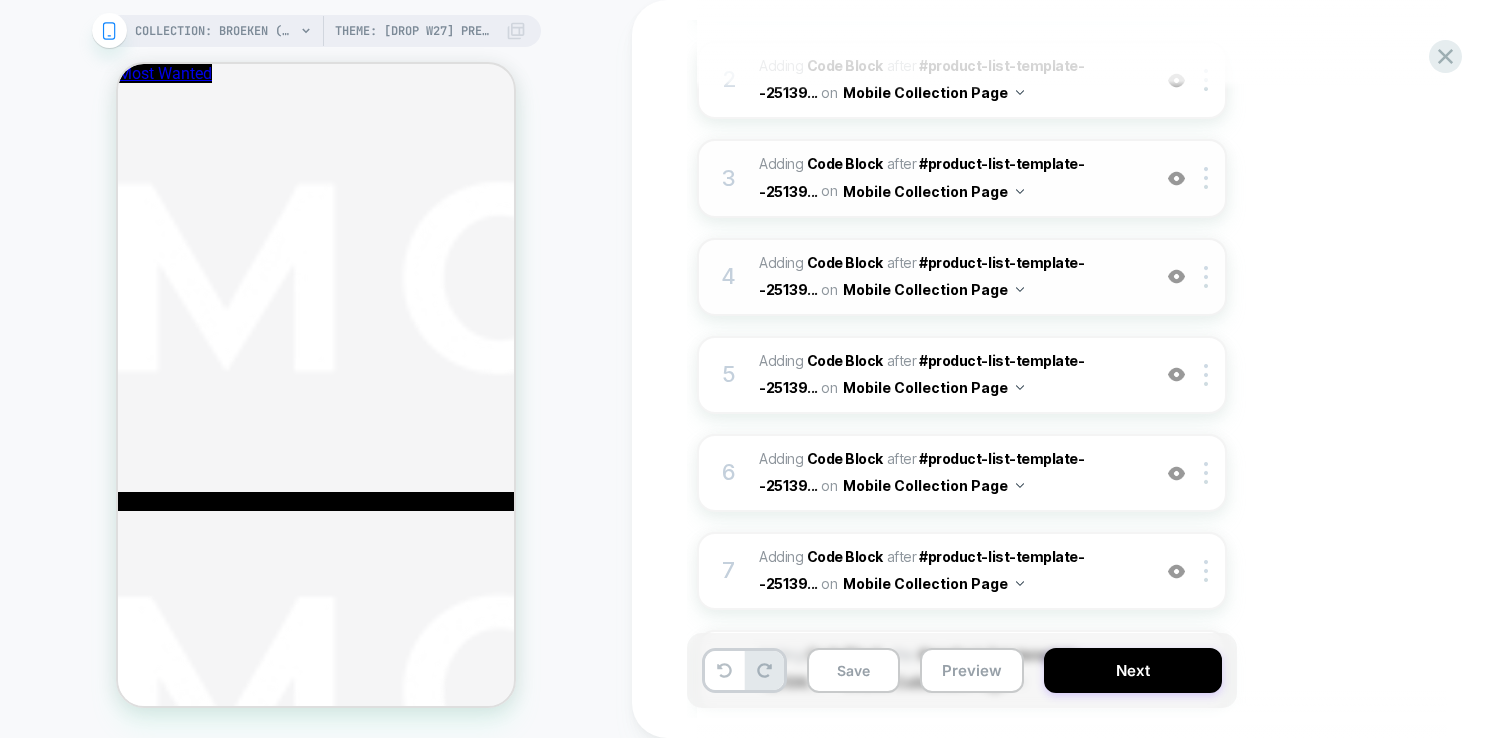 scroll, scrollTop: 406, scrollLeft: 0, axis: vertical 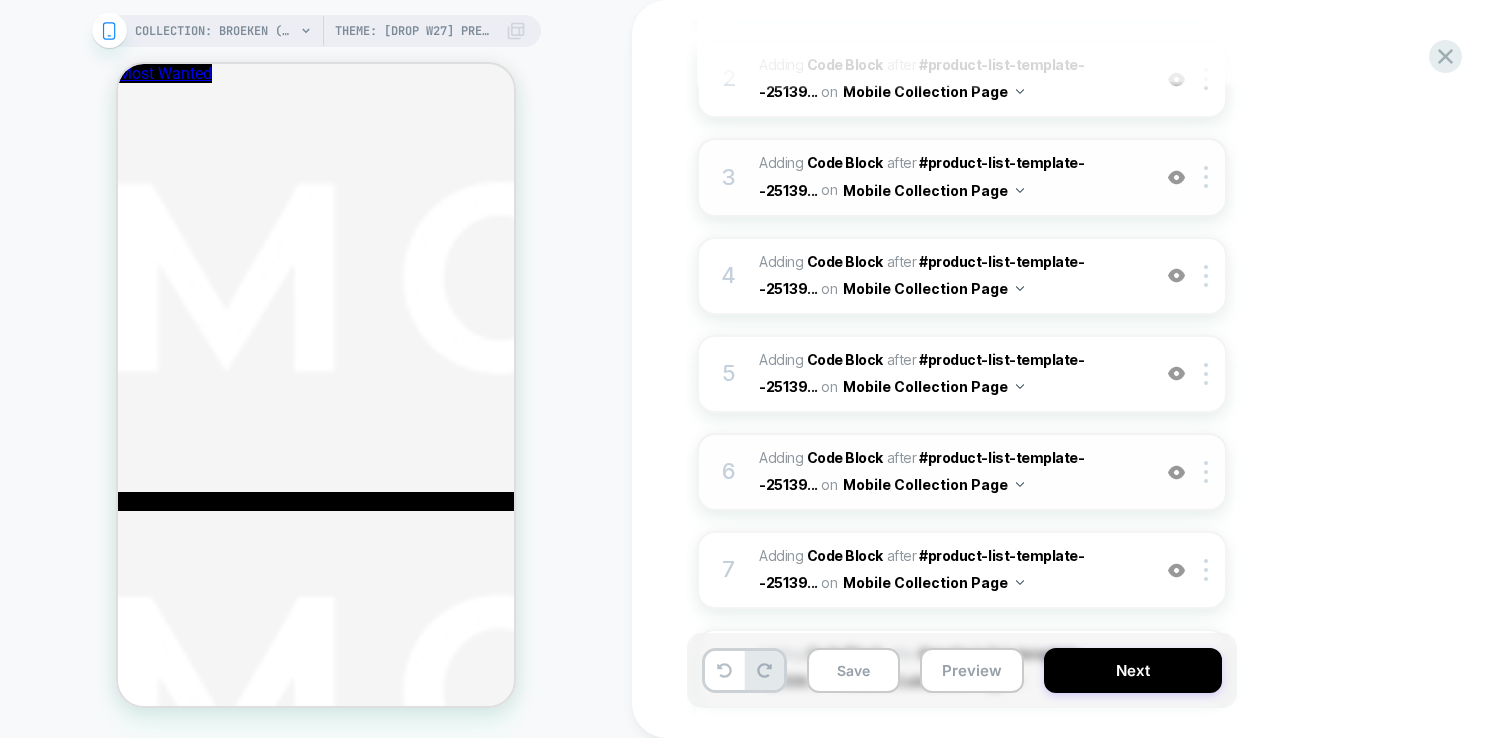 click at bounding box center (1176, 472) 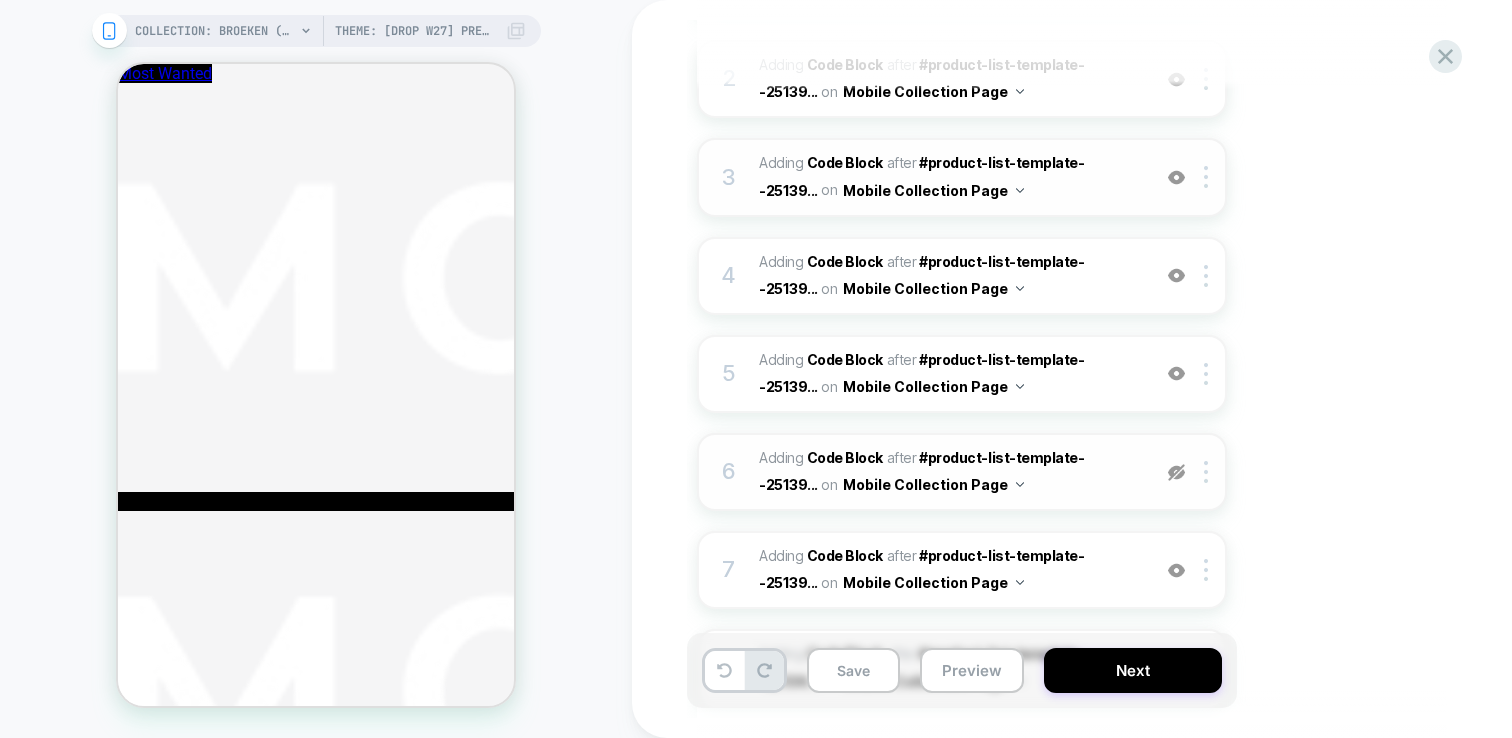 click at bounding box center [1176, 472] 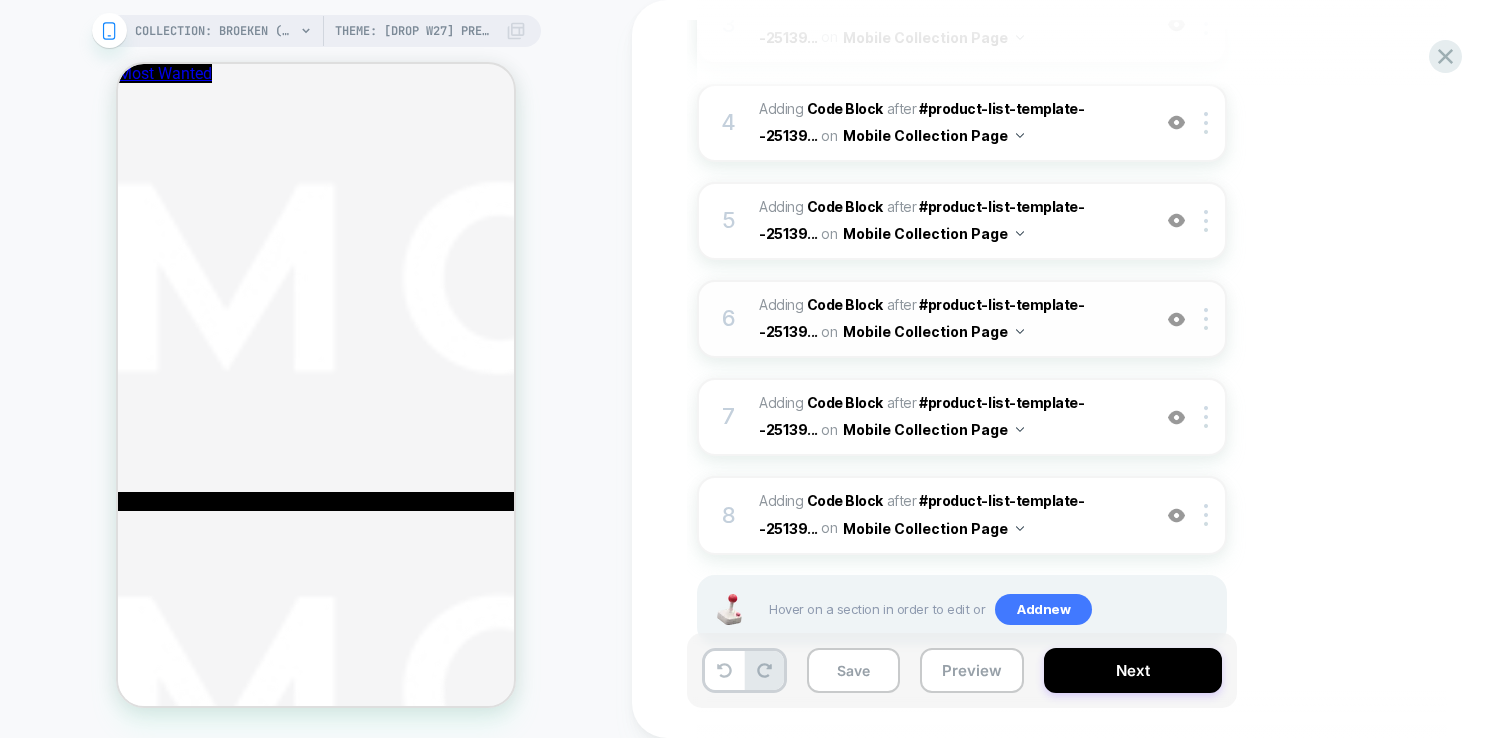 scroll, scrollTop: 561, scrollLeft: 0, axis: vertical 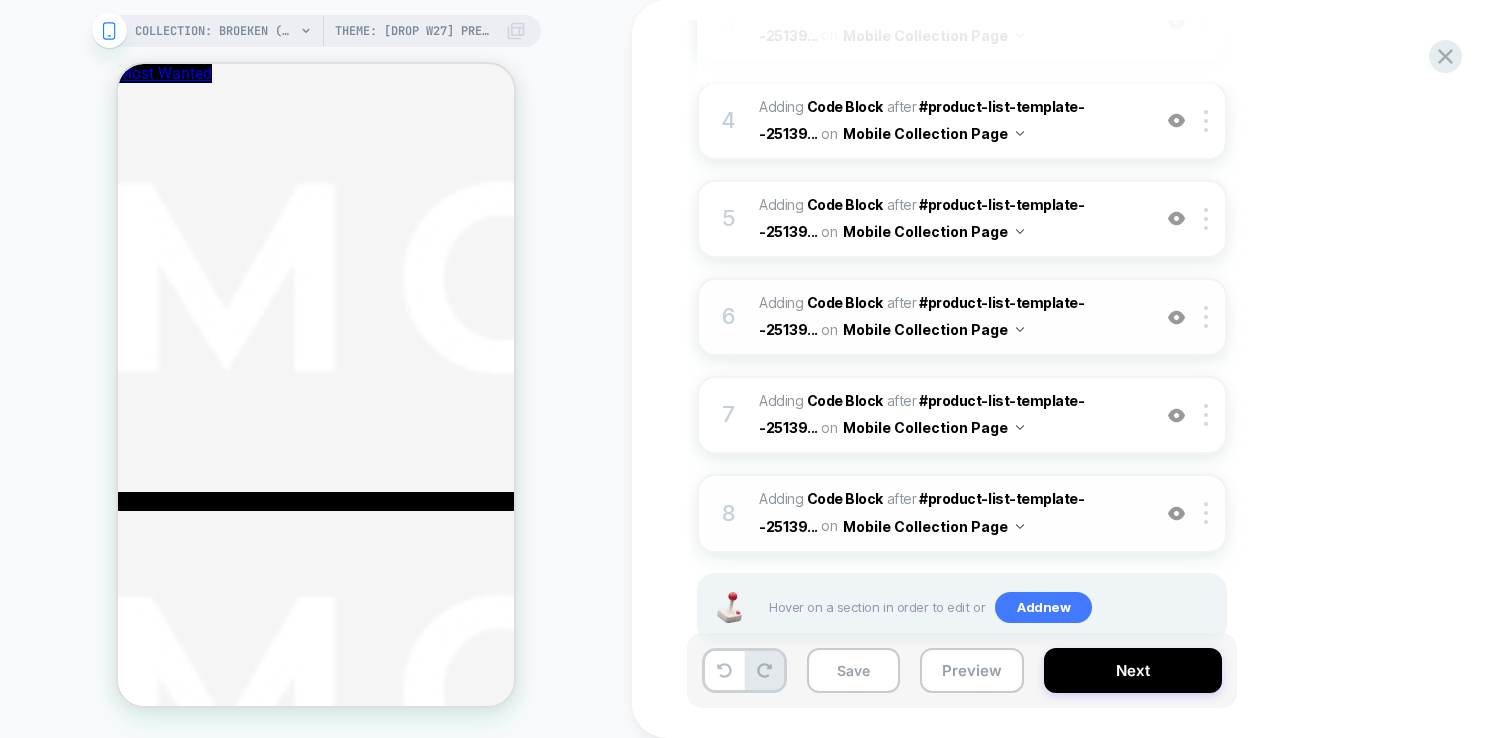 click at bounding box center [1176, 513] 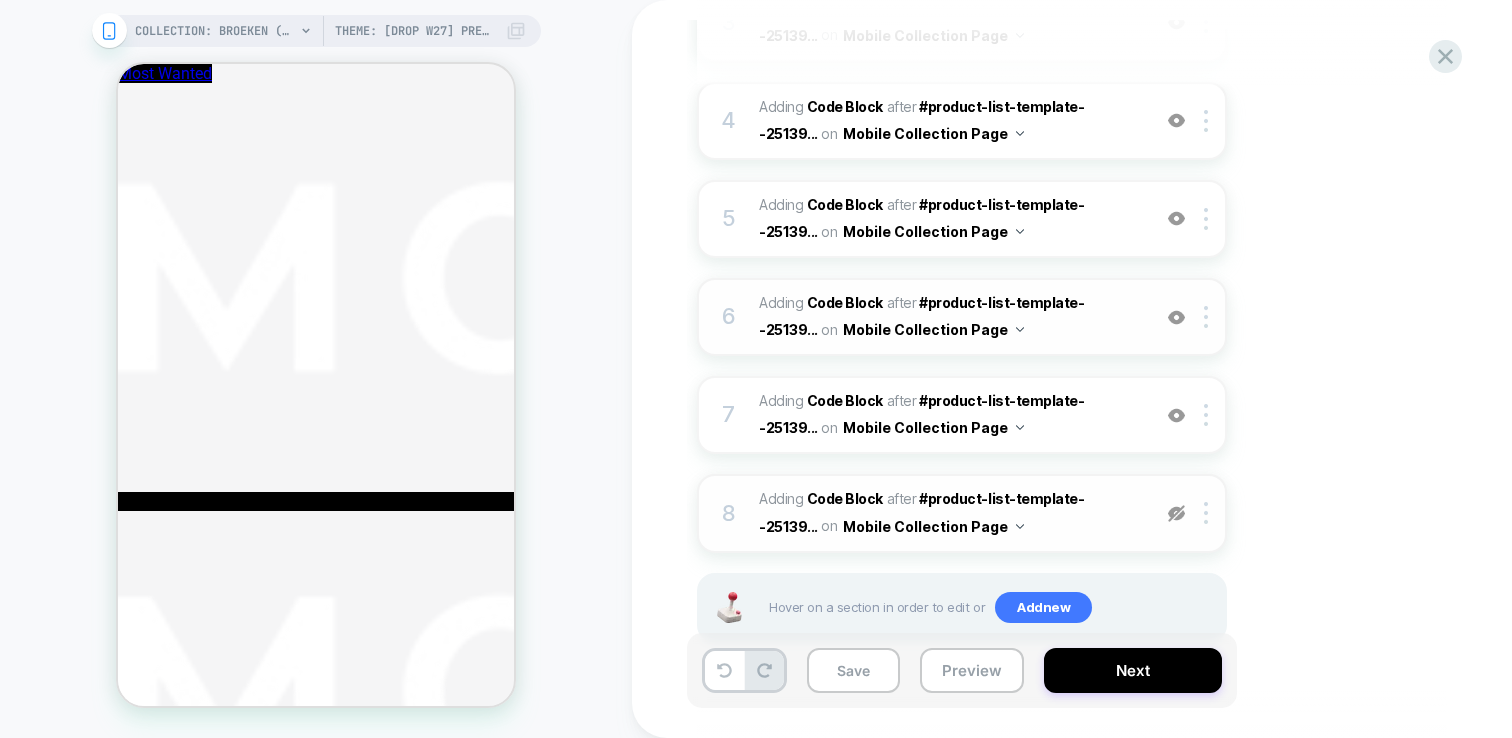click at bounding box center [1176, 513] 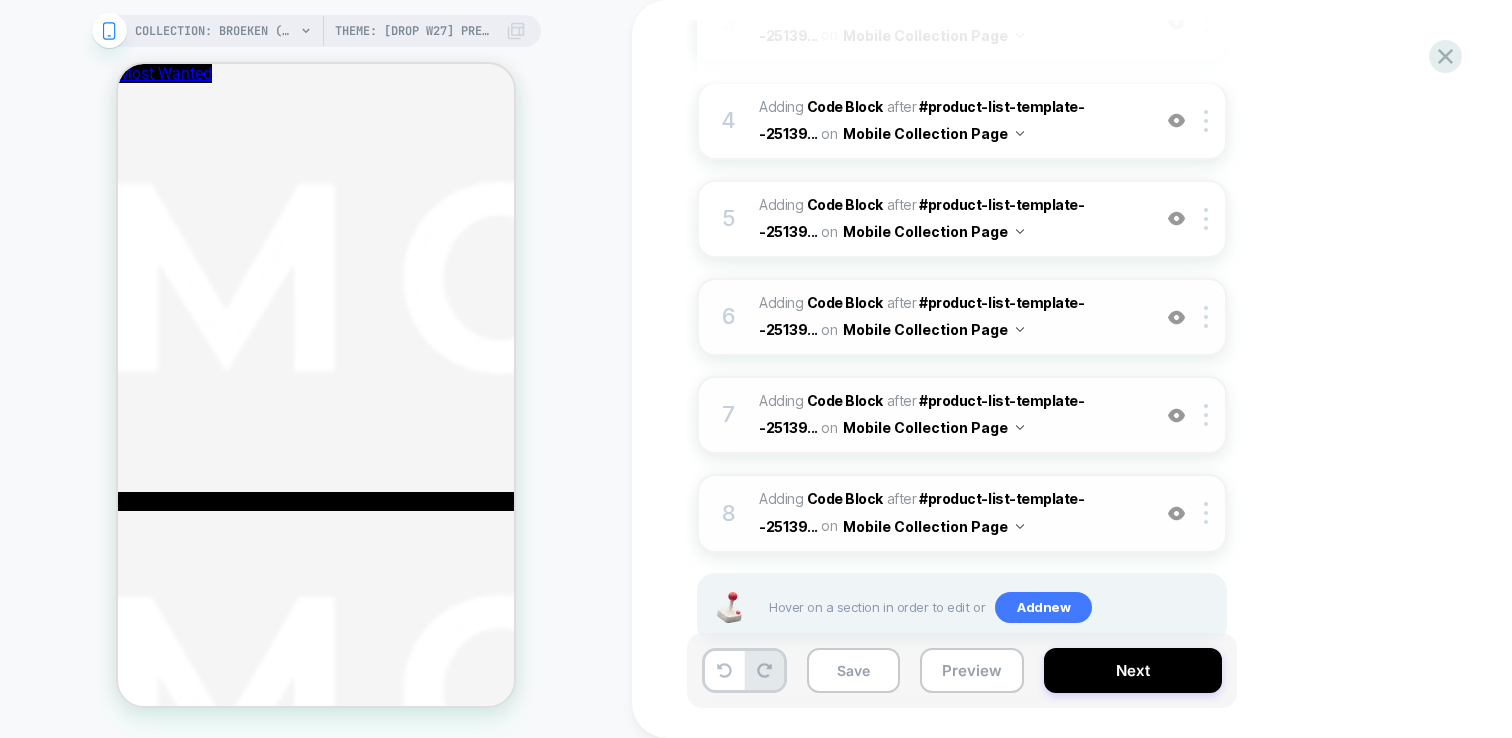 click at bounding box center (1176, 415) 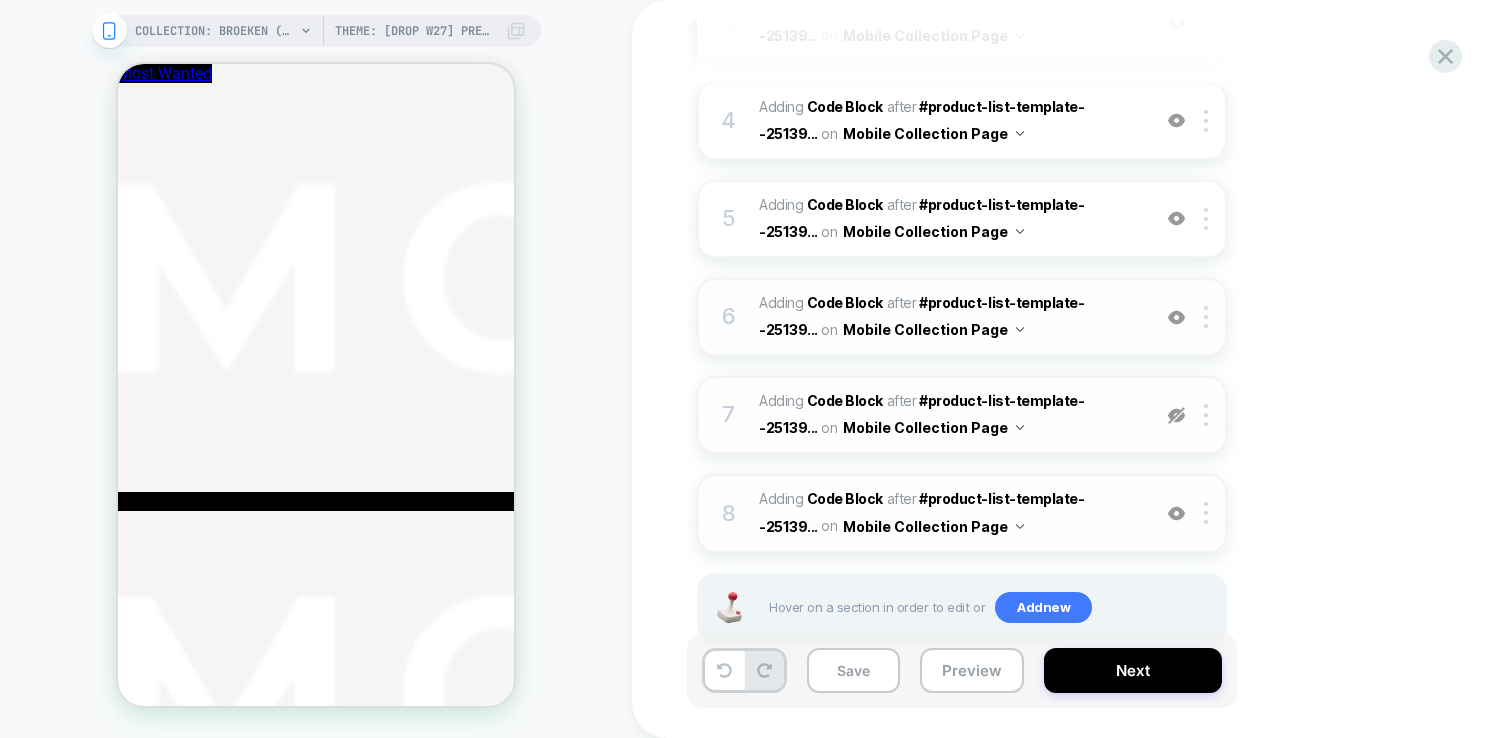click at bounding box center [1176, 415] 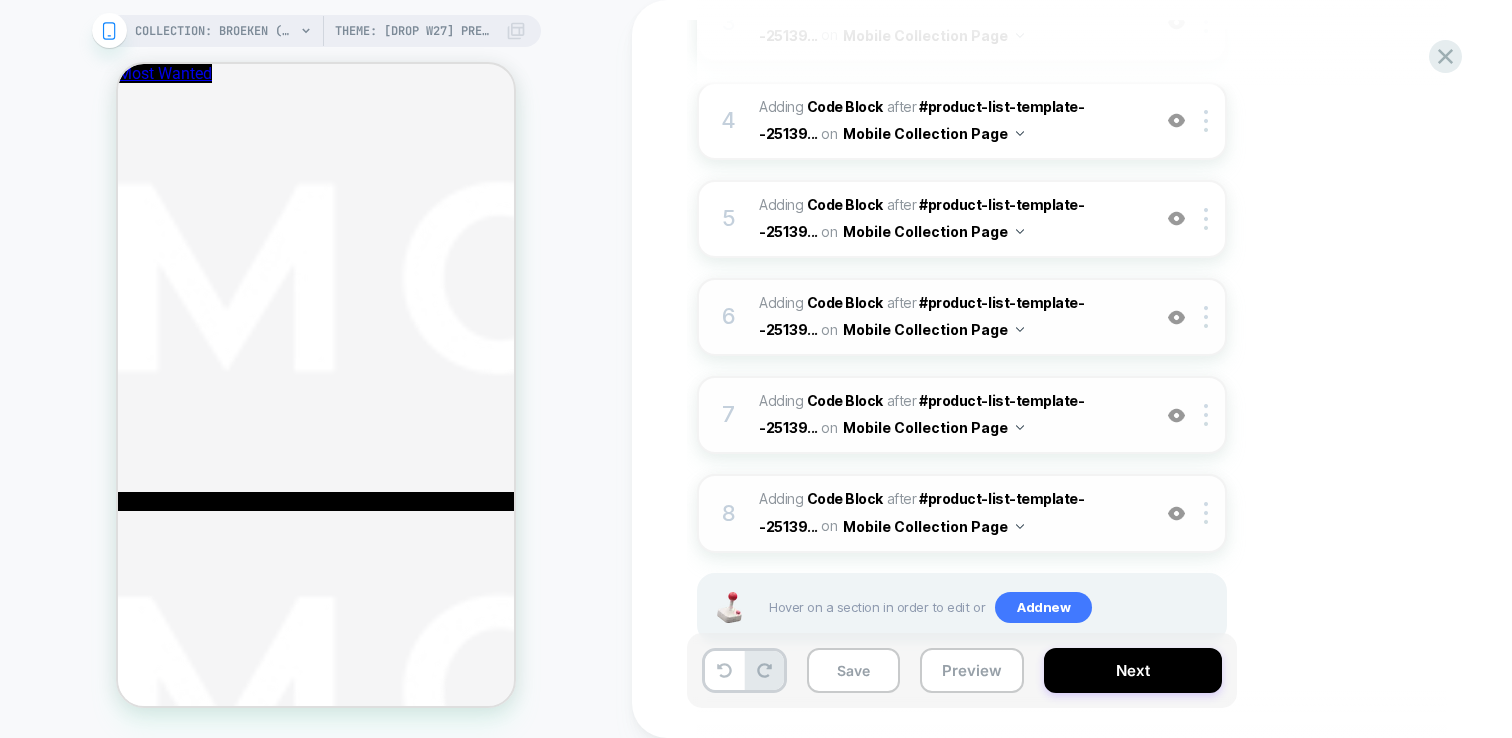 scroll, scrollTop: 0, scrollLeft: 0, axis: both 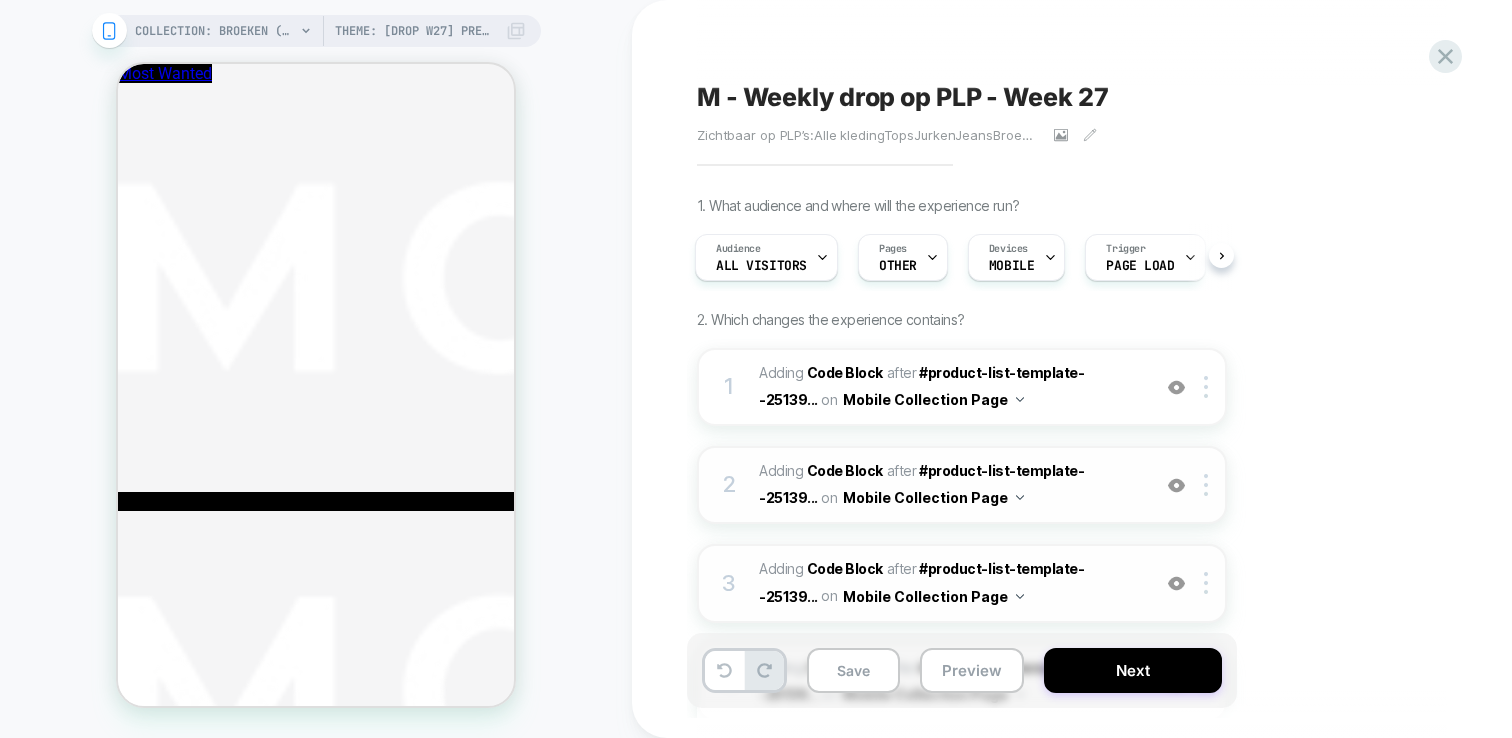 click at bounding box center [1176, 485] 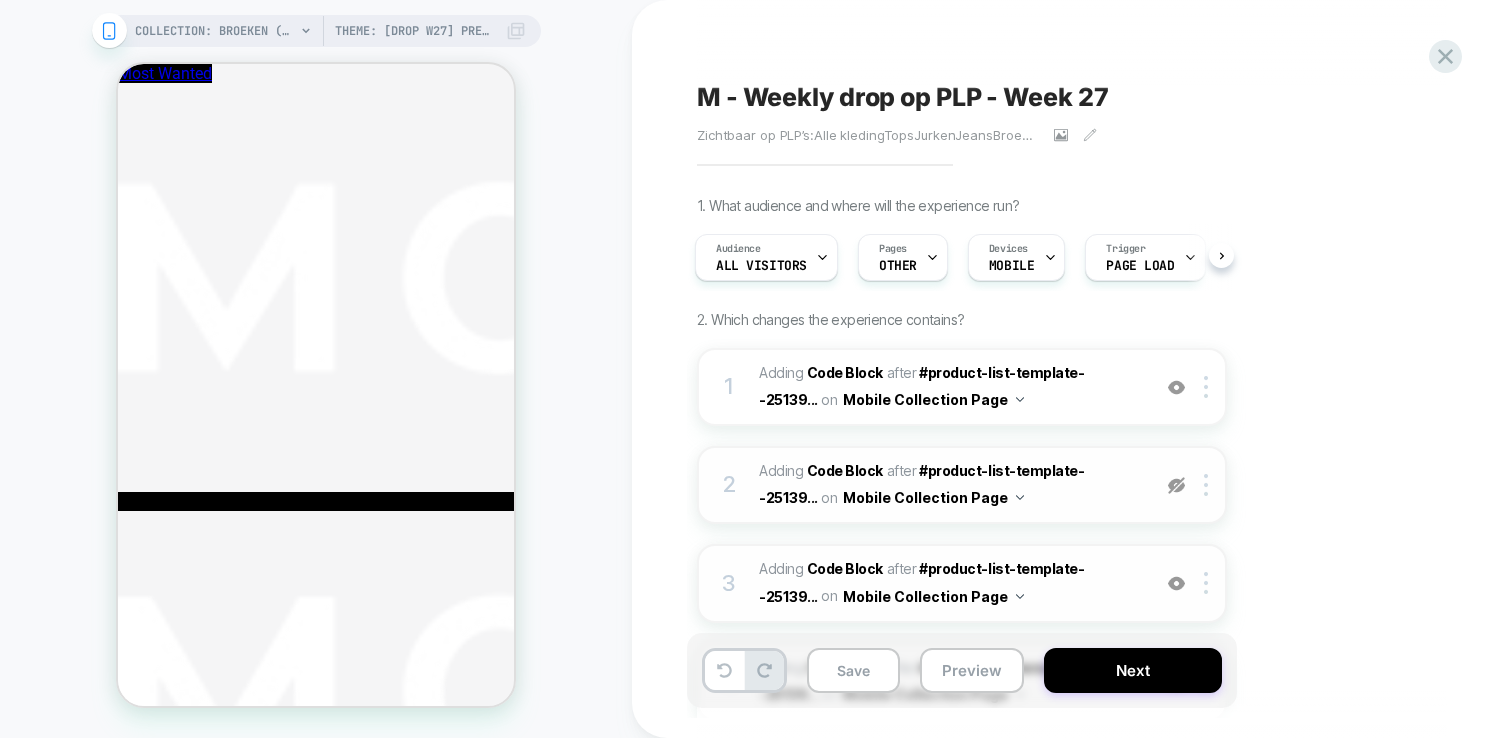 click at bounding box center [1176, 485] 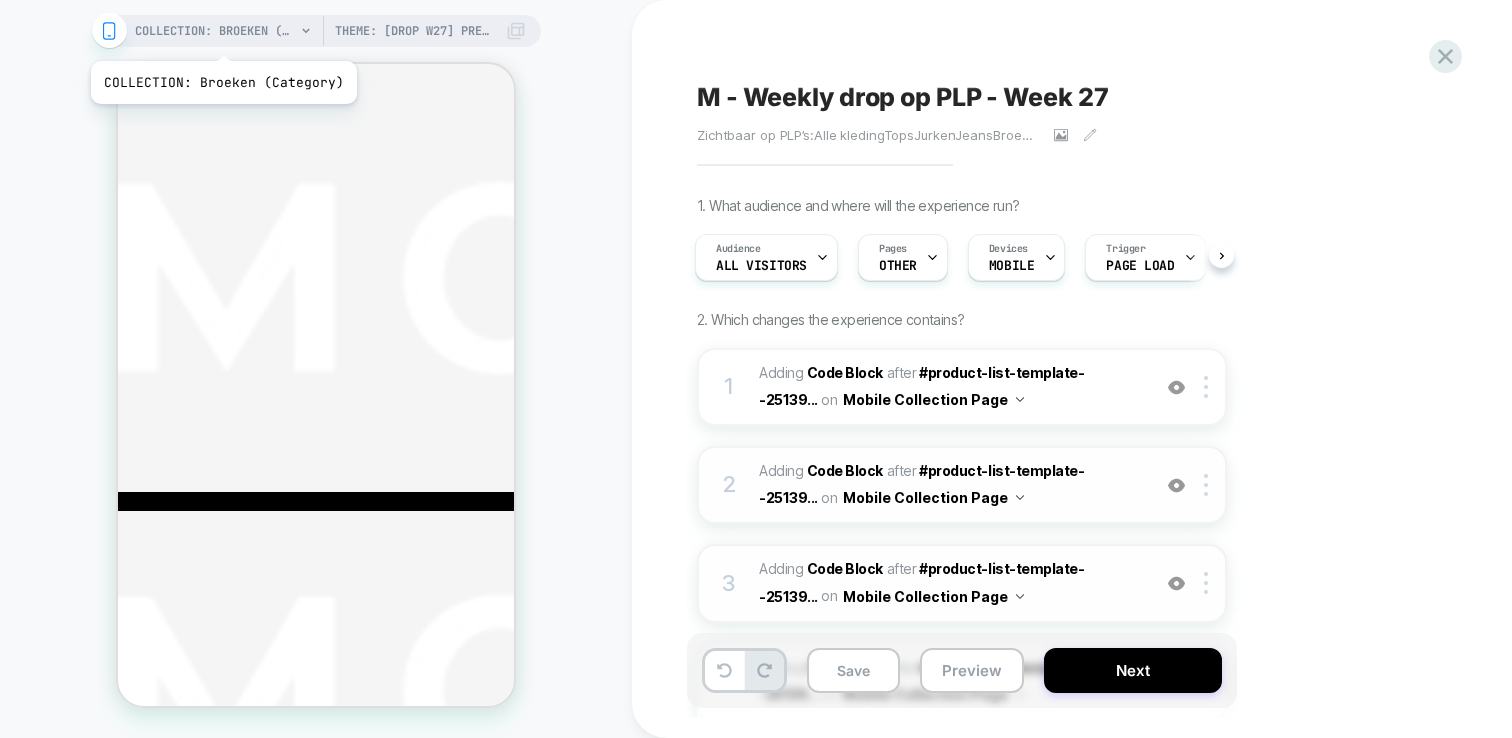 click on "COLLECTION: Broeken (Category)" at bounding box center (215, 31) 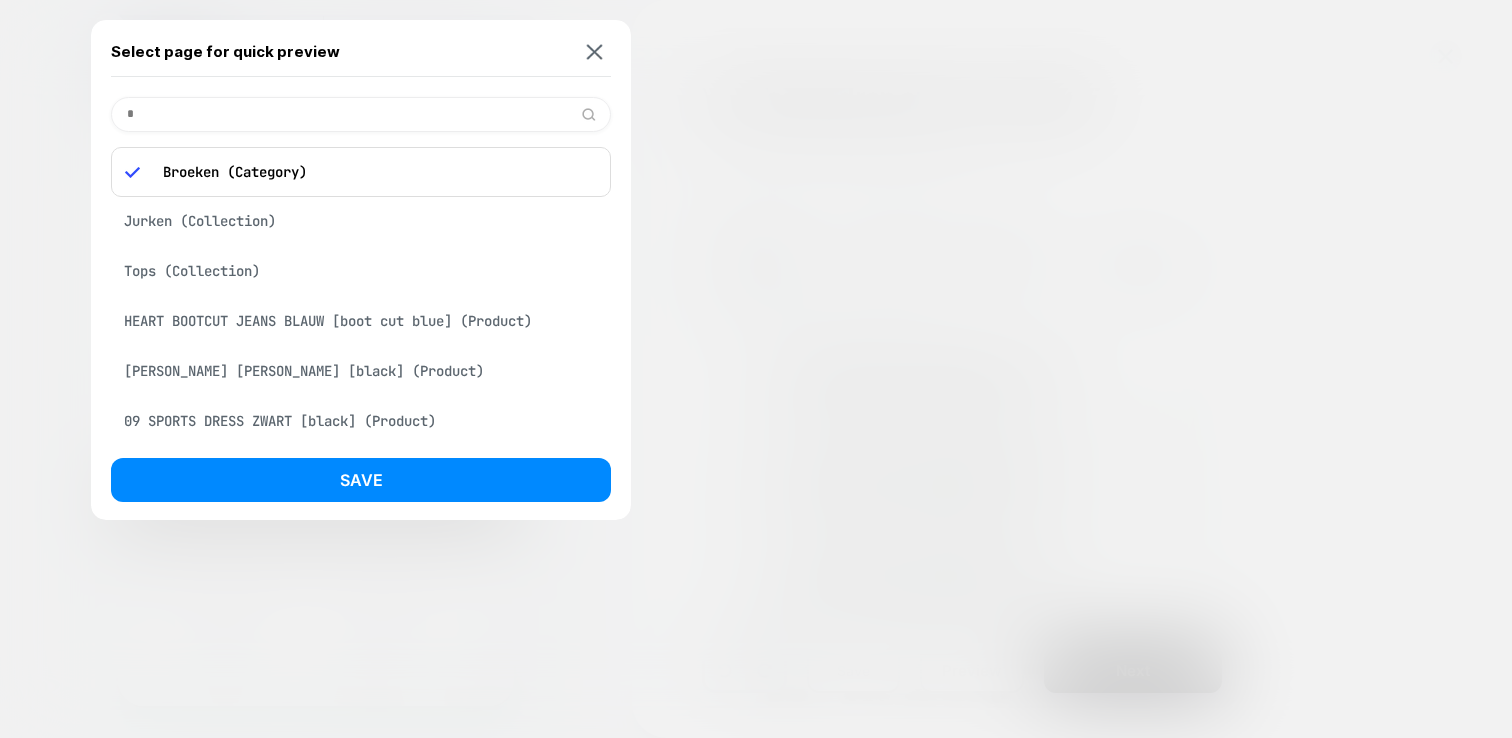 click on "*" at bounding box center (361, 114) 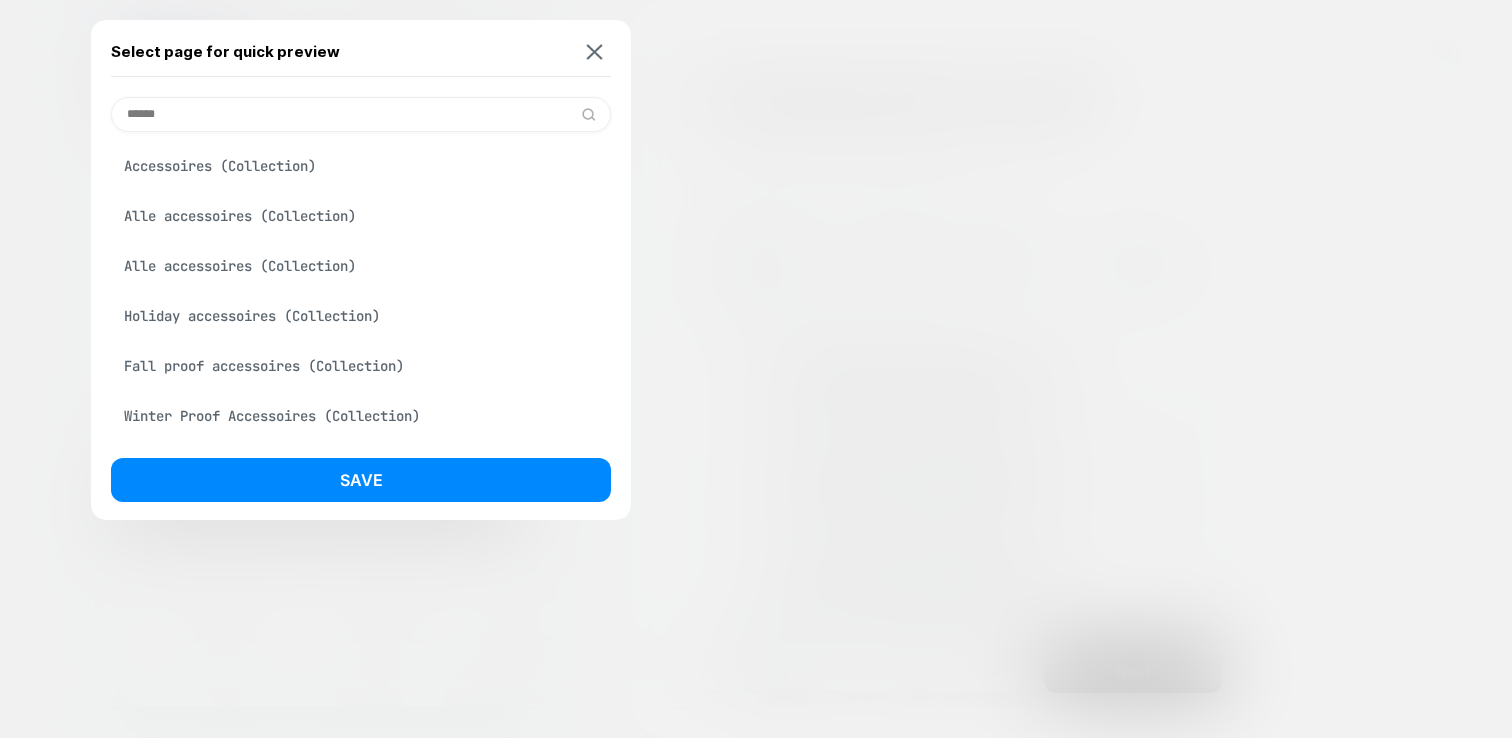 type on "******" 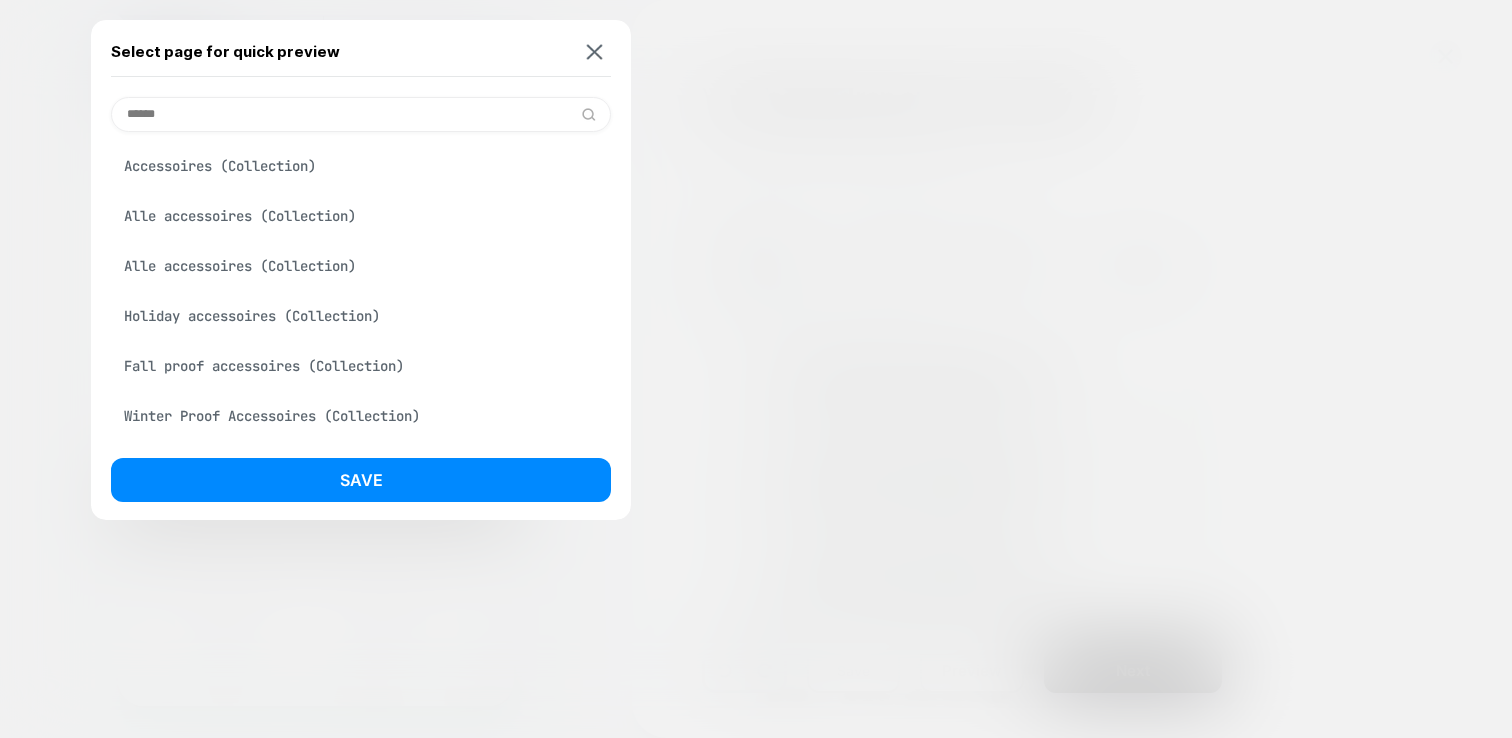 click on "Accessoires (Collection)" at bounding box center (361, 166) 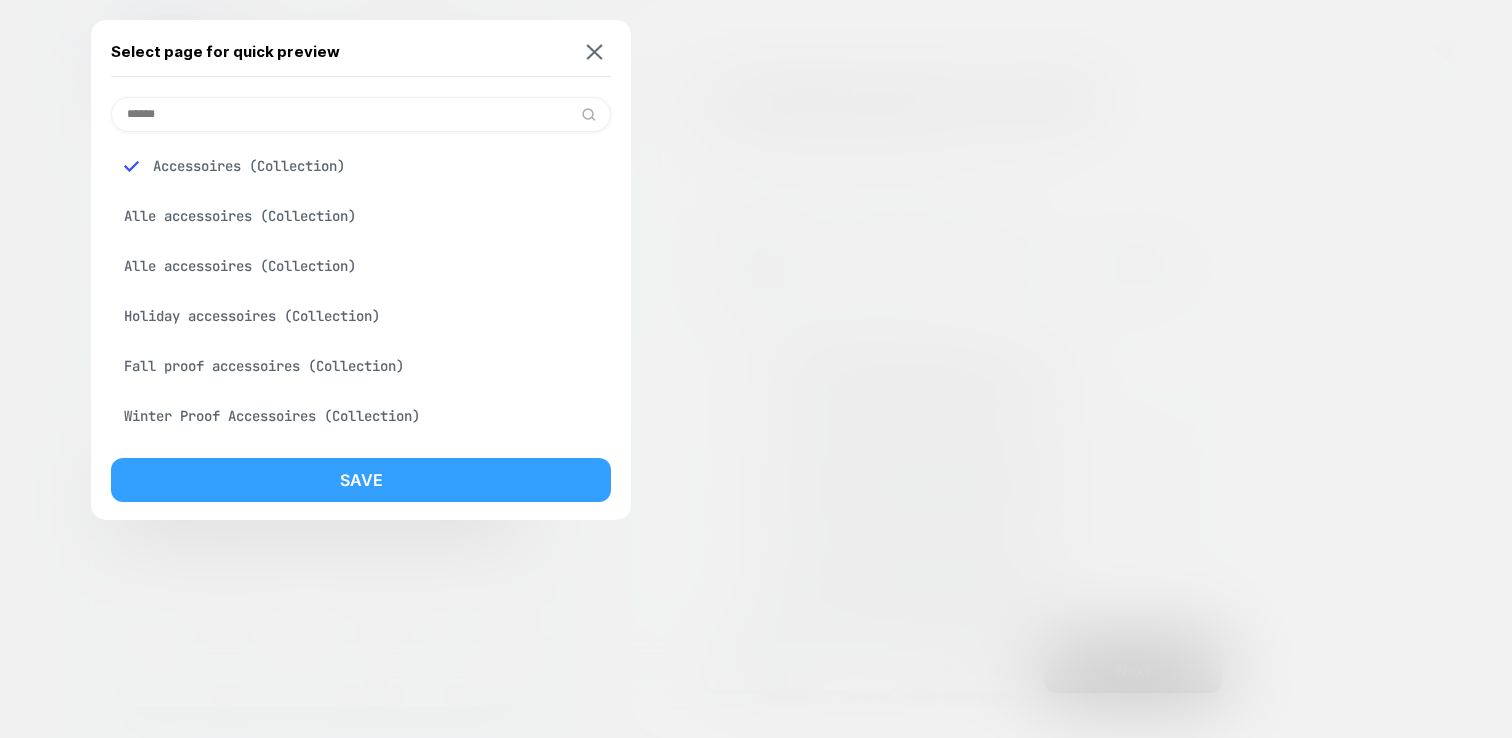 click on "Save" at bounding box center [361, 480] 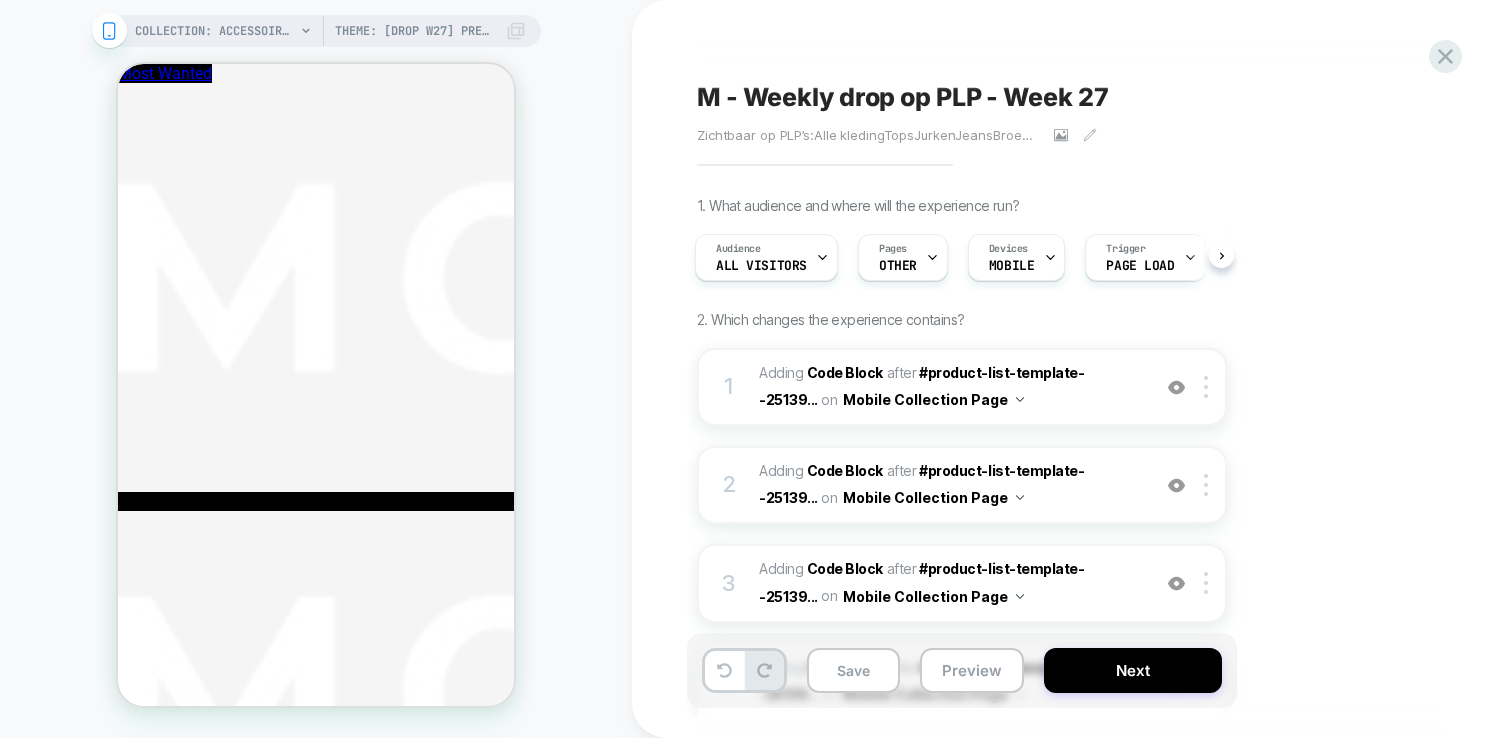 scroll, scrollTop: 0, scrollLeft: 3, axis: horizontal 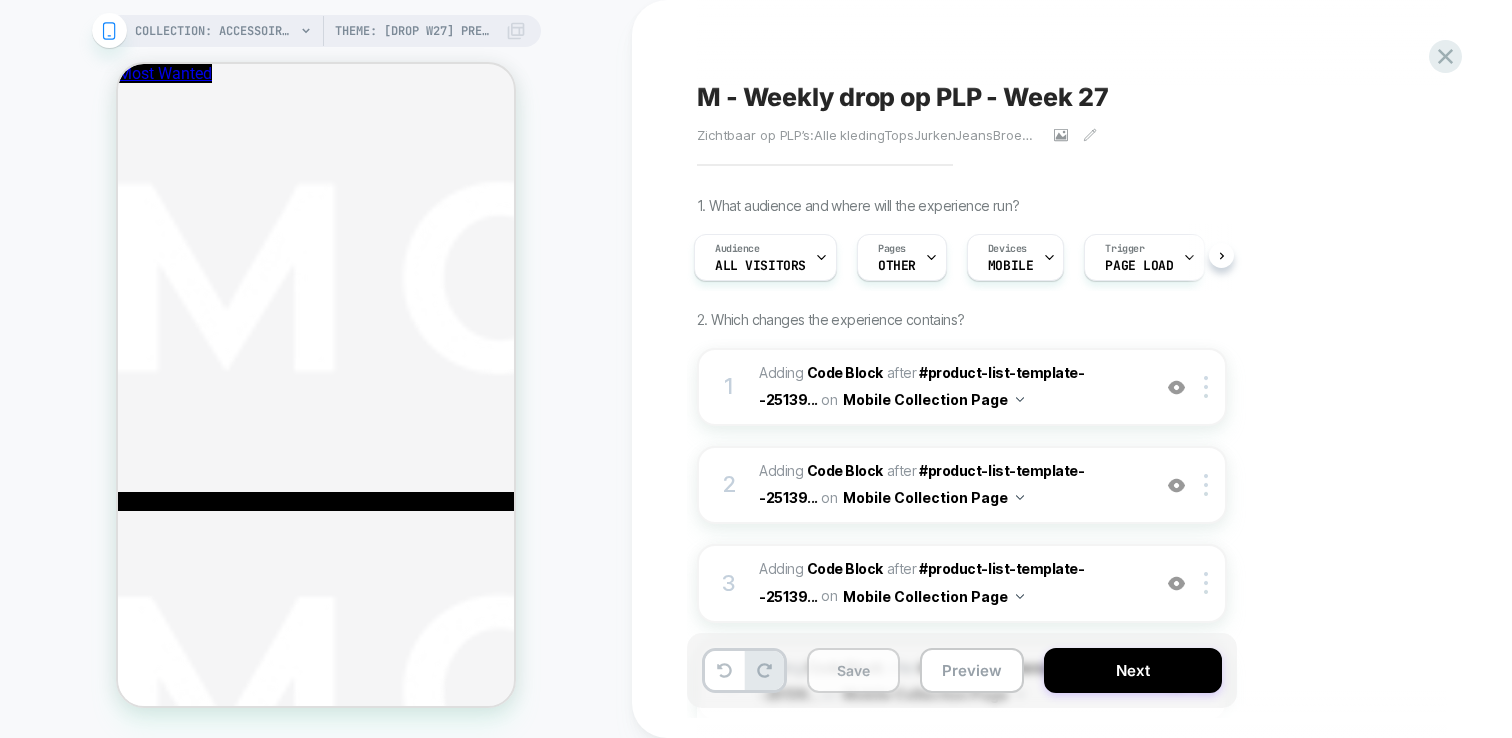 click on "Save" at bounding box center [853, 670] 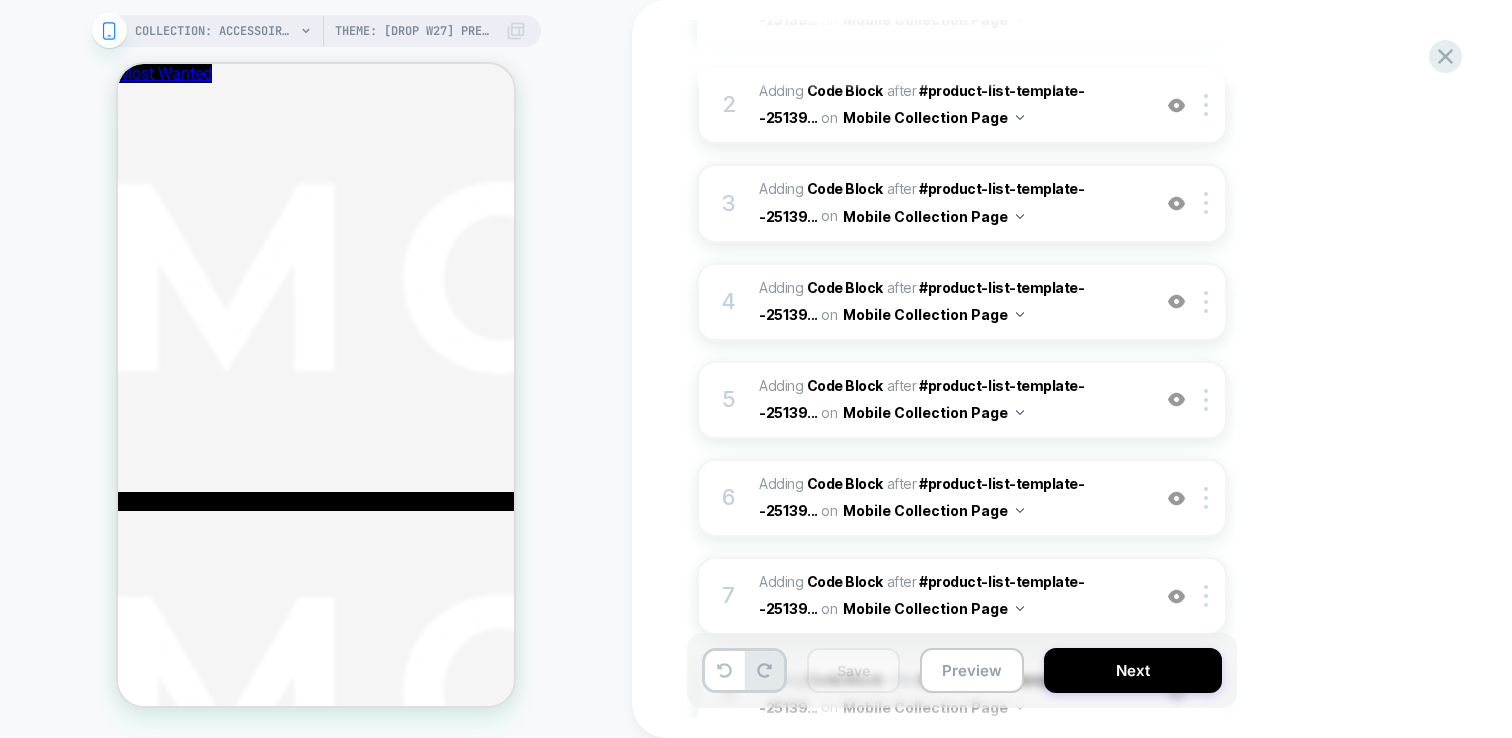 scroll, scrollTop: 0, scrollLeft: 0, axis: both 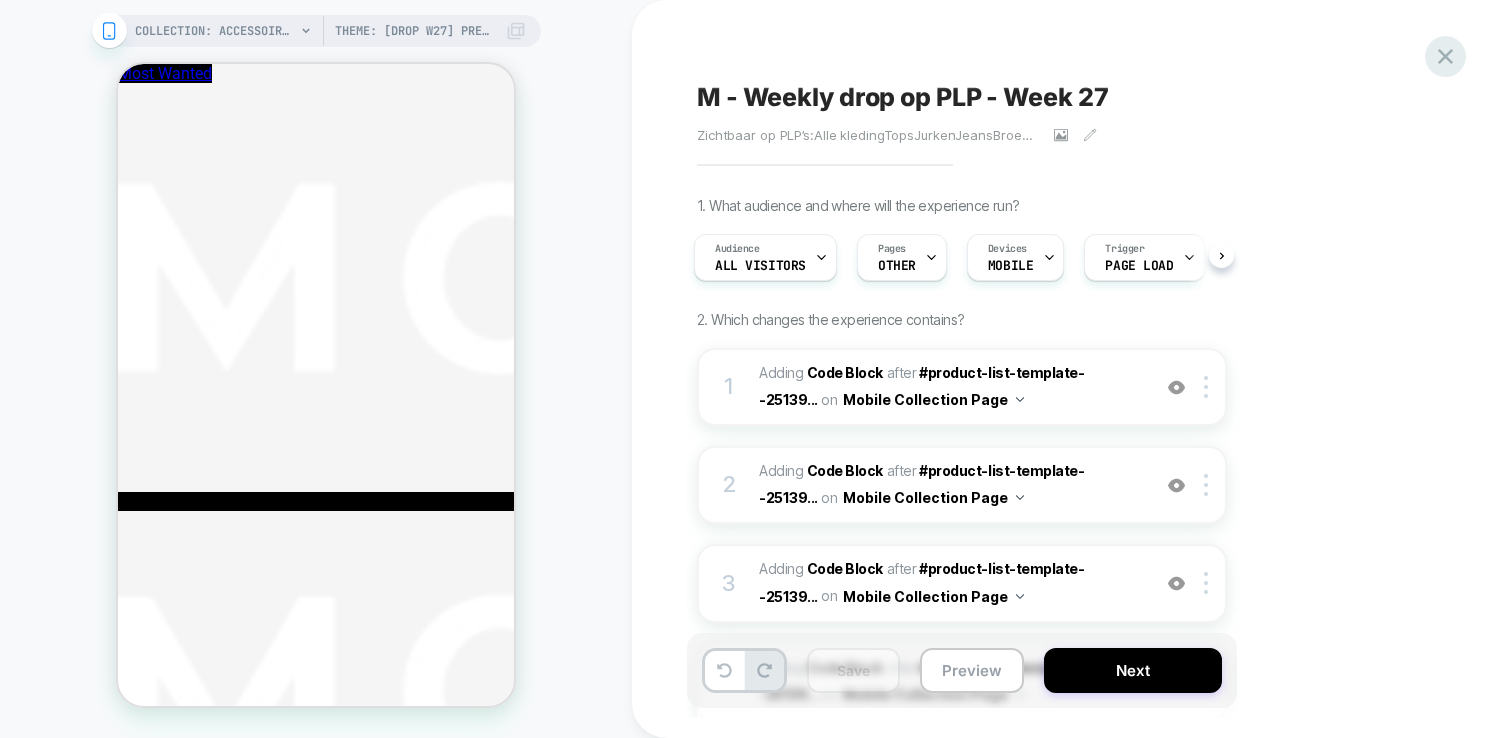 click 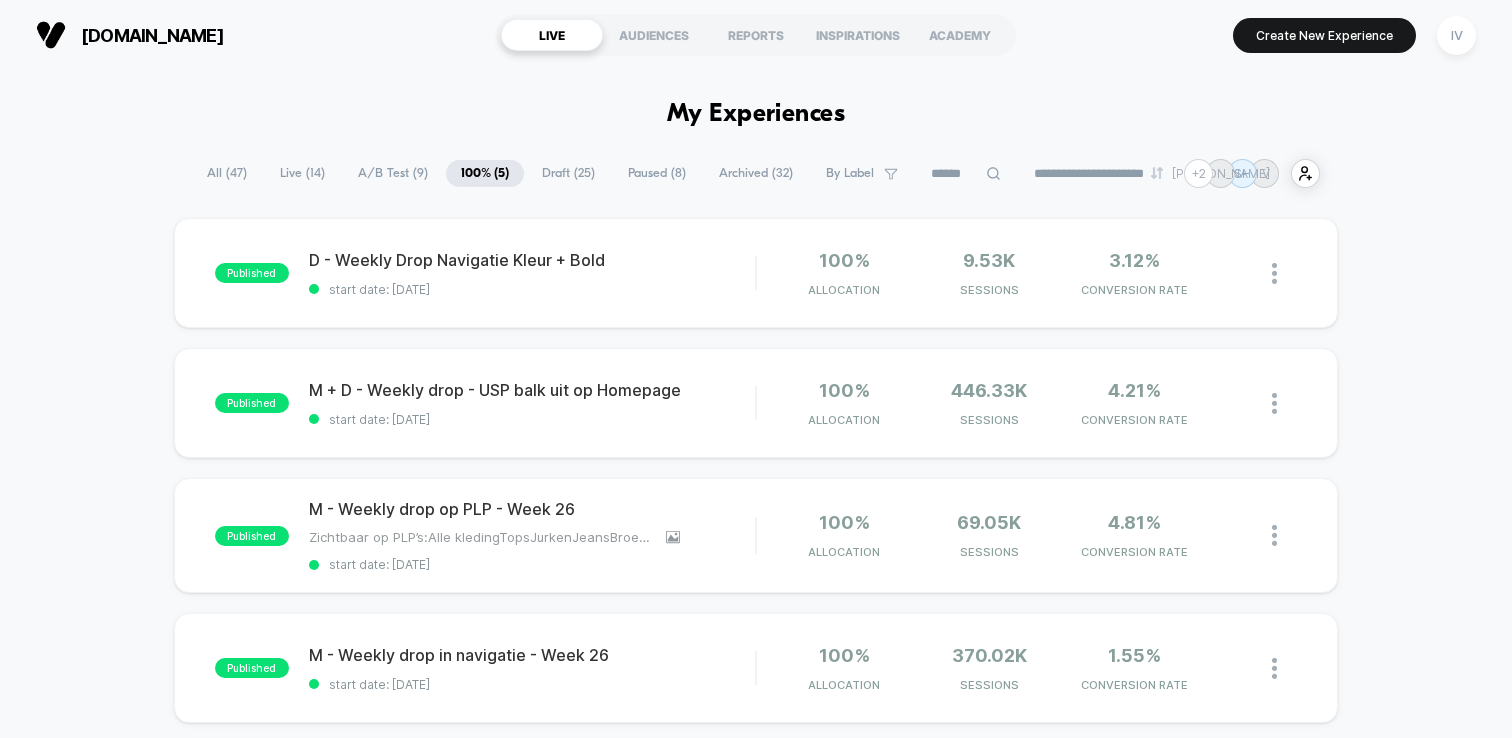 click on "Draft ( 25 )" at bounding box center [568, 173] 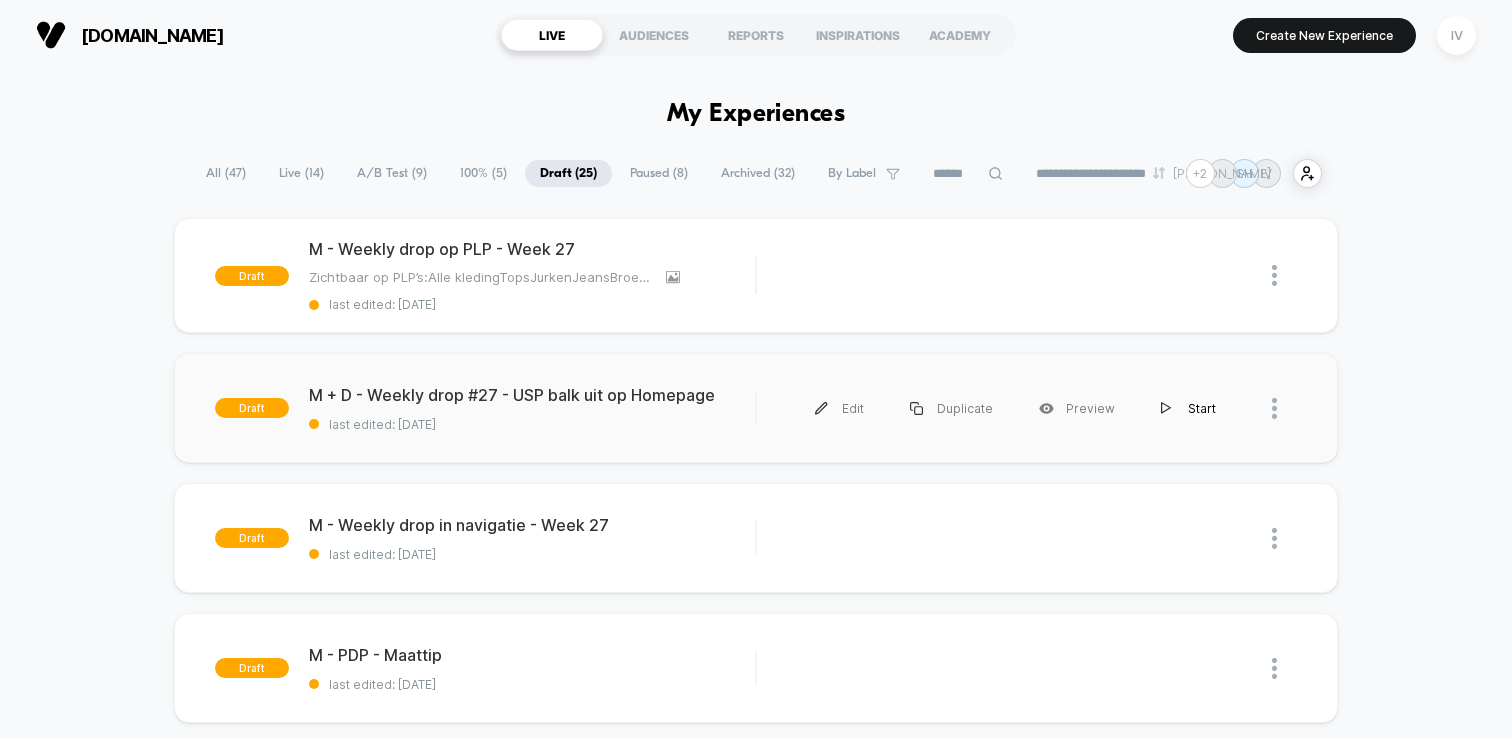 click on "Start" at bounding box center [1188, 408] 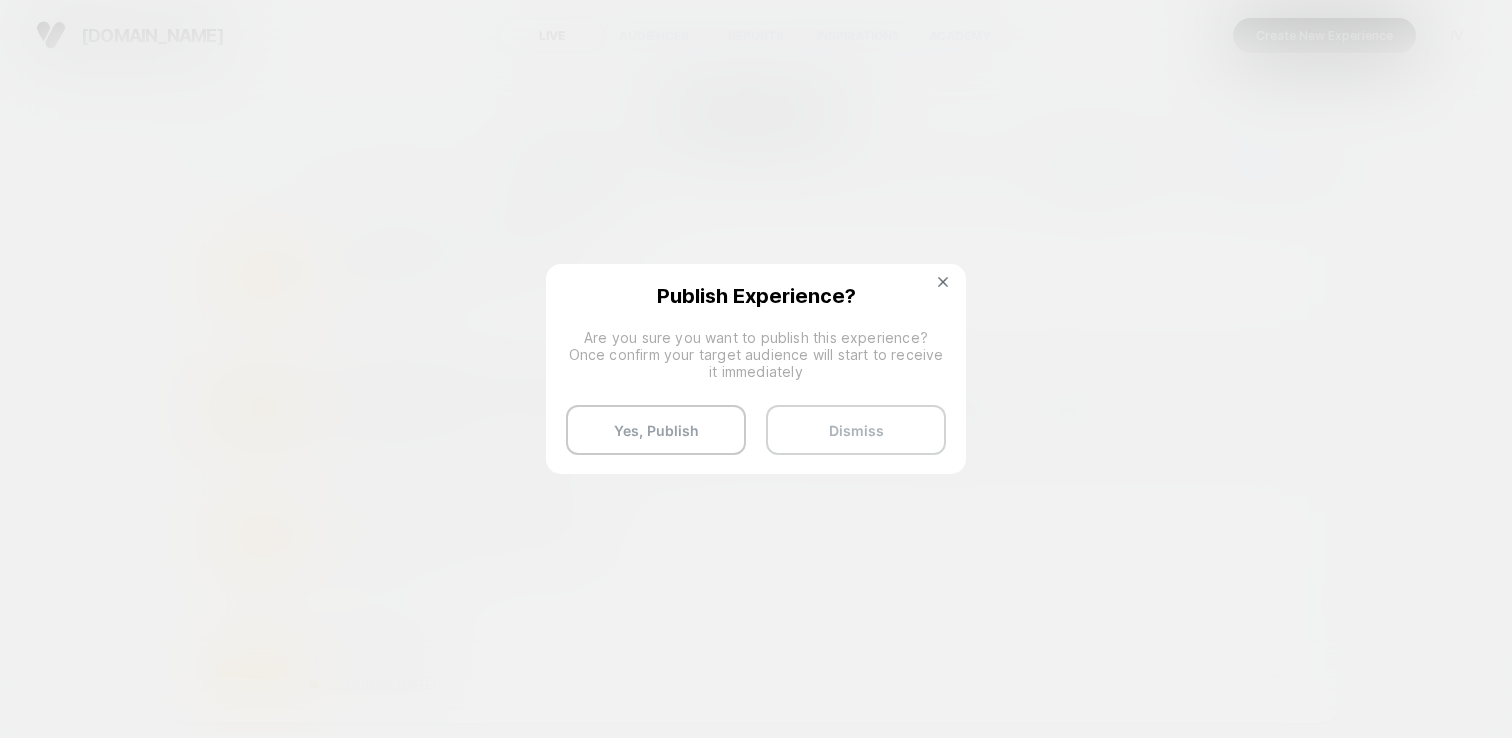 click on "Dismiss" at bounding box center [856, 430] 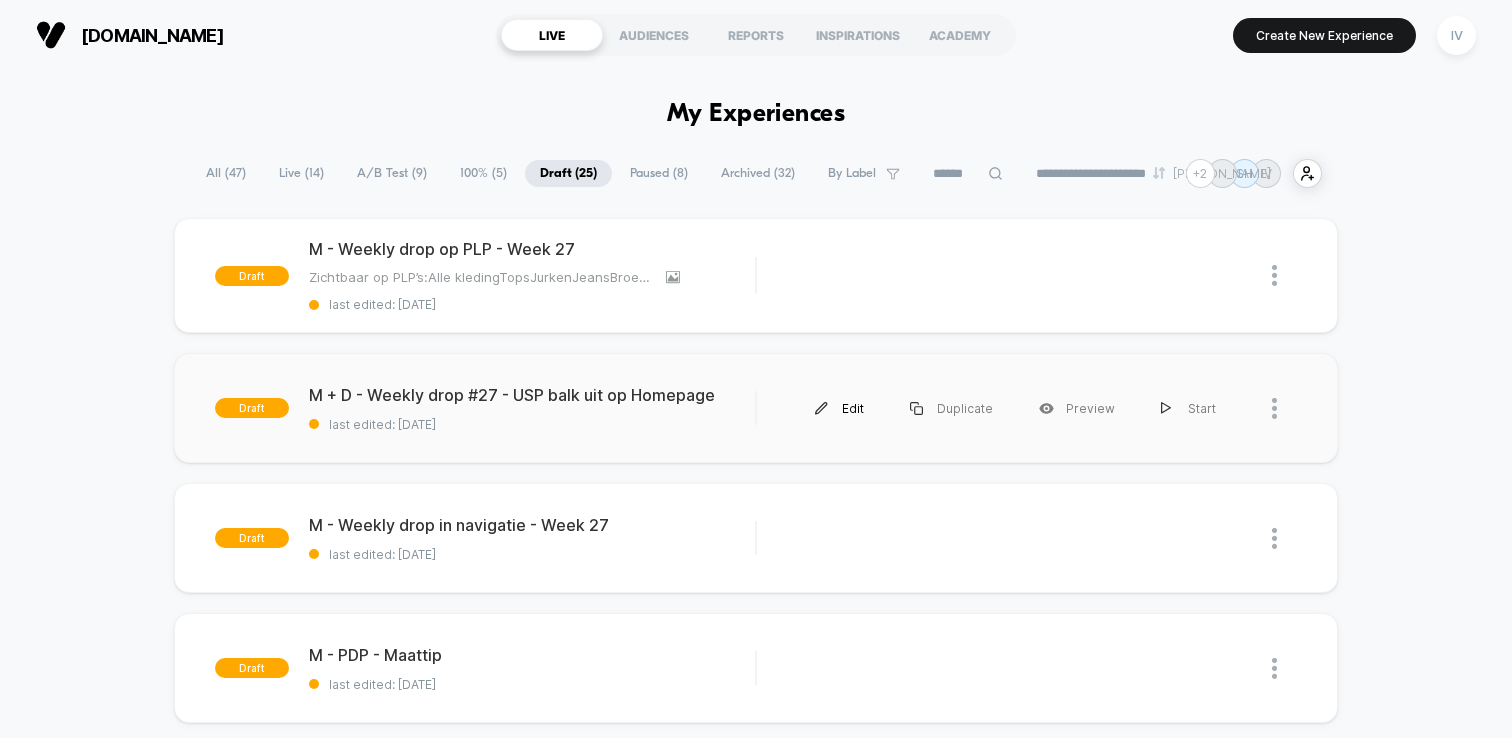 click on "Edit" at bounding box center (839, 408) 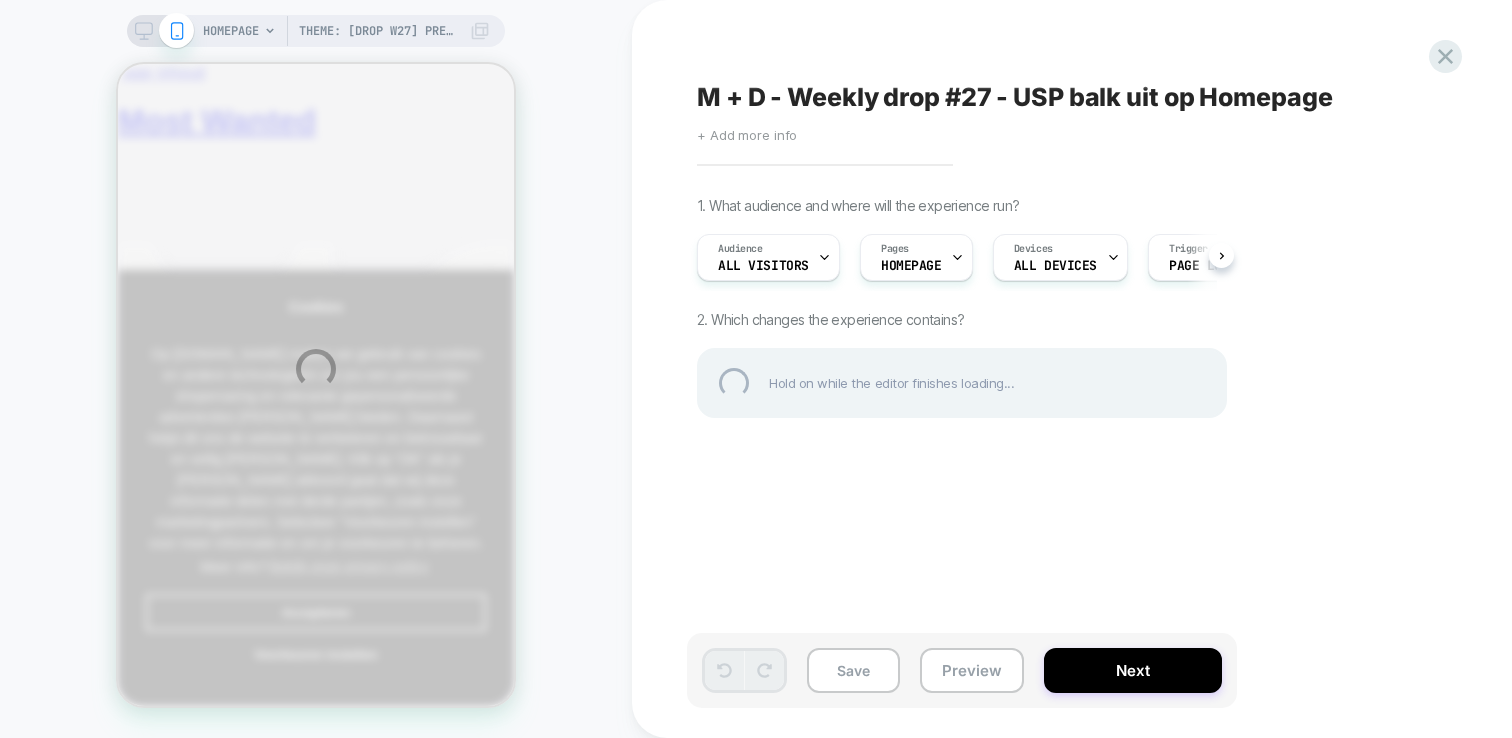 scroll, scrollTop: 0, scrollLeft: 0, axis: both 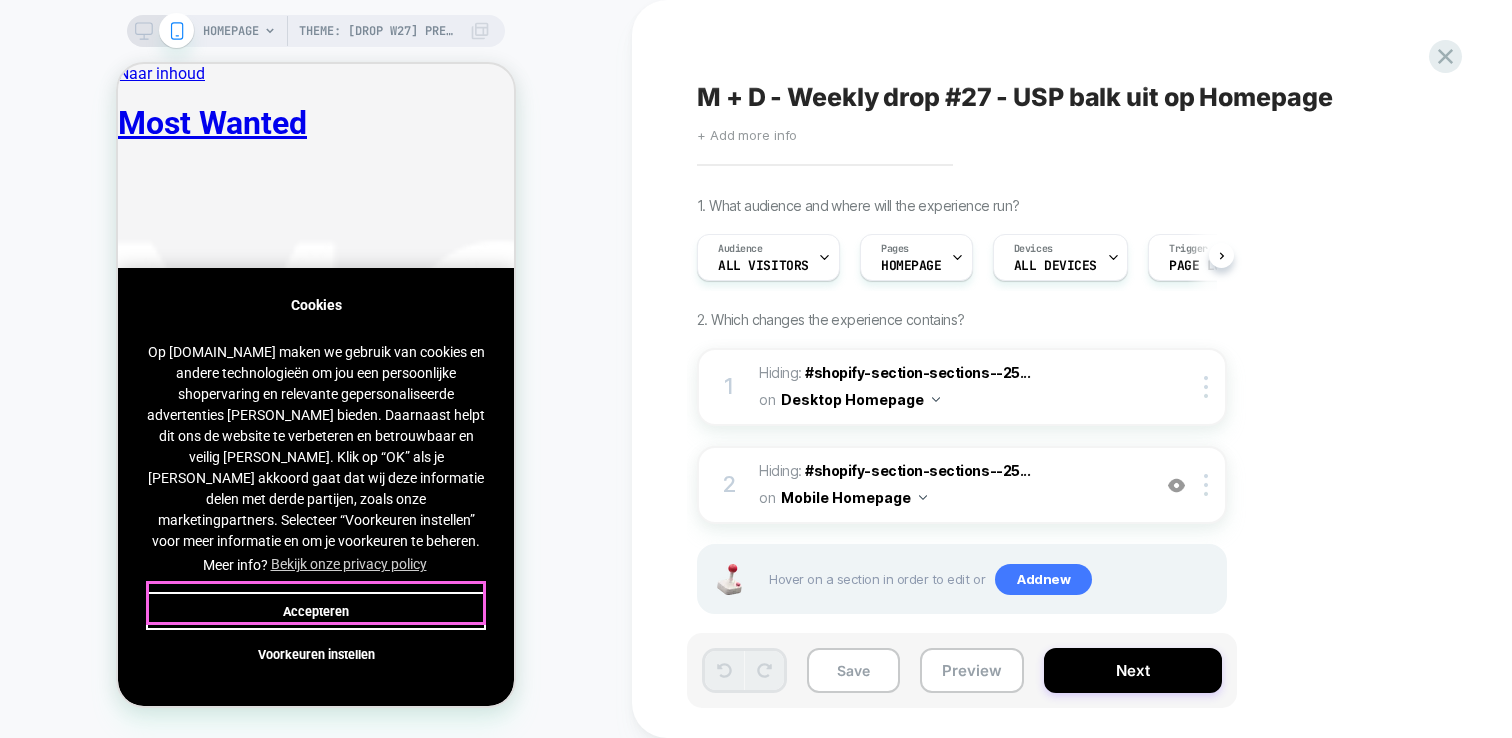 click on "Accepteren" at bounding box center [316, 611] 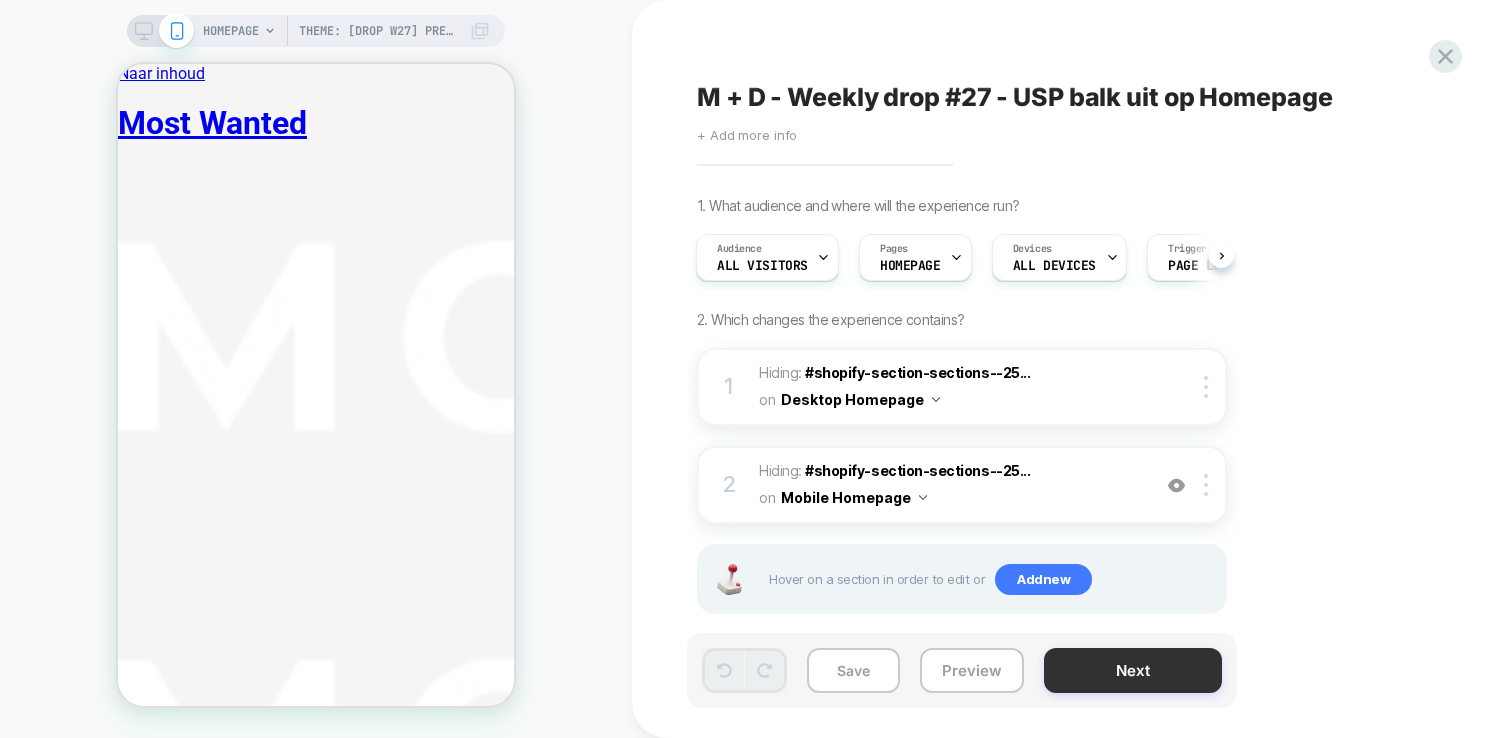 click on "Next" at bounding box center (1133, 670) 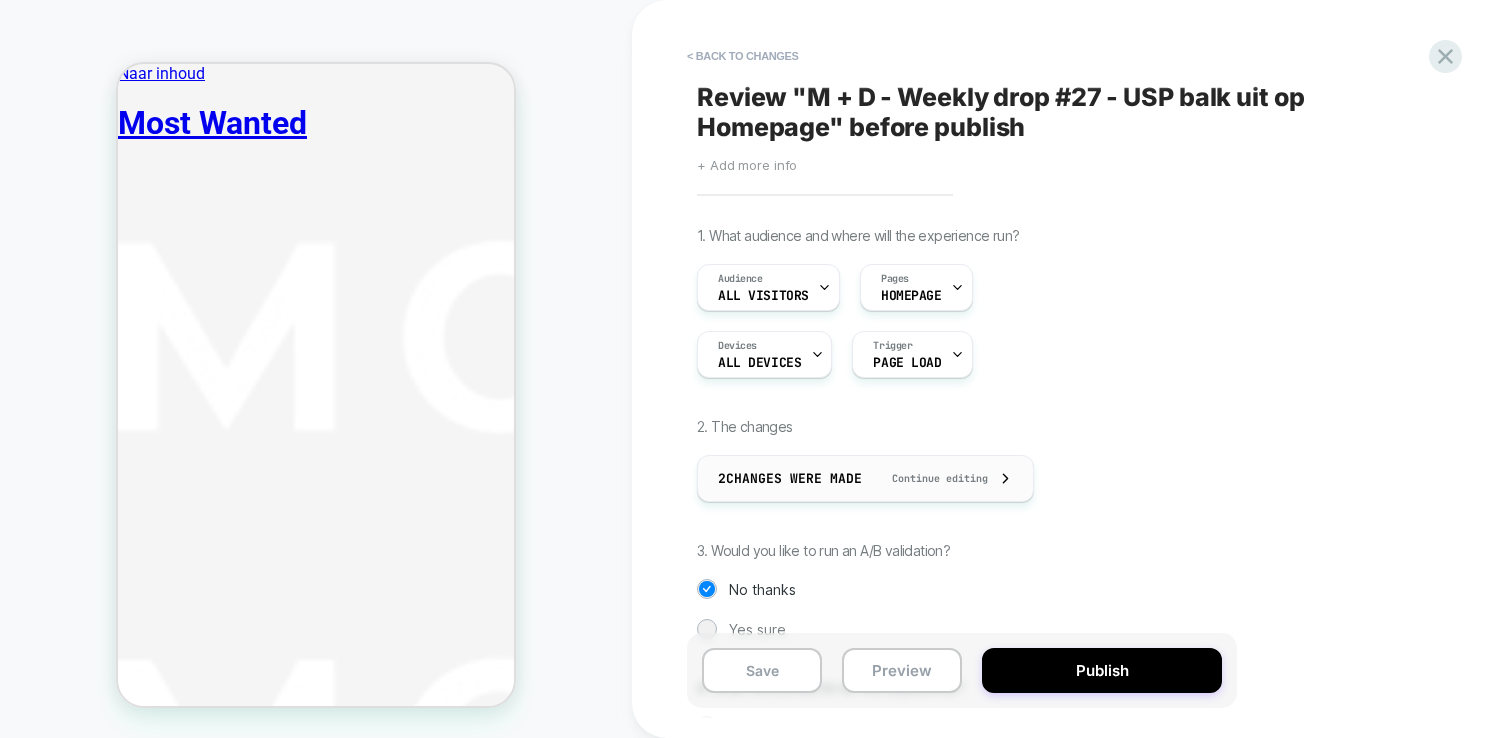 scroll, scrollTop: 167, scrollLeft: 0, axis: vertical 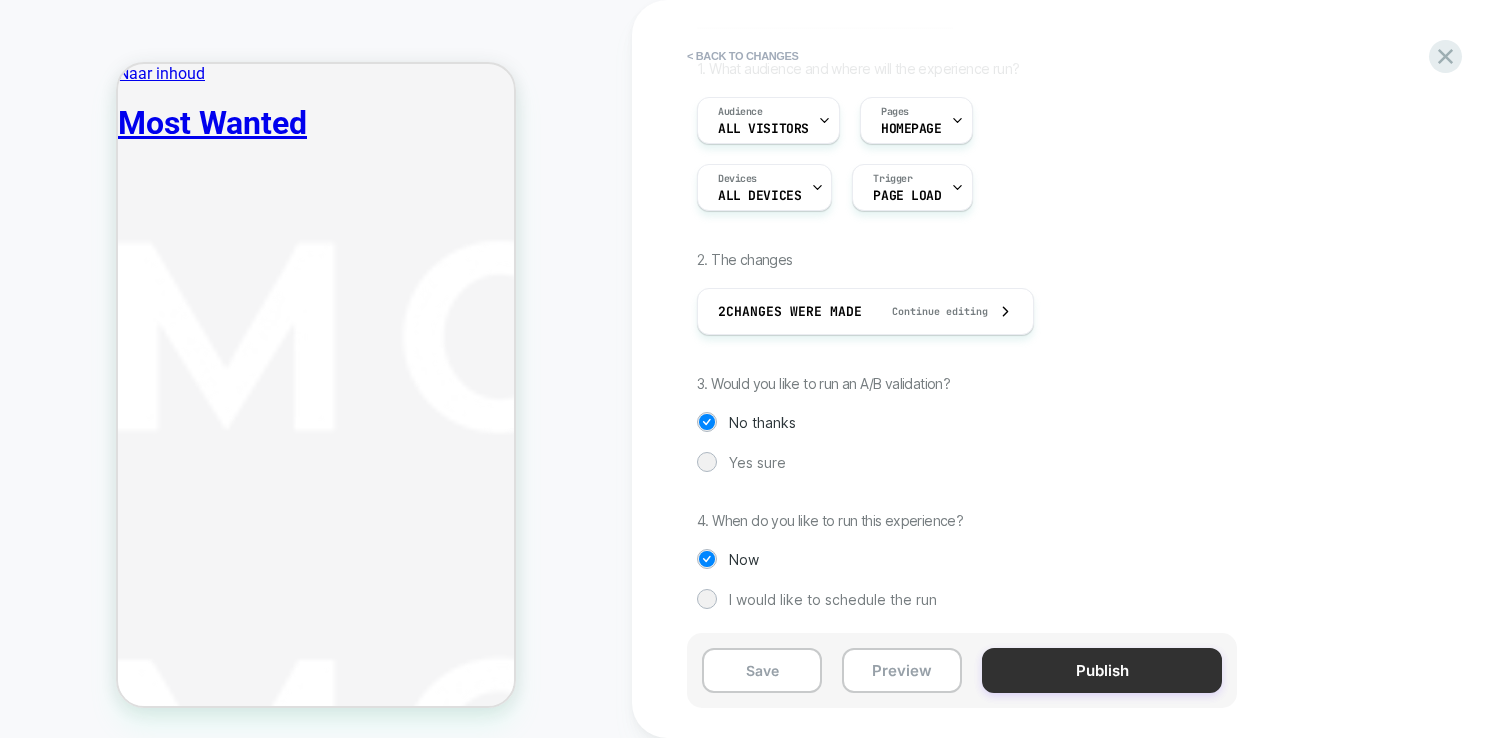 click on "Publish" at bounding box center (1102, 670) 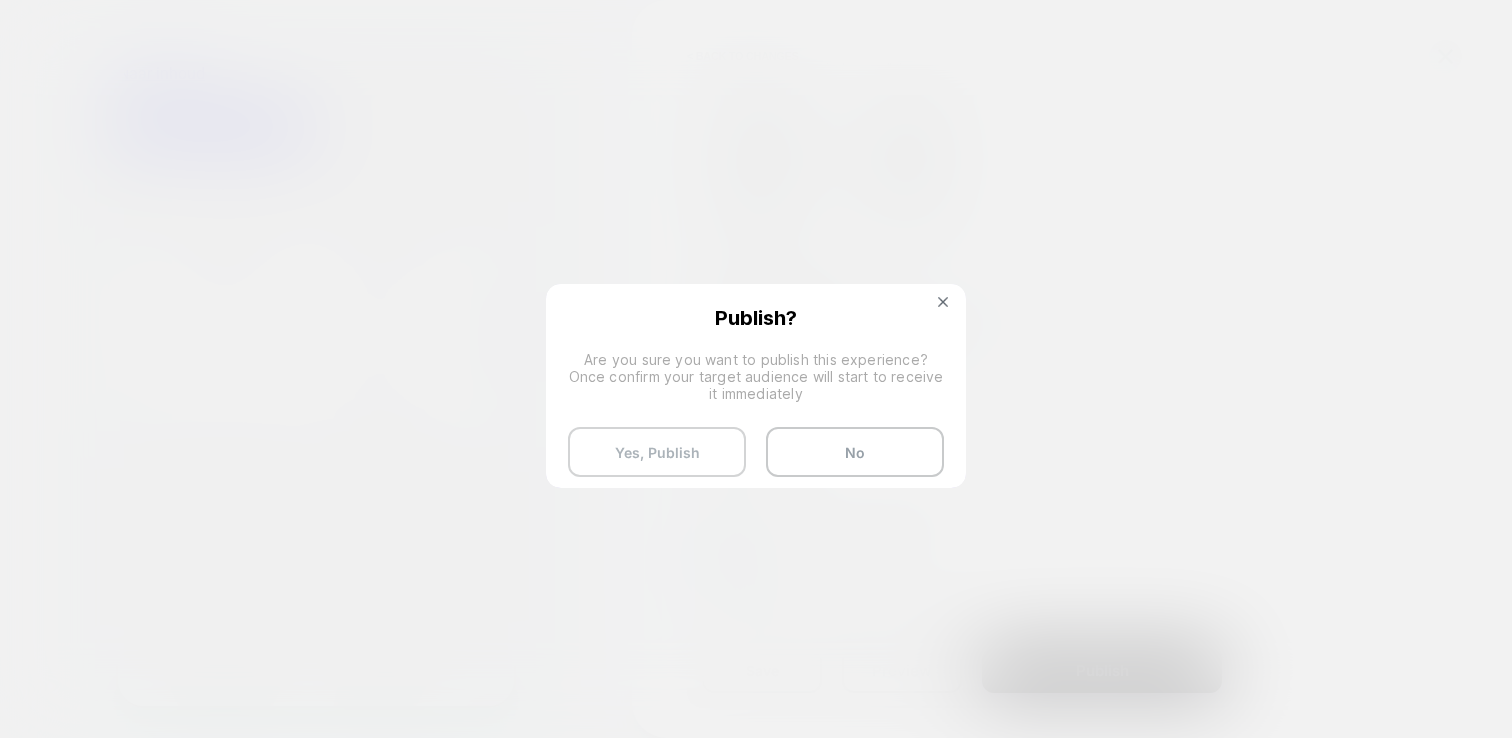 click on "Yes, Publish" at bounding box center (657, 452) 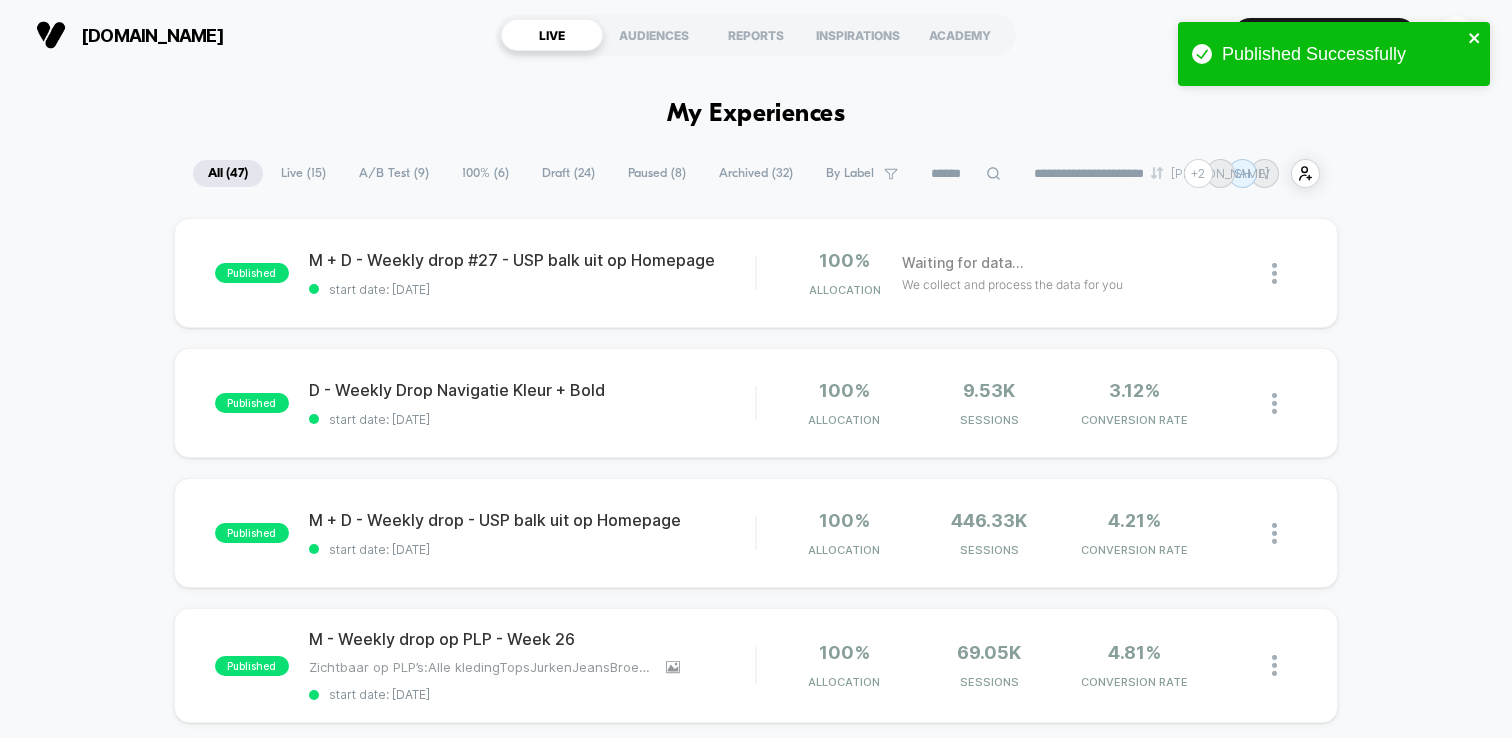click 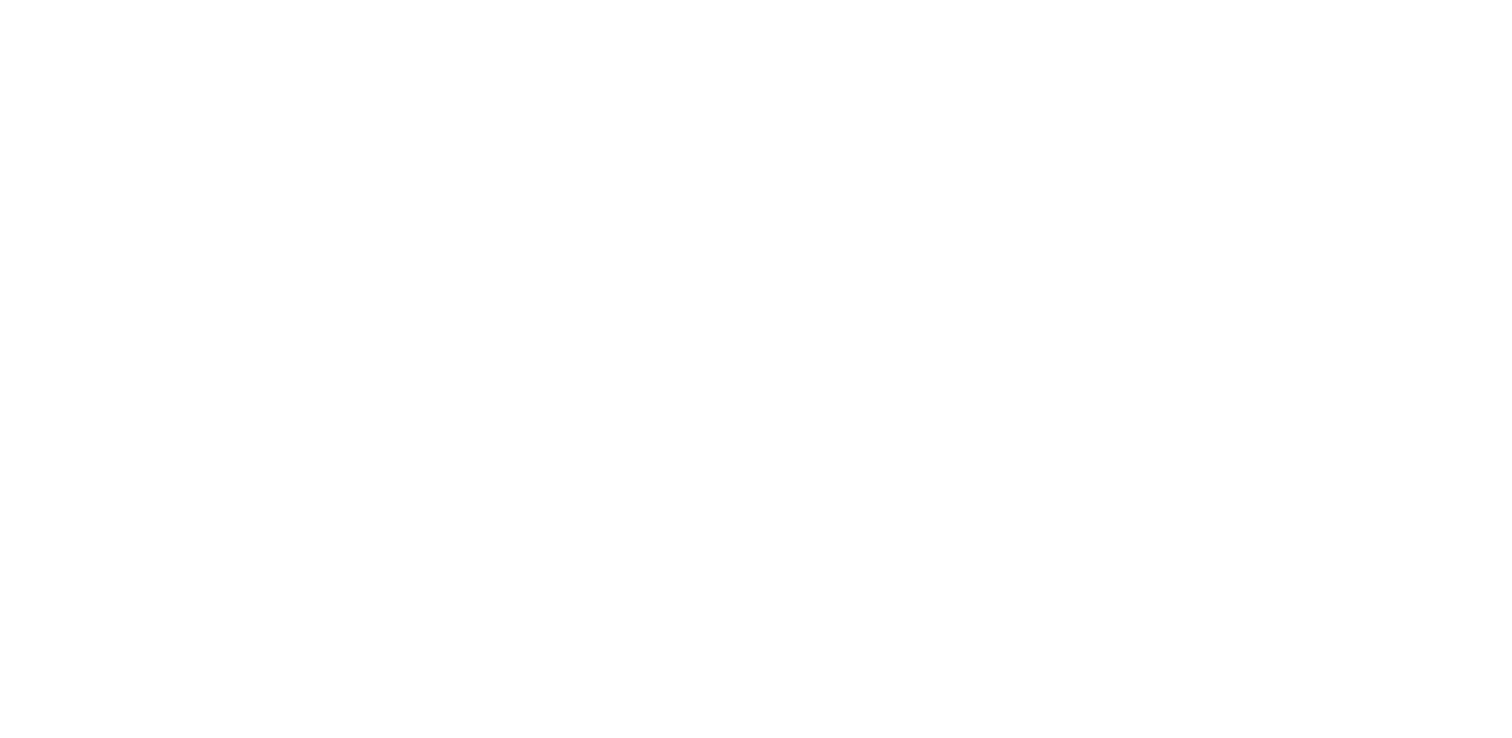 scroll, scrollTop: 0, scrollLeft: 0, axis: both 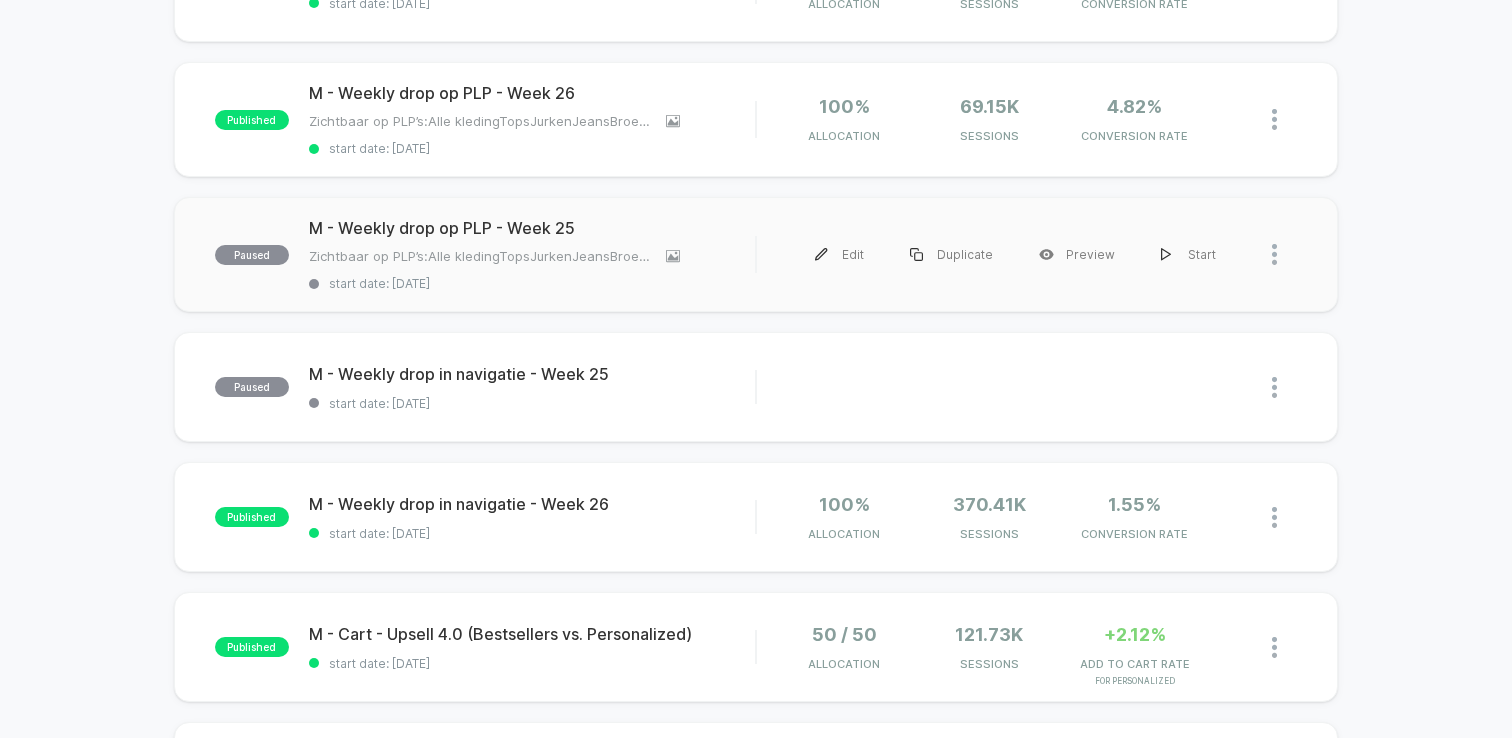 click at bounding box center [1284, 254] 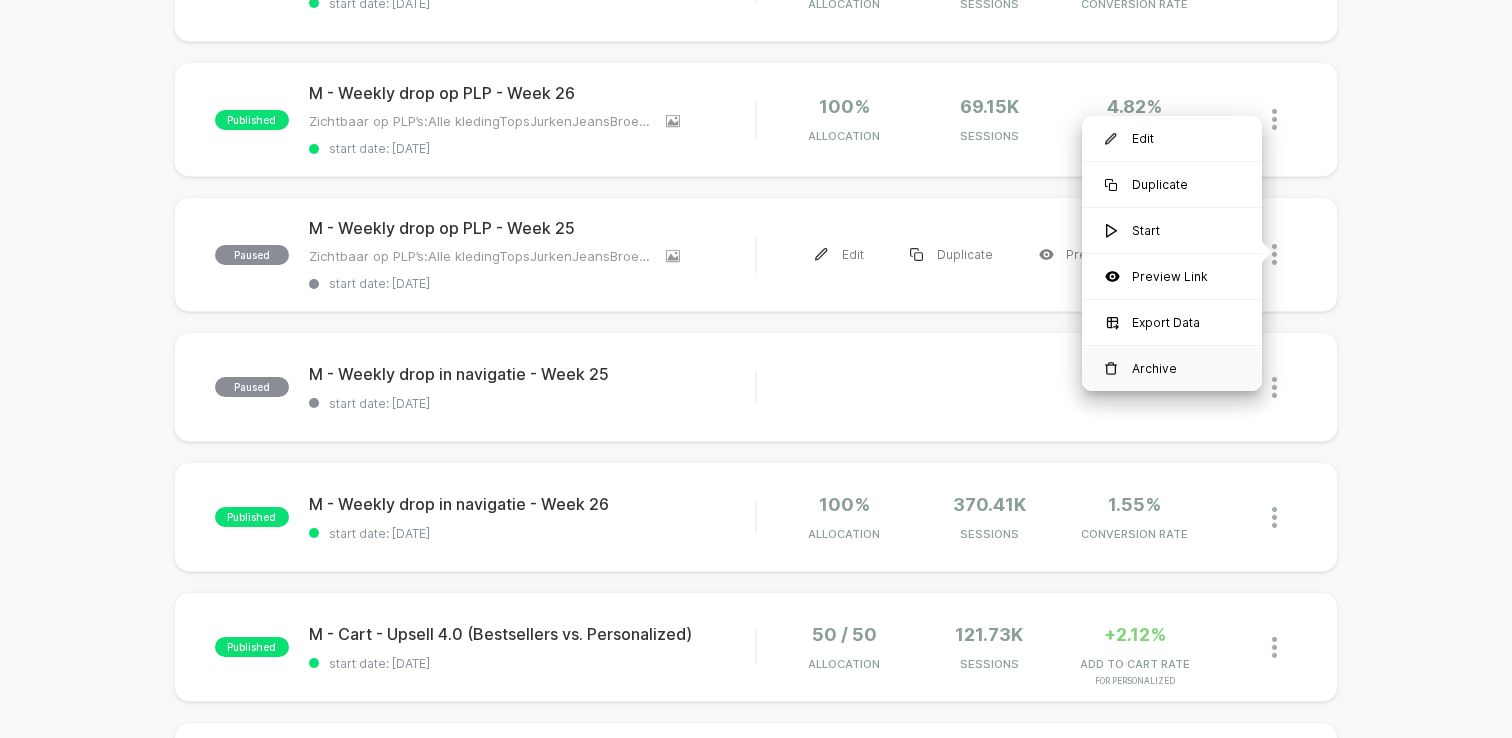 click on "Archive" at bounding box center (1172, 368) 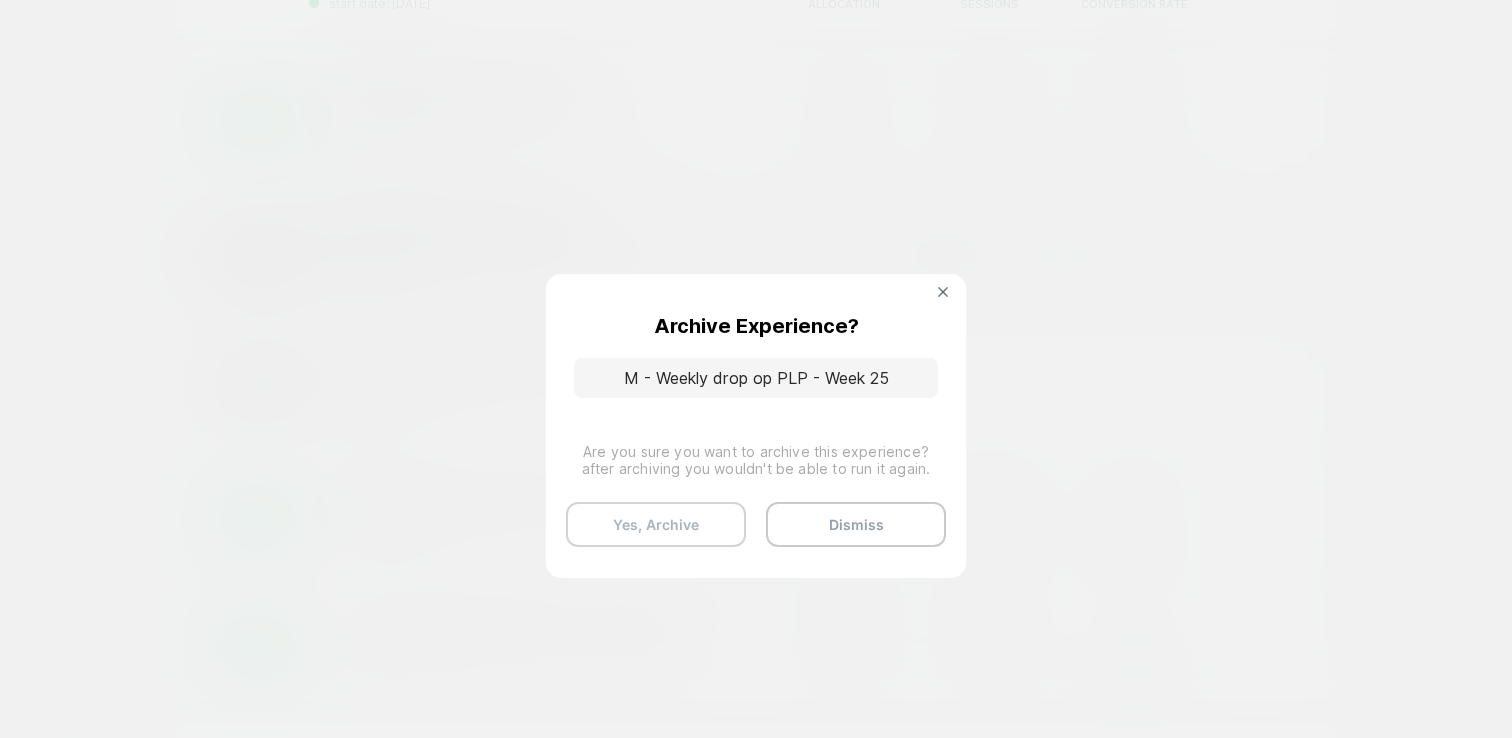 click on "Yes, Archive" at bounding box center [656, 524] 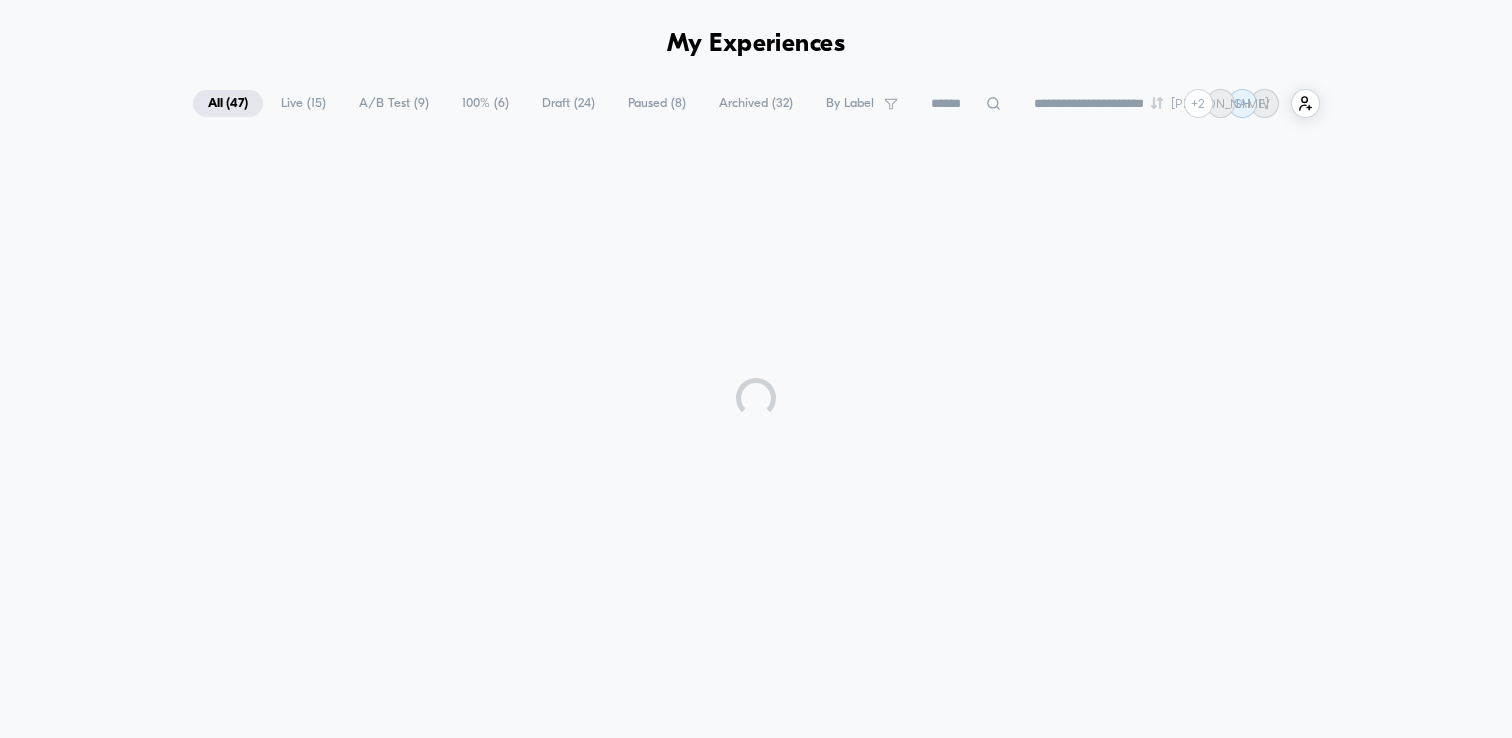 scroll, scrollTop: 546, scrollLeft: 0, axis: vertical 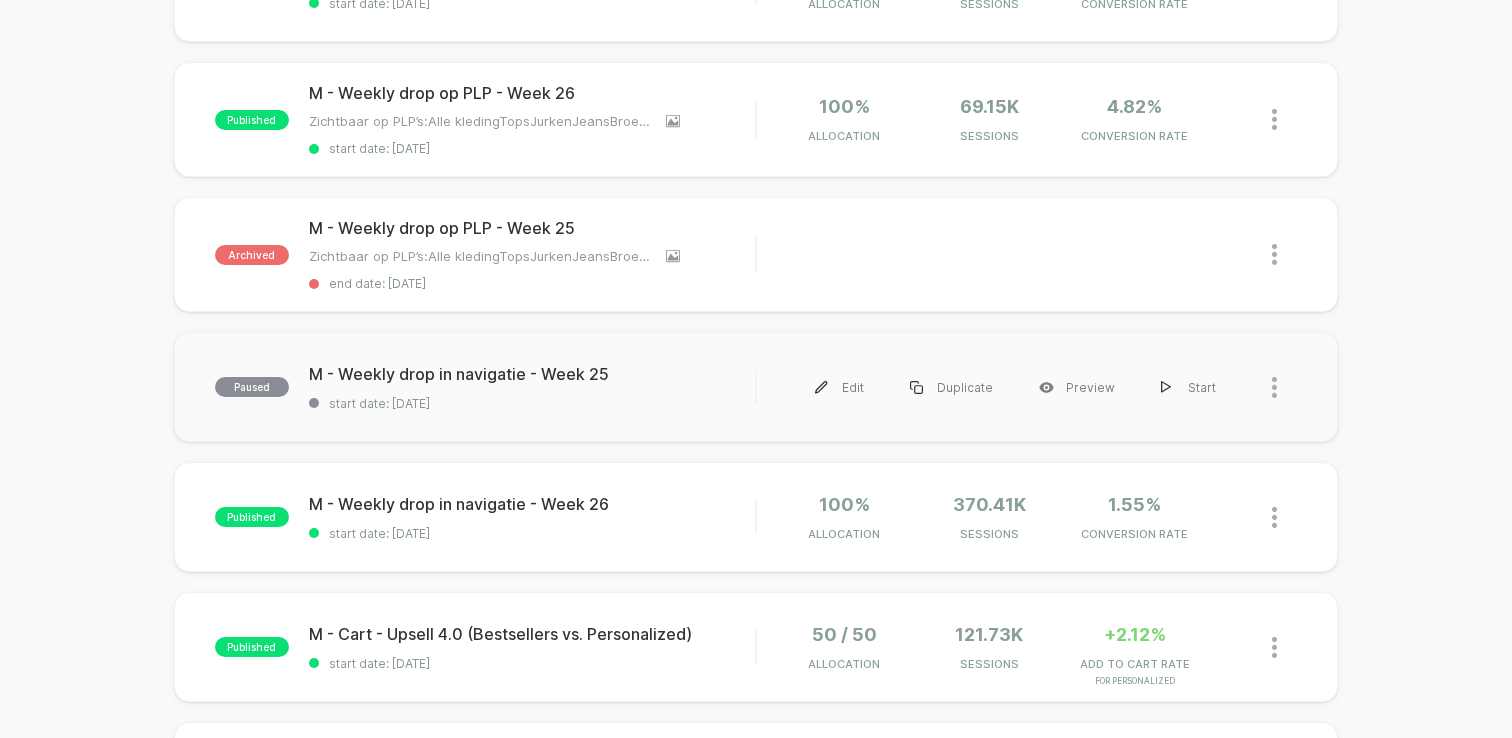 click at bounding box center [1284, 387] 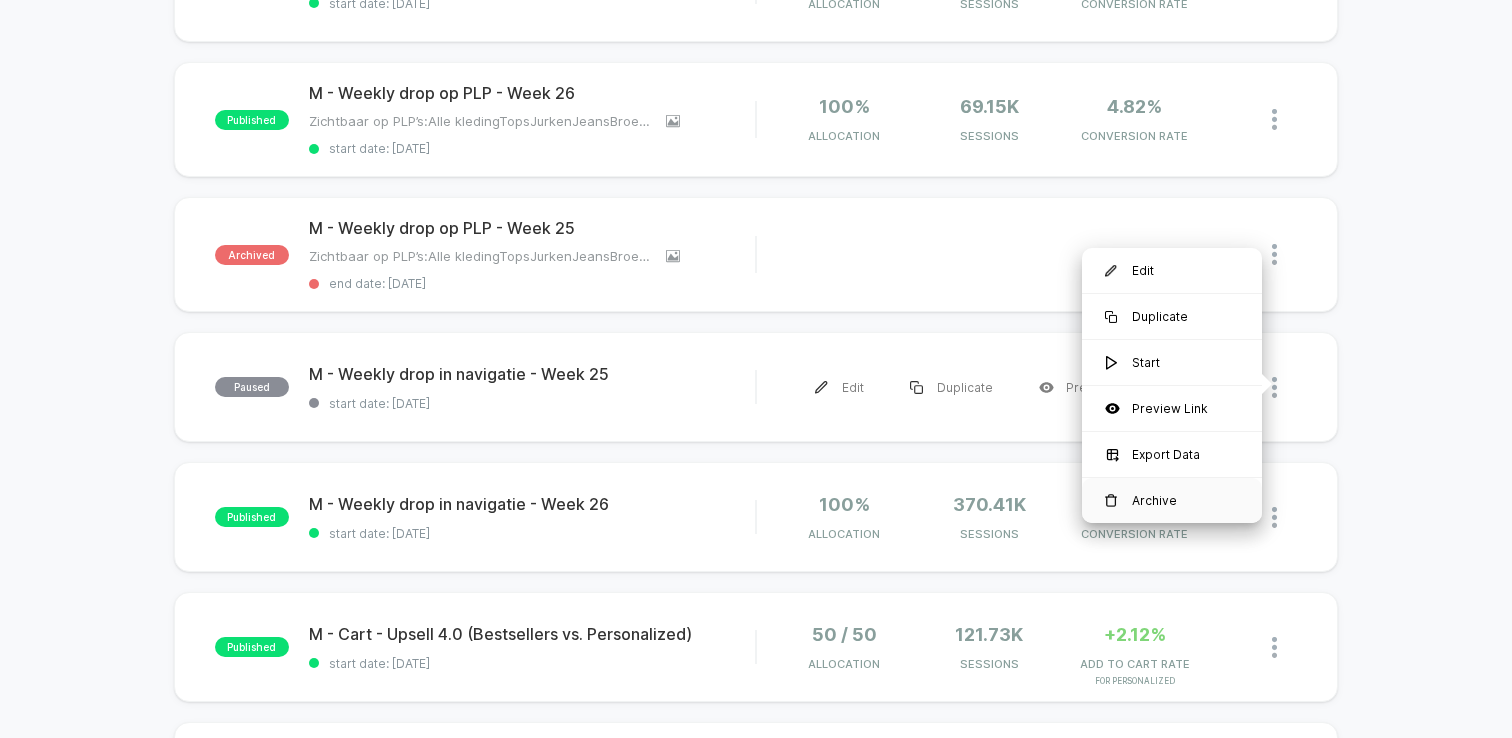 click on "Archive" at bounding box center [1172, 500] 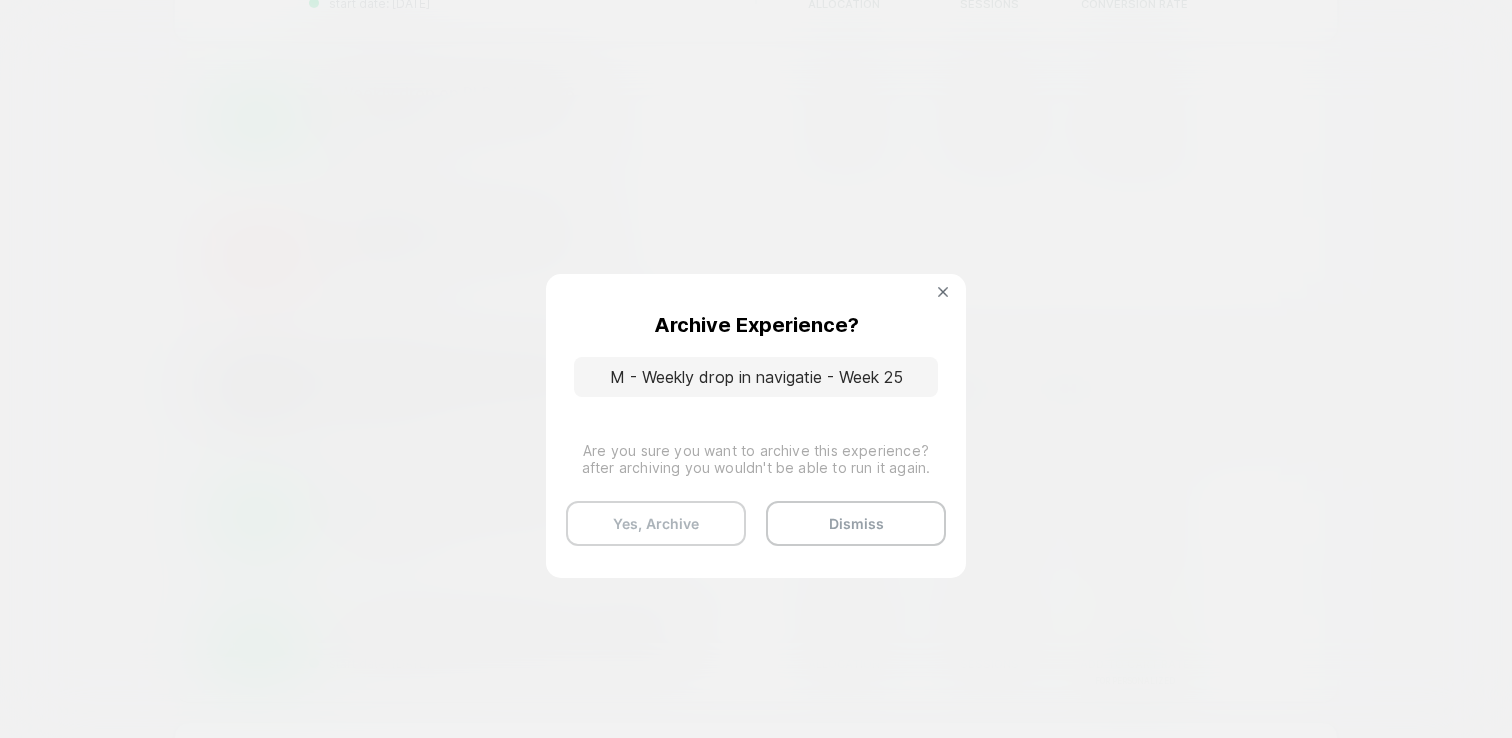 click on "Yes, Archive" at bounding box center [656, 523] 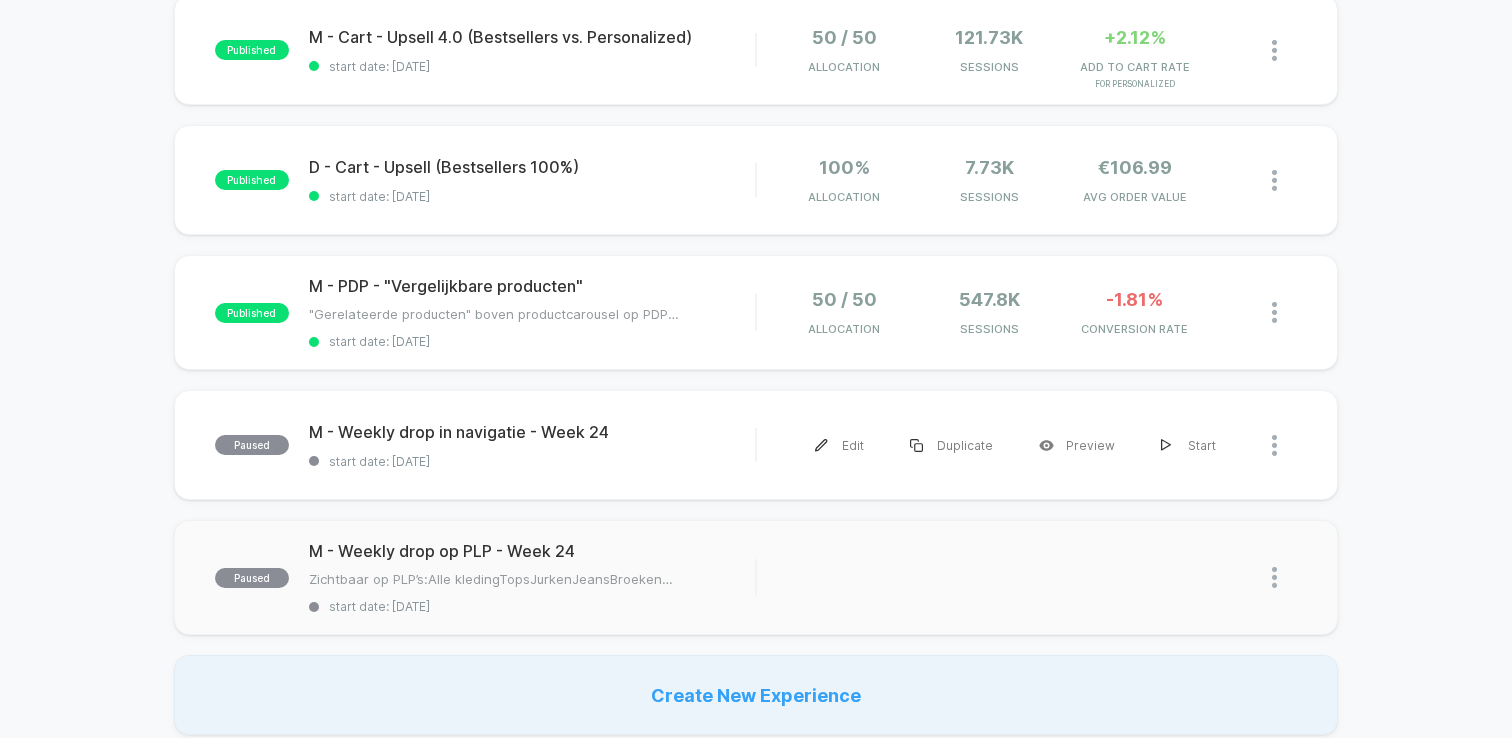 scroll, scrollTop: 1299, scrollLeft: 0, axis: vertical 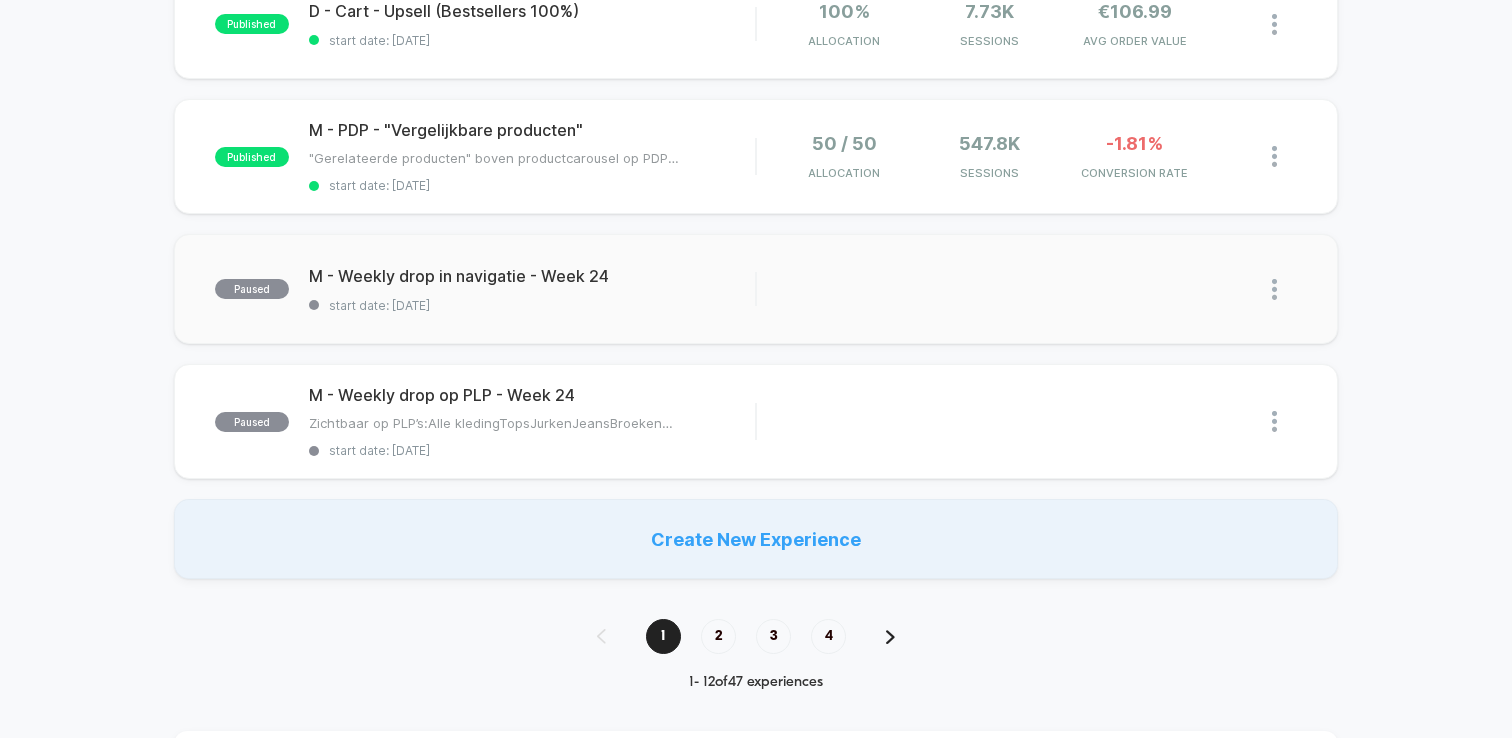 click at bounding box center [1274, 289] 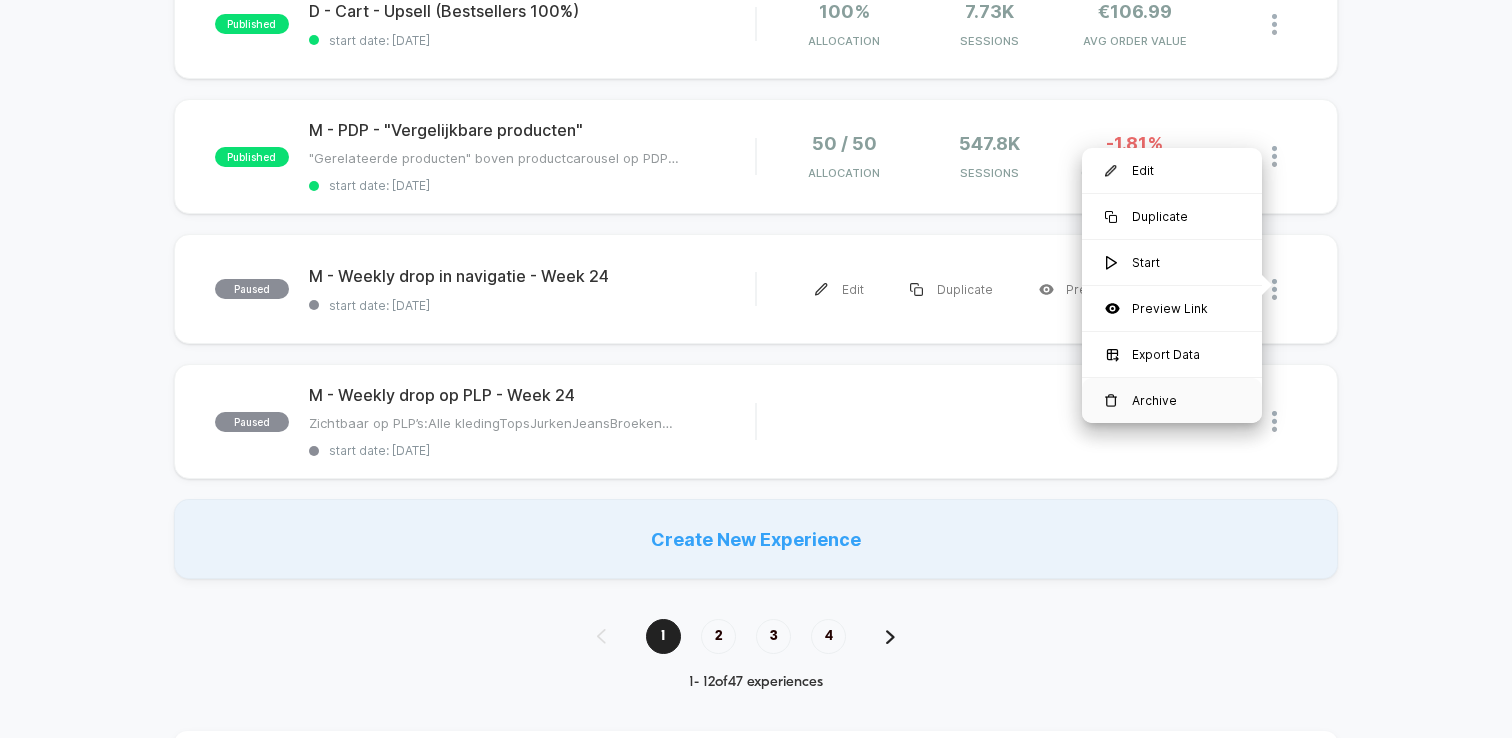 click on "Archive" at bounding box center [1172, 400] 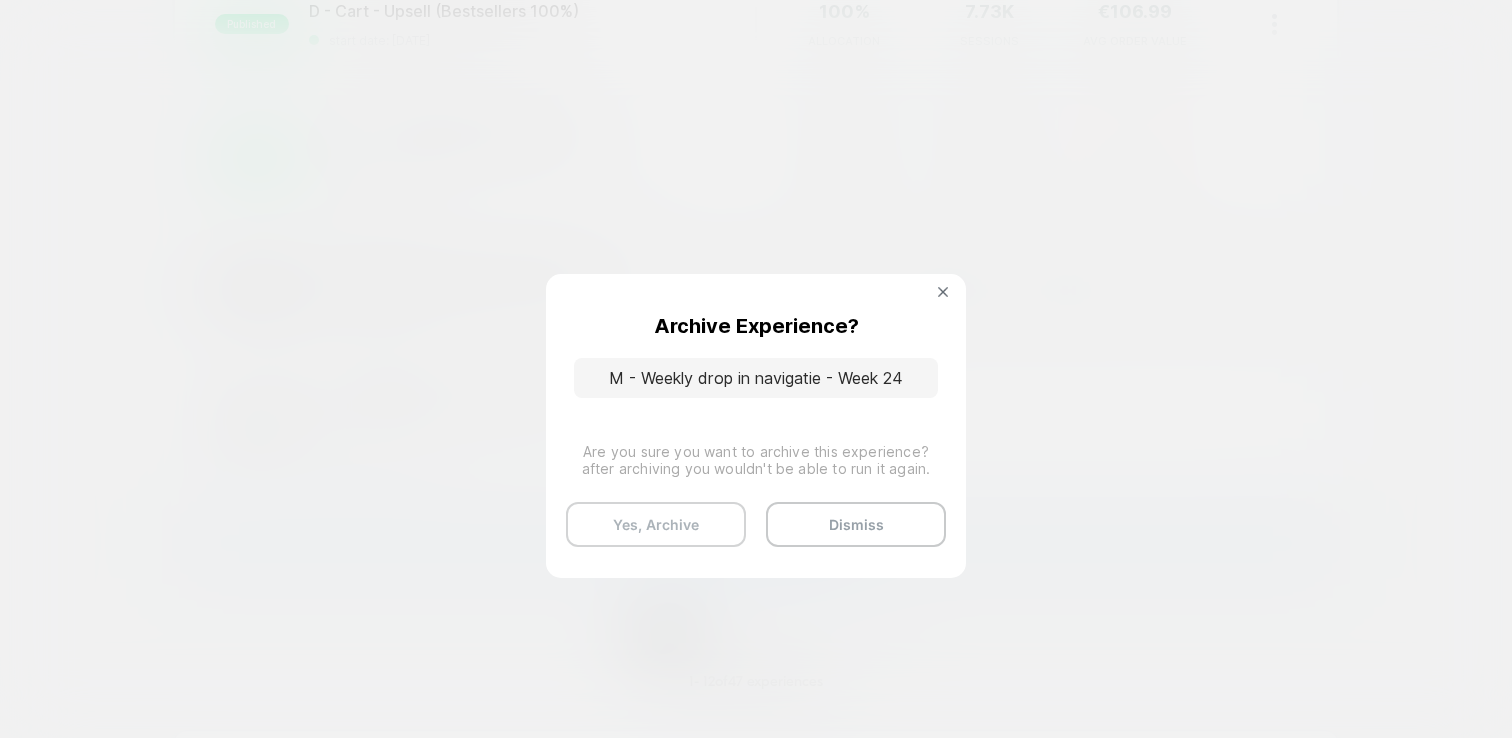 click on "Yes, Archive" at bounding box center (656, 524) 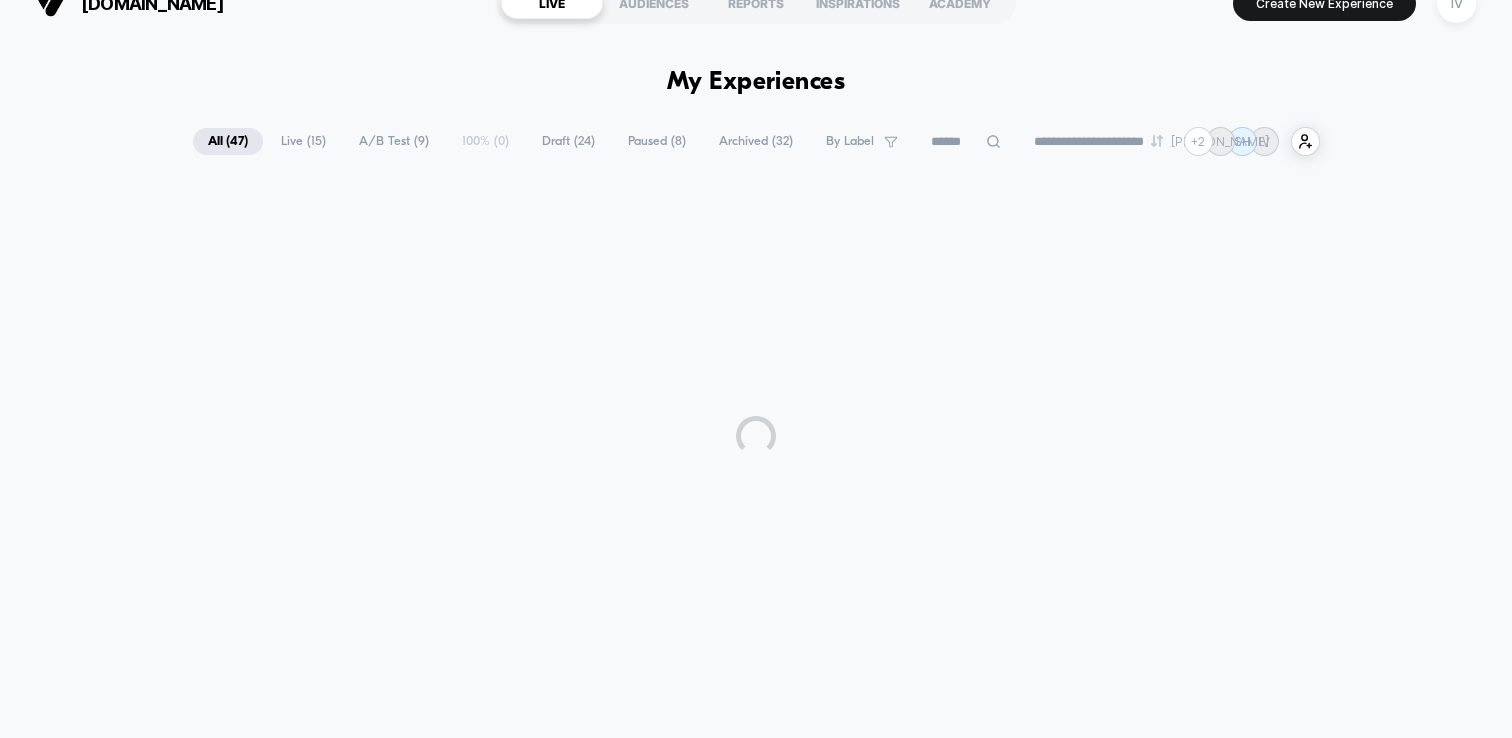 scroll, scrollTop: 1299, scrollLeft: 0, axis: vertical 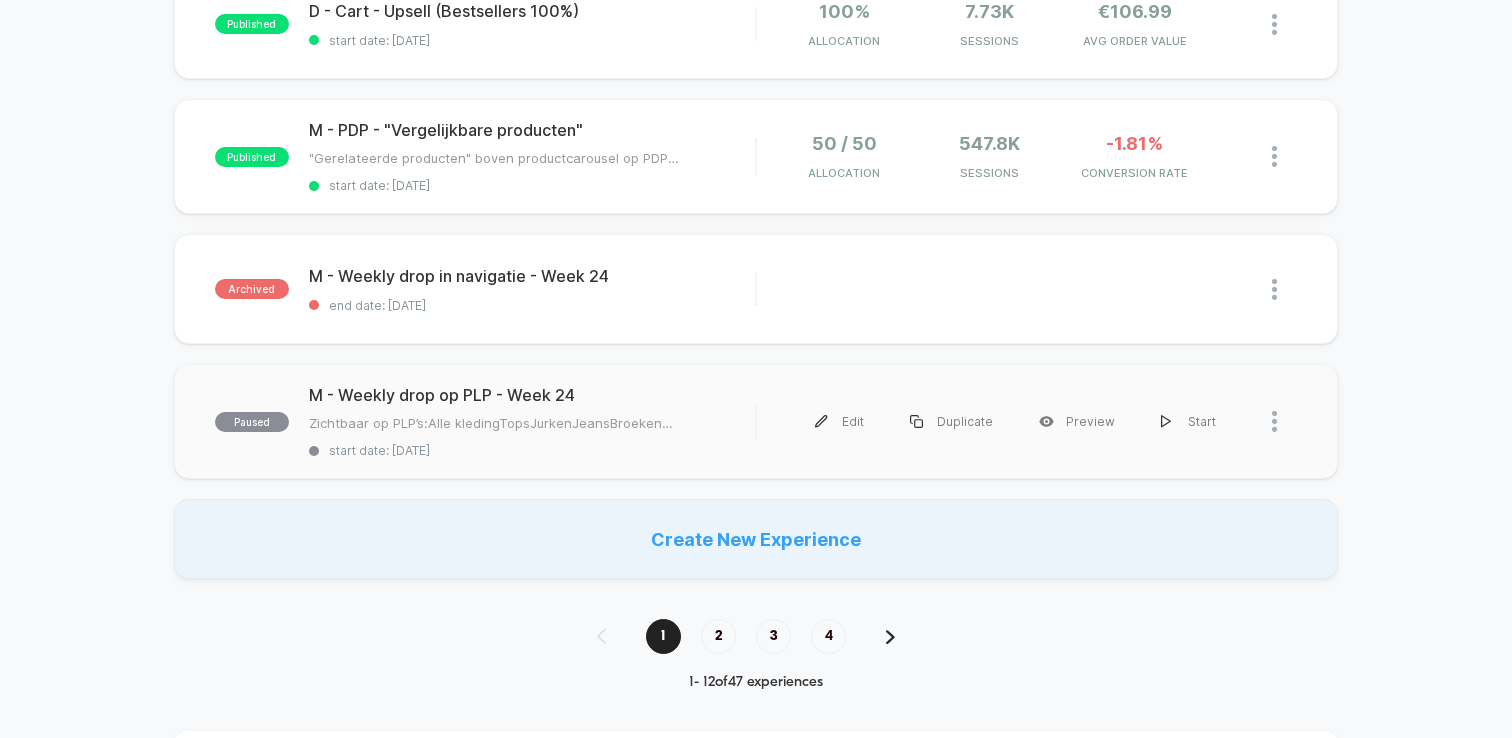 click at bounding box center [1274, 421] 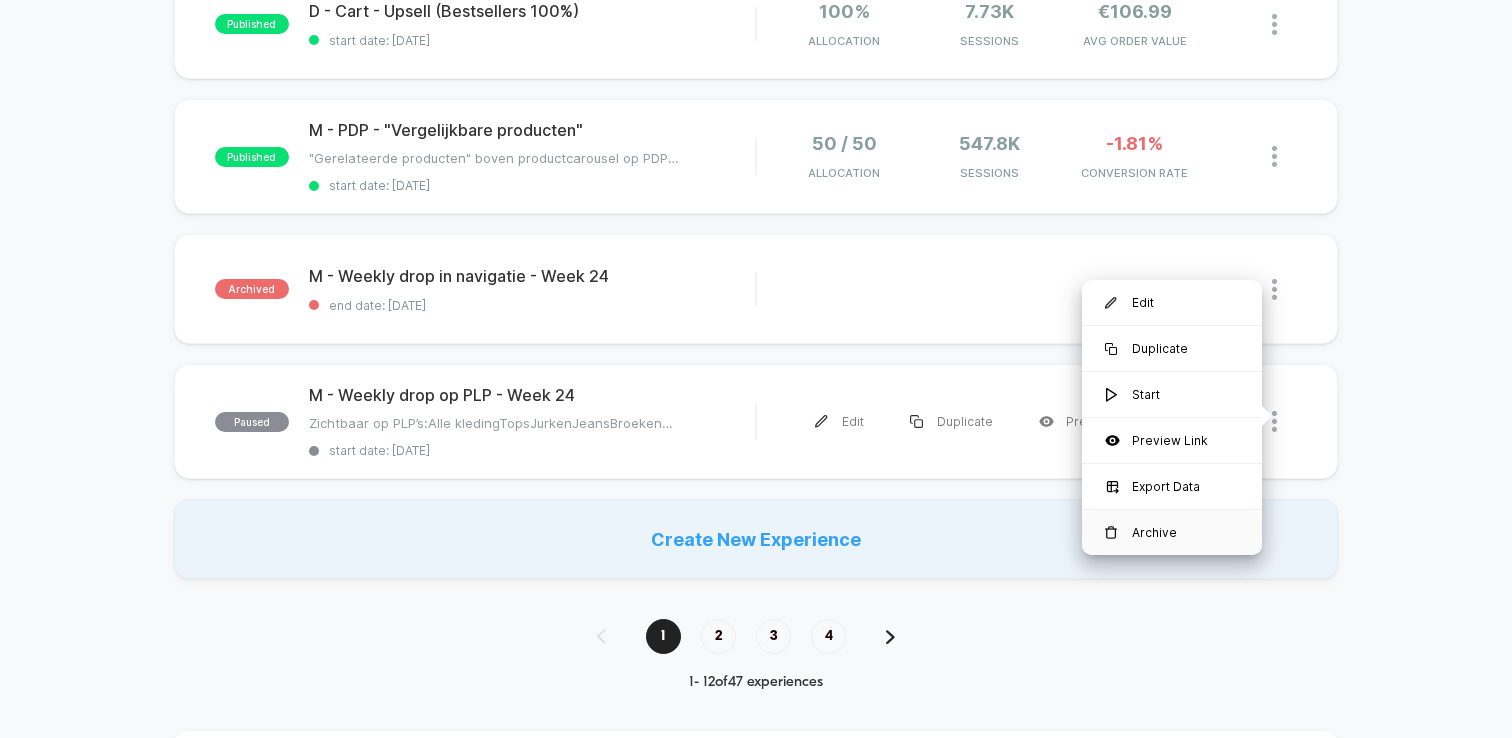 click on "Archive" at bounding box center [1172, 532] 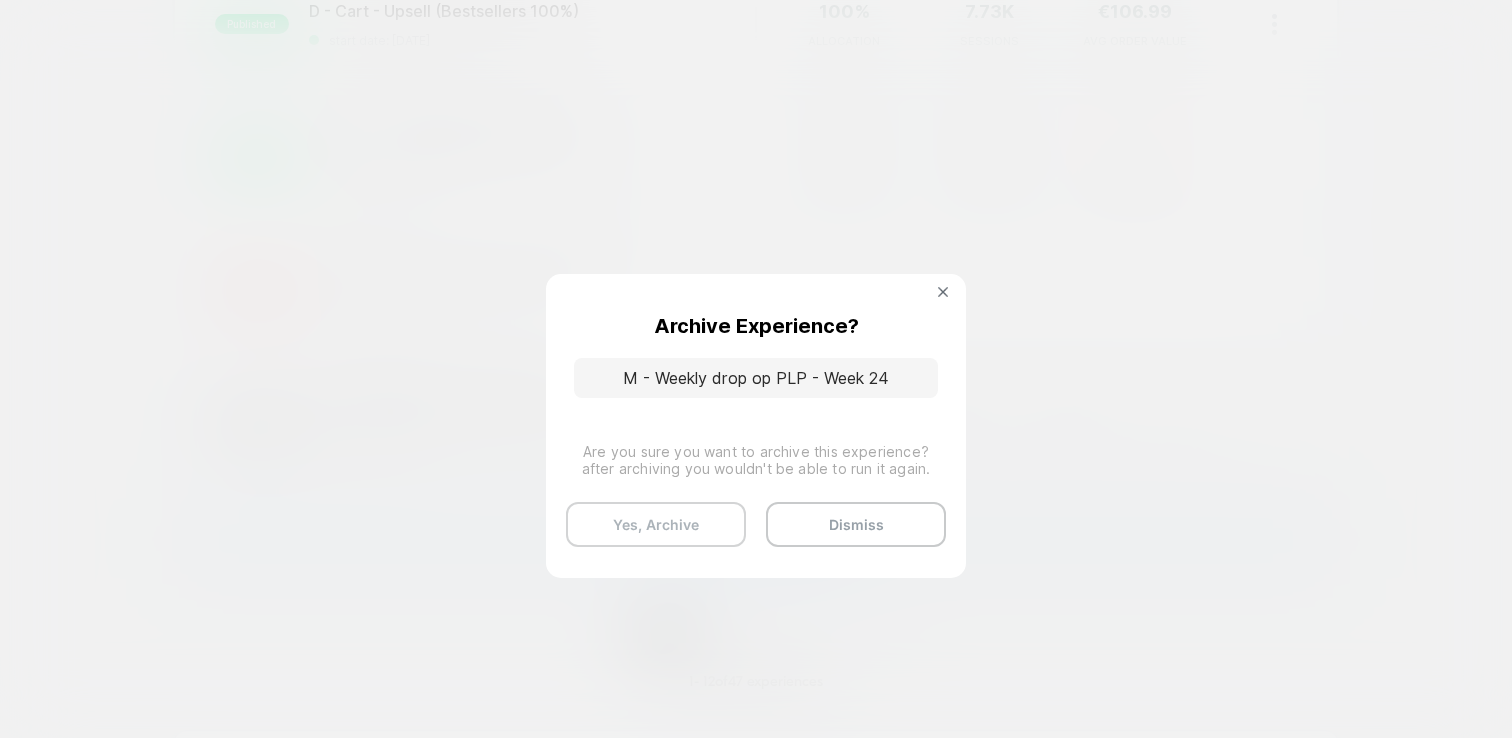 click on "Yes, Archive" at bounding box center [656, 524] 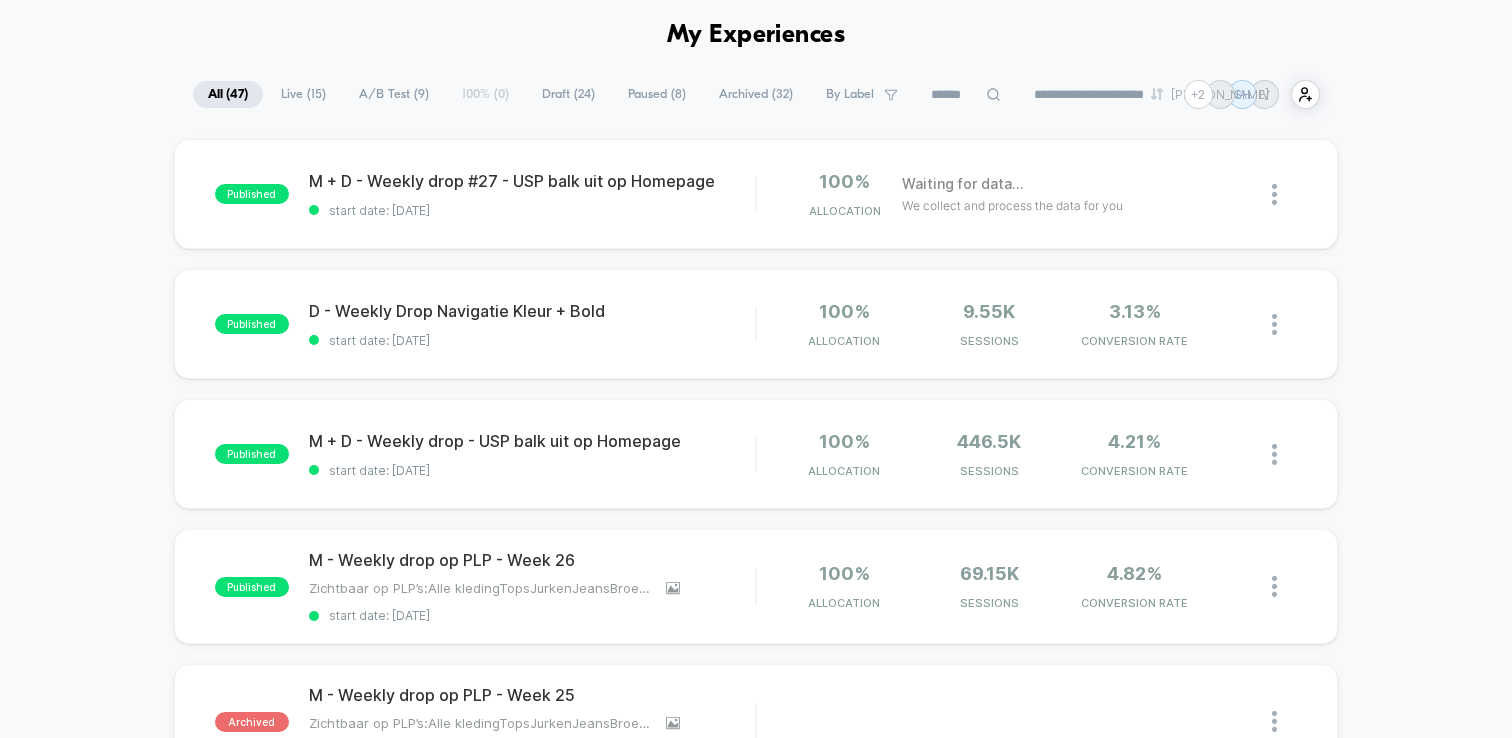 scroll, scrollTop: 0, scrollLeft: 0, axis: both 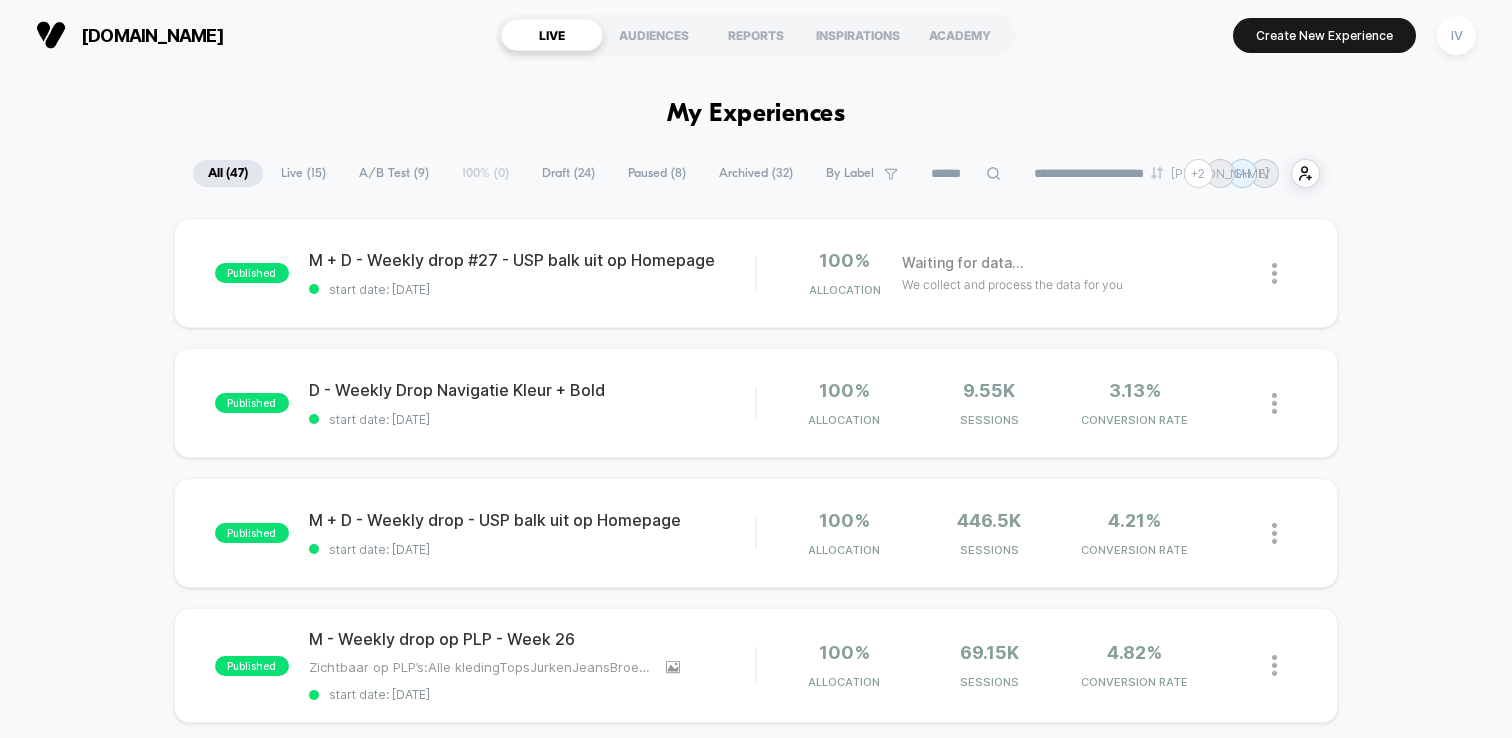 click on "Live ( 15 )" at bounding box center [303, 173] 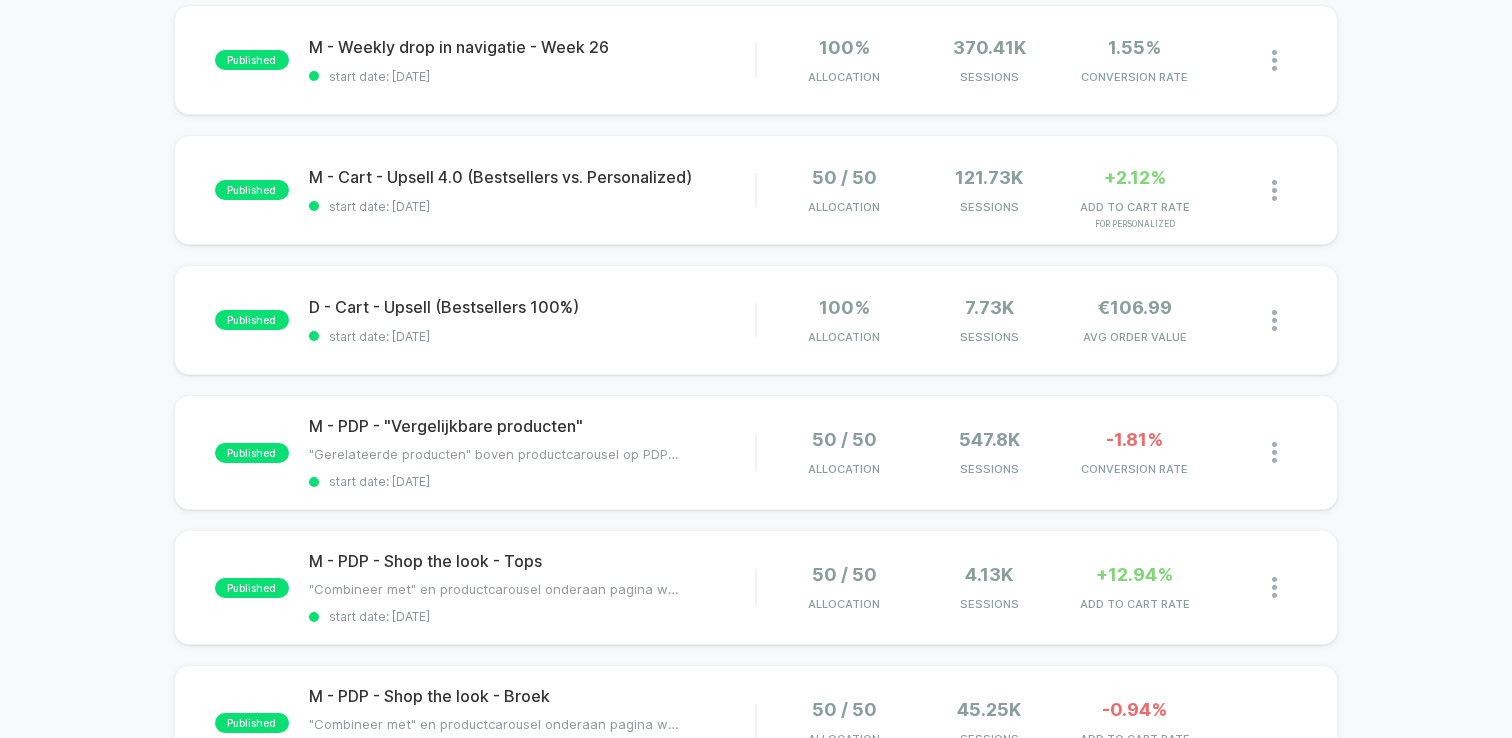 scroll, scrollTop: 771, scrollLeft: 0, axis: vertical 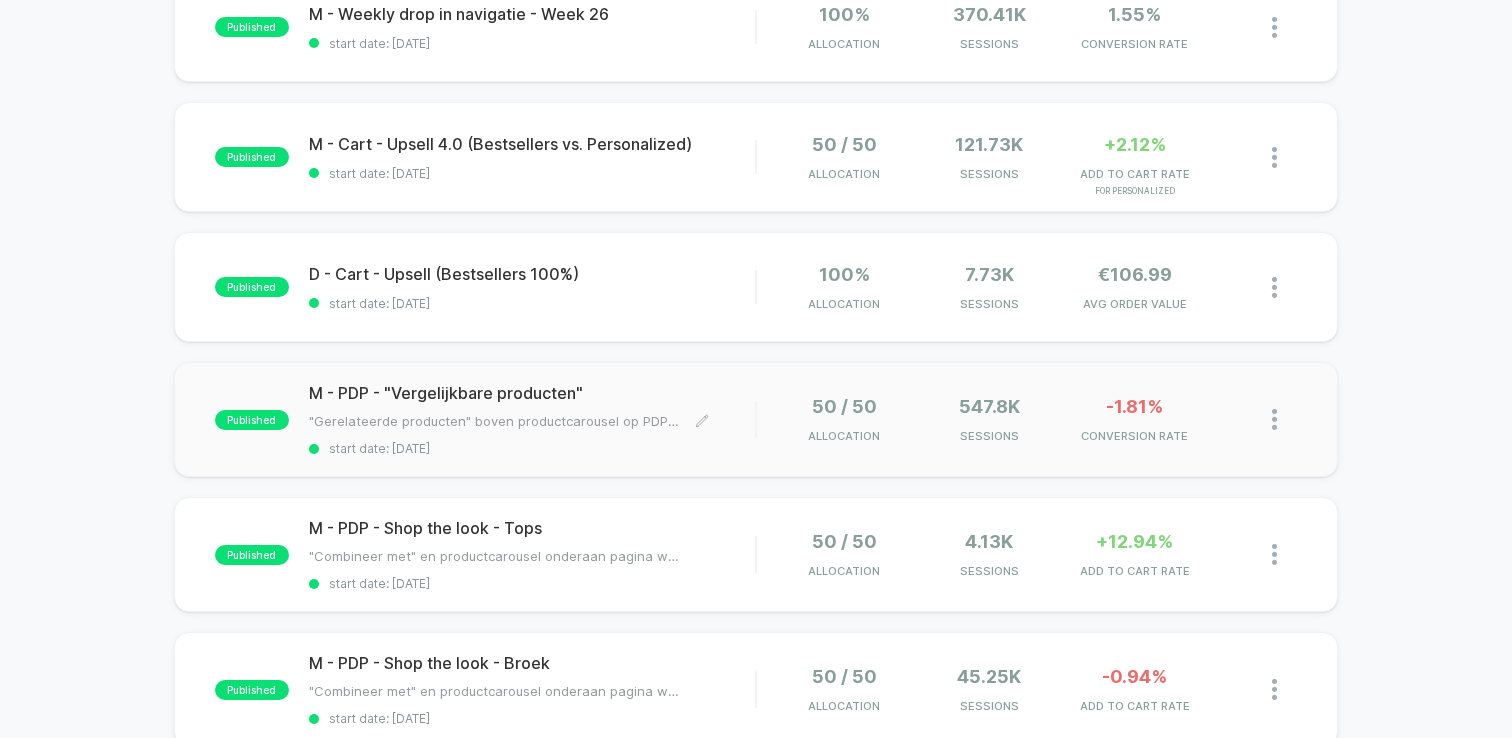 click on "M - PDP - "Vergelijkbare producten"" at bounding box center [532, 393] 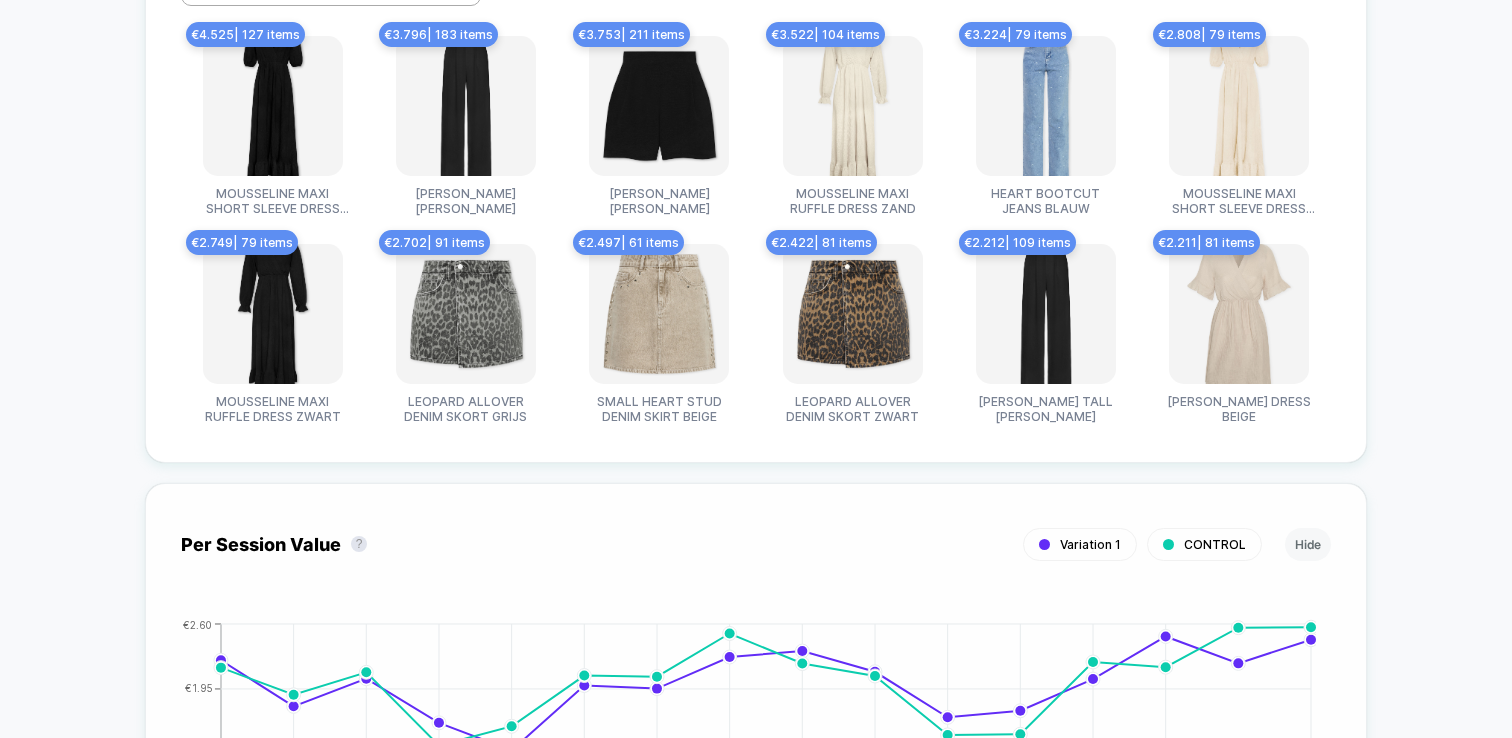 scroll, scrollTop: 49, scrollLeft: 0, axis: vertical 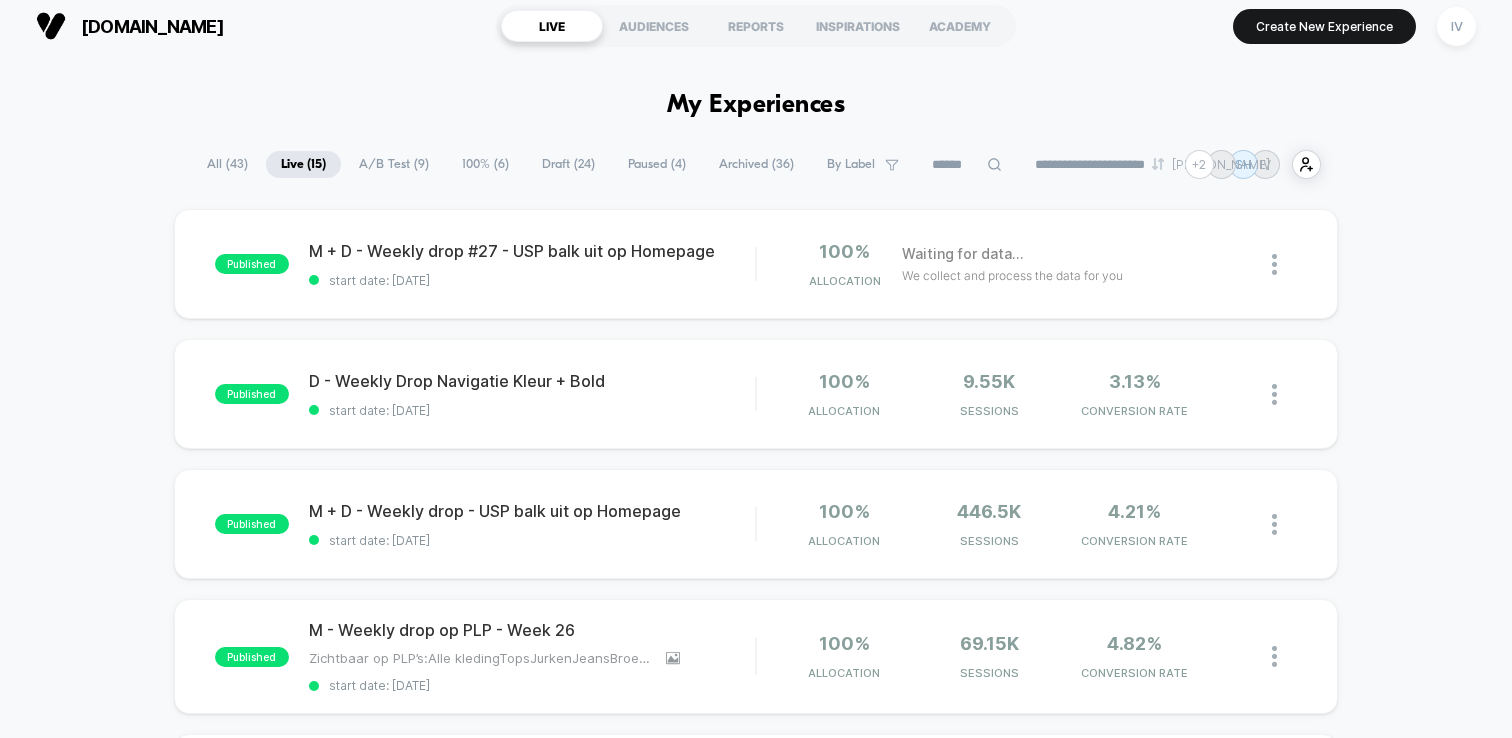 click on "A/B Test ( 9 )" at bounding box center [394, 164] 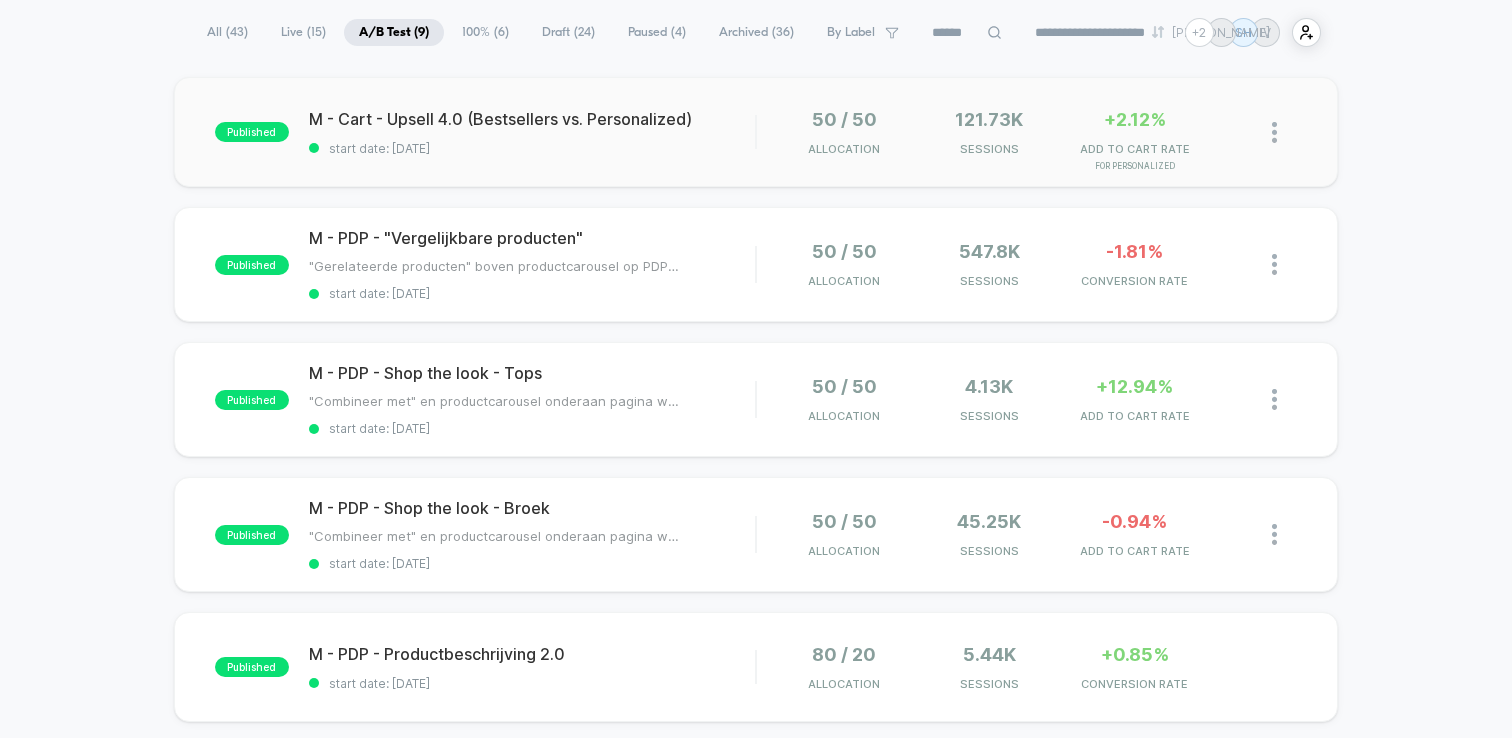 scroll, scrollTop: 162, scrollLeft: 0, axis: vertical 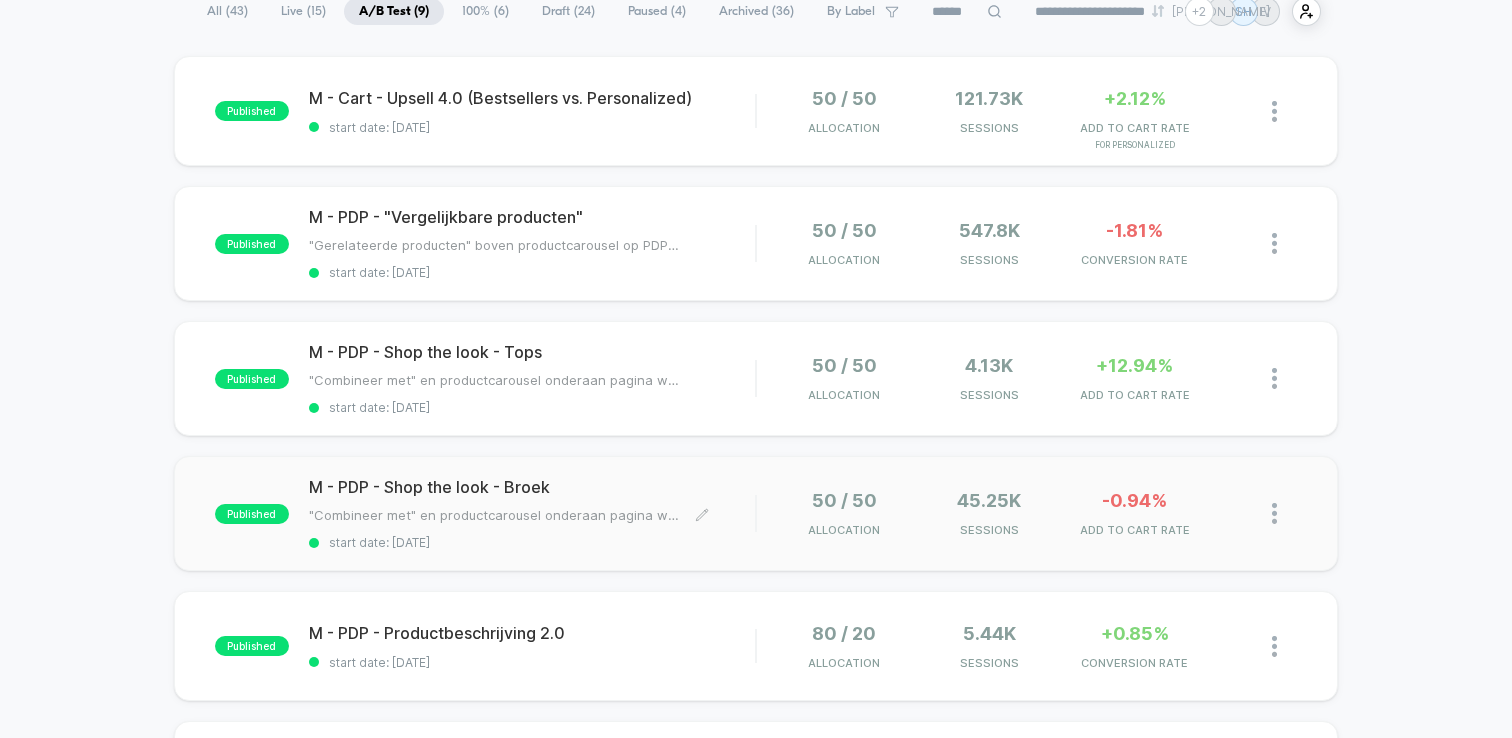 click on "M - PDP - Shop the look - Broek" at bounding box center (532, 487) 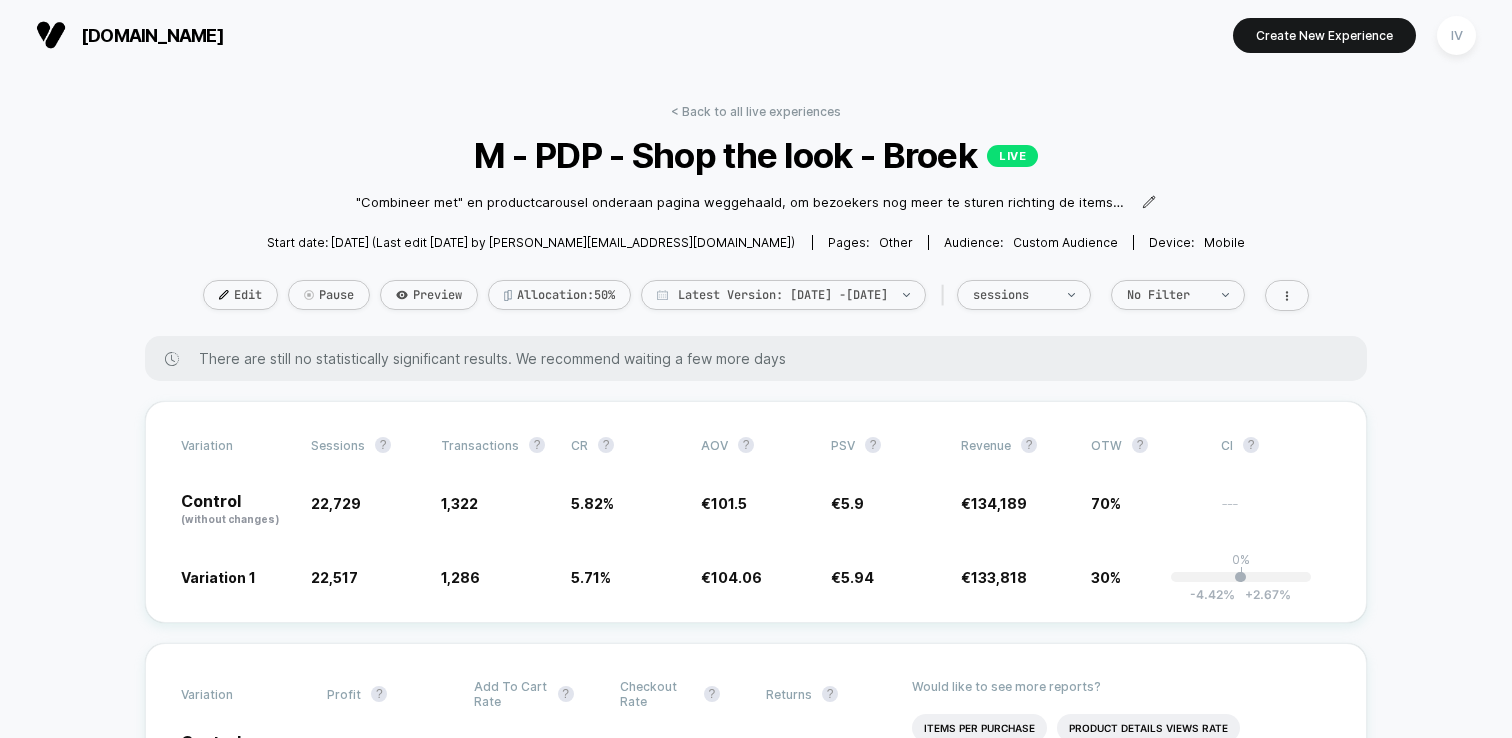 scroll, scrollTop: 344, scrollLeft: 0, axis: vertical 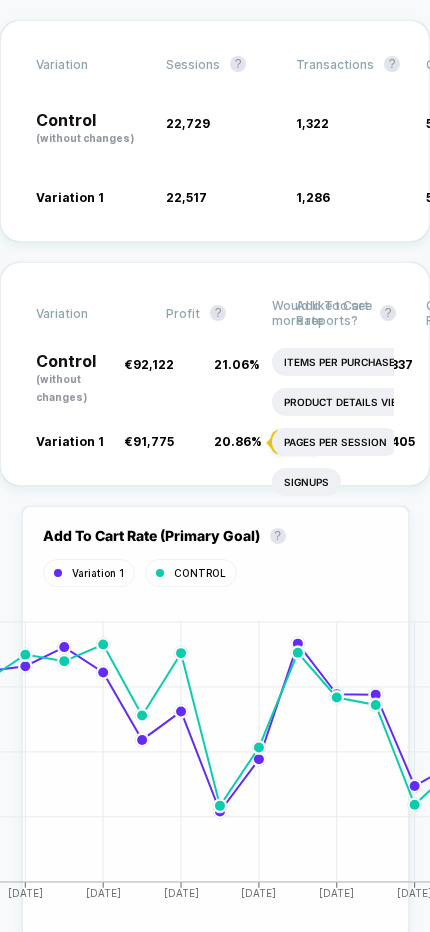 click on "?" at bounding box center (218, 313) 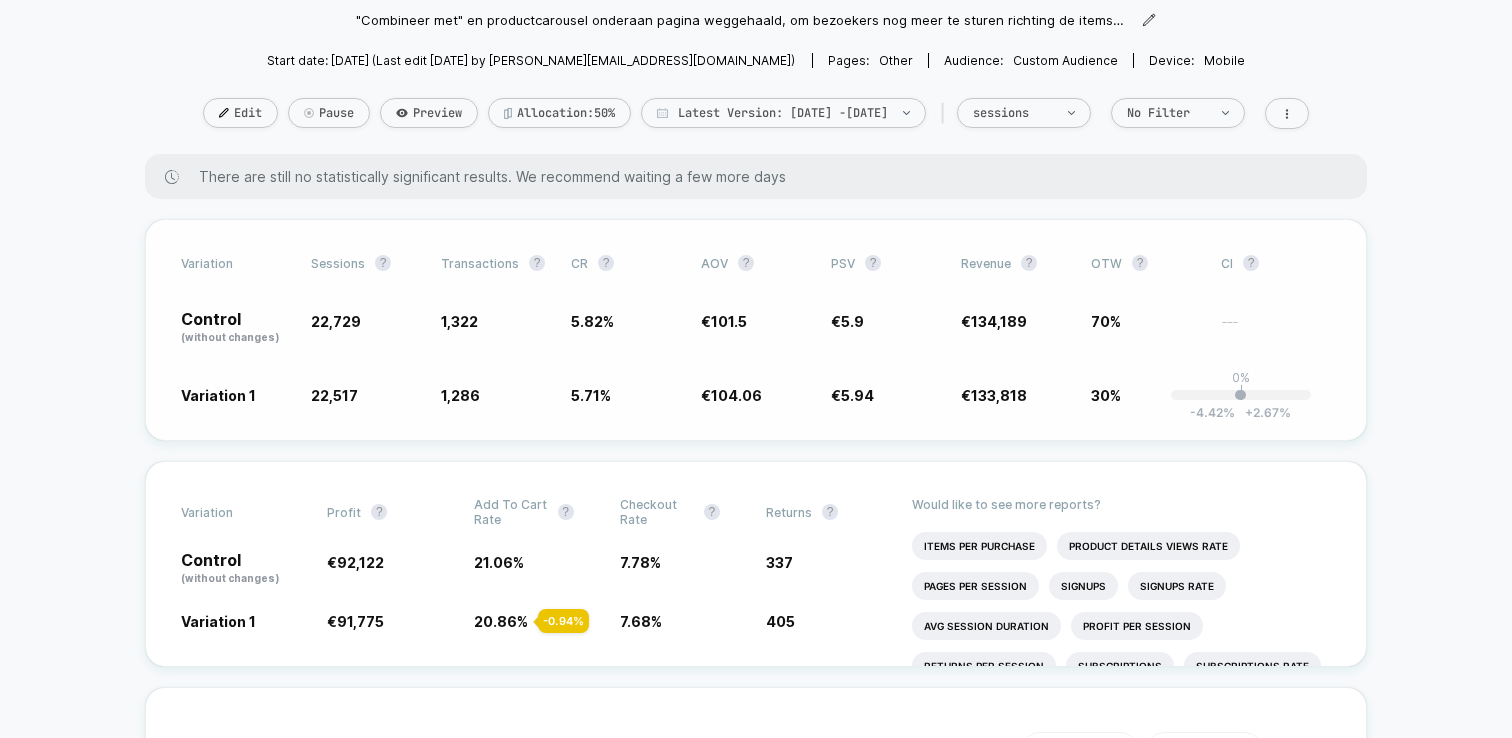scroll, scrollTop: 0, scrollLeft: 0, axis: both 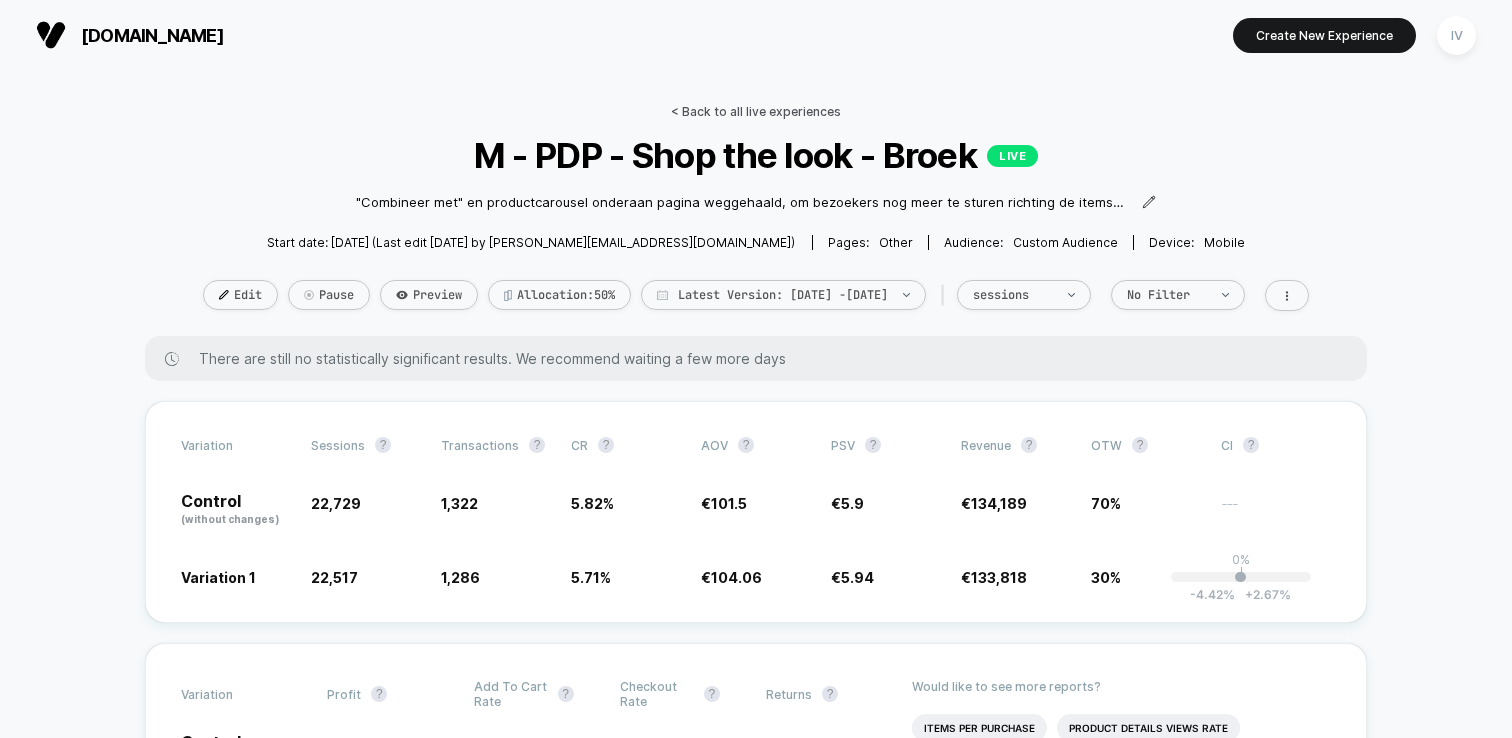 click on "< Back to all live experiences" at bounding box center [756, 111] 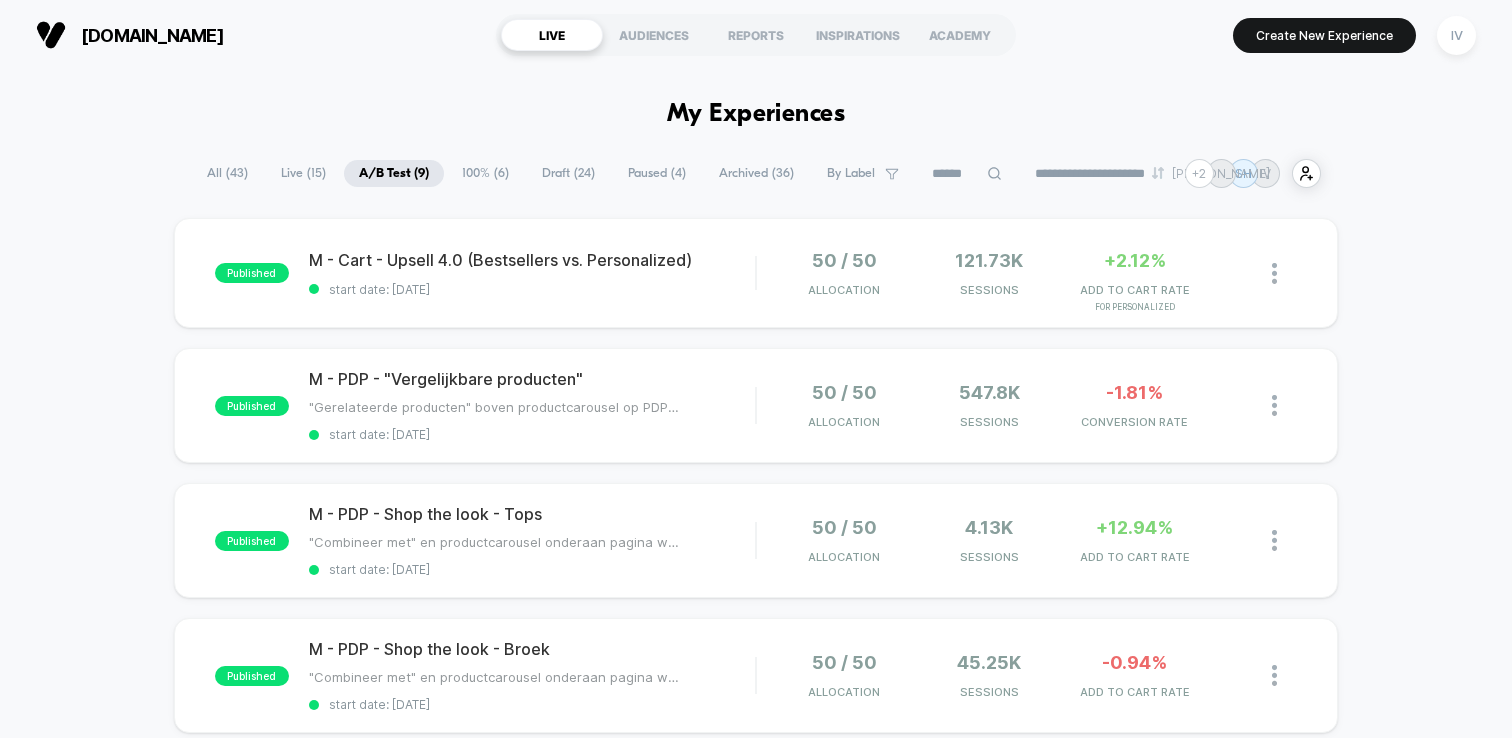 click on "Draft ( 24 )" at bounding box center [568, 173] 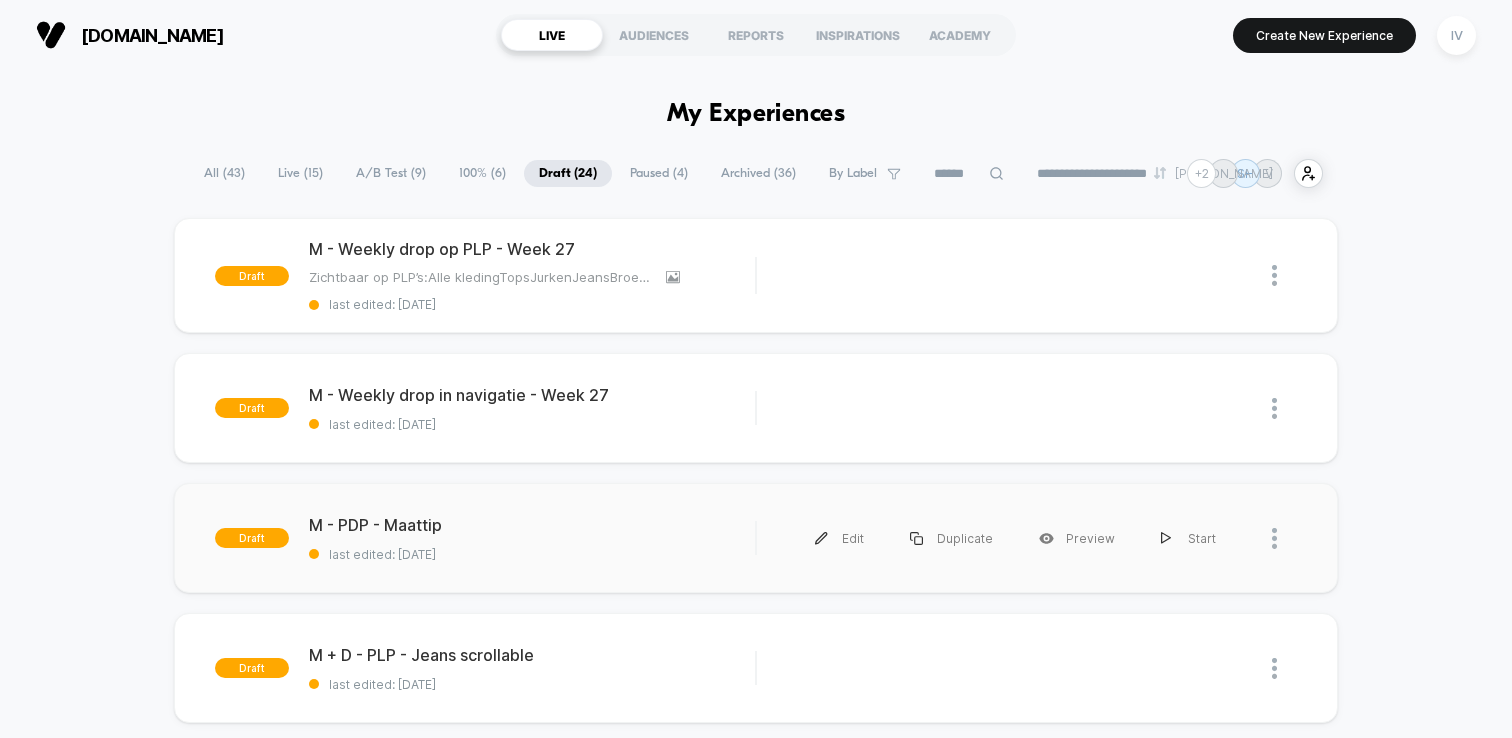 click on "draft M - PDP - Maattip last edited: 3-7-2025 Edit Duplicate Preview Start" at bounding box center (756, 538) 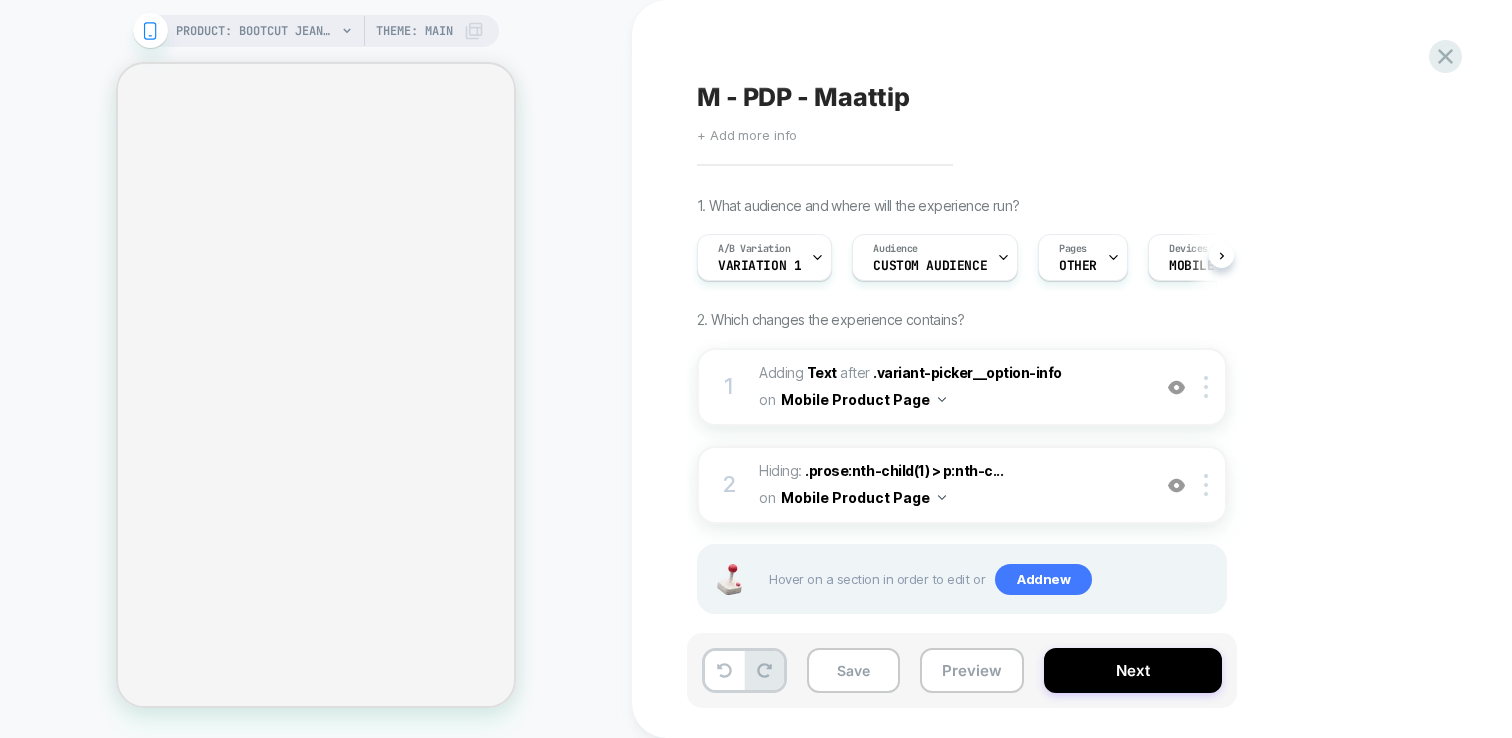 click 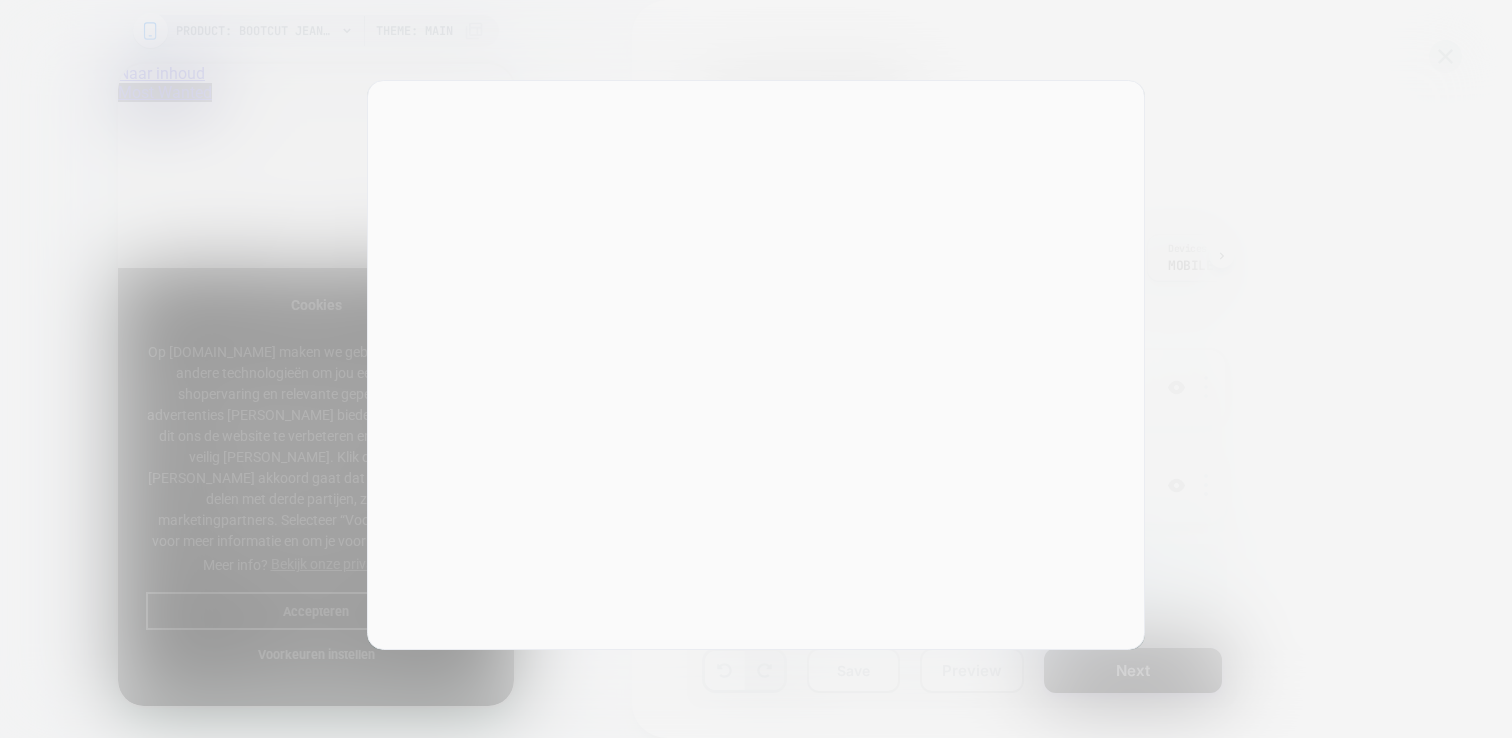 scroll, scrollTop: 0, scrollLeft: 0, axis: both 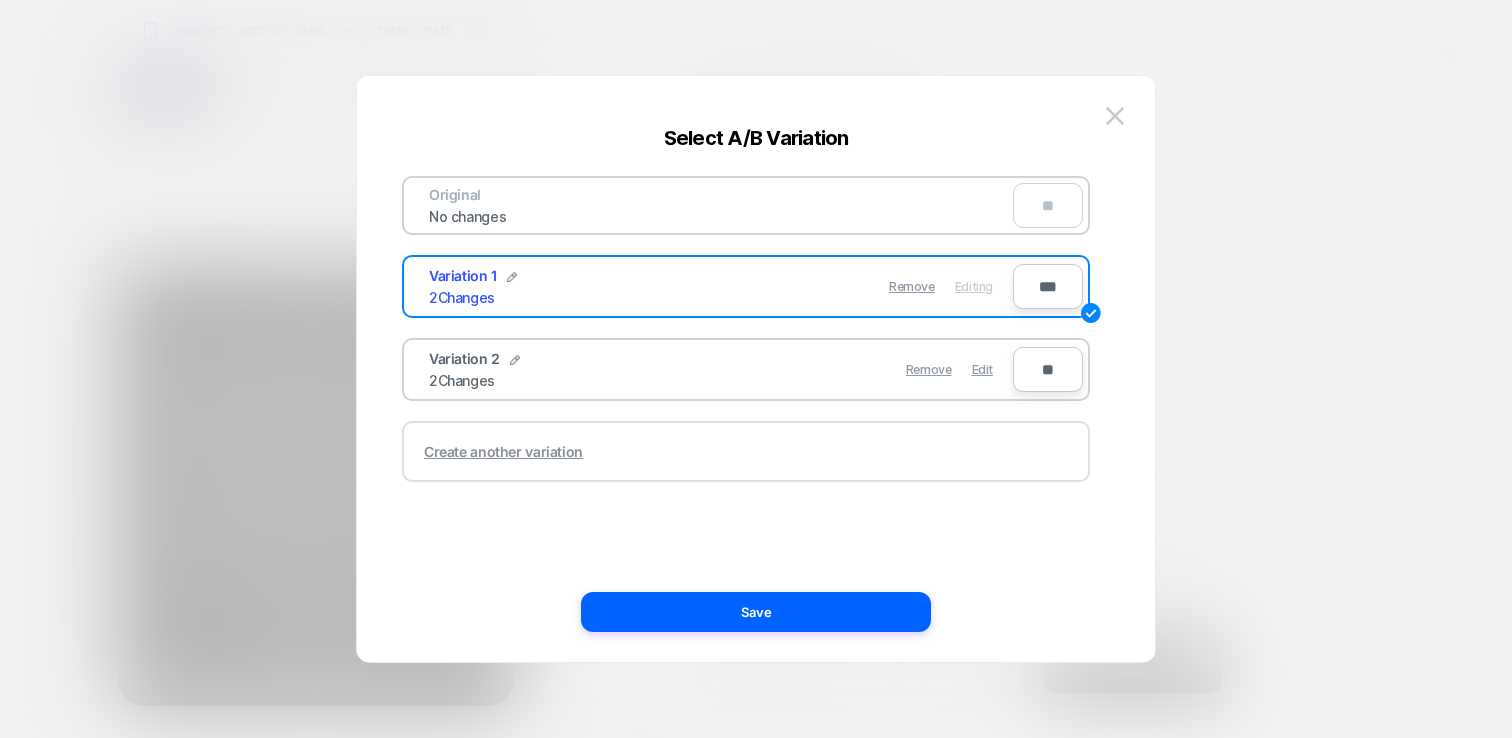 click on "Create another variation" at bounding box center (503, 451) 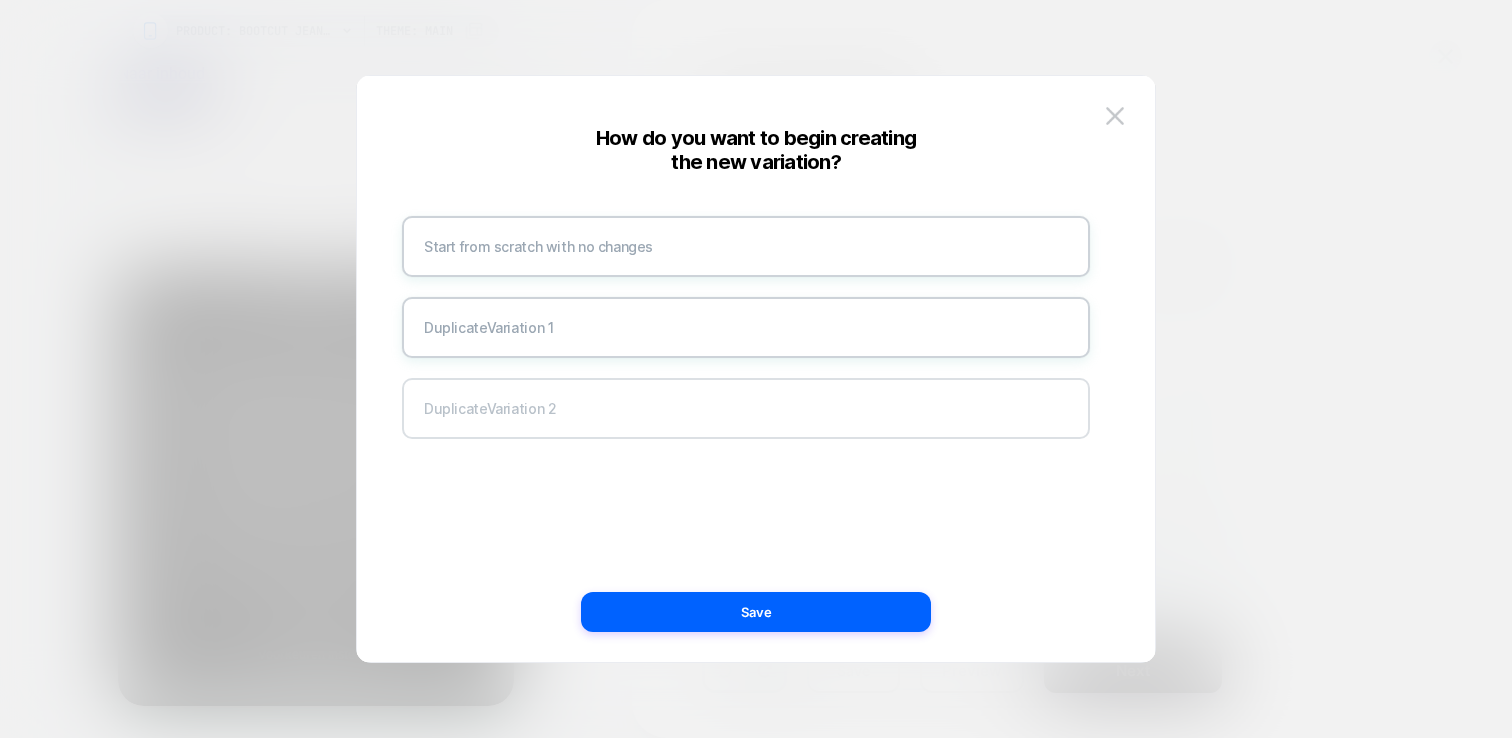 click on "Duplicate  Variation 2" at bounding box center [746, 408] 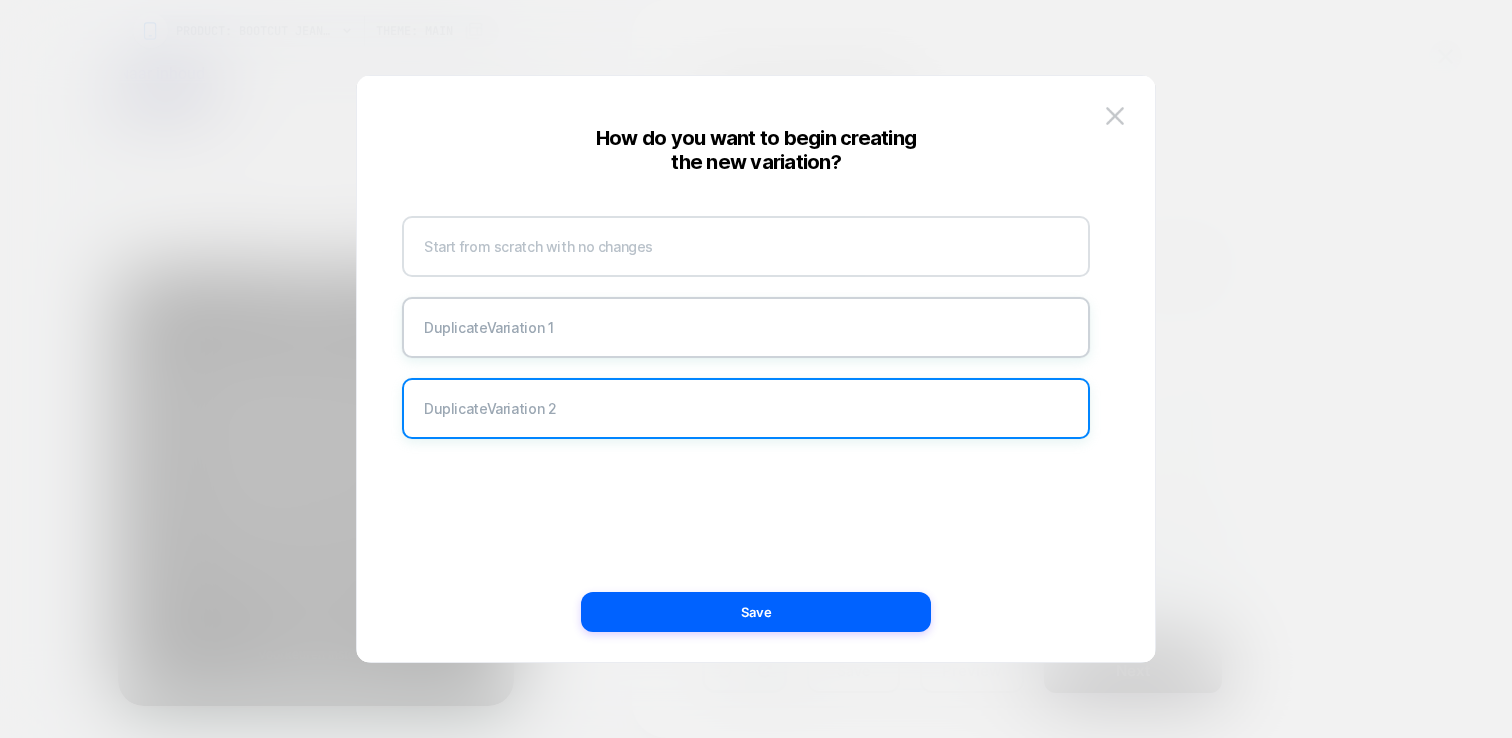 click on "Start from scratch with no changes" at bounding box center (746, 246) 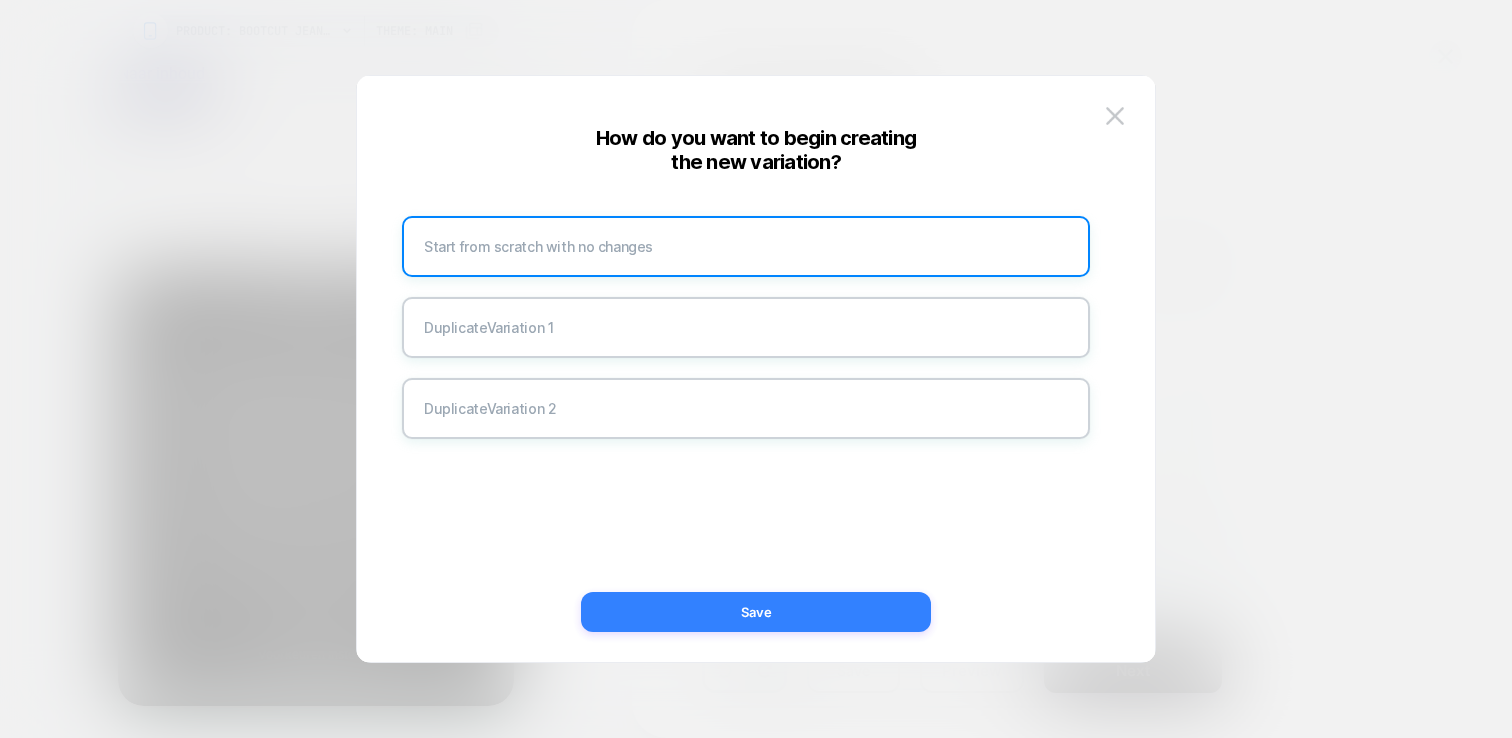 click on "Save" at bounding box center (756, 612) 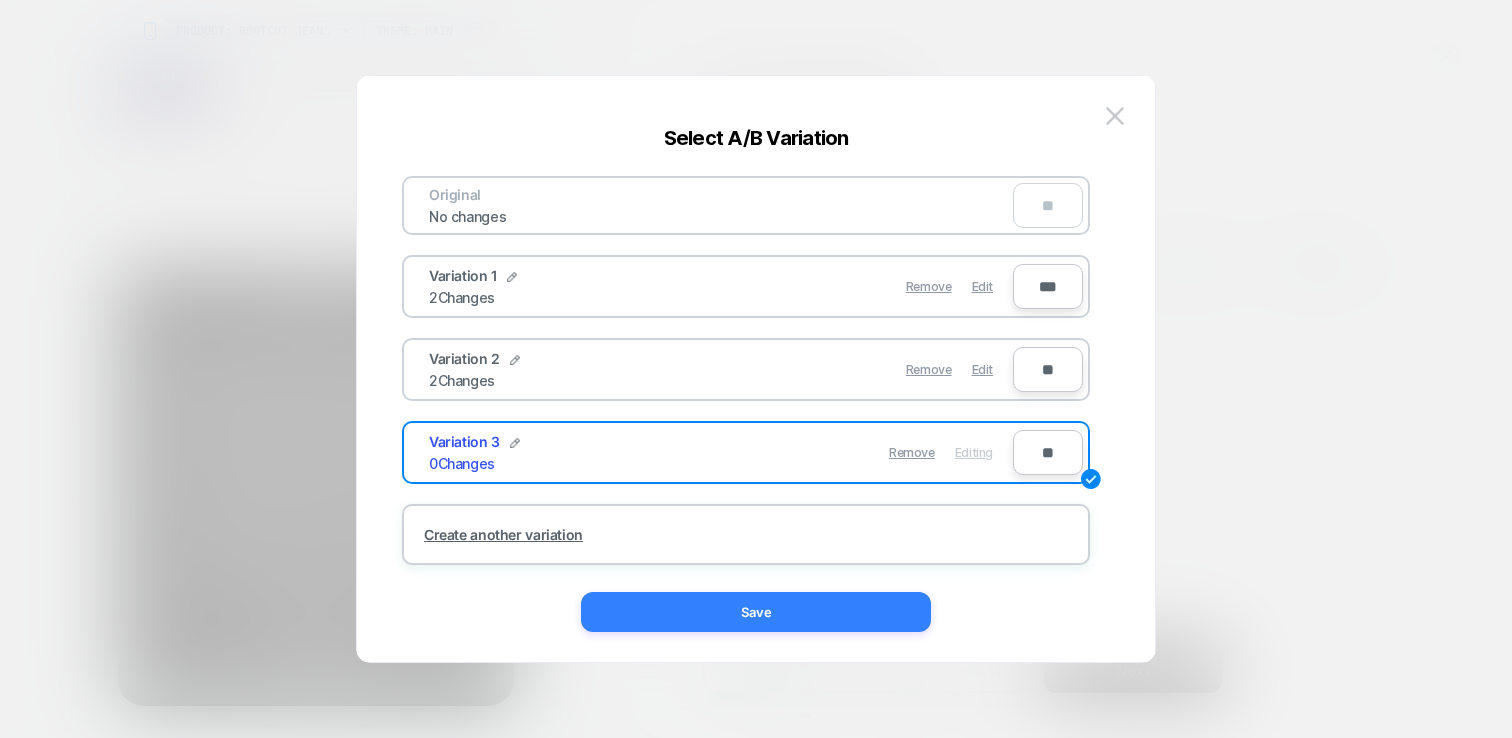 click on "Save" at bounding box center (756, 612) 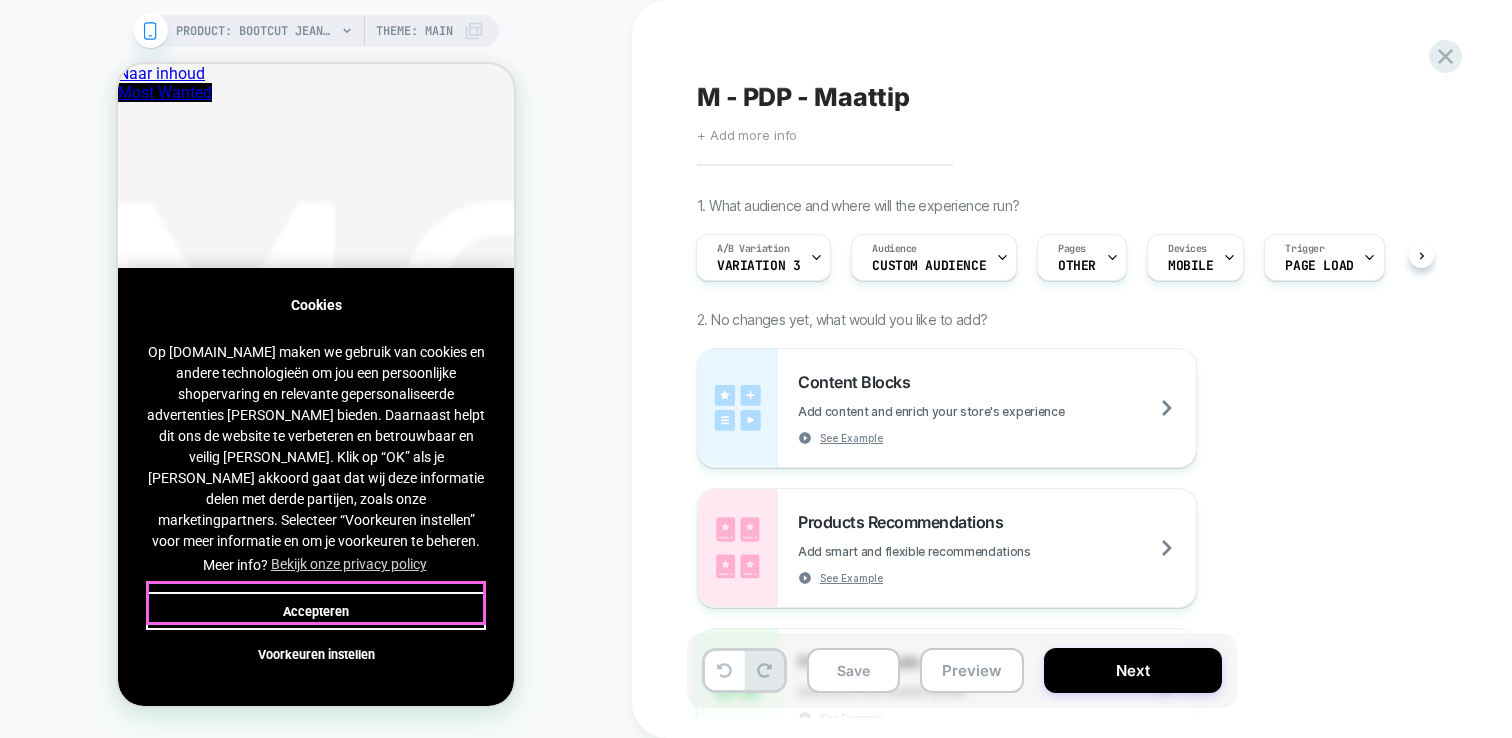 click on "Accepteren" at bounding box center (316, 611) 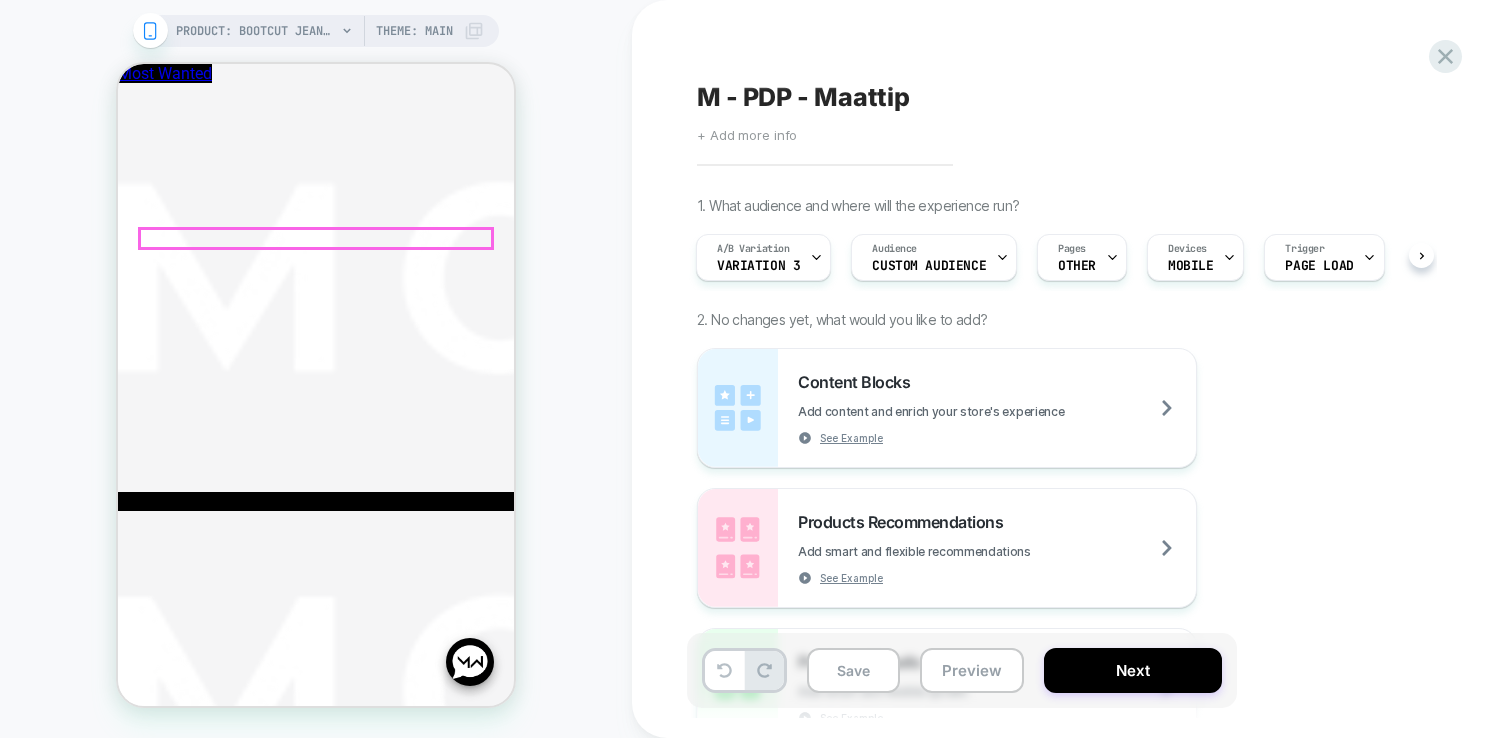 scroll, scrollTop: 547, scrollLeft: 0, axis: vertical 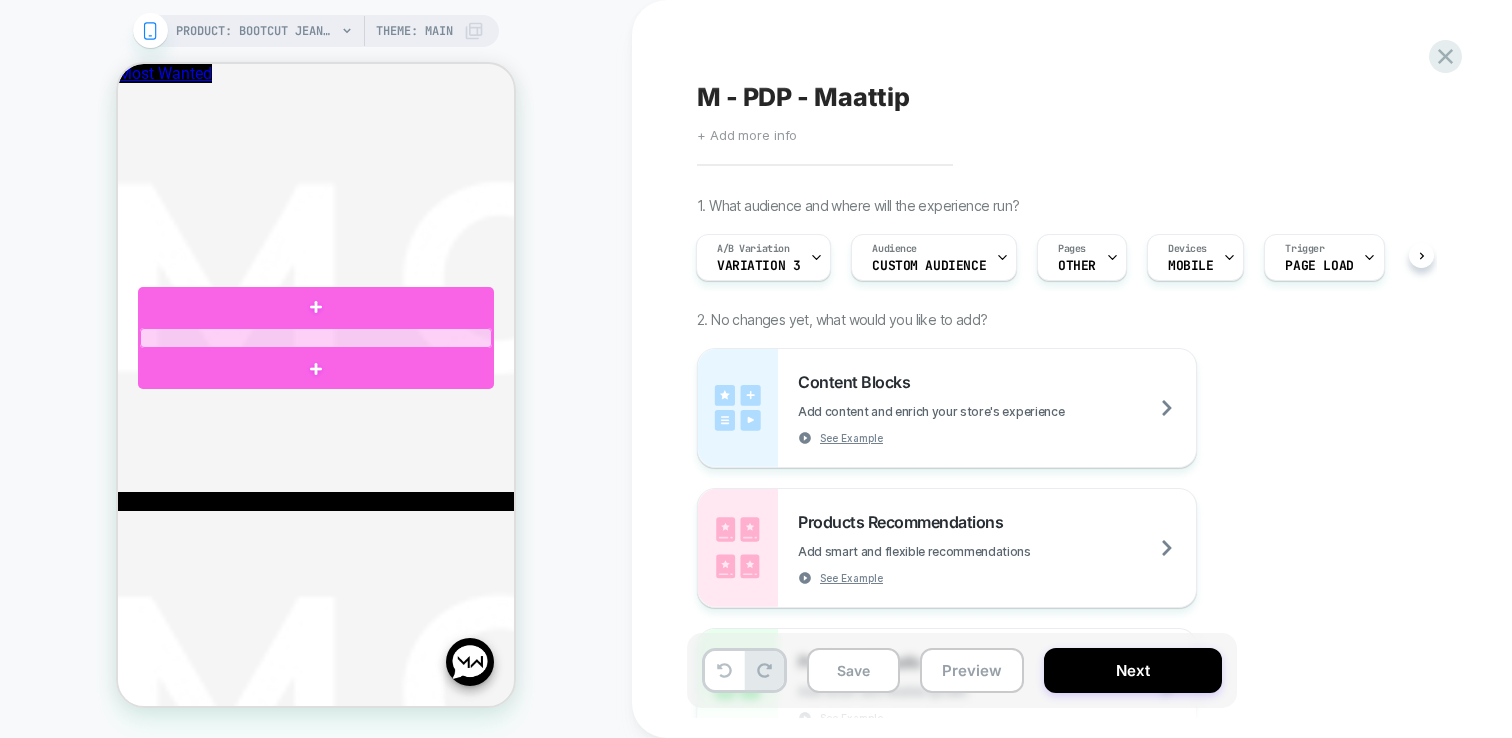 click at bounding box center [316, 337] 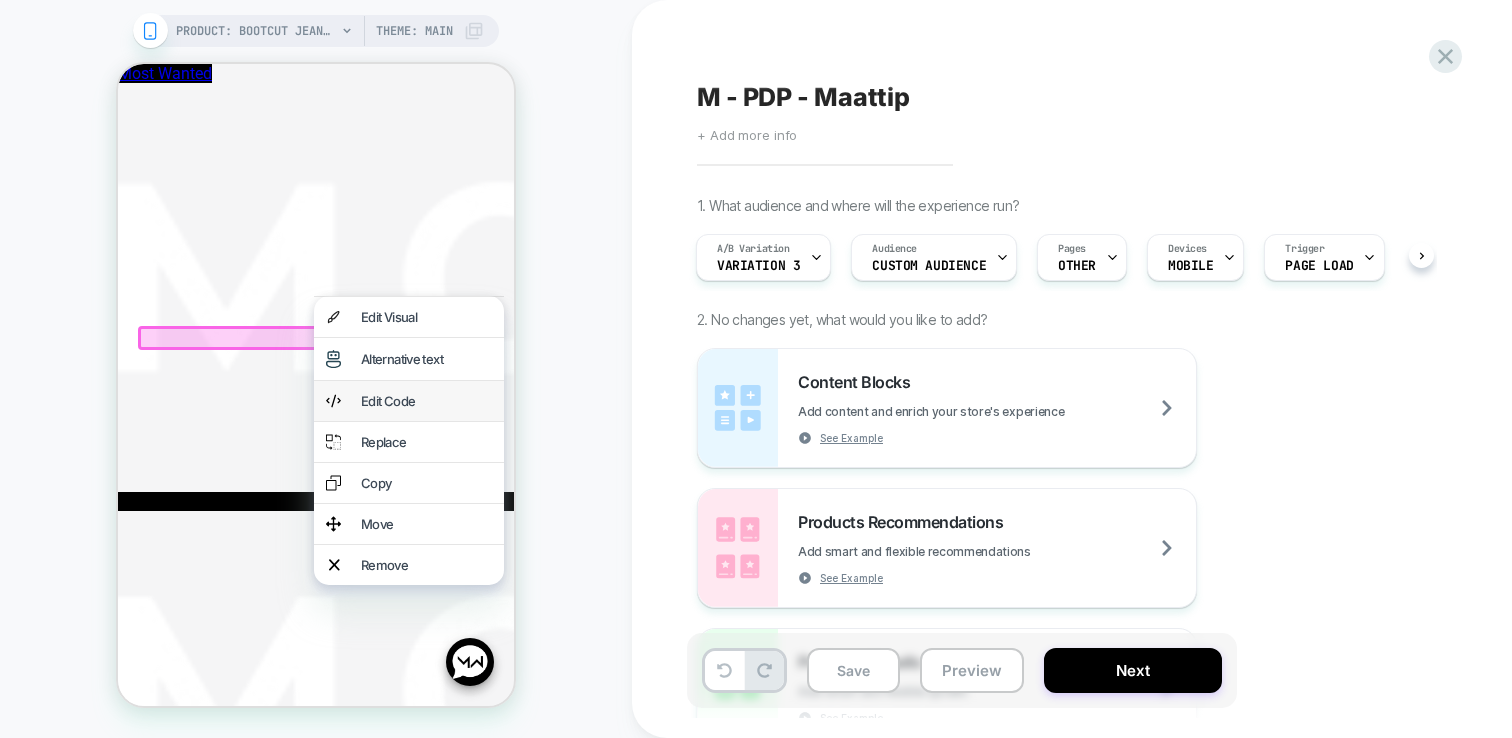 click on "Edit Code" at bounding box center [426, 401] 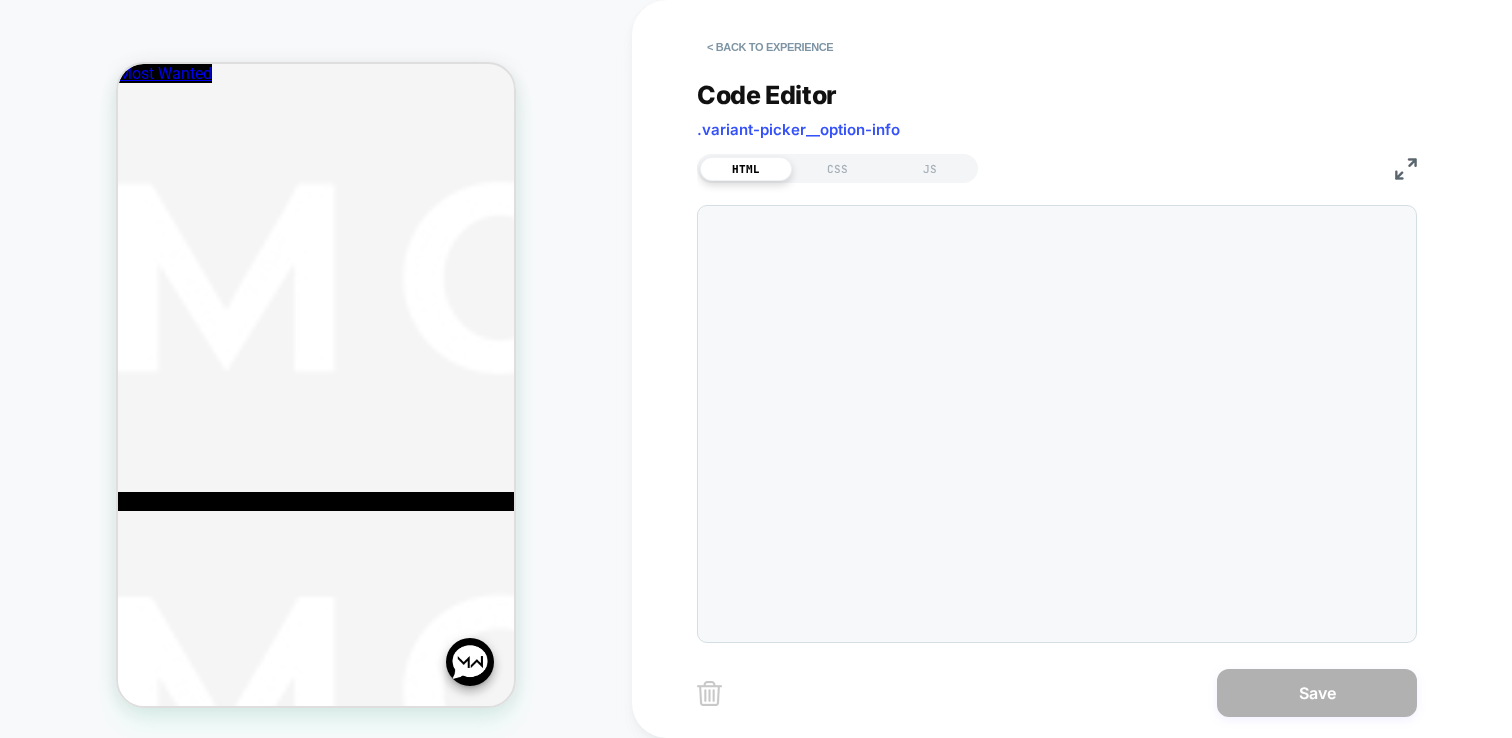 scroll, scrollTop: 469, scrollLeft: 0, axis: vertical 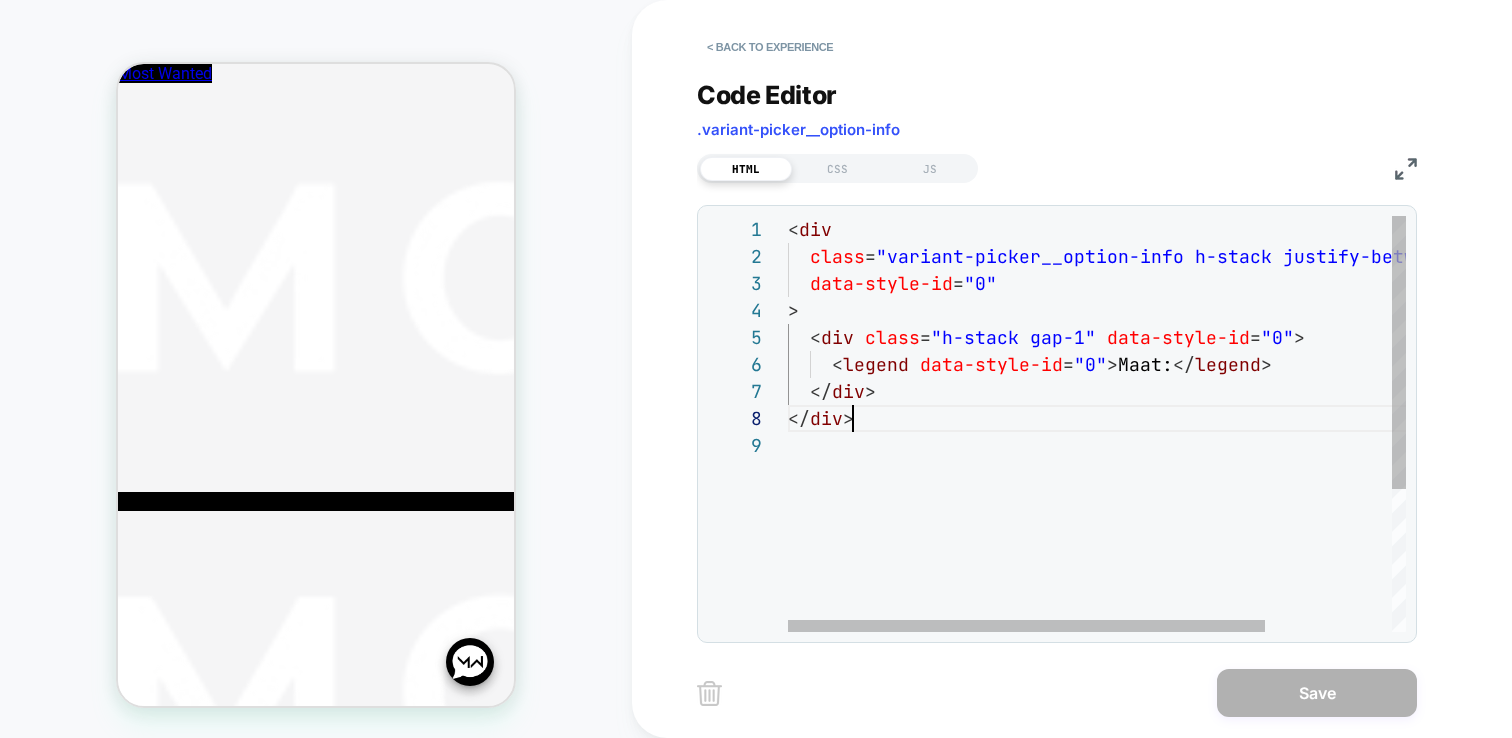 click on "< div    class = "variant-picker__option-info h-stack justify-betwe en gap-2"    data-style-id = "0" >    < div   class = "h-stack gap-1"   data-style-id = "0" >      < legend   data-style-id = "0" > Maat: </ legend >    </ div > </ div >" at bounding box center (1178, 532) 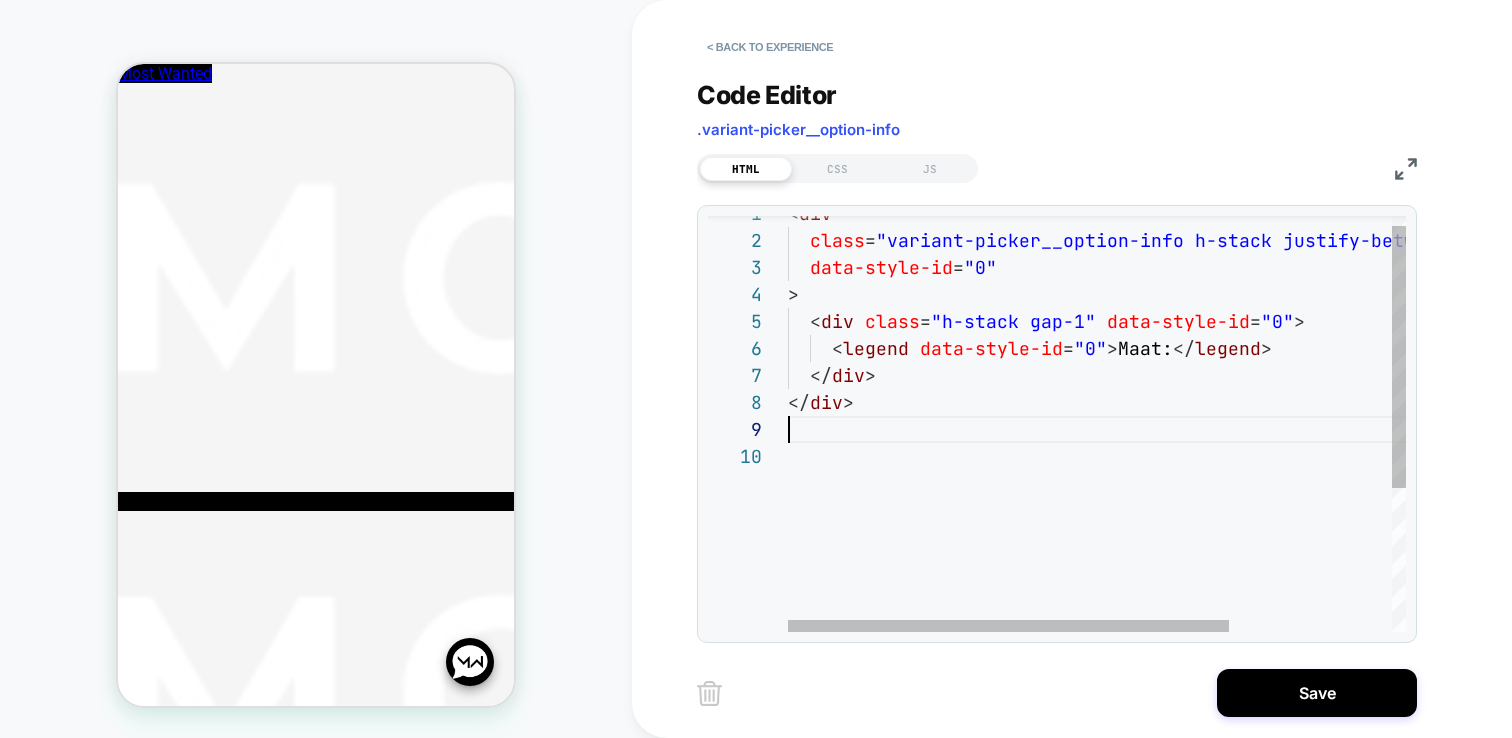 scroll, scrollTop: 216, scrollLeft: 0, axis: vertical 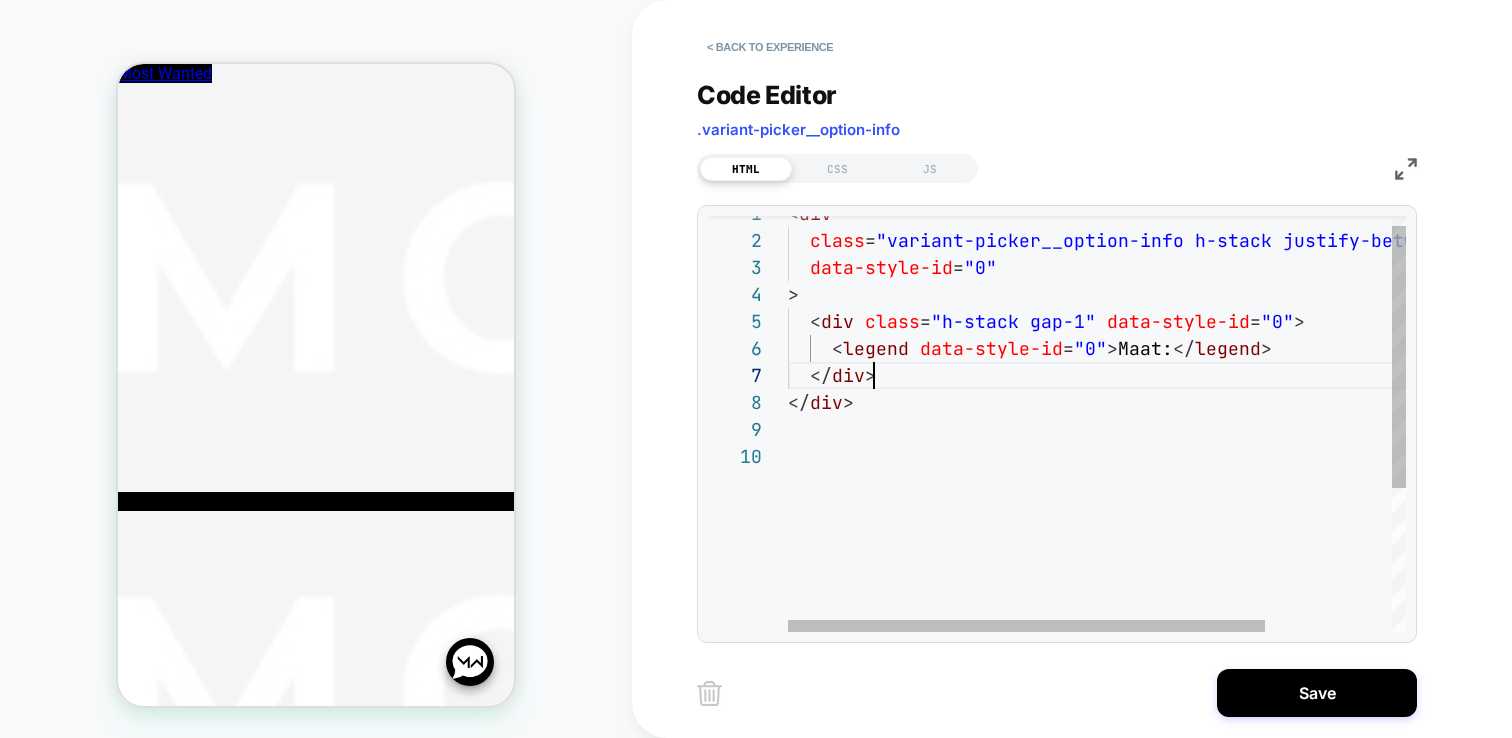 click on "< div    class = "variant-picker__option-info h-stack justify-betwe en gap-2"    data-style-id = "0" >    < div   class = "h-stack gap-1"   data-style-id = "0" >      < legend   data-style-id = "0" > Maat: </ legend >    </ div > </ div >" at bounding box center (1178, 529) 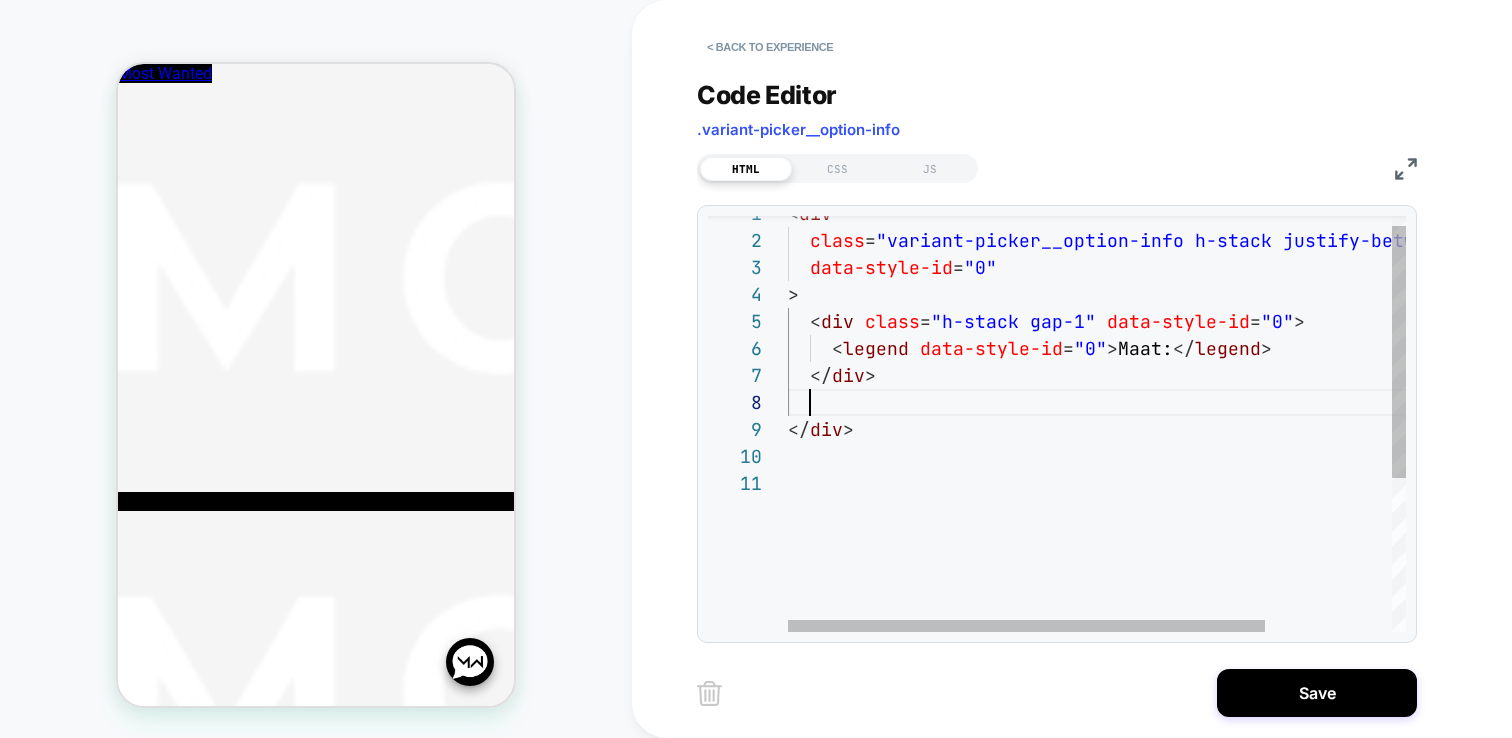 scroll, scrollTop: 81, scrollLeft: 0, axis: vertical 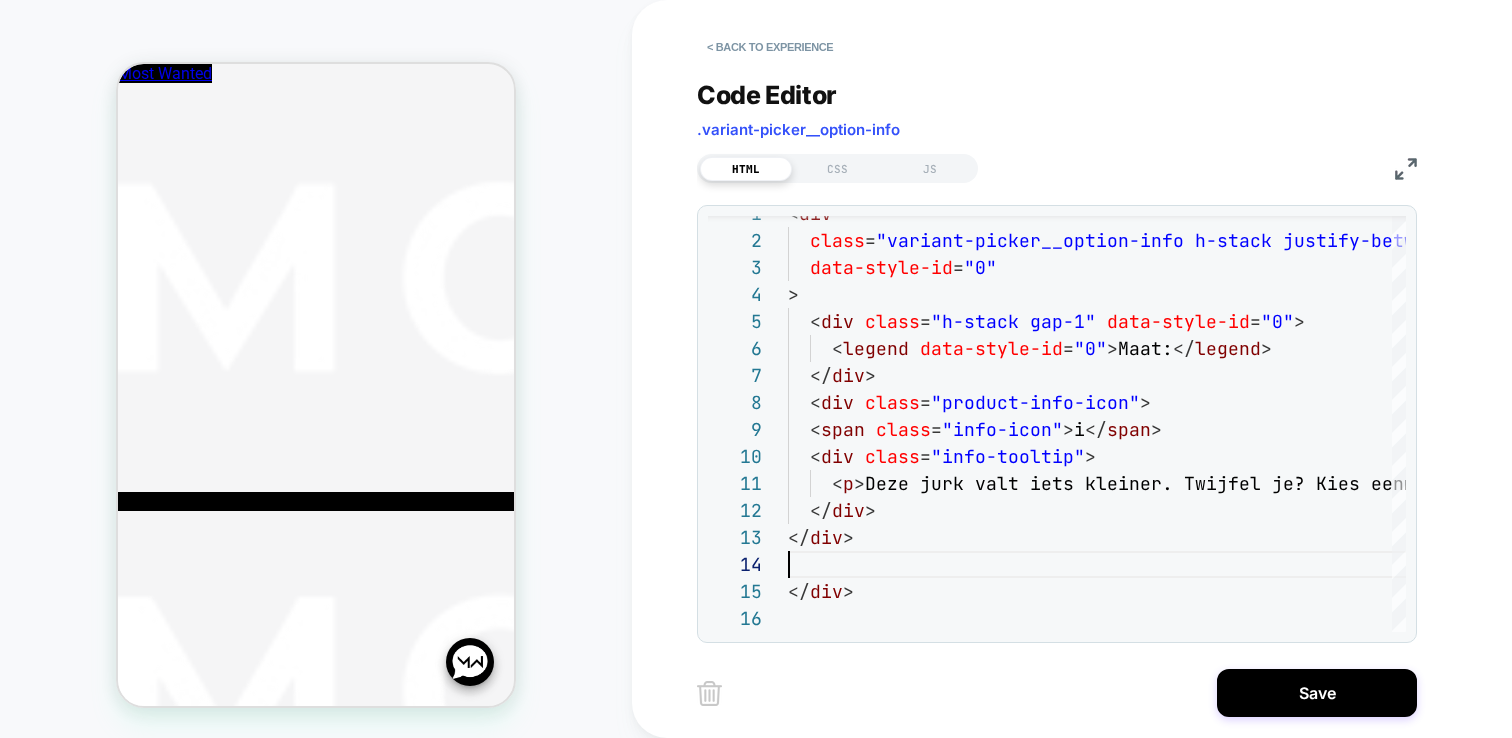type on "**********" 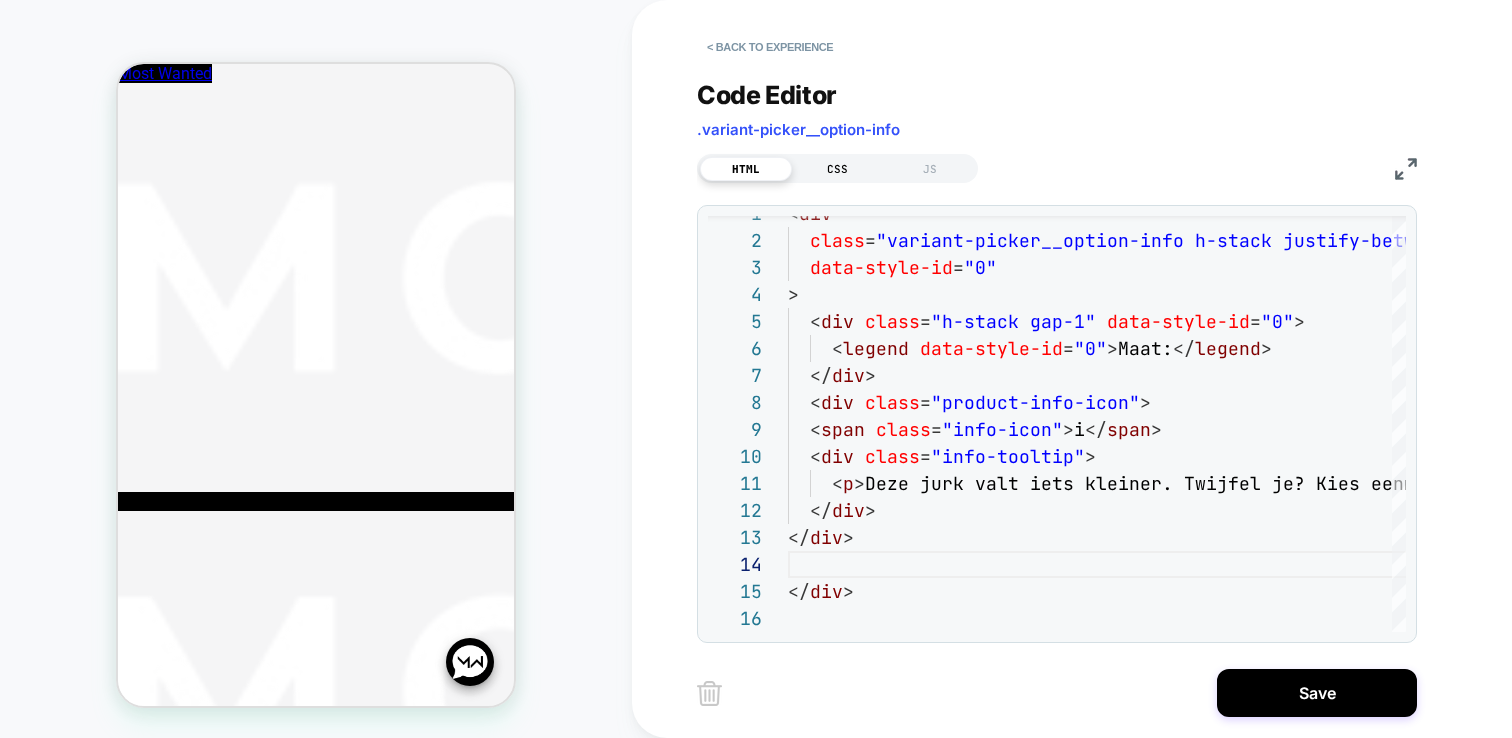 click on "CSS" at bounding box center (838, 169) 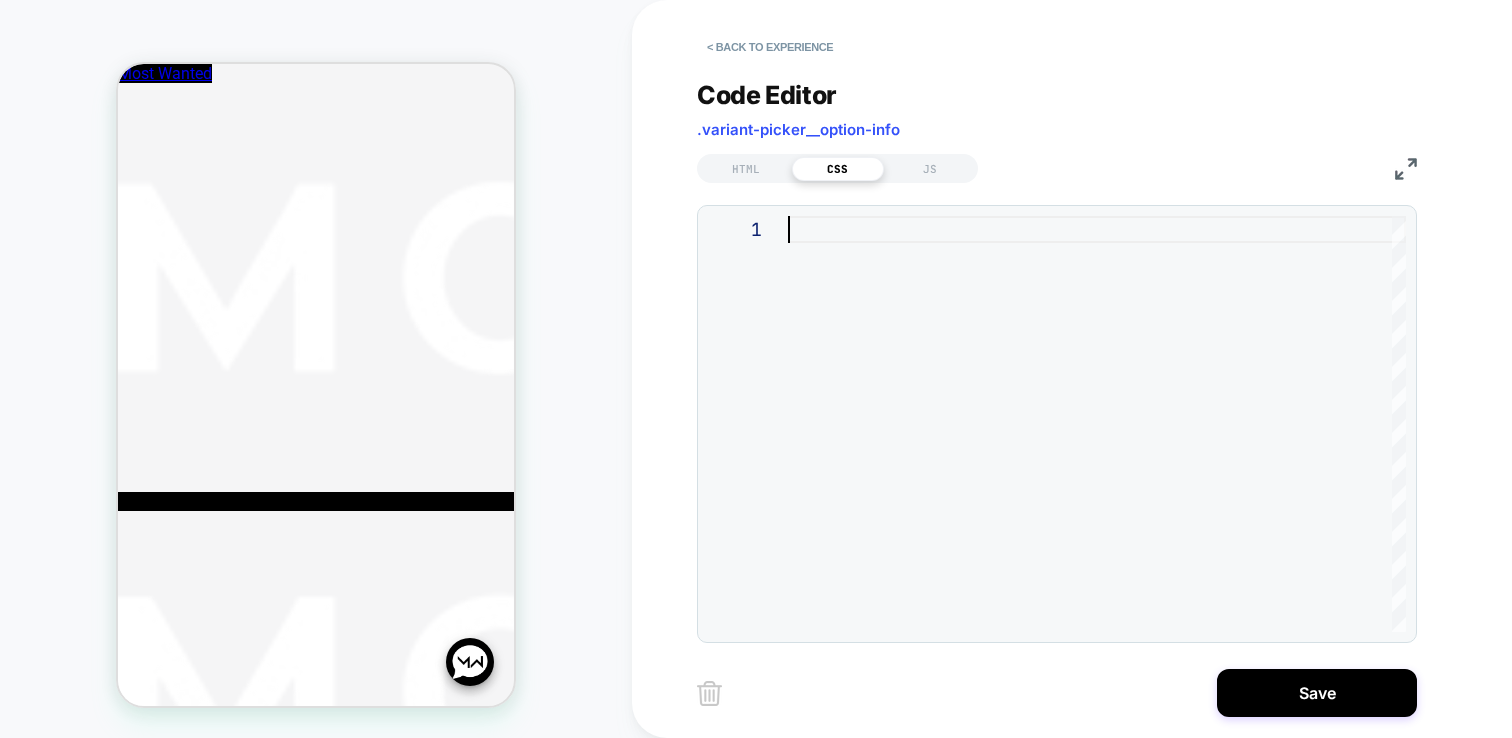 click at bounding box center [1097, 424] 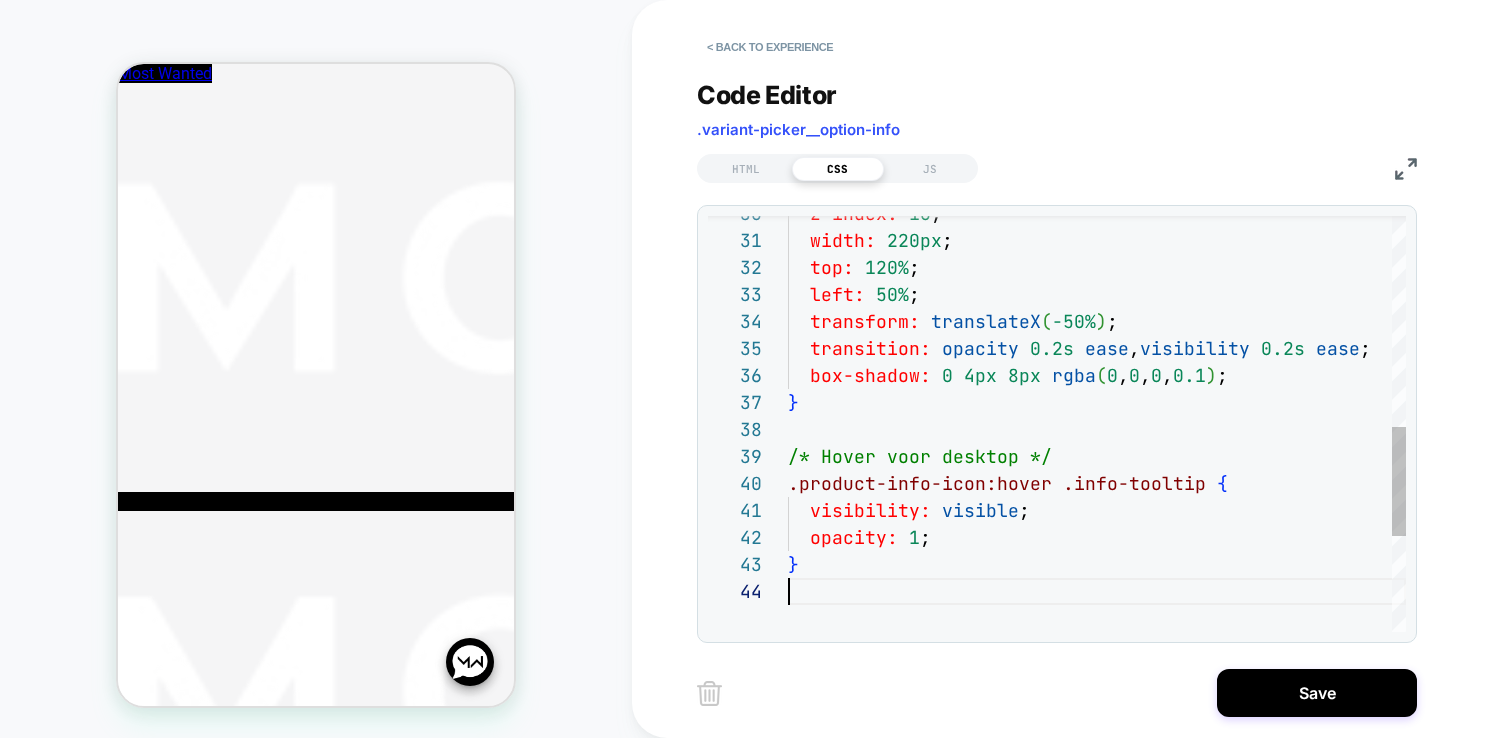 scroll, scrollTop: 81, scrollLeft: 0, axis: vertical 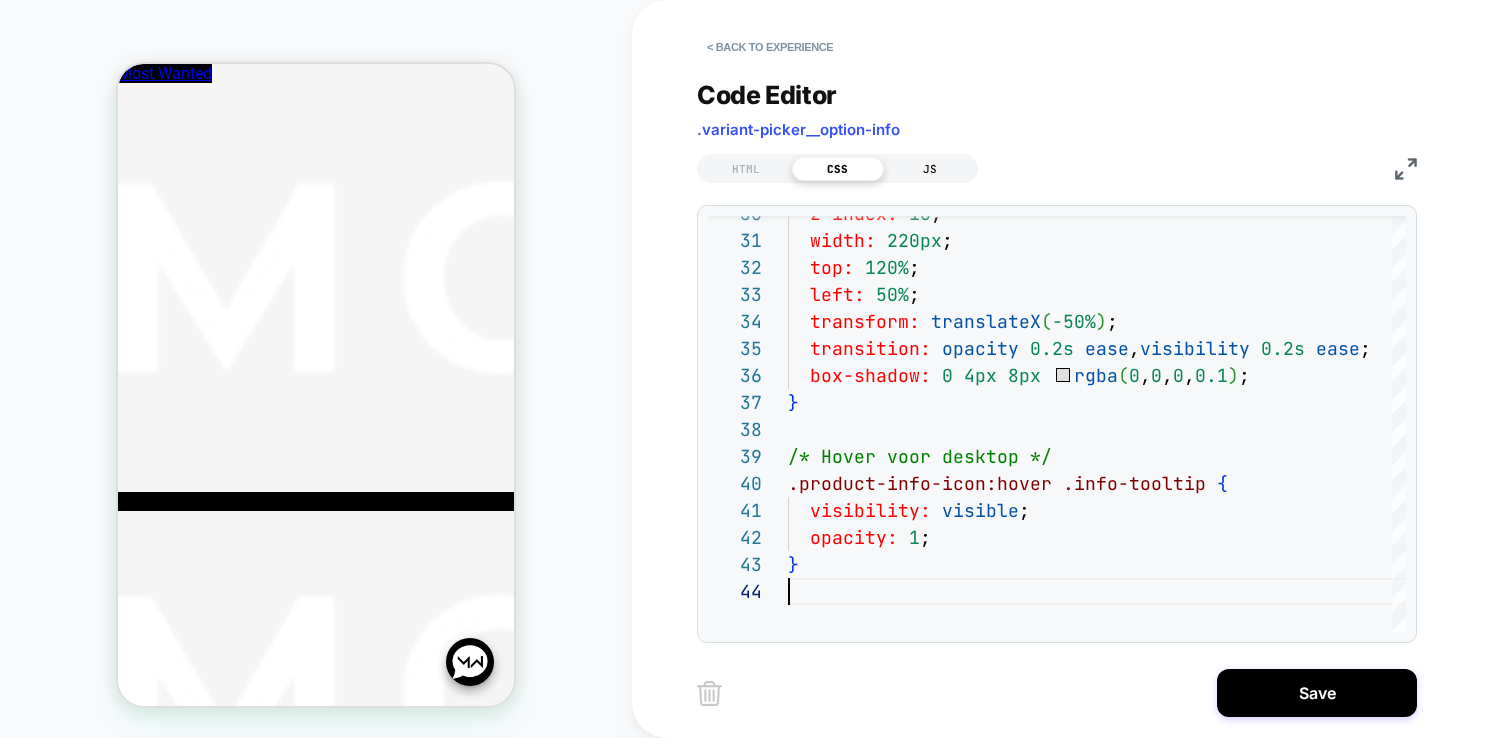click on "JS" at bounding box center [930, 169] 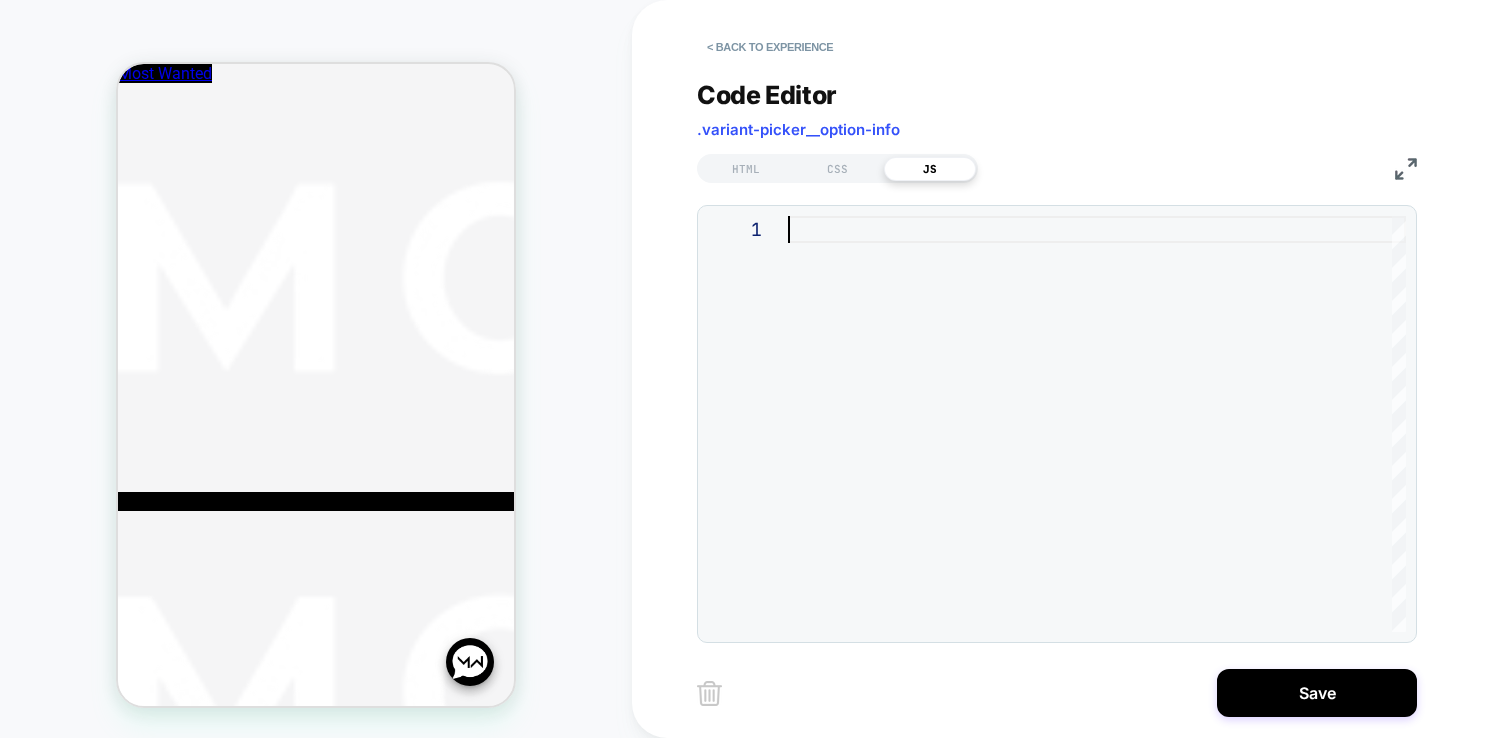 click at bounding box center (1097, 424) 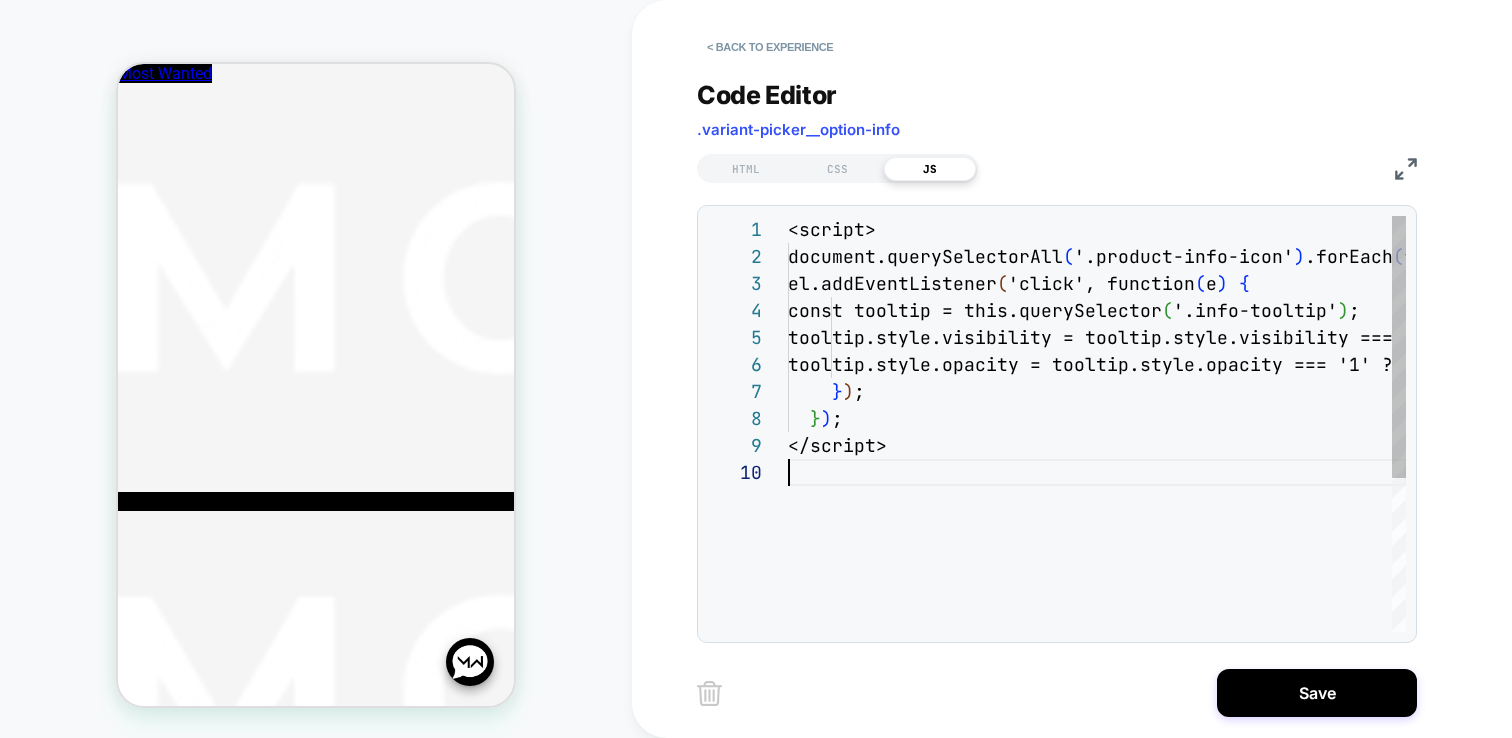scroll, scrollTop: 243, scrollLeft: 0, axis: vertical 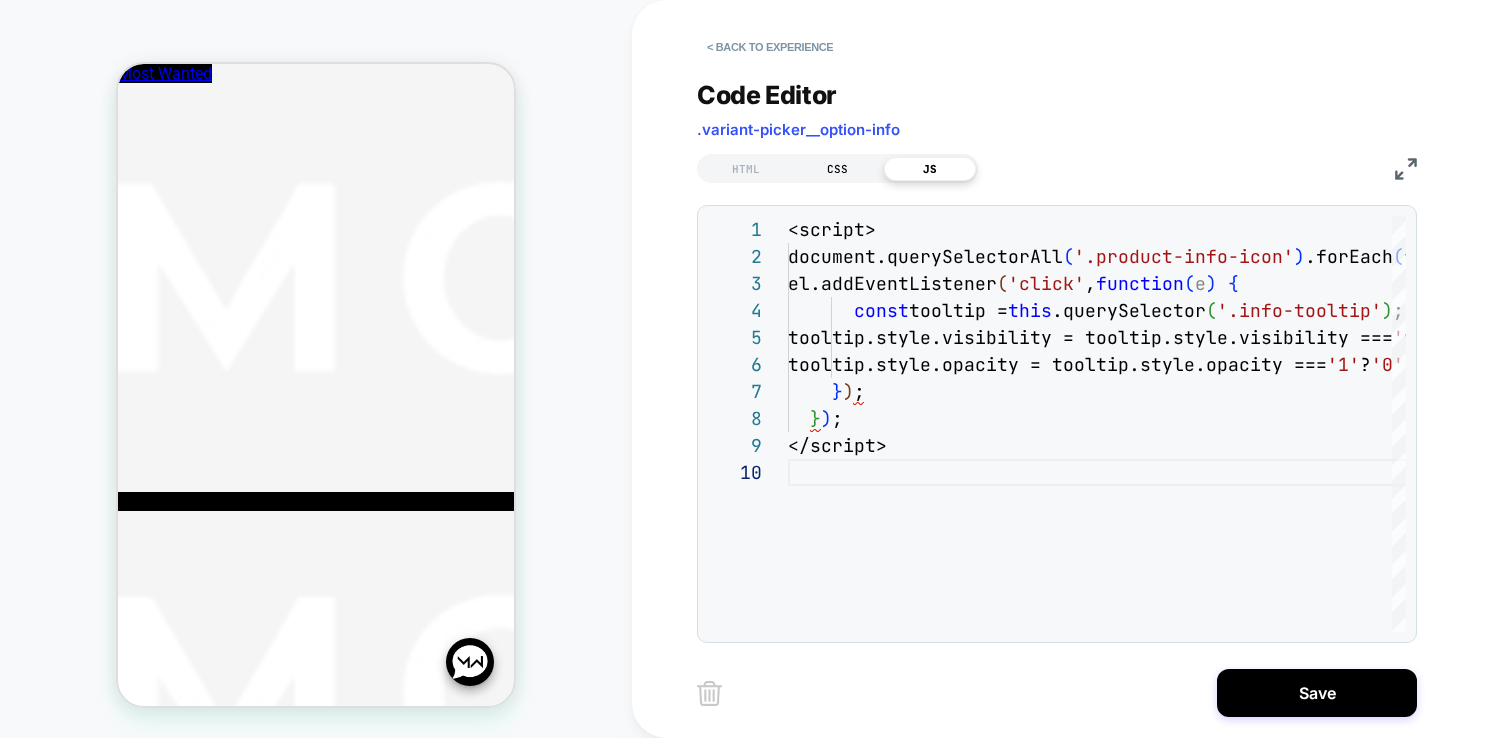 click on "CSS" at bounding box center [838, 169] 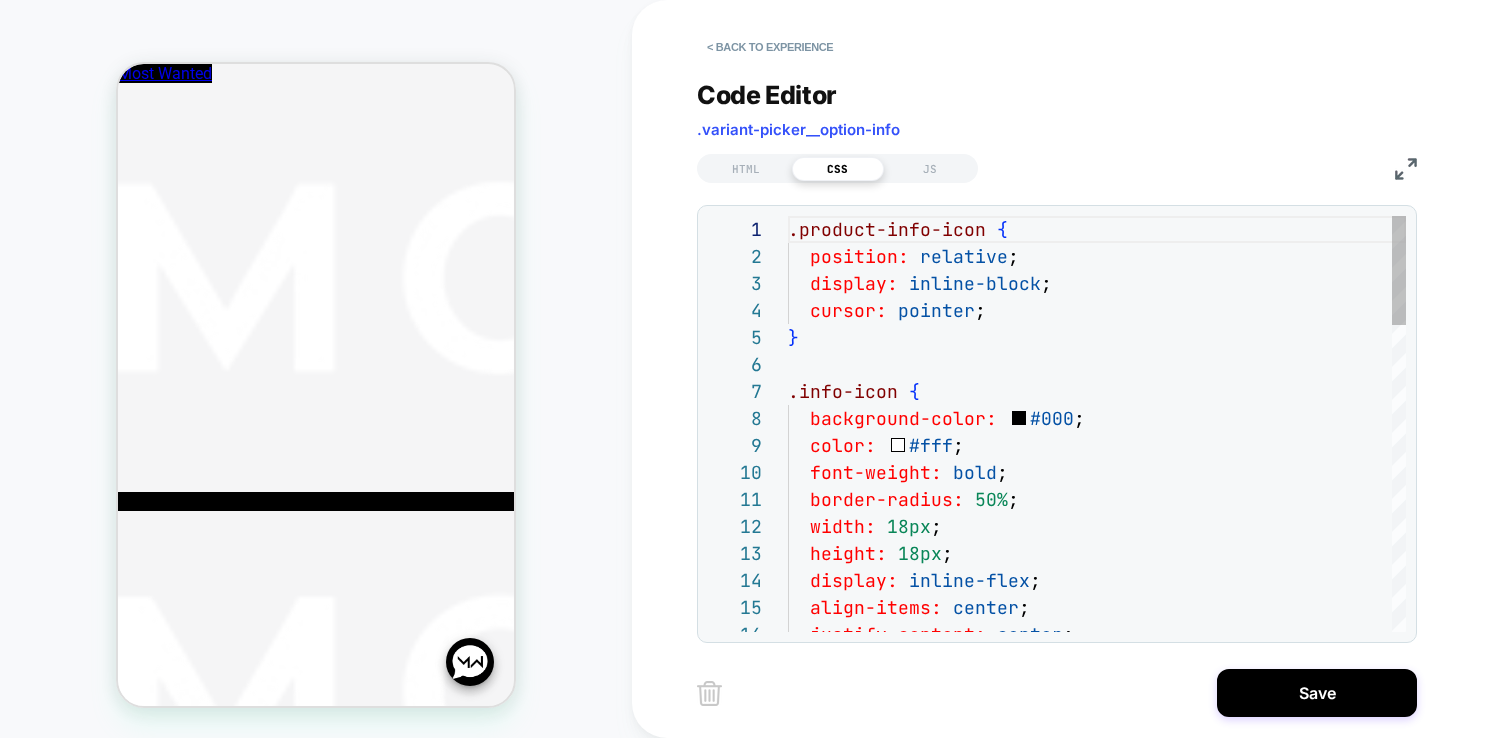 scroll, scrollTop: 270, scrollLeft: 0, axis: vertical 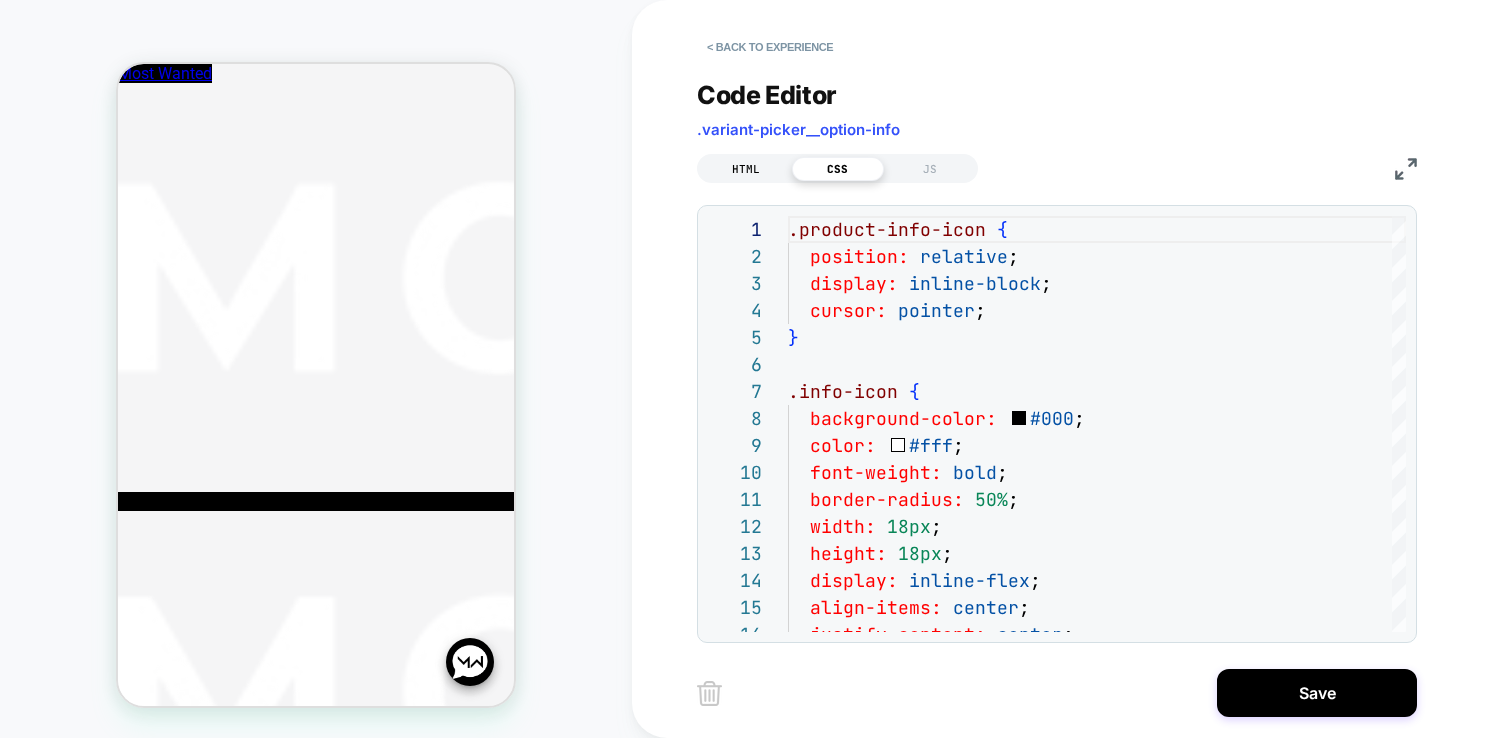 click on "HTML" at bounding box center (746, 169) 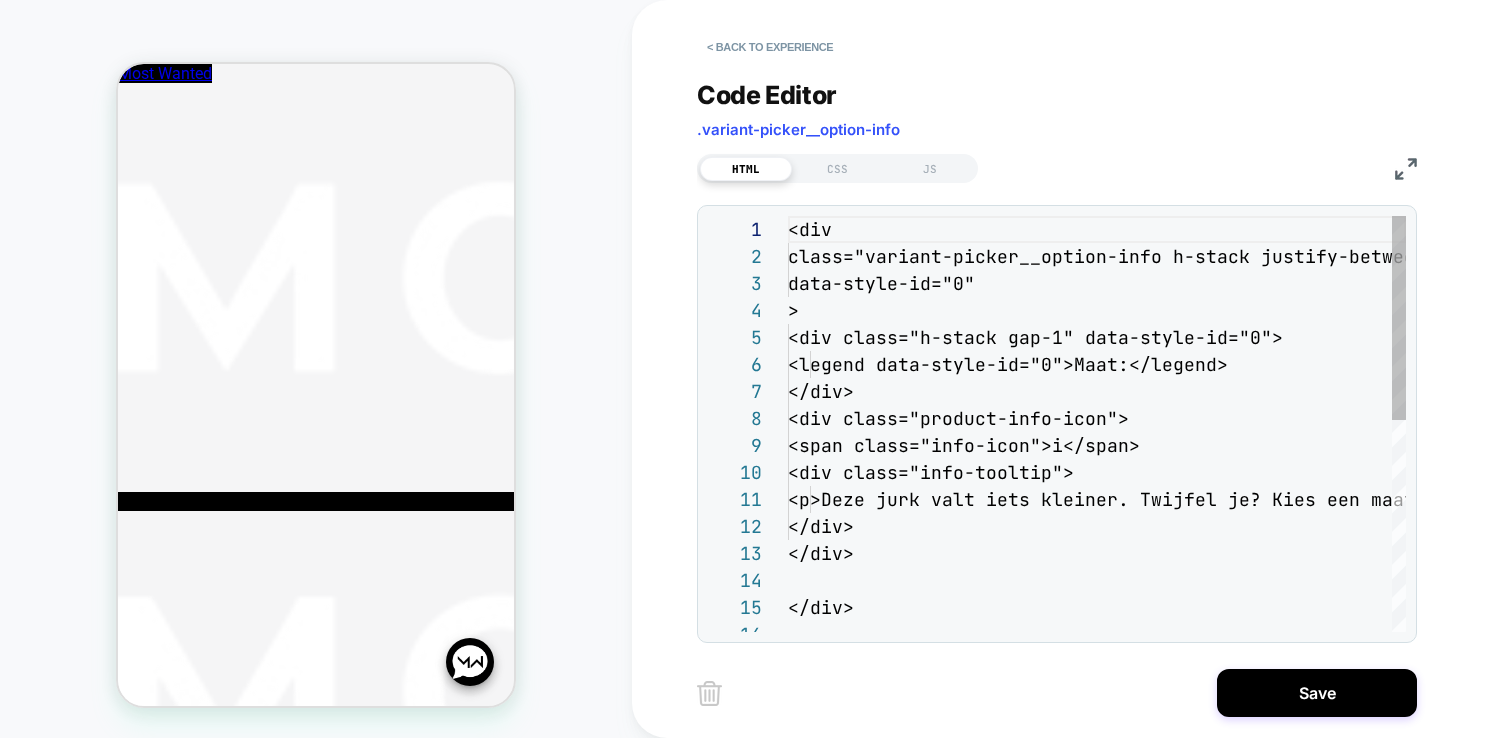 scroll, scrollTop: 270, scrollLeft: 0, axis: vertical 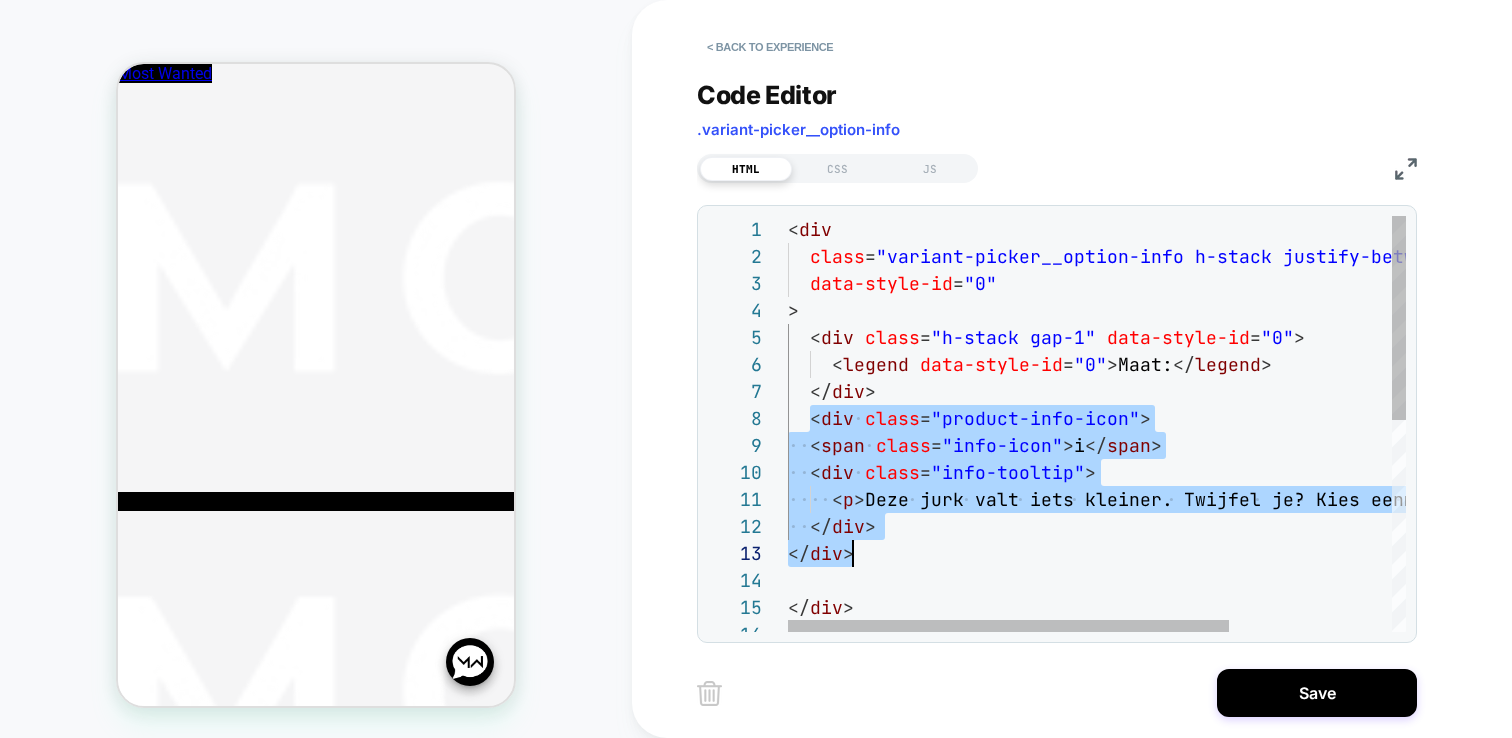 drag, startPoint x: 810, startPoint y: 418, endPoint x: 917, endPoint y: 553, distance: 172.26143 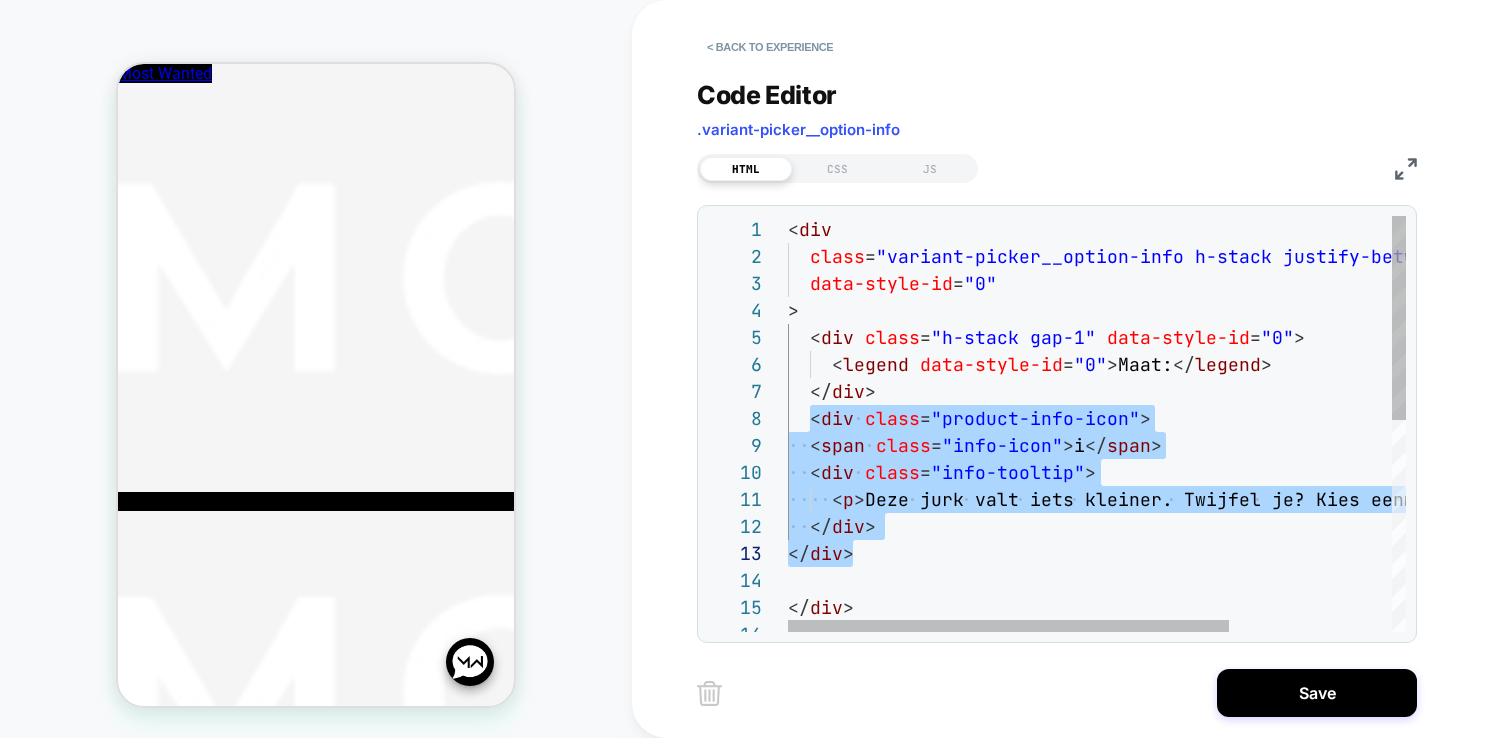 click on "< div    class = "variant-picker__option-info h-stack justify-betwe en gap-2"    data-style-id = "0" >    < div   class = "h-stack gap-1"   data-style-id = "0" >      < legend   data-style-id = "0" > Maat: </ legend >    </ div >    < div   class = "product-info-icon" >    < span   class = "info-icon" > i </ span >    < div   class = "info-tooltip" >      < p > Deze jurk valt iets kleiner. Twijfel je? Kies een  maat groter. </ p >    </ div > </ div > </ div >" at bounding box center (1210, 640) 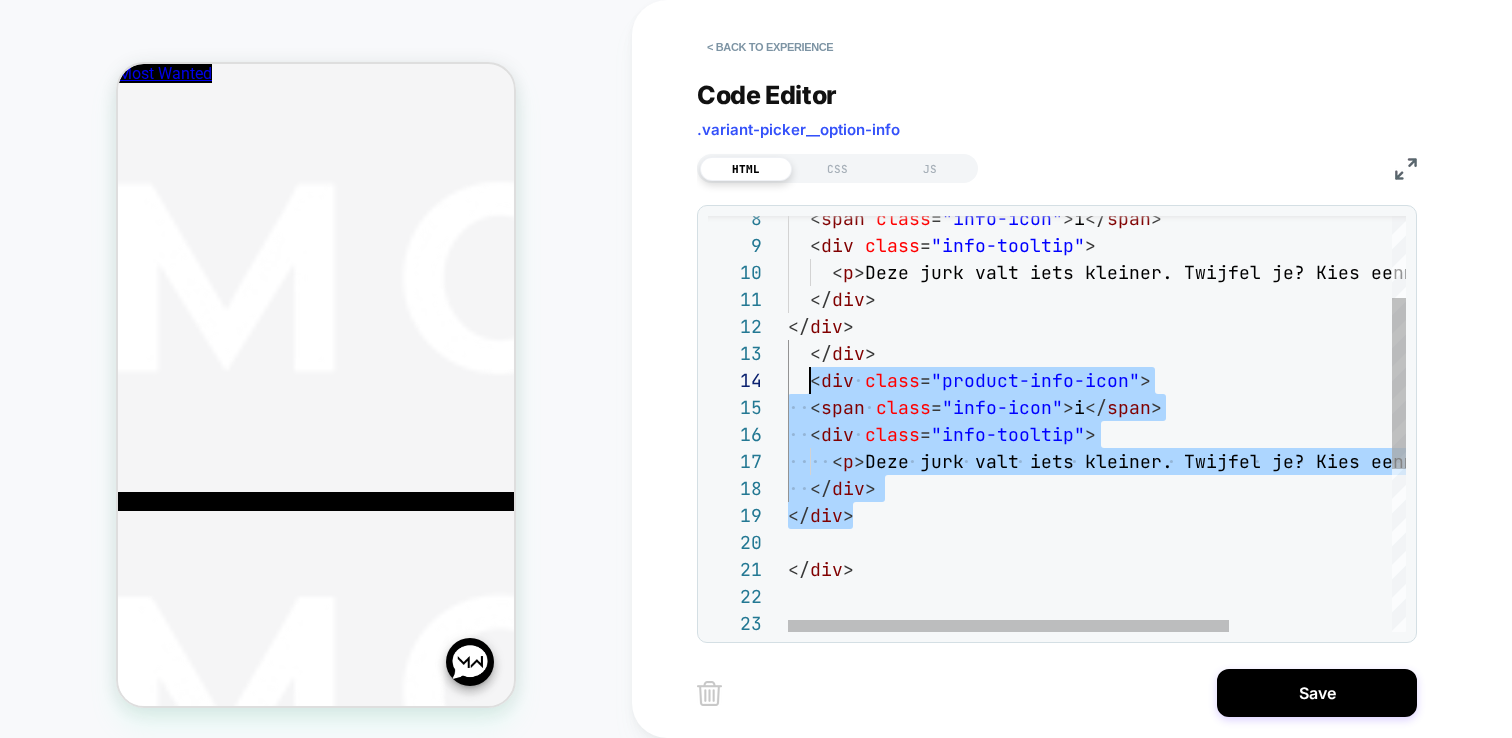 scroll, scrollTop: 81, scrollLeft: 22, axis: both 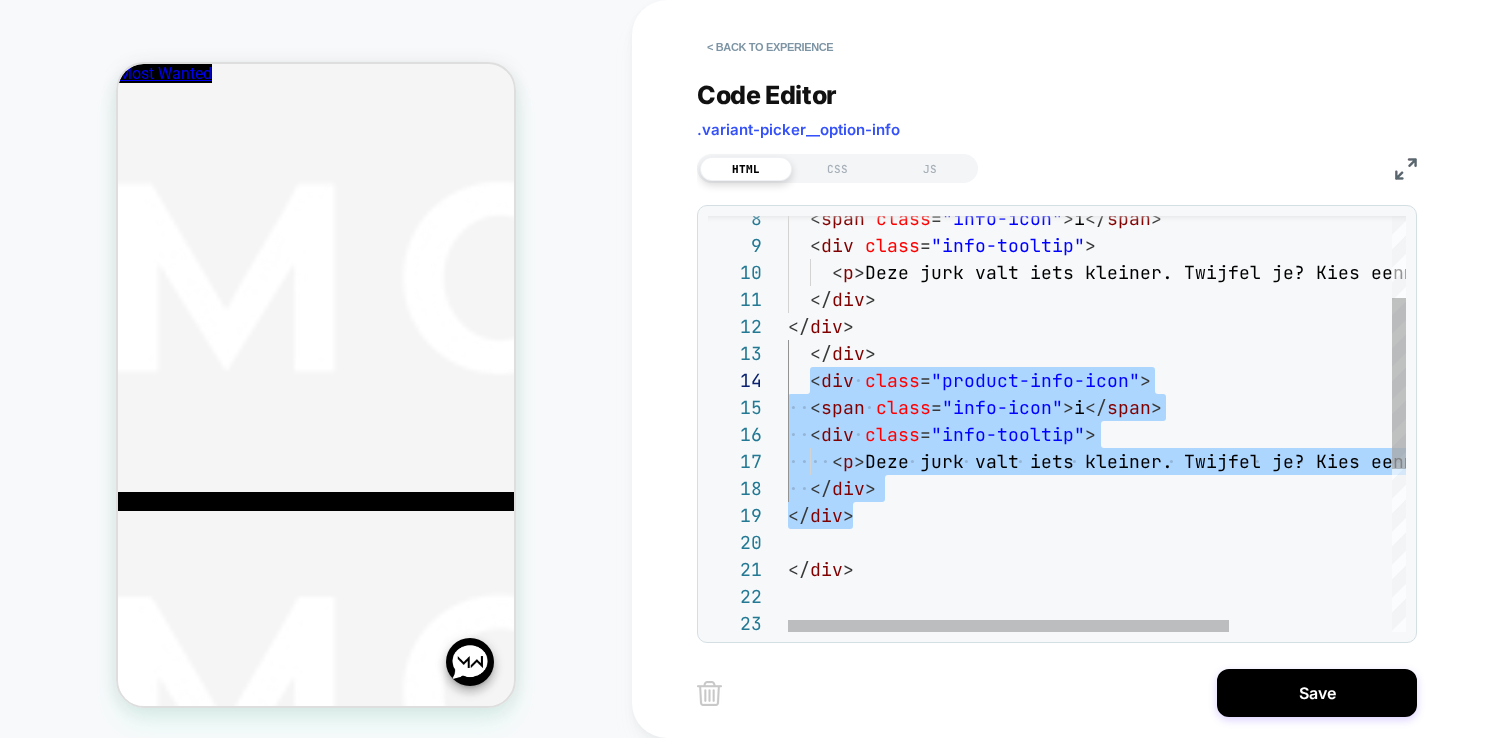 drag, startPoint x: 859, startPoint y: 486, endPoint x: 804, endPoint y: 369, distance: 129.28264 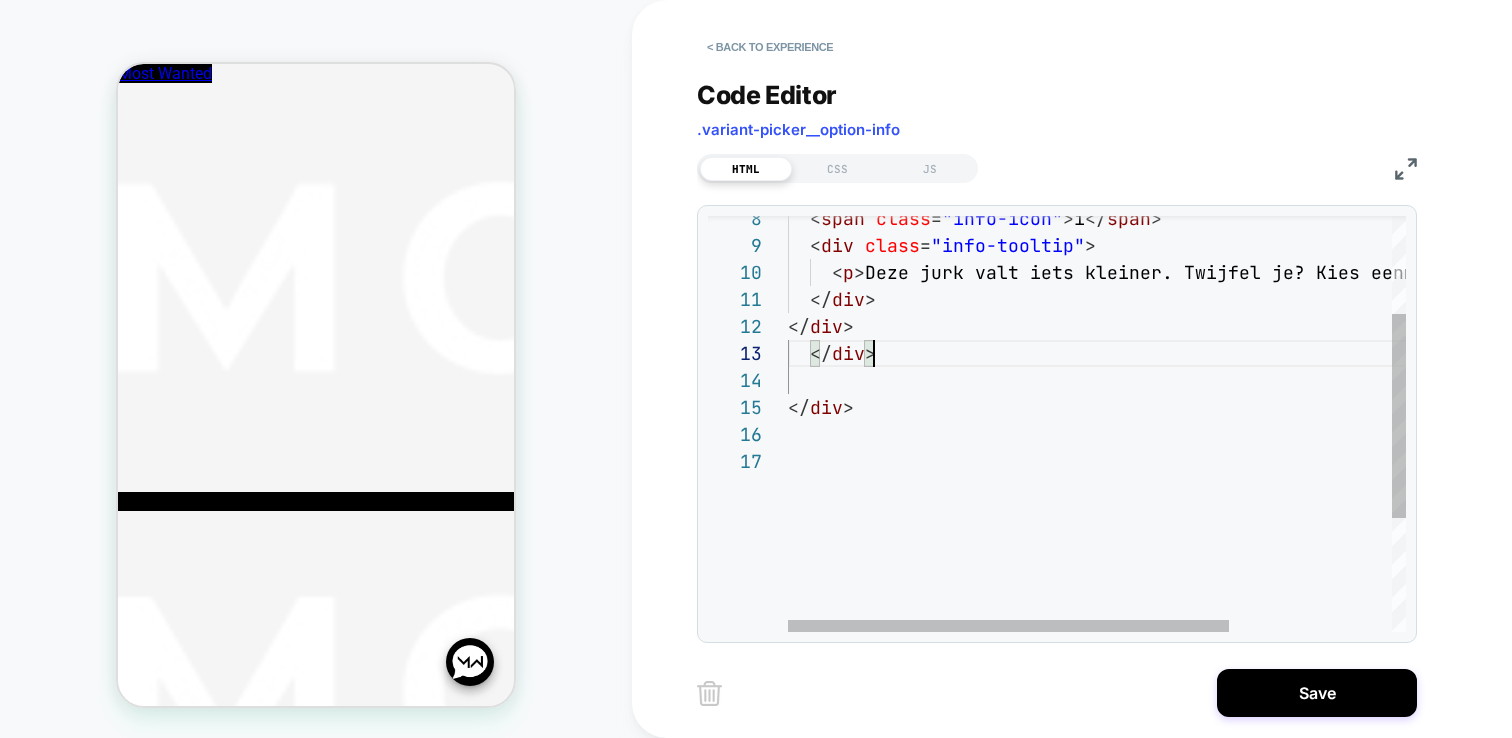 scroll, scrollTop: 81, scrollLeft: 0, axis: vertical 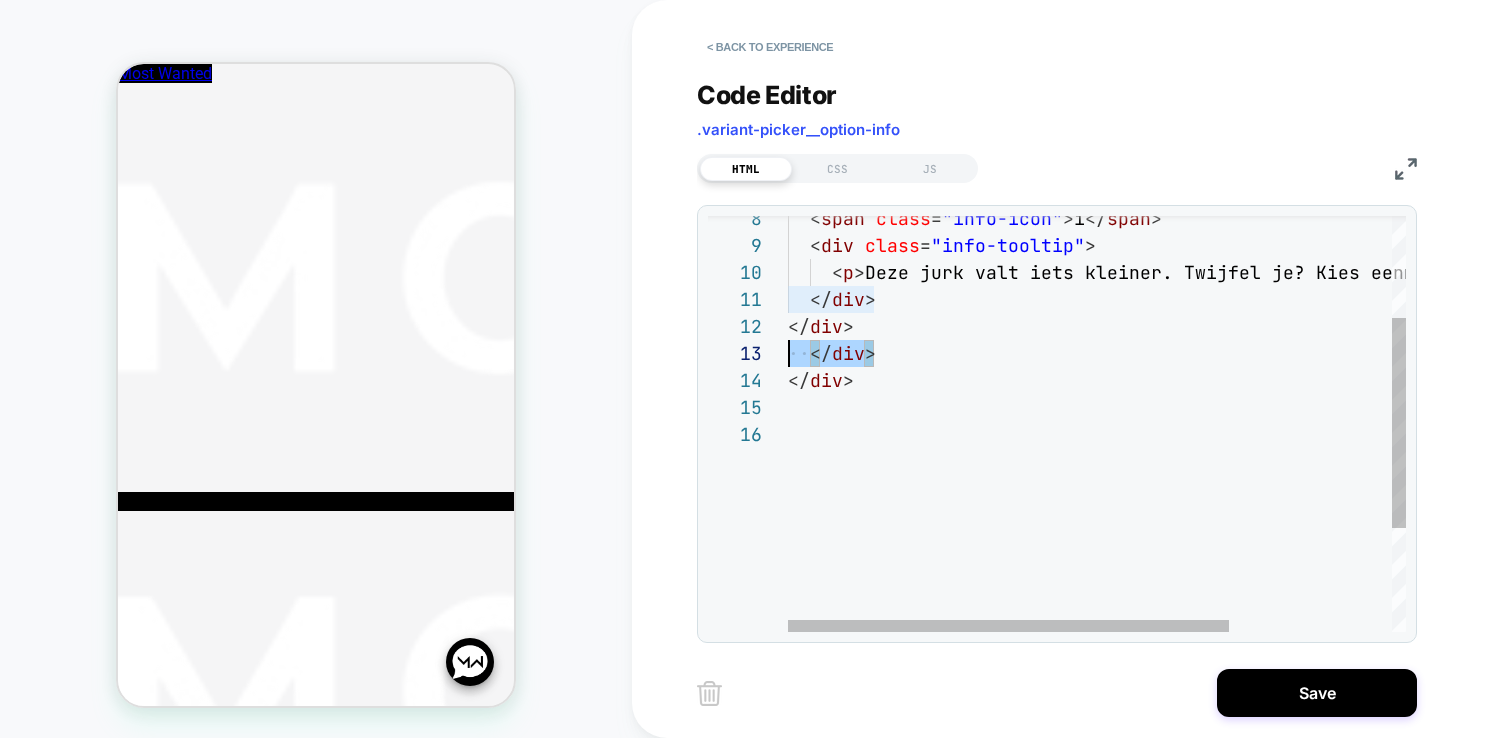 drag, startPoint x: 888, startPoint y: 357, endPoint x: 743, endPoint y: 354, distance: 145.03104 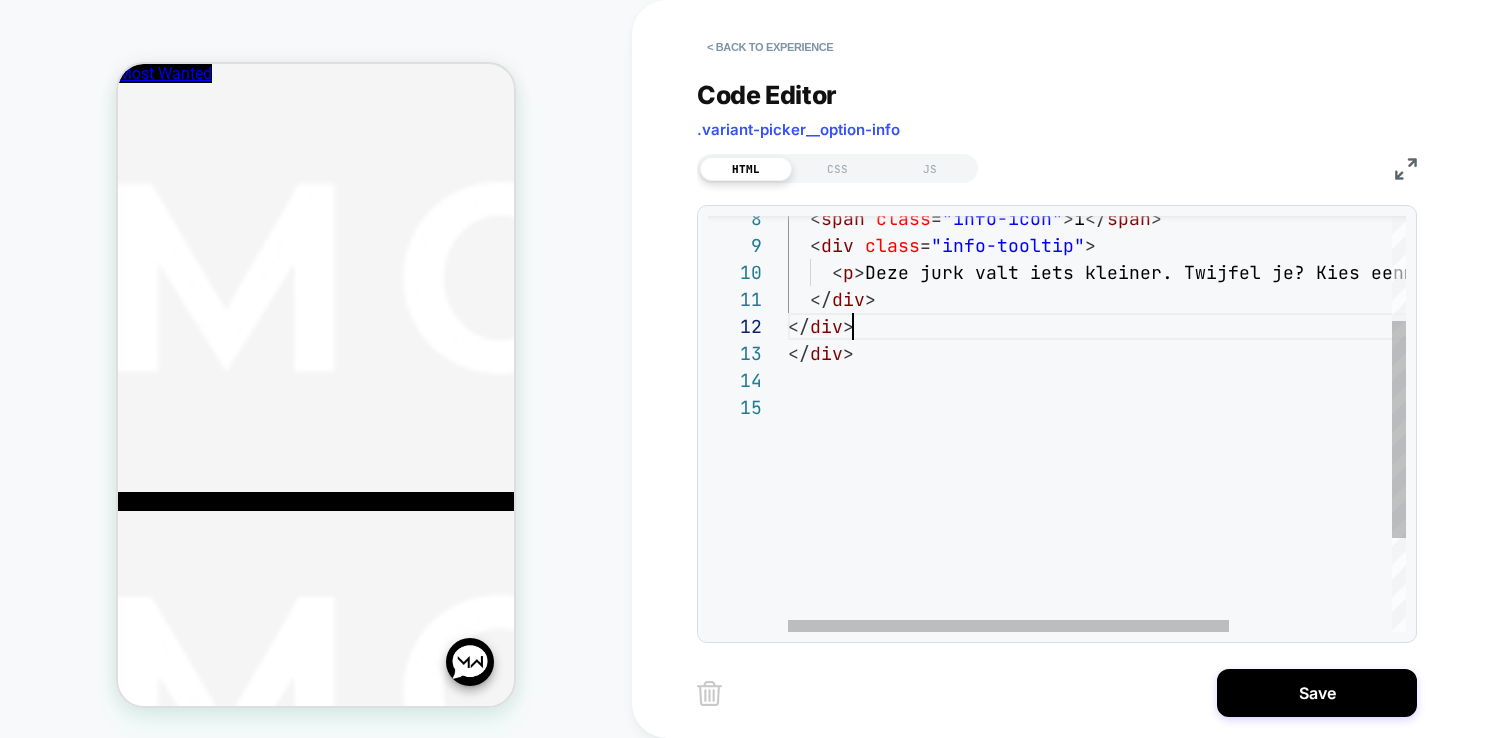 scroll, scrollTop: 27, scrollLeft: 65, axis: both 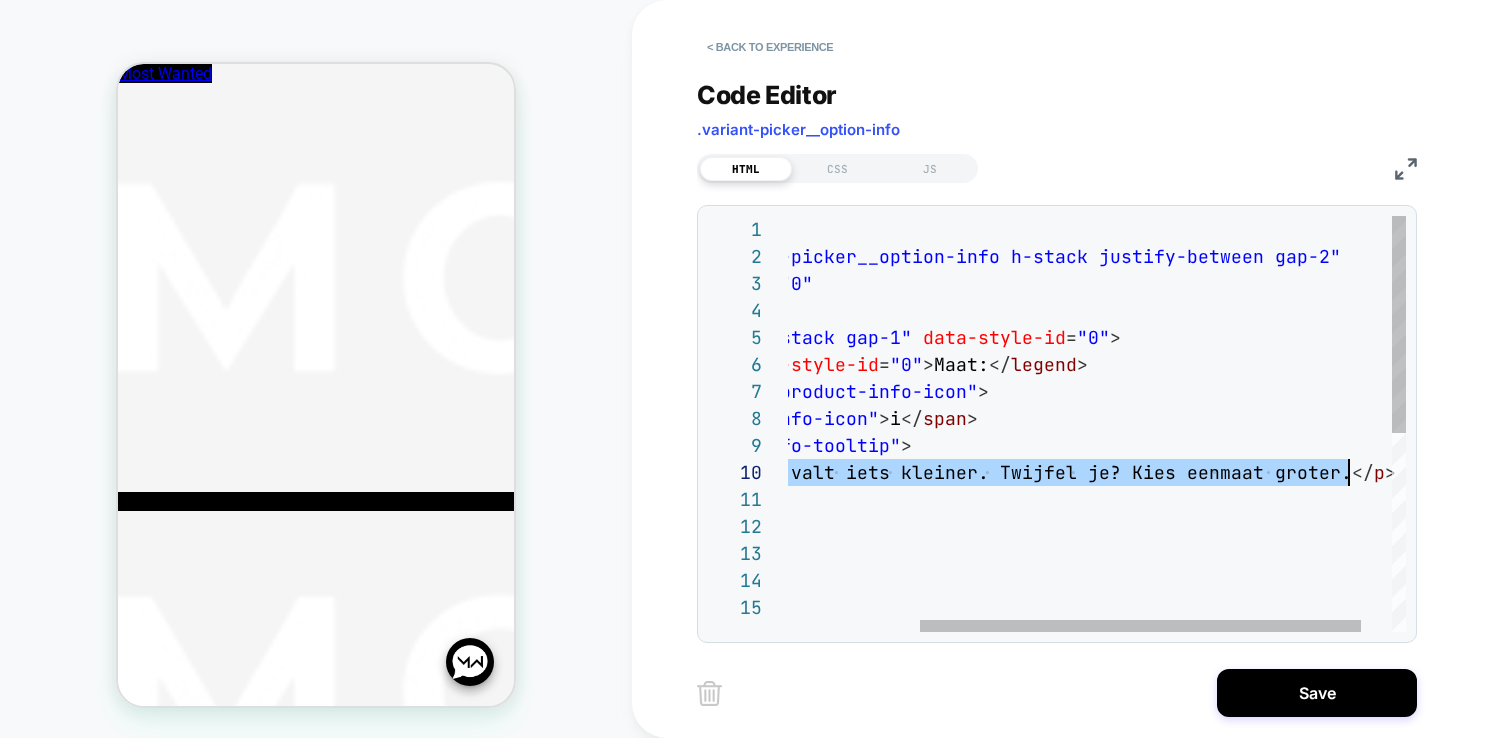 drag, startPoint x: 865, startPoint y: 474, endPoint x: 1346, endPoint y: 477, distance: 481.00937 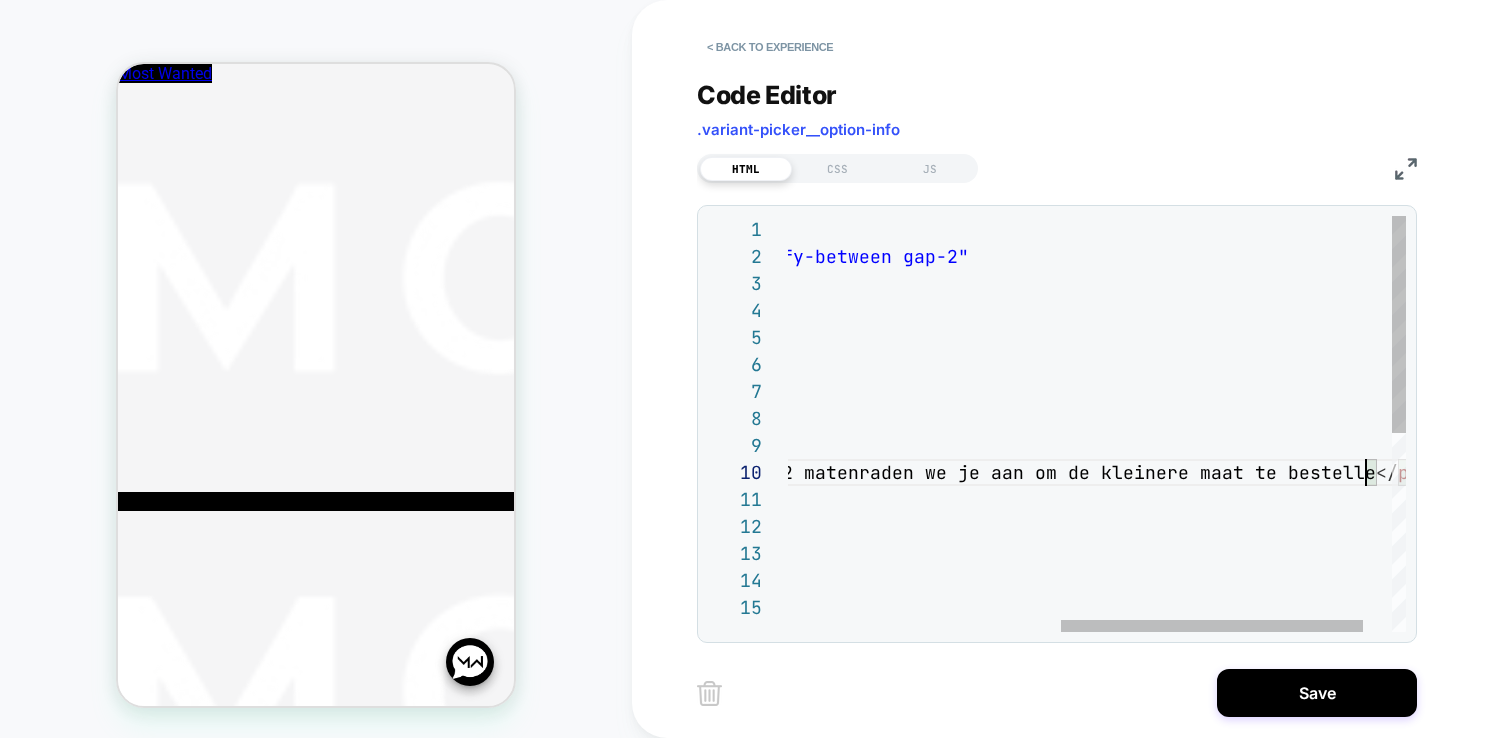 scroll, scrollTop: 243, scrollLeft: 1156, axis: both 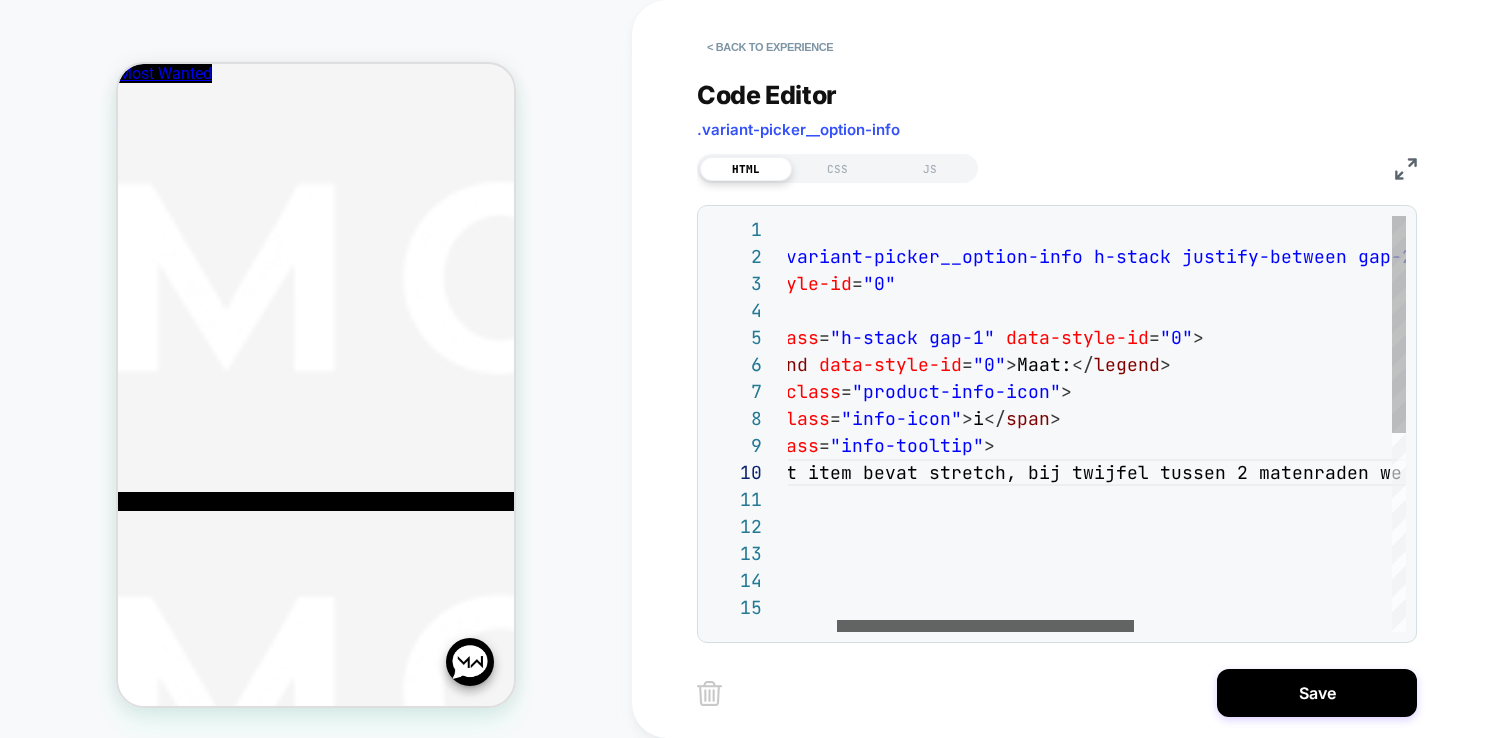 click at bounding box center (985, 626) 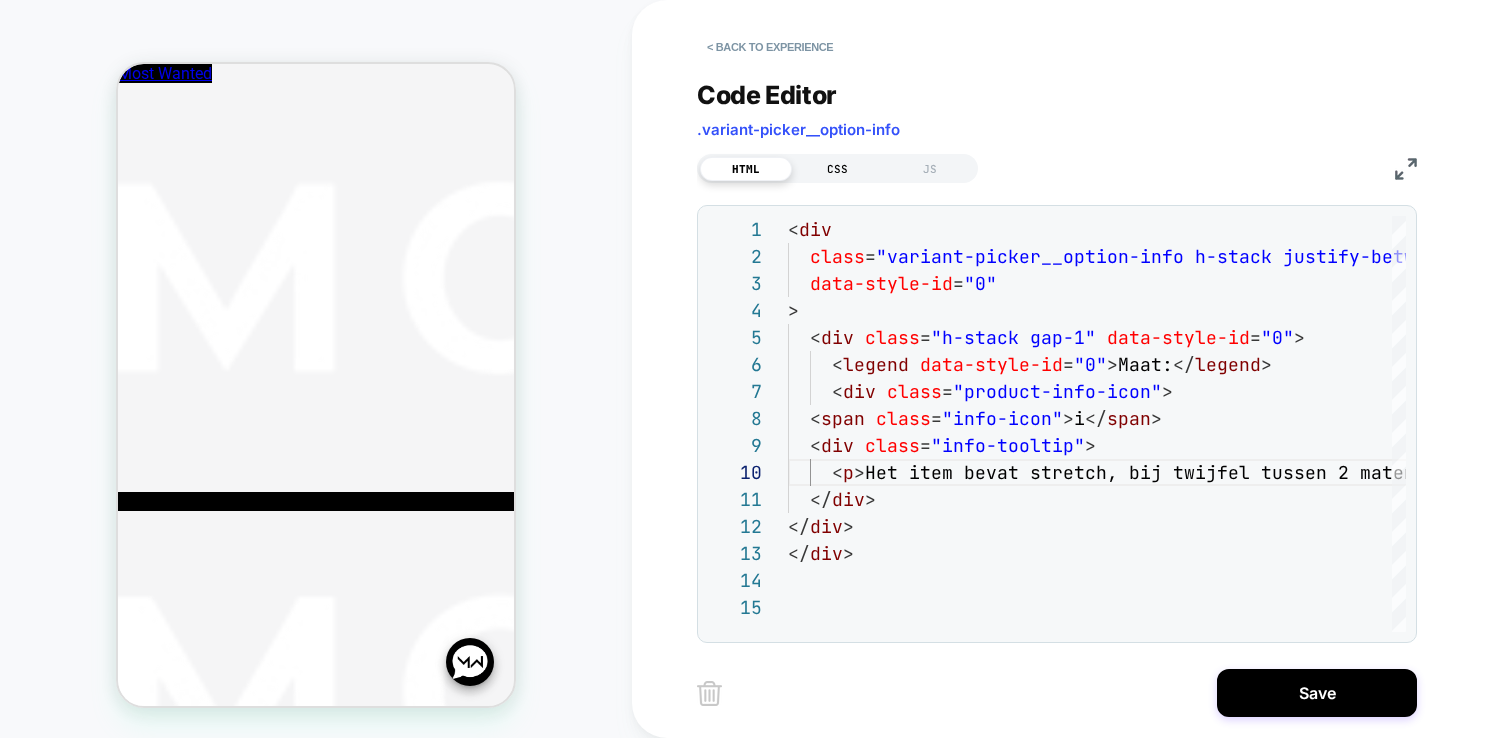 type on "**********" 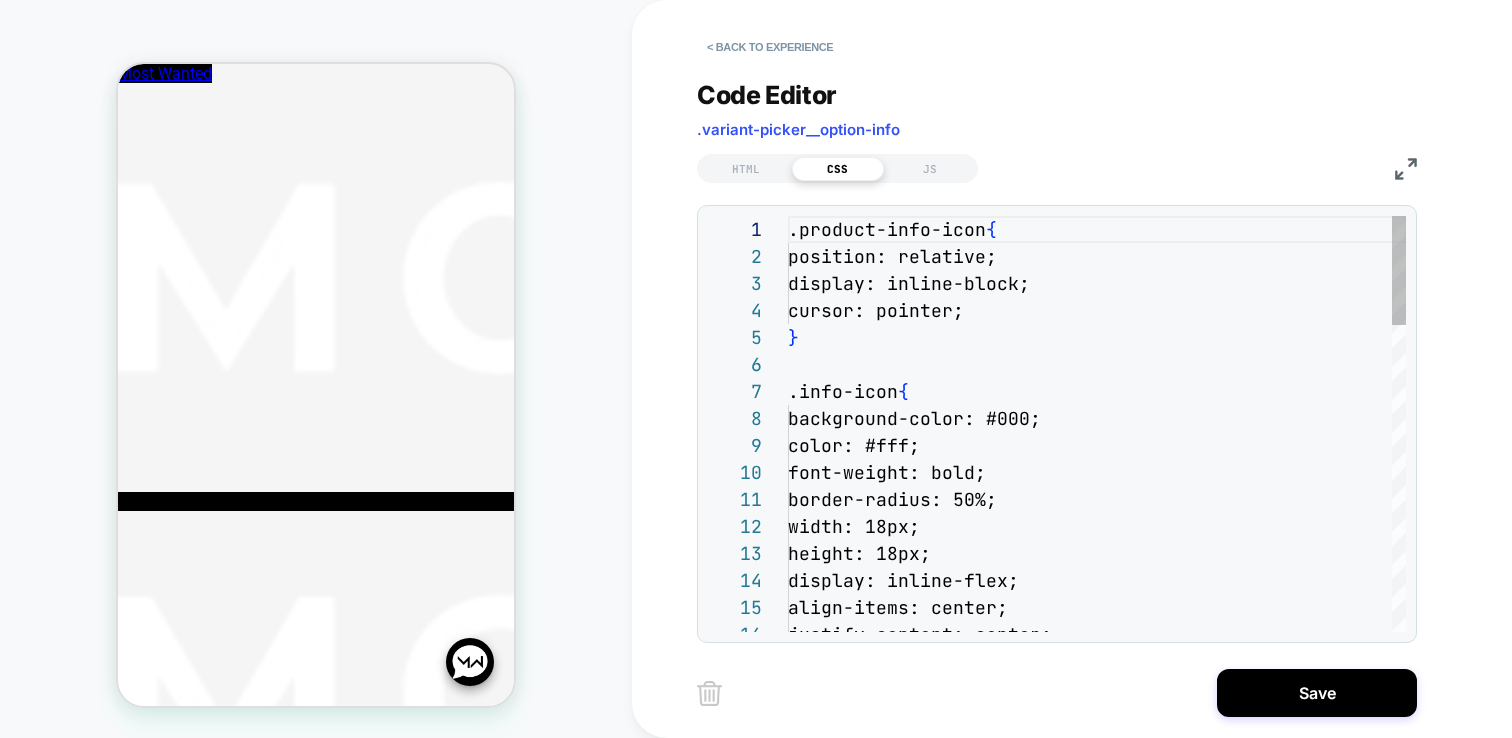 scroll, scrollTop: 270, scrollLeft: 0, axis: vertical 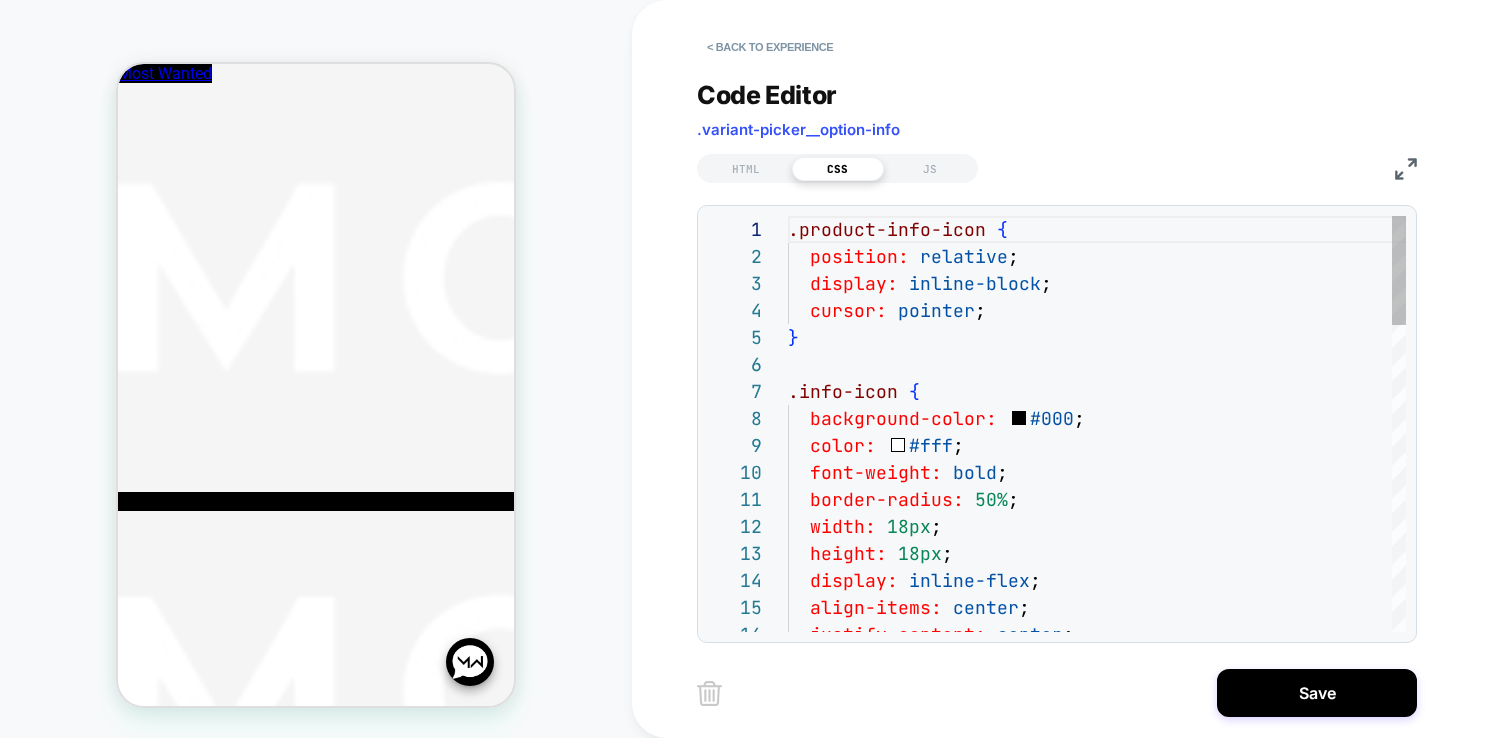 click on ".product-info-icon   {    position:   relative ;    display:   inline-block ;    cursor:   pointer ; } .info-icon   {    background-color:     #000 ;    color:     #fff ;    font-weight:   bold ;    border-radius:   50% ;    width:   18px ;    height:   18px ;    display:   inline-flex ;    align-items:   center ;    justify-content:   center ;" at bounding box center (1097, 1004) 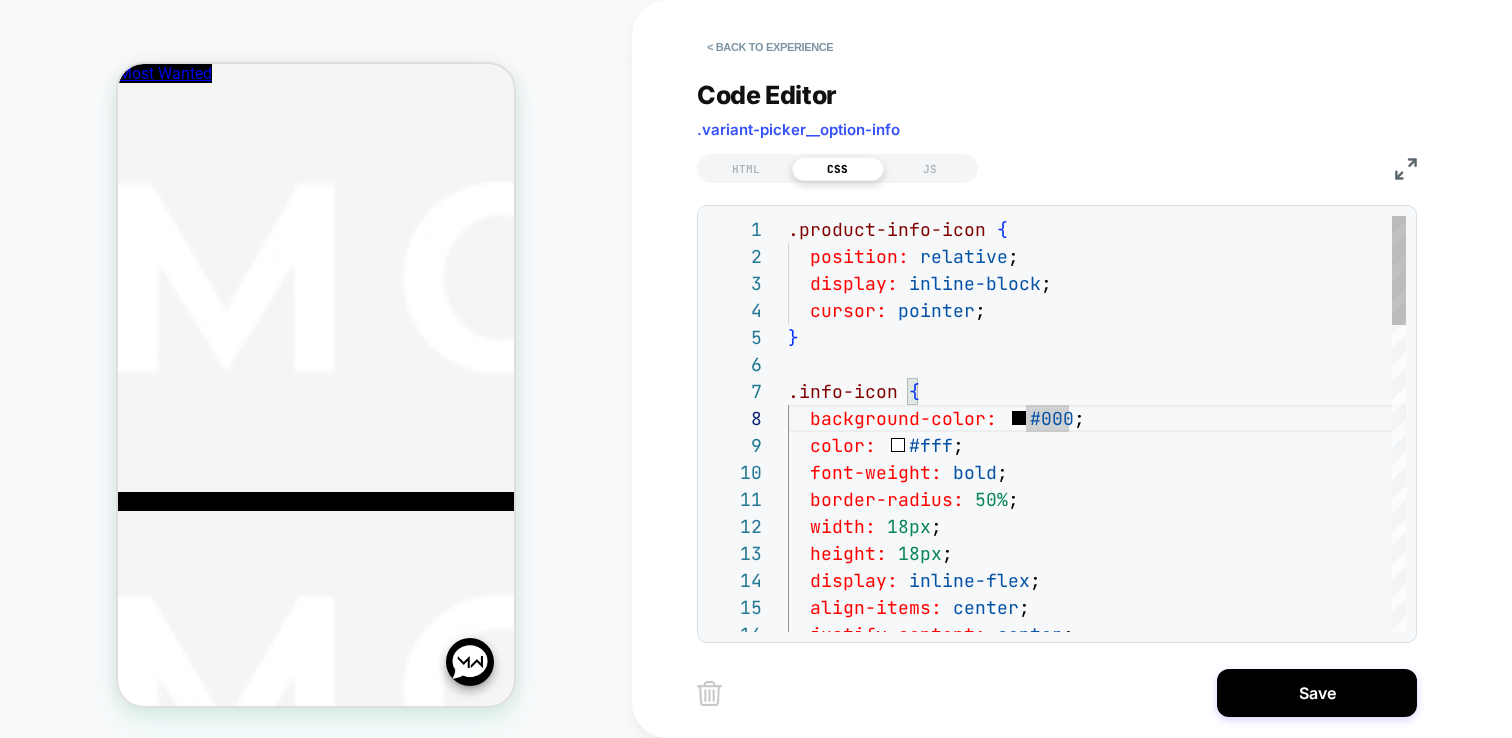 click on ".product-info-icon   {    position:   relative ;    display:   inline-block ;    cursor:   pointer ; } .info-icon   {    background-color:     #000 ;    color:     #fff ;    font-weight:   bold ;    border-radius:   50% ;    width:   18px ;    height:   18px ;    display:   inline-flex ;    align-items:   center ;    justify-content:   center ;" at bounding box center (1097, 1004) 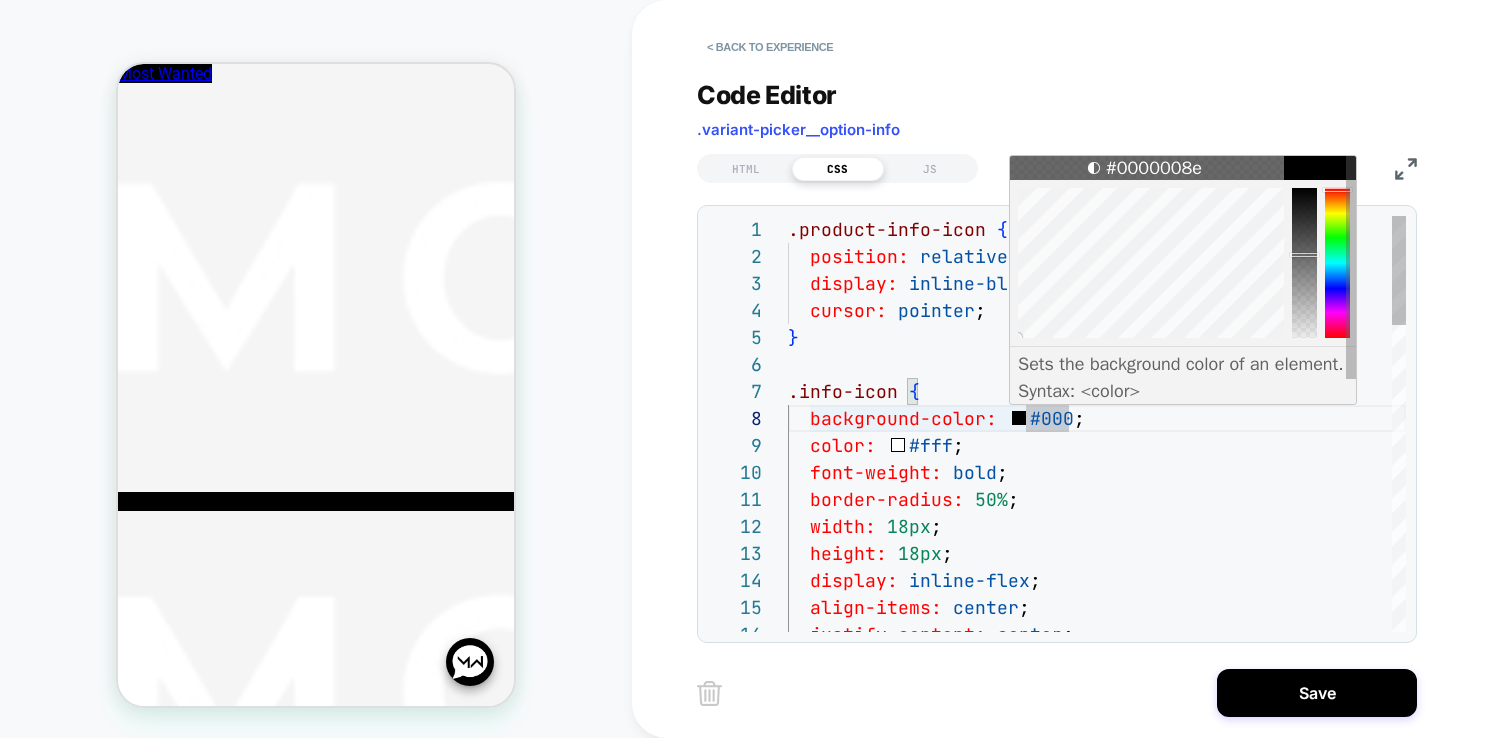 drag, startPoint x: 1310, startPoint y: 201, endPoint x: 1312, endPoint y: 252, distance: 51.0392 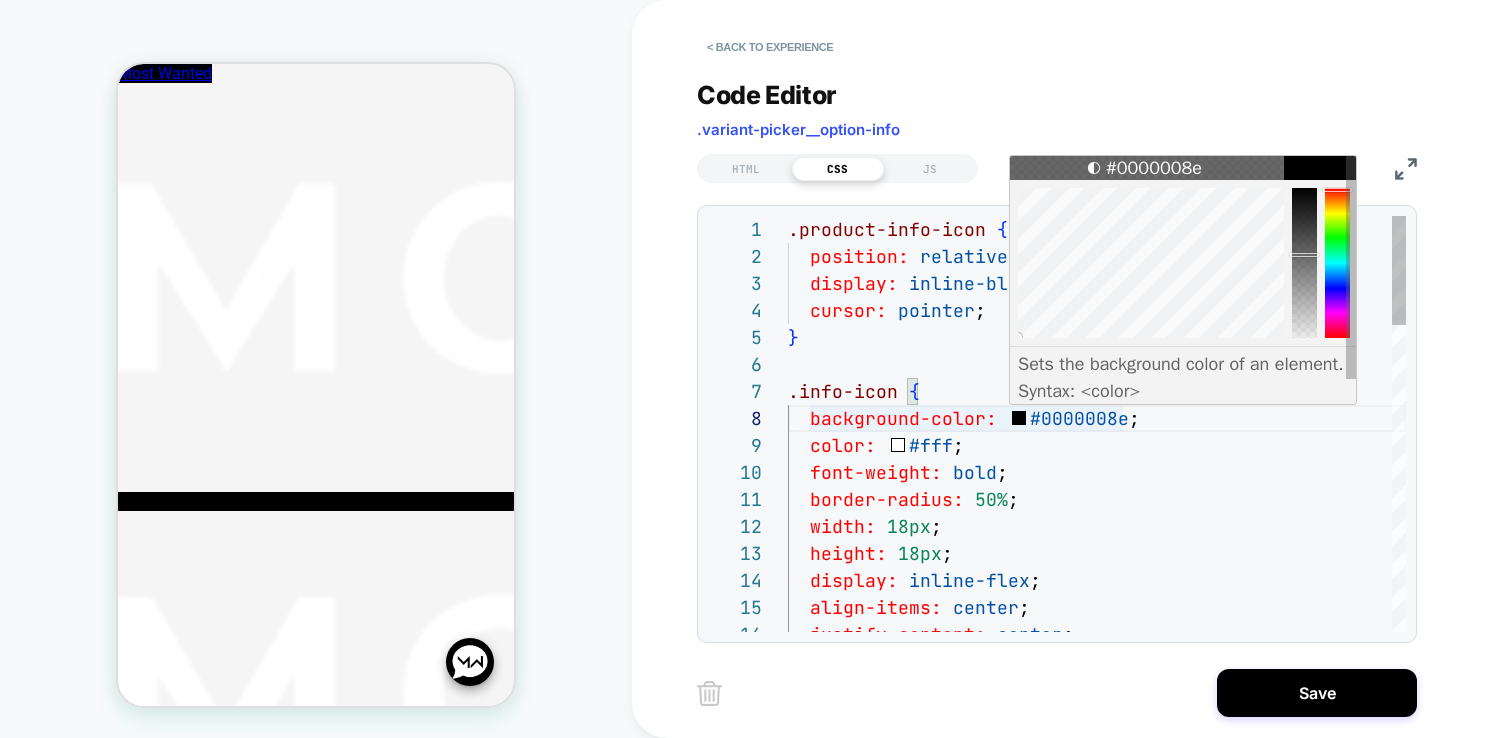 scroll, scrollTop: 270, scrollLeft: 221, axis: both 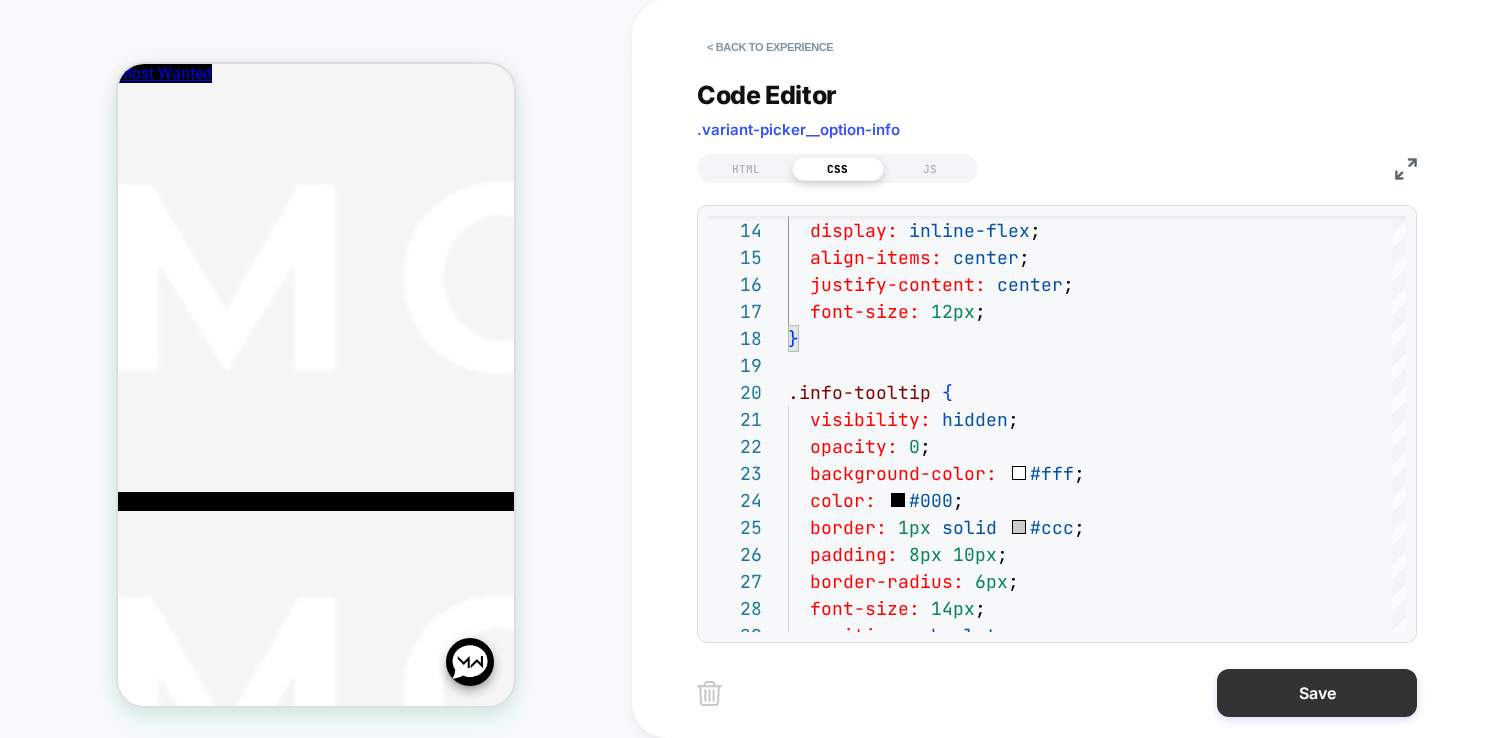 click on "Save" at bounding box center (1317, 693) 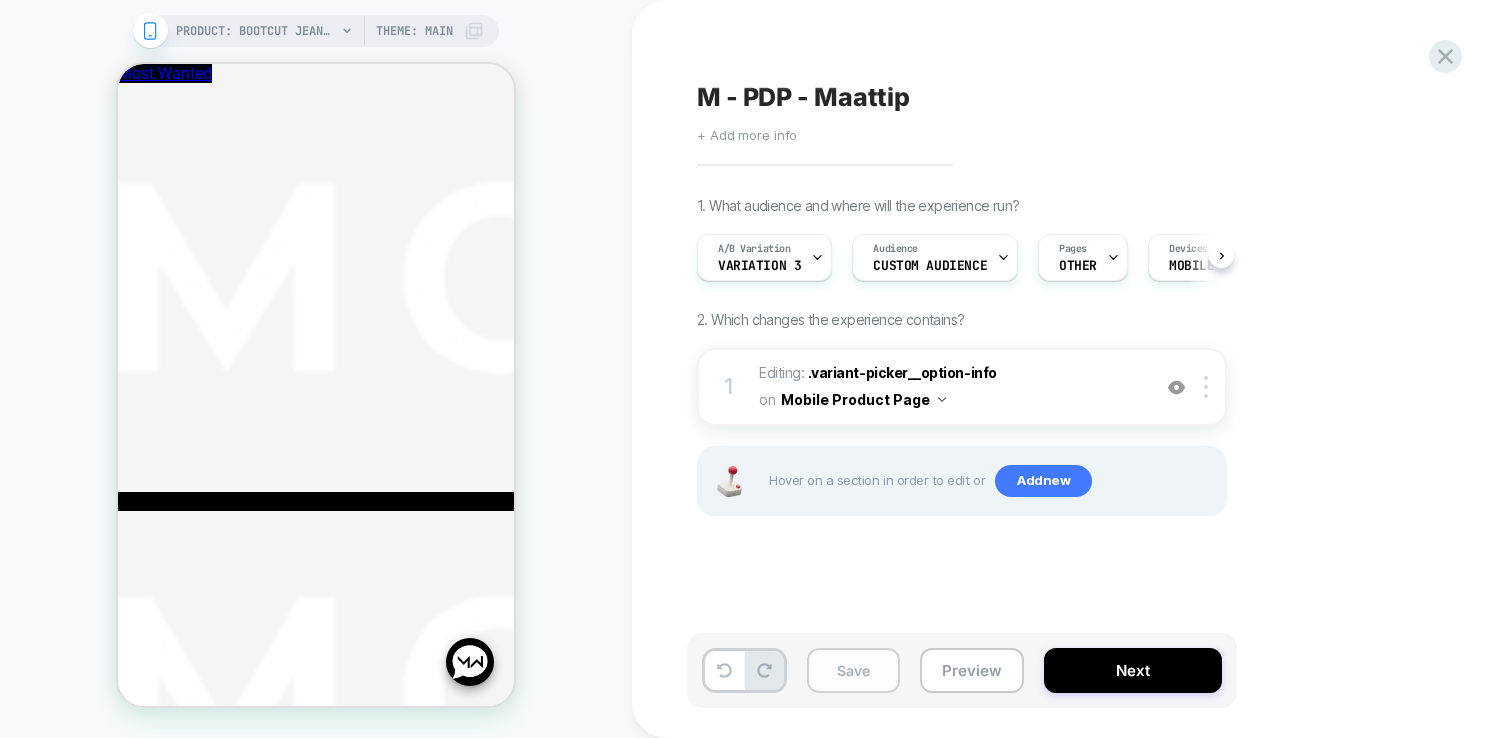 scroll, scrollTop: 0, scrollLeft: 1, axis: horizontal 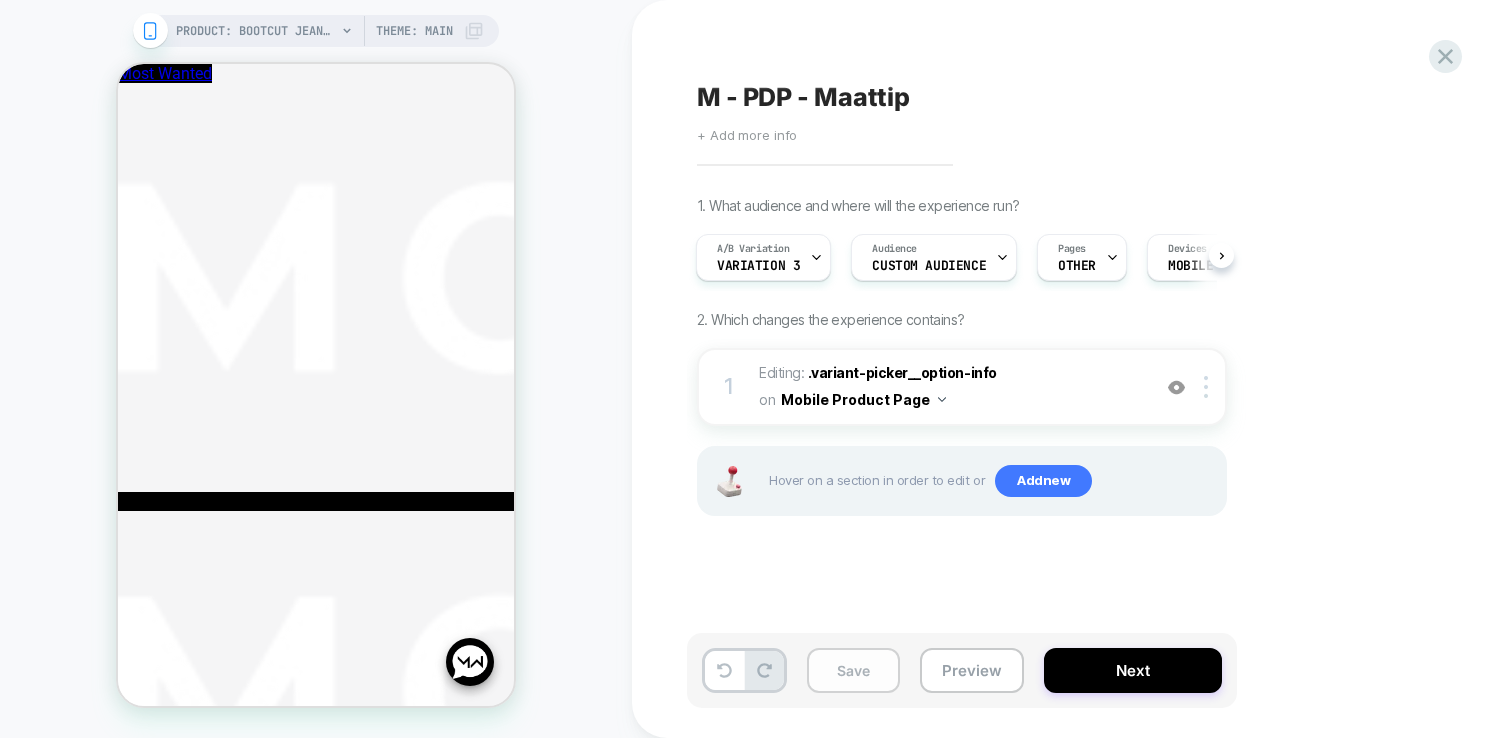 click on "Save" at bounding box center (853, 670) 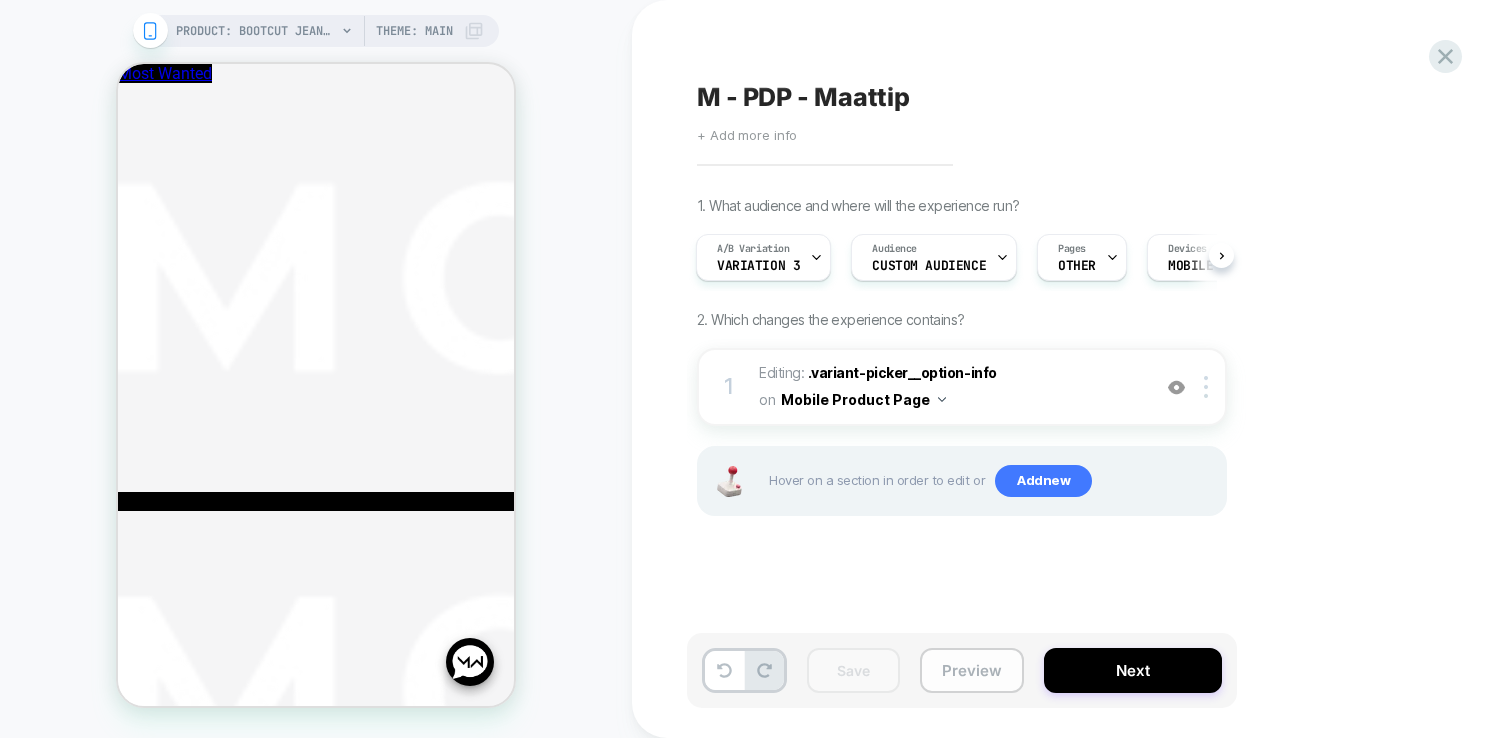 click on "Preview" at bounding box center (972, 670) 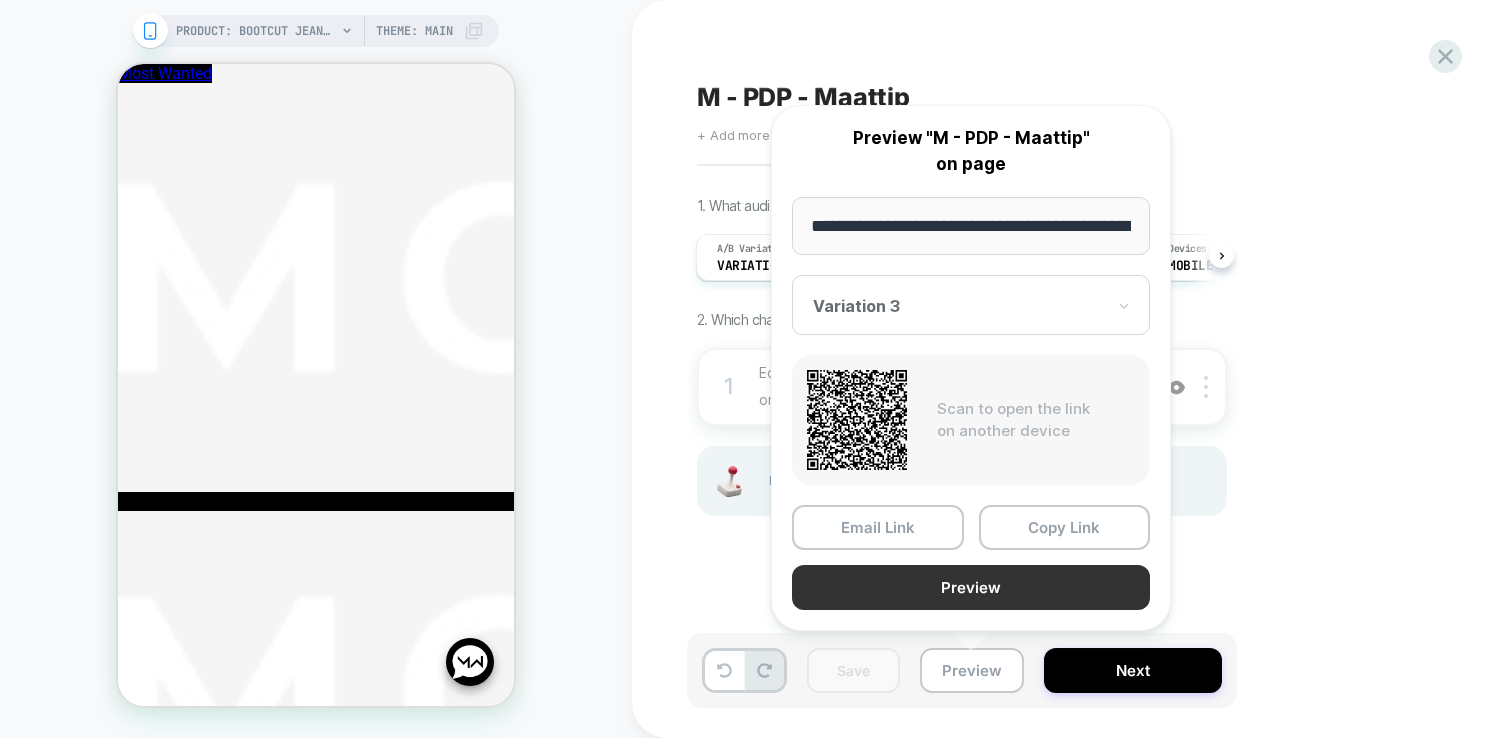 scroll, scrollTop: 0, scrollLeft: 317, axis: horizontal 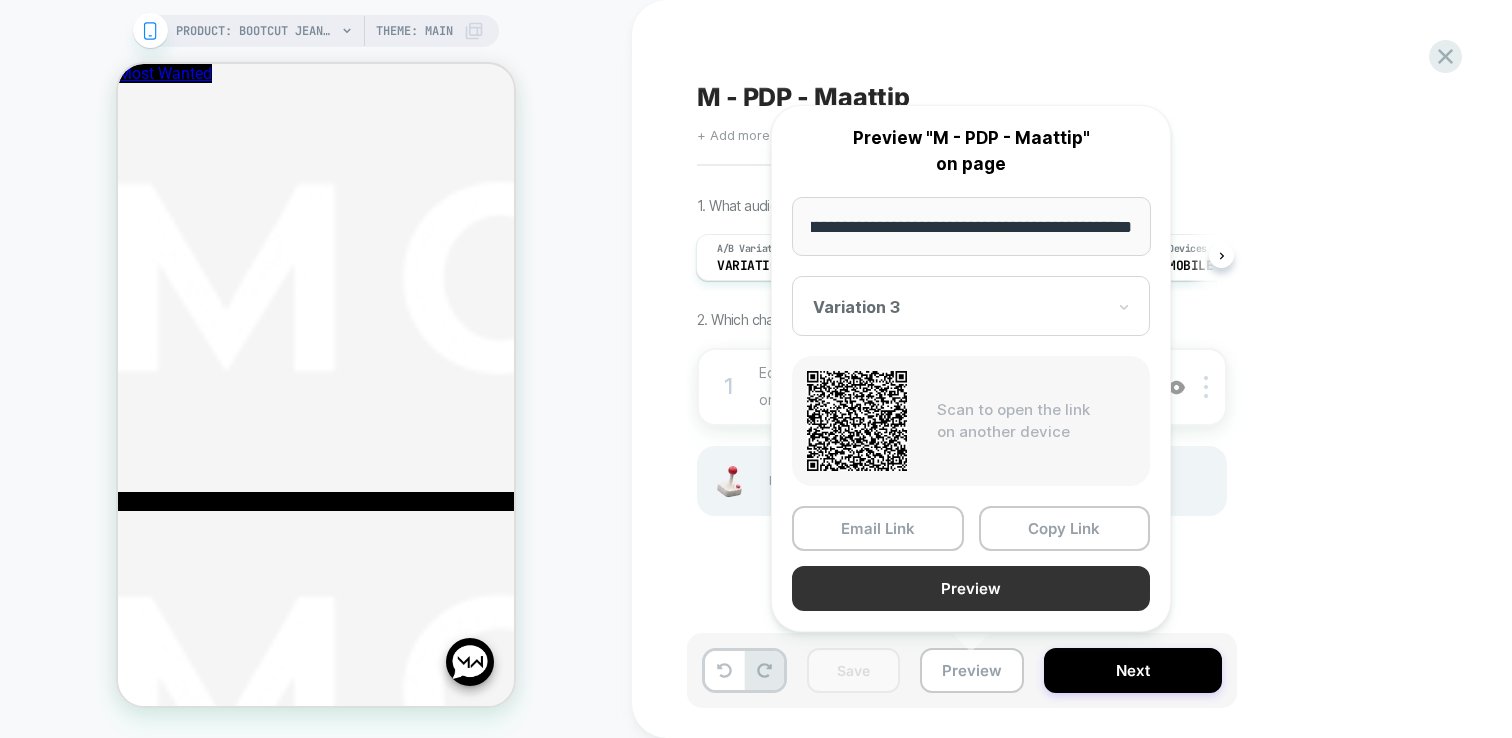 click on "Preview" at bounding box center [971, 588] 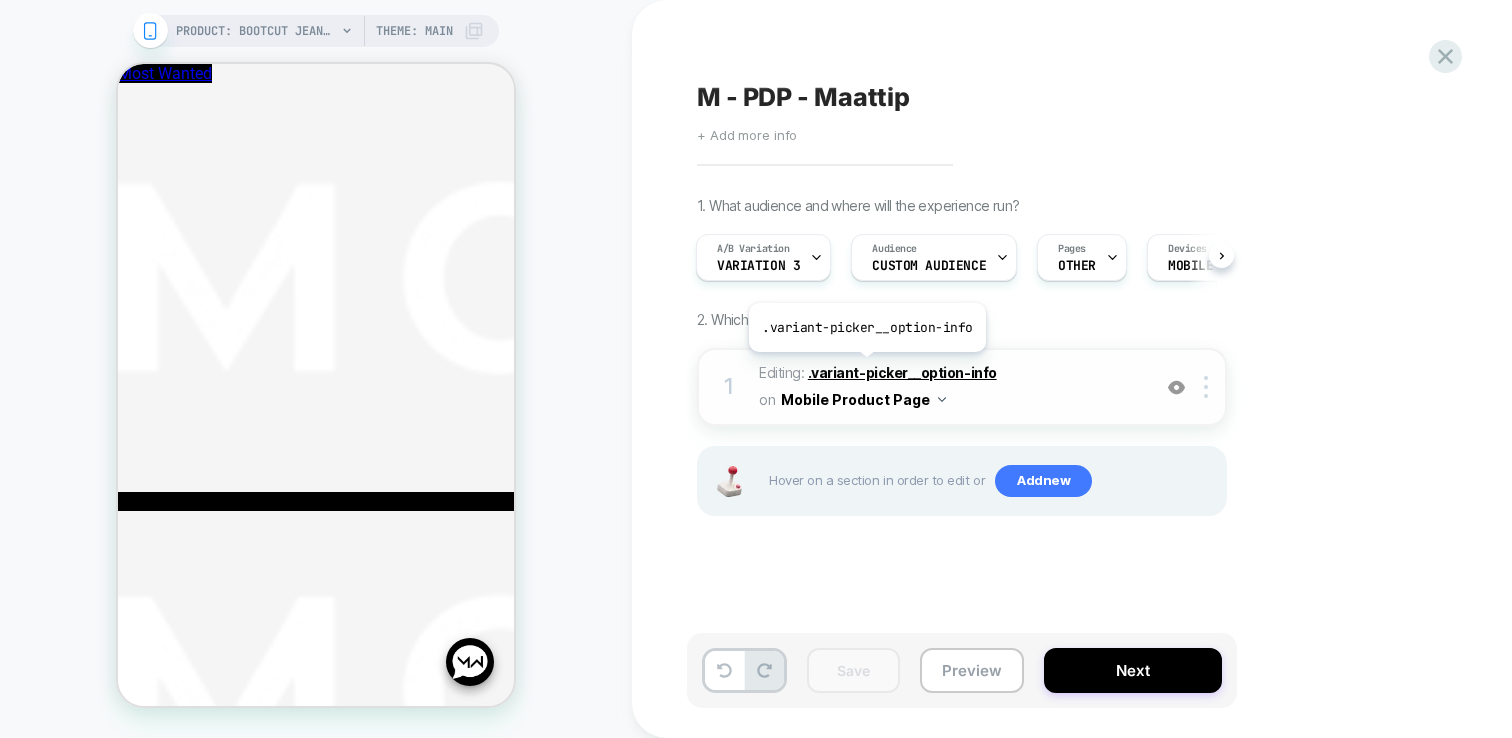 click on ".variant-picker__option-info" at bounding box center (902, 372) 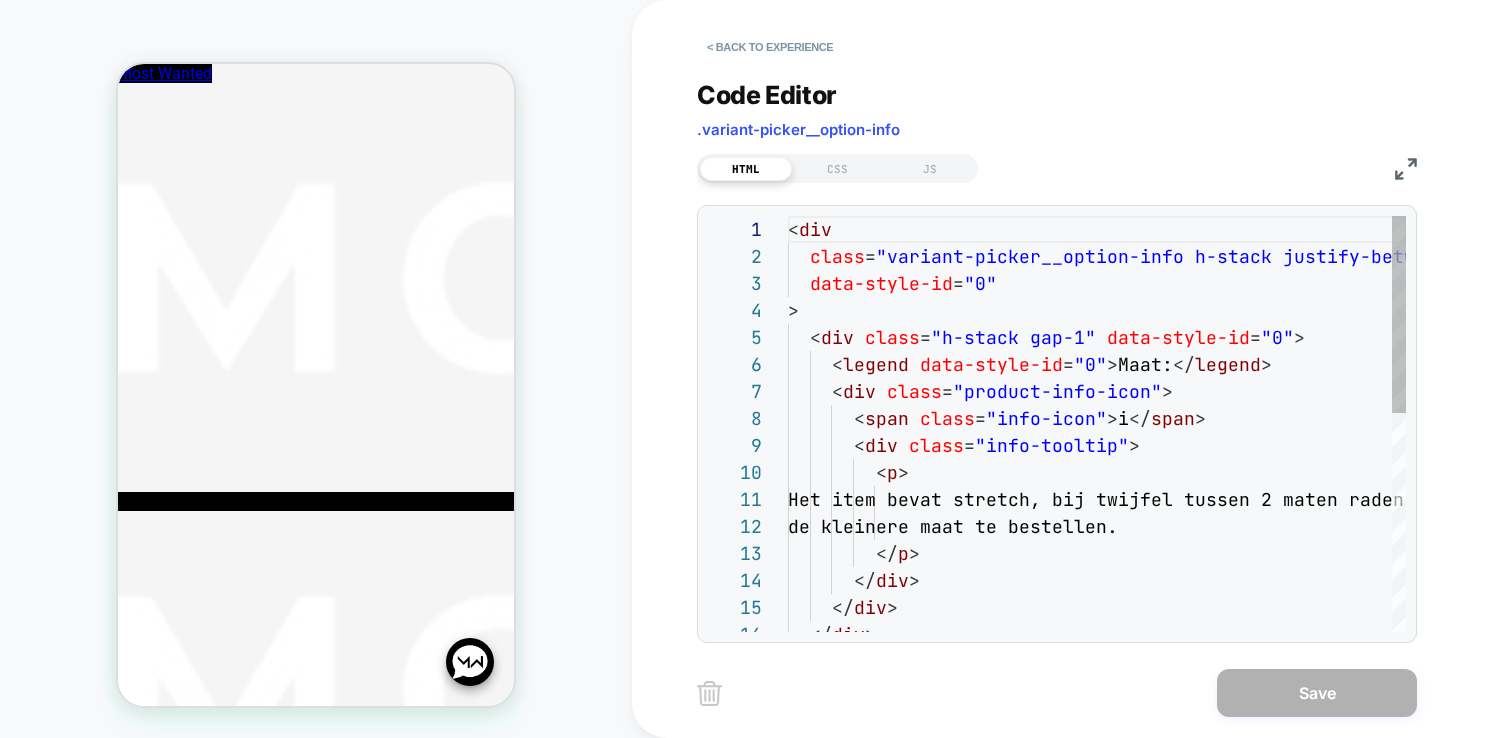 scroll, scrollTop: 486, scrollLeft: 0, axis: vertical 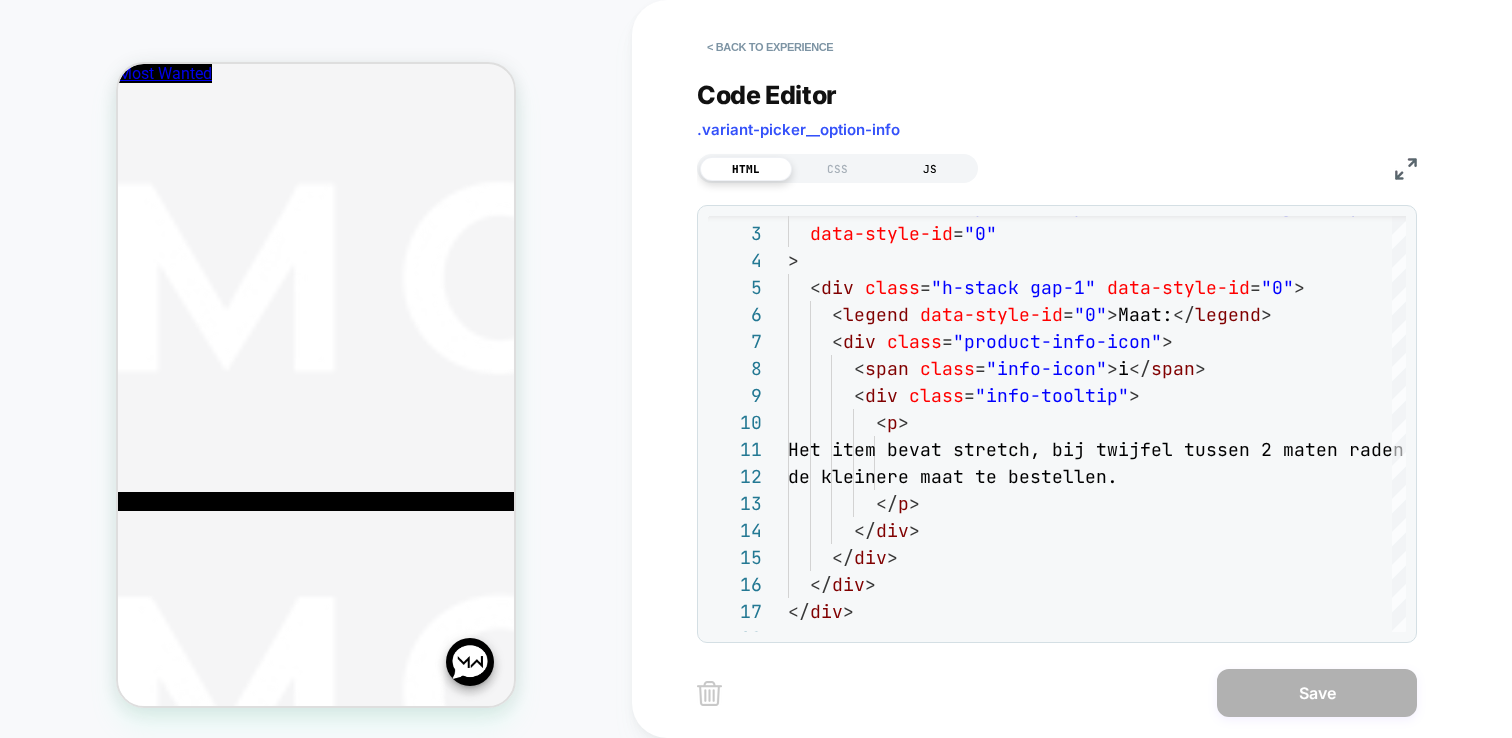 click on "JS" at bounding box center [930, 169] 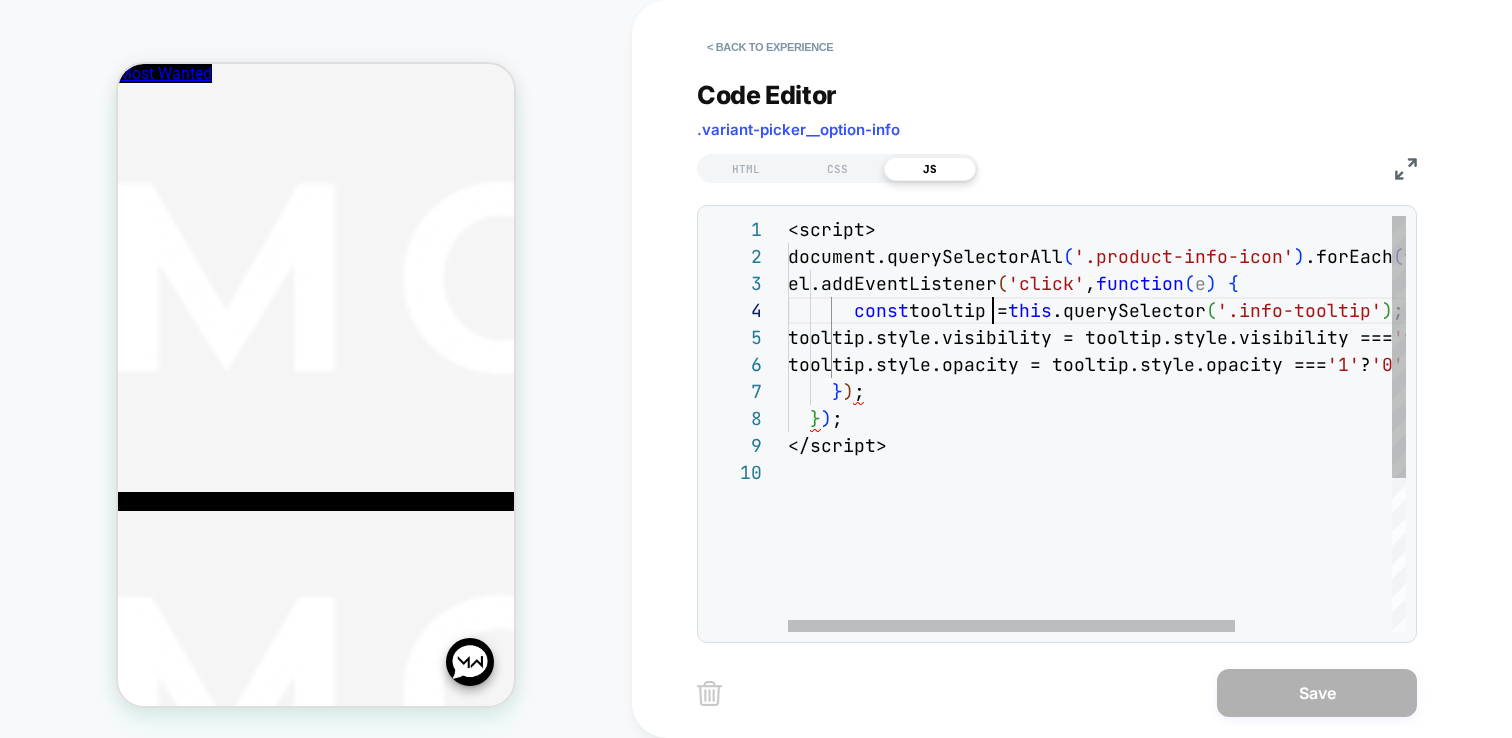 click on "<script>   document.querySelectorAll ( '.product-info-icon' ) .forEach ( function ( el )   {     el.addEventListener ( 'click' ,  function ( e )   {        const  tooltip =  this .querySelector ( '.info-tooltip' ) ;       tooltip.style.visibility = tooltip.style.vis ibility ===  'visible'  ?  'hidden'  :  'visible' ;       tooltip.style.opacity = tooltip.style.opacit y ===  '1'  ?  '0'  :  '1' ;      } ) ;    } ) ; </script>" at bounding box center (1205, 545) 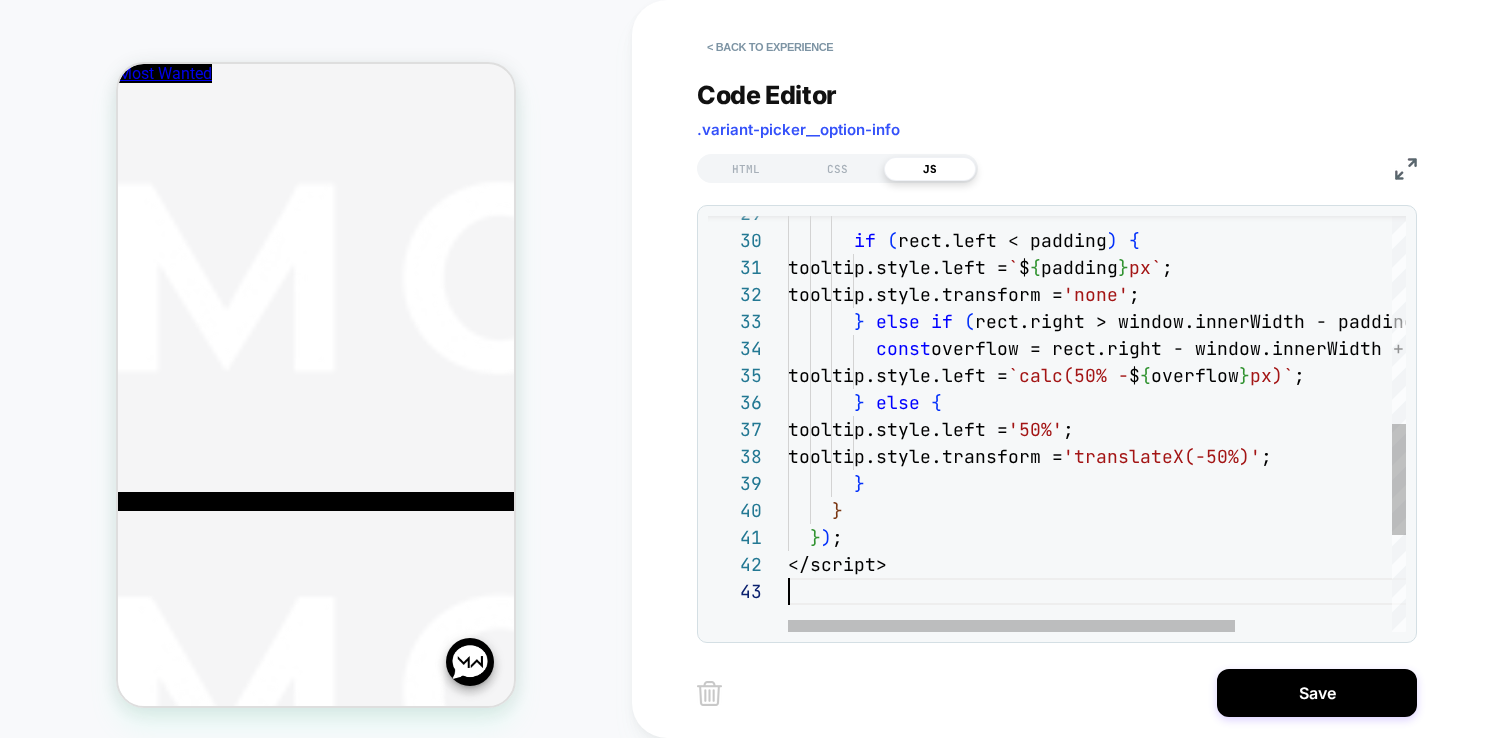 scroll, scrollTop: 54, scrollLeft: 0, axis: vertical 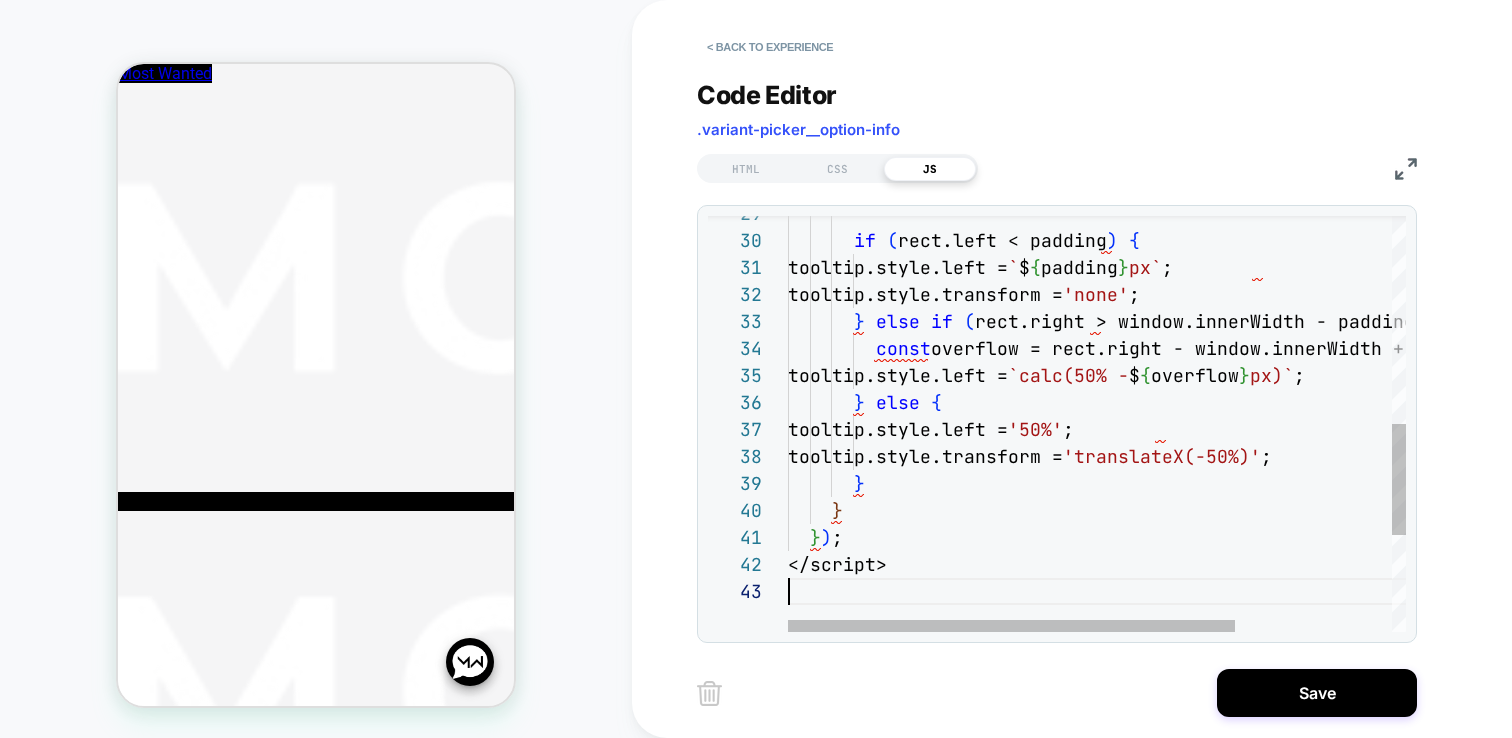 type on "**********" 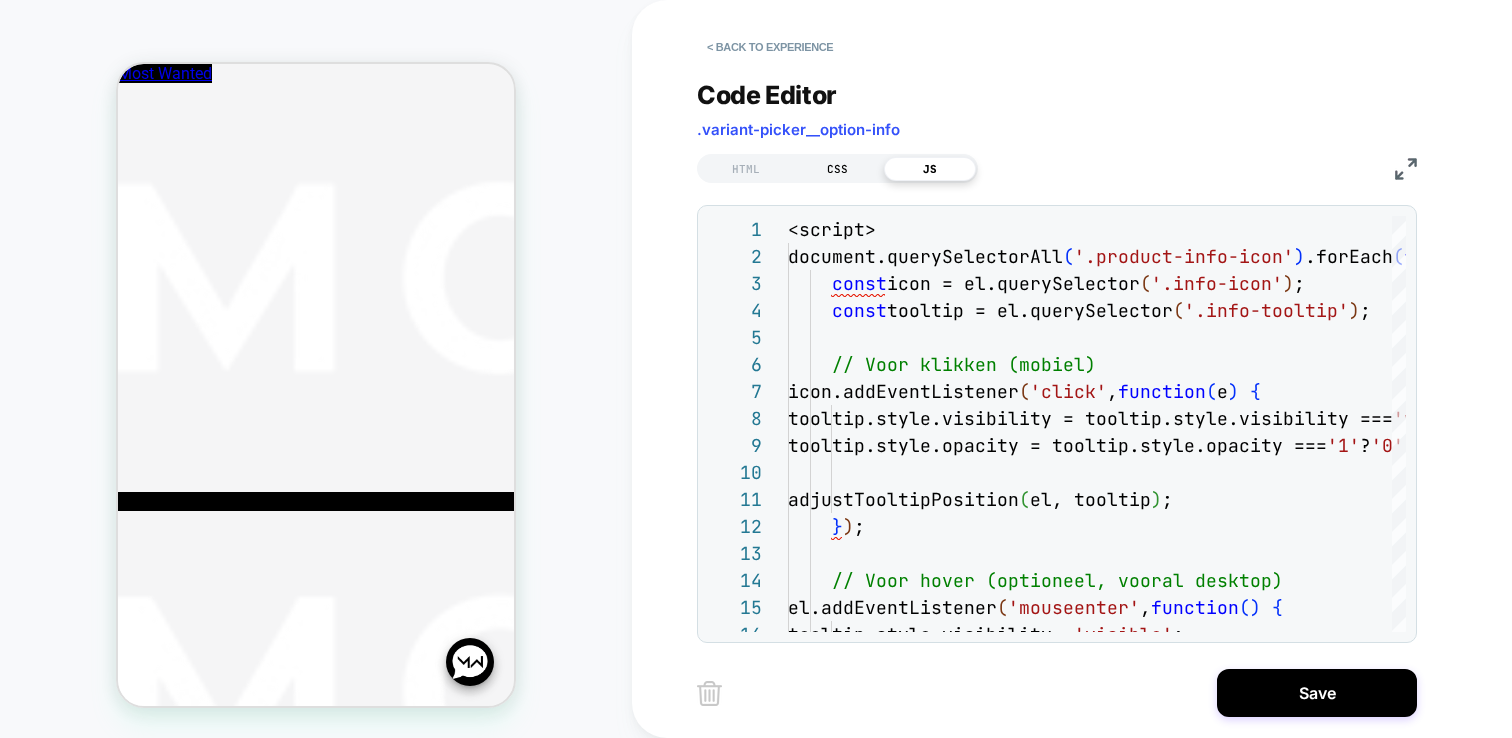 click on "CSS" at bounding box center [838, 169] 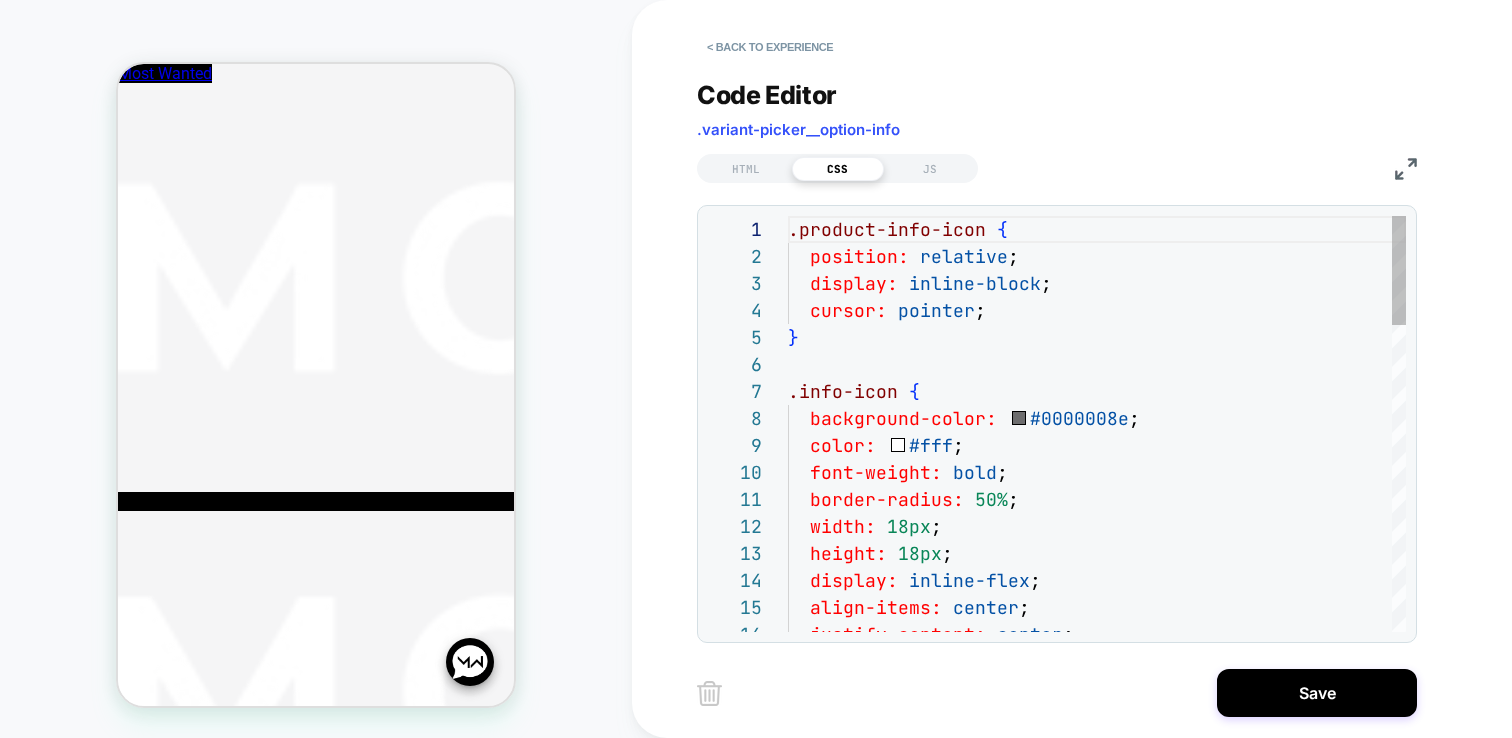 scroll, scrollTop: 270, scrollLeft: 0, axis: vertical 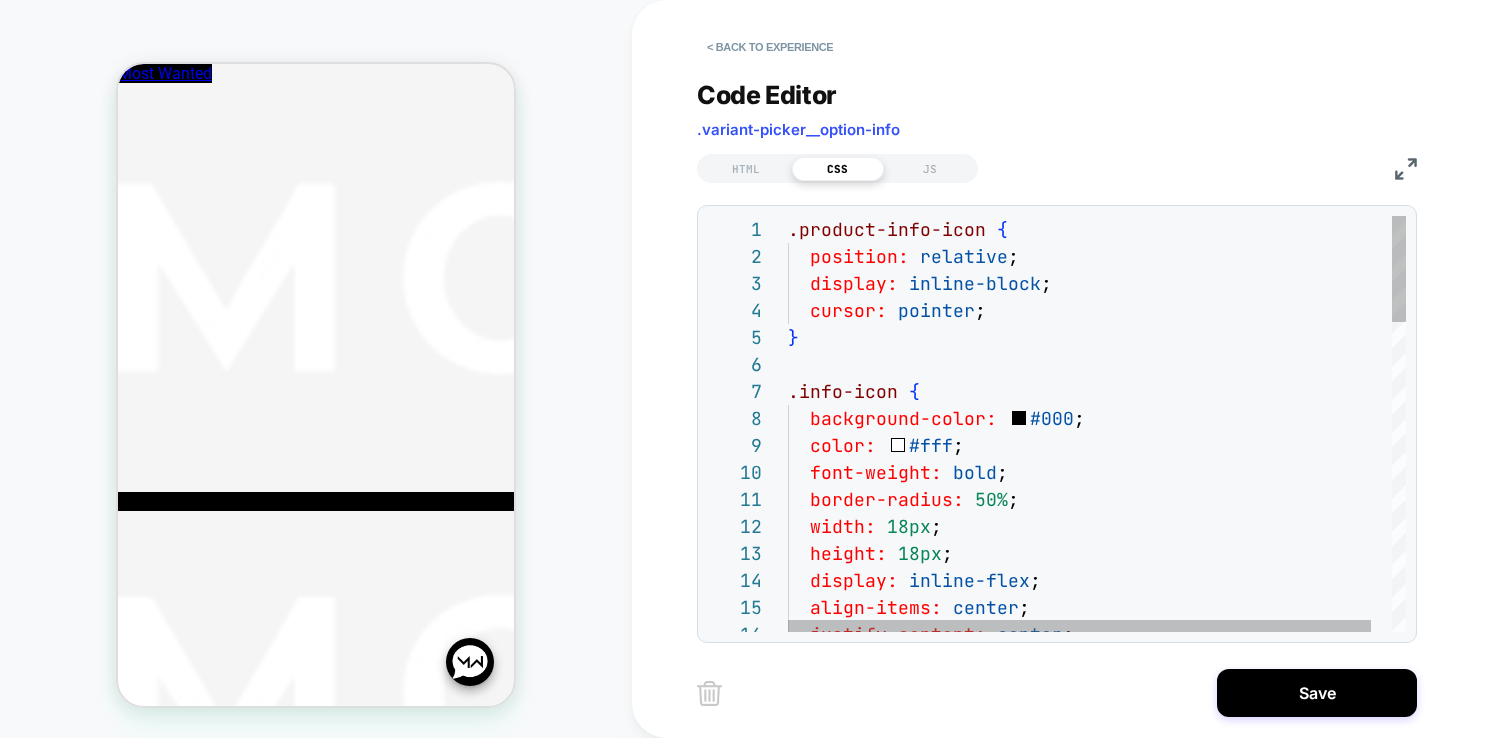 click on "display:   inline-flex ;    align-items:   center ;    justify-content:   center ;    position:   relative ;    display:   inline-block ;    cursor:   pointer ; } .info-icon   {    background-color:     #000 ;    color:     #fff ;    font-weight:   bold ;    border-radius:   50% ;    width:   18px ;    height:   18px ; .product-info-icon   {" at bounding box center [1108, 1031] 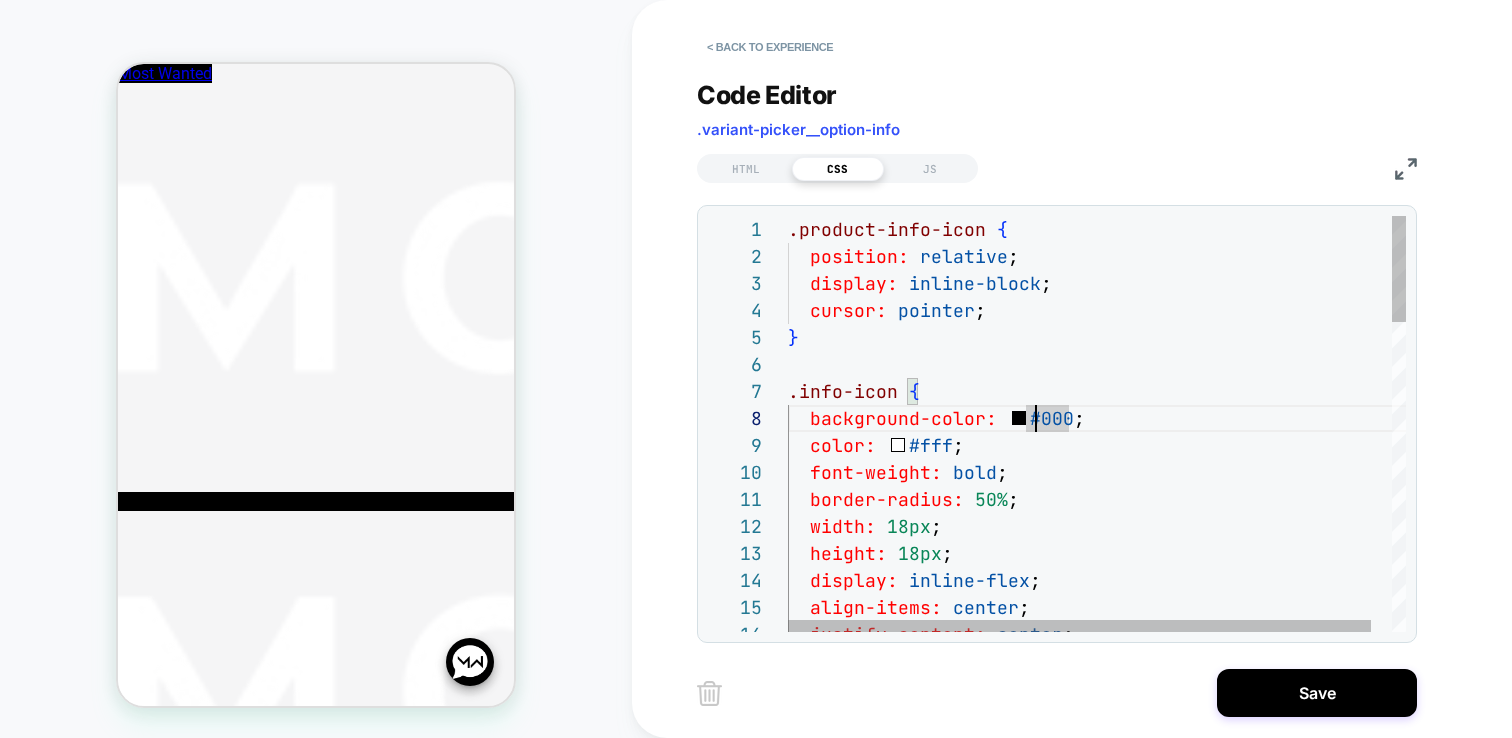 click on "display:   inline-flex ;    align-items:   center ;    justify-content:   center ;    position:   relative ;    display:   inline-block ;    cursor:   pointer ; } .info-icon   {    background-color:     #000 ;    color:     #fff ;    font-weight:   bold ;    border-radius:   50% ;    width:   18px ;    height:   18px ; .product-info-icon   {" at bounding box center [1108, 1031] 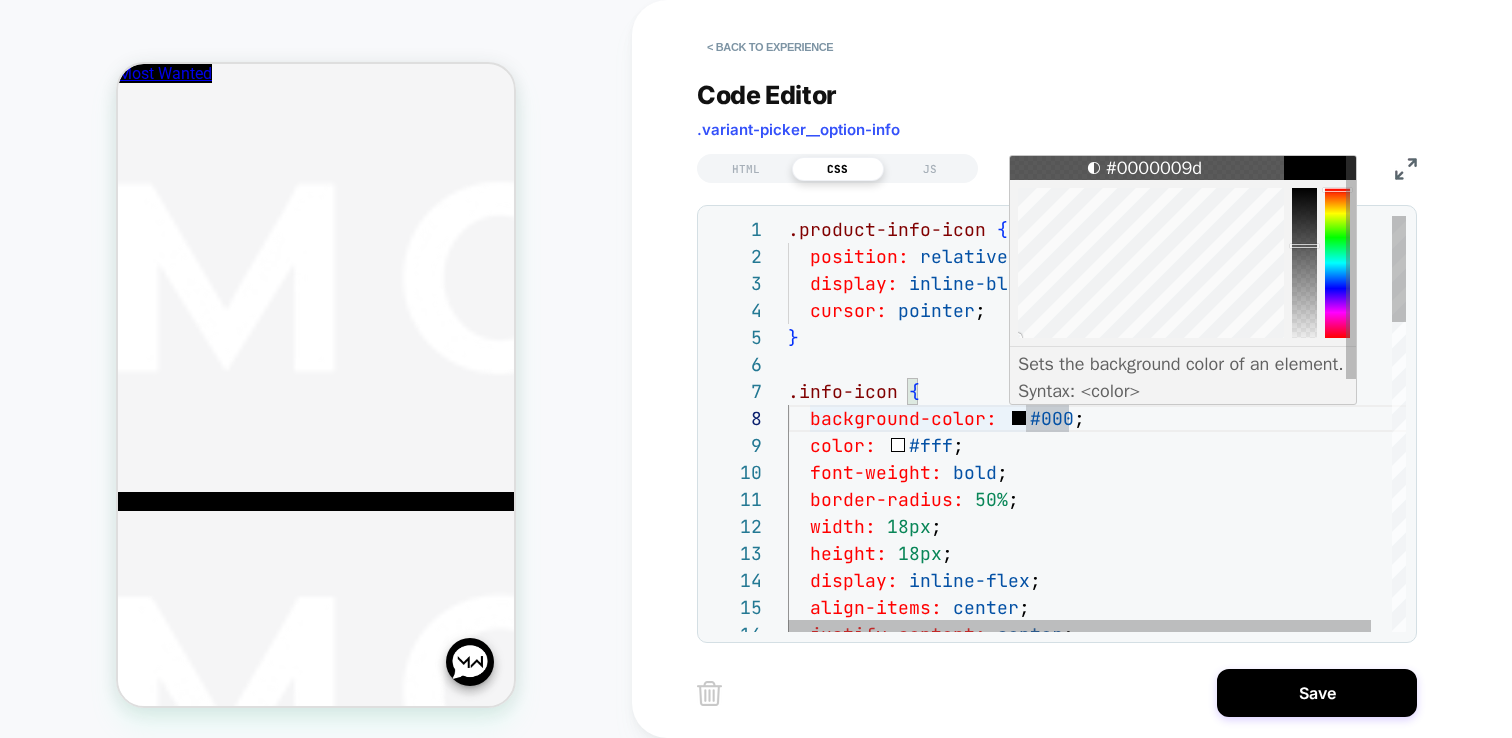 drag, startPoint x: 1306, startPoint y: 198, endPoint x: 1305, endPoint y: 243, distance: 45.01111 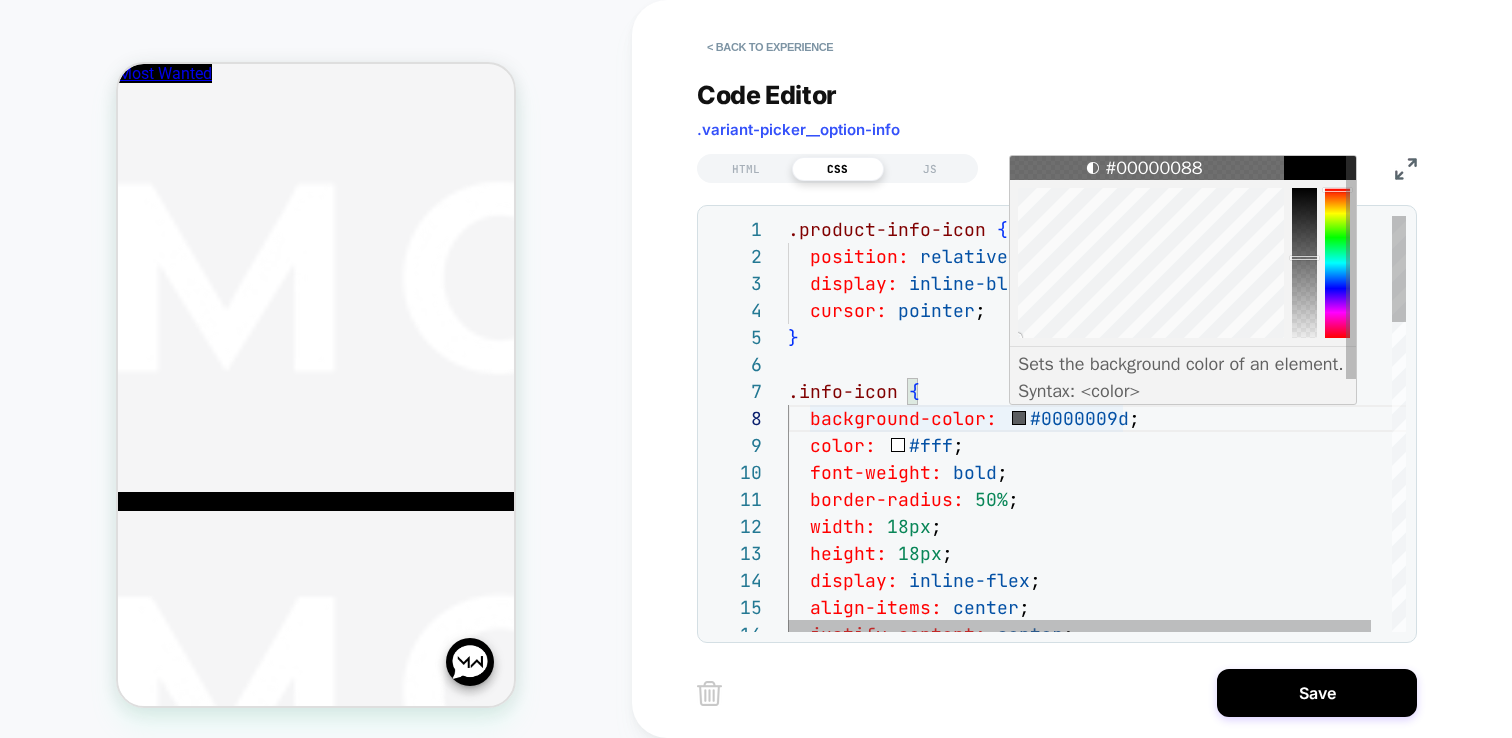drag, startPoint x: 1305, startPoint y: 246, endPoint x: 1300, endPoint y: 257, distance: 12.083046 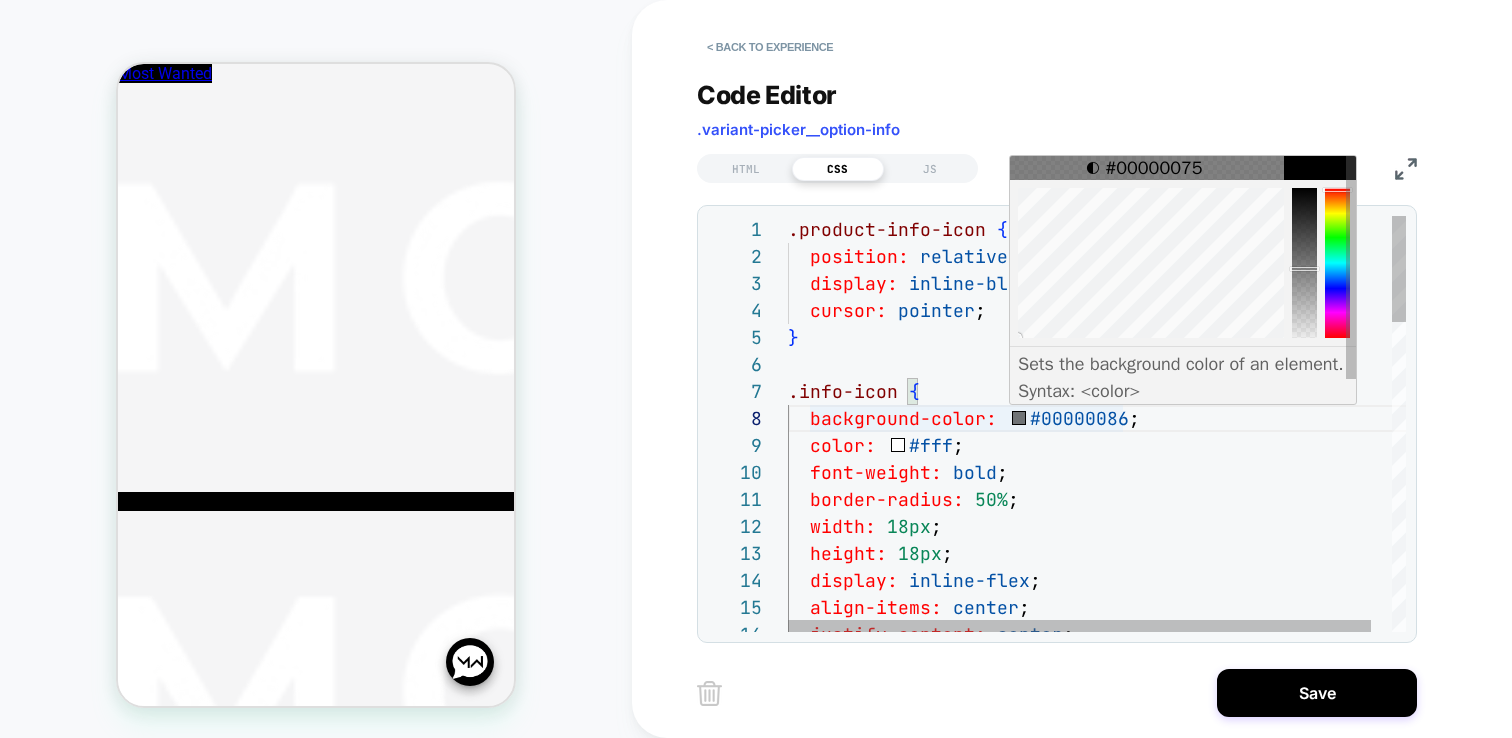 click at bounding box center [1304, 269] 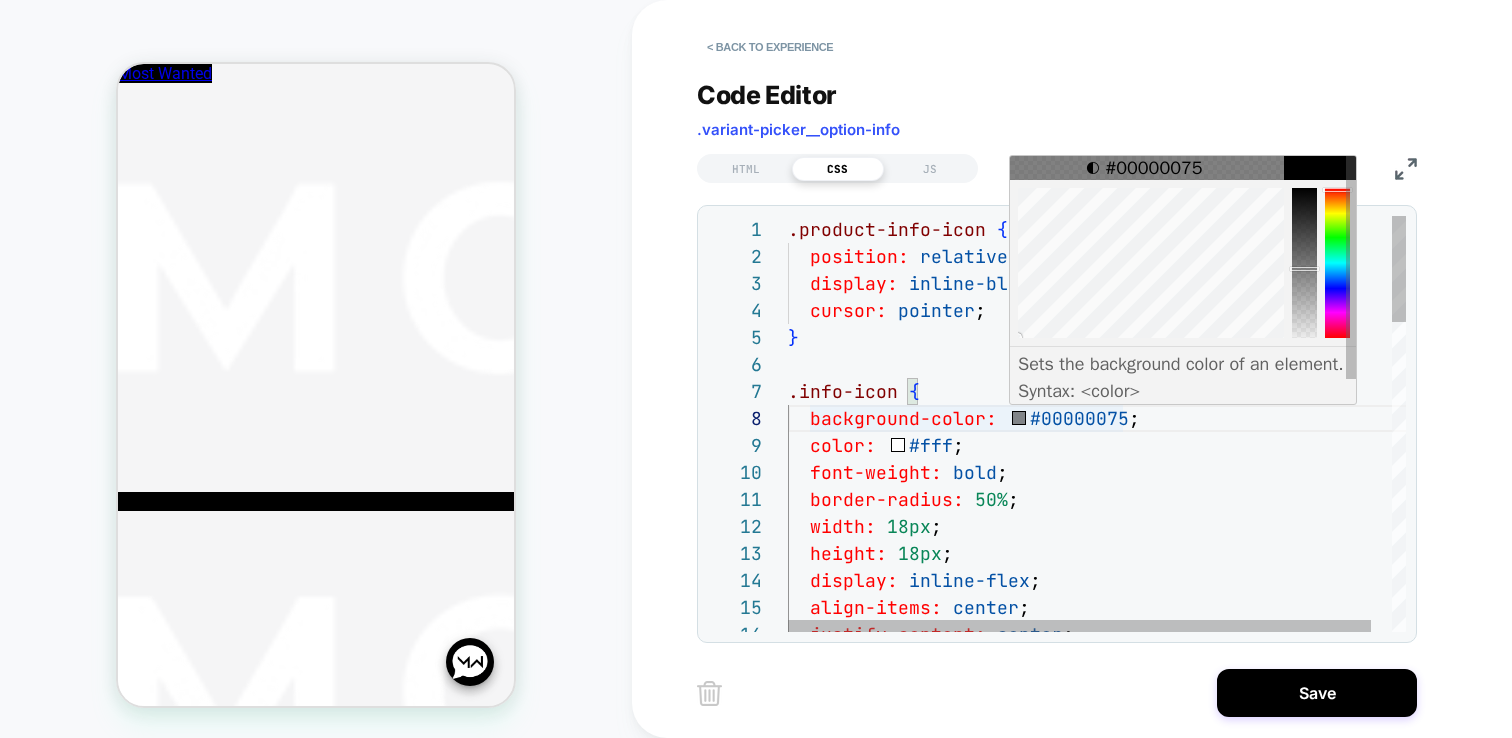 type on "**********" 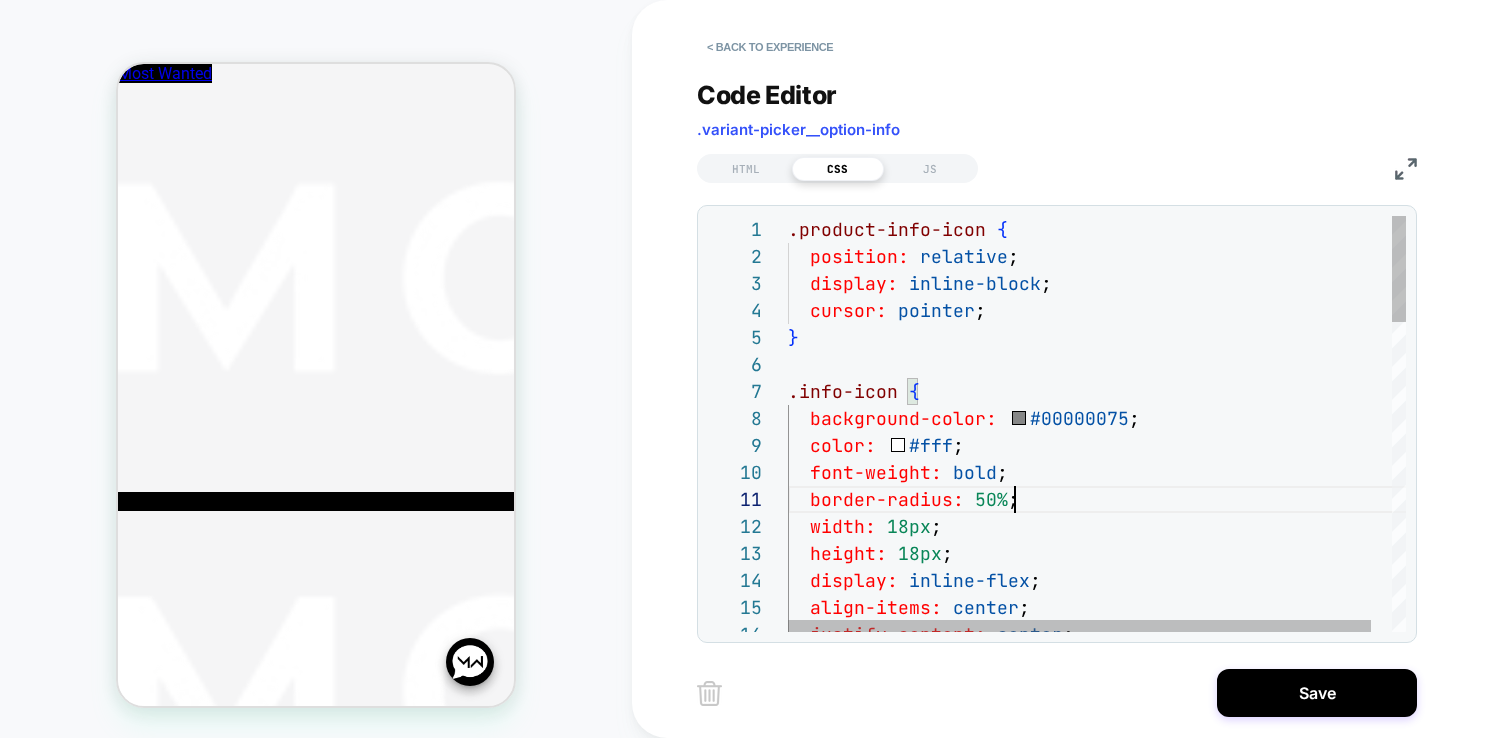scroll, scrollTop: 0, scrollLeft: 227, axis: horizontal 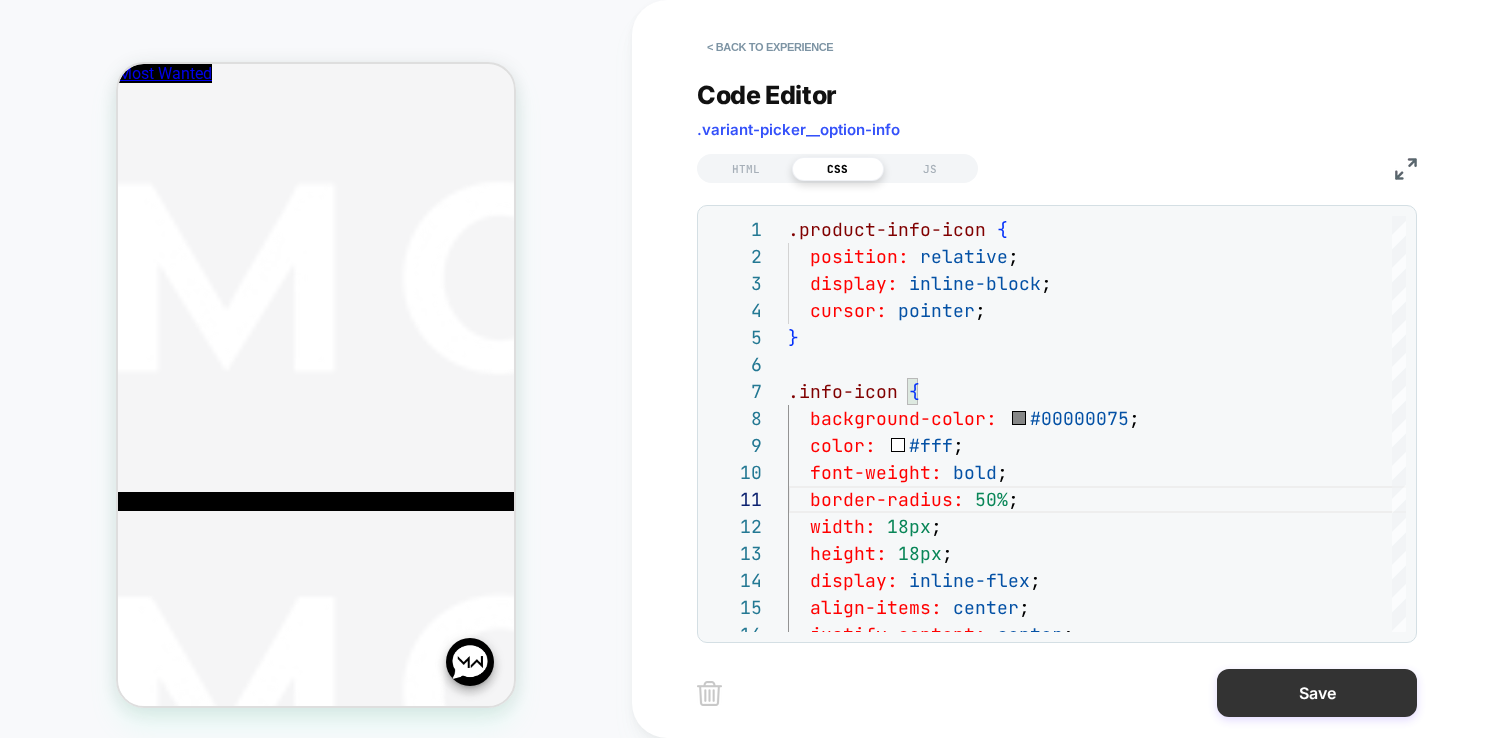click on "Save" at bounding box center [1317, 693] 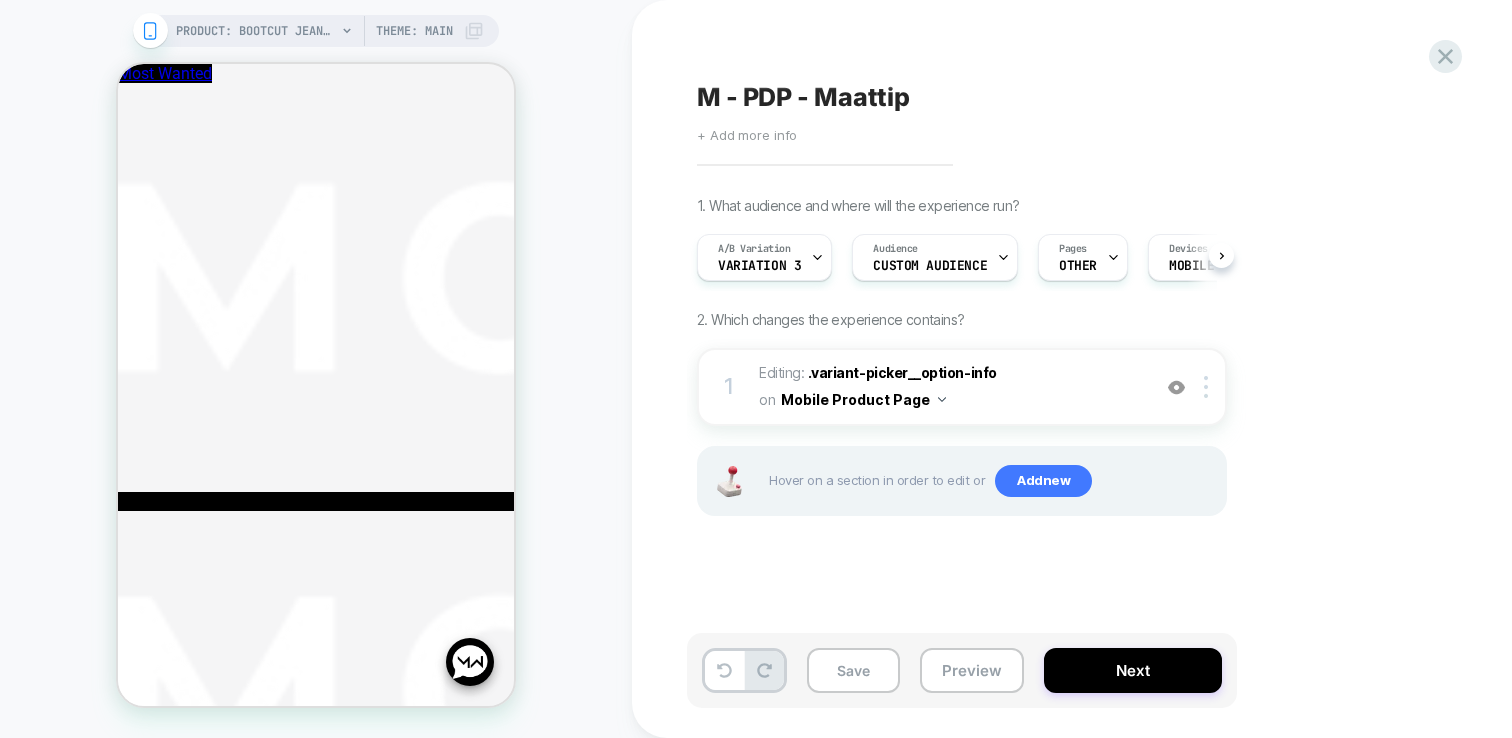 scroll, scrollTop: 0, scrollLeft: 1, axis: horizontal 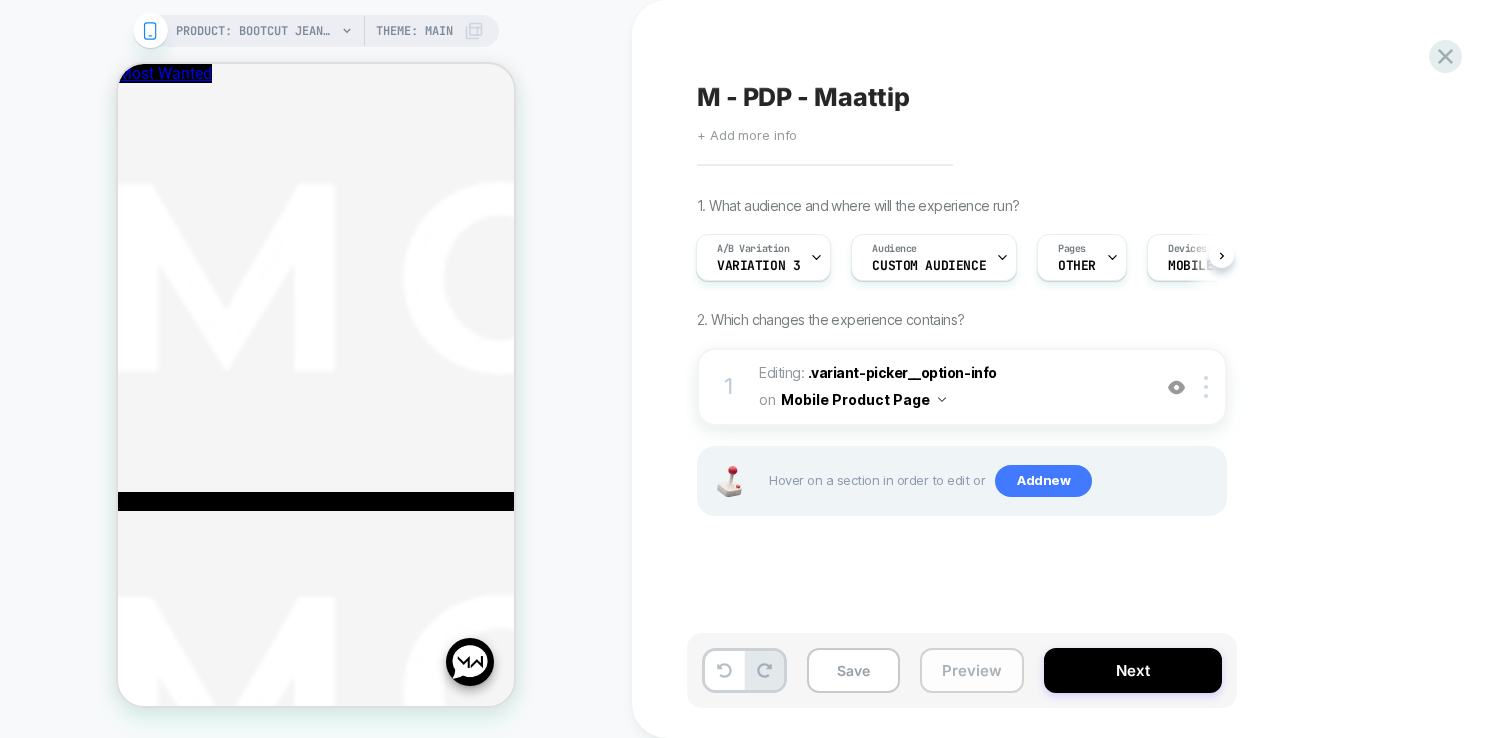 click on "Preview" at bounding box center (972, 670) 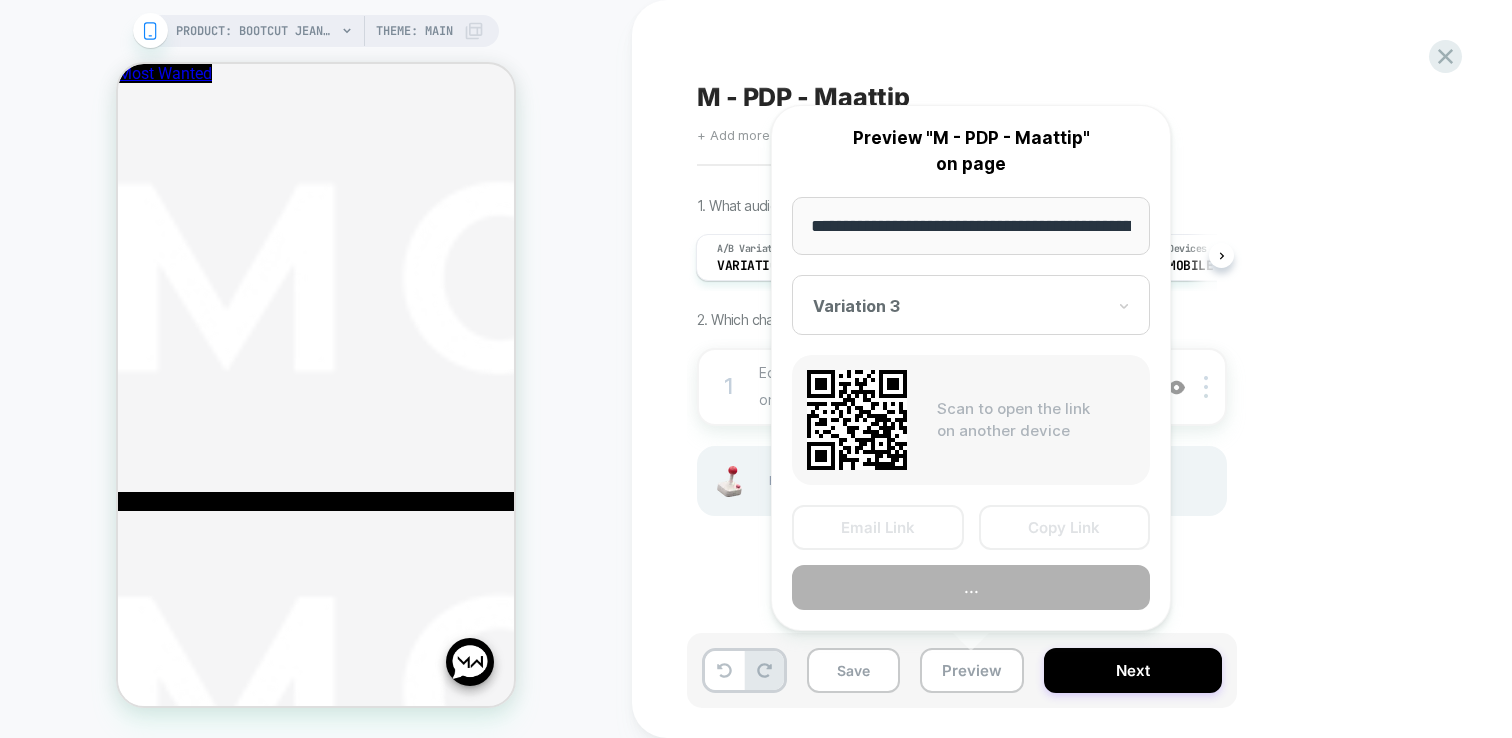 scroll, scrollTop: 0, scrollLeft: 317, axis: horizontal 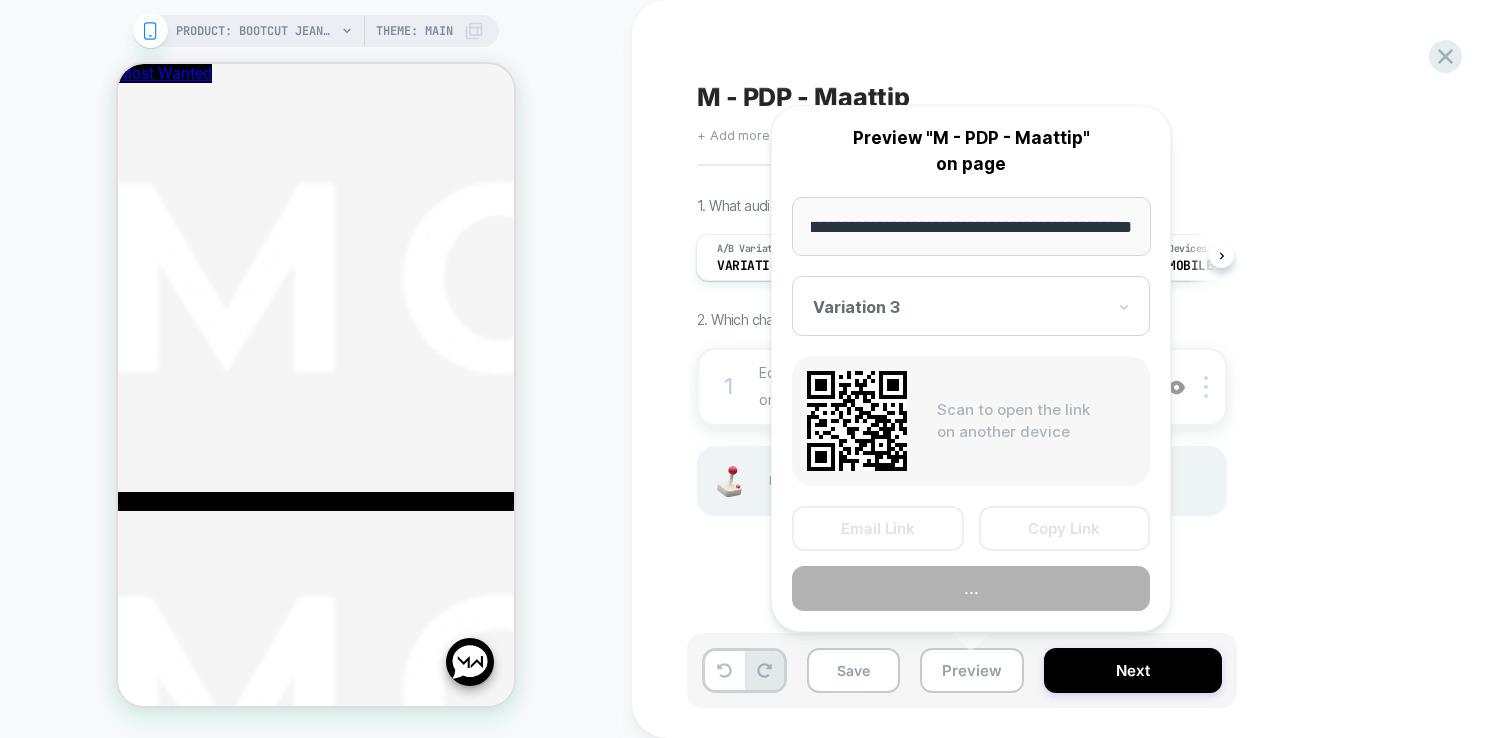 click on "..." at bounding box center [971, 588] 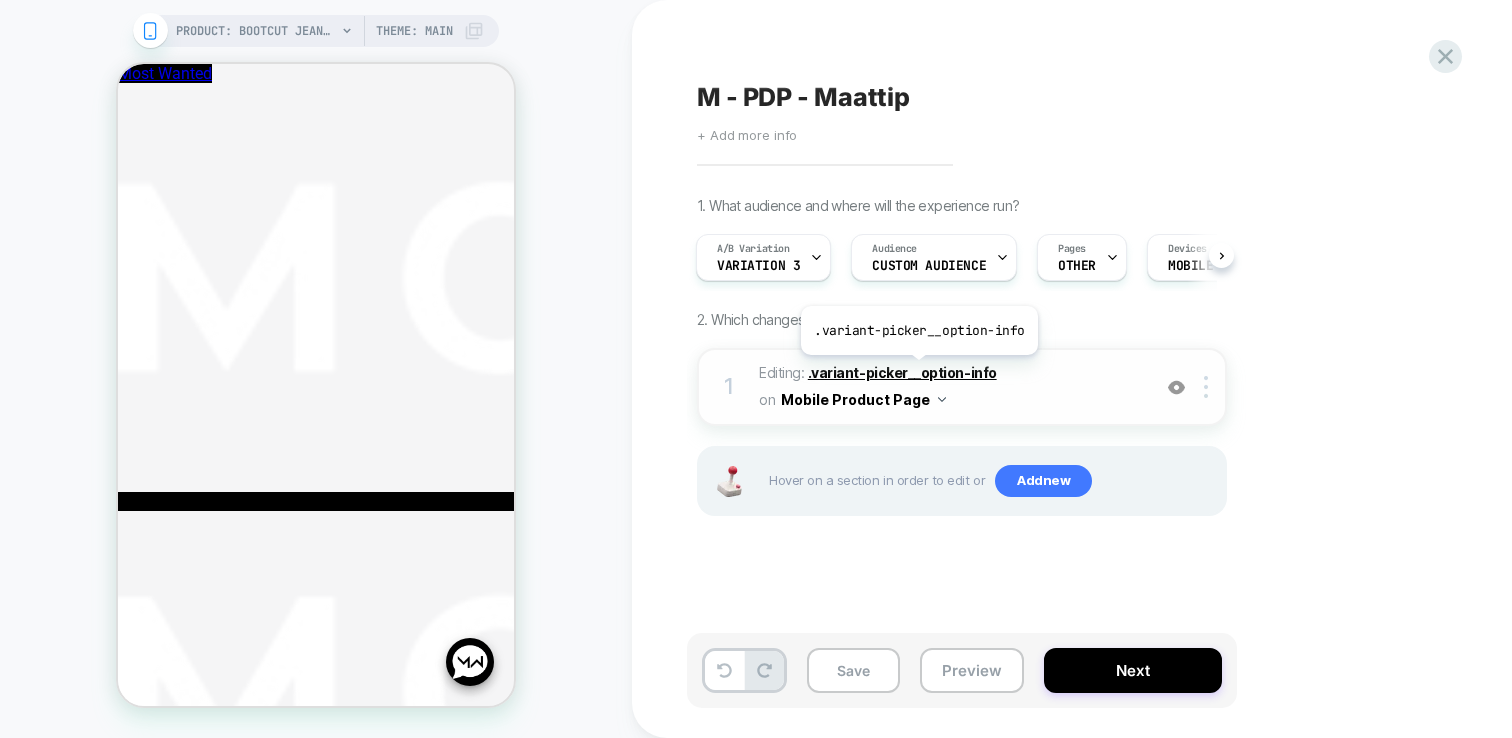 click on ".variant-picker__option-info" at bounding box center [902, 372] 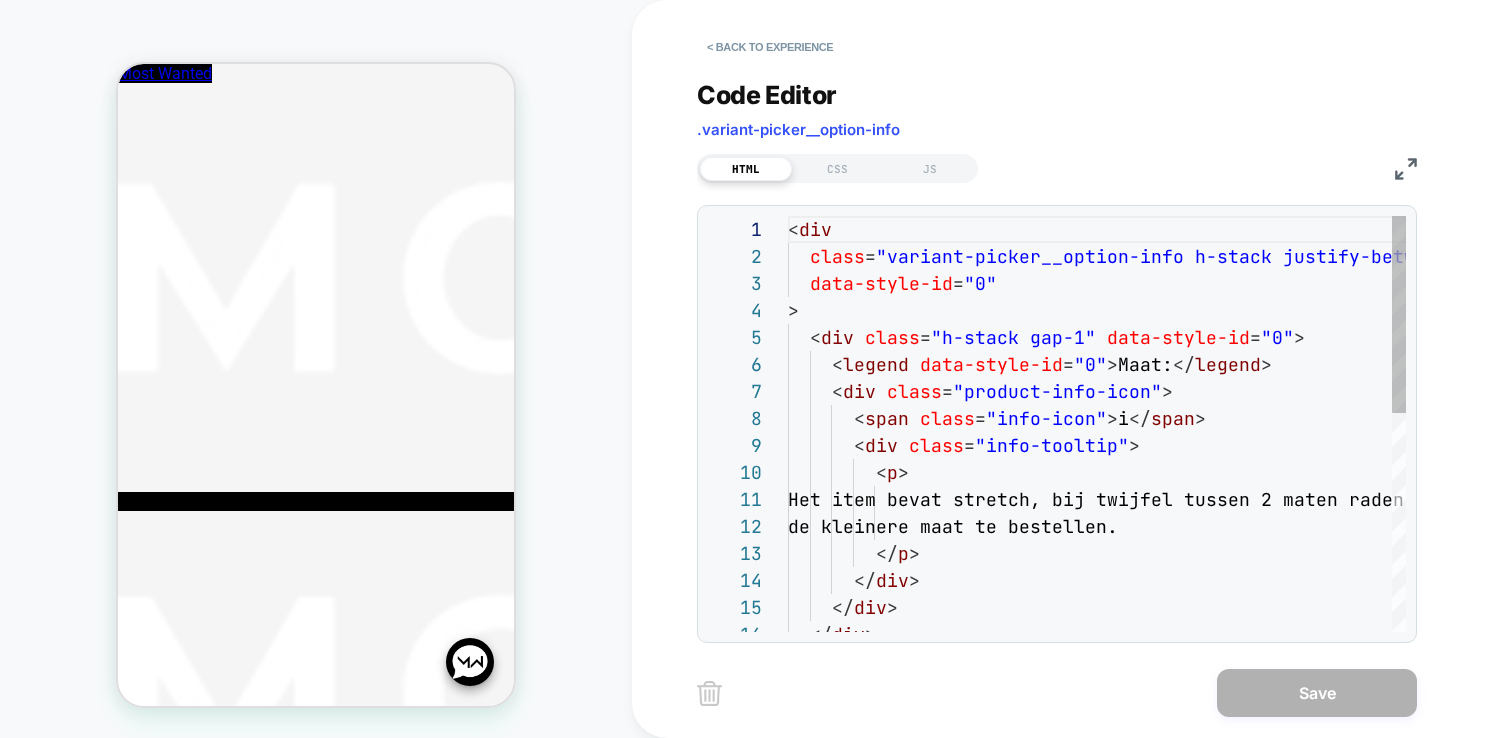 scroll, scrollTop: 270, scrollLeft: 0, axis: vertical 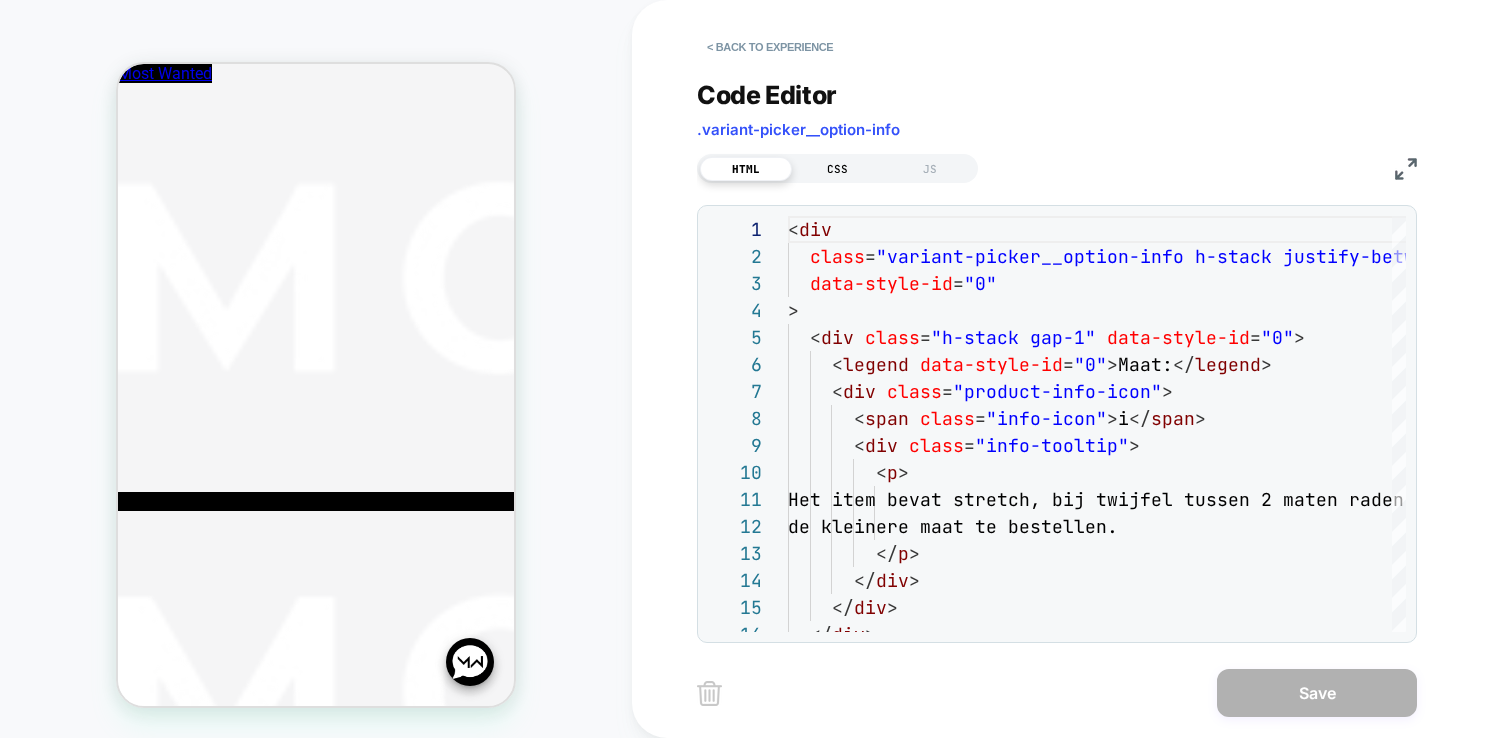 click on "CSS" at bounding box center [838, 169] 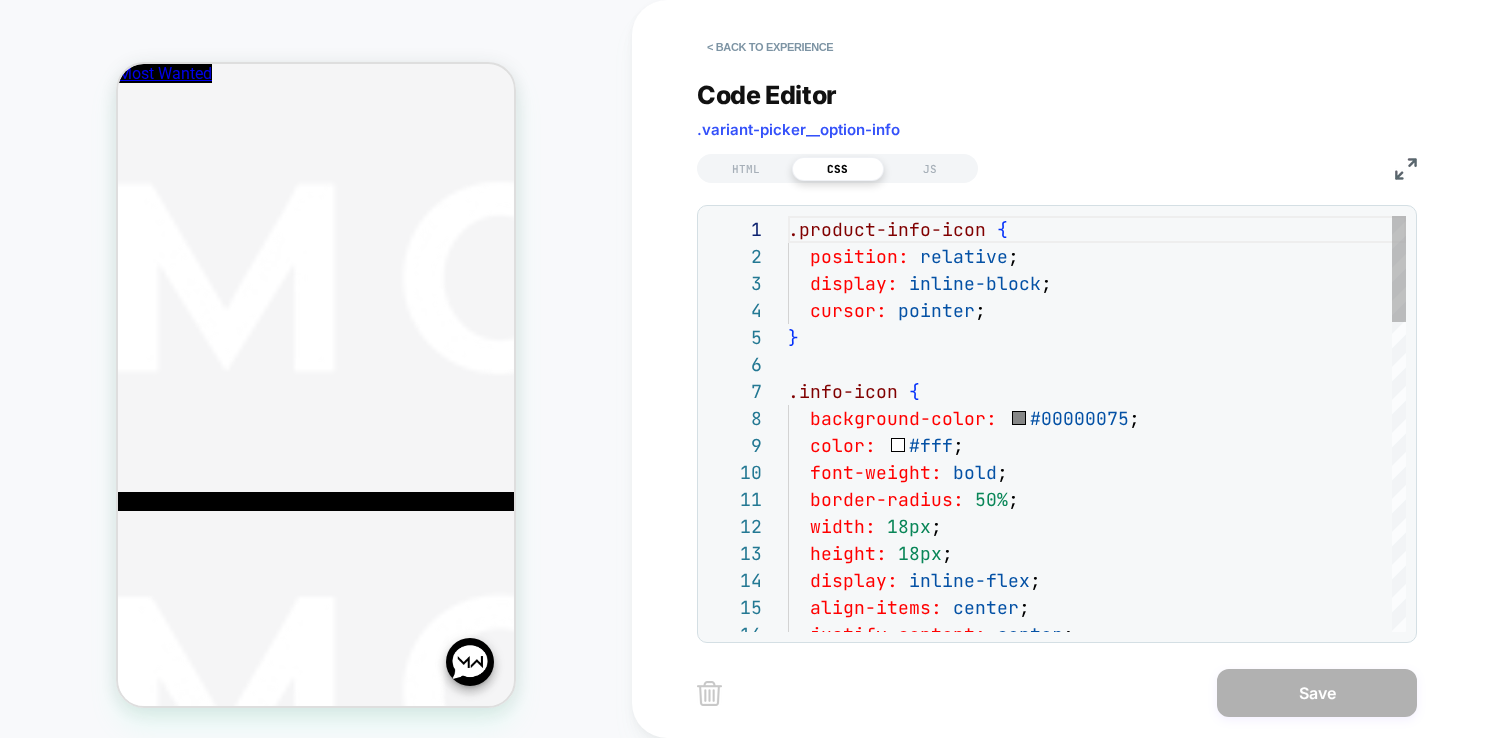 scroll, scrollTop: 135, scrollLeft: 0, axis: vertical 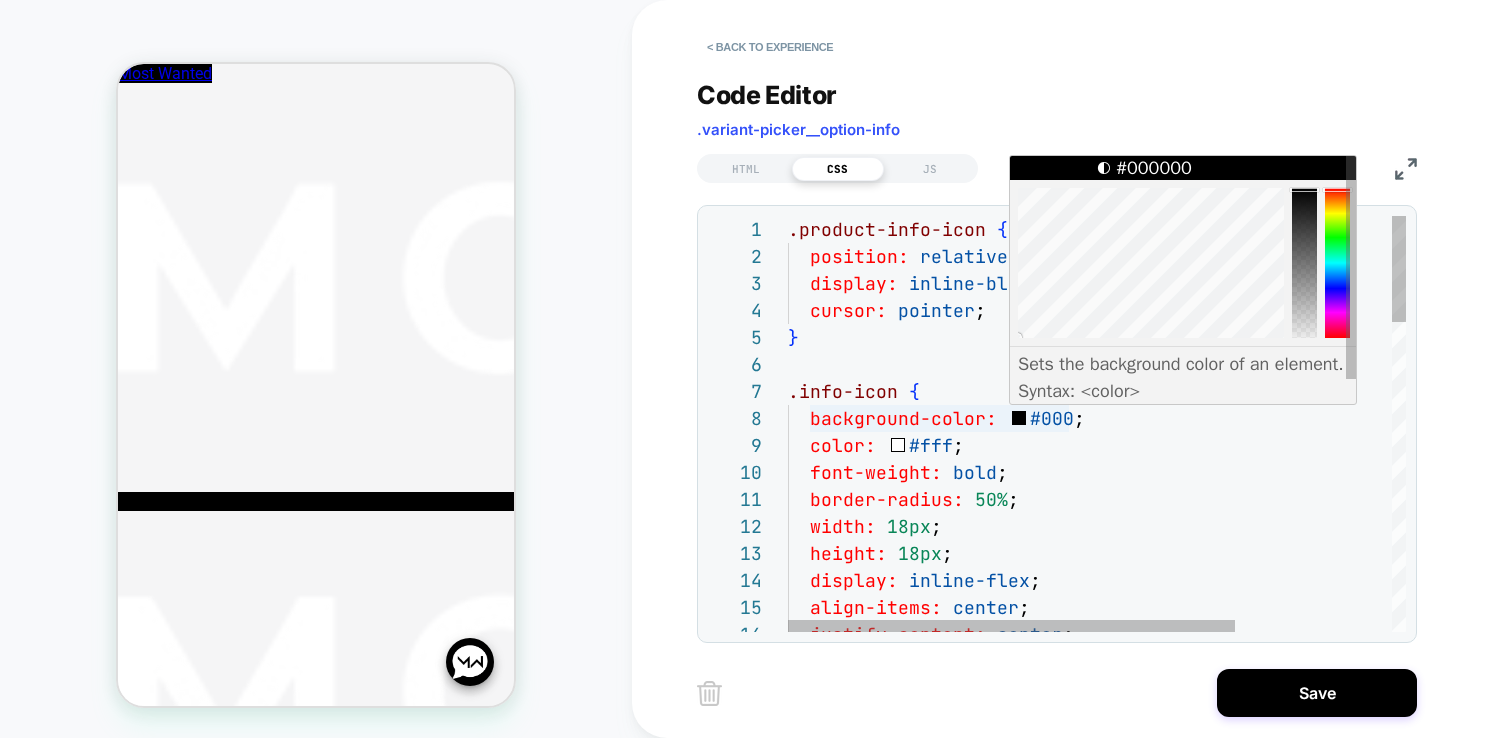 click on "display:   inline-flex ;    align-items:   center ;    justify-content:   center ;    position:   relative ;    display:   inline-block ;    cursor:   pointer ; } .info-icon   {    background-color:     #000 ;    color:     #fff ;    font-weight:   bold ;    border-radius:   50% ;    width:   18px ;    height:   18px ; .product-info-icon   {" at bounding box center (1205, 1031) 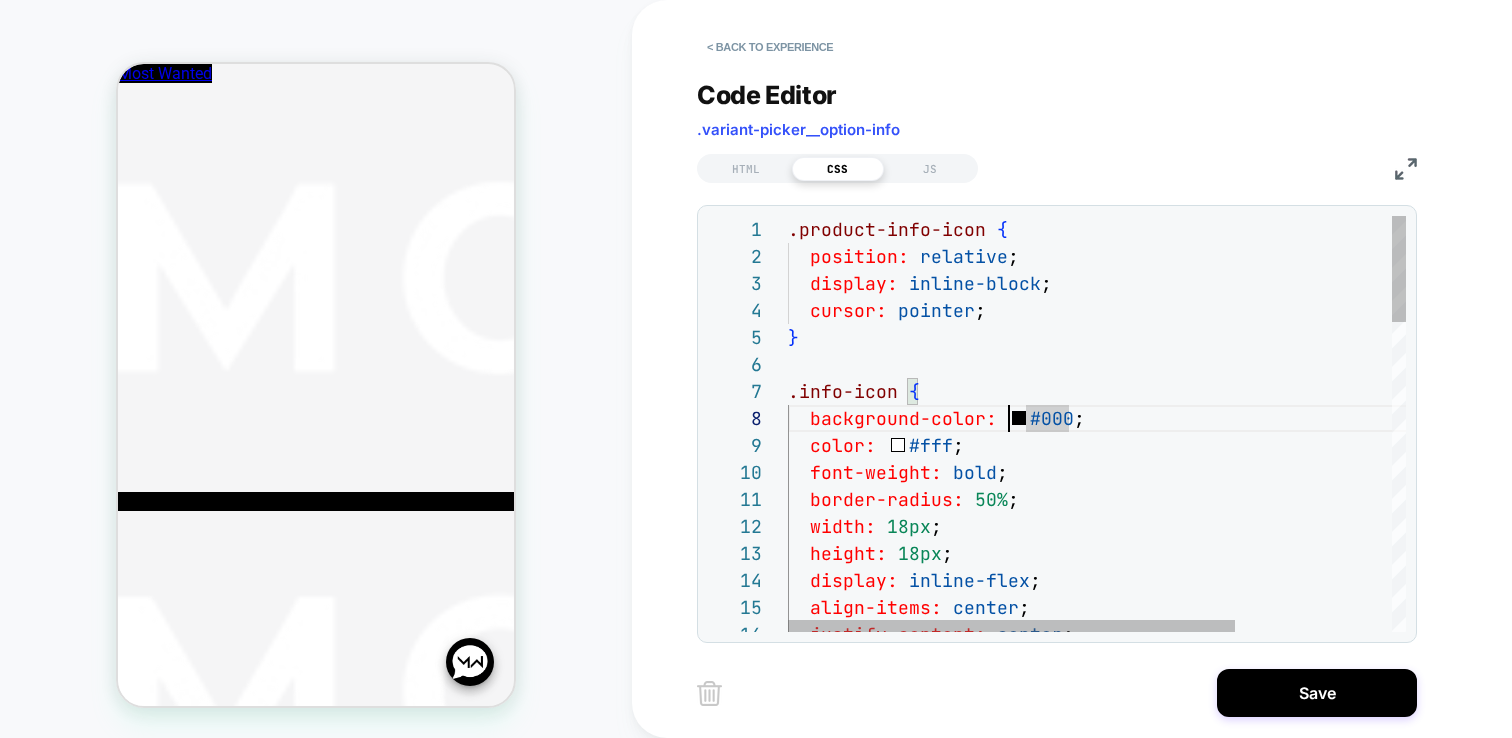 click on "display:   inline-flex ;    align-items:   center ;    justify-content:   center ;    position:   relative ;    display:   inline-block ;    cursor:   pointer ; } .info-icon   {    background-color:     #000 ;    color:     #fff ;    font-weight:   bold ;    border-radius:   50% ;    width:   18px ;    height:   18px ; .product-info-icon   {" at bounding box center (1205, 1031) 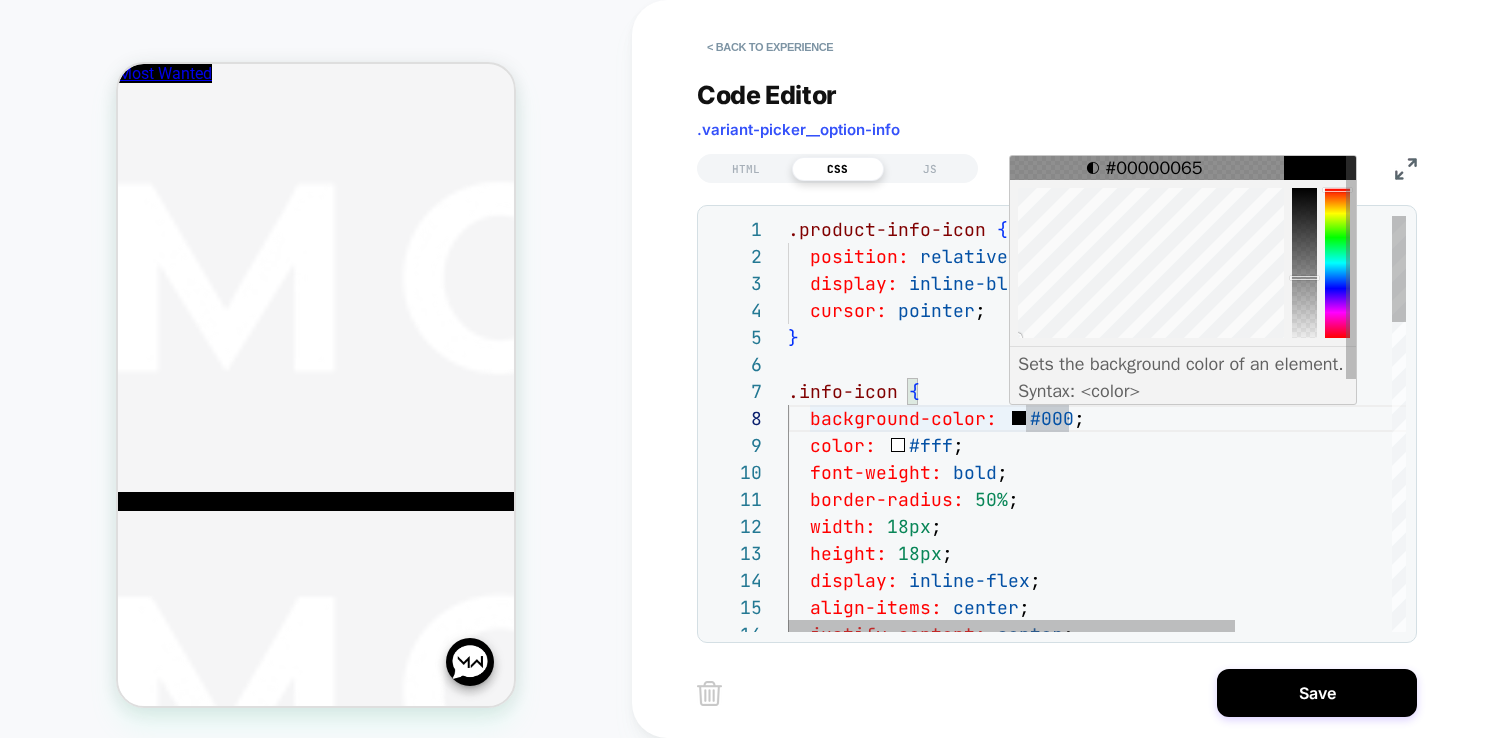 drag, startPoint x: 1313, startPoint y: 210, endPoint x: 1313, endPoint y: 276, distance: 66 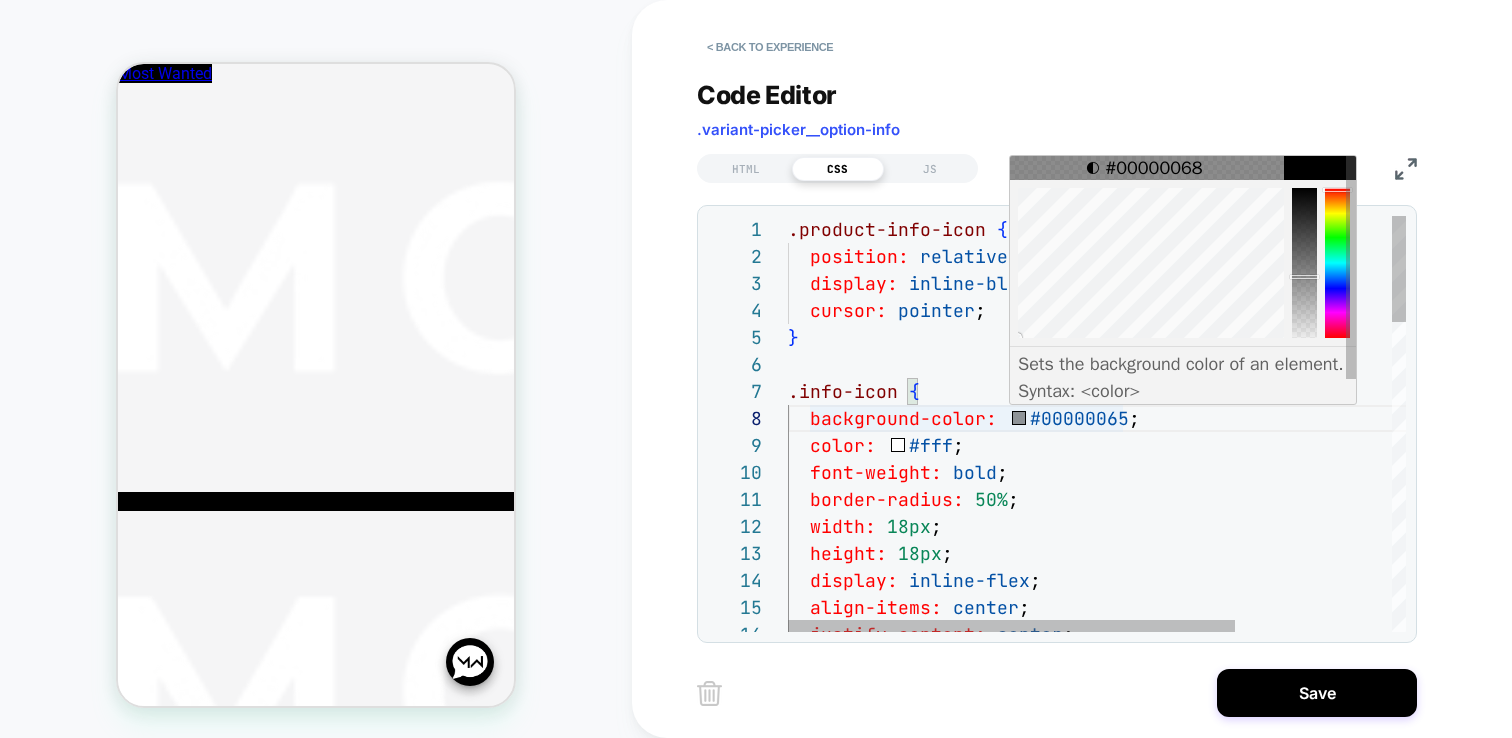 click at bounding box center (1304, 277) 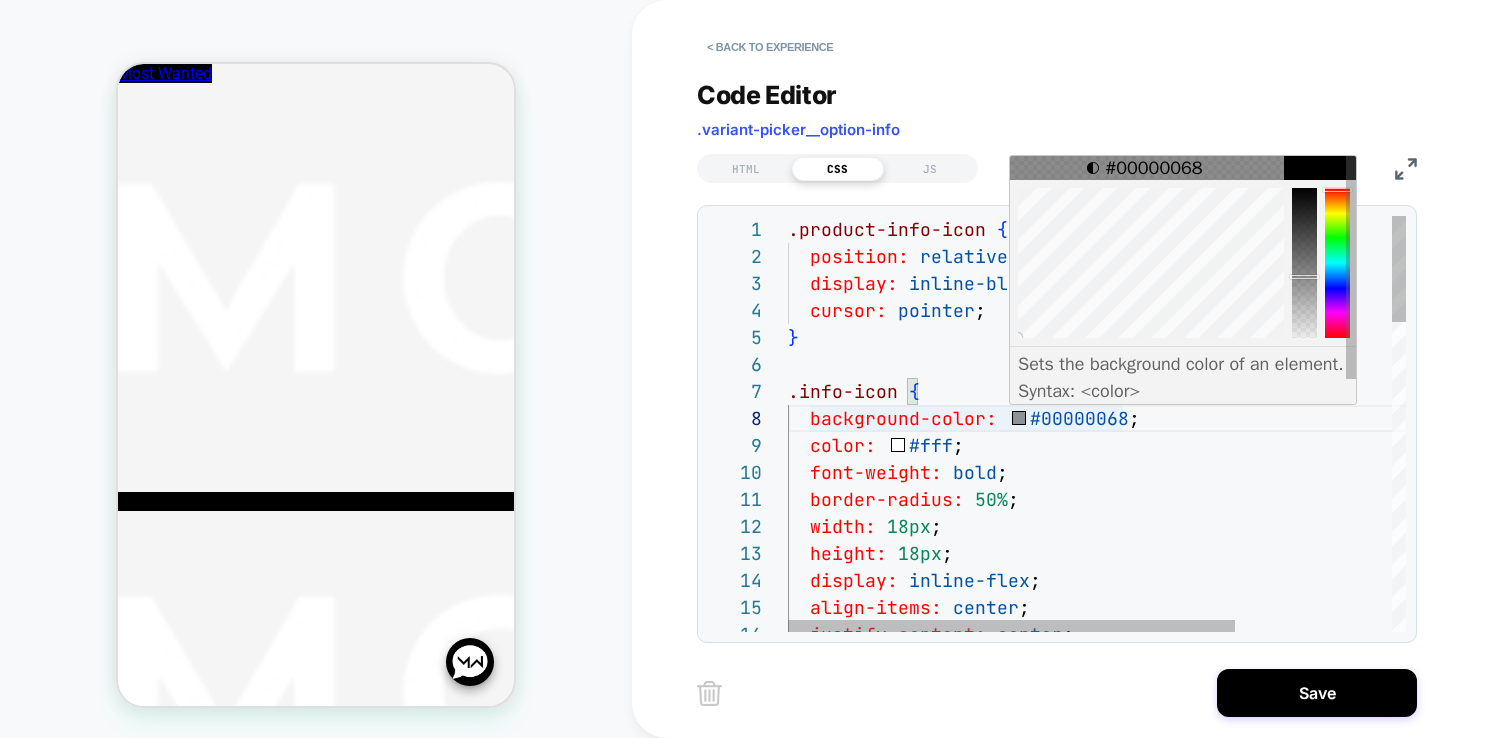 scroll, scrollTop: 189, scrollLeft: 221, axis: both 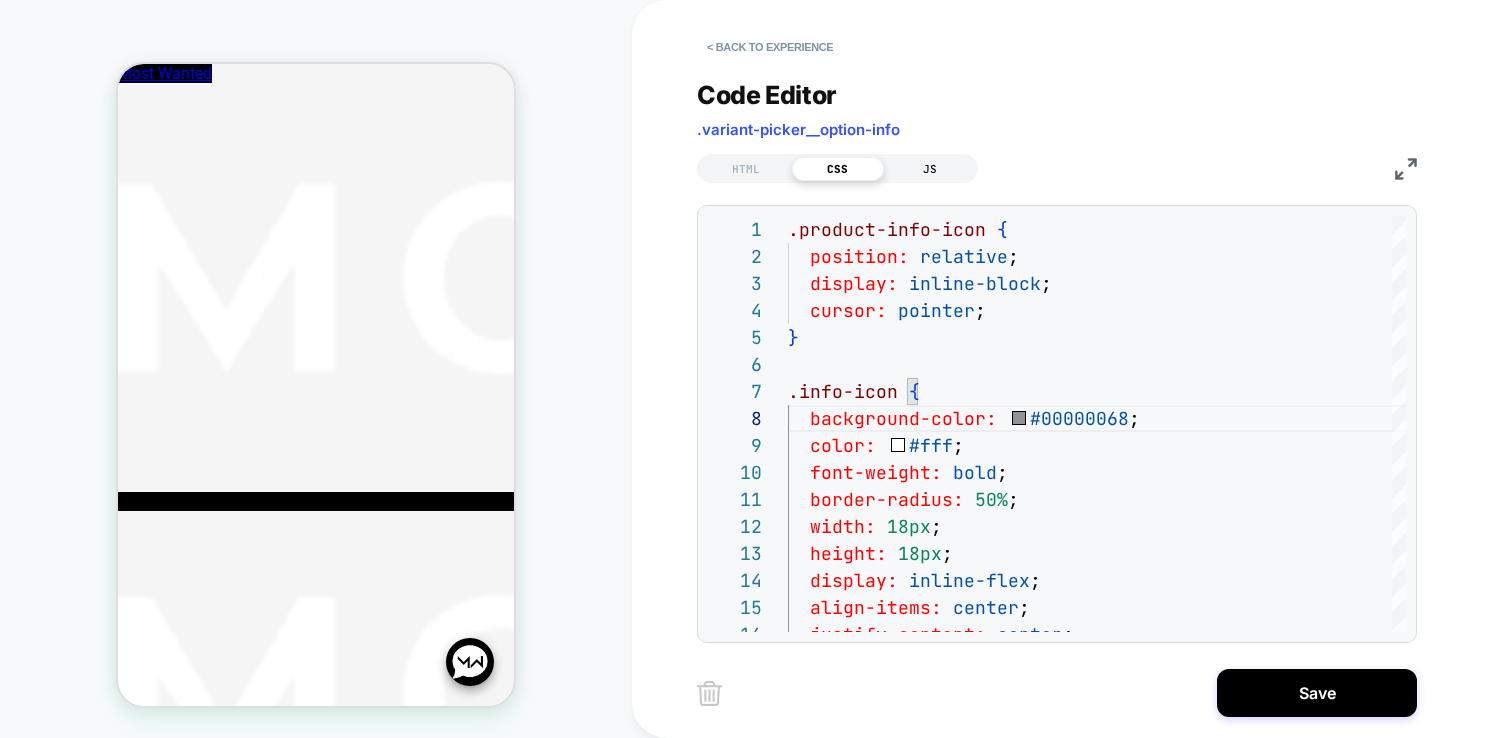 click on "JS" at bounding box center (930, 169) 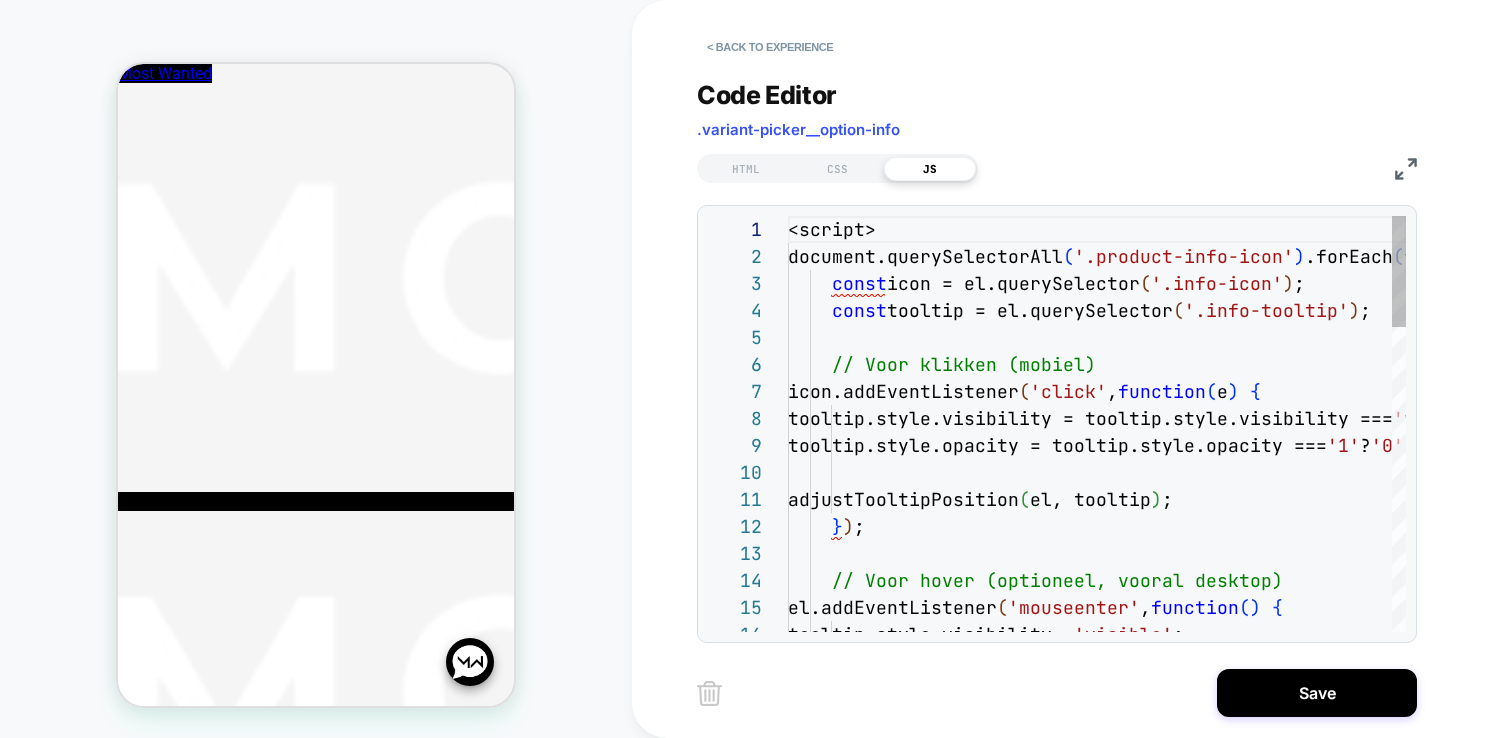 scroll, scrollTop: 270, scrollLeft: 0, axis: vertical 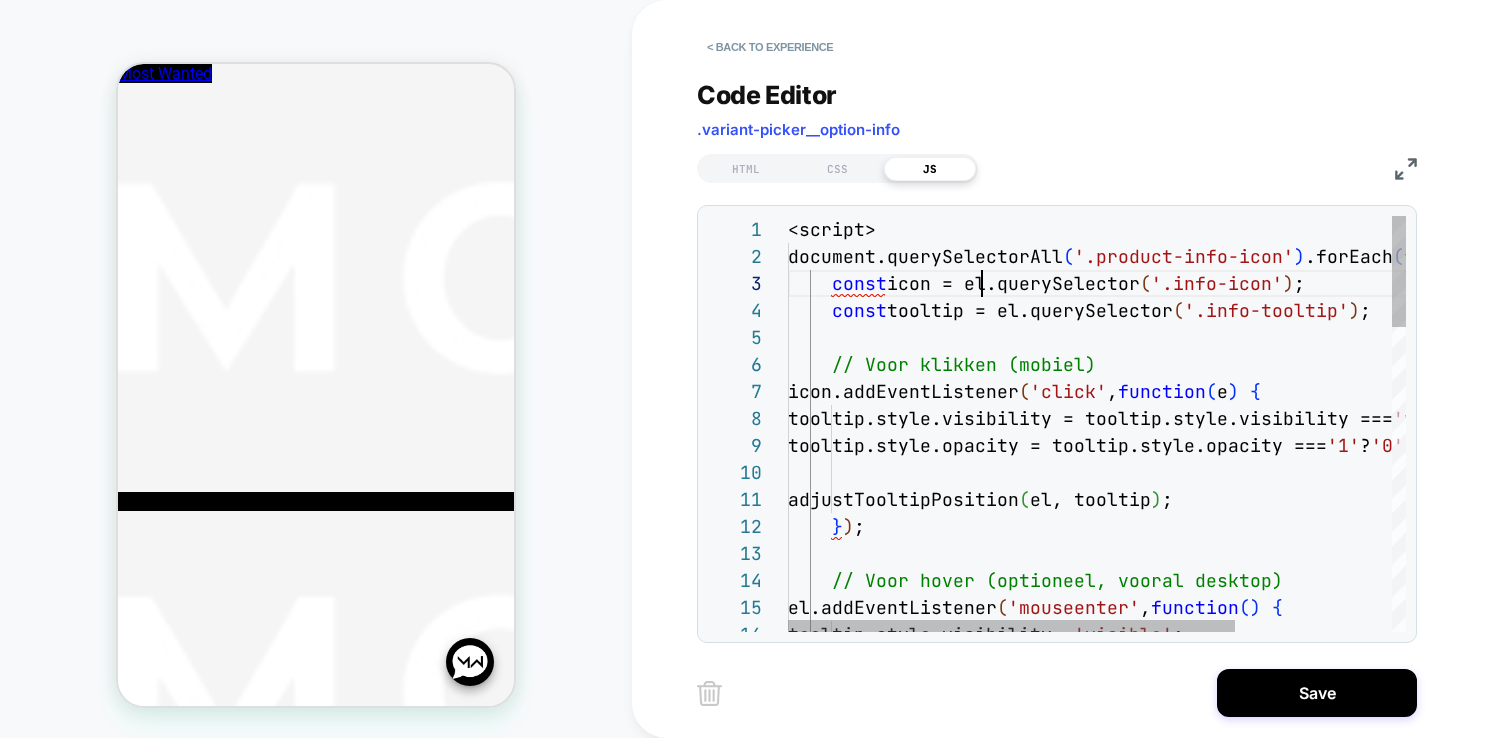 type on "**********" 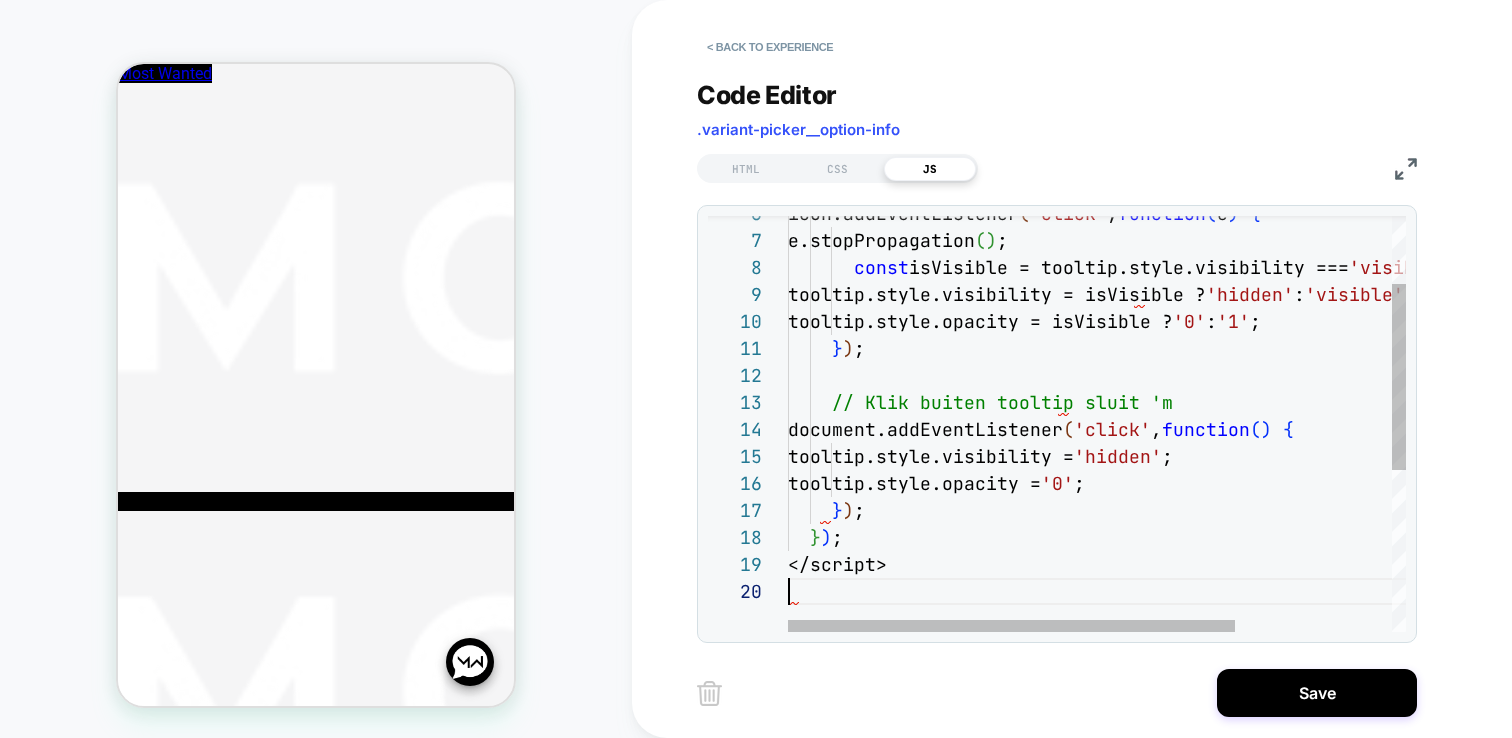scroll, scrollTop: 243, scrollLeft: 0, axis: vertical 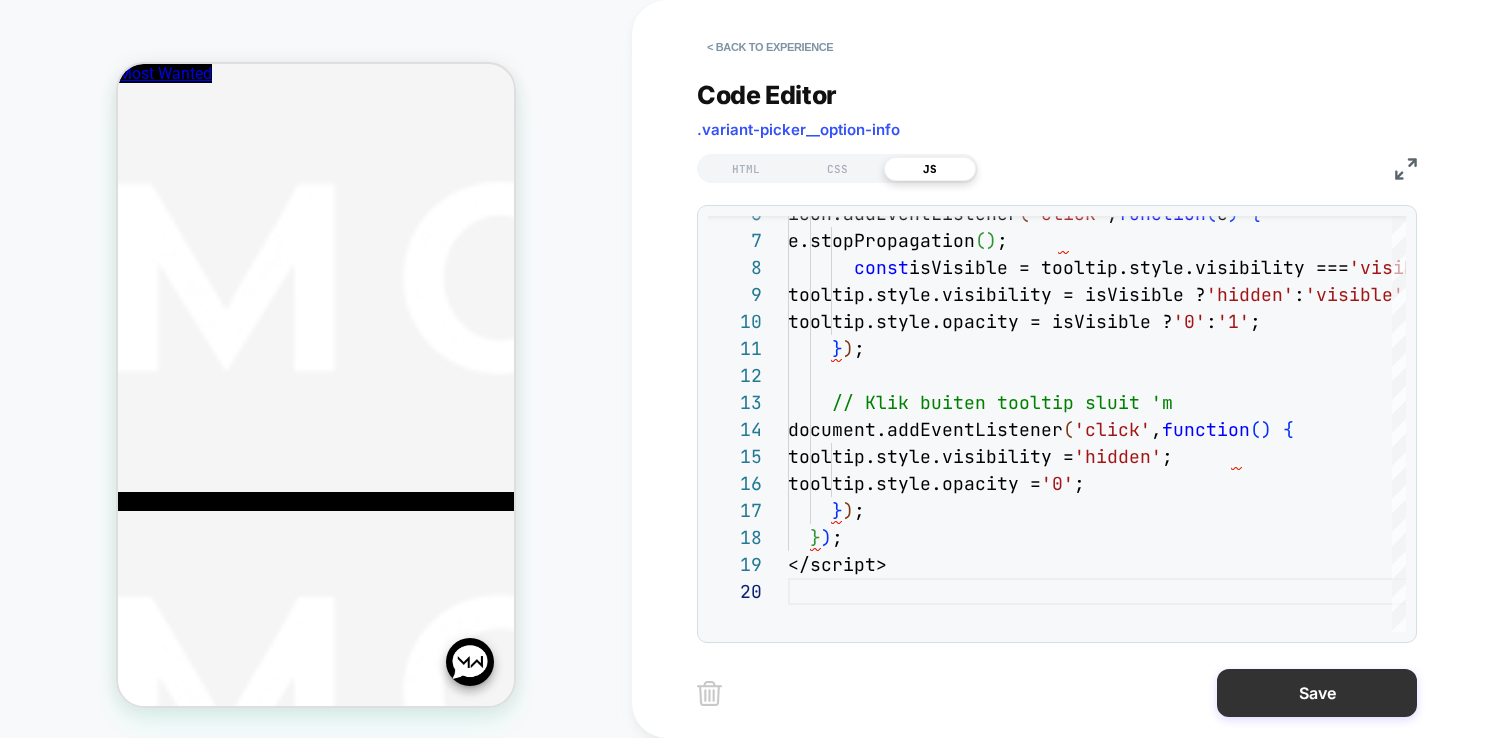 click on "Save" at bounding box center [1317, 693] 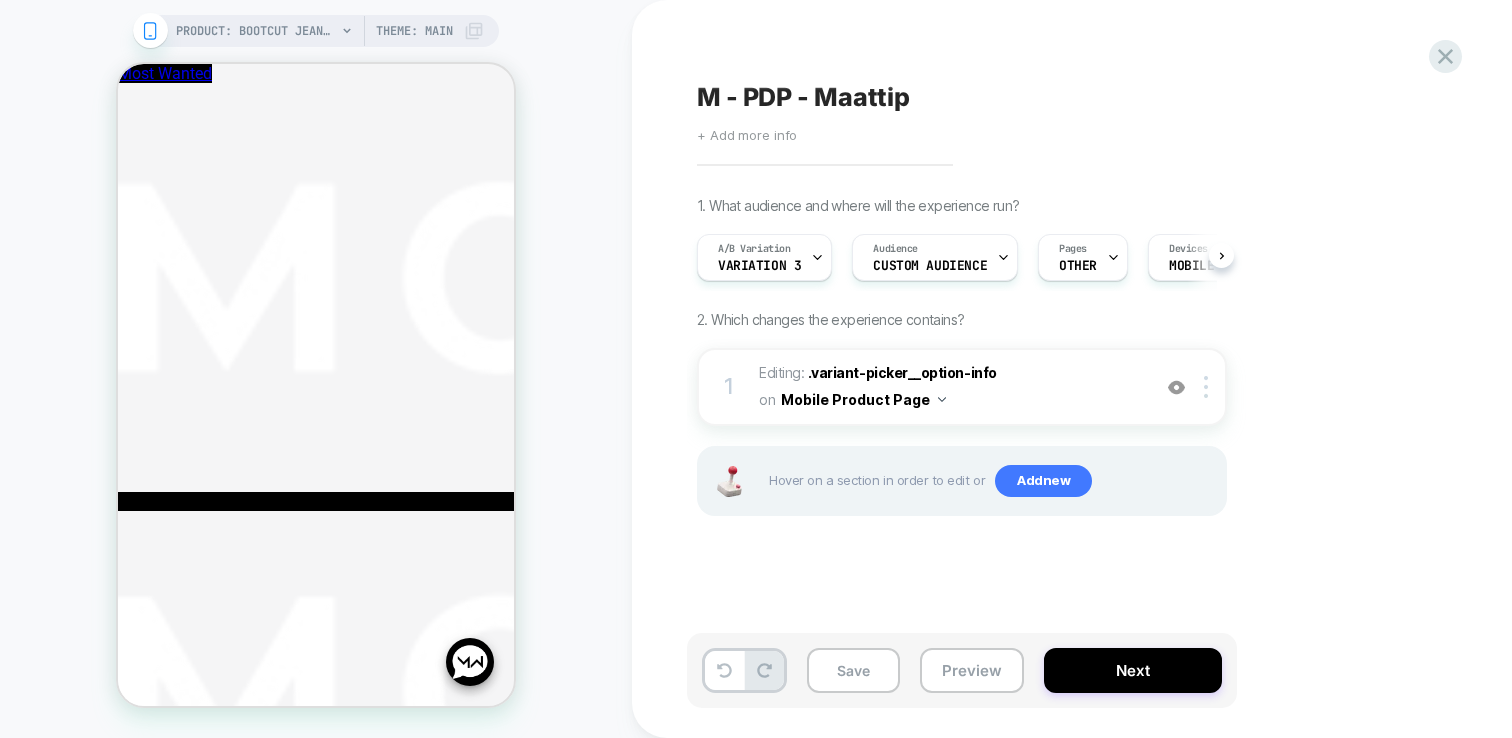 scroll, scrollTop: 0, scrollLeft: 1, axis: horizontal 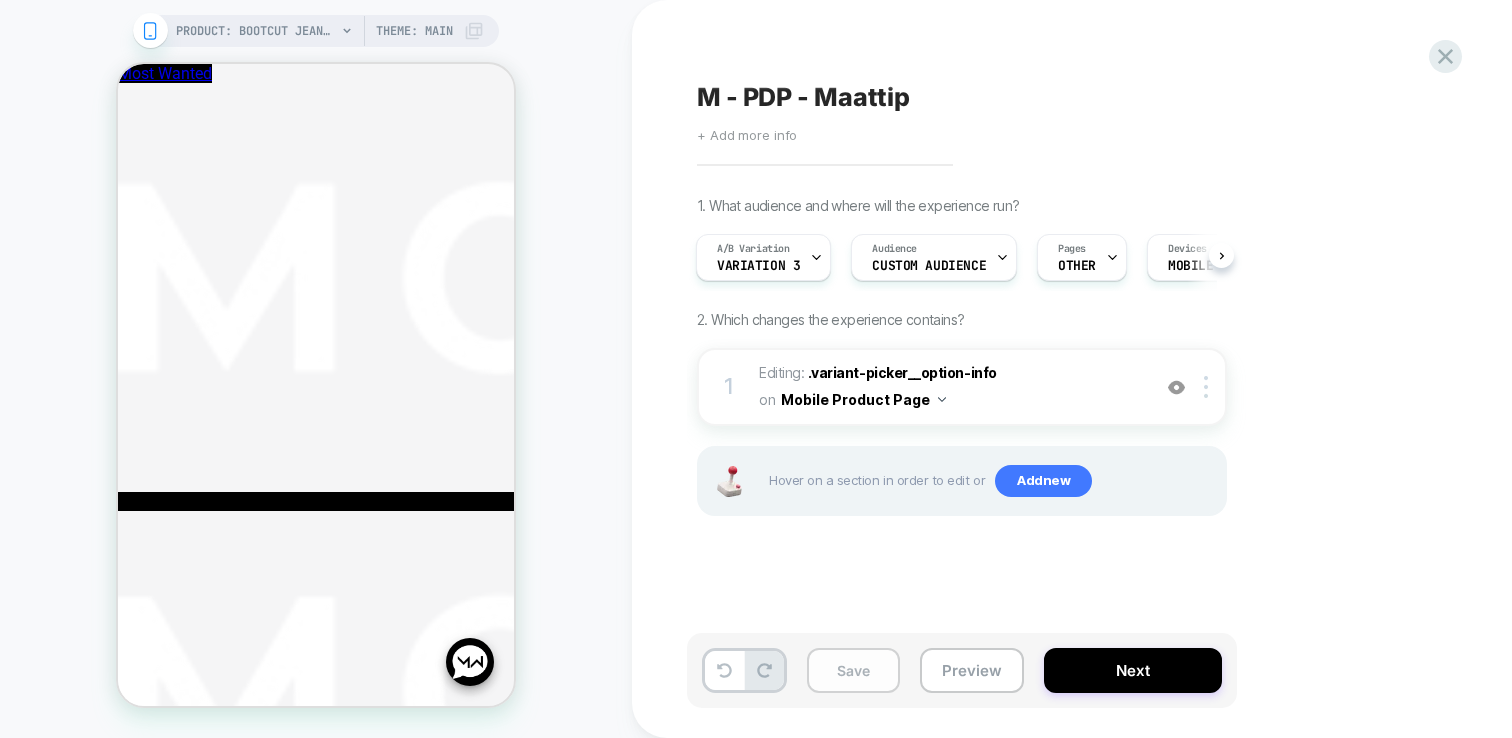 click on "Save" at bounding box center [853, 670] 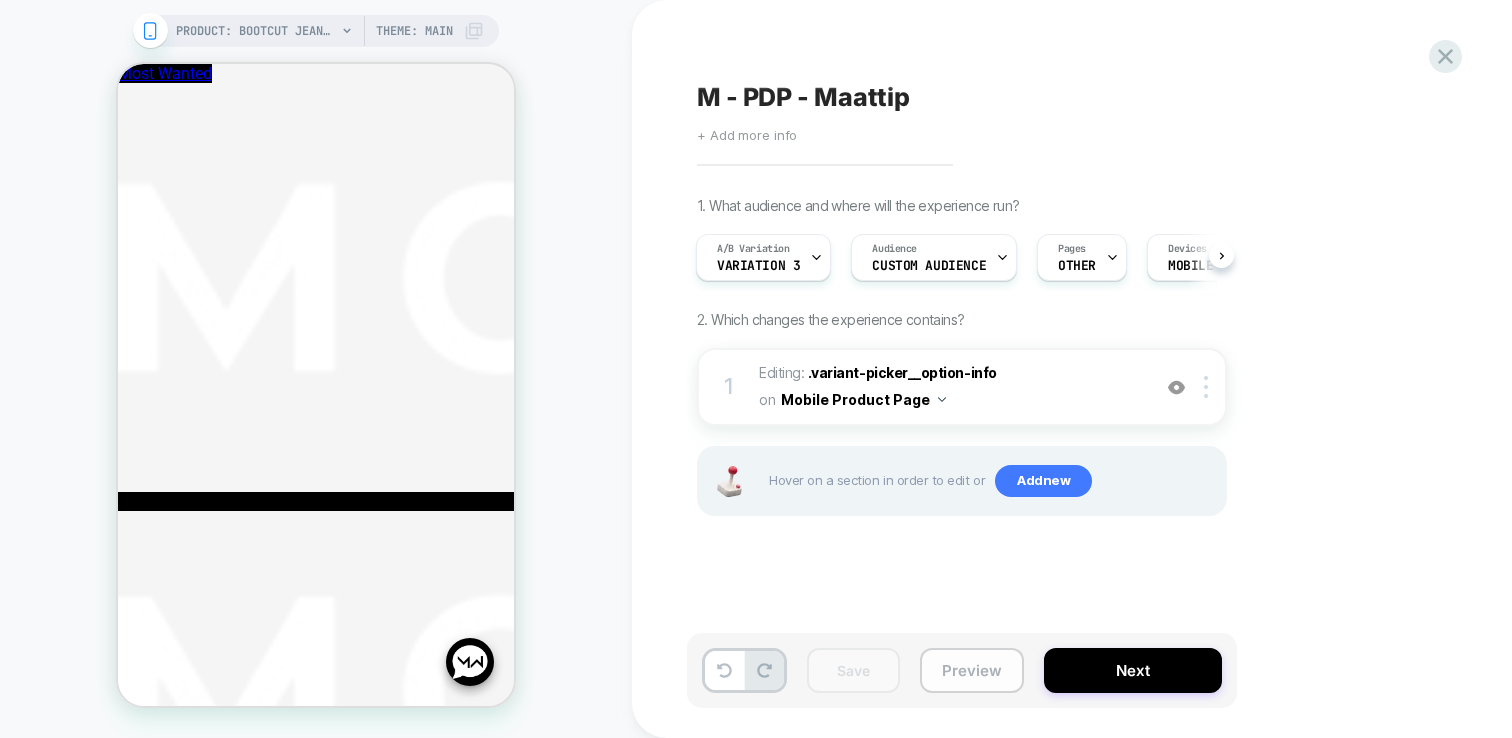 click on "Preview" at bounding box center [972, 670] 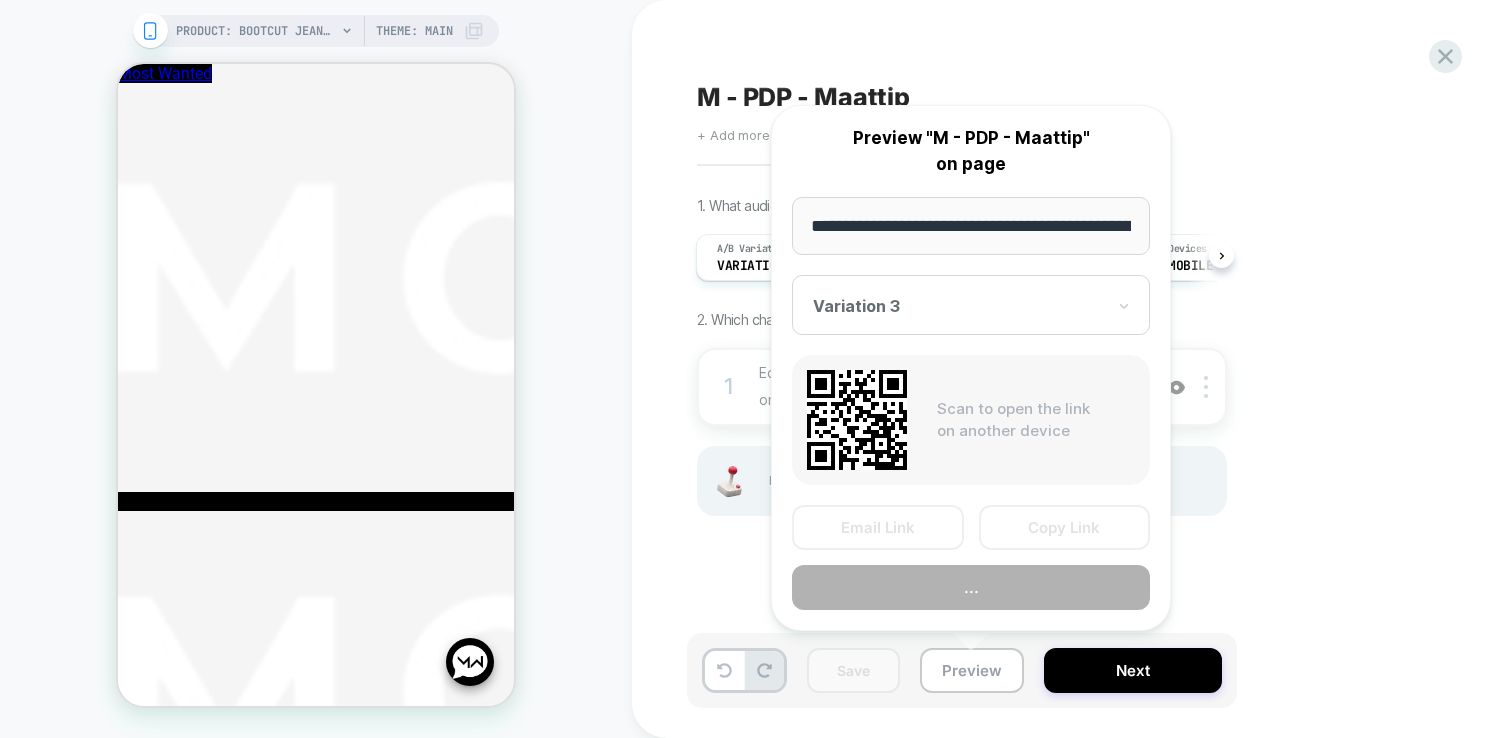 scroll, scrollTop: 0, scrollLeft: 317, axis: horizontal 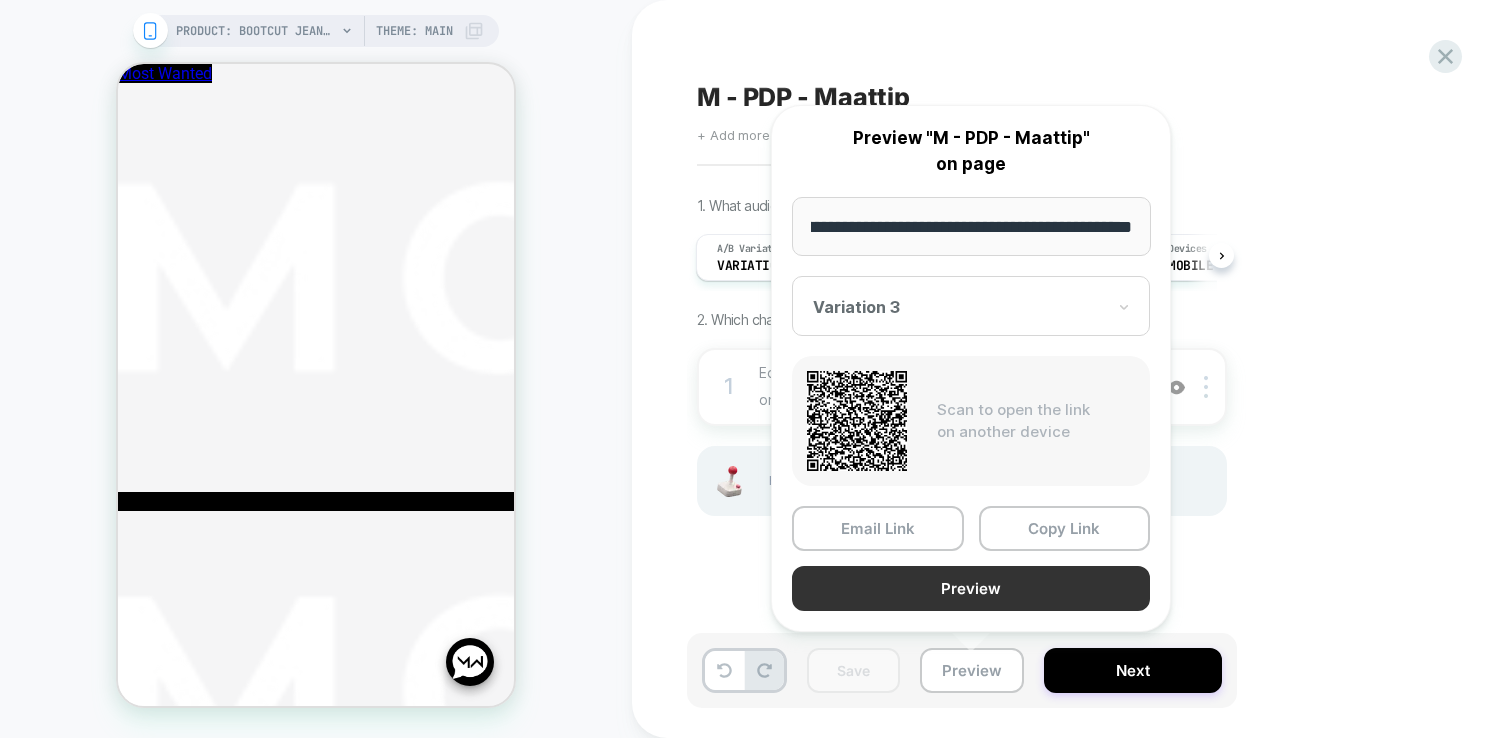 click on "Preview" at bounding box center (971, 588) 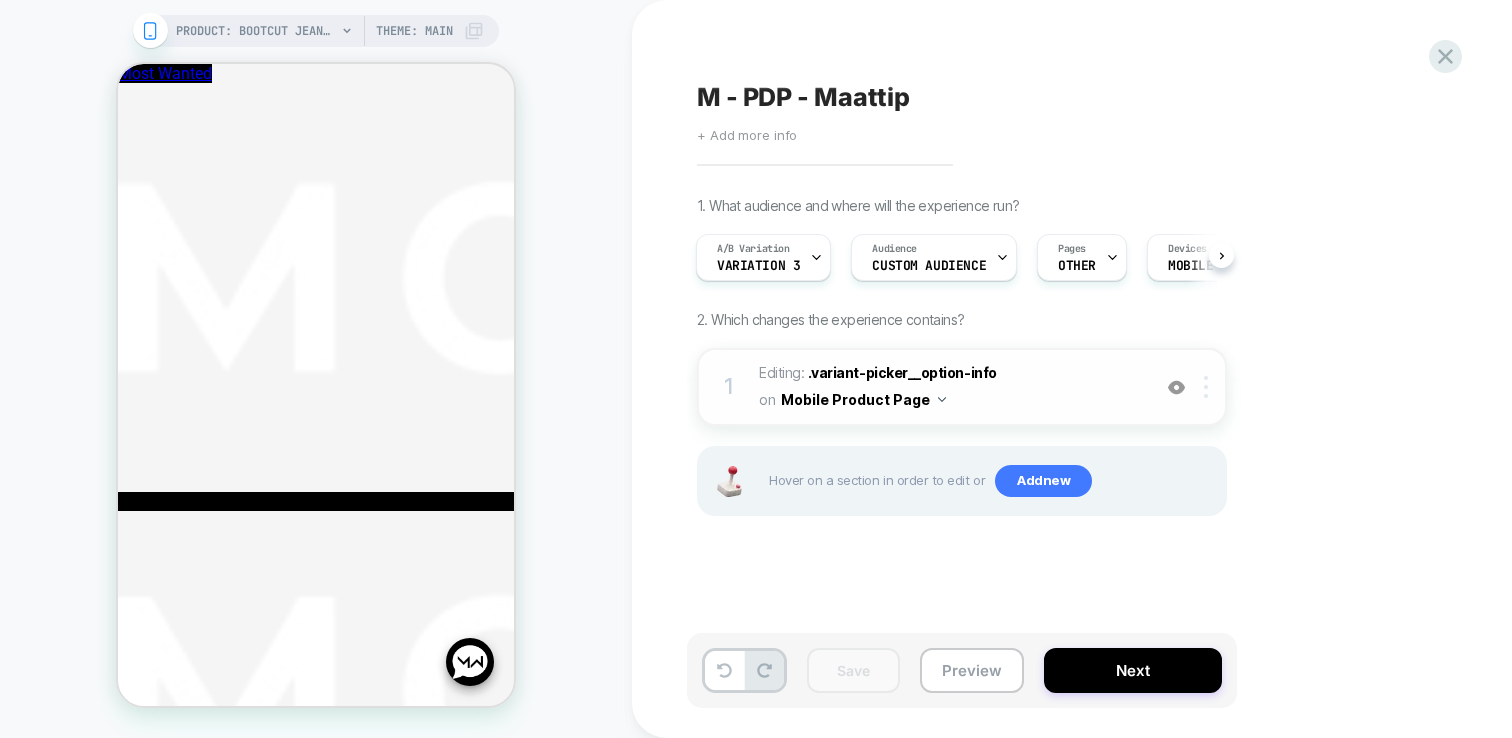 click at bounding box center [1209, 387] 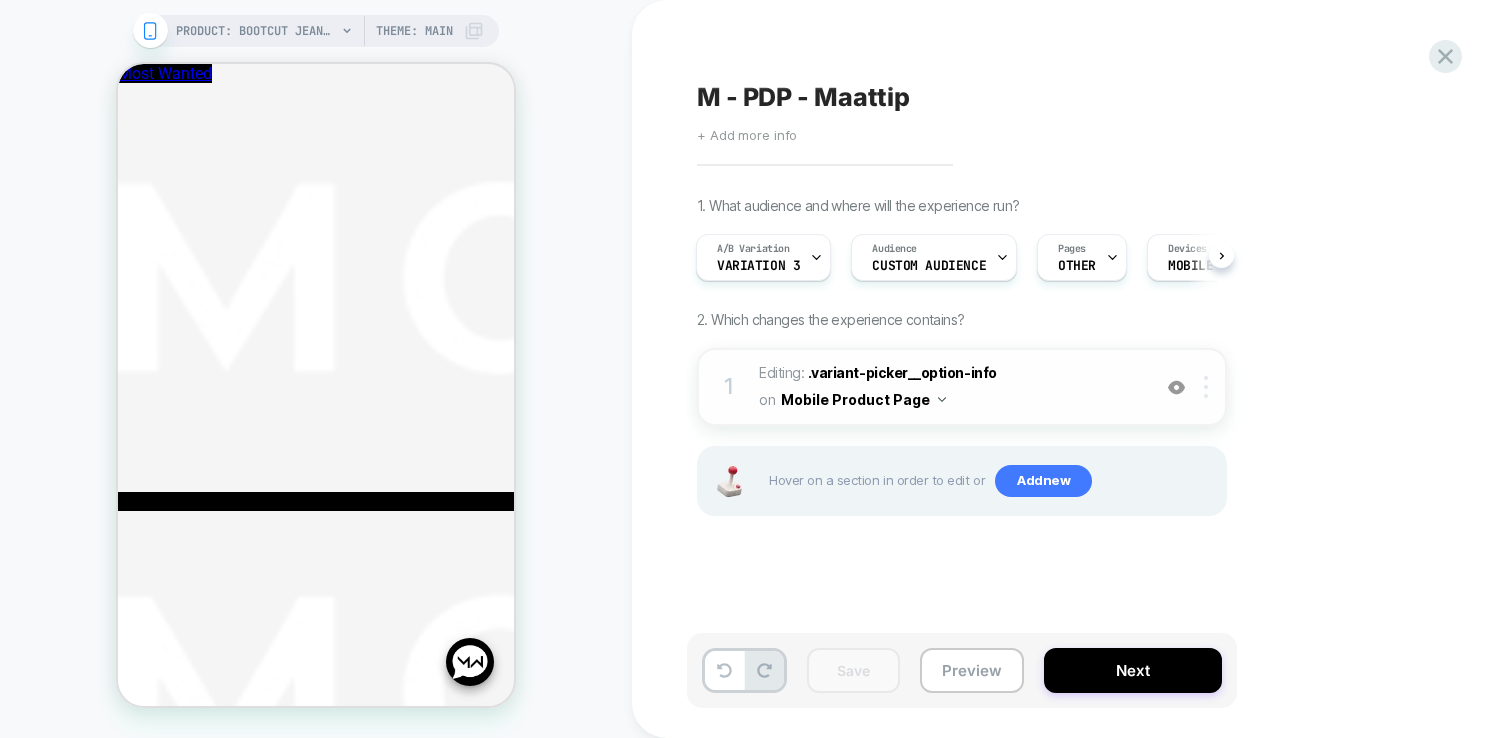 click at bounding box center (1209, 387) 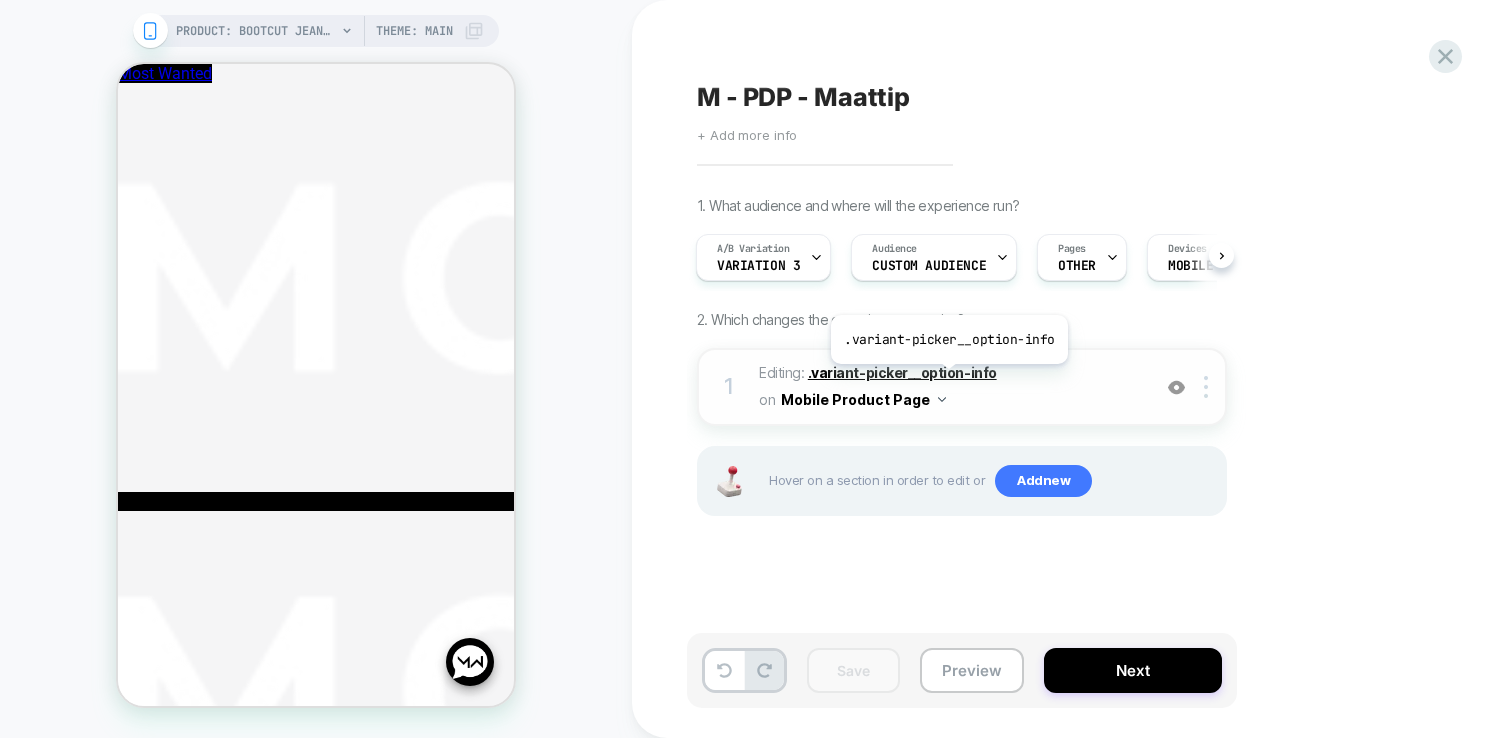 click on ".variant-picker__option-info" at bounding box center (902, 372) 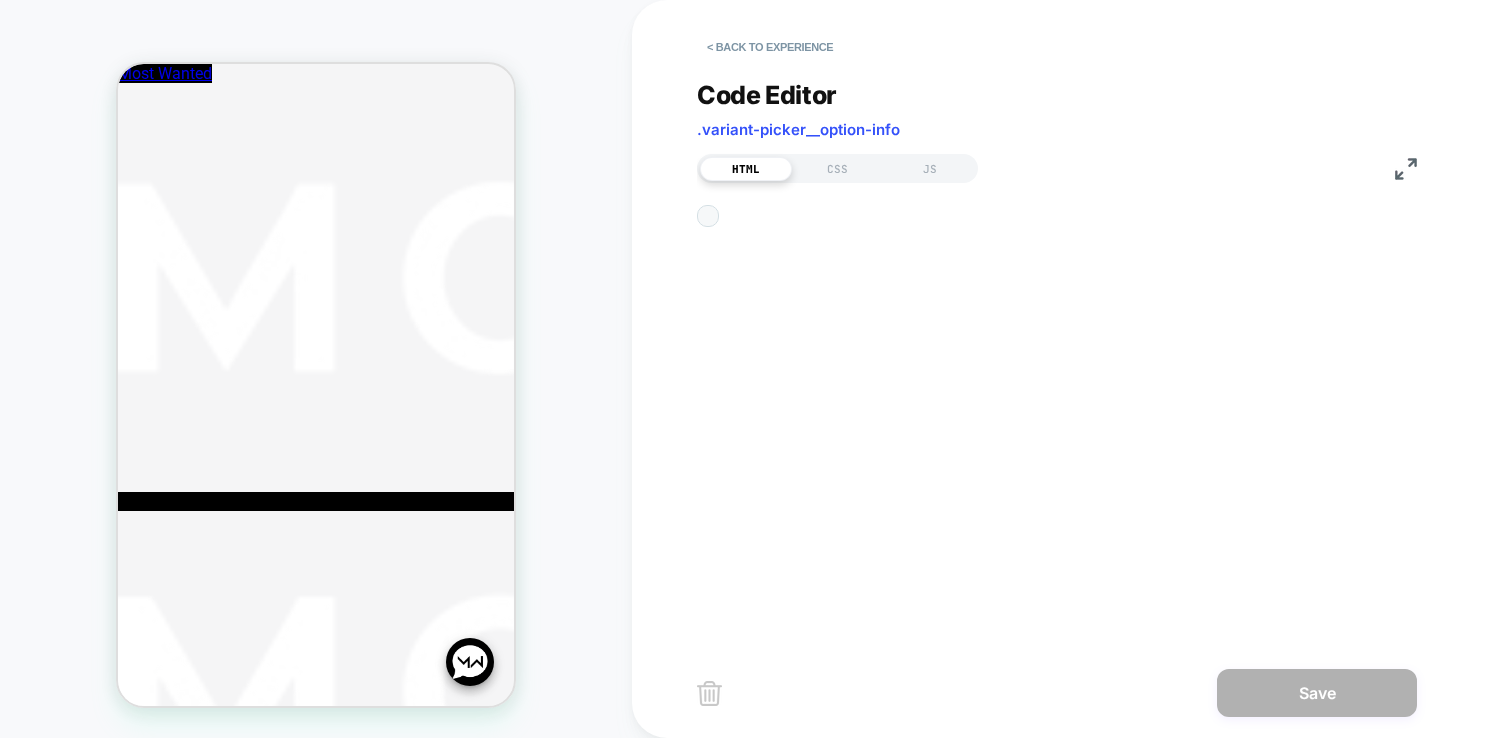 scroll, scrollTop: 270, scrollLeft: 0, axis: vertical 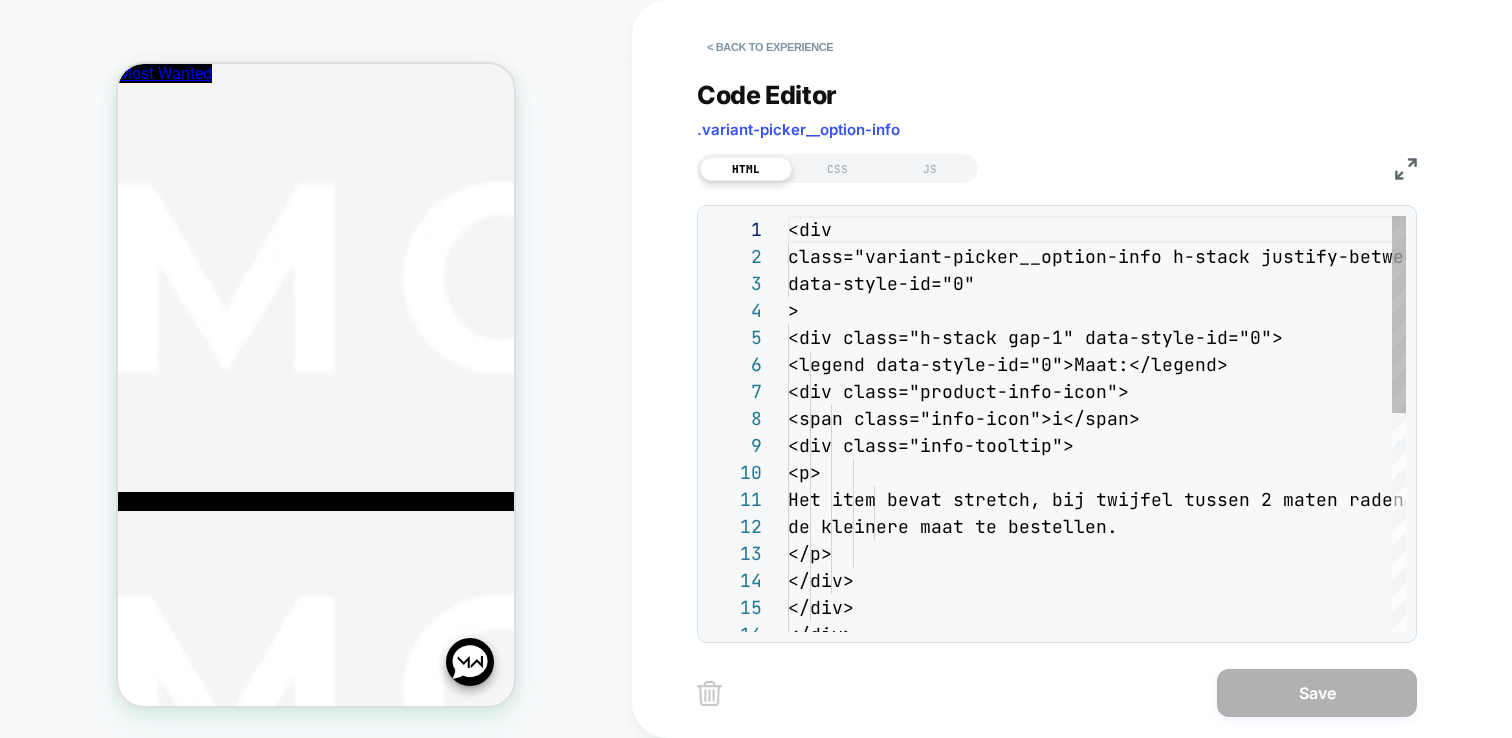click on "<div   class="variant-picker__option-info h-stack justi fy-between gap-2"   data-style-id="0" >   <div class="h-stack gap-1" data-style-id="0">     <legend data-style-id="0">Maat:</legend>     <div class="product-info-icon">       <span class="info-icon">i</span>       <div class="info-tooltip">         <p>           Het item bevat stretch, bij twijfel tuss en 2 maten raden we je aan om           de kleinere maat te bestellen.         </p>       </div>     </div>   </div>" at bounding box center (1097, 653) 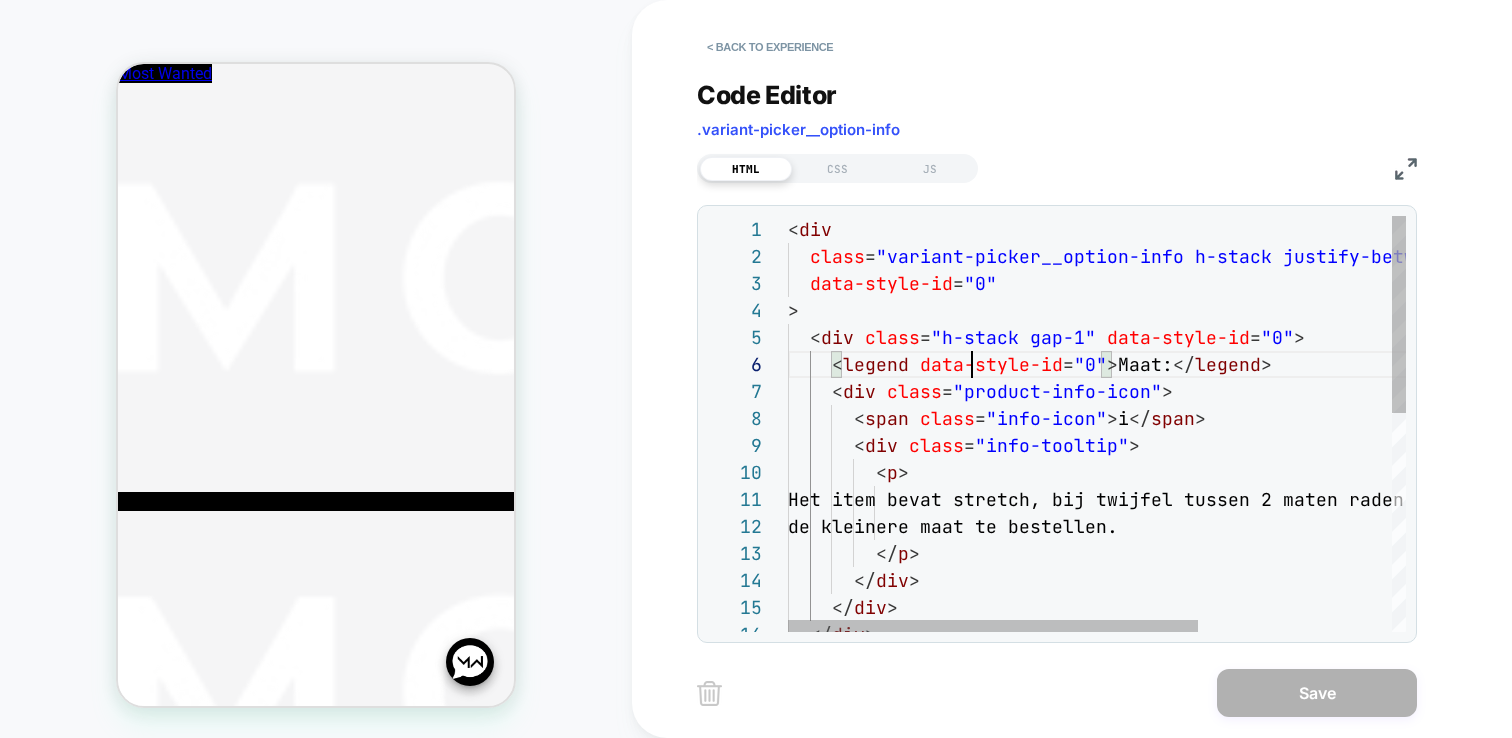 type on "**********" 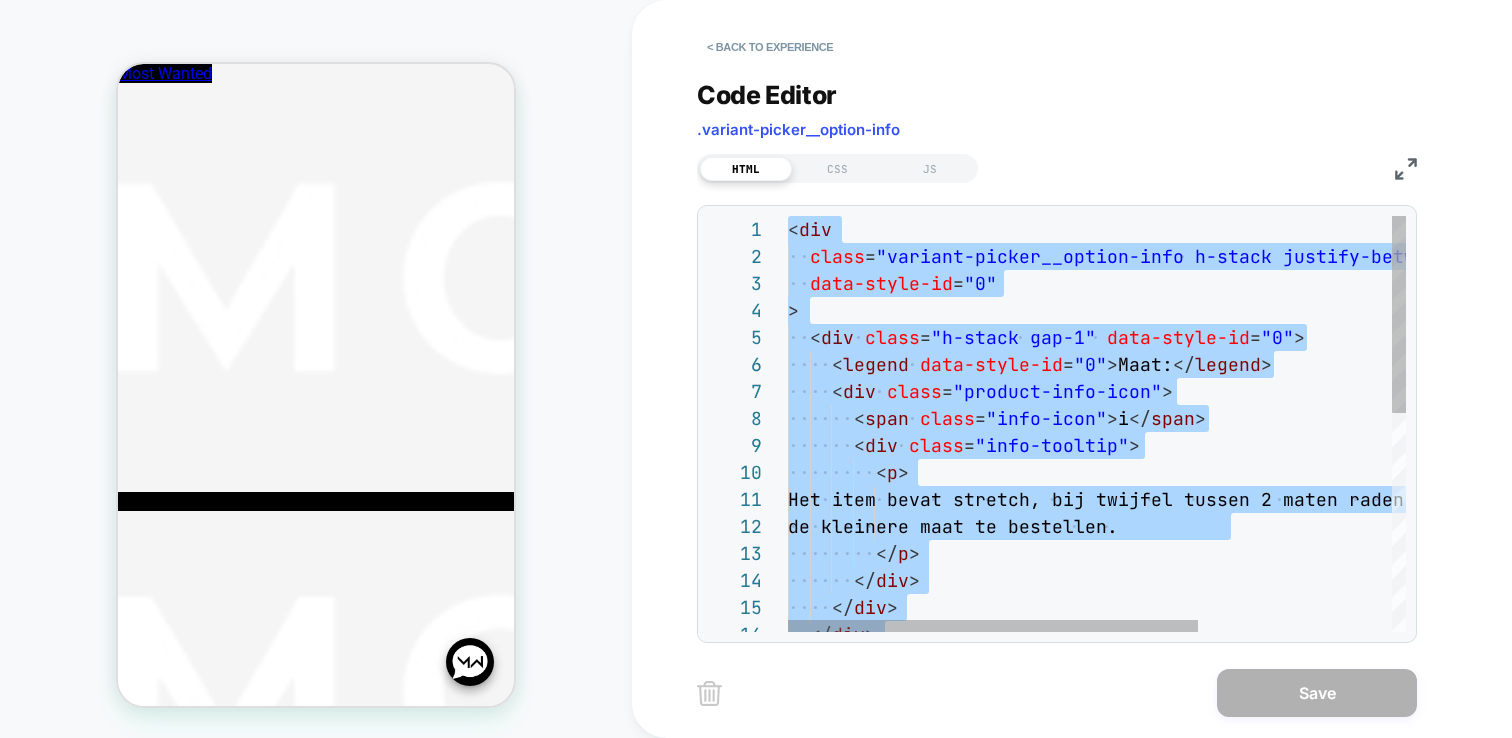 scroll, scrollTop: 0, scrollLeft: 0, axis: both 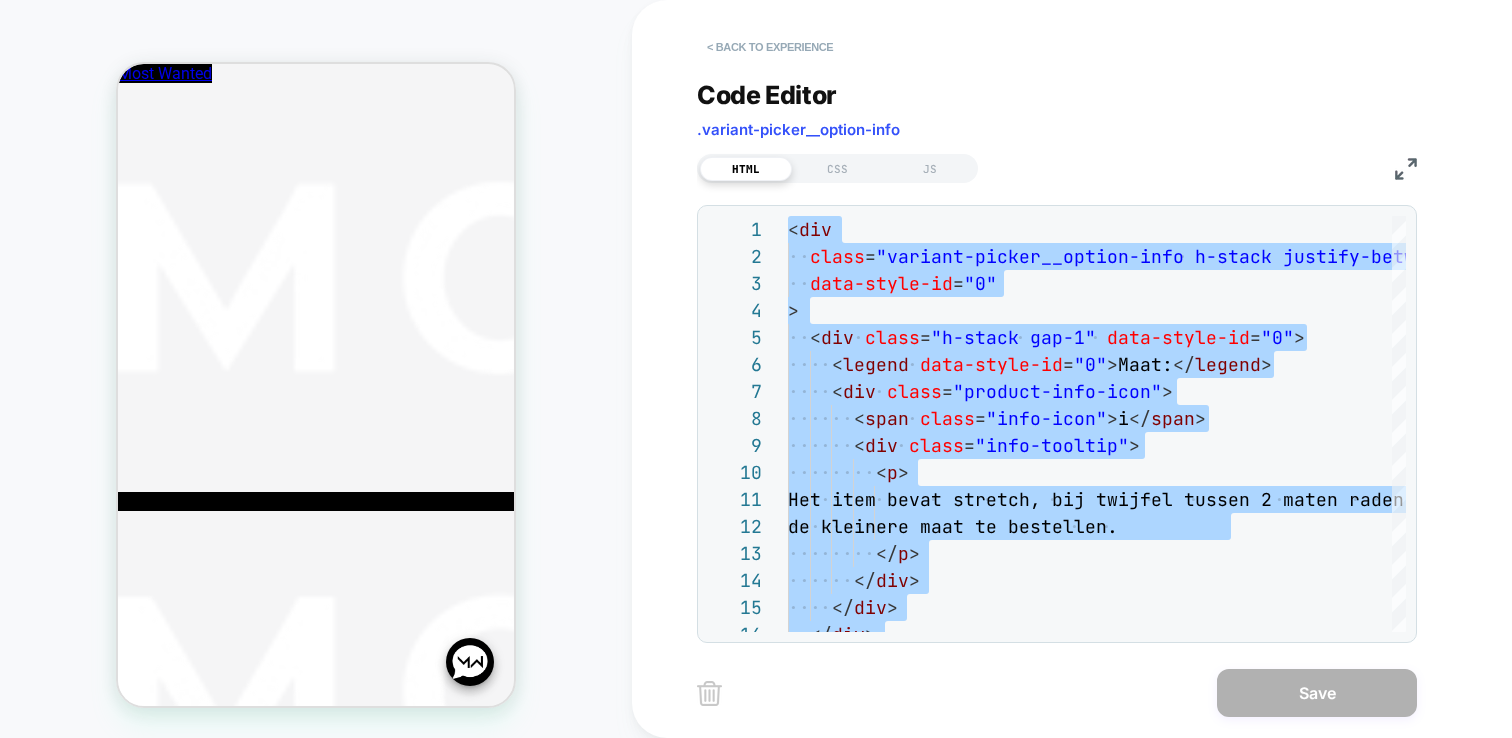 click on "< Back to experience" at bounding box center (770, 47) 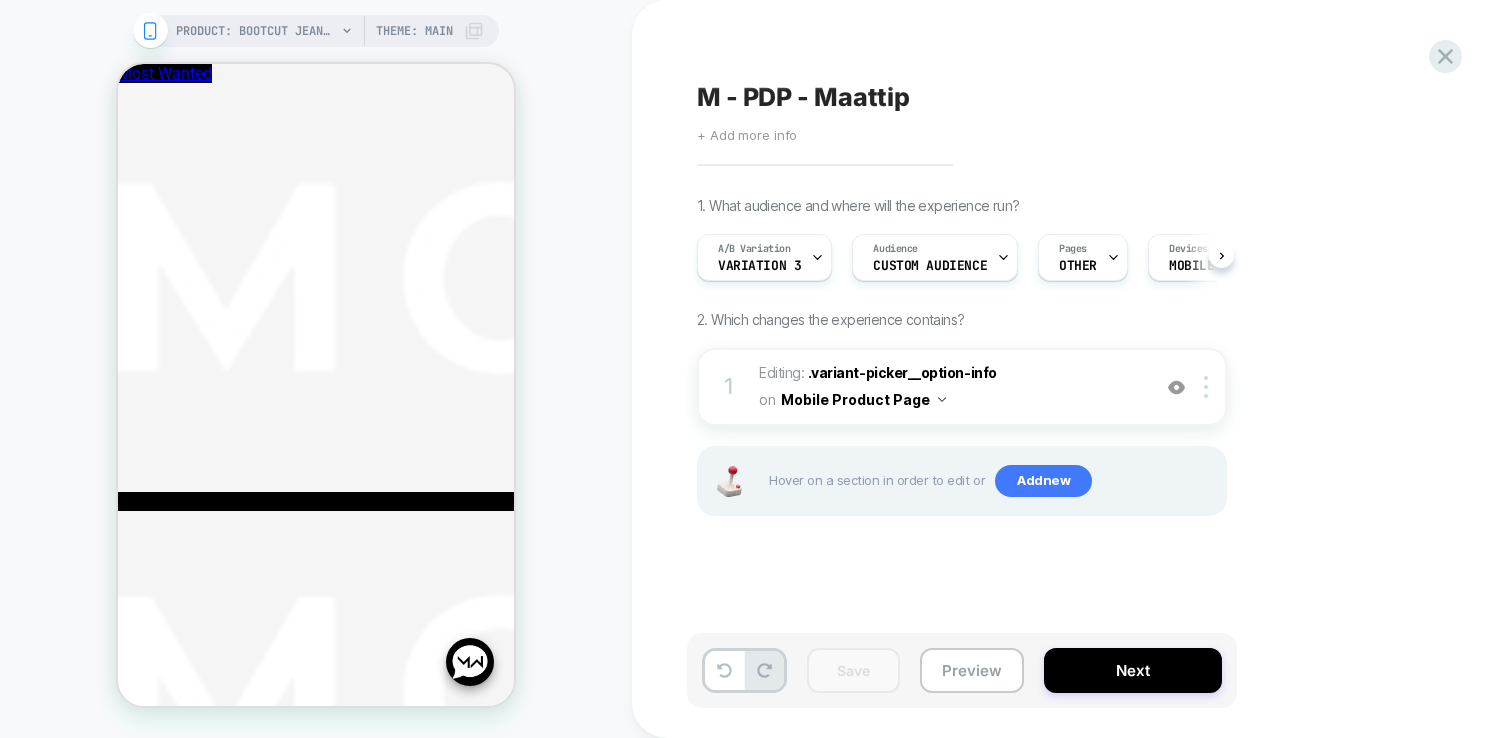 scroll, scrollTop: 0, scrollLeft: 1, axis: horizontal 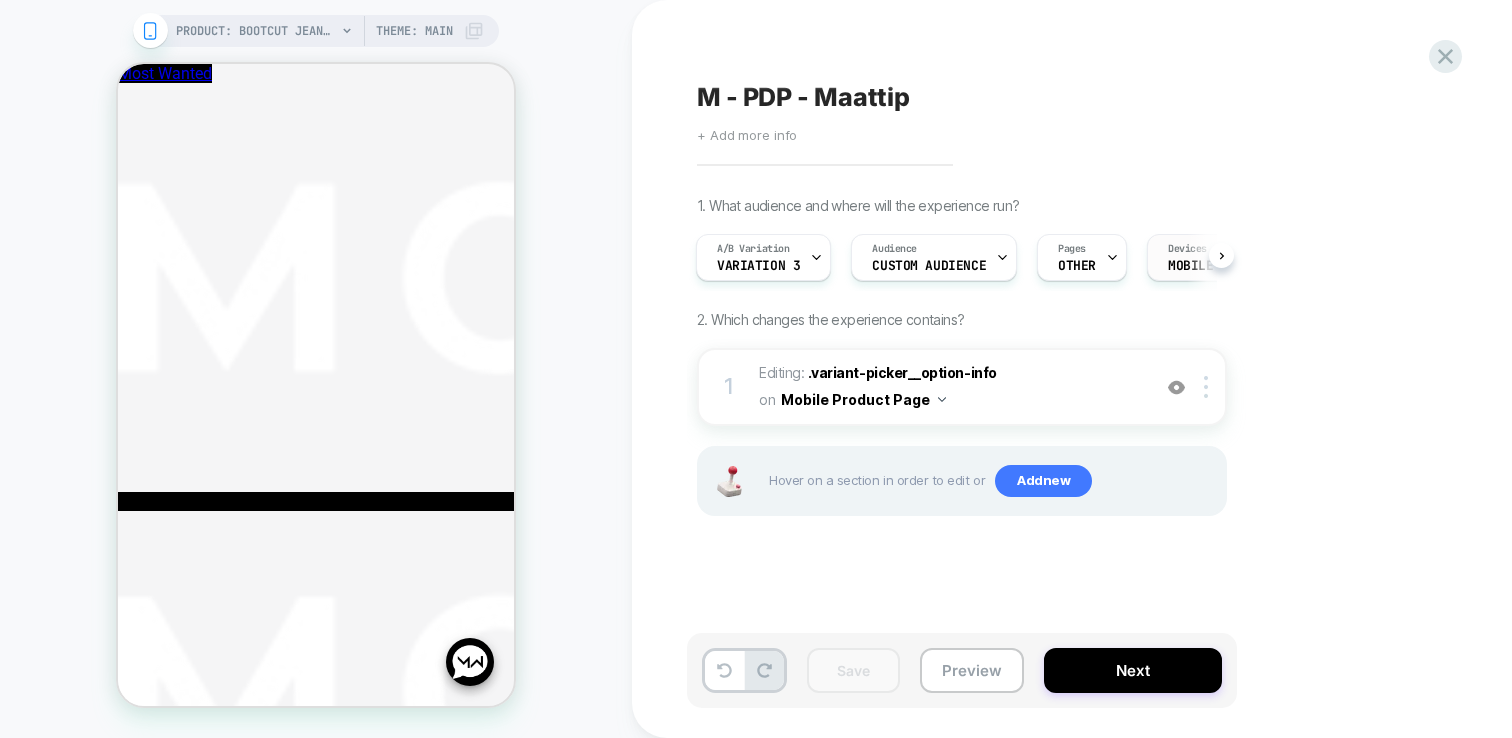 click on "MOBILE" at bounding box center (1190, 266) 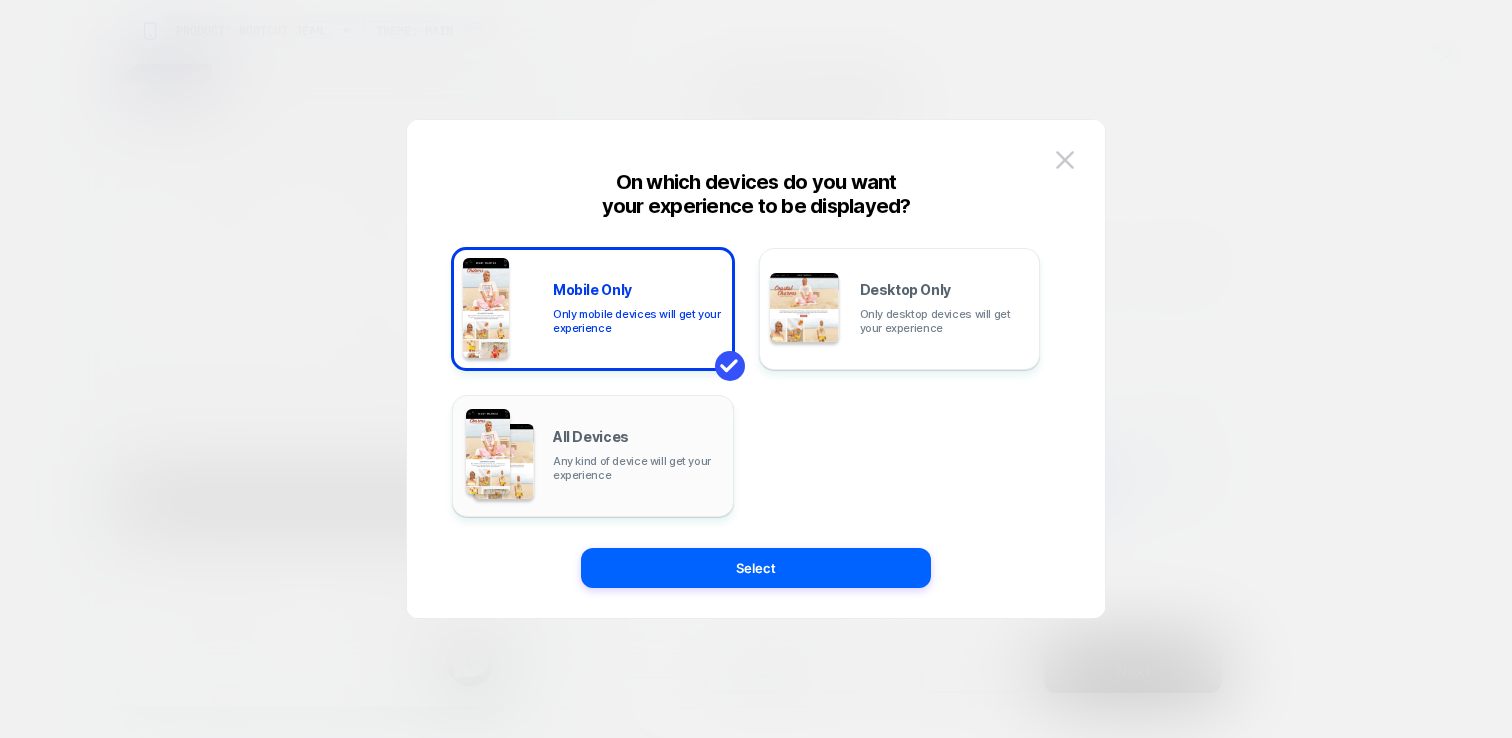 click on "All Devices Any kind of device will get your experience" at bounding box center [638, 456] 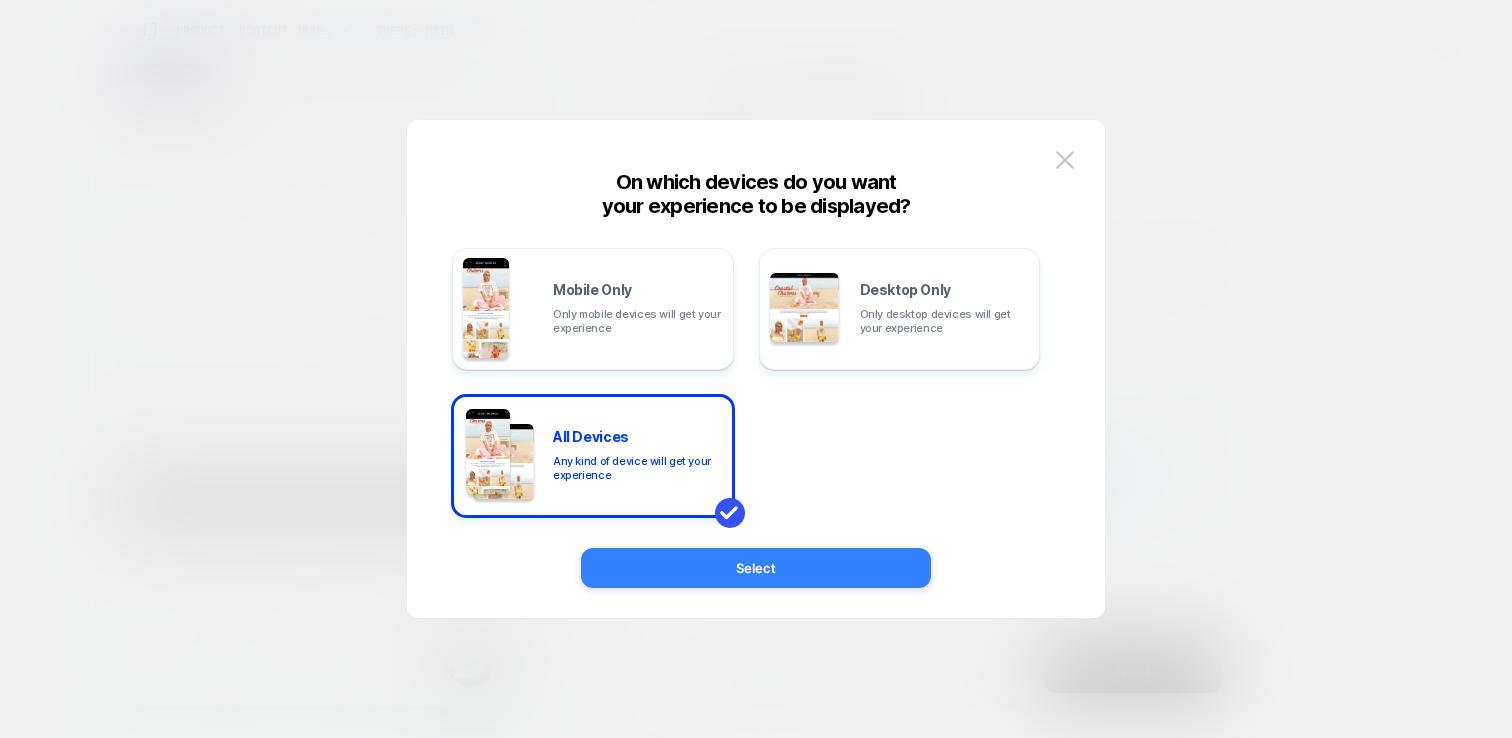 click on "Select" at bounding box center (756, 568) 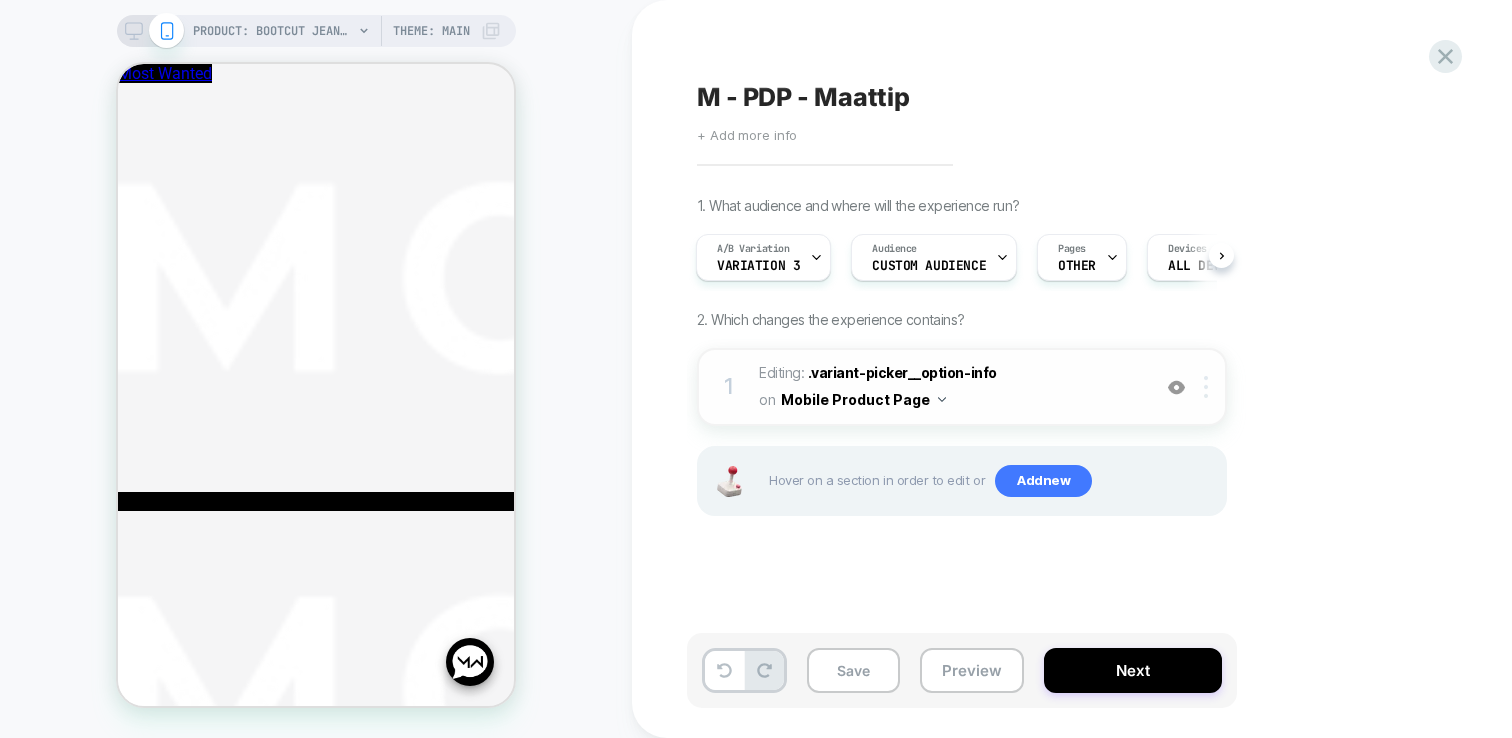 click at bounding box center (1206, 387) 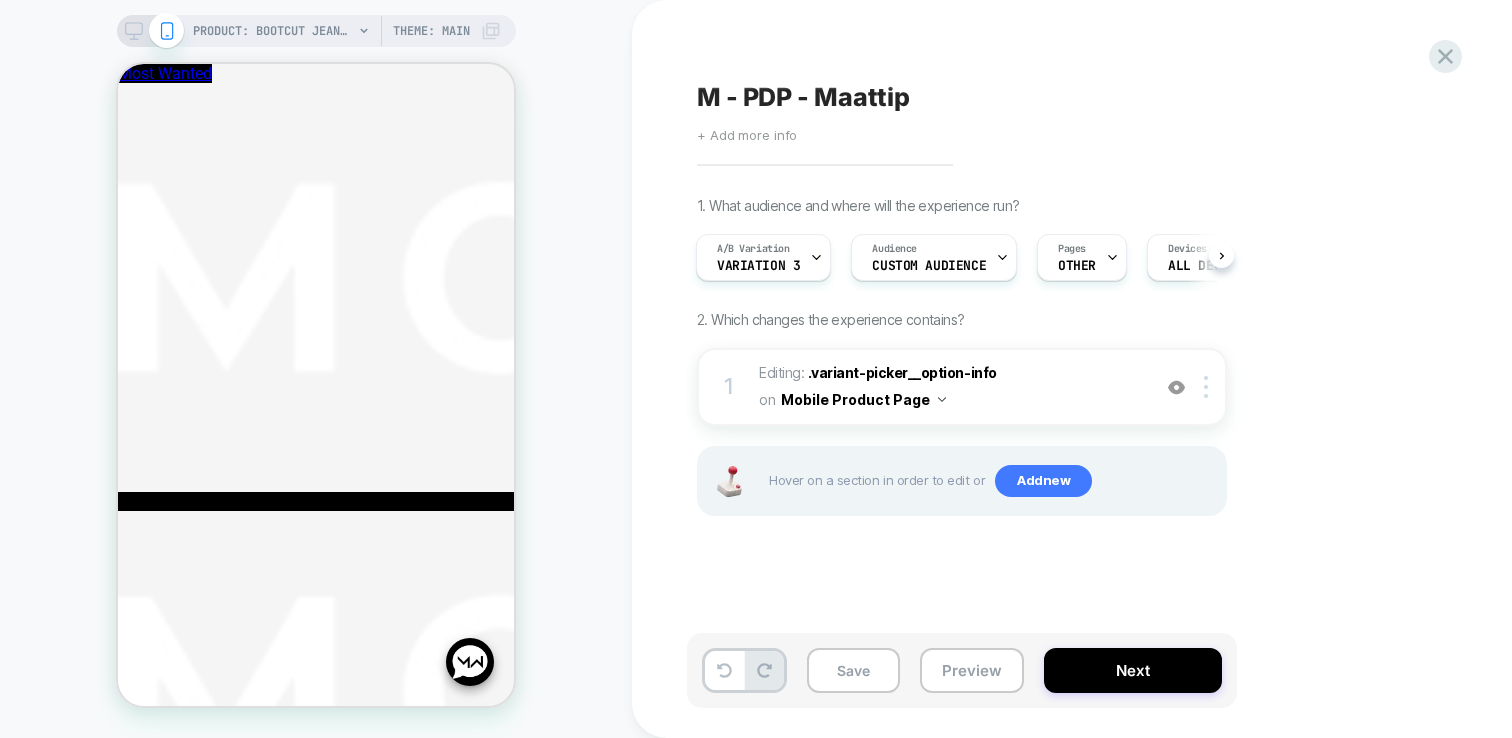 click 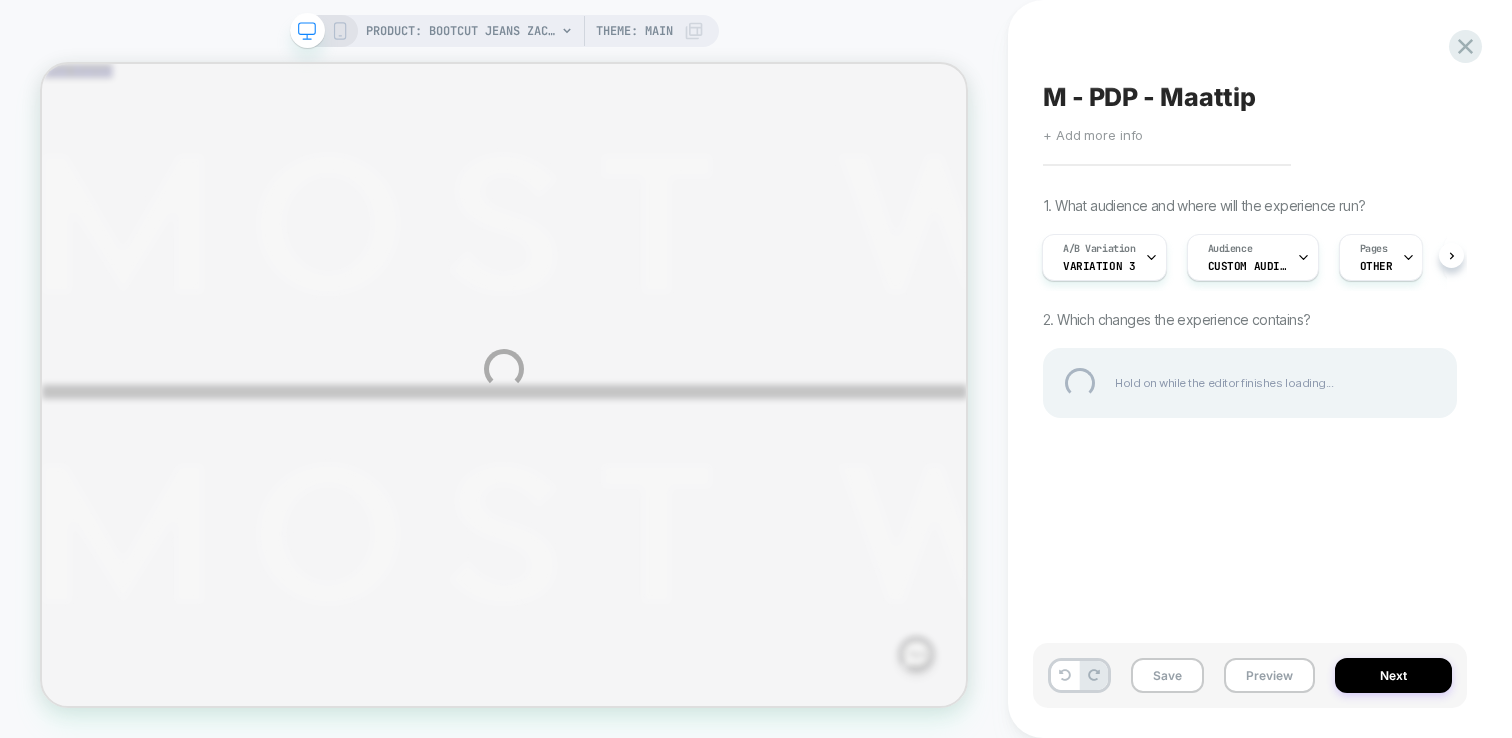 scroll, scrollTop: 0, scrollLeft: 0, axis: both 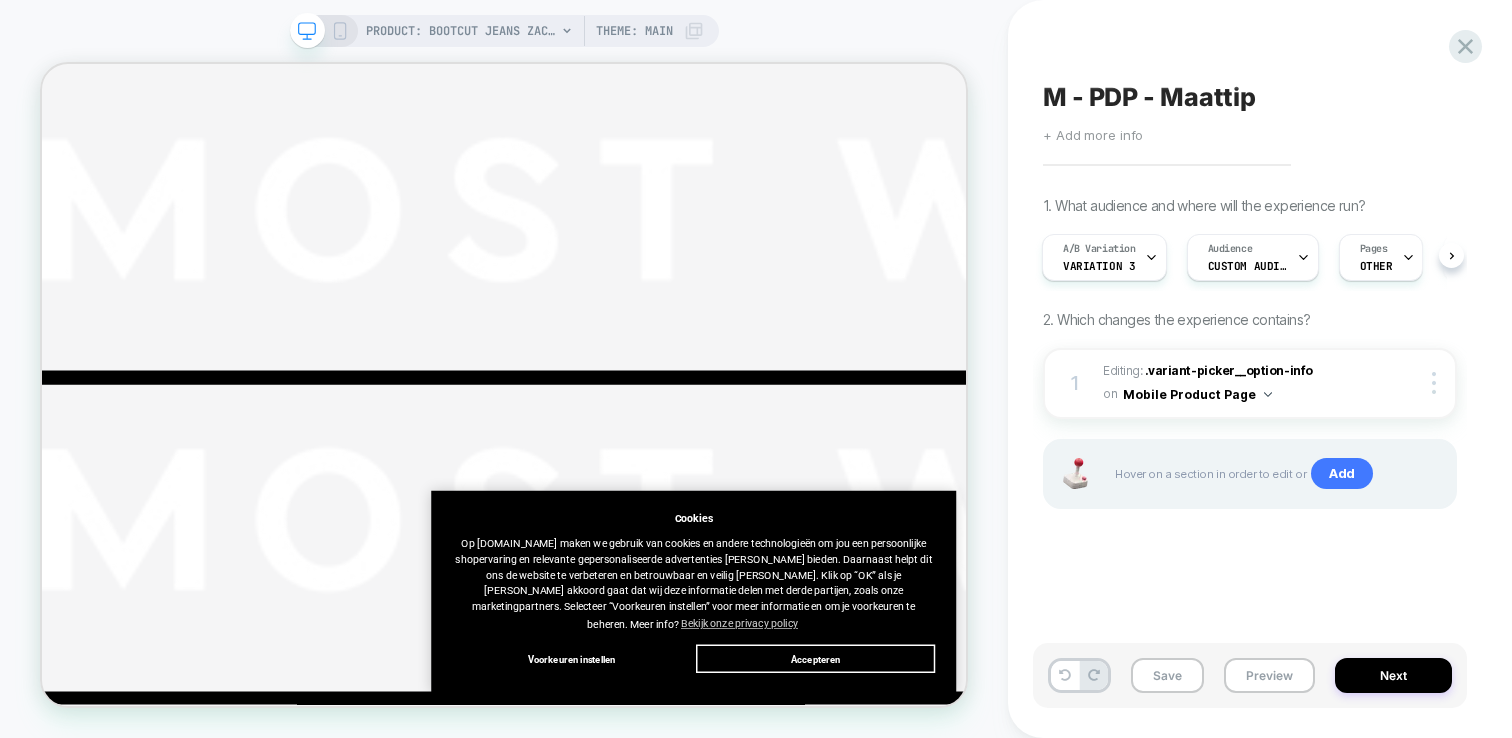 click on "Accepteren" at bounding box center [1073, 857] 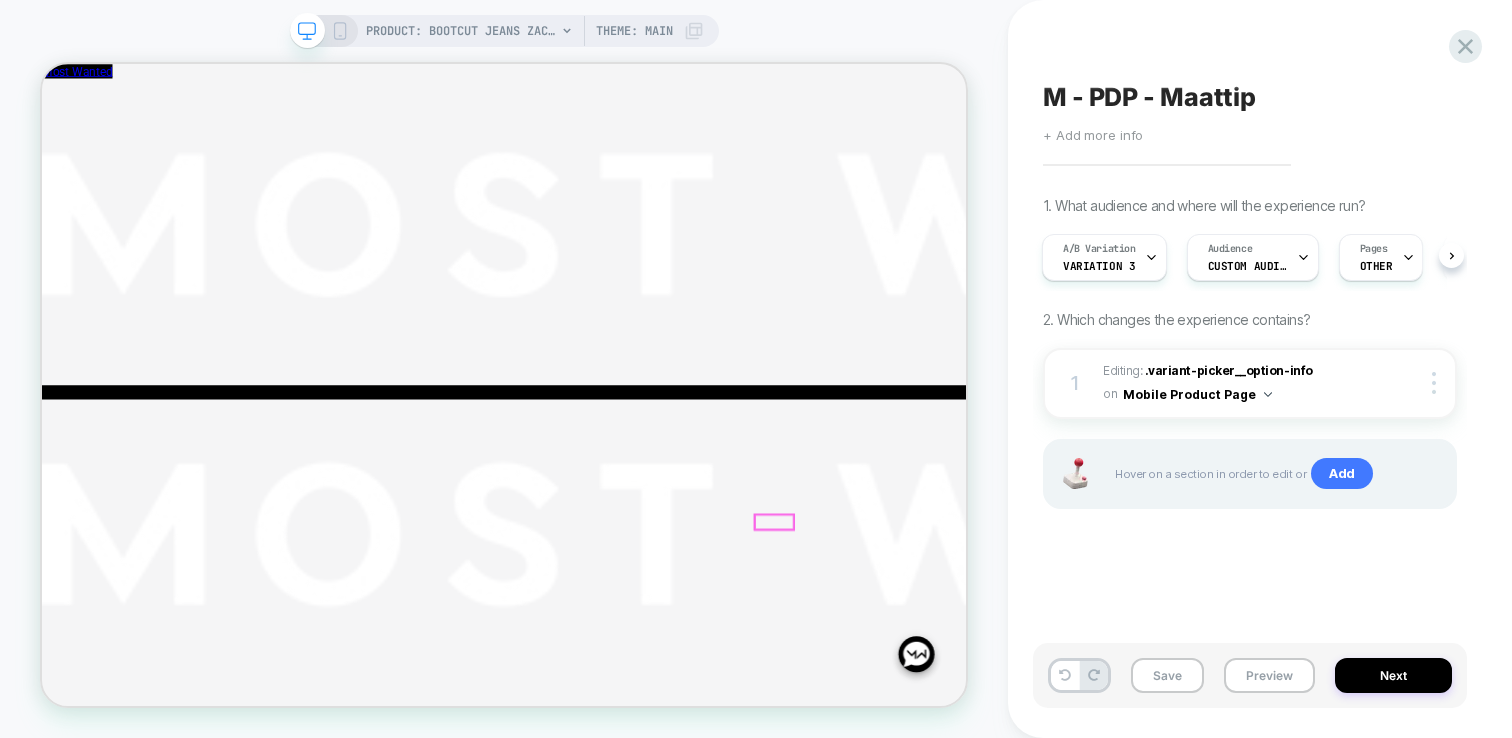 scroll, scrollTop: 0, scrollLeft: 0, axis: both 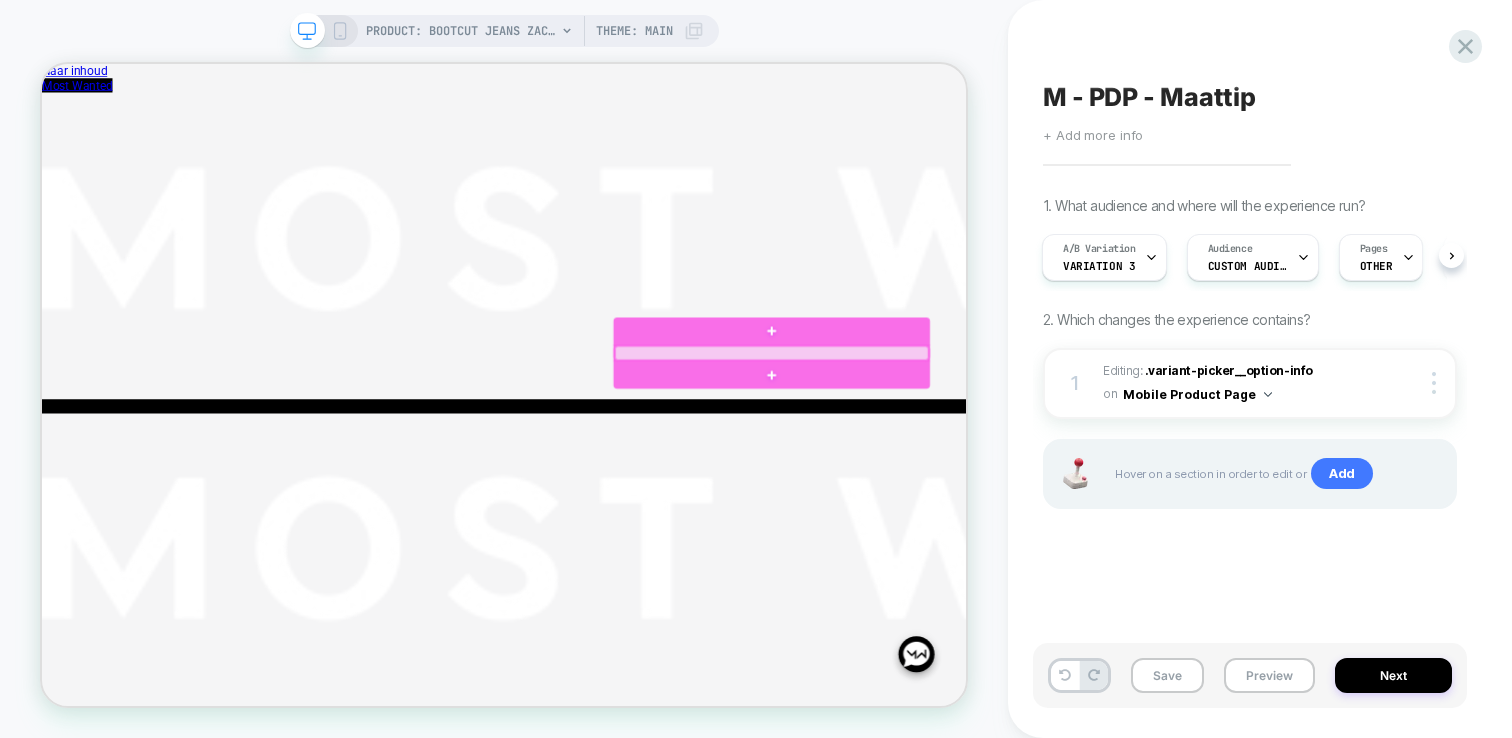 click at bounding box center (1015, 449) 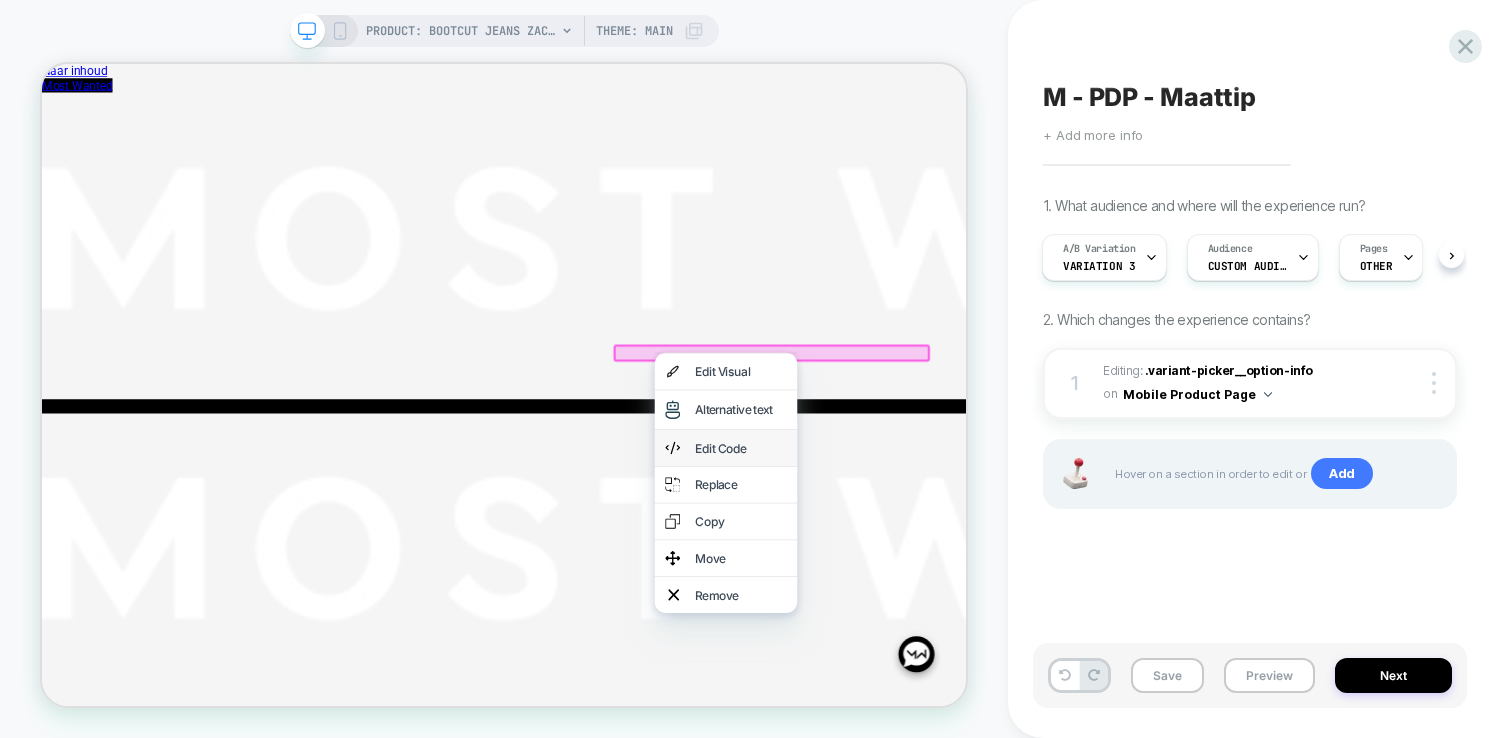 click on "Edit Code" at bounding box center (974, 576) 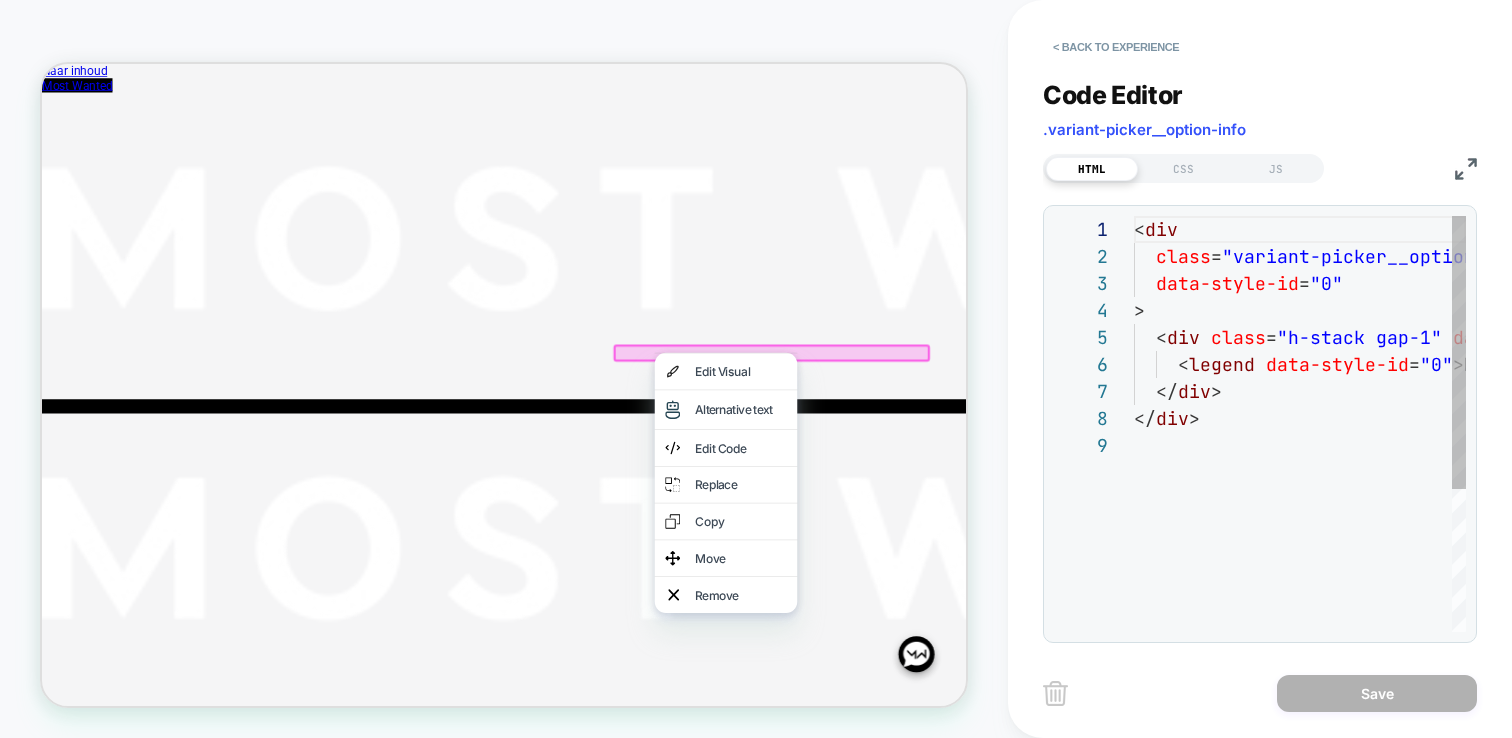 scroll, scrollTop: 0, scrollLeft: 0, axis: both 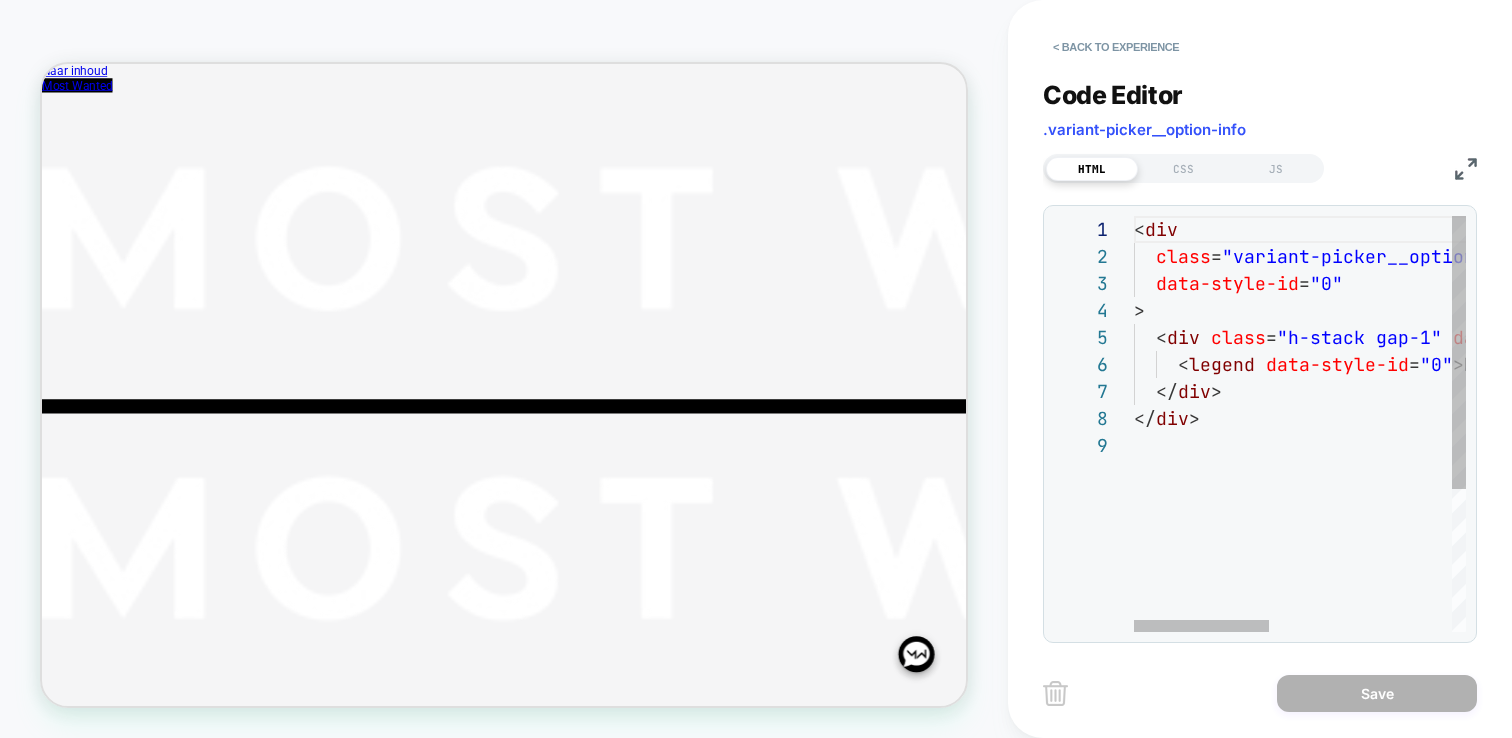 click on "< div    class = "variant-picker__option-info h-stack justify-betwe en gap-2"    data-style-id = "0" >    < div   class = "h-stack gap-1"   data-style-id = "0" >      < legend   data-style-id = "0" > Maat: </ legend >    </ div > </ div >" at bounding box center (1524, 532) 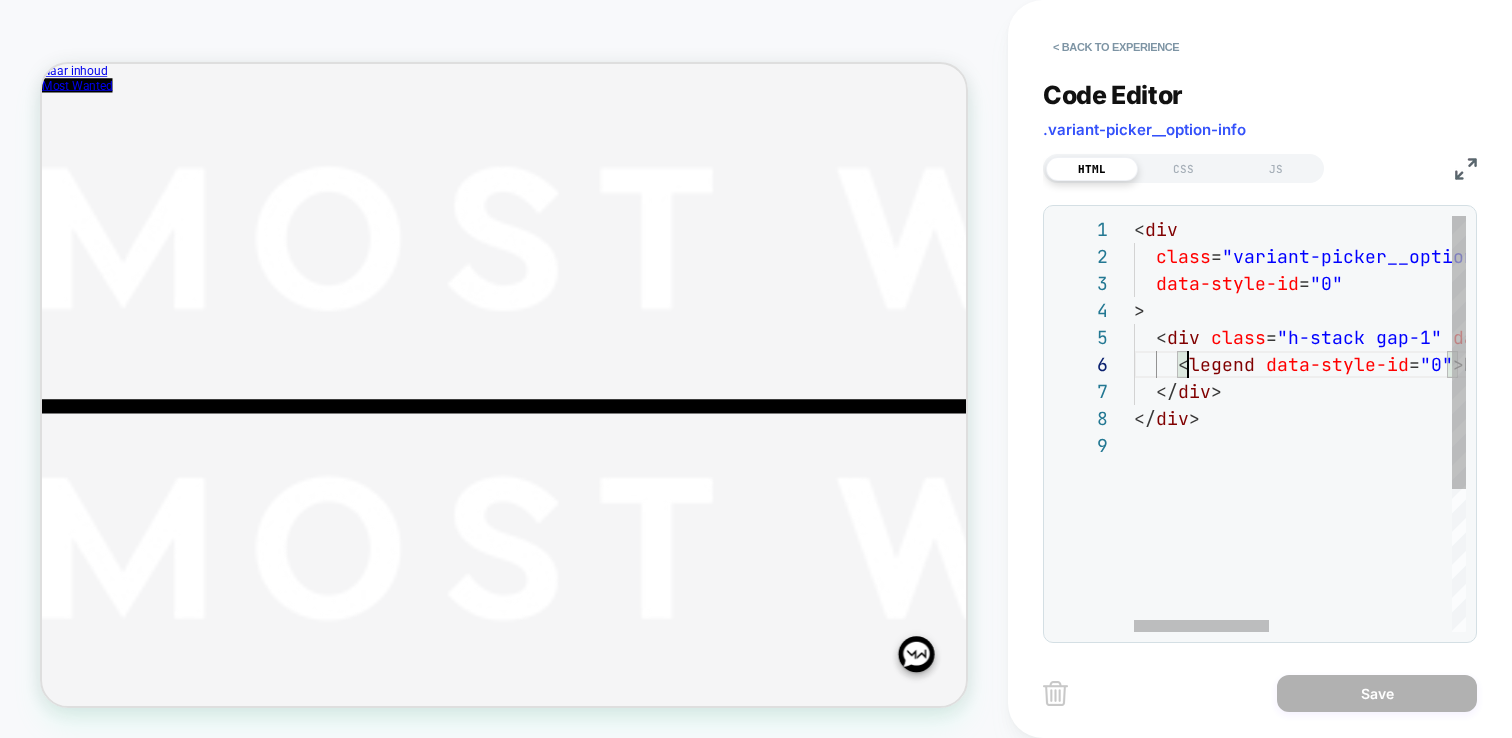 scroll, scrollTop: 0, scrollLeft: 0, axis: both 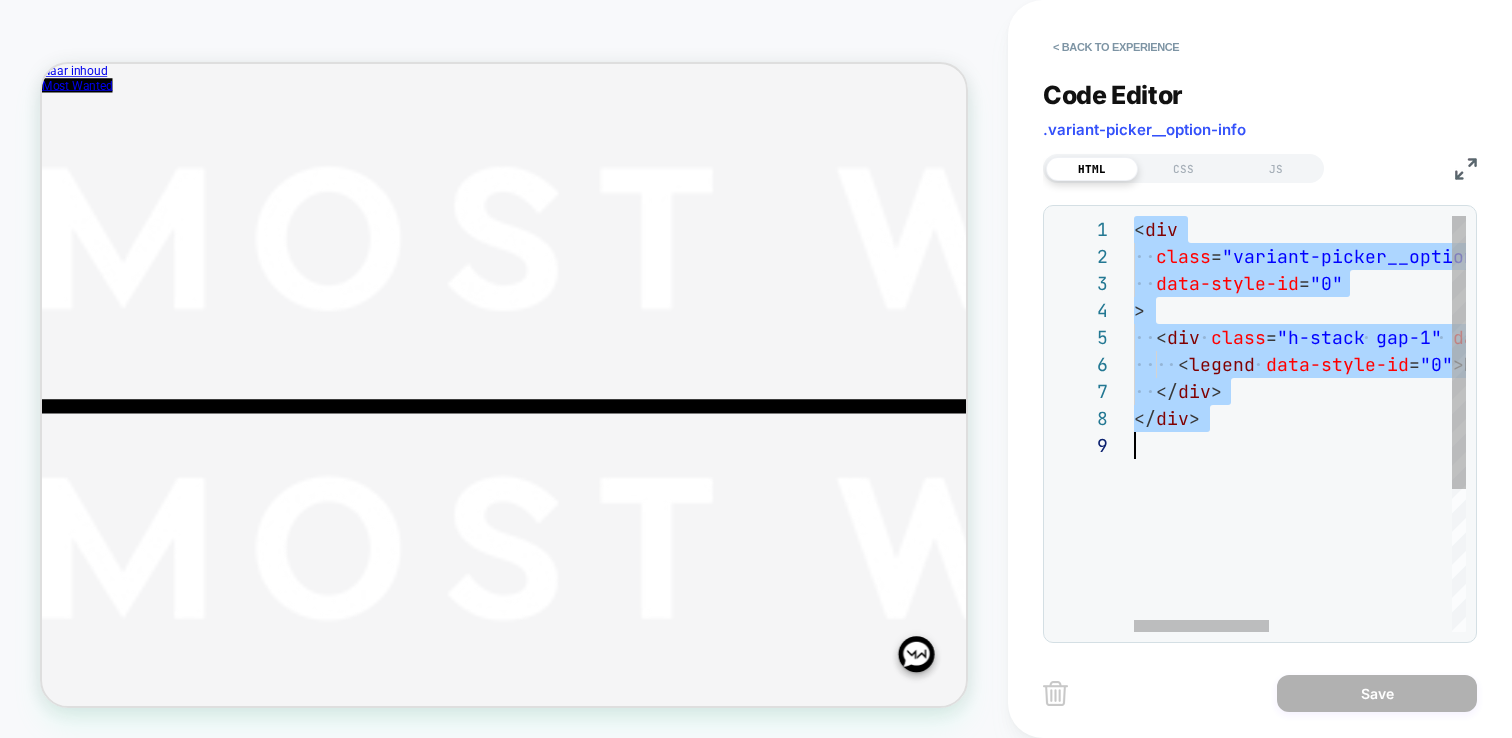 type on "**********" 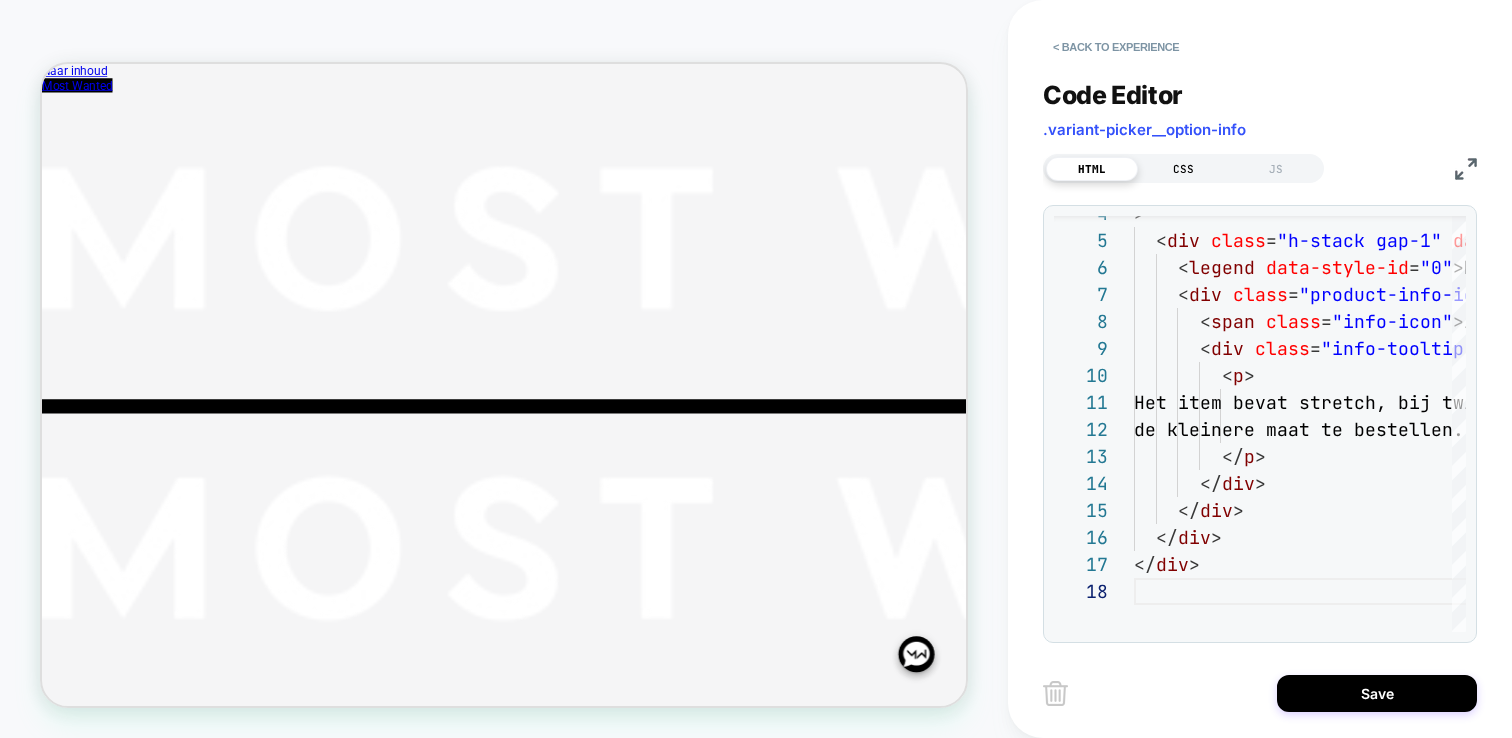 click on "CSS" at bounding box center (1184, 169) 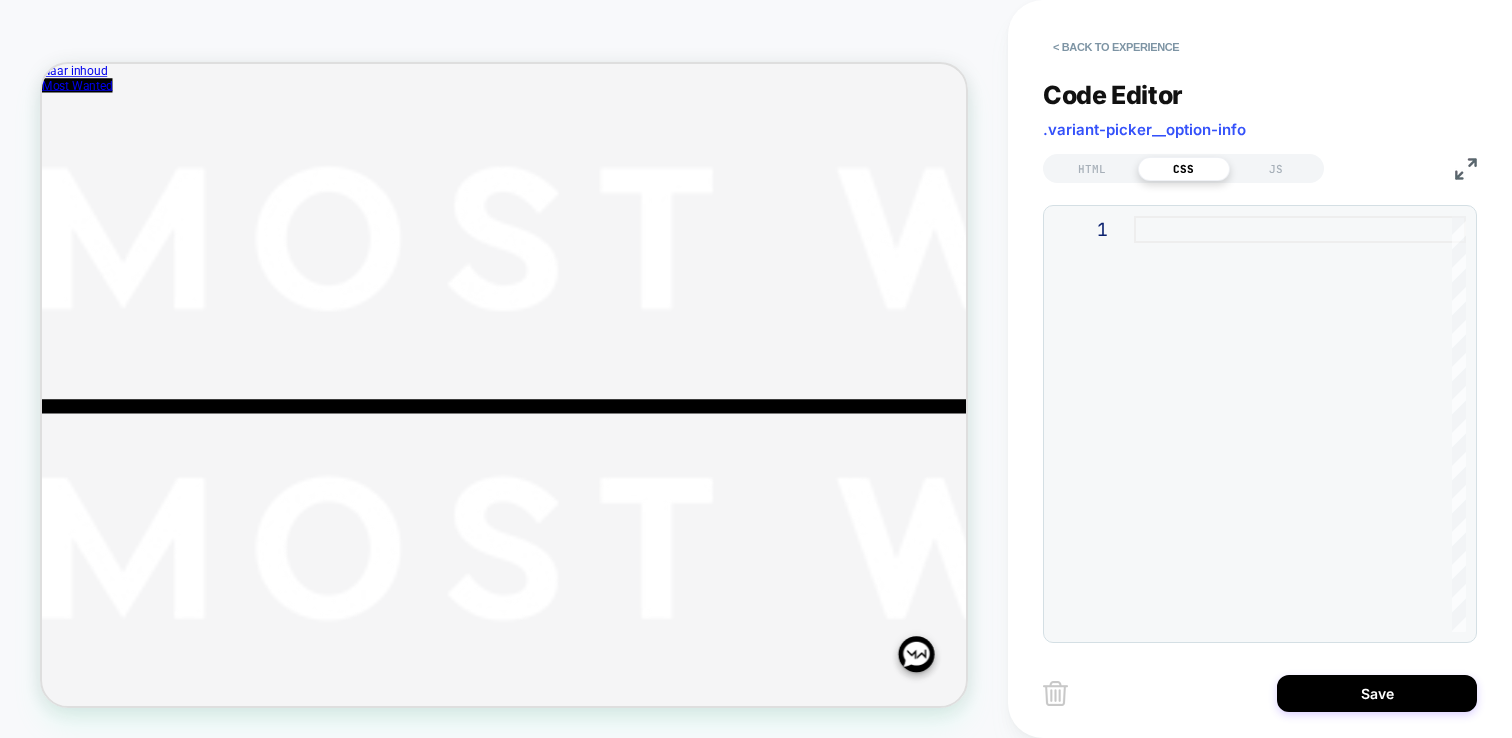 click at bounding box center (1300, 424) 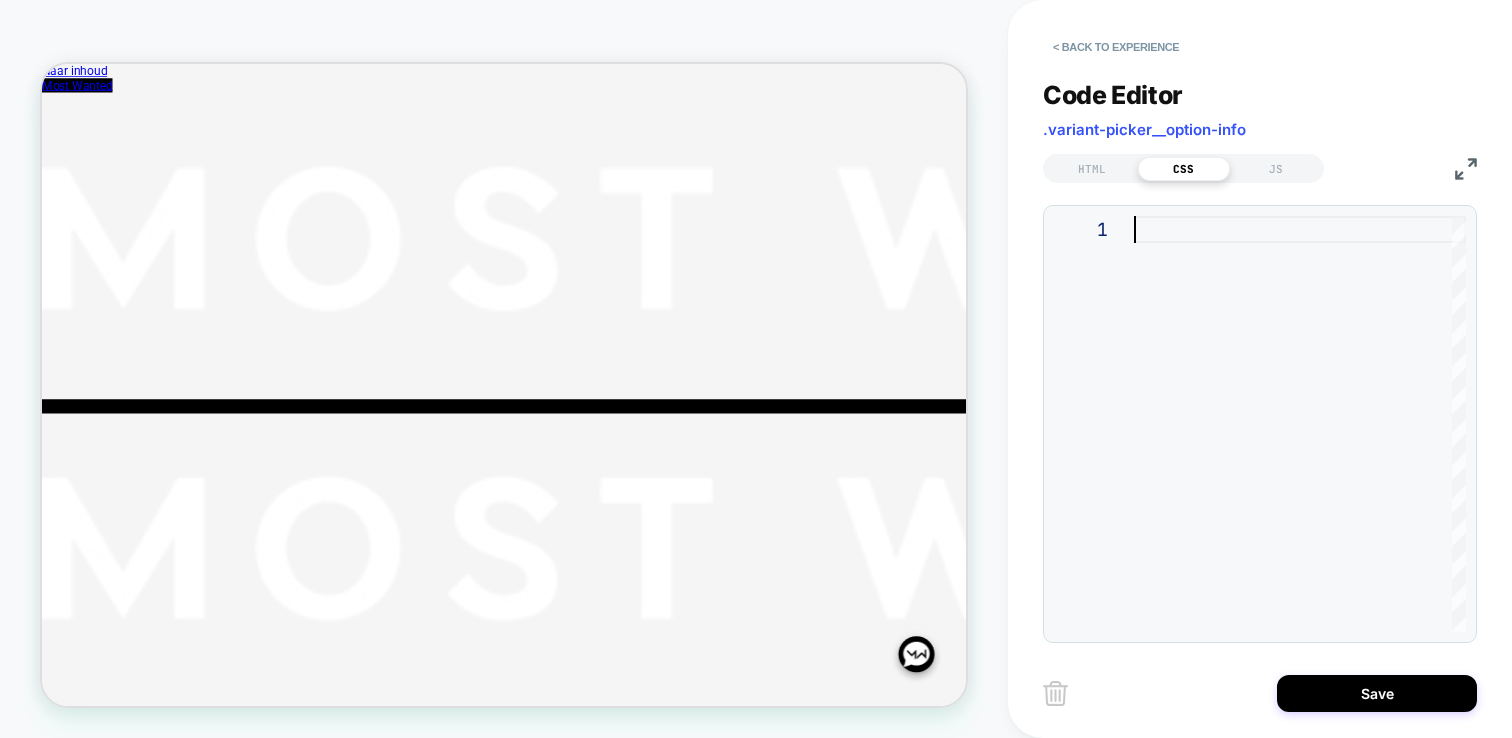 type on "**********" 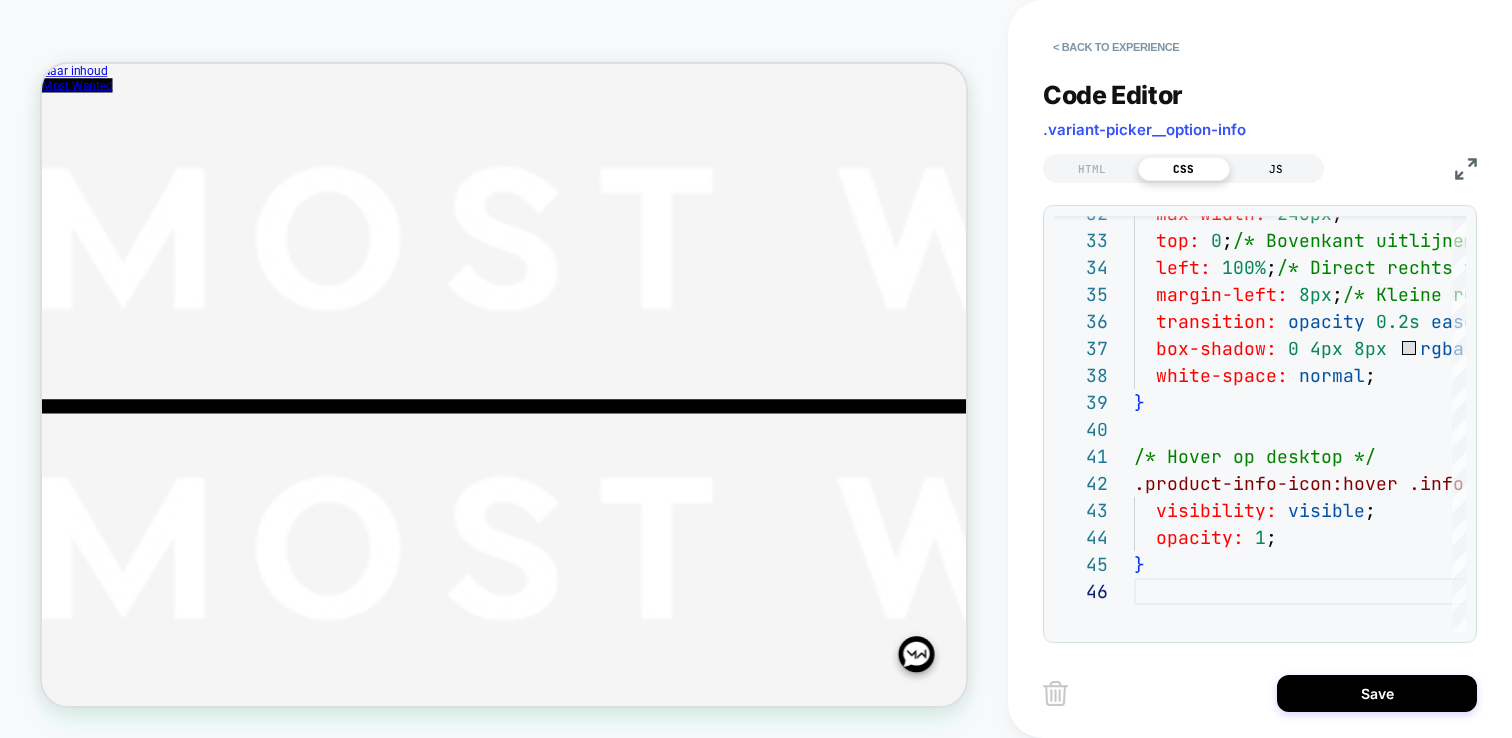drag, startPoint x: 1245, startPoint y: 157, endPoint x: 1290, endPoint y: 177, distance: 49.24429 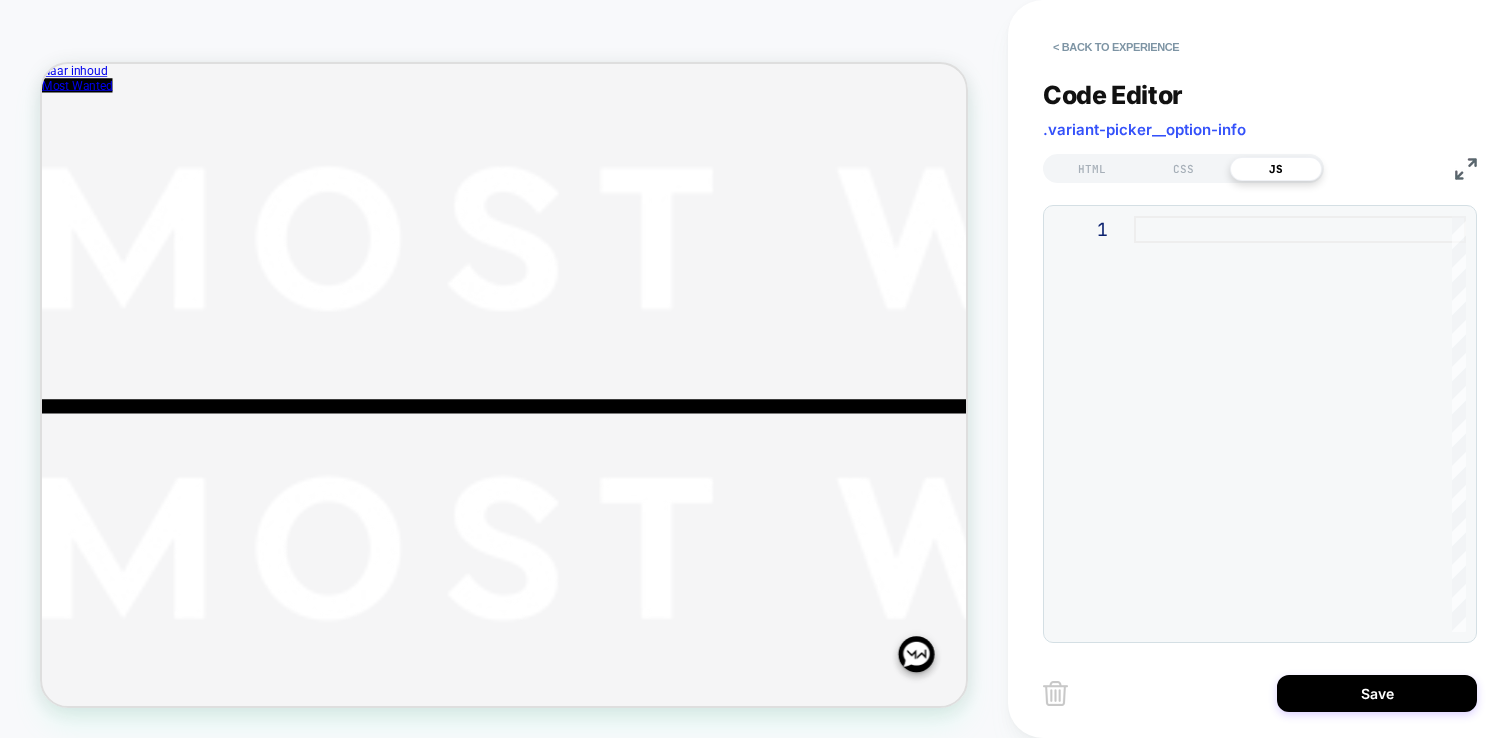 click at bounding box center (1300, 424) 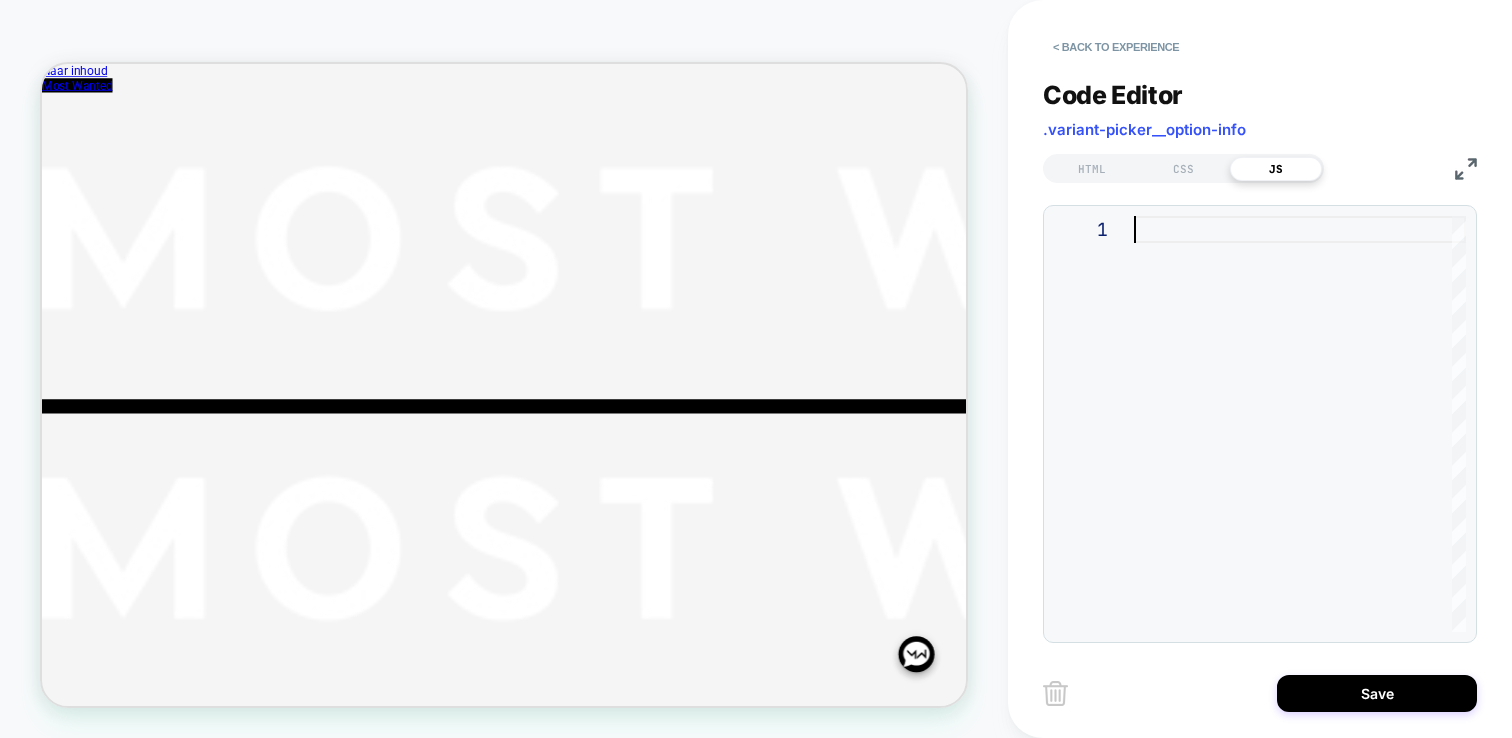 type on "**********" 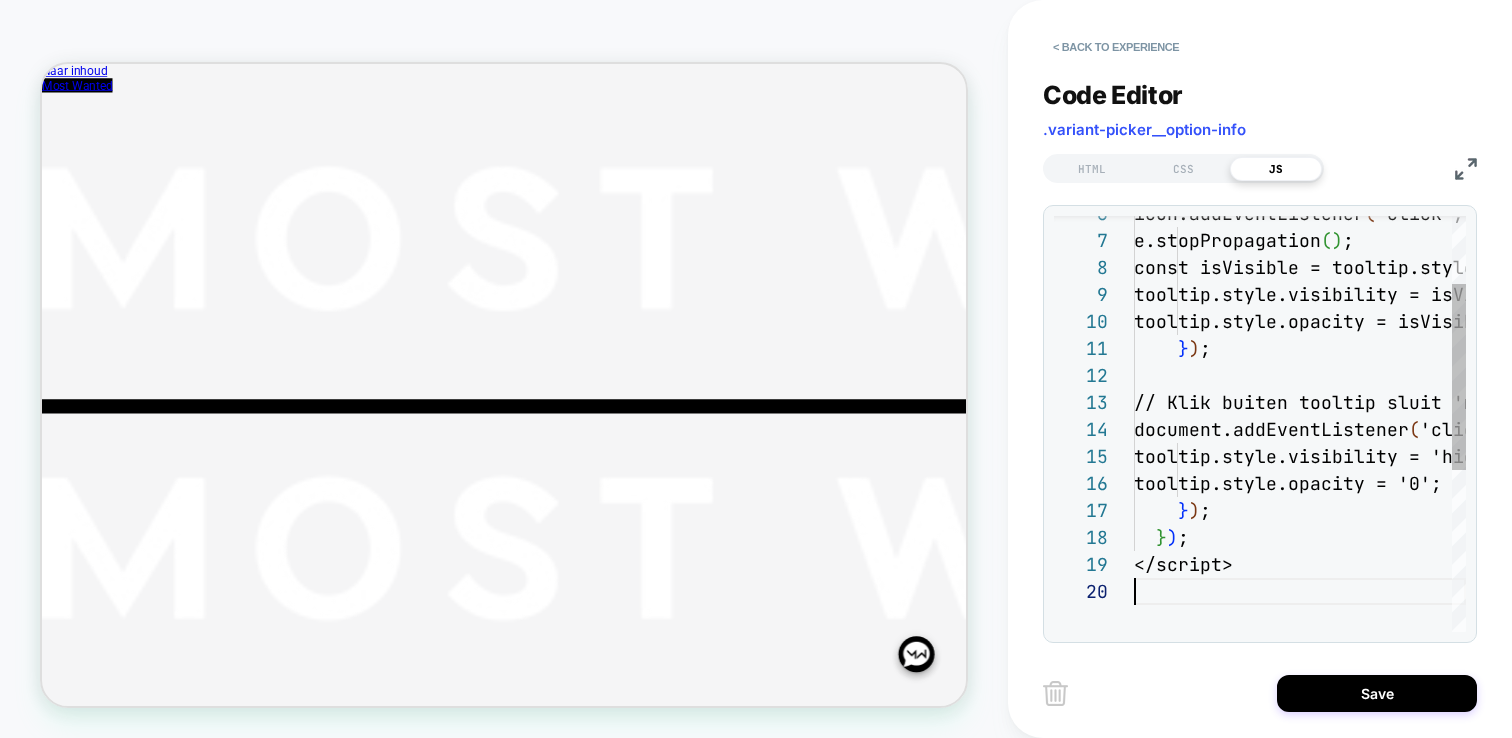 scroll, scrollTop: 243, scrollLeft: 0, axis: vertical 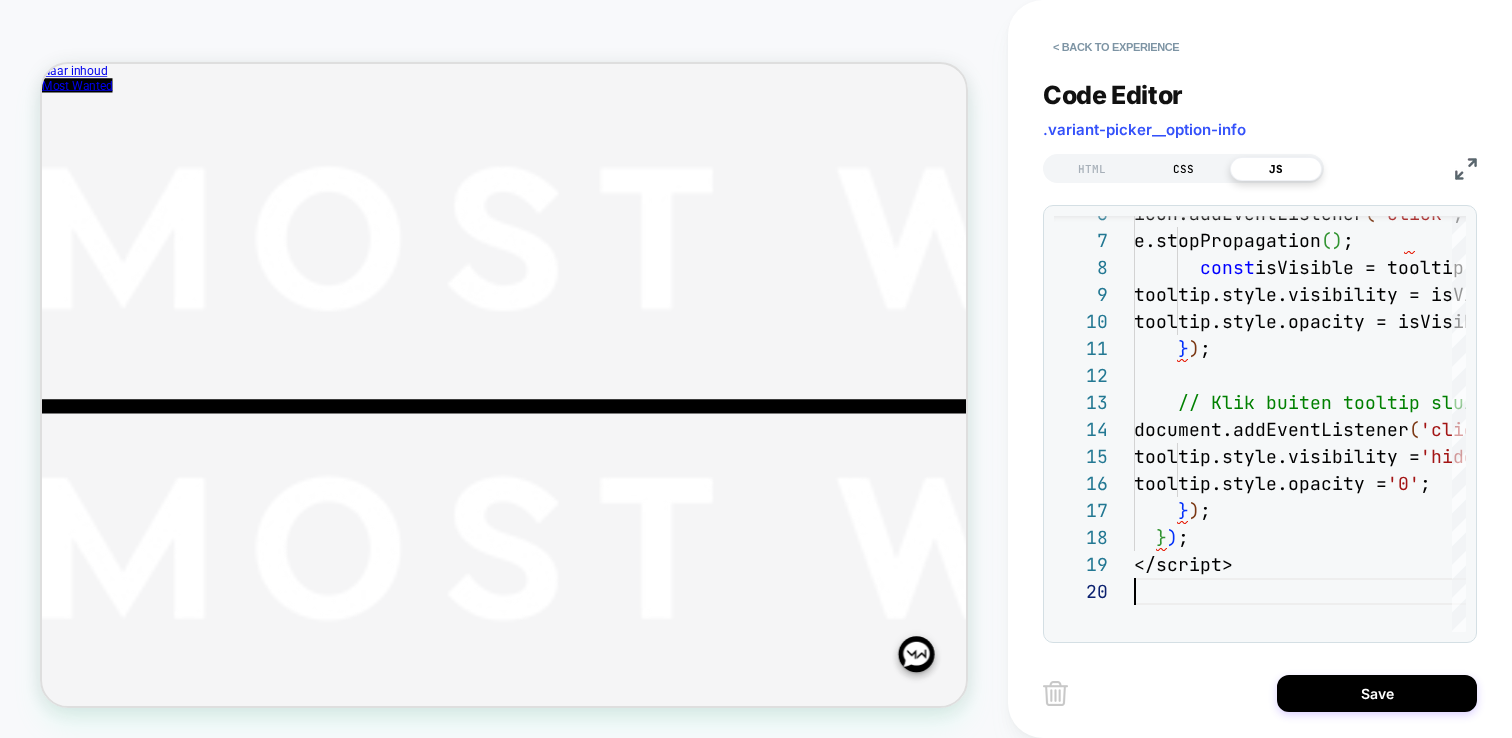 click on "CSS" at bounding box center (1184, 169) 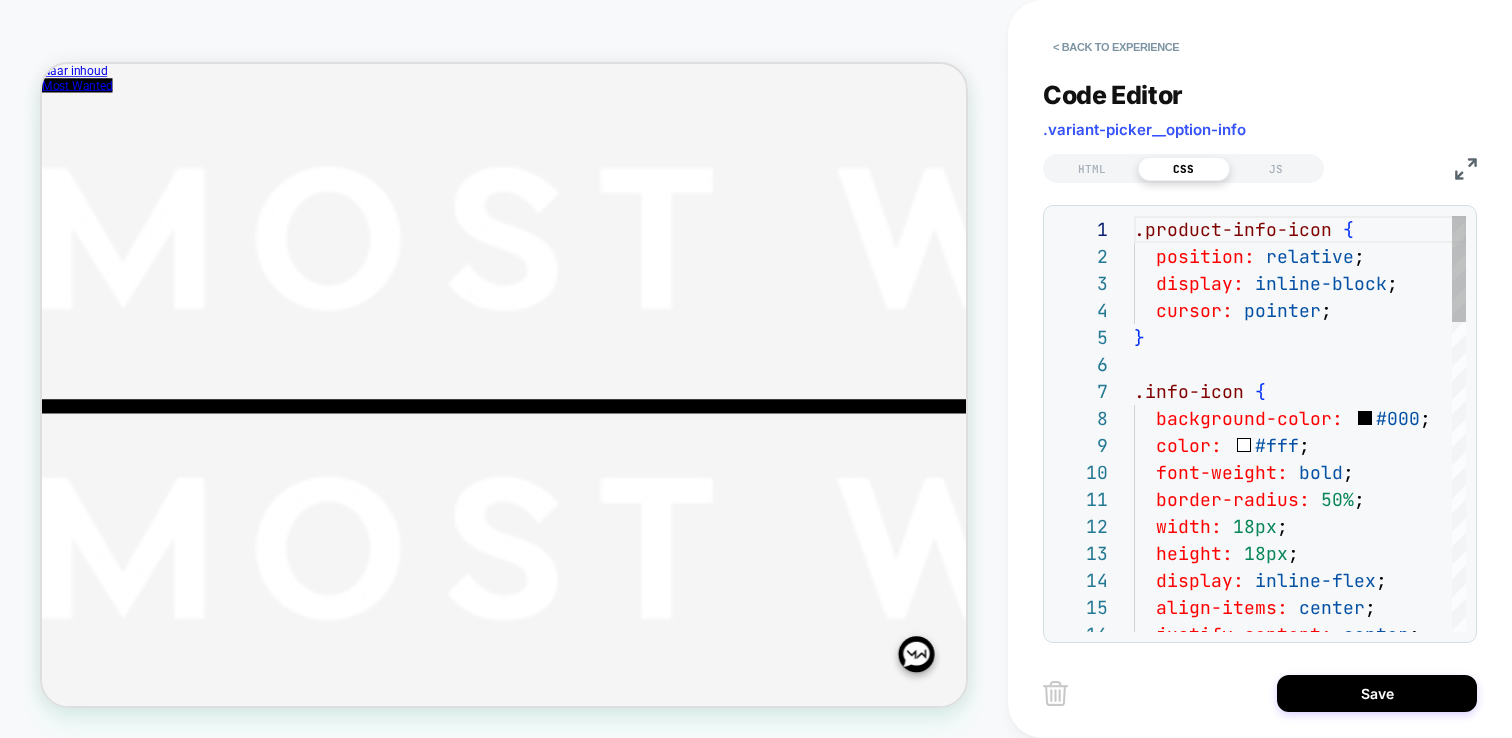 scroll, scrollTop: 270, scrollLeft: 0, axis: vertical 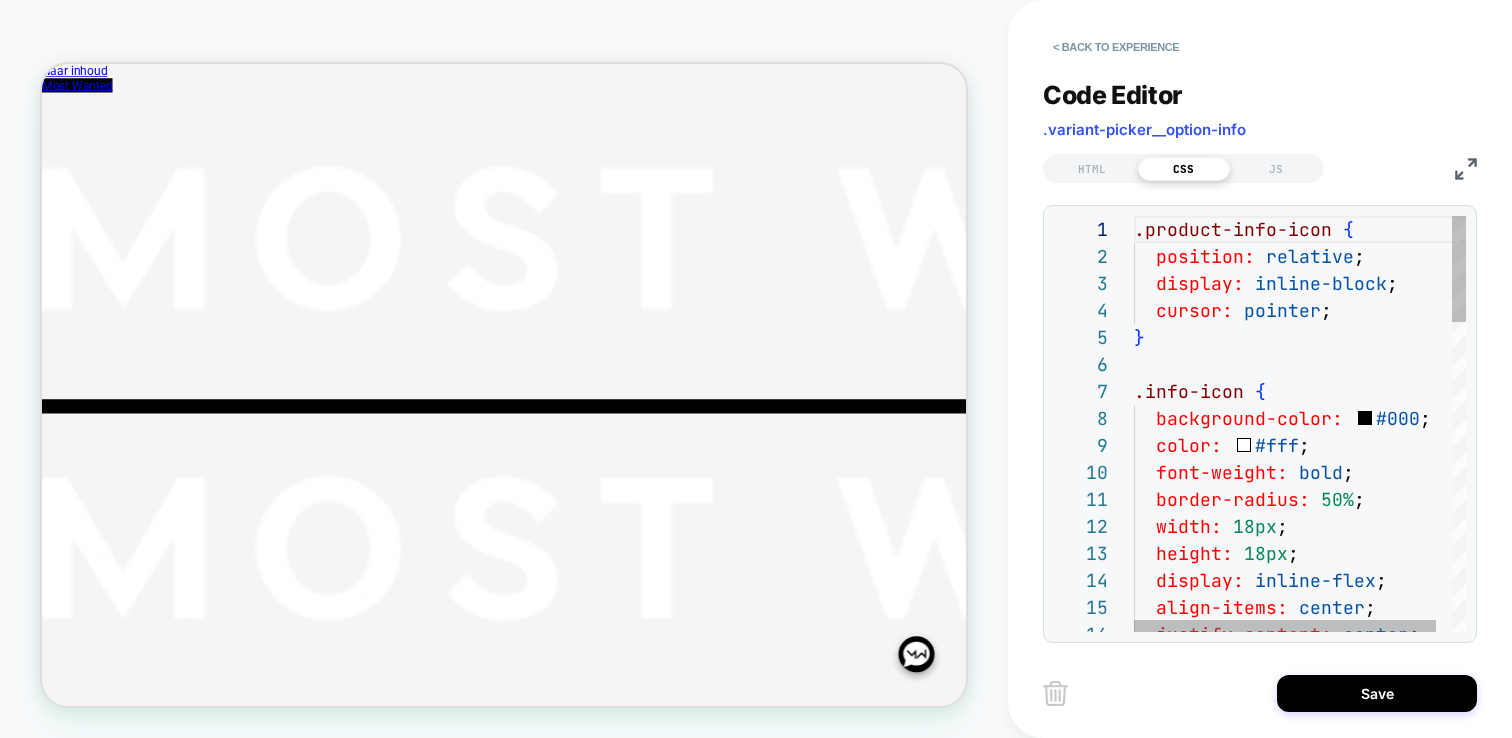 click on ".product-info-icon   {    position:   relative ;    display:   inline-block ;    cursor:   pointer ; } .info-icon   {    background-color:     #000 ;    color:     #fff ;    font-weight:   bold ;    border-radius:   50% ;    width:   18px ;    height:   18px ;    display:   inline-flex ;    align-items:   center ;    justify-content:   center ;" at bounding box center (1308, 1031) 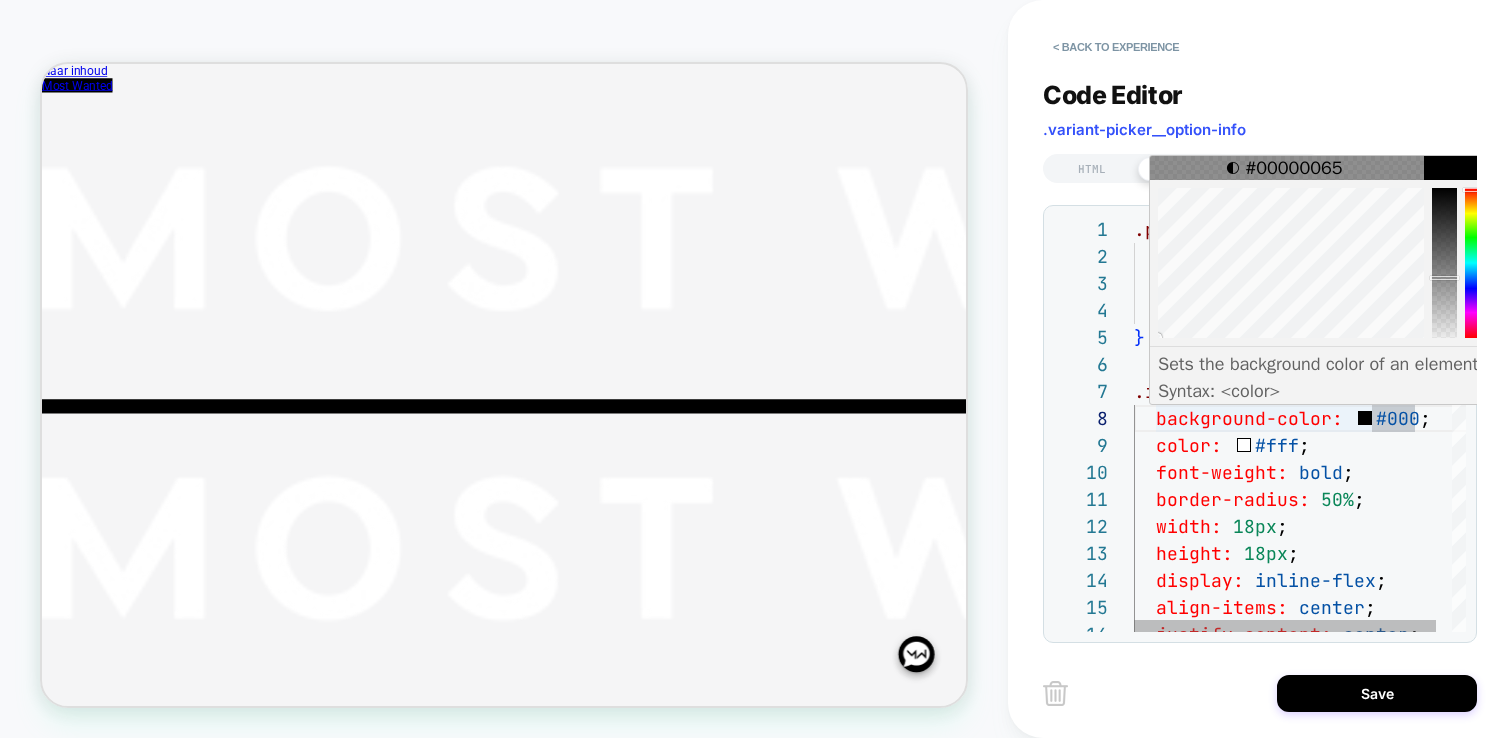 drag, startPoint x: 1441, startPoint y: 220, endPoint x: 1438, endPoint y: 276, distance: 56.0803 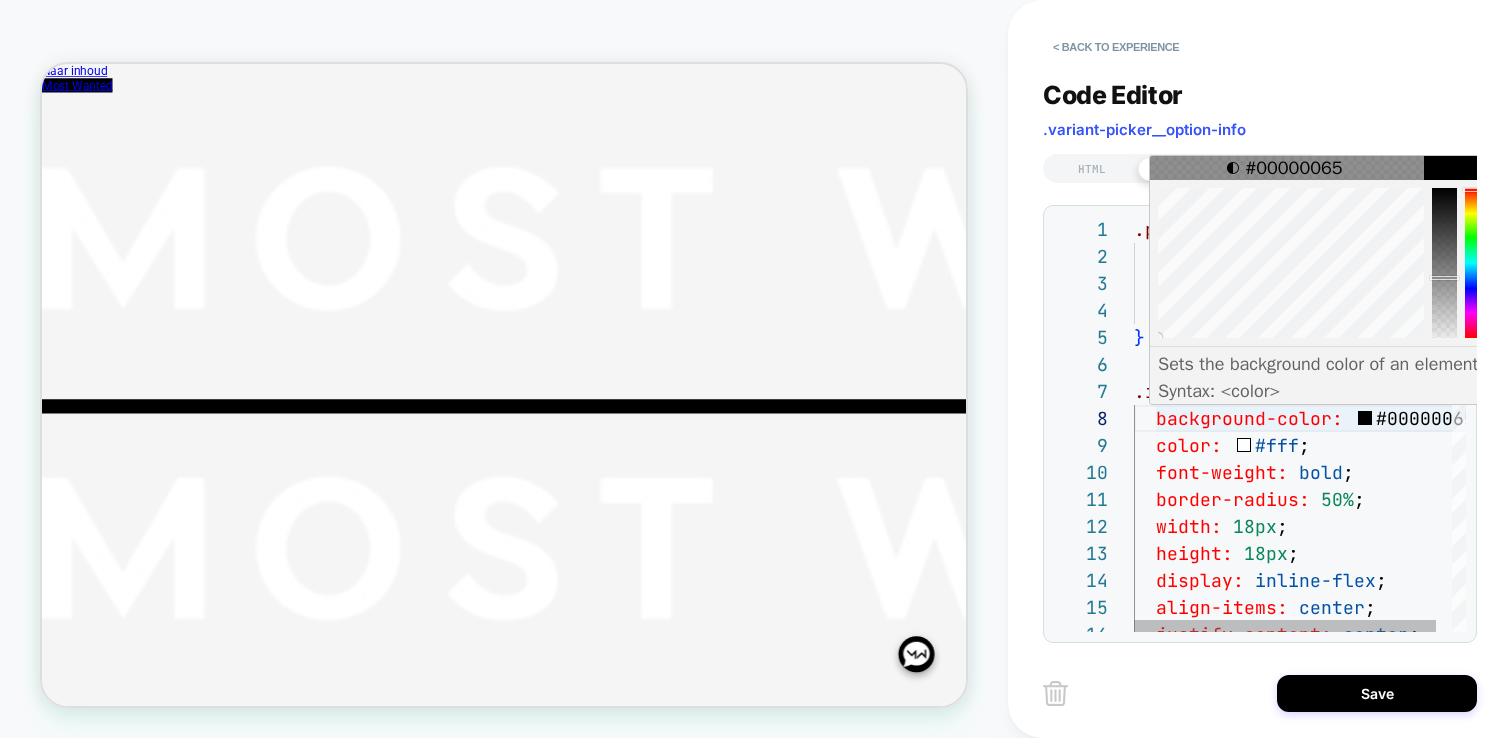 scroll, scrollTop: 270, scrollLeft: 221, axis: both 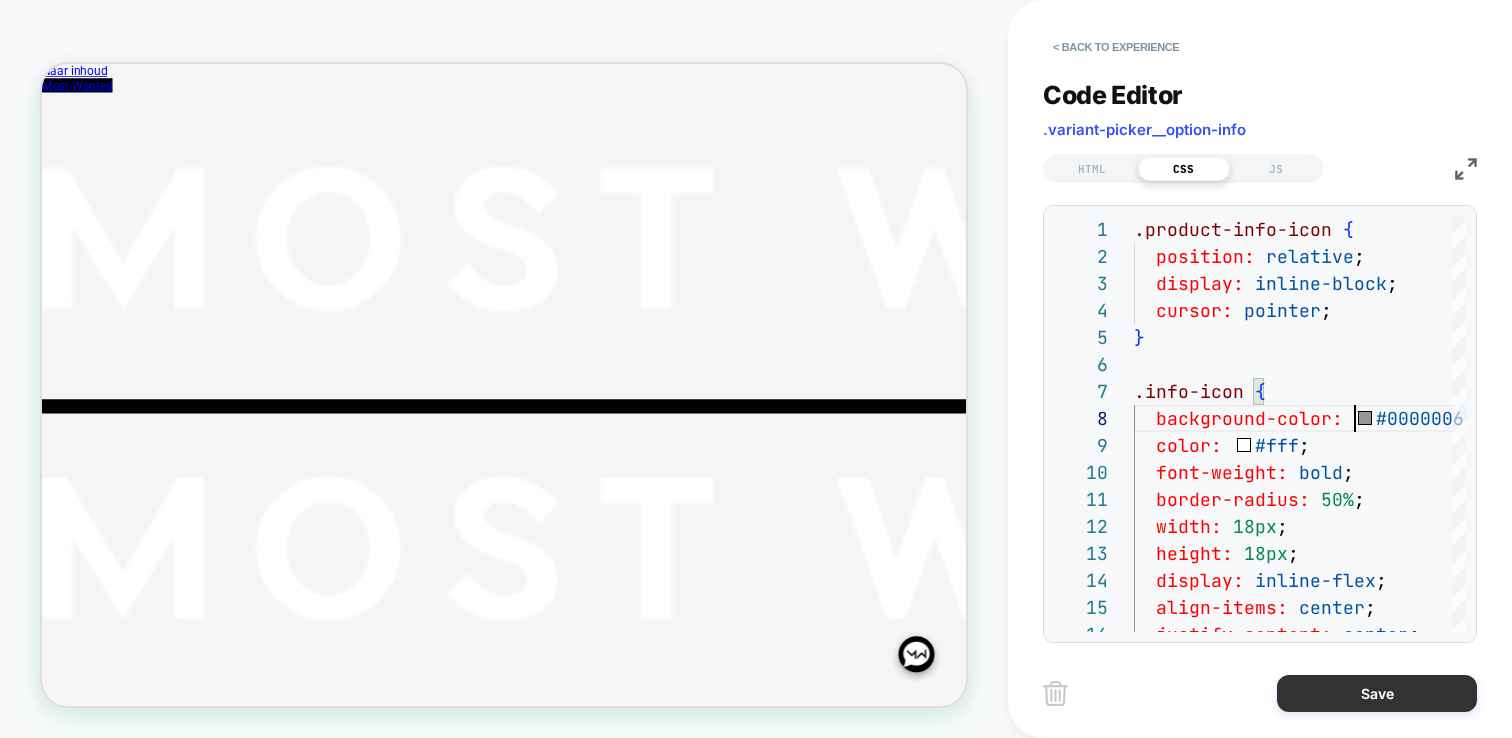click on "Save" at bounding box center (1377, 693) 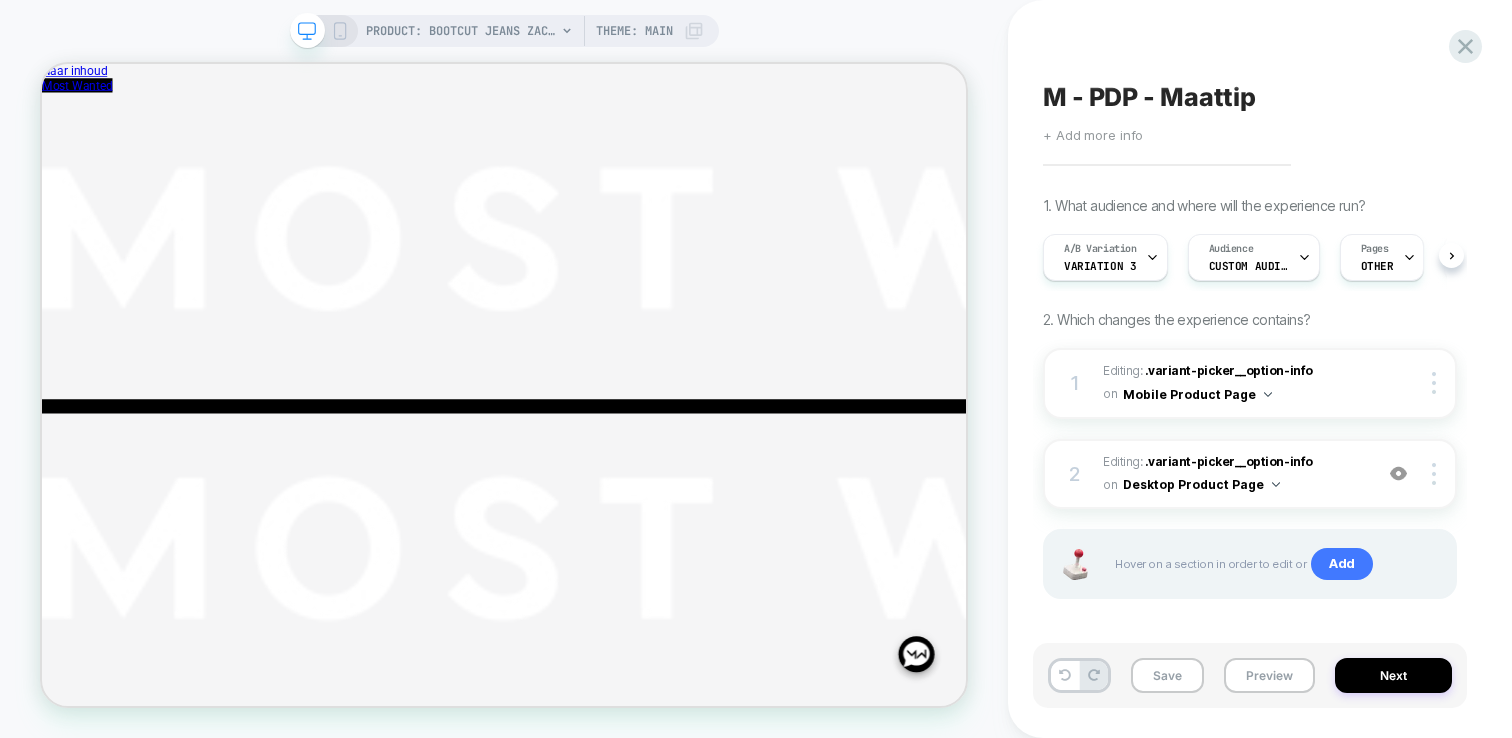 scroll, scrollTop: 0, scrollLeft: 1, axis: horizontal 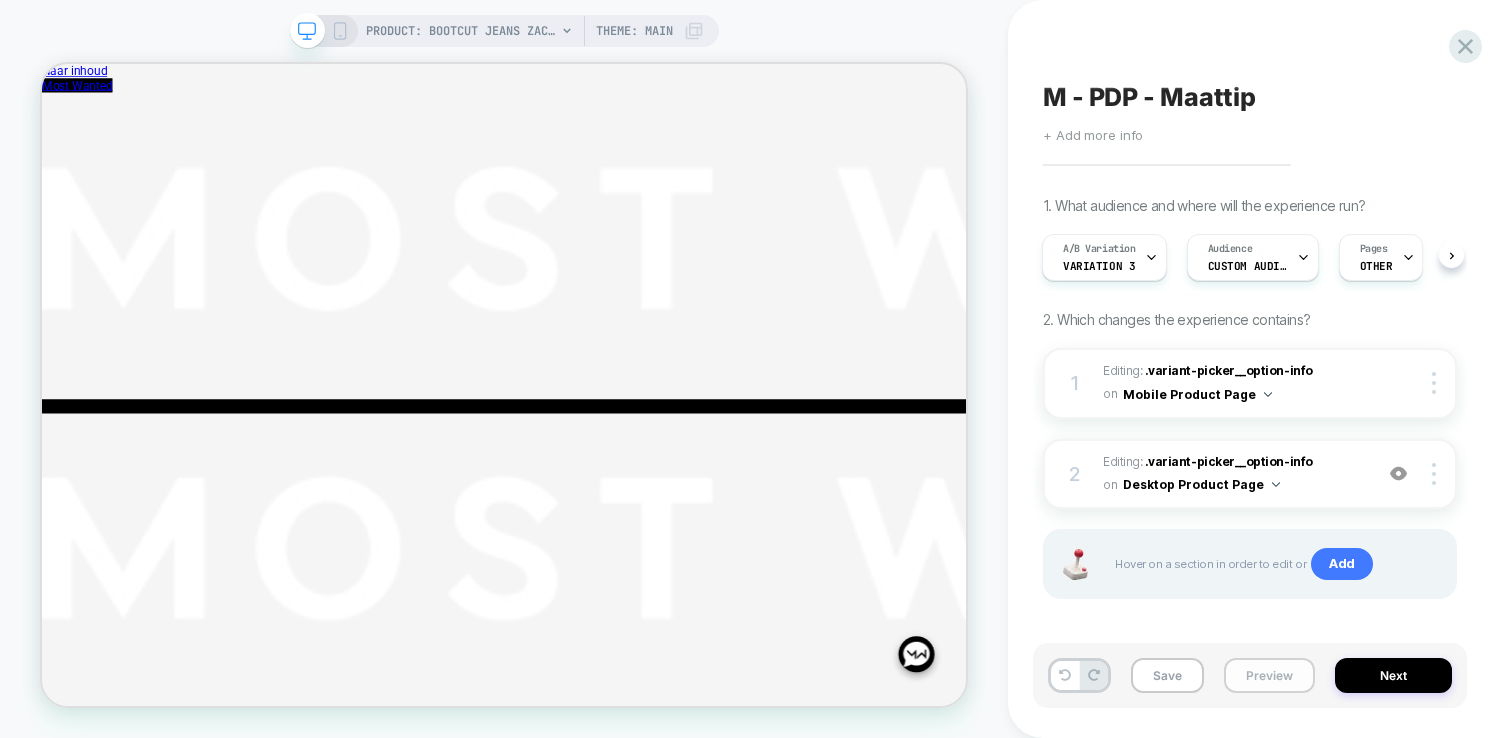 click on "Preview" at bounding box center (1269, 675) 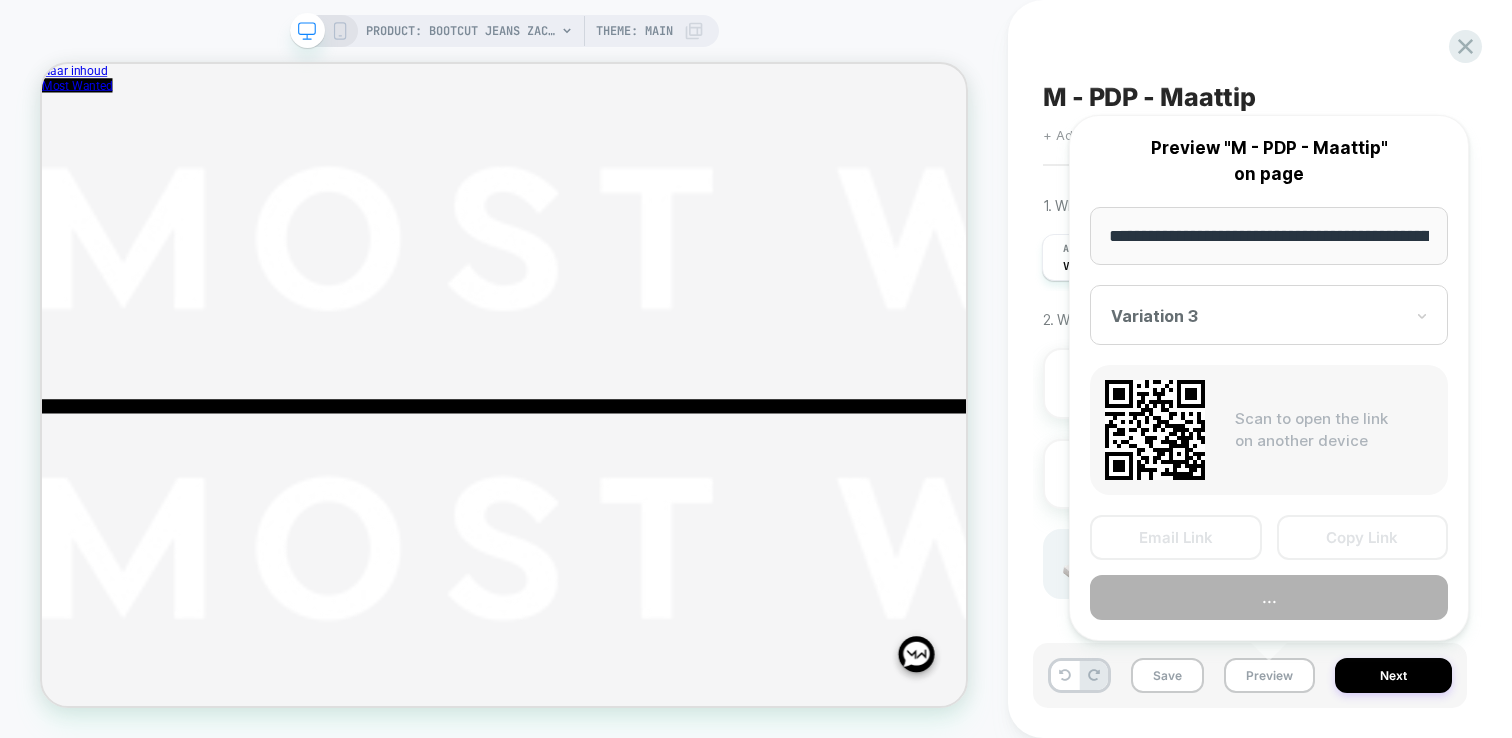 scroll, scrollTop: 0, scrollLeft: 317, axis: horizontal 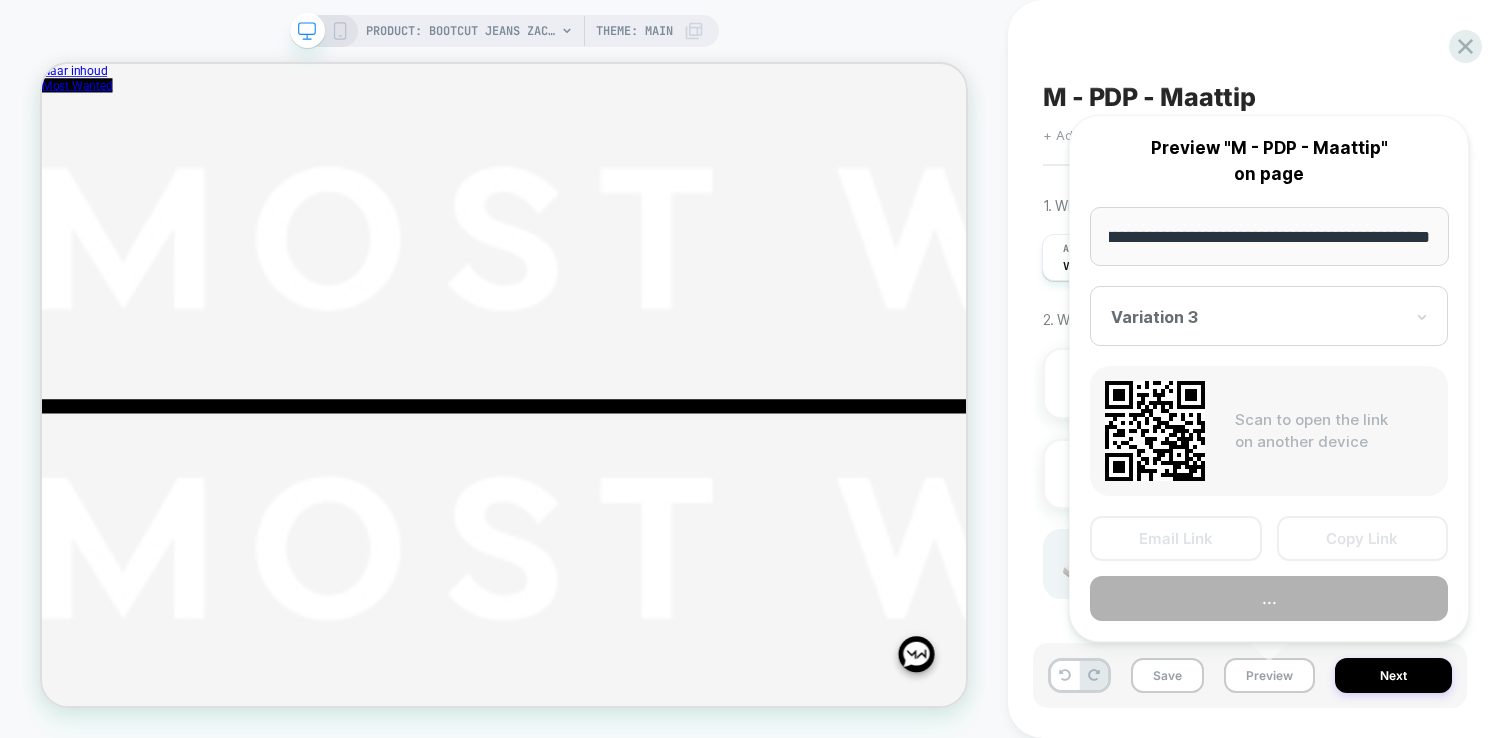 click on "..." at bounding box center (1269, 598) 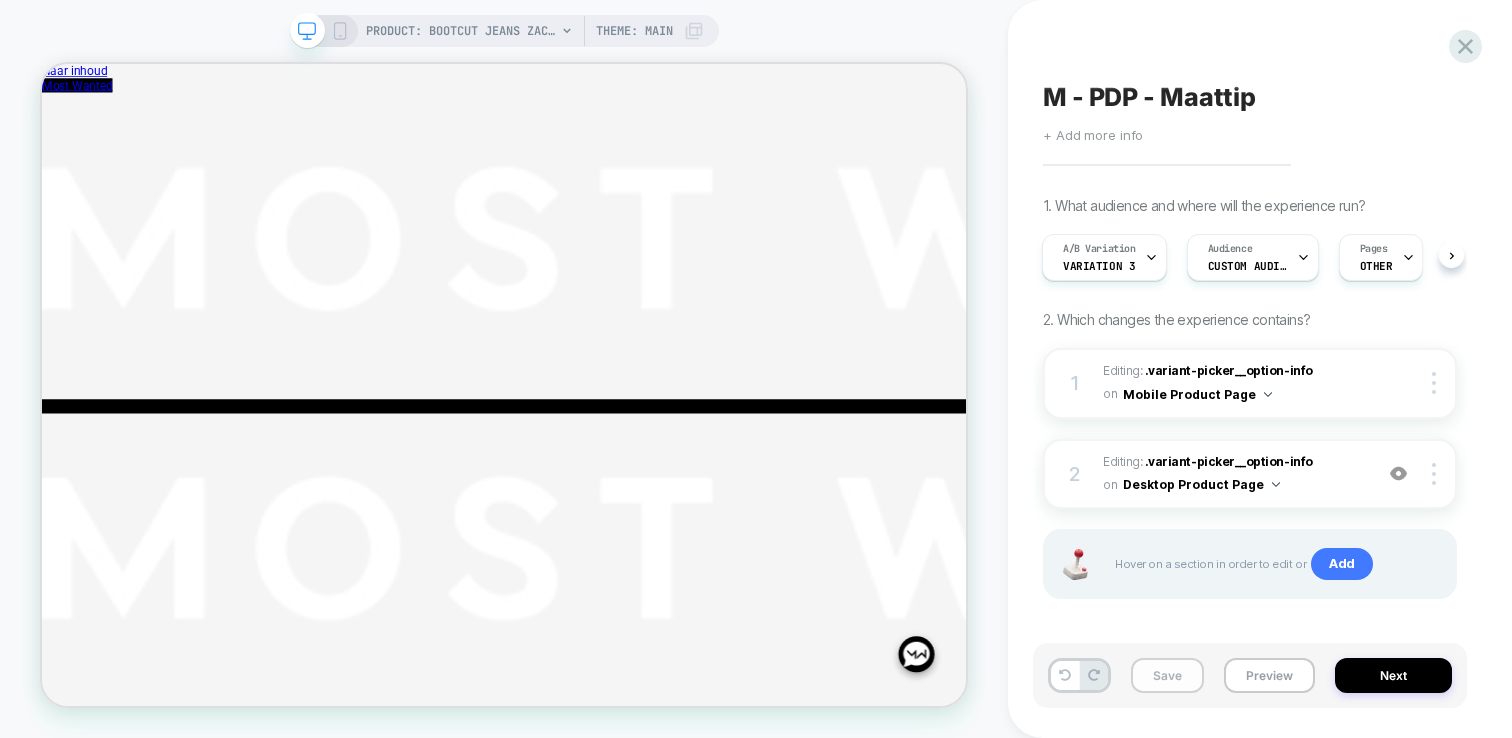 click on "Save" at bounding box center [1167, 675] 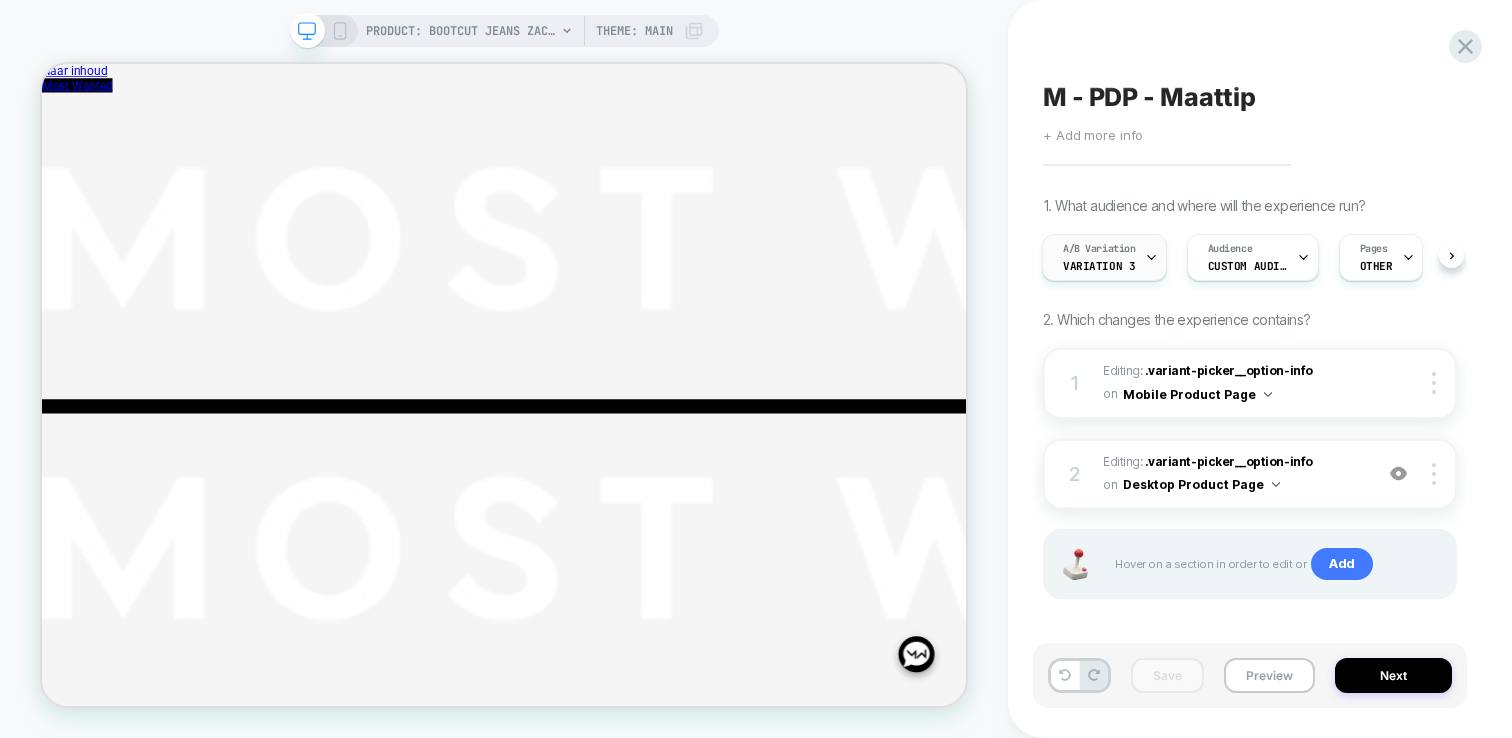 click at bounding box center (1151, 257) 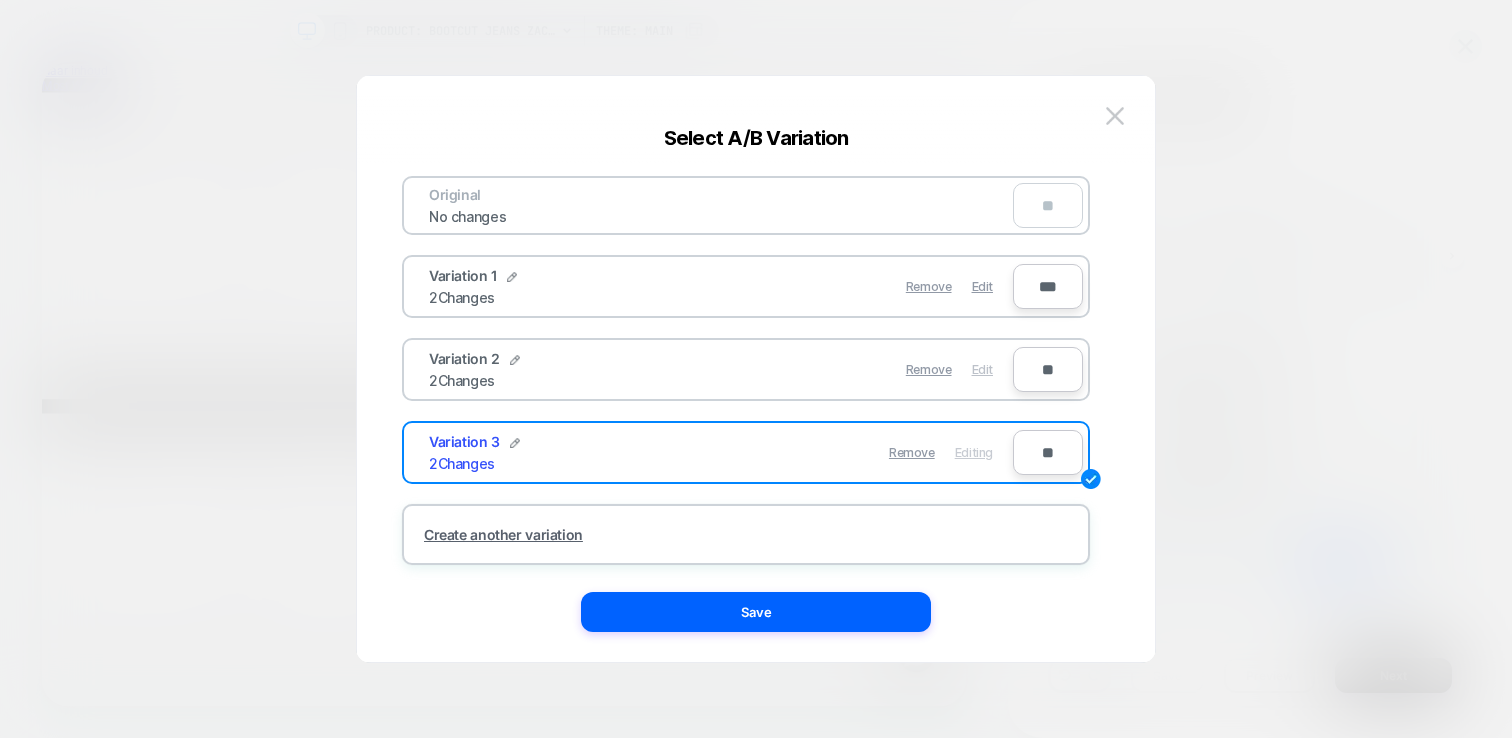 click on "Edit" at bounding box center [982, 369] 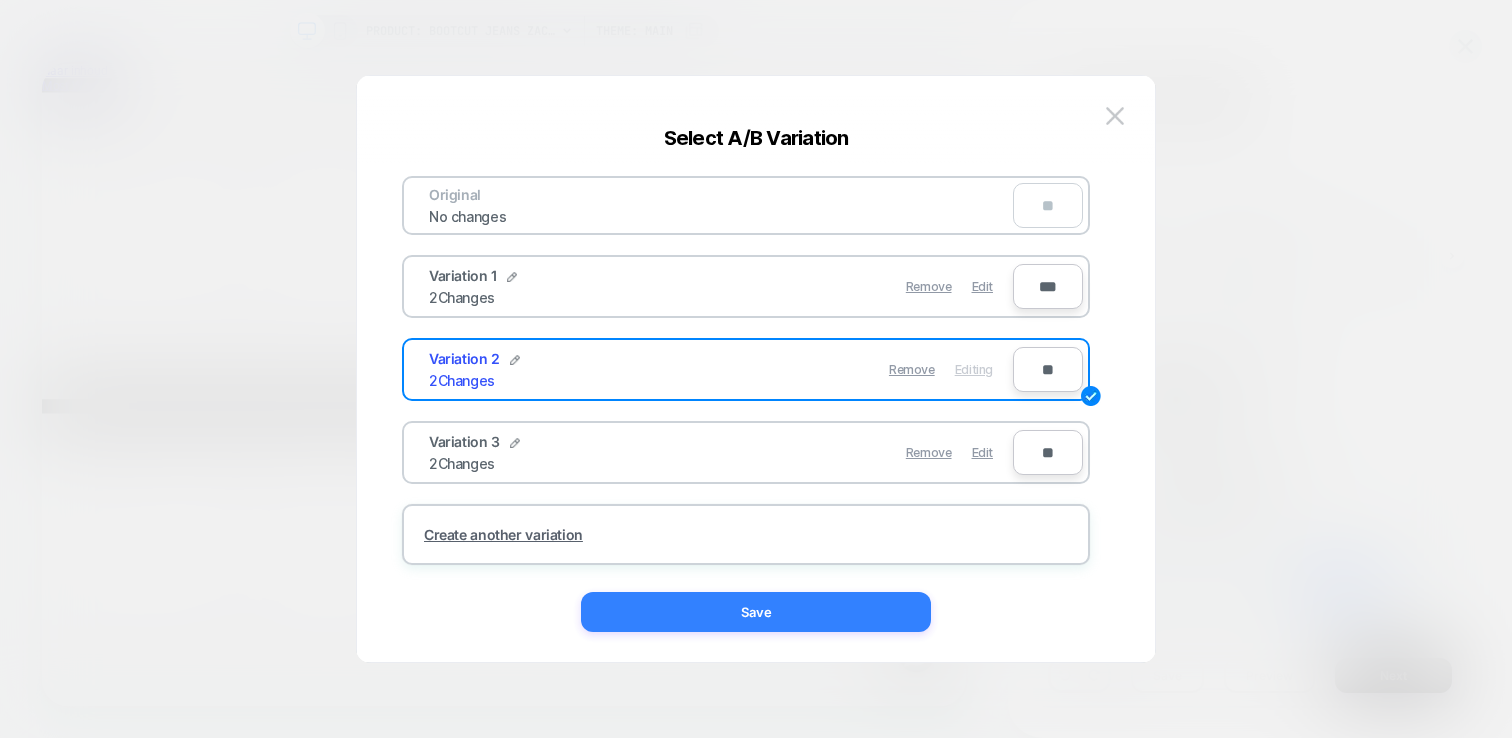 click on "Save" at bounding box center (756, 612) 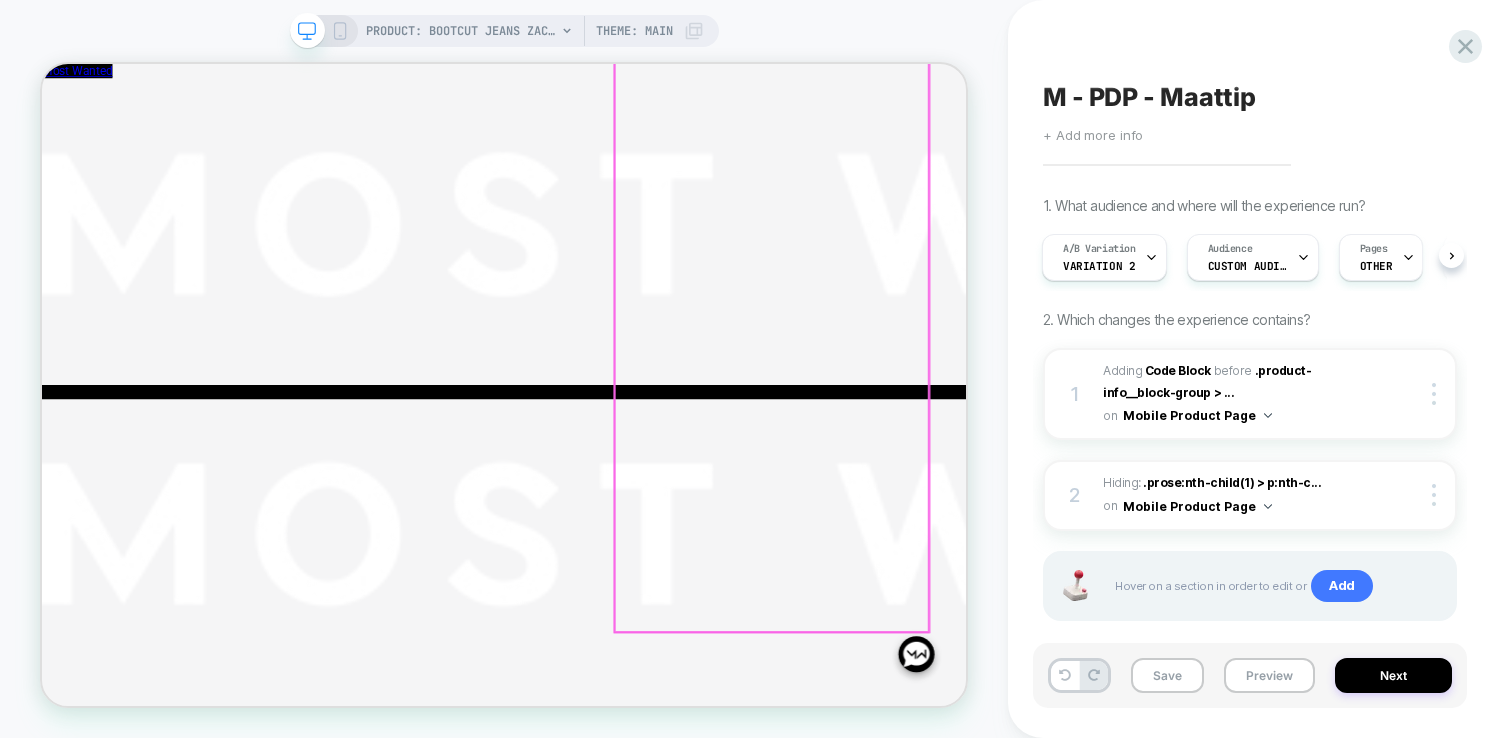 scroll, scrollTop: 483, scrollLeft: 0, axis: vertical 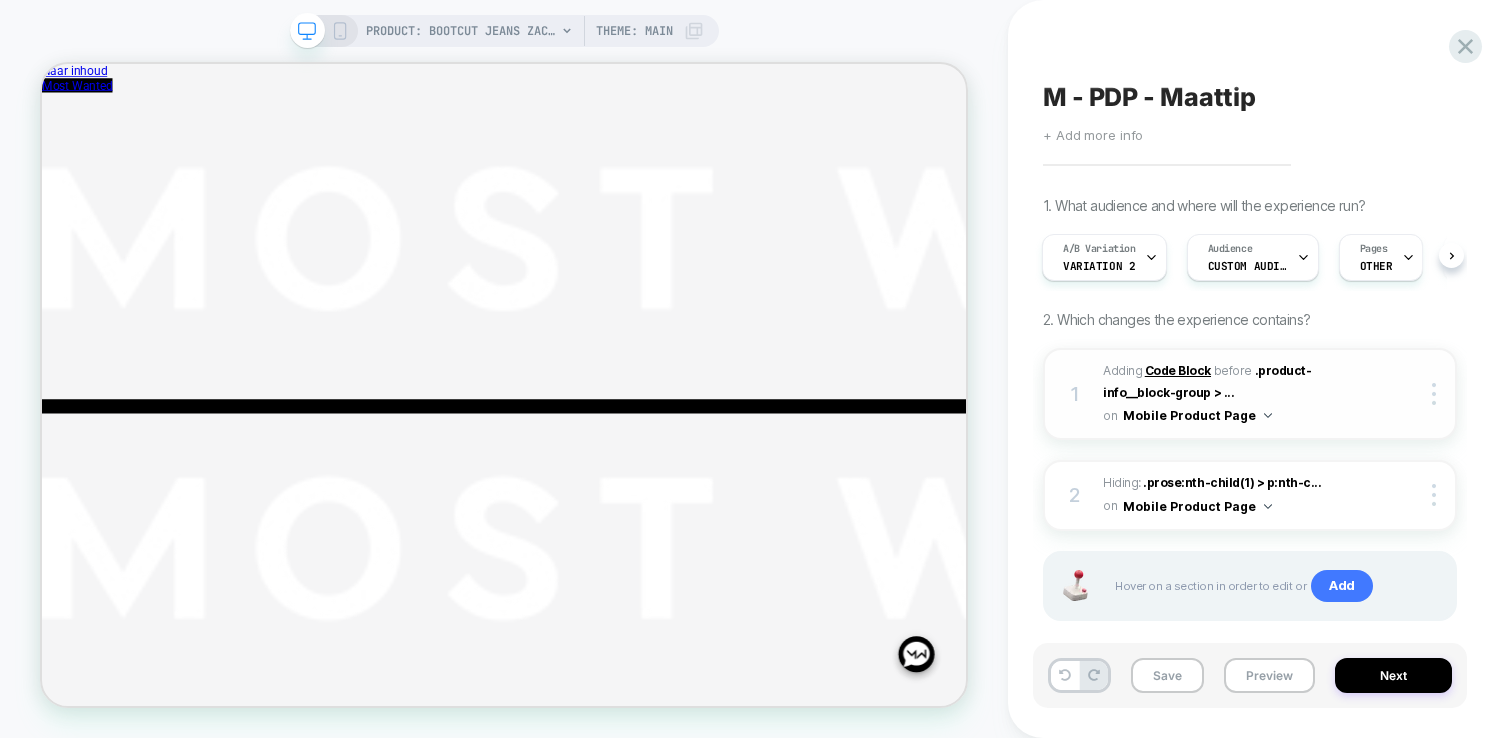 click on "Code Block" at bounding box center (1178, 370) 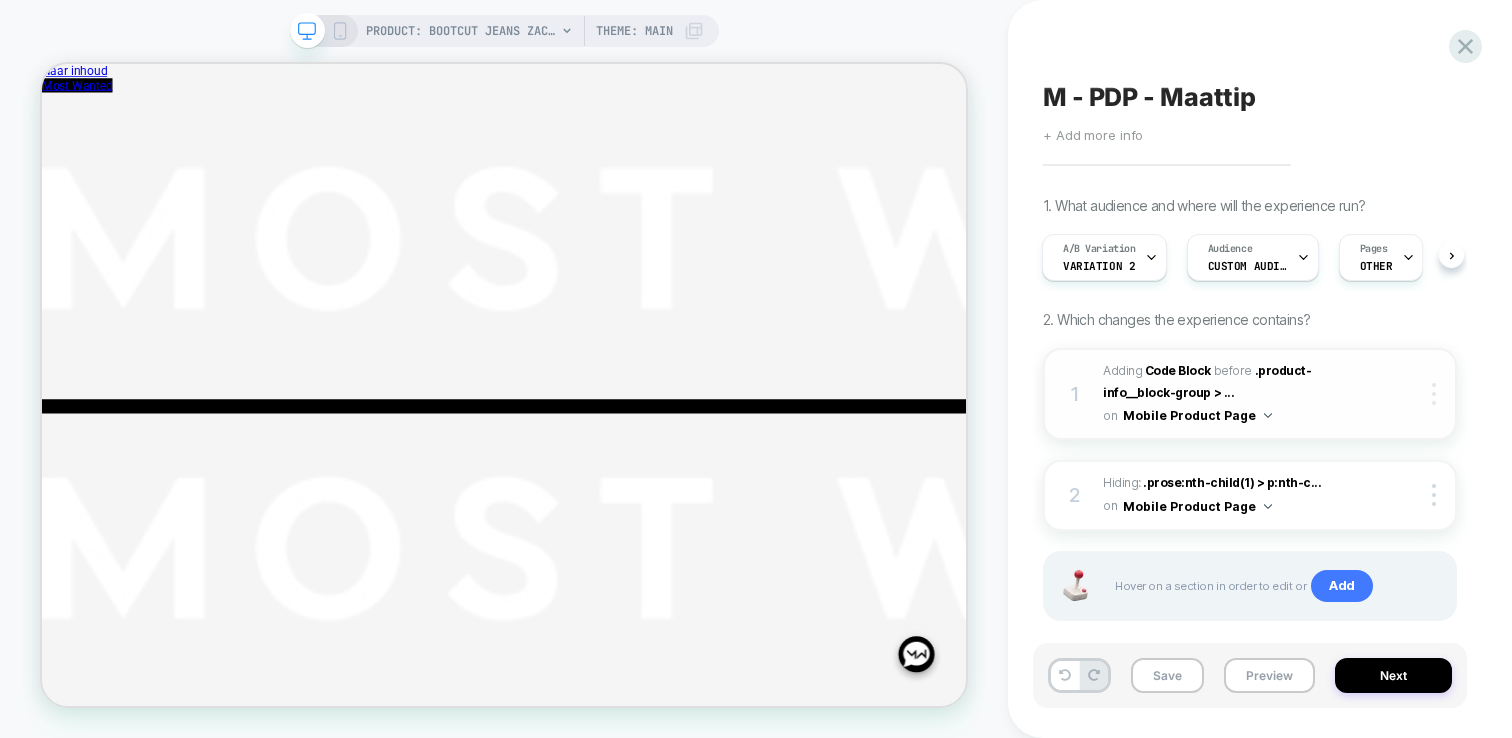 click at bounding box center (1437, 394) 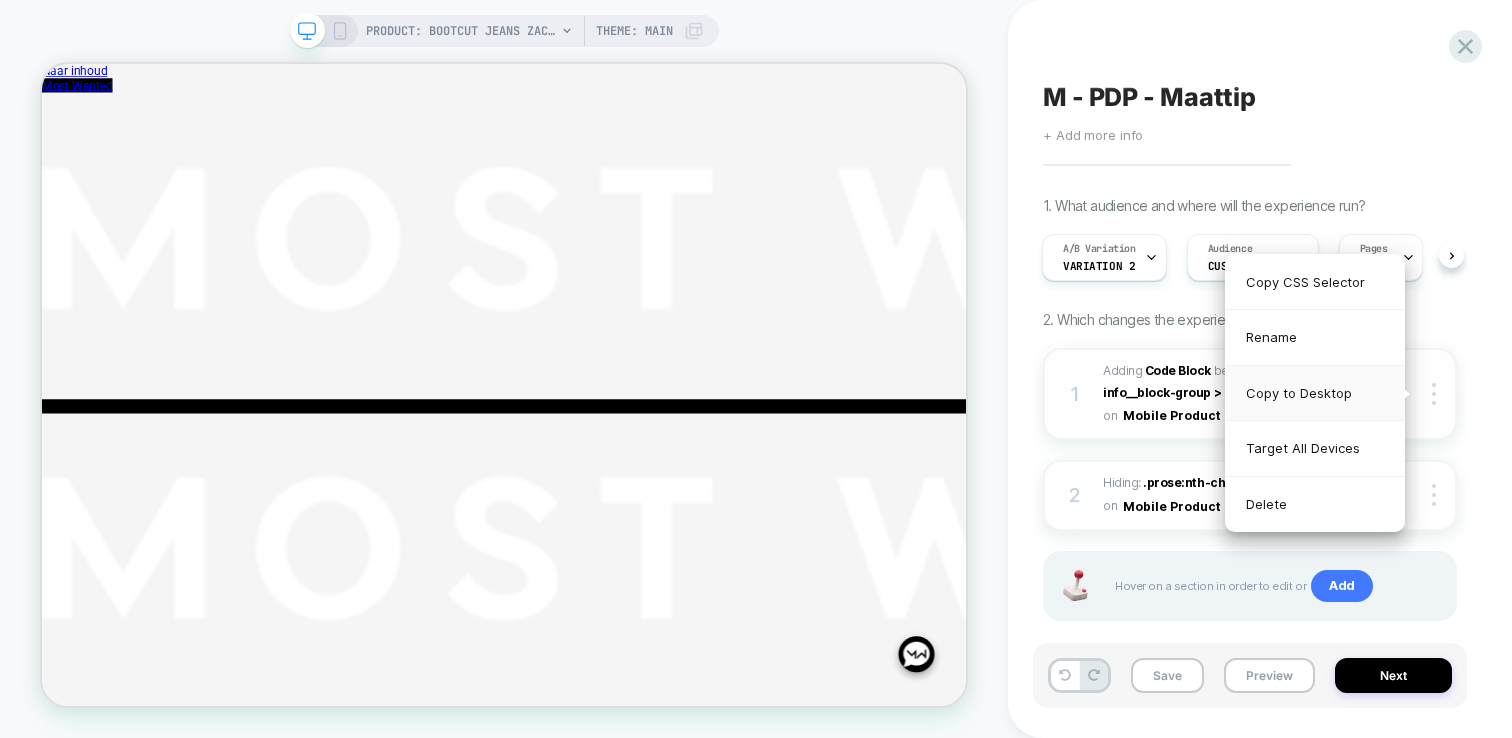 click on "Copy to   Desktop" at bounding box center [1315, 393] 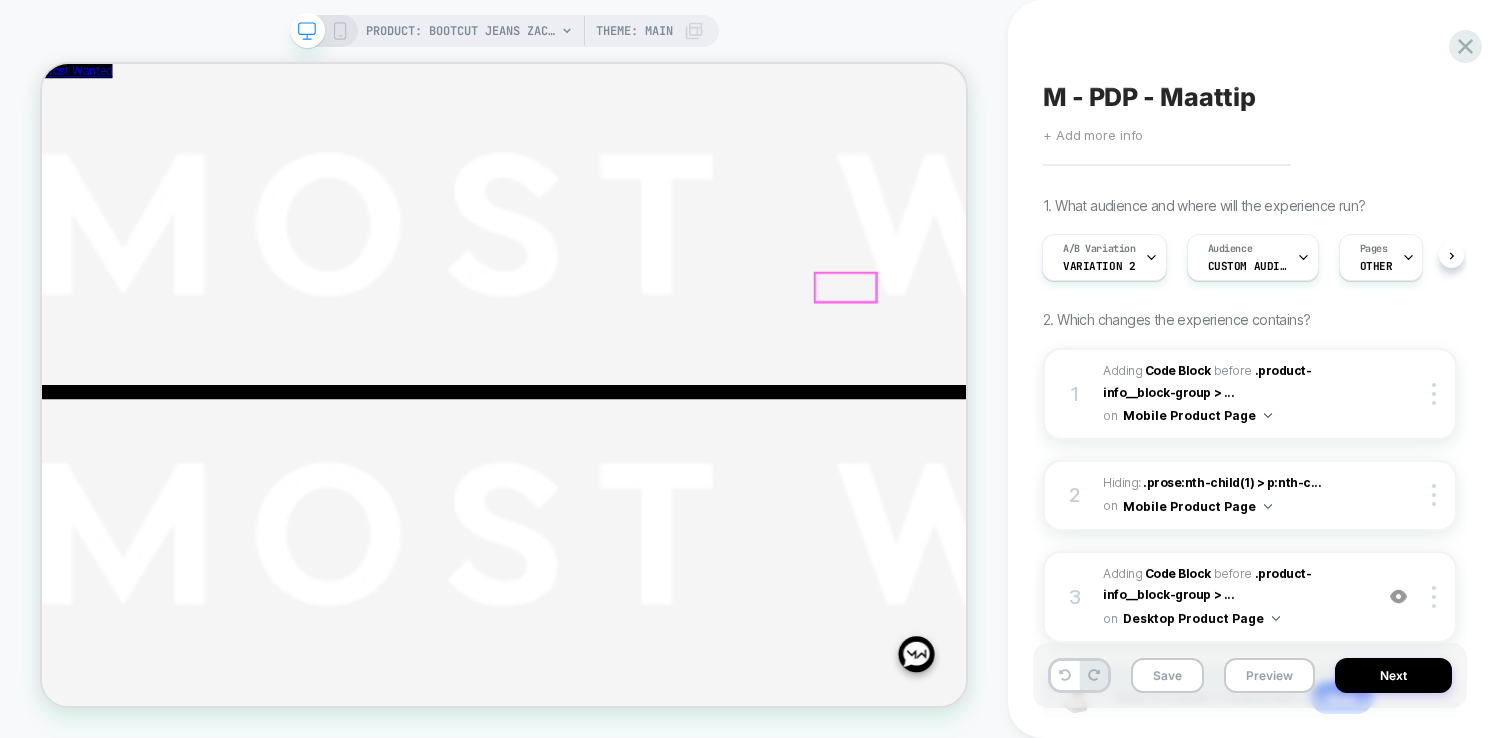 scroll, scrollTop: 343, scrollLeft: 0, axis: vertical 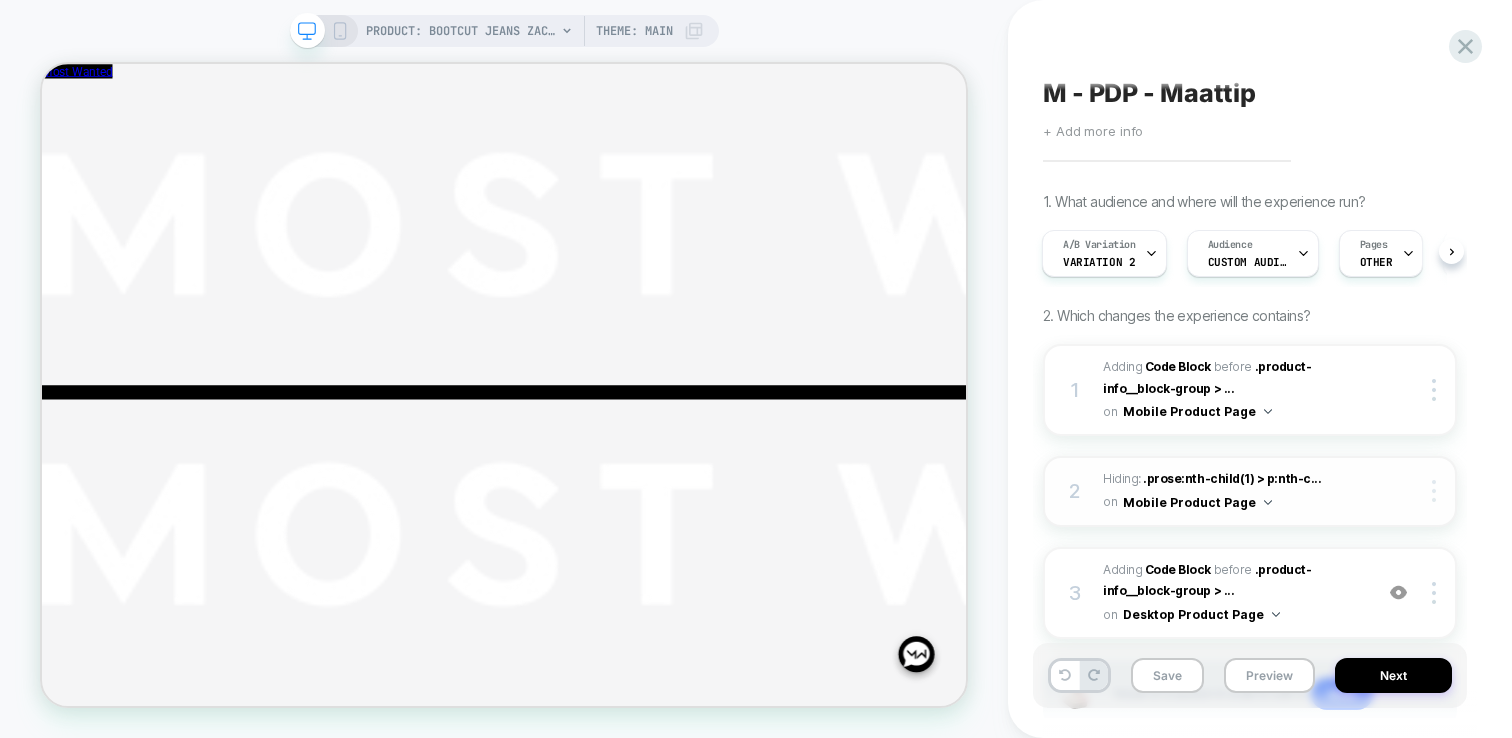 click at bounding box center [1434, 491] 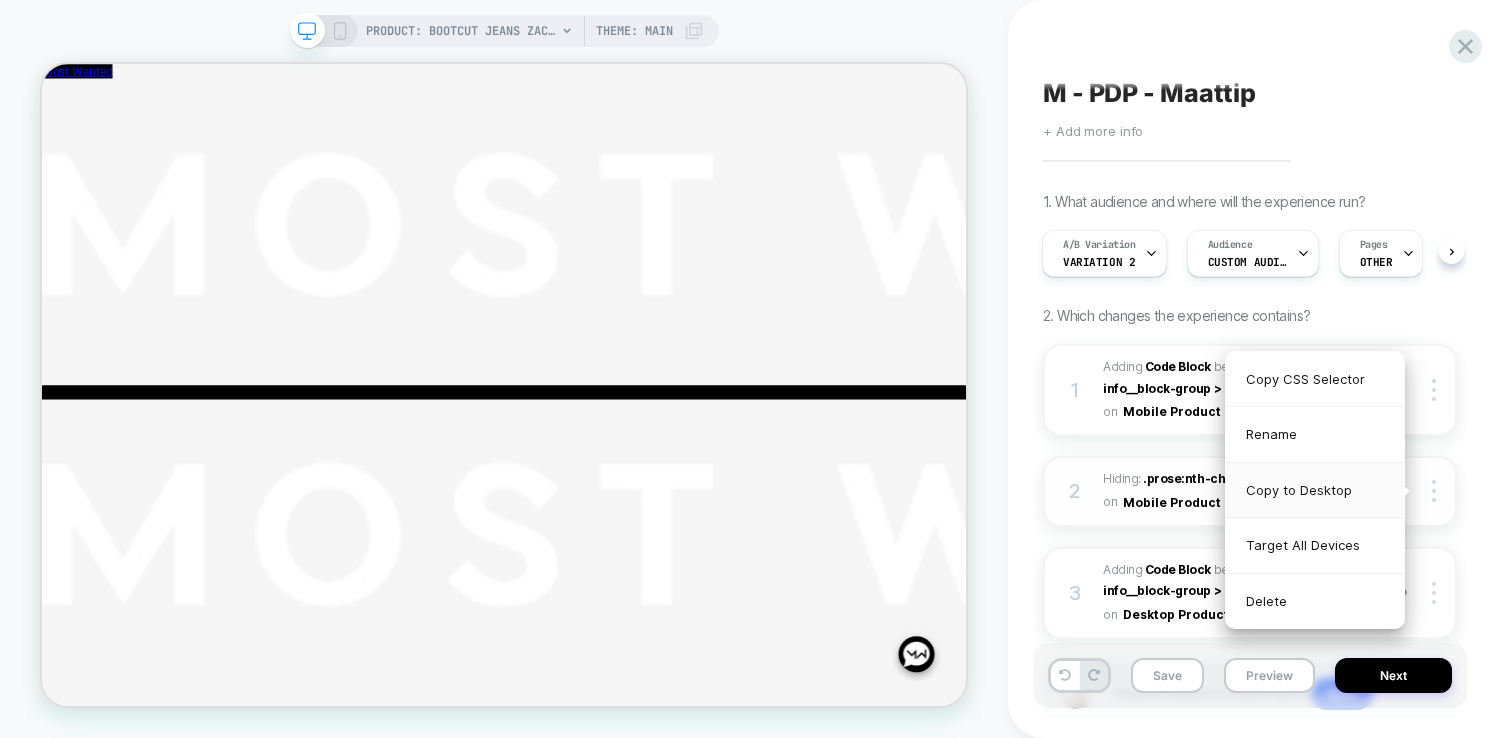 click on "Copy to   Desktop" at bounding box center [1315, 490] 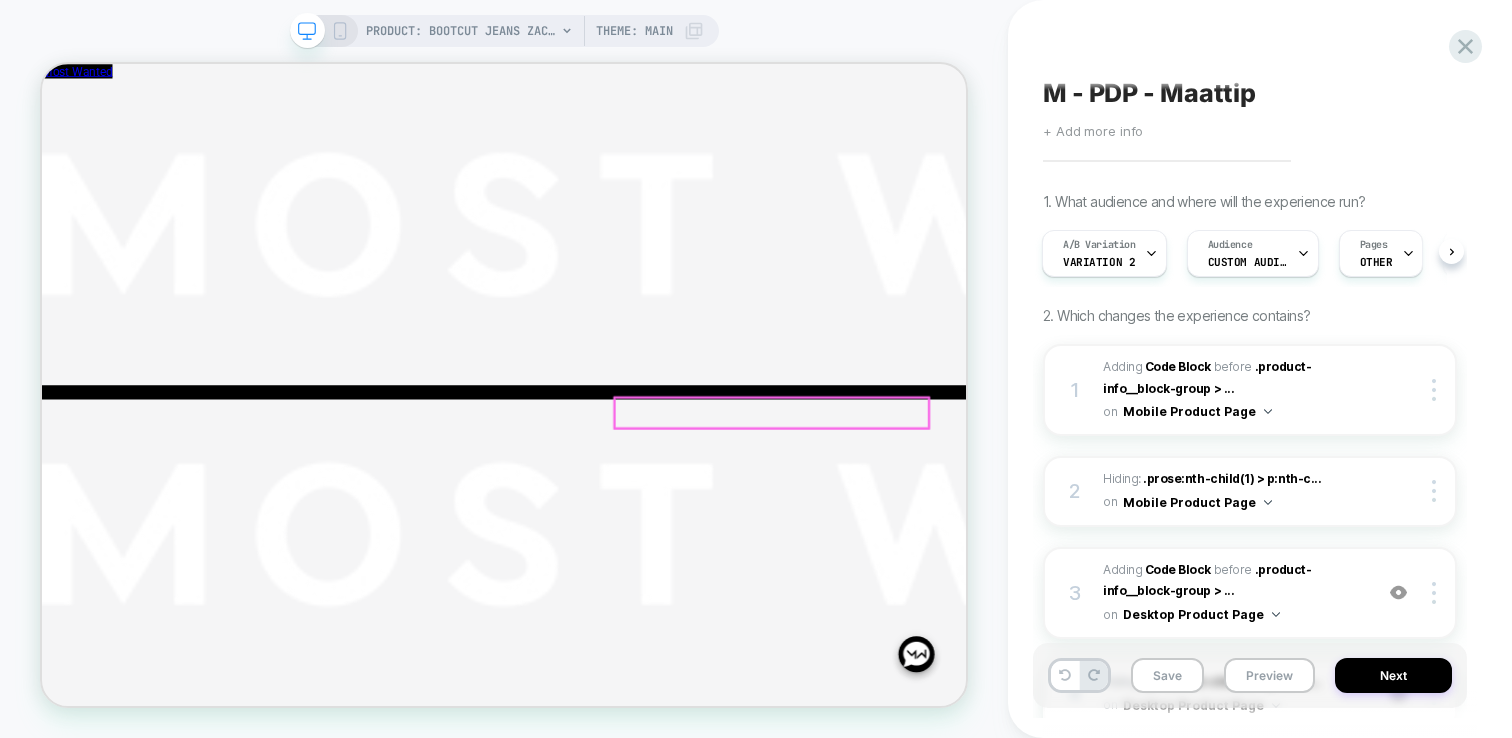 scroll, scrollTop: 531, scrollLeft: 0, axis: vertical 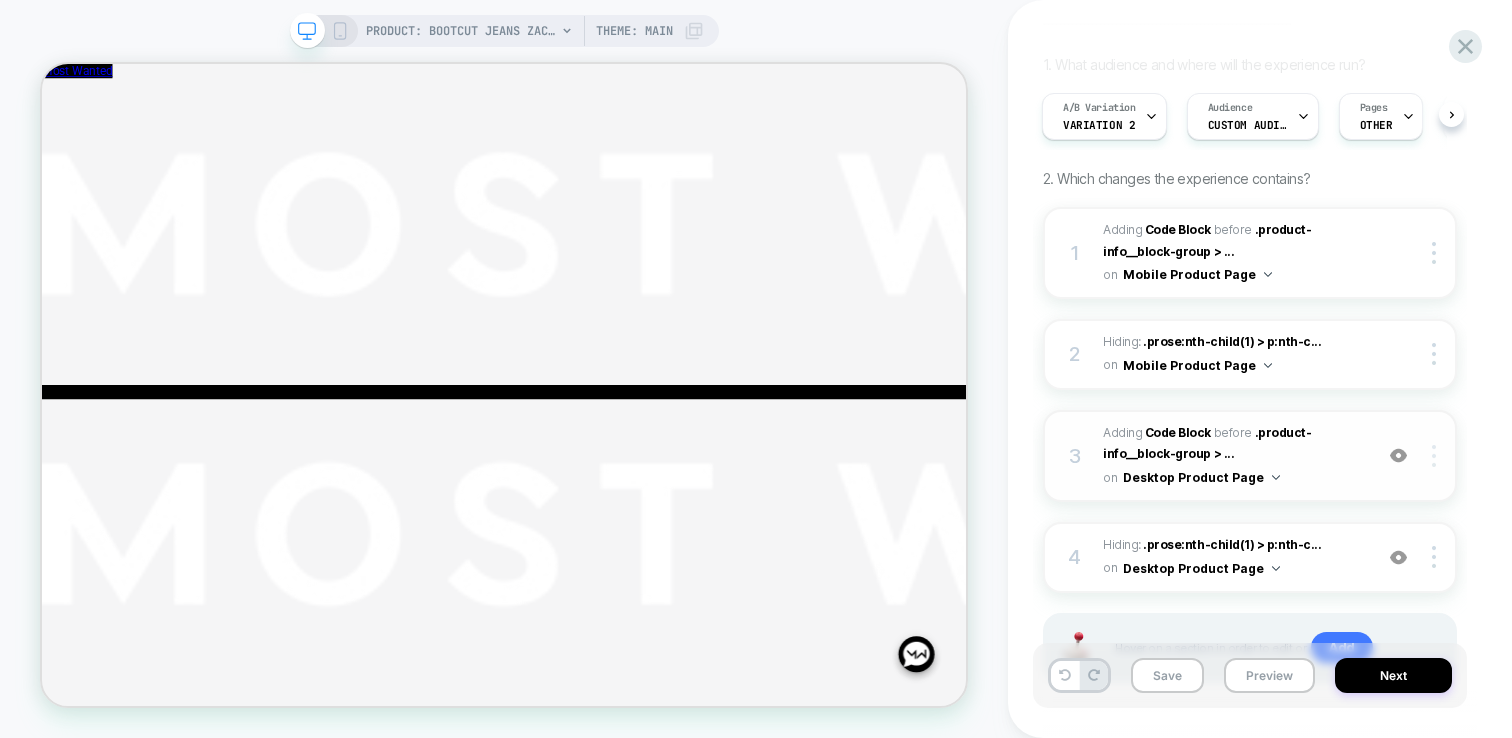 click at bounding box center (1437, 456) 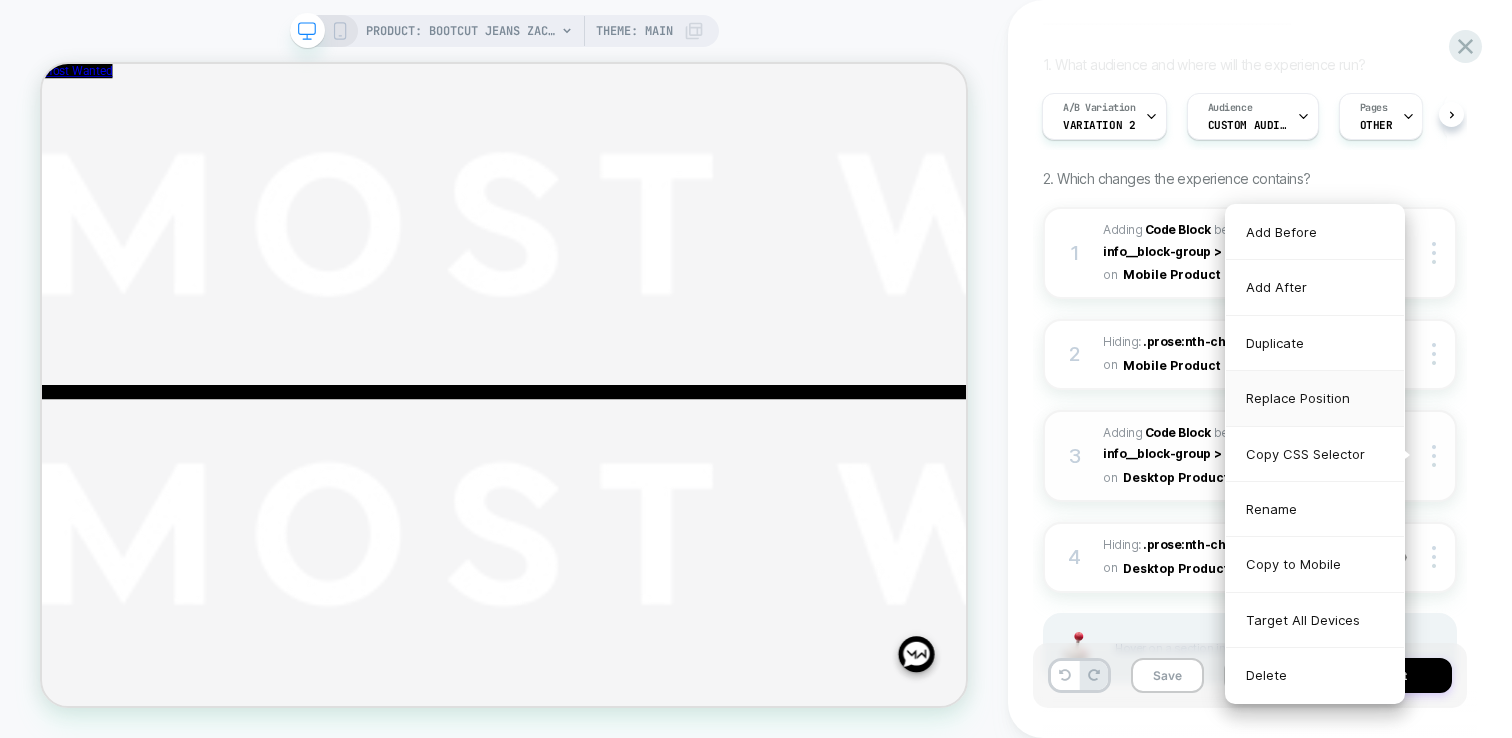click on "Replace Position" at bounding box center [1315, 398] 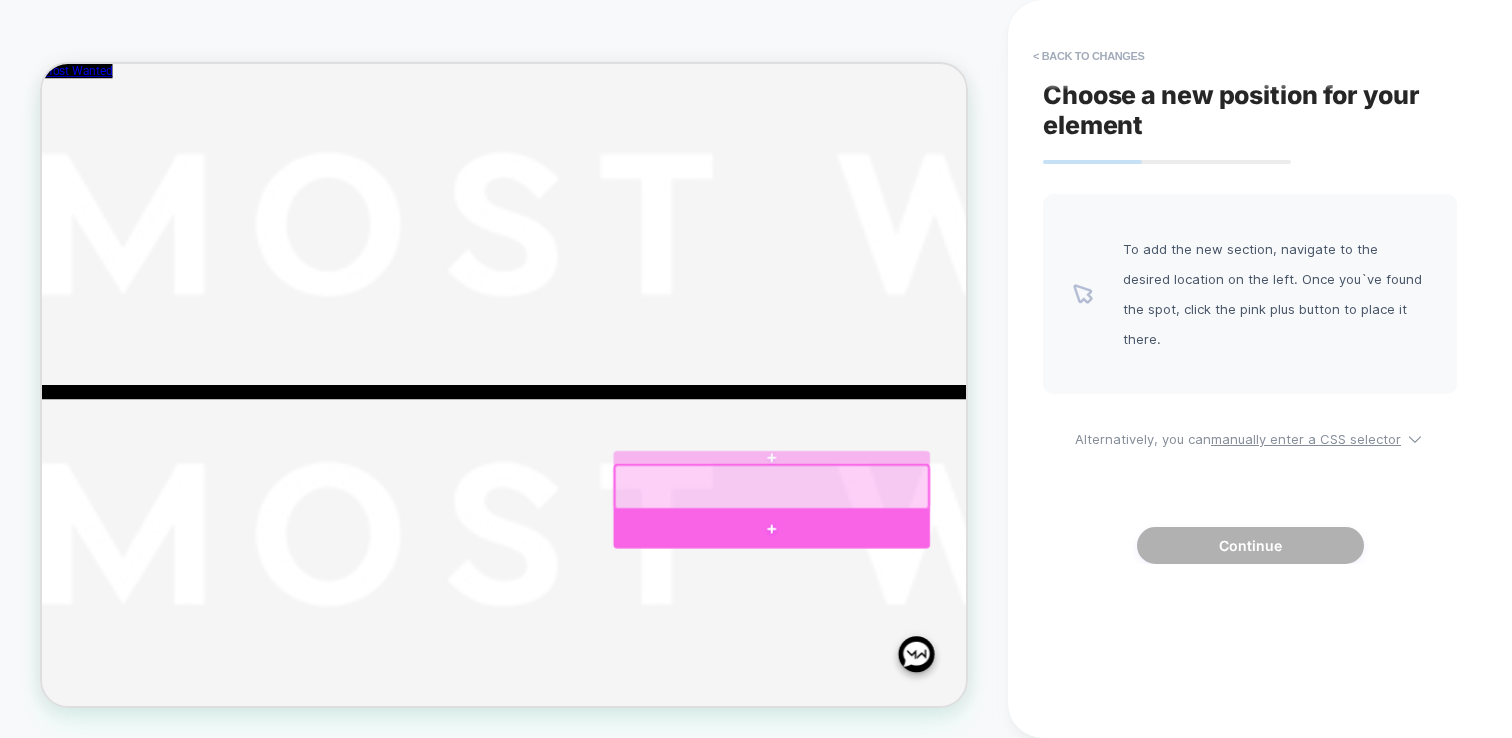 click at bounding box center (1015, 683) 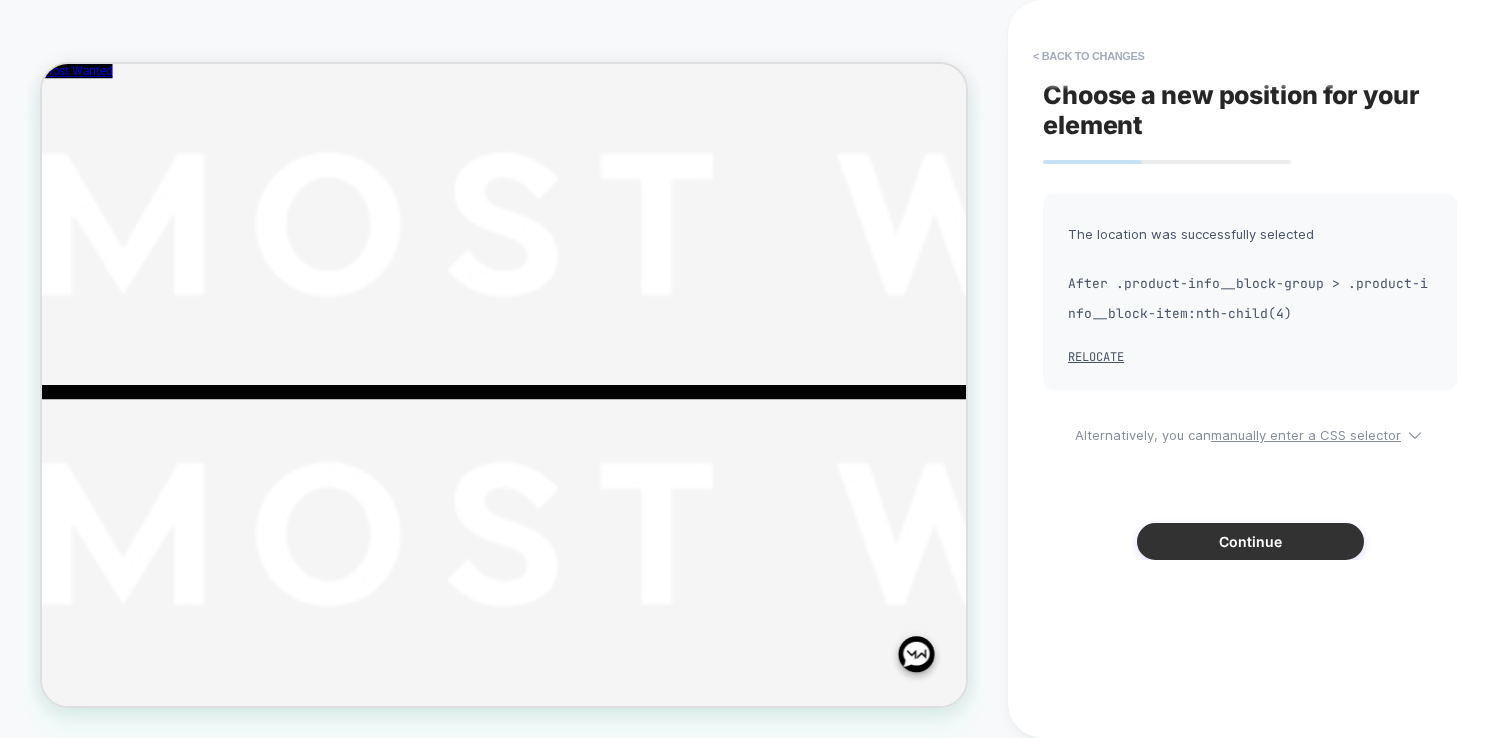 click on "Continue" at bounding box center [1250, 541] 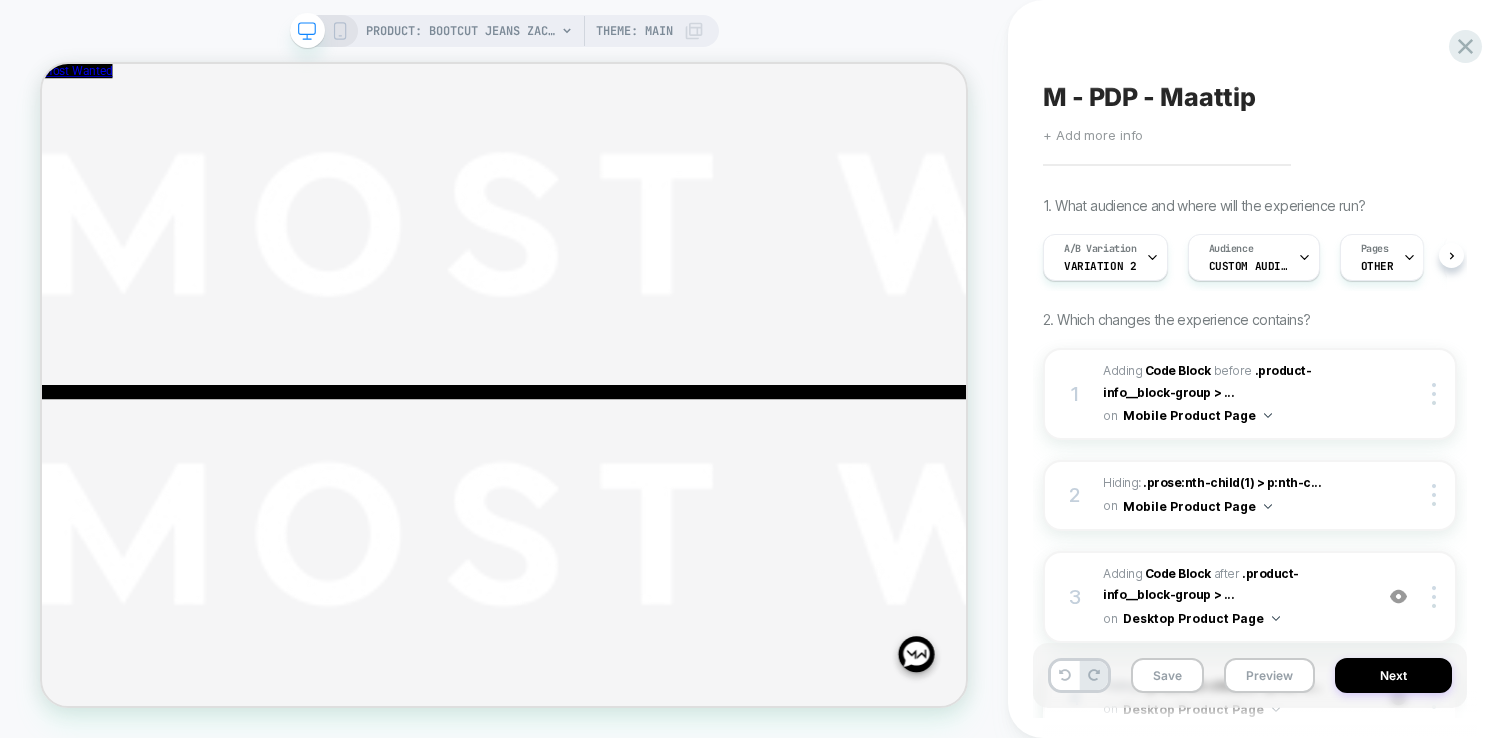 scroll, scrollTop: 0, scrollLeft: 1, axis: horizontal 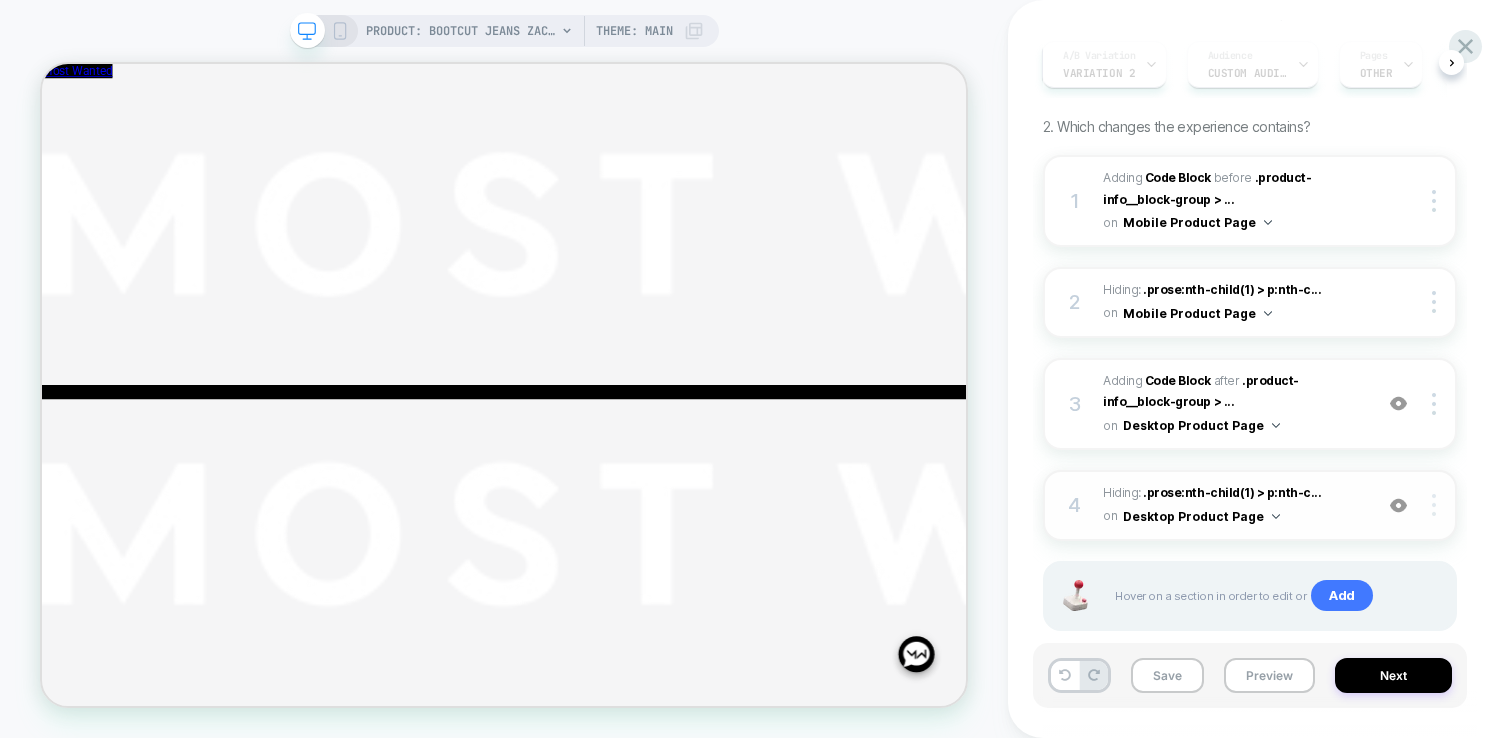 click at bounding box center (1434, 505) 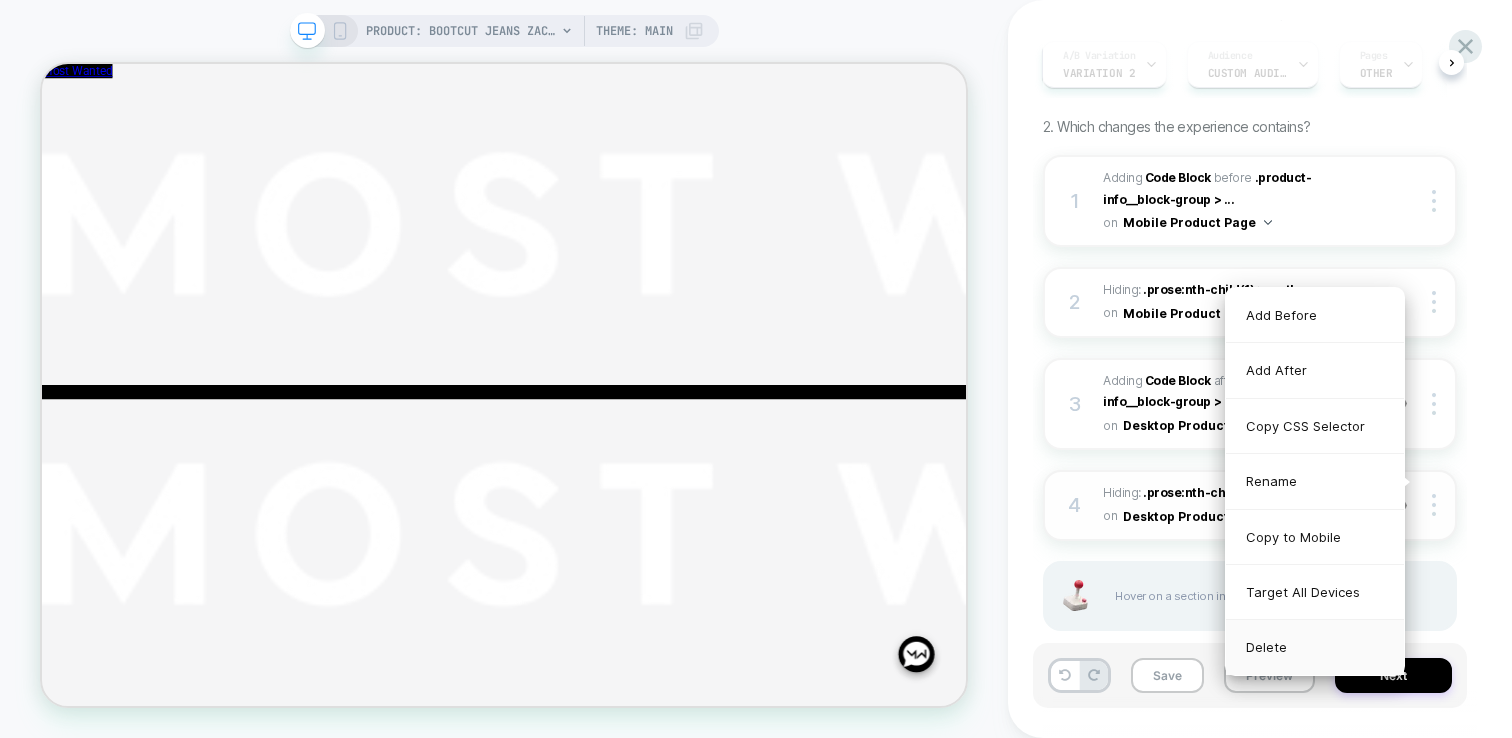click on "Delete" at bounding box center (1315, 647) 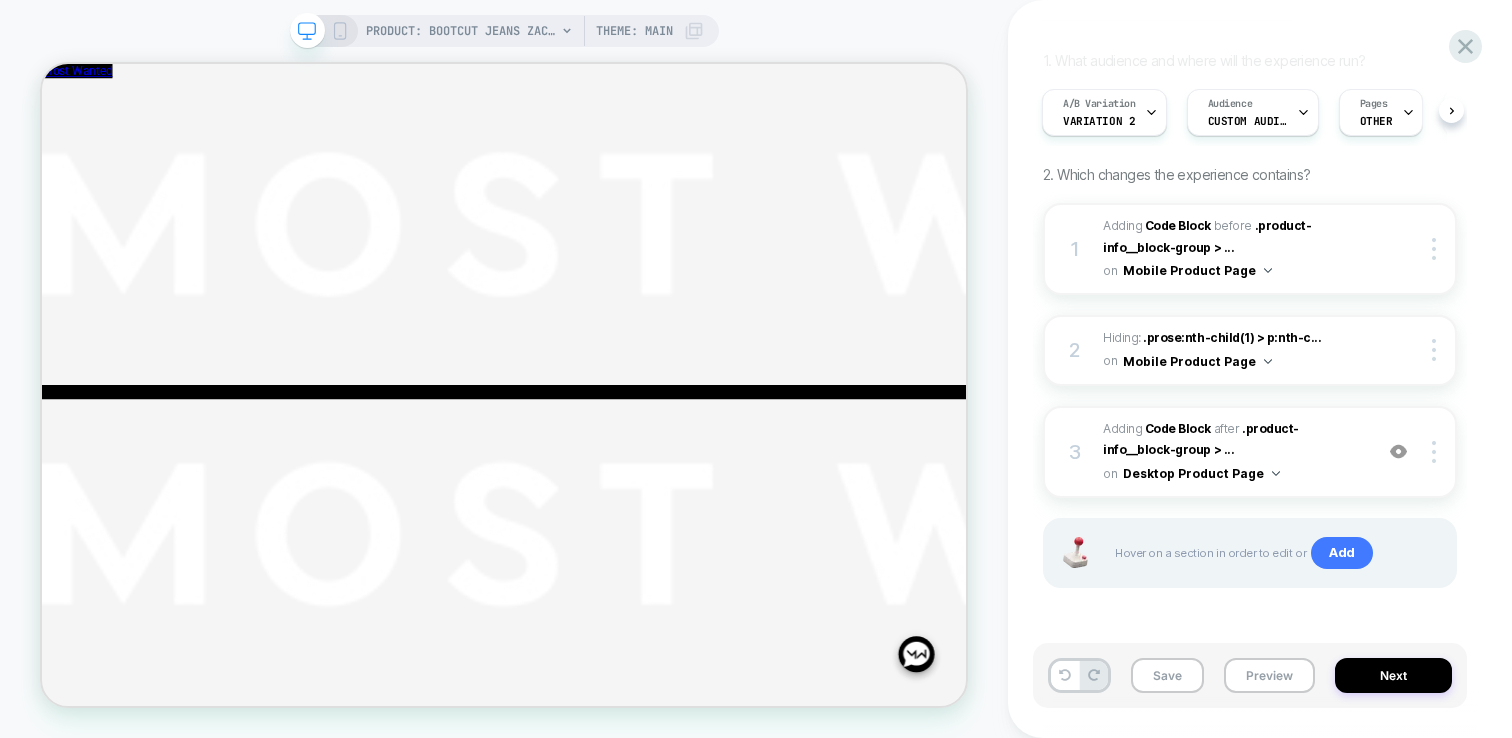 scroll, scrollTop: 121, scrollLeft: 0, axis: vertical 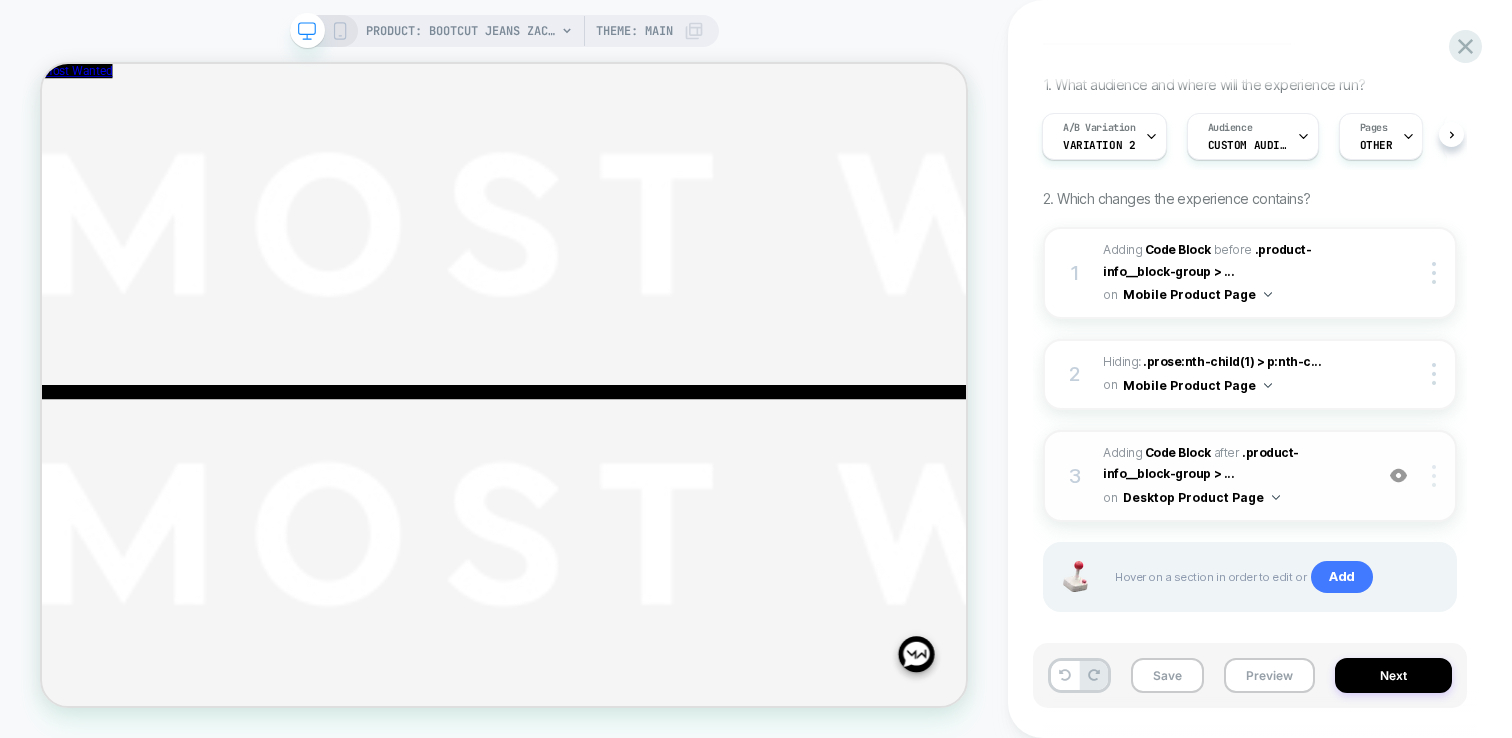 click at bounding box center [1434, 476] 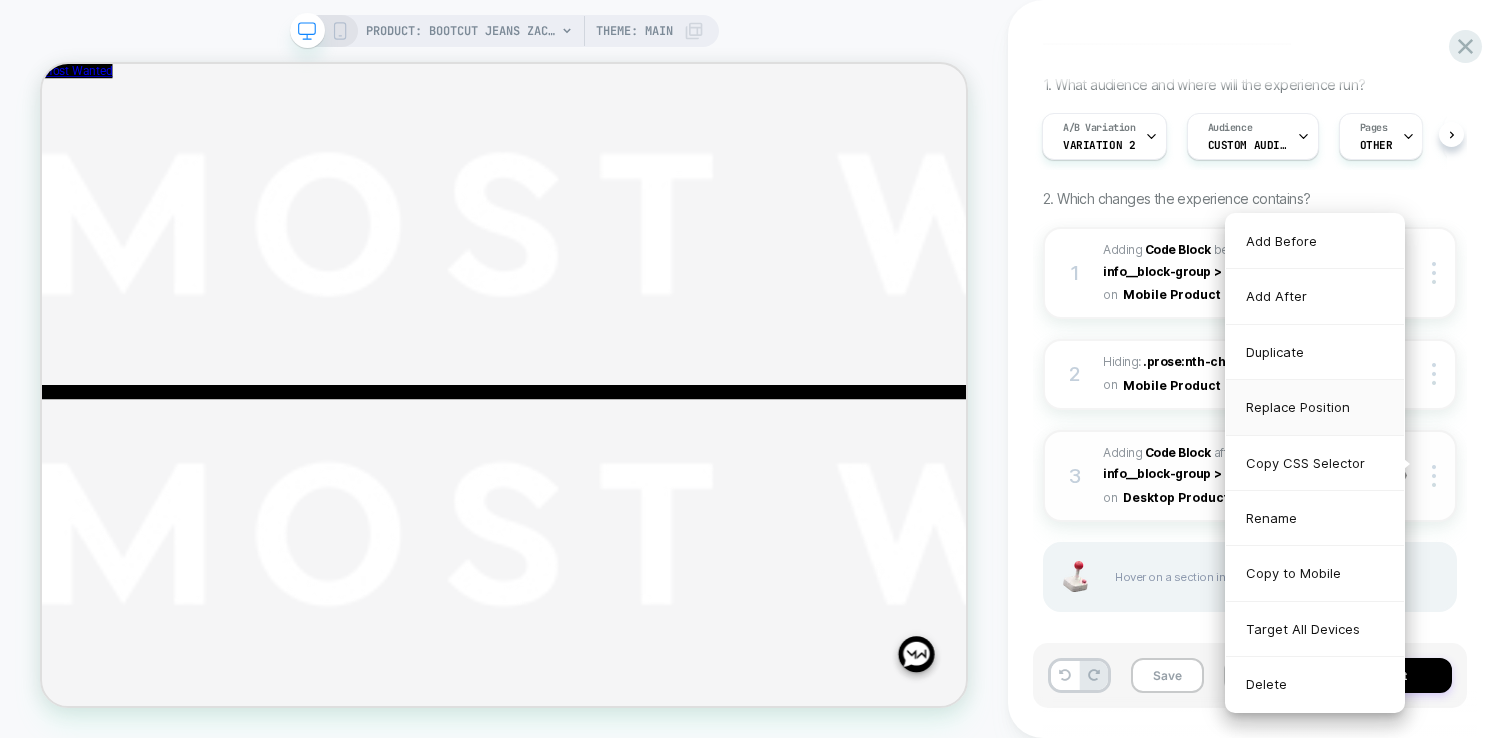 click on "Replace Position" at bounding box center (1315, 407) 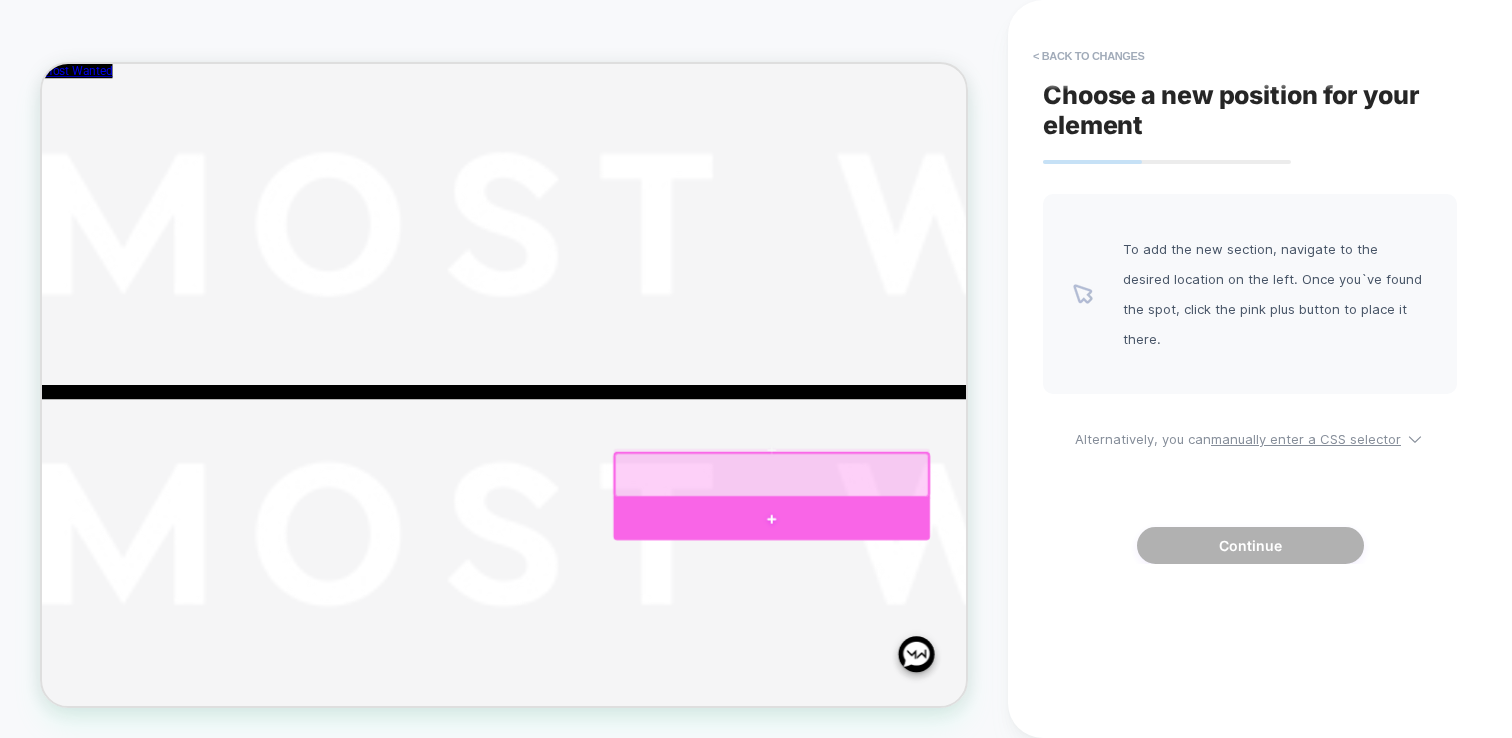 click at bounding box center (1015, 670) 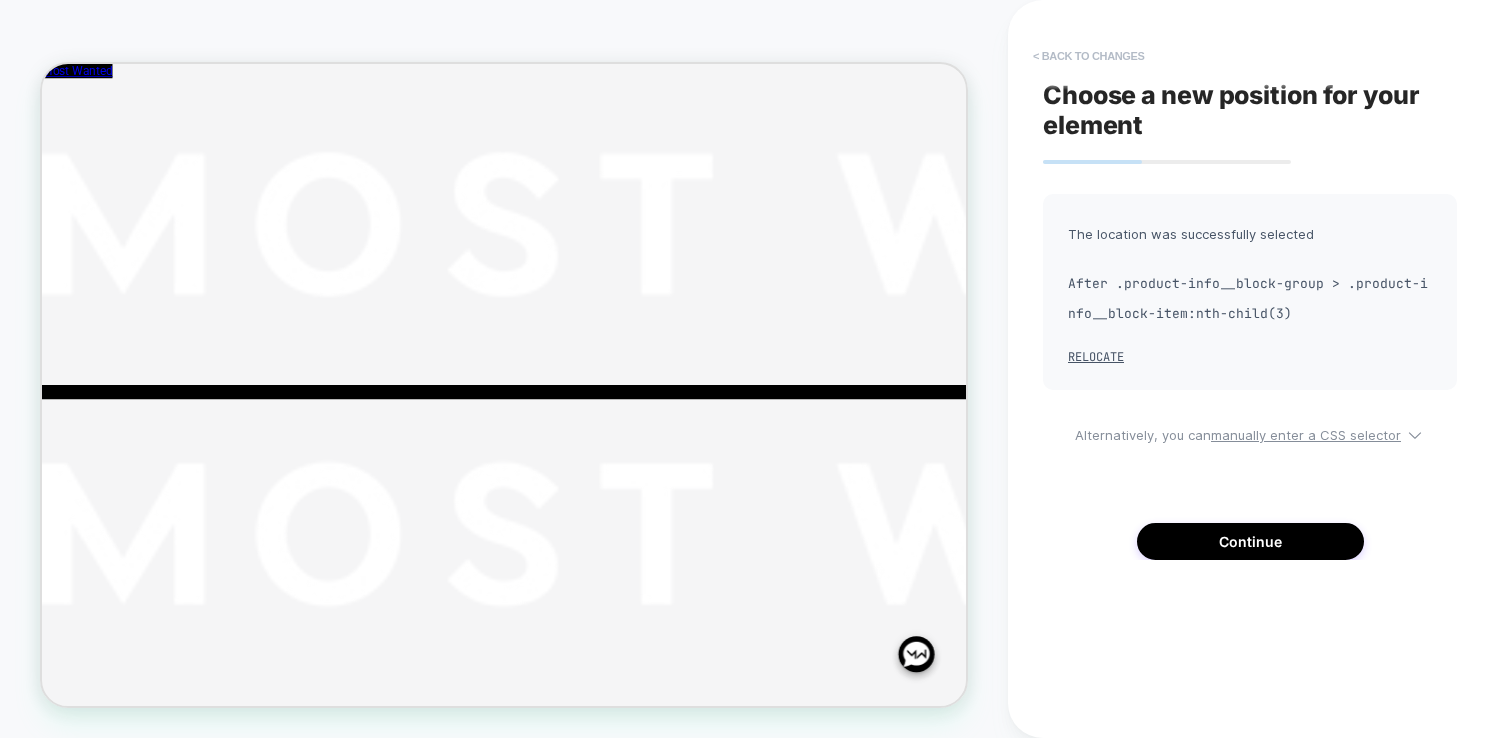 click on "< Back to changes" at bounding box center [1089, 56] 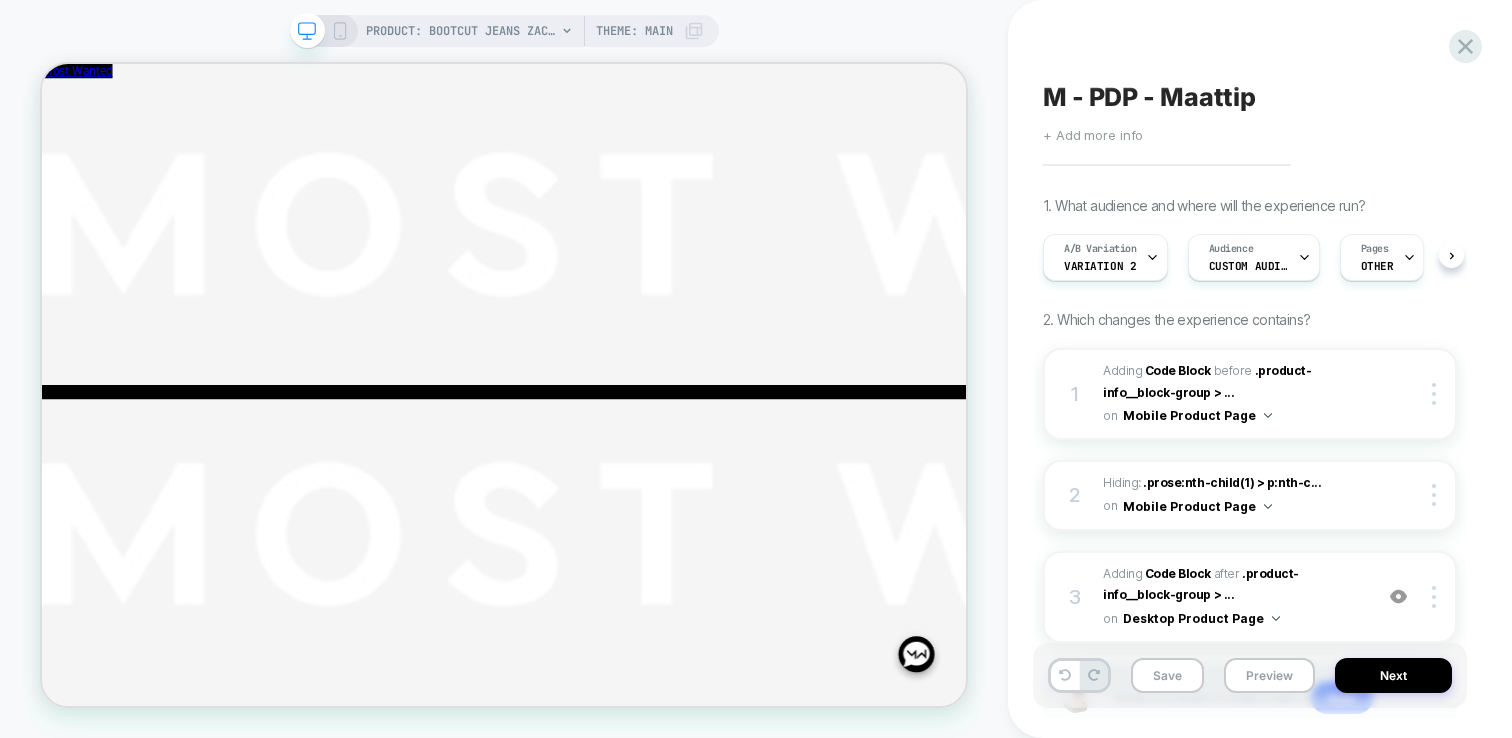 scroll, scrollTop: 0, scrollLeft: 1, axis: horizontal 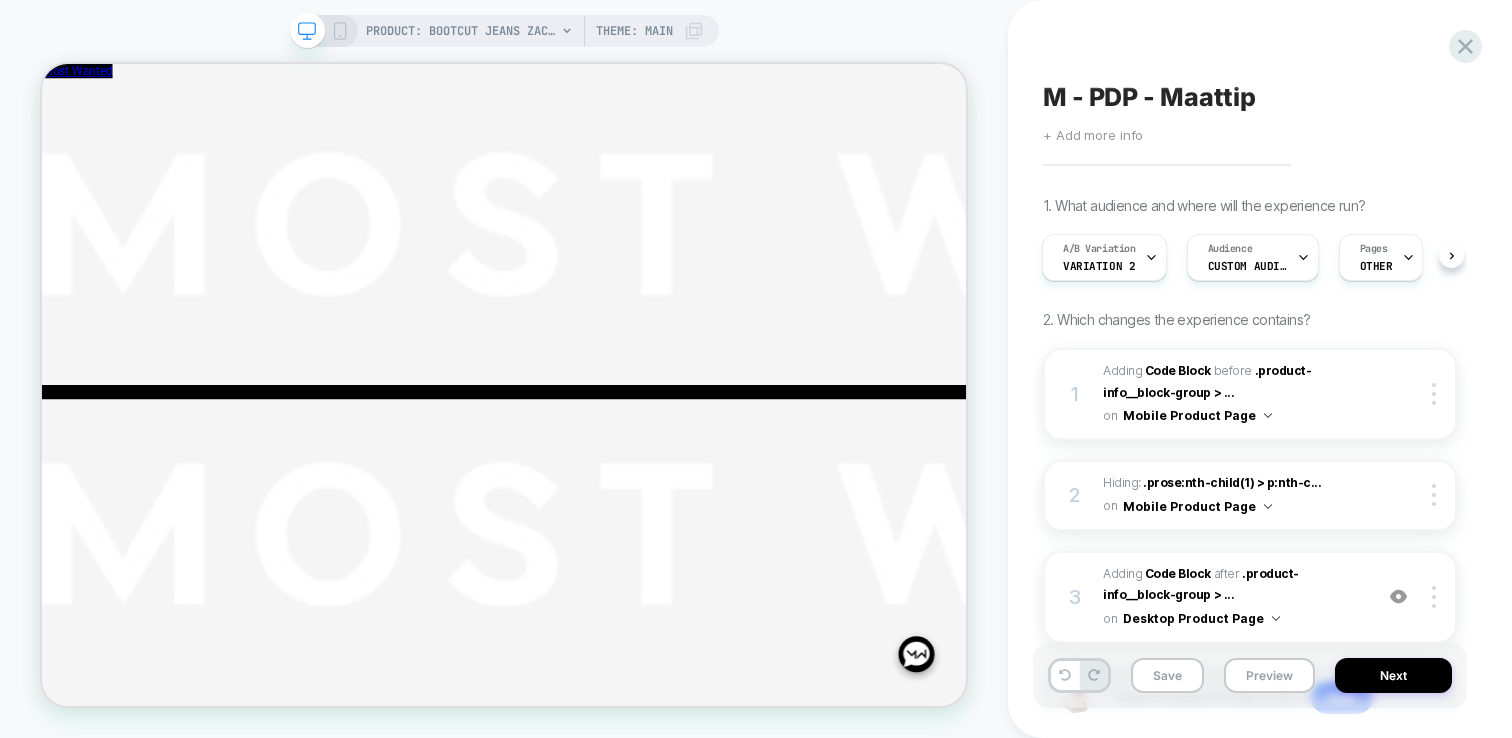 click at bounding box center (1079, 675) 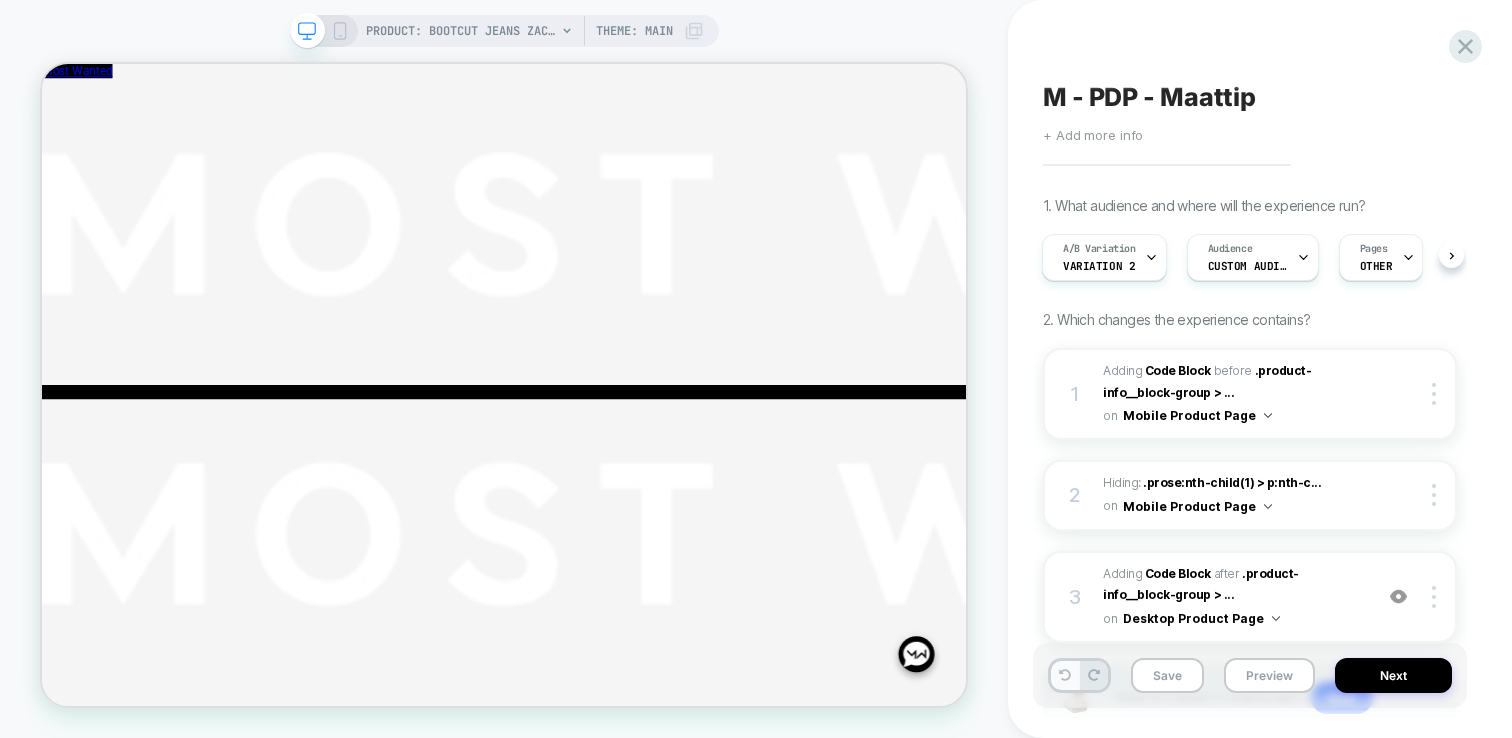 click at bounding box center (1065, 675) 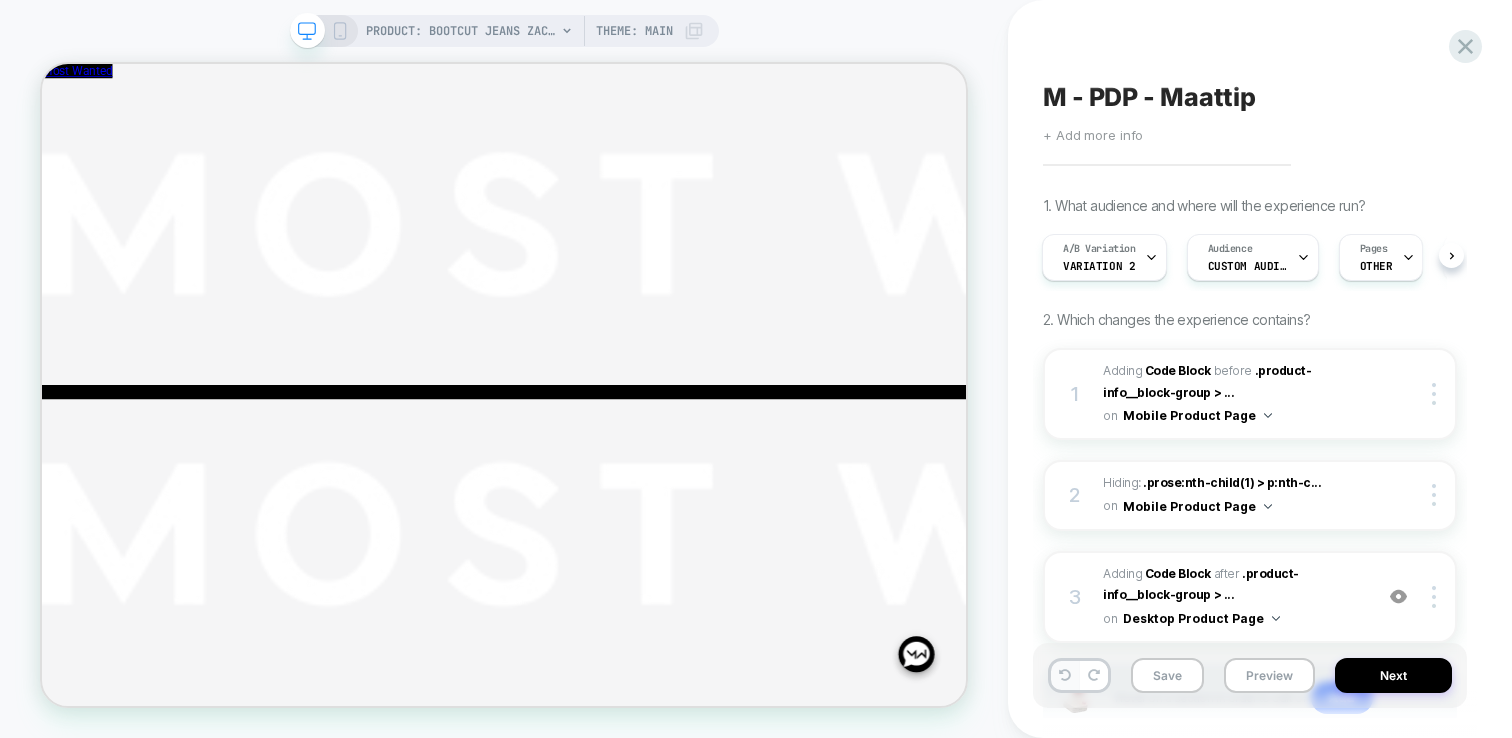 click 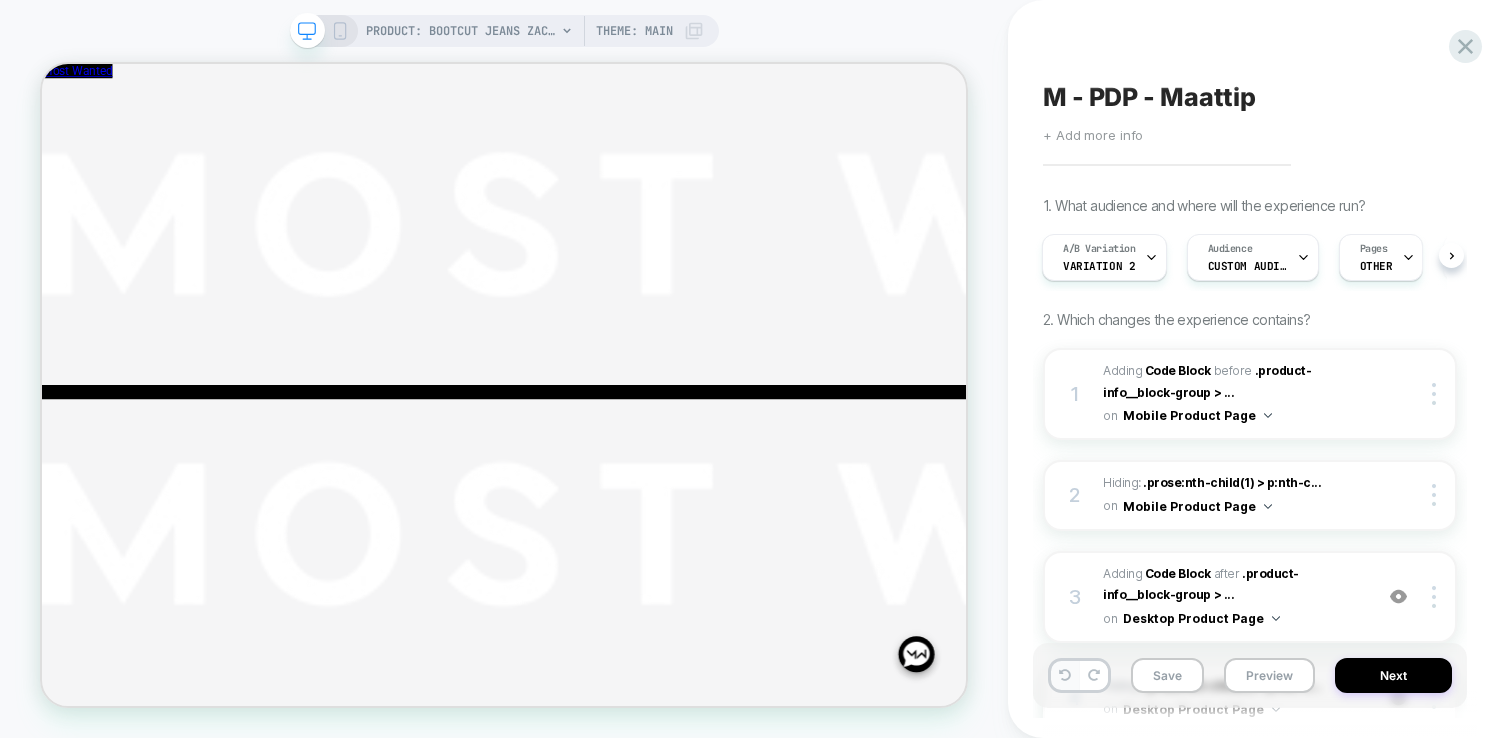 click 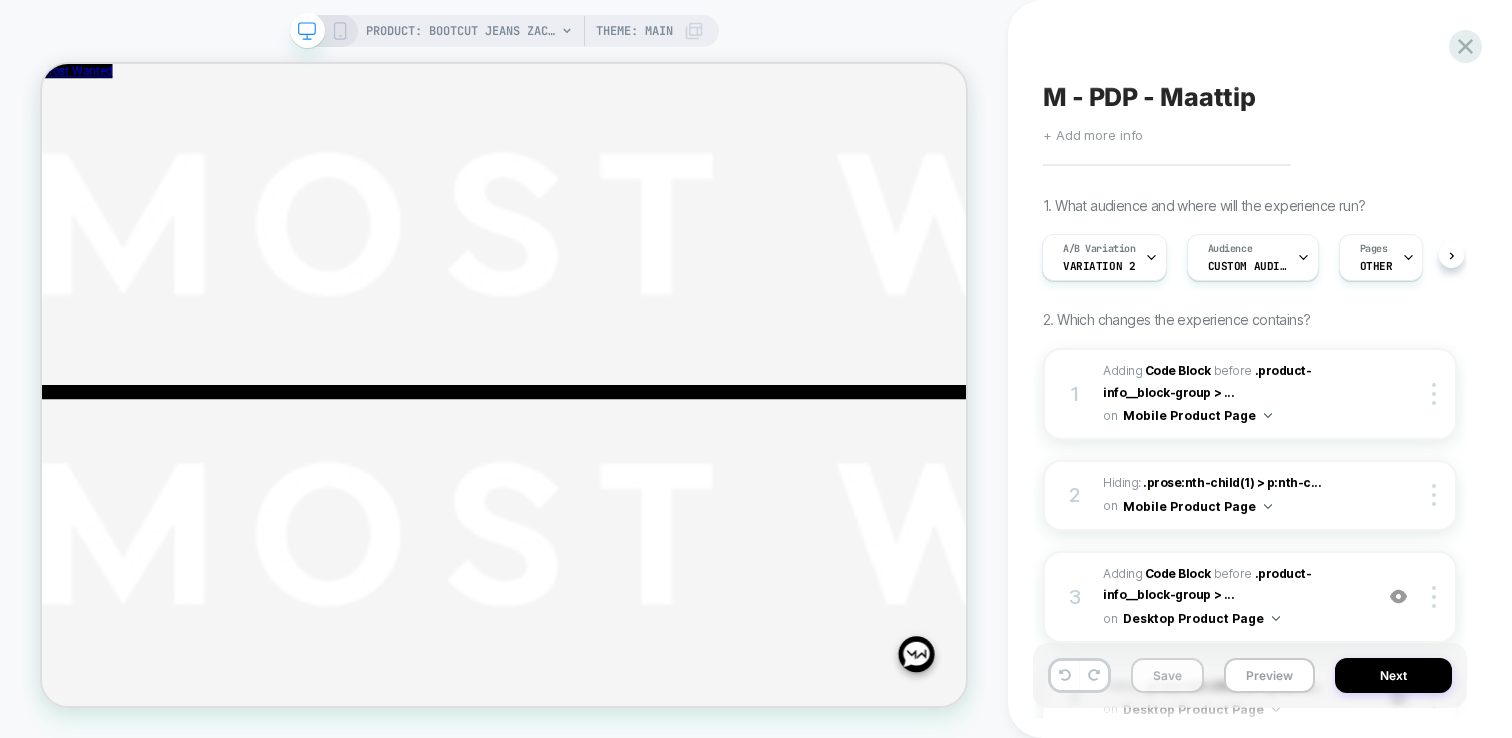 click on "Save" at bounding box center [1167, 675] 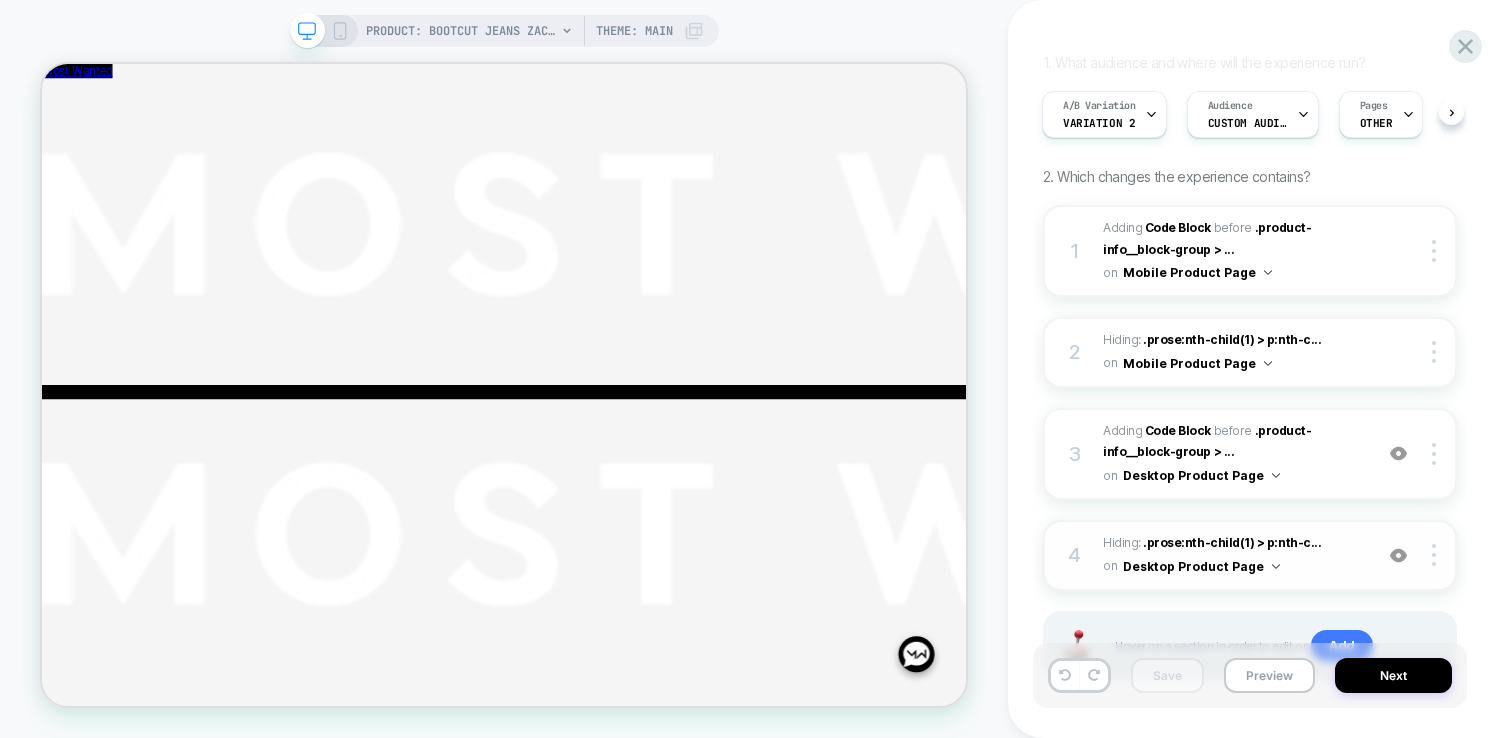 scroll, scrollTop: 0, scrollLeft: 0, axis: both 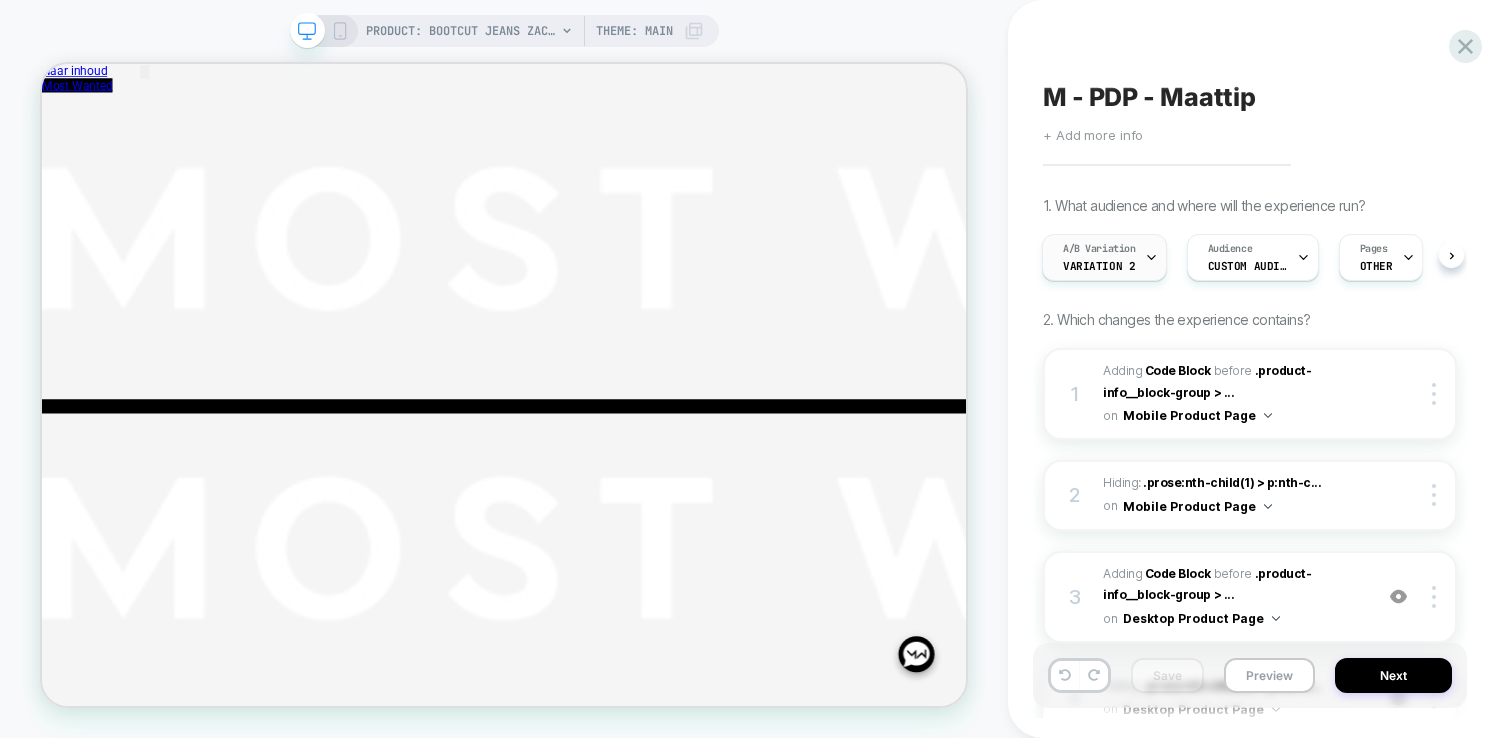 click 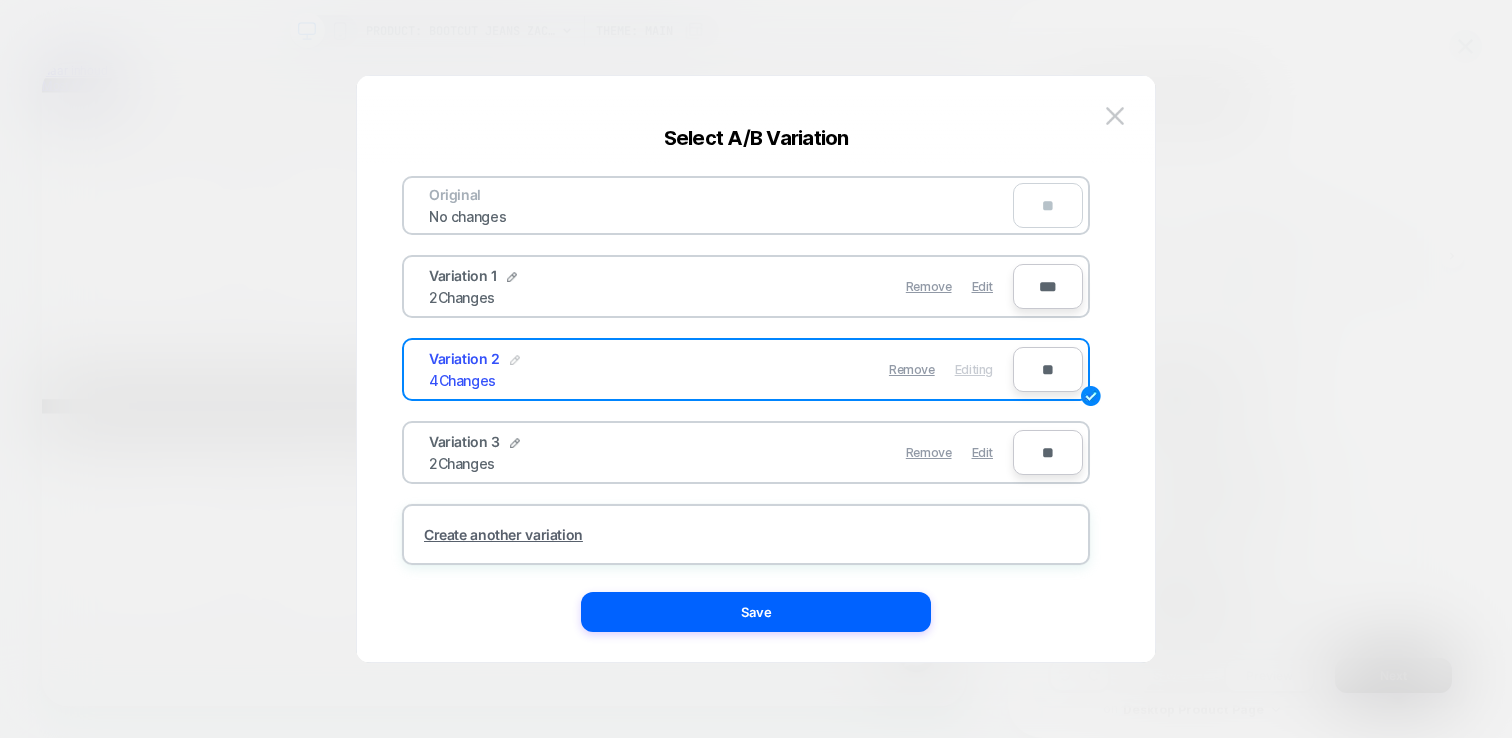 click at bounding box center (515, 360) 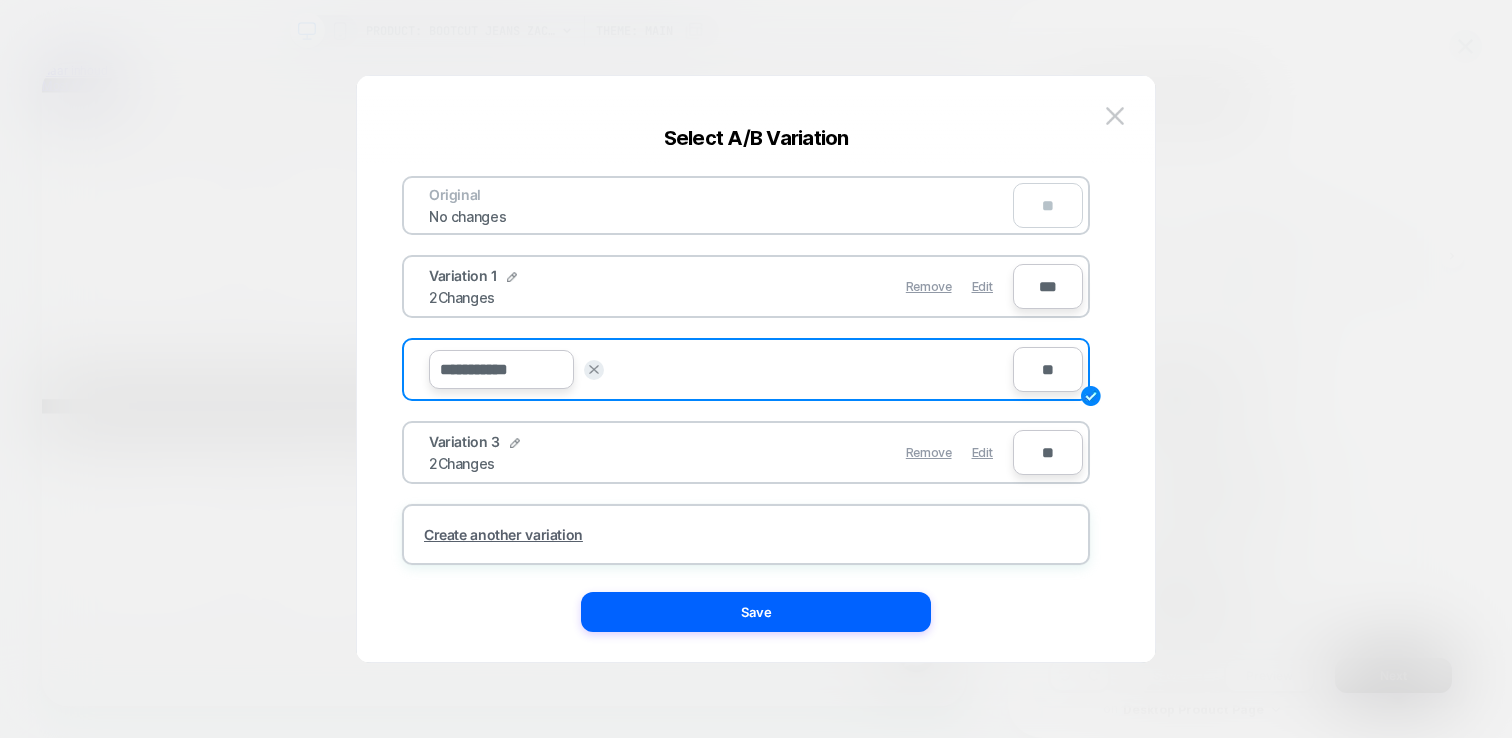click on "**********" at bounding box center (501, 369) 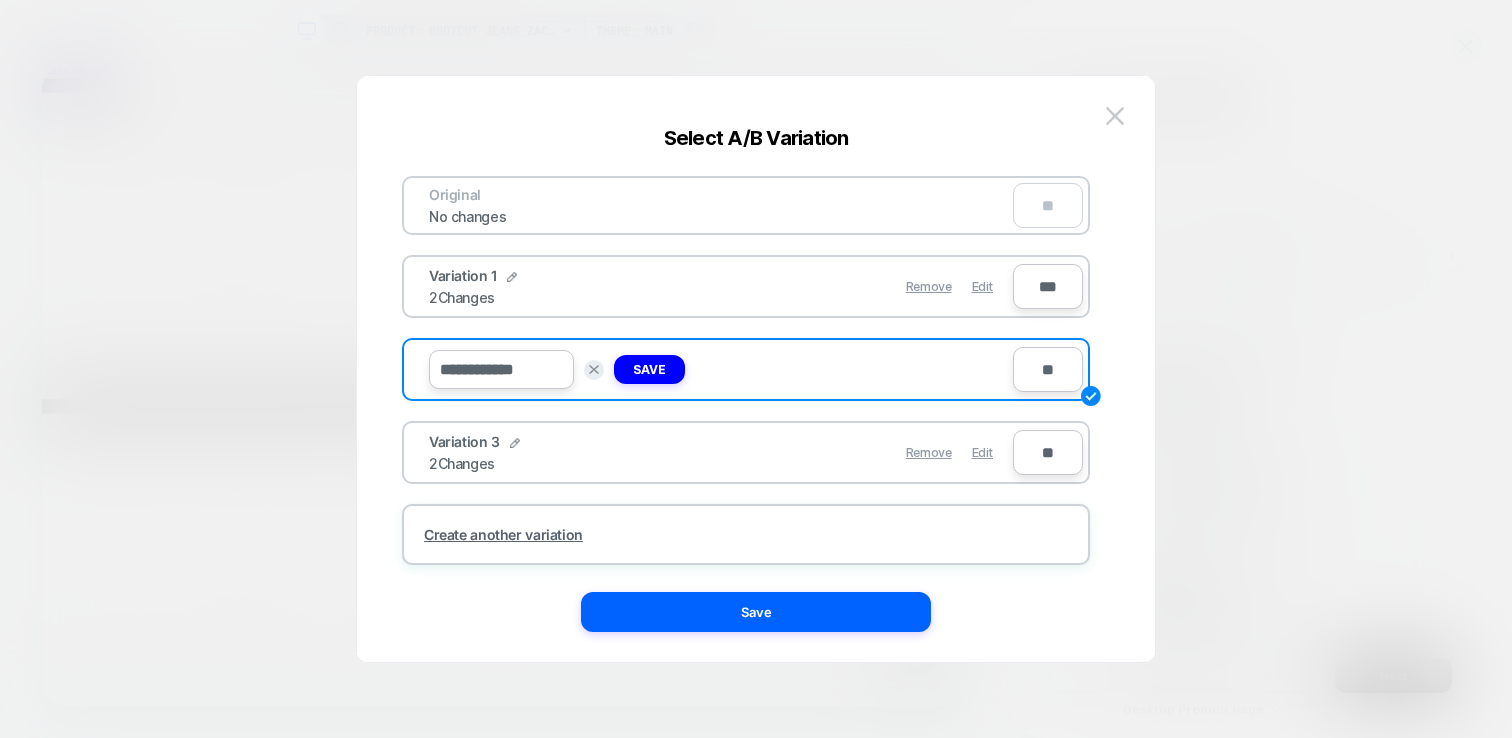 drag, startPoint x: 537, startPoint y: 374, endPoint x: 366, endPoint y: 368, distance: 171.10522 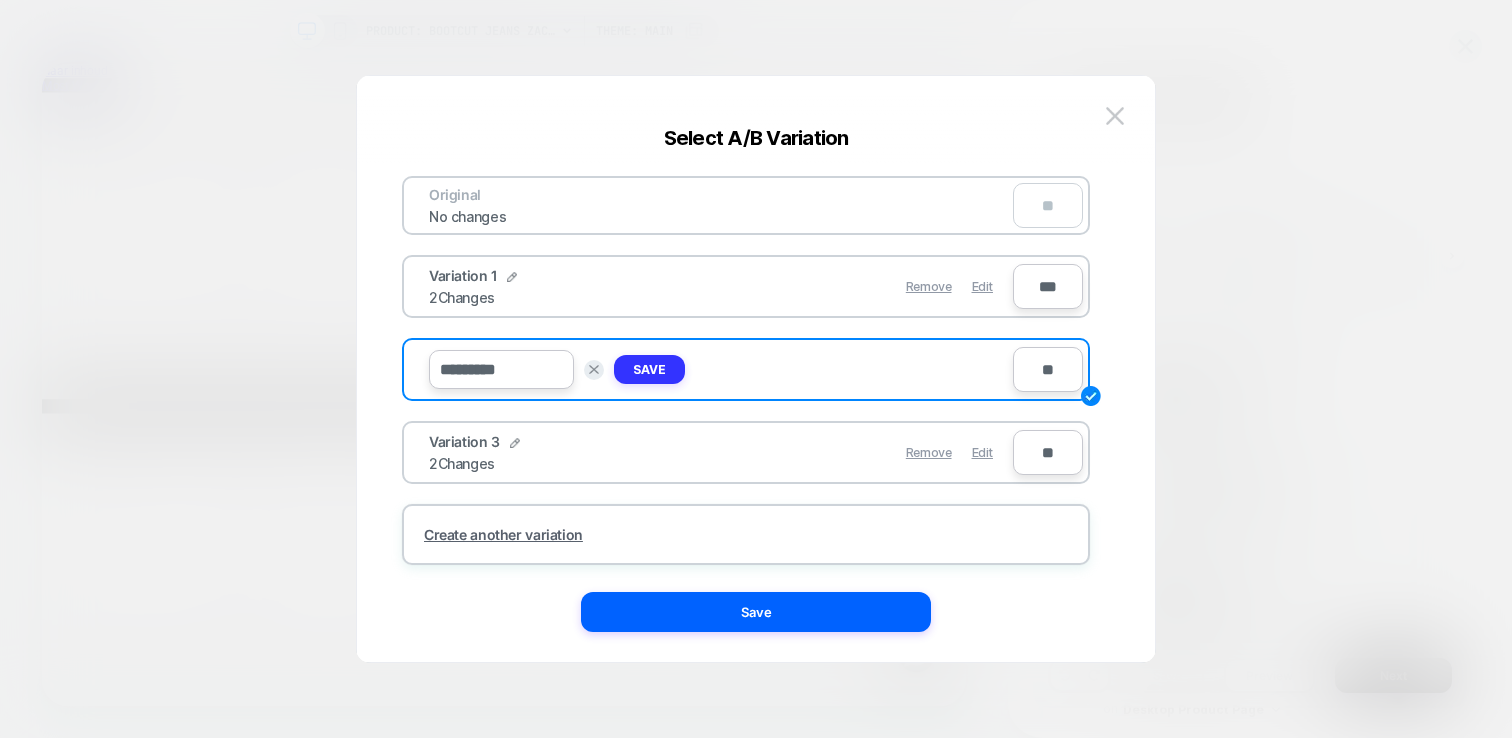 type on "*********" 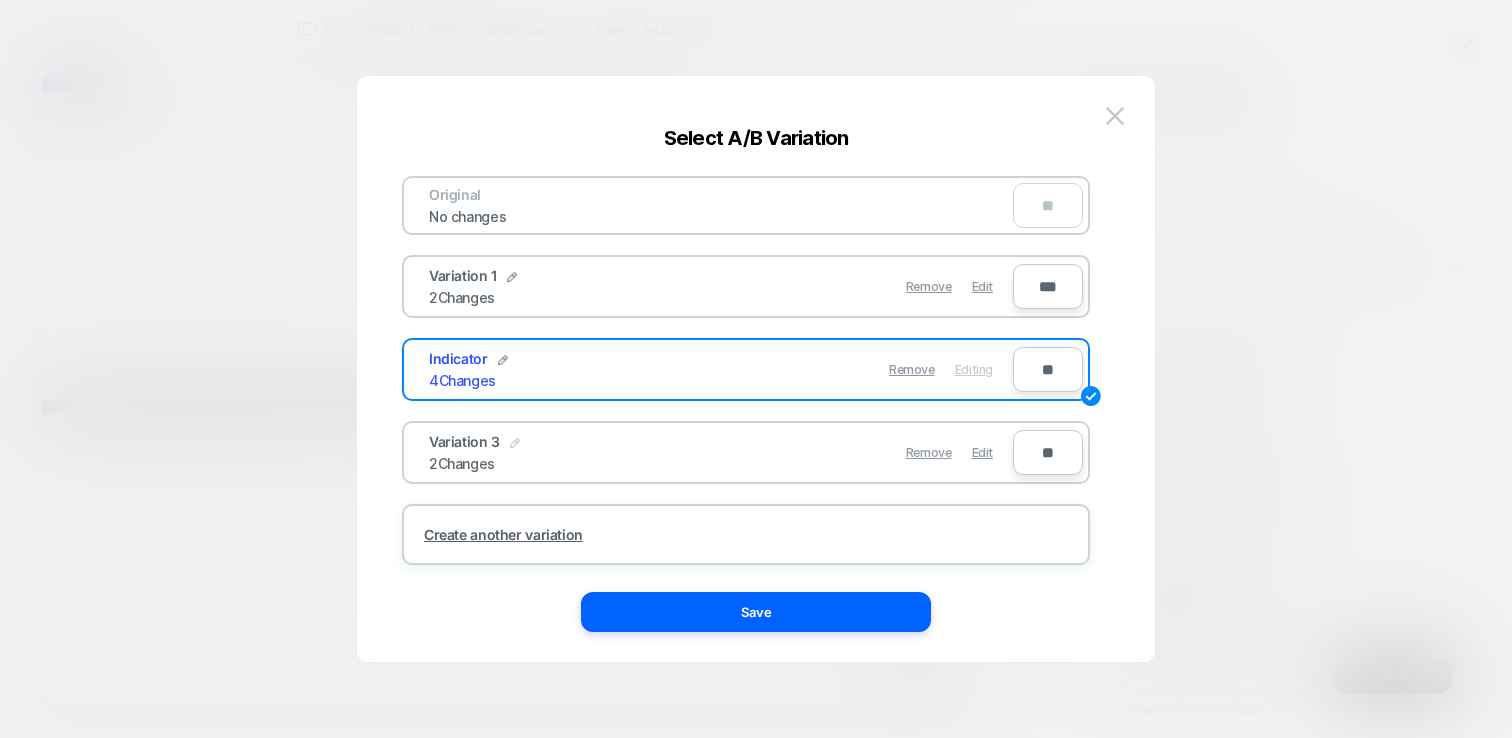 click at bounding box center (515, 443) 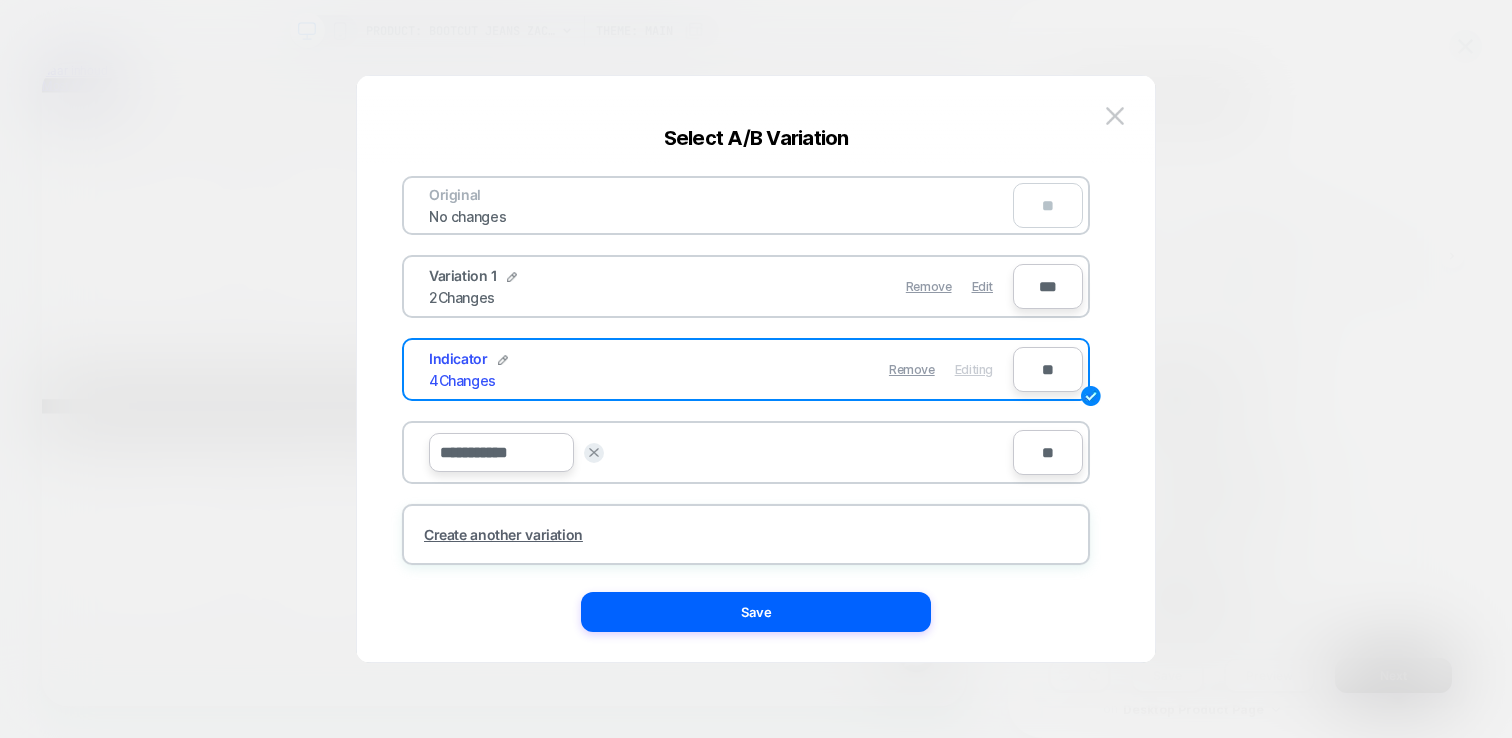 click on "**********" at bounding box center (501, 452) 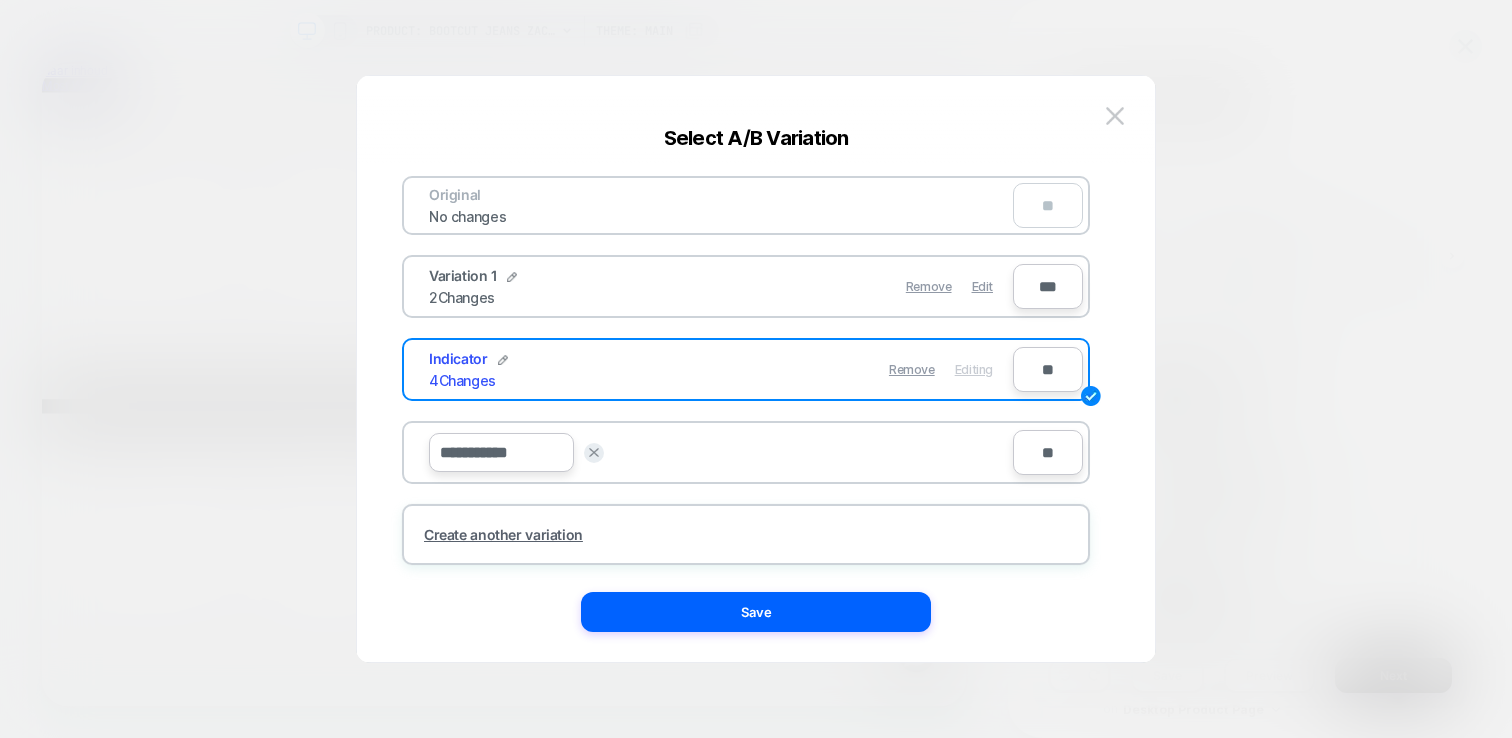 type on "*" 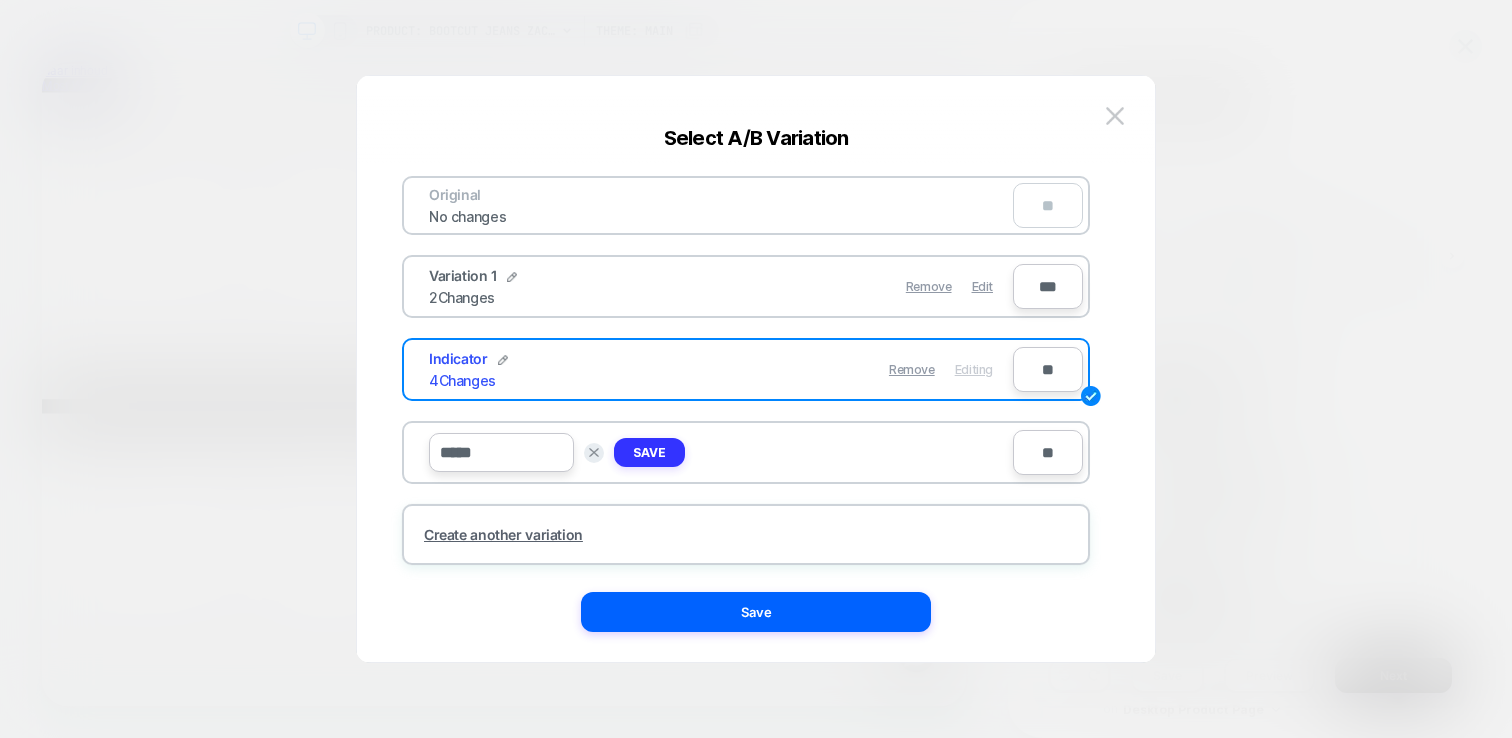 type on "*****" 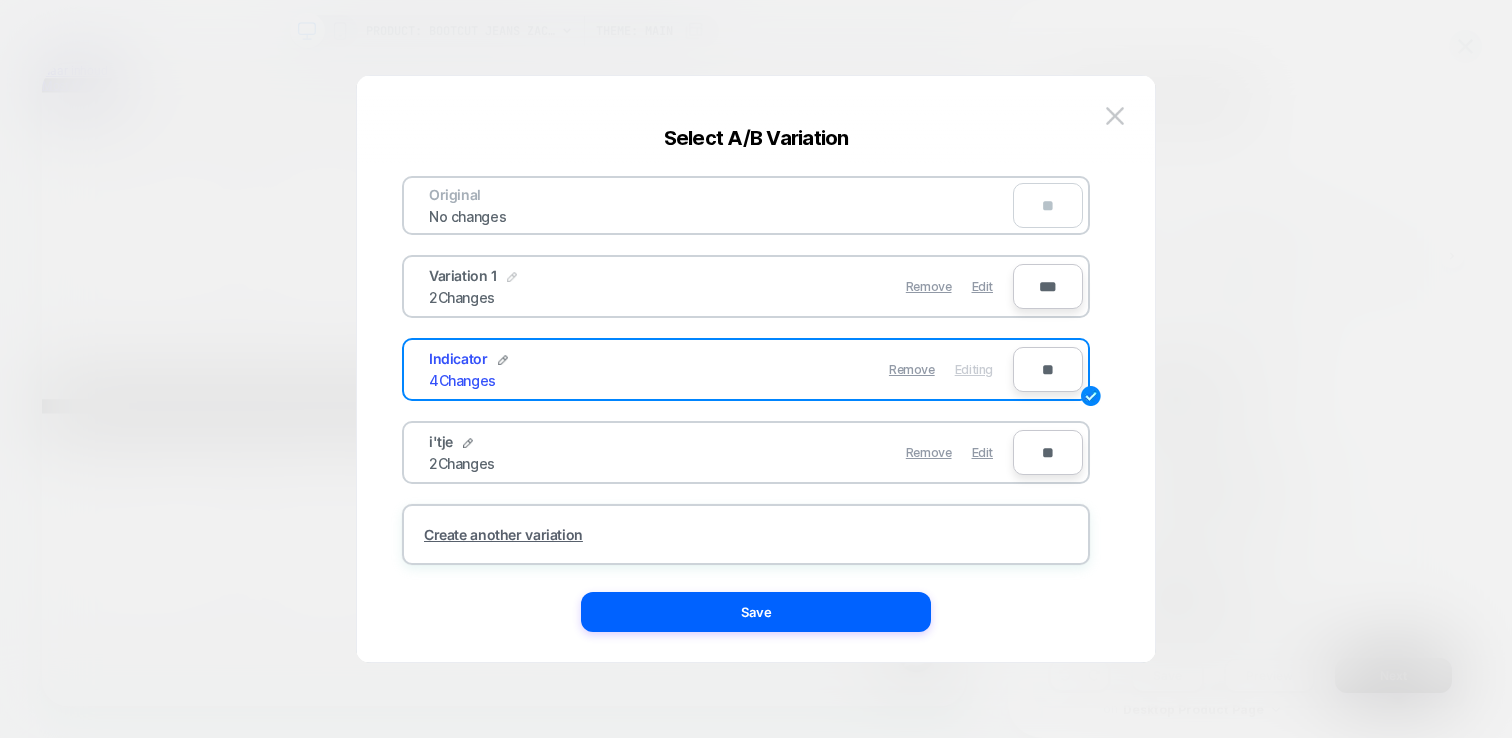 click at bounding box center (512, 277) 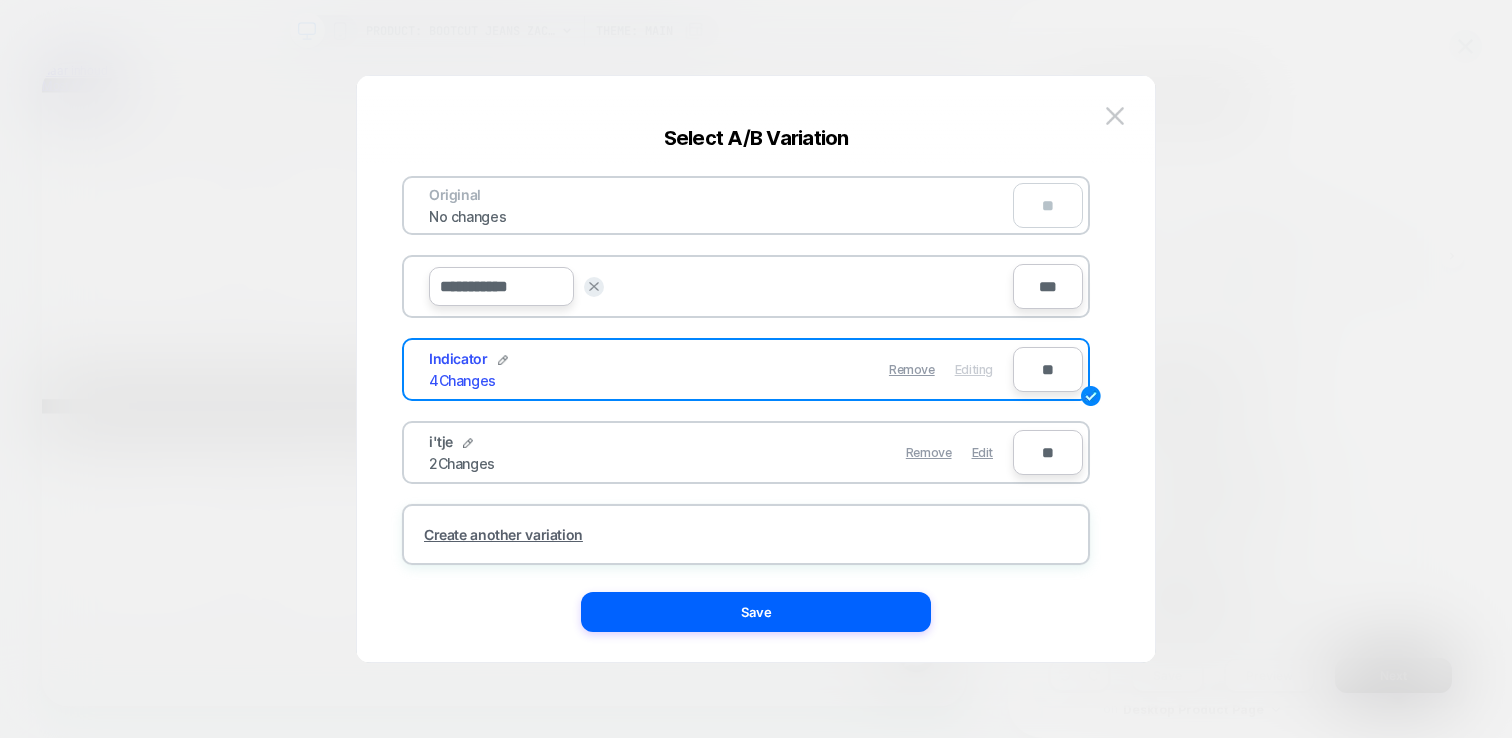click on "**********" at bounding box center (501, 286) 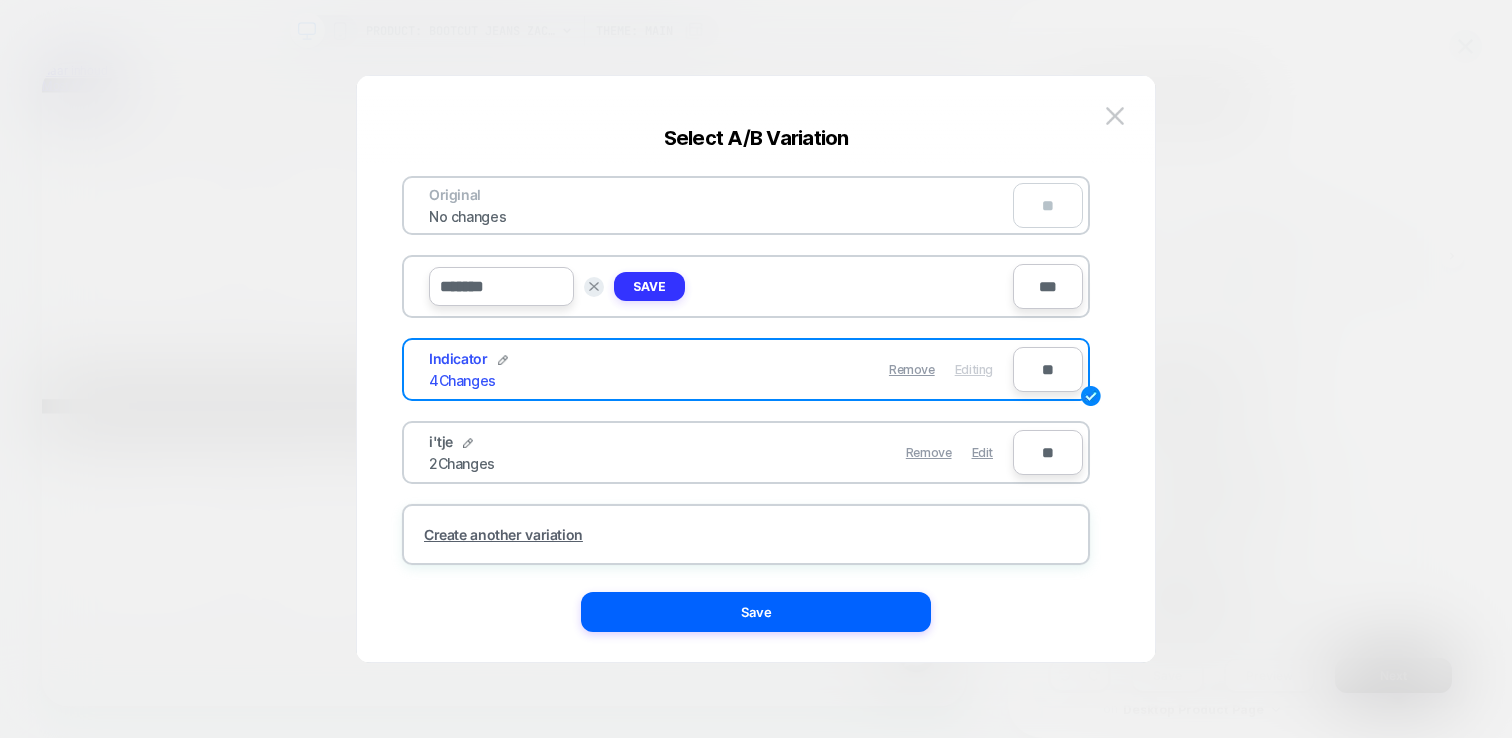 type on "*******" 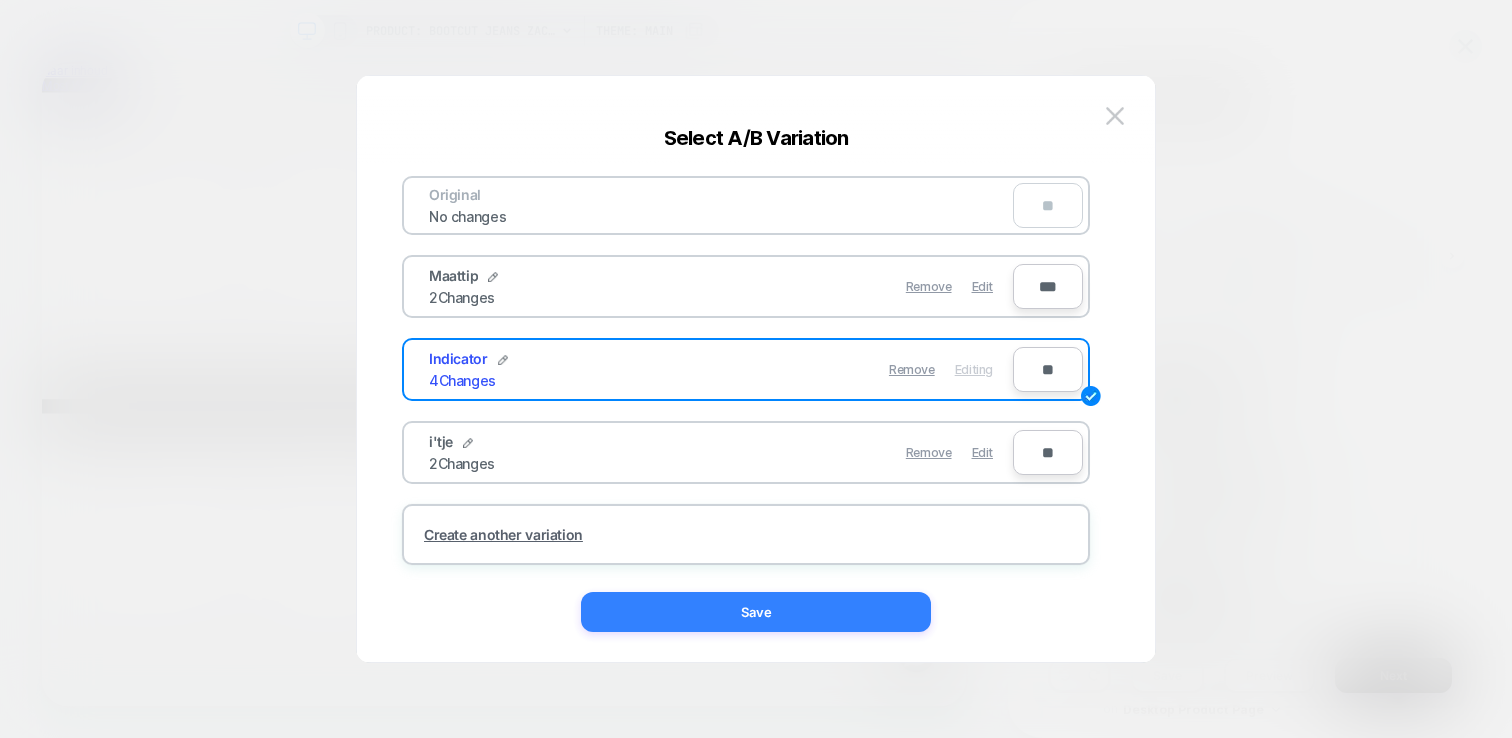click on "Save" at bounding box center (756, 612) 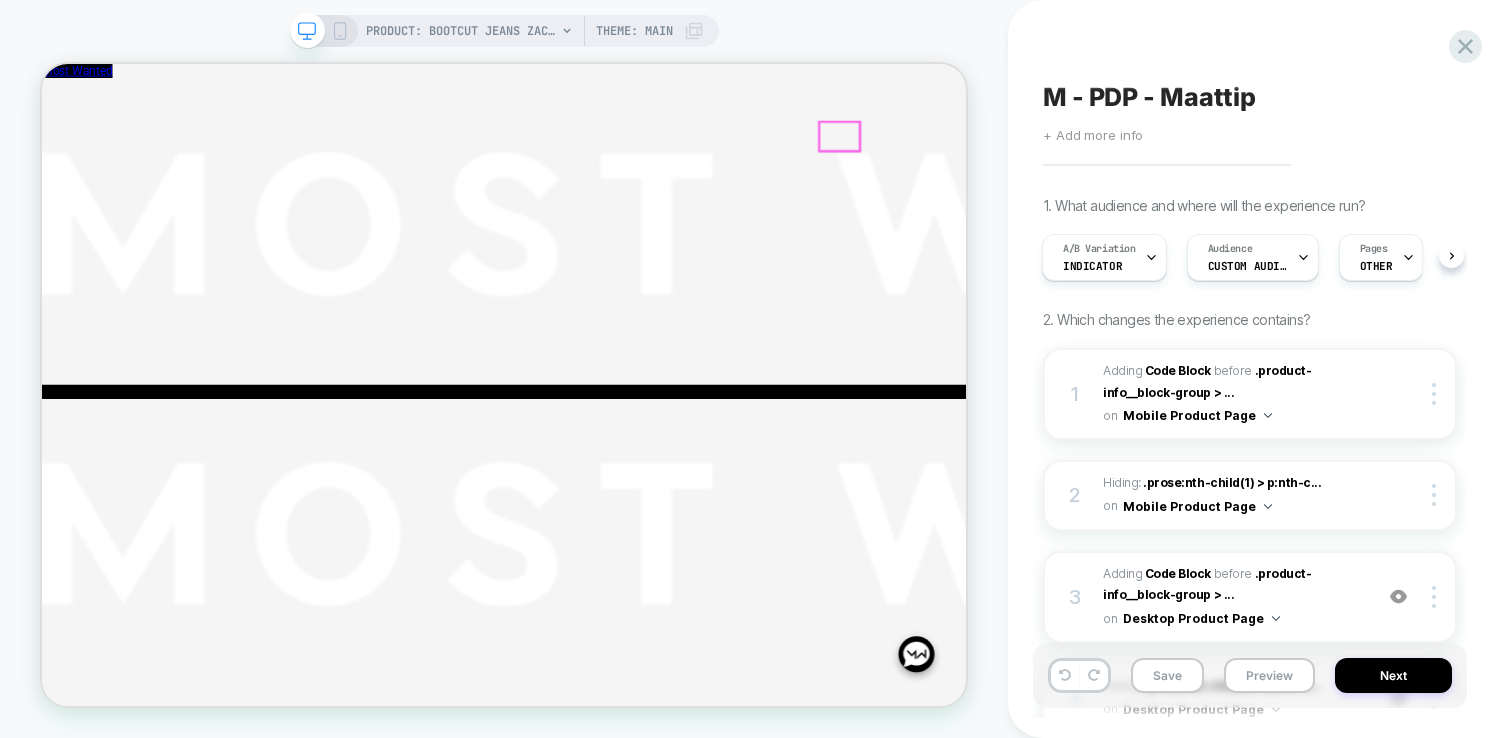 scroll, scrollTop: 483, scrollLeft: 0, axis: vertical 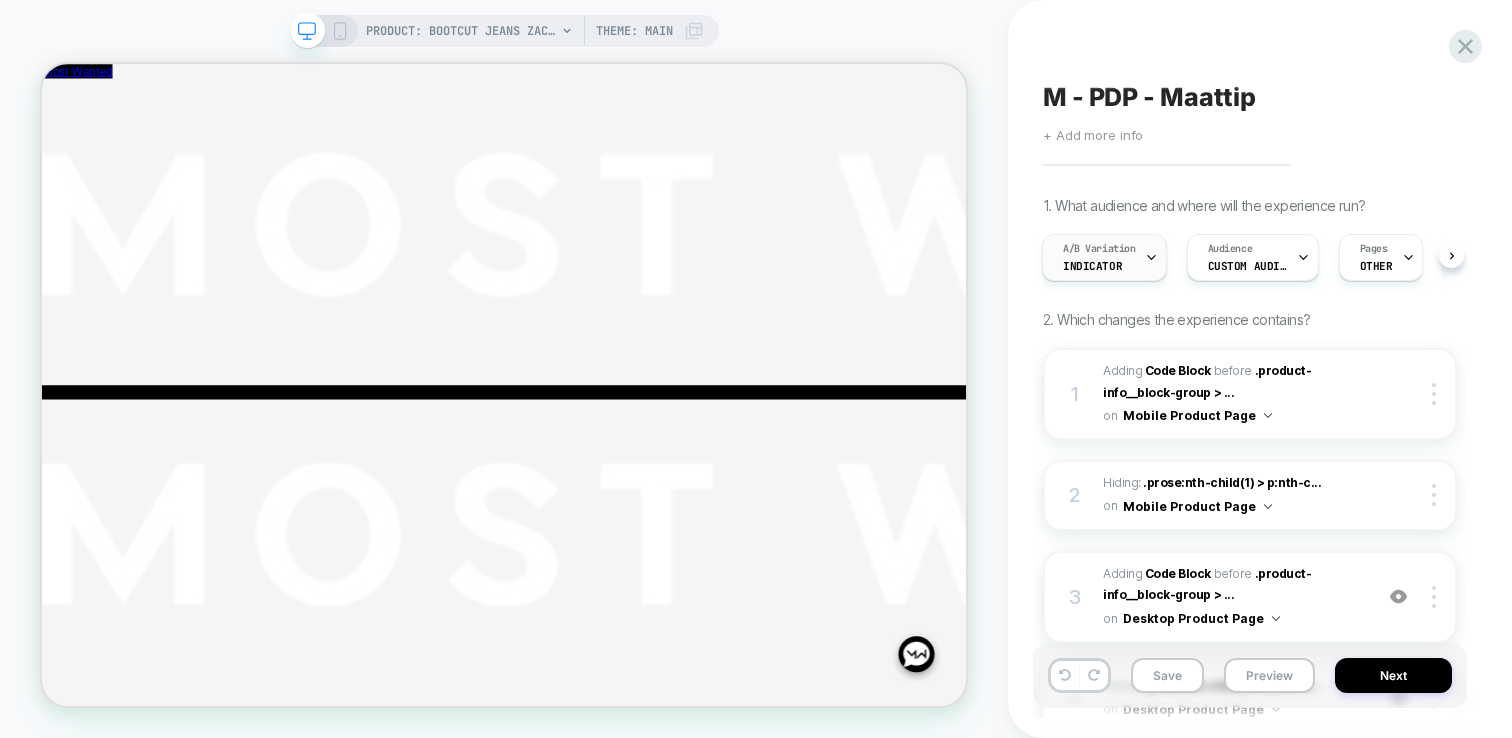 click 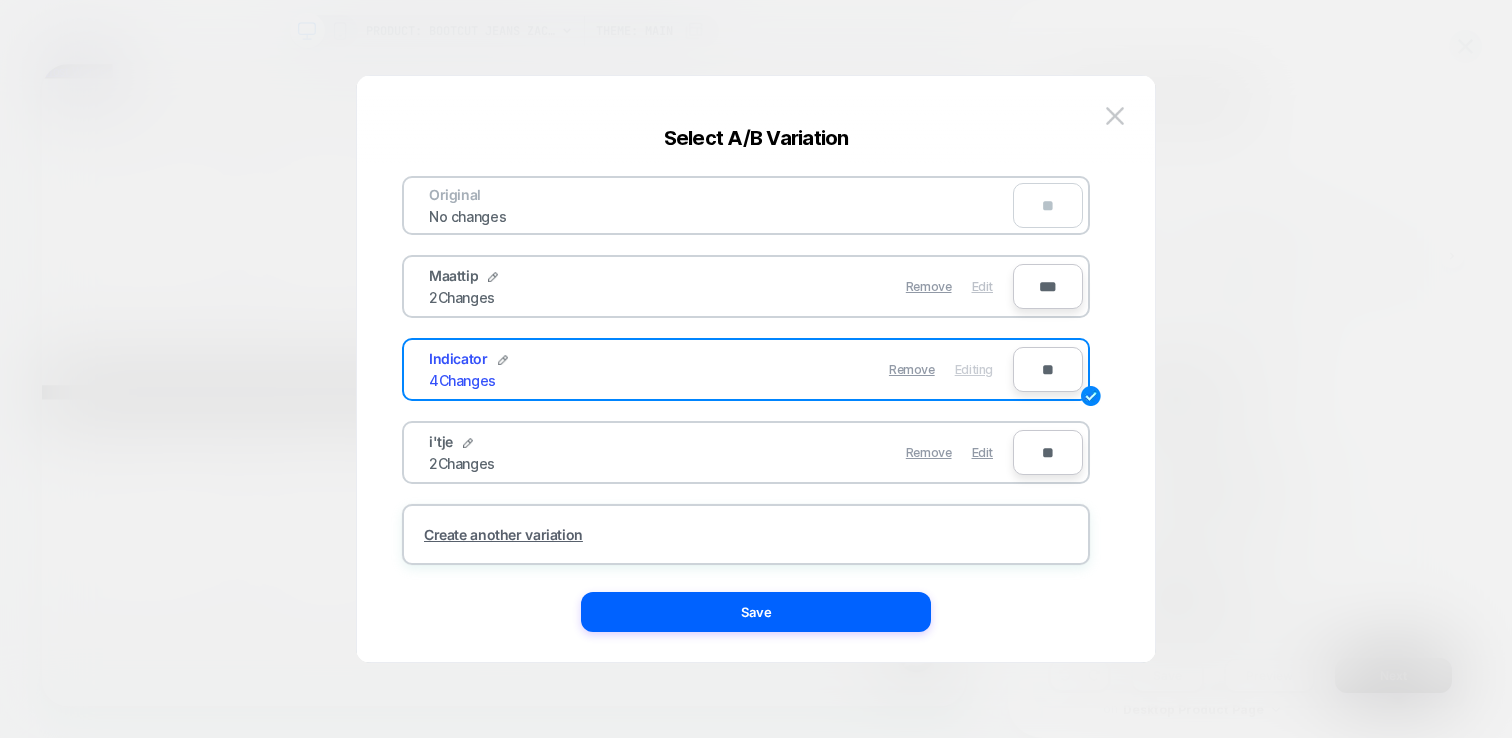 click on "Edit" at bounding box center (982, 286) 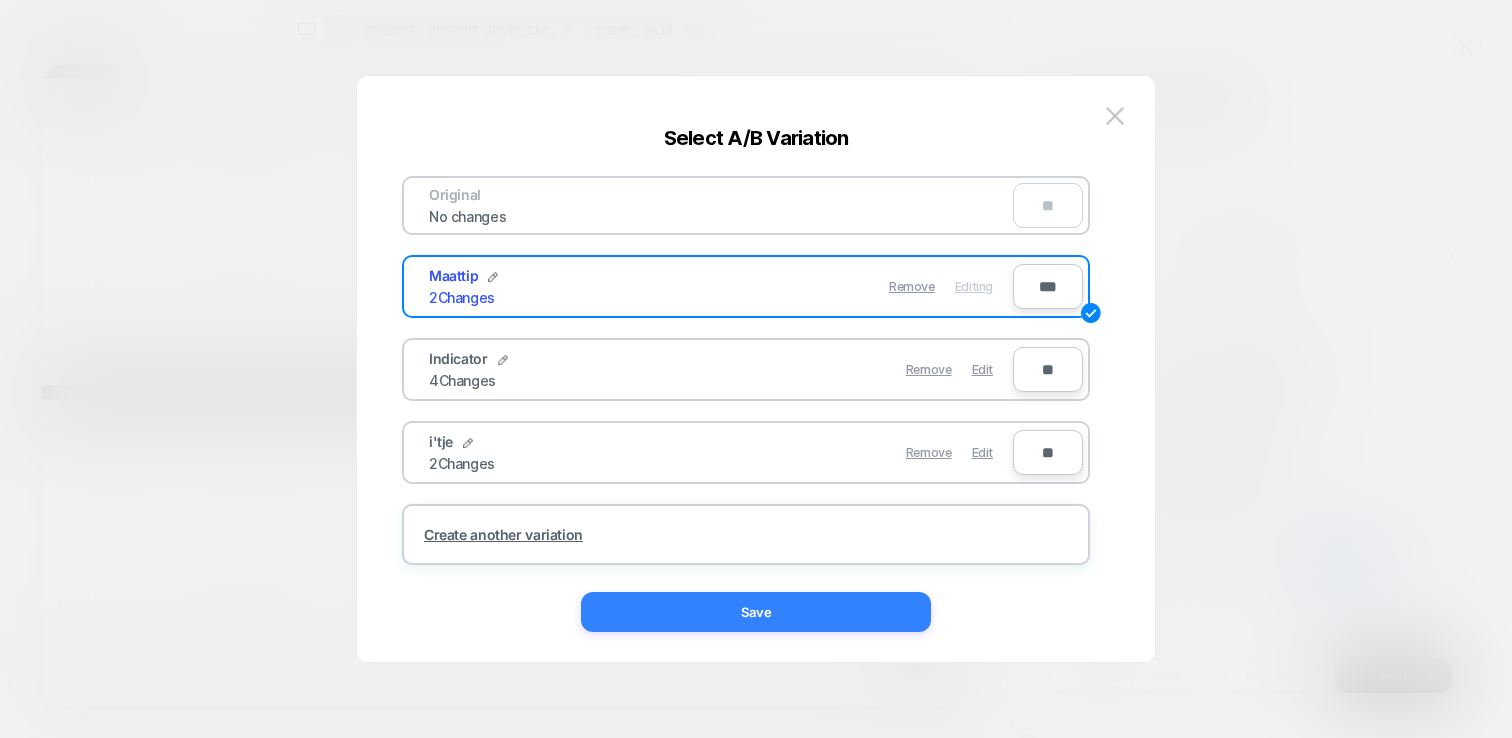 click on "Save" at bounding box center (756, 612) 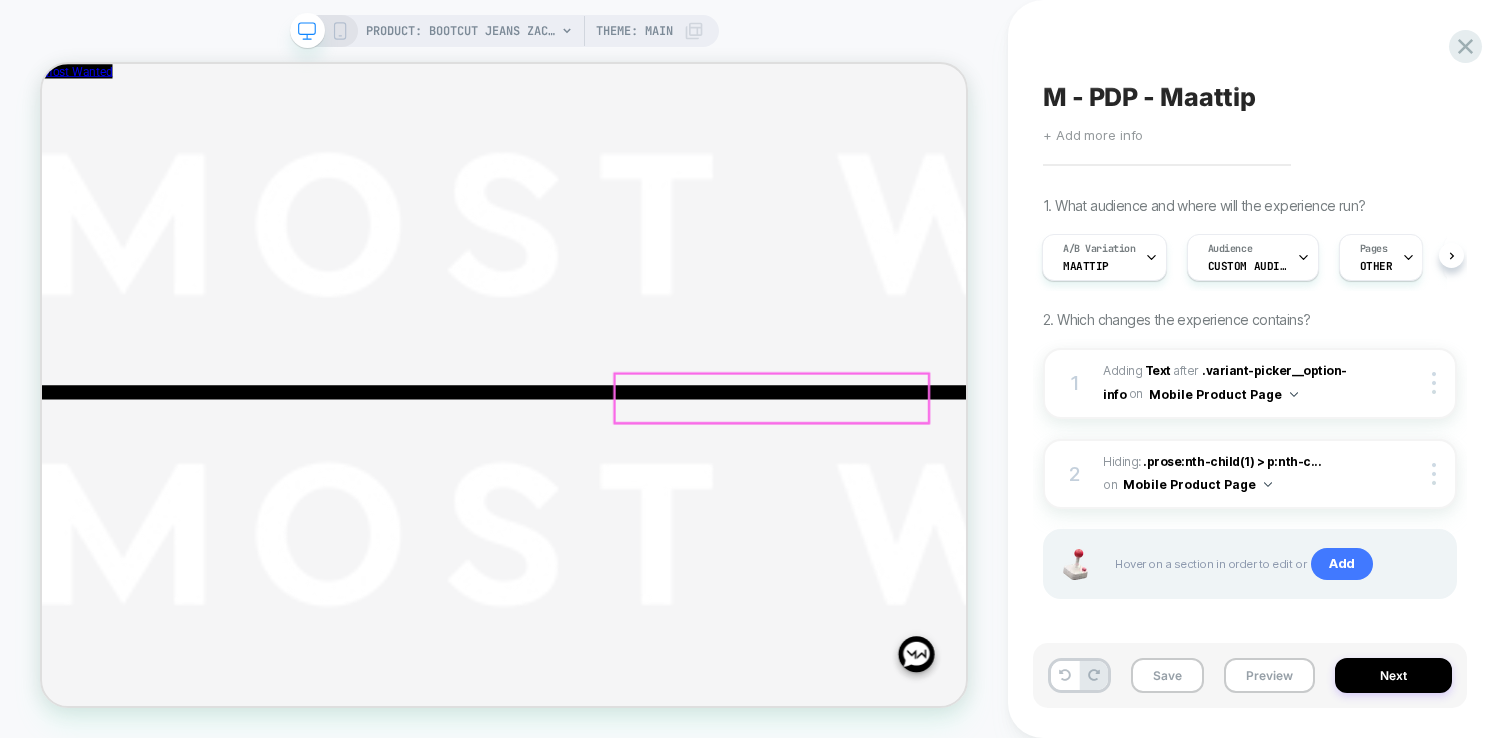 scroll, scrollTop: 0, scrollLeft: 0, axis: both 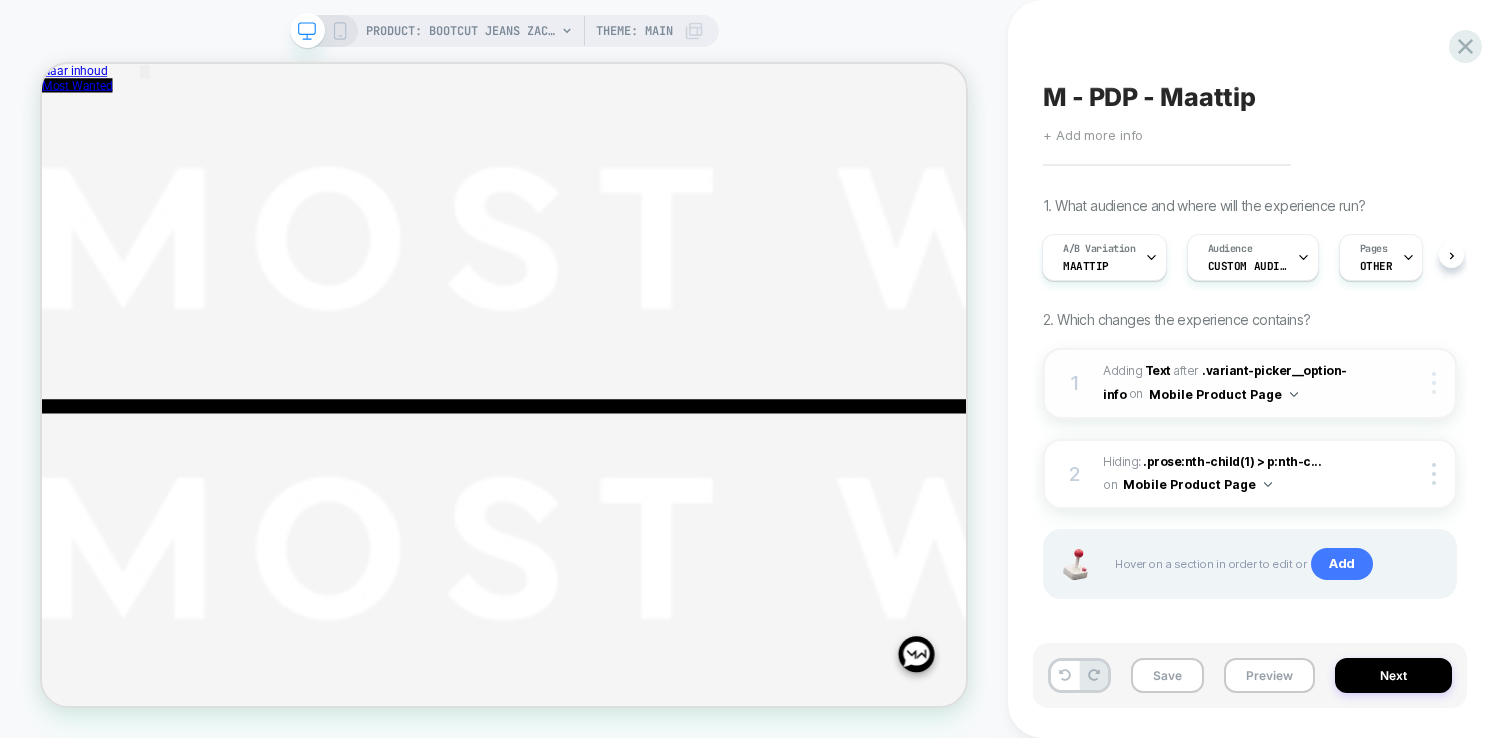 click at bounding box center [1434, 383] 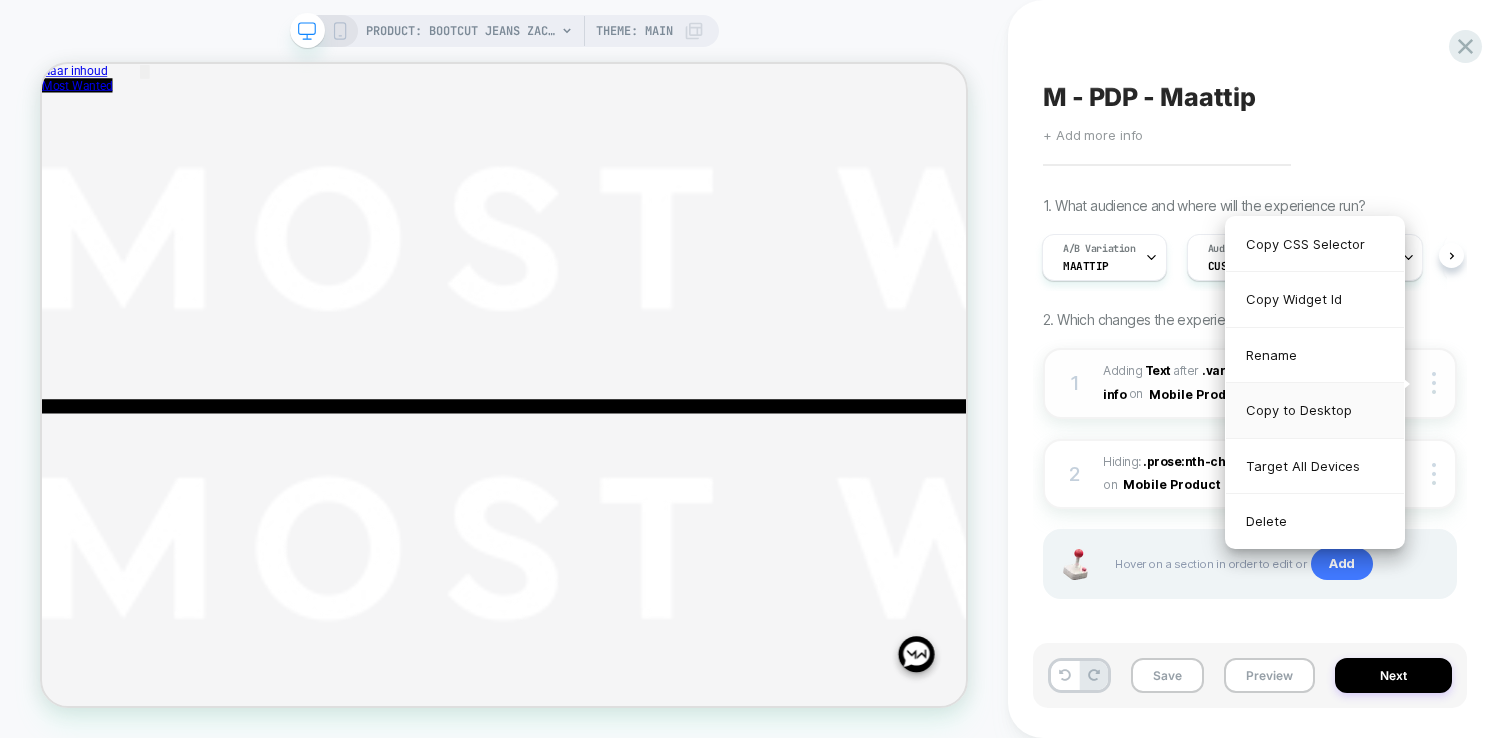 click on "Copy to   Desktop" at bounding box center (1315, 410) 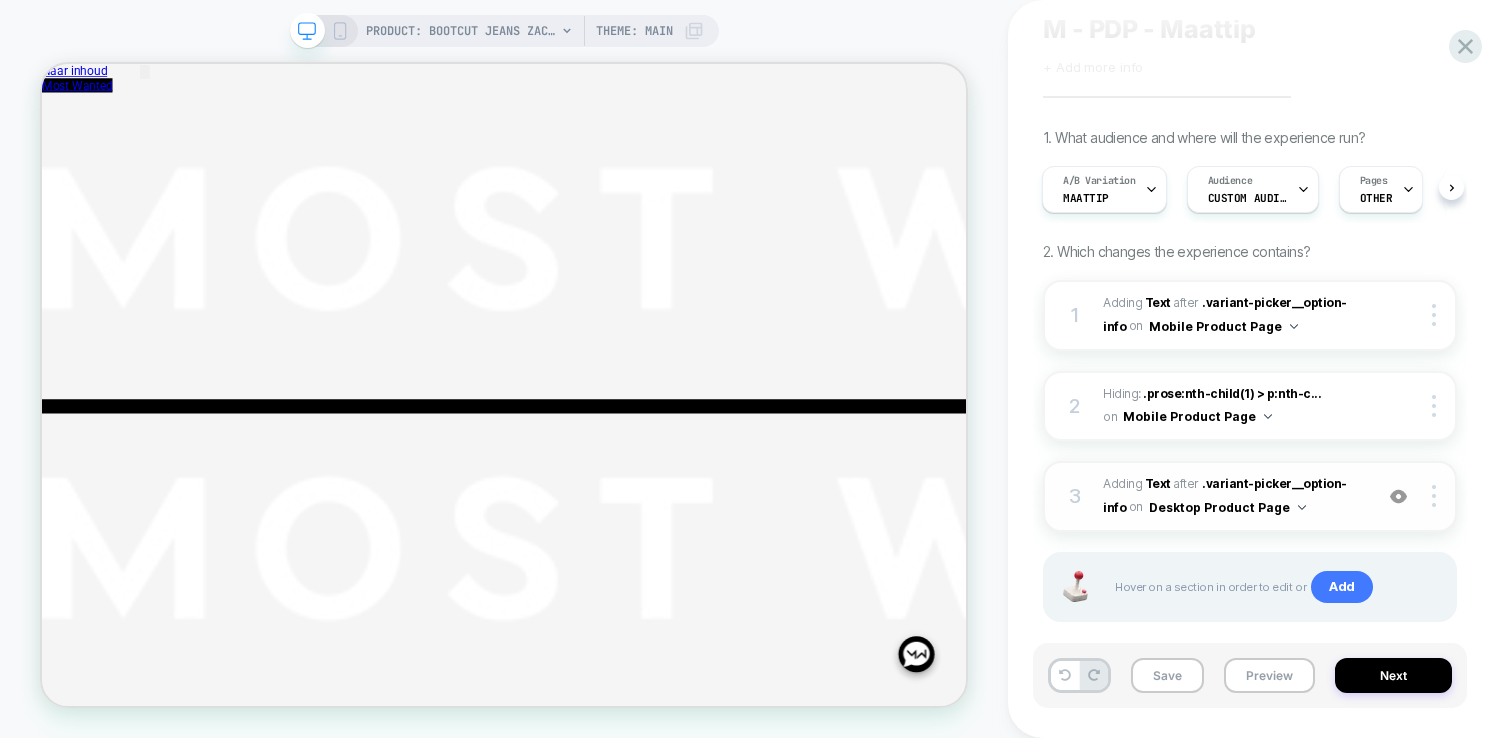 scroll, scrollTop: 100, scrollLeft: 0, axis: vertical 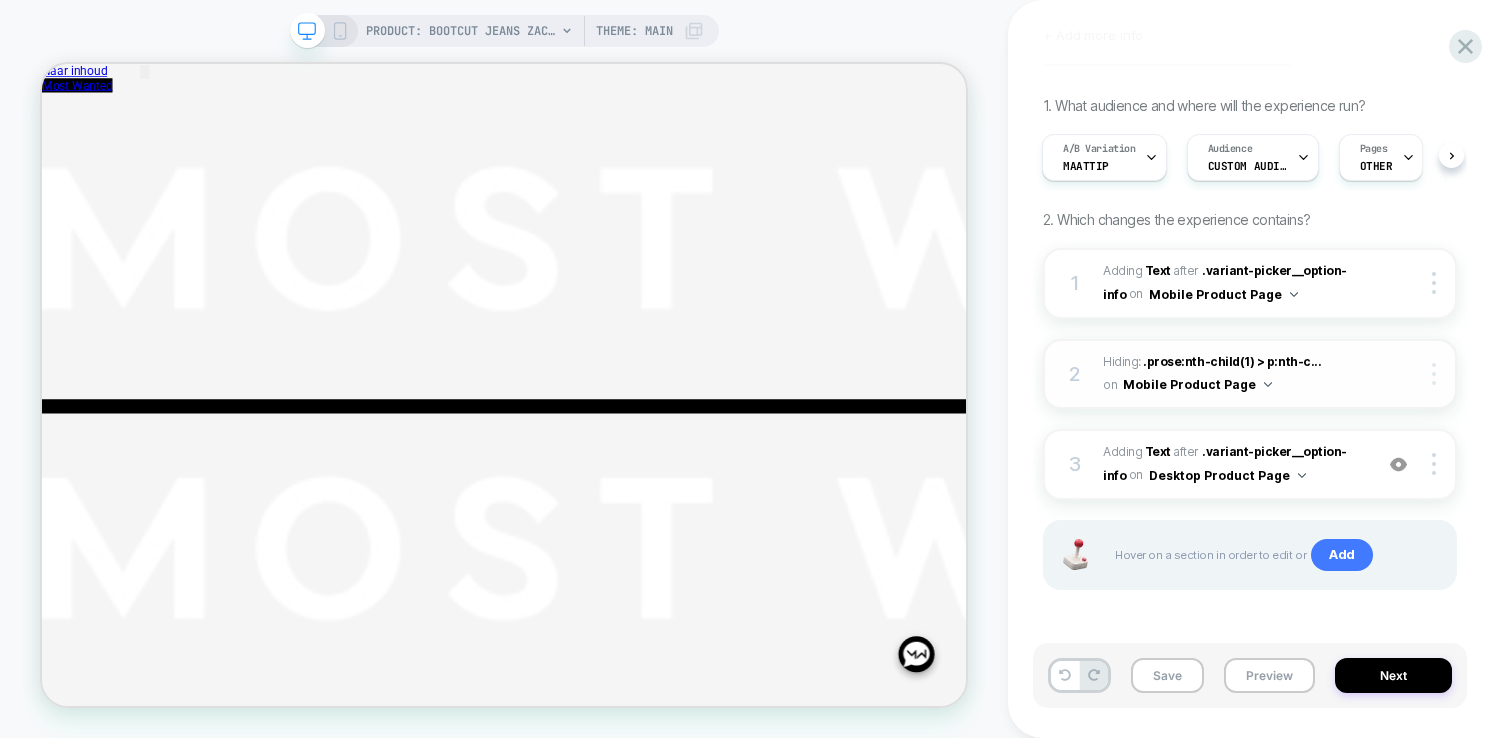 click at bounding box center (1437, 374) 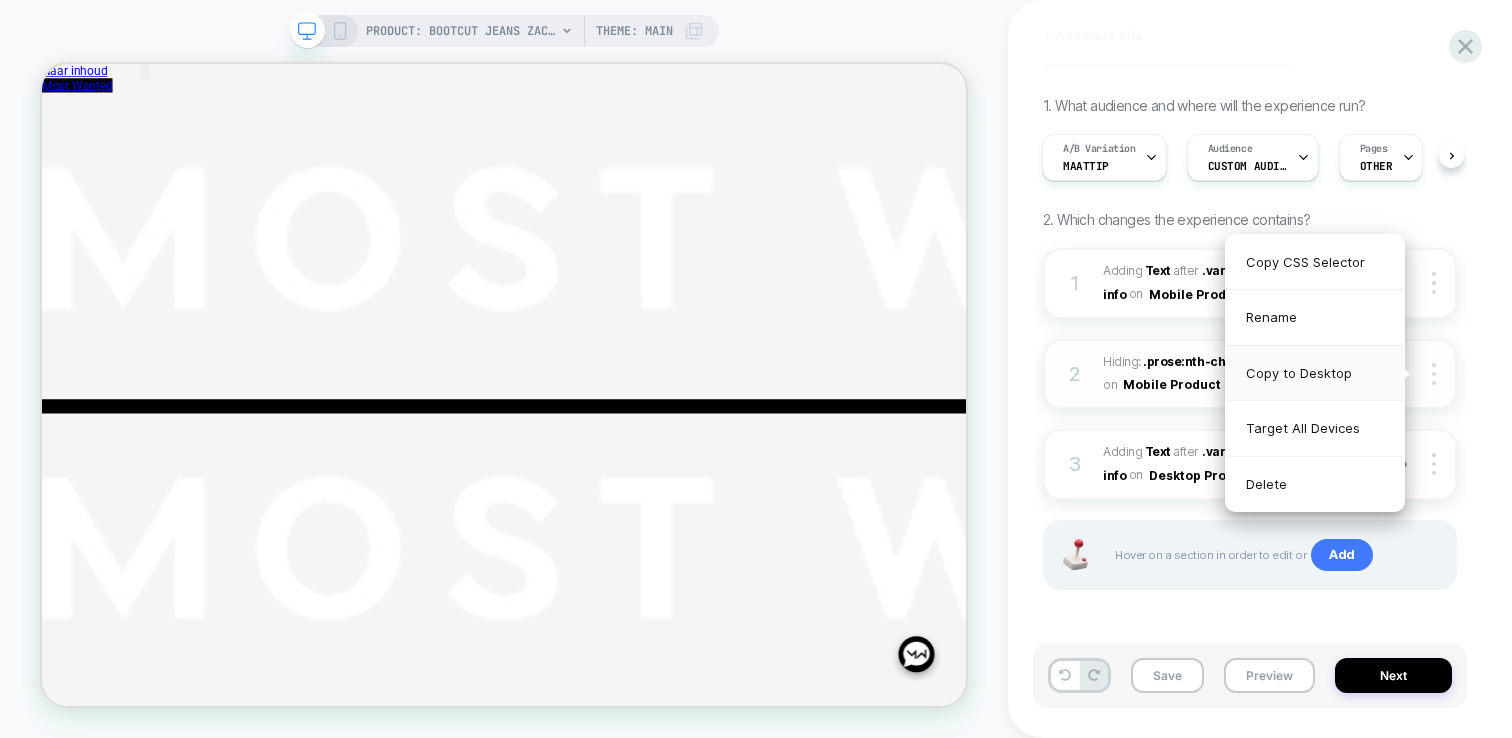 click on "Copy to   Desktop" at bounding box center (1315, 373) 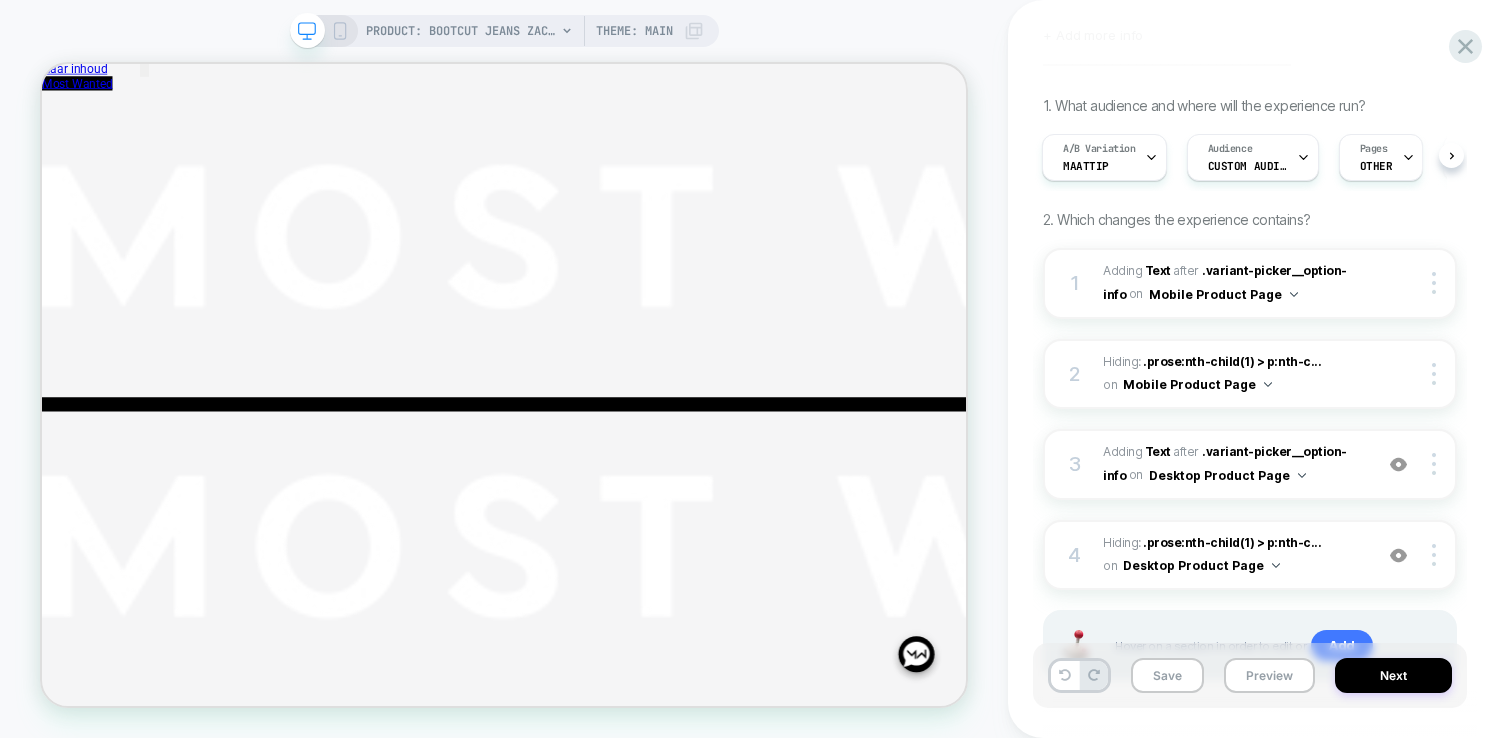 scroll, scrollTop: 0, scrollLeft: 0, axis: both 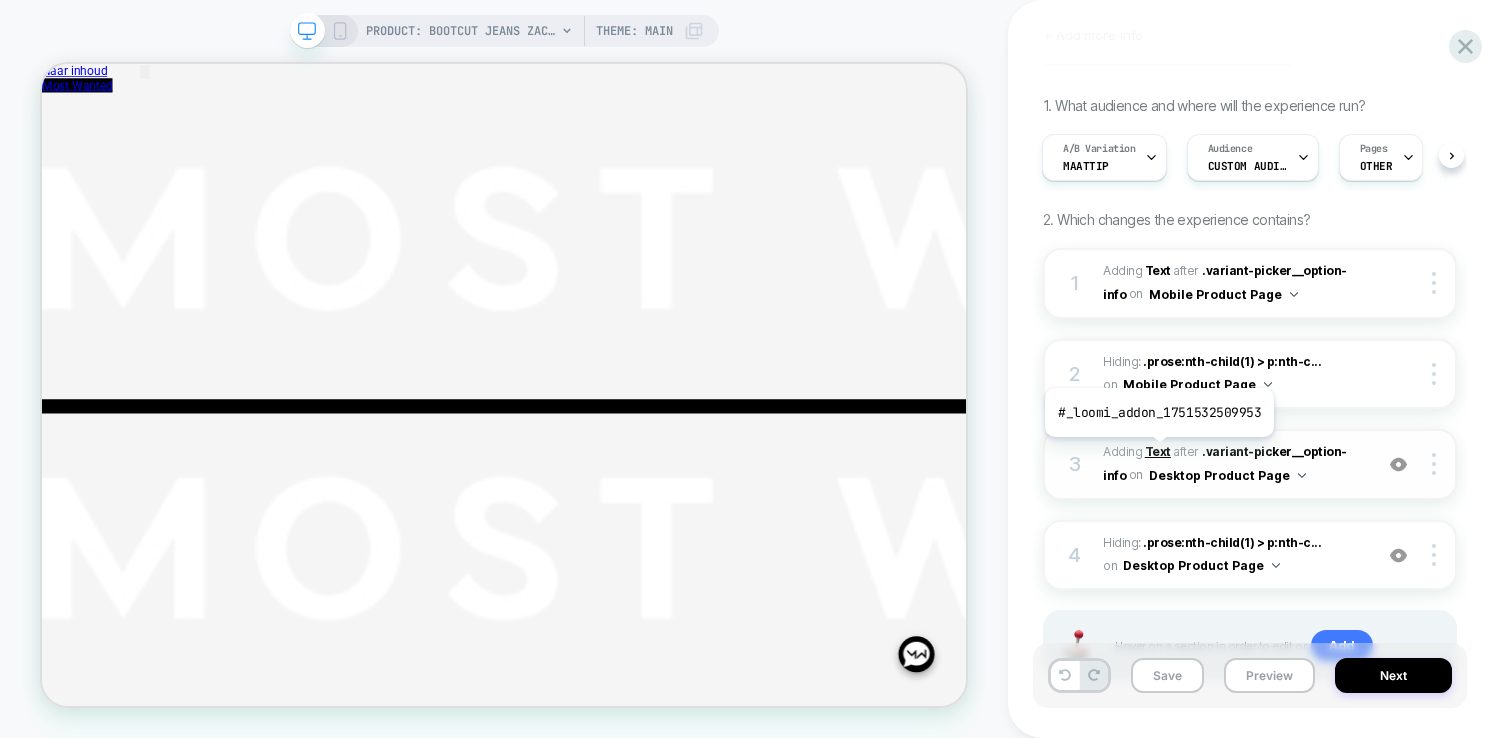 click on "Text" at bounding box center (1158, 451) 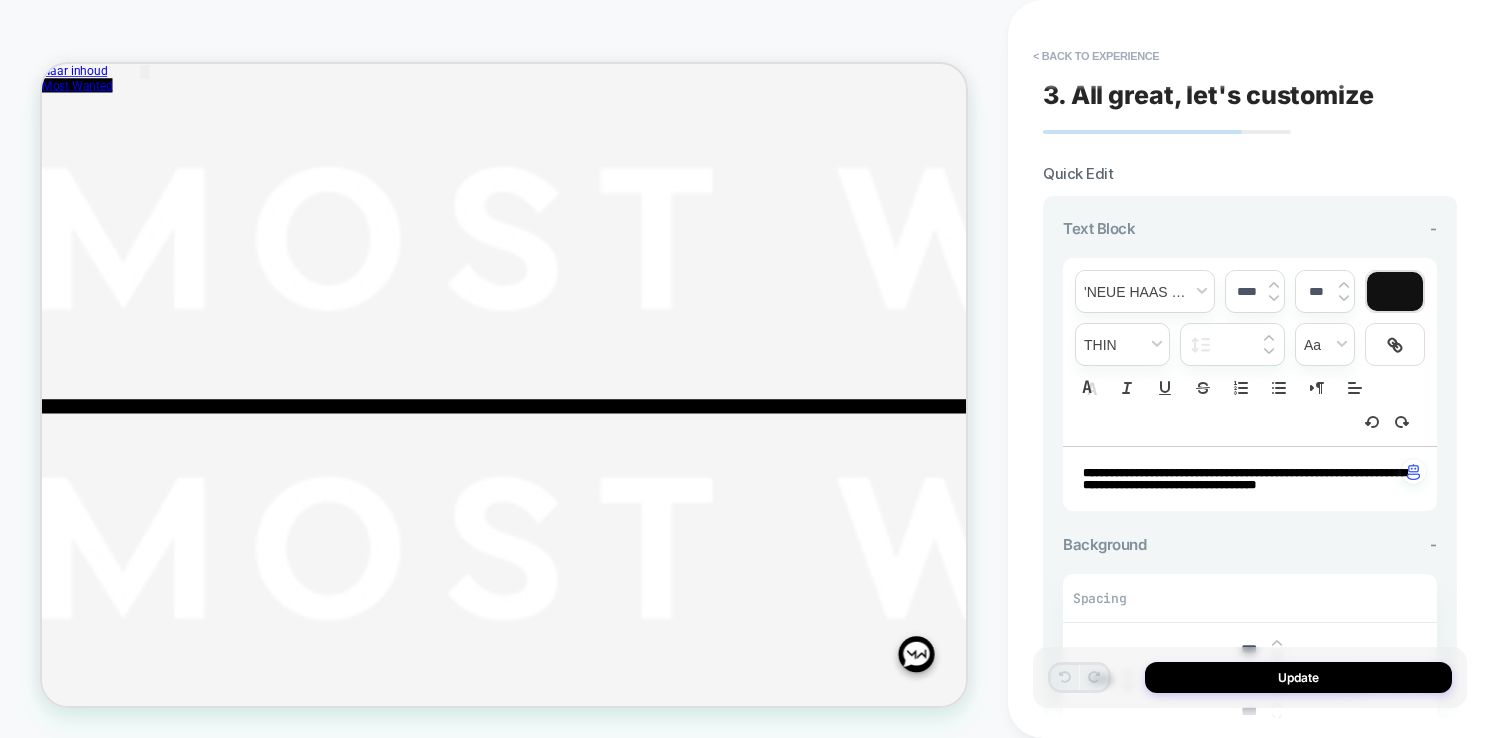 click on "**********" at bounding box center [1250, 479] 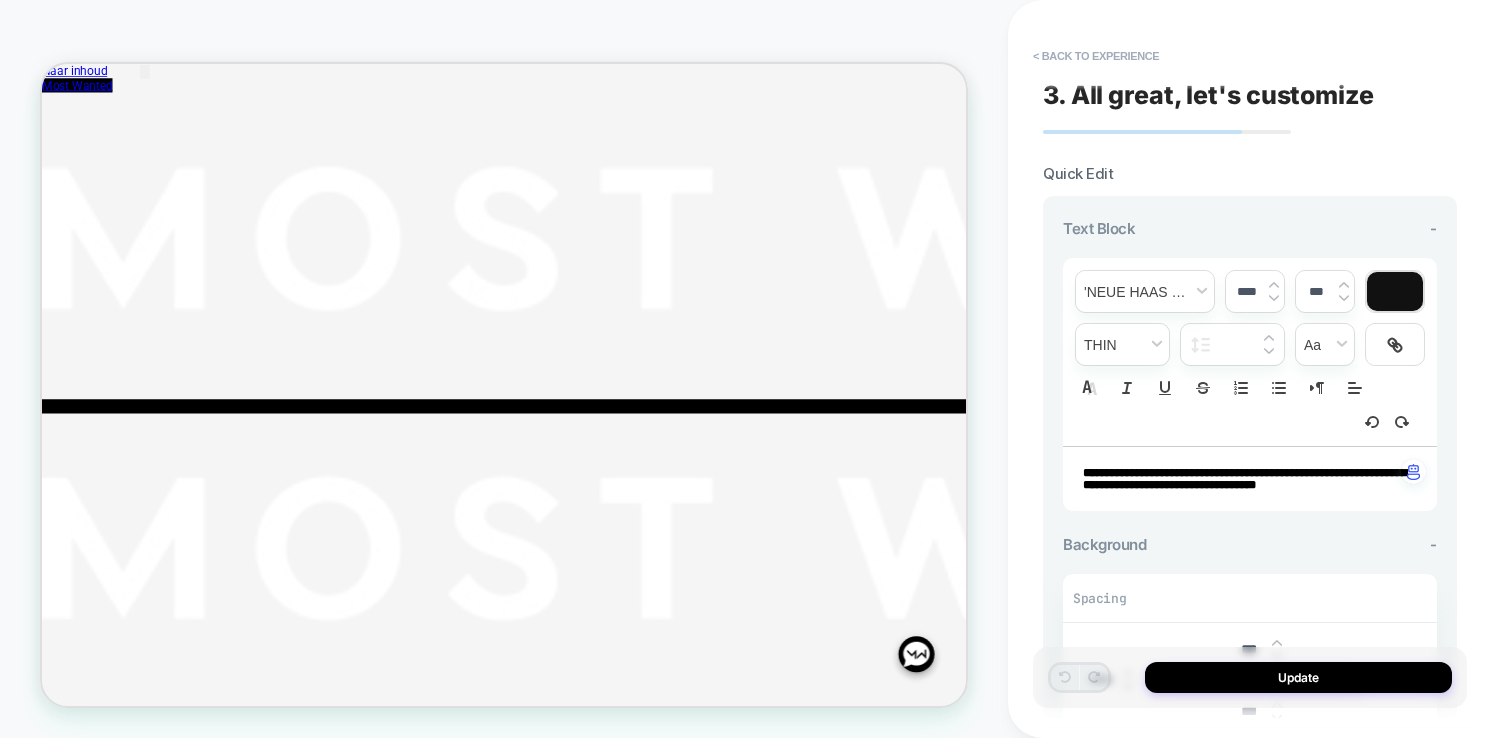 click on "**********" at bounding box center [1245, 479] 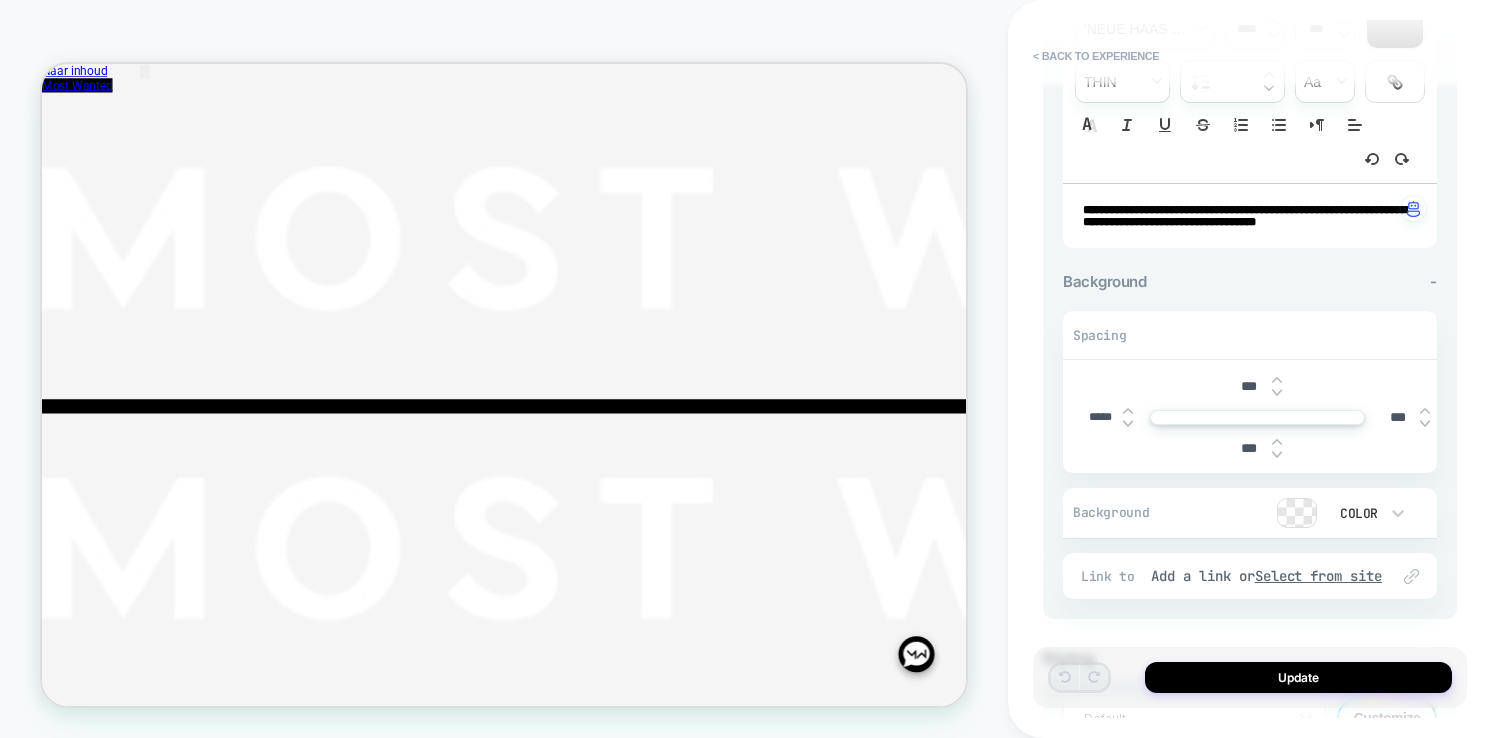 scroll, scrollTop: 410, scrollLeft: 0, axis: vertical 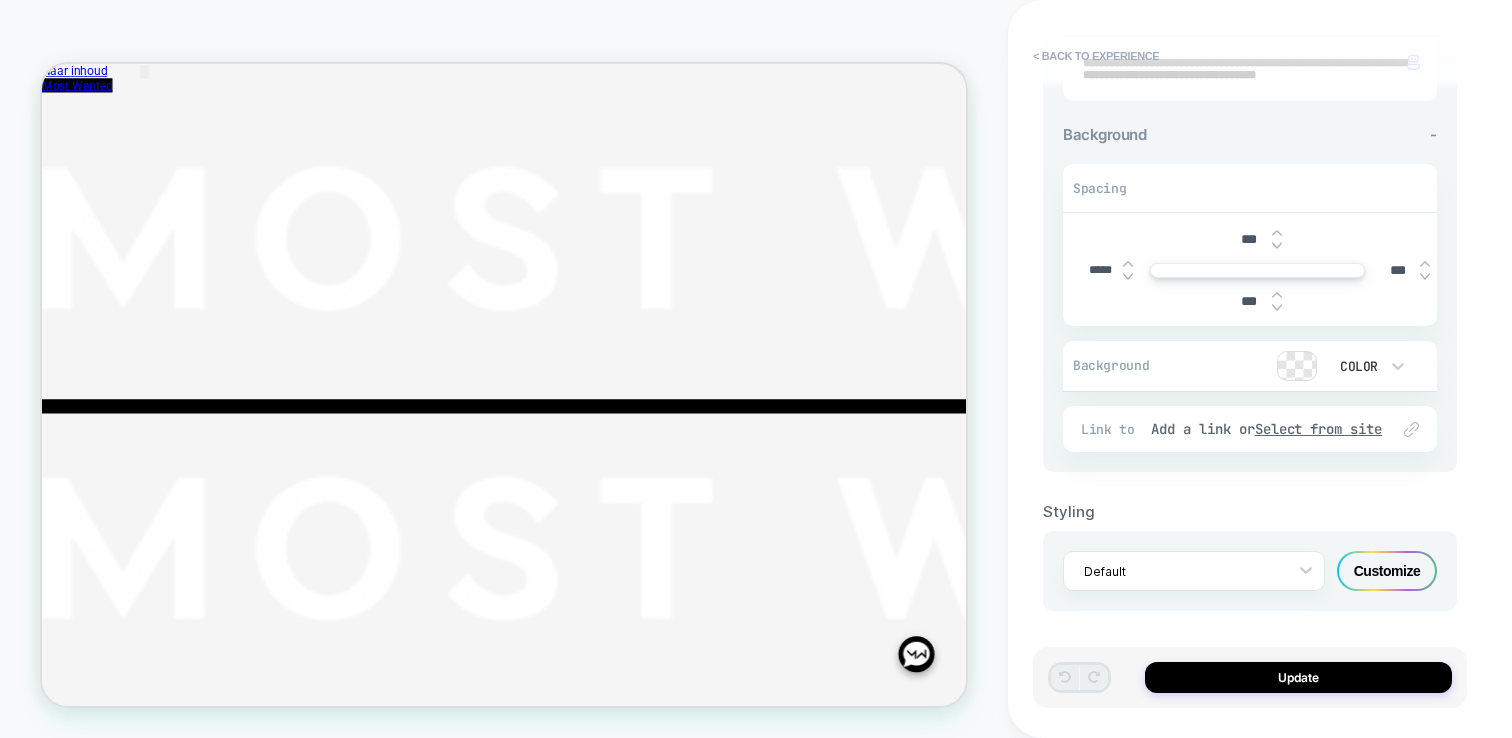 click on "Customize" at bounding box center [1387, 571] 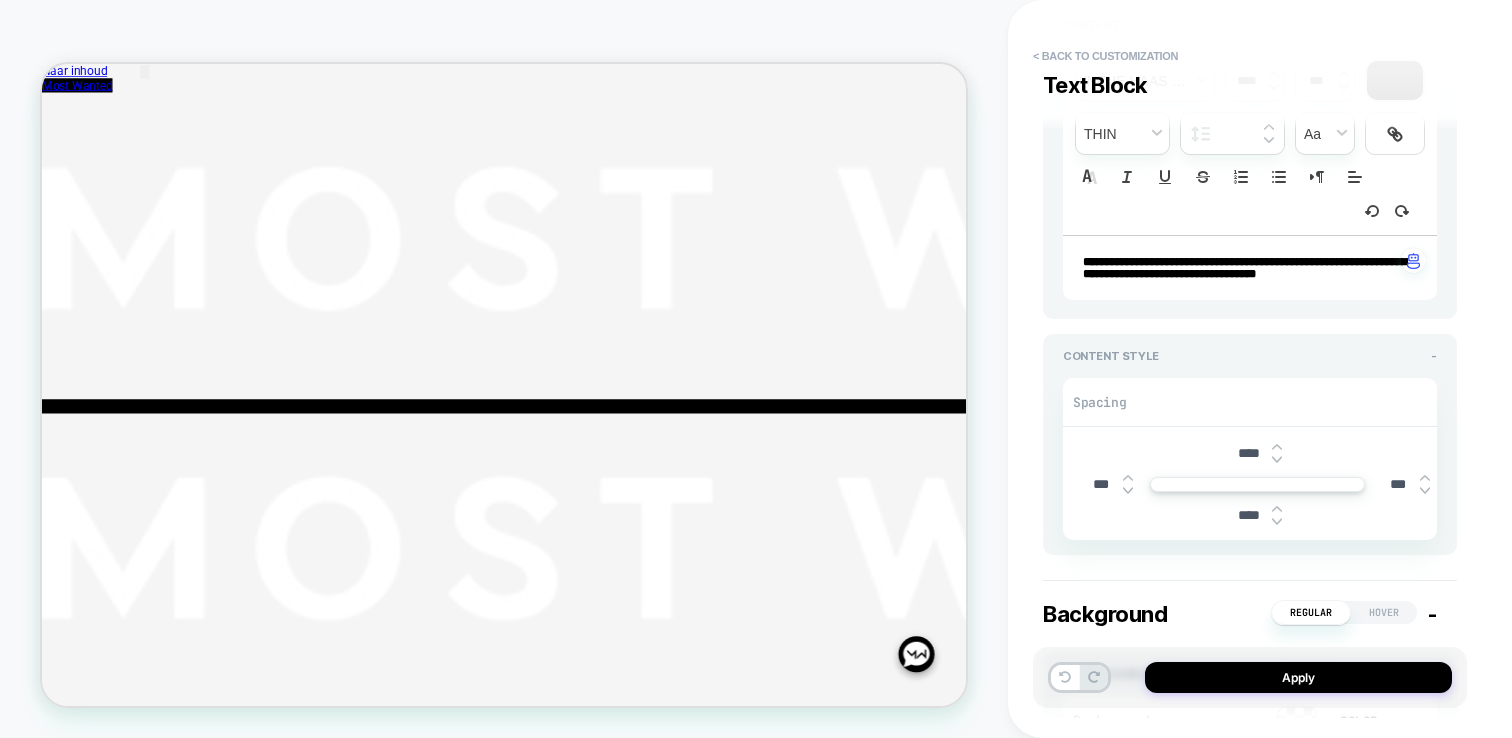 scroll, scrollTop: 301, scrollLeft: 0, axis: vertical 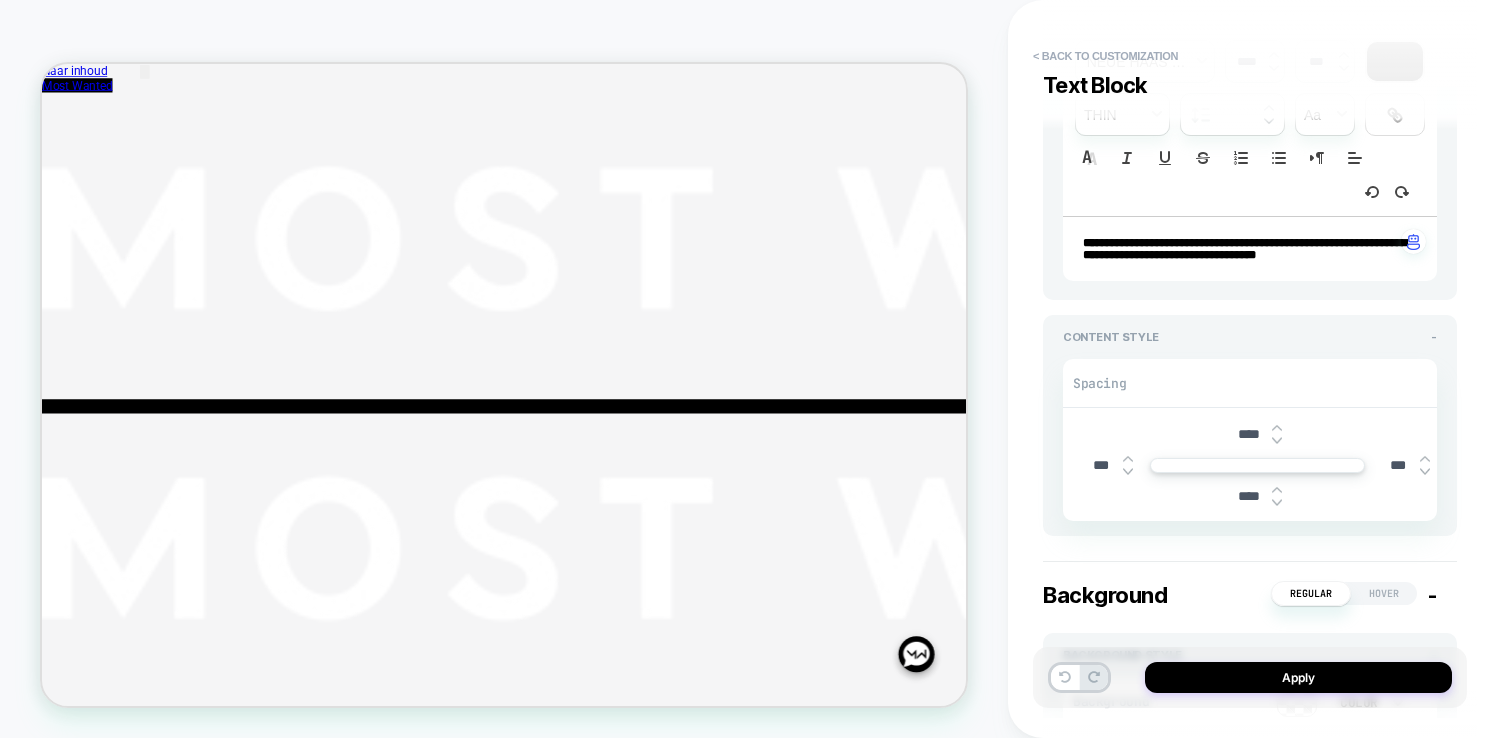 drag, startPoint x: 1239, startPoint y: 433, endPoint x: 1196, endPoint y: 432, distance: 43.011627 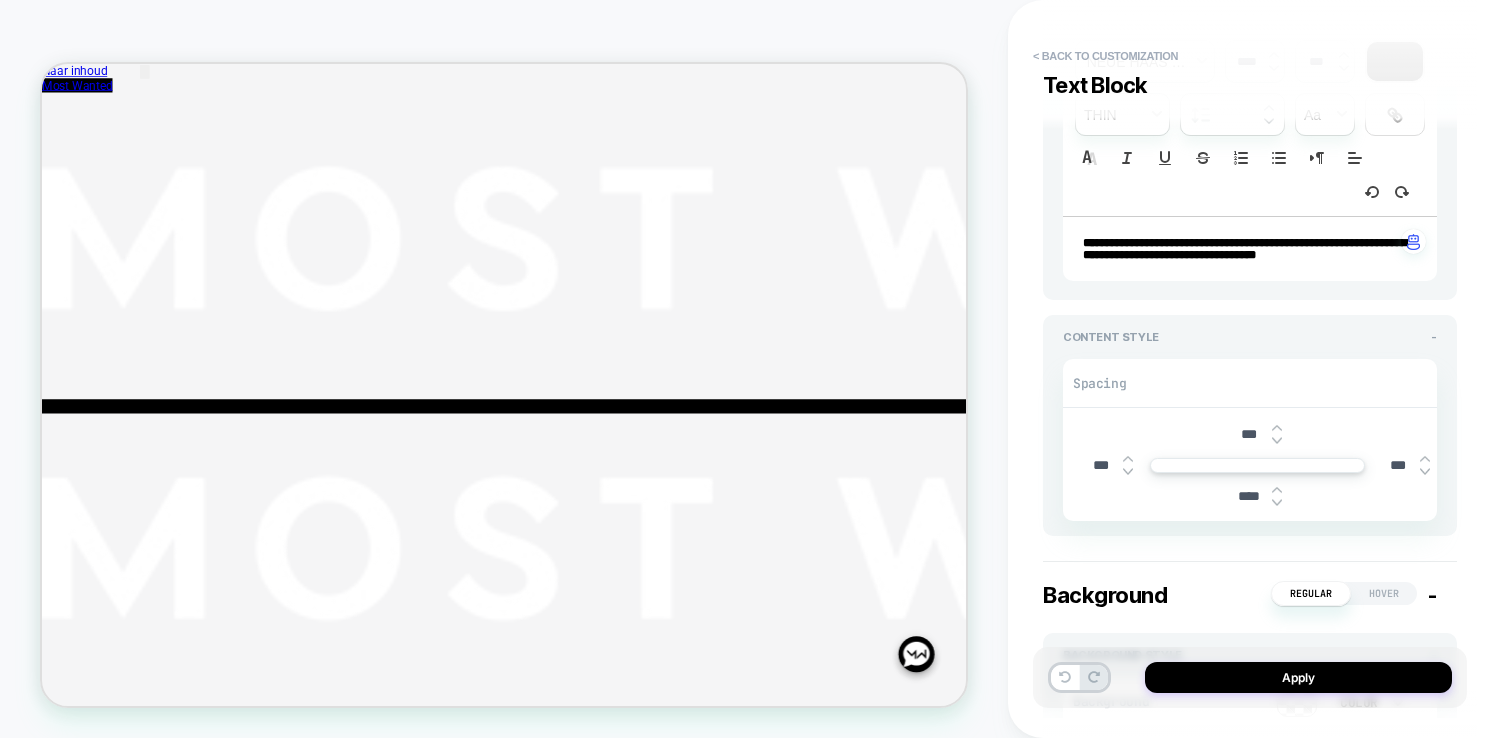 type on "***" 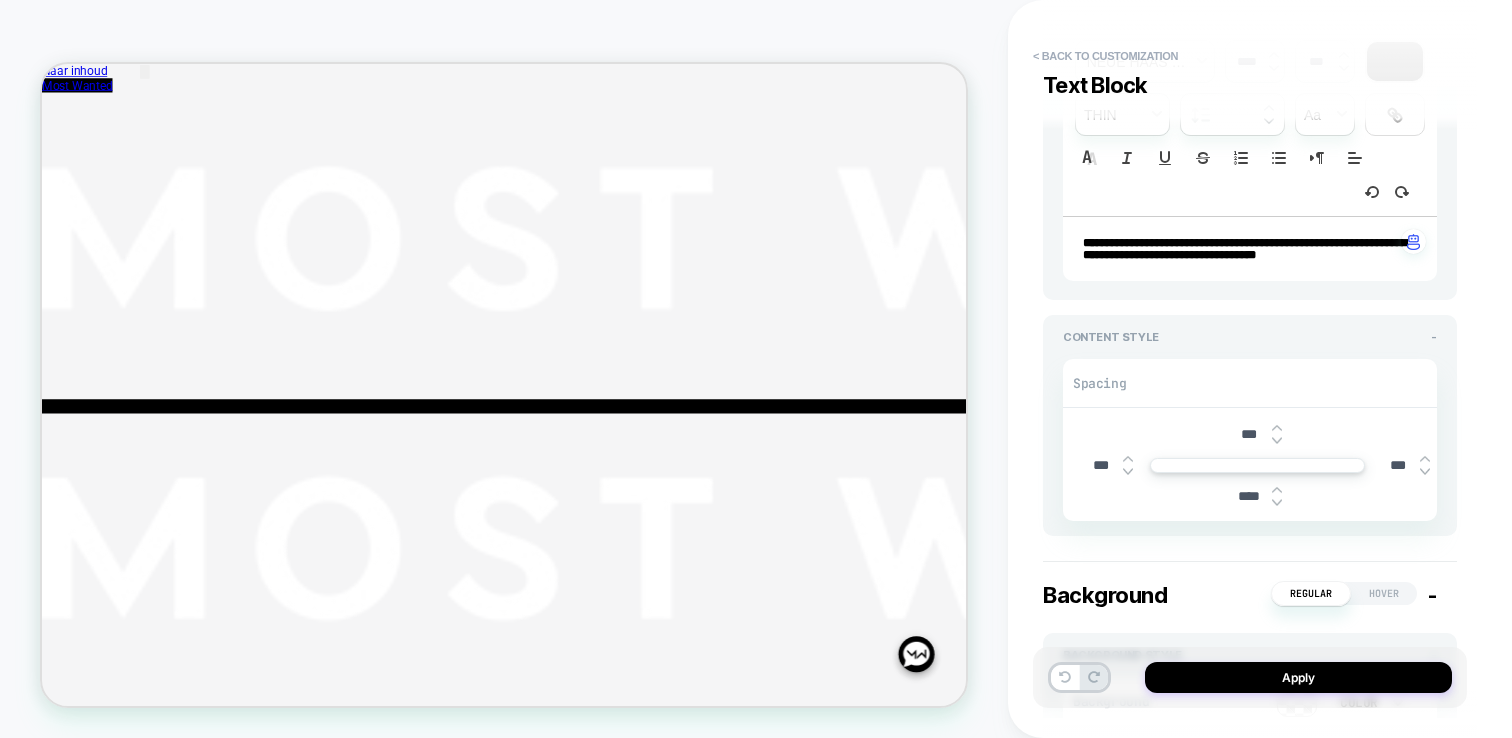 drag, startPoint x: 1248, startPoint y: 491, endPoint x: 1225, endPoint y: 492, distance: 23.021729 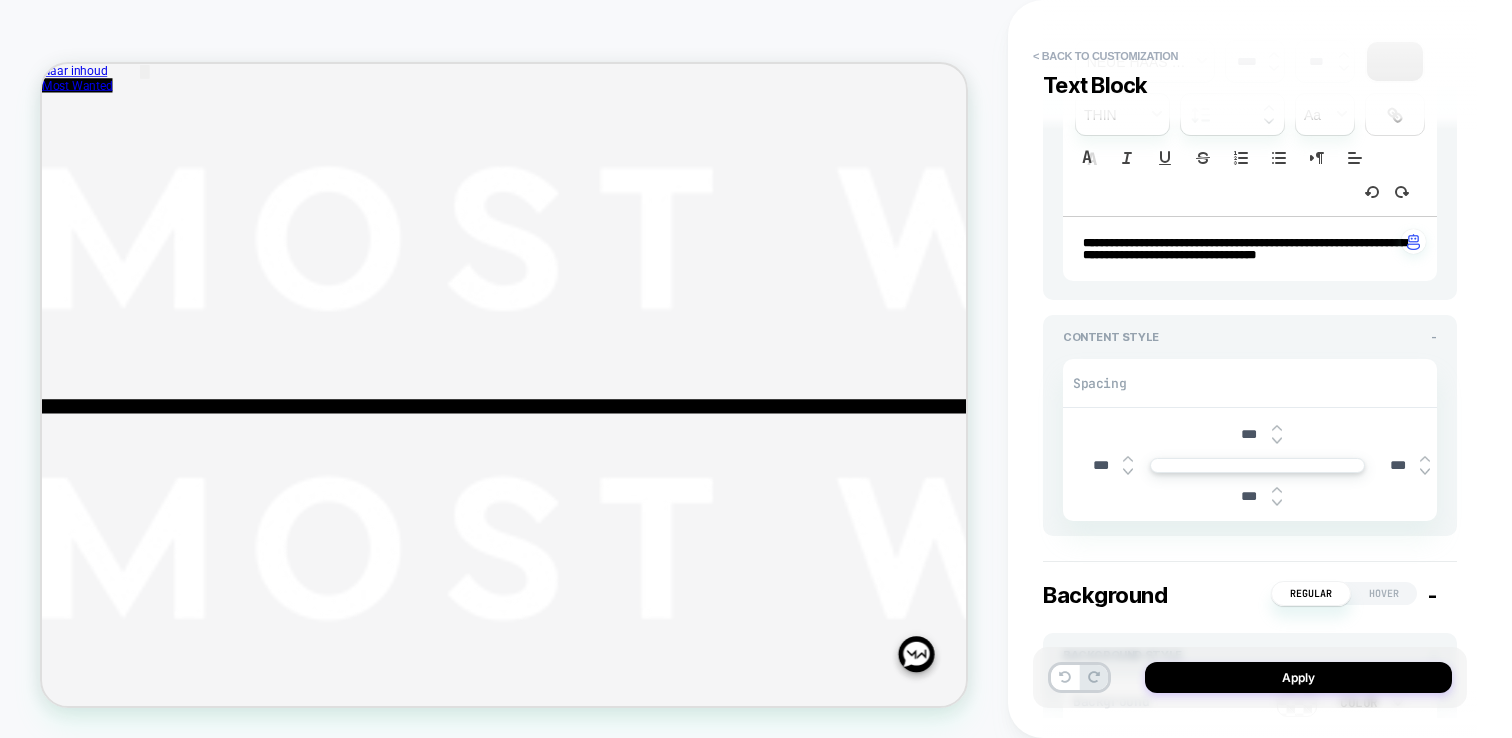 type on "***" 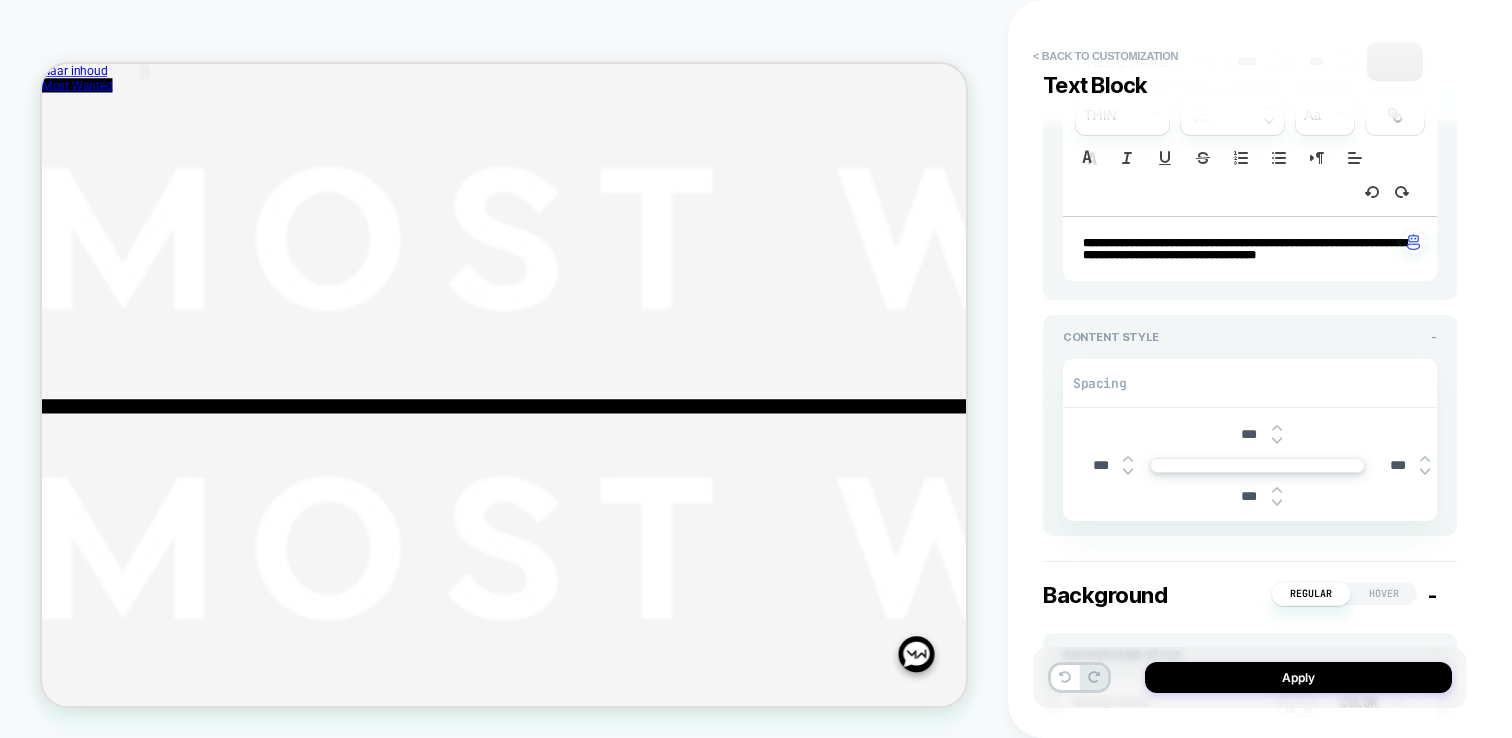 click on "***" at bounding box center [1249, 434] 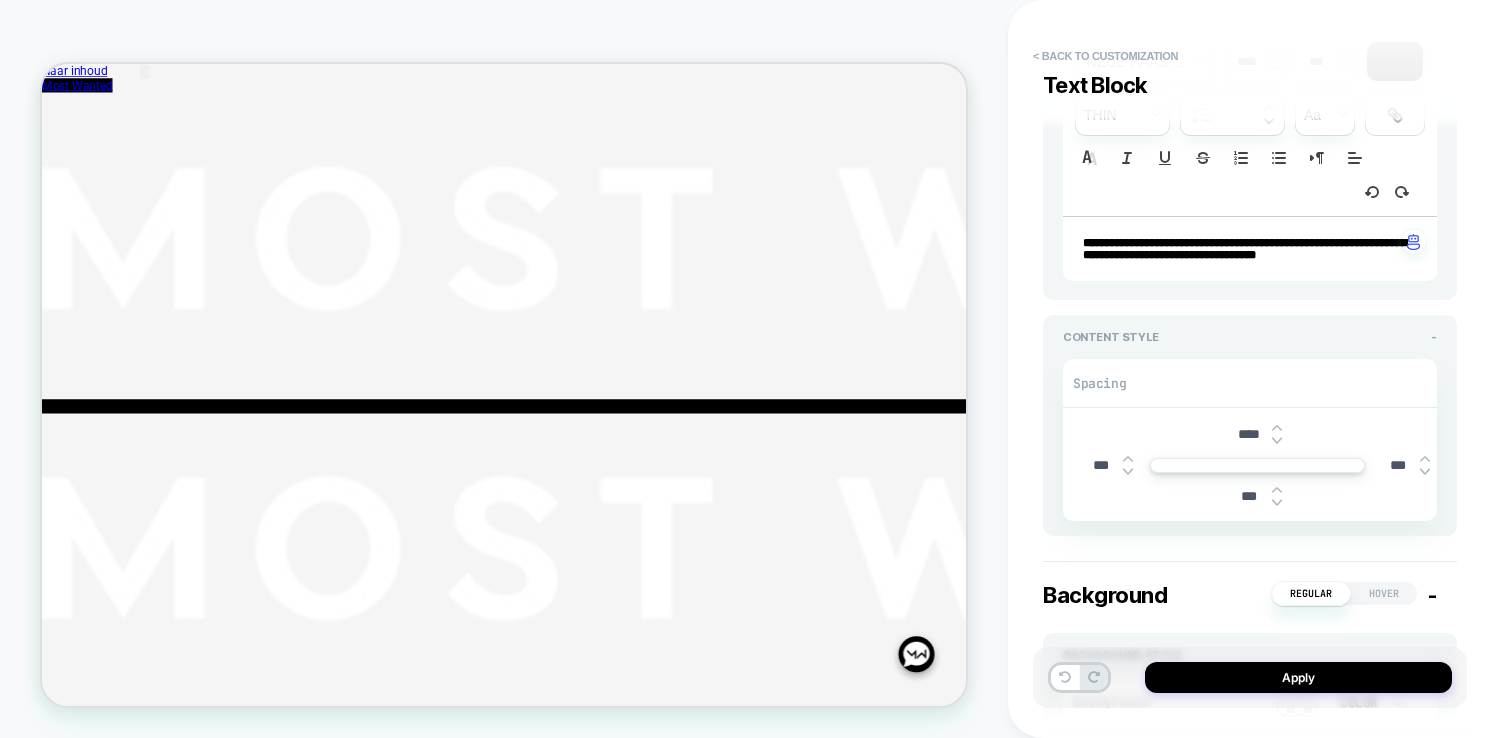 click on "****" at bounding box center [1257, 434] 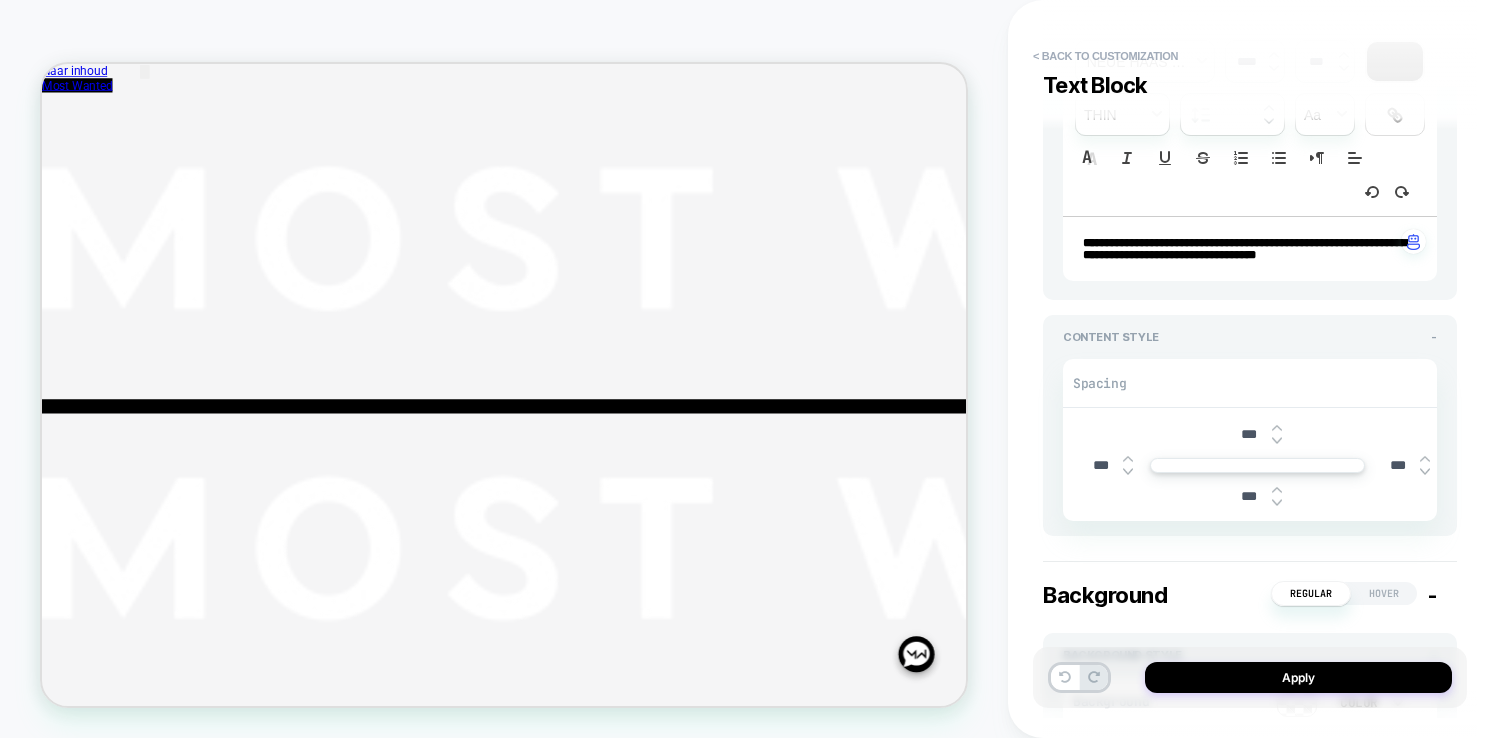 type on "***" 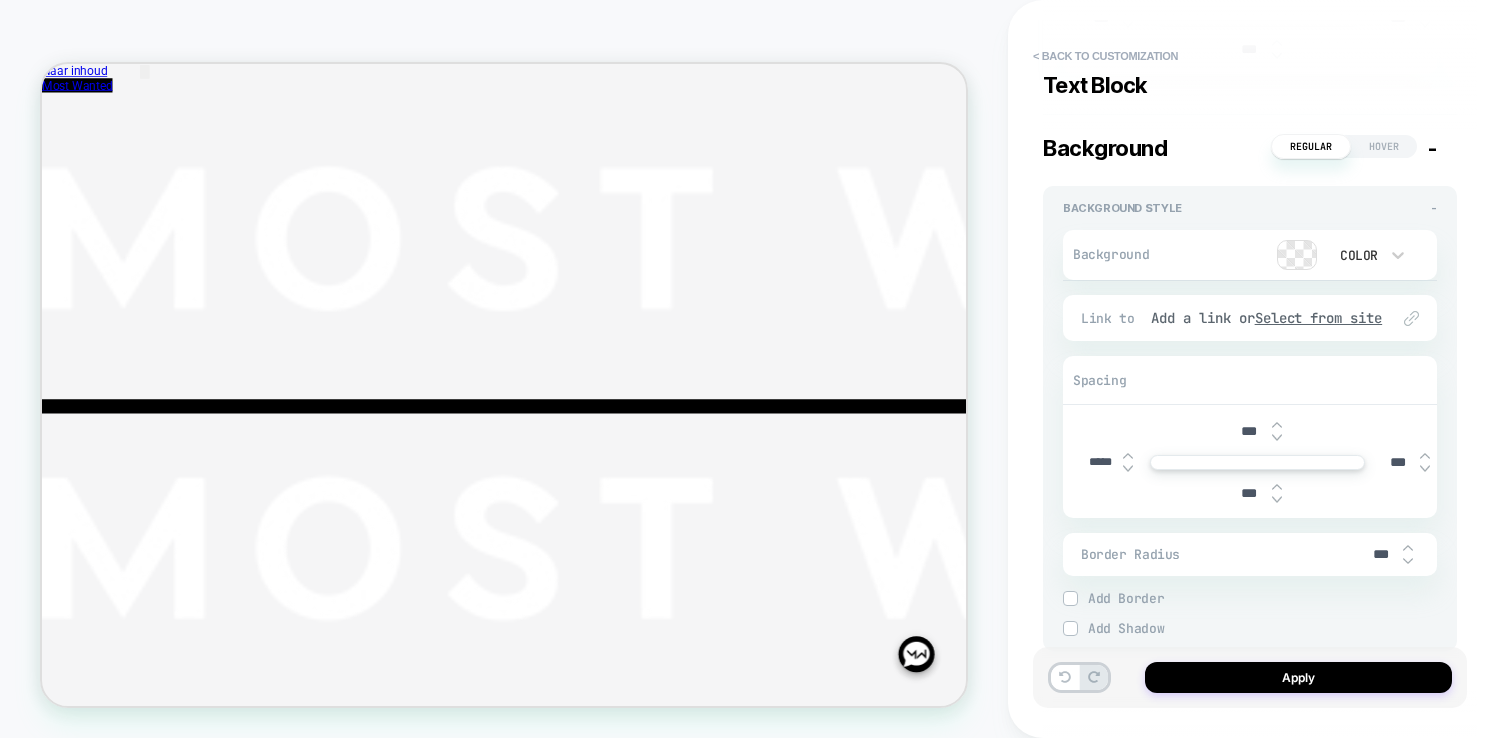 scroll, scrollTop: 791, scrollLeft: 0, axis: vertical 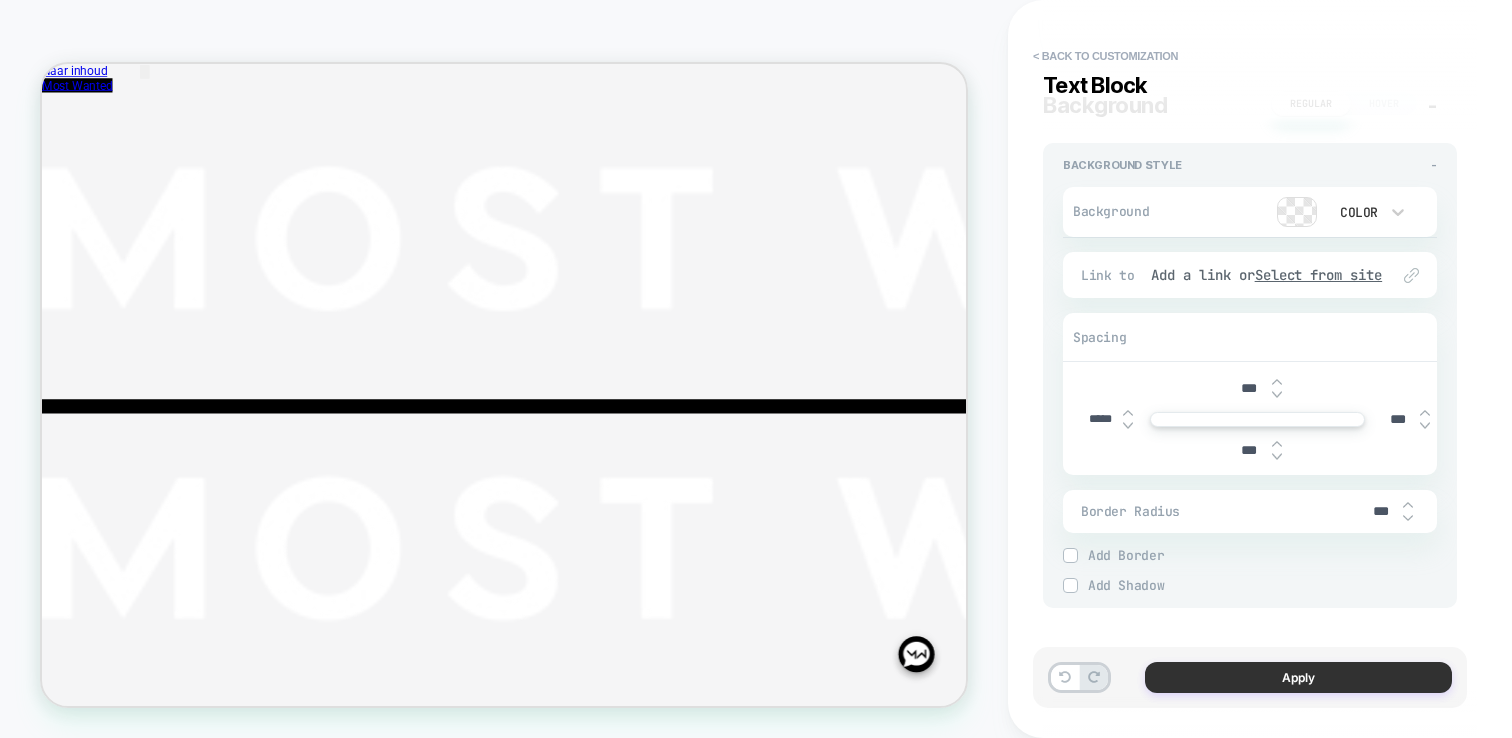 click on "Apply" at bounding box center [1298, 677] 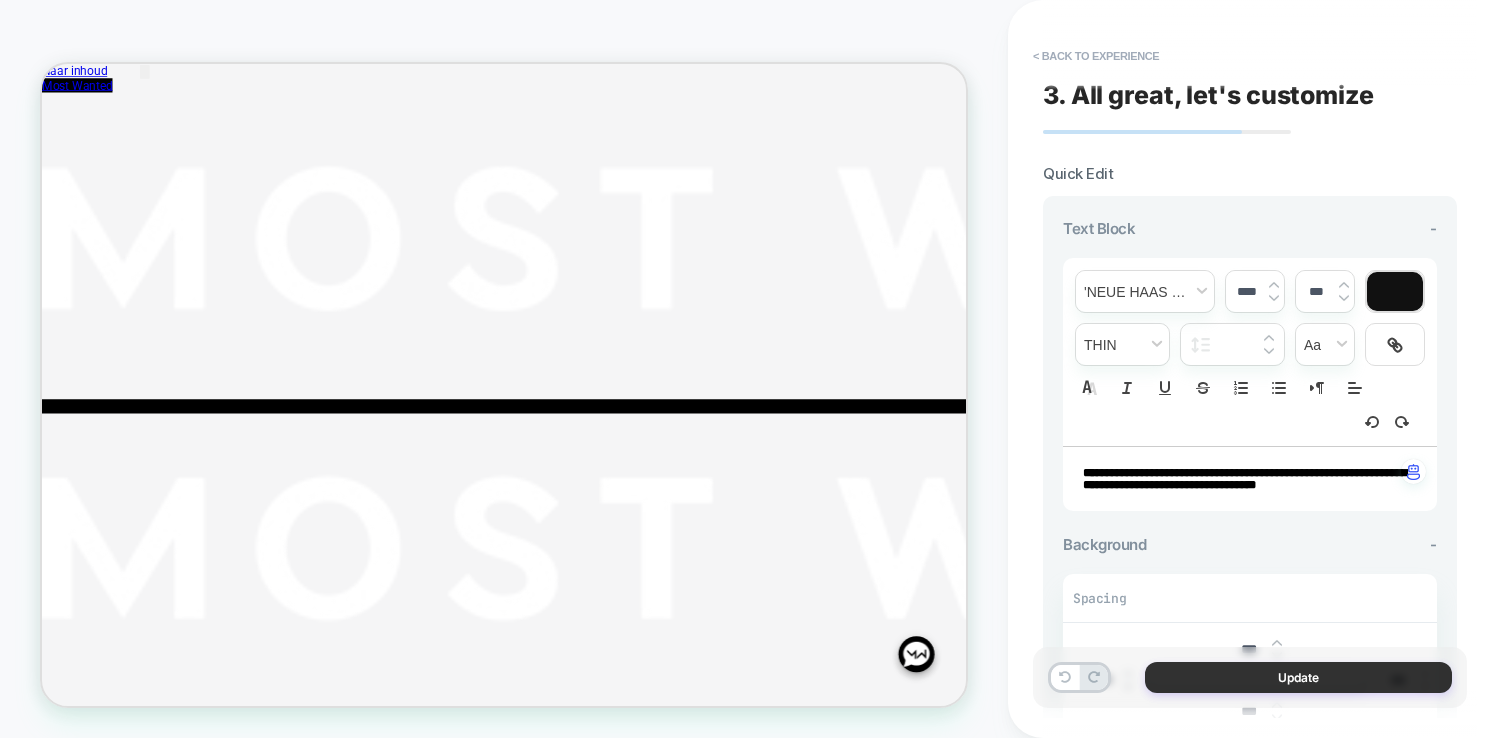 click on "Update" at bounding box center [1298, 677] 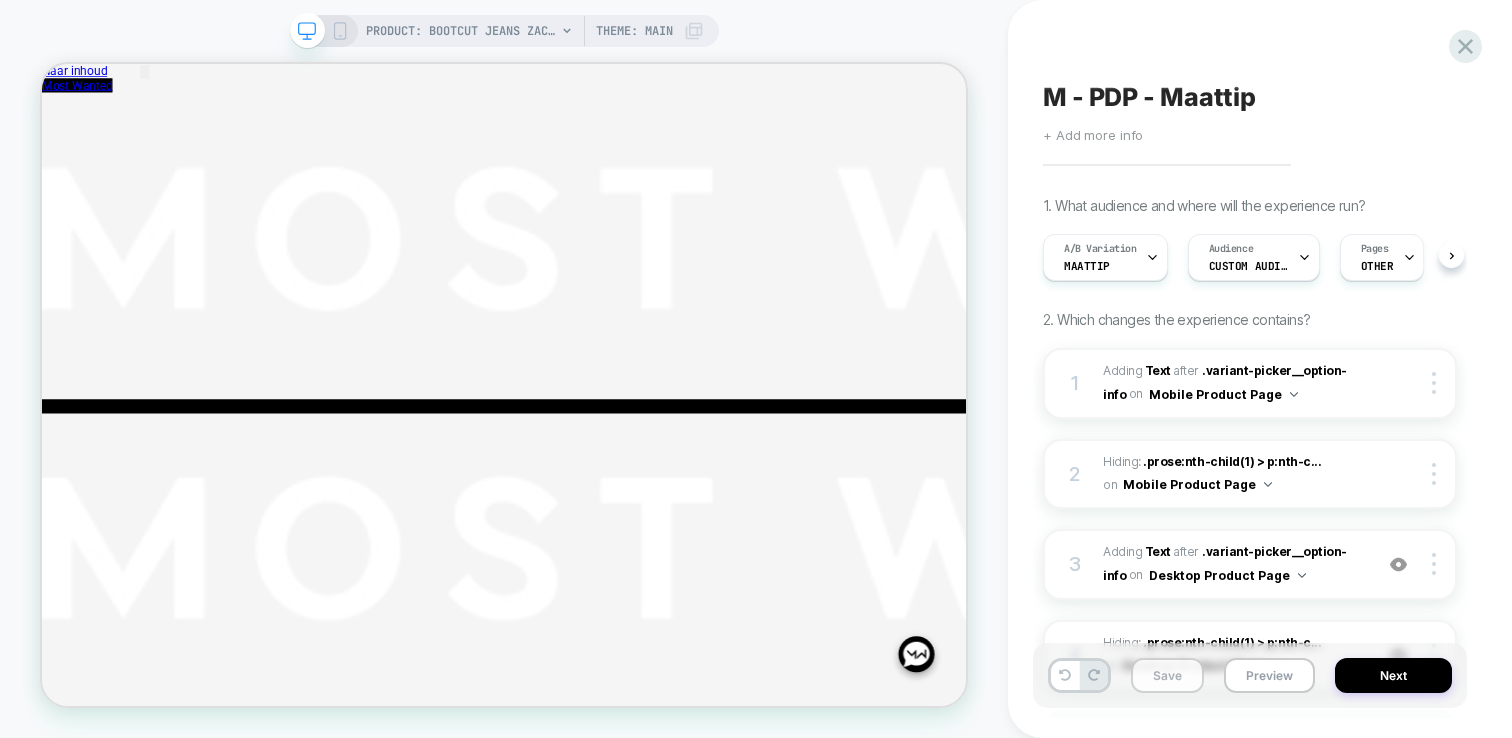 click on "Save" at bounding box center [1167, 675] 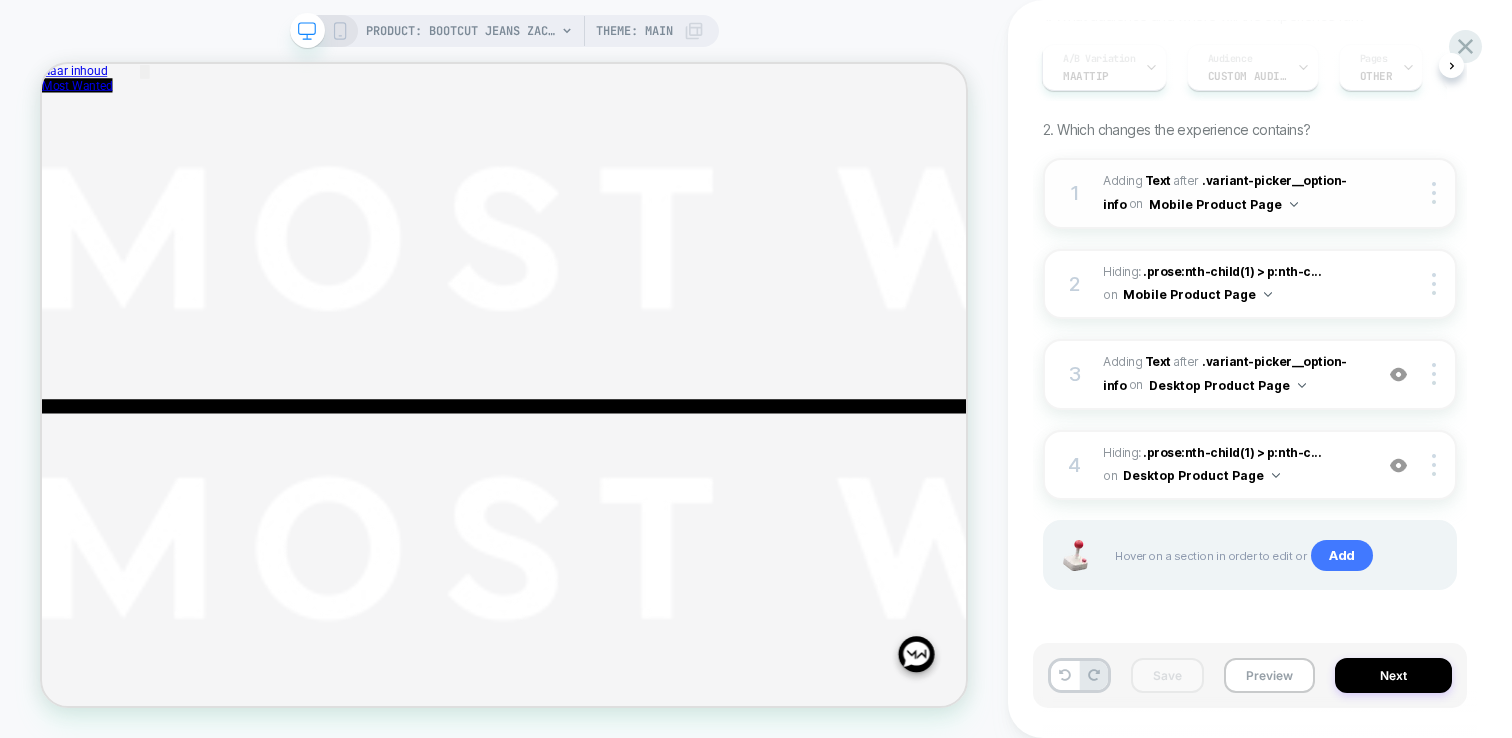 scroll, scrollTop: 0, scrollLeft: 0, axis: both 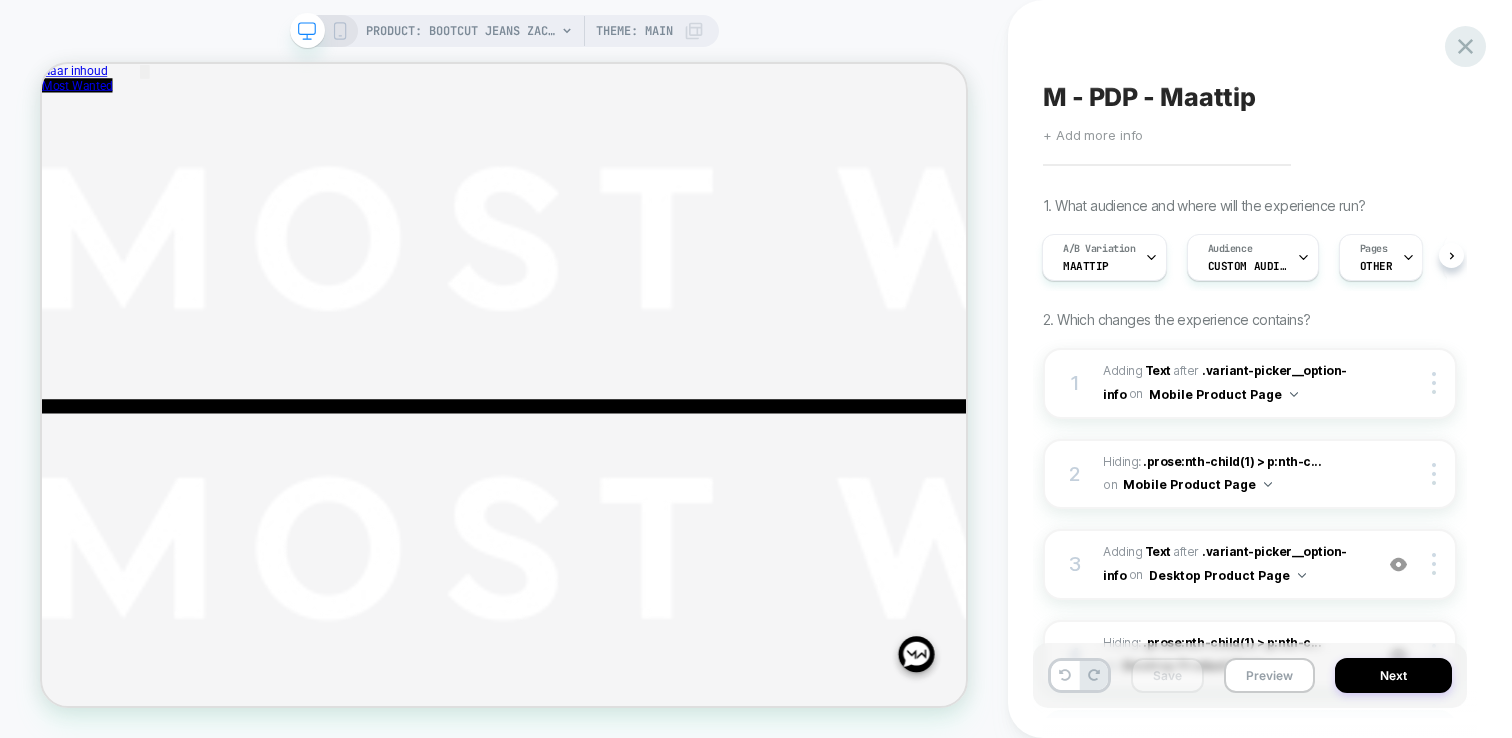 click 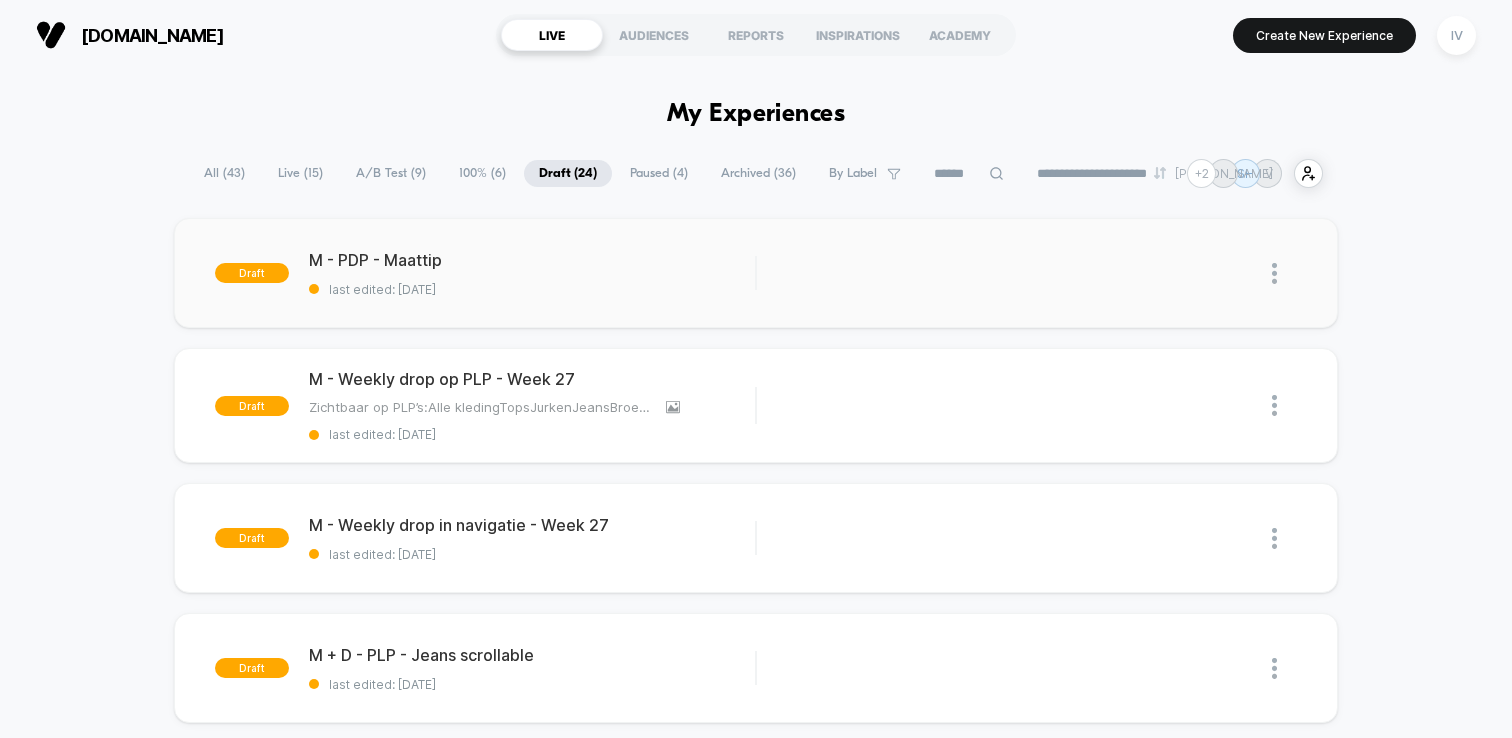 click at bounding box center (1274, 273) 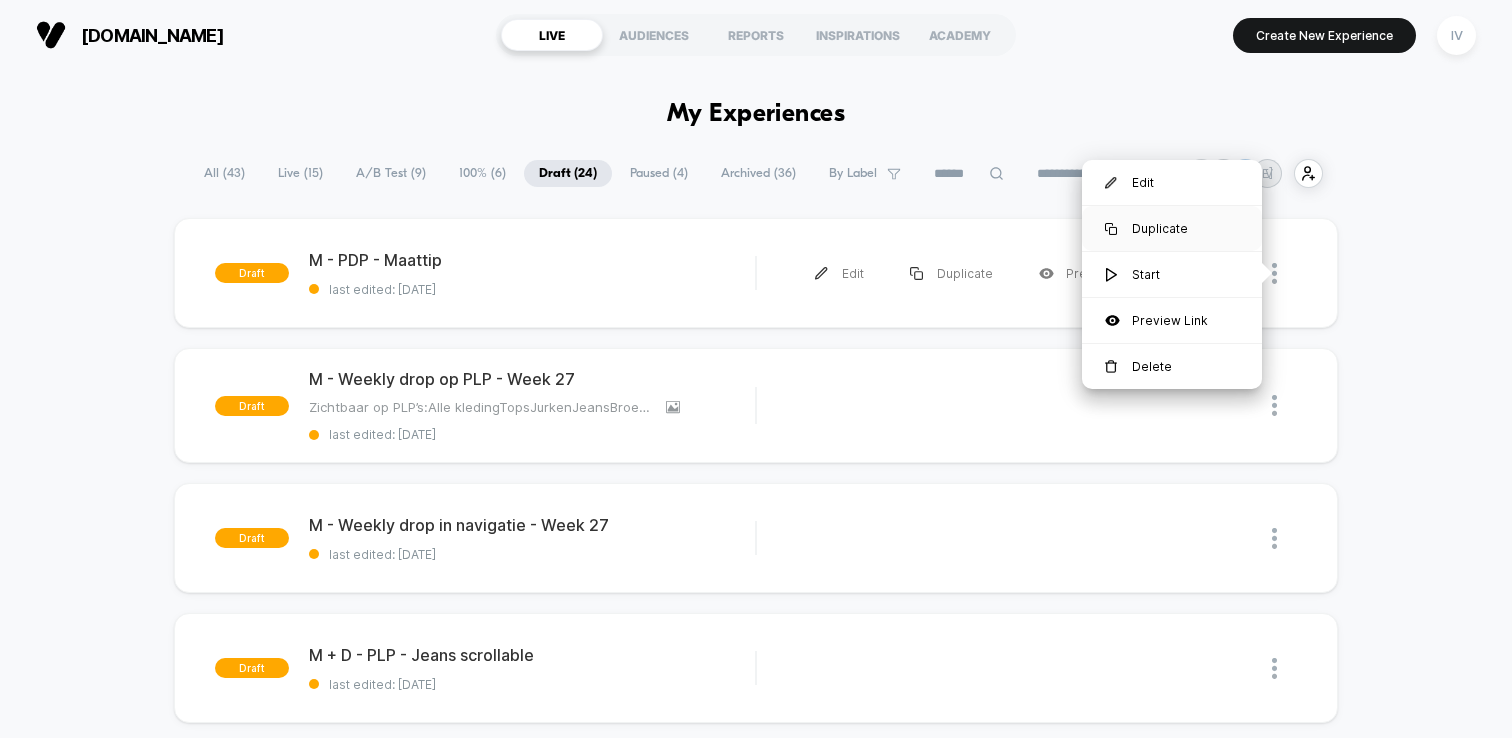 click on "Duplicate" at bounding box center (1172, 228) 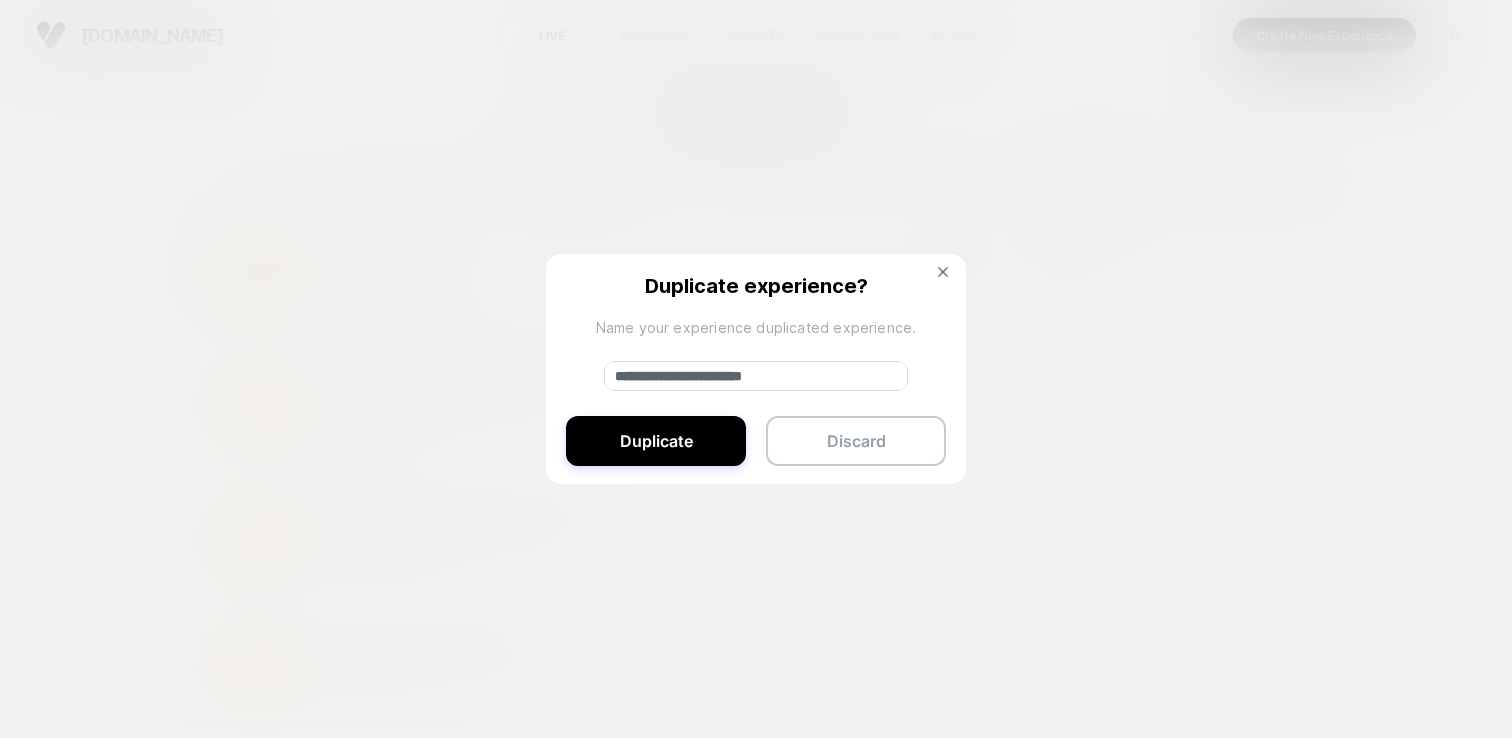 drag, startPoint x: 692, startPoint y: 373, endPoint x: 565, endPoint y: 369, distance: 127.06297 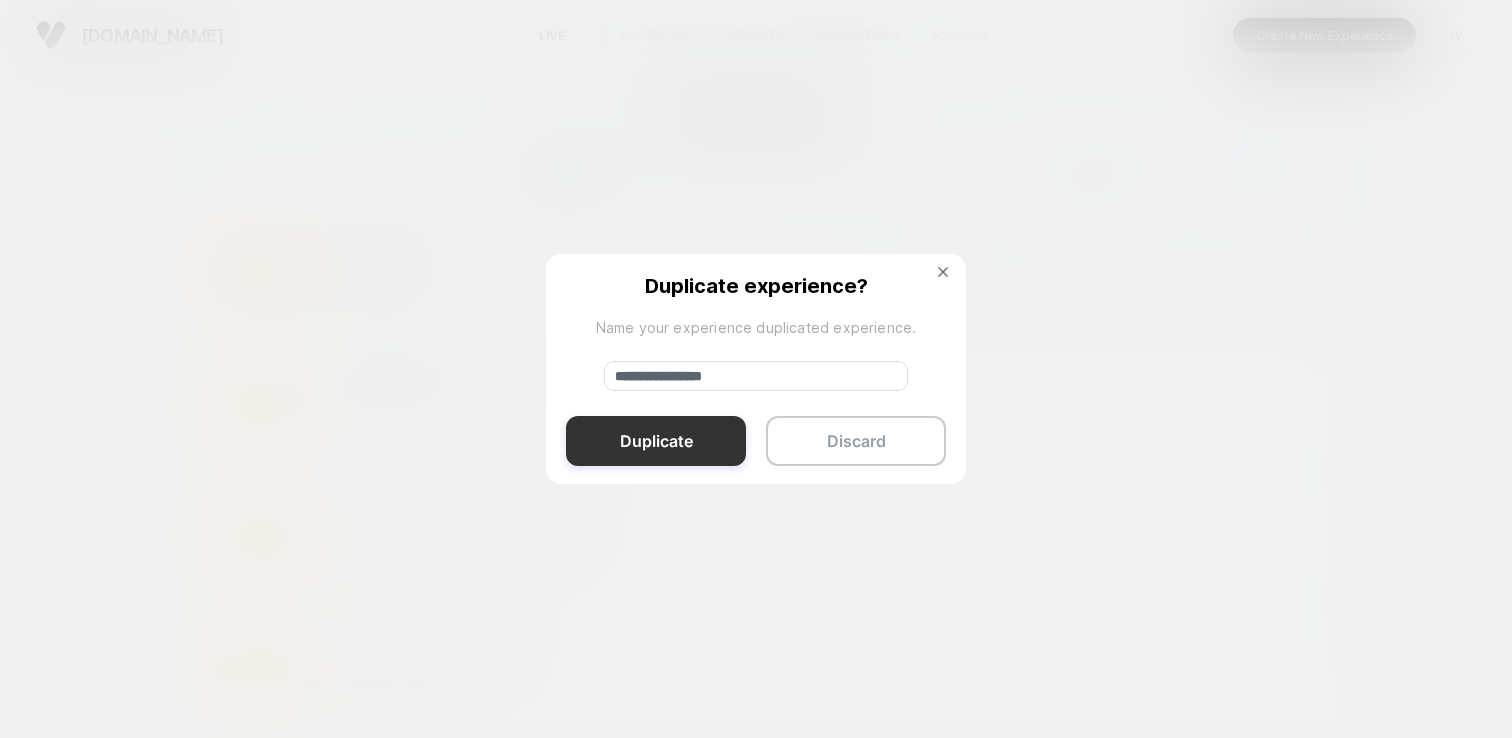 type on "**********" 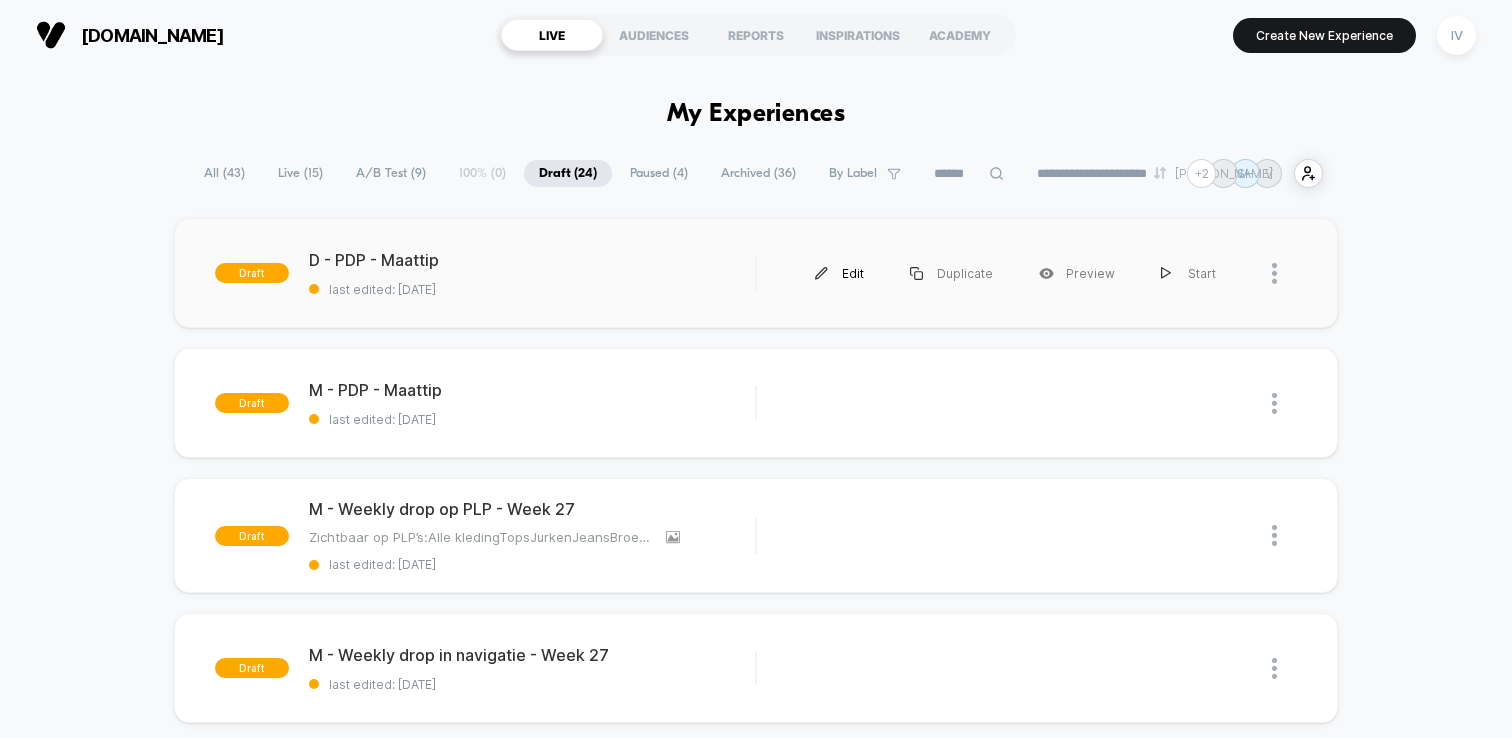 click on "Edit" at bounding box center [839, 273] 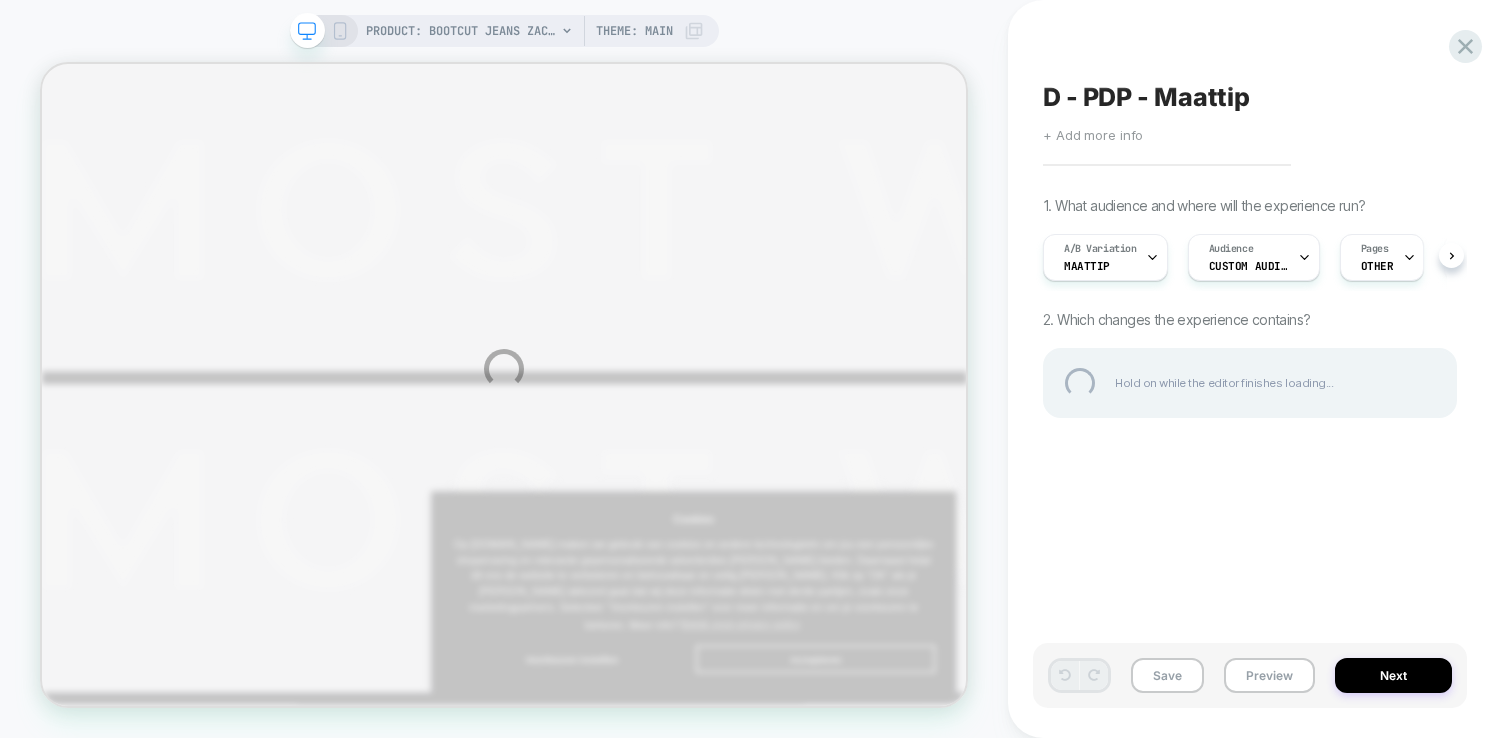 scroll, scrollTop: 0, scrollLeft: 0, axis: both 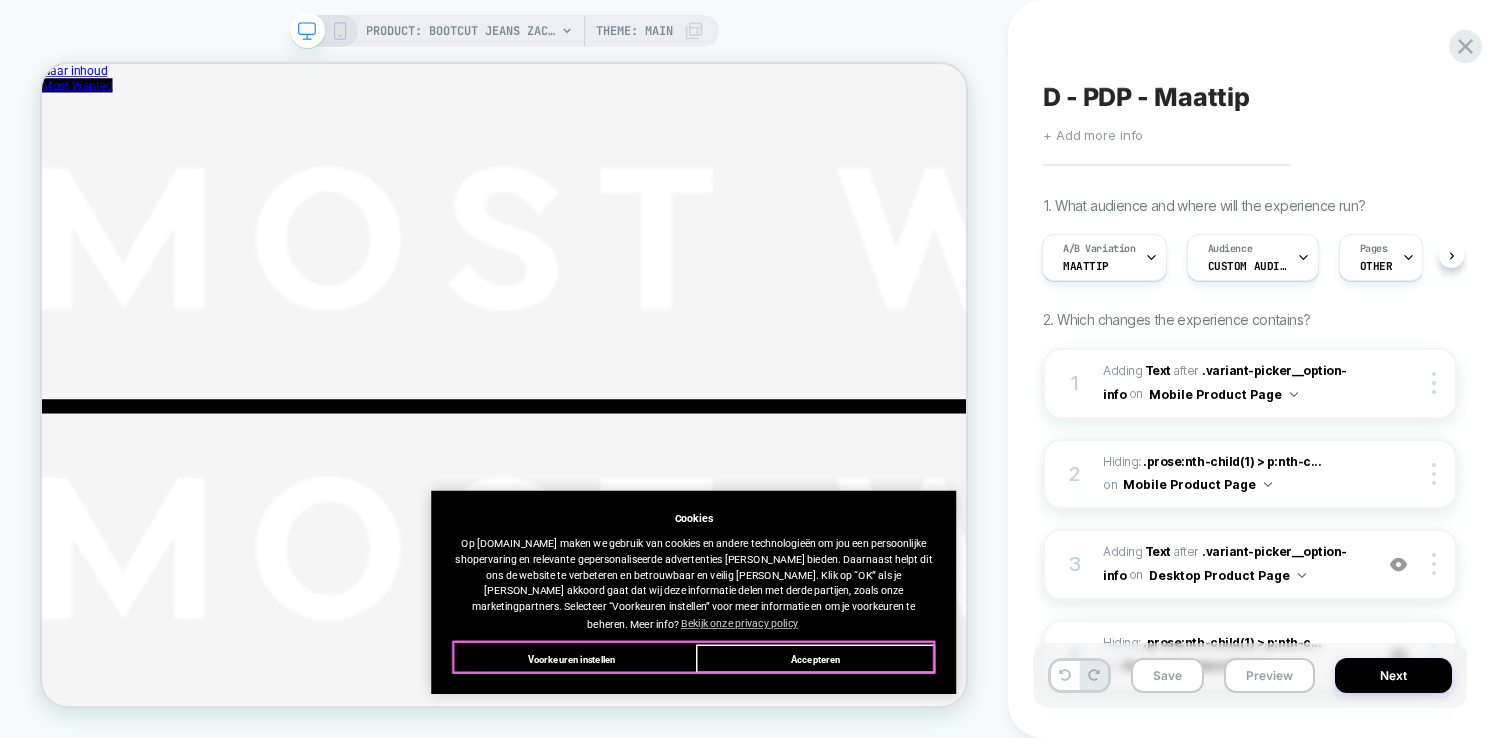 click on "Accepteren" at bounding box center [1073, 857] 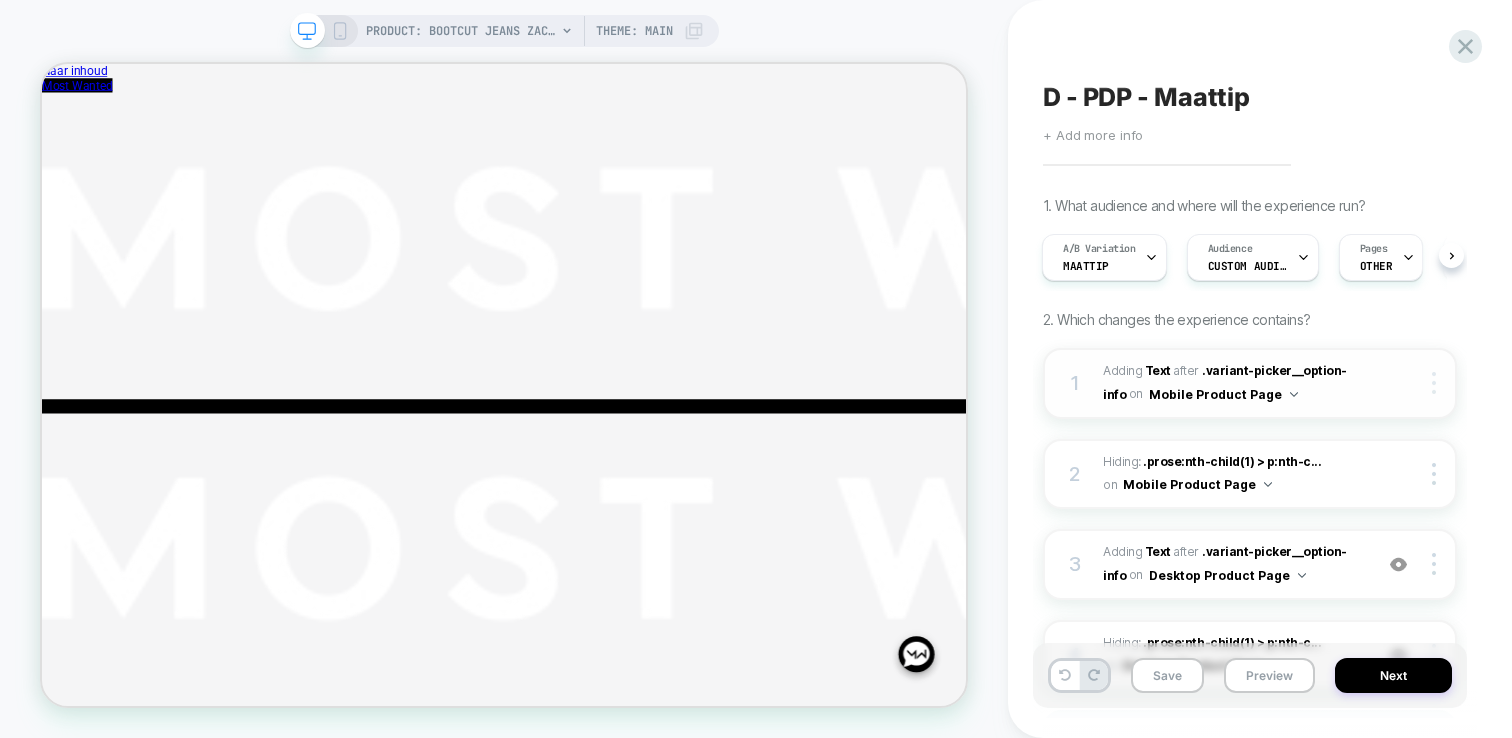 click at bounding box center (1434, 383) 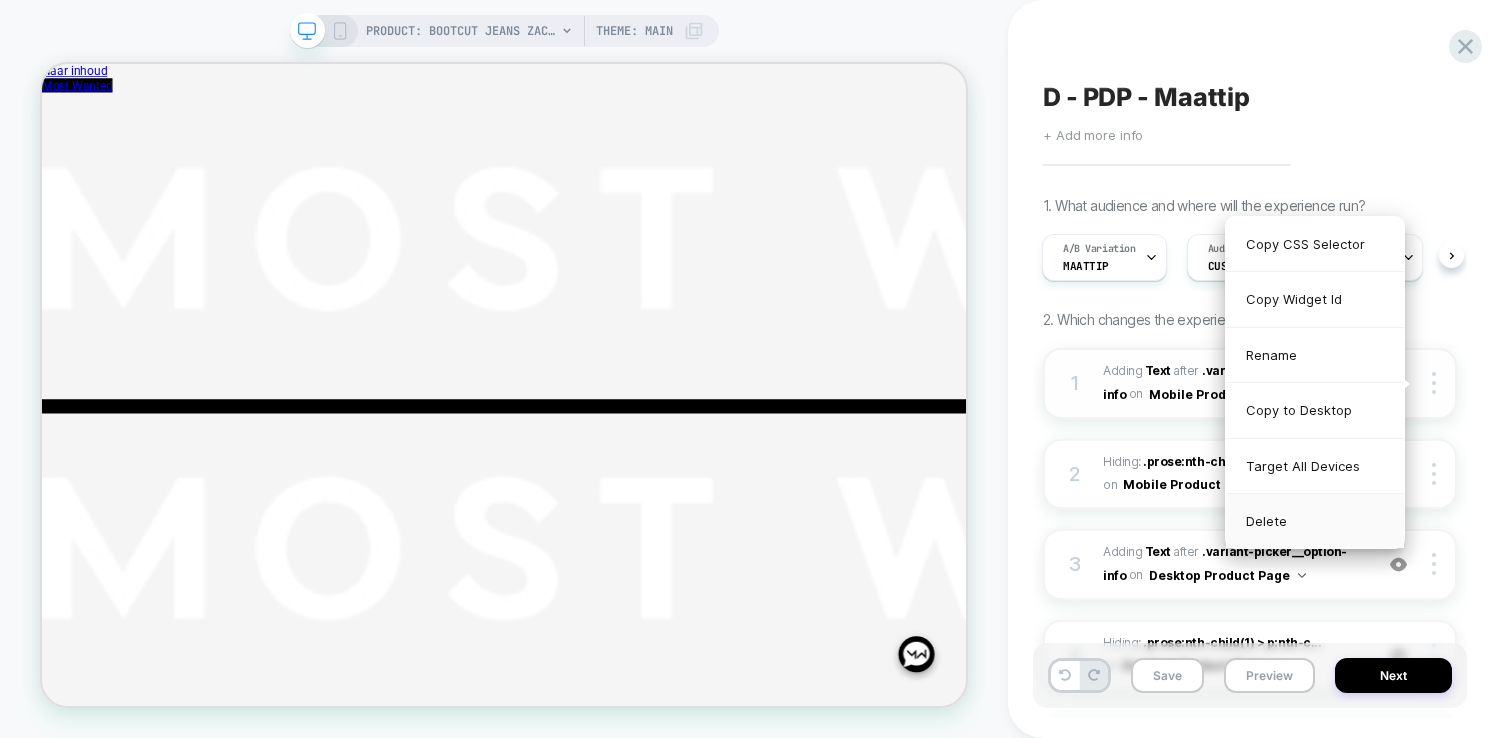 click on "Delete" at bounding box center (1315, 521) 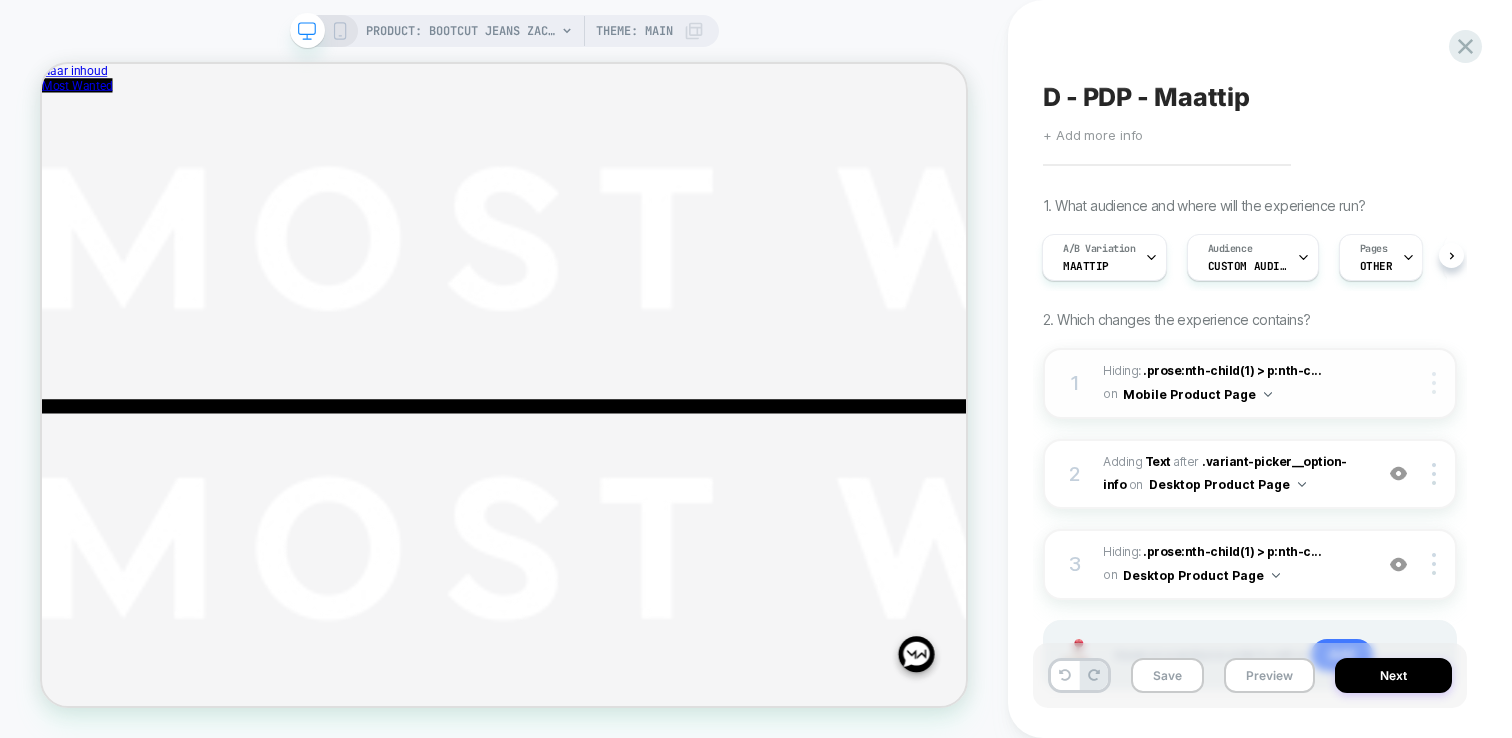 click at bounding box center [1437, 383] 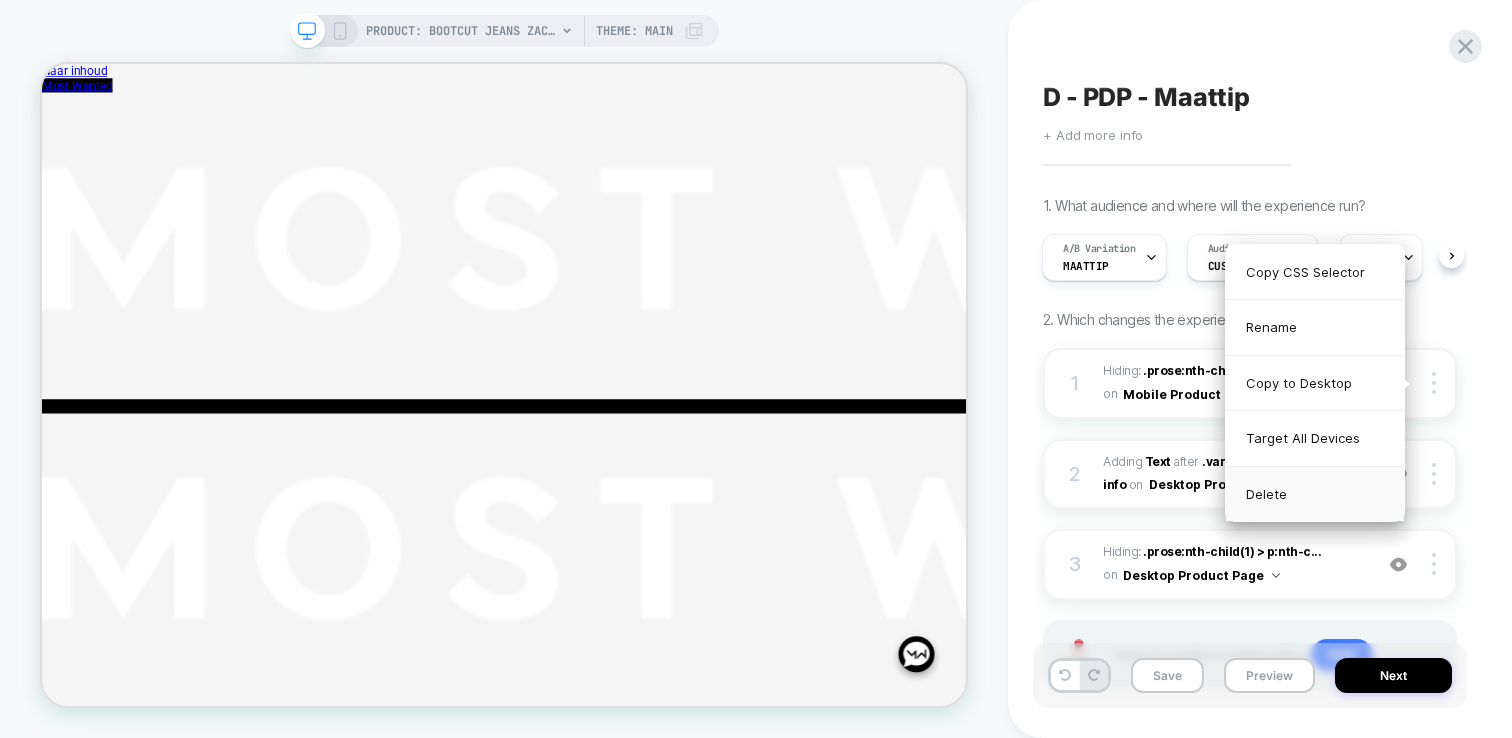click on "Delete" at bounding box center [1315, 494] 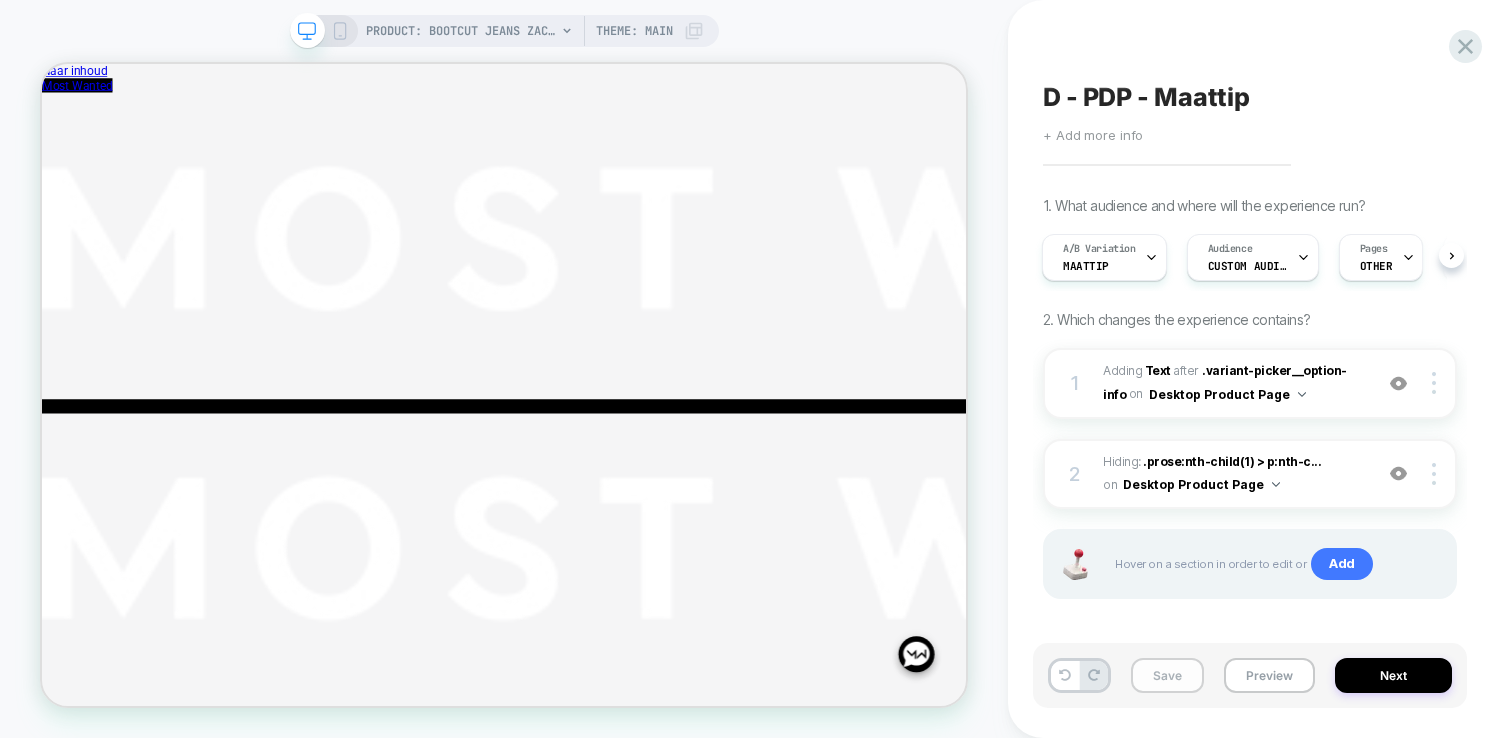 click on "Save" at bounding box center (1167, 675) 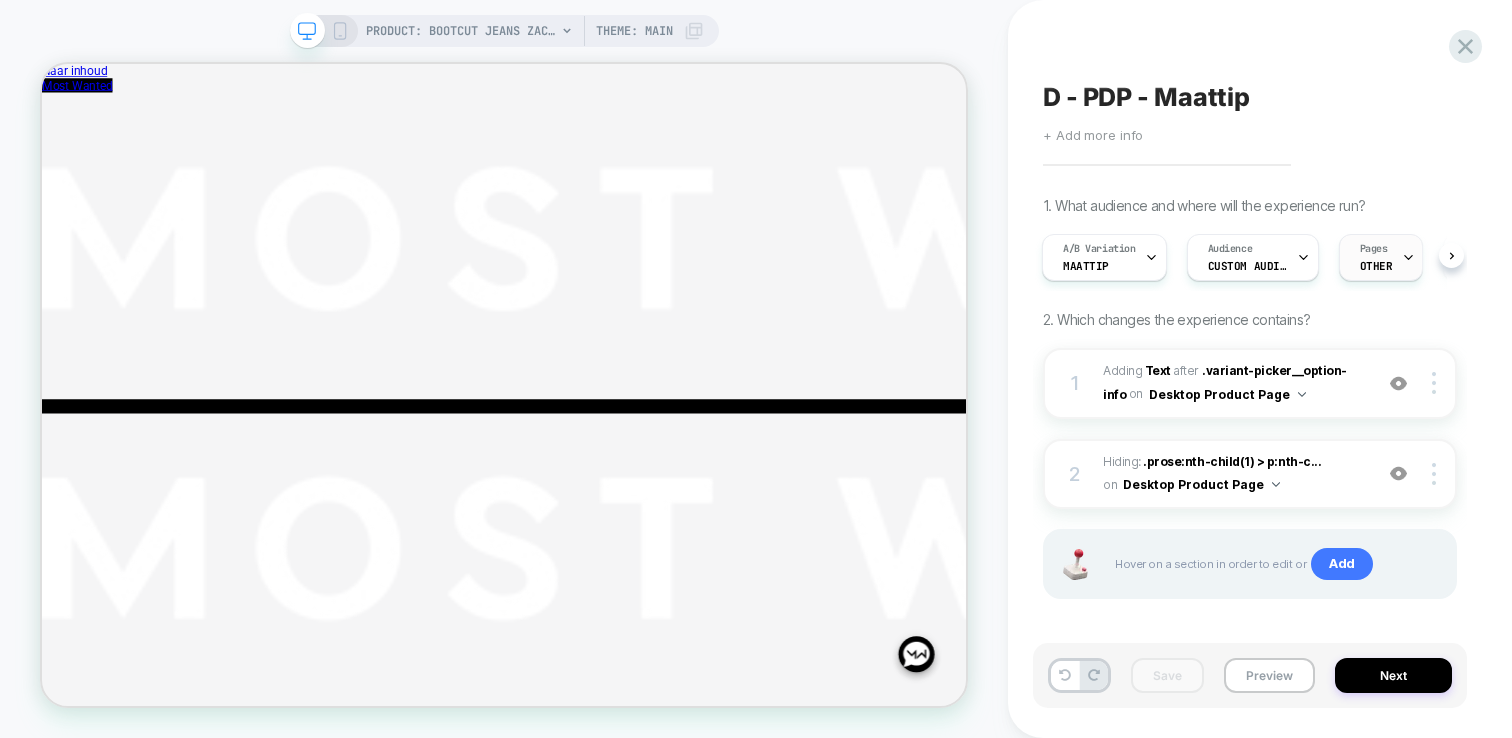 click on "Pages" at bounding box center (1374, 249) 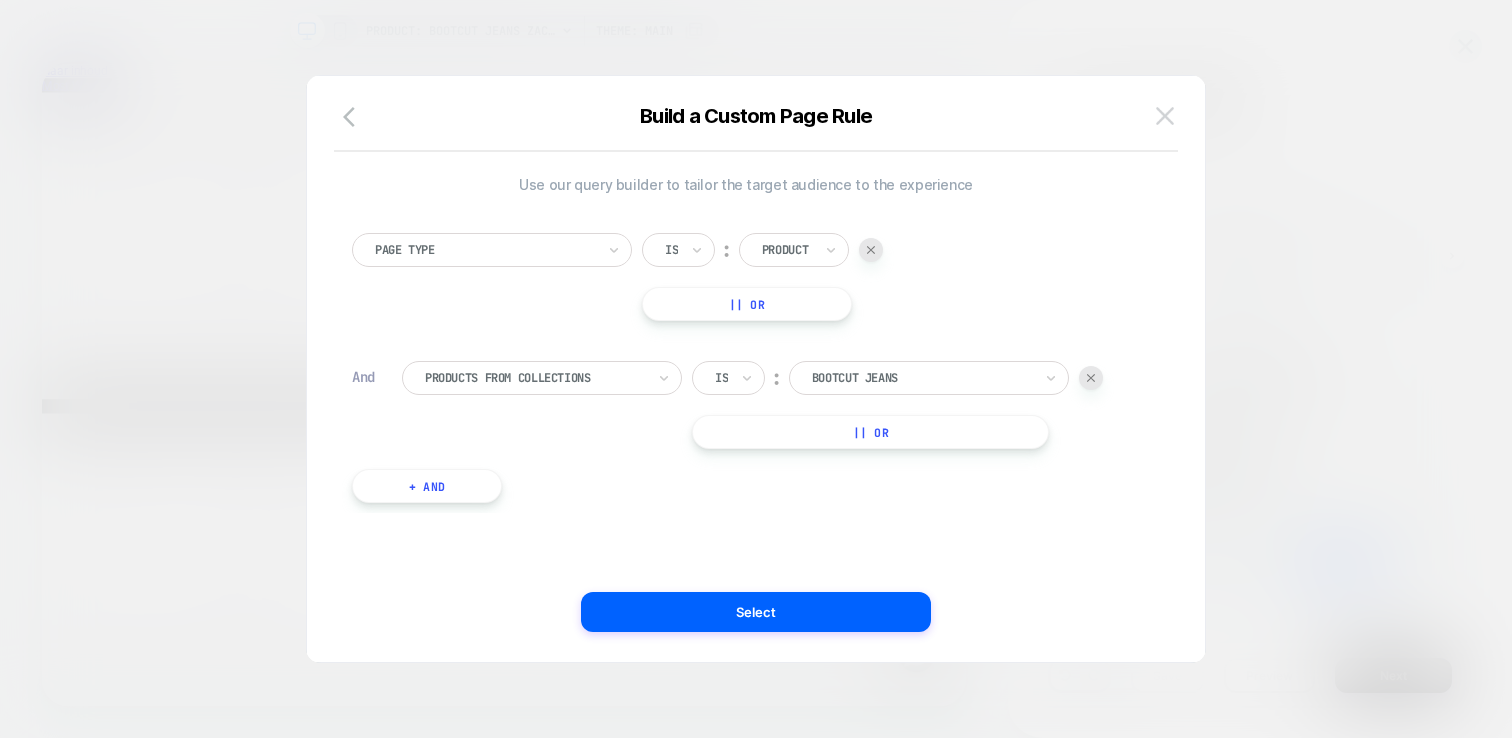 click at bounding box center [1165, 115] 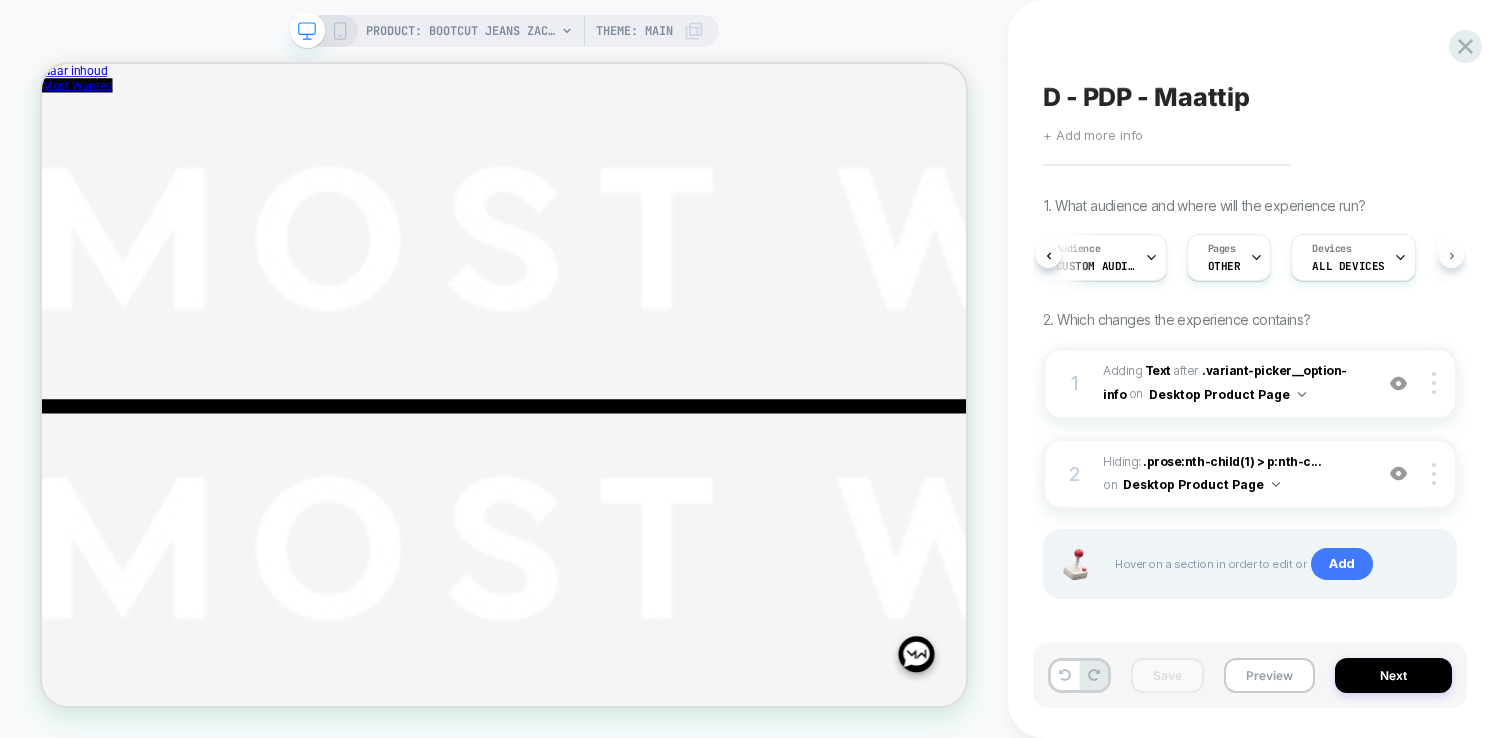 click 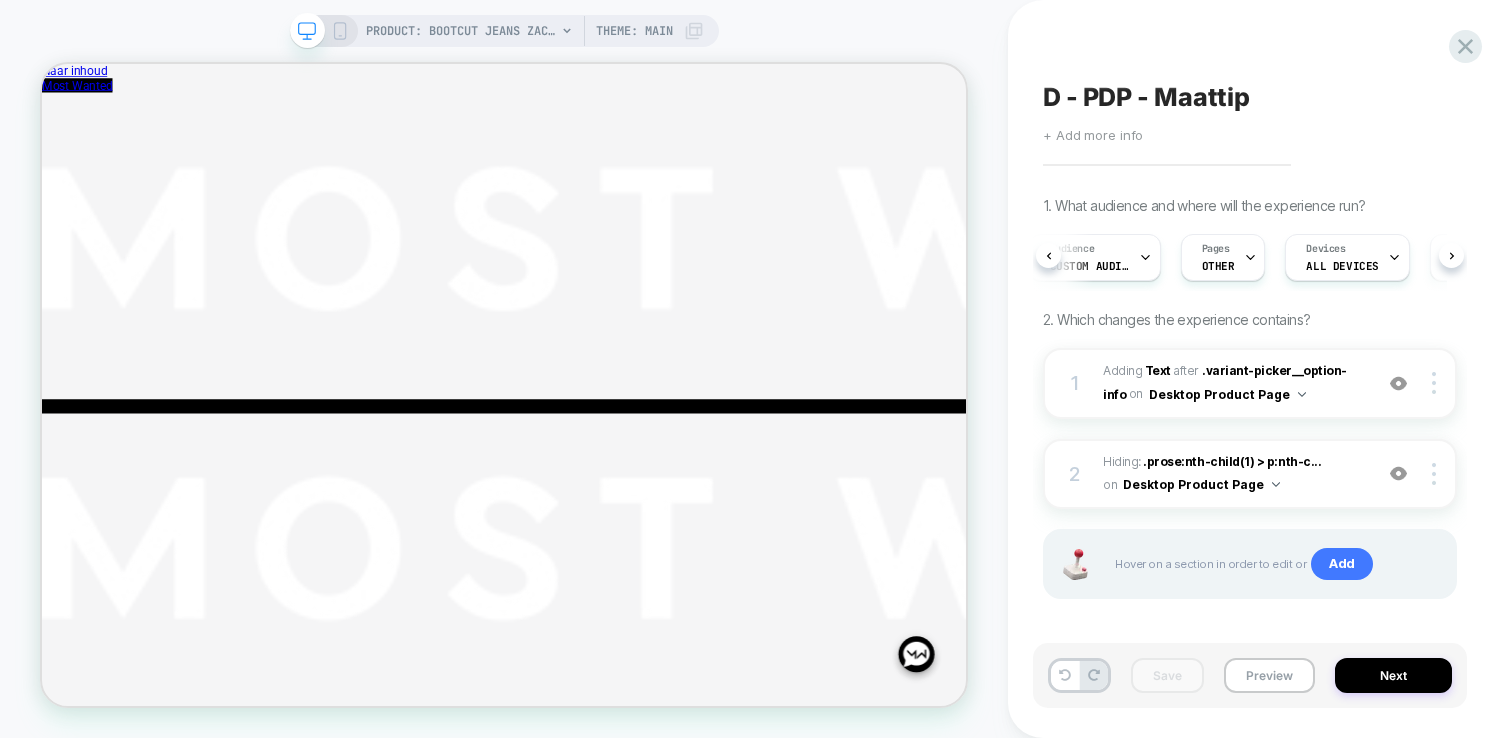 scroll, scrollTop: 0, scrollLeft: 179, axis: horizontal 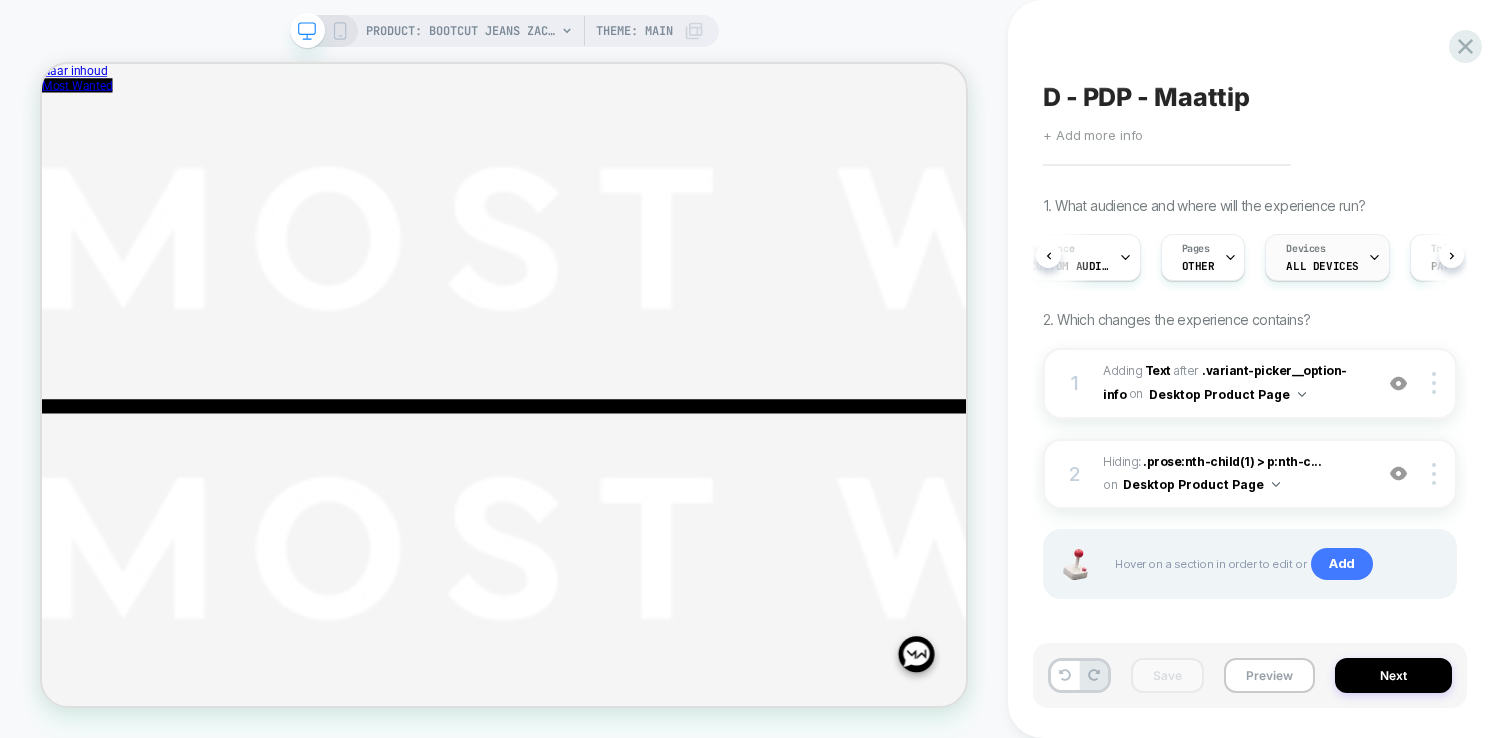 click on "Devices ALL DEVICES" at bounding box center [1322, 257] 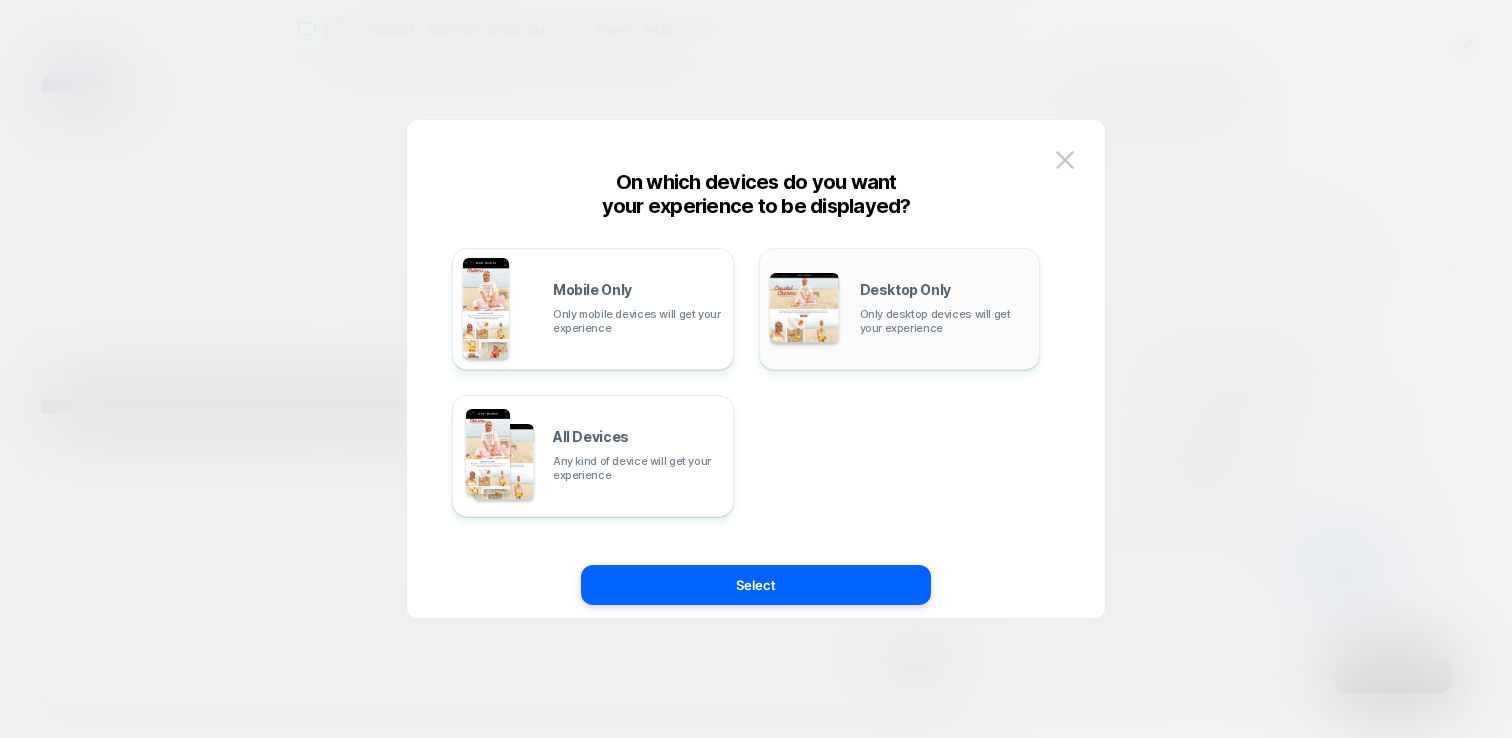 click on "Only desktop devices will get your experience" at bounding box center [945, 321] 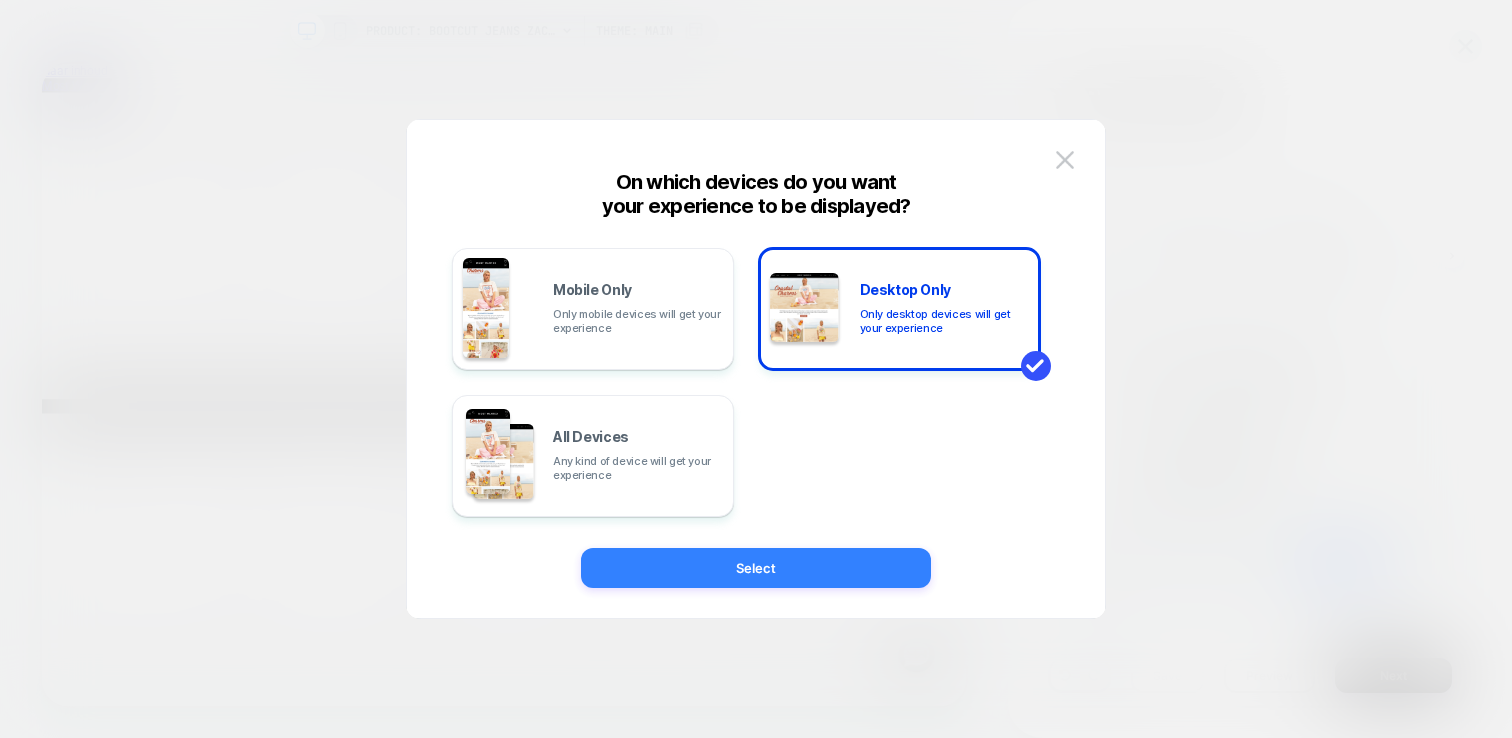 click on "Select" at bounding box center (756, 568) 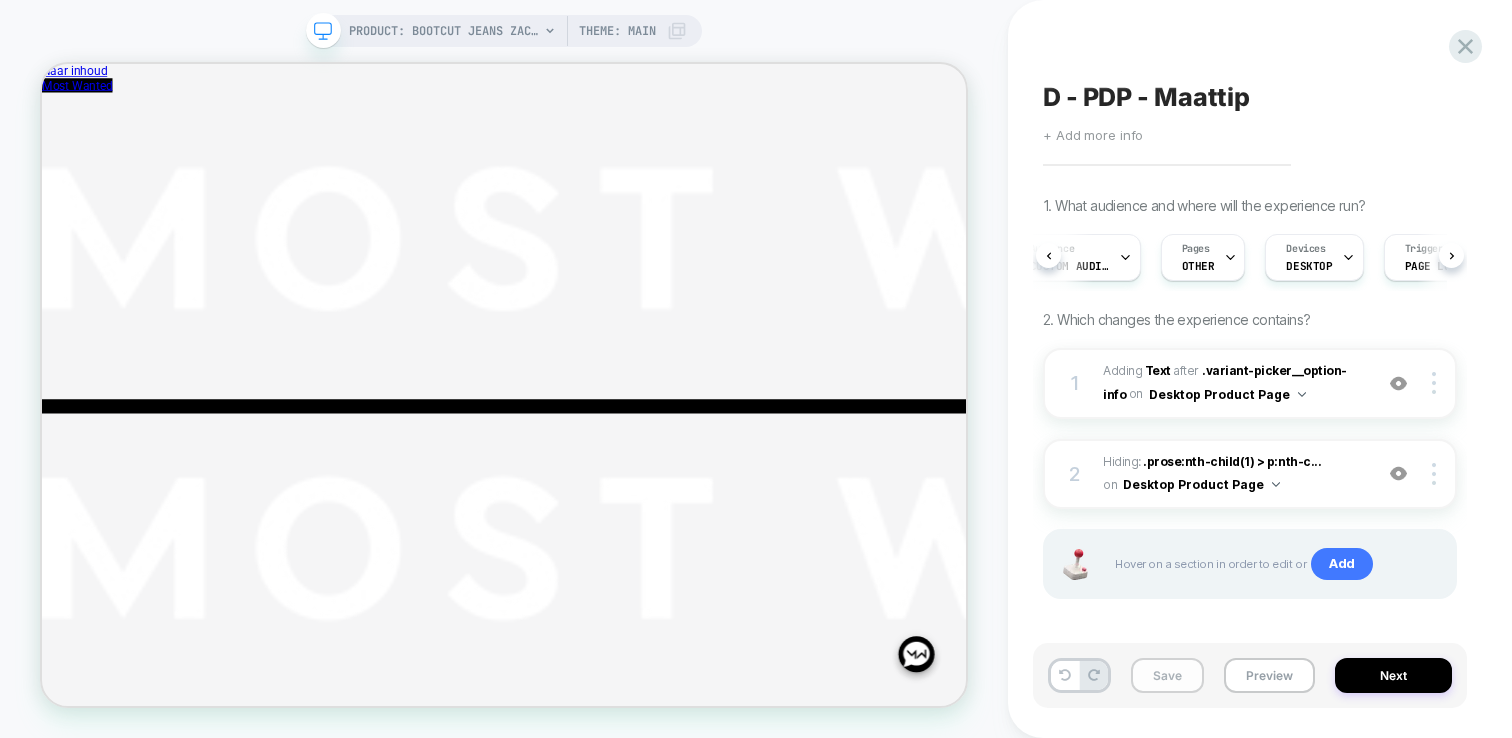 click on "Save" at bounding box center (1167, 675) 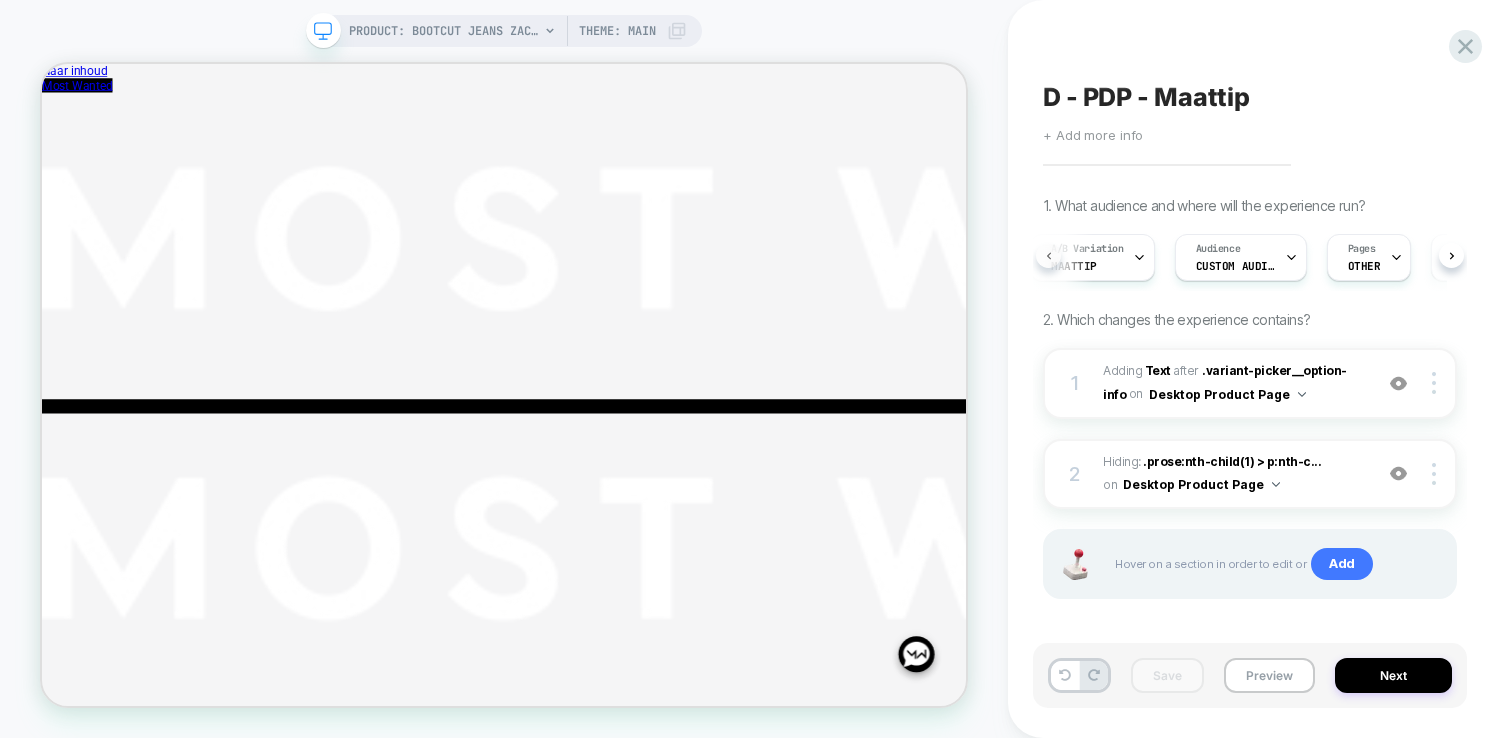 scroll, scrollTop: 0, scrollLeft: 5, axis: horizontal 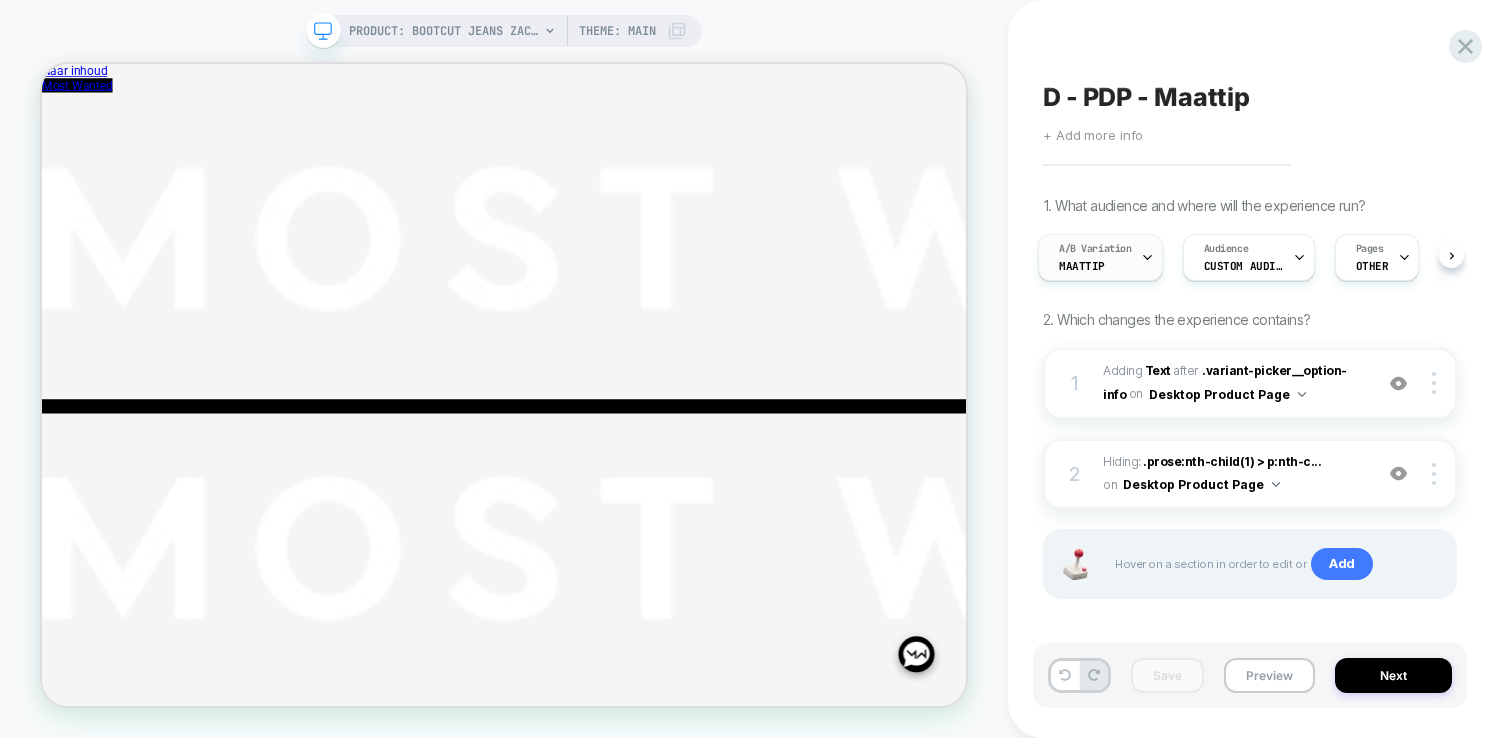 click on "A/B Variation Maattip" at bounding box center (1095, 257) 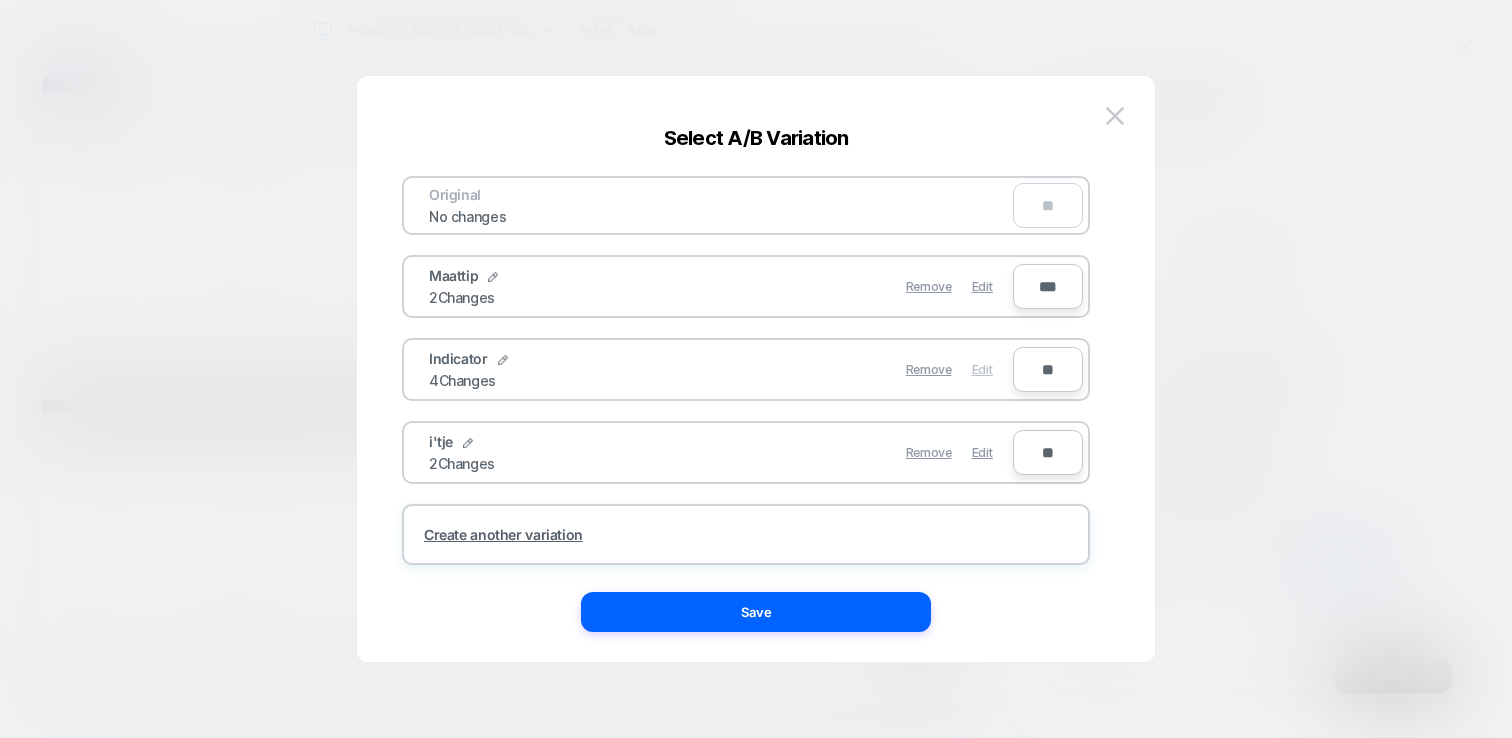 click on "Edit" at bounding box center [982, 369] 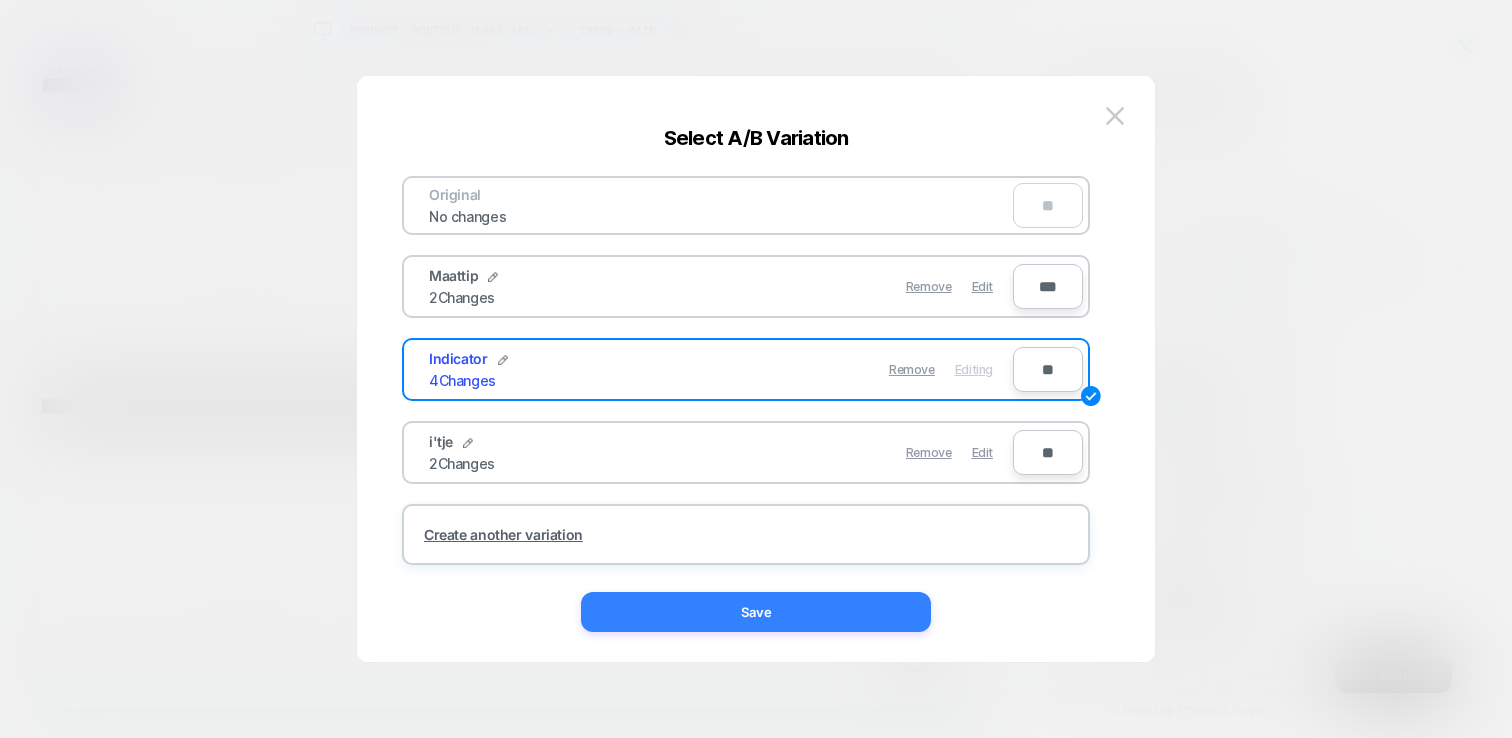 click on "Save" at bounding box center (756, 612) 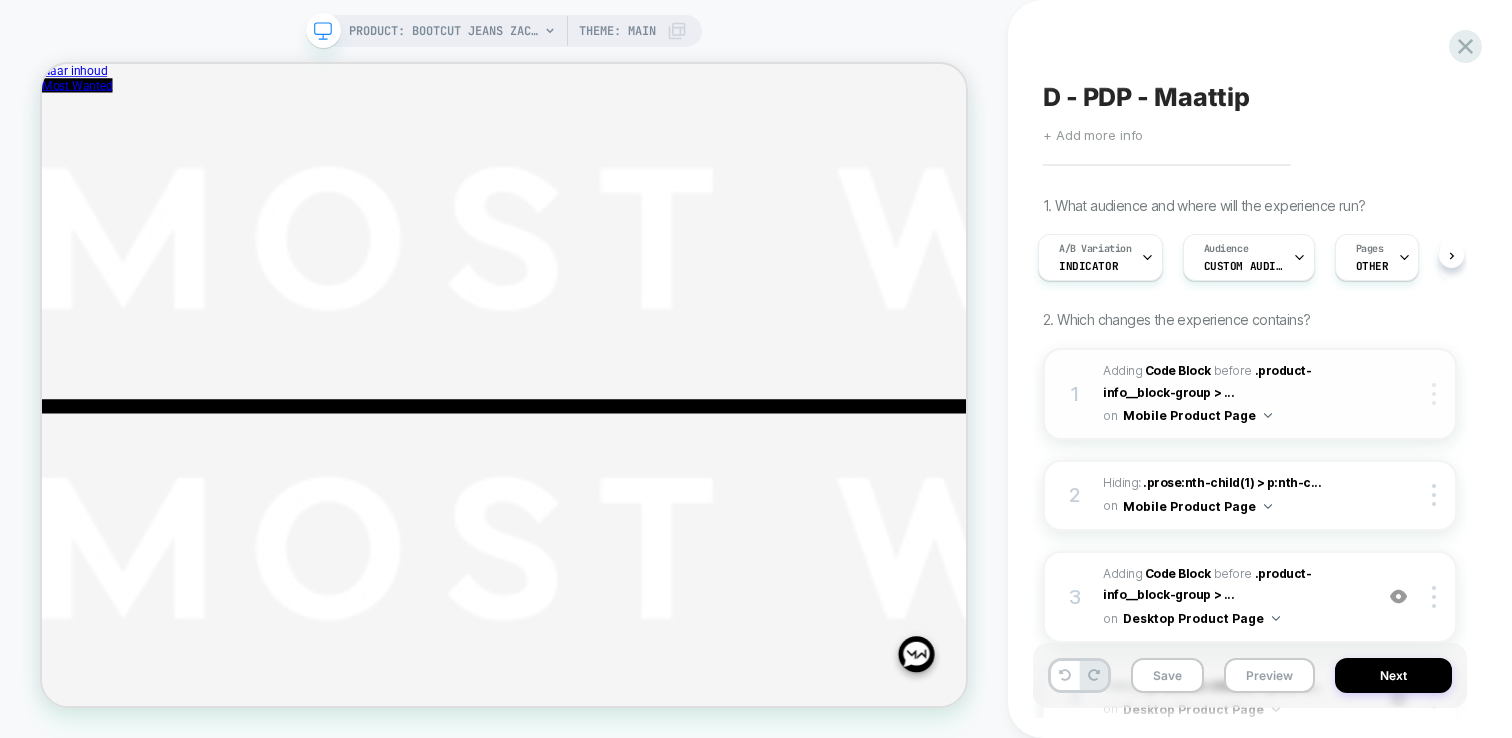 click at bounding box center (1434, 394) 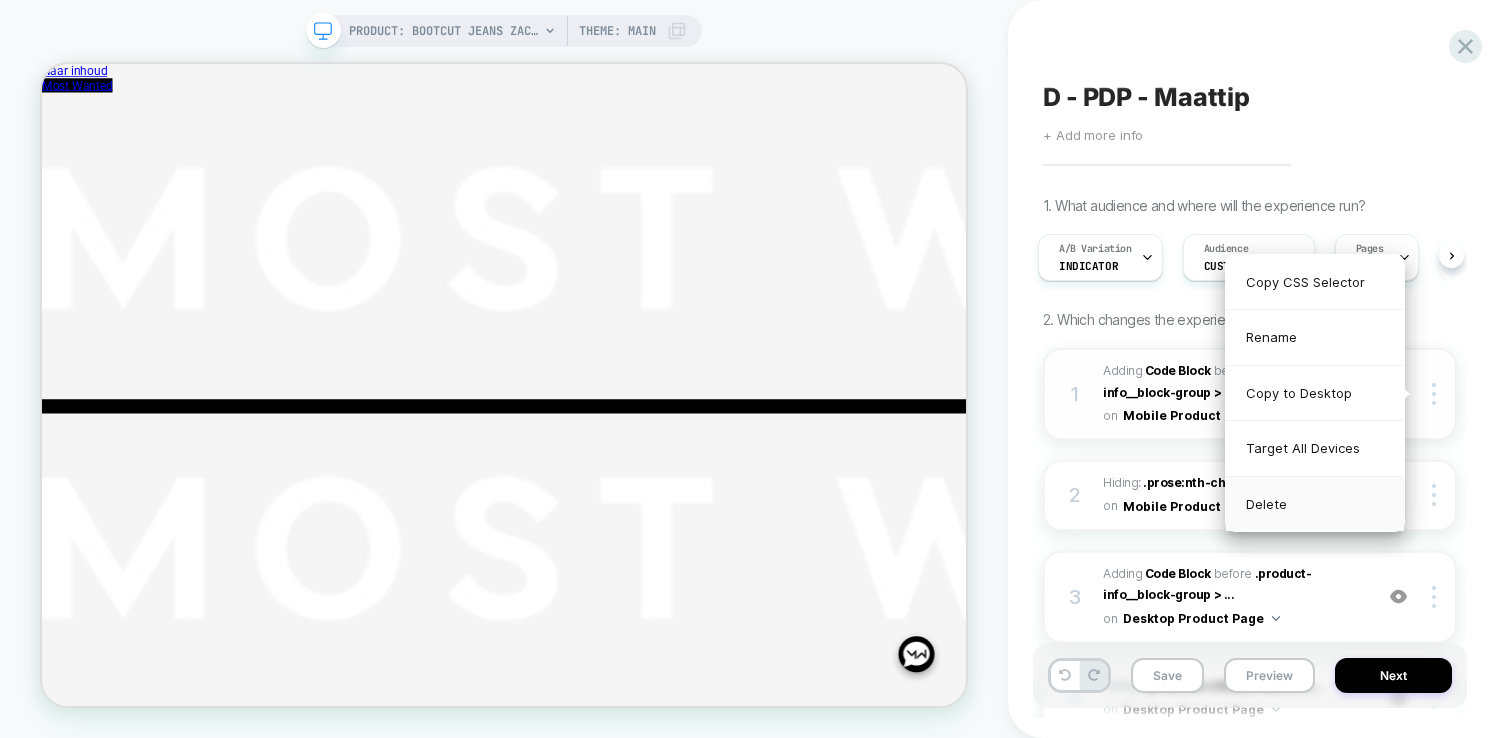 click on "Delete" at bounding box center [1315, 504] 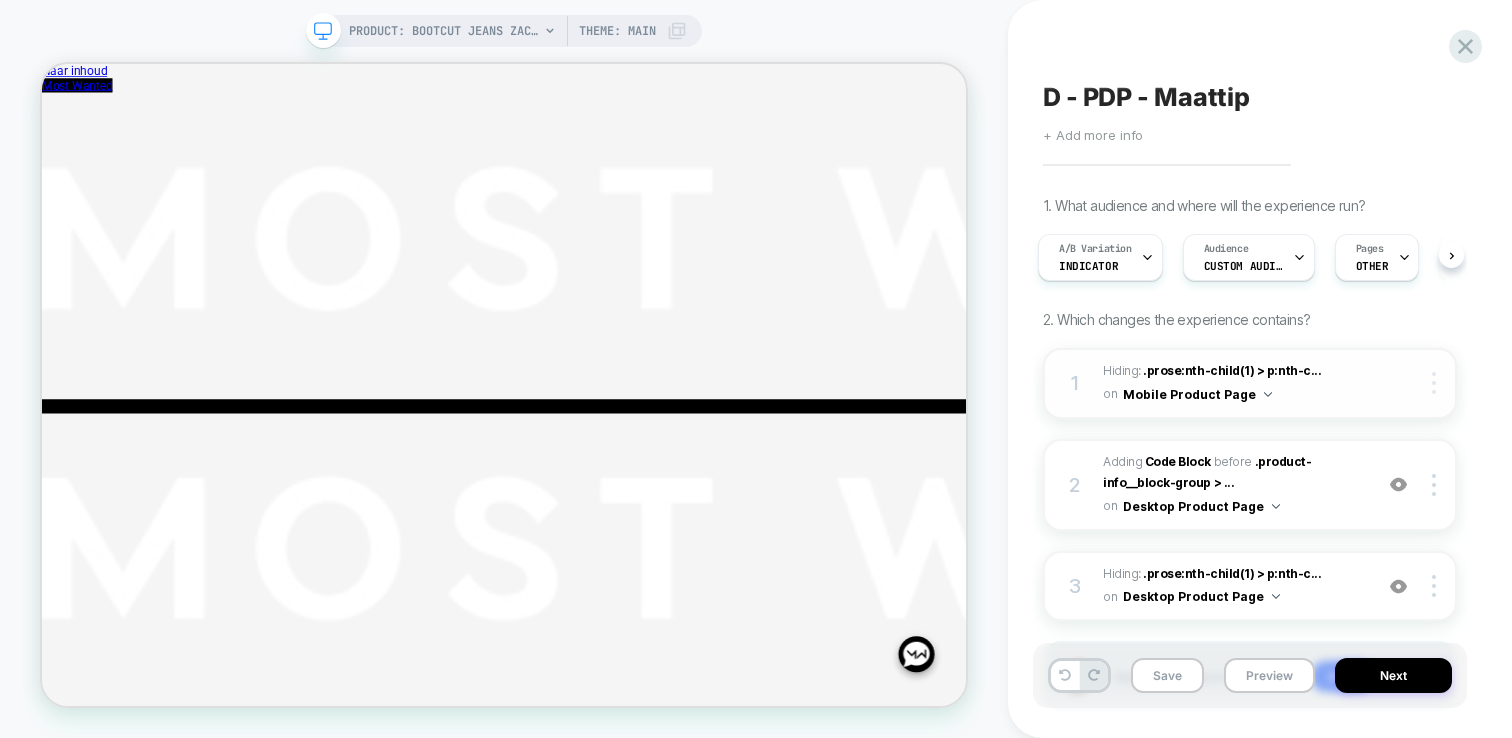 click at bounding box center (1437, 383) 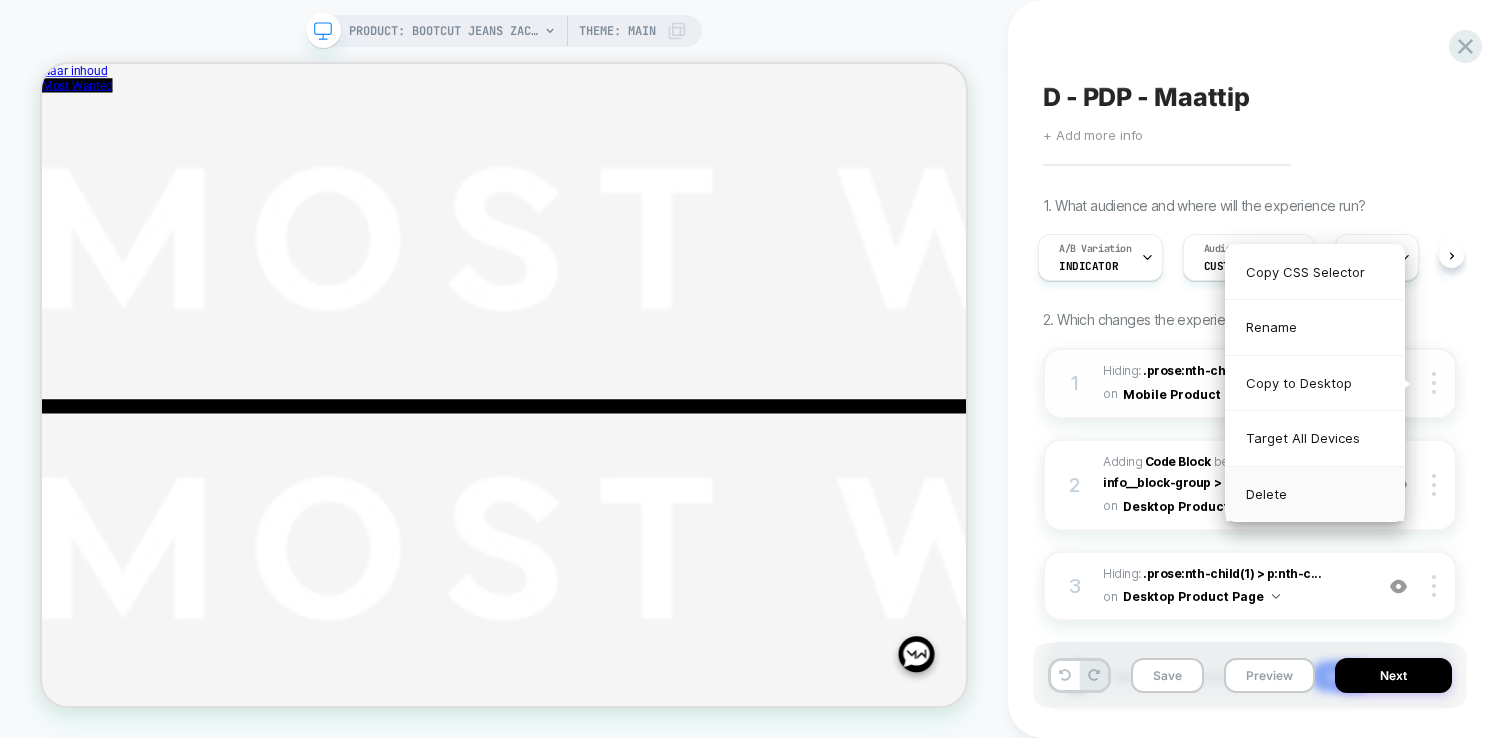 click on "Delete" at bounding box center (1315, 494) 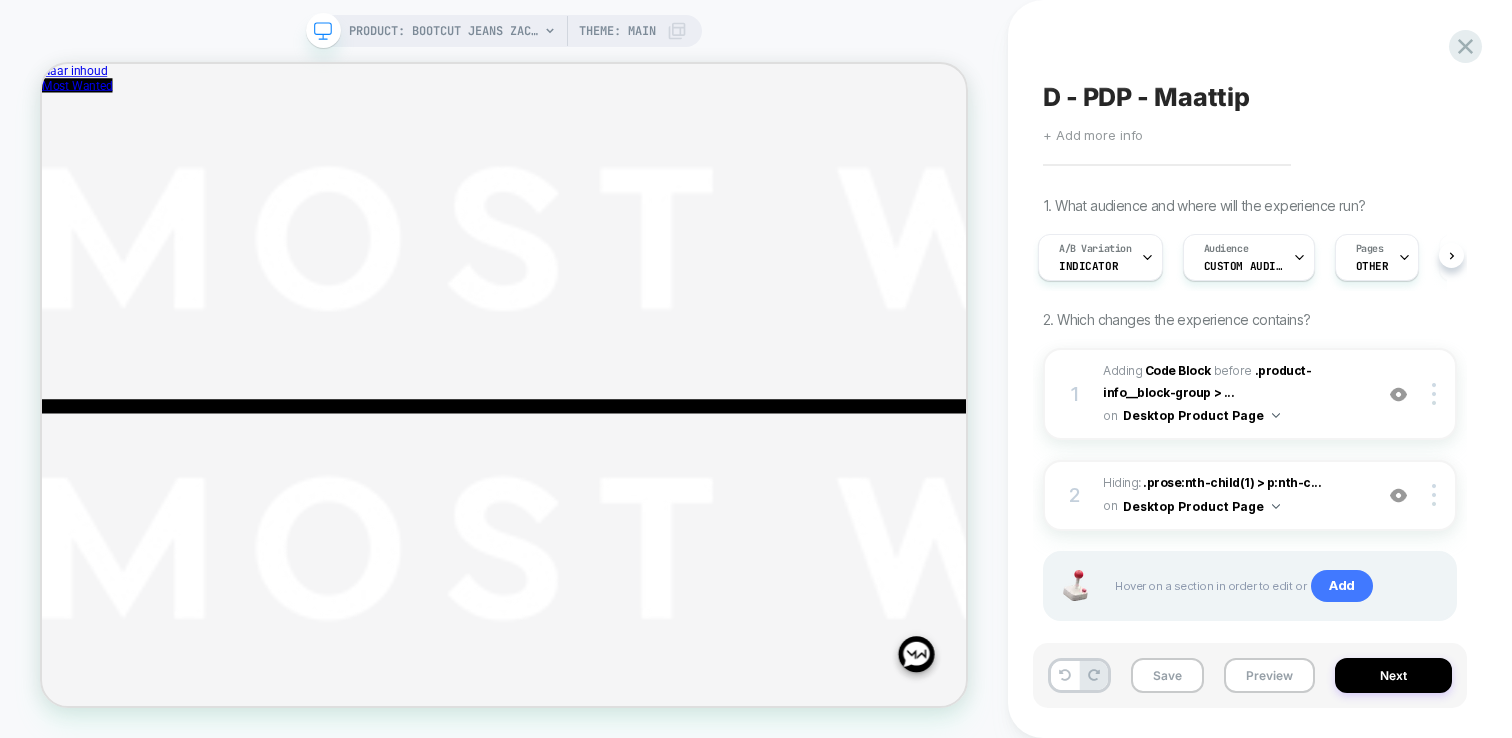 click on "Save Preview Next" at bounding box center [1250, 675] 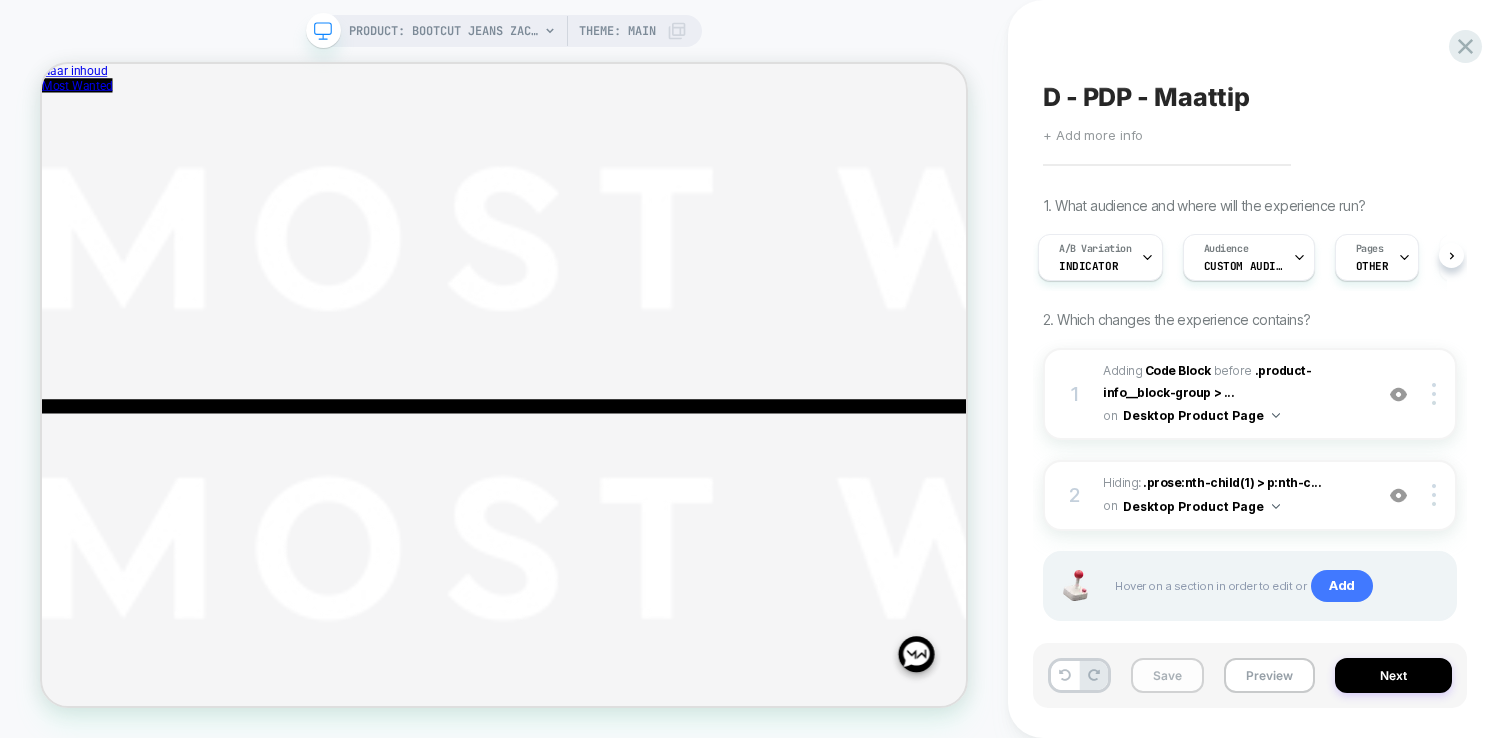 click on "Save" at bounding box center [1167, 675] 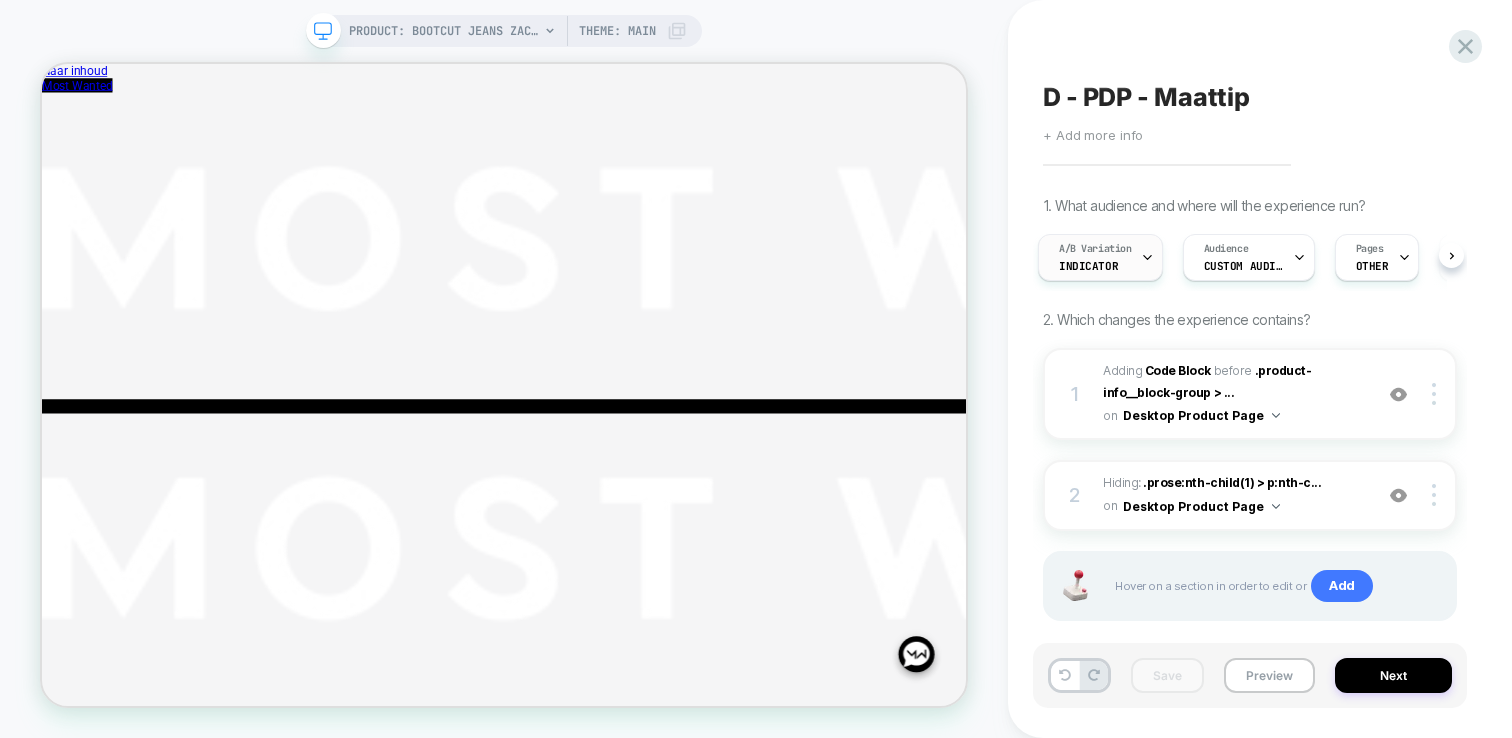 click on "A/B Variation Indicator" at bounding box center (1095, 257) 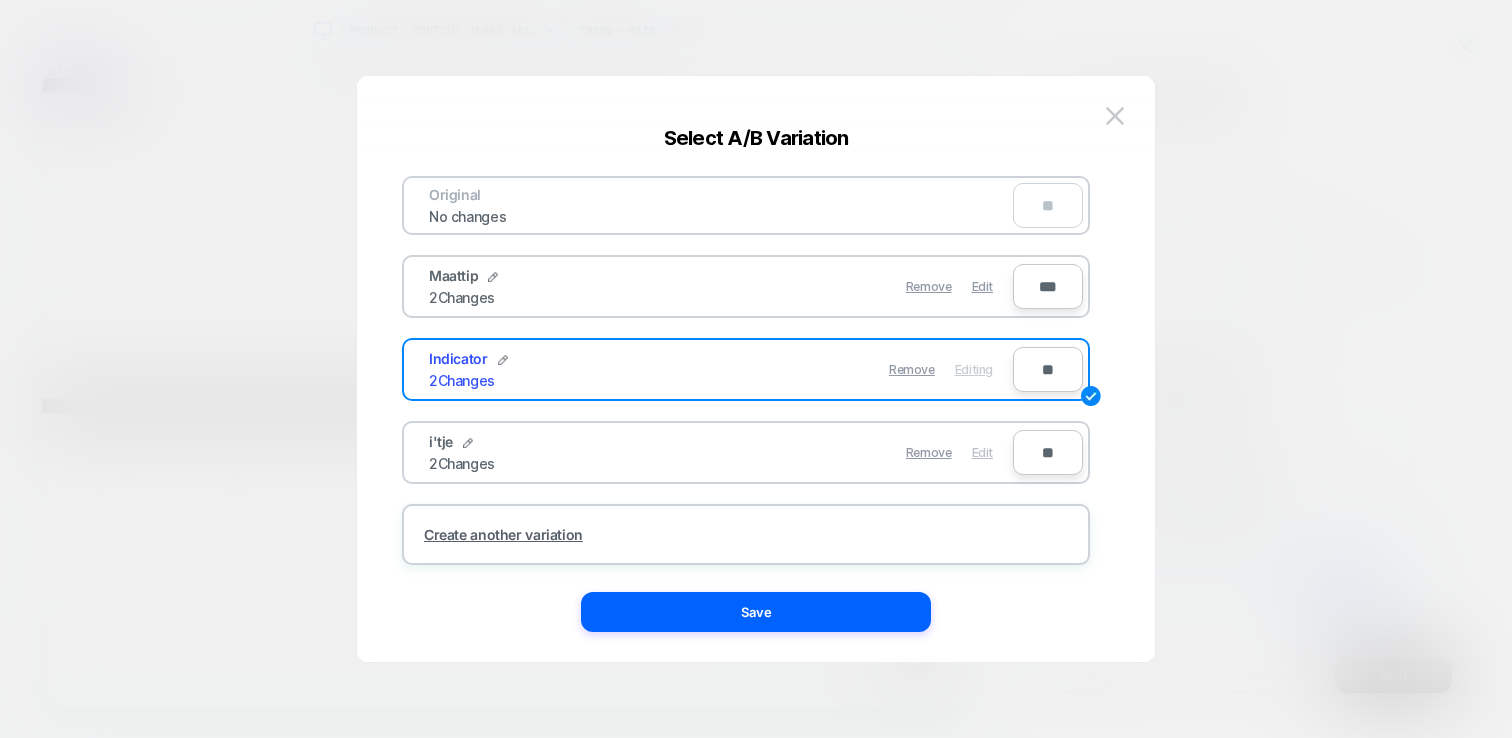 click on "Edit" at bounding box center [982, 452] 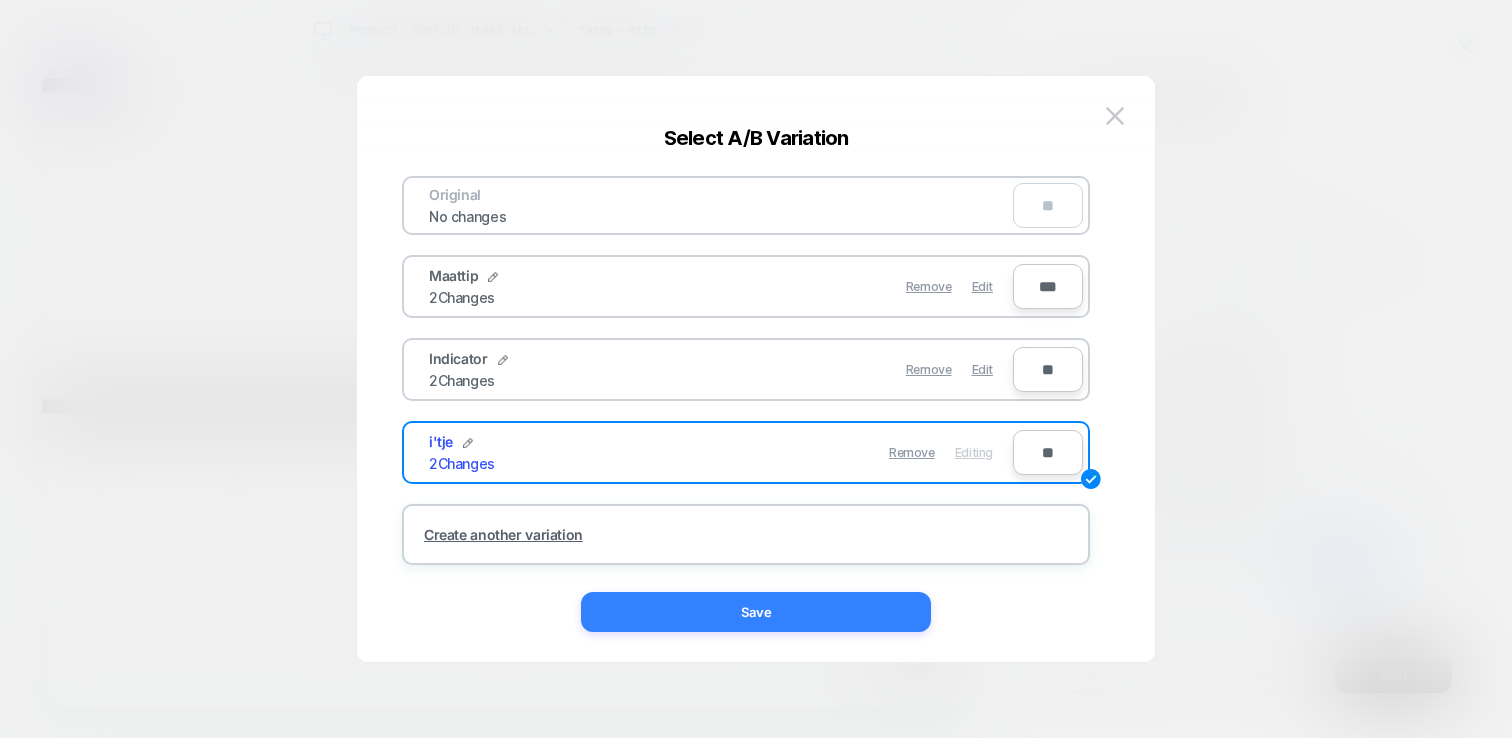 click on "Save" at bounding box center (756, 612) 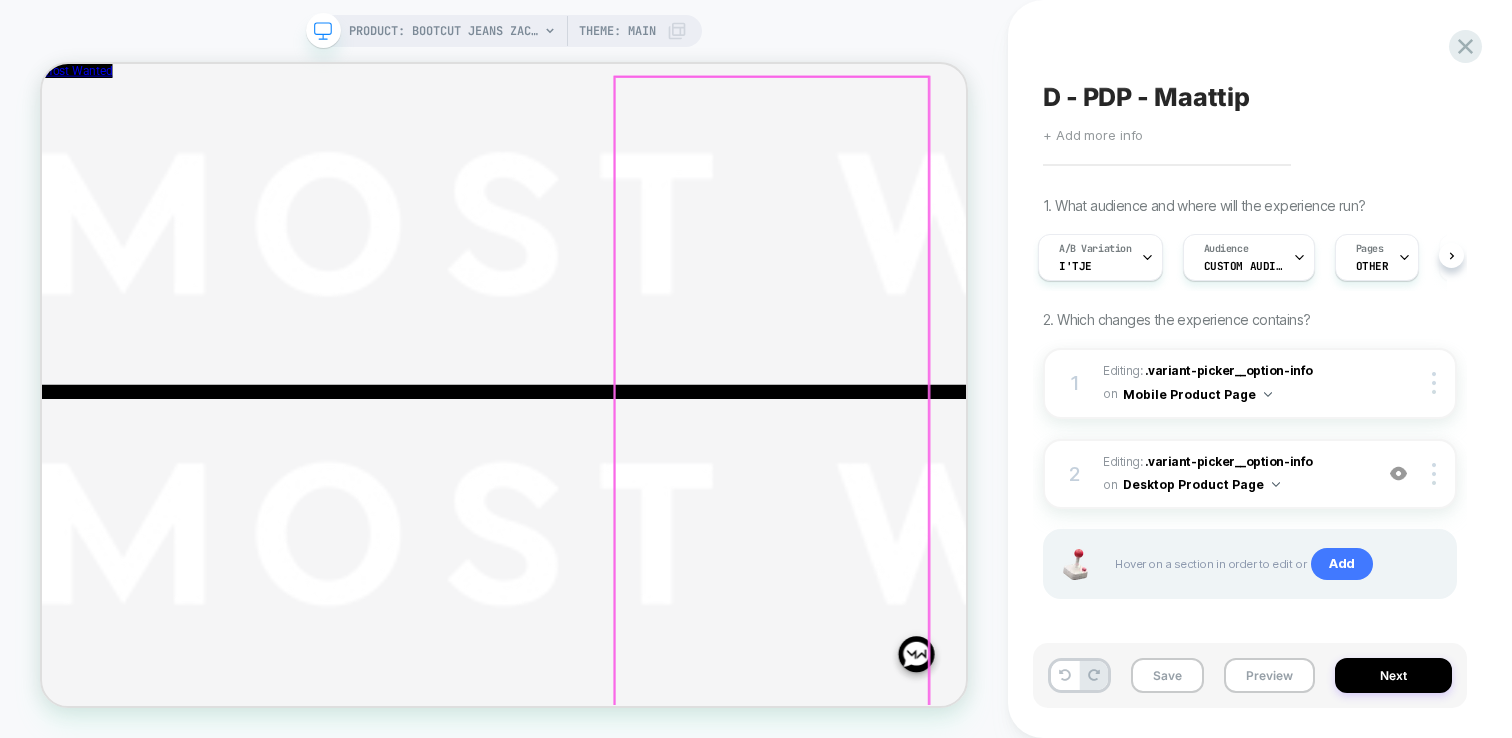scroll, scrollTop: 0, scrollLeft: 0, axis: both 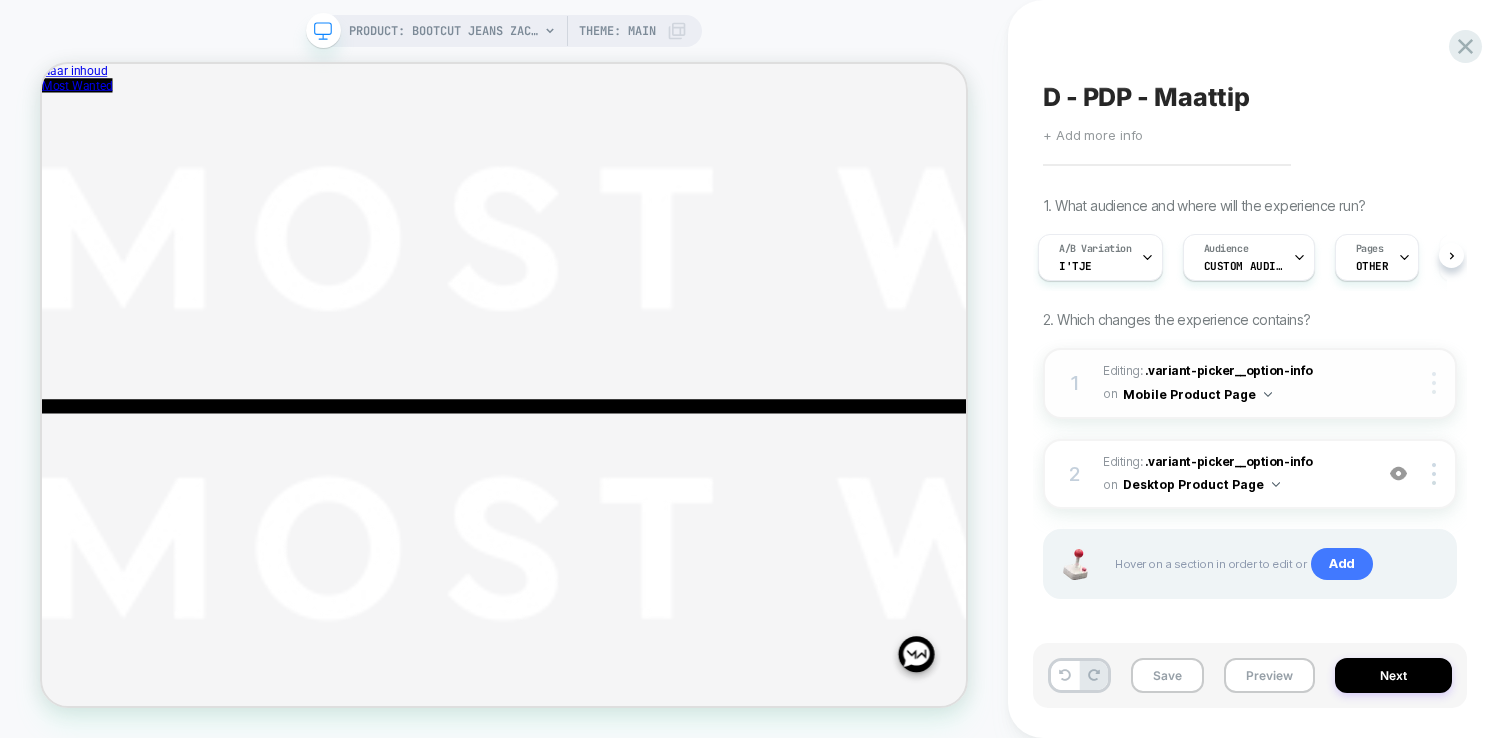 click at bounding box center [1434, 383] 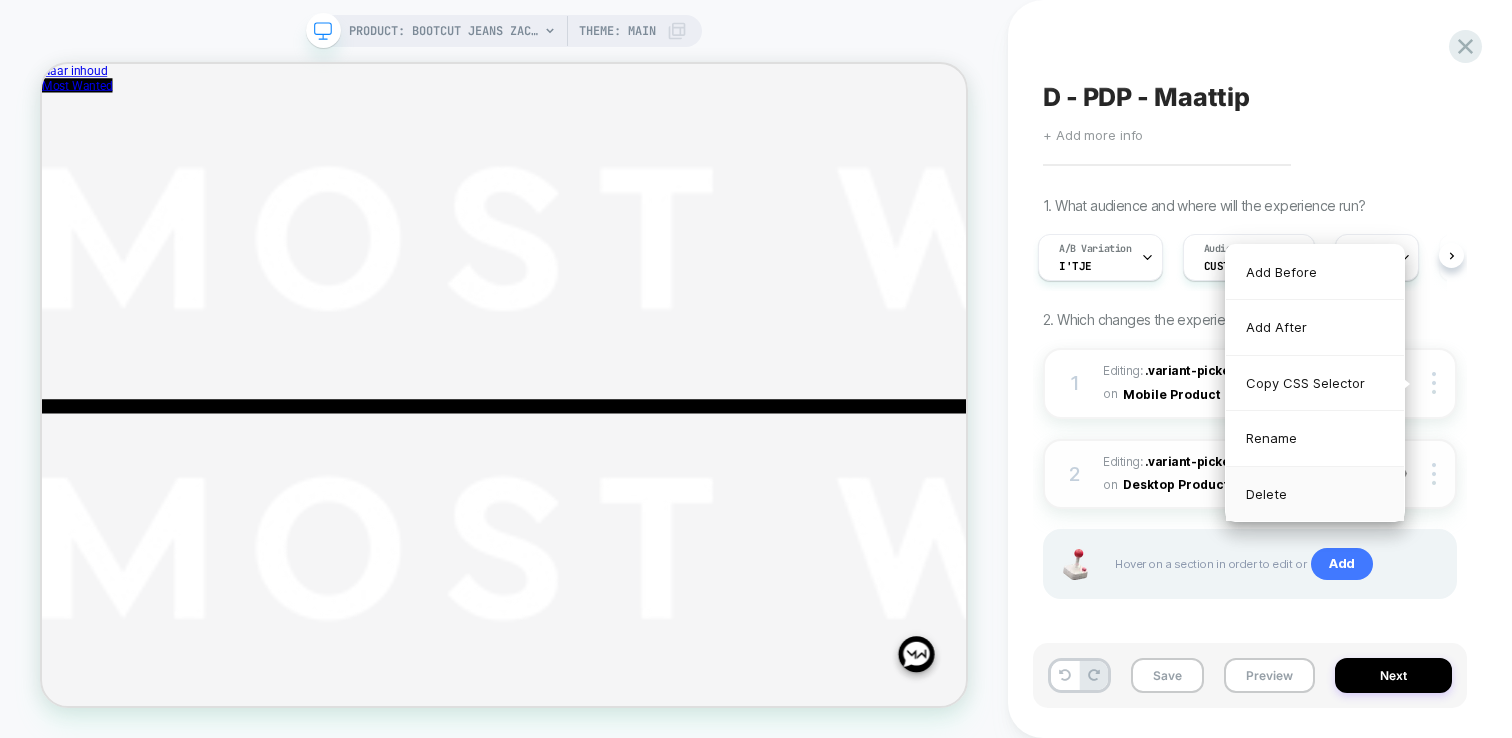 click on "Delete" at bounding box center [1315, 494] 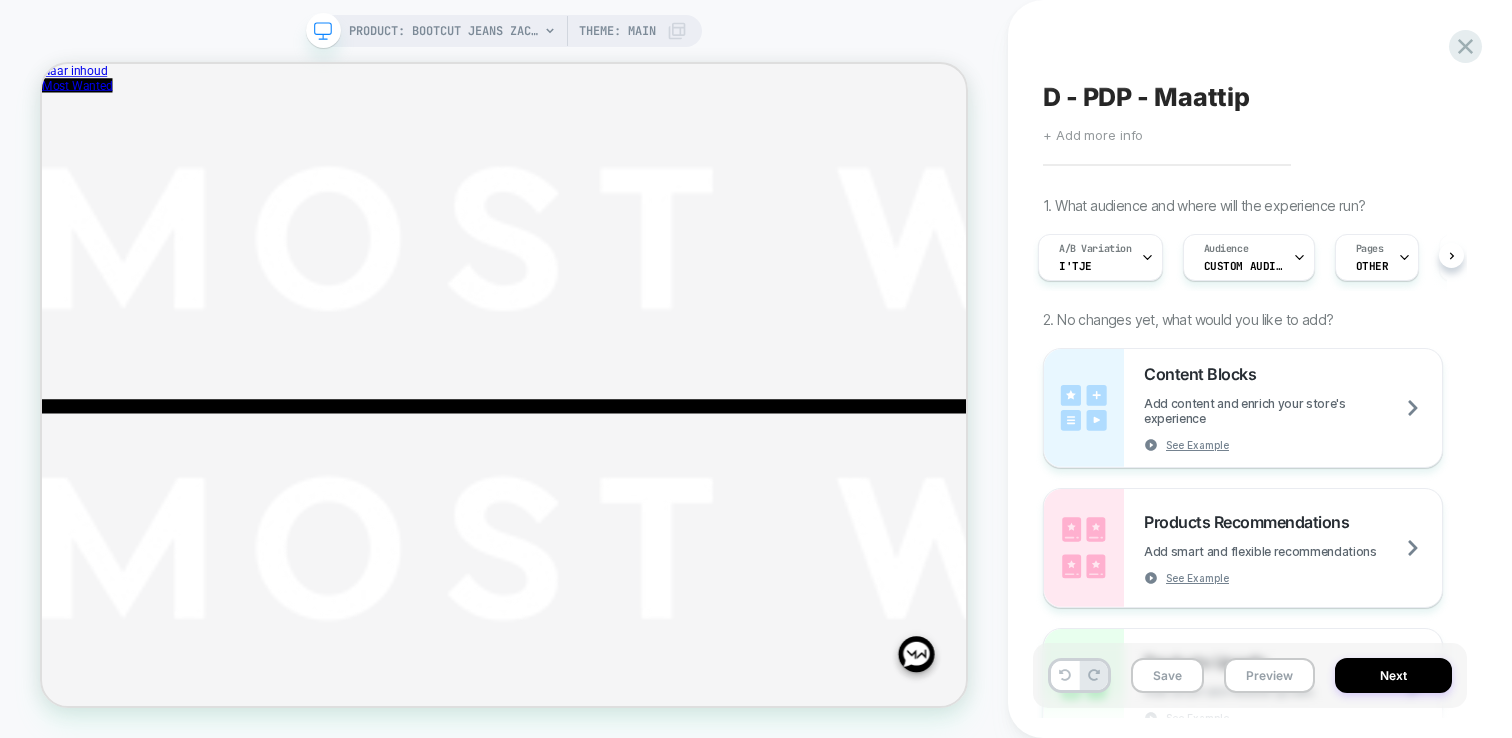click at bounding box center [1065, 675] 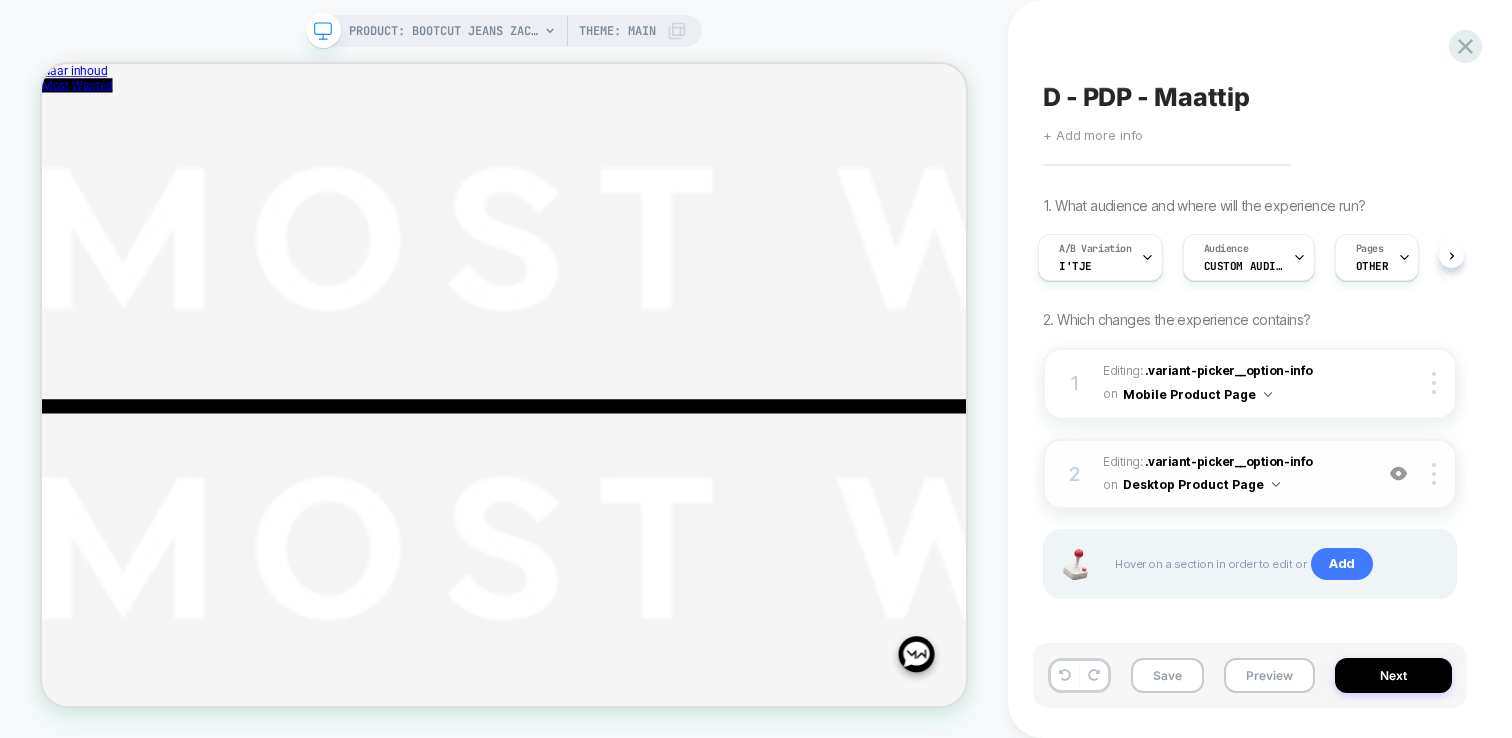 click at bounding box center (1398, 473) 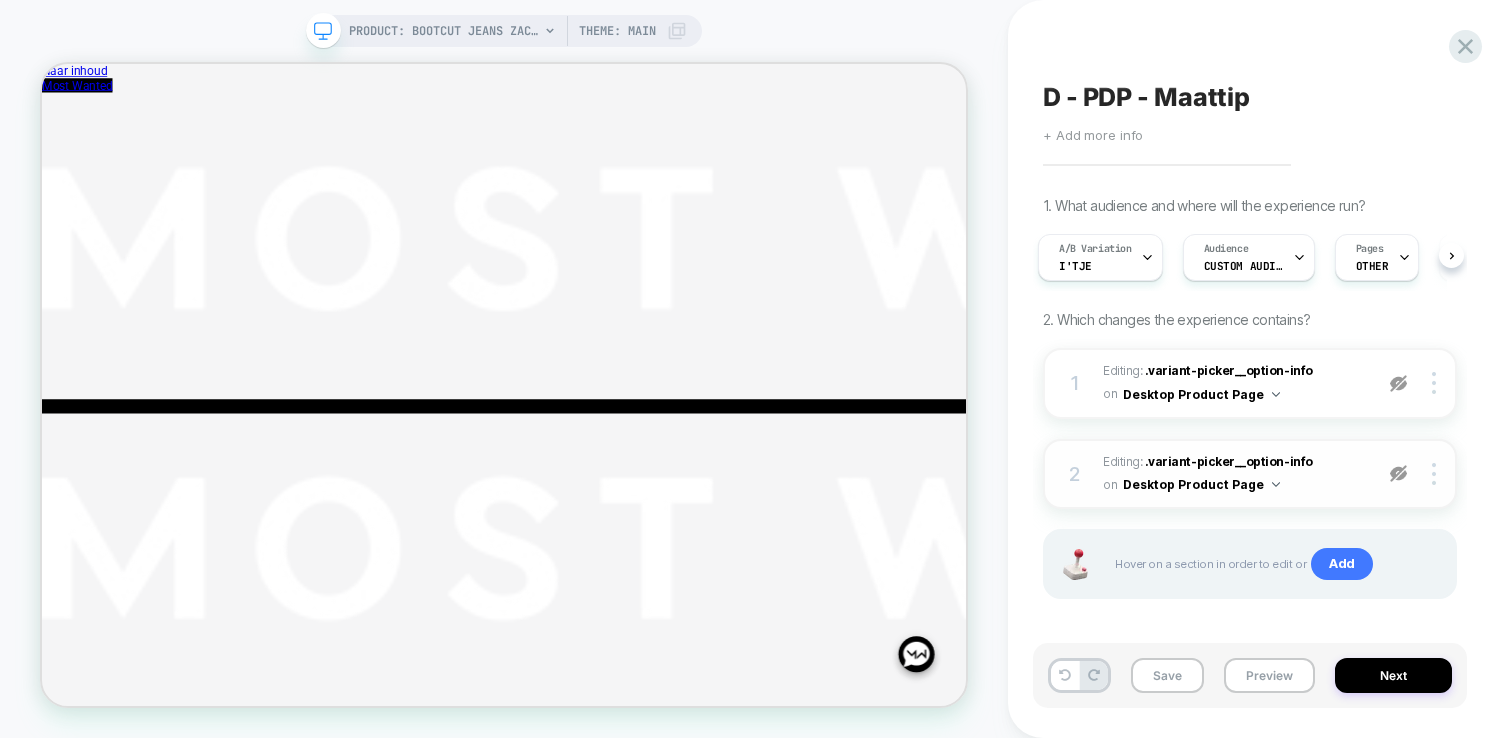 click at bounding box center (1398, 473) 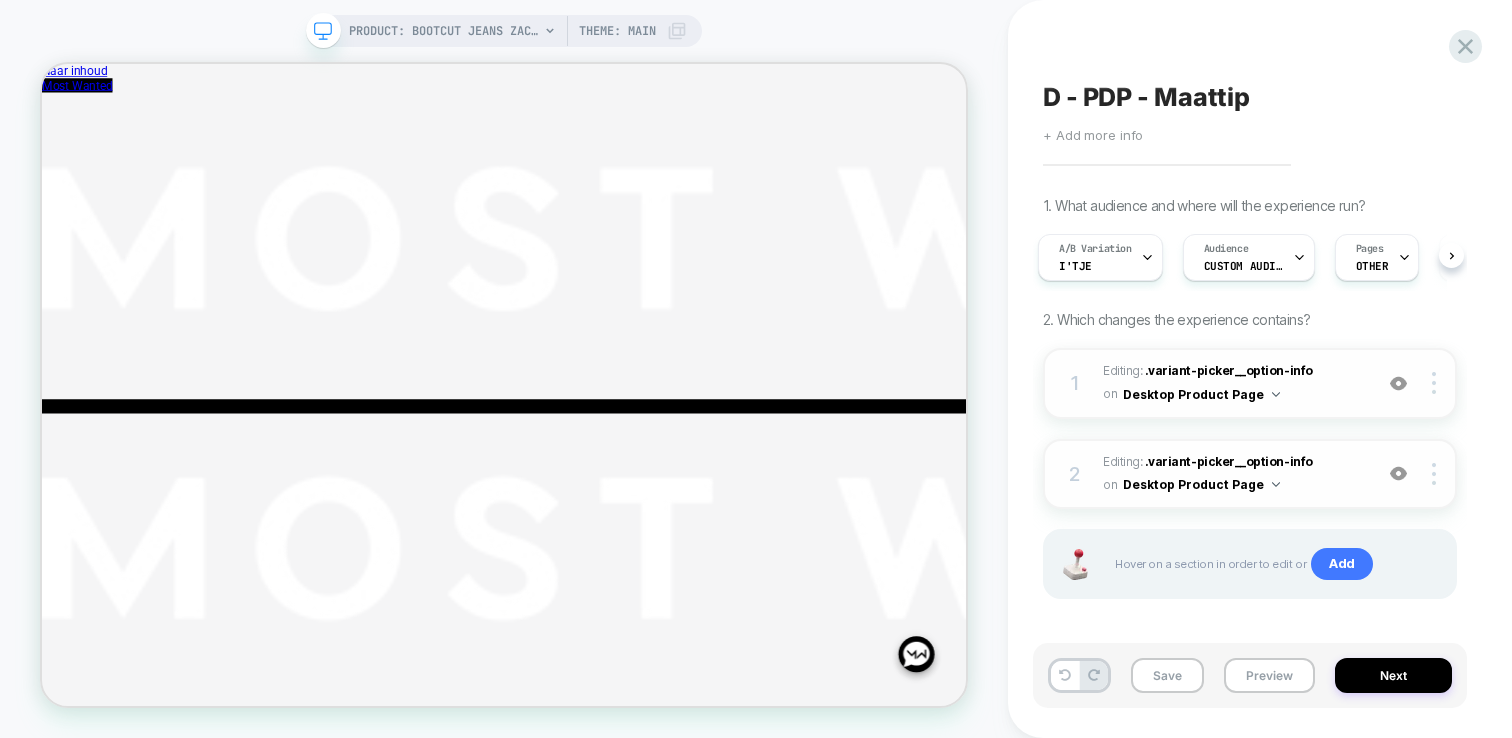click on "Desktop Product Page" at bounding box center (1201, 394) 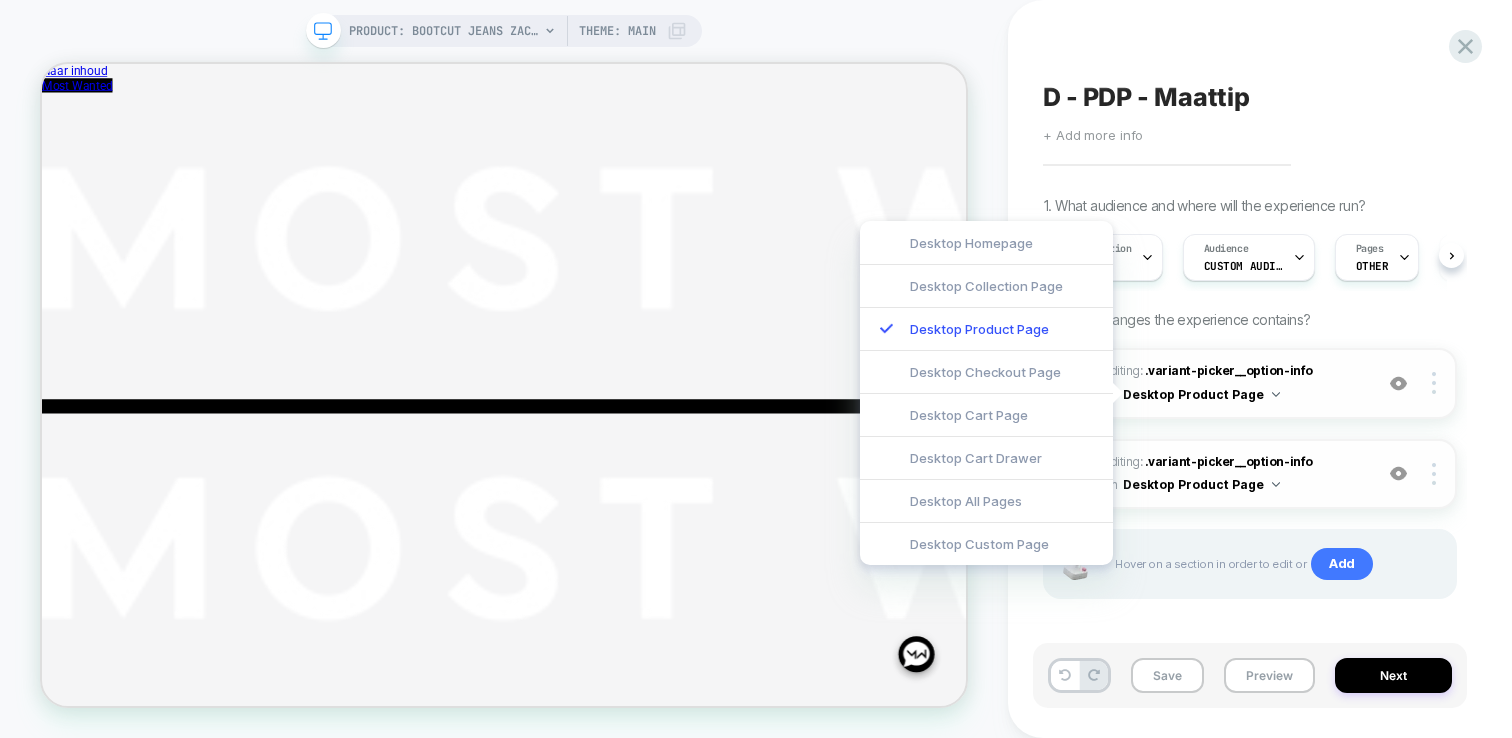 click on "Desktop Product Page" at bounding box center [1201, 394] 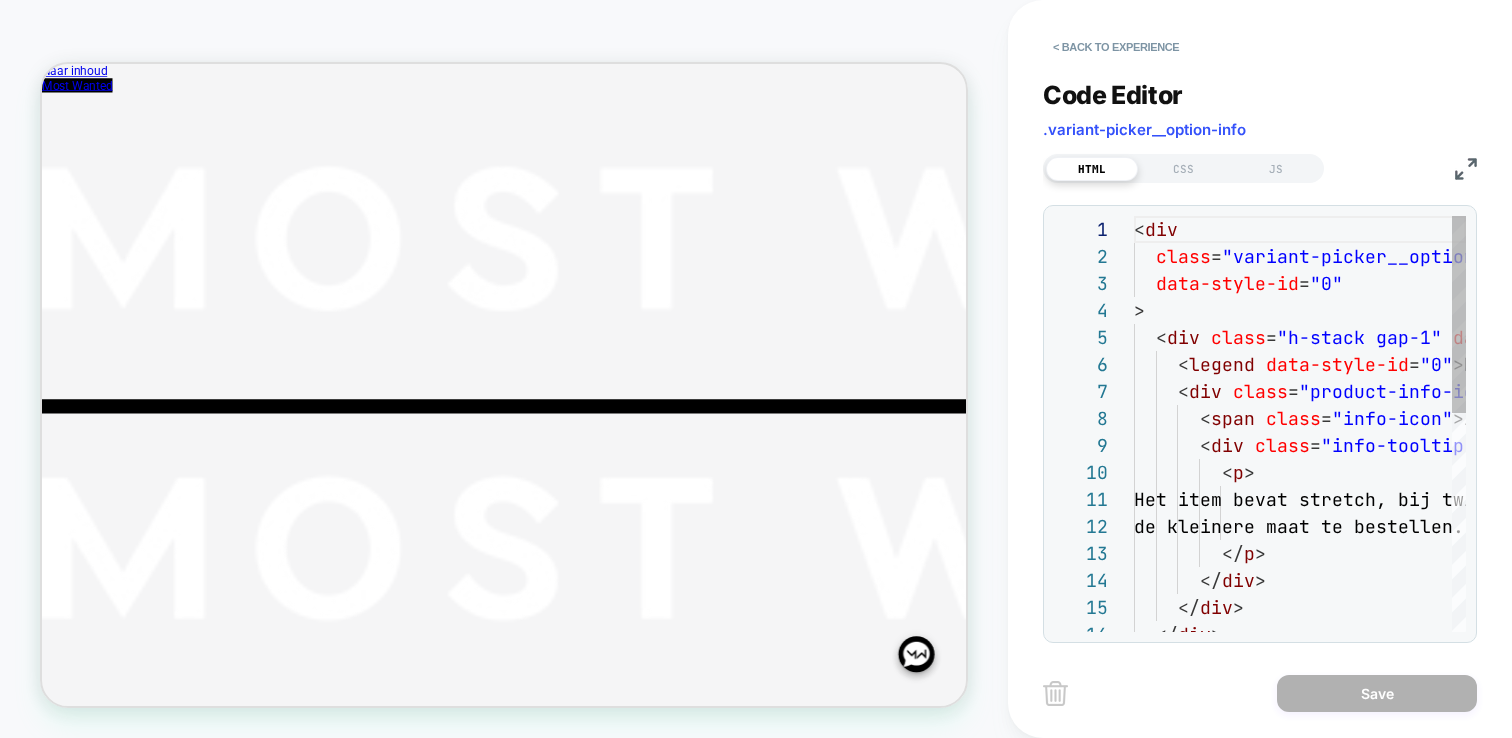 scroll, scrollTop: 270, scrollLeft: 0, axis: vertical 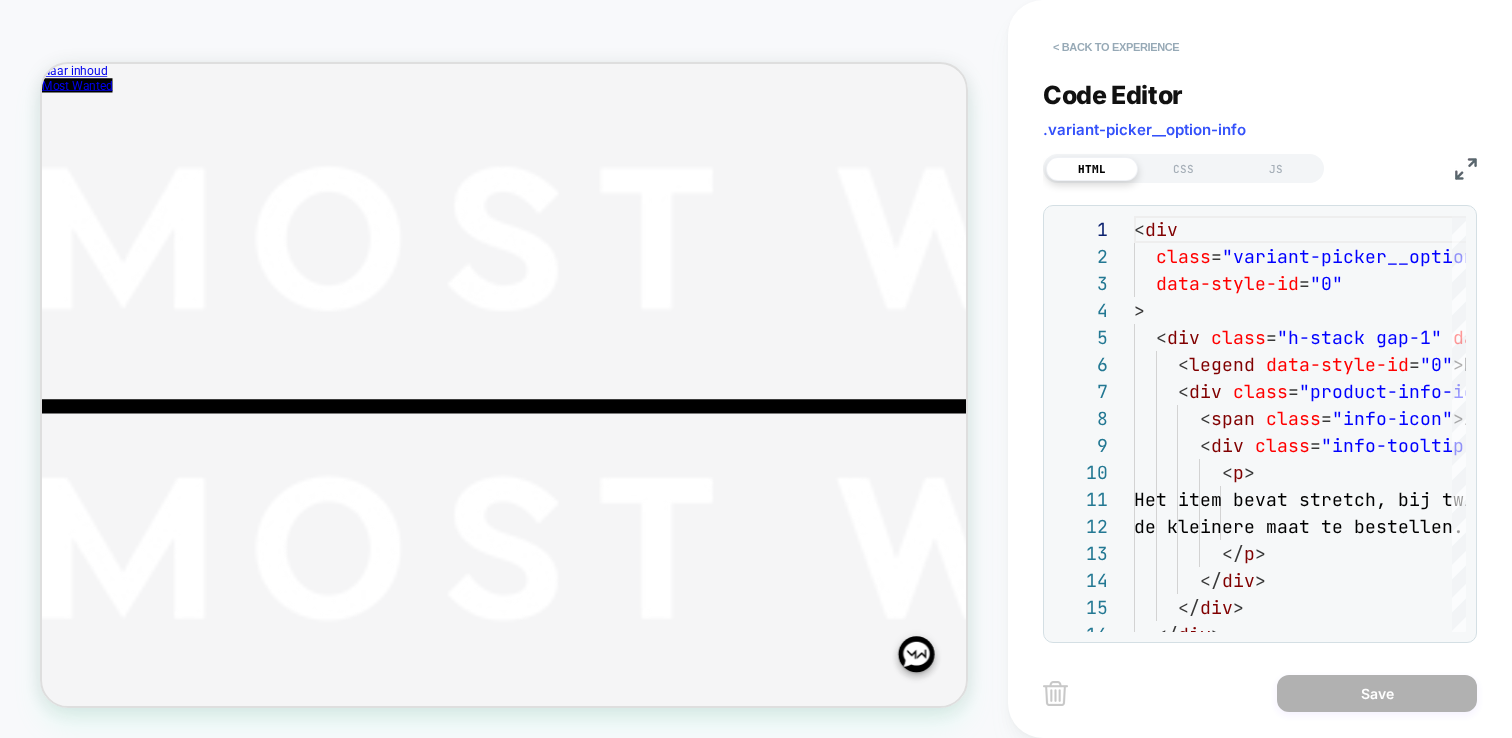 click on "< Back to experience" at bounding box center (1116, 47) 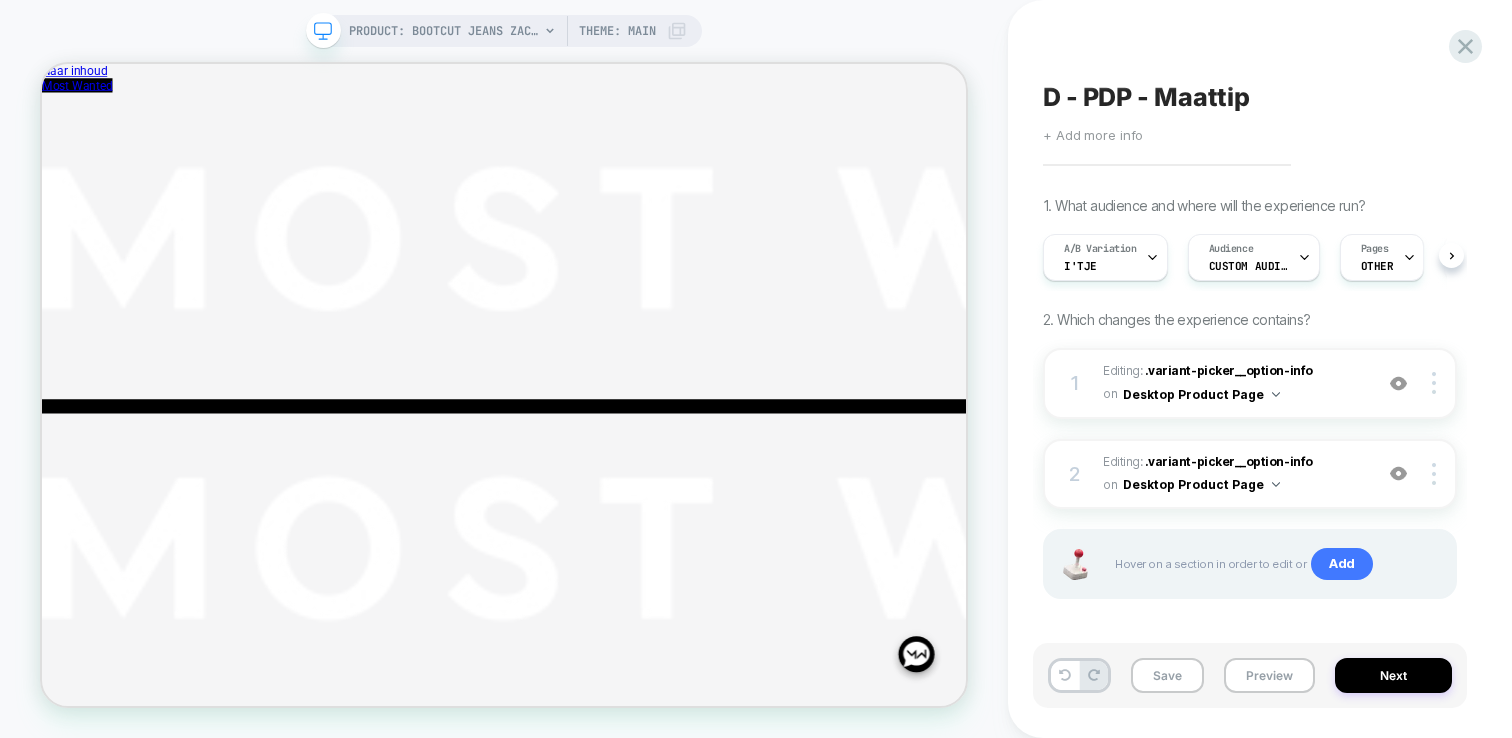 scroll, scrollTop: 0, scrollLeft: 1, axis: horizontal 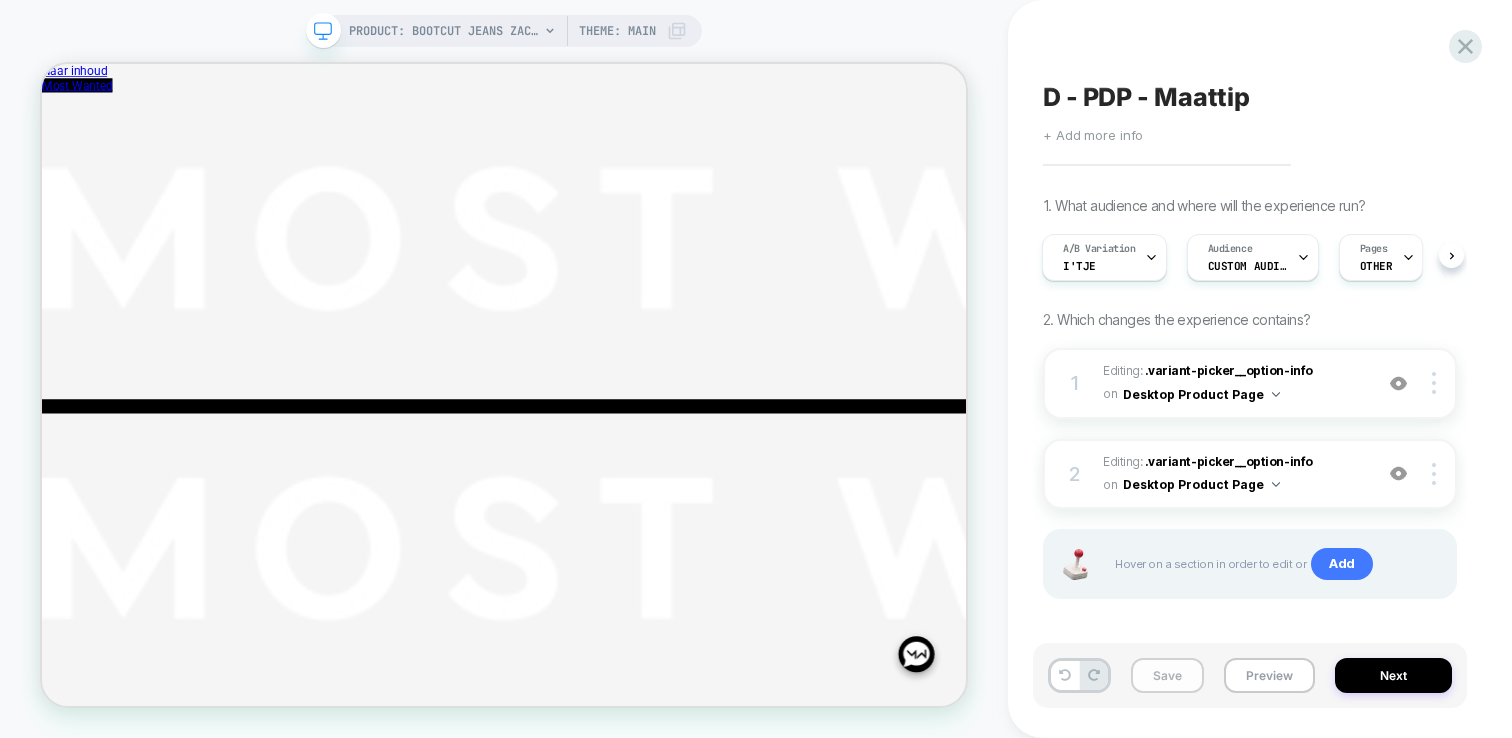 click on "Save" at bounding box center [1167, 675] 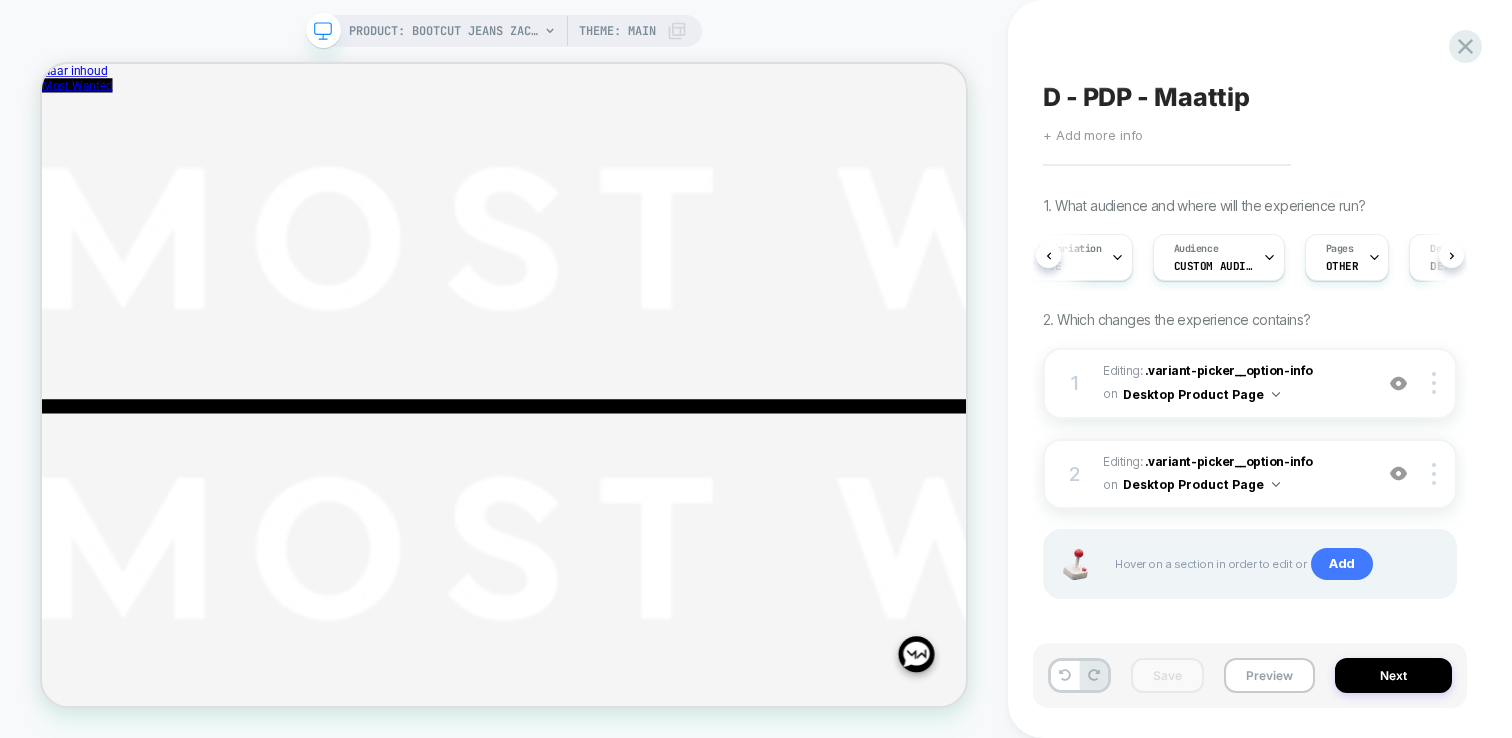 scroll, scrollTop: 0, scrollLeft: 33, axis: horizontal 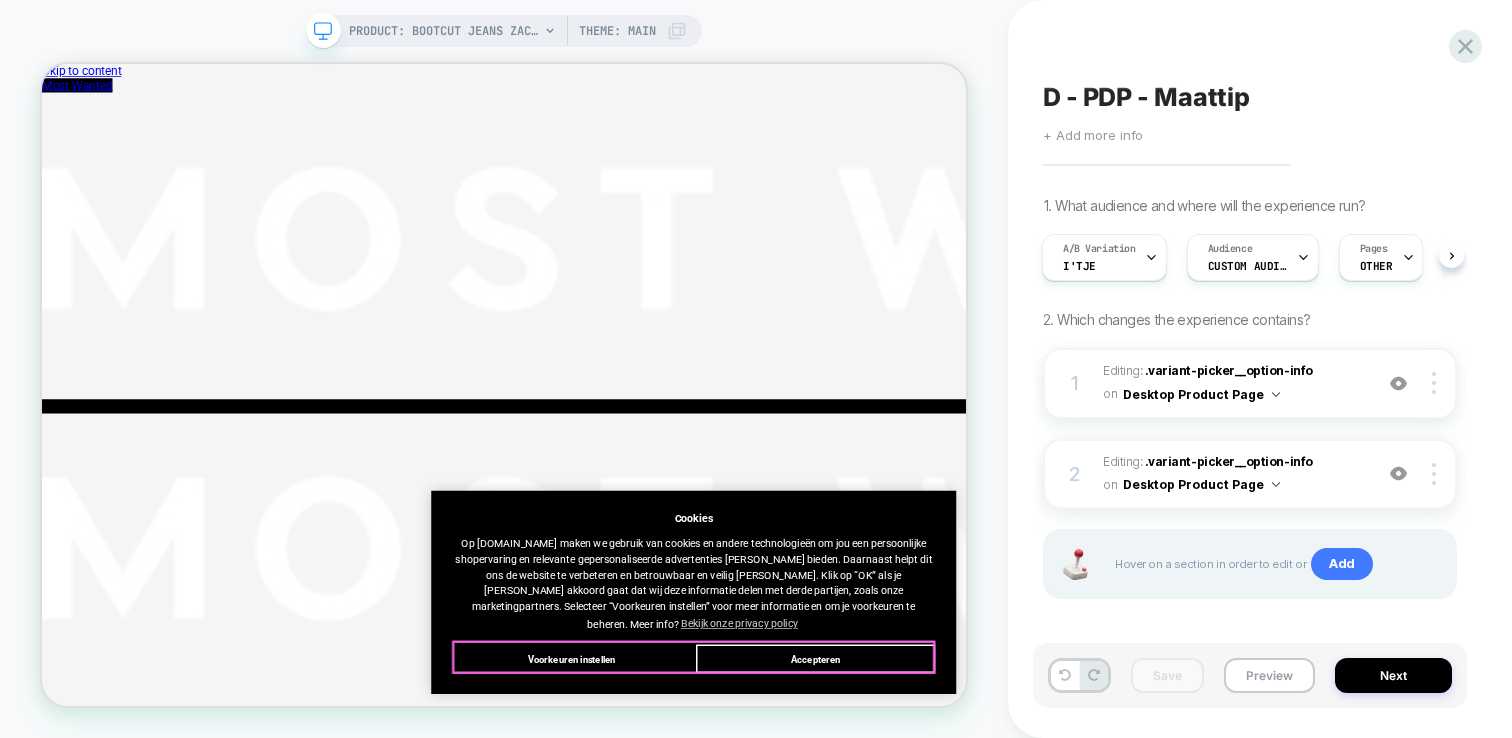 click on "Accepteren" at bounding box center [1073, 857] 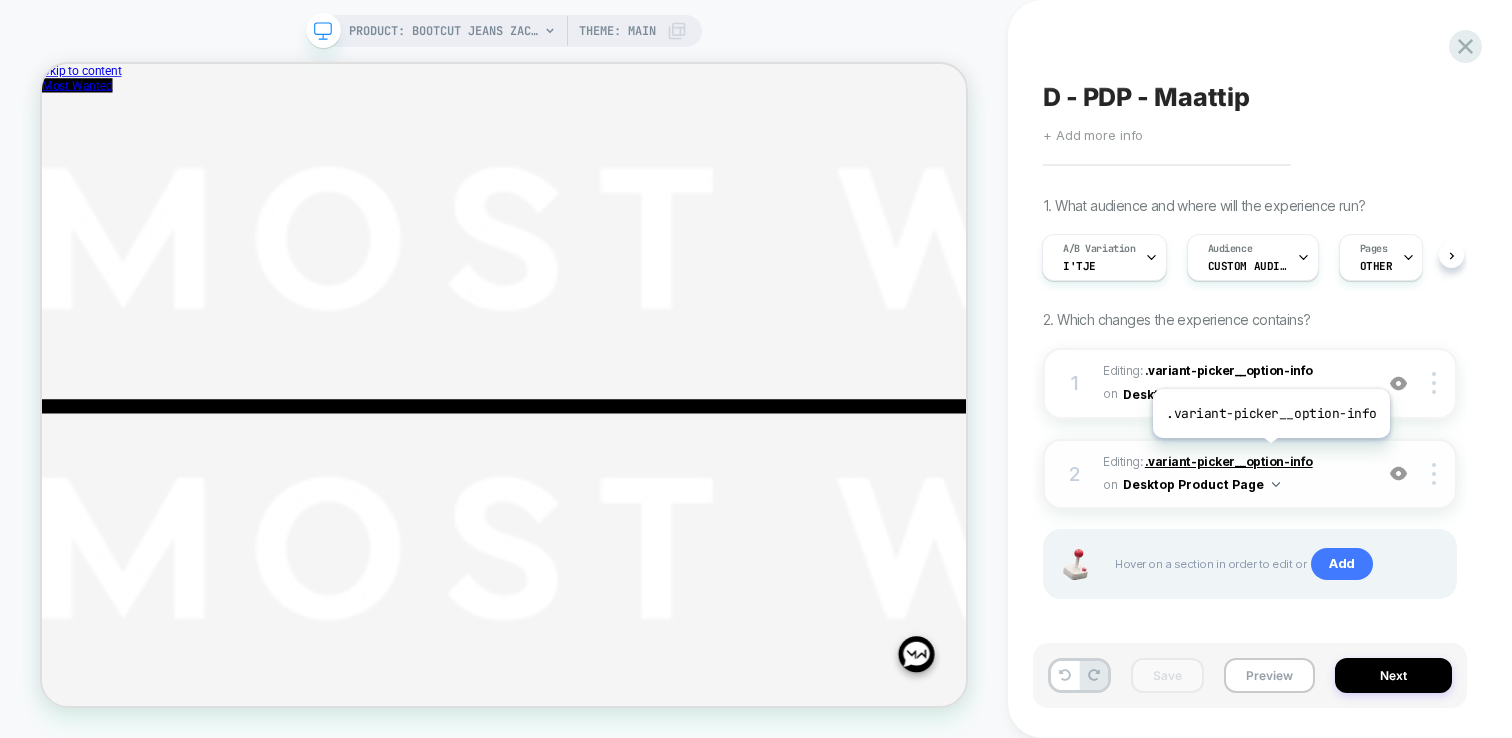 click on ".variant-picker__option-info" at bounding box center (1229, 461) 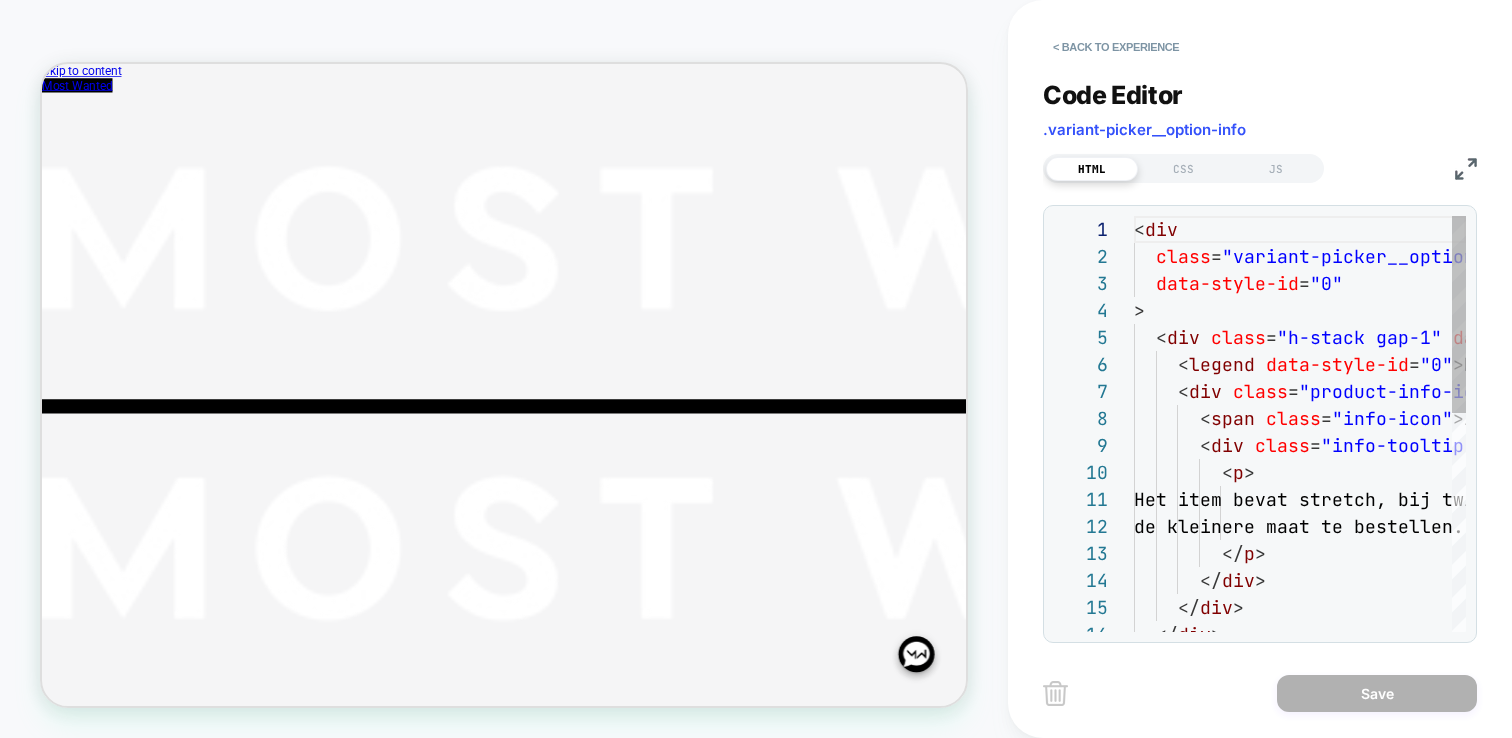 scroll, scrollTop: 270, scrollLeft: 0, axis: vertical 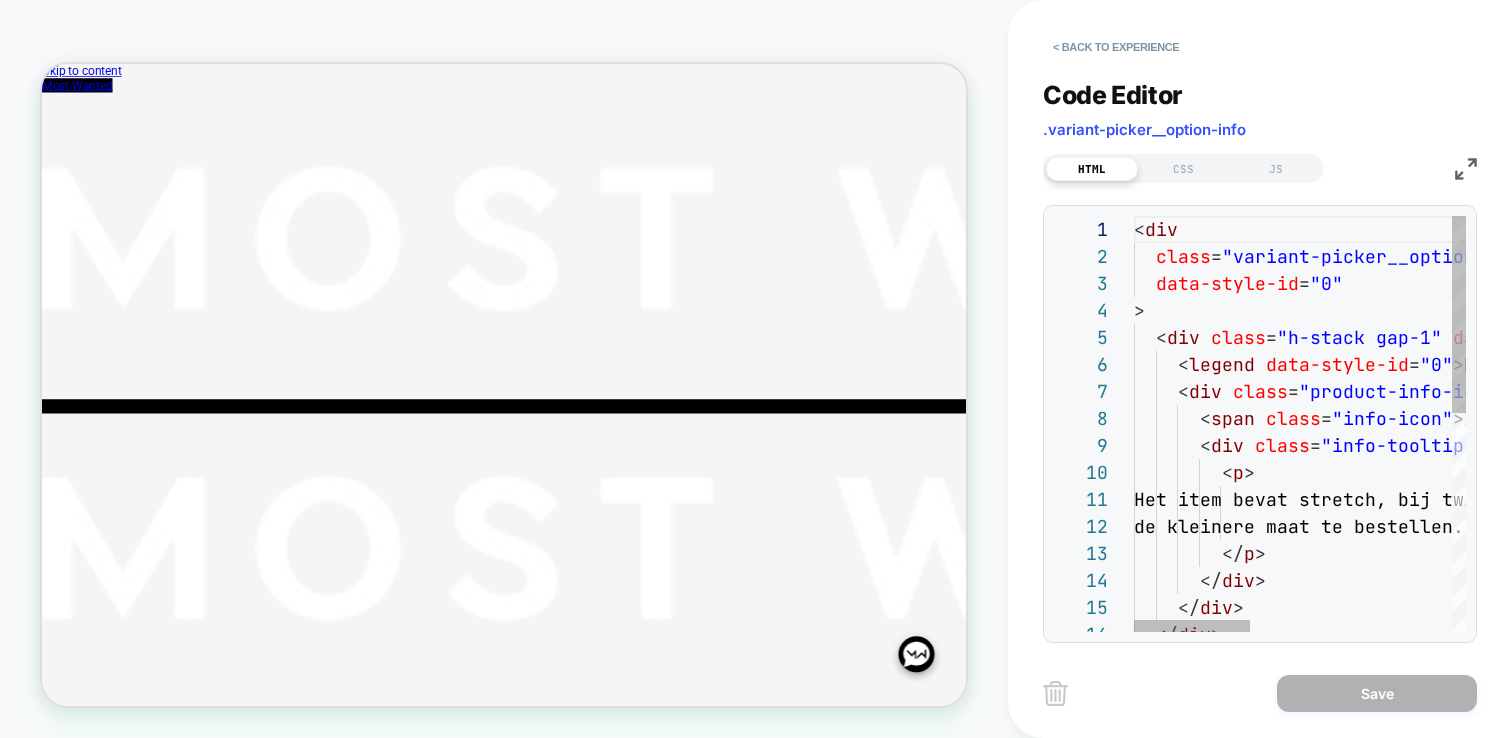 click on "< div    class = "variant-picker__option-info h-stack justify-betwe en gap-2"    data-style-id = "0" >    < div   class = "h-stack gap-1"   data-style-id = "0" >      < legend   data-style-id = "0" > Maat: </ legend >      < div   class = "product-info-icon" >        < span   class = "info-icon" > i </ span >        < div   class = "info-tooltip" >          < p >           Het item bevat stretch, bij twijfel tuss en 2 [PERSON_NAME] we je aan om           de kleinere maat te bestellen.          </ p >        </ div >      </ div >    </ div >" at bounding box center (1589, 653) 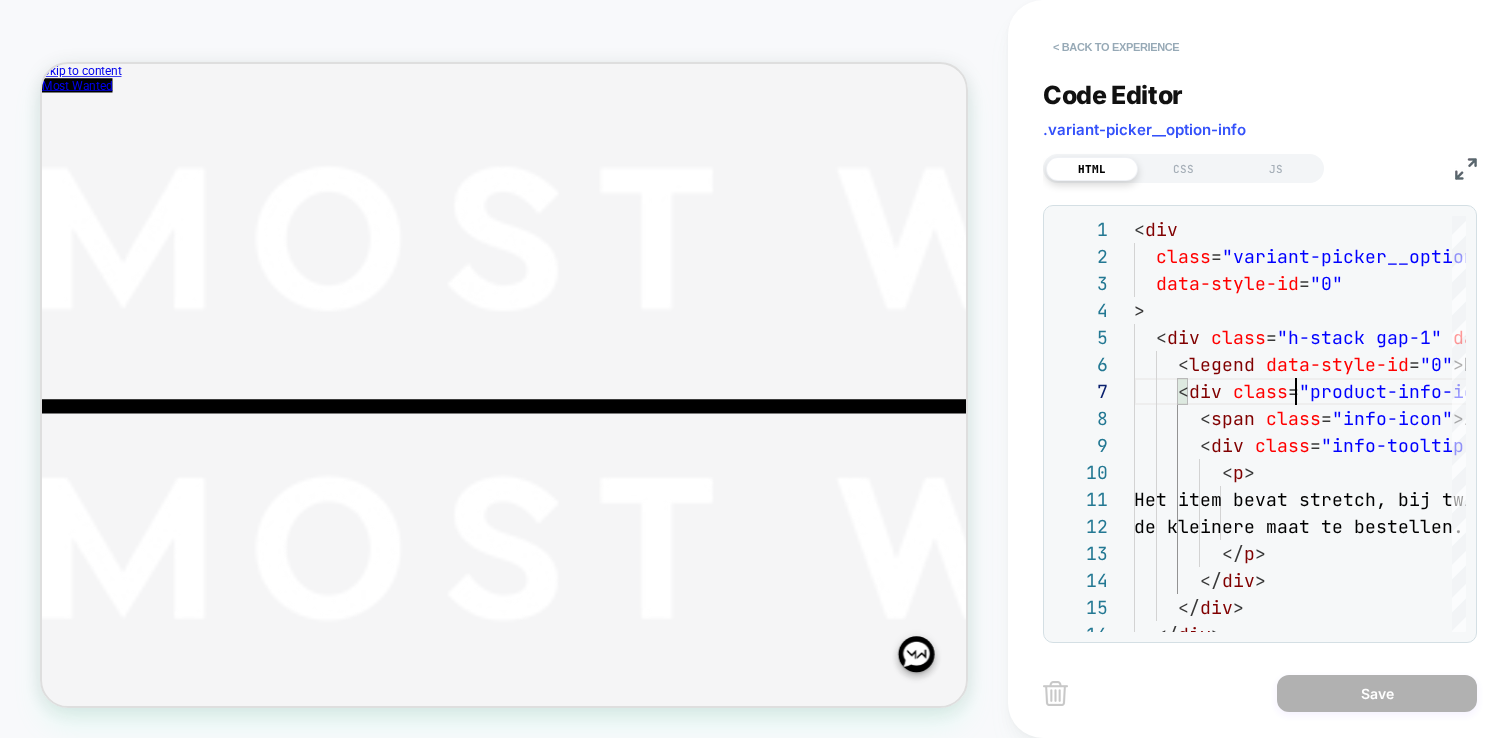 click on "< Back to experience" at bounding box center [1116, 47] 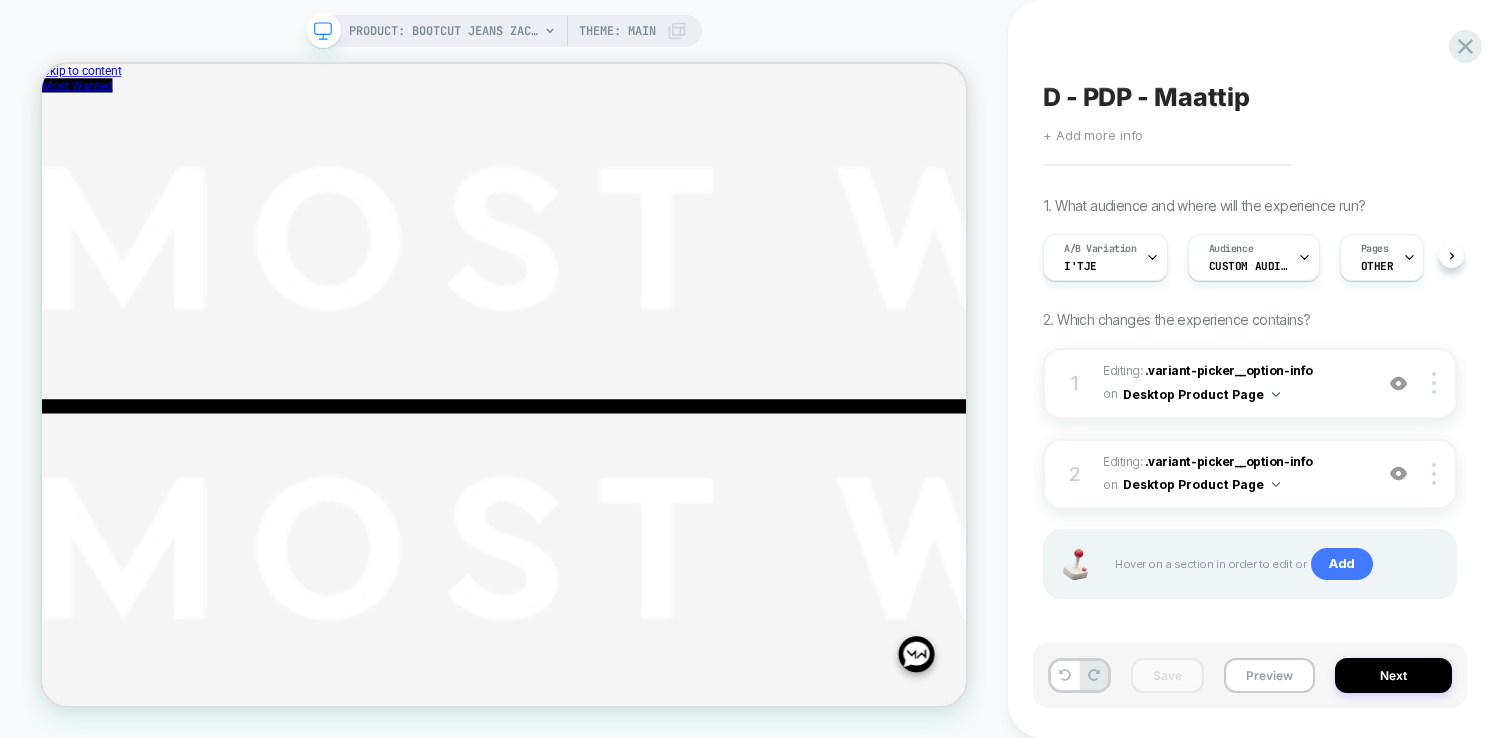 scroll, scrollTop: 0, scrollLeft: 1, axis: horizontal 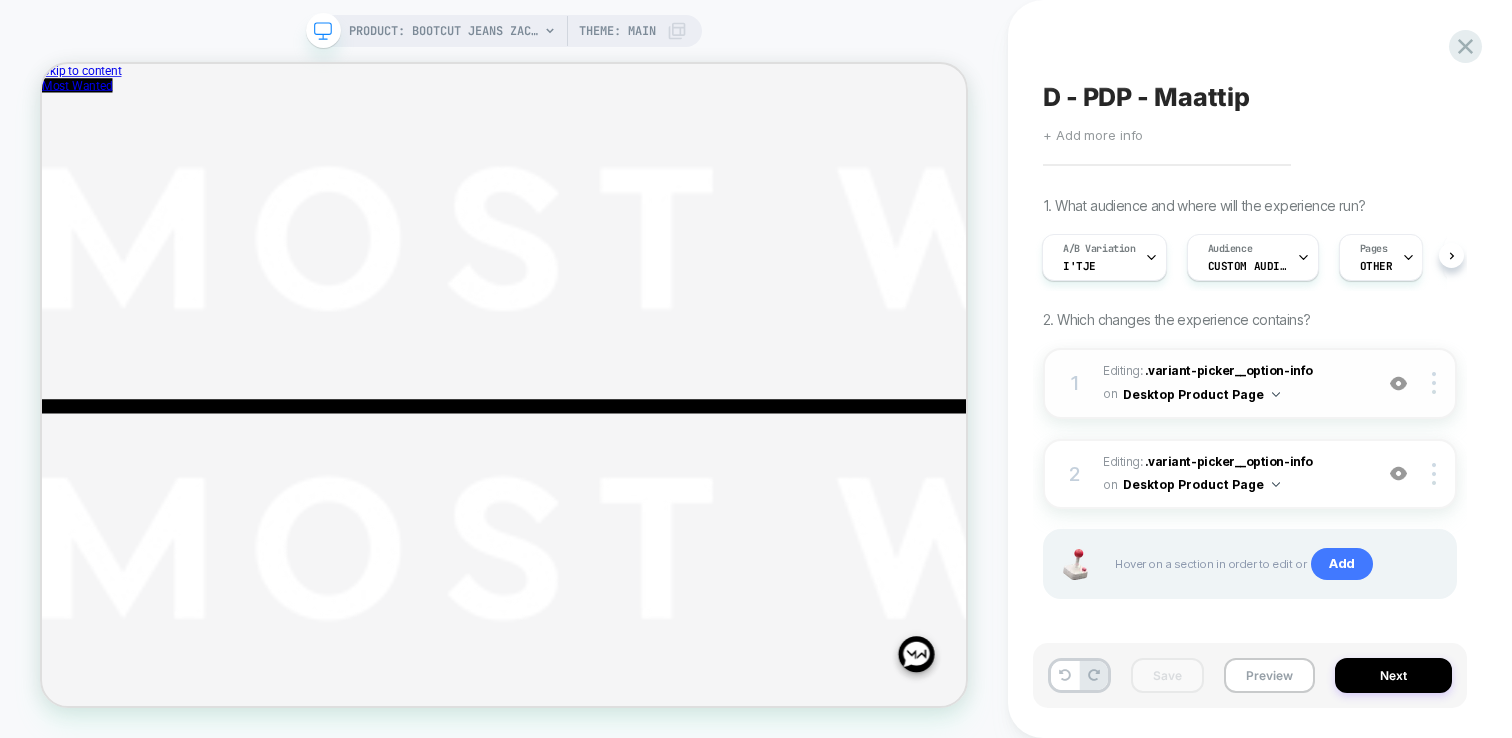 click at bounding box center (1398, 383) 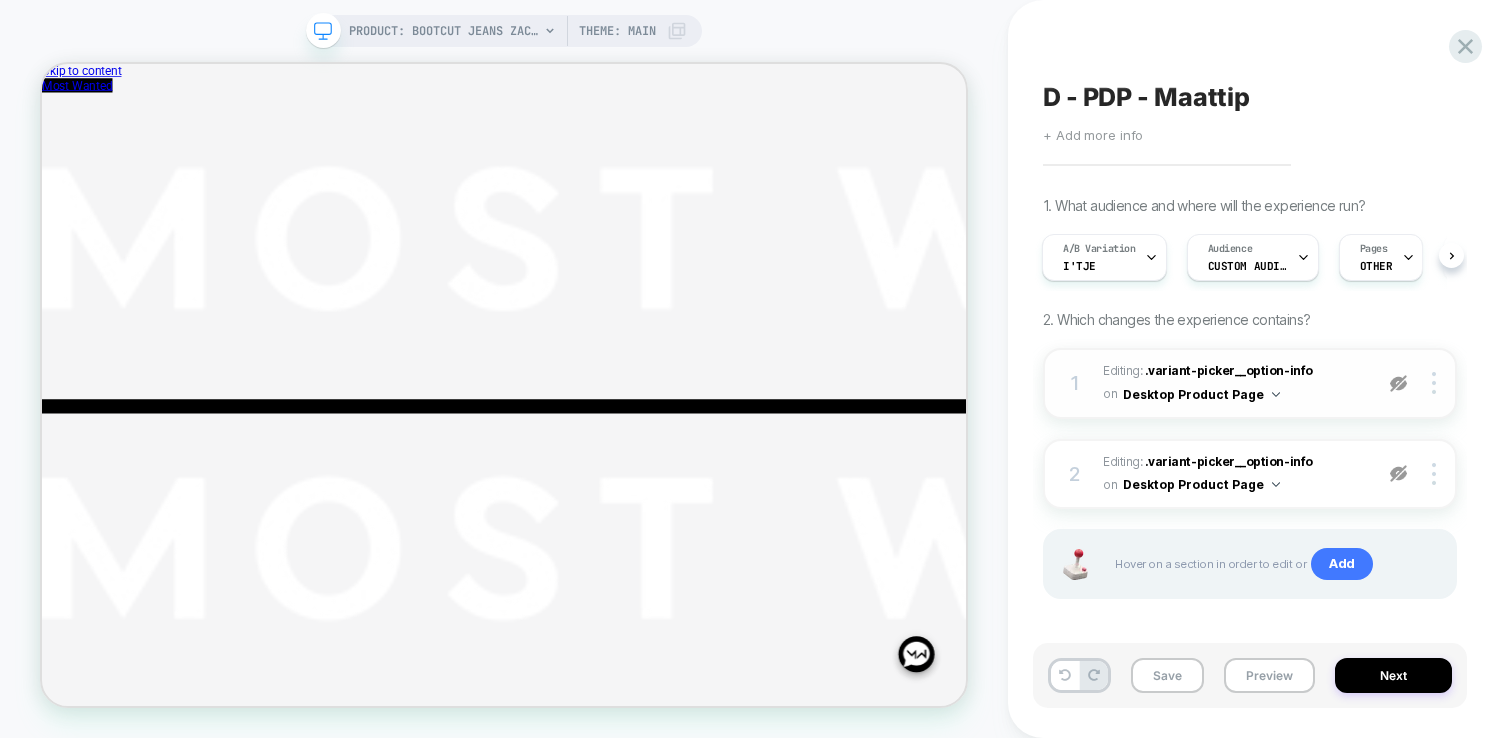 click at bounding box center [1398, 383] 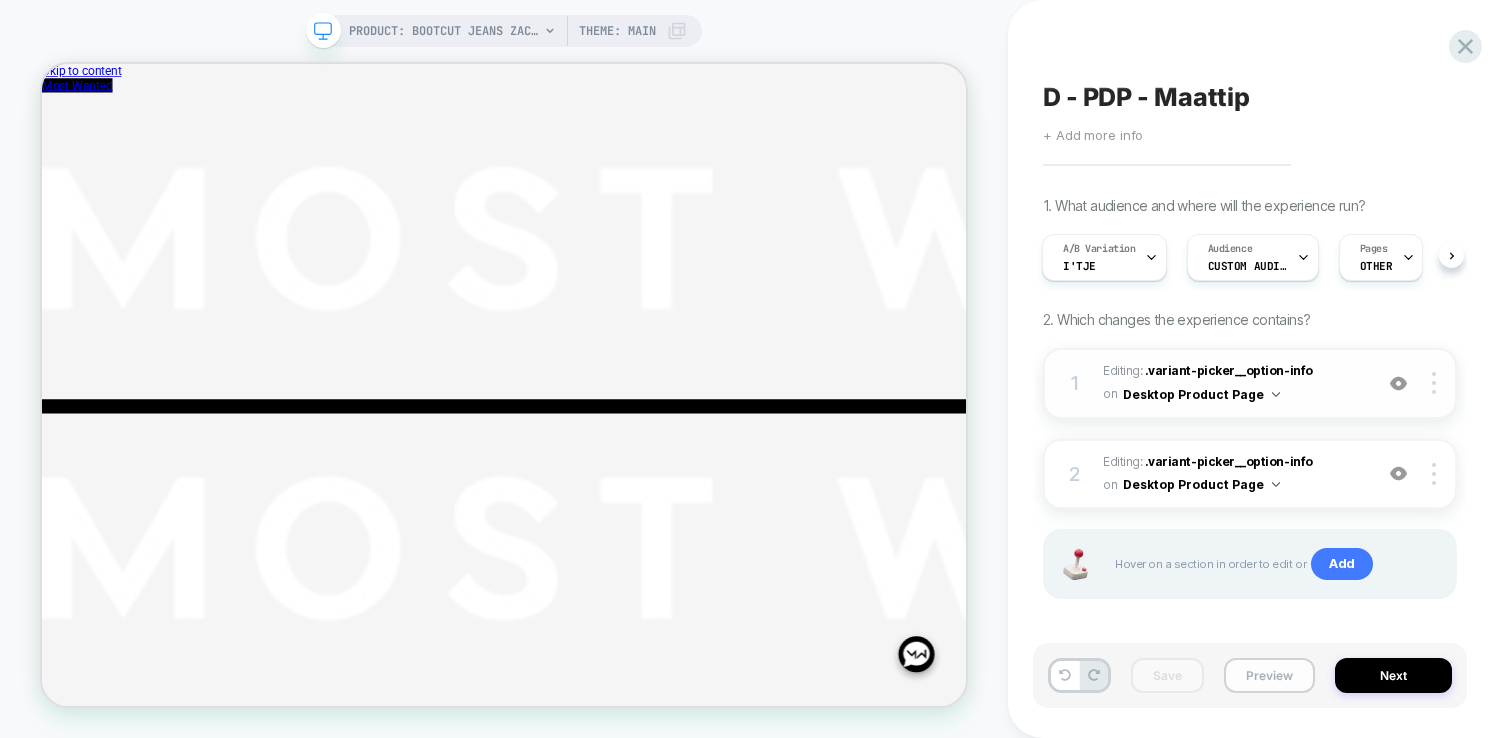 click on "Preview" at bounding box center [1269, 675] 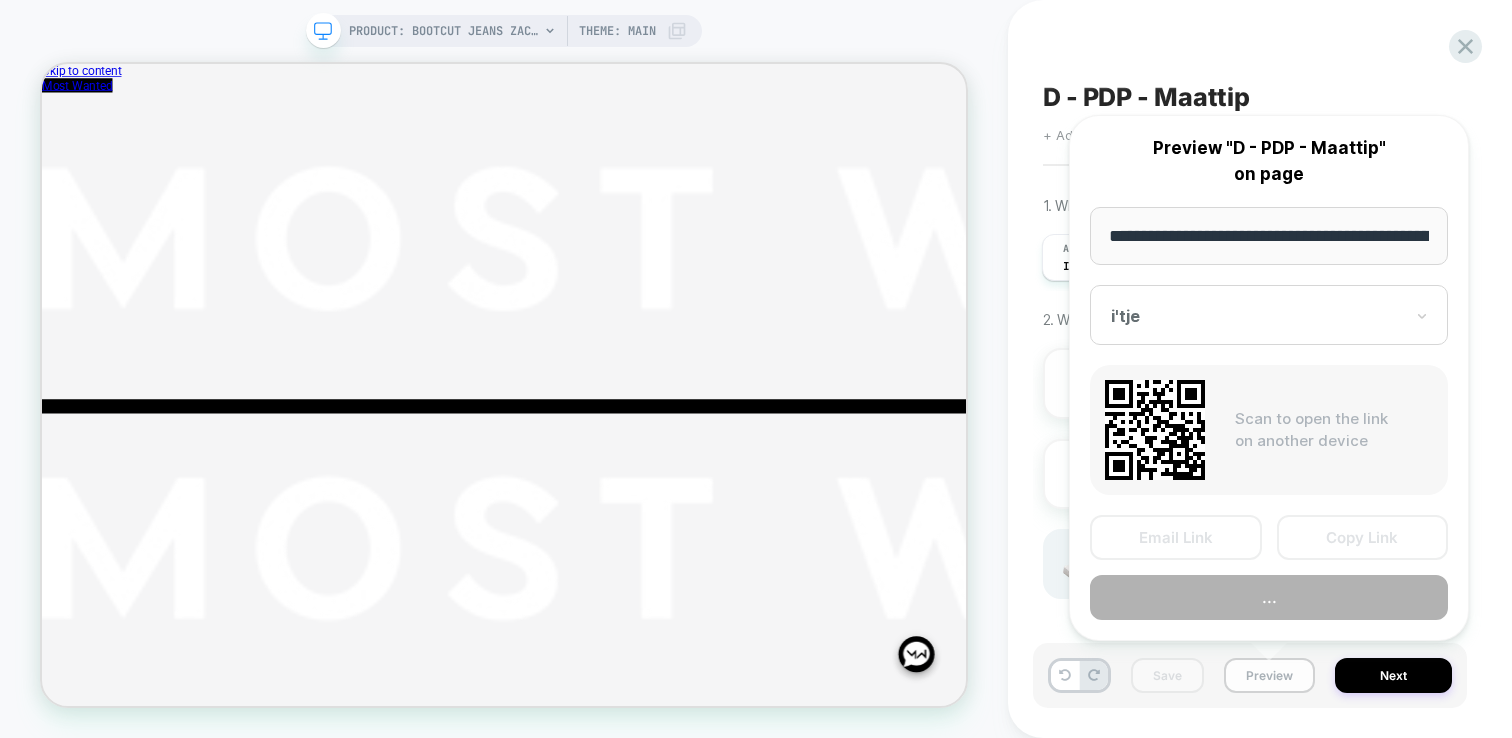 scroll, scrollTop: 0, scrollLeft: 0, axis: both 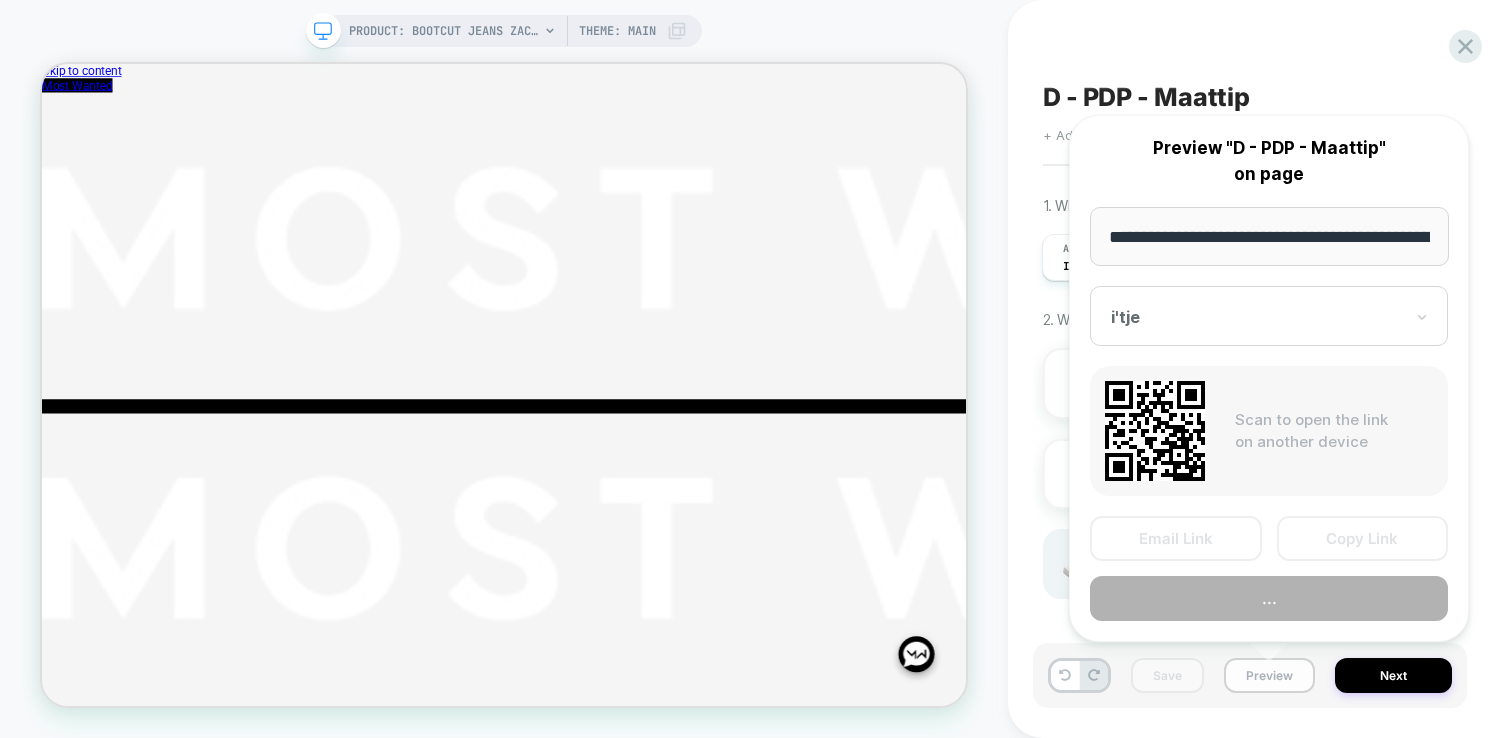 click on "..." at bounding box center [1269, 598] 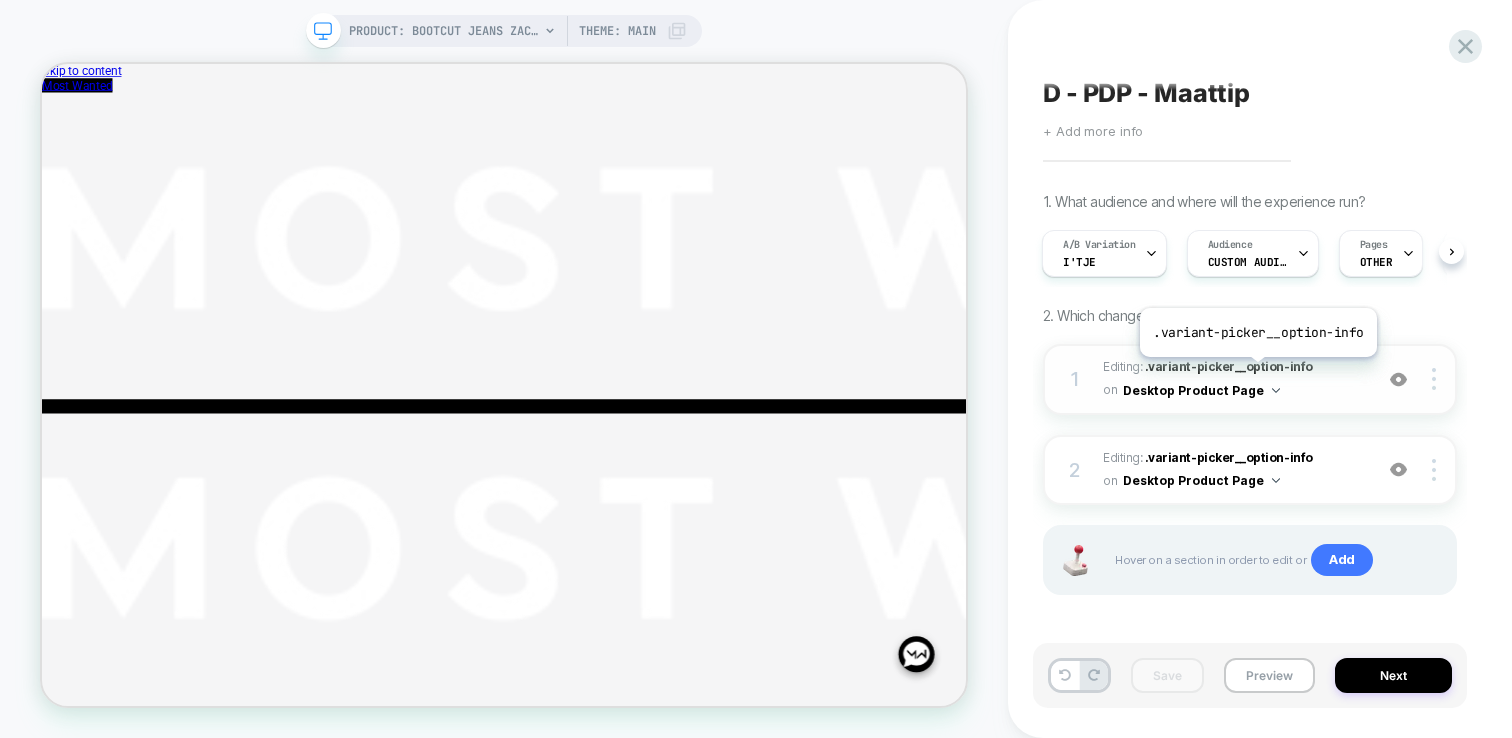 scroll, scrollTop: 9, scrollLeft: 0, axis: vertical 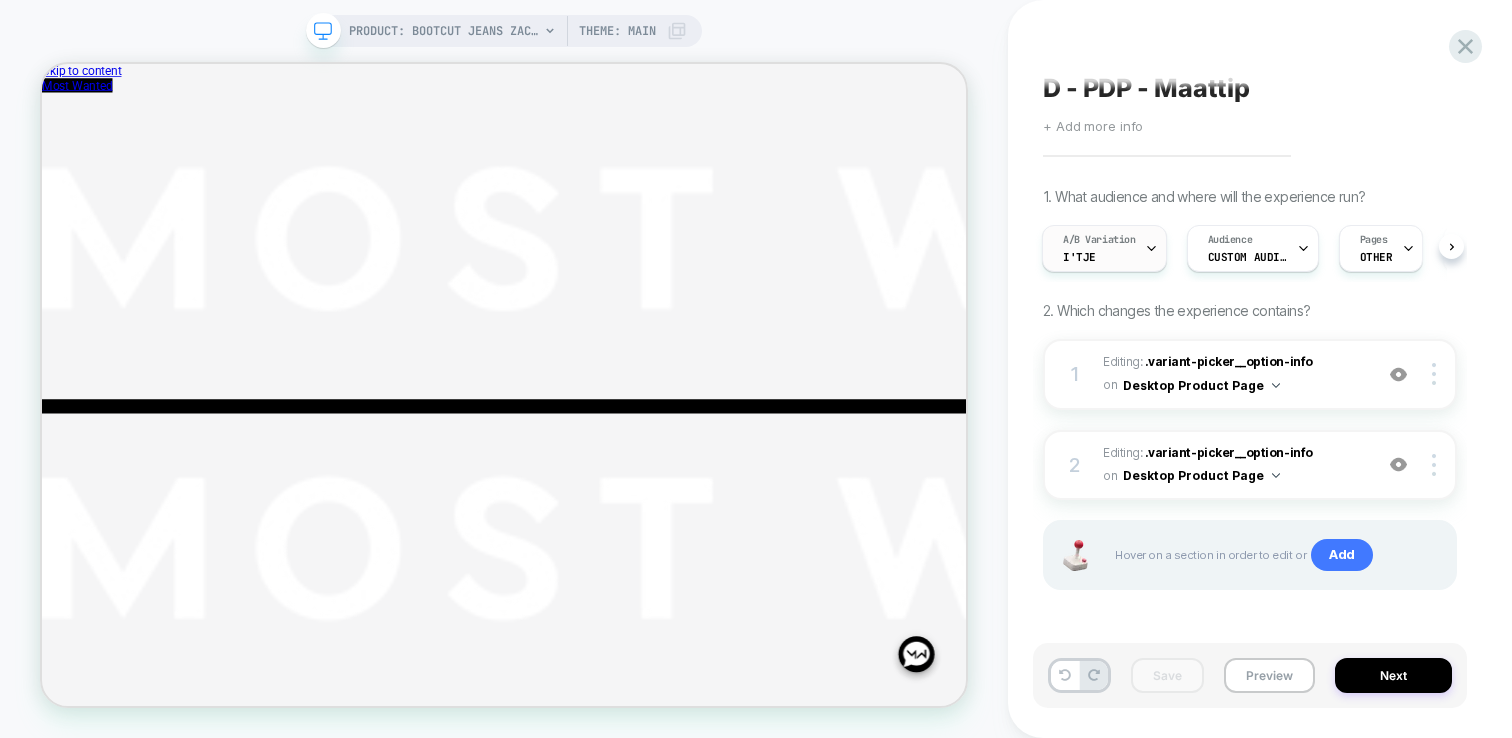 click at bounding box center (1151, 248) 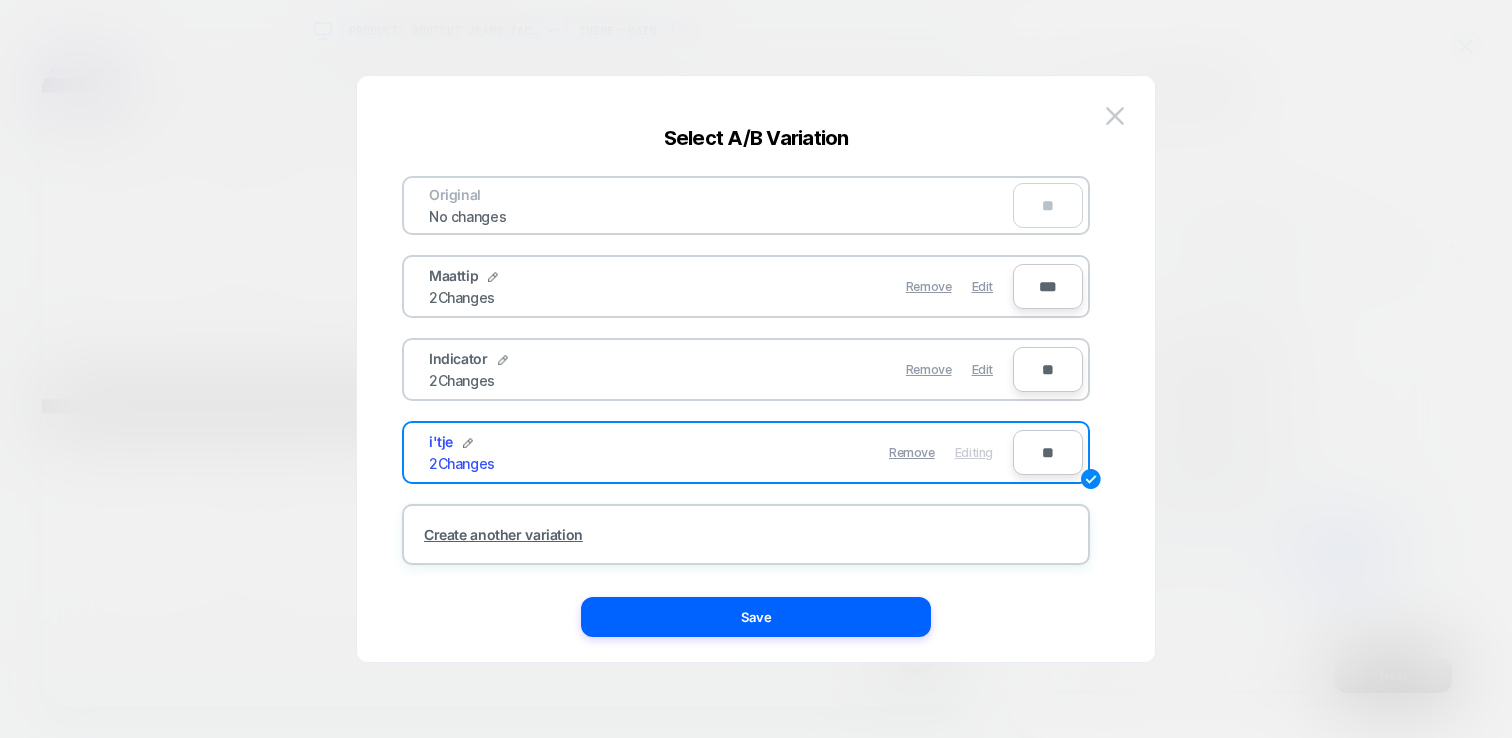 click on "Remove Edit" at bounding box center [862, 369] 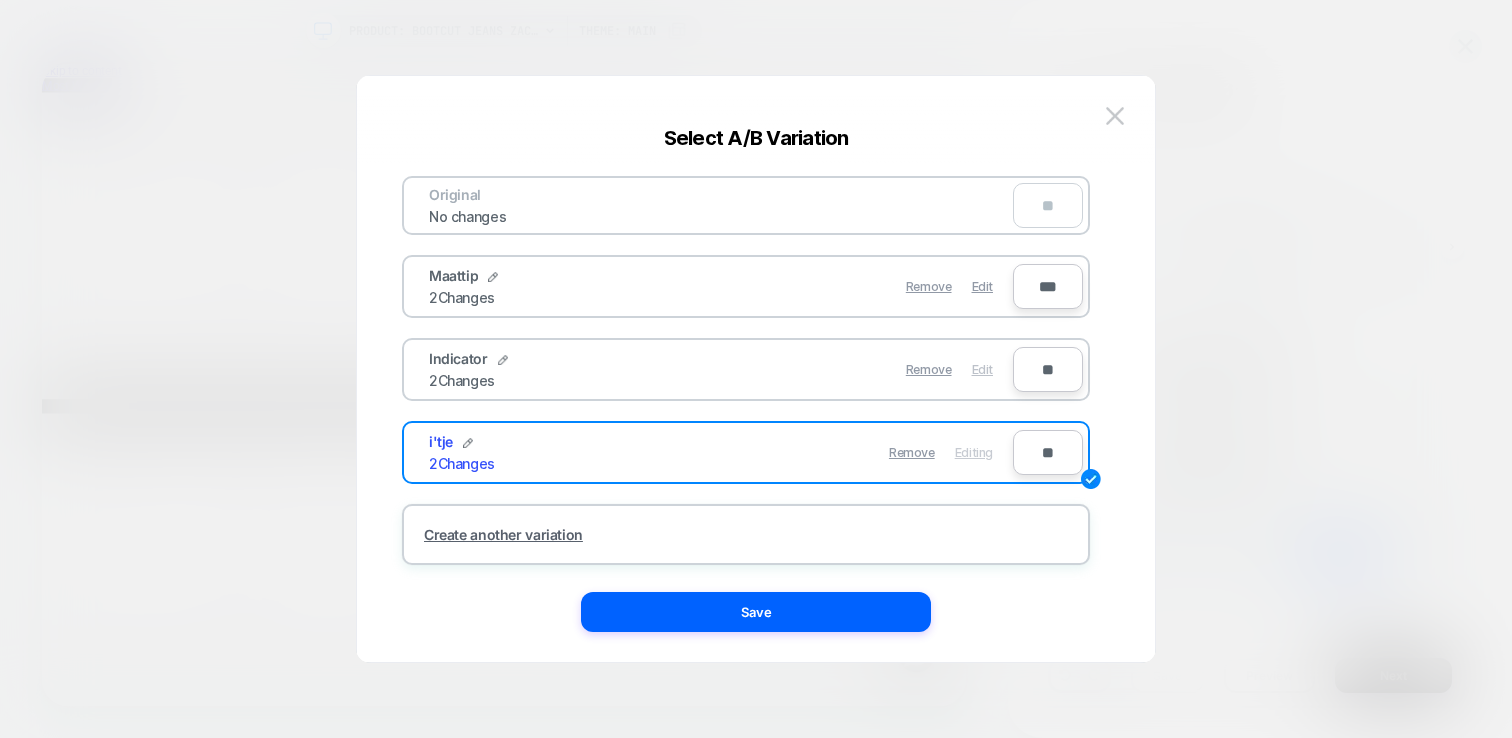 click on "Edit" at bounding box center [982, 369] 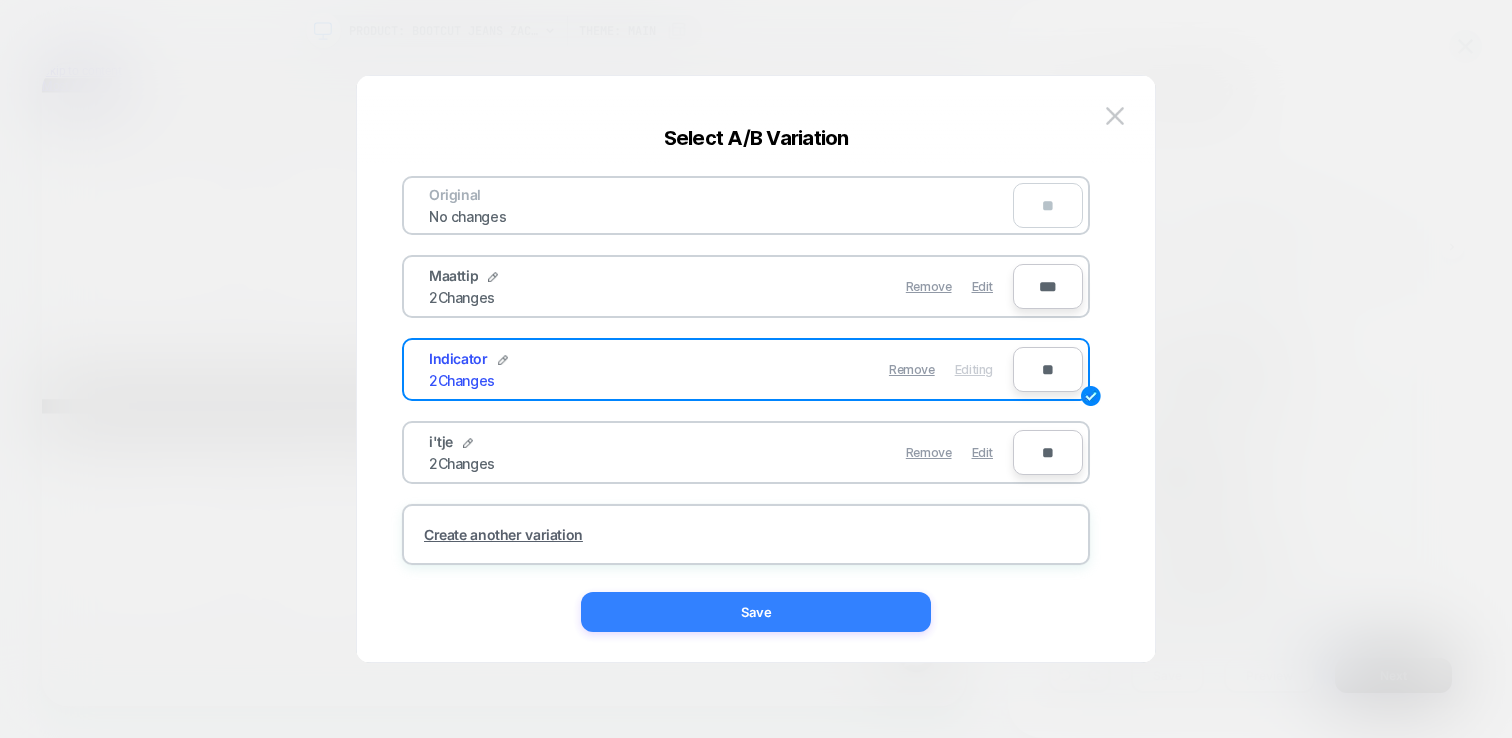 click on "Save" at bounding box center [756, 612] 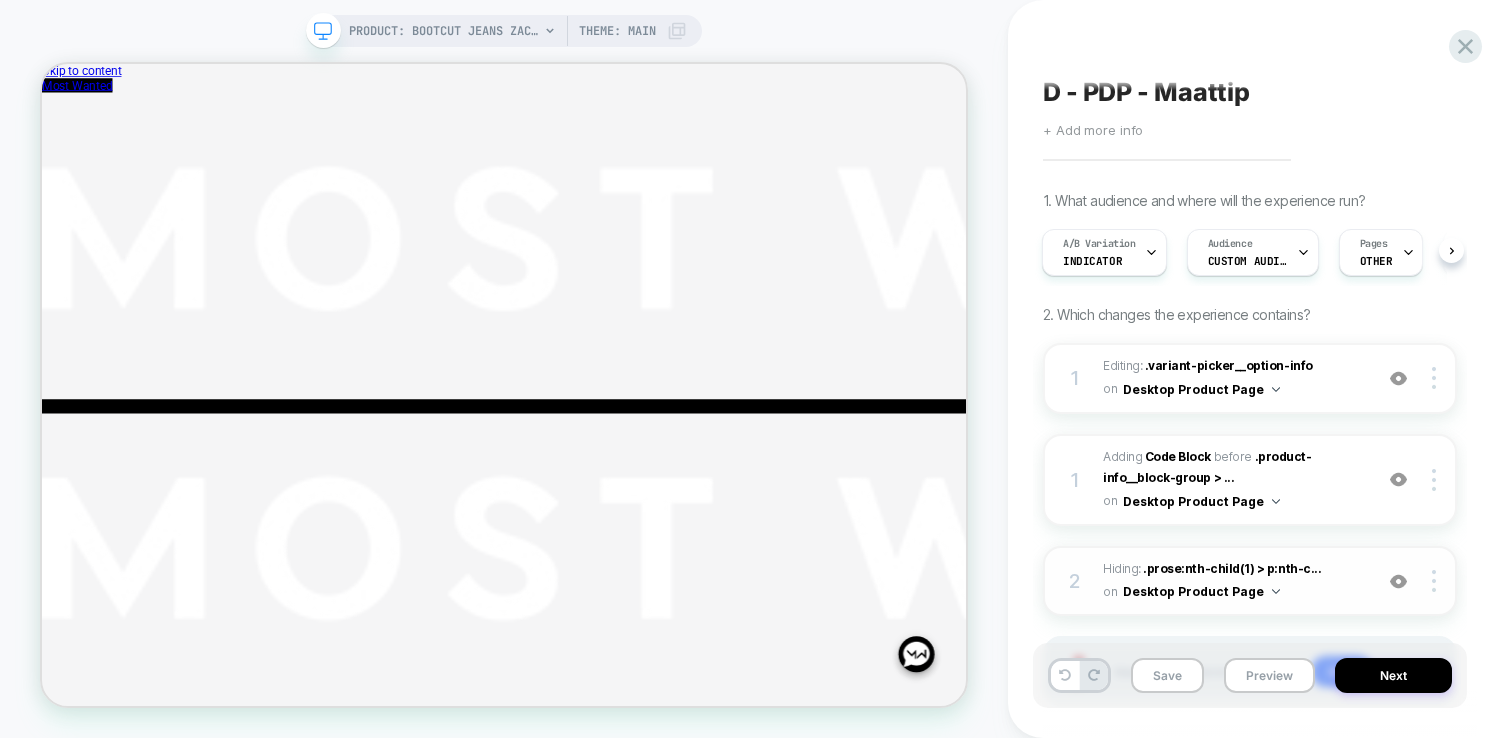 scroll, scrollTop: 0, scrollLeft: 0, axis: both 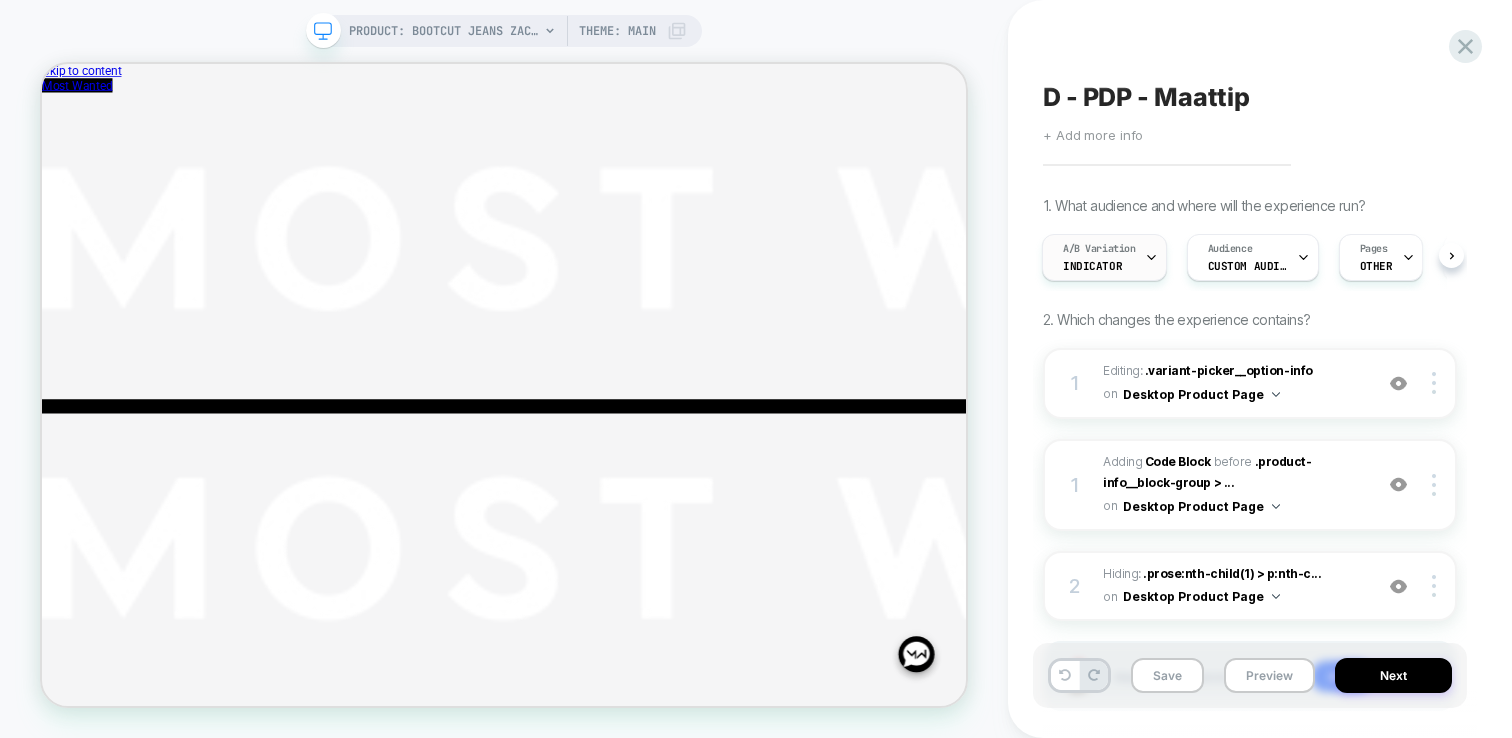 click 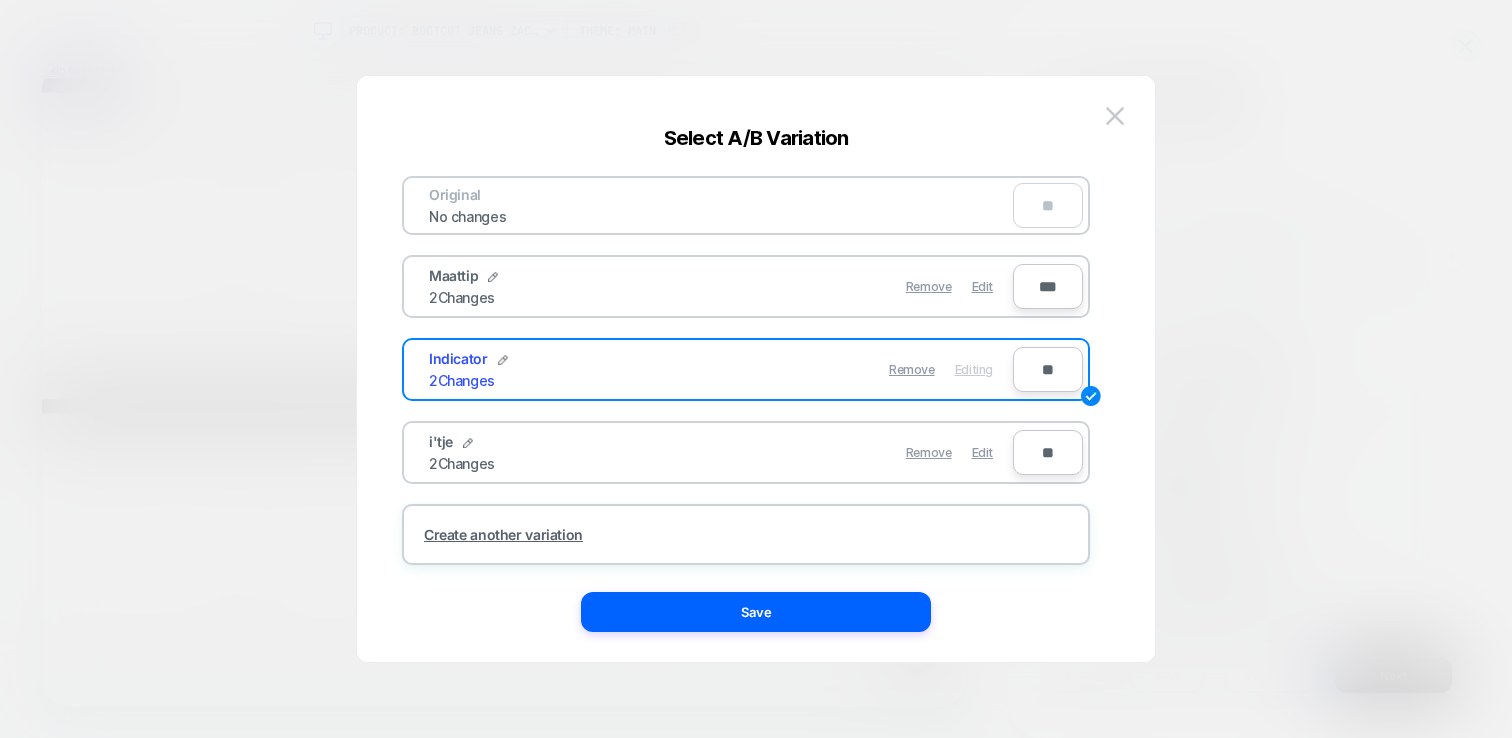 click on "***" at bounding box center [1048, 286] 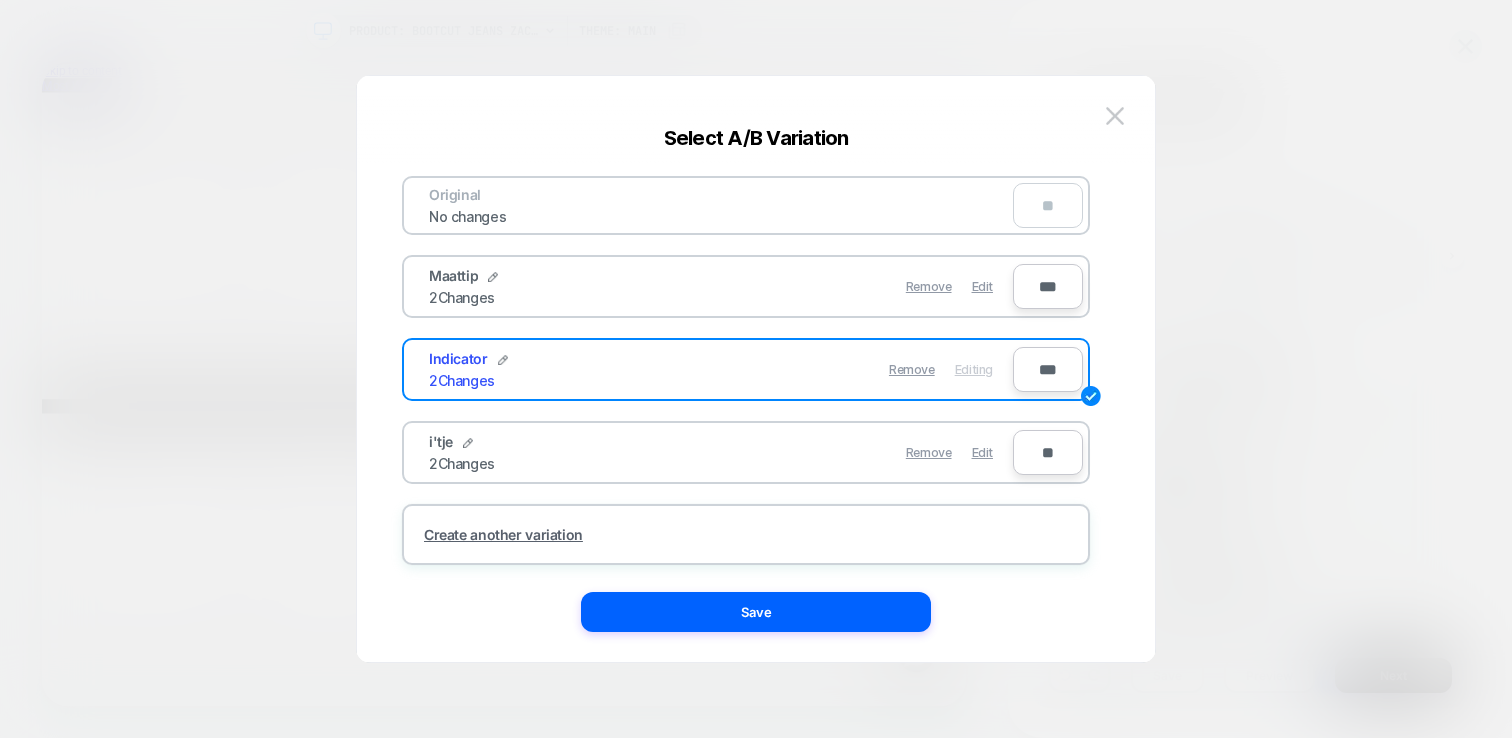 type on "***" 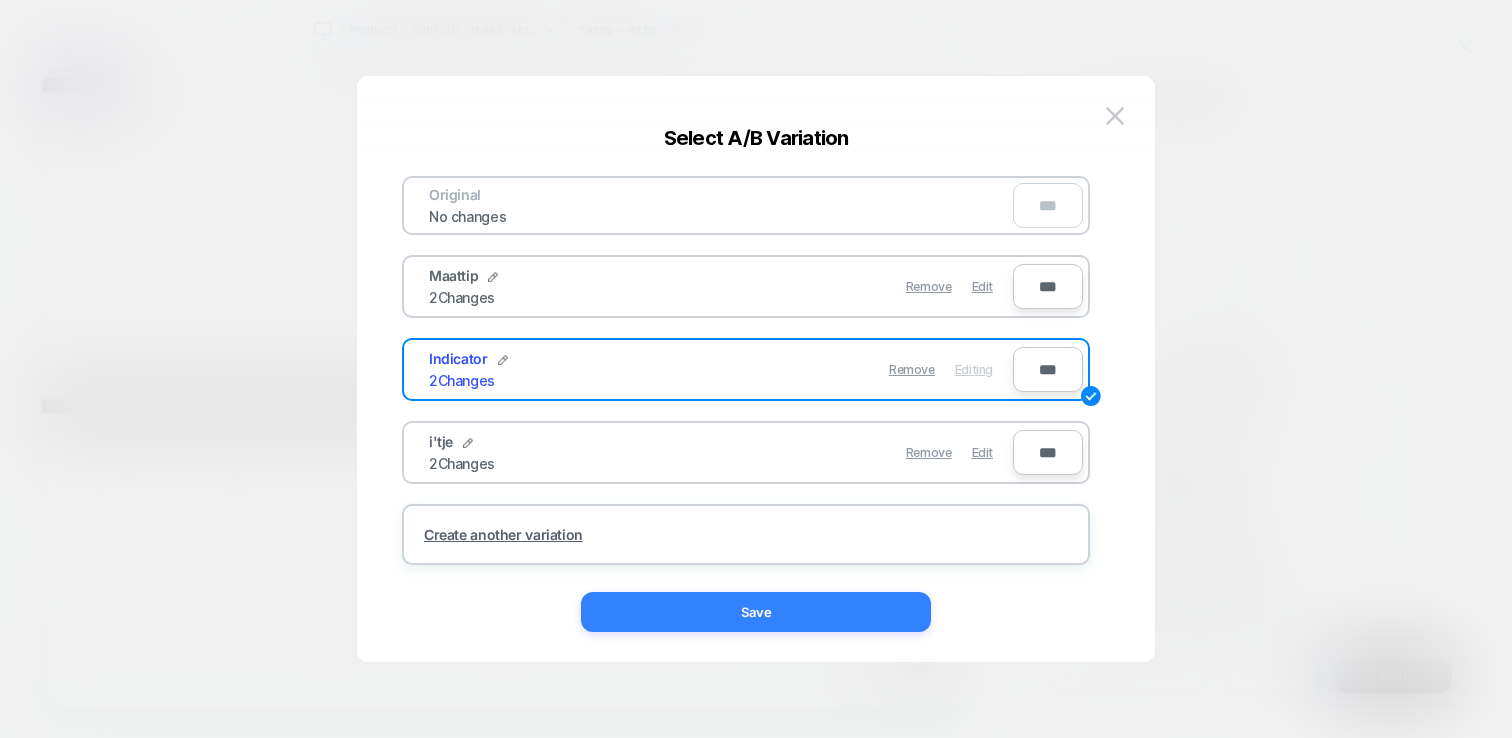 type on "***" 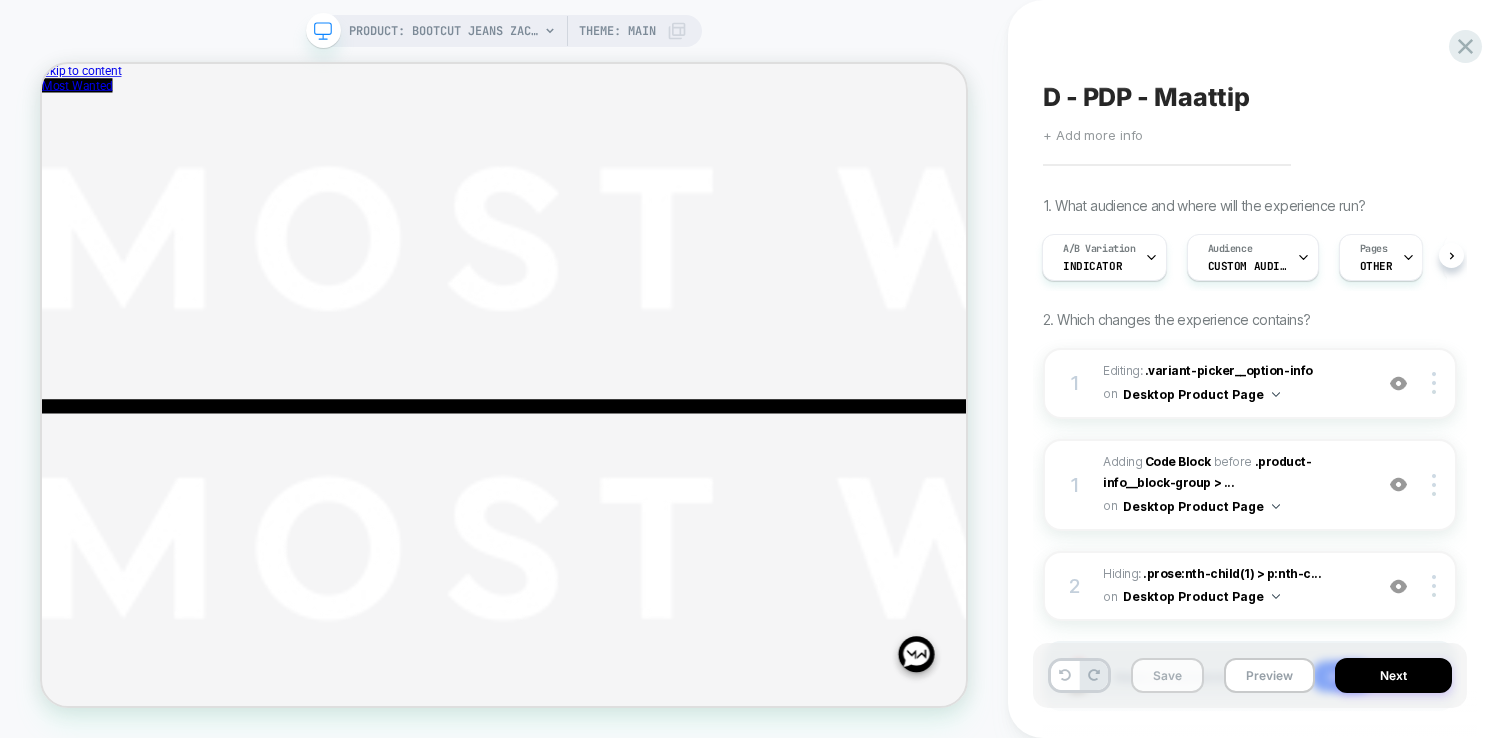 click on "Save" at bounding box center [1167, 675] 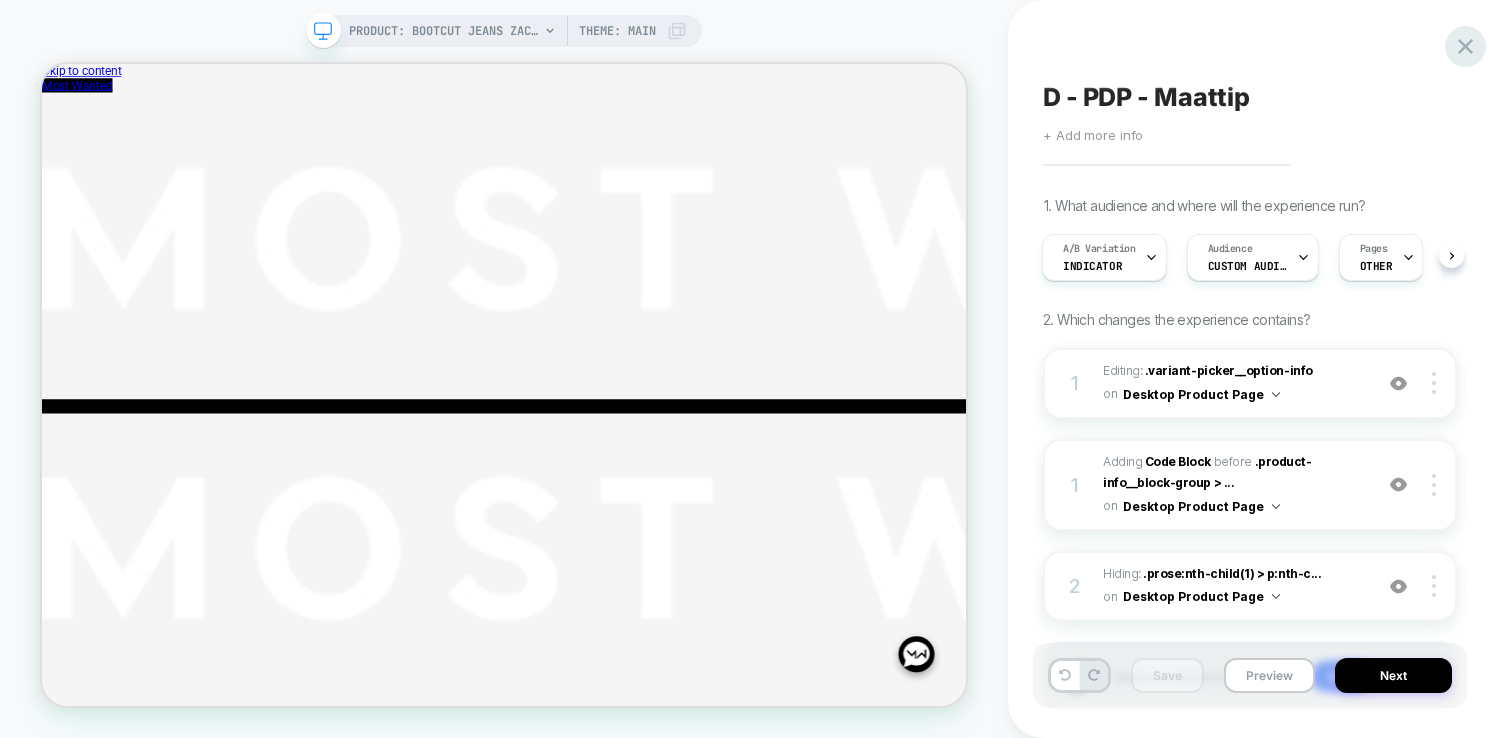 click 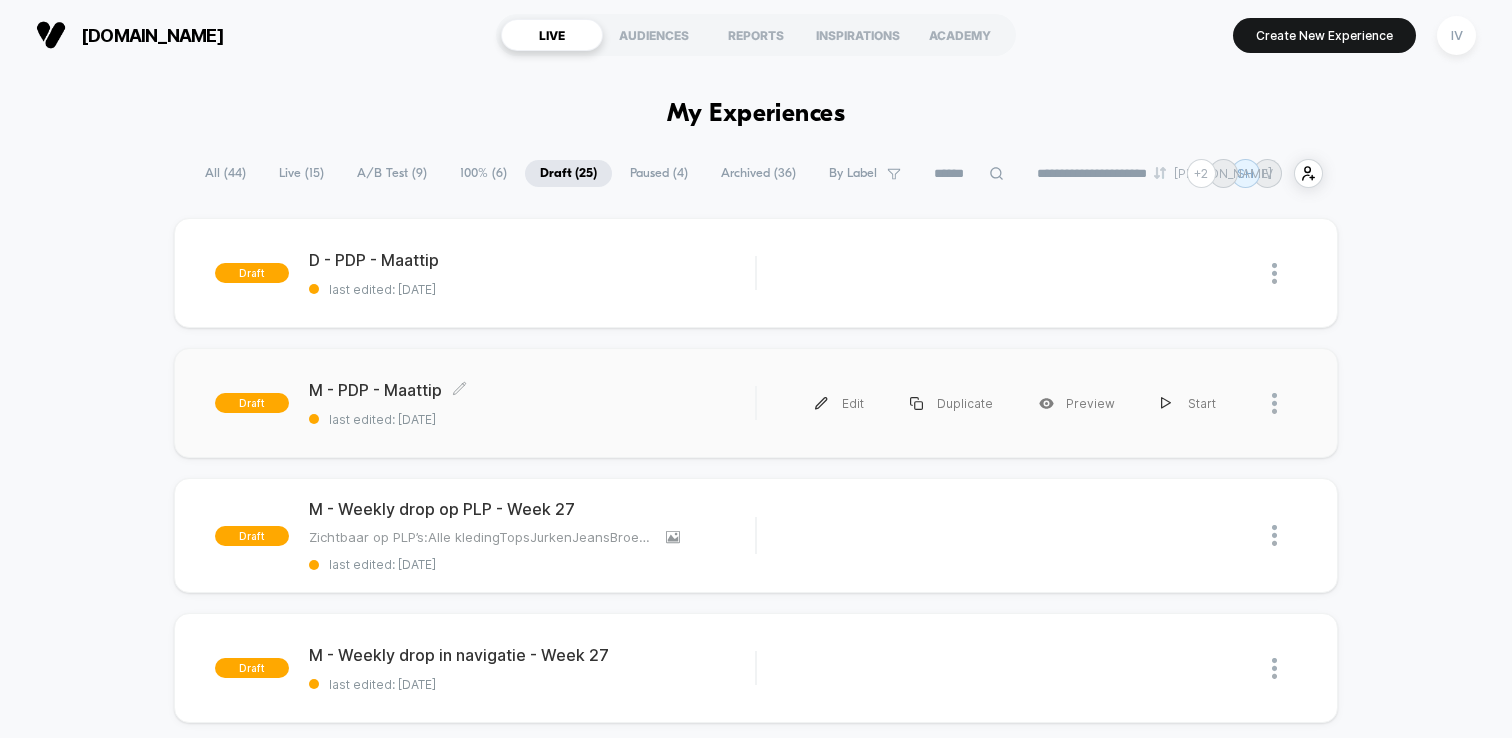 click on "M - PDP - Maattip Click to edit experience details" at bounding box center (532, 390) 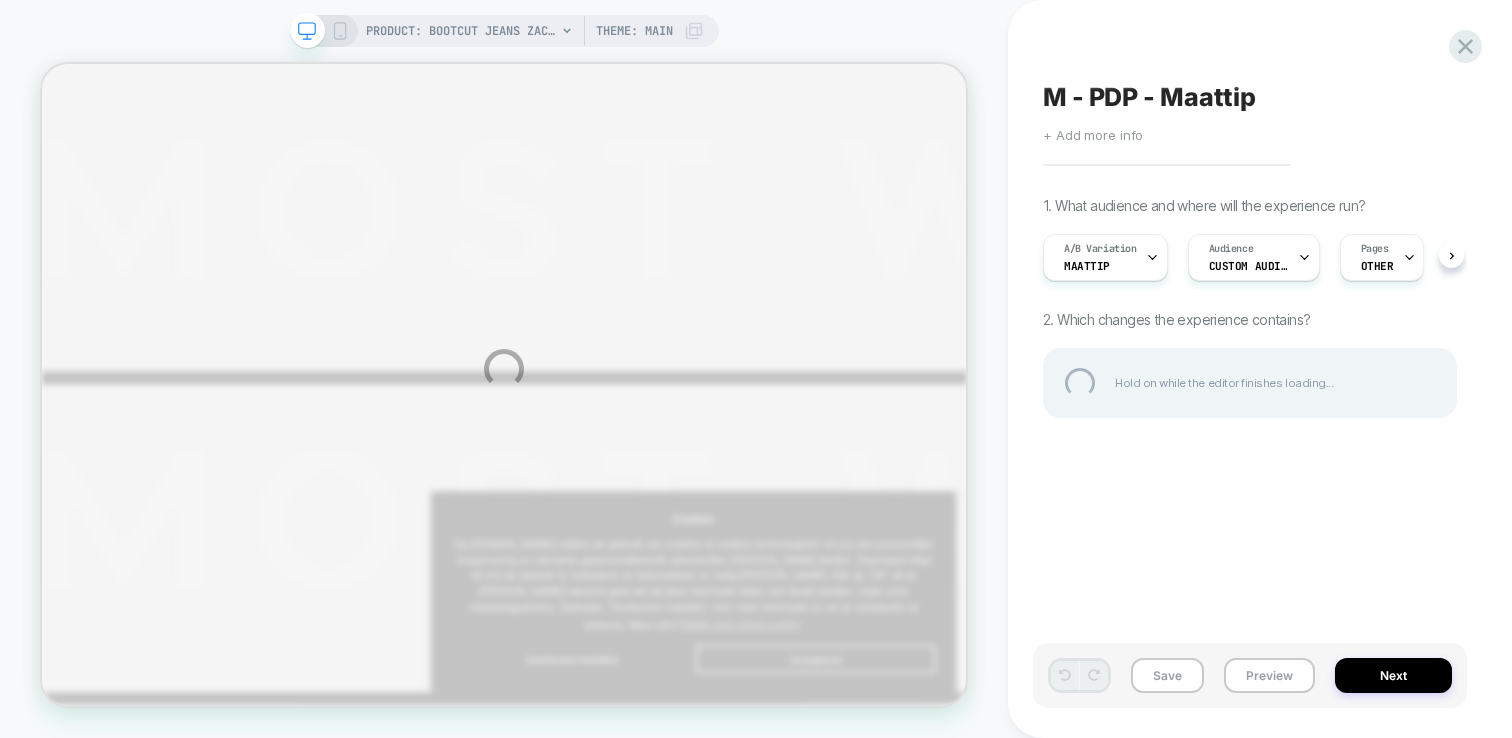 scroll, scrollTop: 0, scrollLeft: 0, axis: both 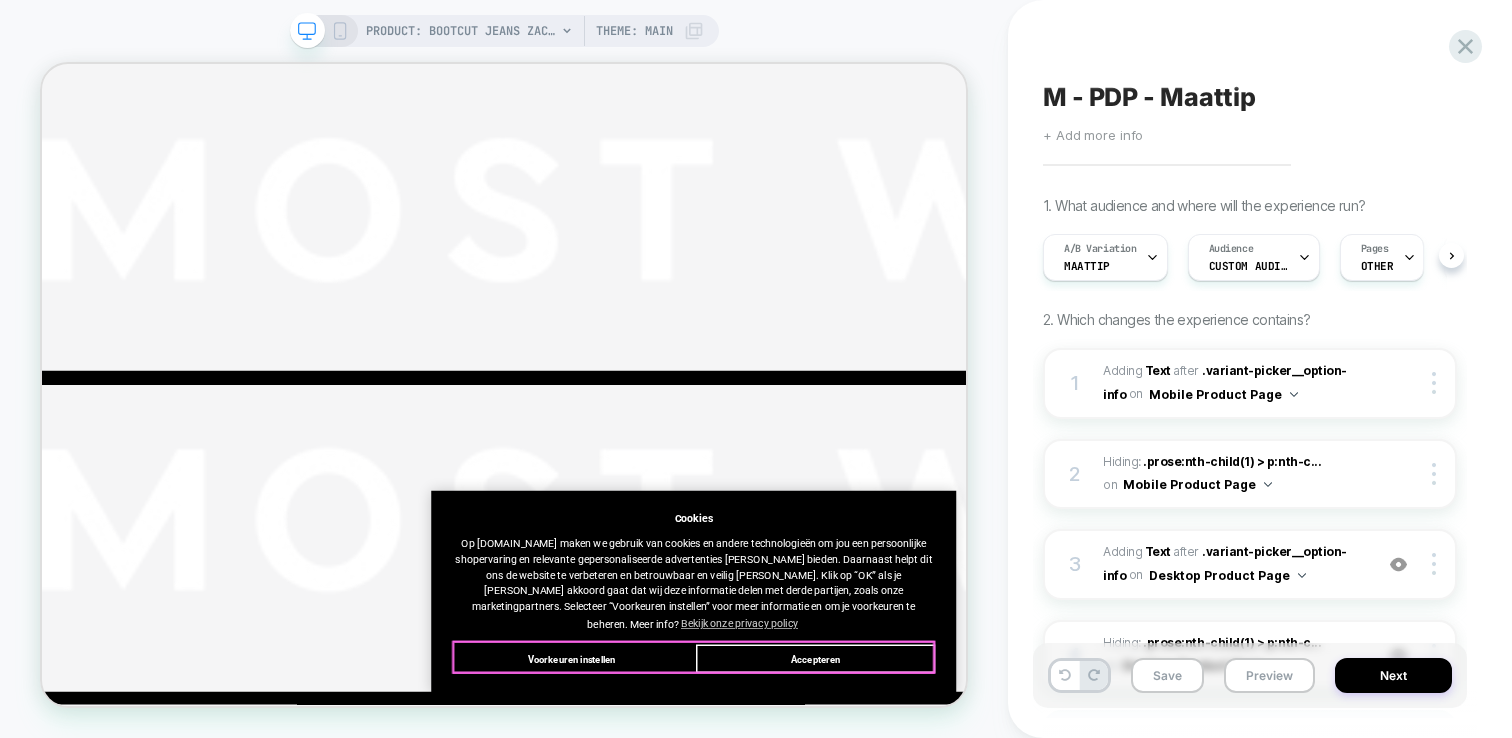 click on "Accepteren" at bounding box center (1073, 857) 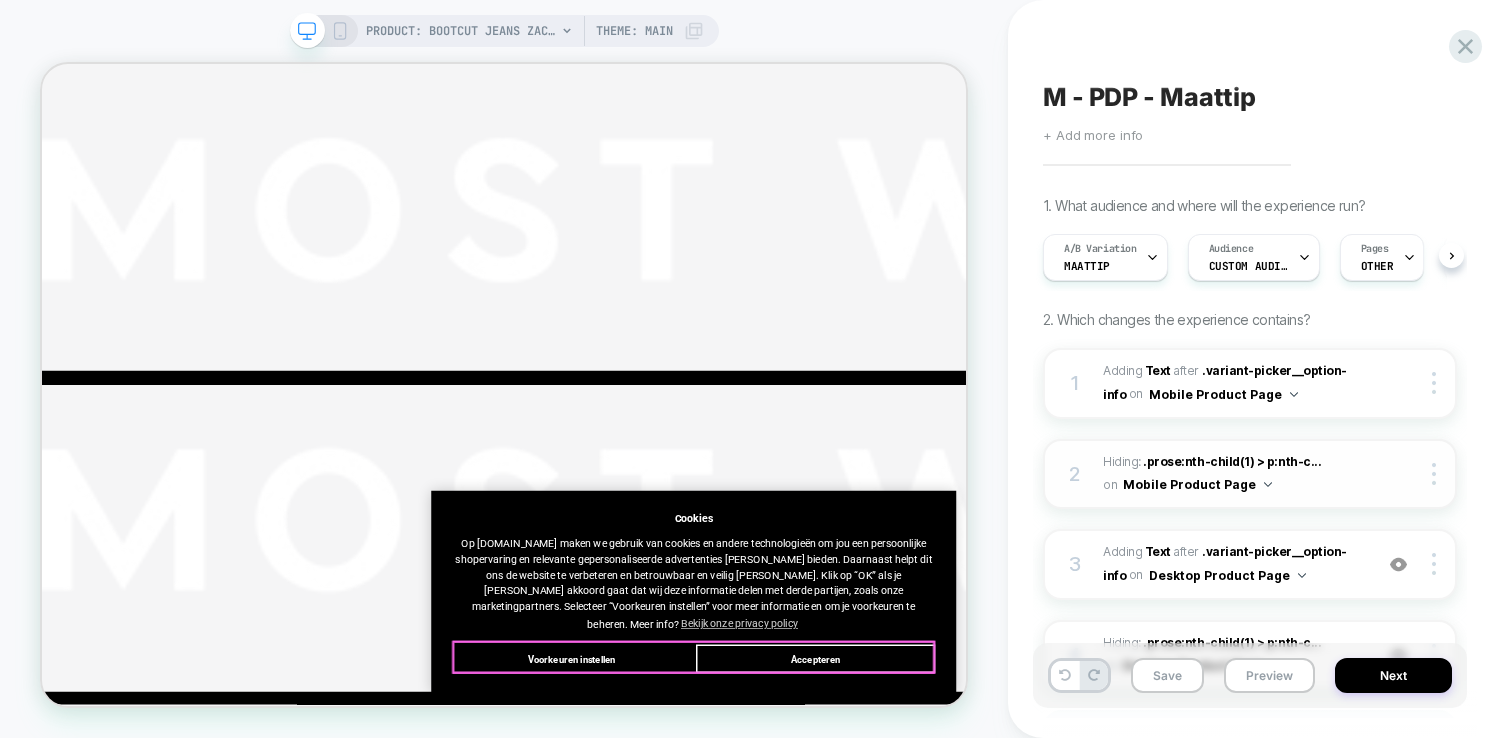 scroll, scrollTop: 0, scrollLeft: 1, axis: horizontal 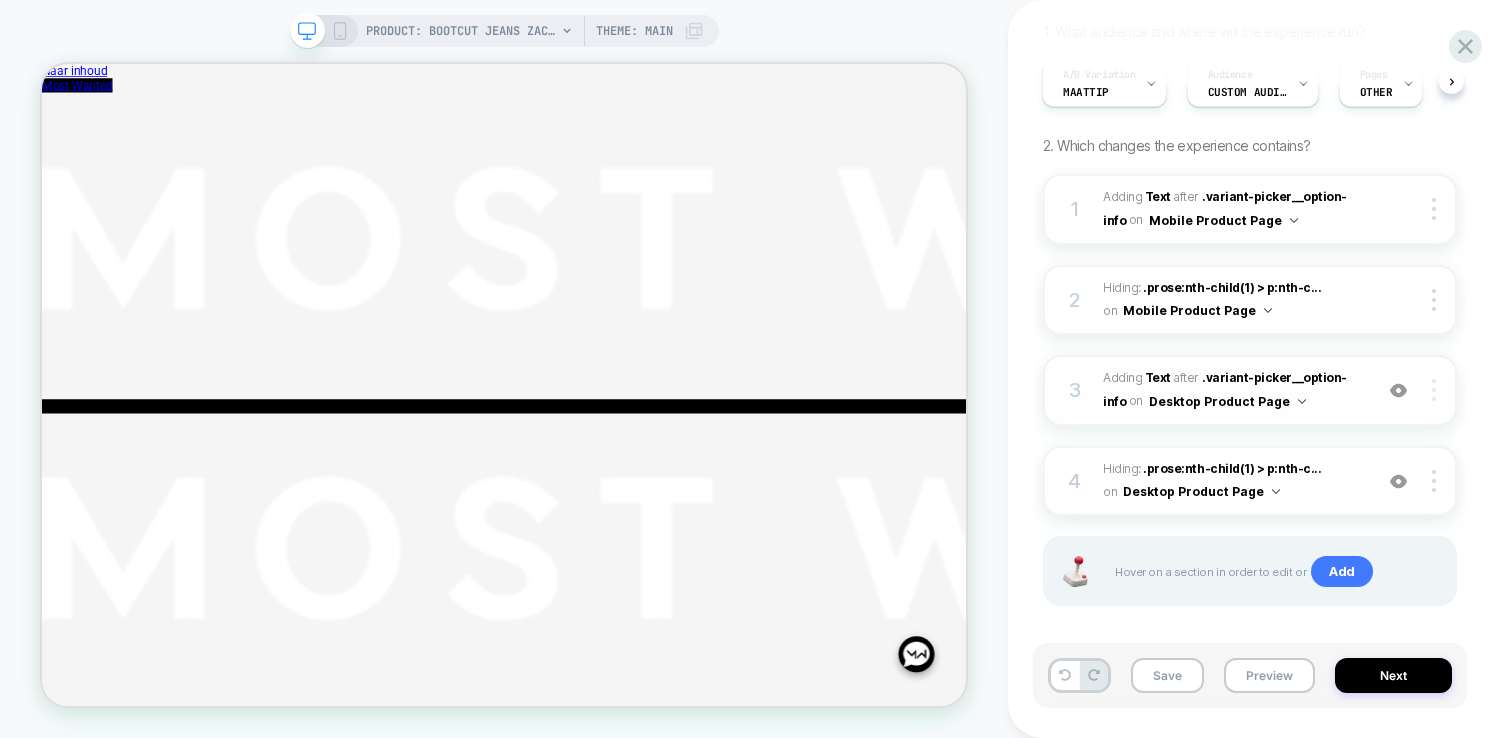 click at bounding box center (1434, 390) 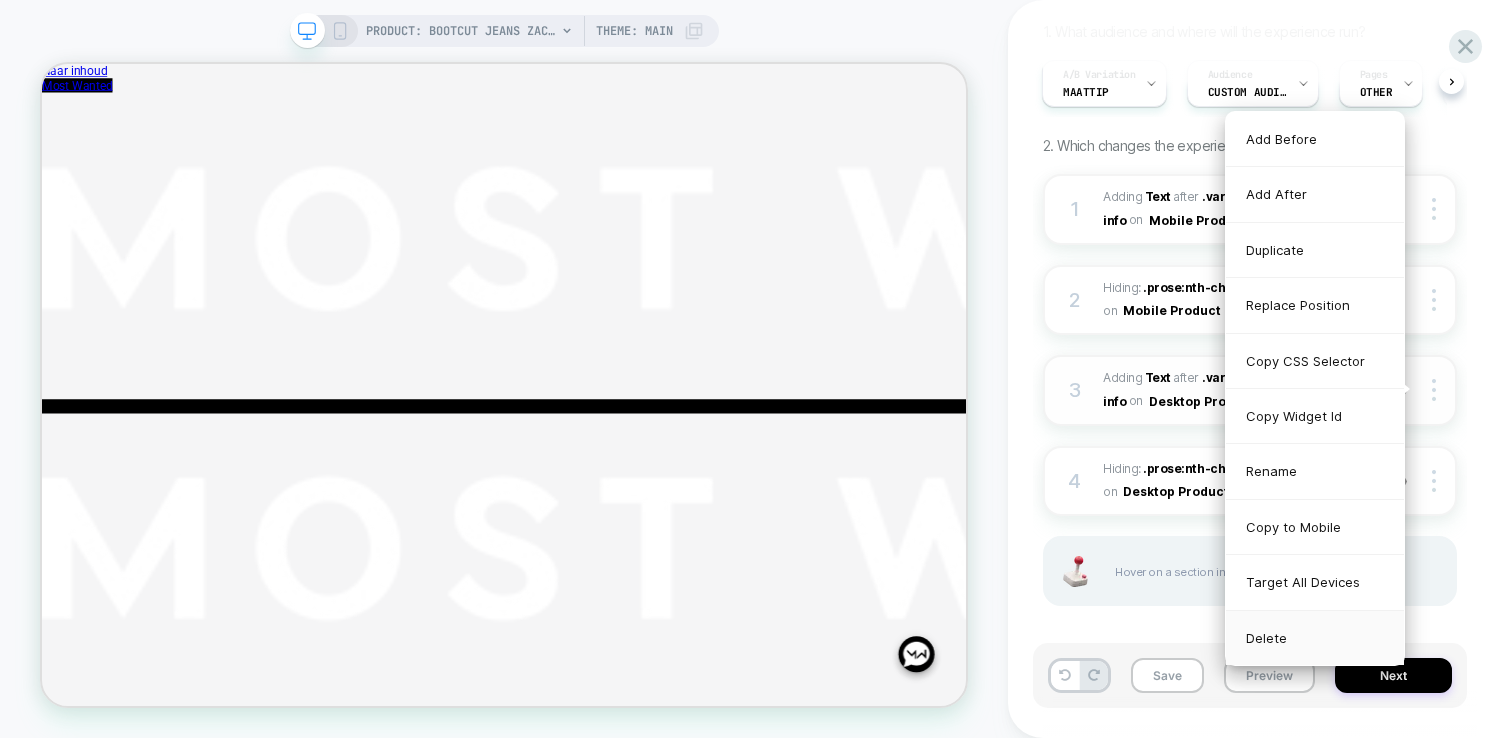 click on "Delete" at bounding box center [1315, 638] 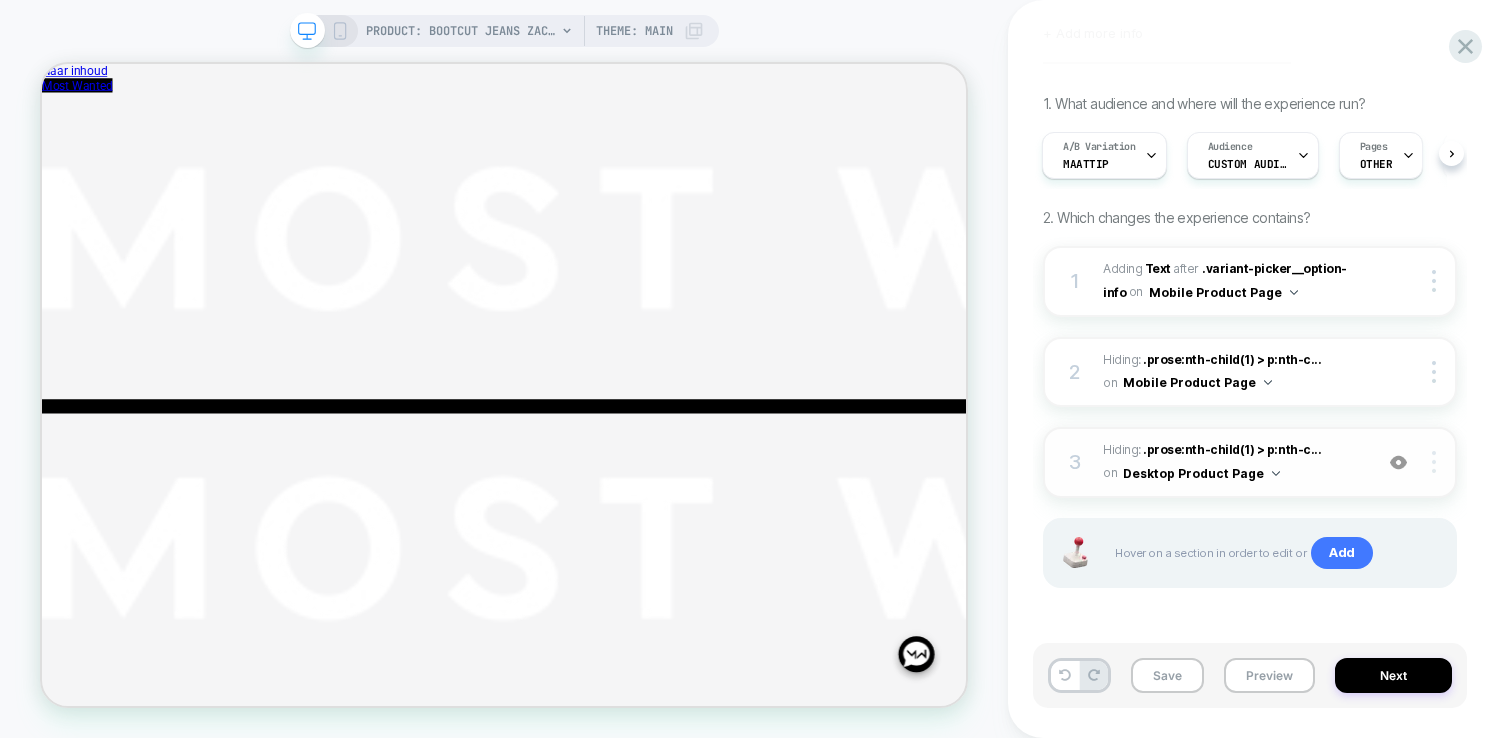 scroll, scrollTop: 100, scrollLeft: 0, axis: vertical 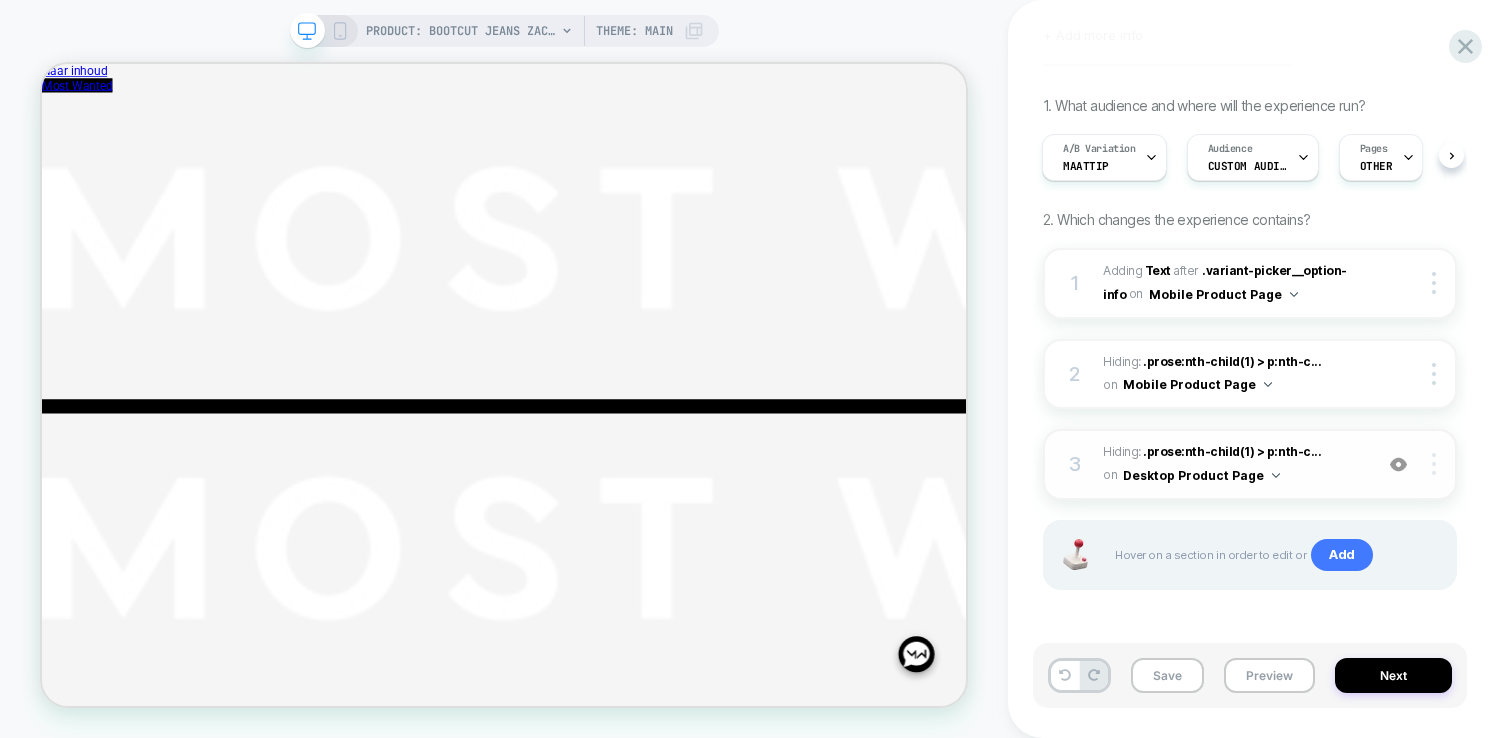 click at bounding box center [1434, 464] 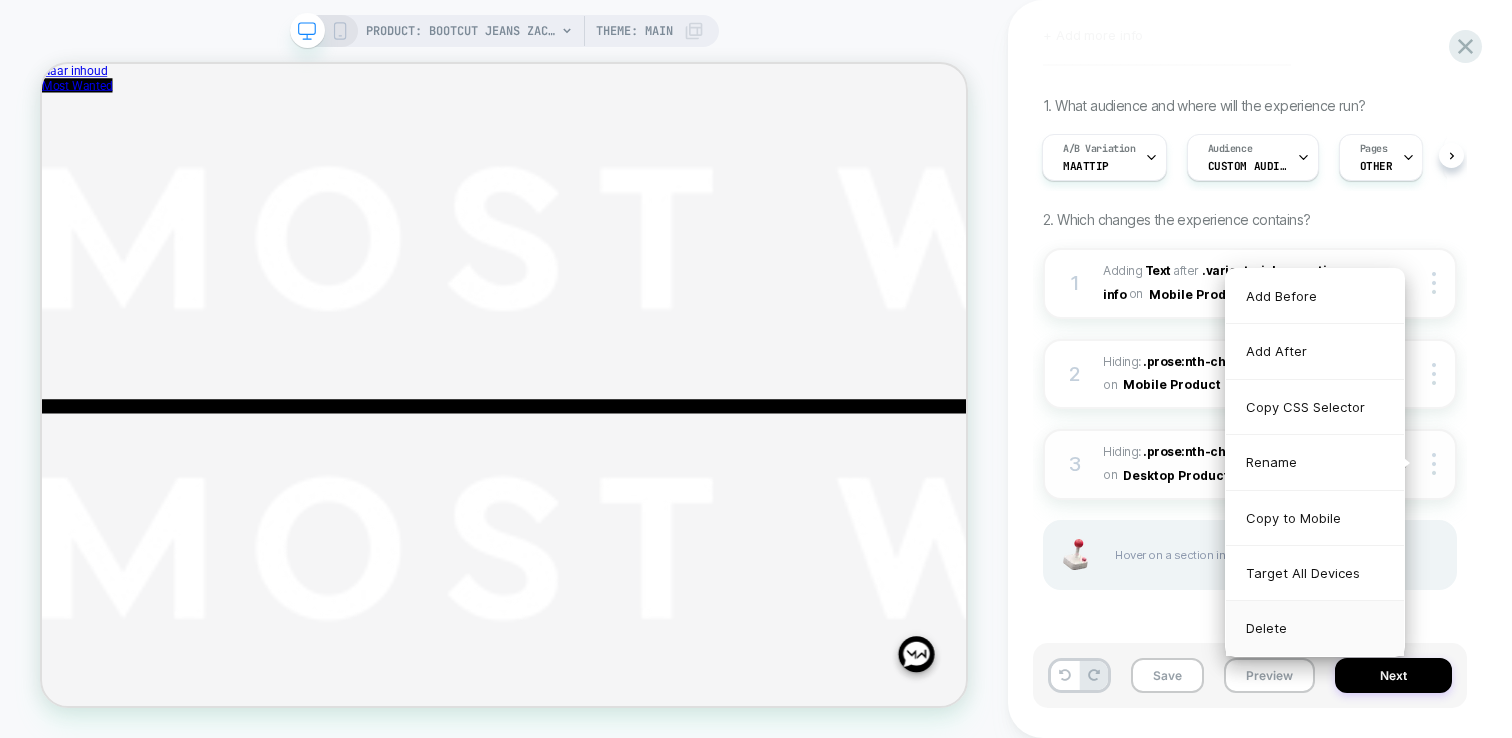 click on "Delete" at bounding box center [1315, 628] 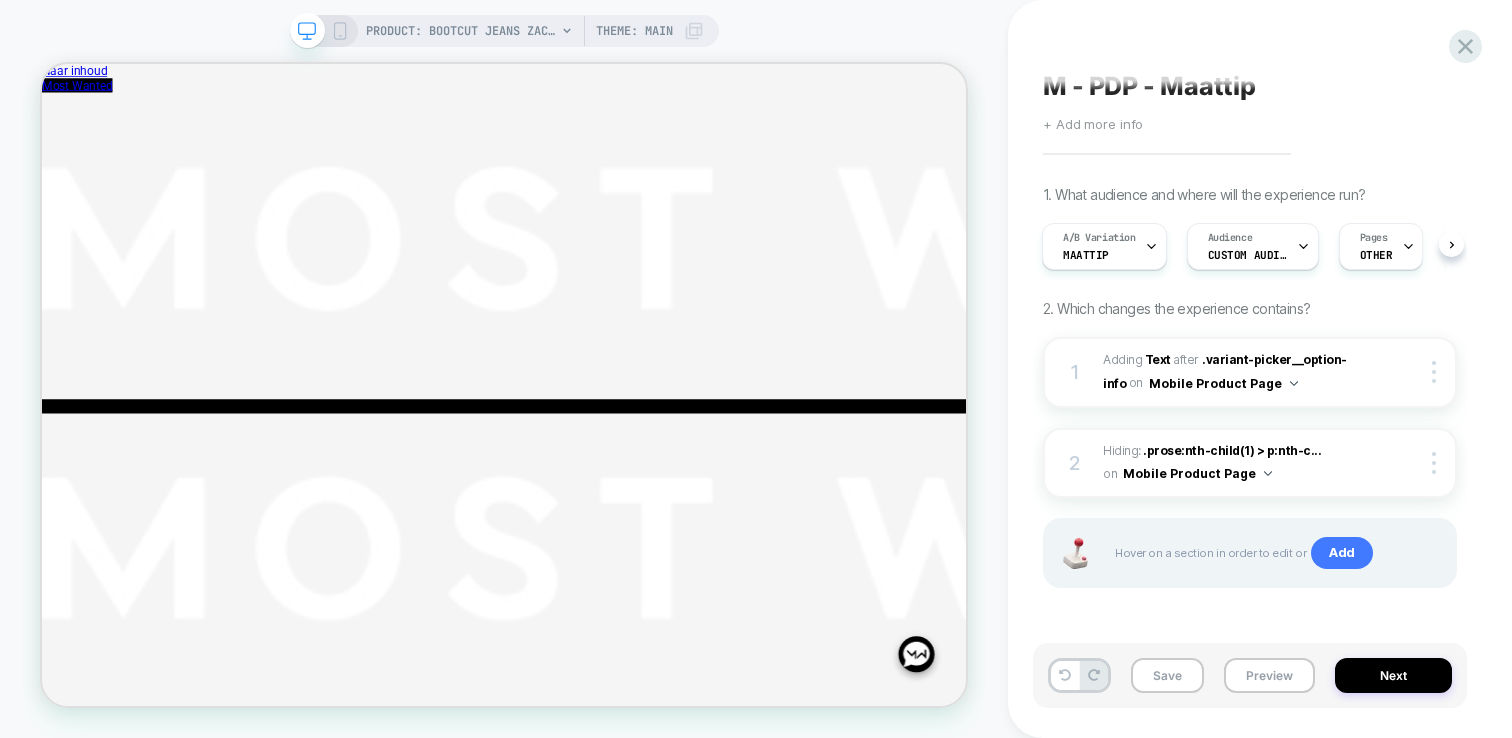 scroll, scrollTop: 9, scrollLeft: 0, axis: vertical 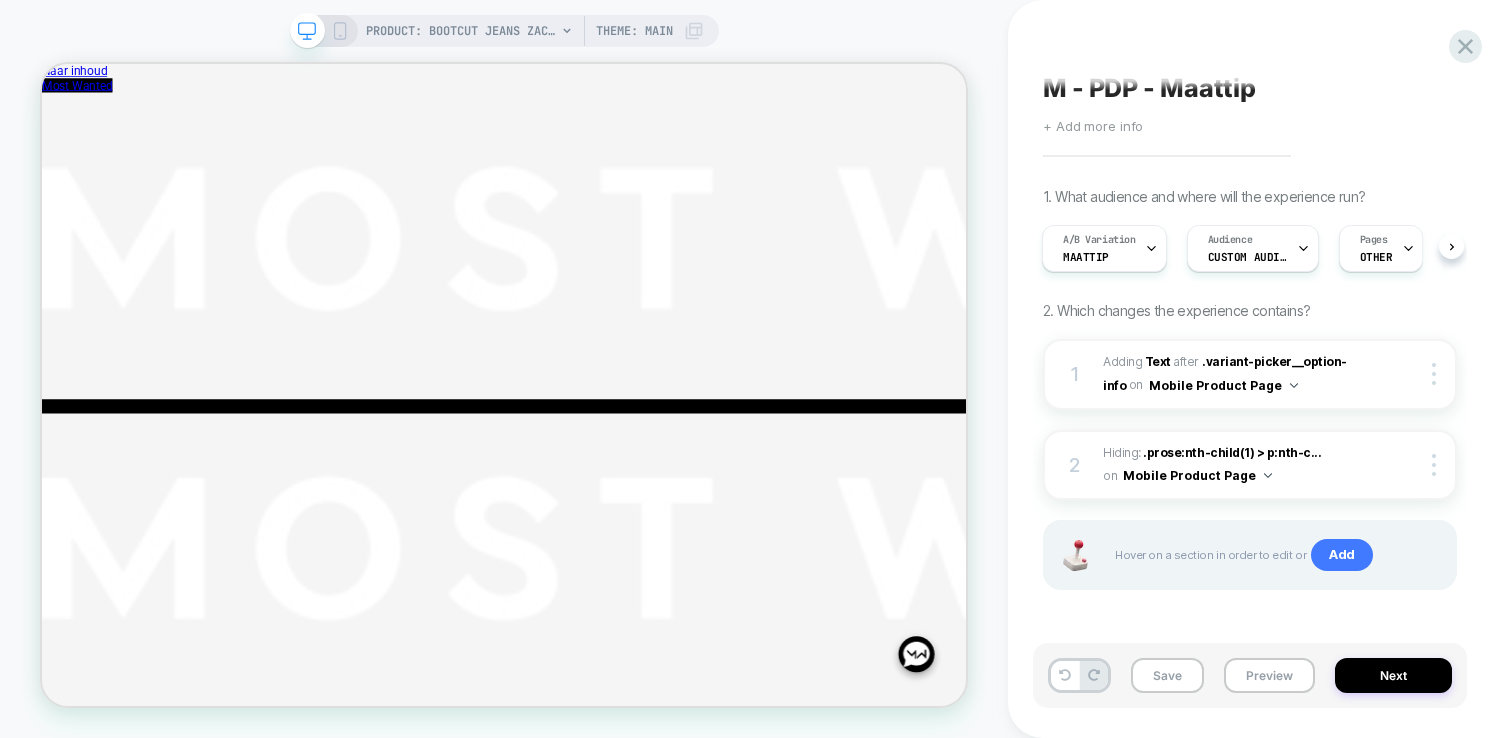 click on "PRODUCT: BOOTCUT JEANS ZACHT GRIJS Theme: MAIN" at bounding box center [504, 31] 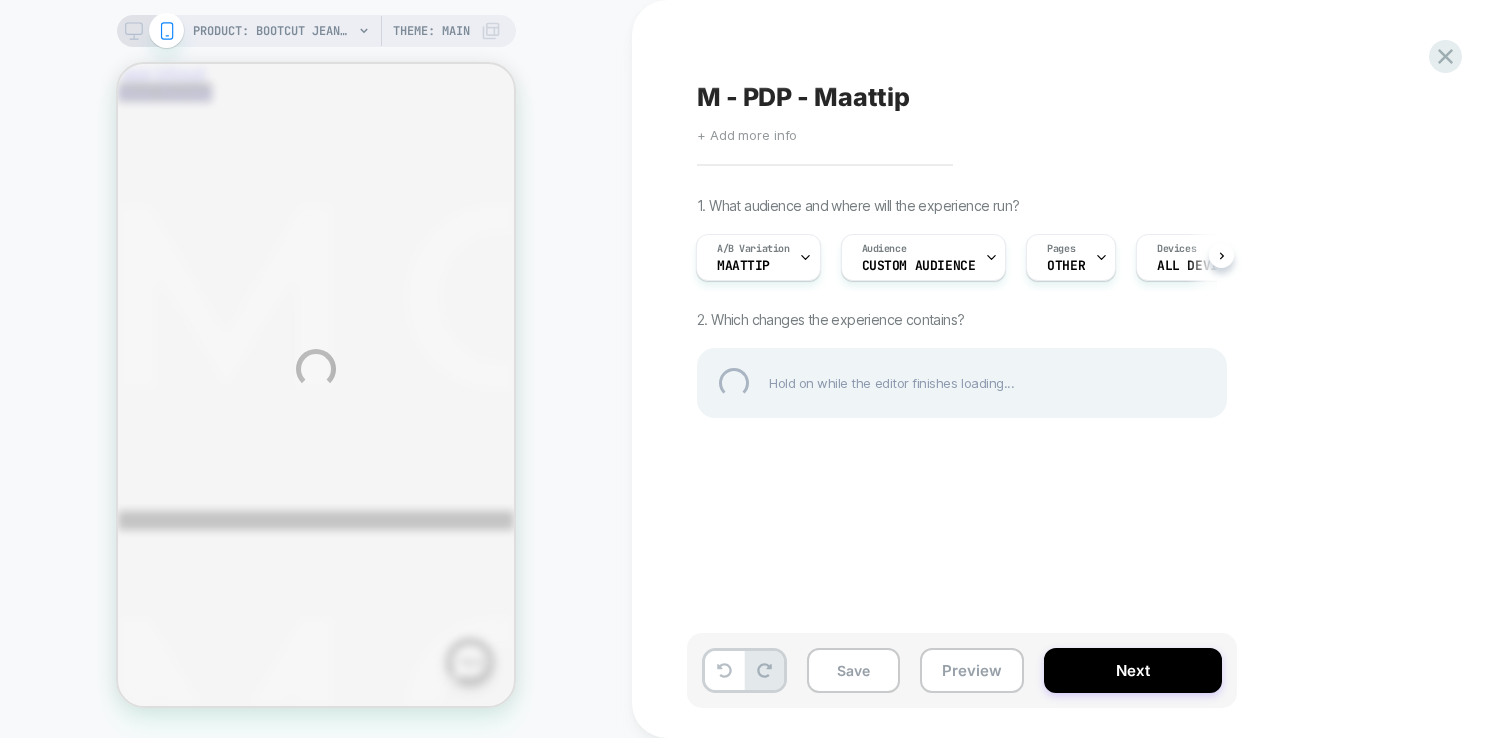 scroll, scrollTop: 0, scrollLeft: 0, axis: both 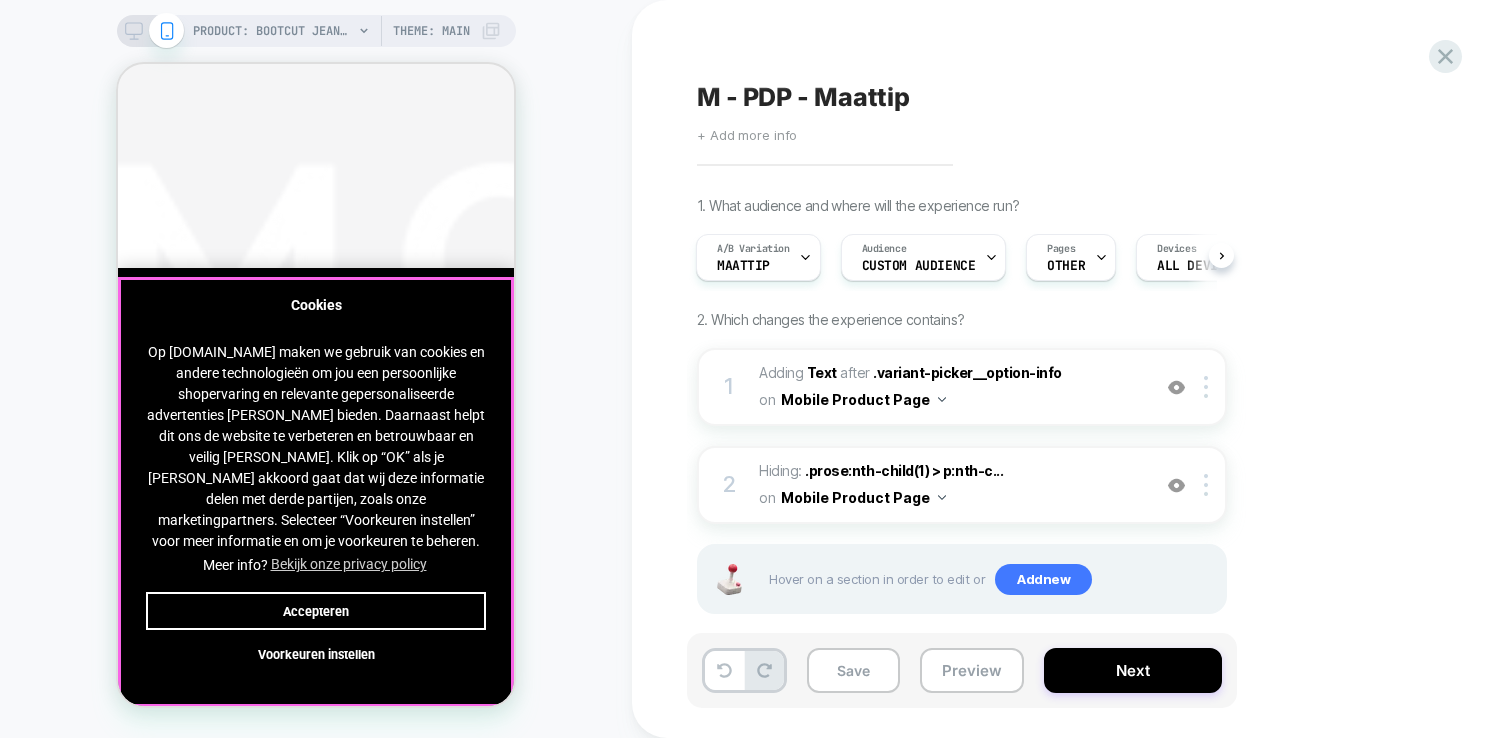 click on "Accepteren" at bounding box center (316, 611) 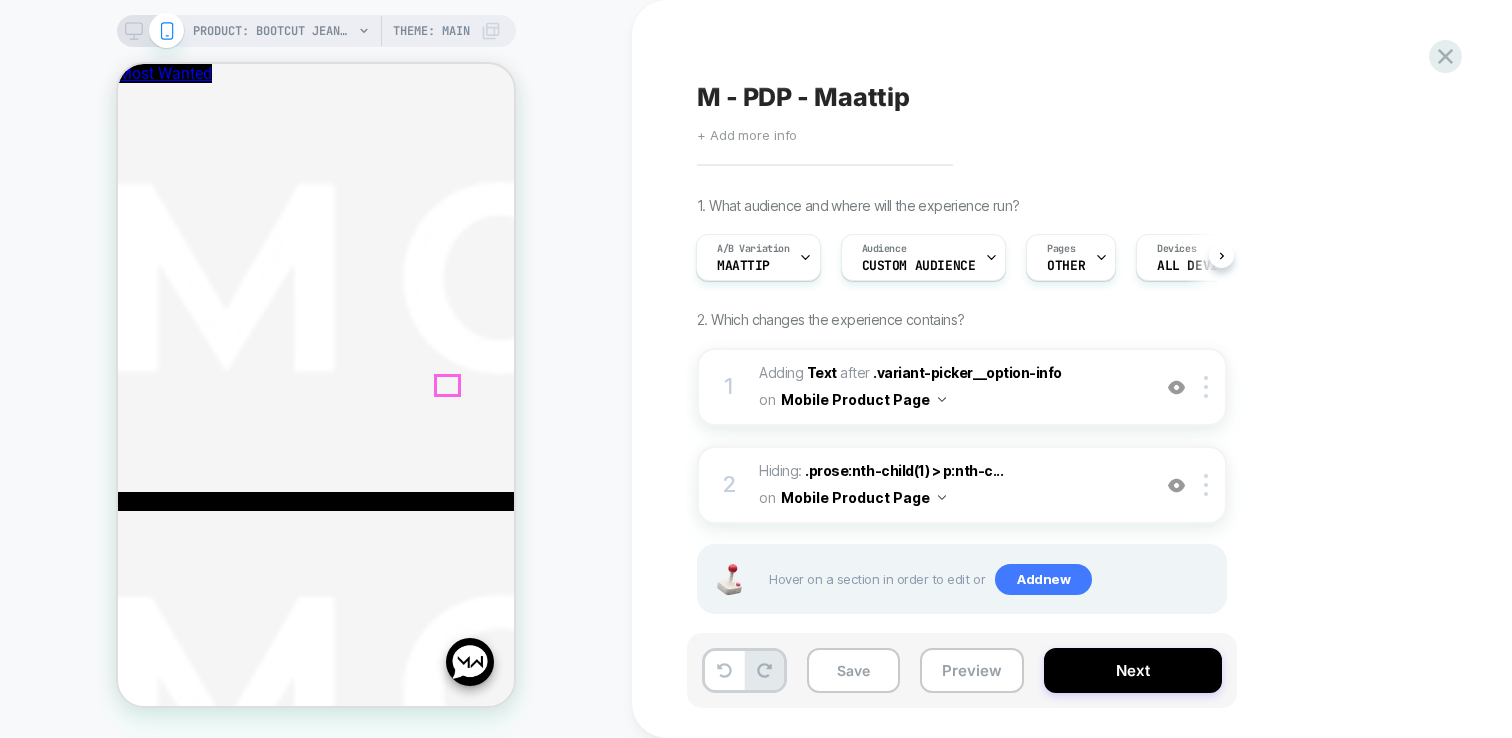 scroll, scrollTop: 687, scrollLeft: 0, axis: vertical 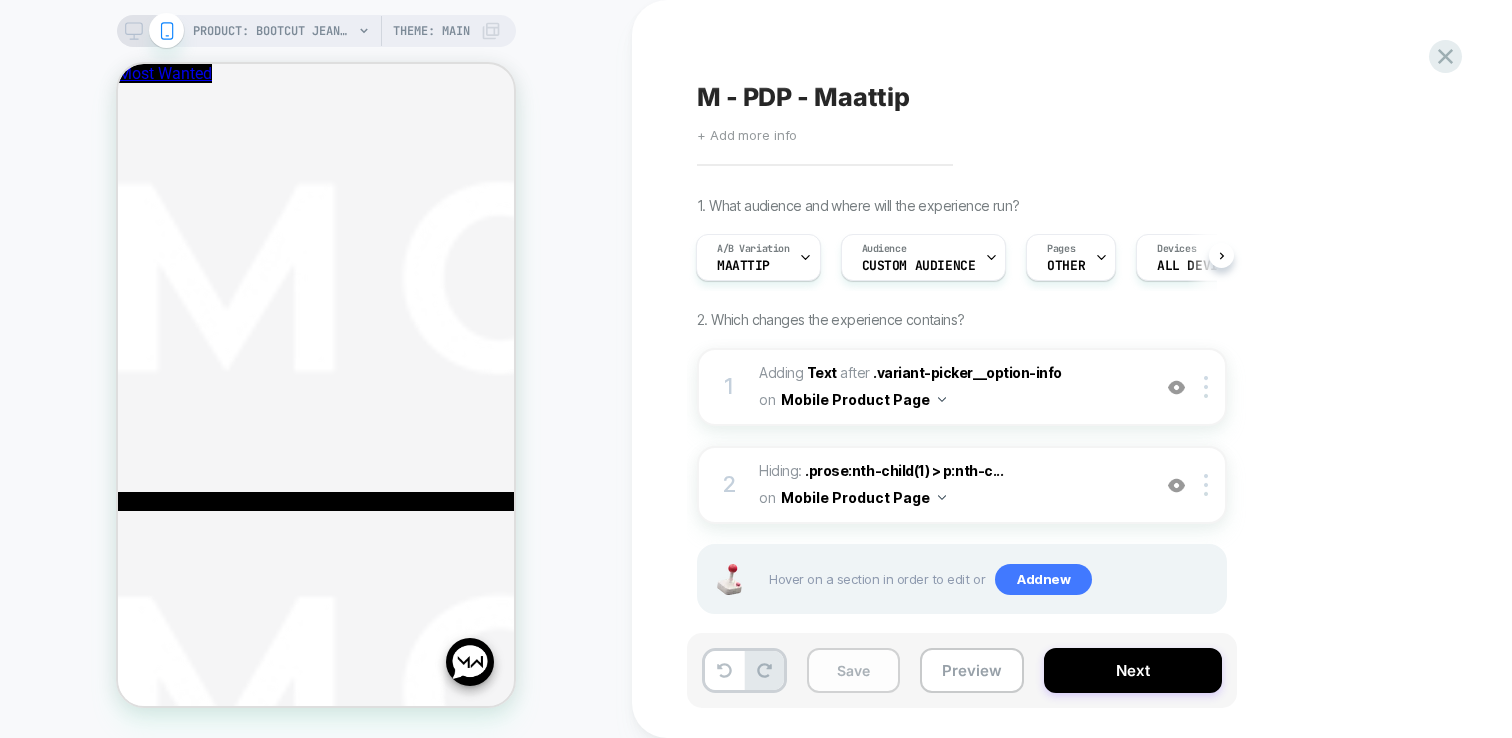 click on "Save" at bounding box center (853, 670) 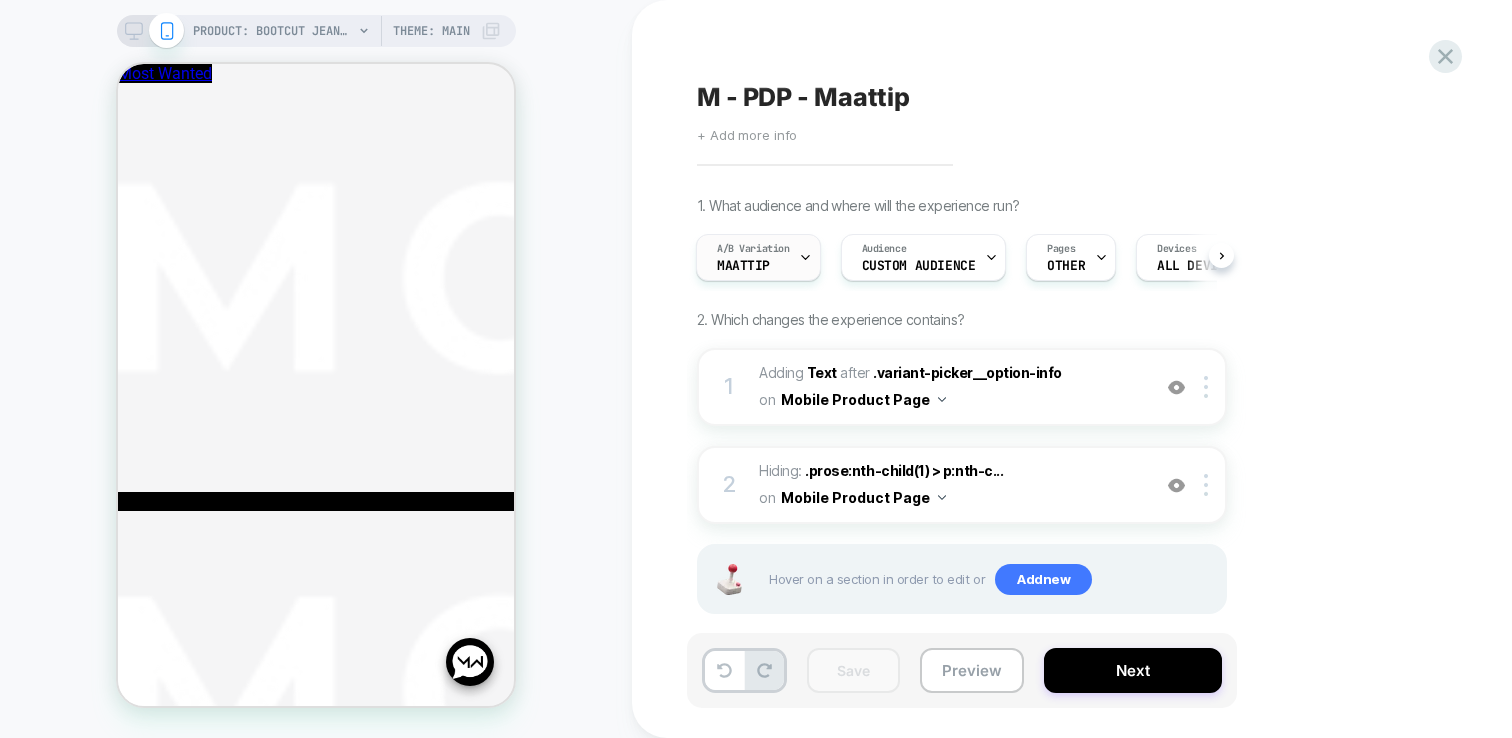 click at bounding box center [805, 257] 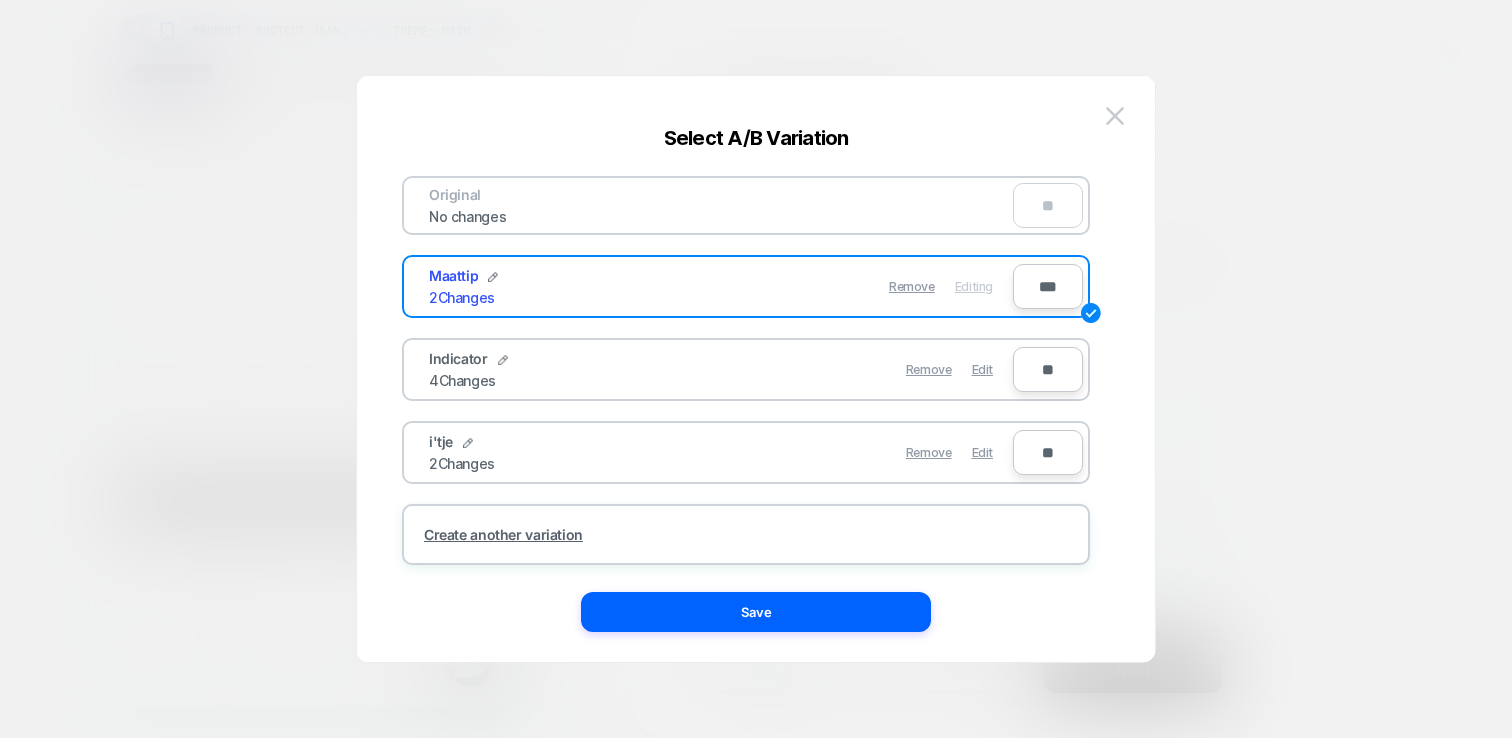 click on "***" at bounding box center (1048, 286) 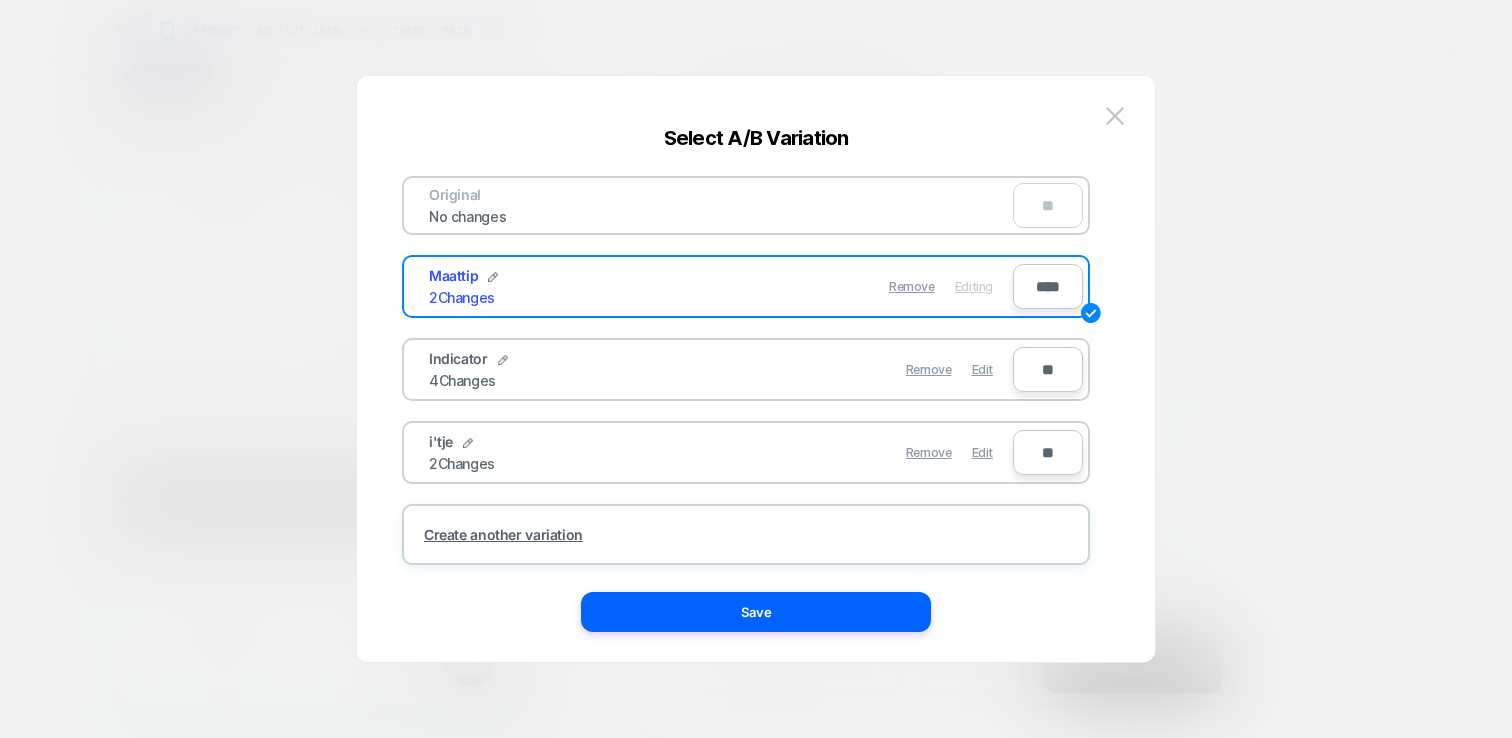 click on "****" at bounding box center [1048, 286] 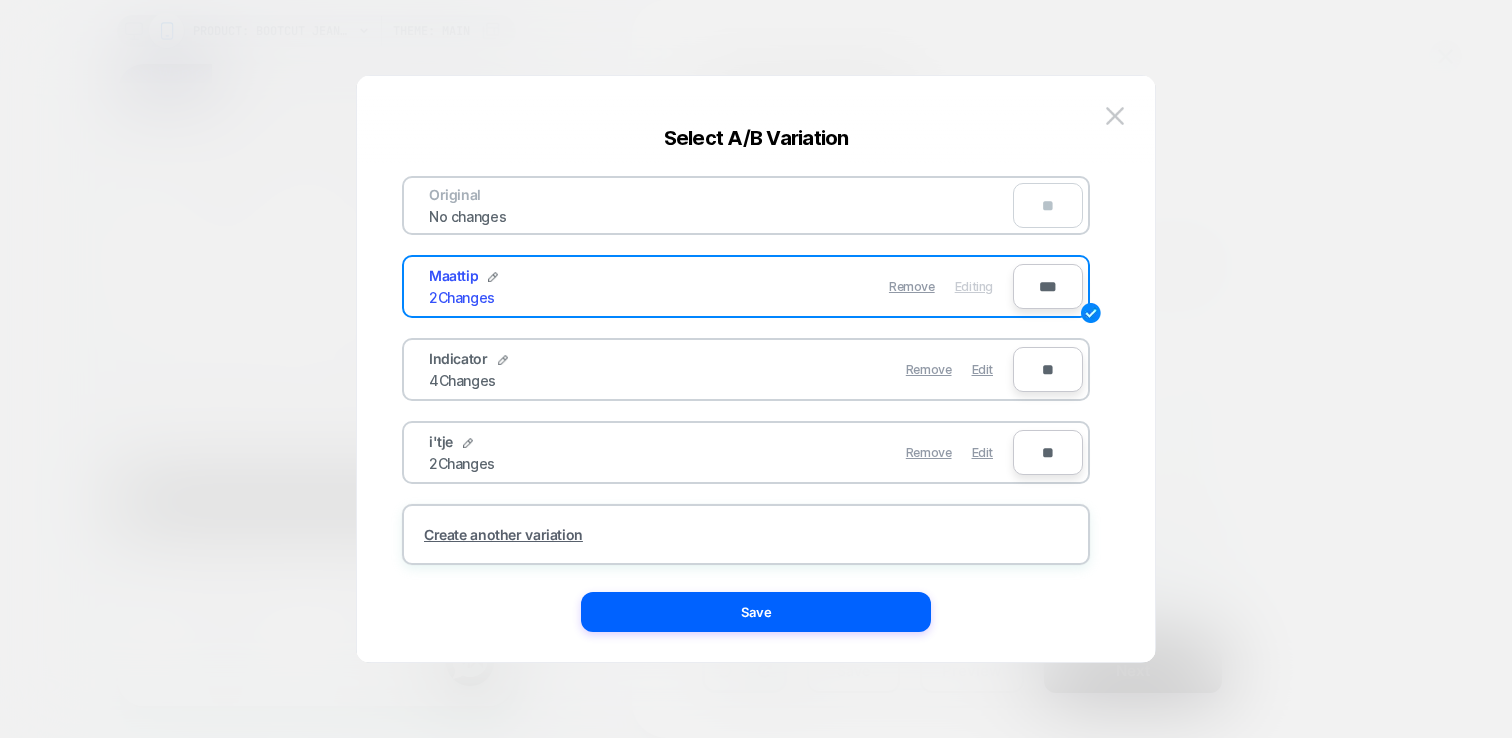 type on "***" 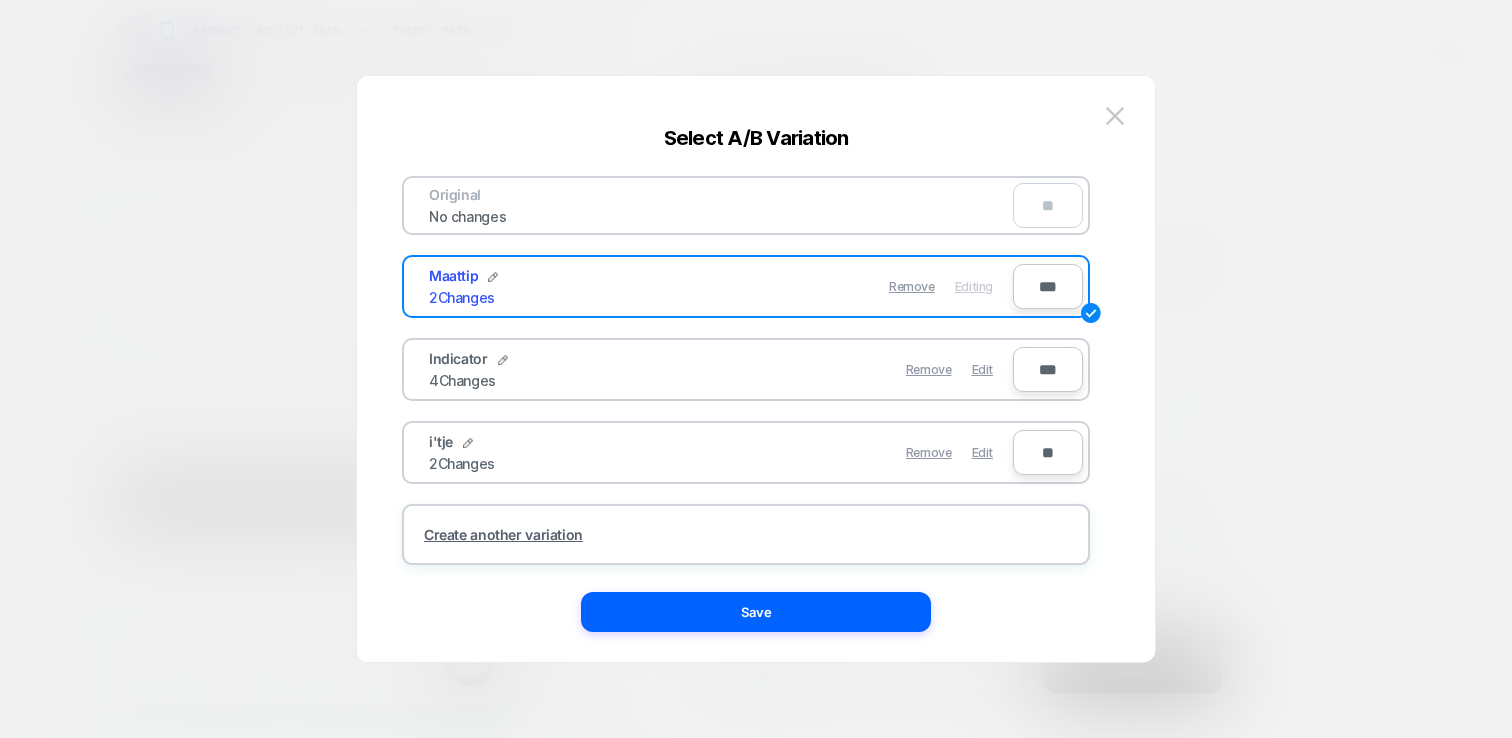 type on "***" 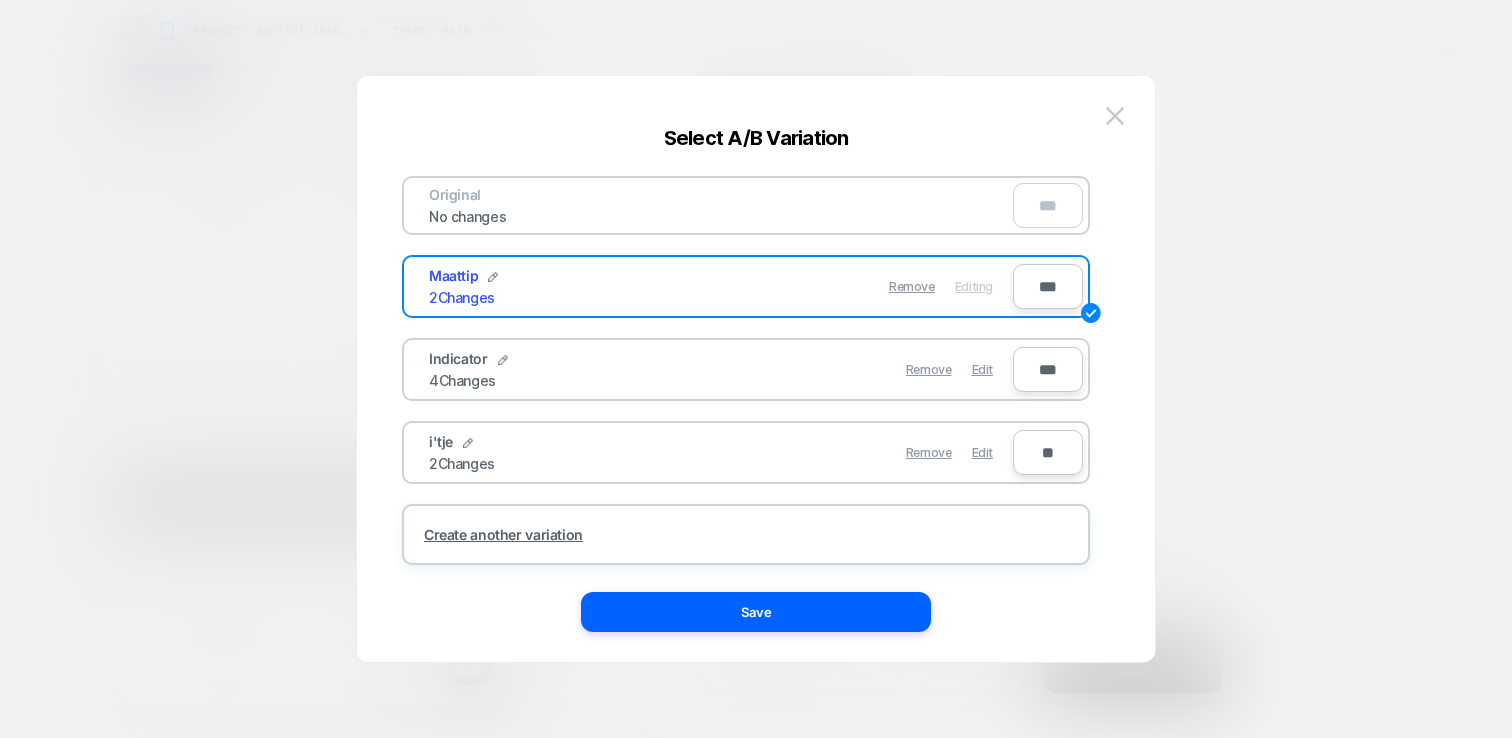 type on "***" 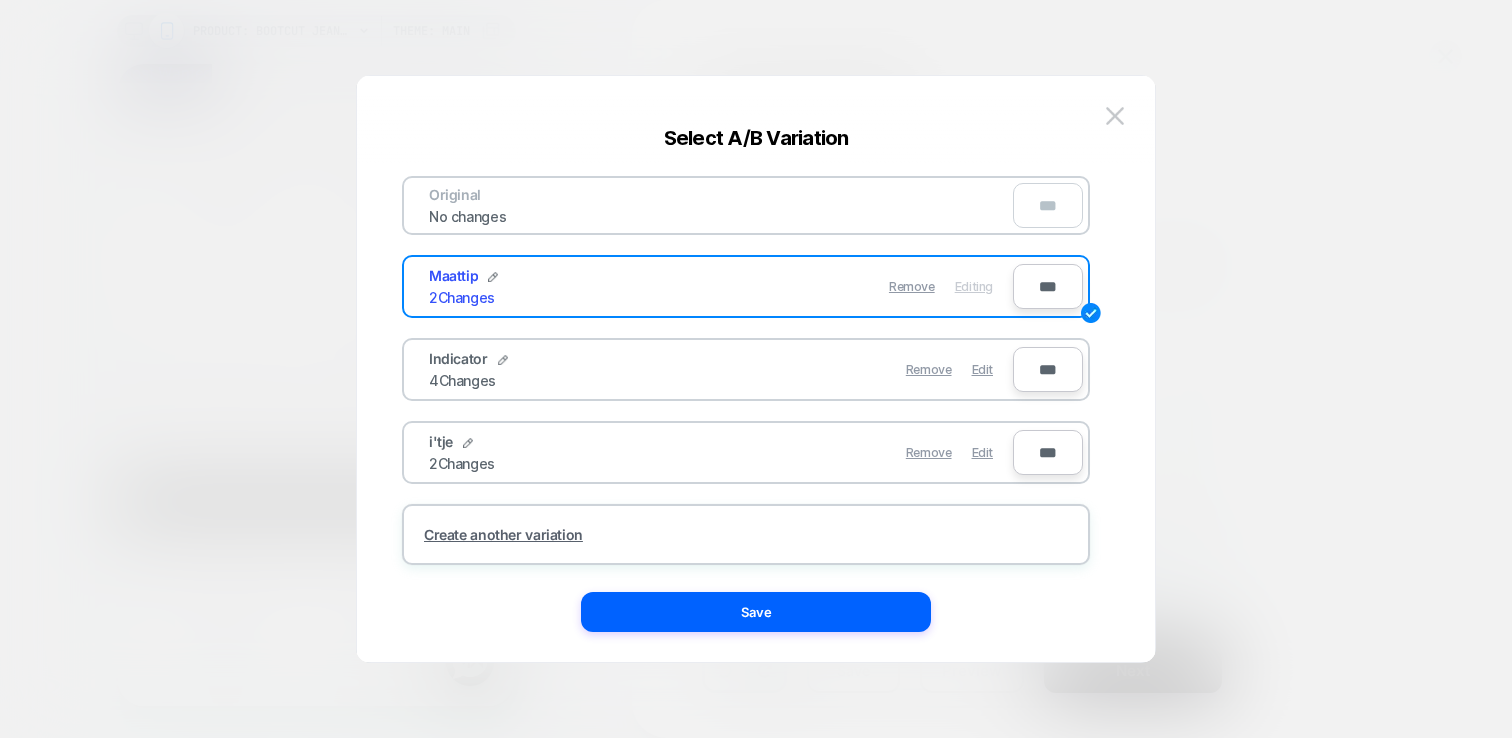 type on "***" 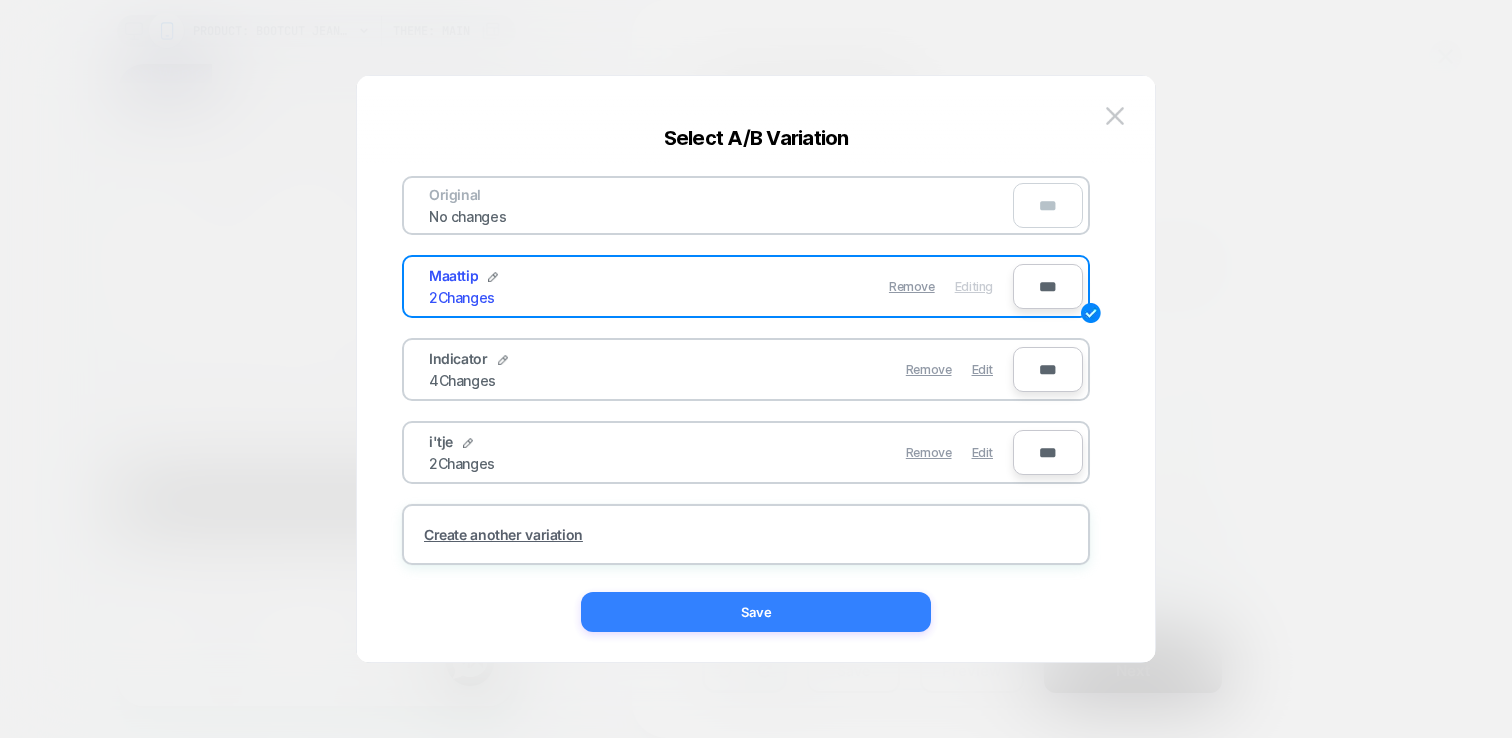 click on "Save" at bounding box center (756, 612) 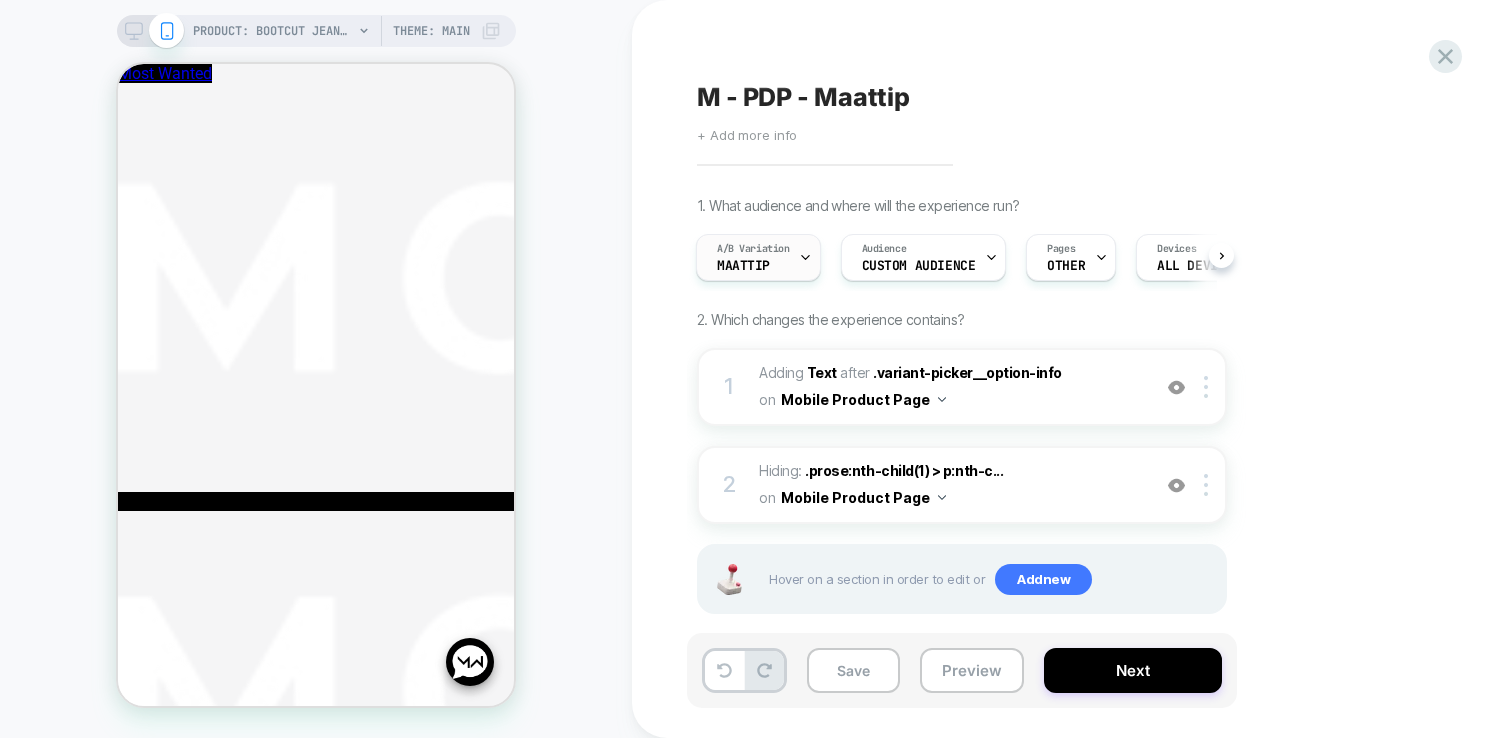 click on "A/B Variation" at bounding box center (753, 249) 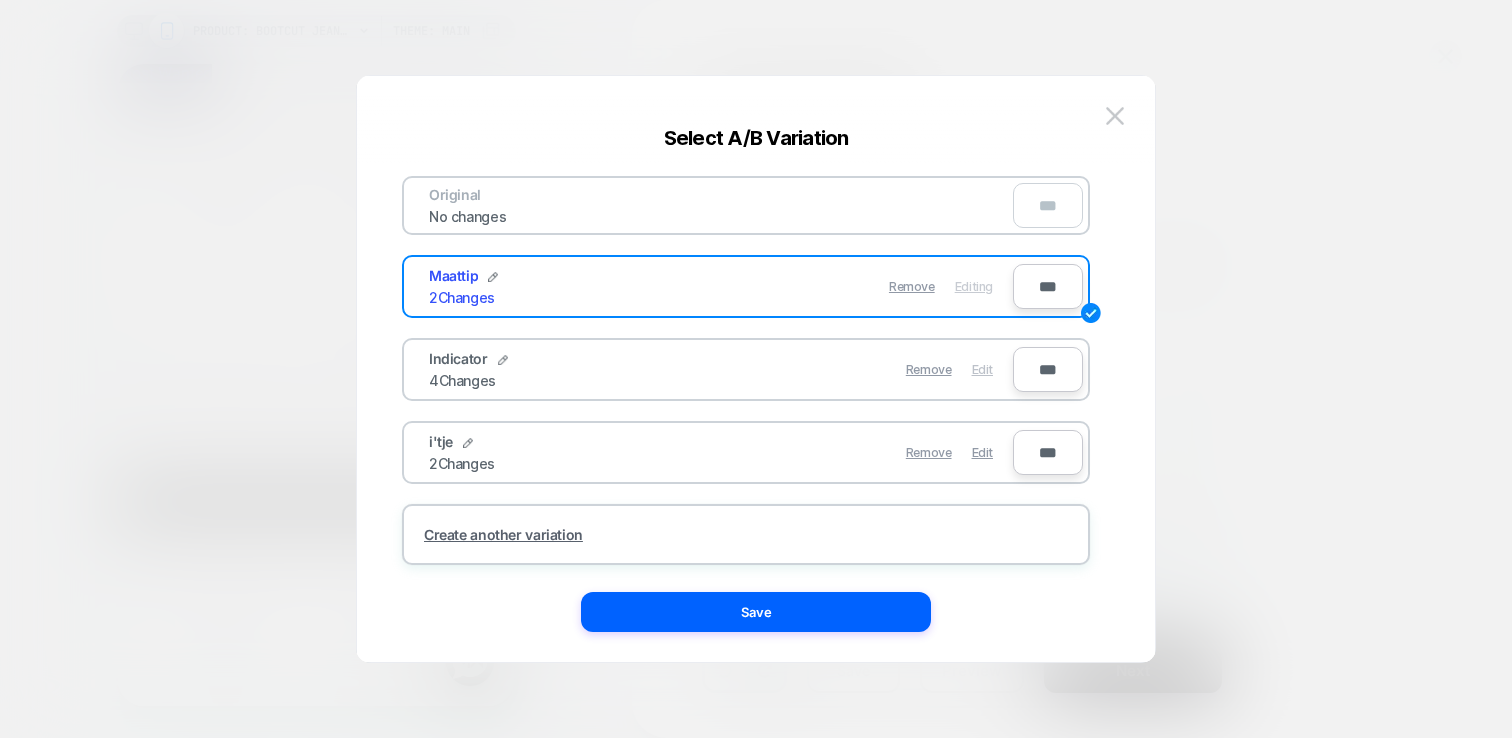 click on "Edit" at bounding box center (982, 369) 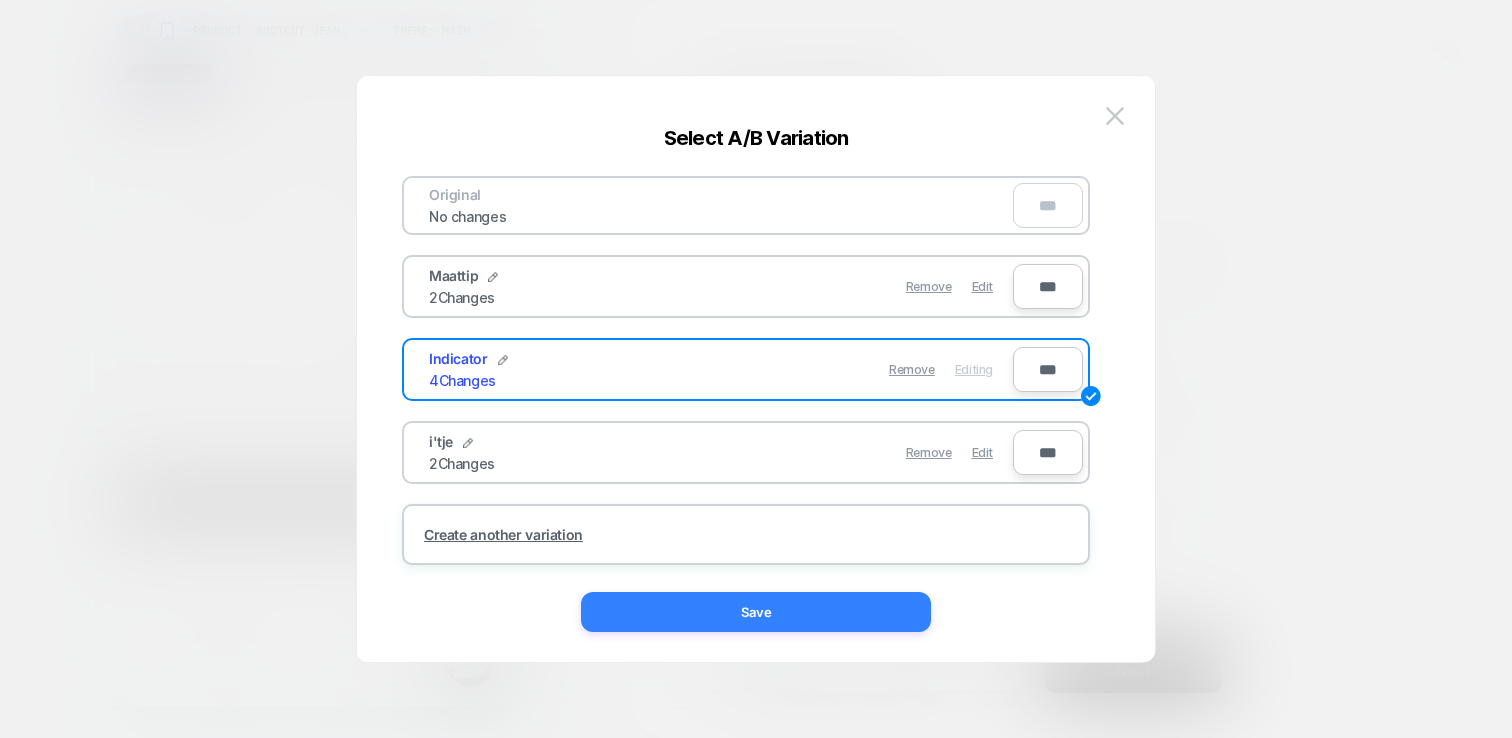 click on "Save" at bounding box center (756, 612) 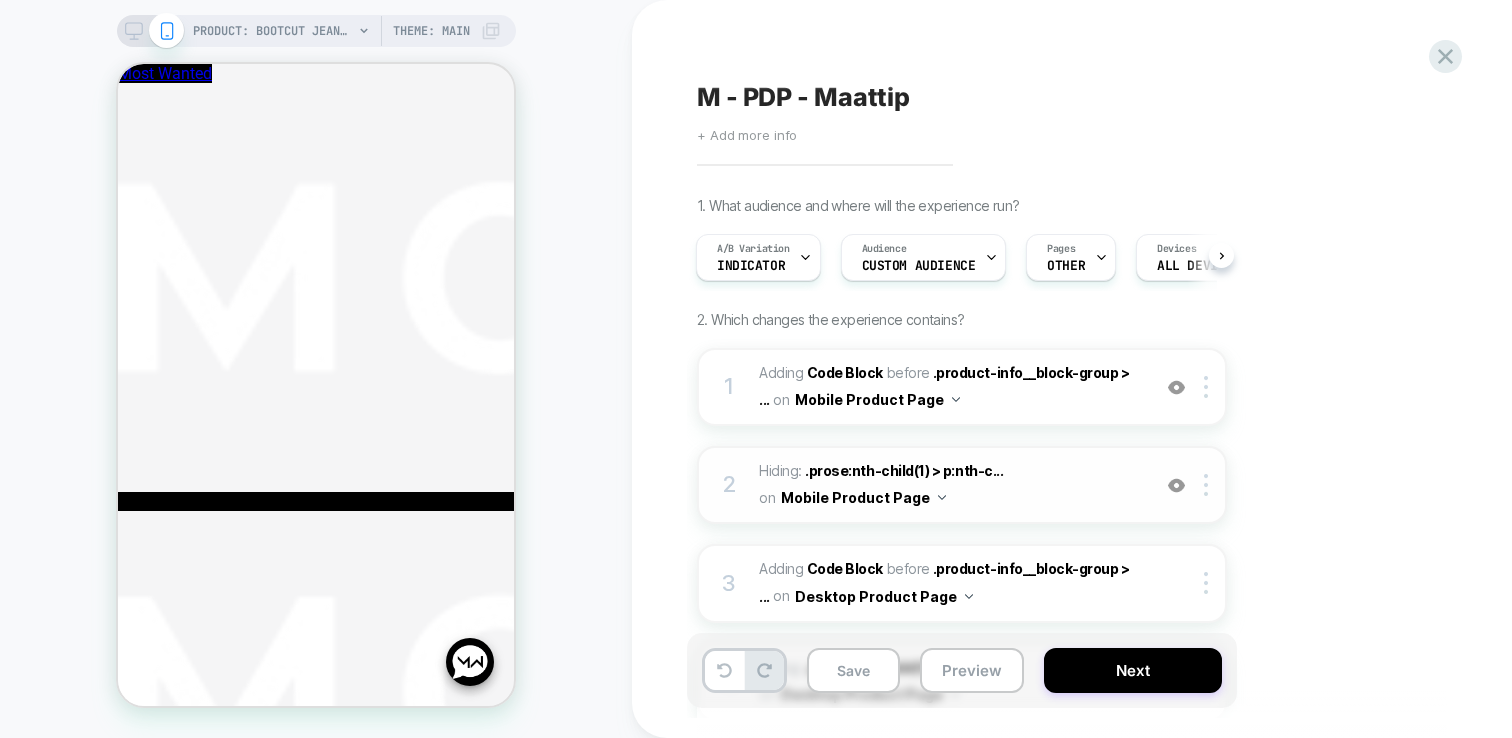 scroll, scrollTop: 222, scrollLeft: 0, axis: vertical 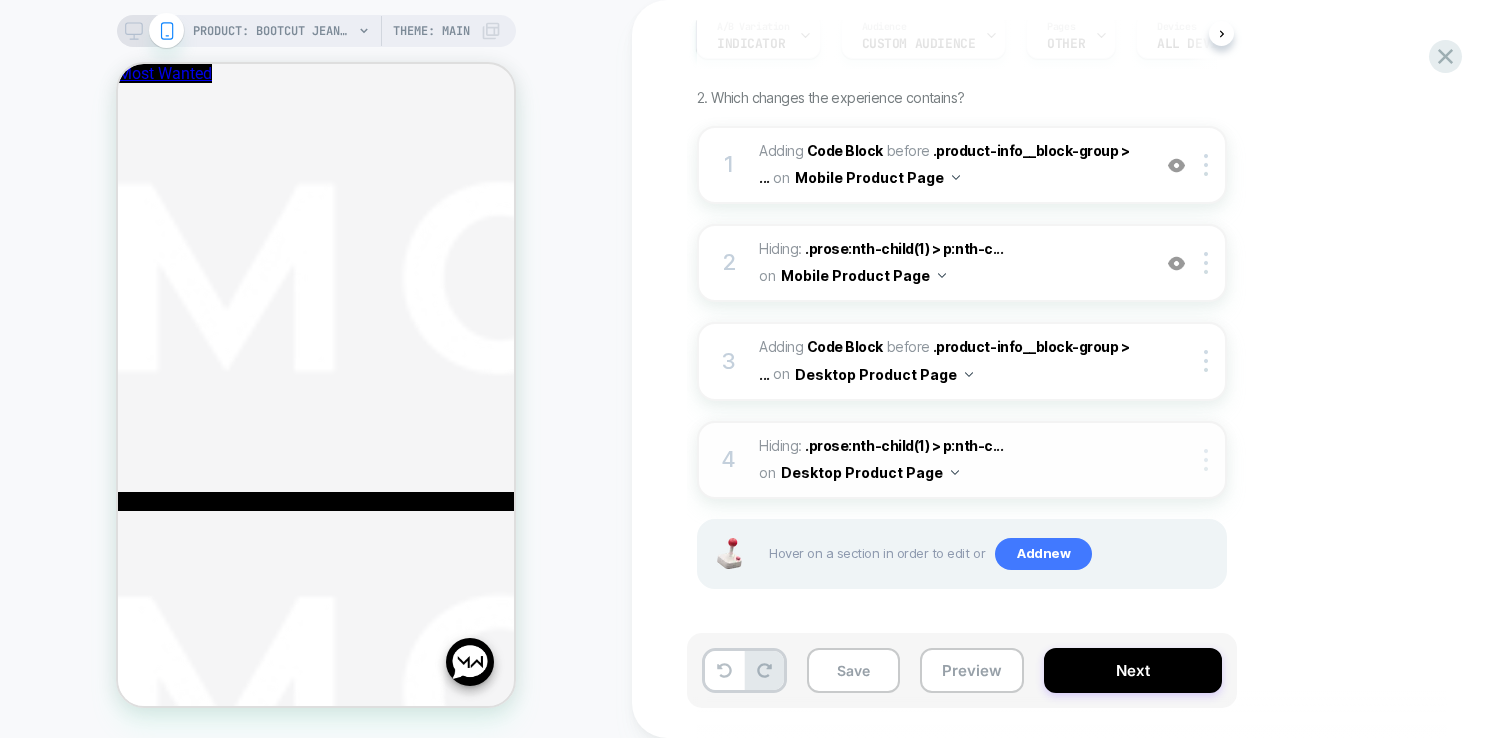 click at bounding box center (1209, 460) 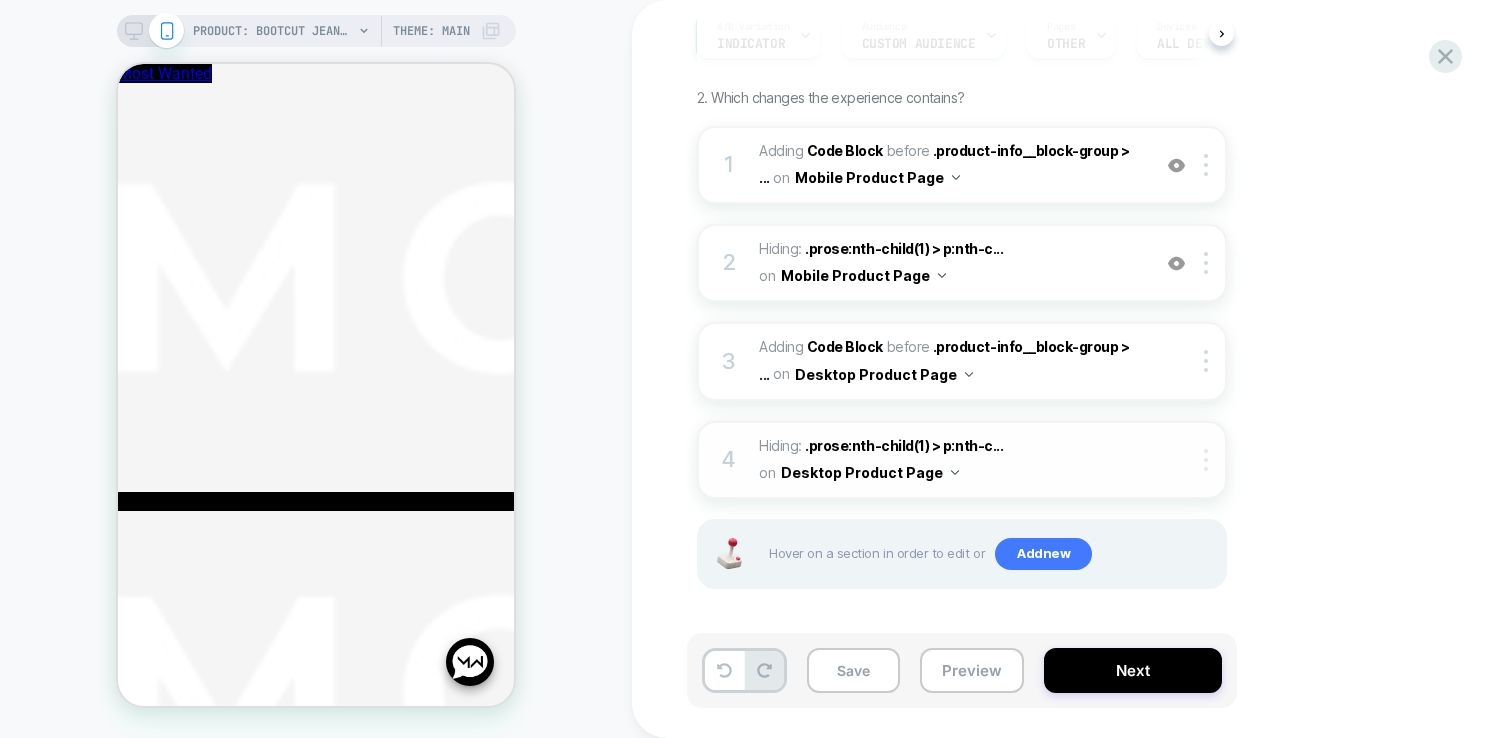 click at bounding box center (1209, 460) 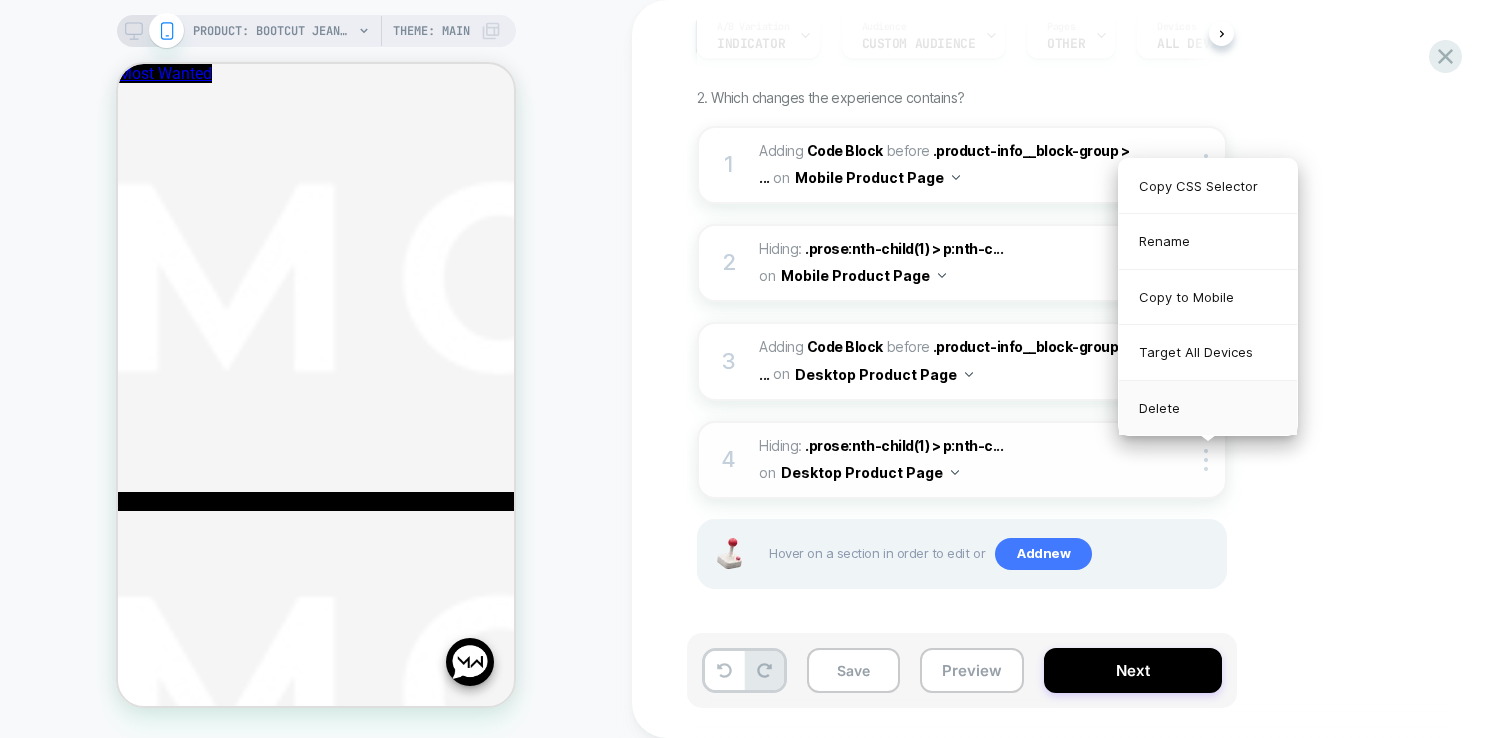 click on "Delete" at bounding box center (1208, 408) 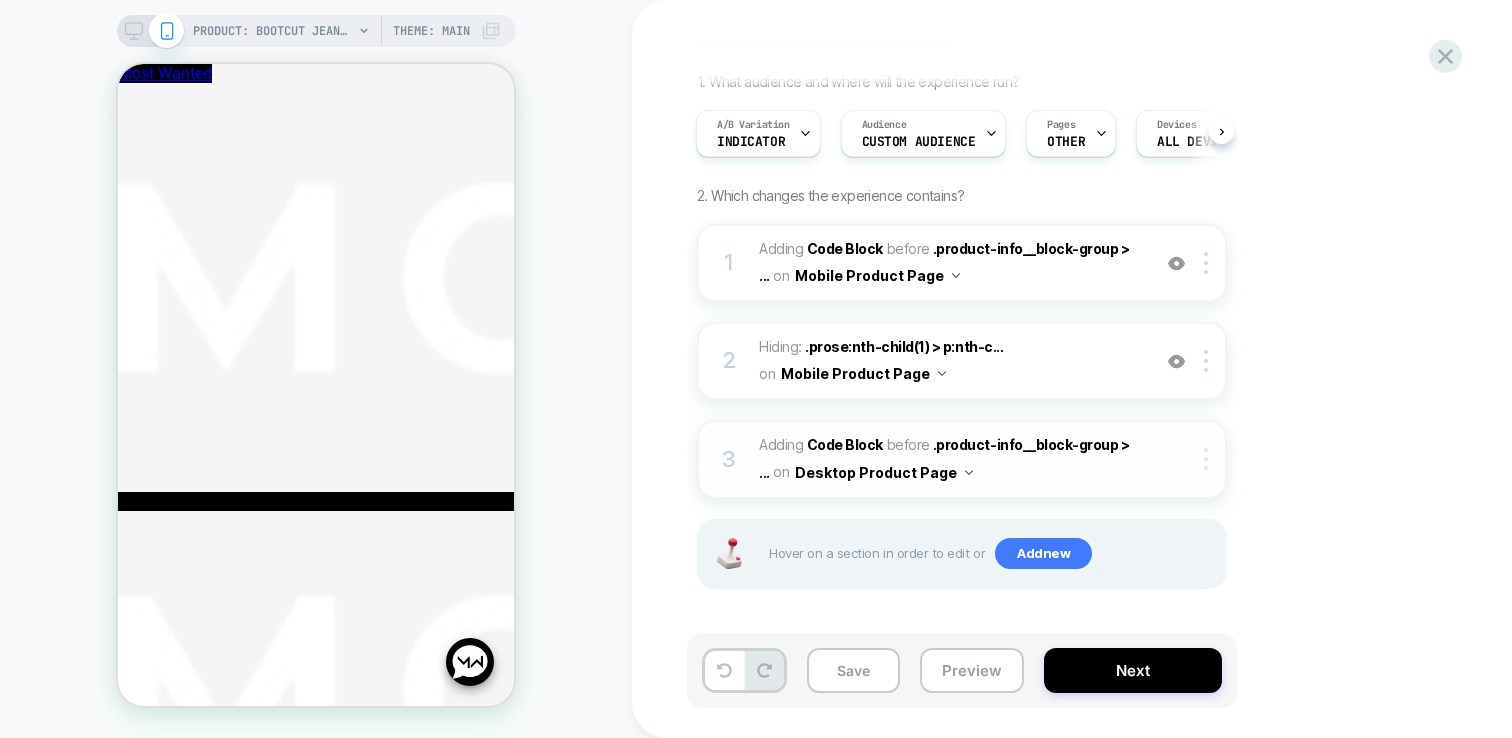 click at bounding box center (1206, 459) 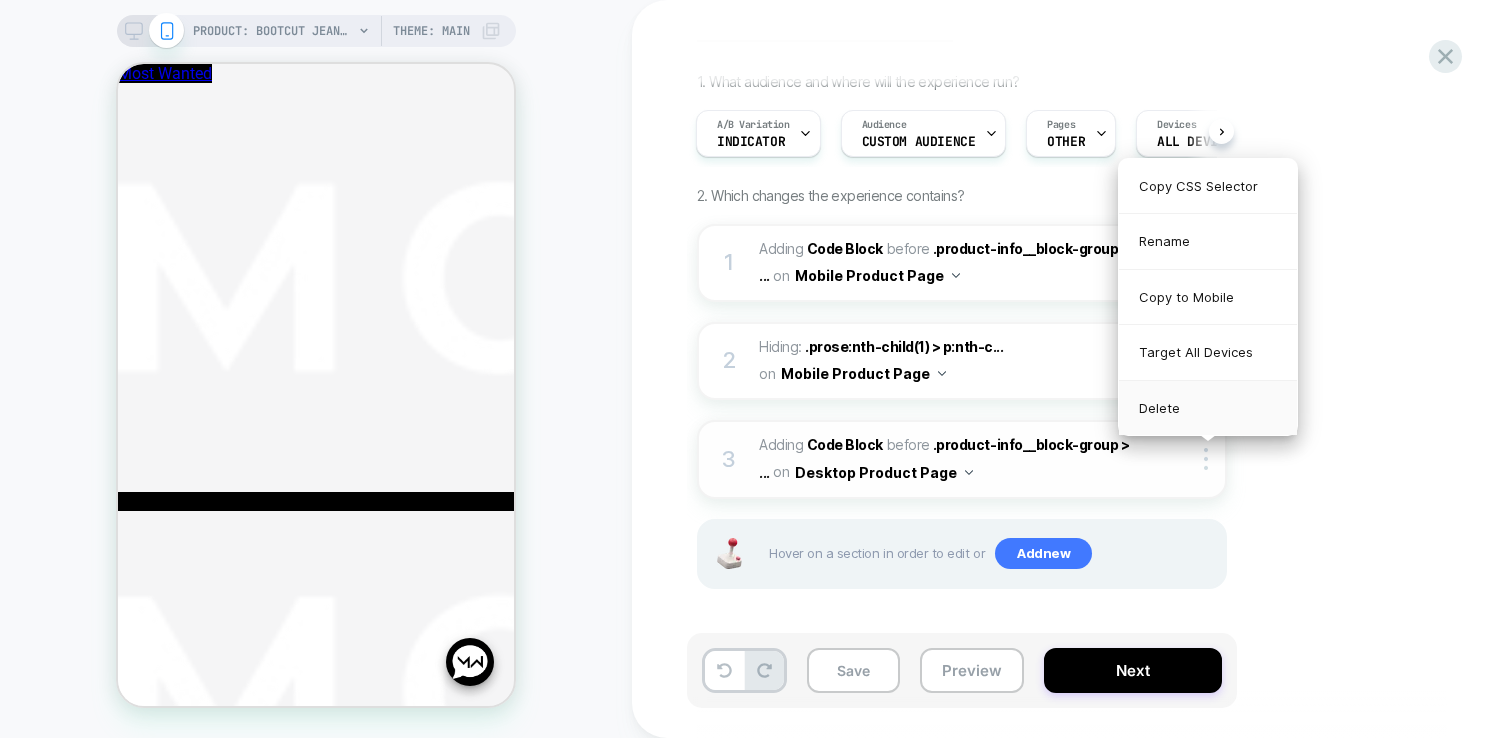 click on "Delete" at bounding box center (1208, 408) 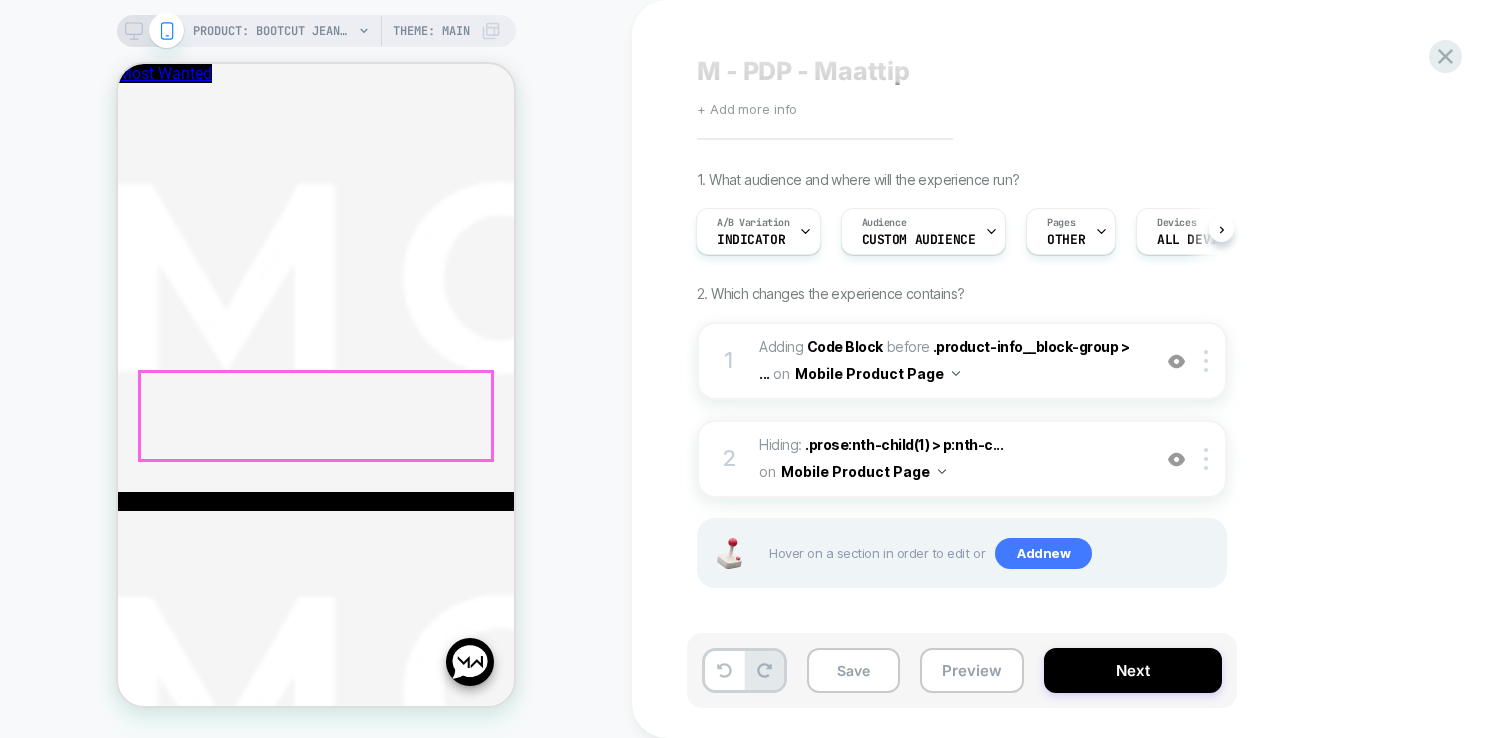scroll, scrollTop: 1279, scrollLeft: 0, axis: vertical 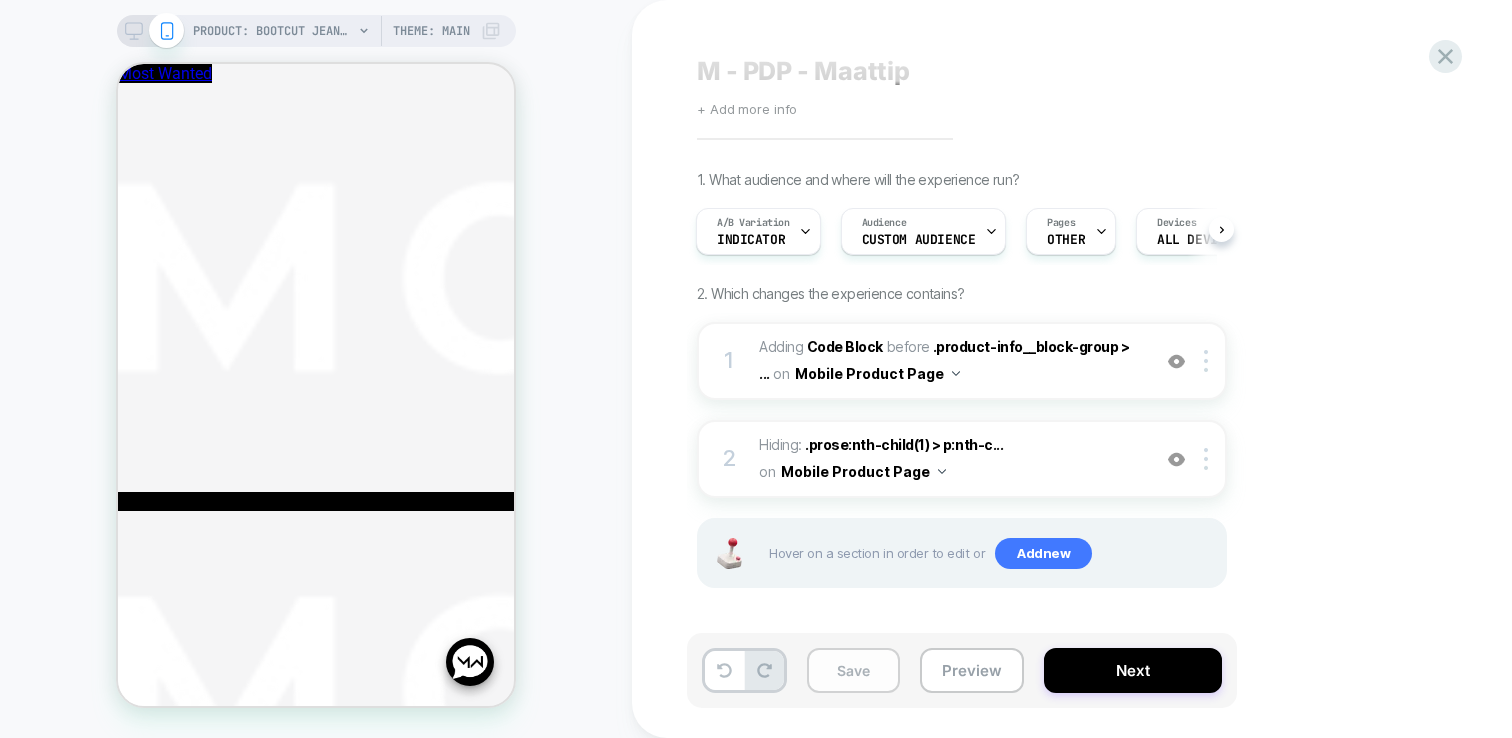 click on "Save" at bounding box center [853, 670] 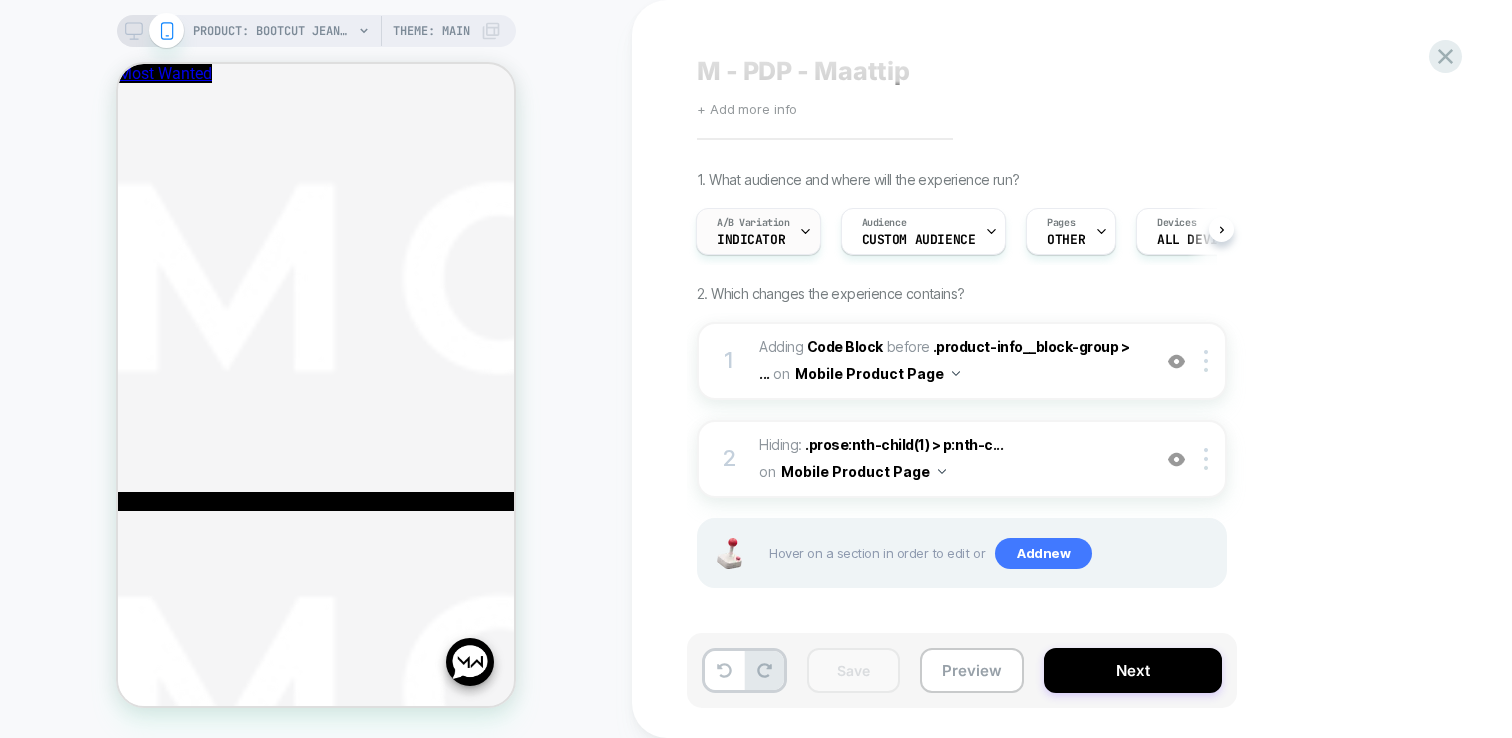 click 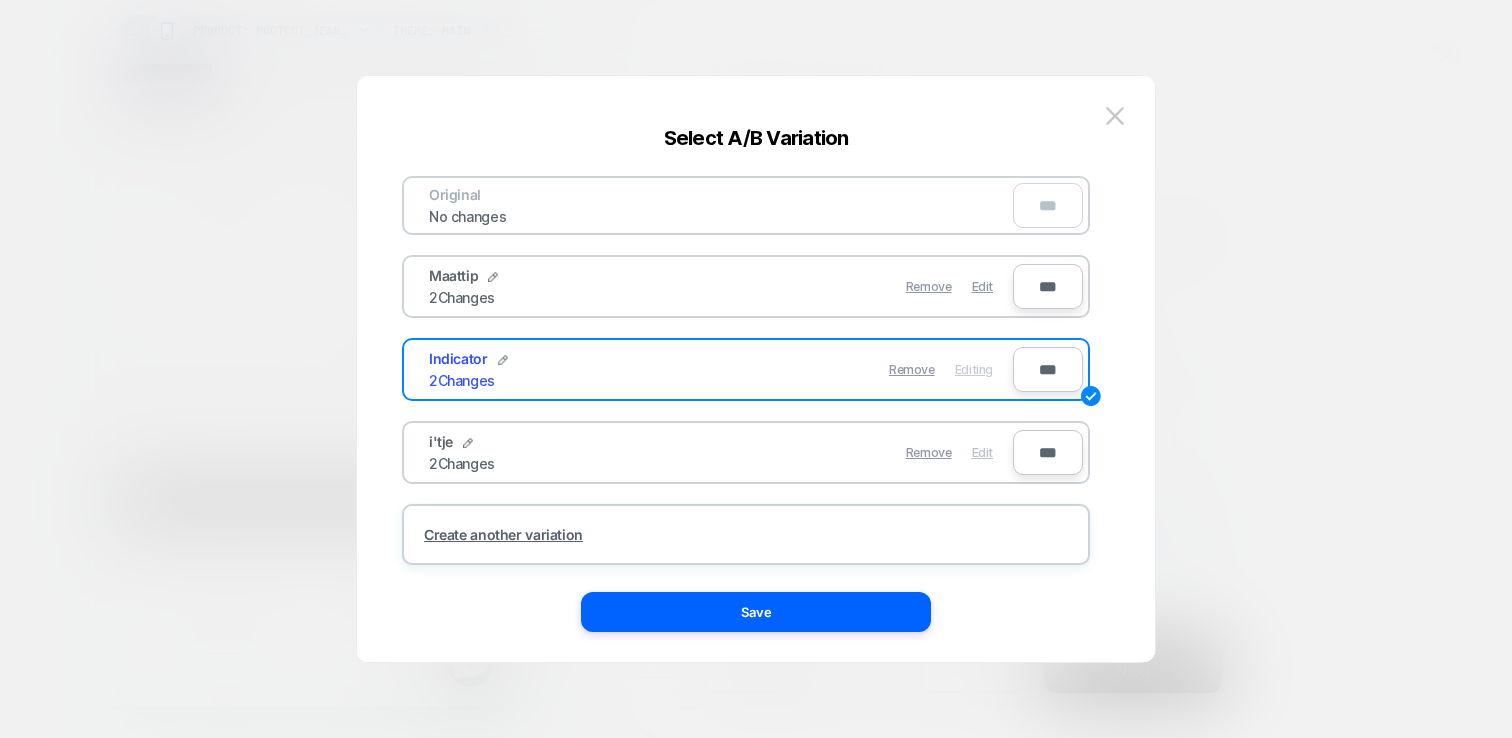click on "Edit" at bounding box center (982, 452) 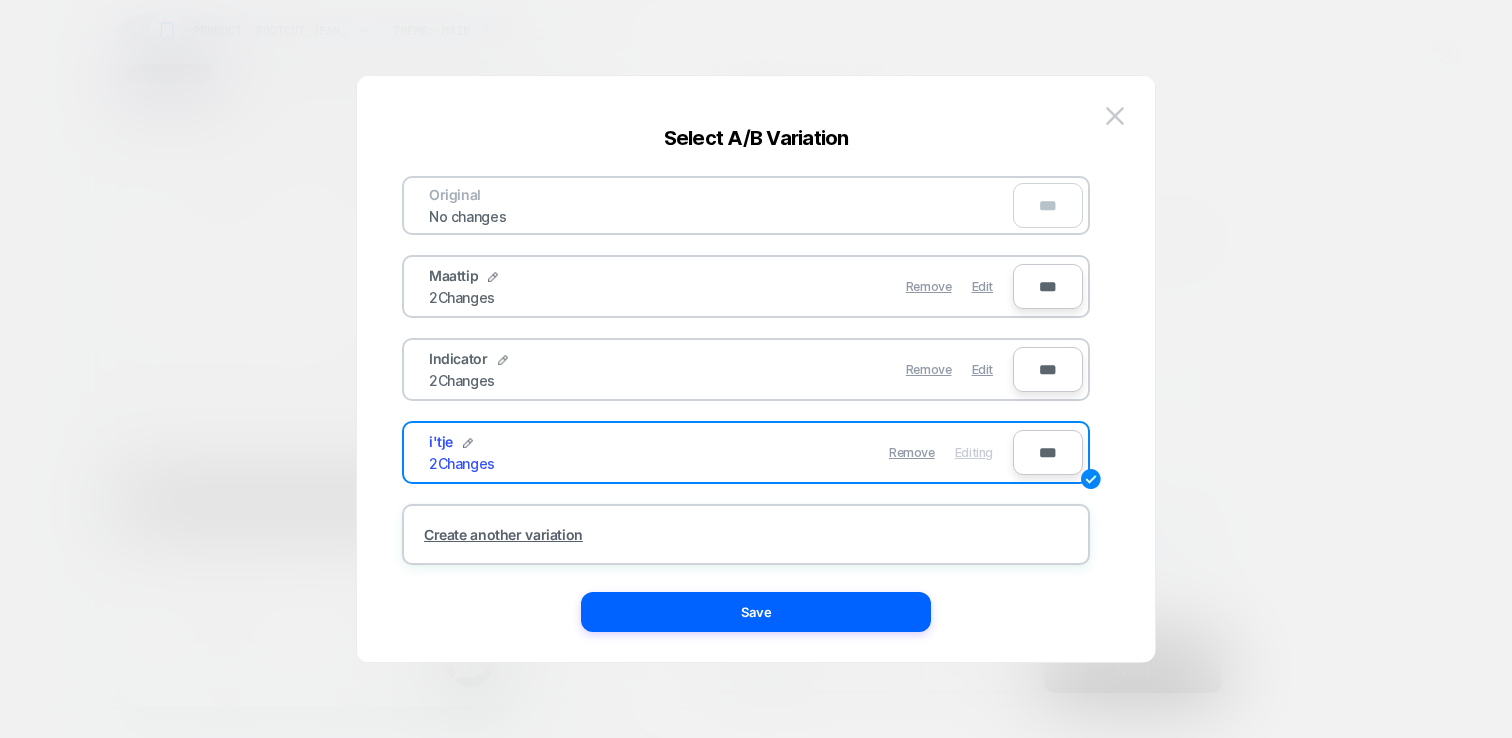 click on "Save" at bounding box center [756, 612] 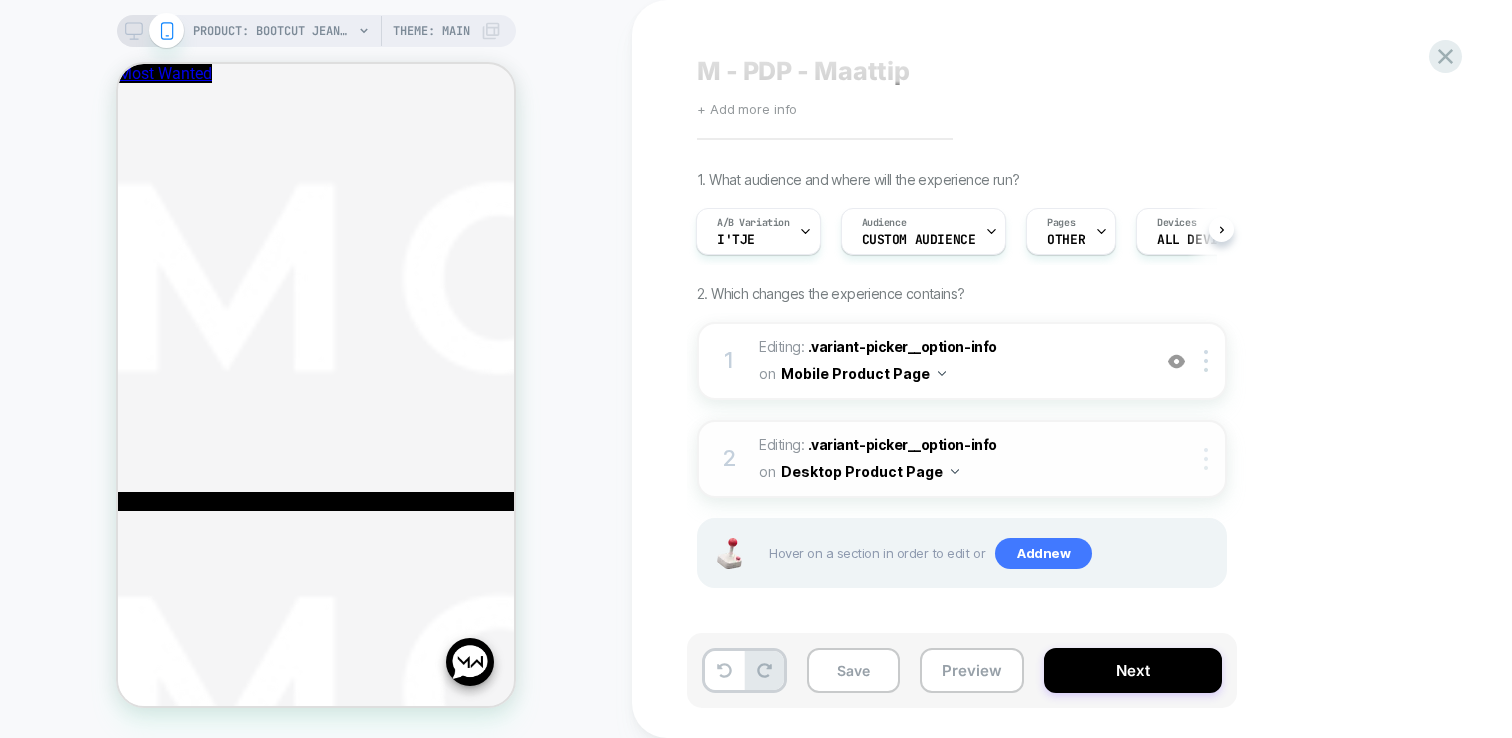 click at bounding box center (1206, 459) 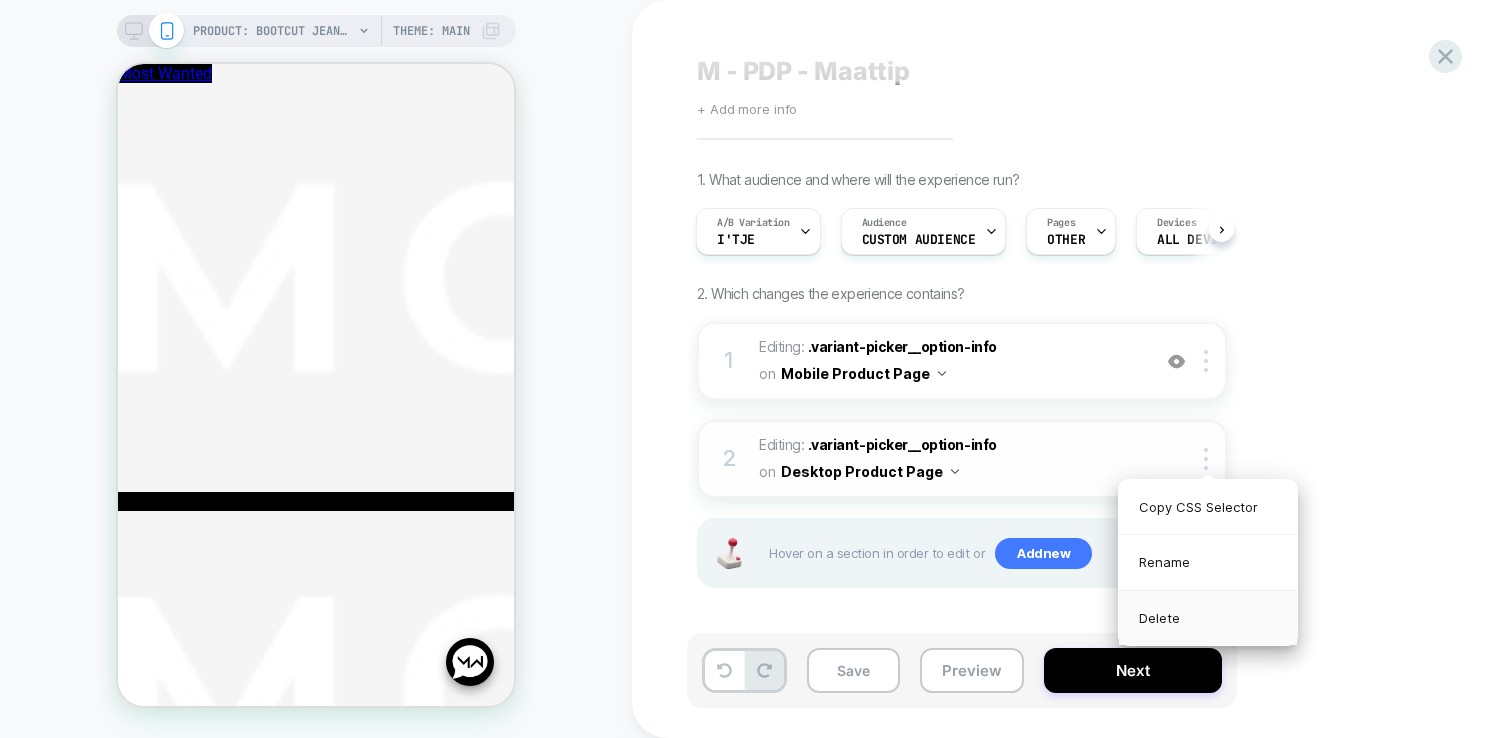 click on "Delete" at bounding box center (1208, 618) 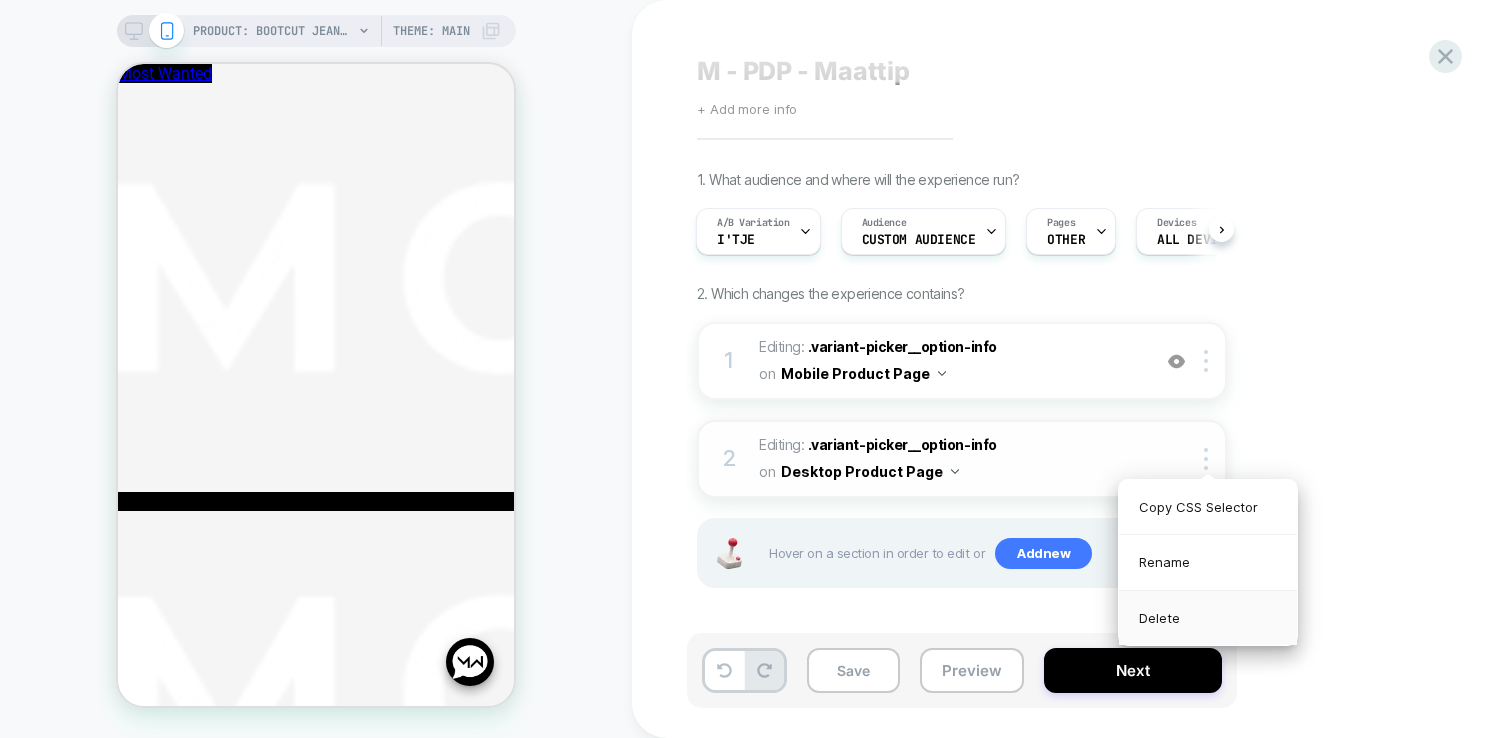 scroll, scrollTop: 0, scrollLeft: 0, axis: both 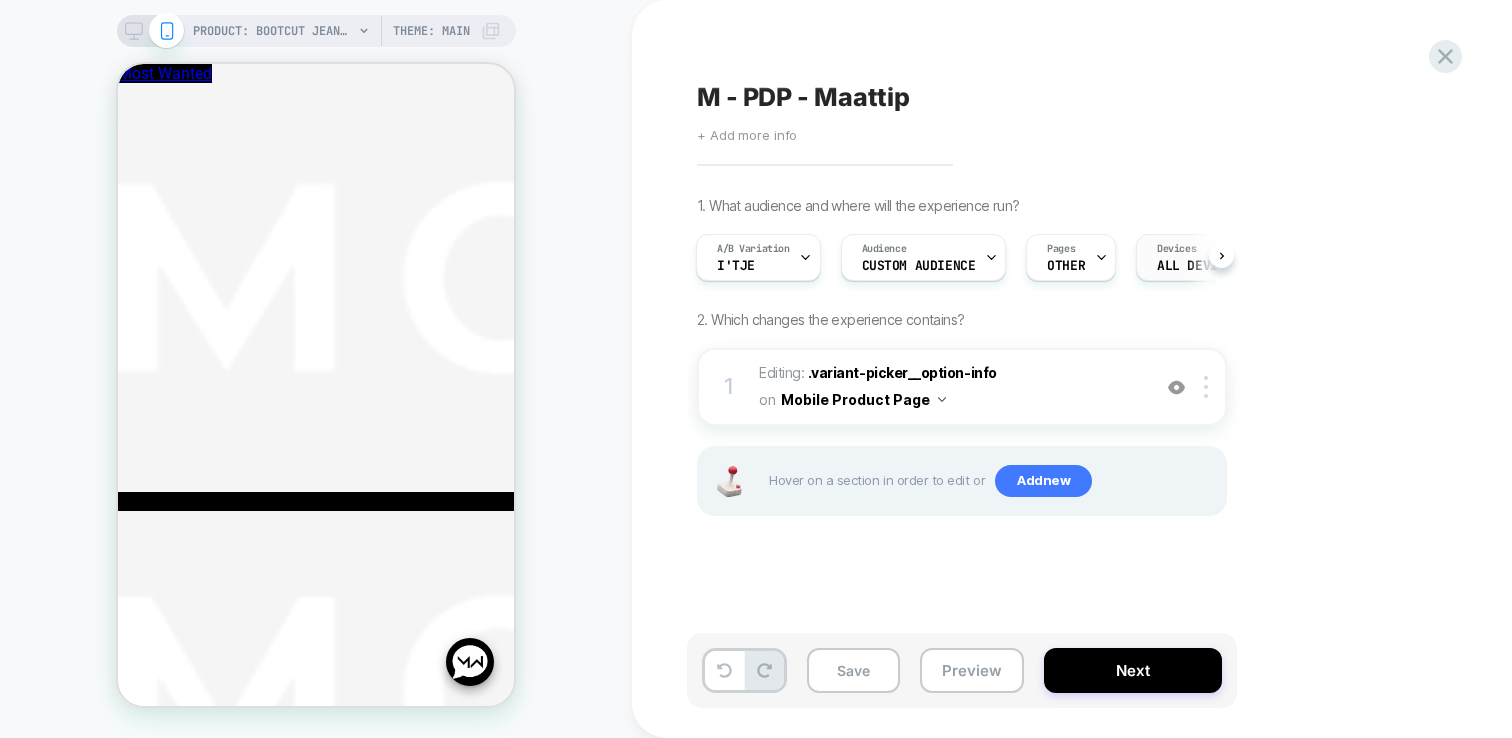 click on "ALL DEVICES" at bounding box center [1198, 266] 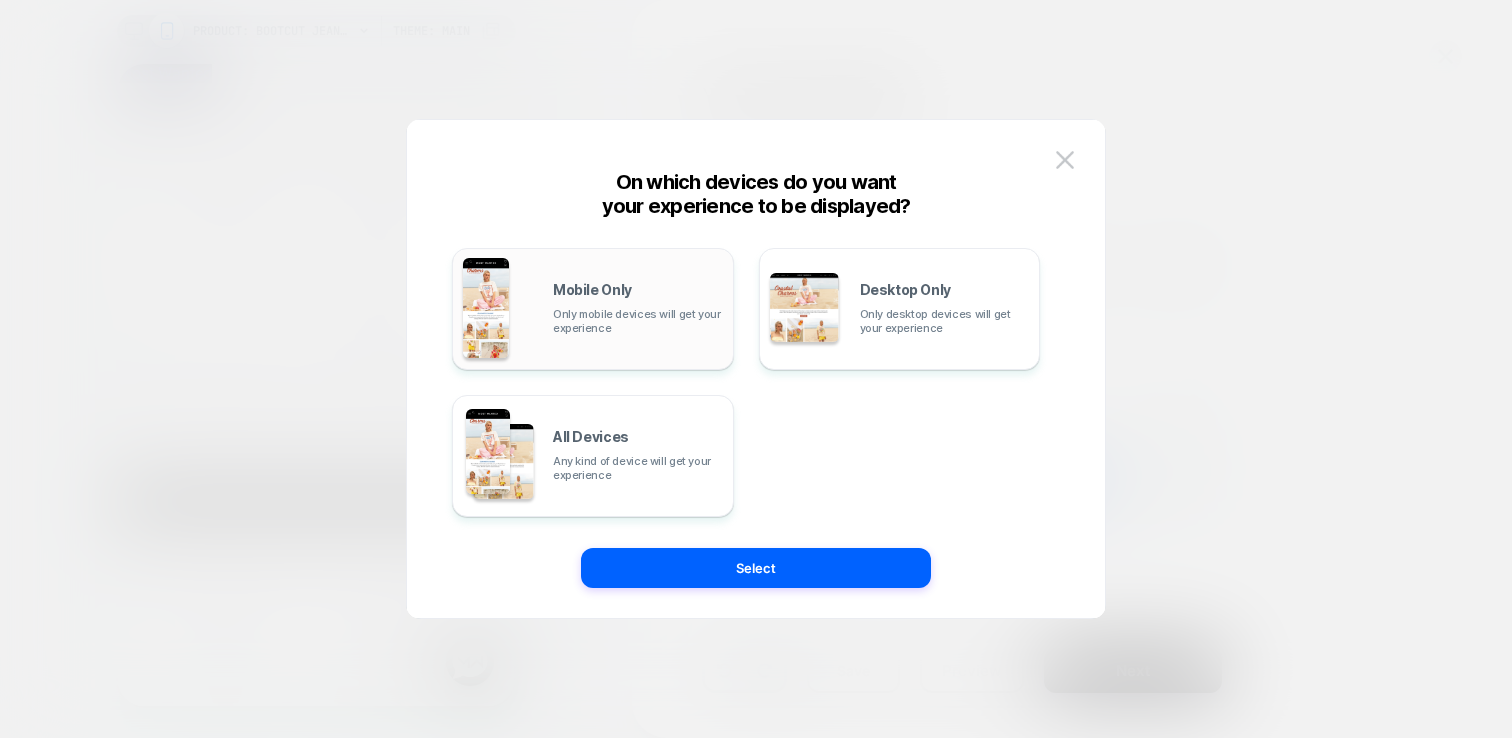 click on "Mobile Only Only mobile devices will get your experience" at bounding box center [638, 309] 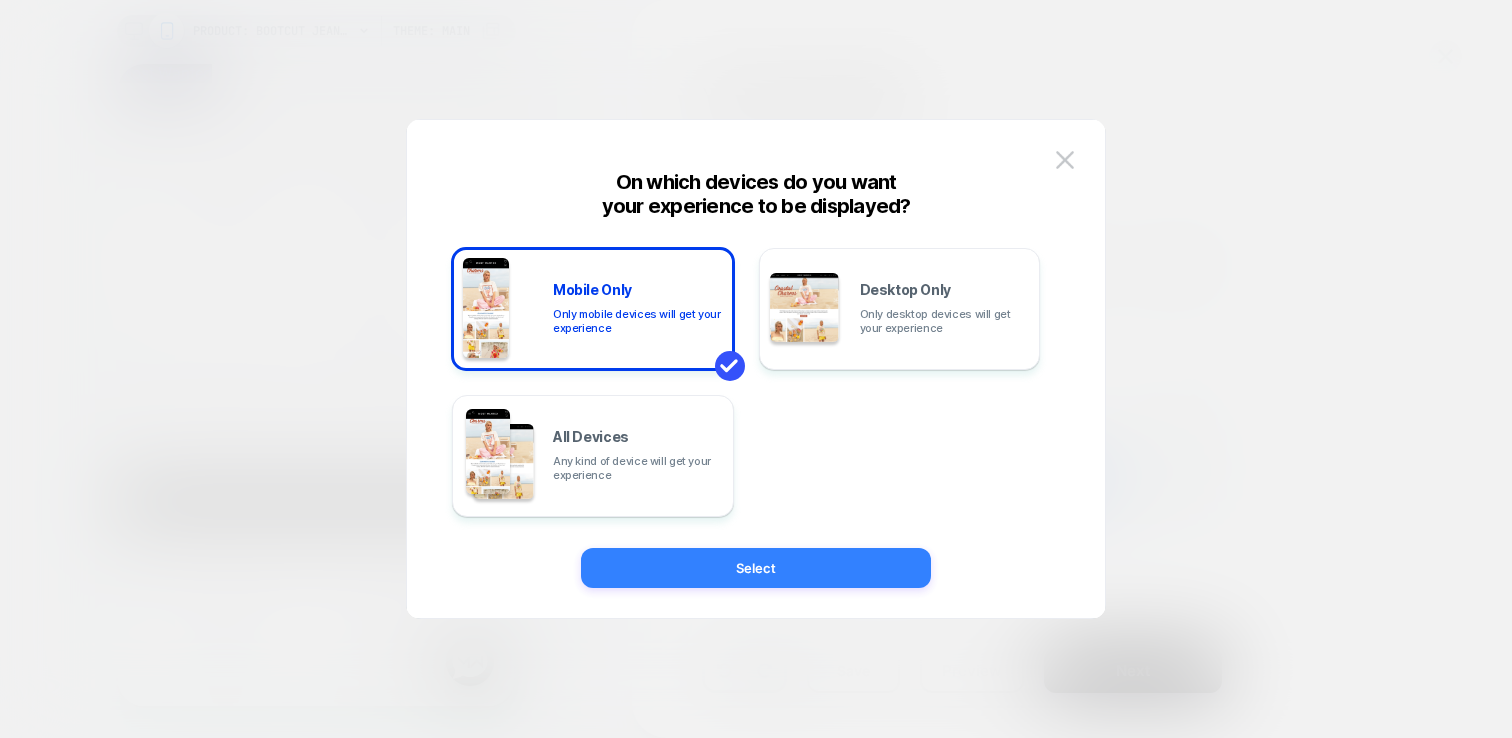 click on "Select" at bounding box center (756, 568) 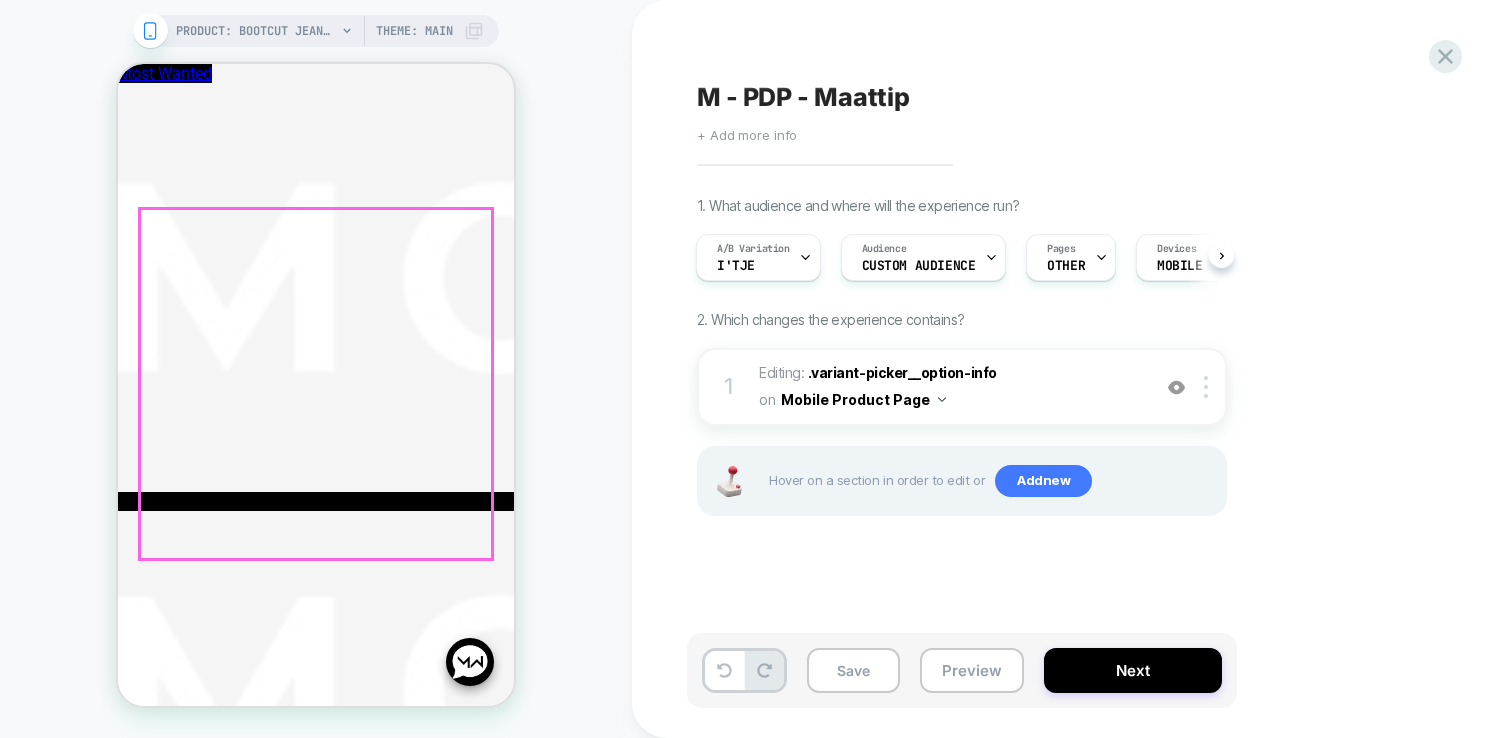 scroll, scrollTop: 505, scrollLeft: 0, axis: vertical 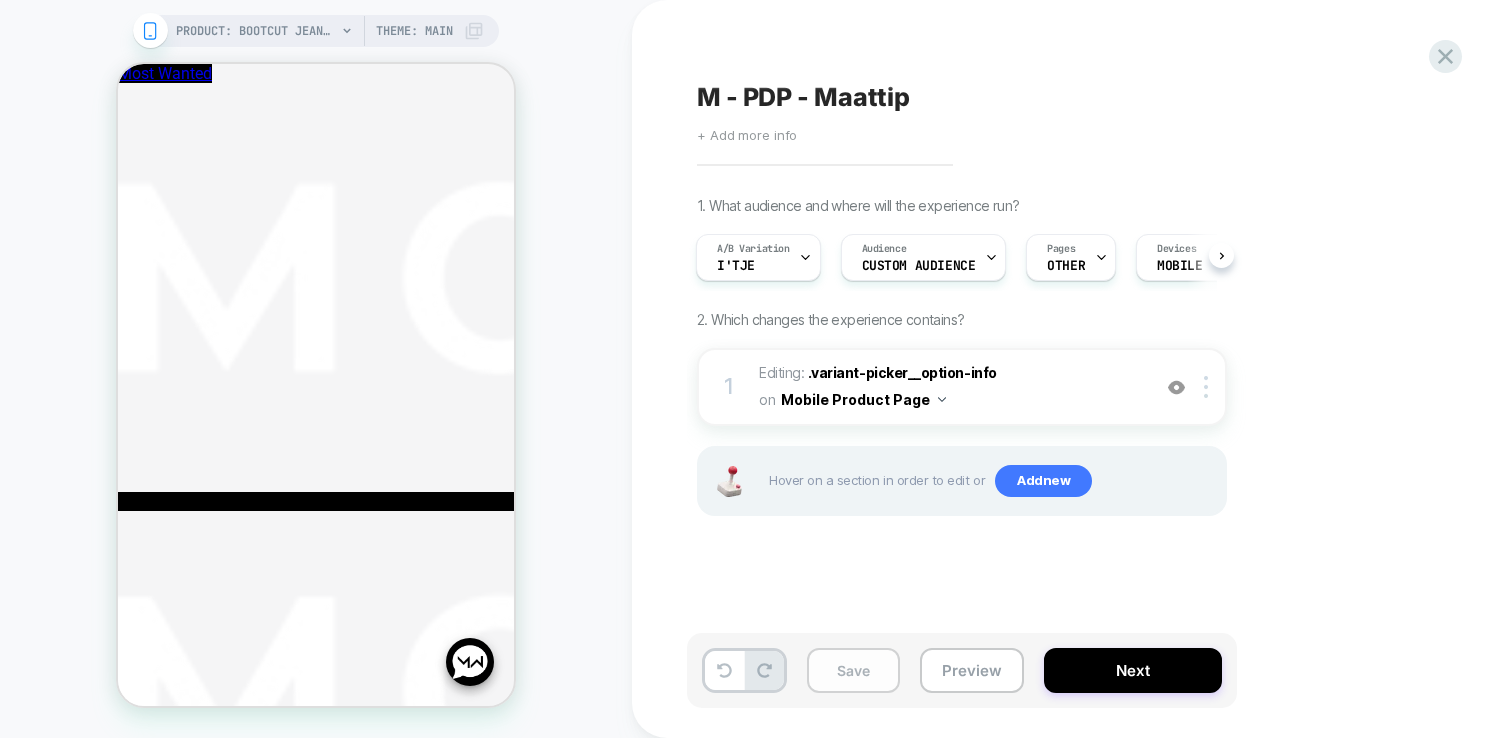 click on "Save" at bounding box center [853, 670] 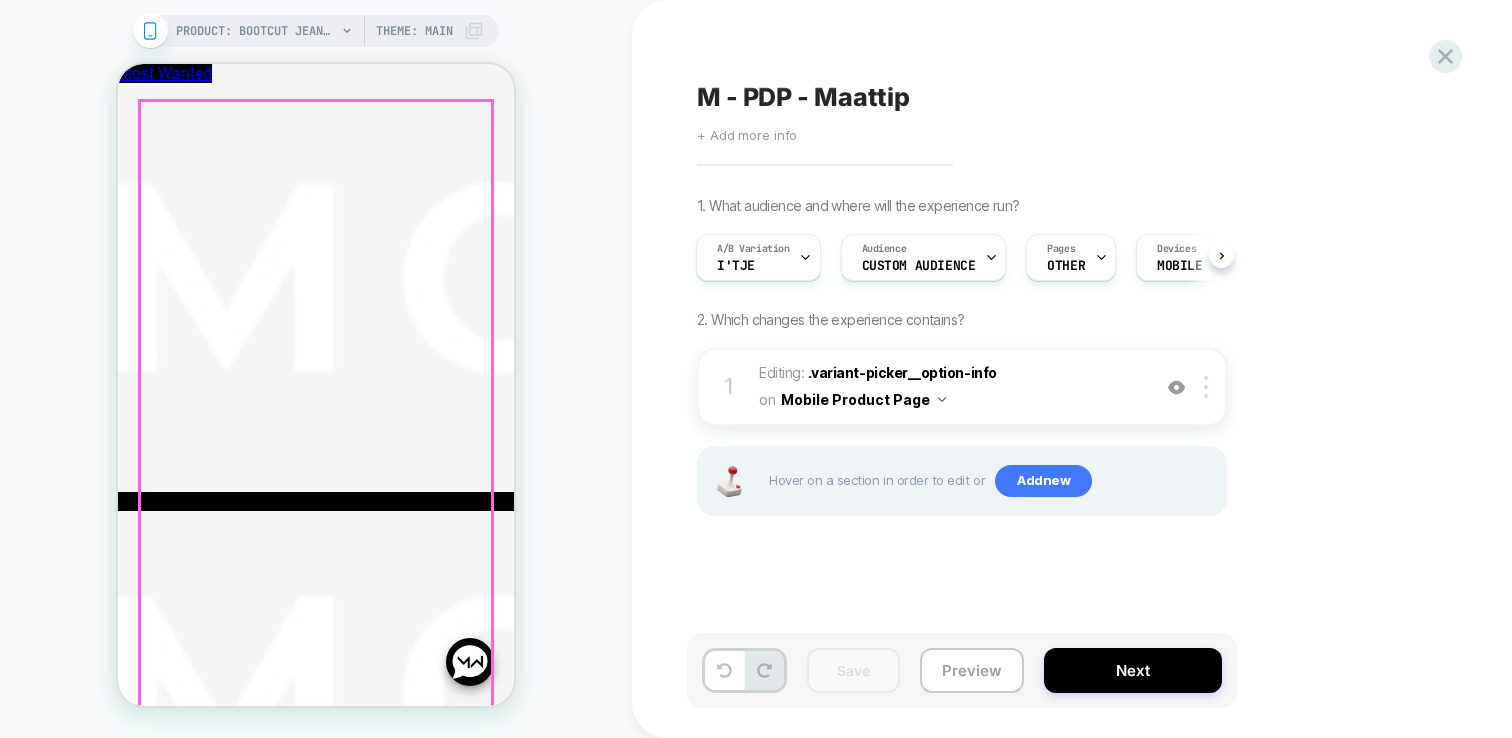 scroll, scrollTop: 558, scrollLeft: 0, axis: vertical 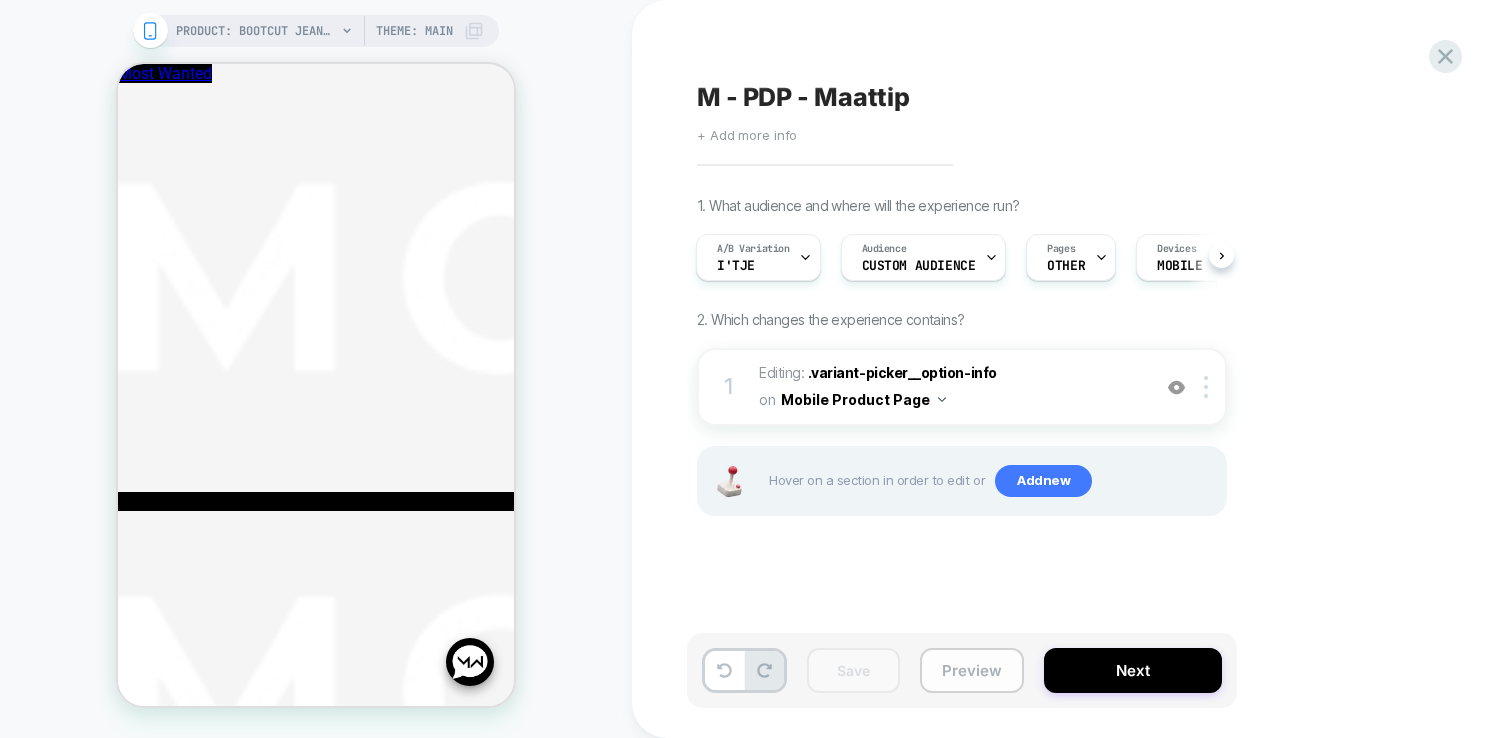 click on "Preview" at bounding box center [972, 670] 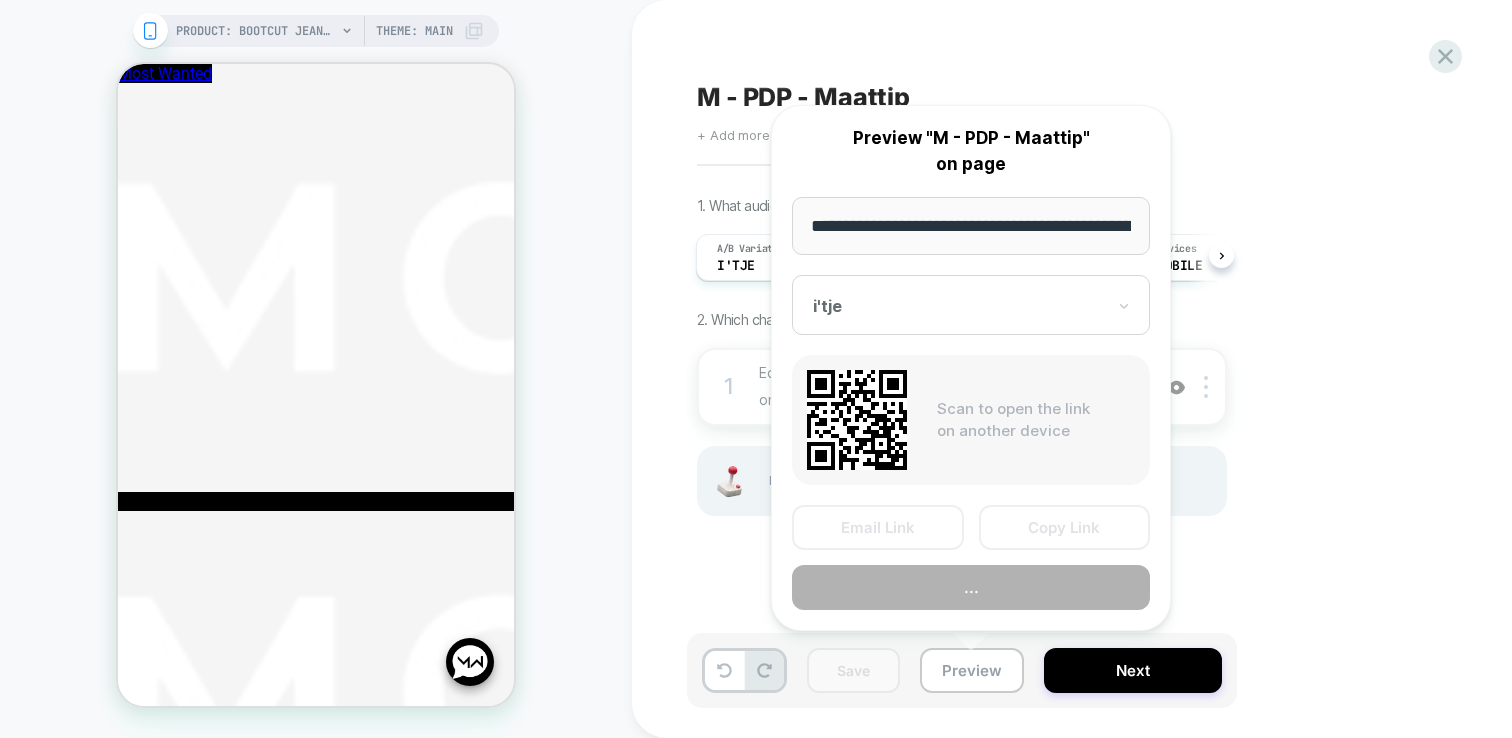 scroll, scrollTop: 0, scrollLeft: 317, axis: horizontal 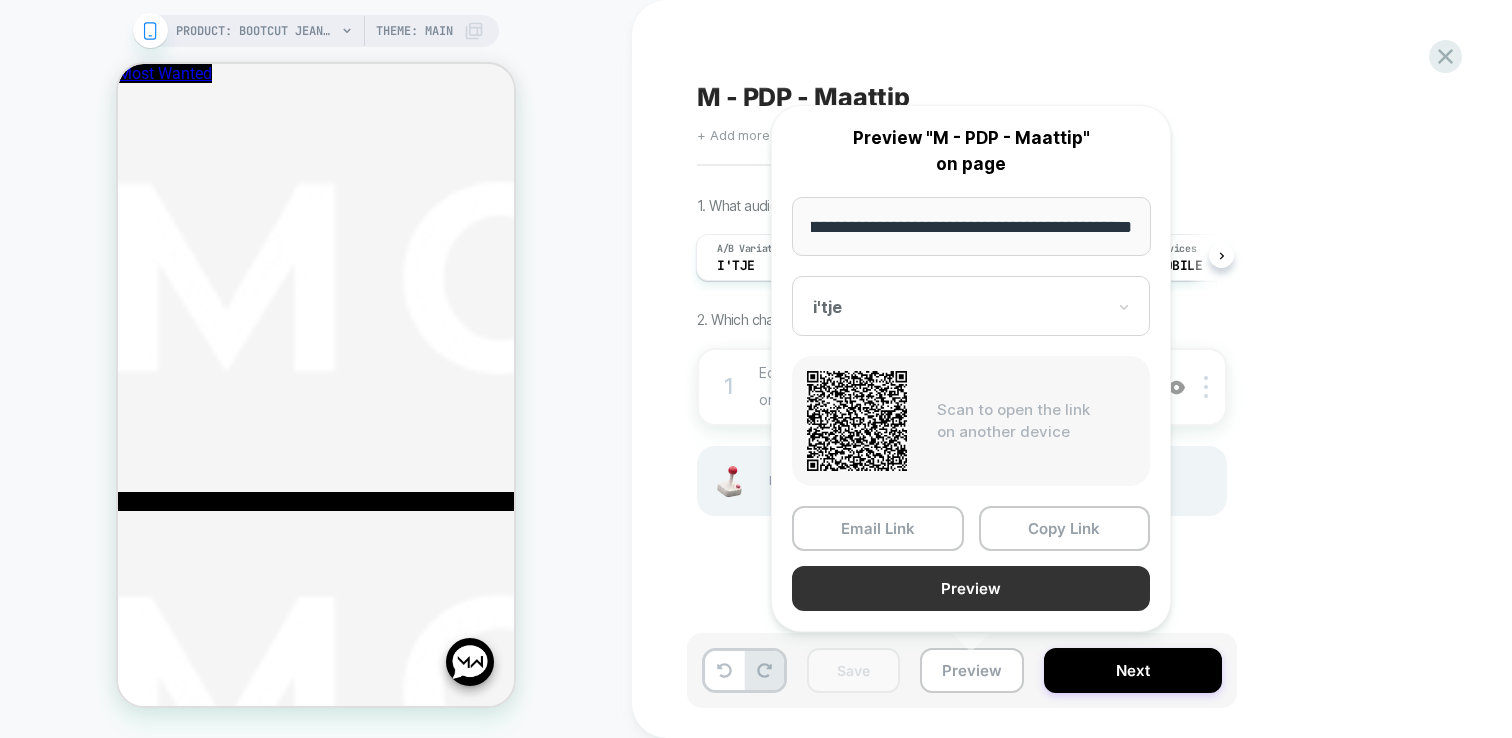 click on "Preview" at bounding box center [971, 588] 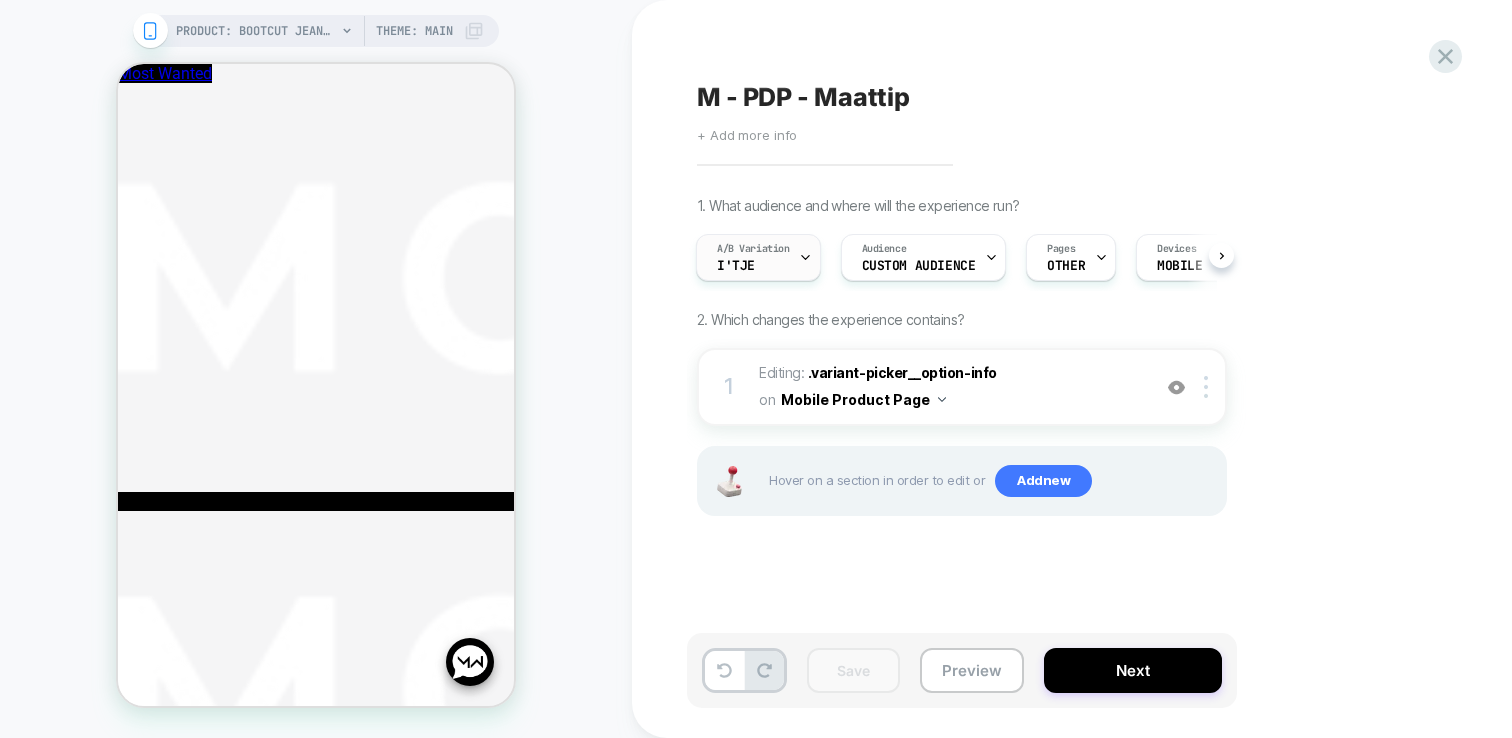 click 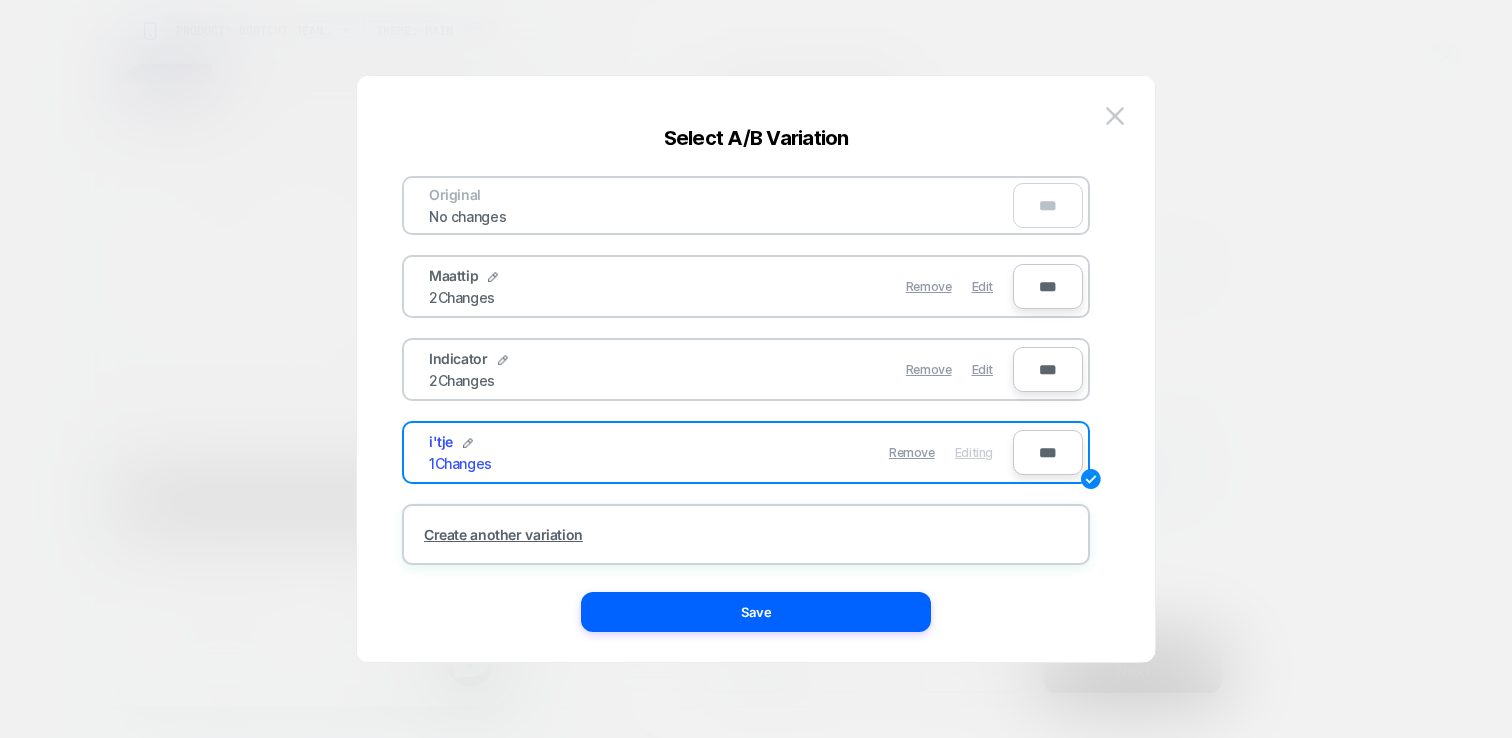 click on "Remove Edit" at bounding box center [862, 369] 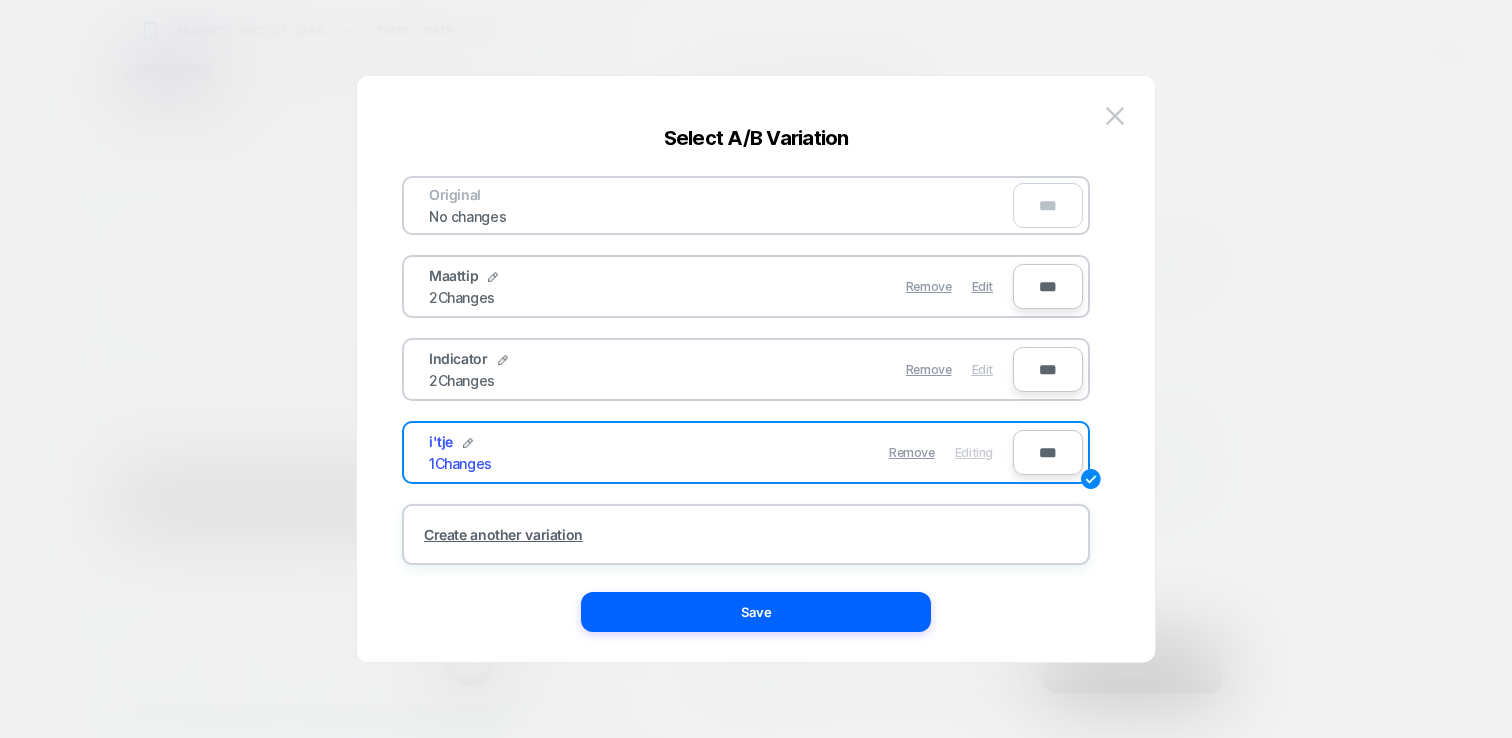 click on "Edit" at bounding box center (982, 369) 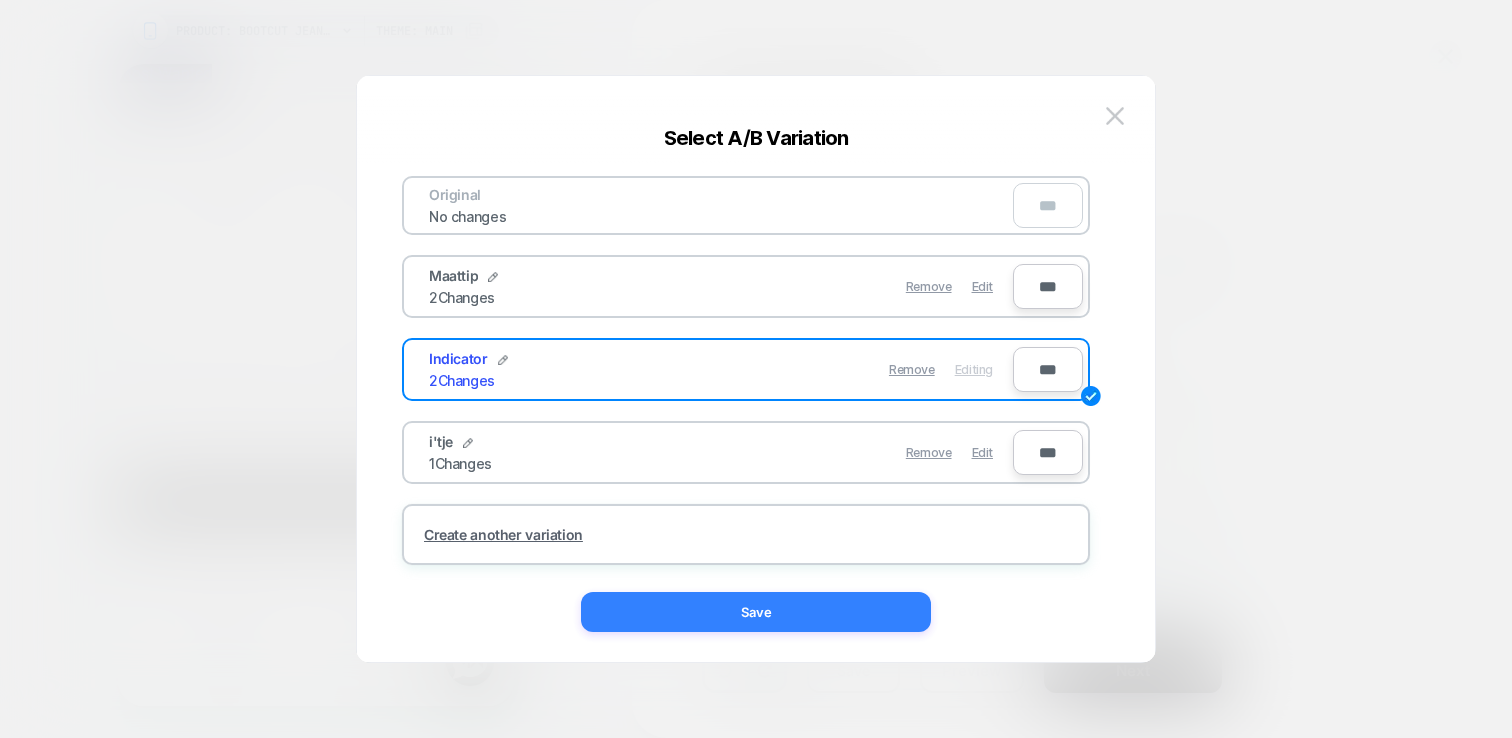 click on "Save" at bounding box center (756, 612) 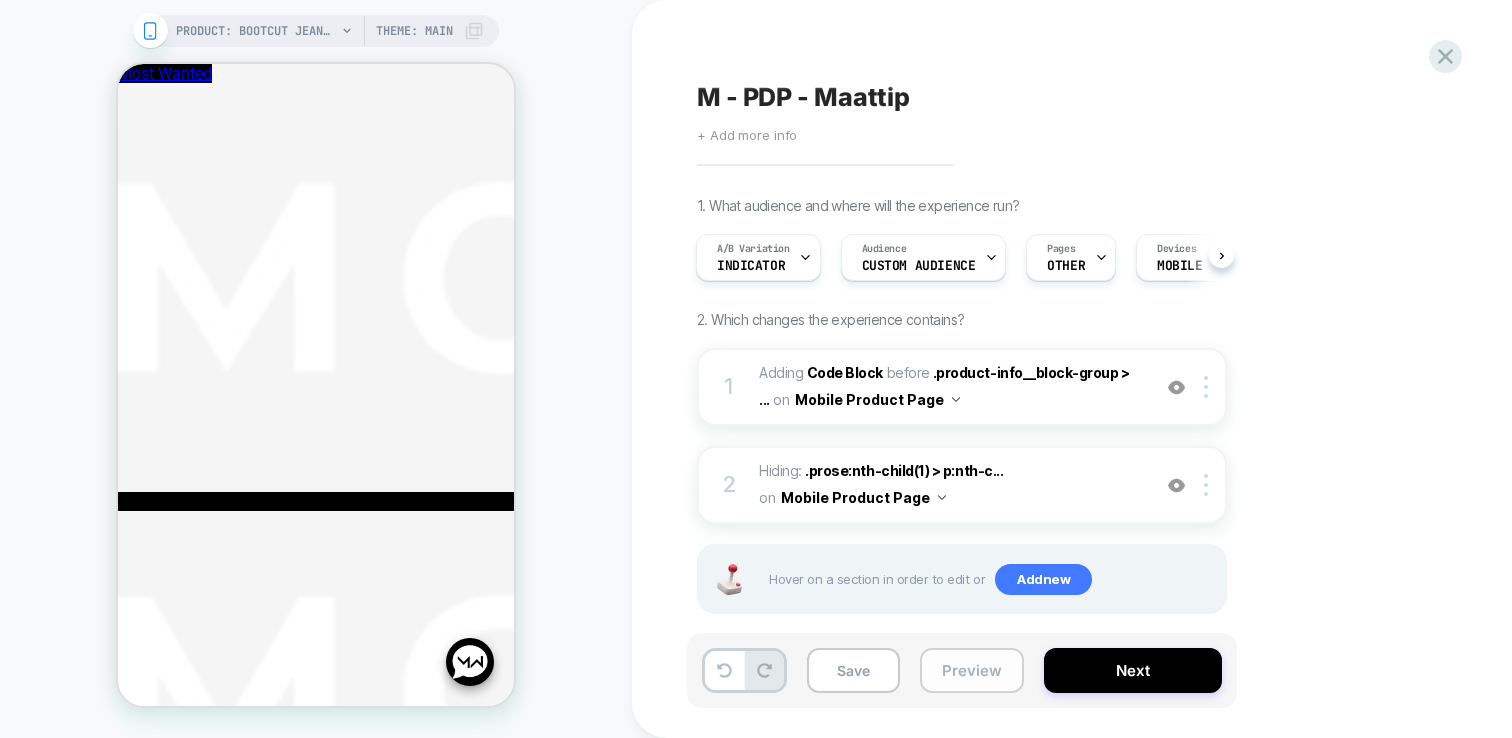 click on "Preview" at bounding box center (972, 670) 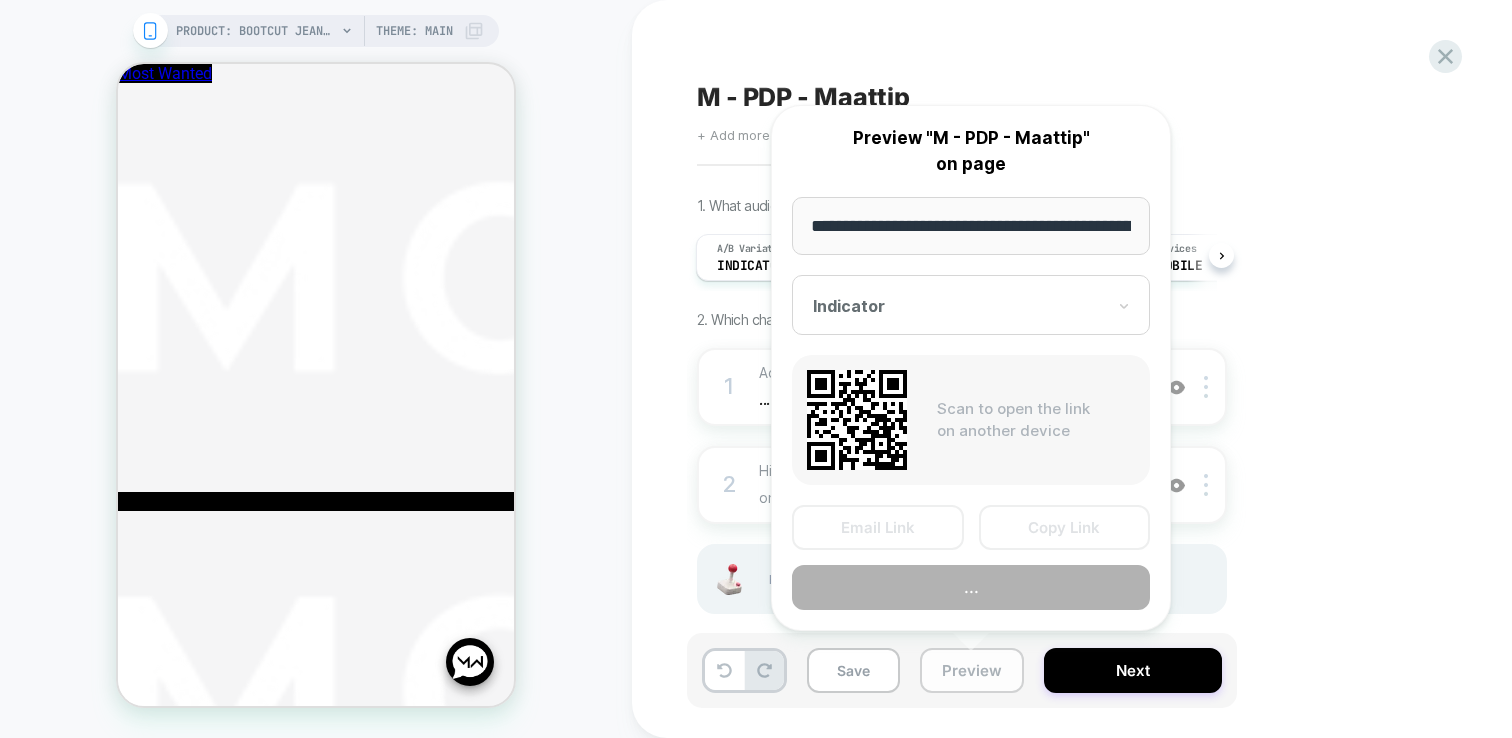 scroll, scrollTop: 0, scrollLeft: 317, axis: horizontal 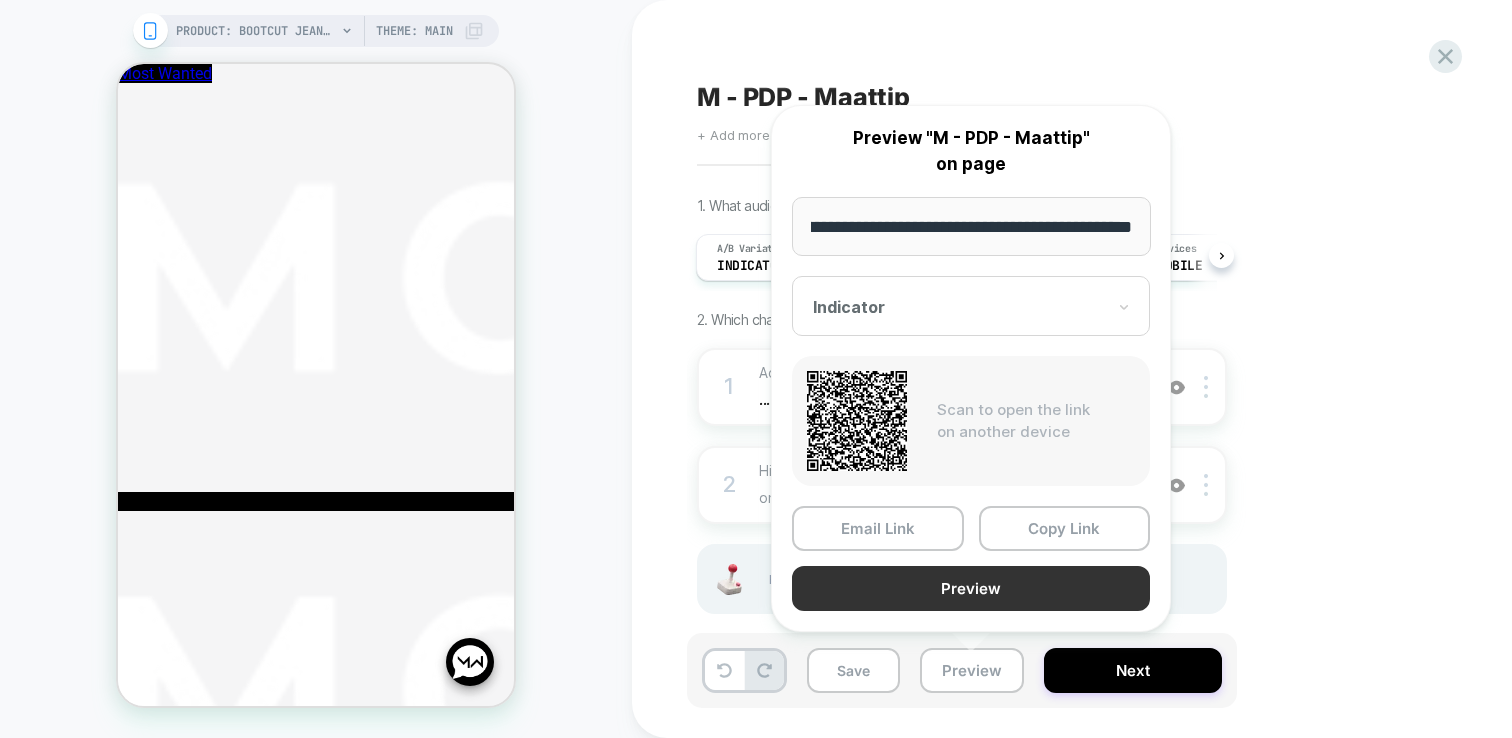 click on "Preview" at bounding box center (971, 588) 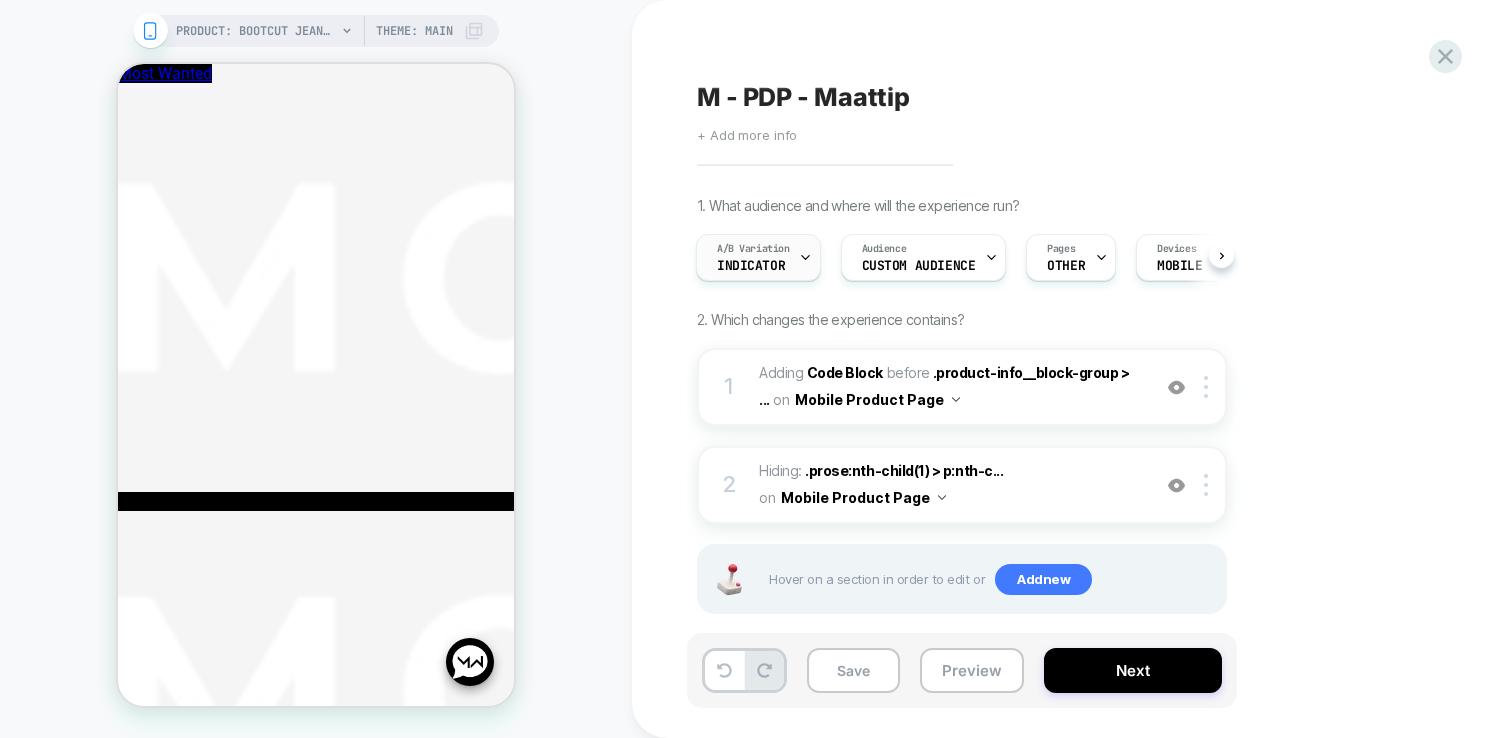click at bounding box center (805, 257) 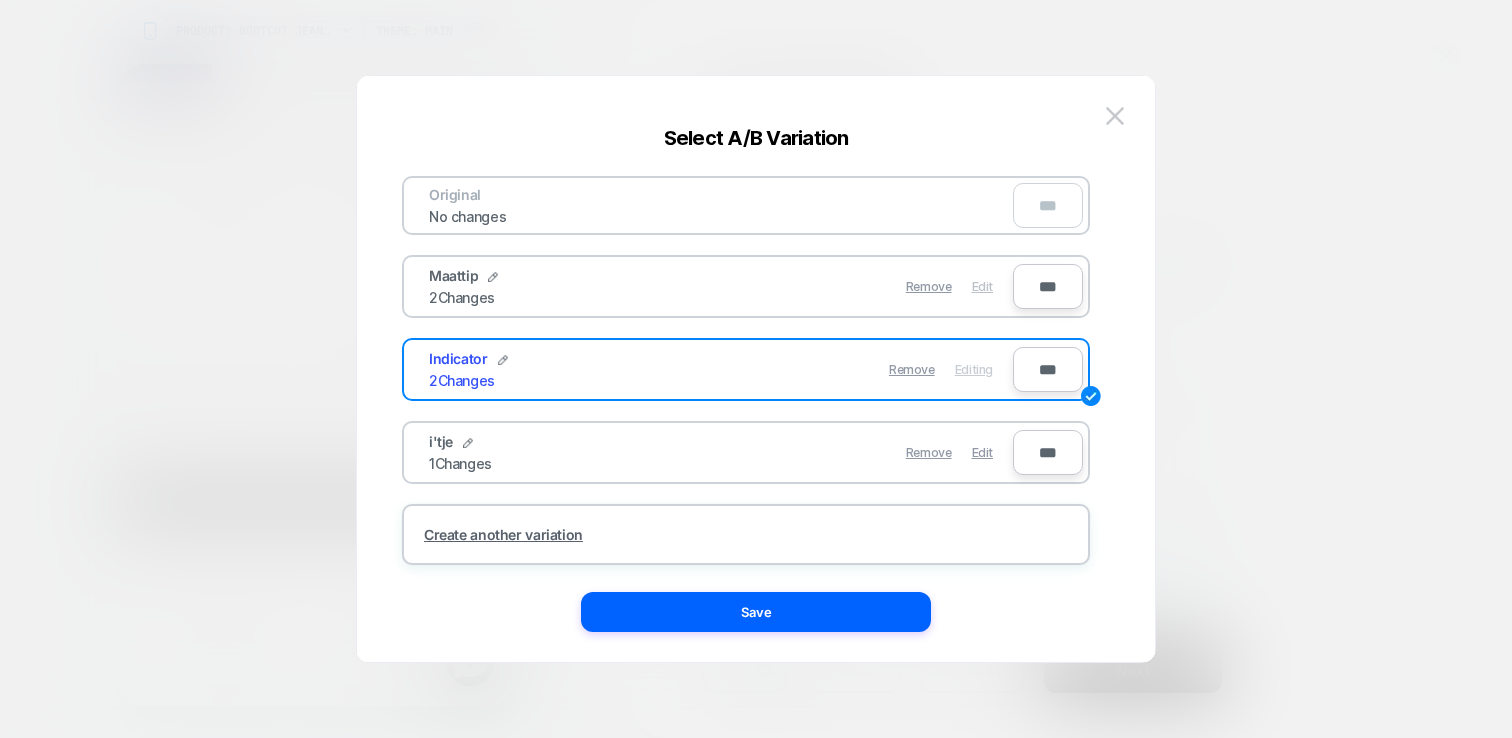 click on "Edit" at bounding box center (982, 286) 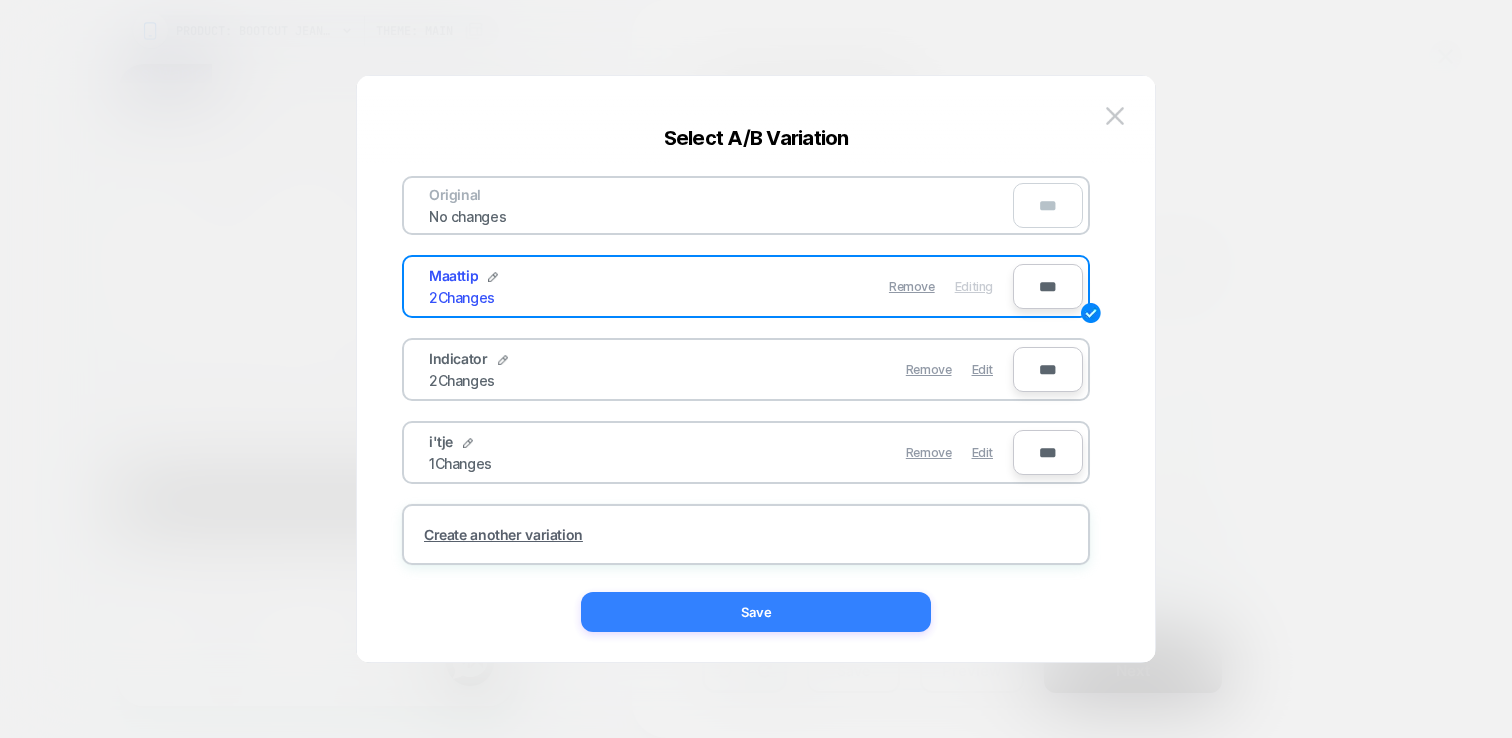 click on "Save" at bounding box center [756, 612] 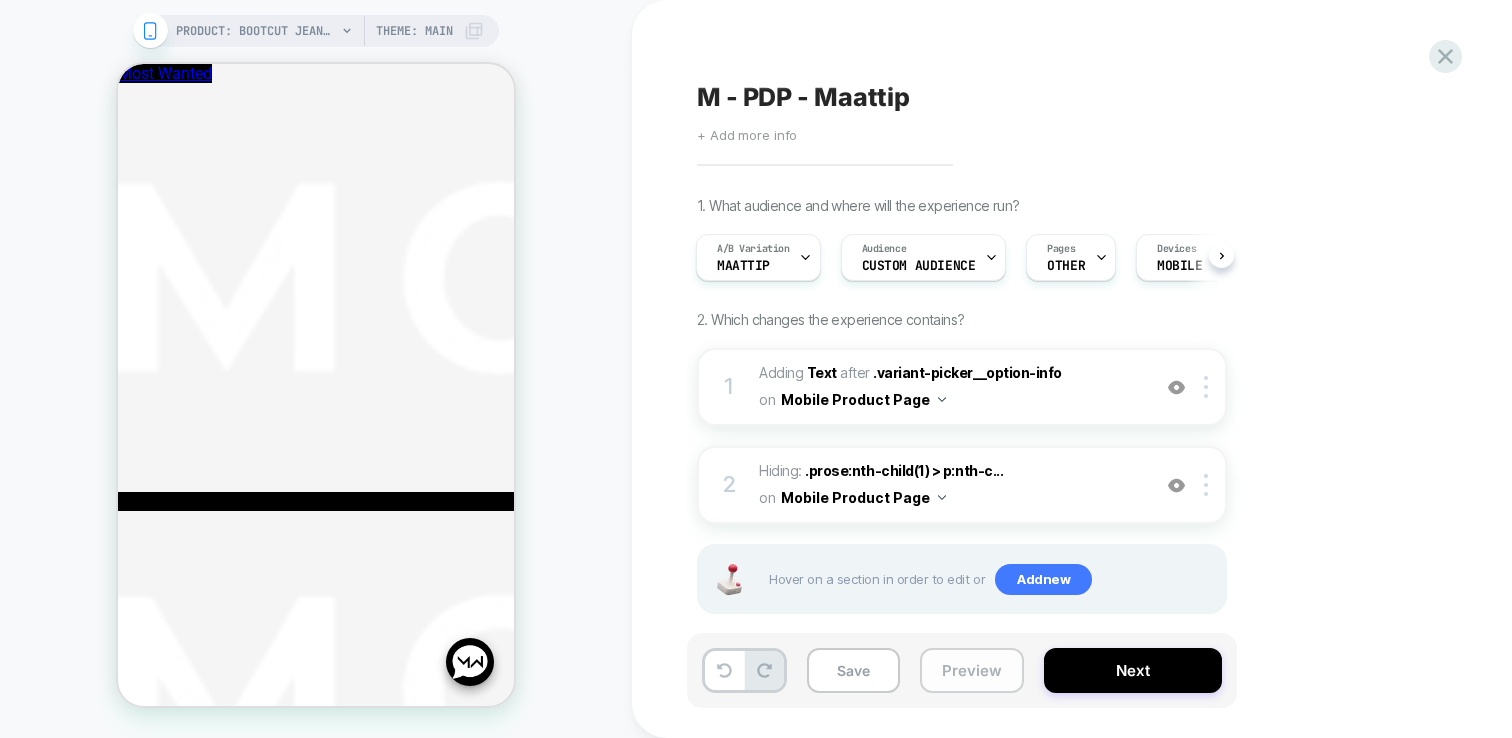 click on "Preview" at bounding box center (972, 670) 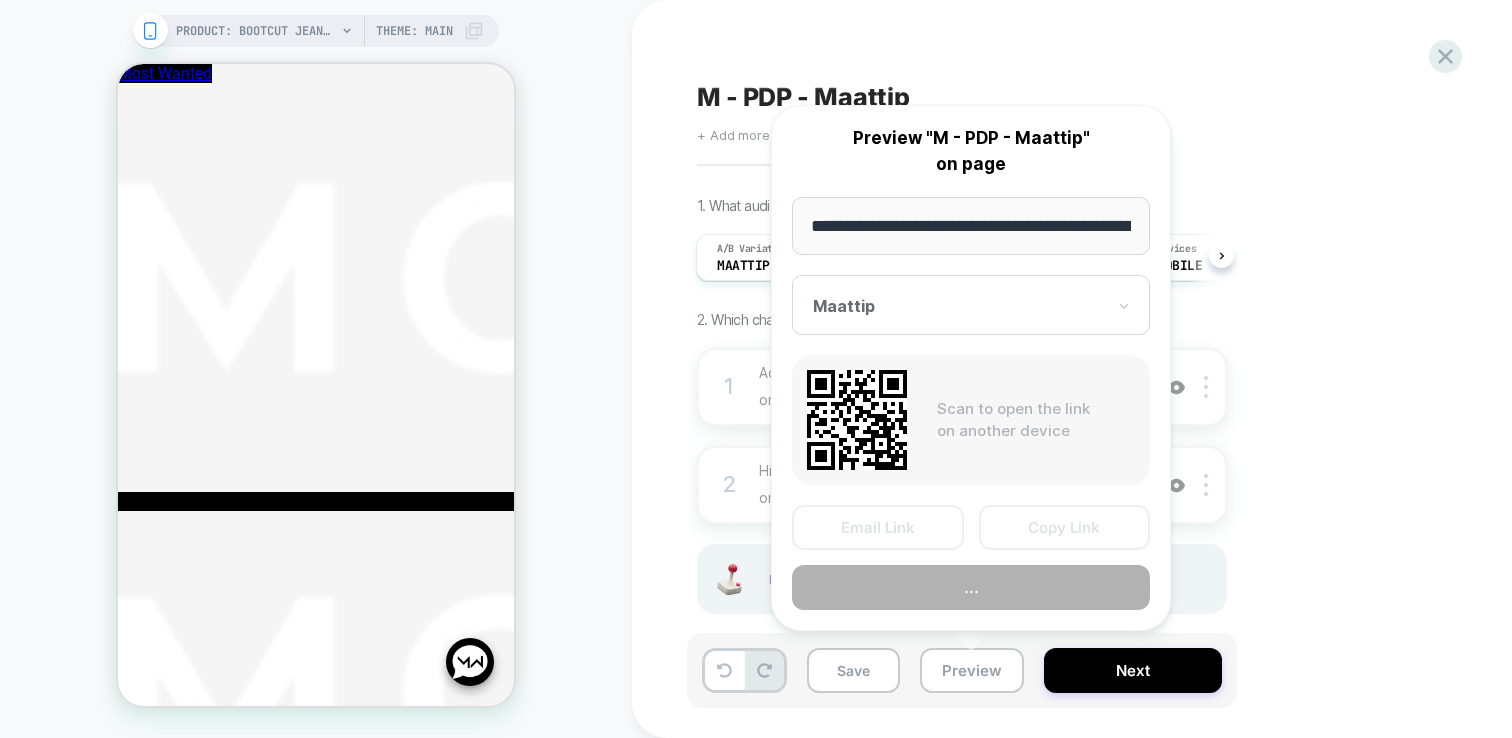 scroll, scrollTop: 0, scrollLeft: 317, axis: horizontal 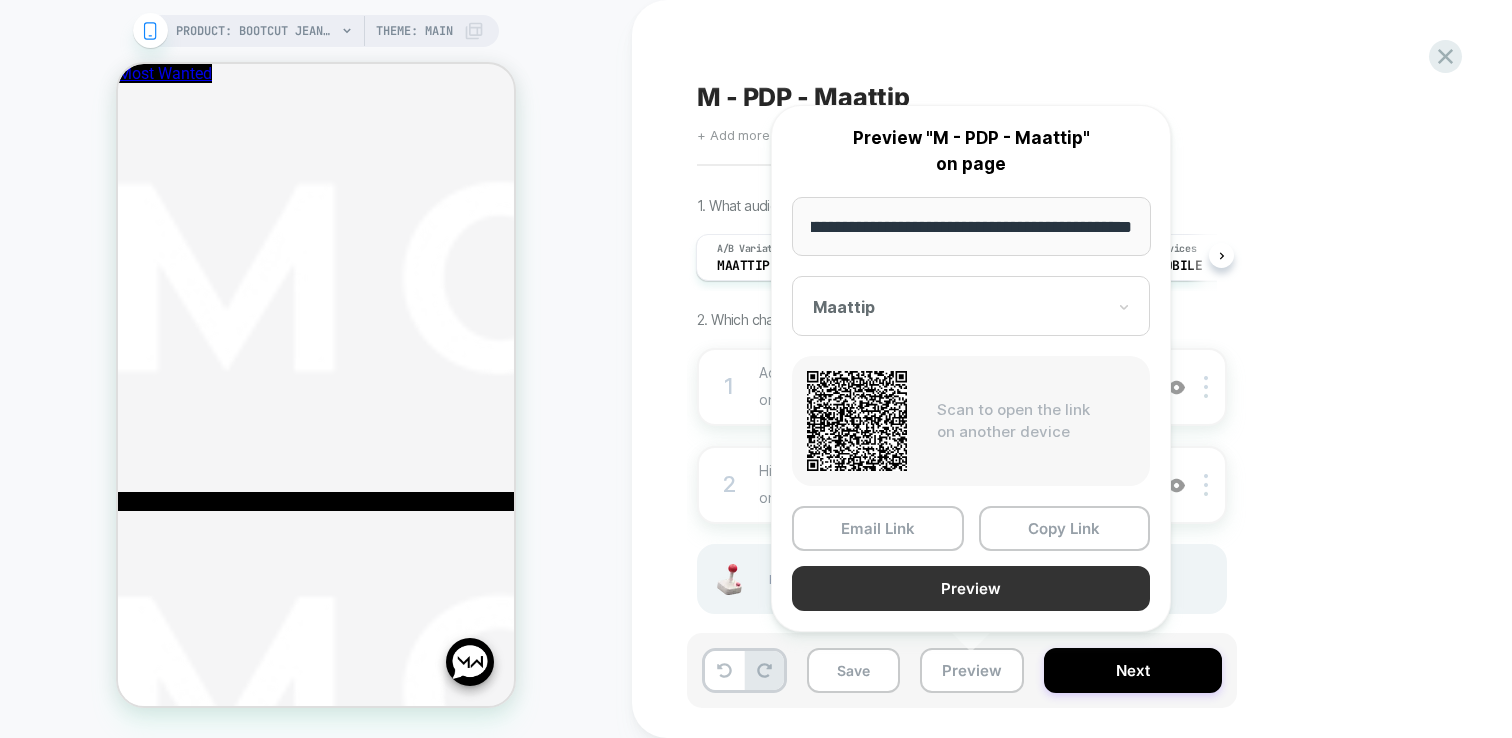 click on "Preview" at bounding box center [971, 588] 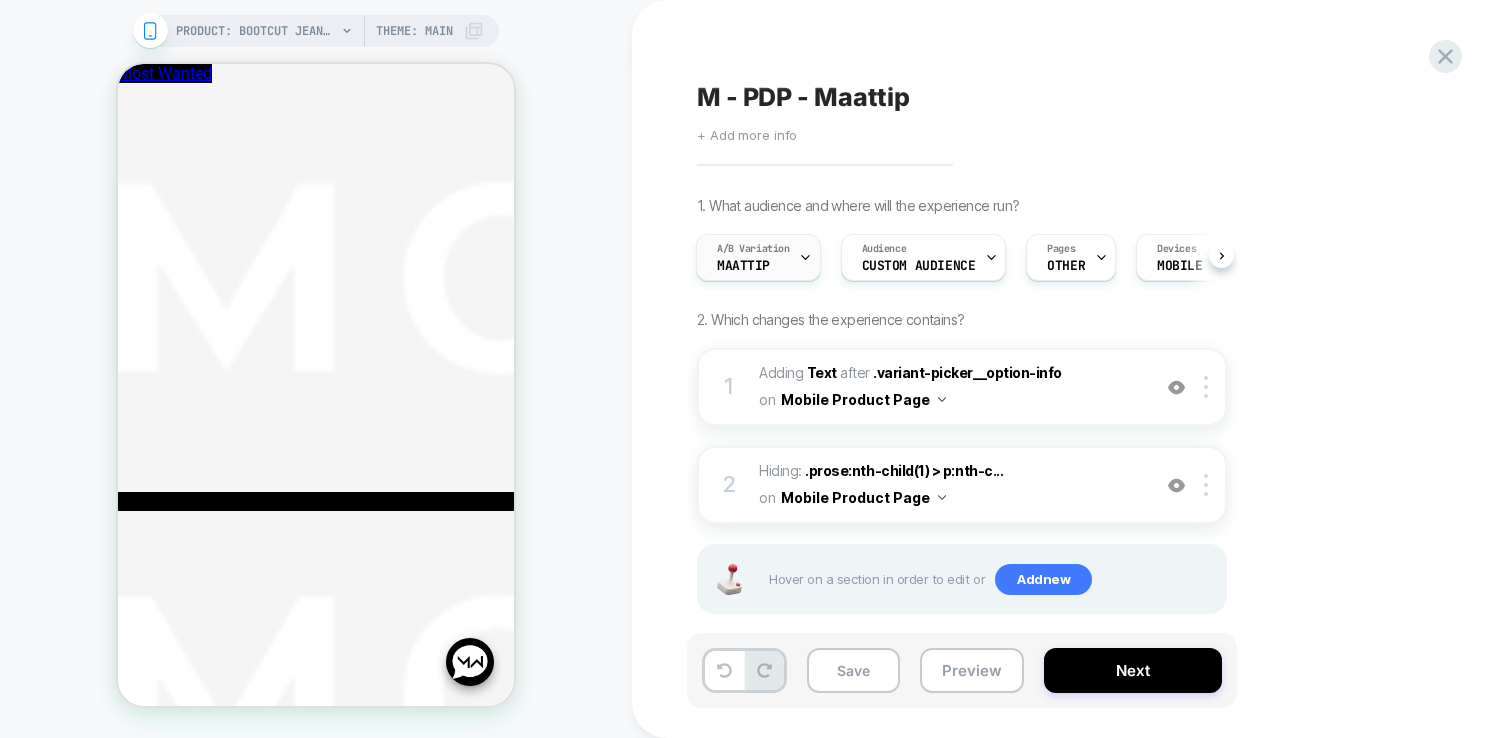 click on "A/B Variation Maattip" at bounding box center [753, 257] 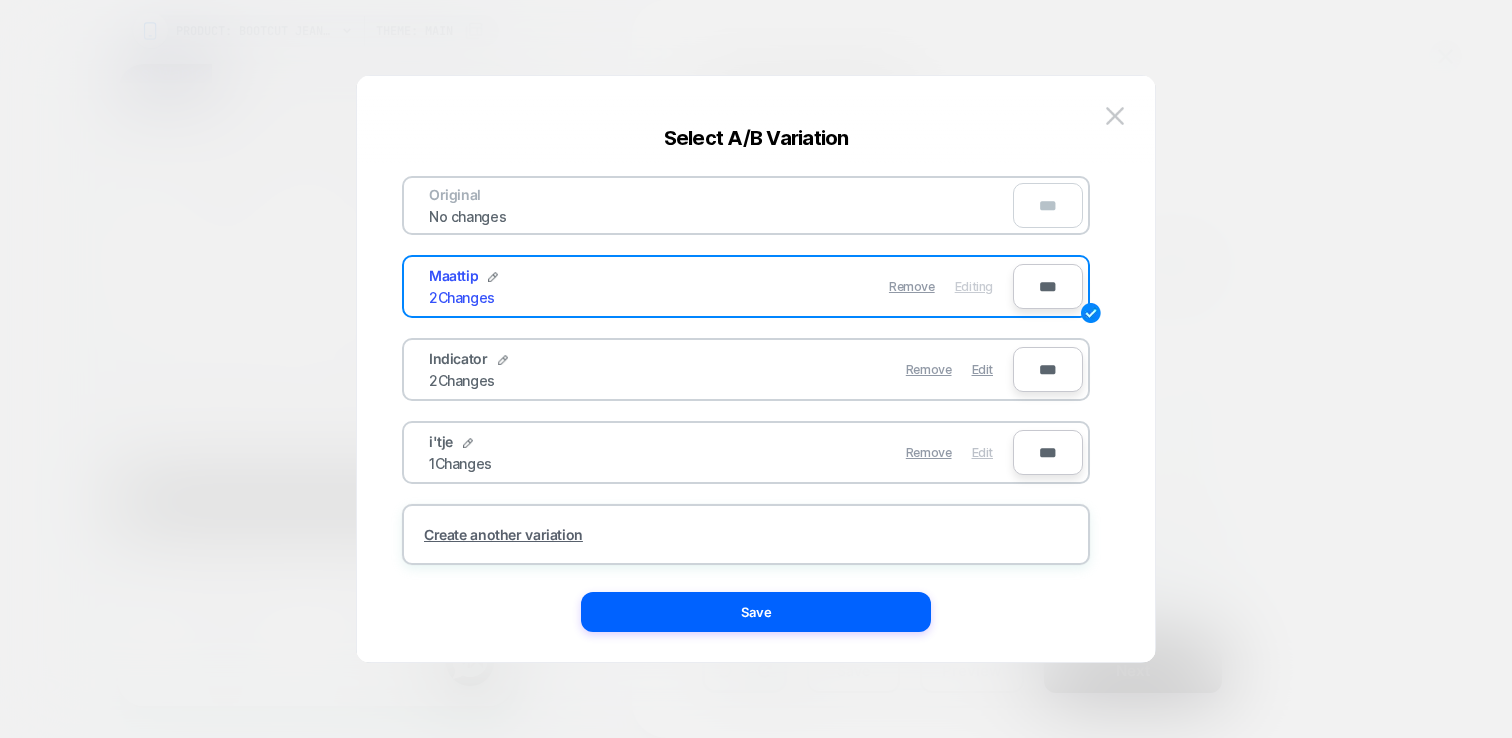 click on "Edit" at bounding box center (982, 452) 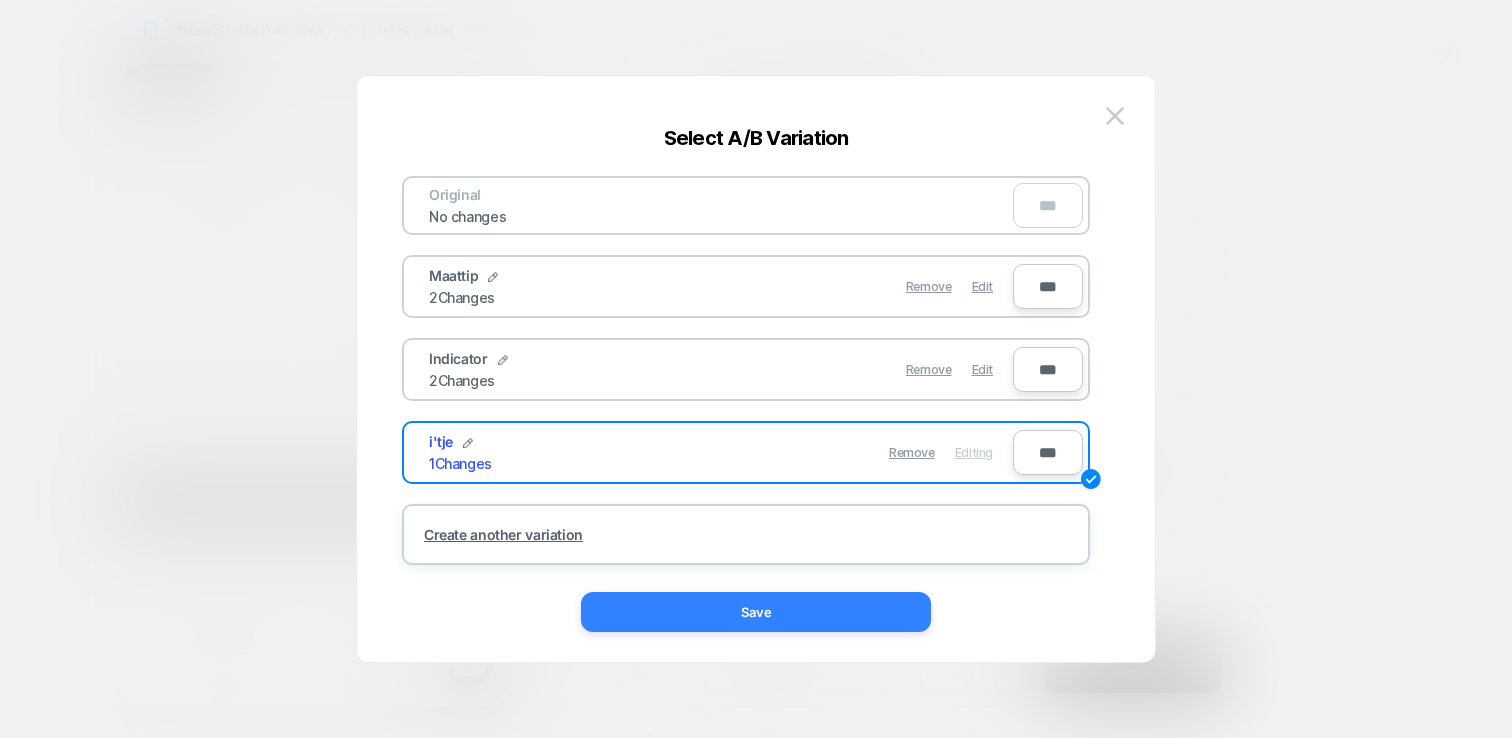 click on "Save" at bounding box center [756, 612] 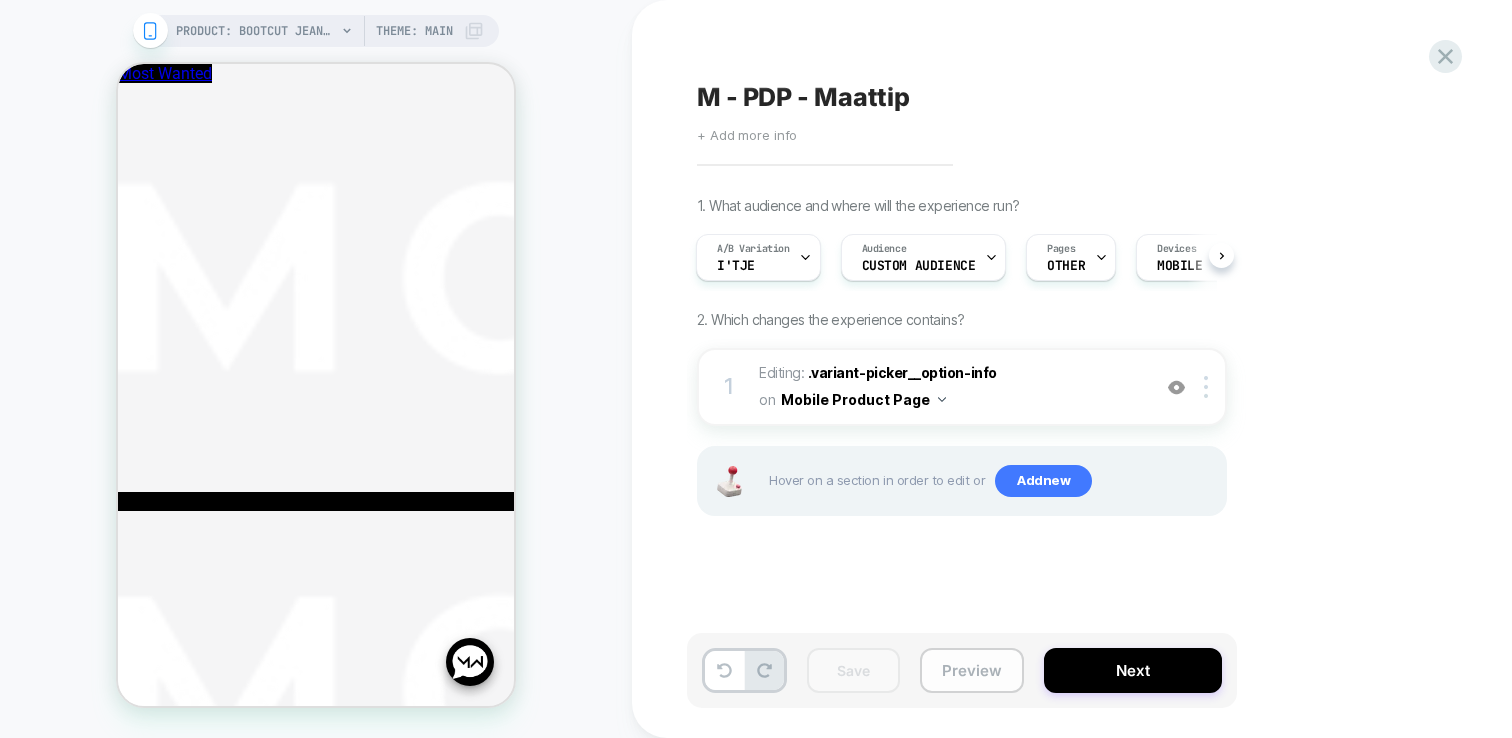 click on "Preview" at bounding box center (972, 670) 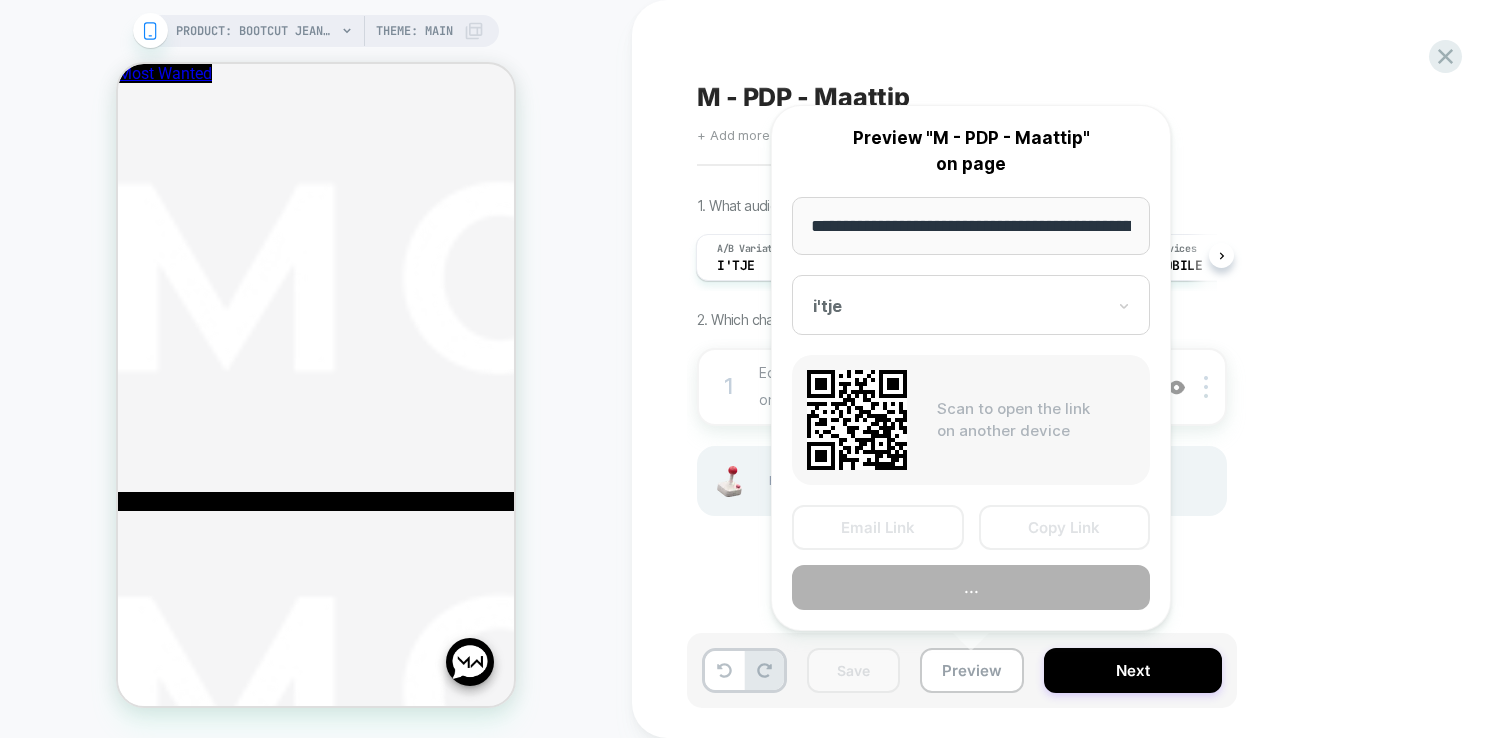 scroll, scrollTop: 0, scrollLeft: 317, axis: horizontal 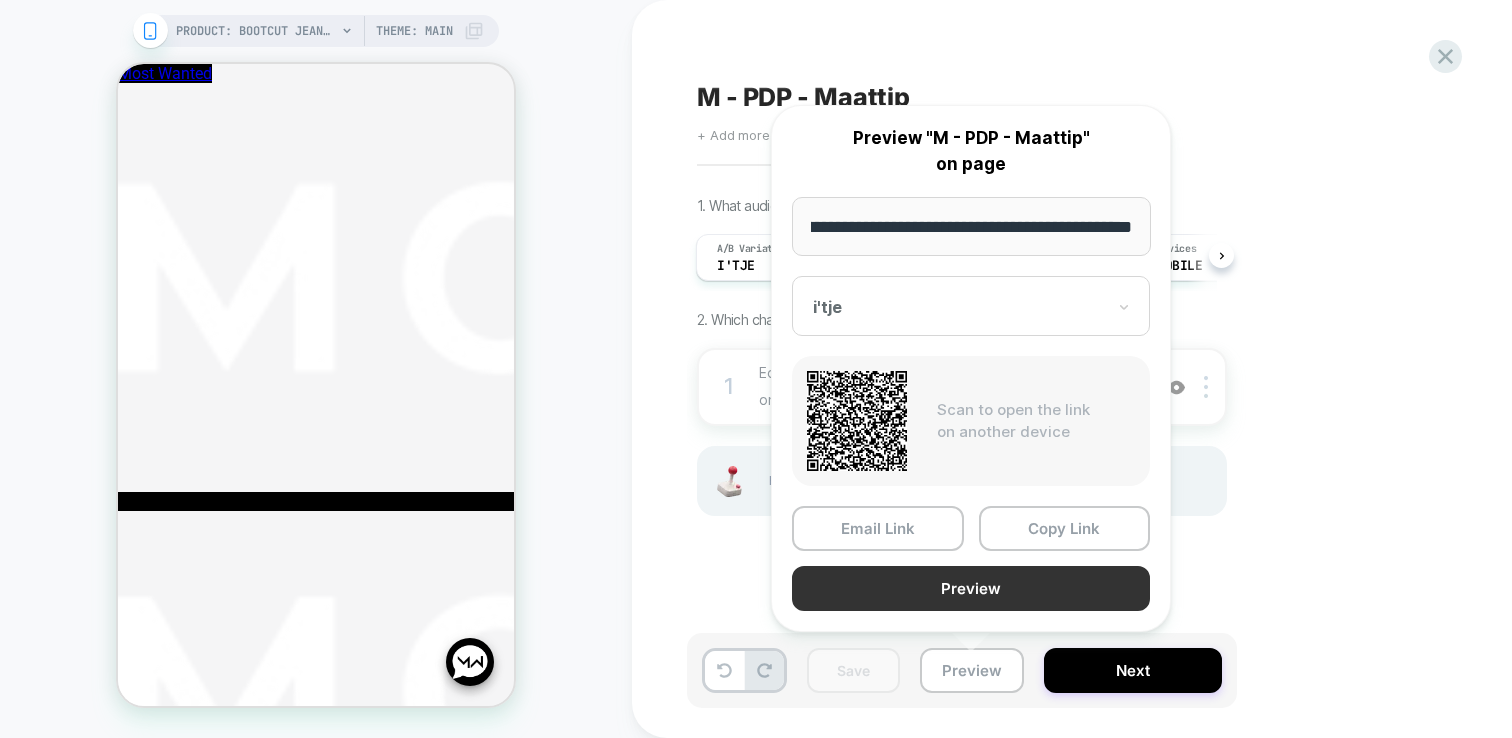click on "Preview" at bounding box center [971, 588] 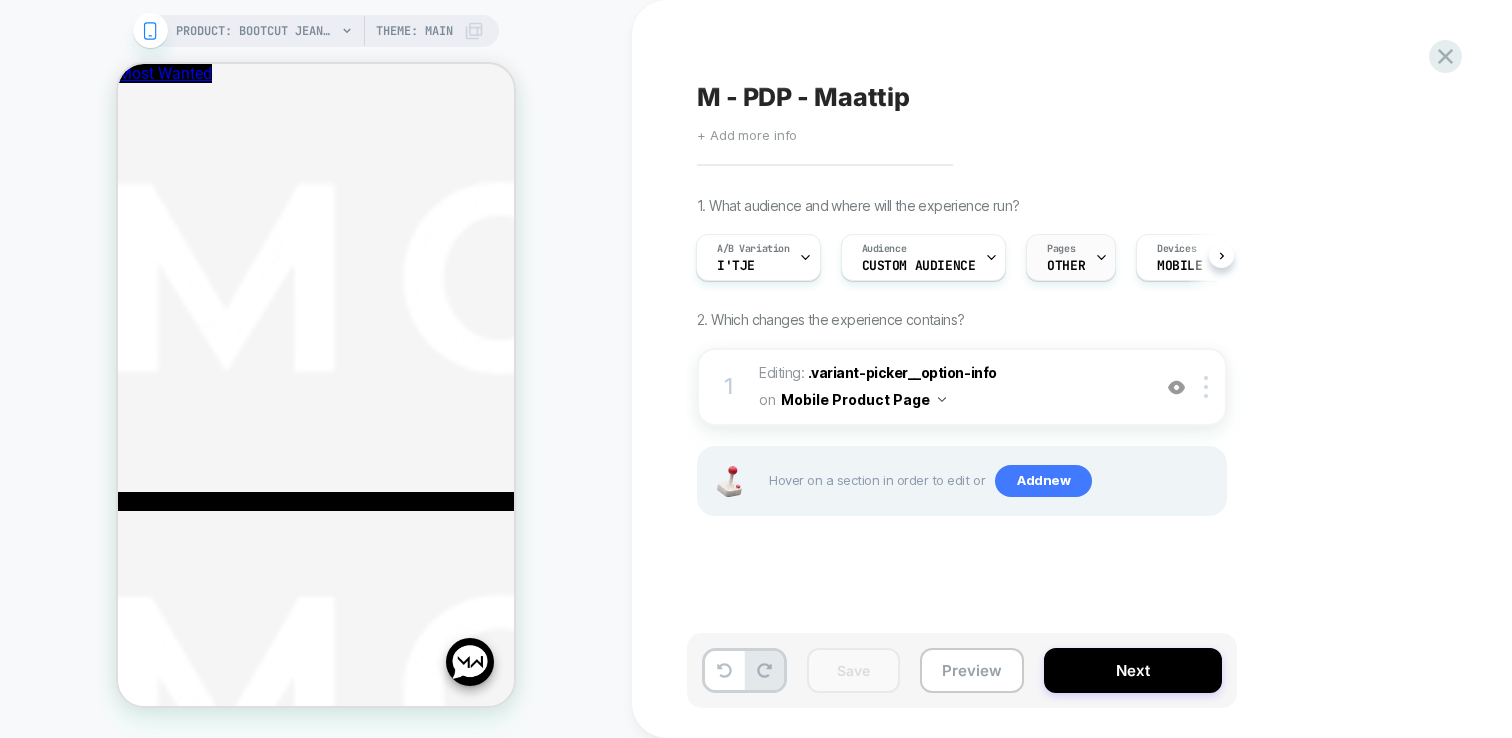 click on "OTHER" at bounding box center [1066, 266] 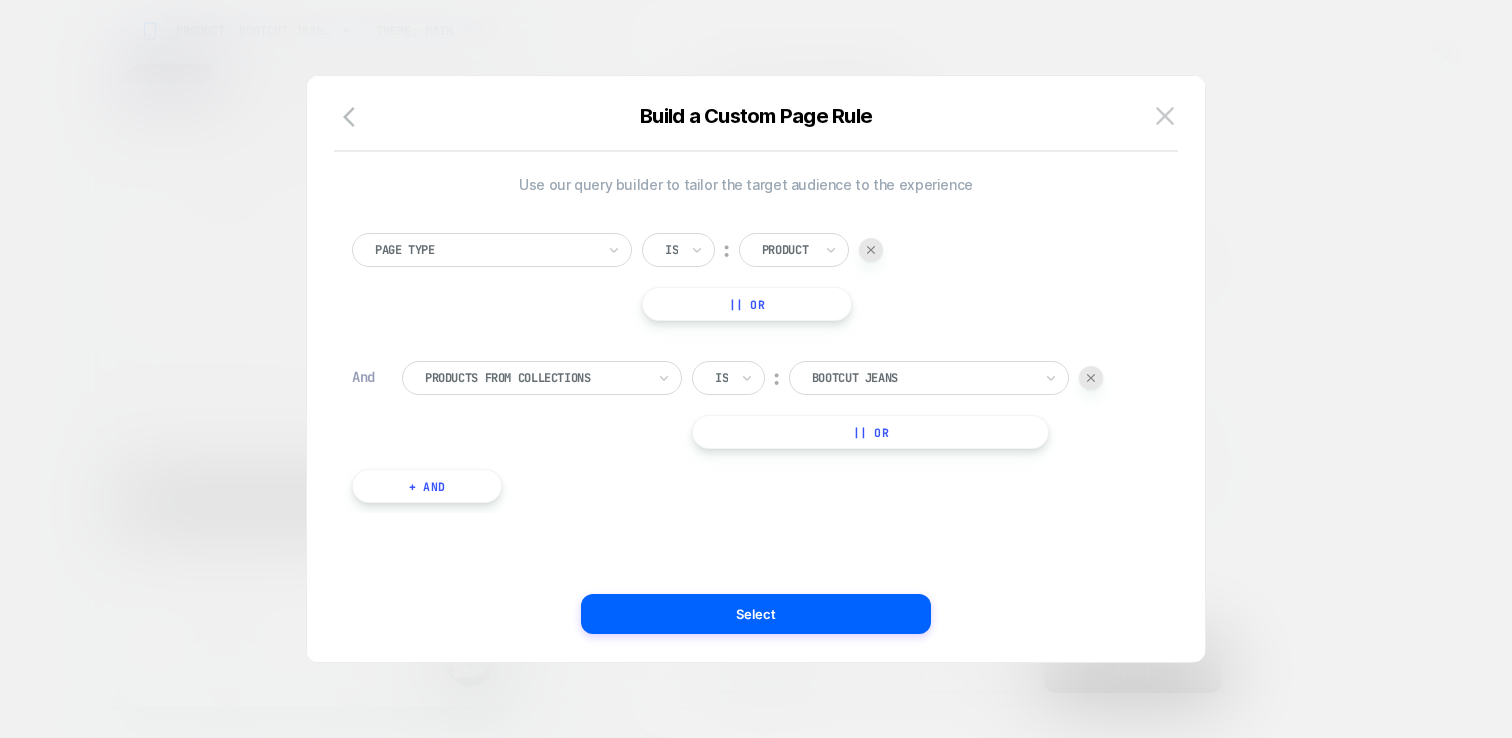 click at bounding box center (922, 378) 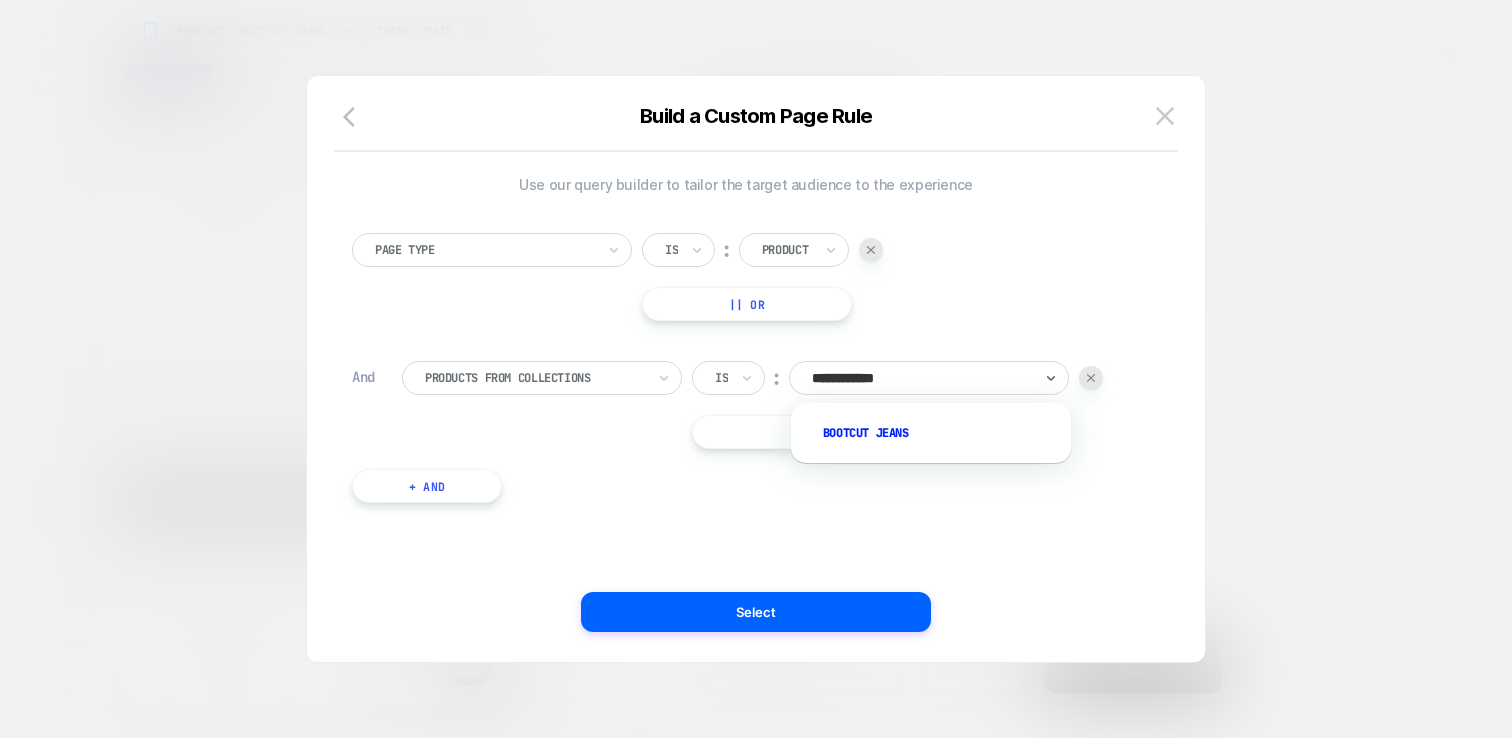 type on "**********" 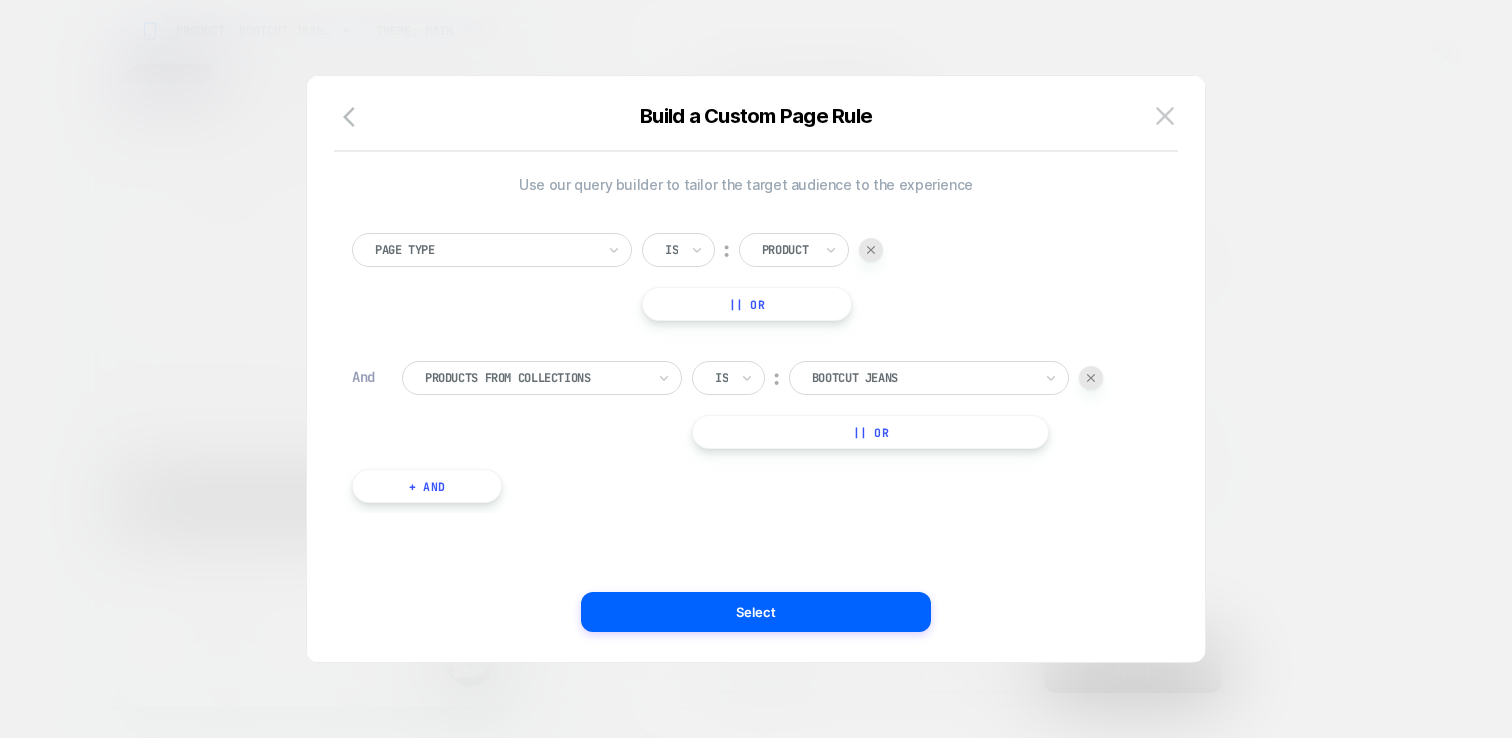 click at bounding box center (1091, 378) 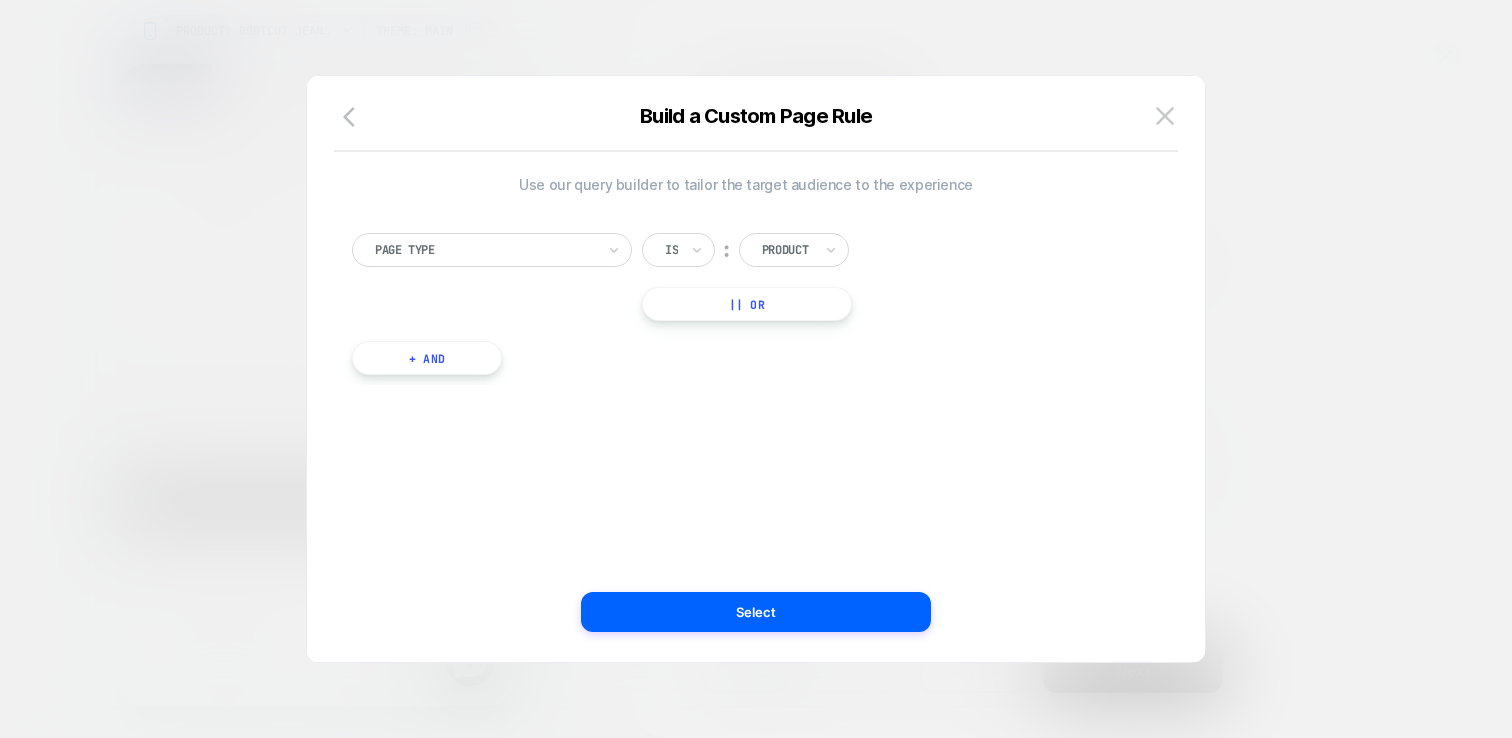 click on "+ And" at bounding box center [427, 358] 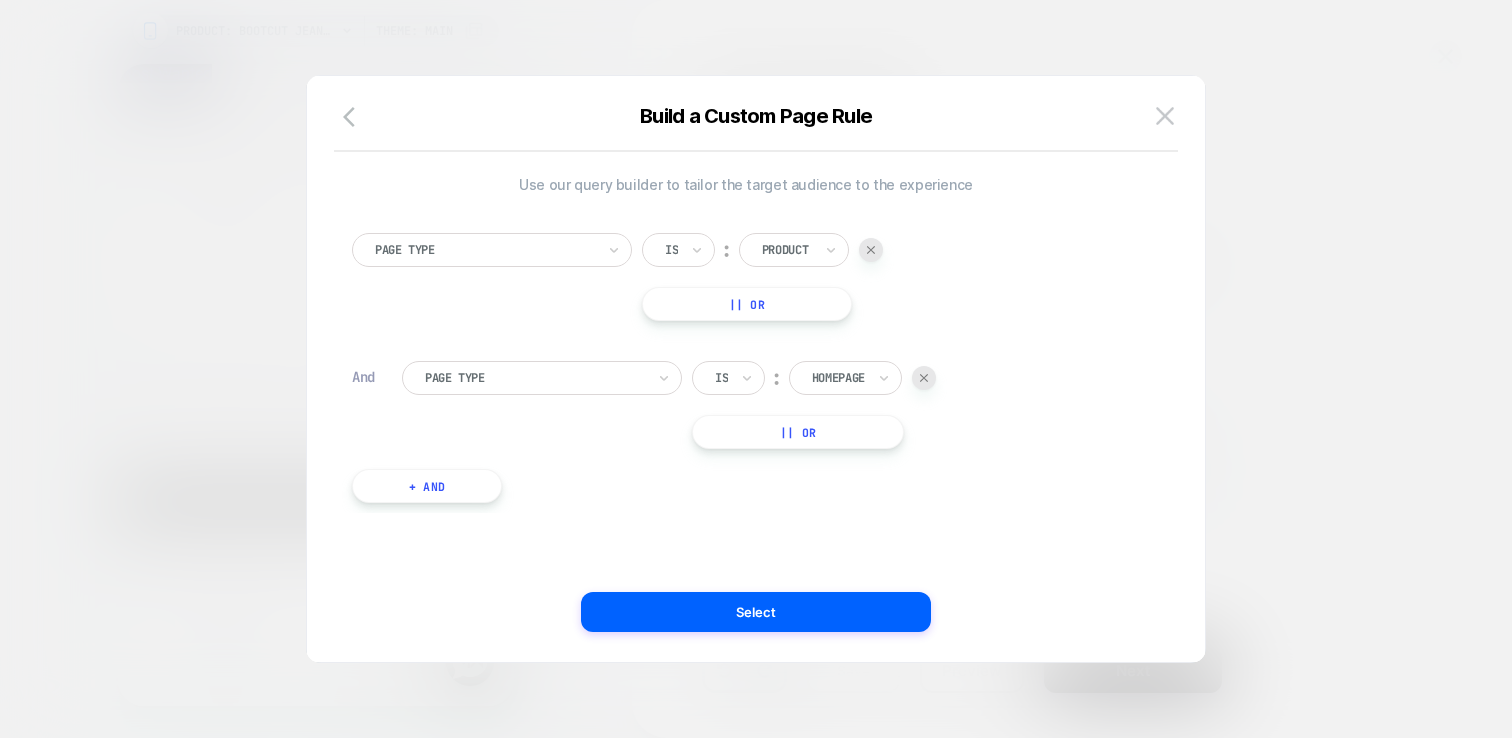 click at bounding box center (535, 378) 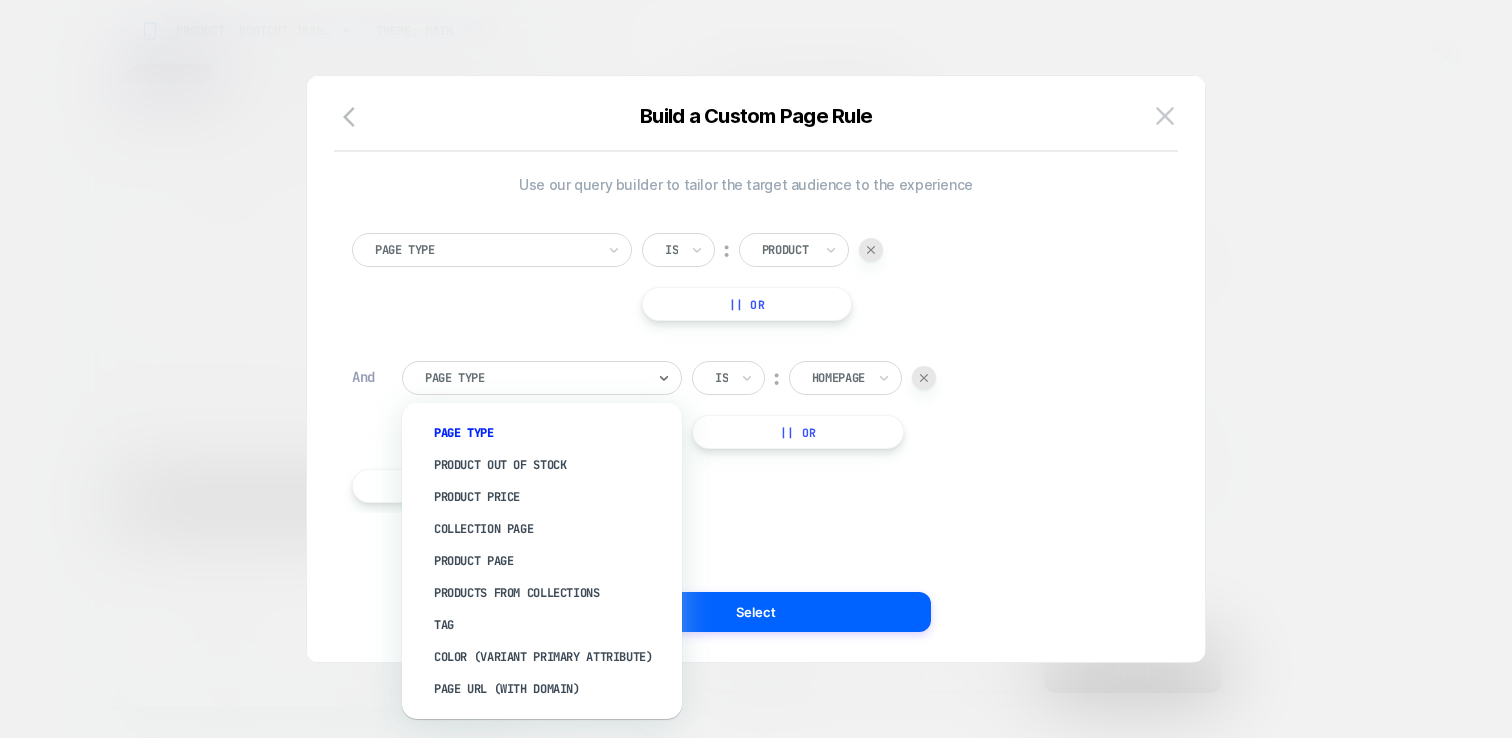 click at bounding box center [485, 250] 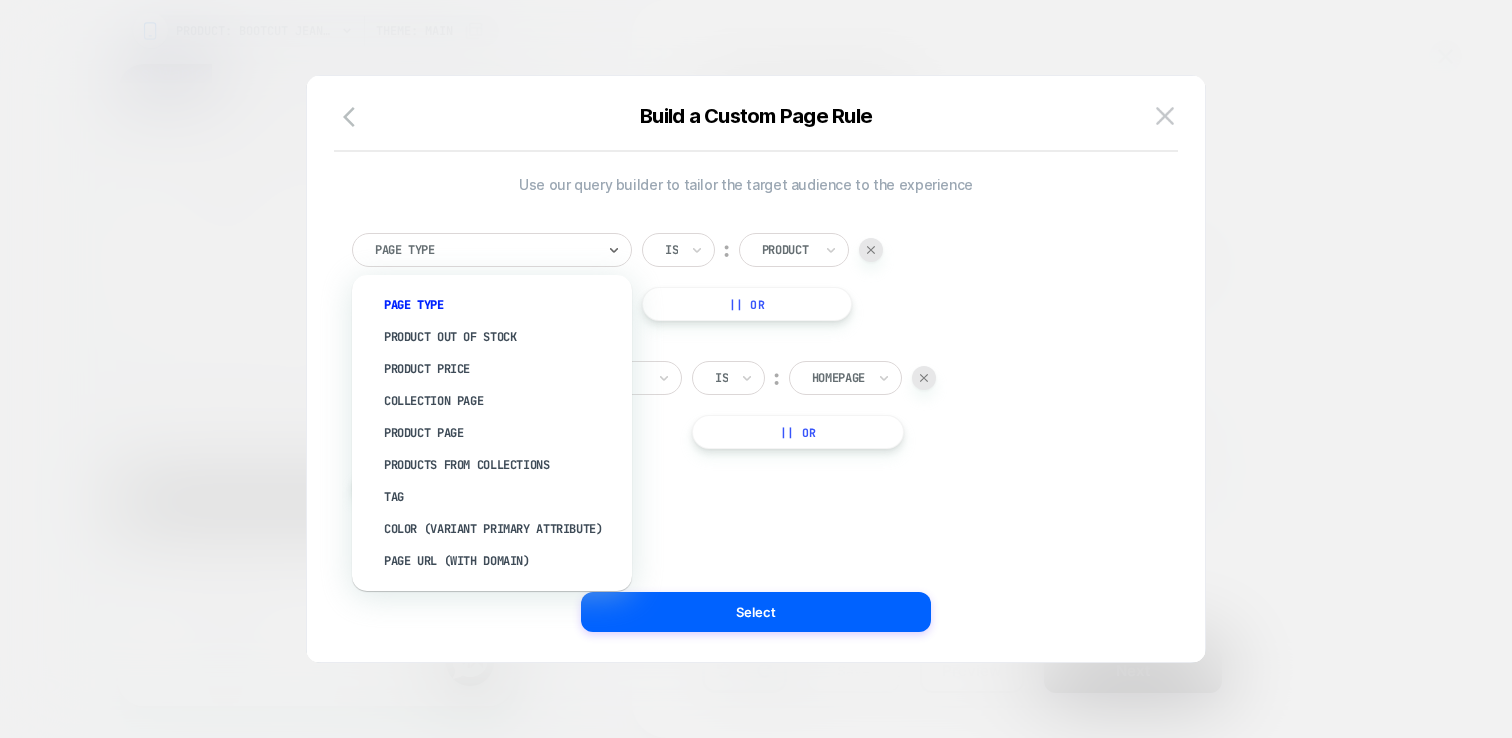 click on "Product Page" at bounding box center [502, 433] 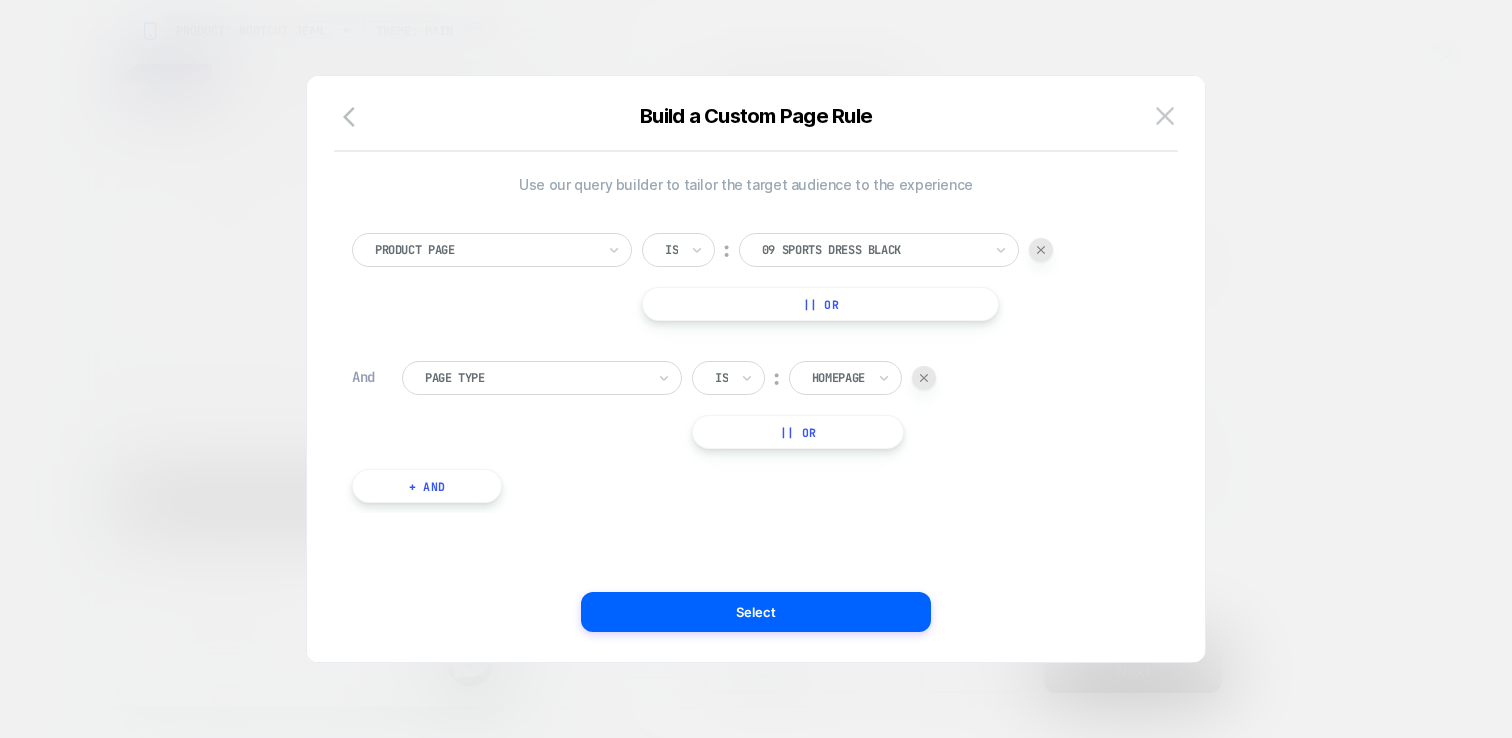 click at bounding box center (924, 378) 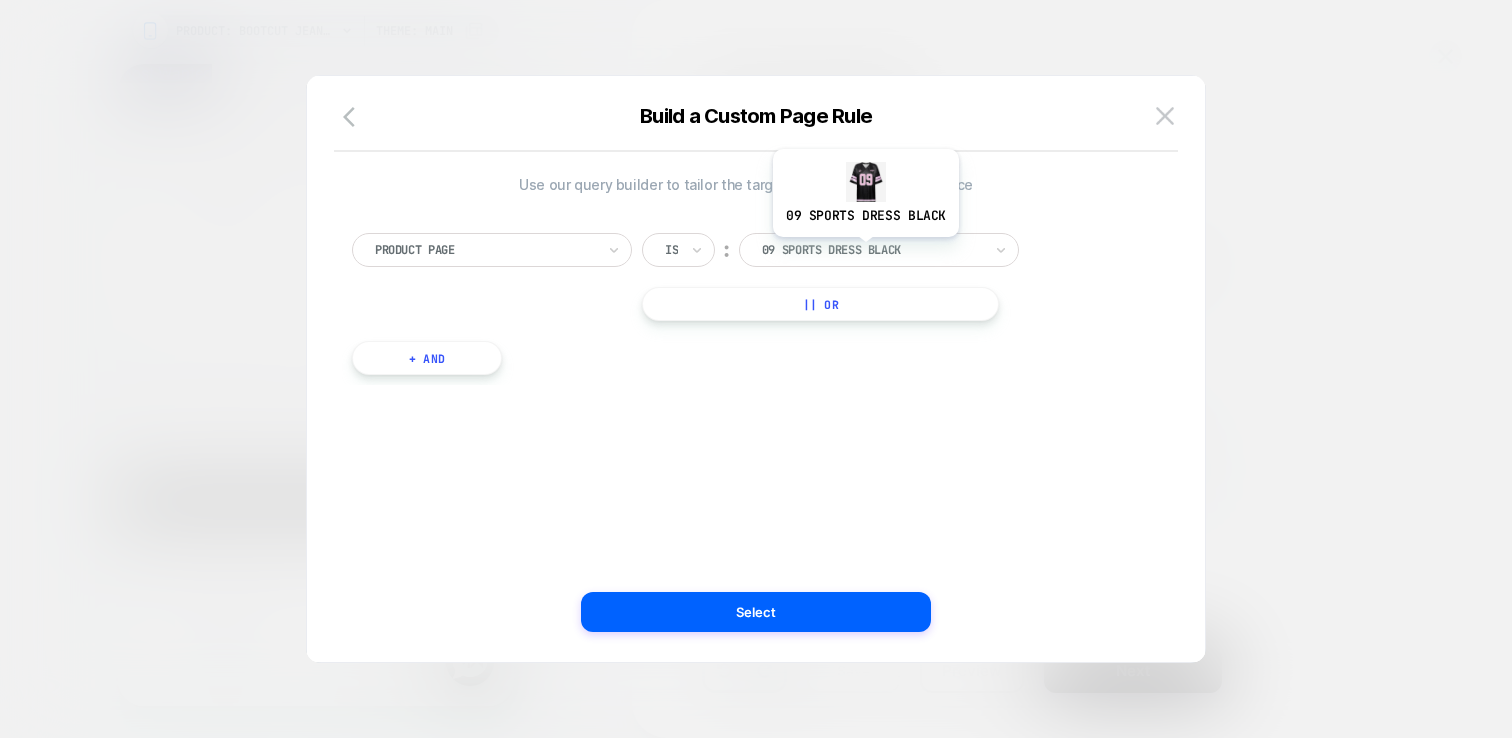 click at bounding box center [872, 250] 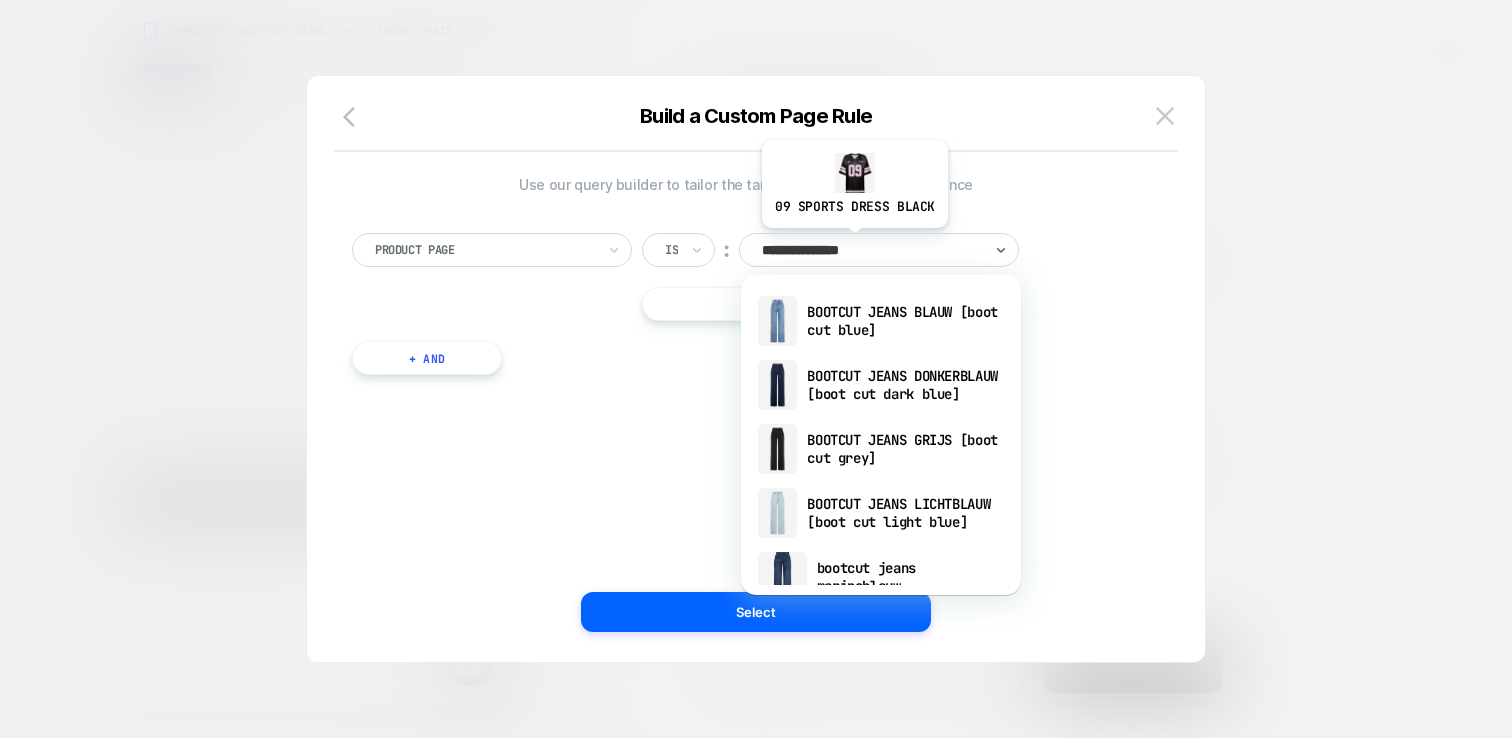 type on "**********" 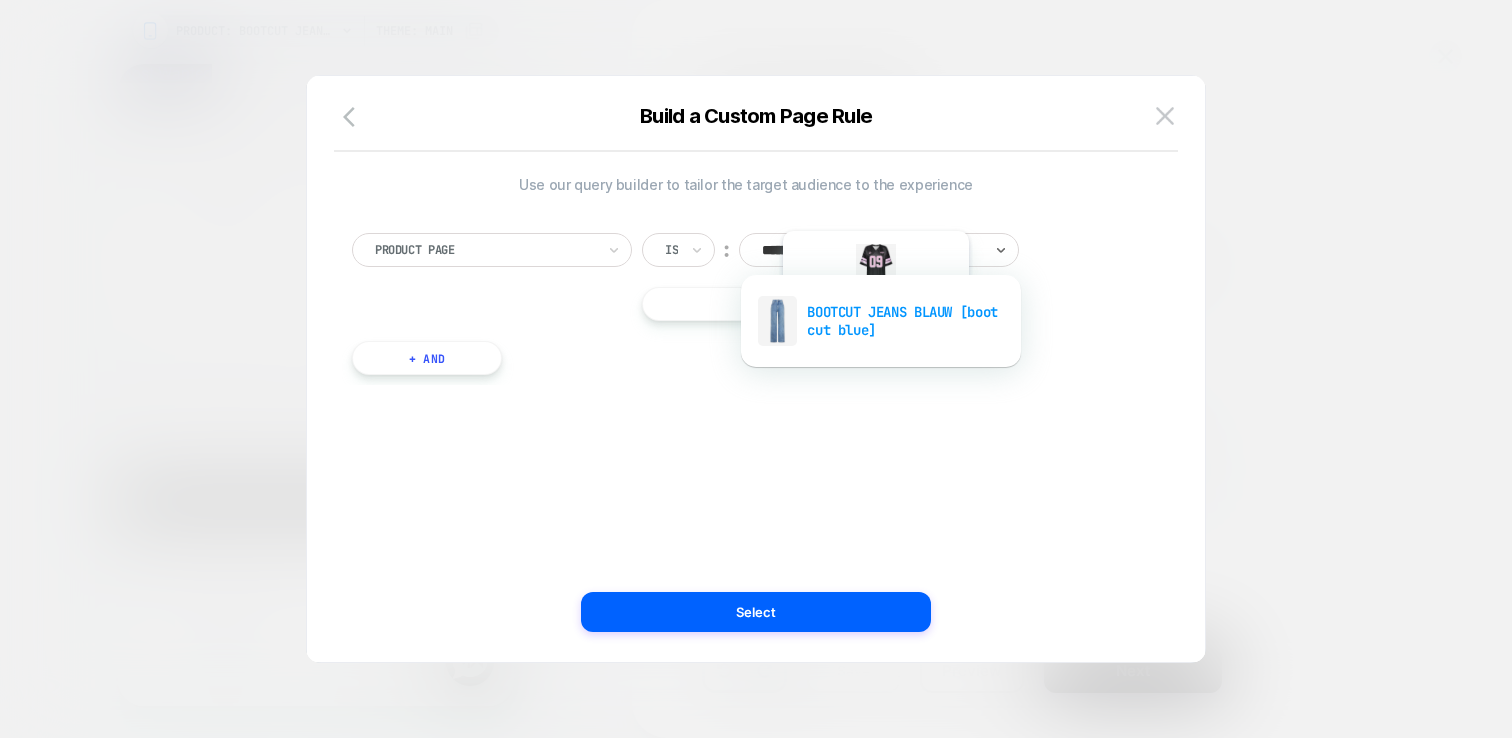 click on "BOOTCUT JEANS BLAUW [boot cut blue]" at bounding box center (881, 321) 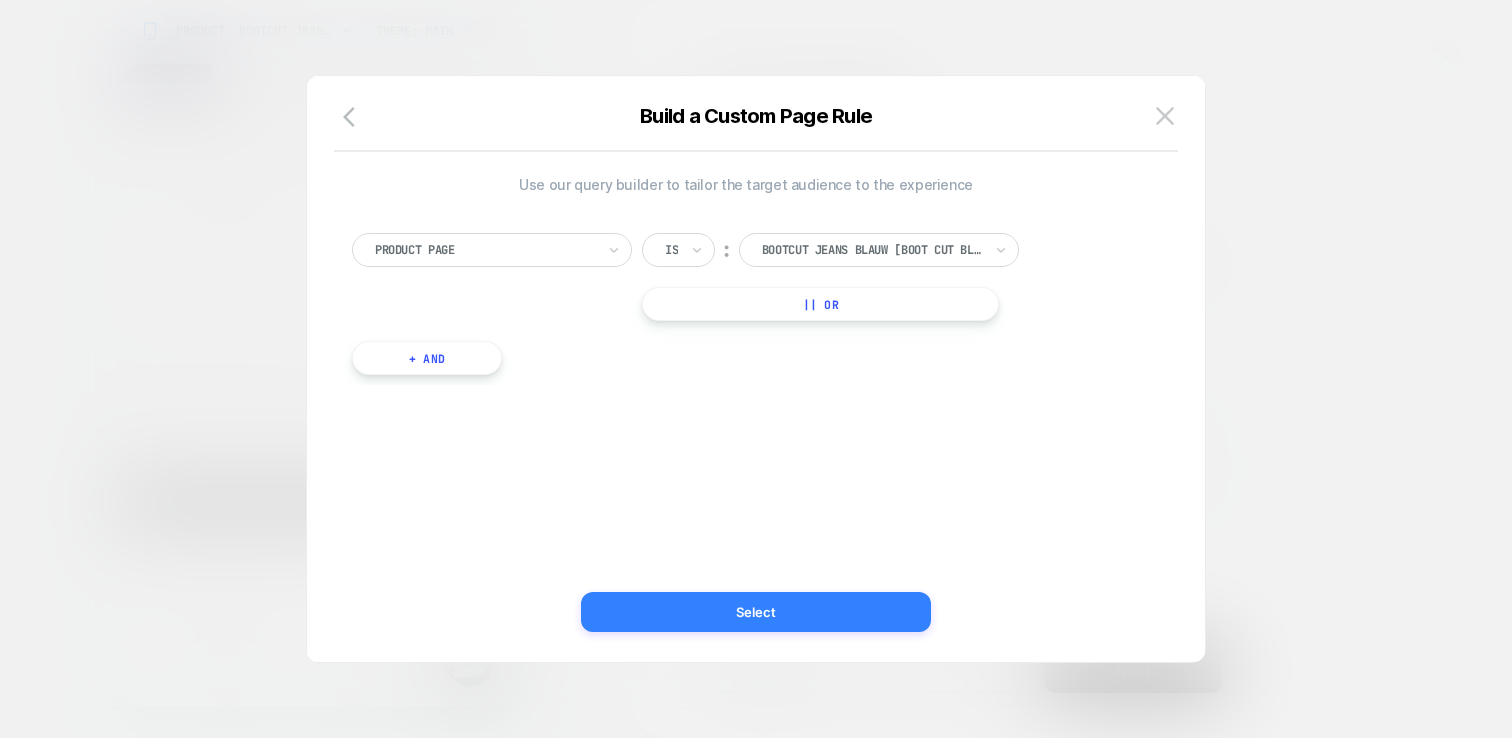 click on "Select" at bounding box center [756, 612] 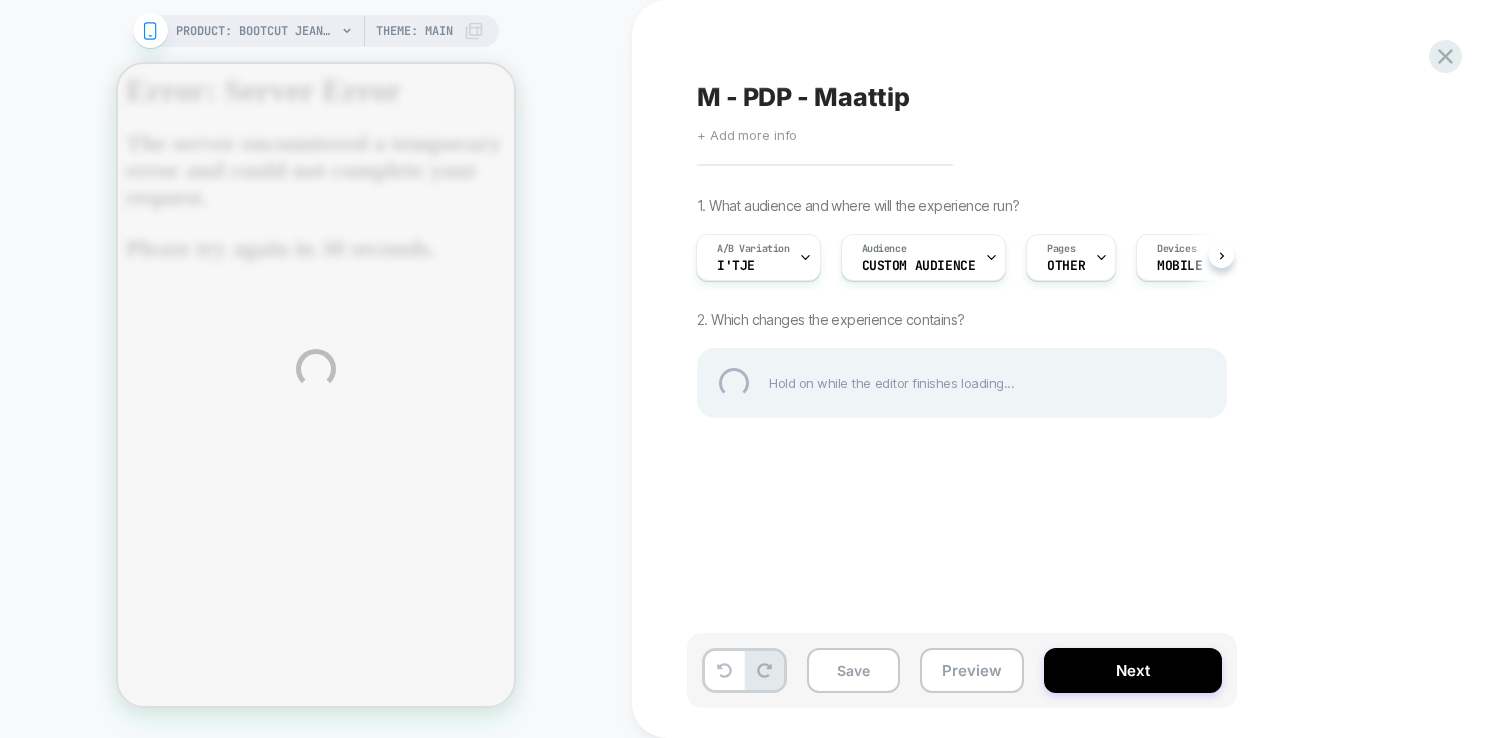 scroll, scrollTop: 0, scrollLeft: 0, axis: both 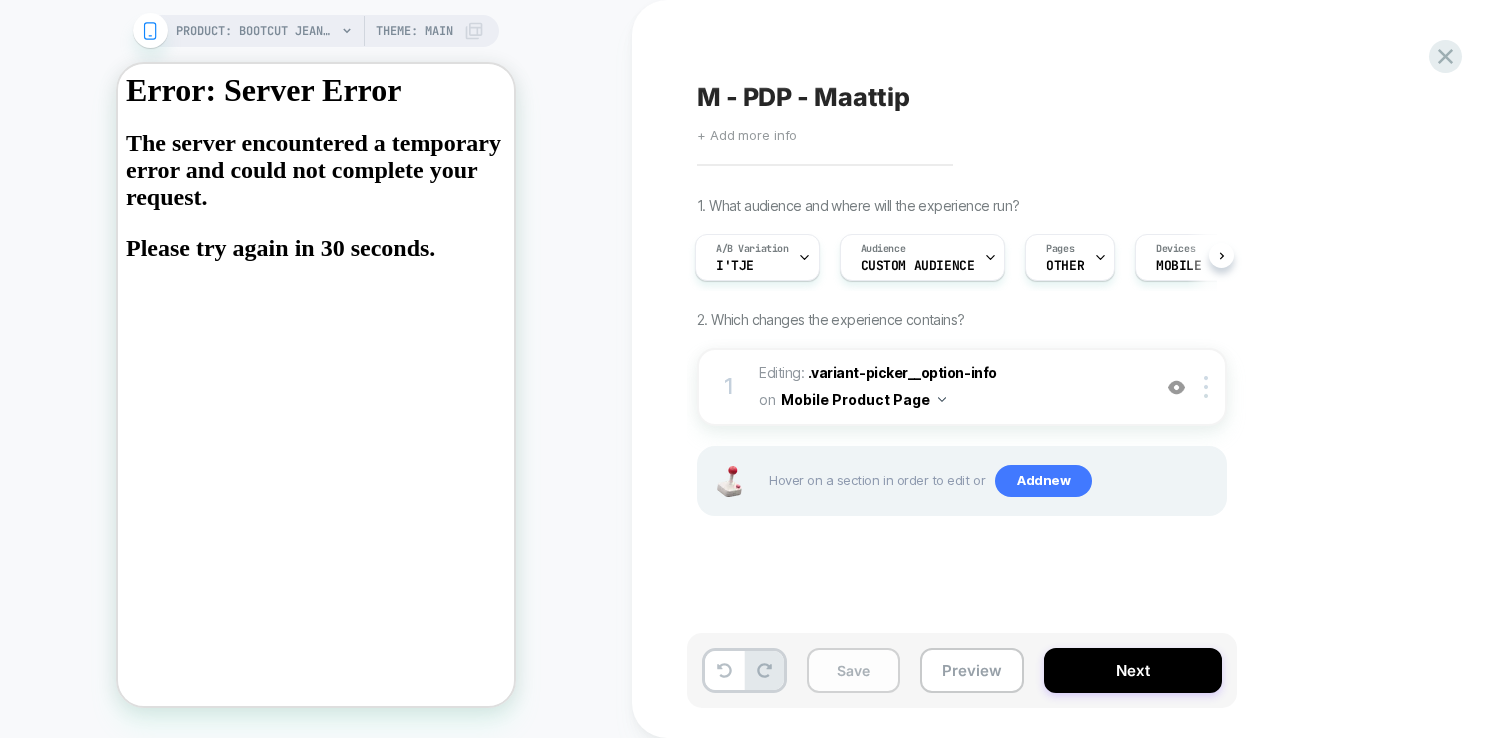 click on "Save" at bounding box center [853, 670] 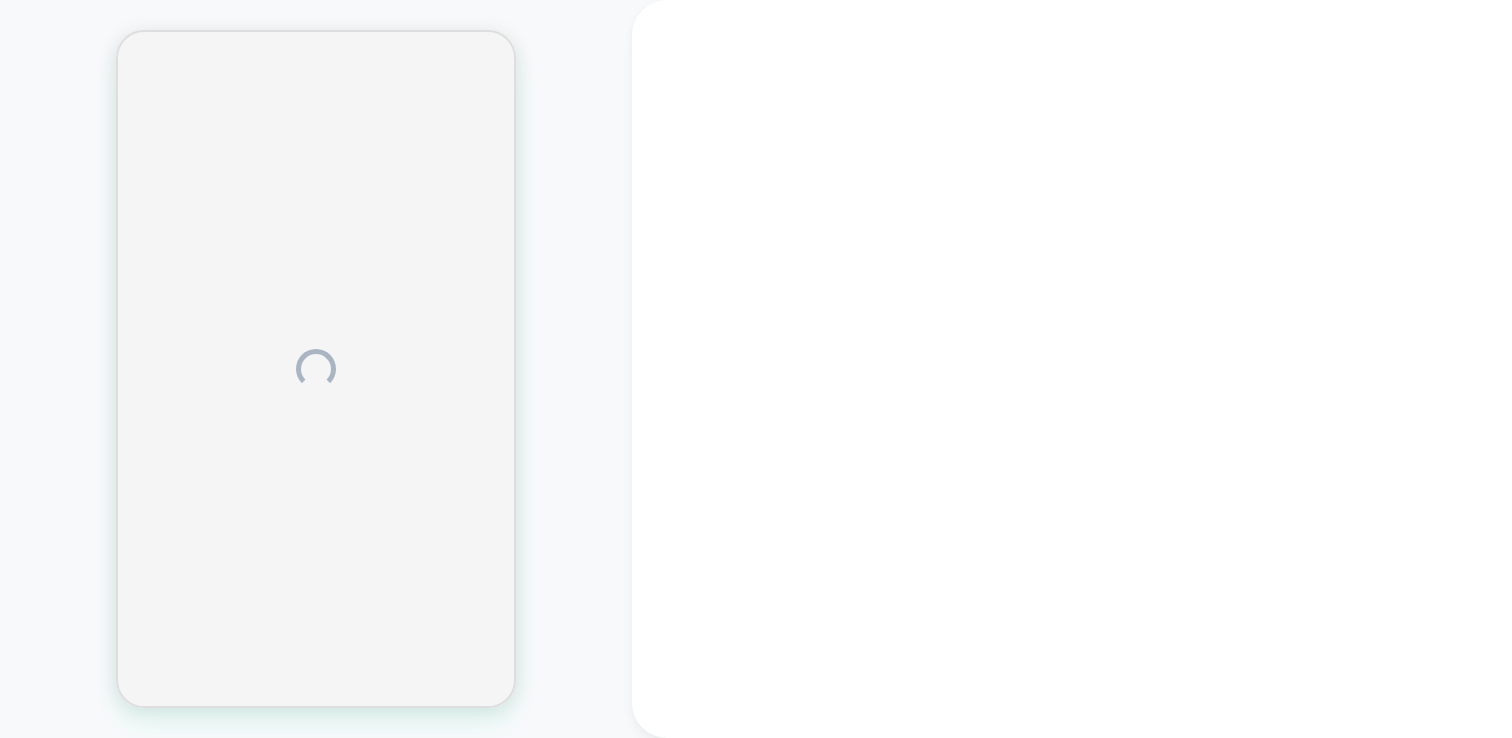 scroll, scrollTop: 0, scrollLeft: 0, axis: both 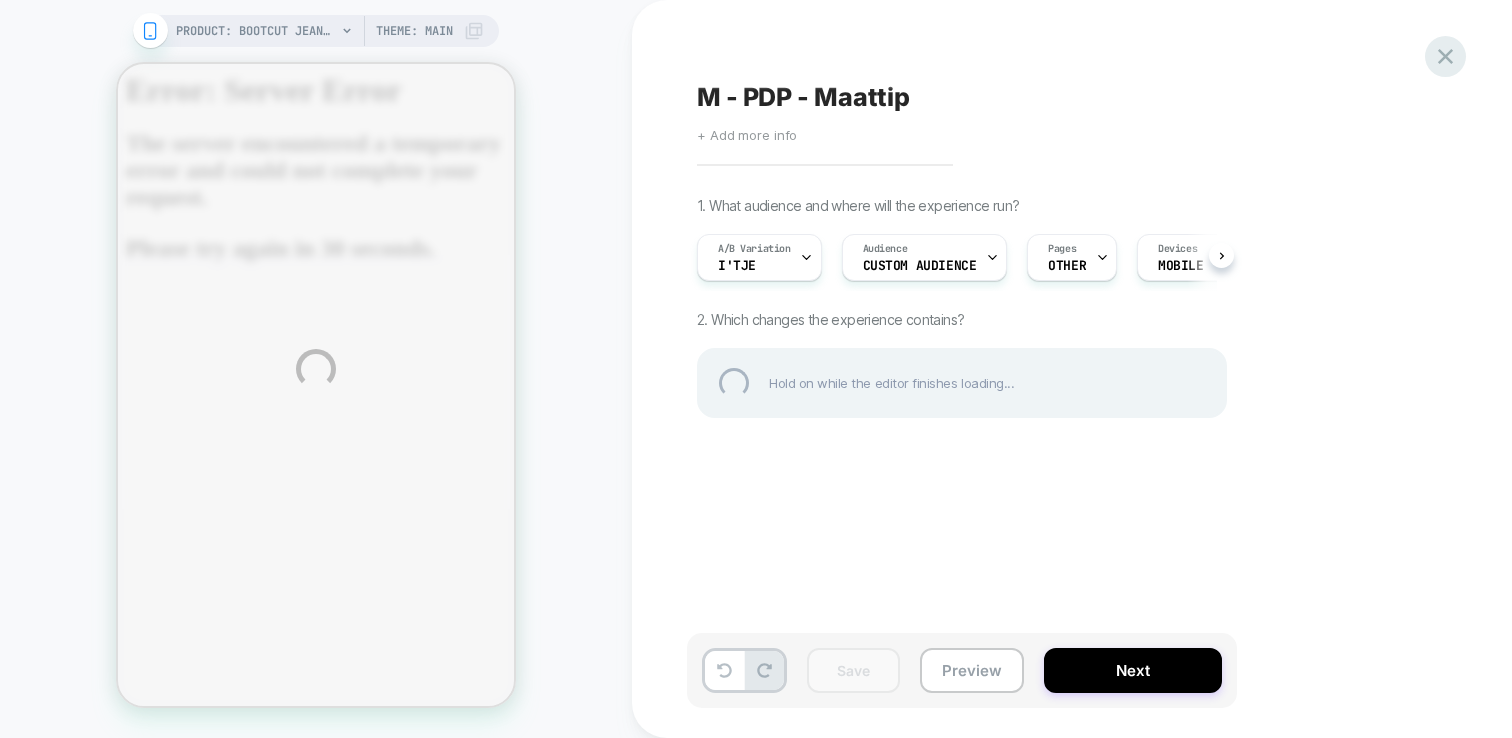 click at bounding box center (1445, 56) 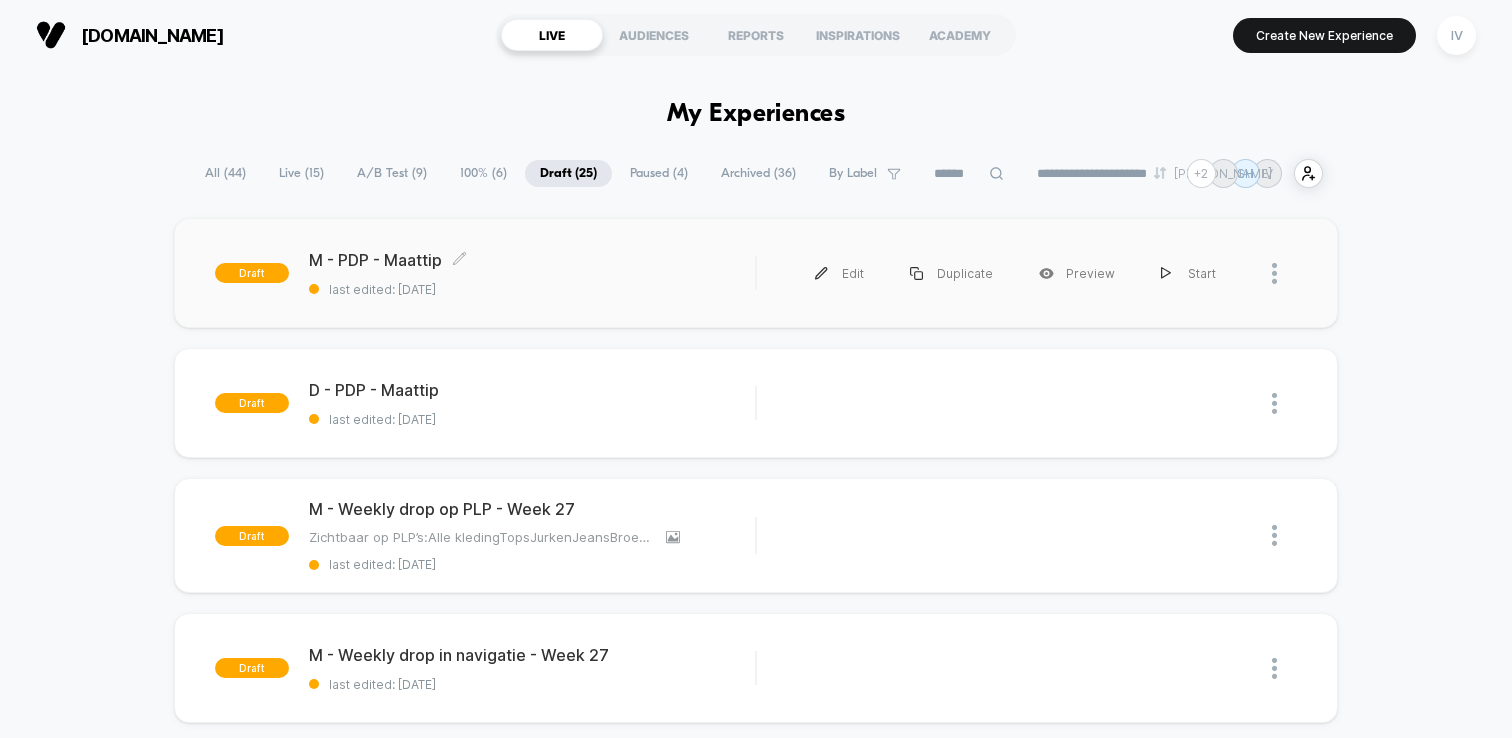 click on "M - PDP - Maattip Click to edit experience details" at bounding box center (532, 260) 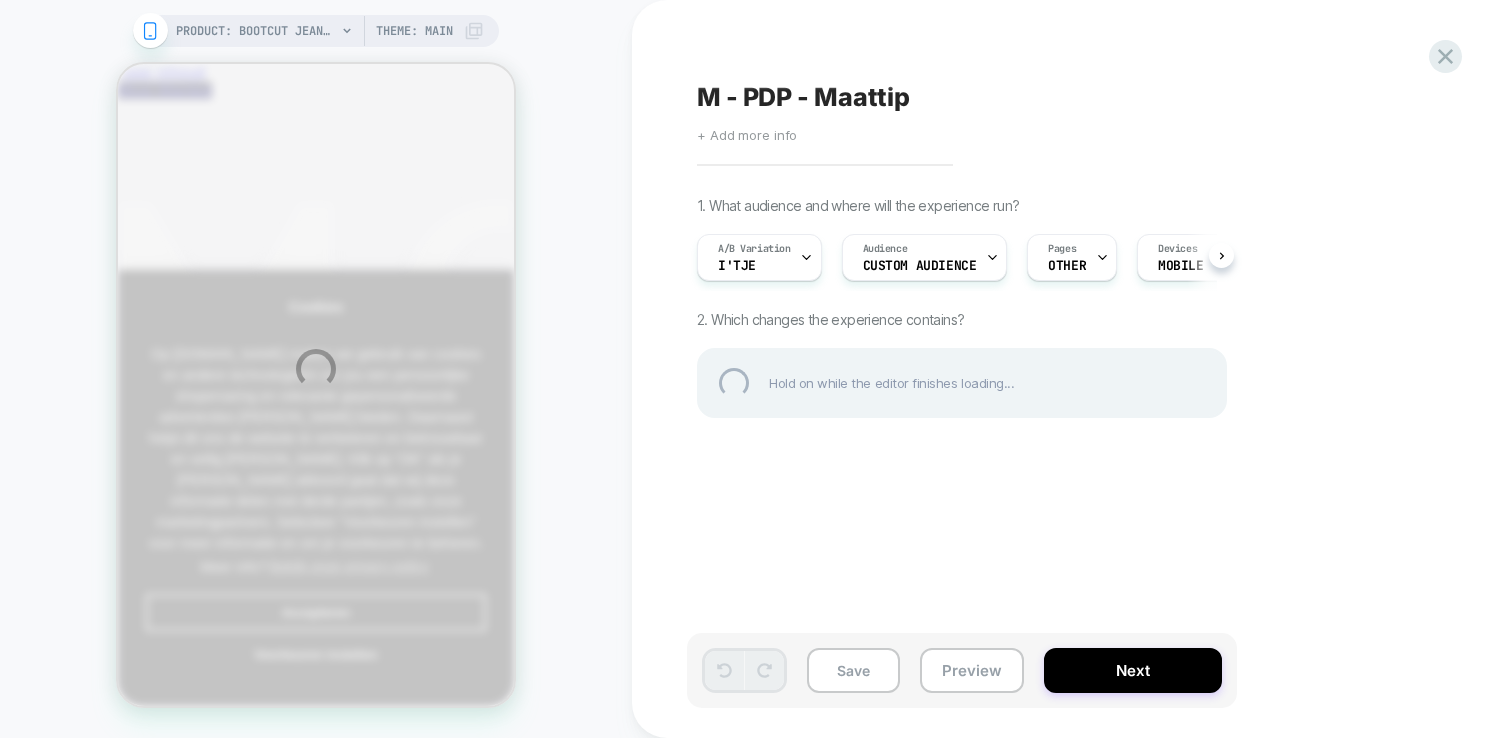 scroll, scrollTop: 0, scrollLeft: 0, axis: both 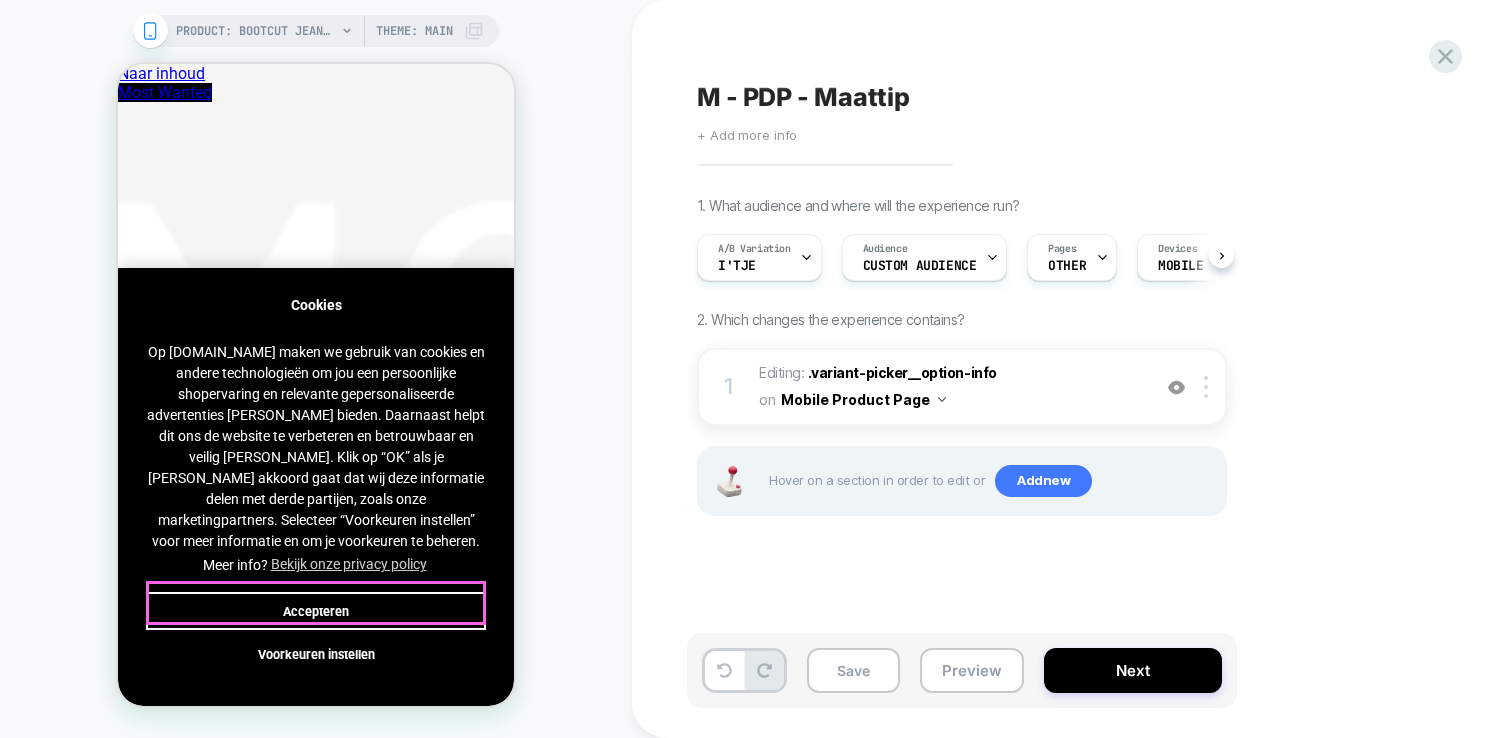 click on "Accepteren" at bounding box center (316, 611) 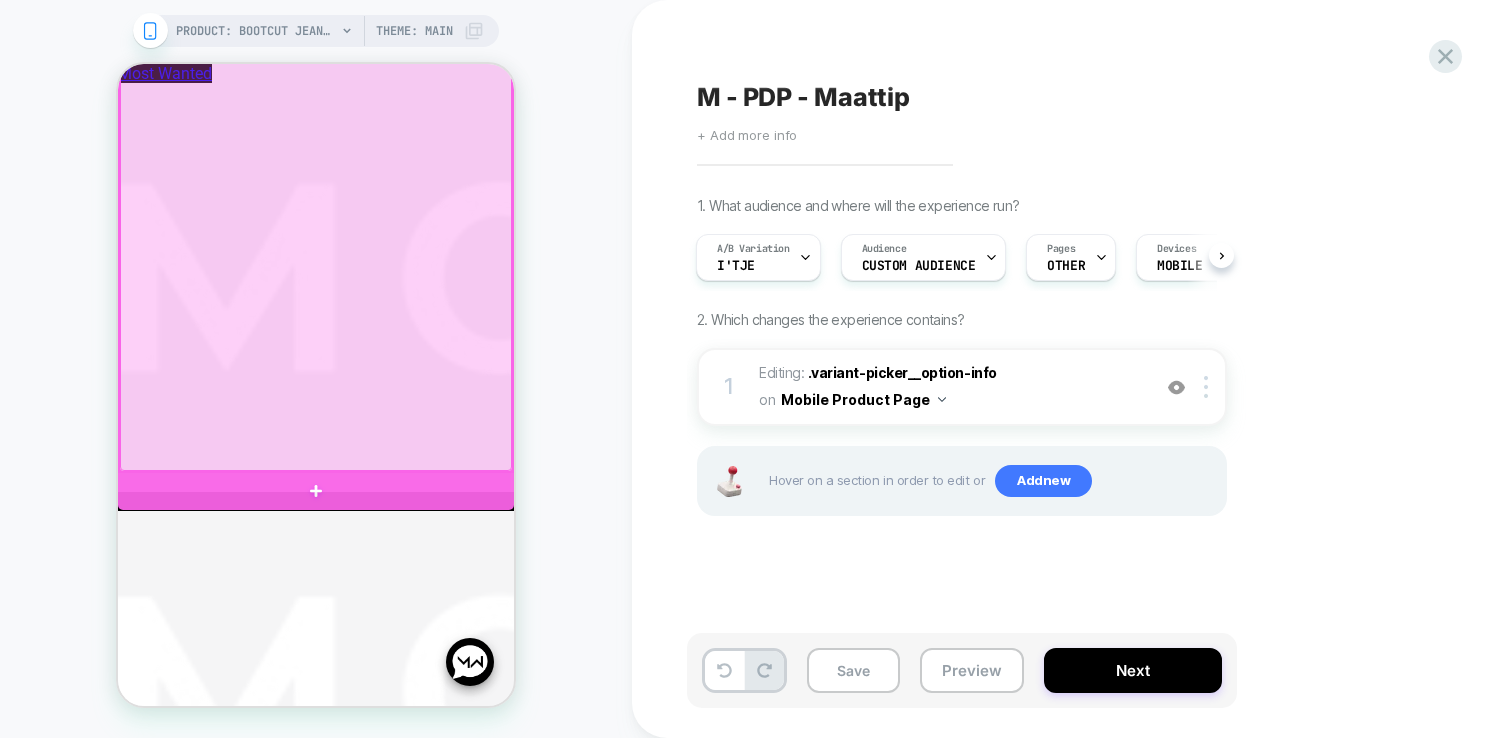 scroll, scrollTop: 1072, scrollLeft: 0, axis: vertical 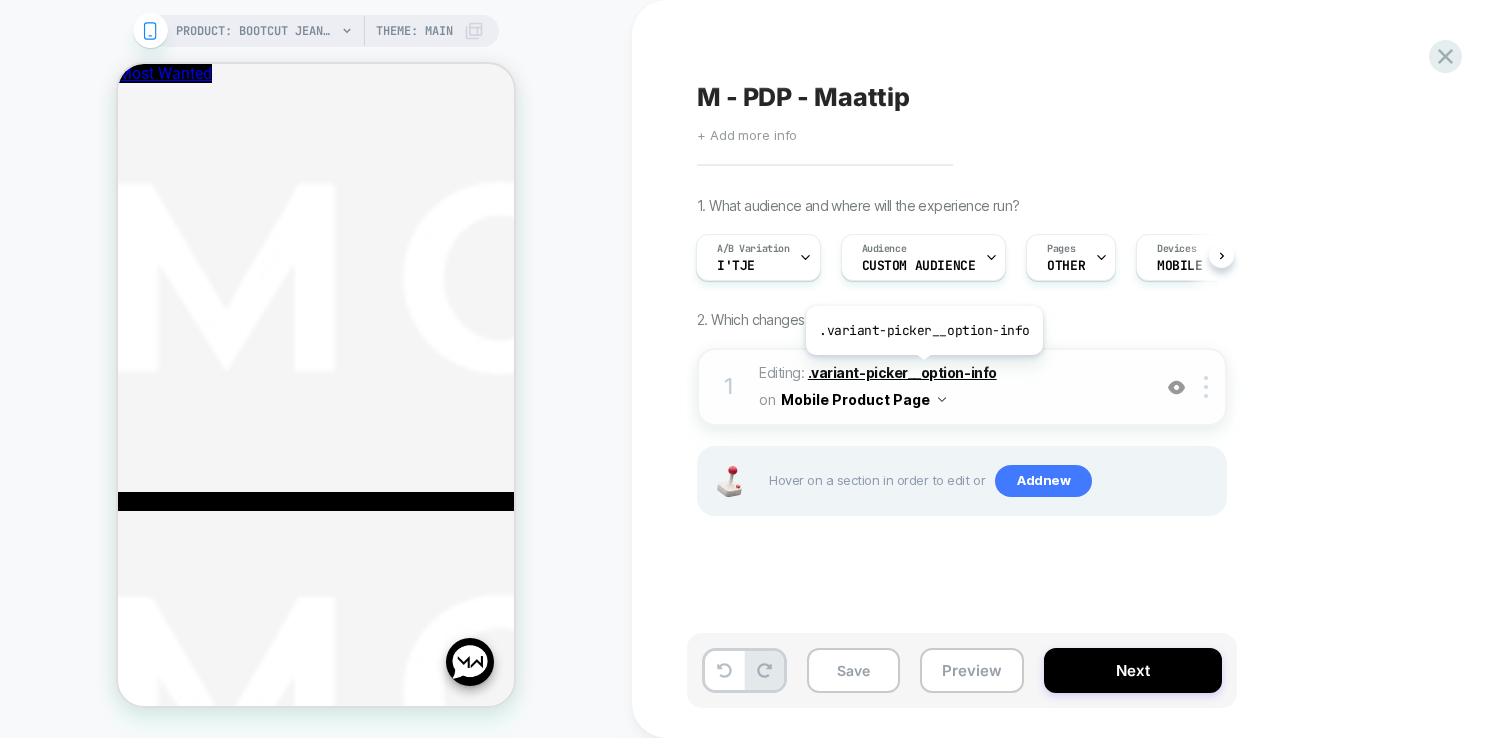 click on ".variant-picker__option-info" at bounding box center [902, 372] 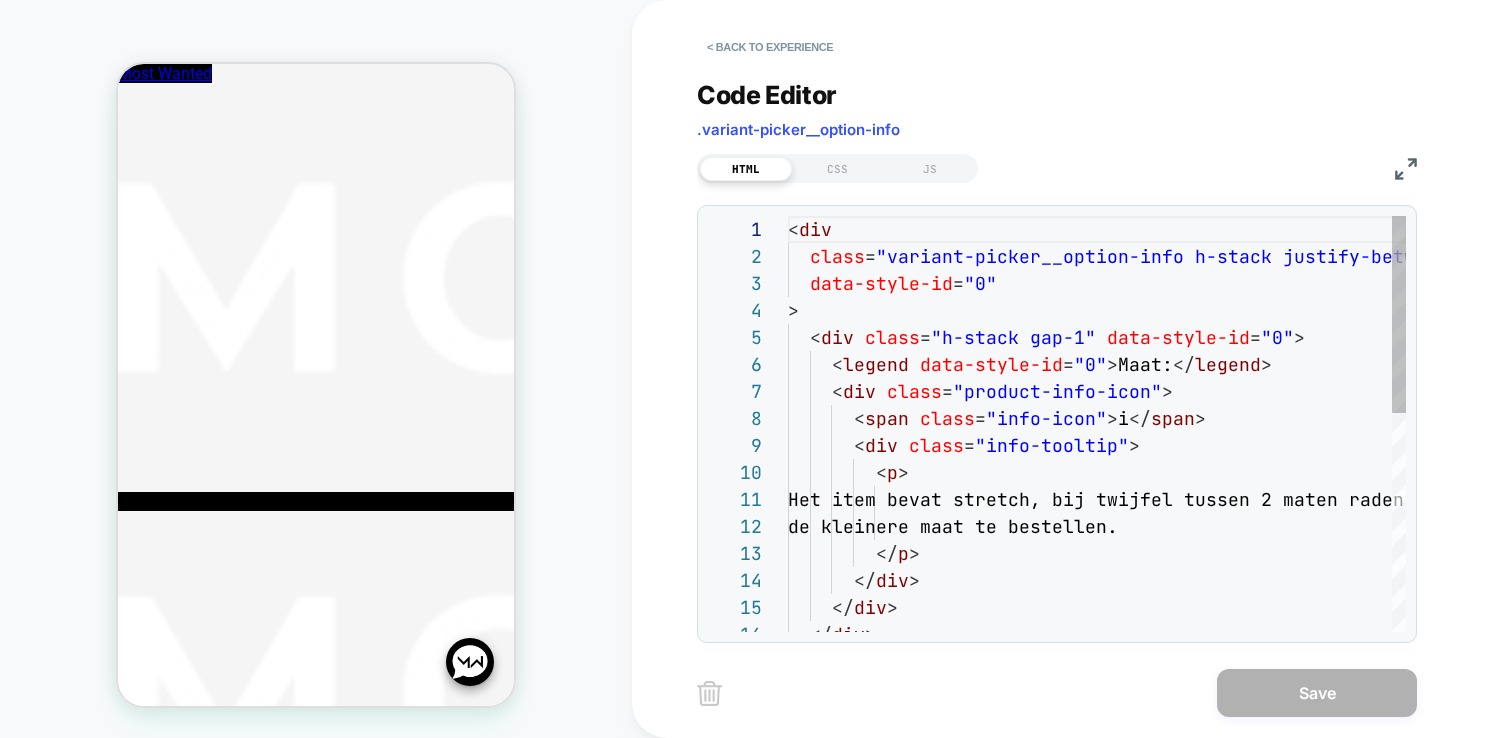 scroll, scrollTop: 270, scrollLeft: 0, axis: vertical 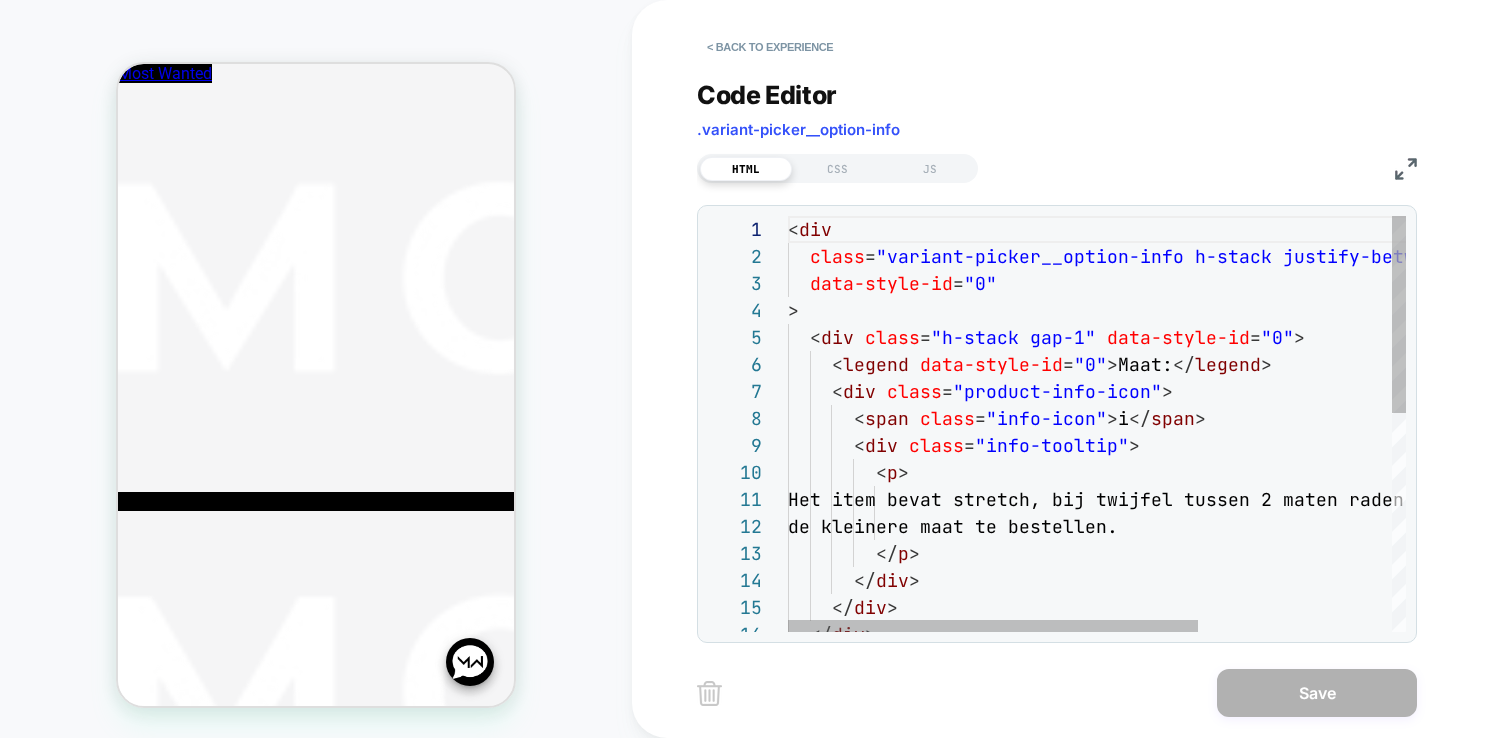click on "< div    class = "variant-picker__option-info h-stack justify-betwe en gap-2"    data-style-id = "0" >    < div   class = "h-stack gap-1"   data-style-id = "0" >      < legend   data-style-id = "0" > Maat: </ legend >      < div   class = "product-info-icon" >        < span   class = "info-icon" > i </ span >        < div   class = "info-tooltip" >          < p >           Het item bevat stretch, bij twijfel tuss en 2 [PERSON_NAME] we je aan om           de kleinere maat te bestellen.          </ p >        </ div >      </ div >    </ div >" at bounding box center (1243, 653) 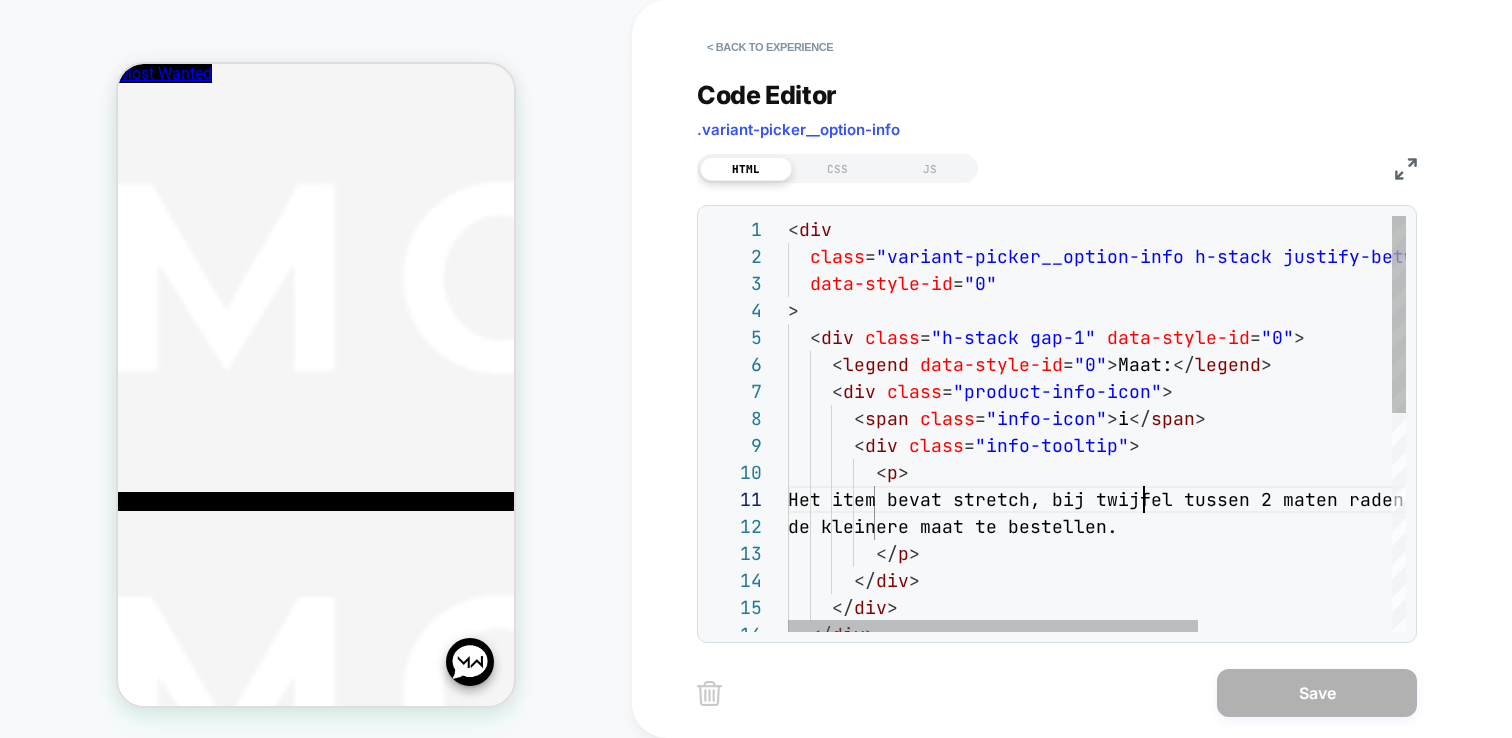 click on "< div    class = "variant-picker__option-info h-stack justify-betwe en gap-2"    data-style-id = "0" >    < div   class = "h-stack gap-1"   data-style-id = "0" >      < legend   data-style-id = "0" > Maat: </ legend >      < div   class = "product-info-icon" >        < span   class = "info-icon" > i </ span >        < div   class = "info-tooltip" >          < p >           Het item bevat stretch, bij twijfel tuss en 2 [PERSON_NAME] we je aan om           de kleinere maat te bestellen.          </ p >        </ div >      </ div >    </ div >" at bounding box center [1243, 653] 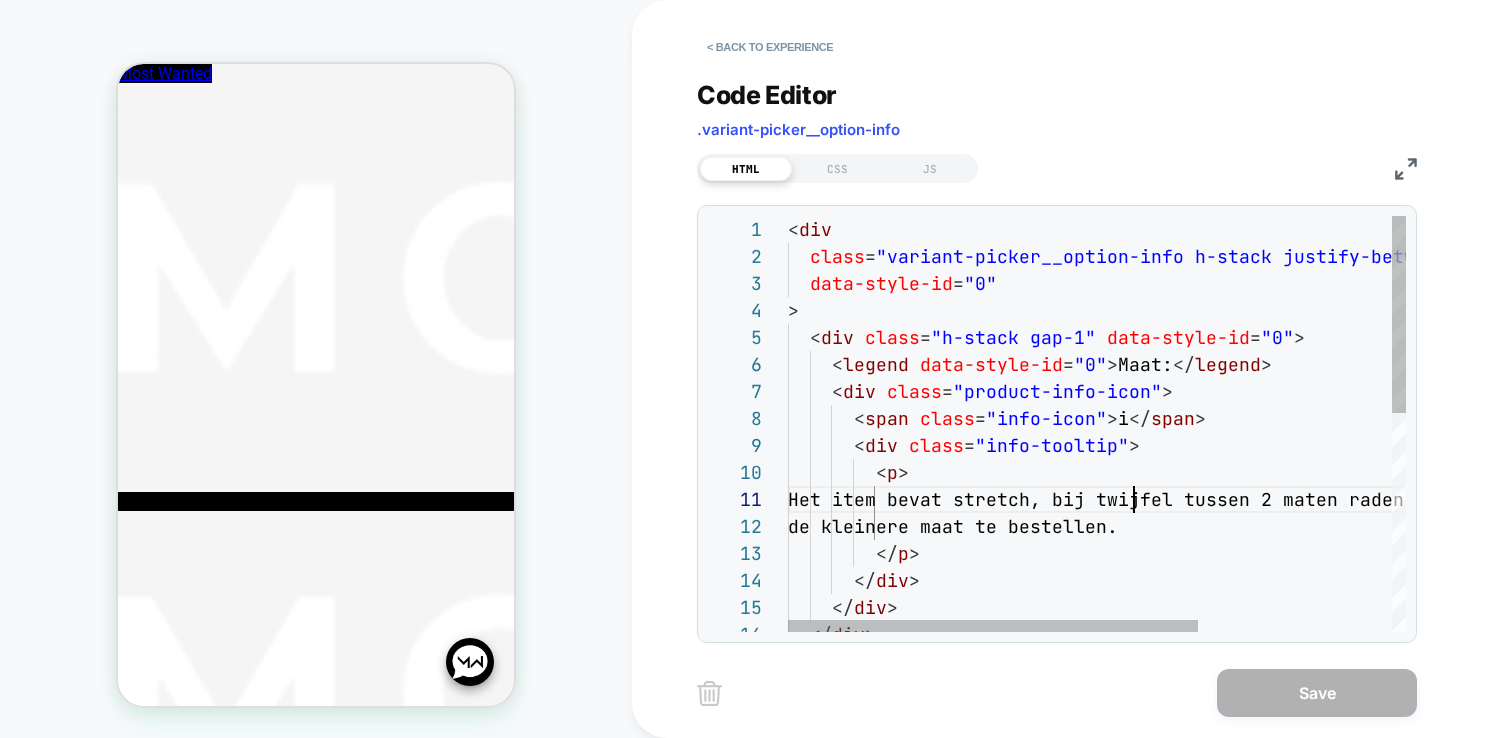 click on "< div    class = "variant-picker__option-info h-stack justify-betwe en gap-2"    data-style-id = "0" >    < div   class = "h-stack gap-1"   data-style-id = "0" >      < legend   data-style-id = "0" > Maat: </ legend >      < div   class = "product-info-icon" >        < span   class = "info-icon" > i </ span >        < div   class = "info-tooltip" >          < p >           Het item bevat stretch, bij twijfel tuss en 2 [PERSON_NAME] we je aan om           de kleinere maat te bestellen.          </ p >        </ div >      </ div >    </ div >" at bounding box center [1243, 653] 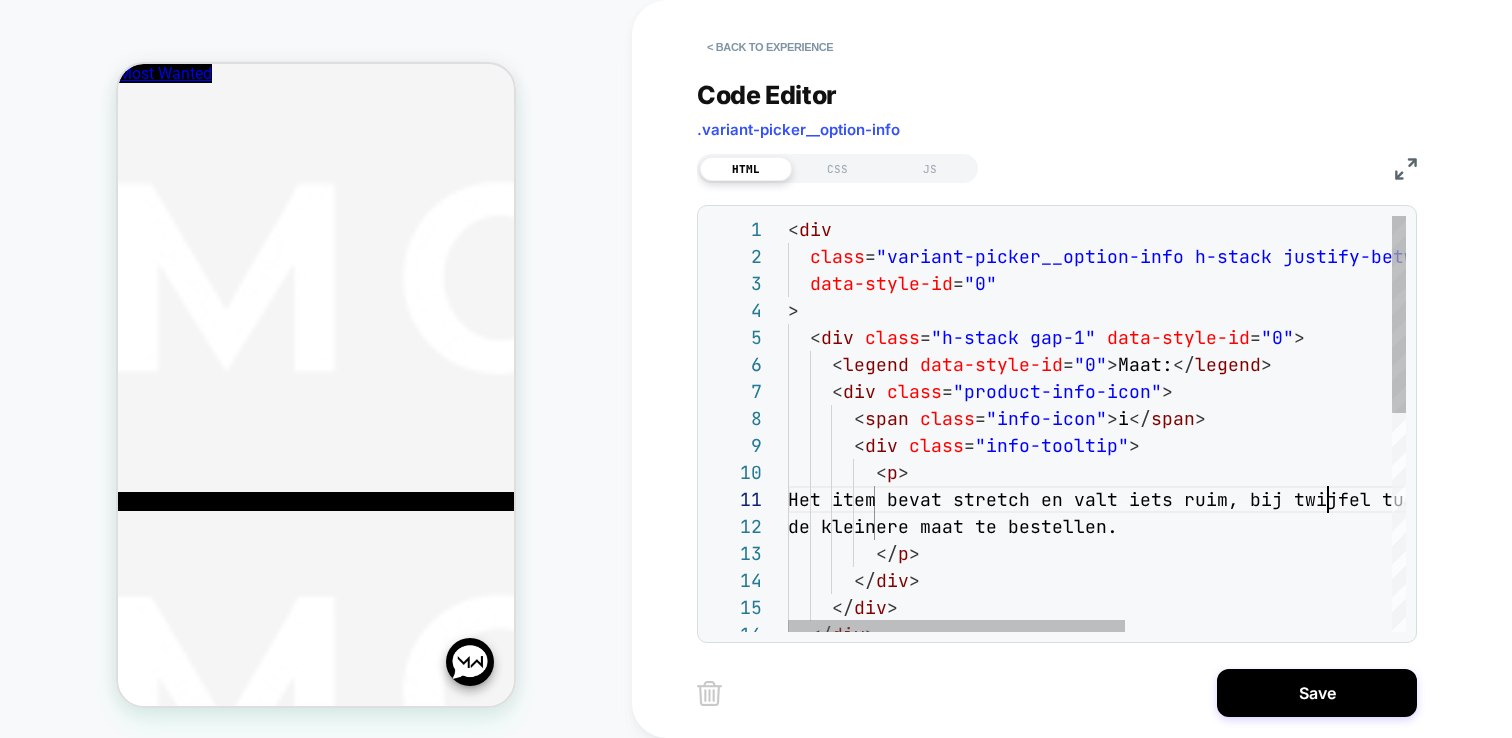 scroll, scrollTop: 0, scrollLeft: 562, axis: horizontal 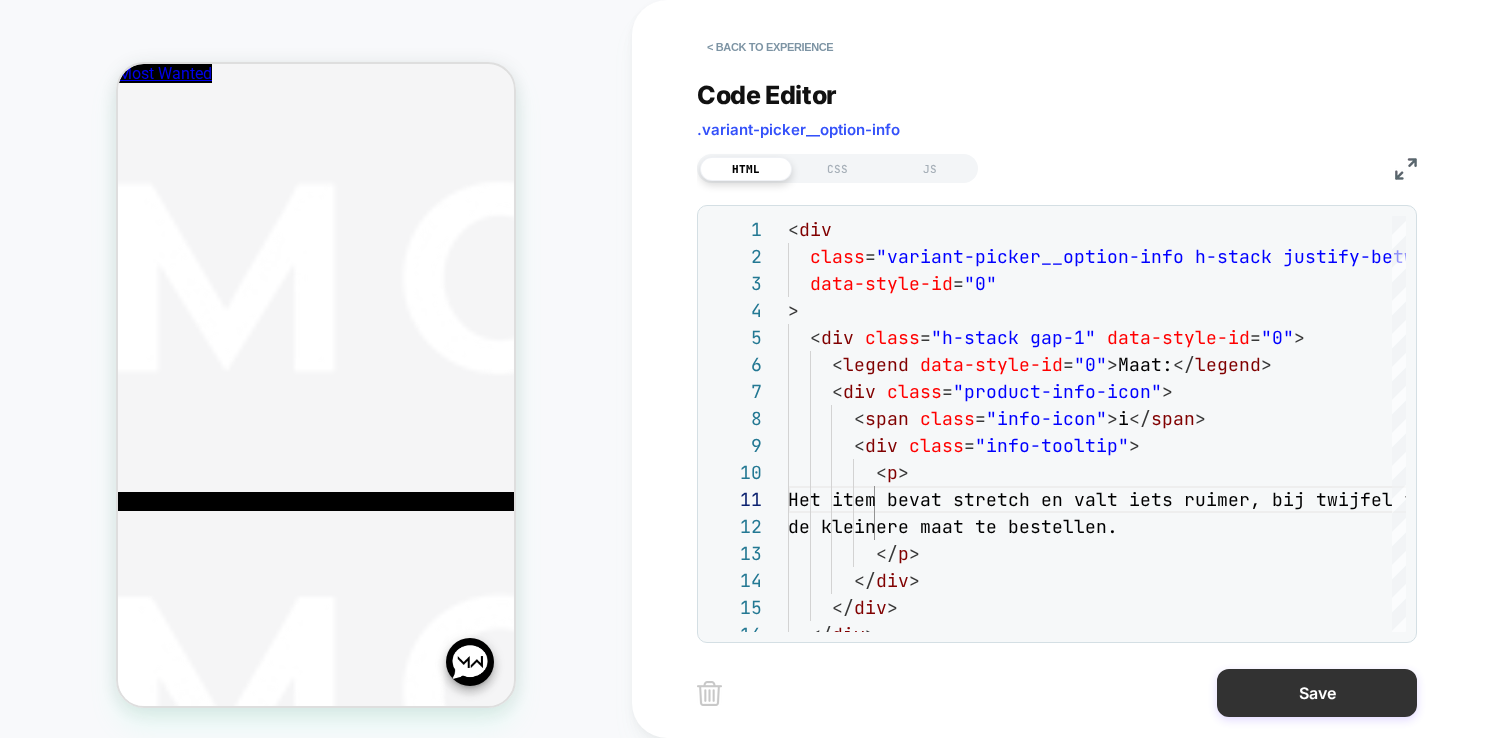 type on "**********" 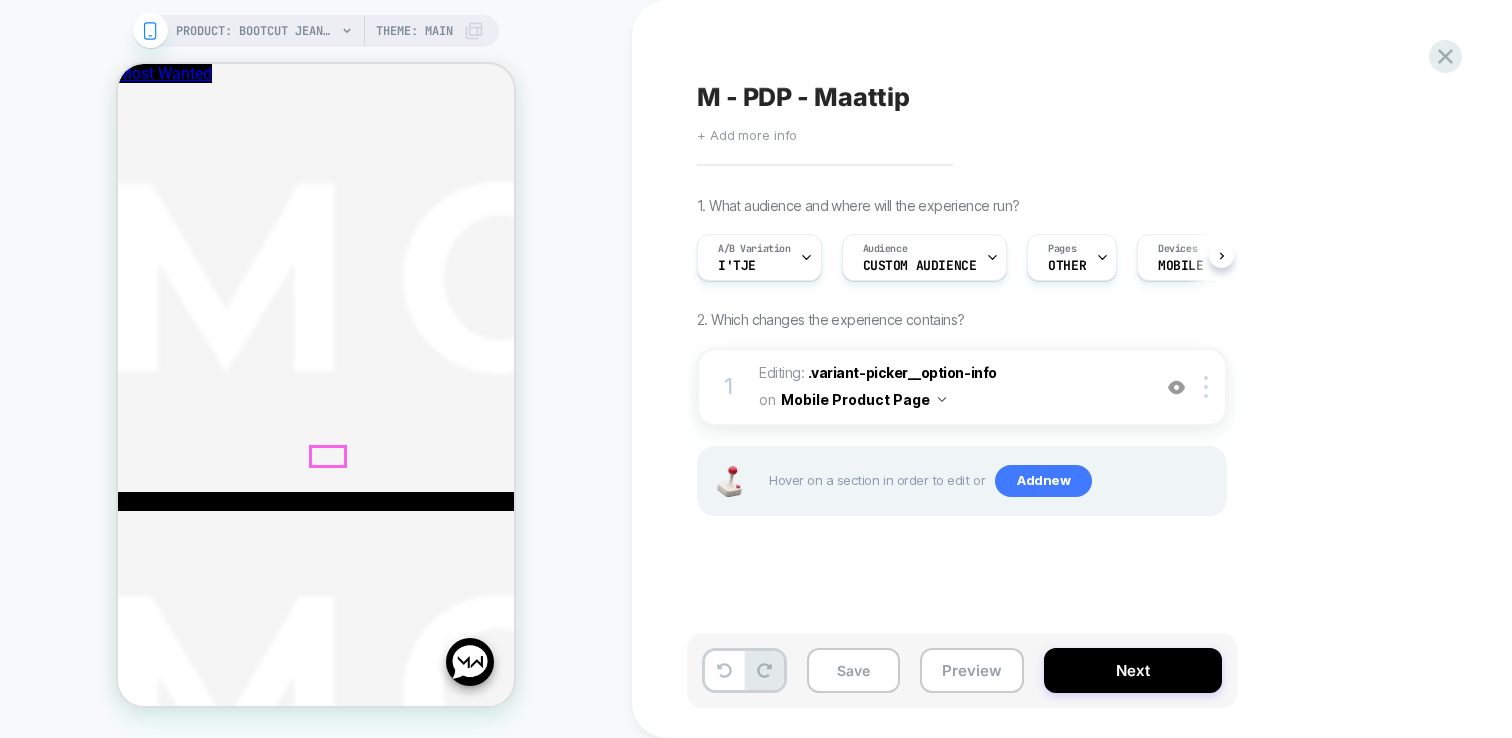 scroll, scrollTop: 0, scrollLeft: 1, axis: horizontal 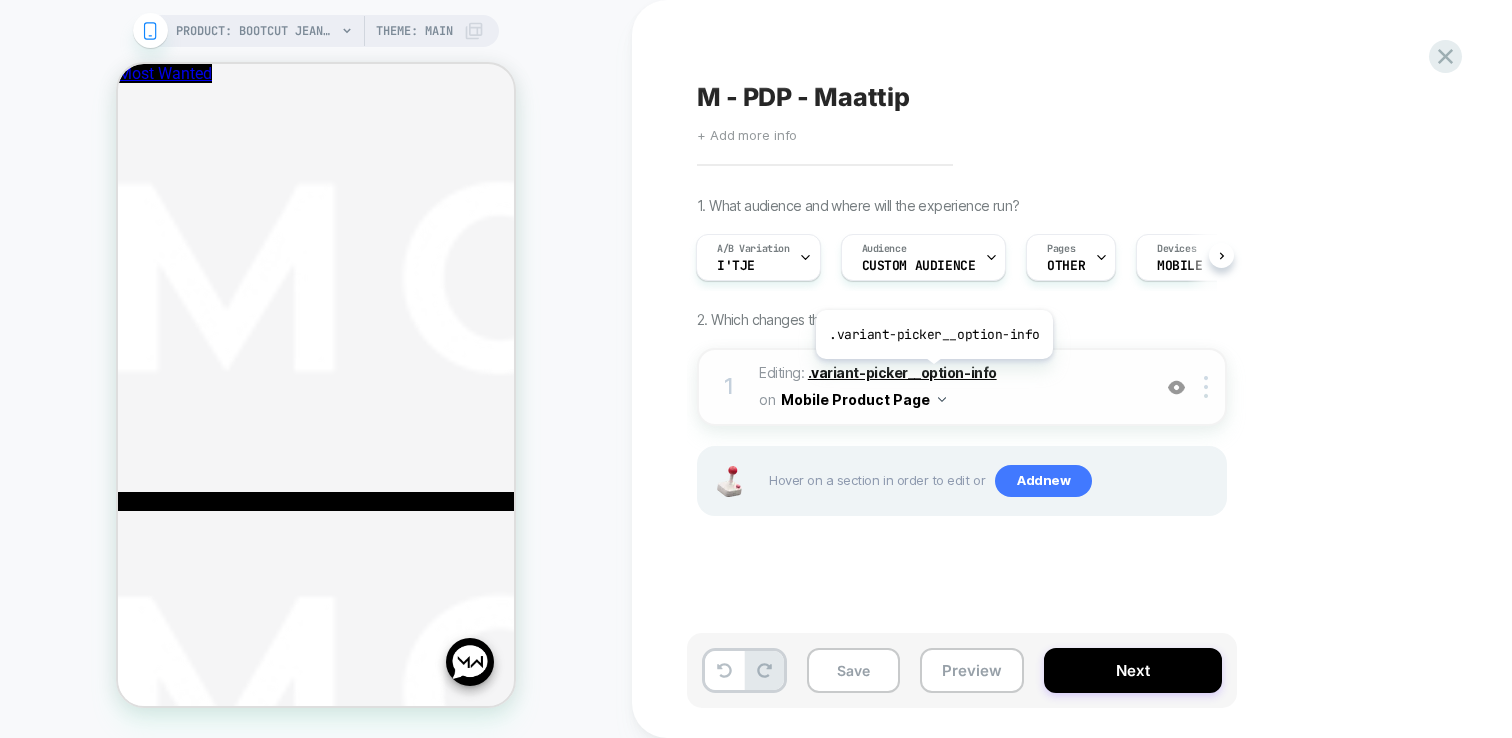 click on ".variant-picker__option-info" at bounding box center [902, 372] 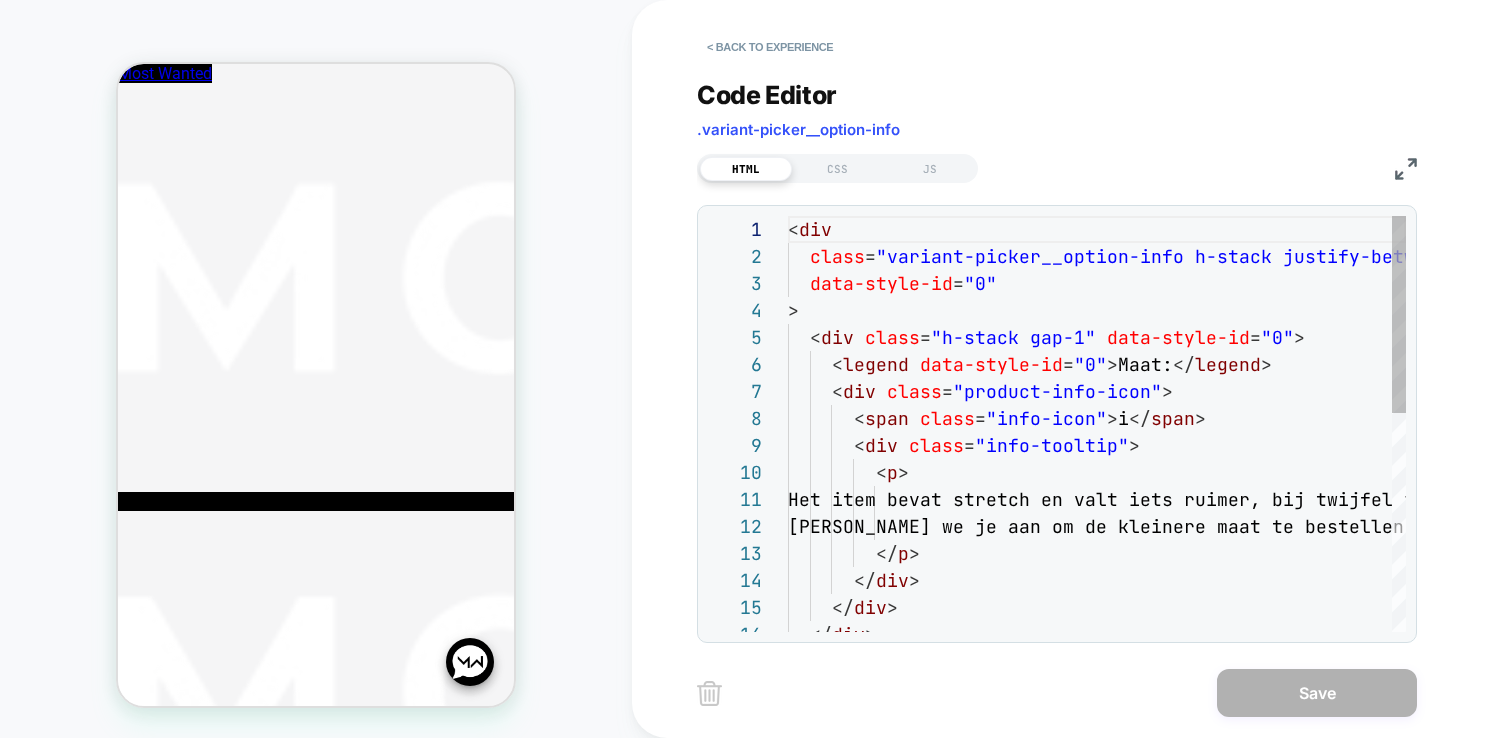 scroll, scrollTop: 270, scrollLeft: 0, axis: vertical 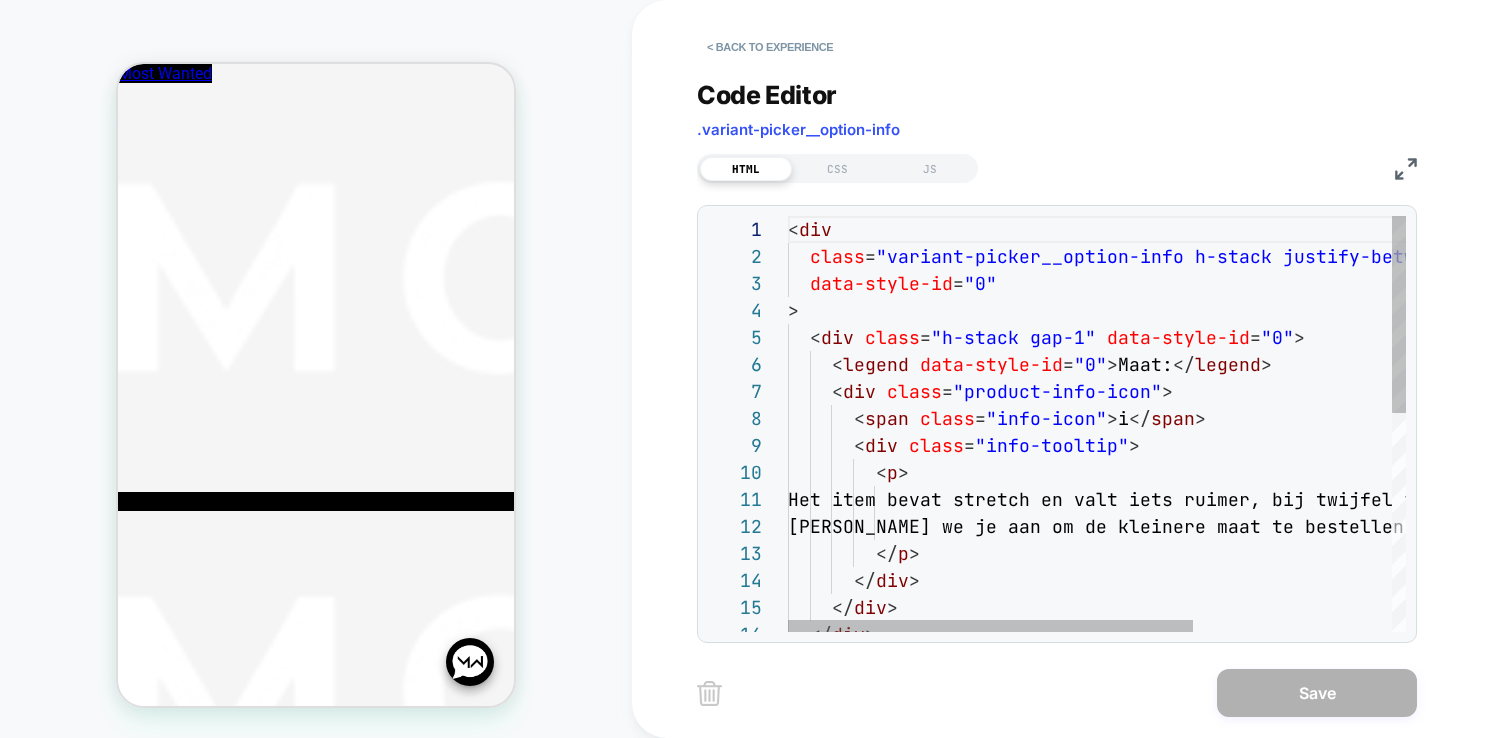 type on "**********" 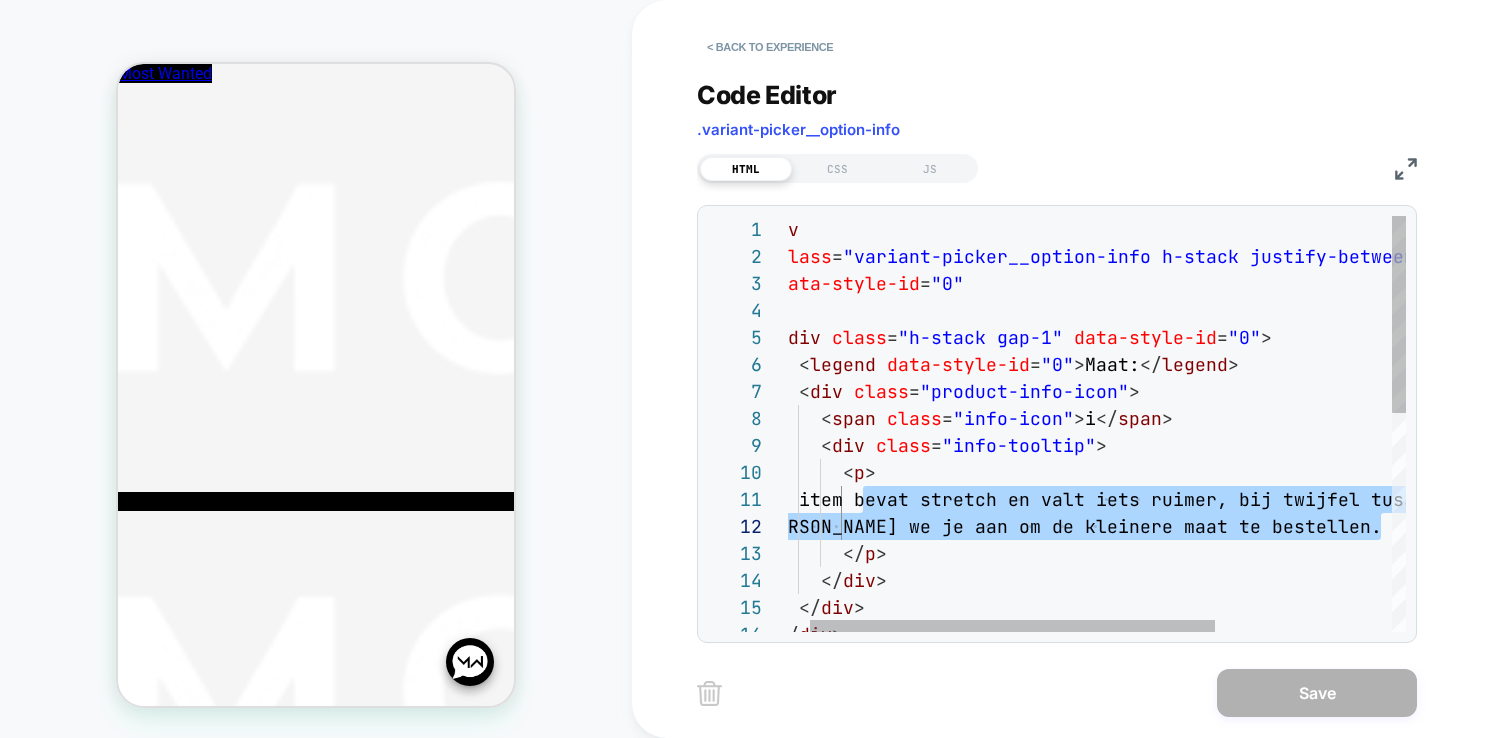 scroll, scrollTop: 0, scrollLeft: 637, axis: horizontal 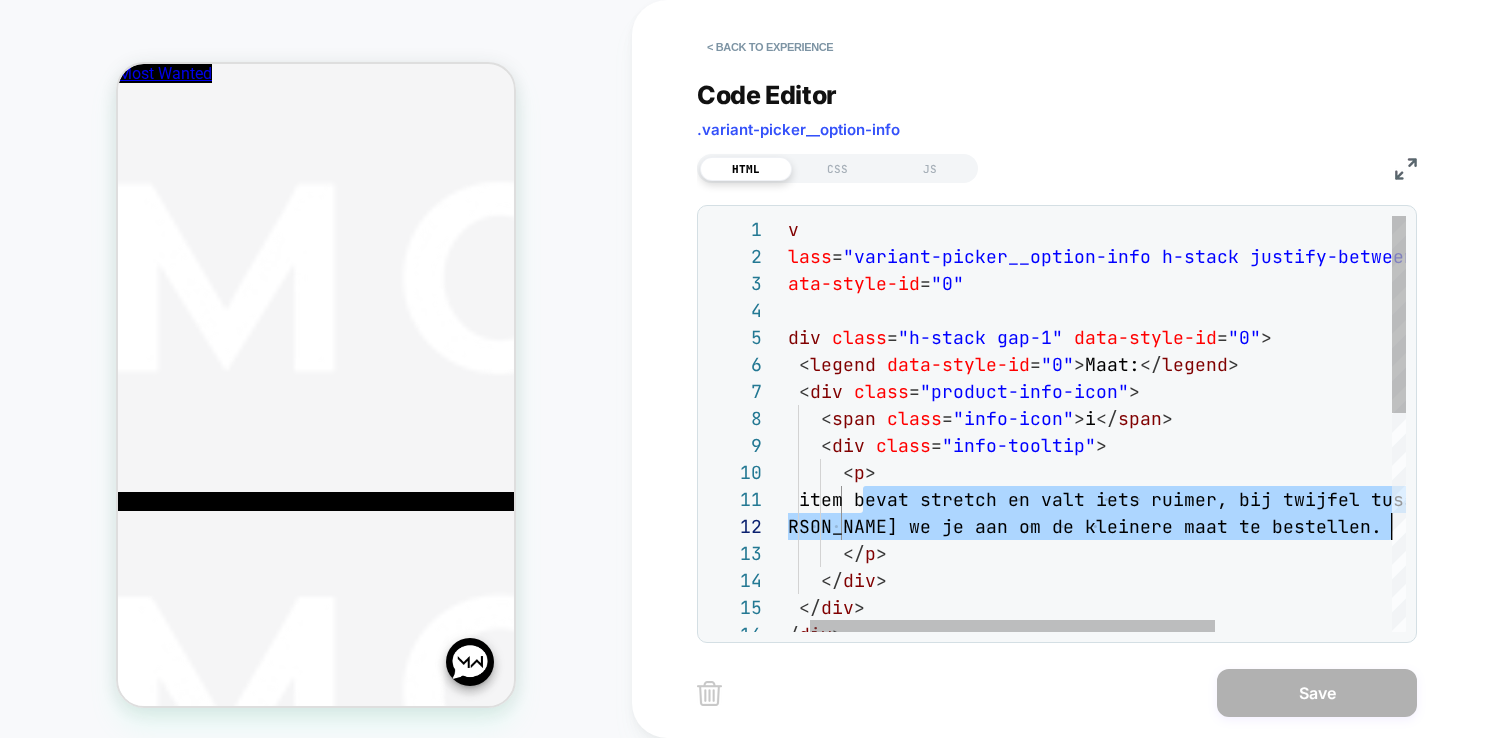 drag, startPoint x: 901, startPoint y: 499, endPoint x: 1387, endPoint y: 524, distance: 486.64258 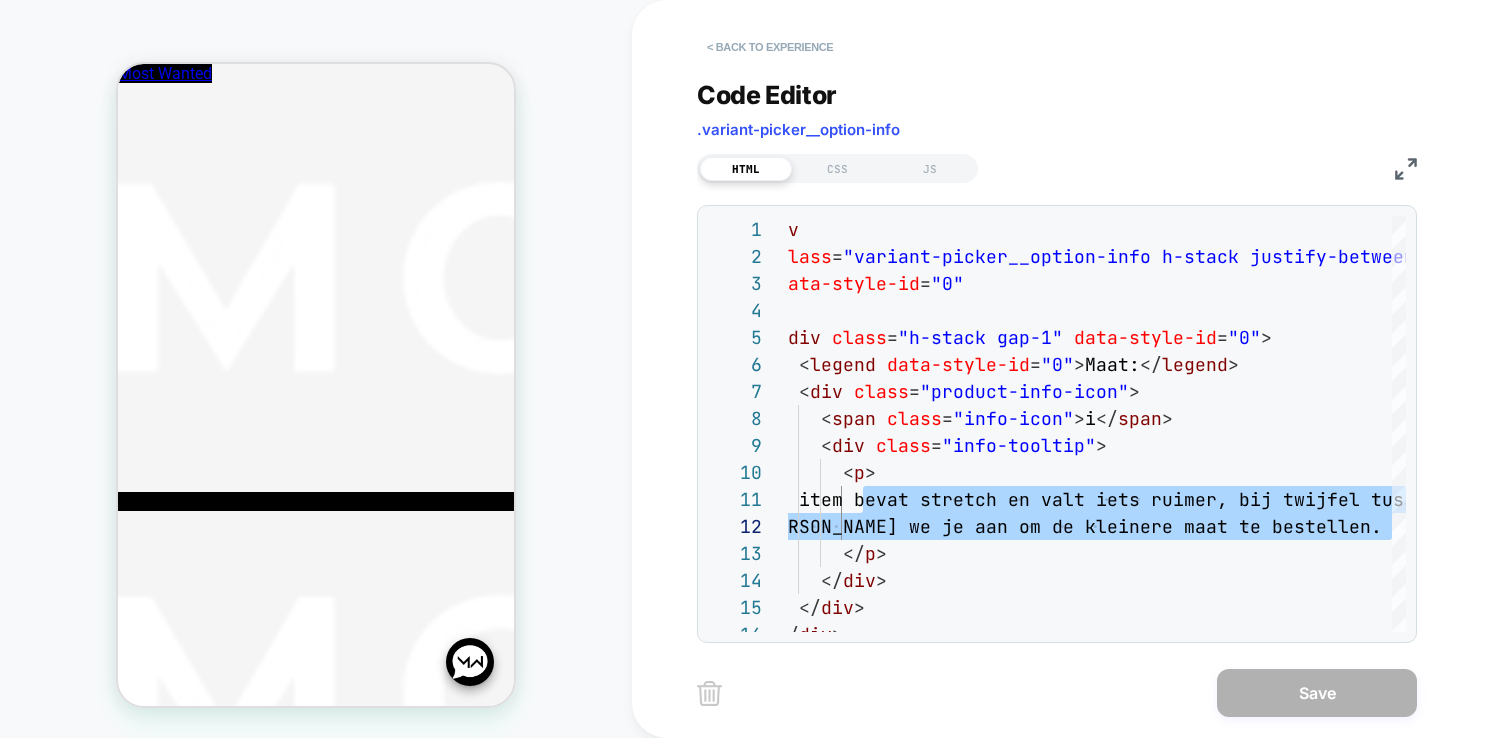 click on "< Back to experience" at bounding box center [770, 47] 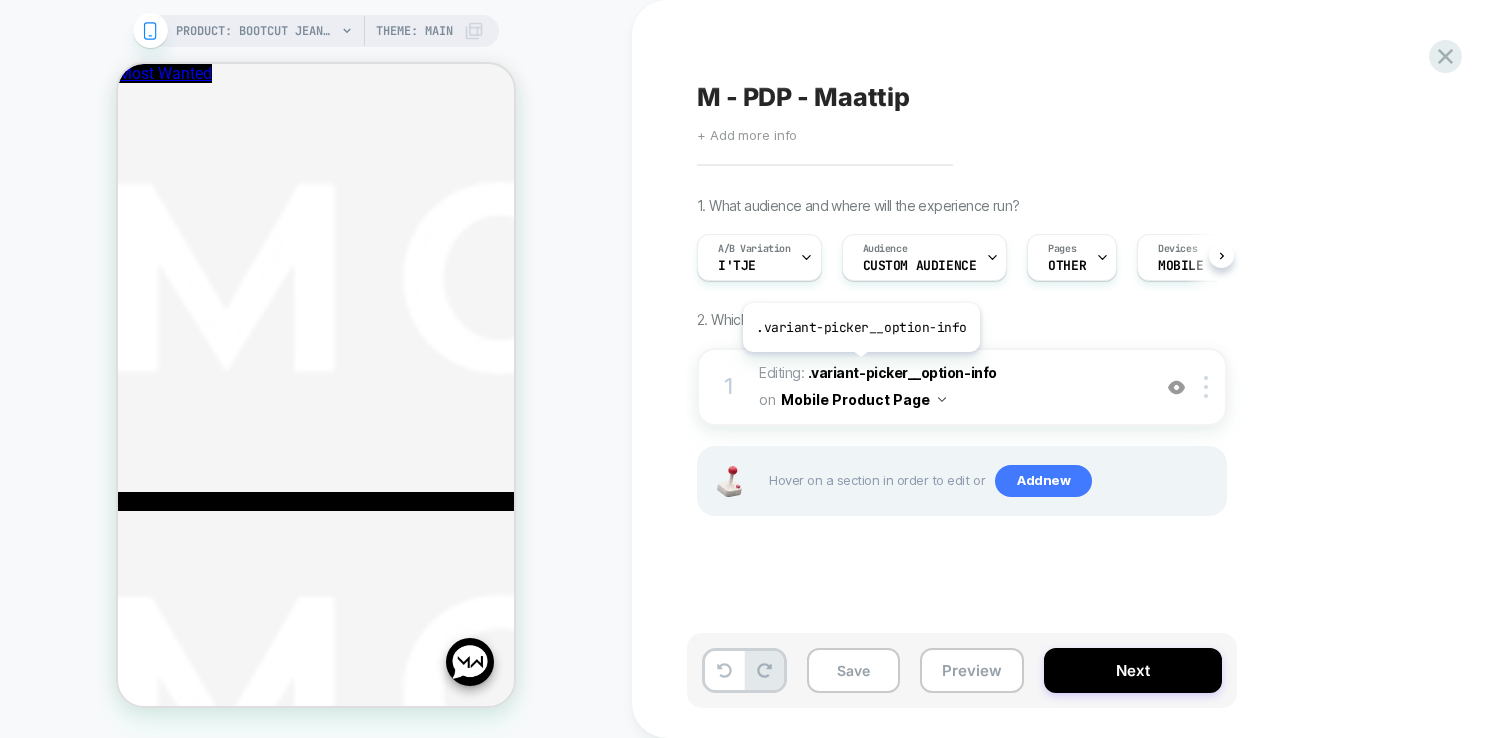 scroll, scrollTop: 0, scrollLeft: 1, axis: horizontal 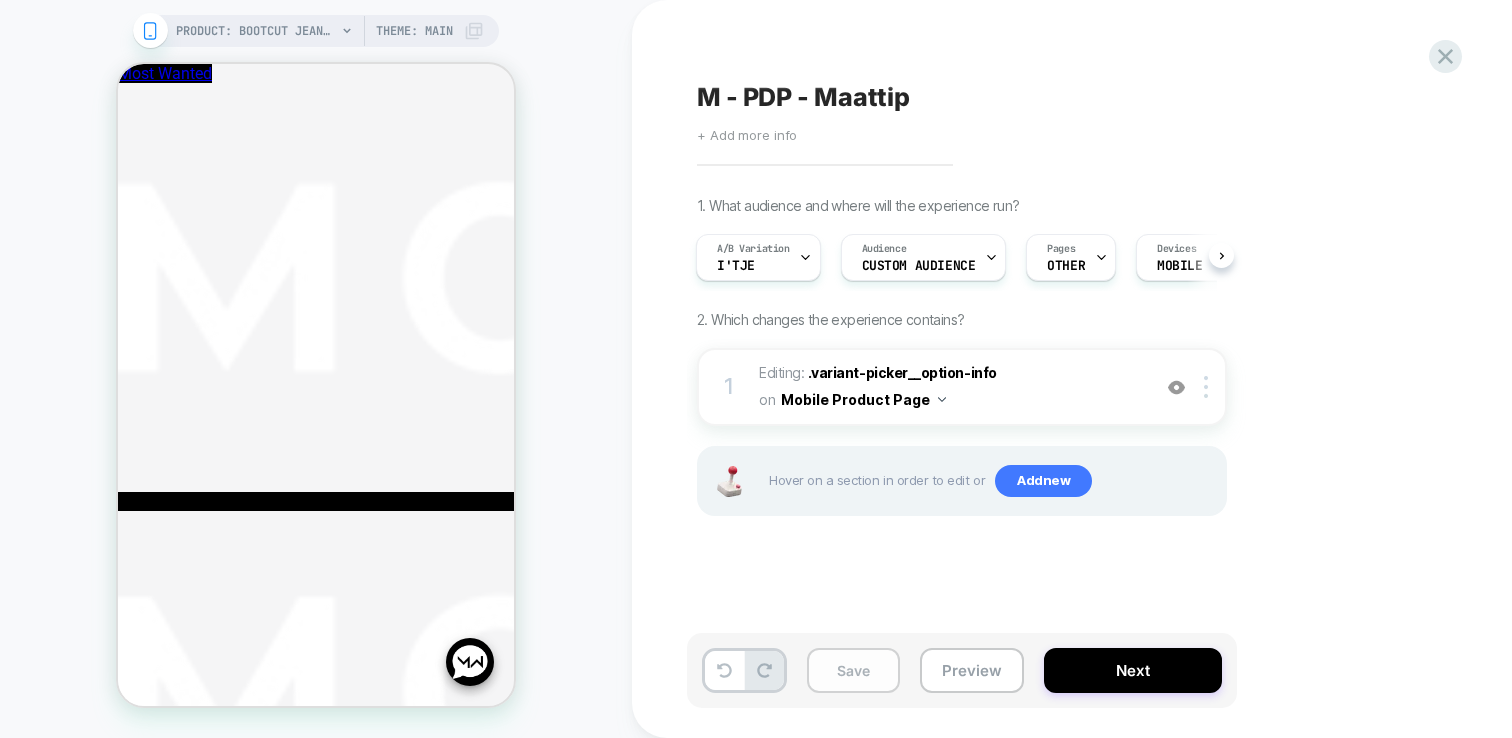 click on "Save" at bounding box center (853, 670) 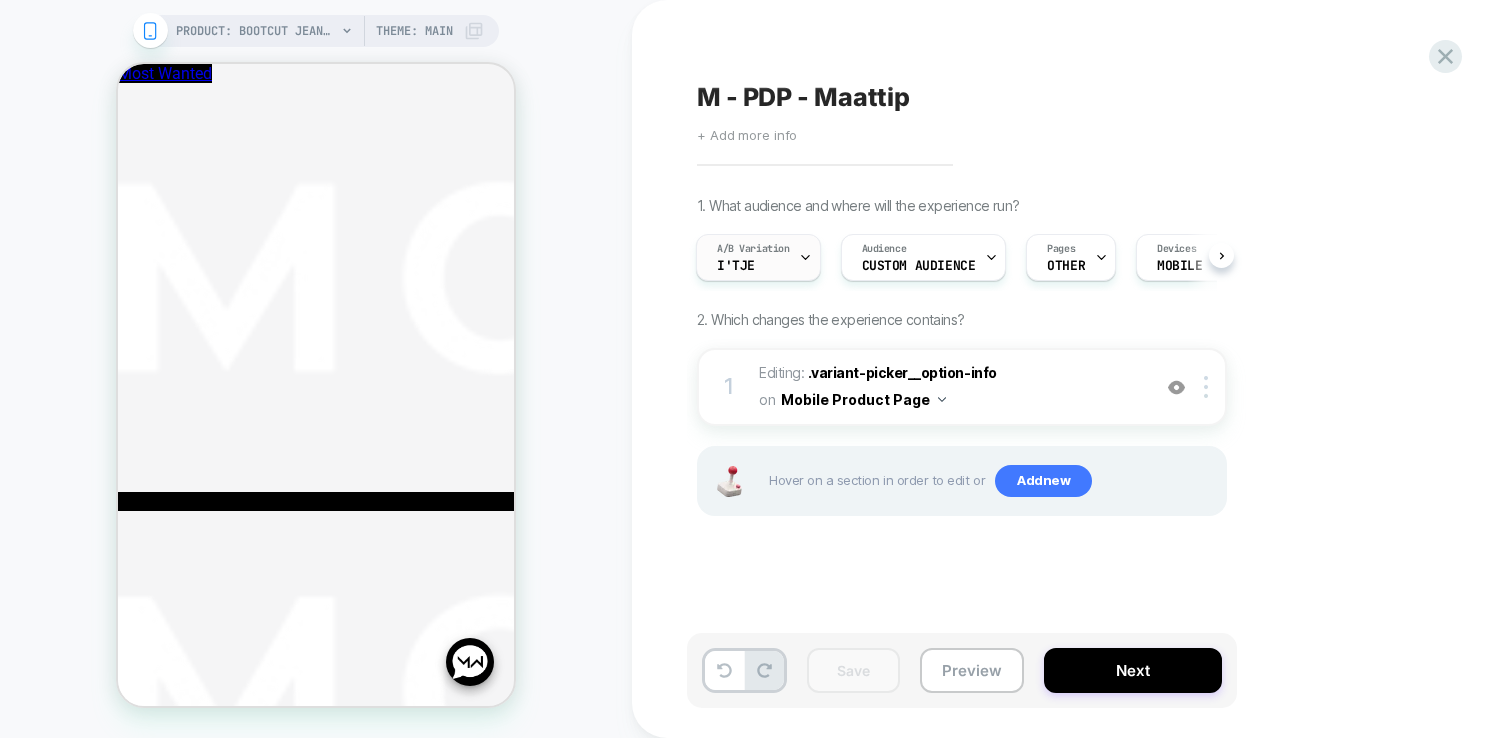 click on "A/B Variation i'tje" at bounding box center (753, 257) 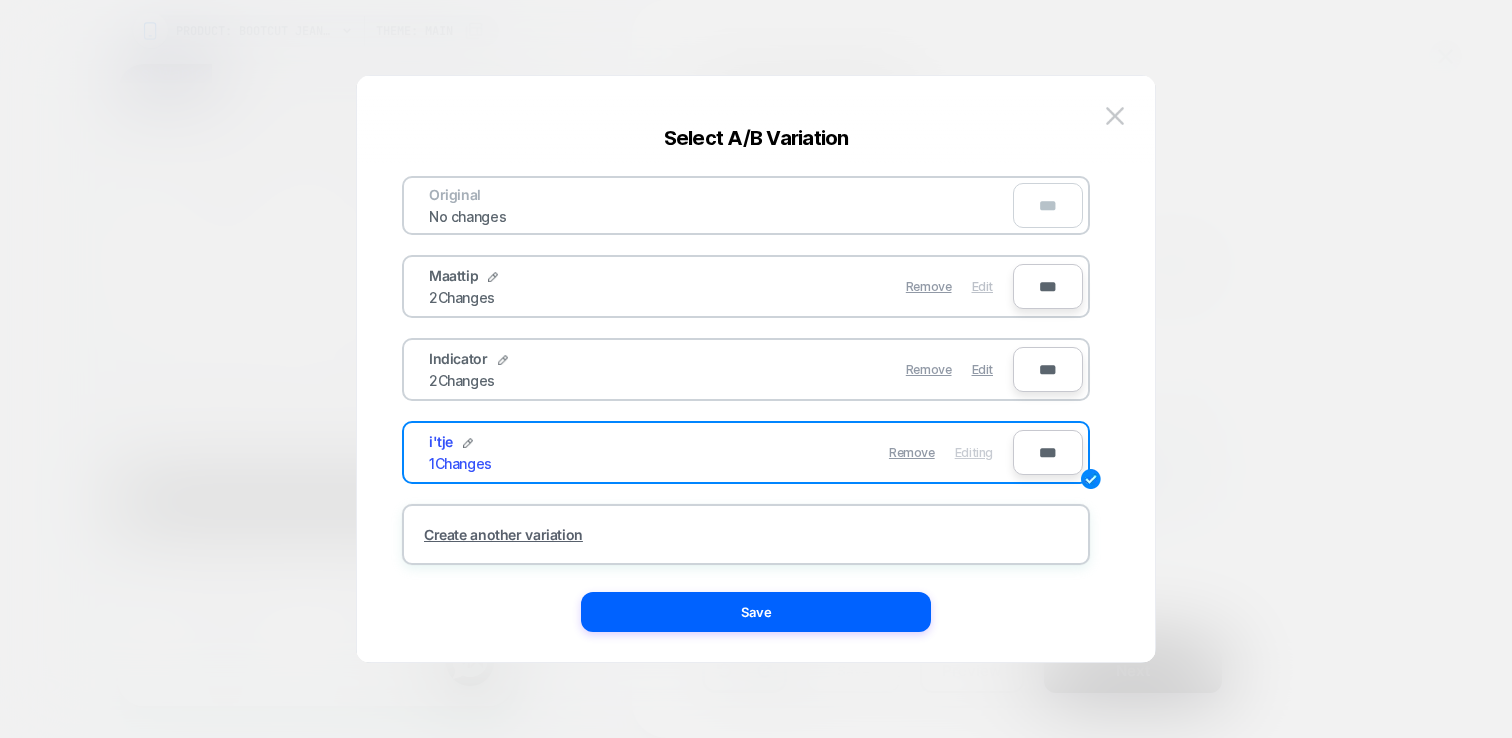 click on "Edit" at bounding box center (982, 286) 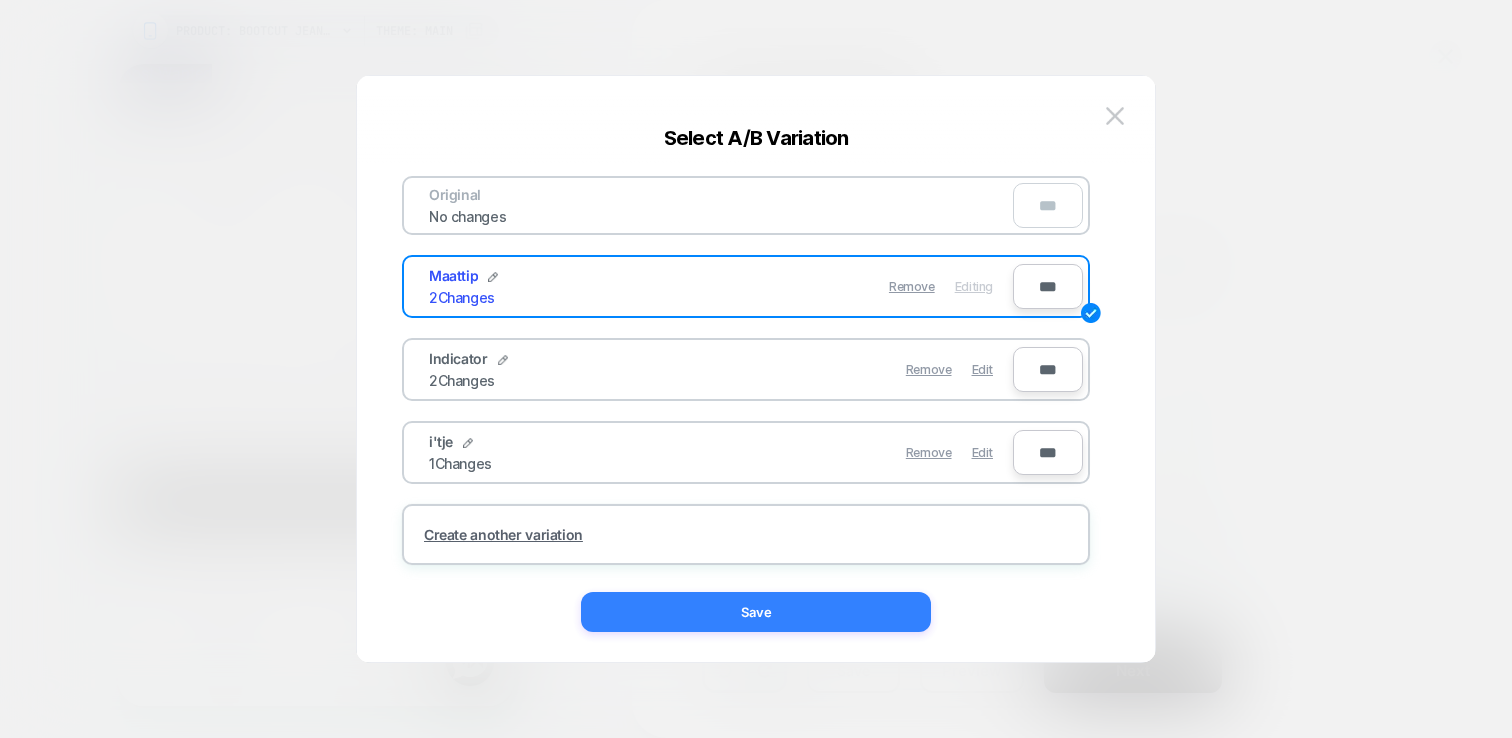 click on "Save" at bounding box center (756, 612) 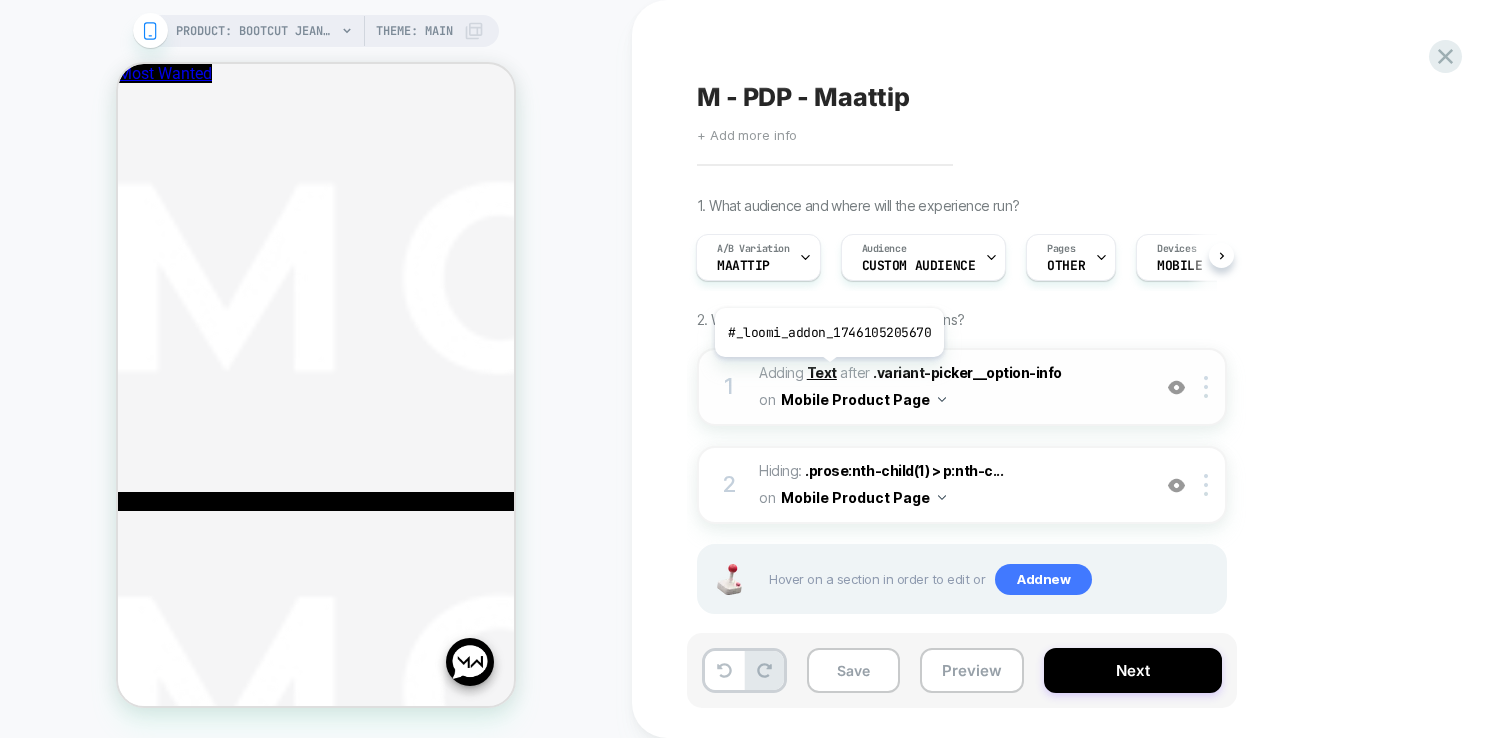 click on "Text" at bounding box center (822, 372) 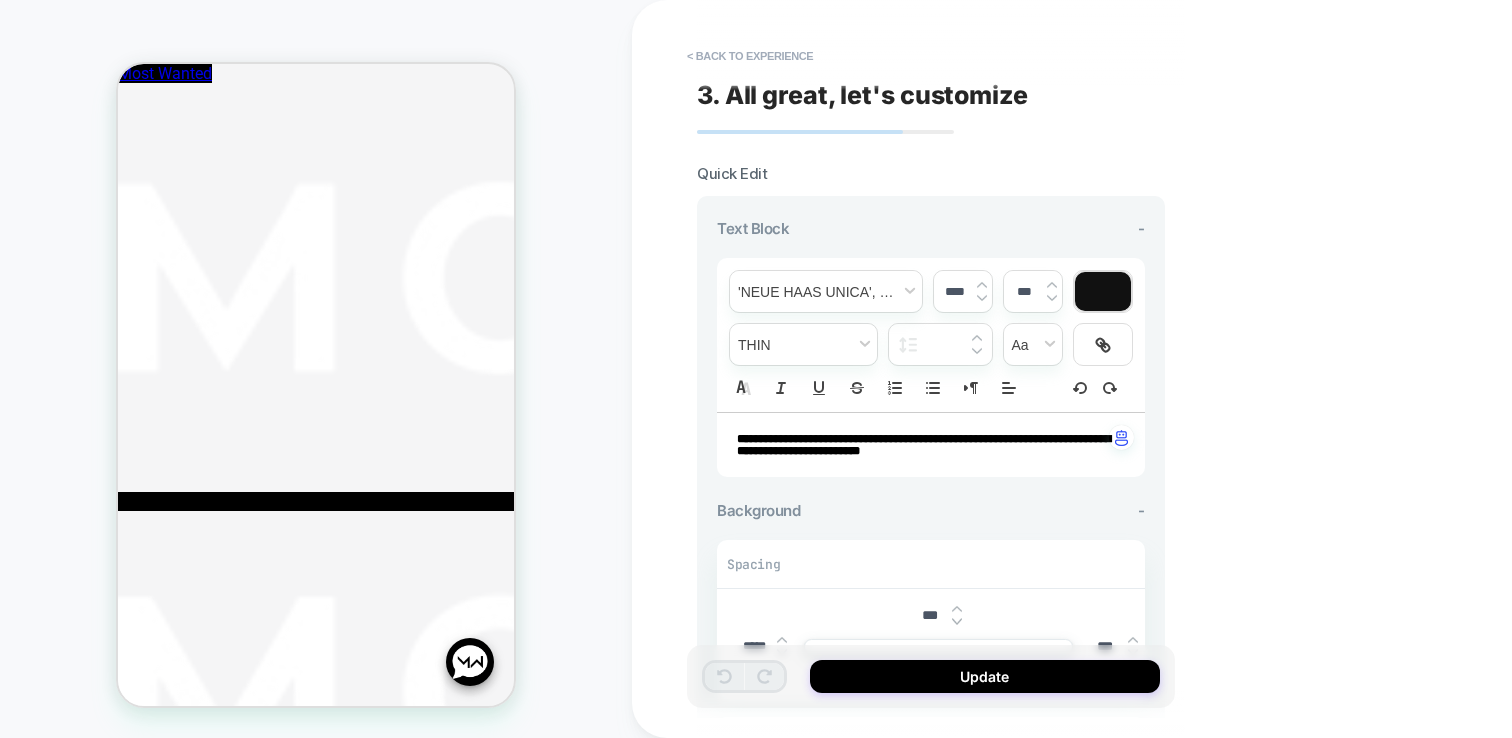 drag, startPoint x: 907, startPoint y: 445, endPoint x: 747, endPoint y: 426, distance: 161.12418 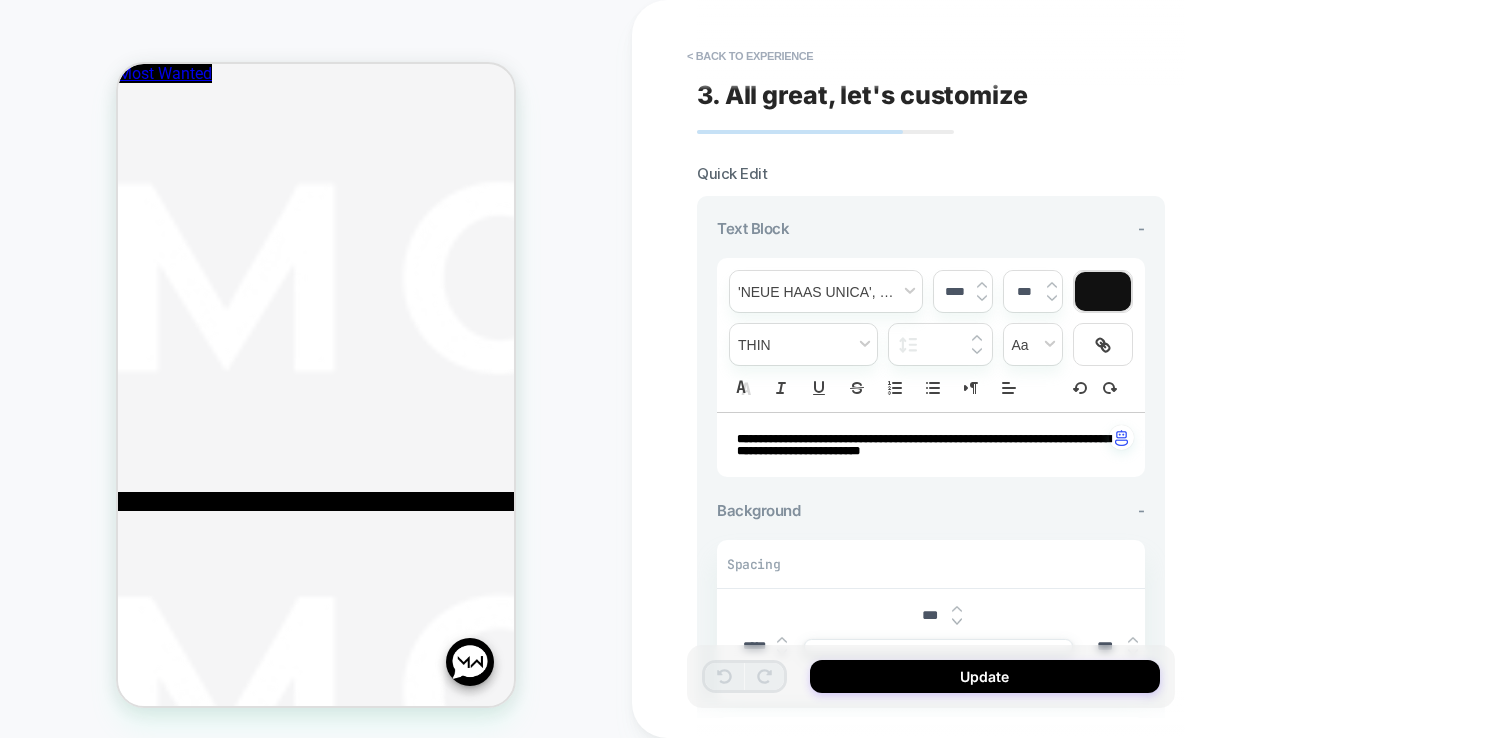 click on "**********" at bounding box center (931, 445) 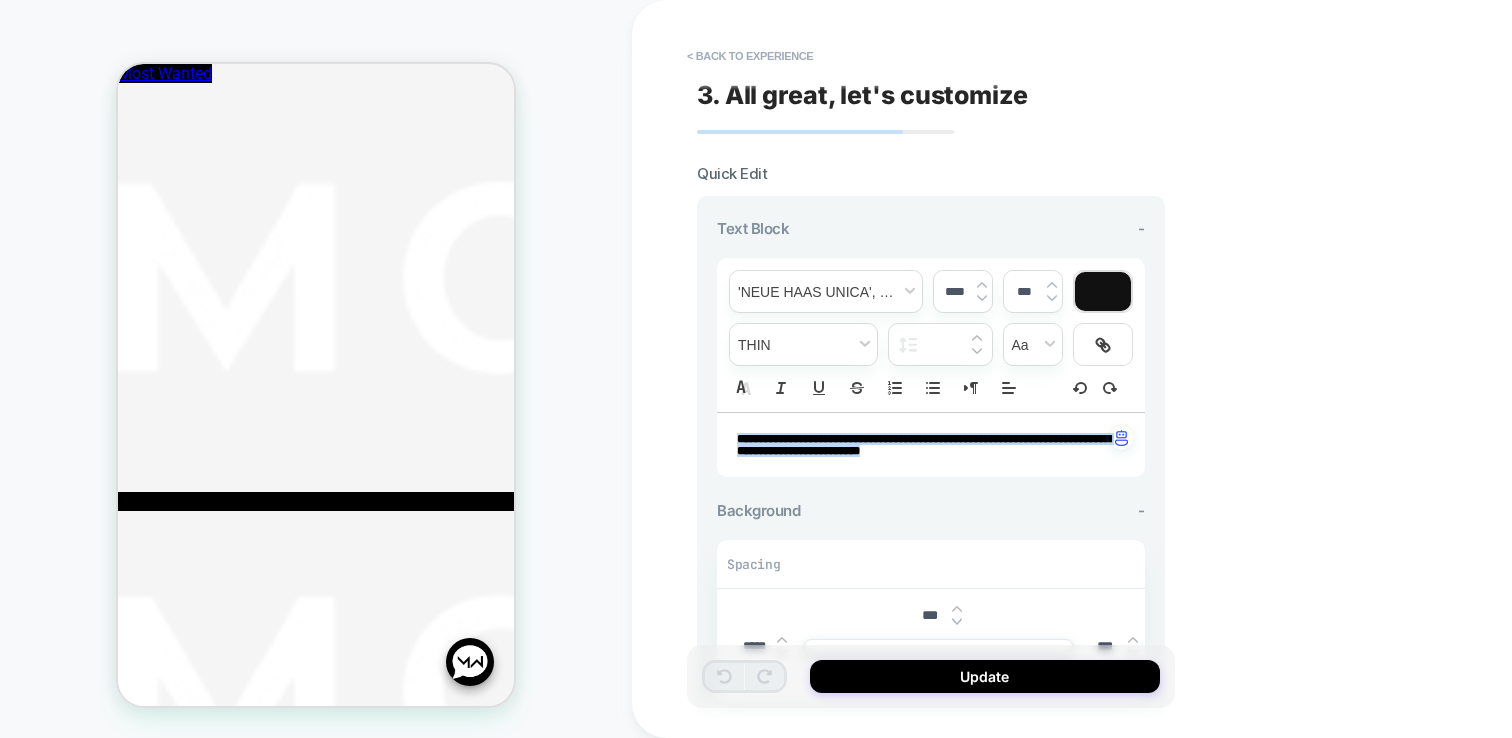 drag, startPoint x: 739, startPoint y: 438, endPoint x: 932, endPoint y: 455, distance: 193.74725 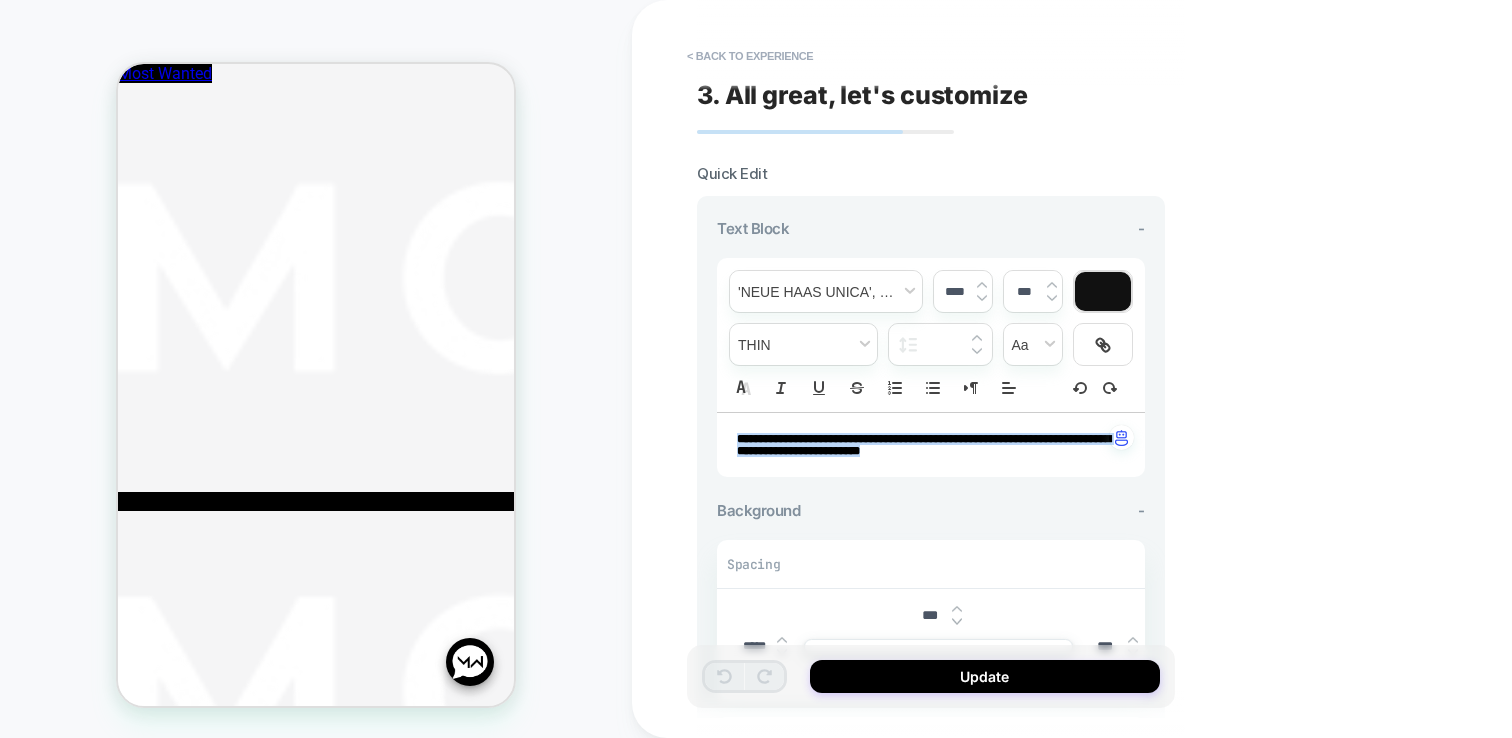 click on "**********" at bounding box center (923, 445) 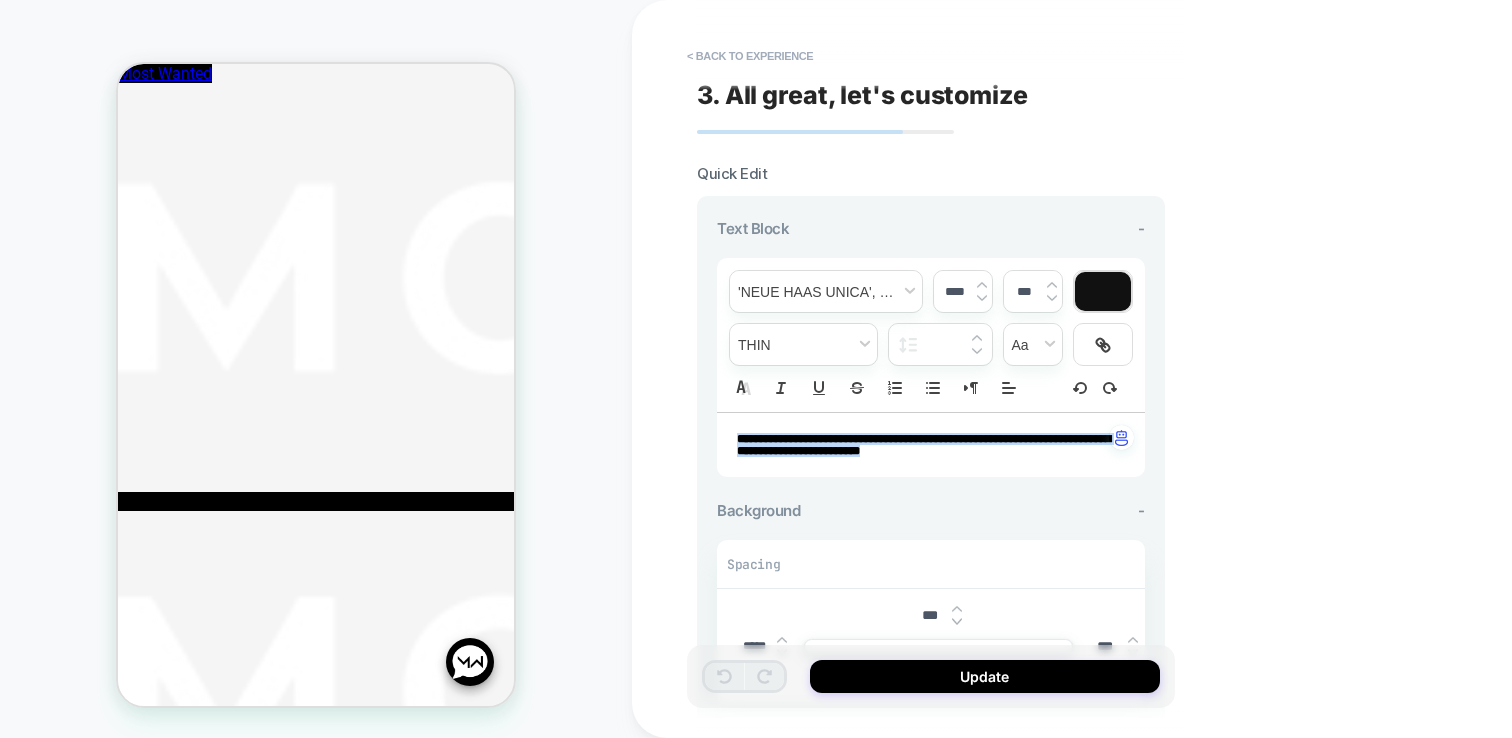 type on "****" 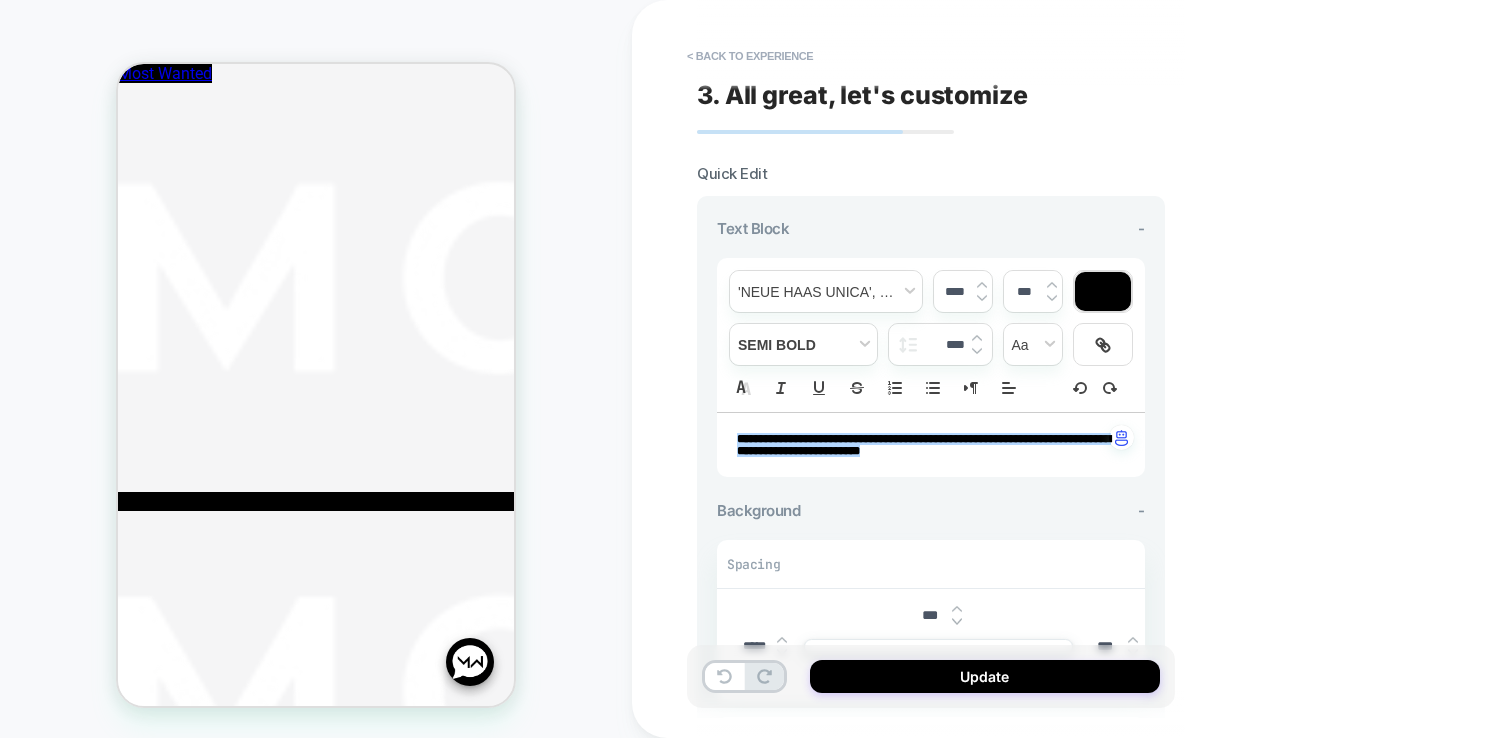 scroll, scrollTop: 0, scrollLeft: 0, axis: both 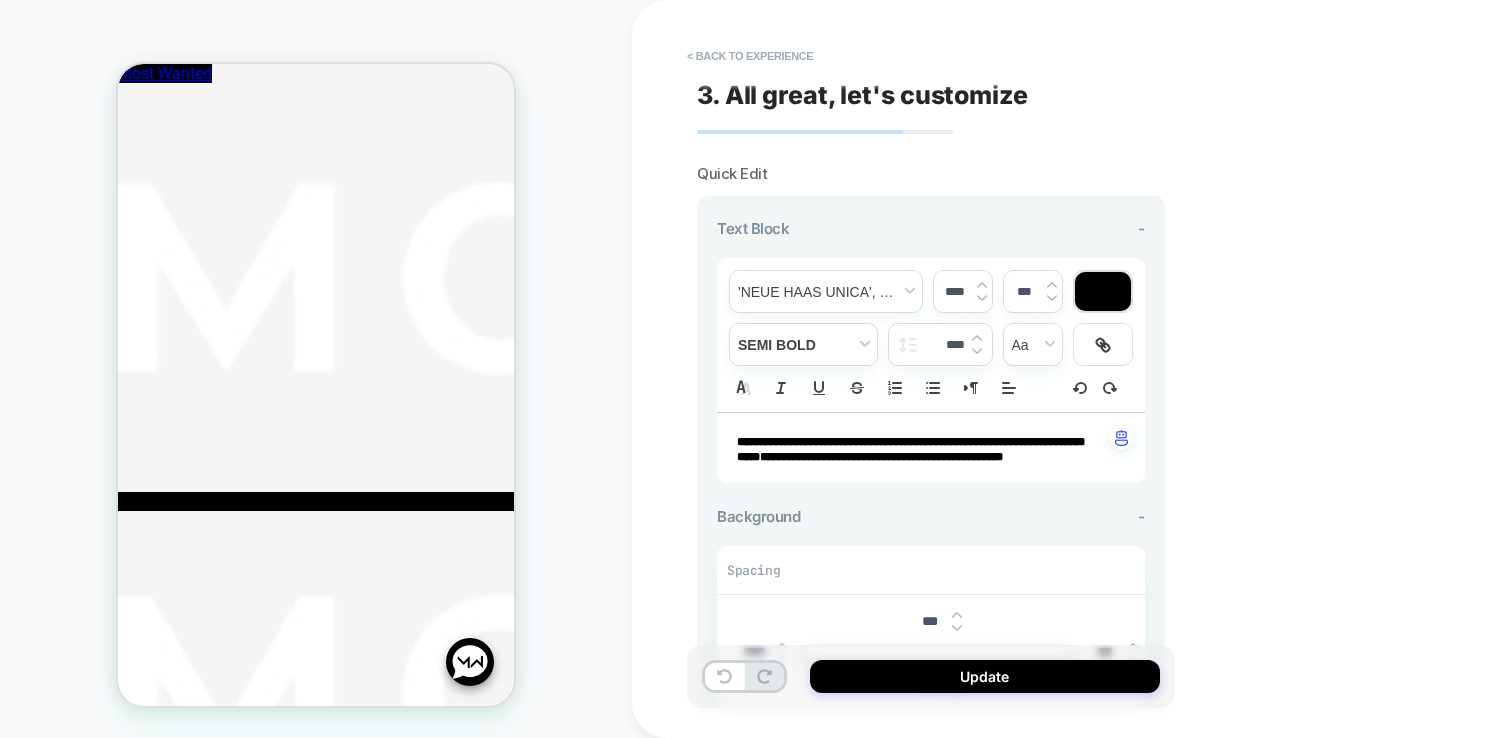click on "**********" at bounding box center (923, 442) 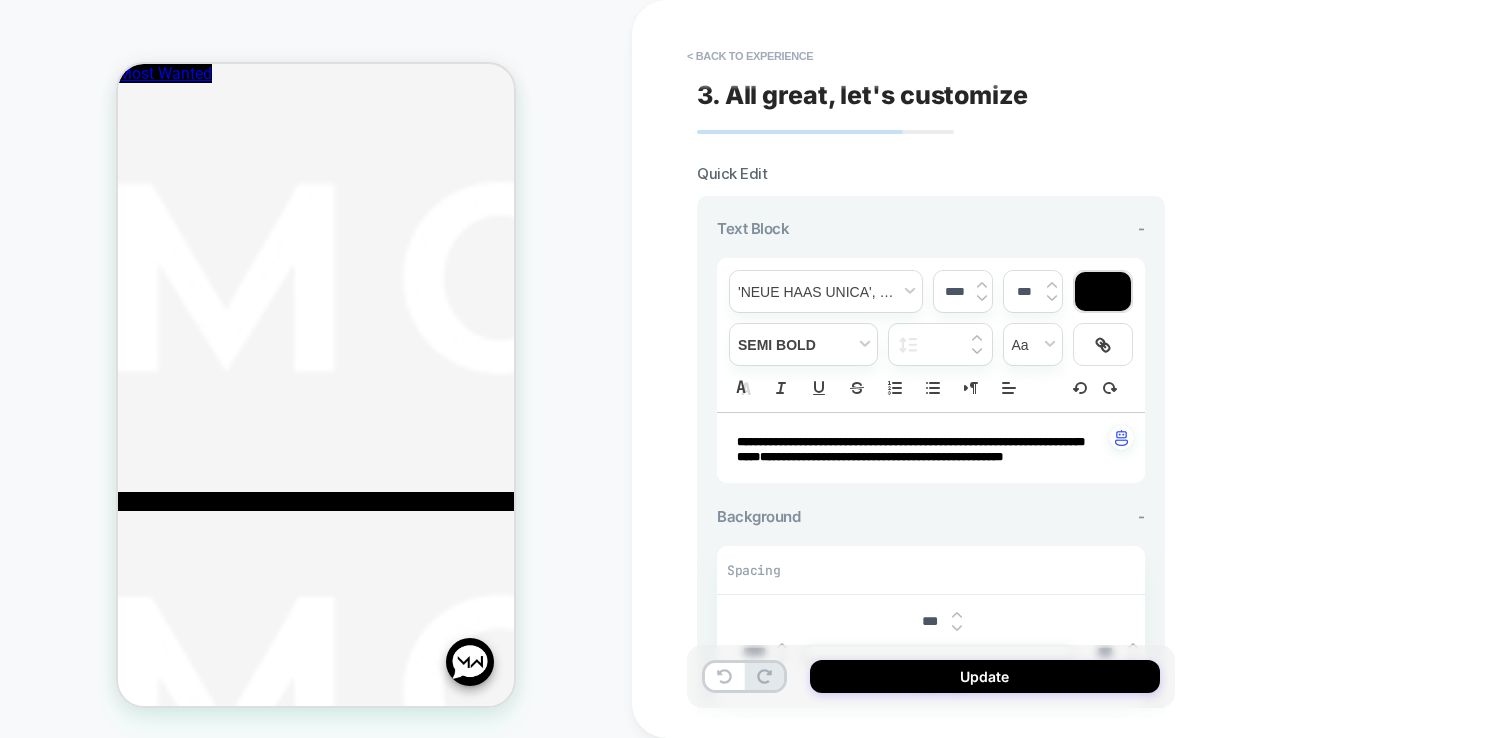 type on "****" 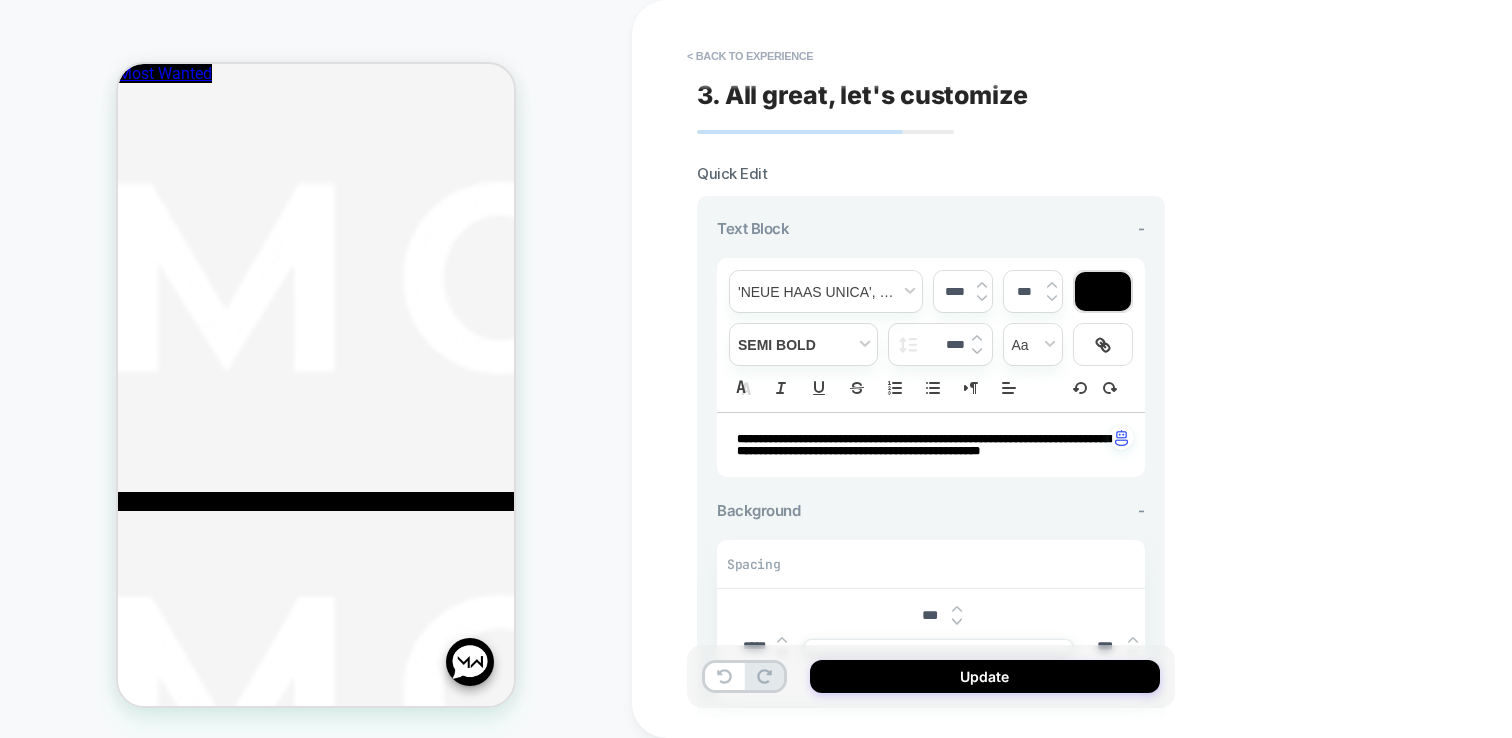 type 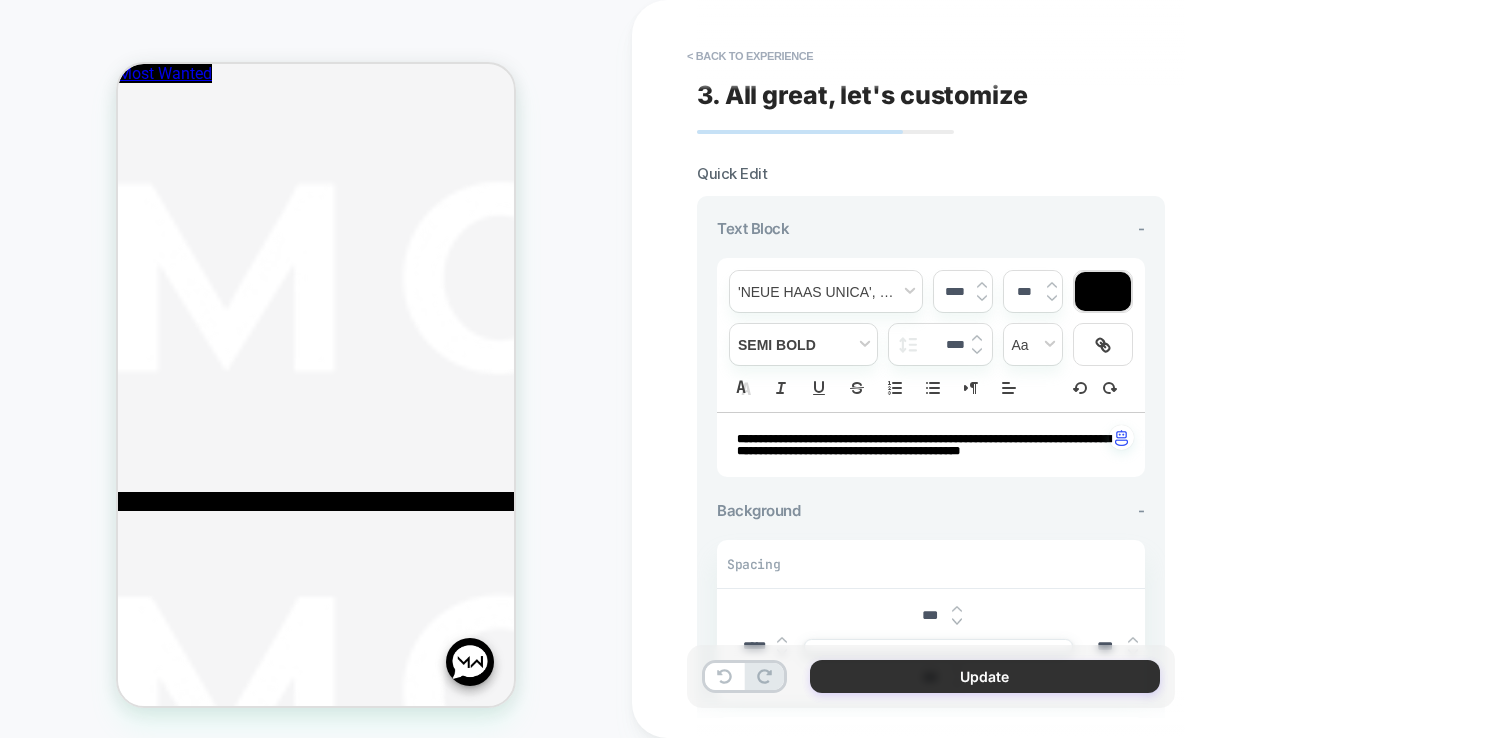click on "Update" at bounding box center (985, 676) 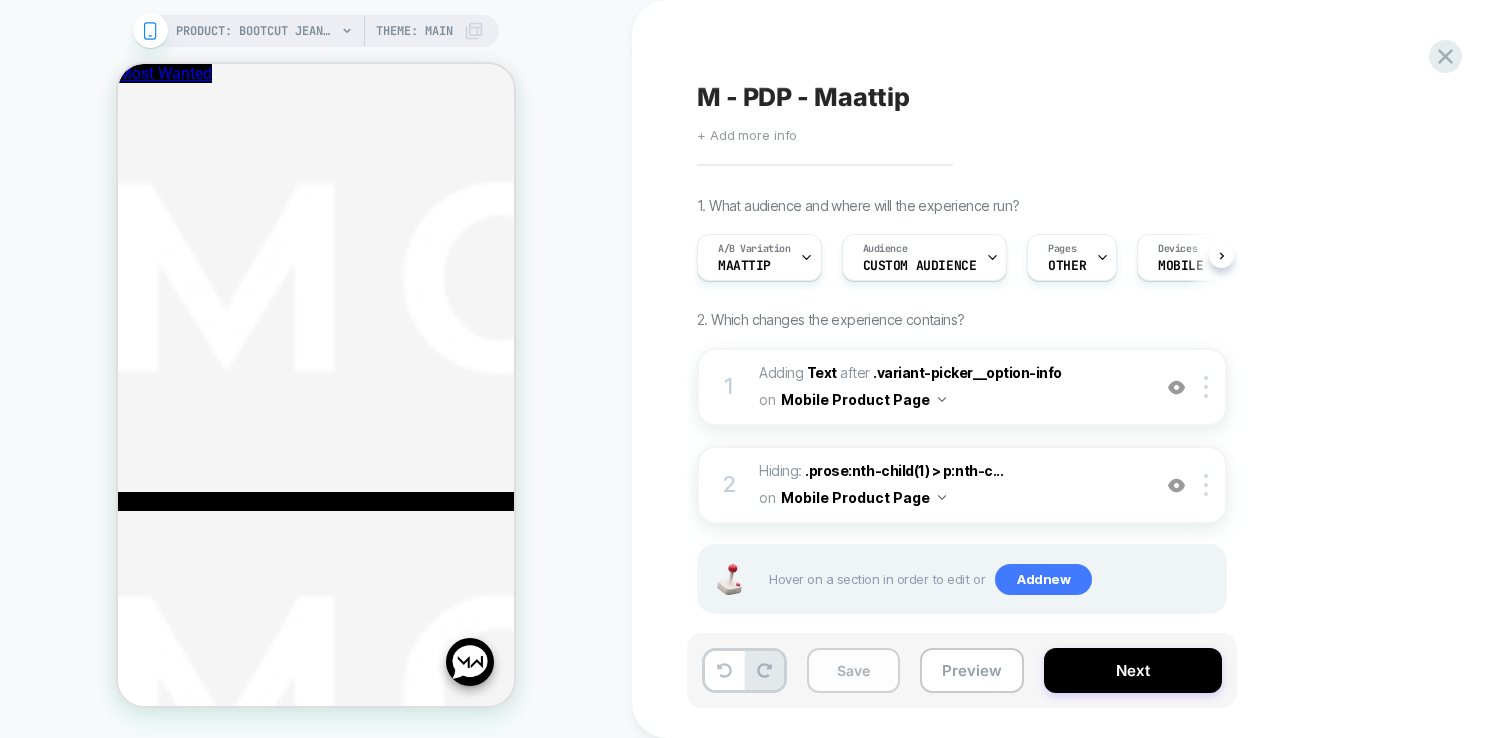 scroll, scrollTop: 0, scrollLeft: 1, axis: horizontal 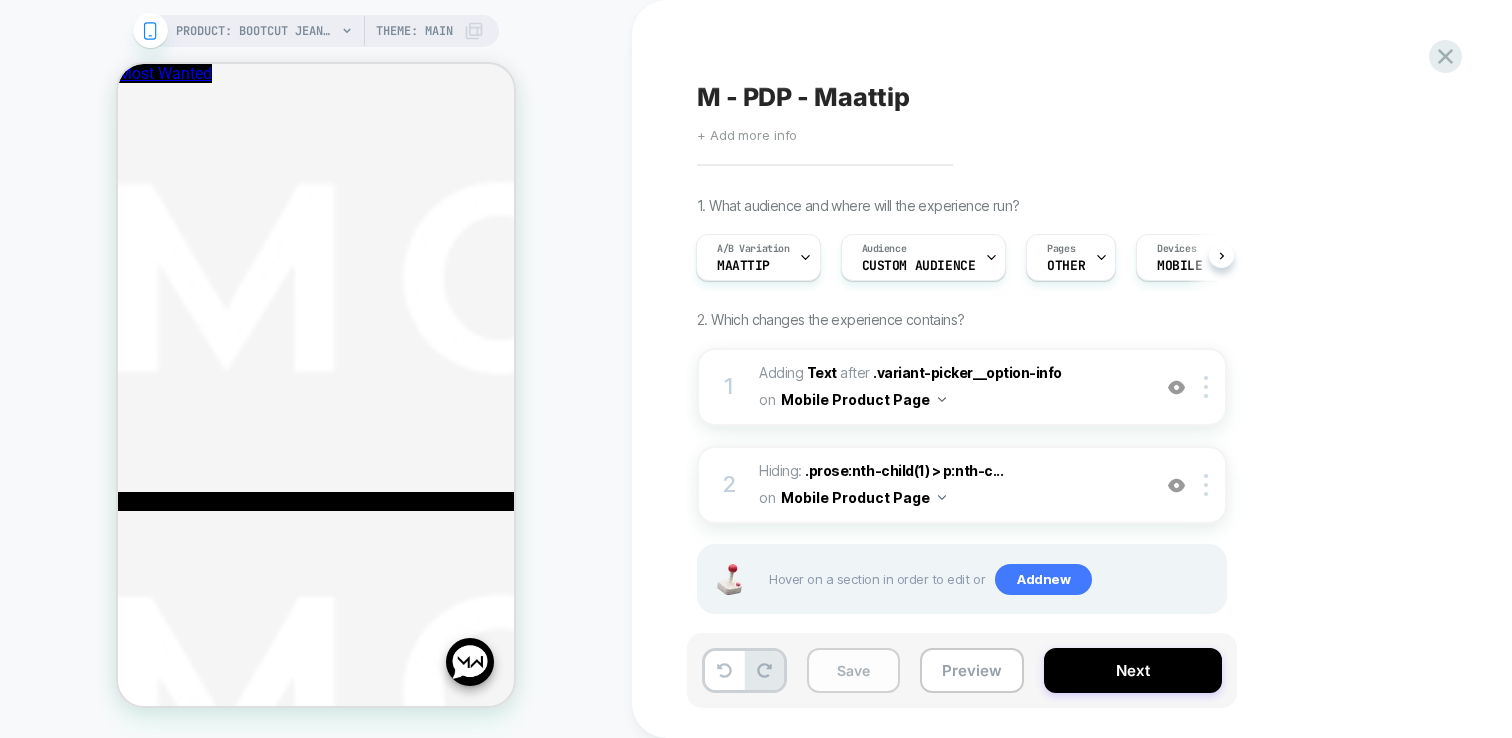 click on "Save" at bounding box center (853, 670) 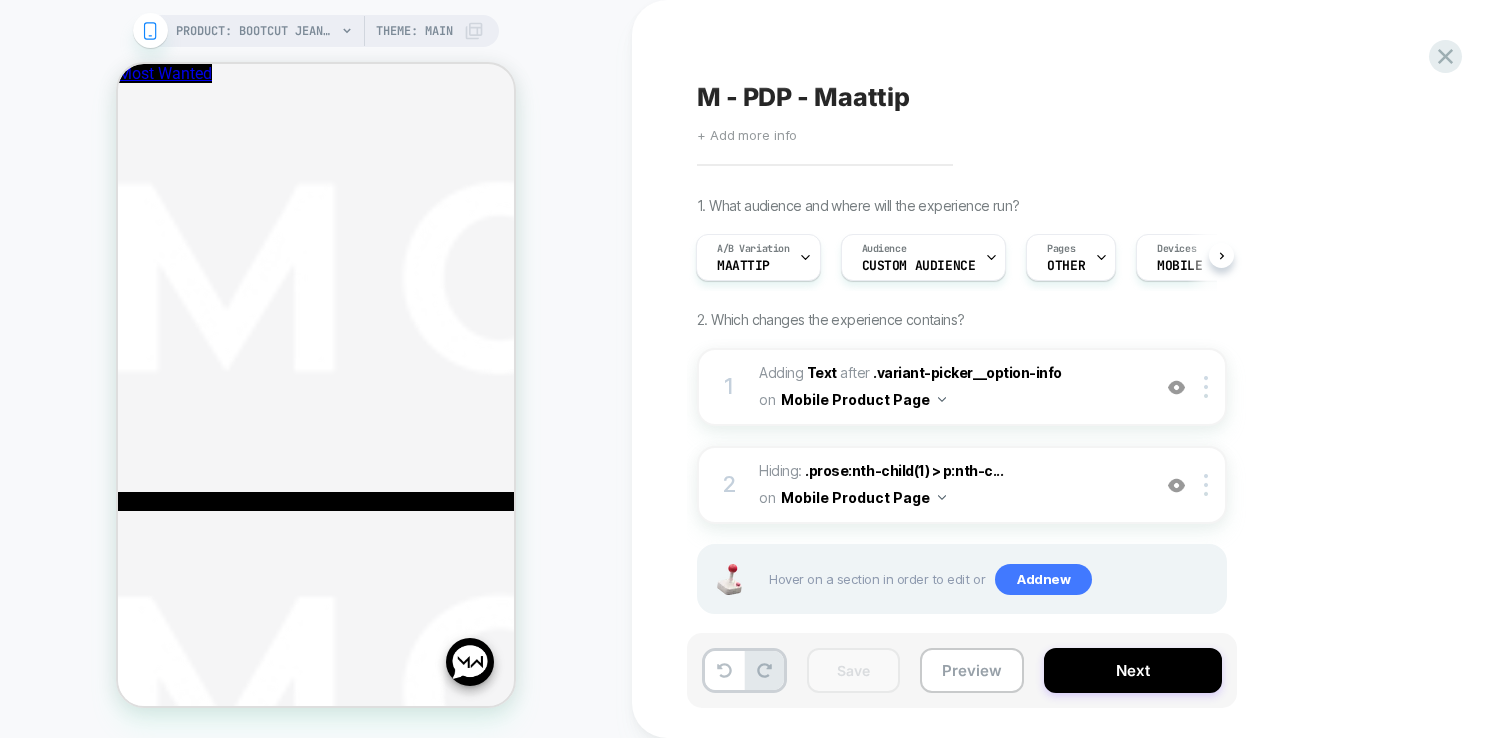 scroll, scrollTop: 646, scrollLeft: 0, axis: vertical 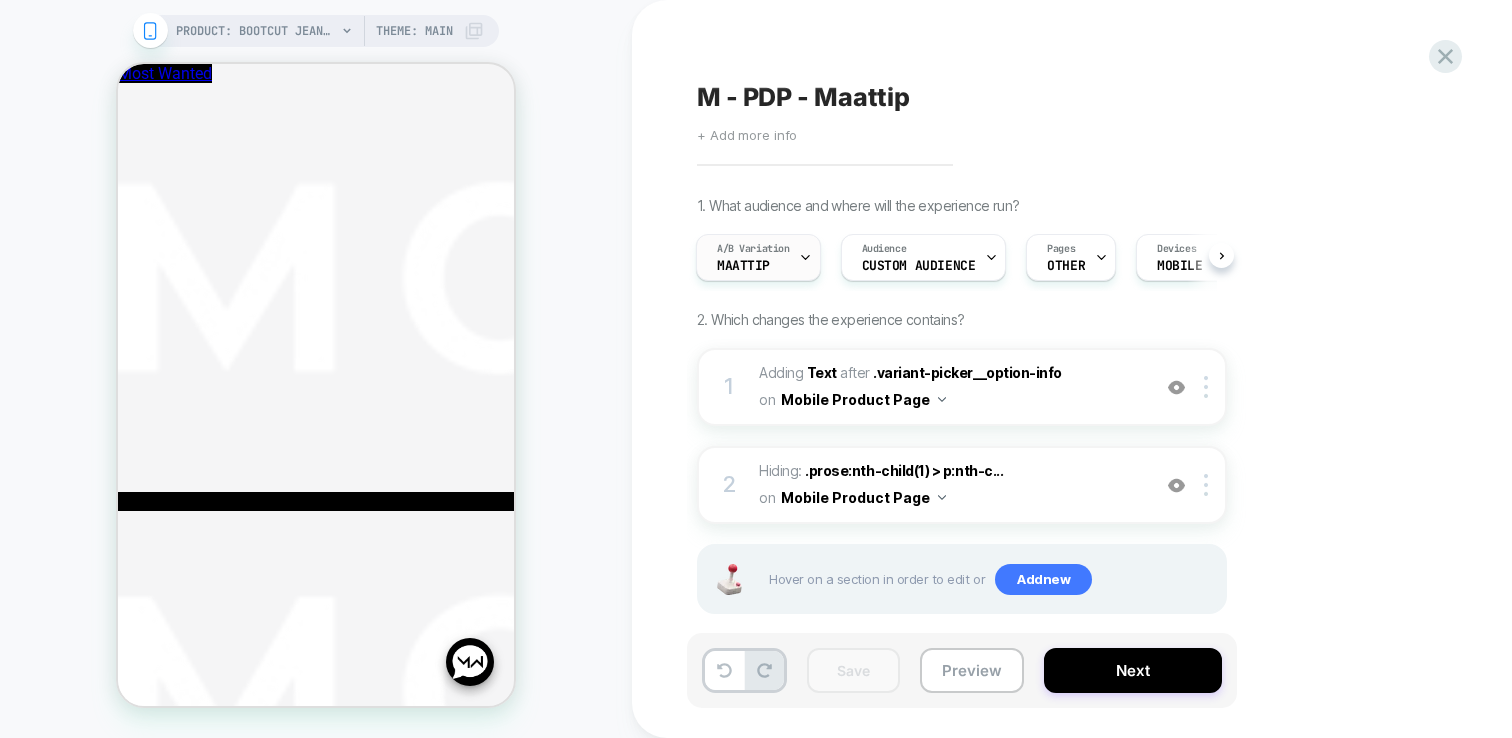 click on "Maattip" at bounding box center [743, 266] 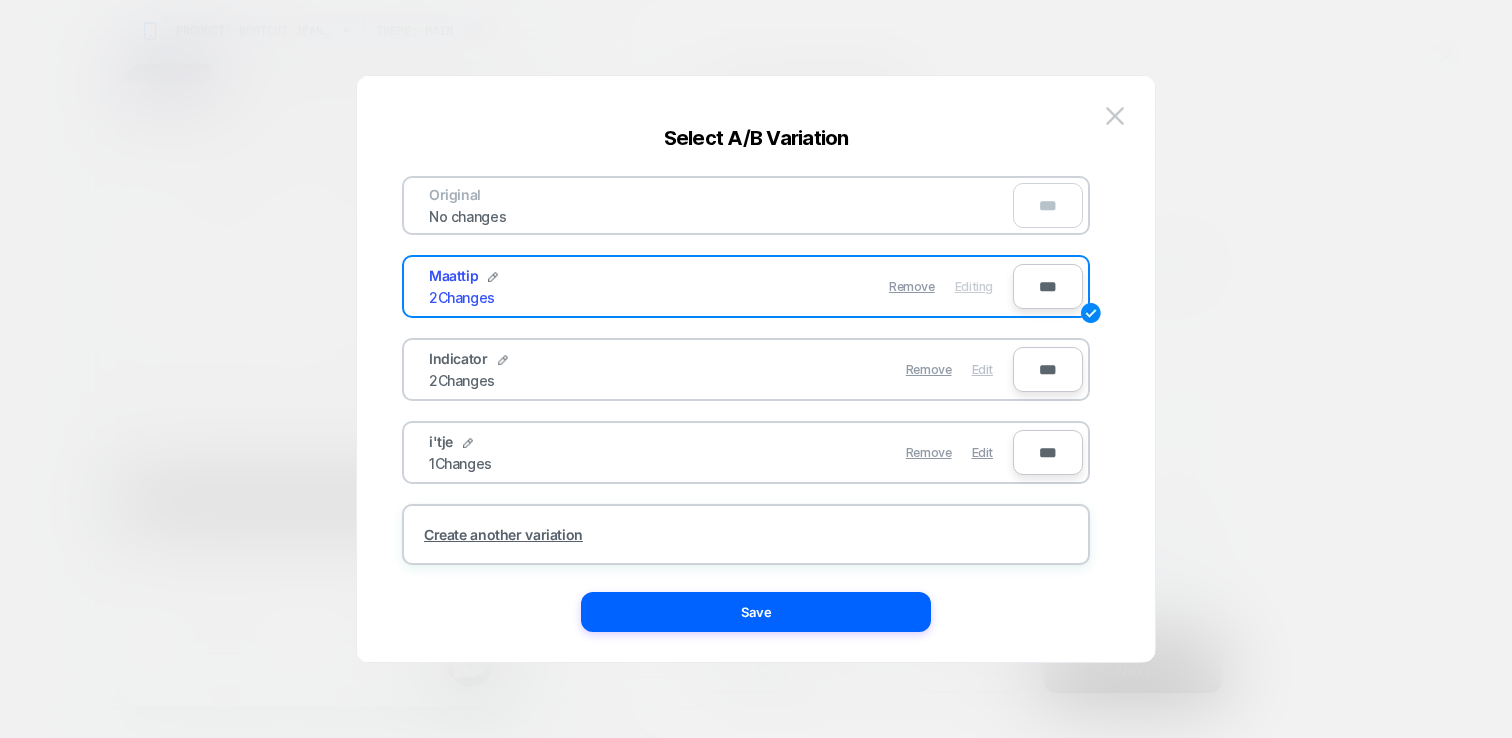 click on "Edit" at bounding box center [982, 369] 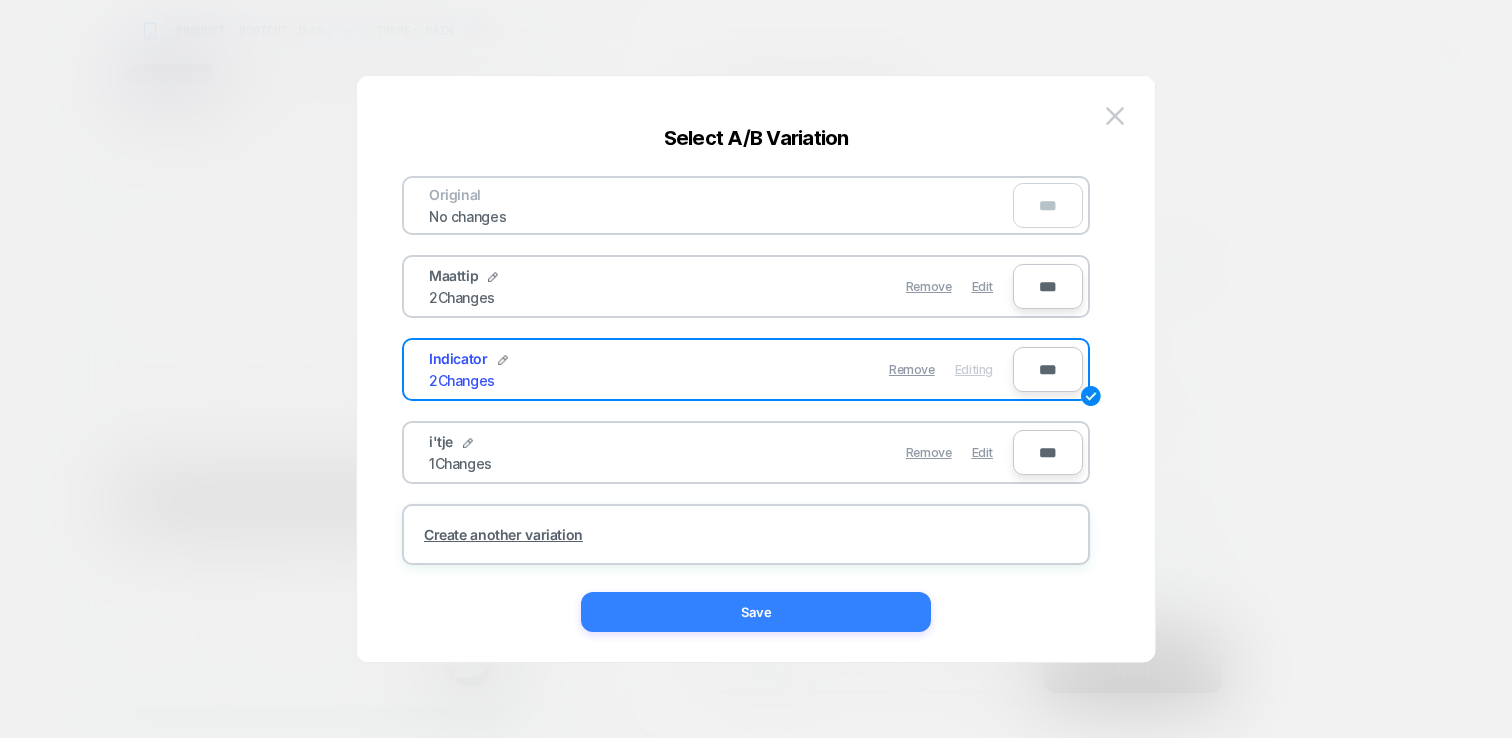 click on "Save" at bounding box center (756, 612) 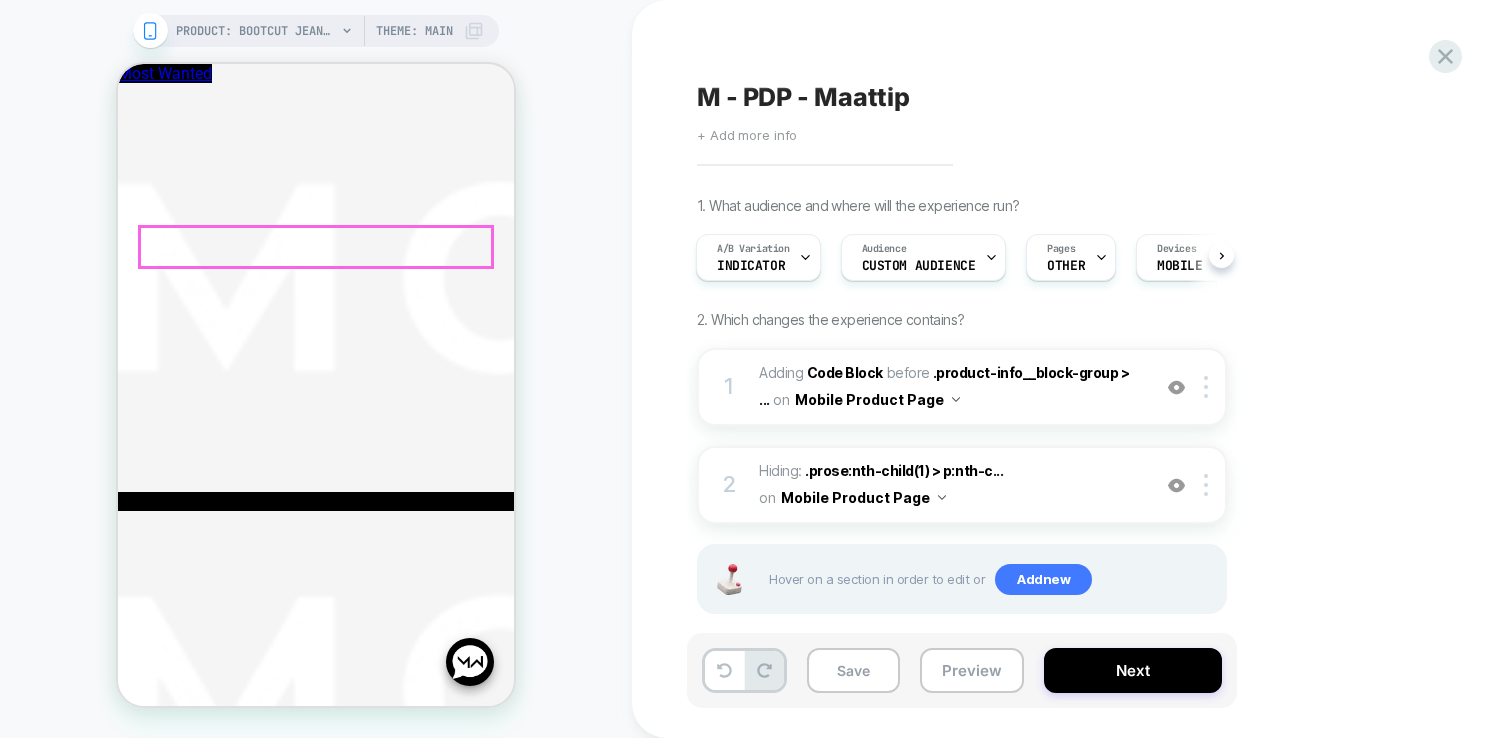 scroll, scrollTop: 1189, scrollLeft: 0, axis: vertical 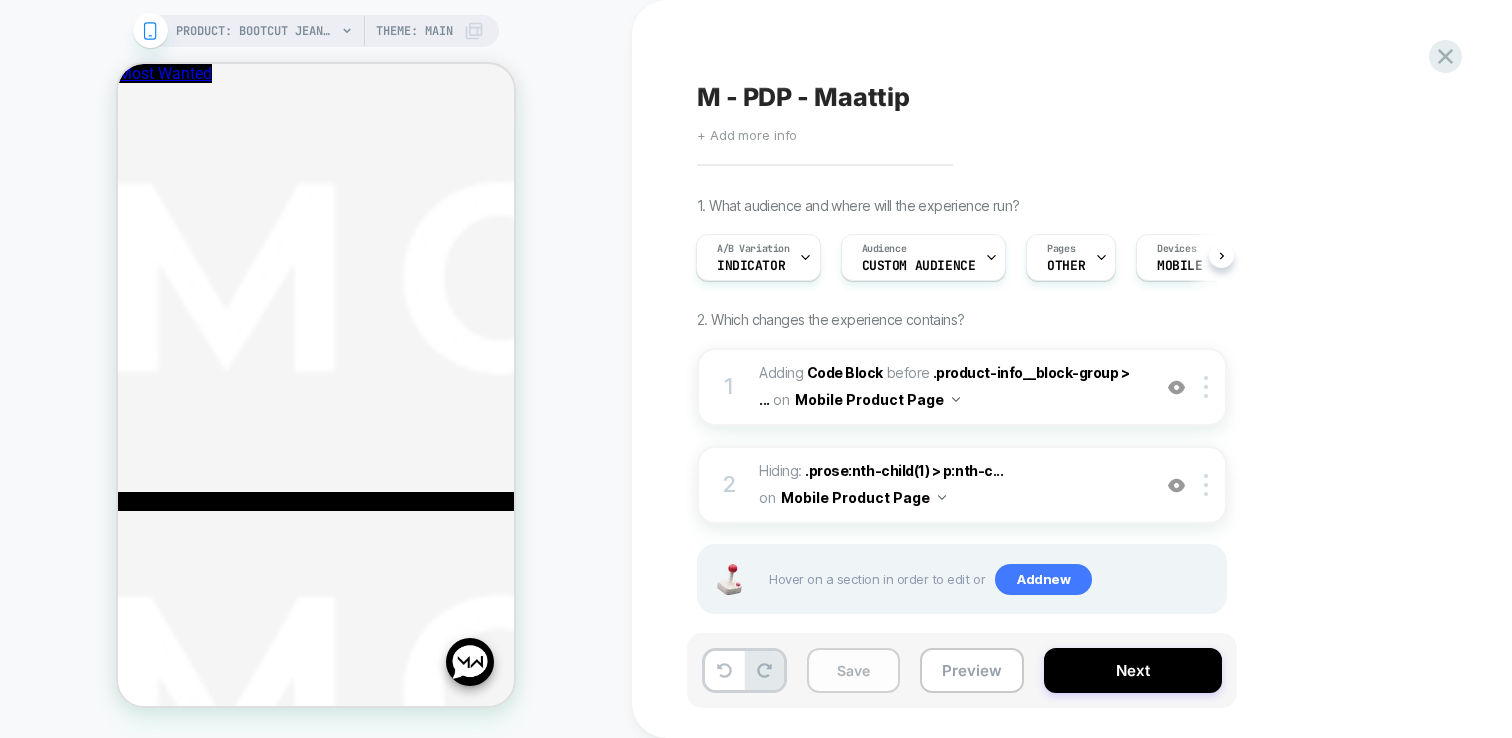 click on "Save" at bounding box center [853, 670] 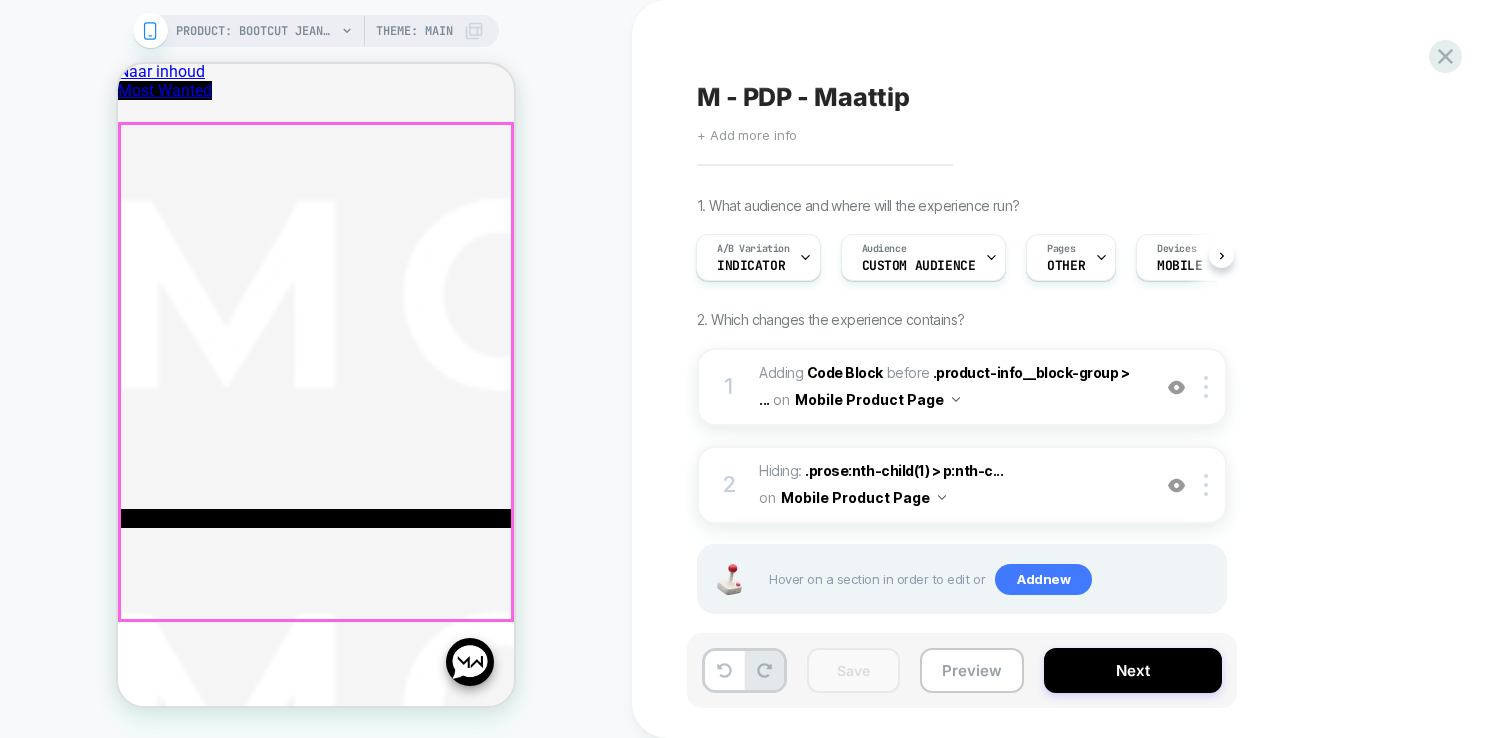scroll, scrollTop: 0, scrollLeft: 0, axis: both 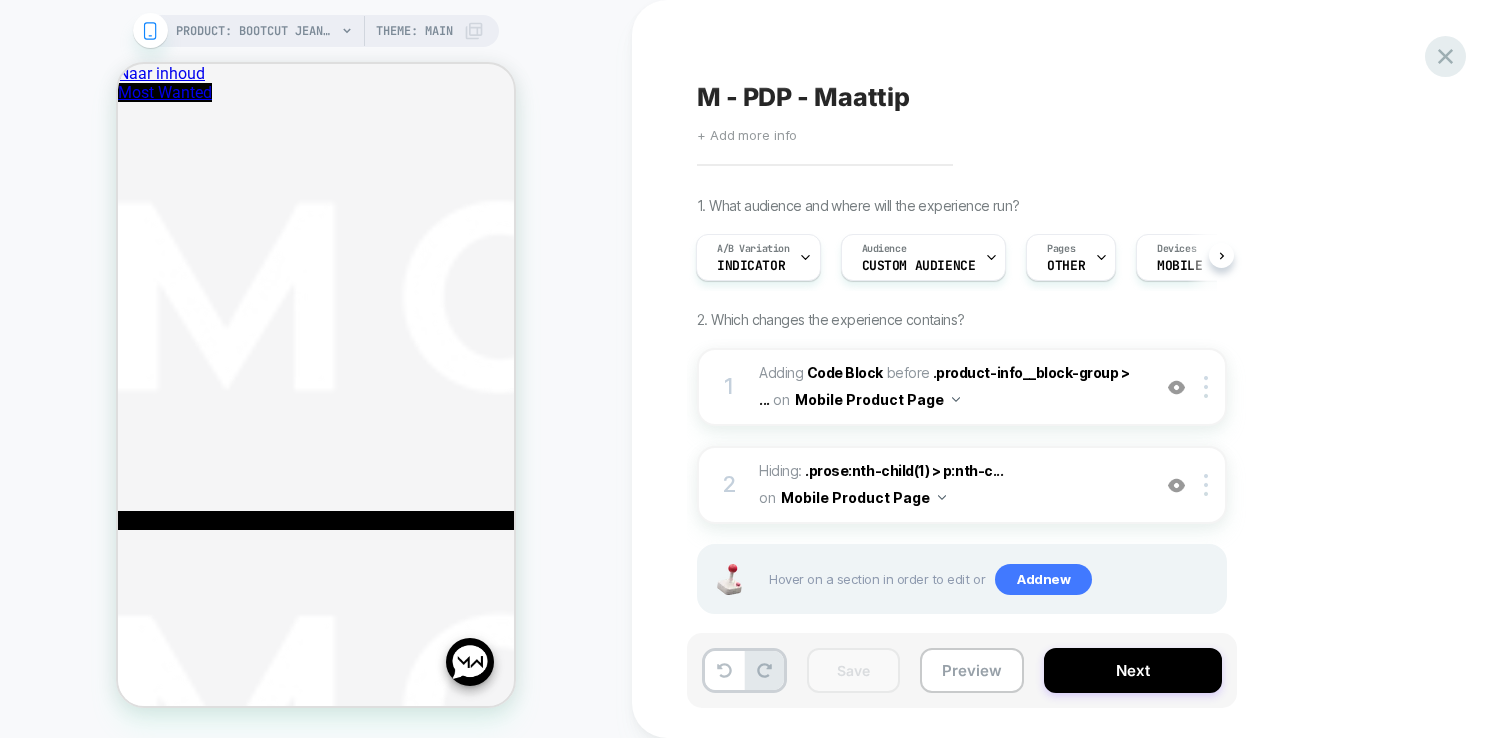 click 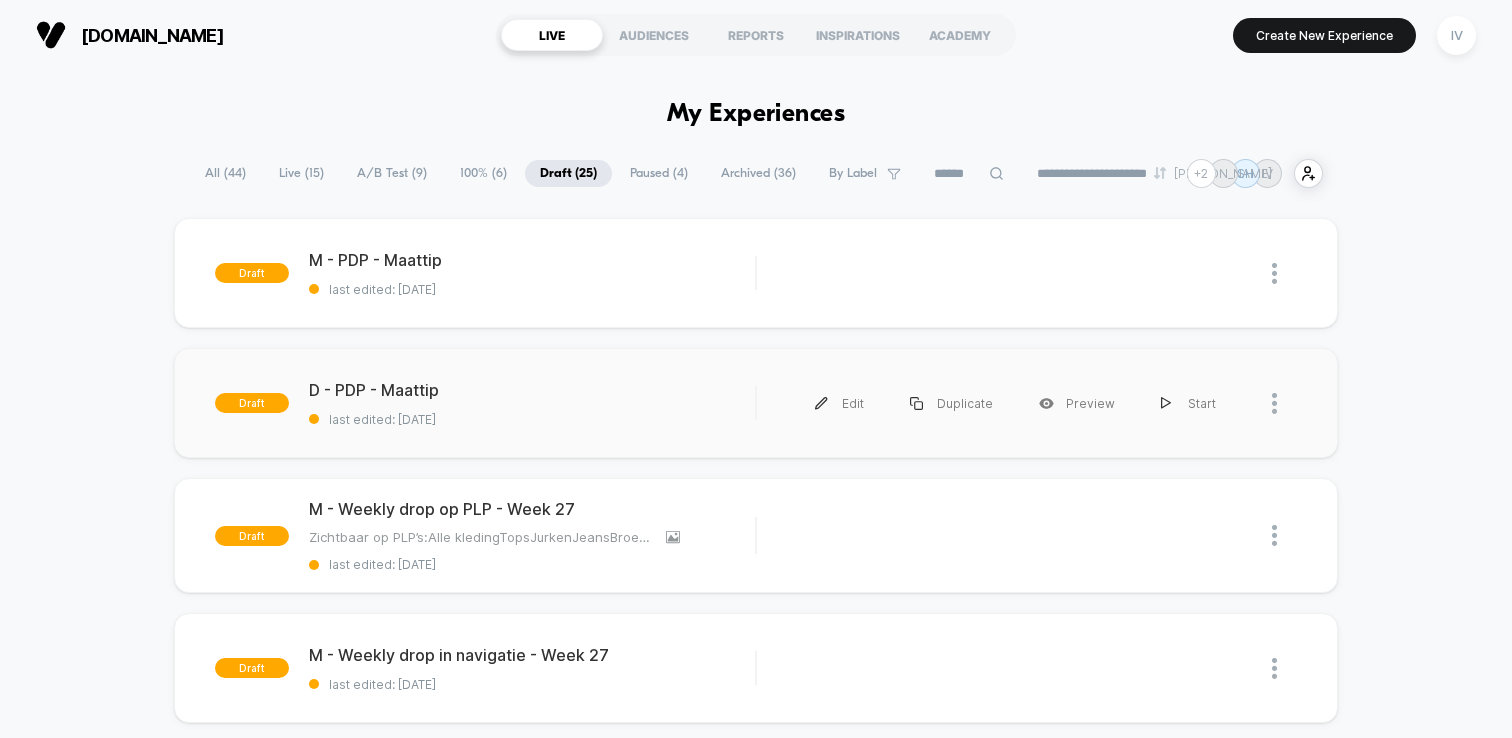 click on "D - PDP - Maattip" at bounding box center [532, 390] 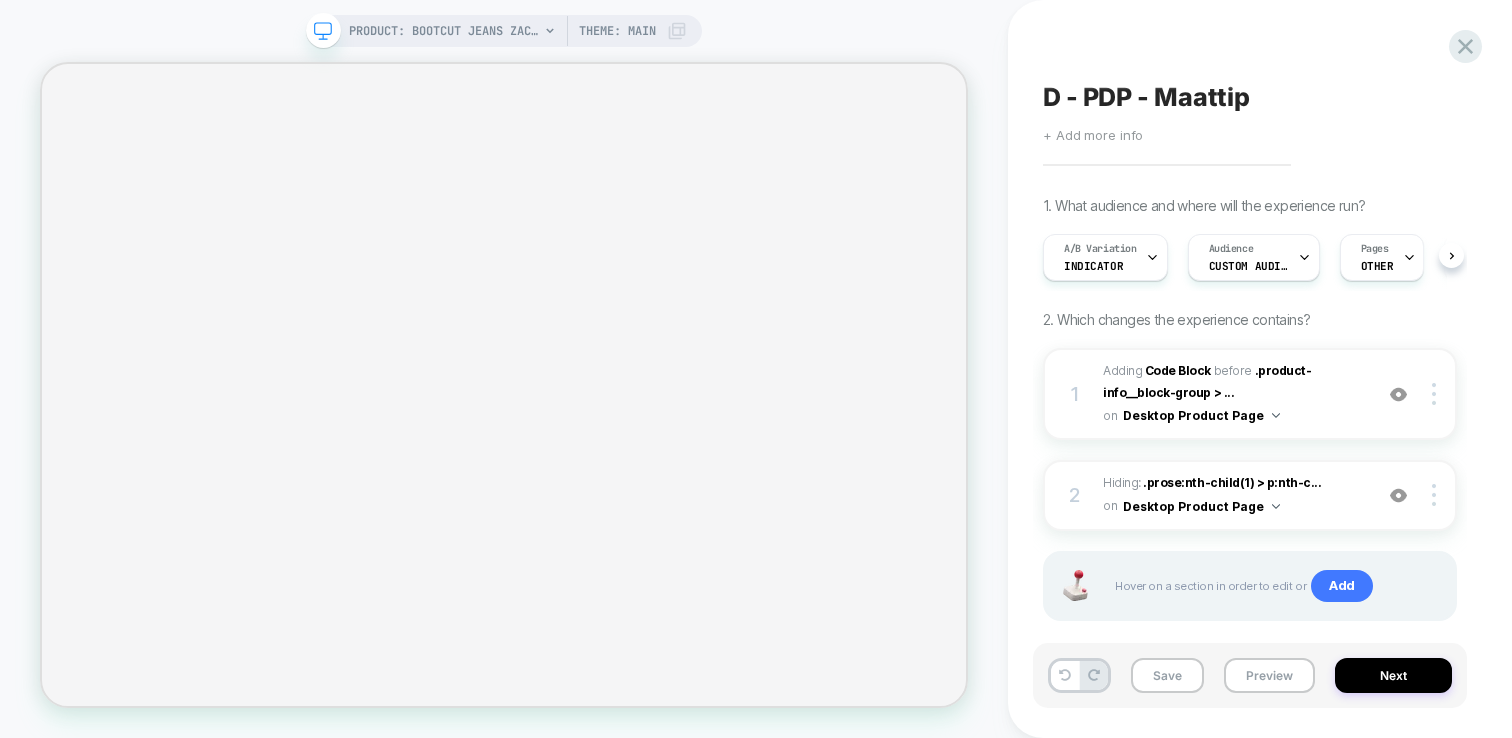 scroll, scrollTop: 0, scrollLeft: 1, axis: horizontal 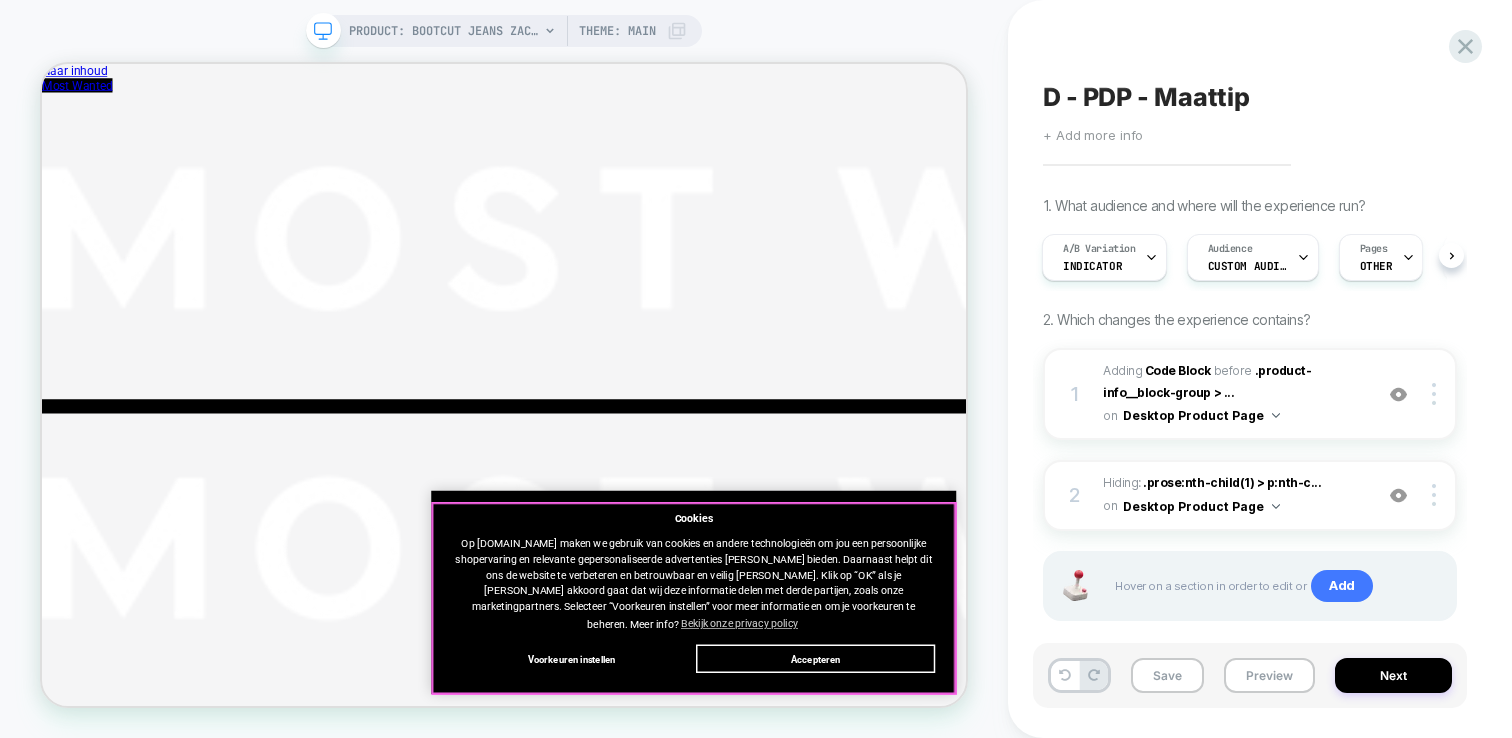 click on "Cookies Op most-wanted.com maken we gebruik van cookies en andere technologieën om jou een persoonlijke shopervaring en relevante gepersonaliseerde advertenties te kunnen bieden. Daarnaast helpt dit ons de website te verbeteren en betrouwbaar en veilig te houden.
Klik op “OK” als je er mee akkoord gaat dat wij deze informatie delen met derde partijen, zoals onze marketingpartners. Selecteer “Voorkeuren instellen” voor meer informatie en om je voorkeuren te beheren. Meer info?  Bekijk onze privacy policy Voorkeuren instellen Accepteren" at bounding box center (911, 768) 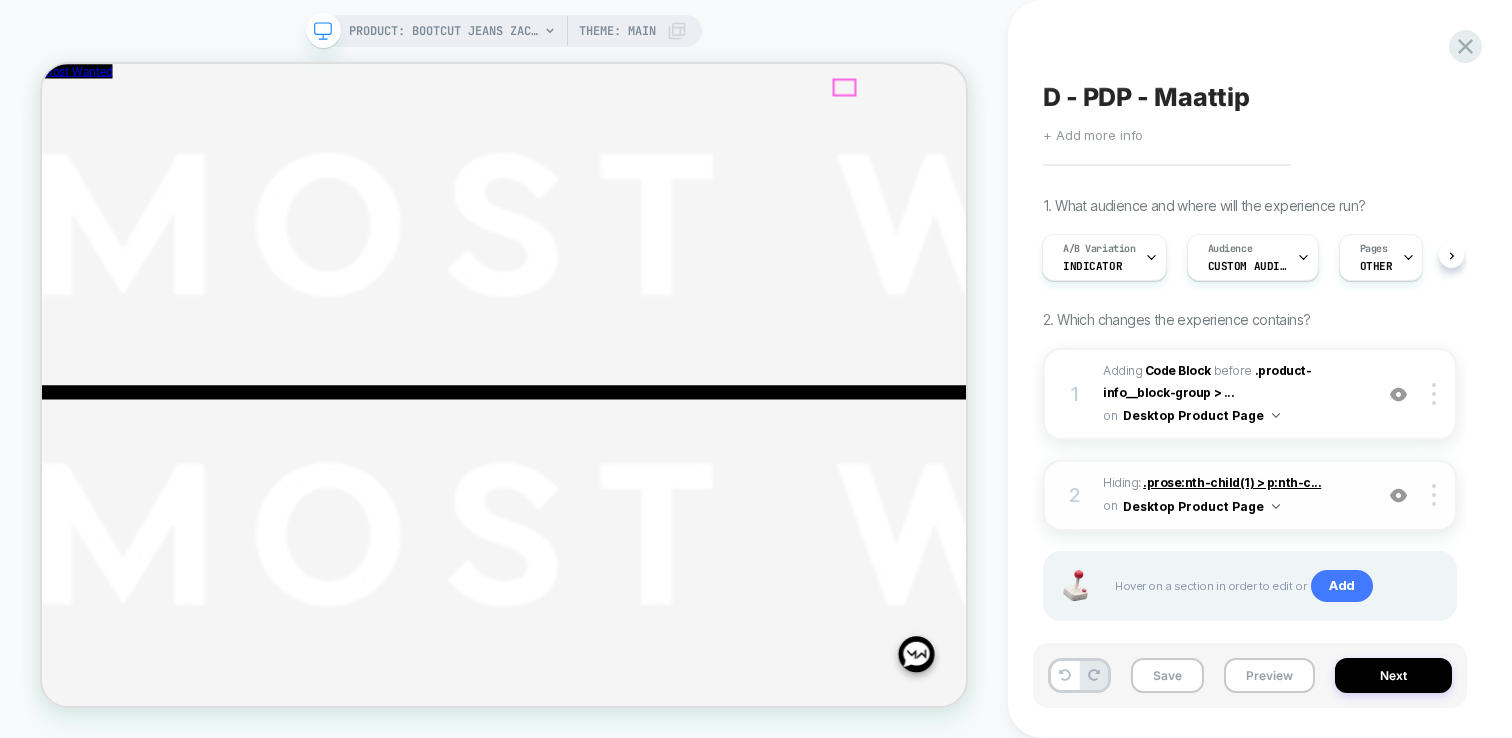 scroll, scrollTop: 448, scrollLeft: 0, axis: vertical 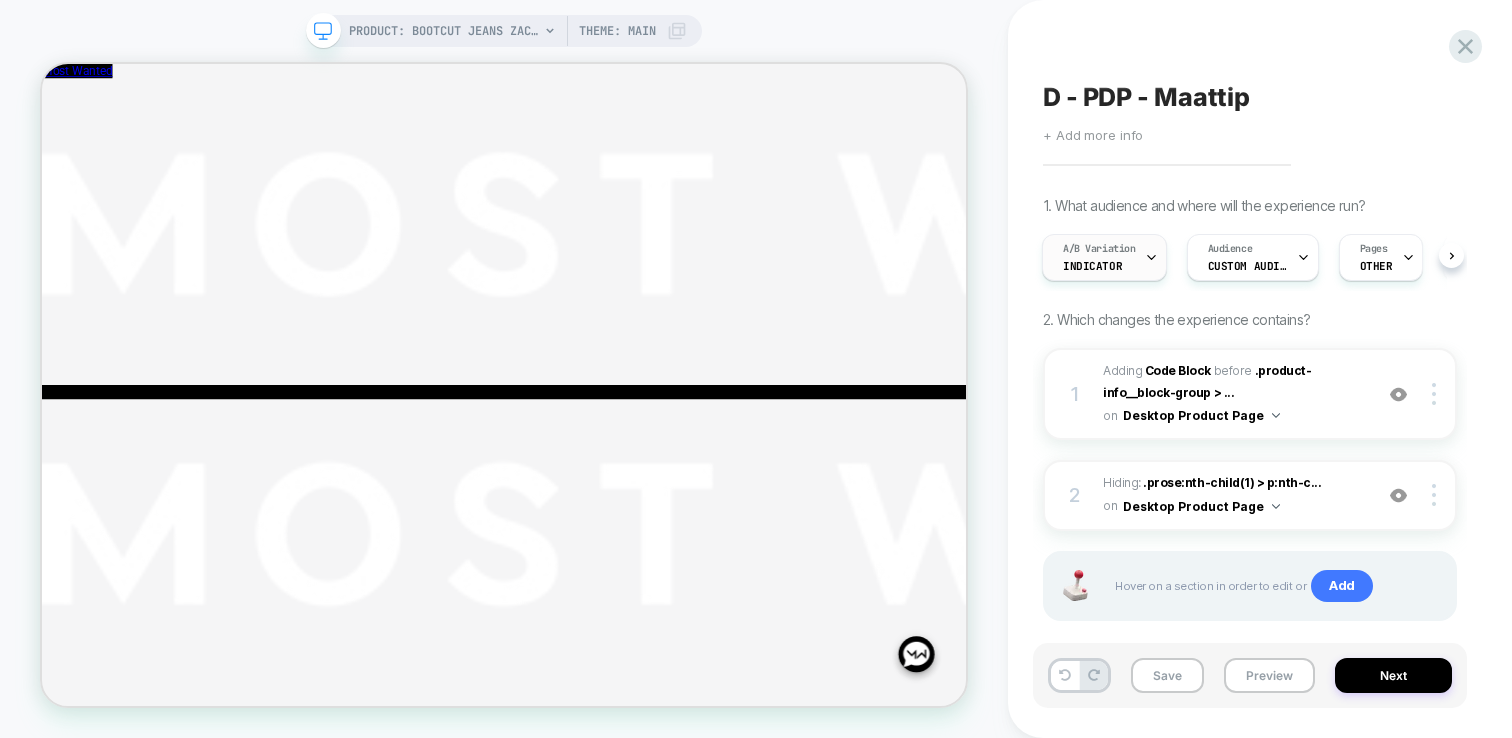 click on "A/B Variation Indicator" at bounding box center (1099, 257) 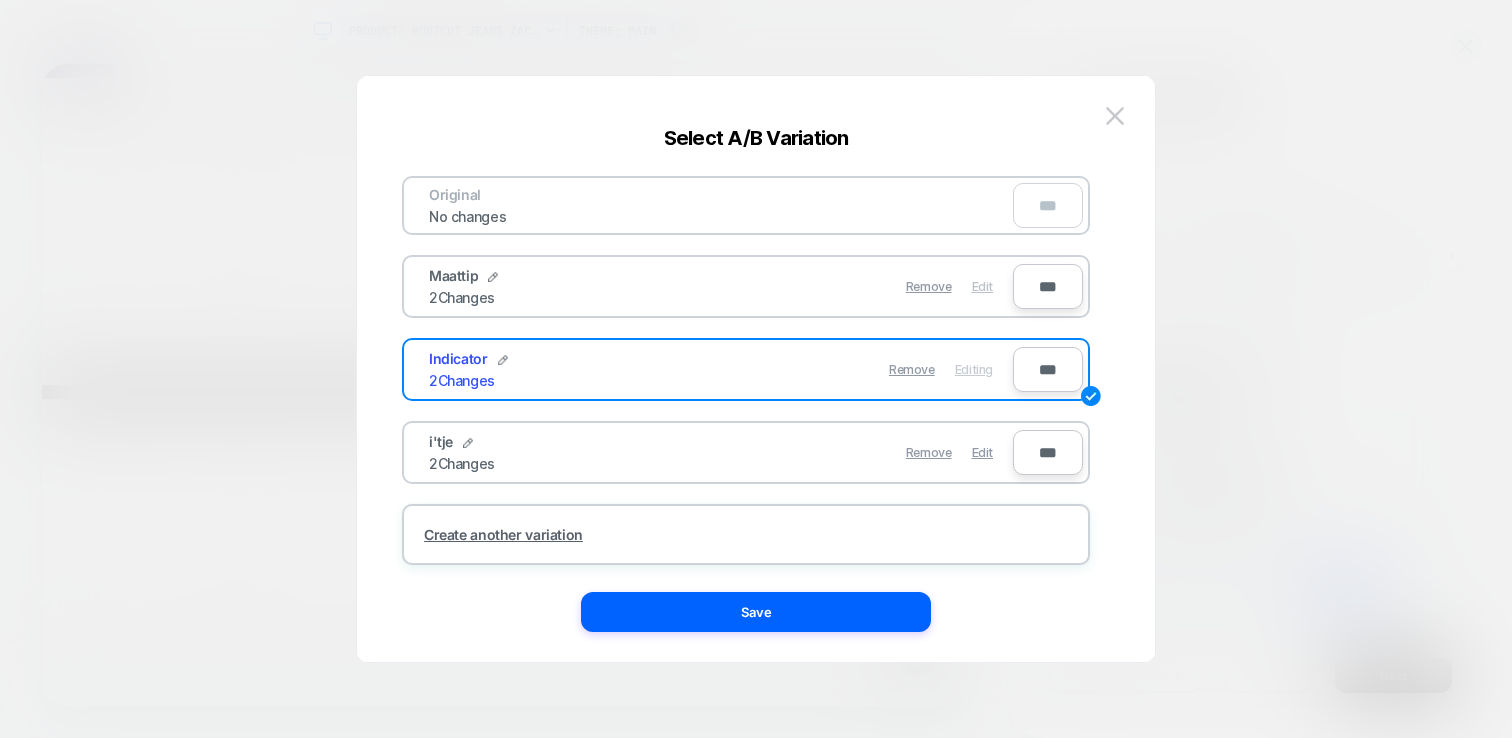 click on "Edit" at bounding box center [982, 286] 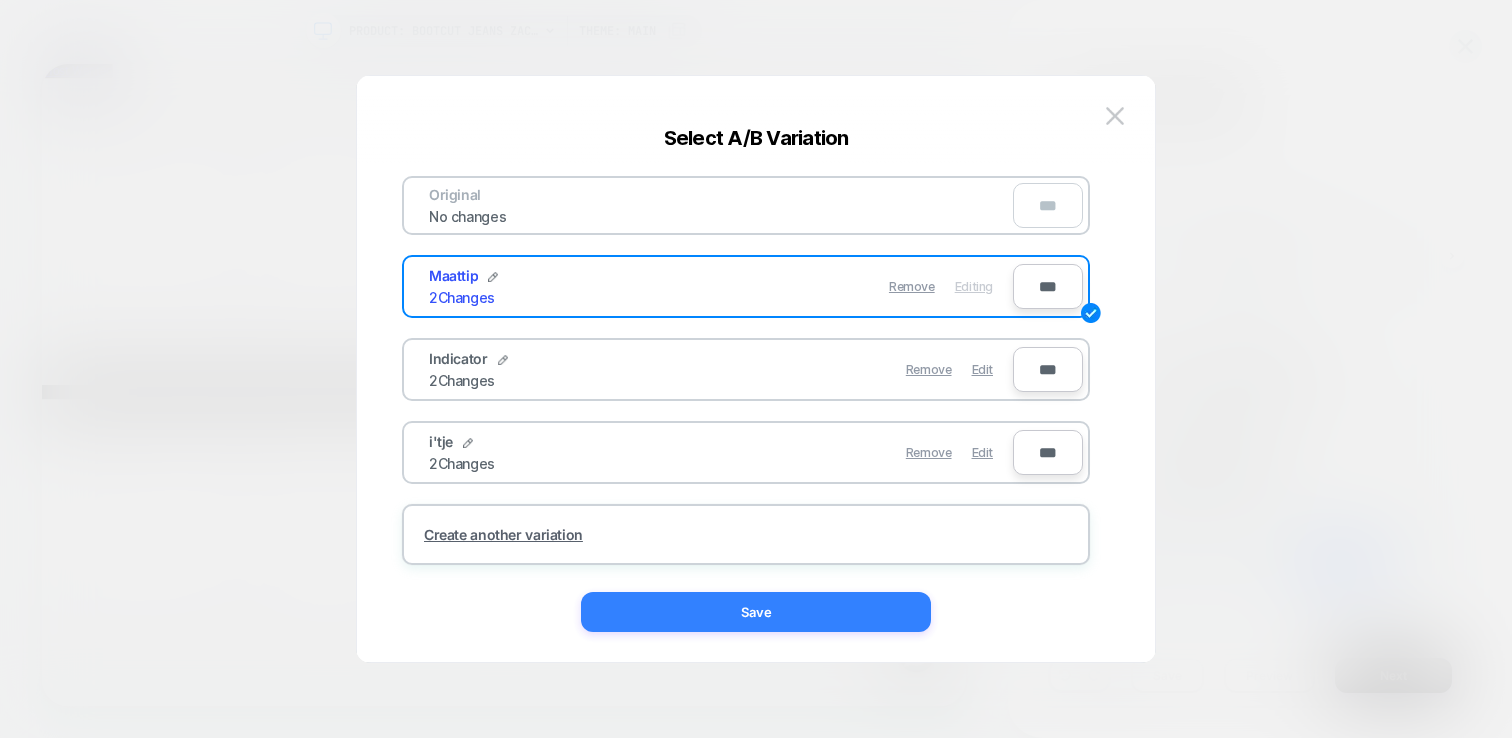 click on "Save" at bounding box center (756, 612) 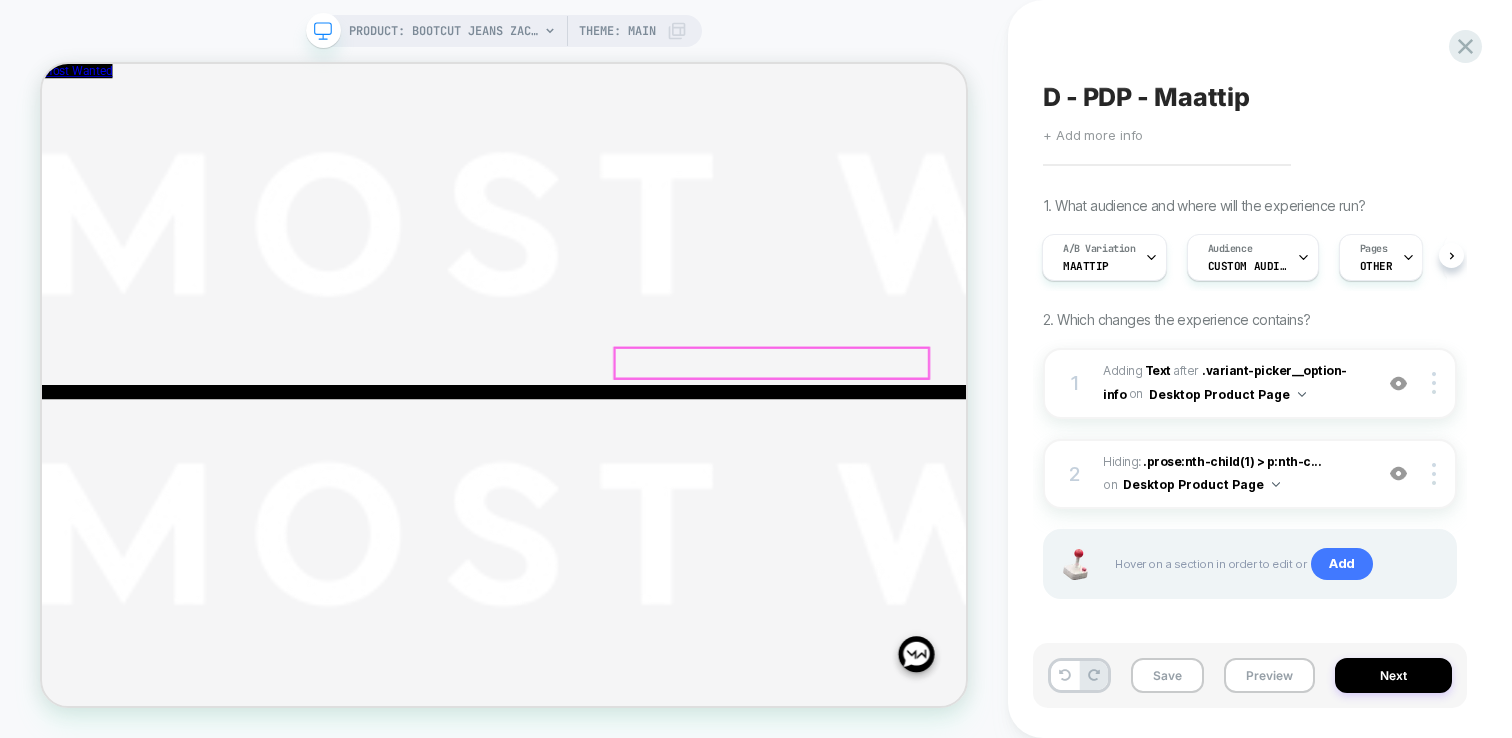 scroll, scrollTop: 33, scrollLeft: 0, axis: vertical 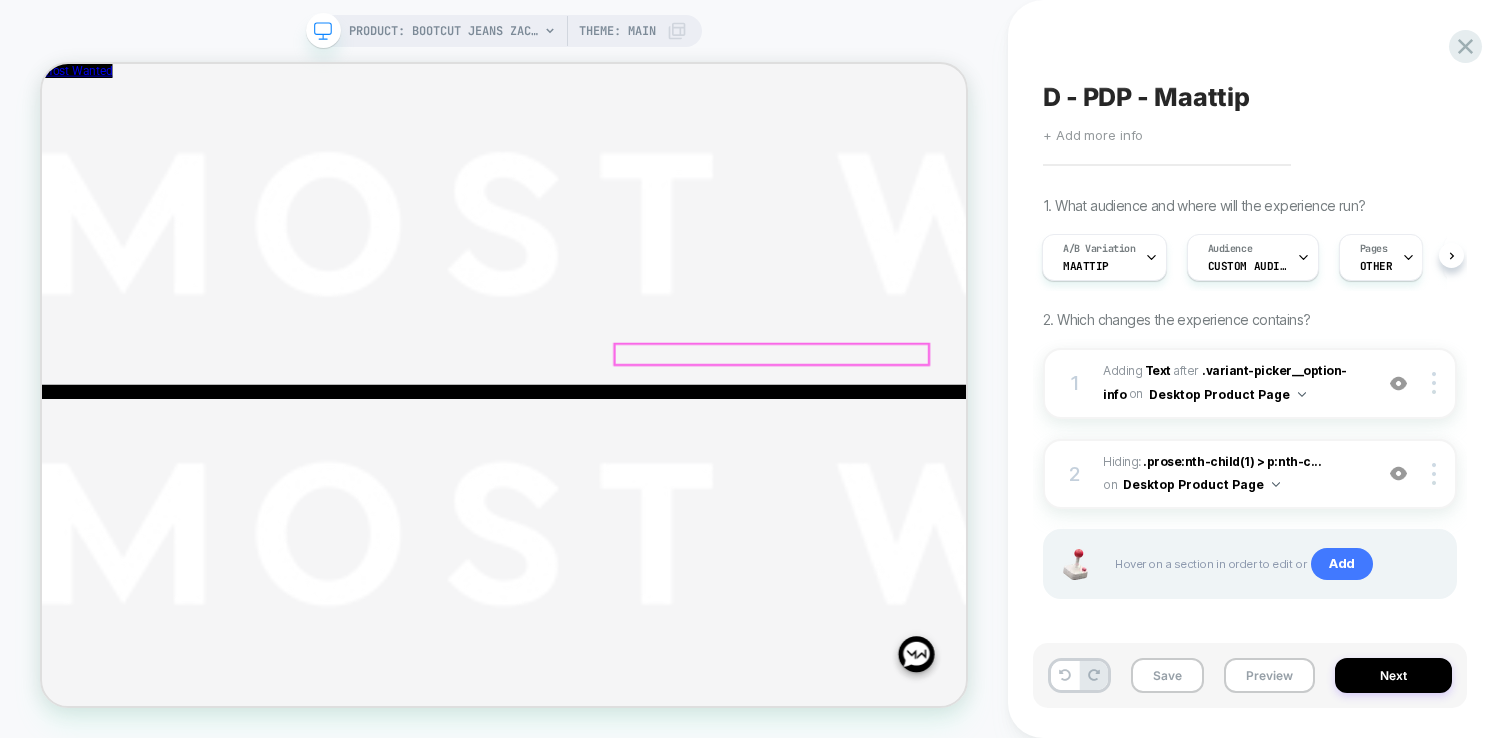 click on "Het item bevat stretch. Bij twijfel tussen 2 maten raden we je aan om de kleinere maat te bestellen." at bounding box center (651, 7742) 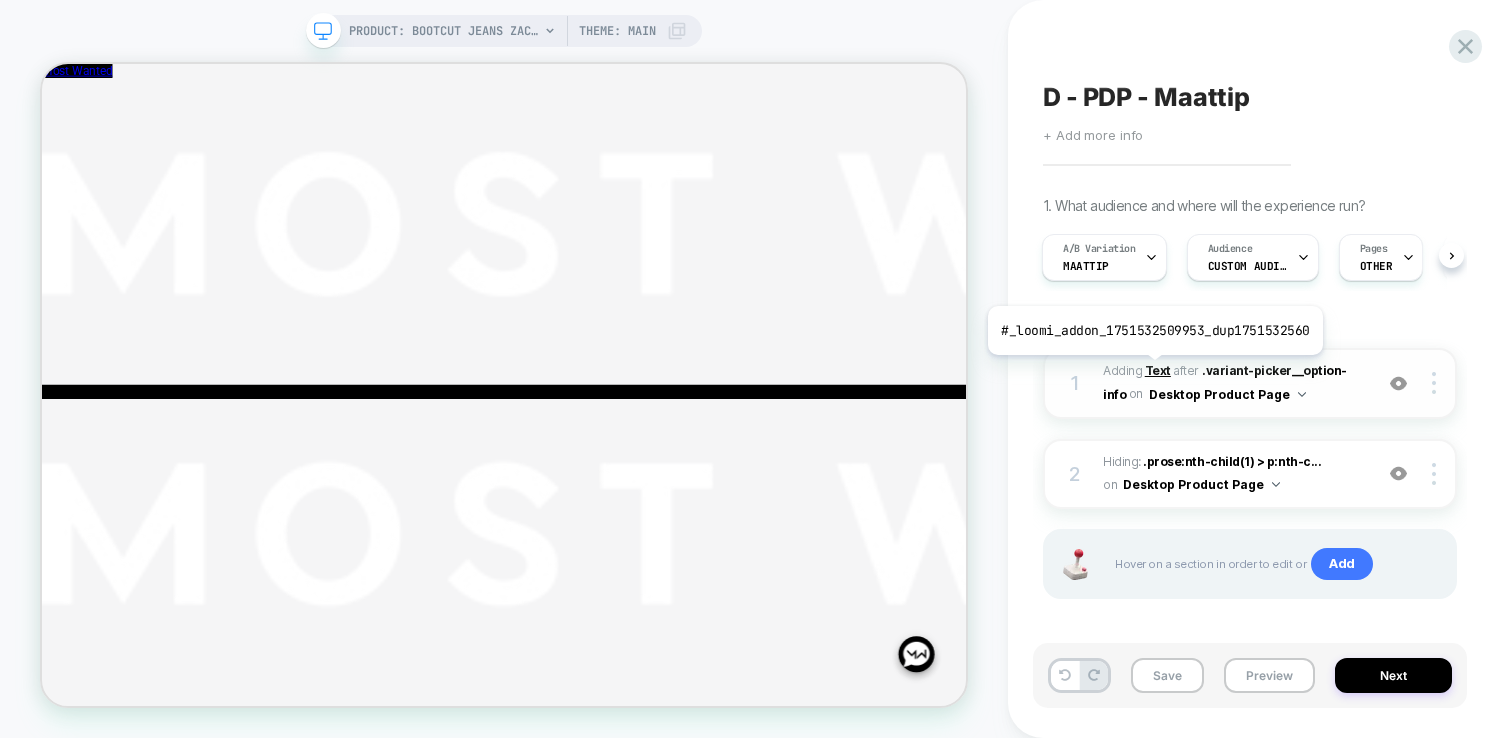 click on "Text" at bounding box center (1158, 370) 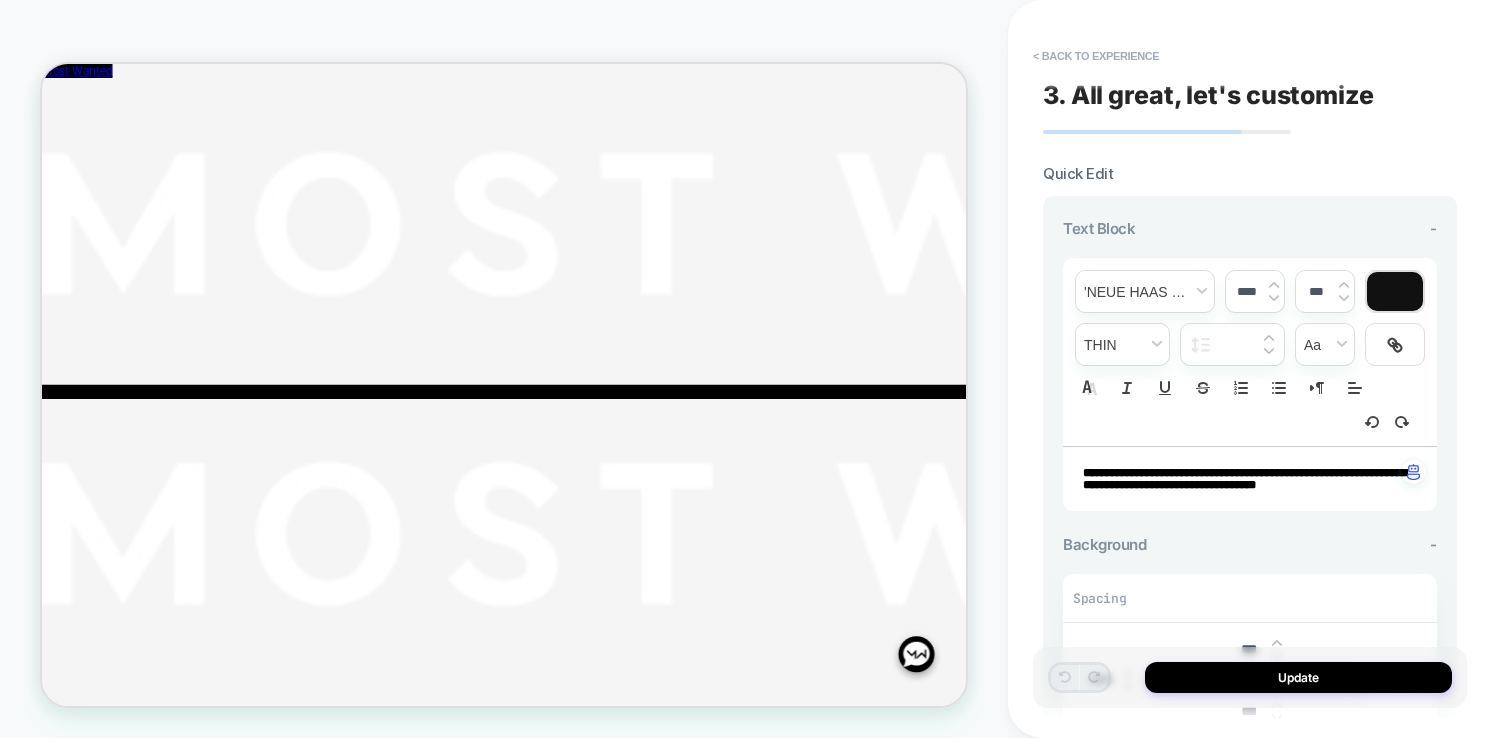 scroll, scrollTop: 0, scrollLeft: 0, axis: both 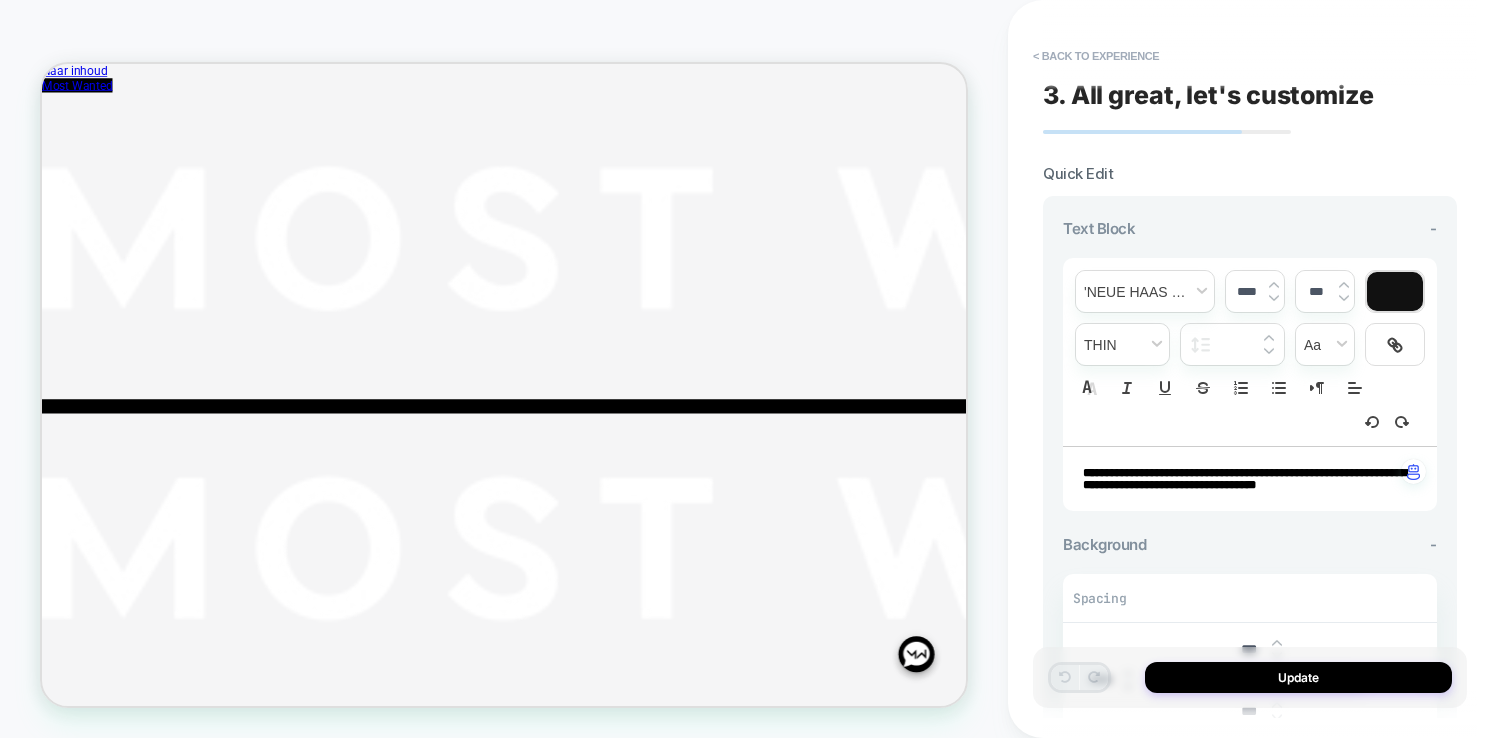 drag, startPoint x: 1342, startPoint y: 480, endPoint x: 1037, endPoint y: 465, distance: 305.36862 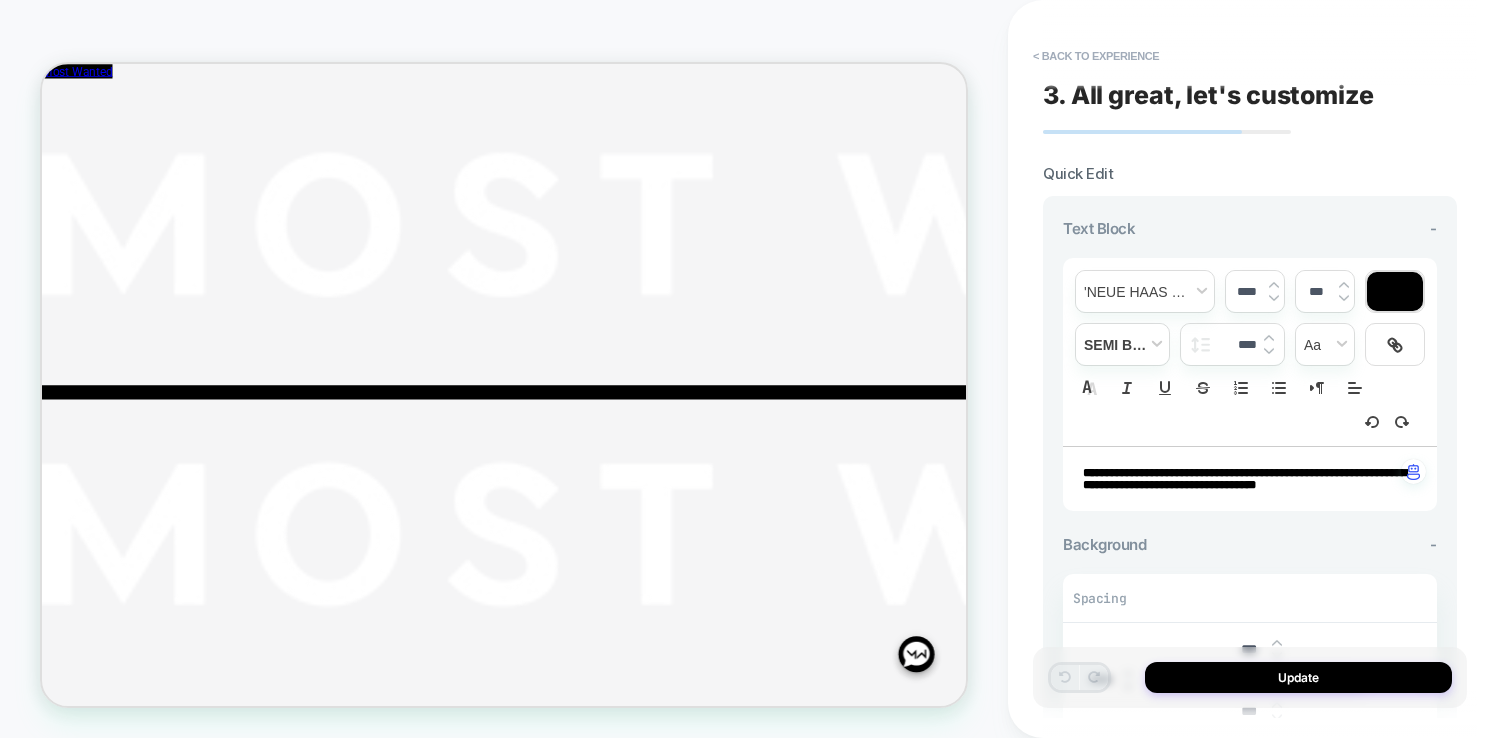 scroll, scrollTop: 305, scrollLeft: 0, axis: vertical 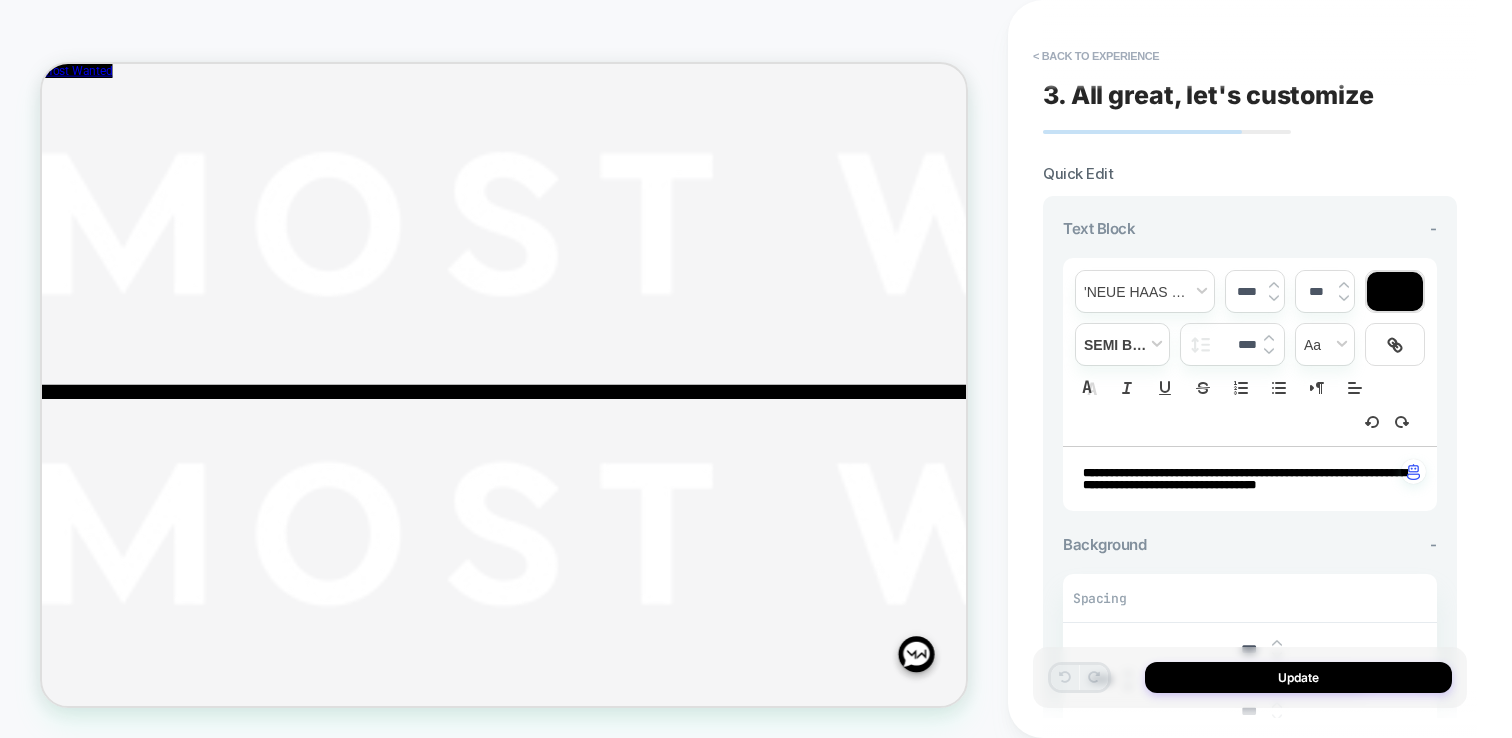 click on "**********" at bounding box center [1245, 479] 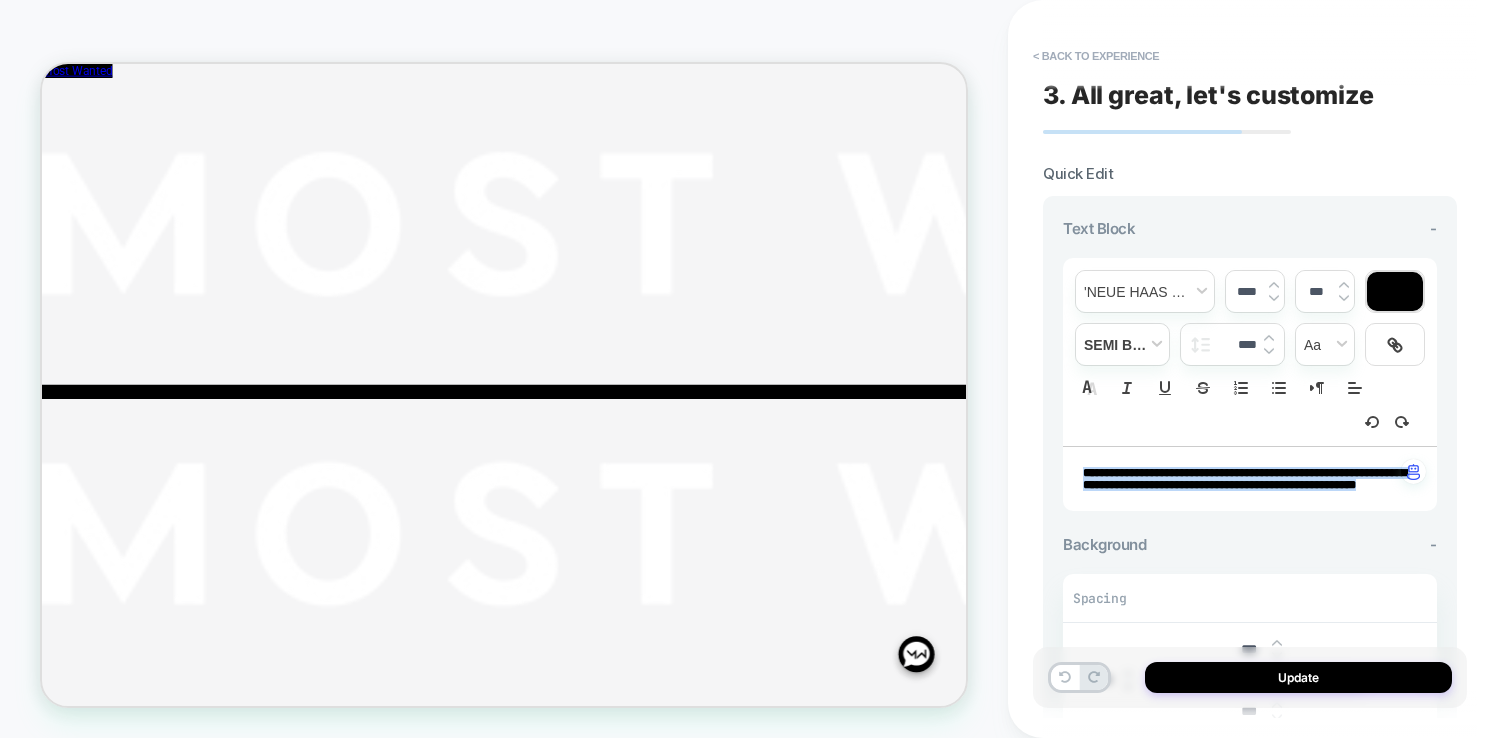 drag, startPoint x: 1124, startPoint y: 483, endPoint x: 1068, endPoint y: 472, distance: 57.070133 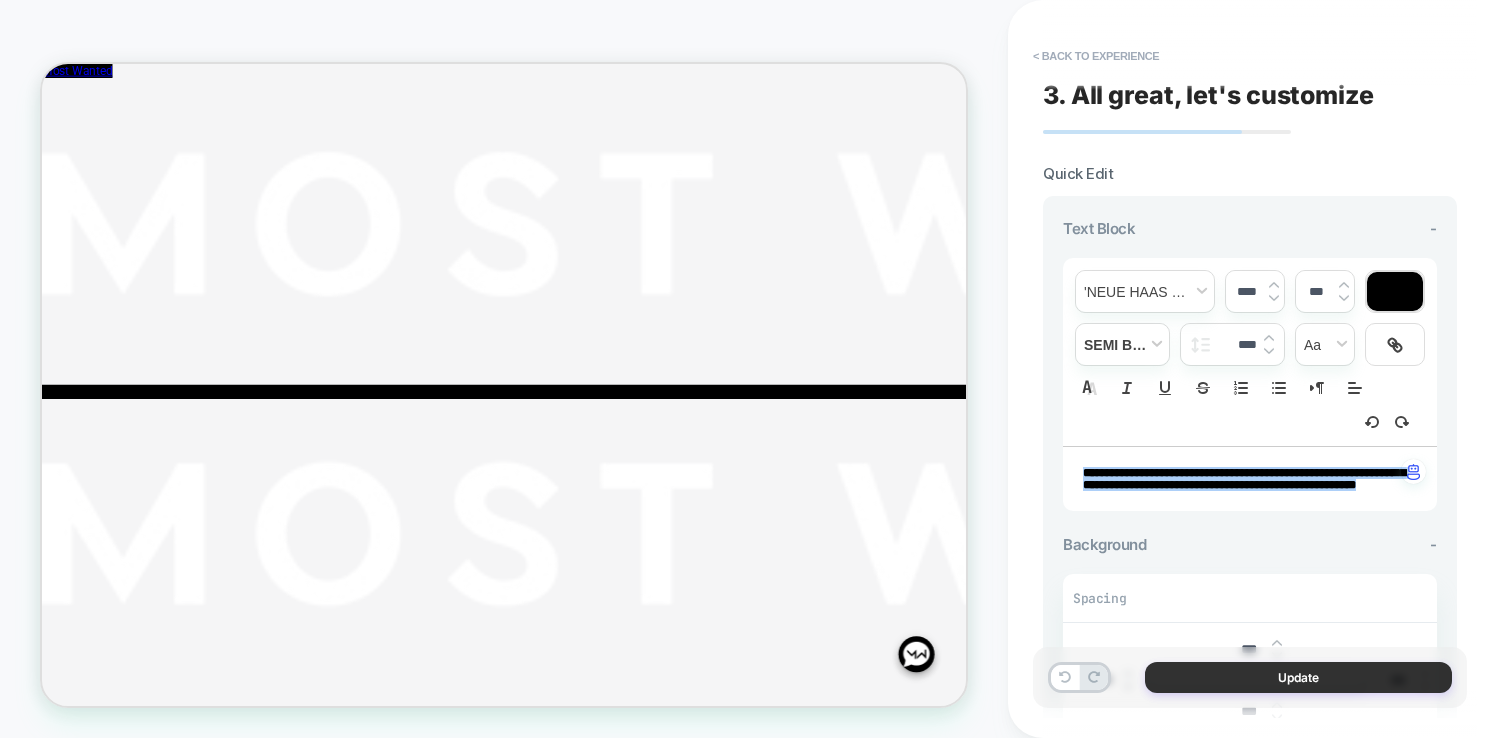 click on "Update" at bounding box center [1298, 677] 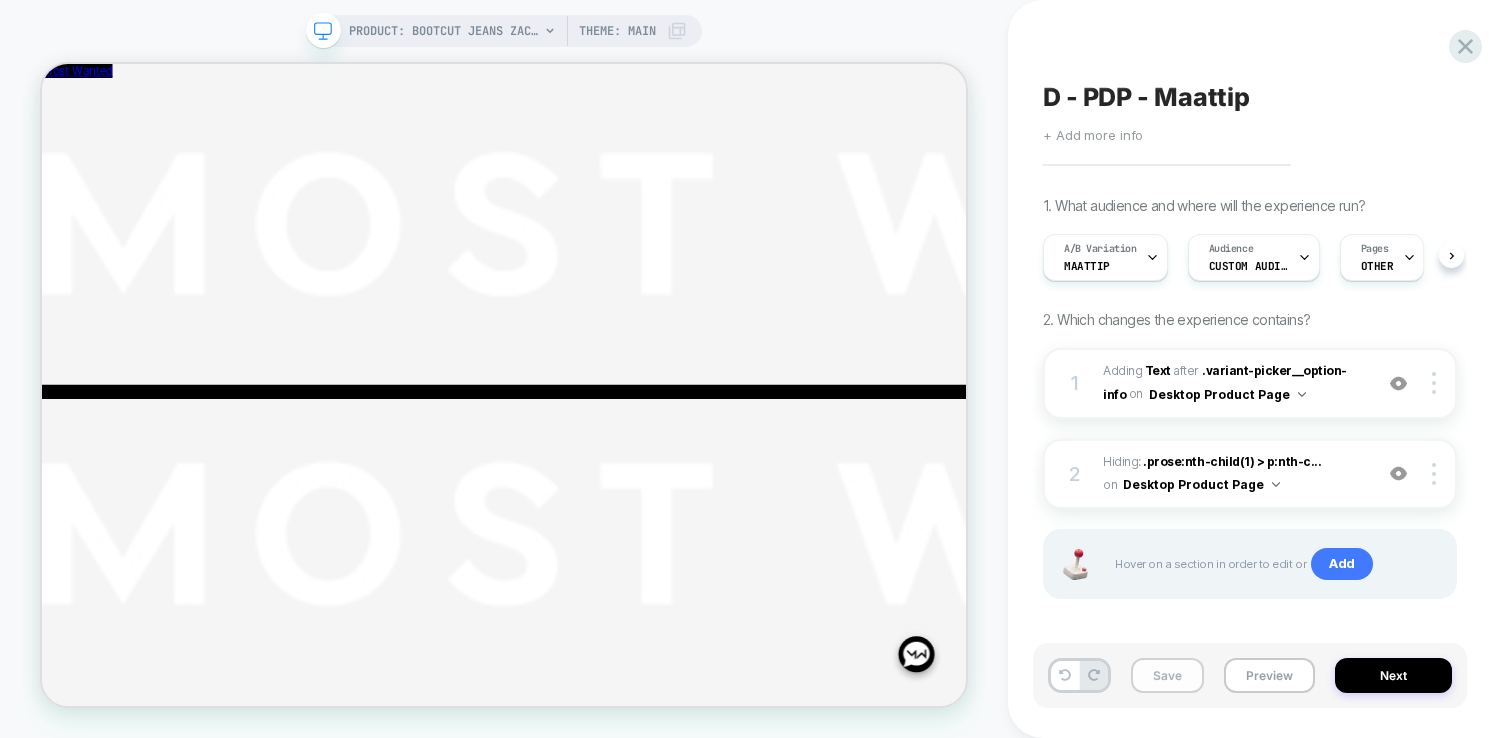 scroll, scrollTop: 0, scrollLeft: 1, axis: horizontal 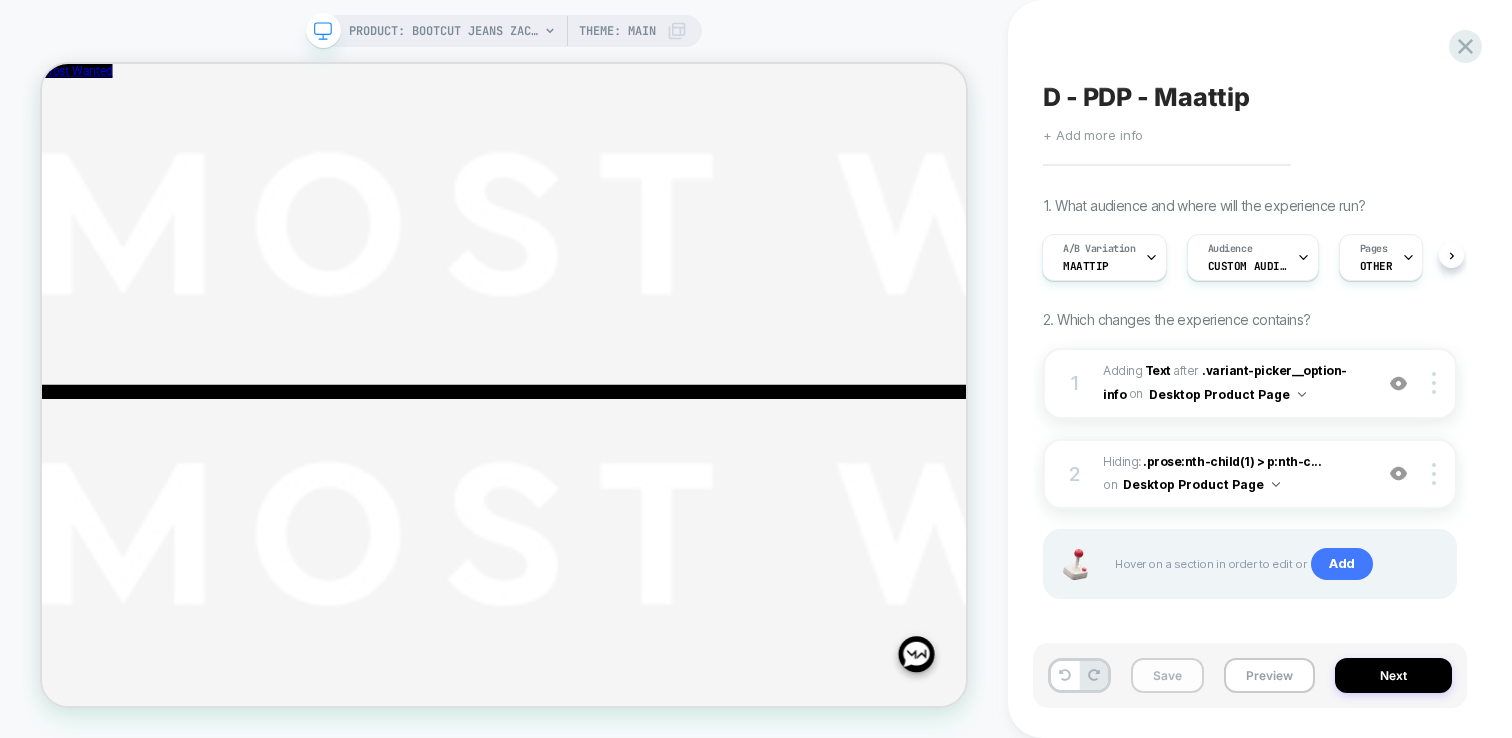 click on "Save" at bounding box center (1167, 675) 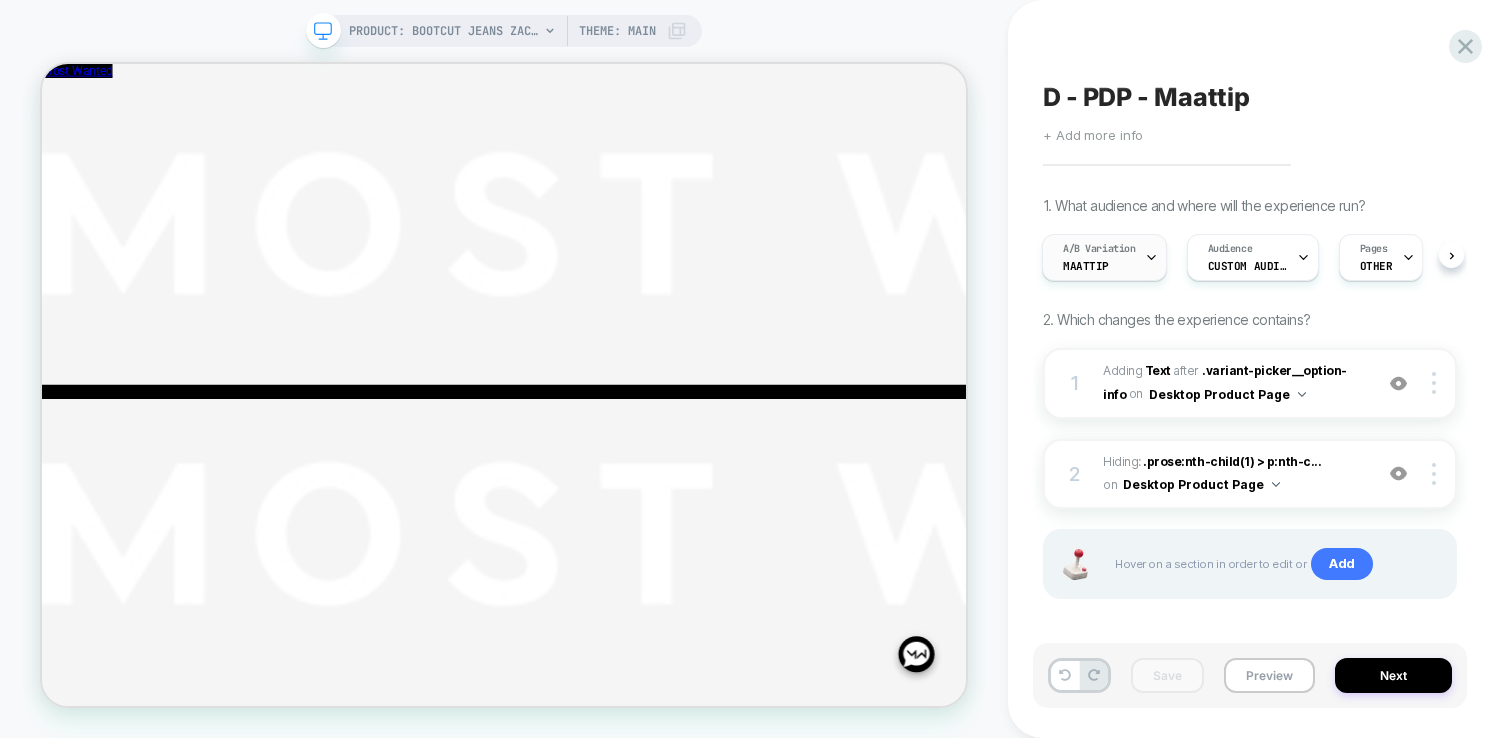 click on "A/B Variation Maattip" at bounding box center (1099, 257) 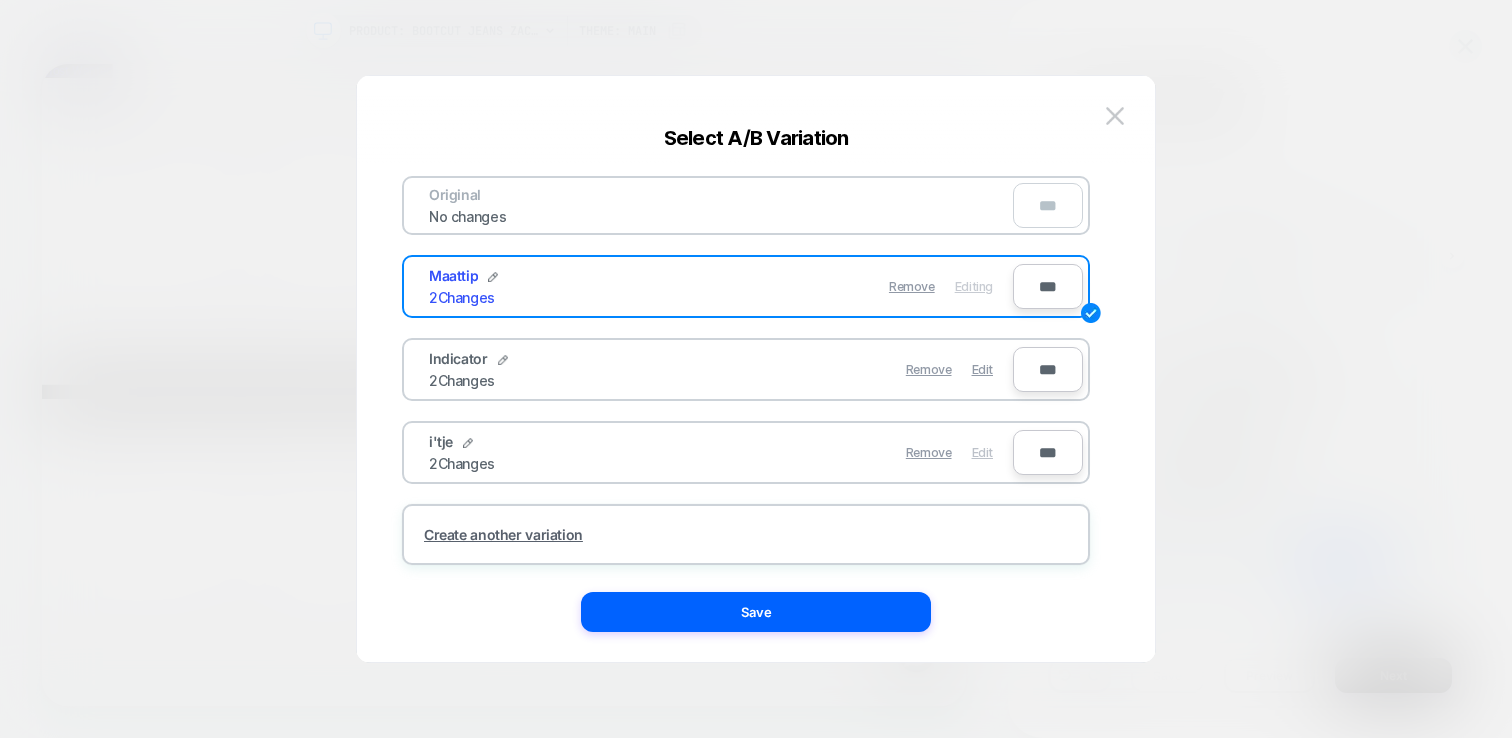 click on "Edit" at bounding box center [982, 452] 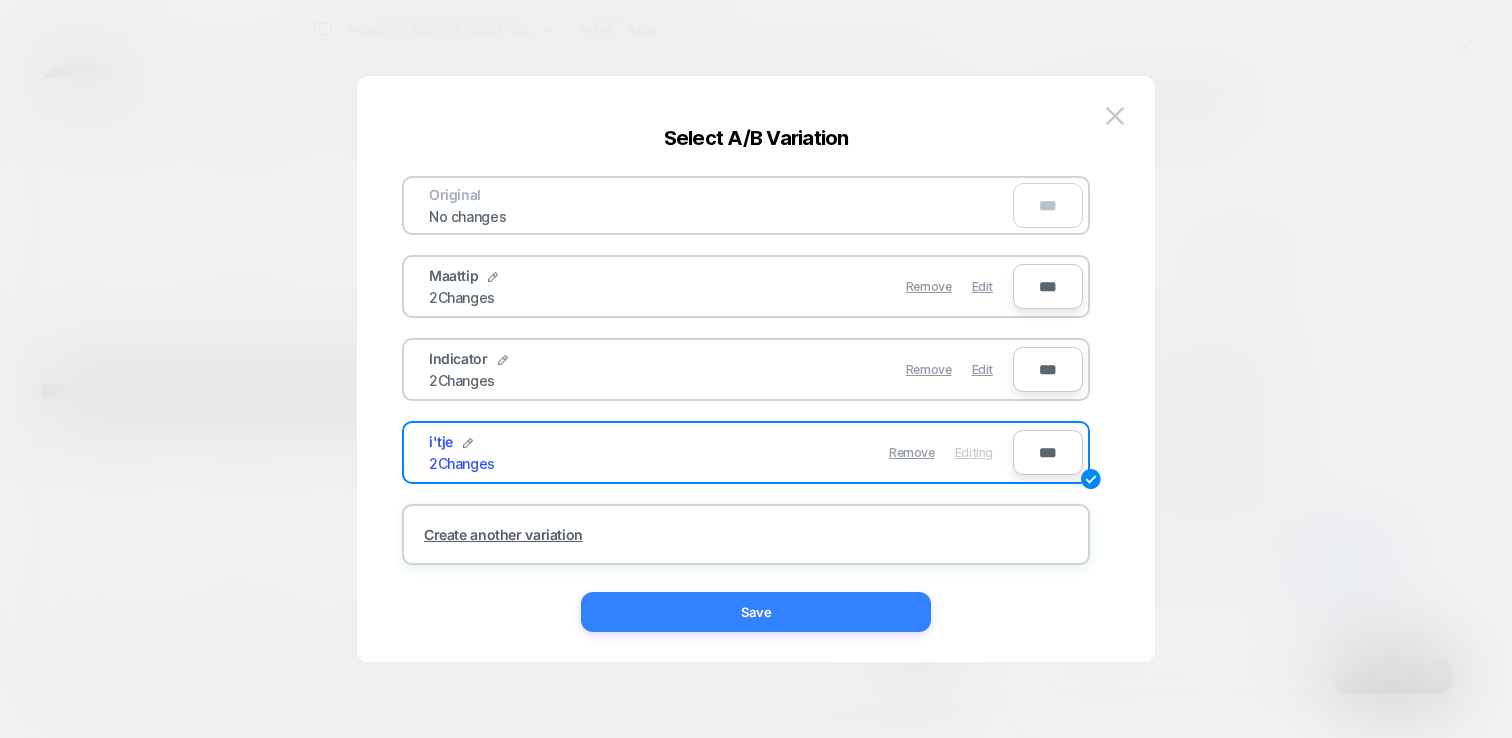 click on "Save" at bounding box center [756, 612] 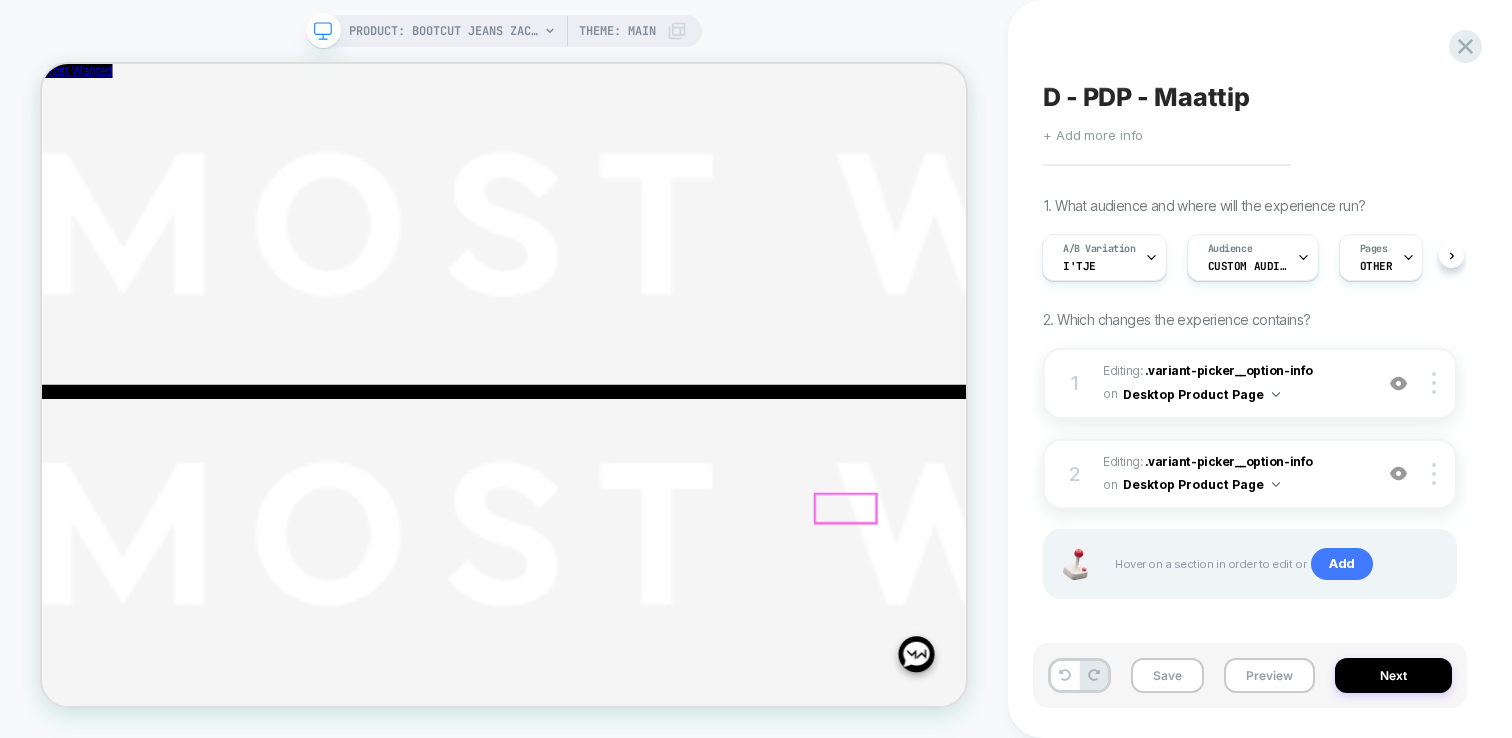 scroll, scrollTop: 4, scrollLeft: 0, axis: vertical 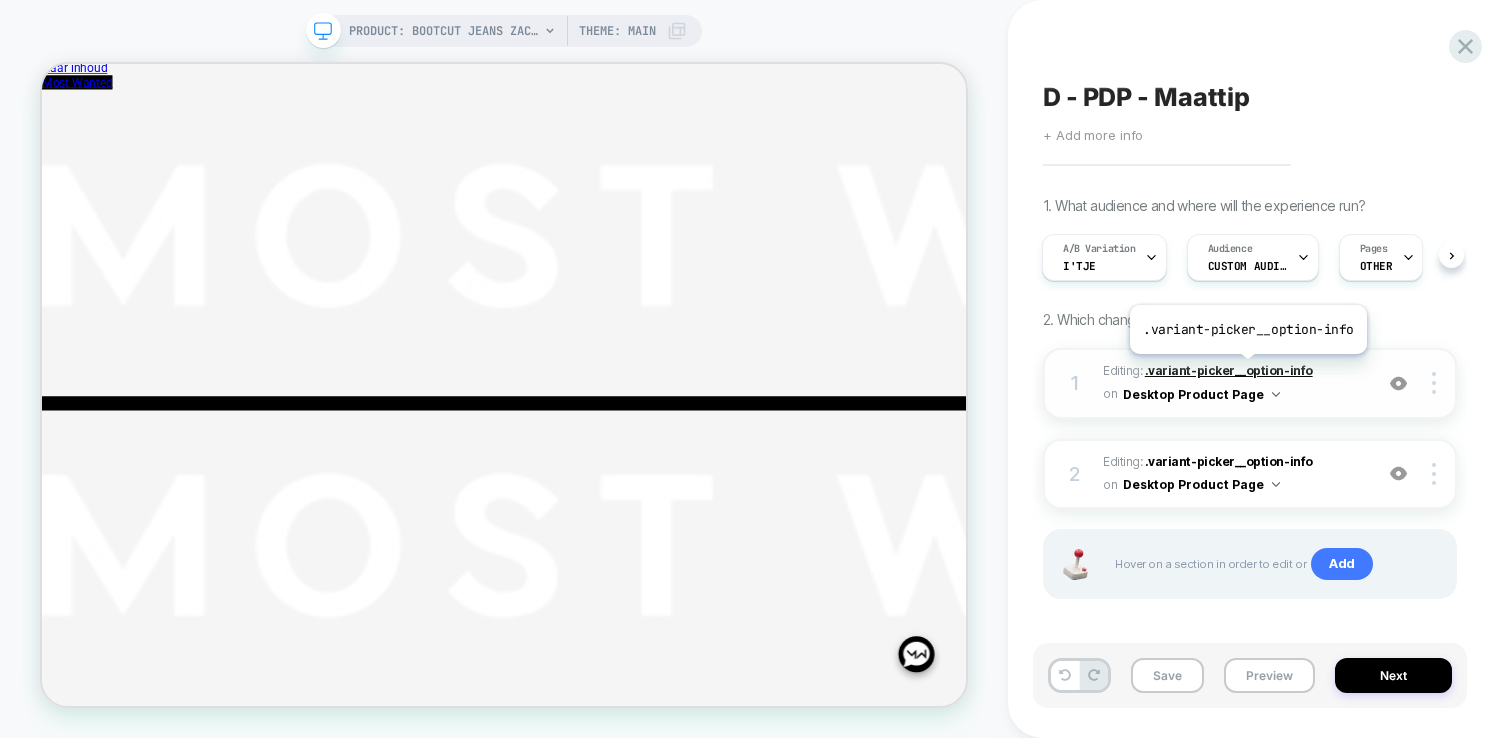 click on ".variant-picker__option-info" at bounding box center [1229, 370] 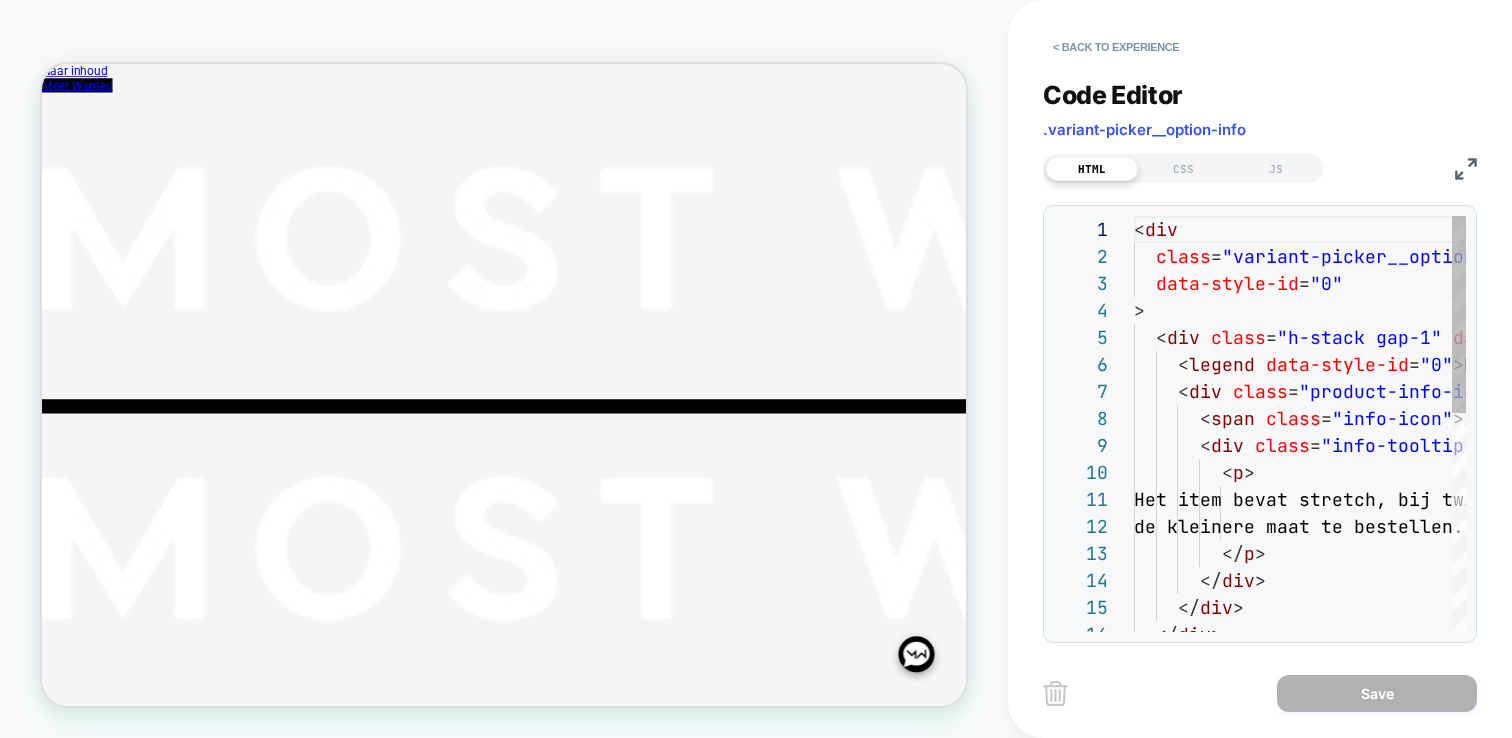 scroll, scrollTop: 270, scrollLeft: 0, axis: vertical 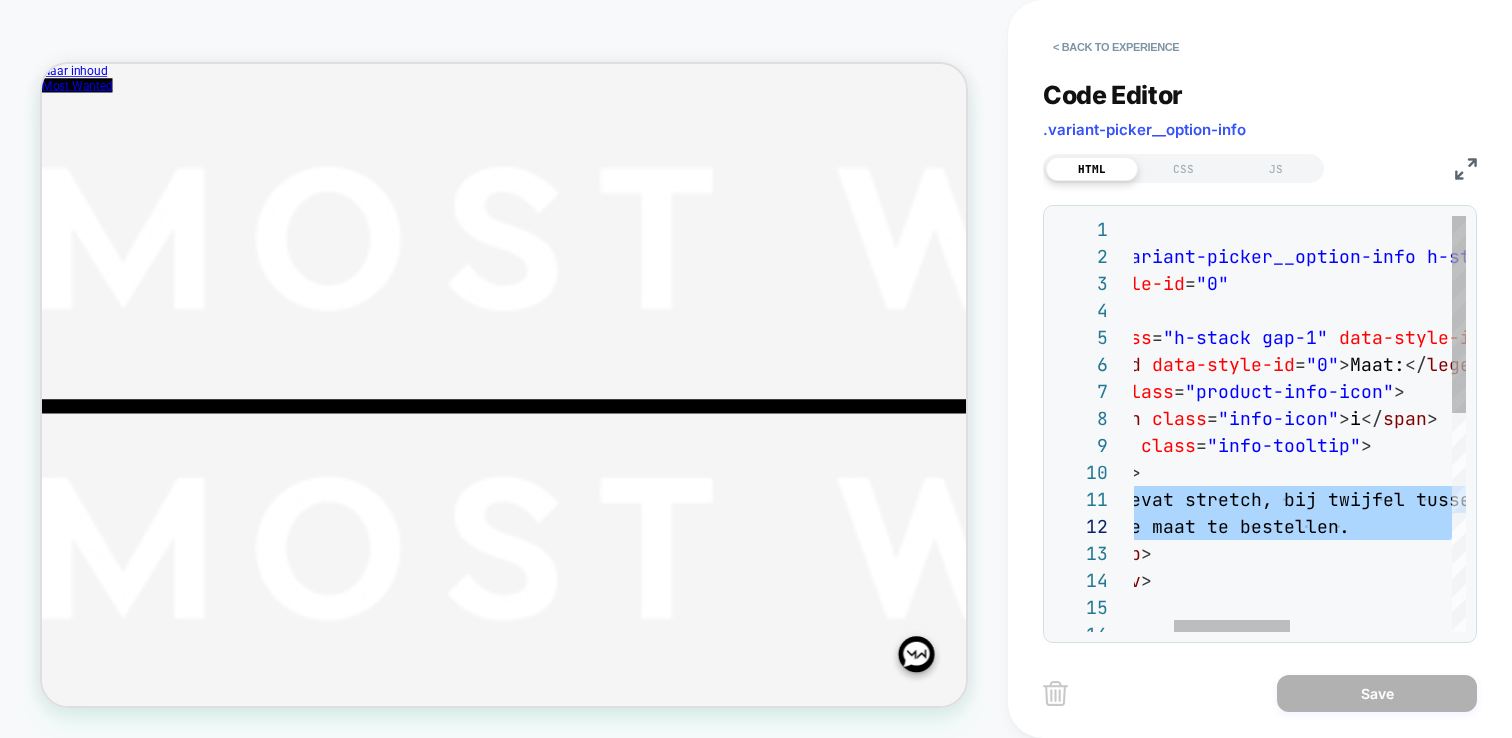 drag, startPoint x: 1245, startPoint y: 500, endPoint x: 1450, endPoint y: 521, distance: 206.0728 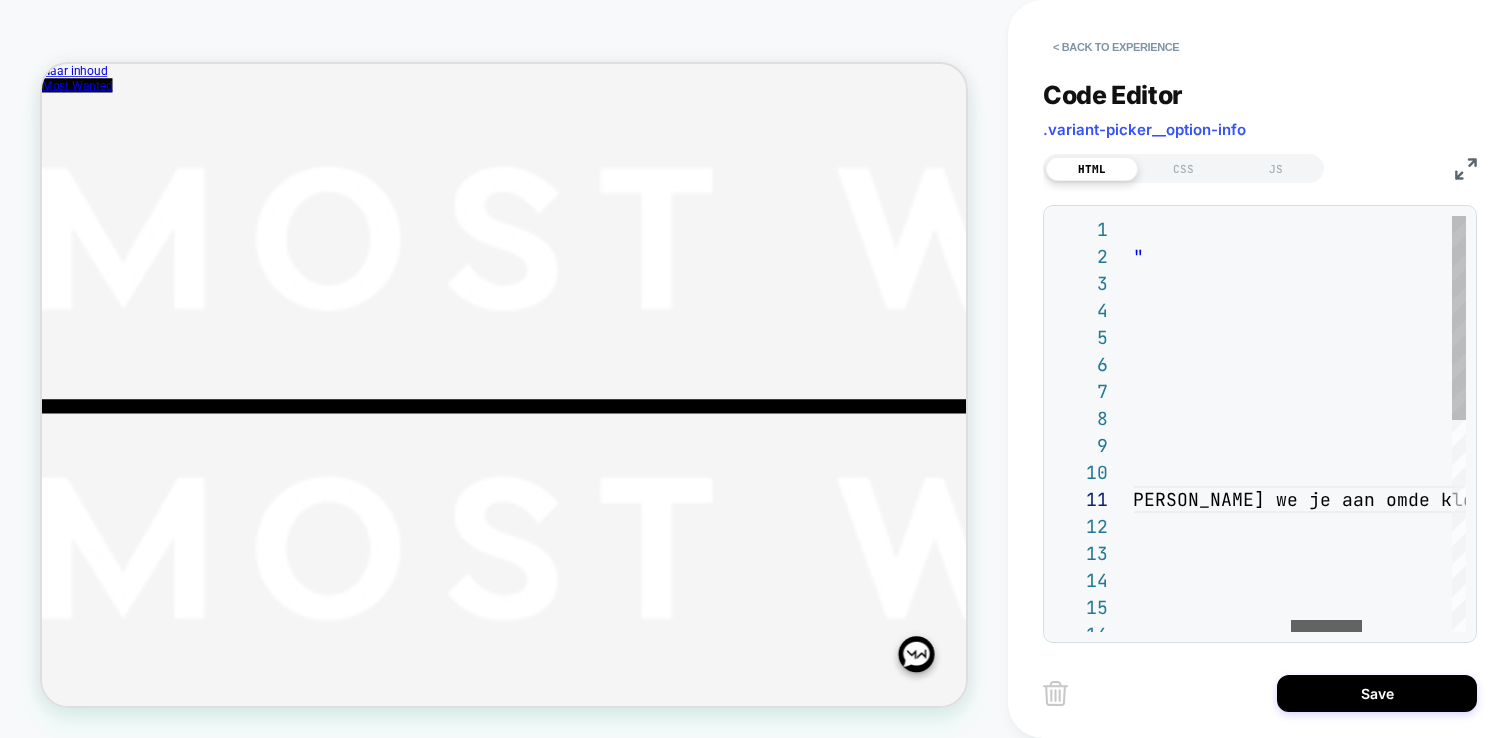 click at bounding box center (1326, 626) 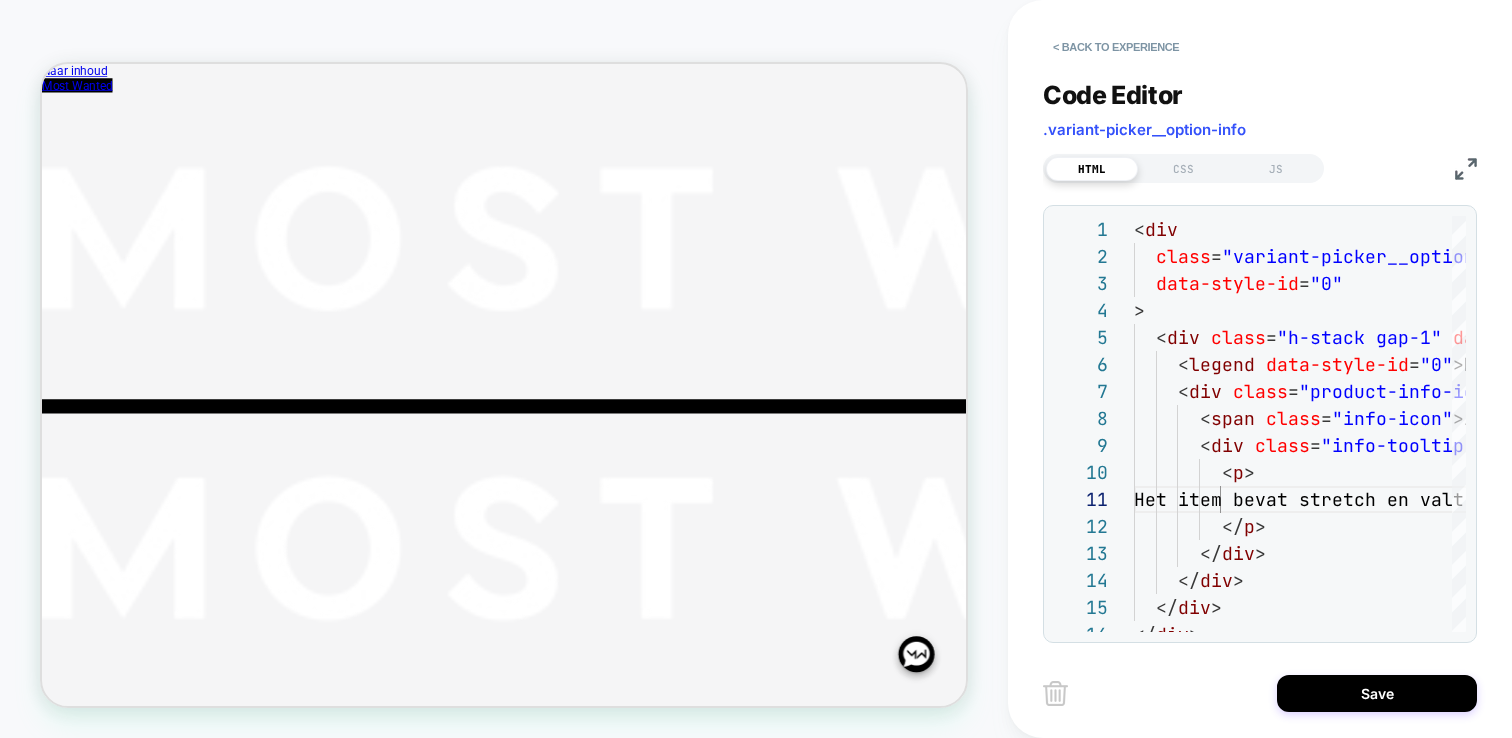 click on "**********" at bounding box center (1260, 369) 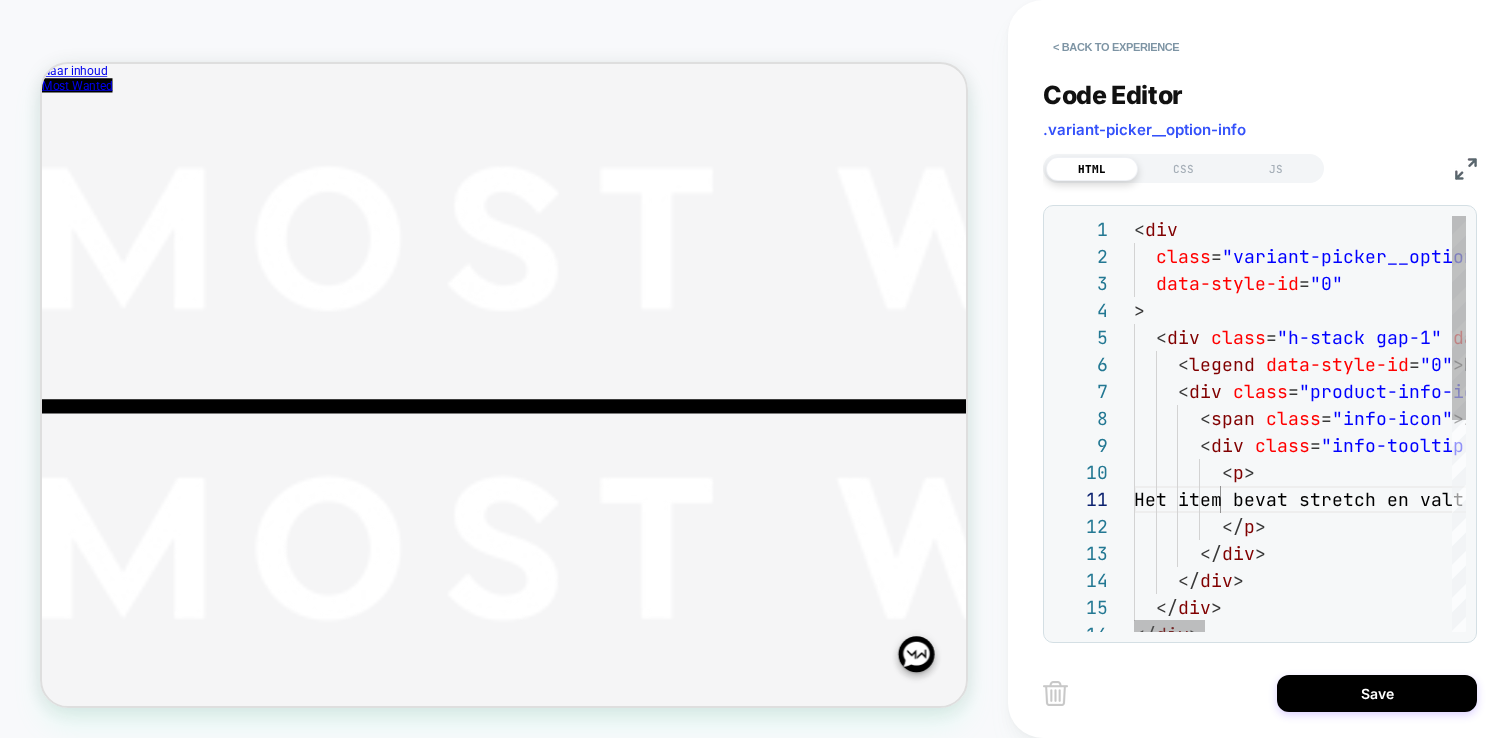 type on "**********" 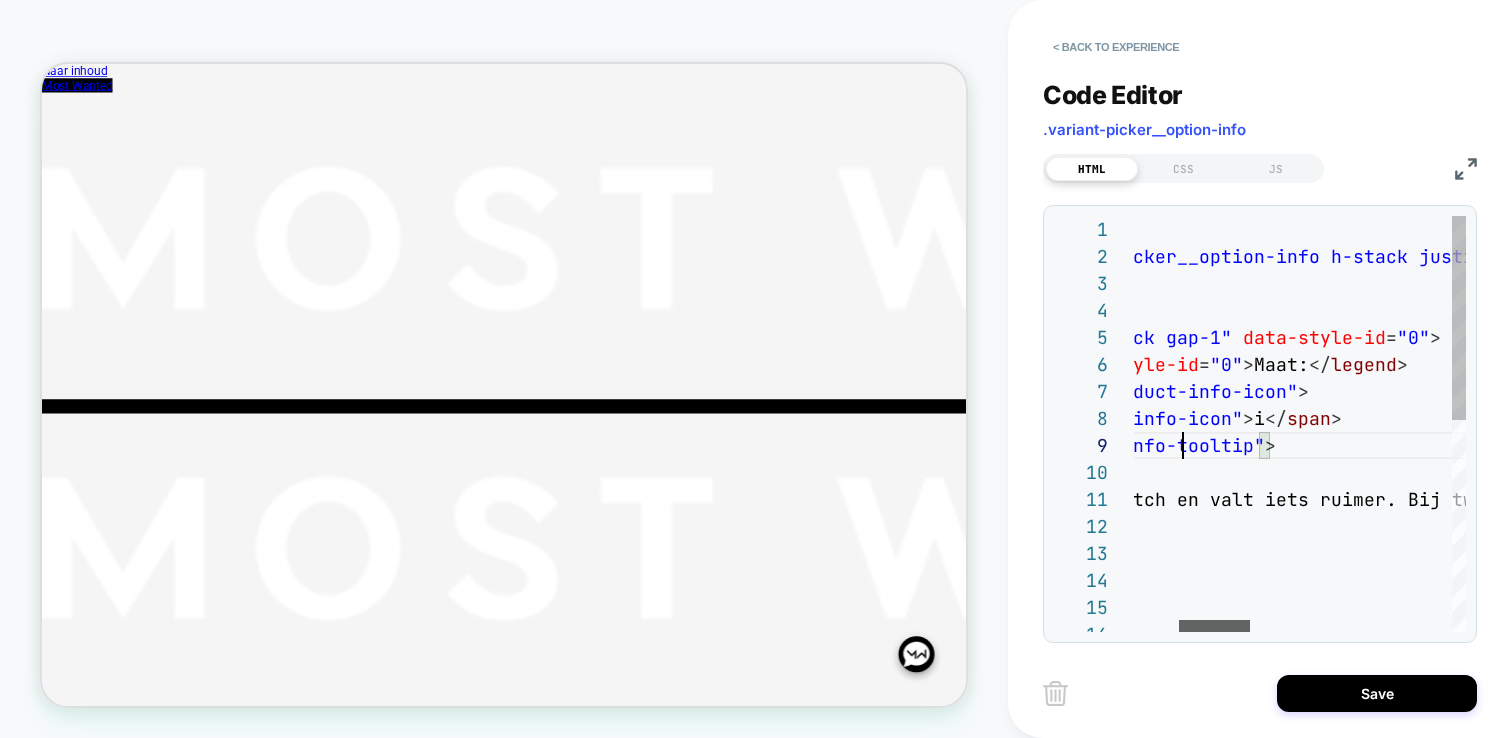 click at bounding box center [1214, 626] 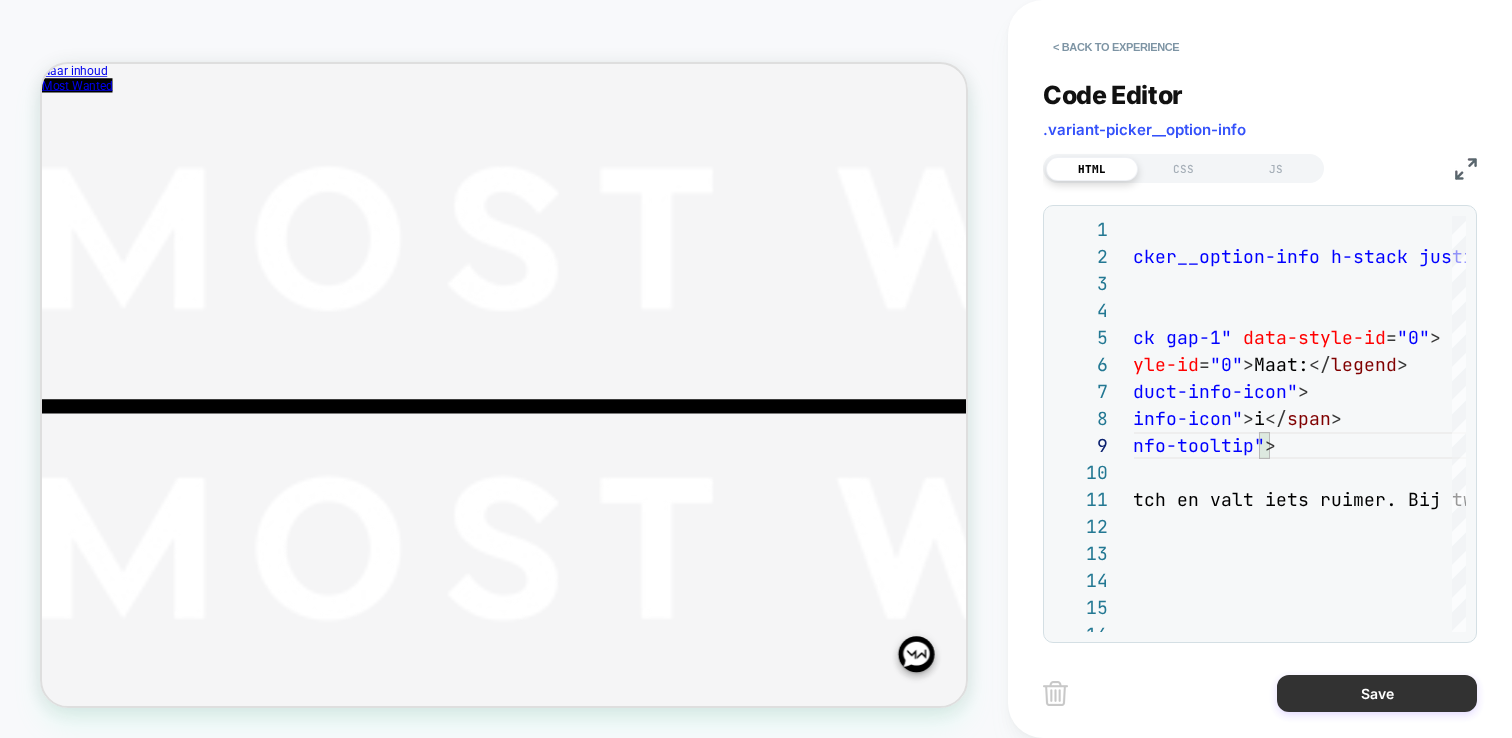 click on "Save" at bounding box center [1377, 693] 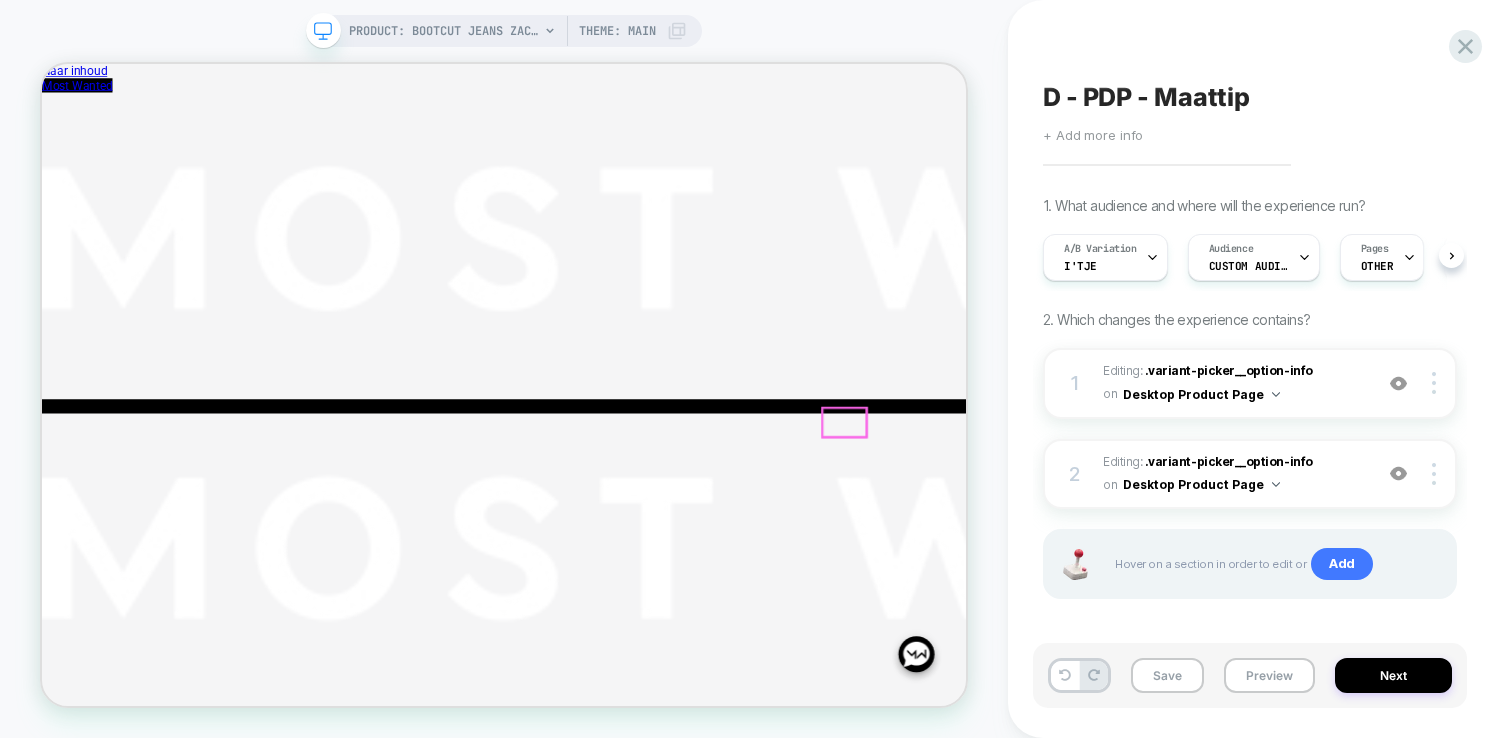 scroll, scrollTop: 0, scrollLeft: 1, axis: horizontal 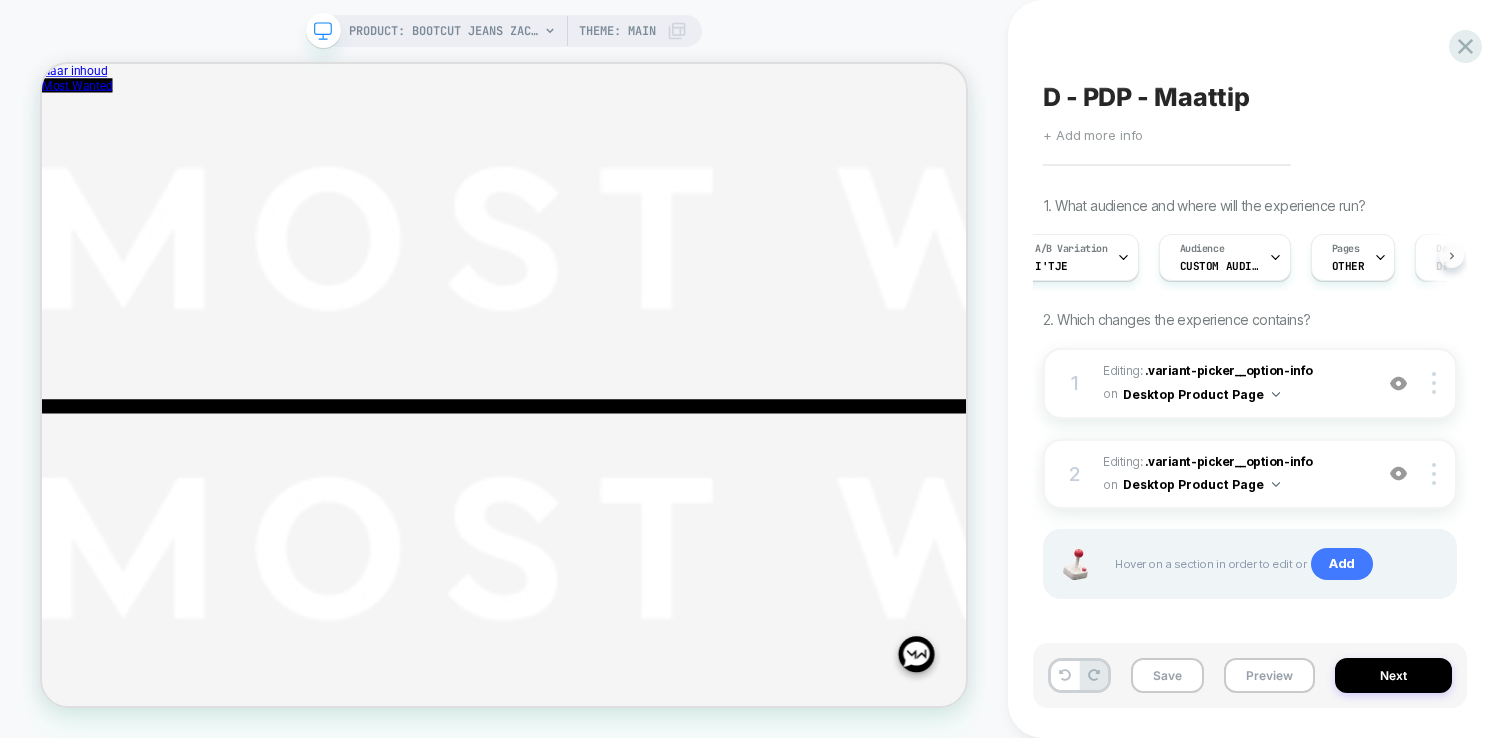 click at bounding box center (1451, 255) 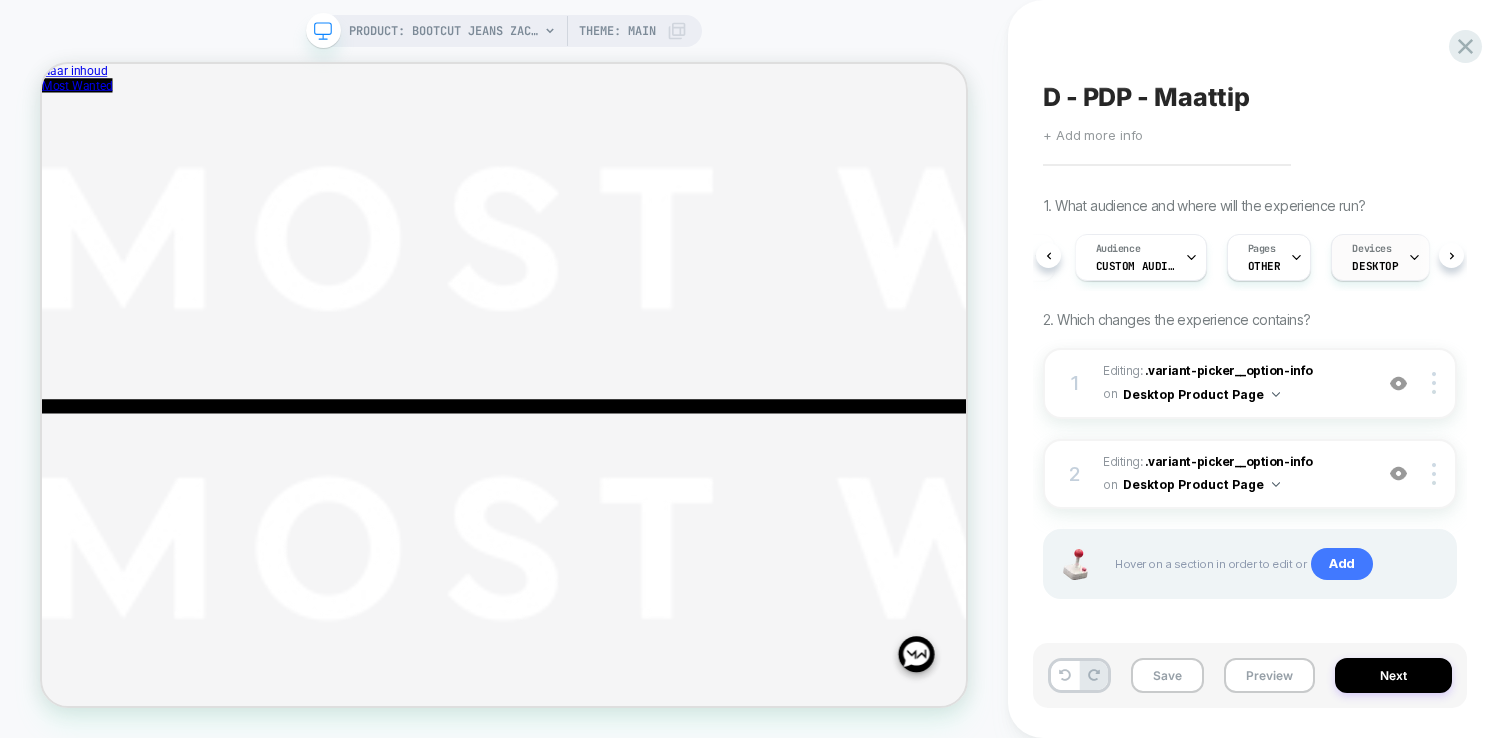 scroll, scrollTop: 0, scrollLeft: 117, axis: horizontal 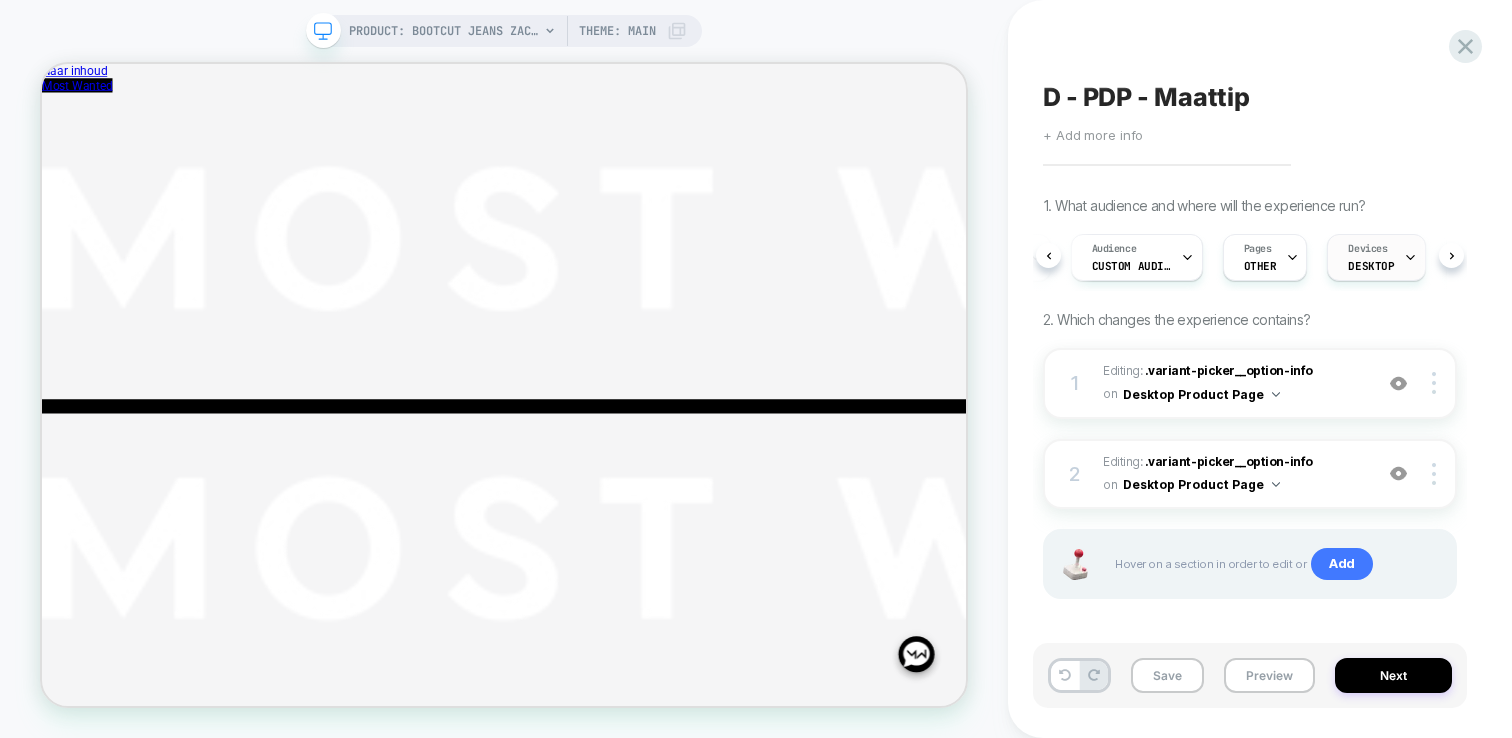 click on "DESKTOP" at bounding box center (1371, 266) 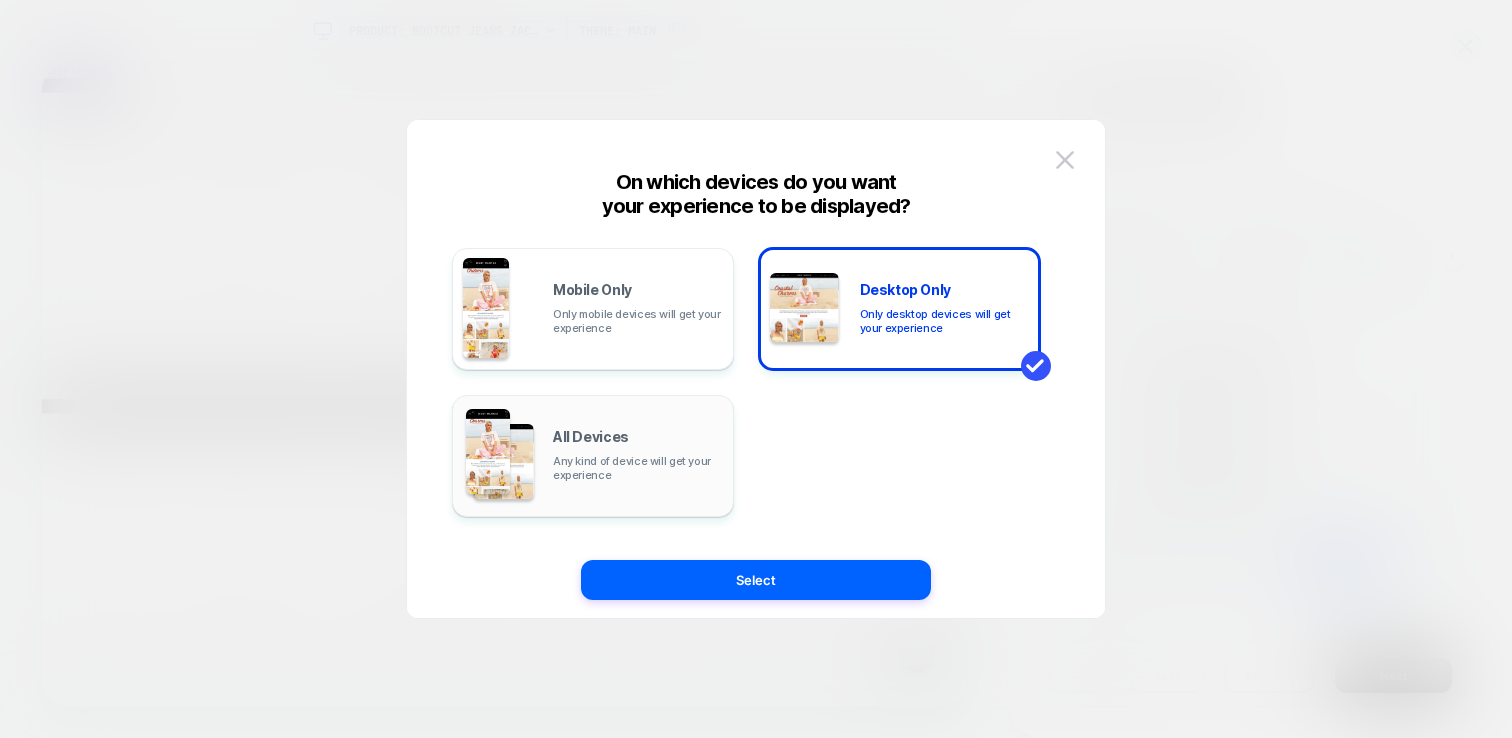 click on "All Devices Any kind of device will get your experience" at bounding box center [638, 456] 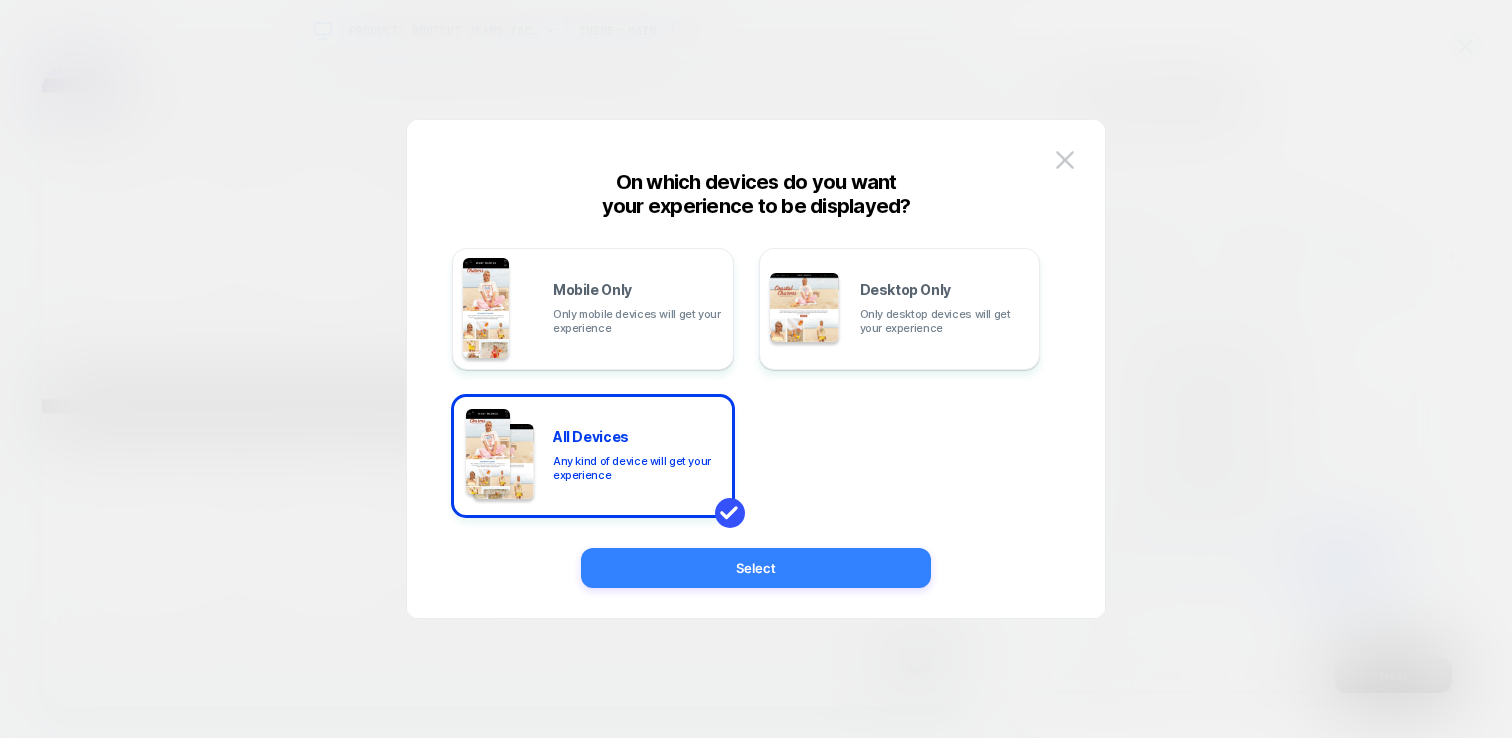click on "Select" at bounding box center (756, 568) 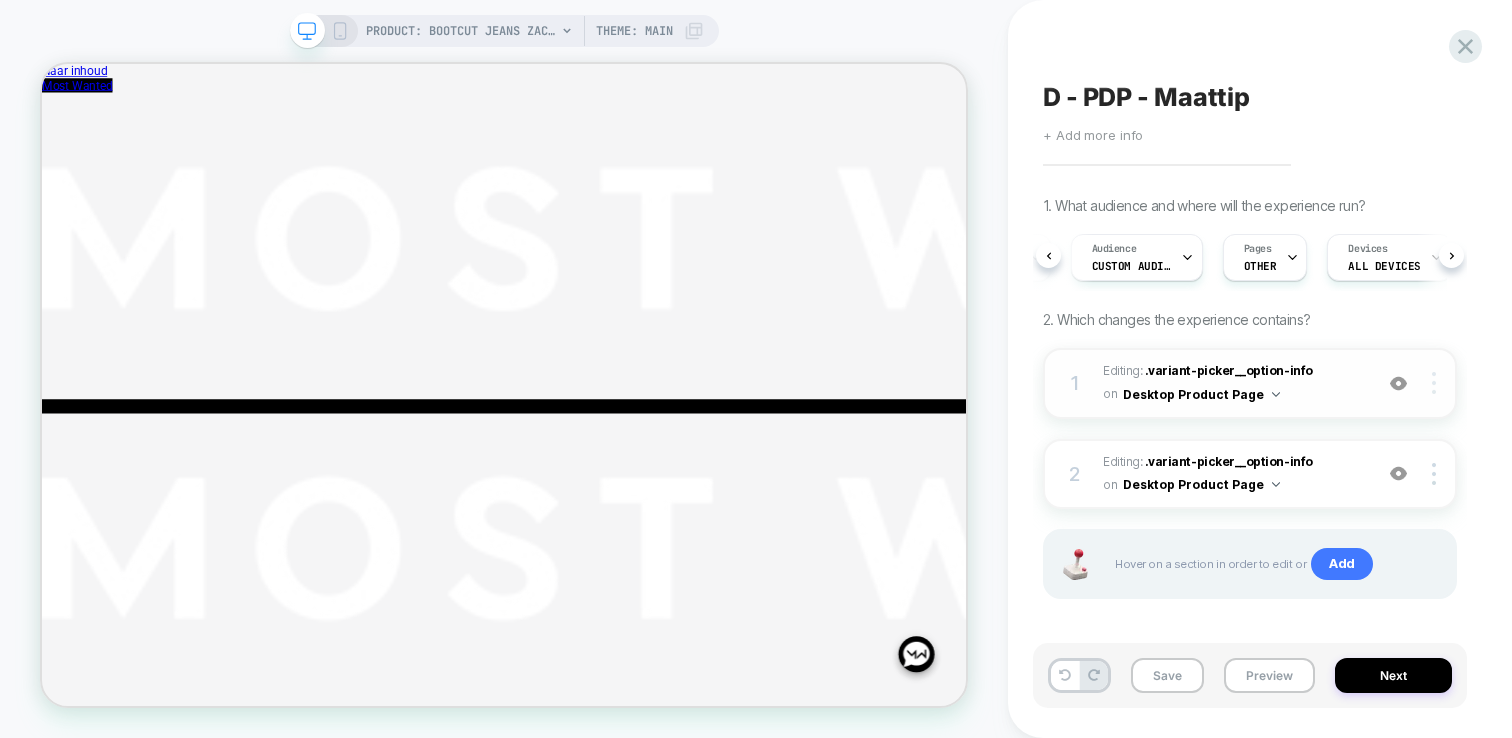 click at bounding box center (1434, 383) 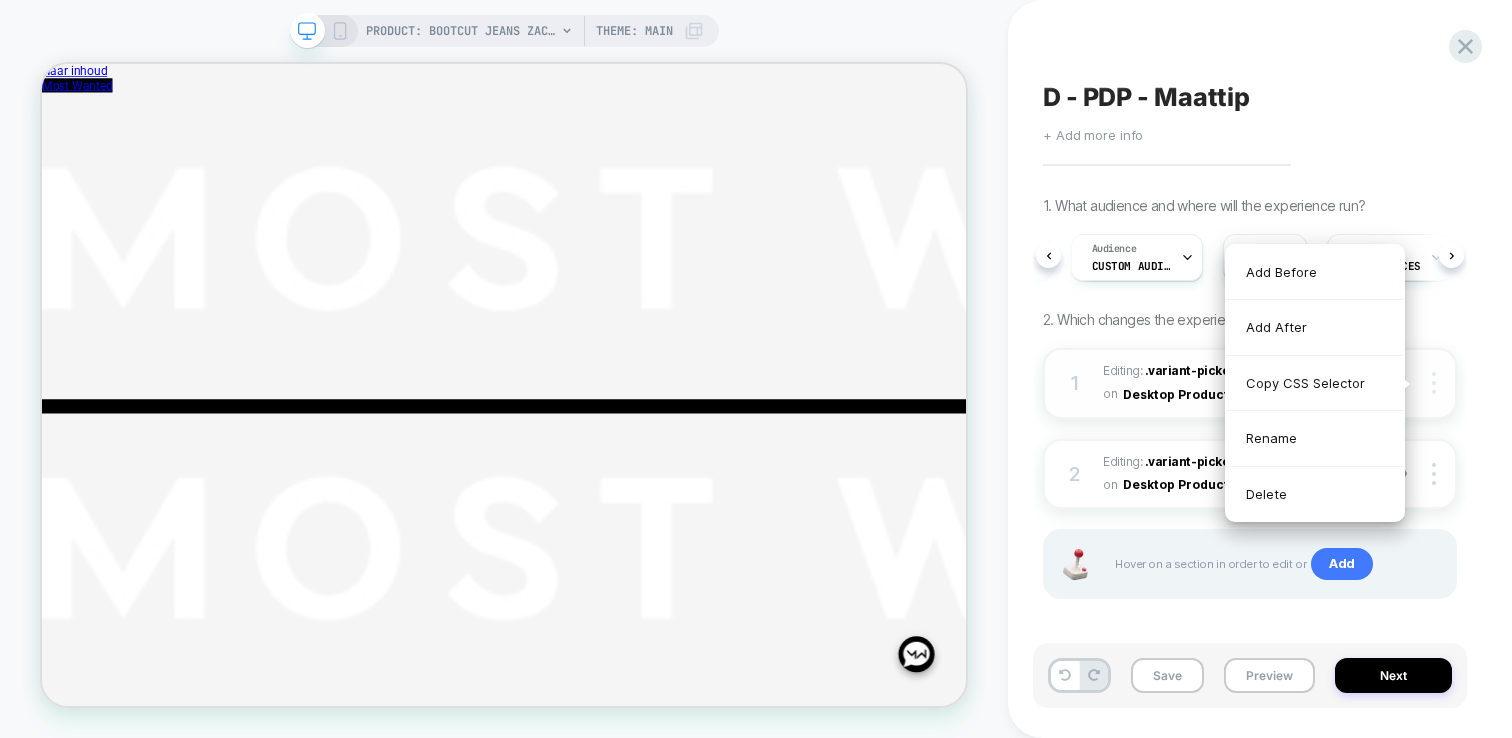 click at bounding box center [1434, 383] 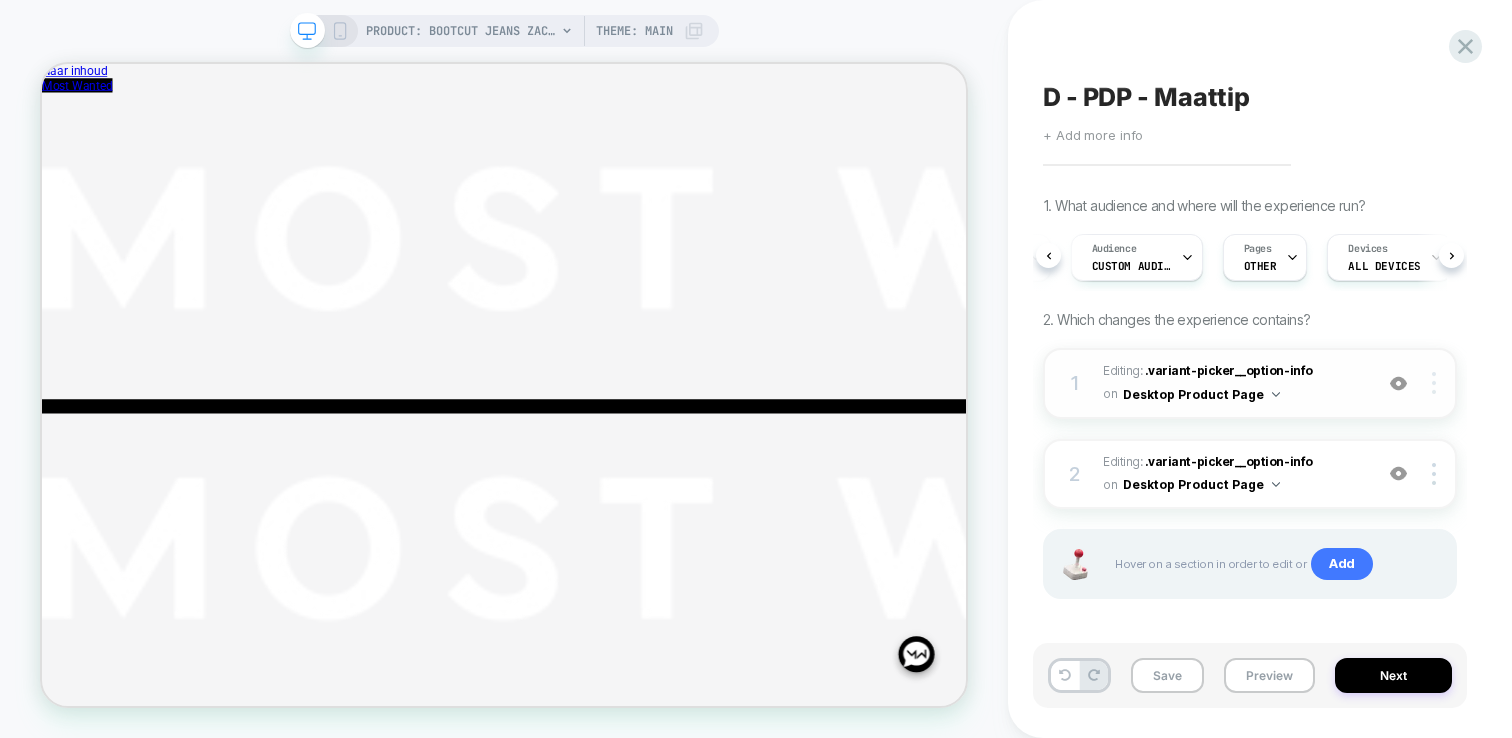 click at bounding box center (1437, 383) 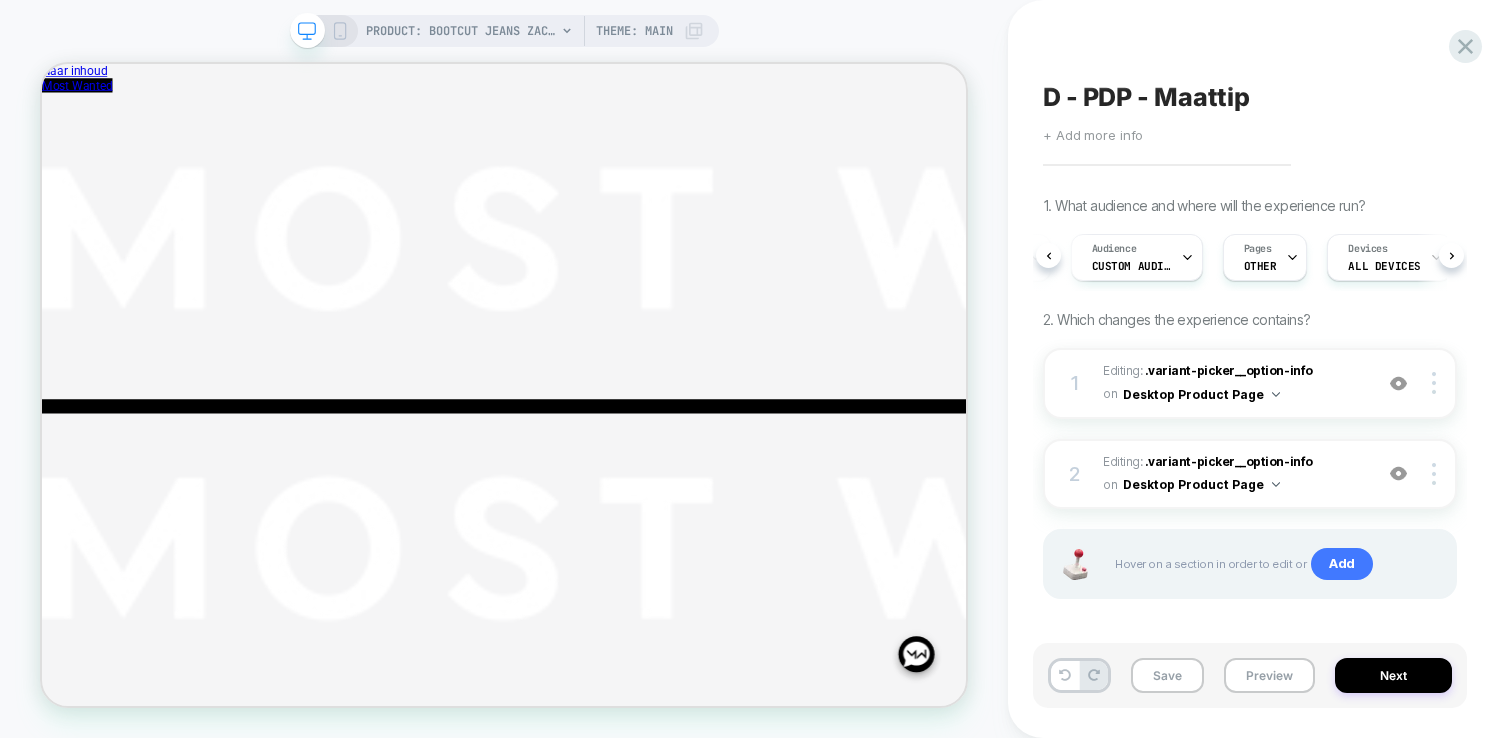 click 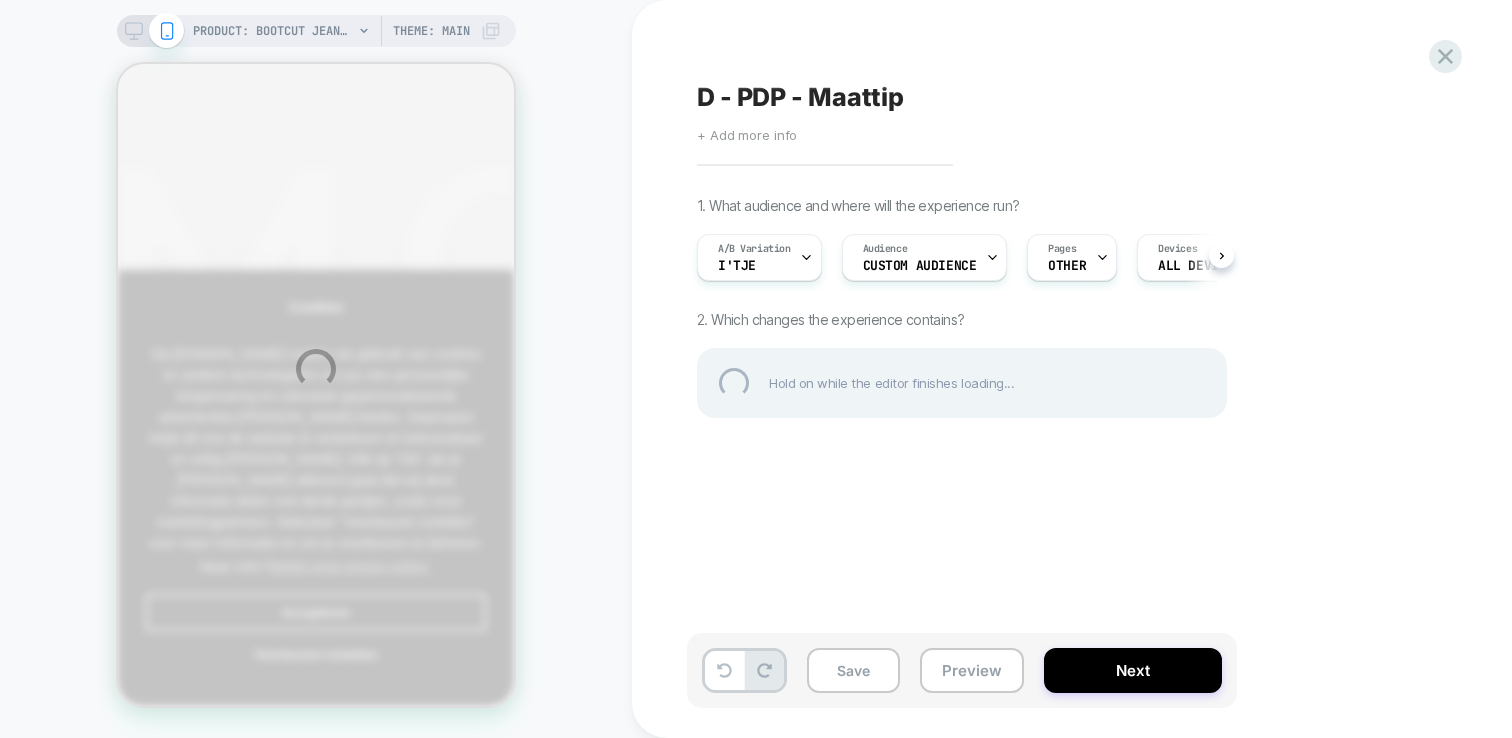 scroll, scrollTop: 0, scrollLeft: 0, axis: both 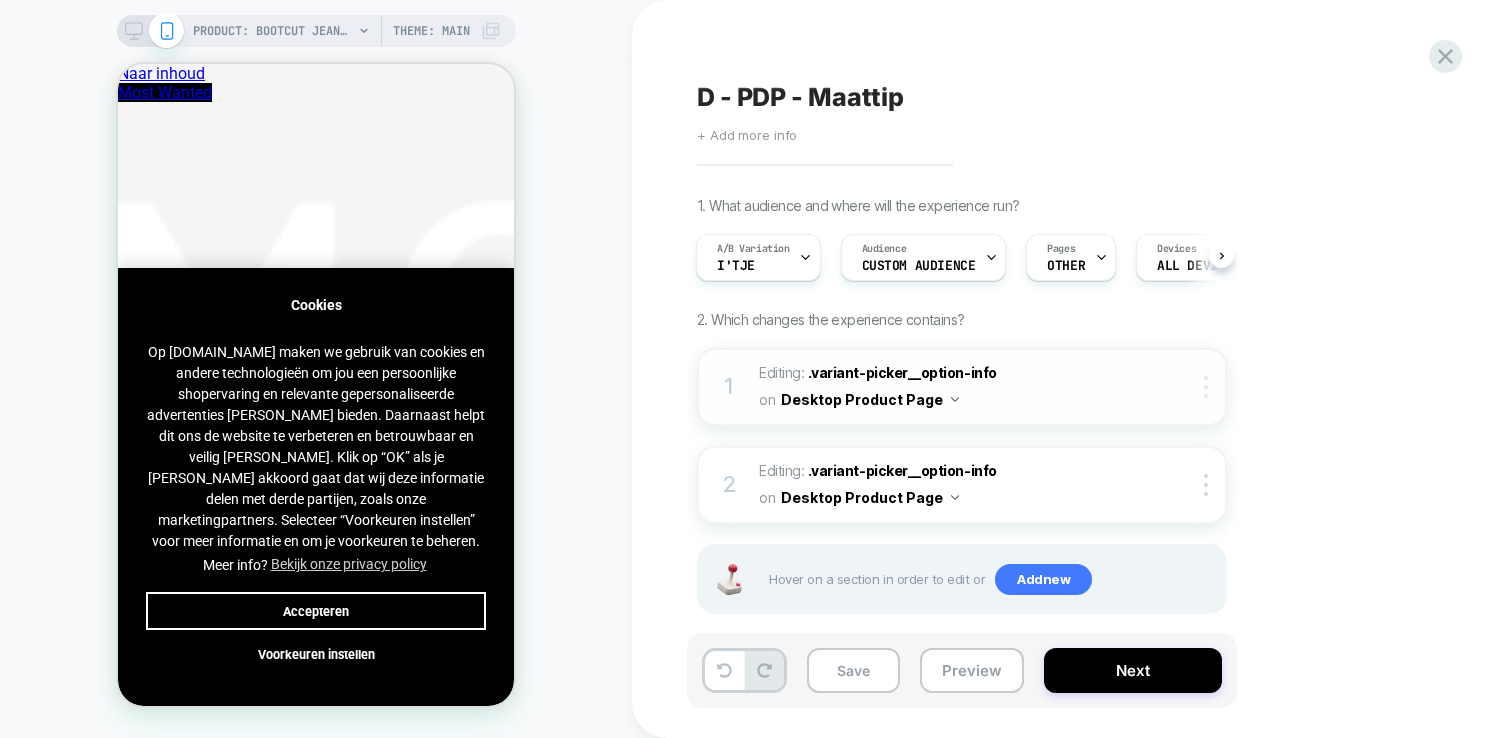 click at bounding box center [1206, 387] 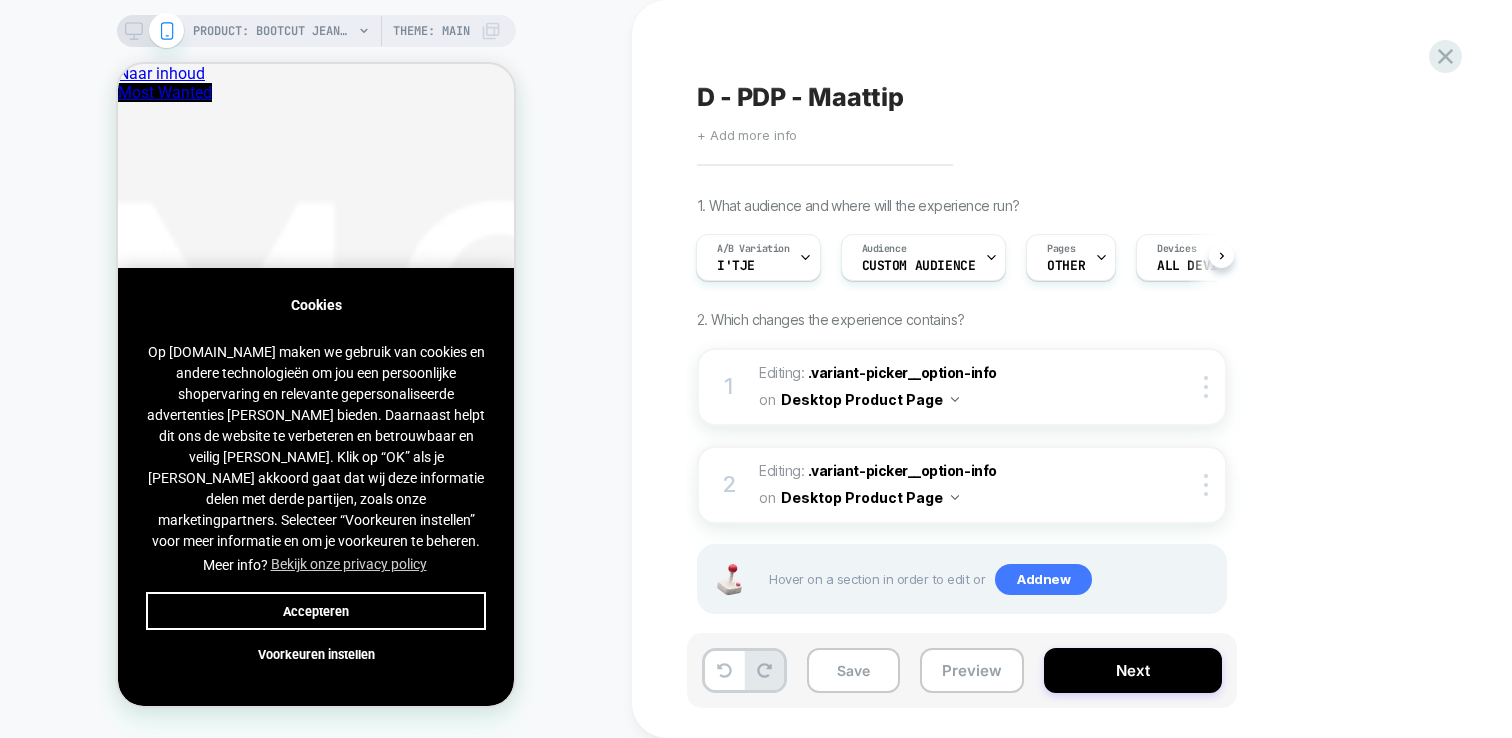click 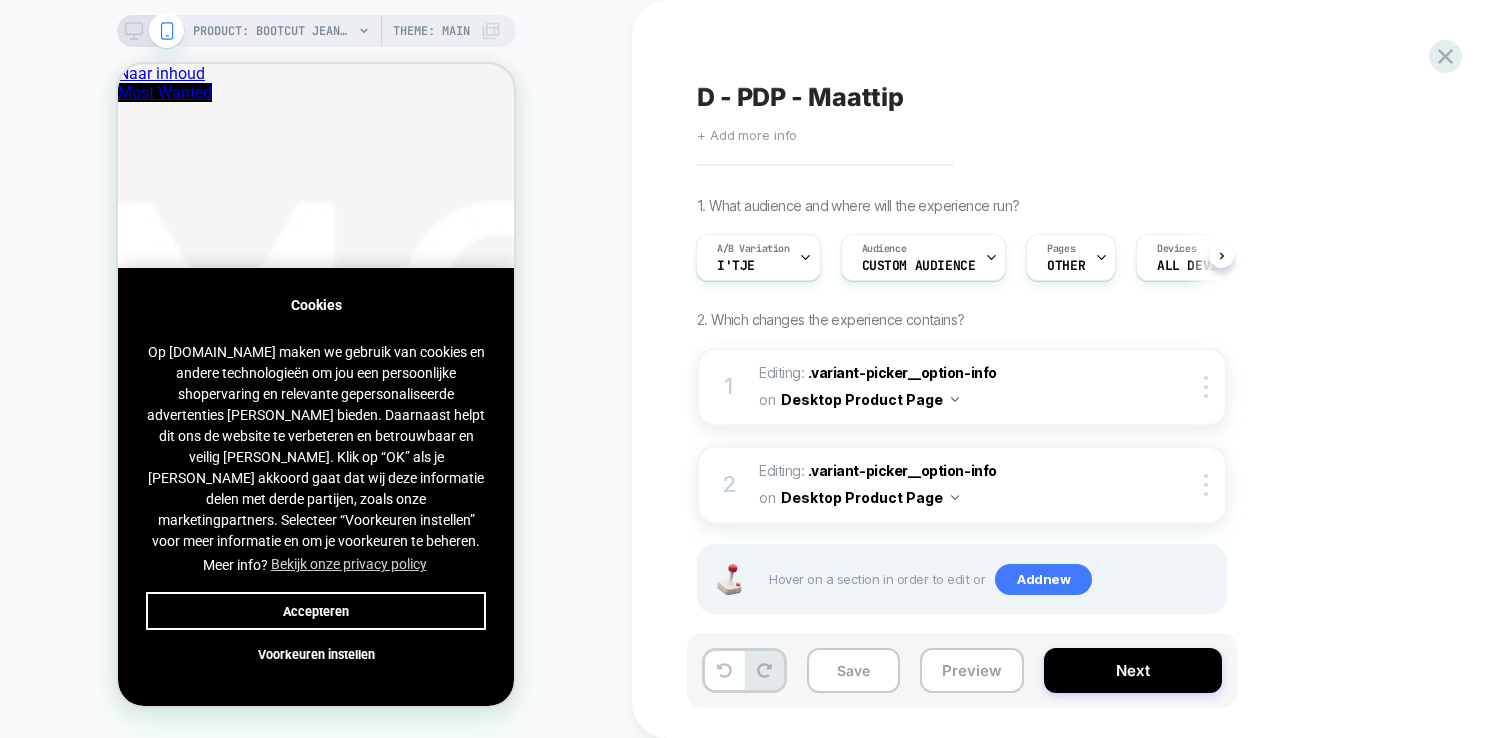 scroll, scrollTop: 0, scrollLeft: 0, axis: both 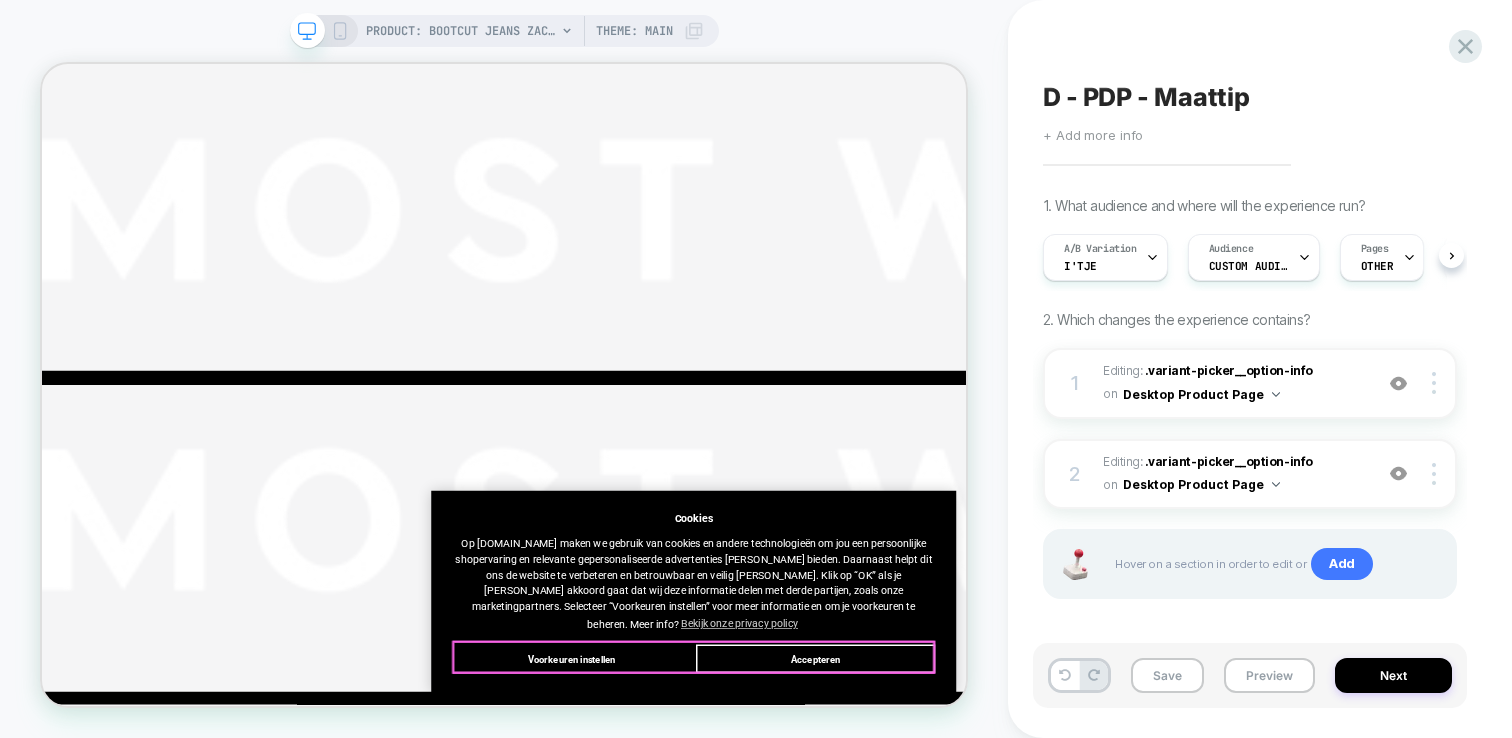 click on "Accepteren" at bounding box center (1073, 857) 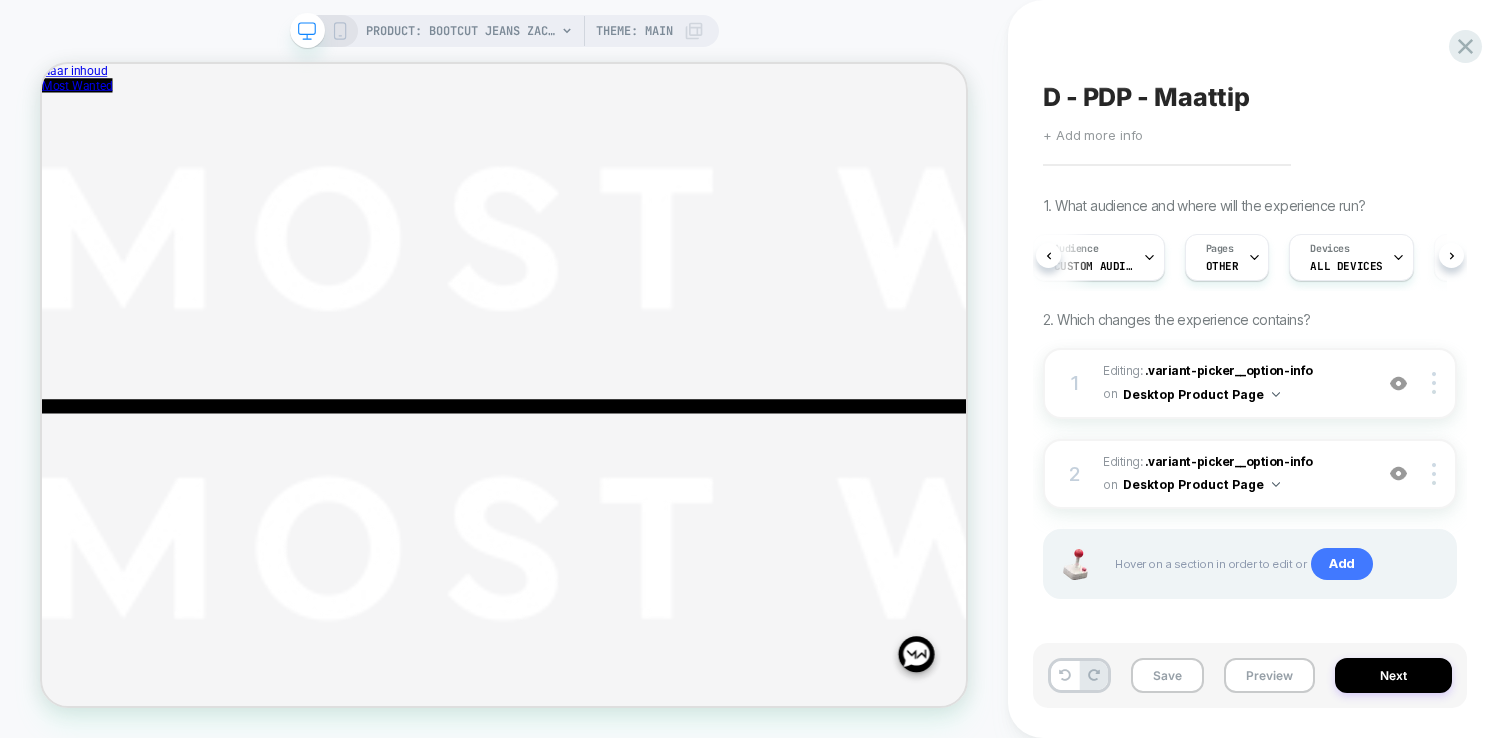 scroll, scrollTop: 0, scrollLeft: 195, axis: horizontal 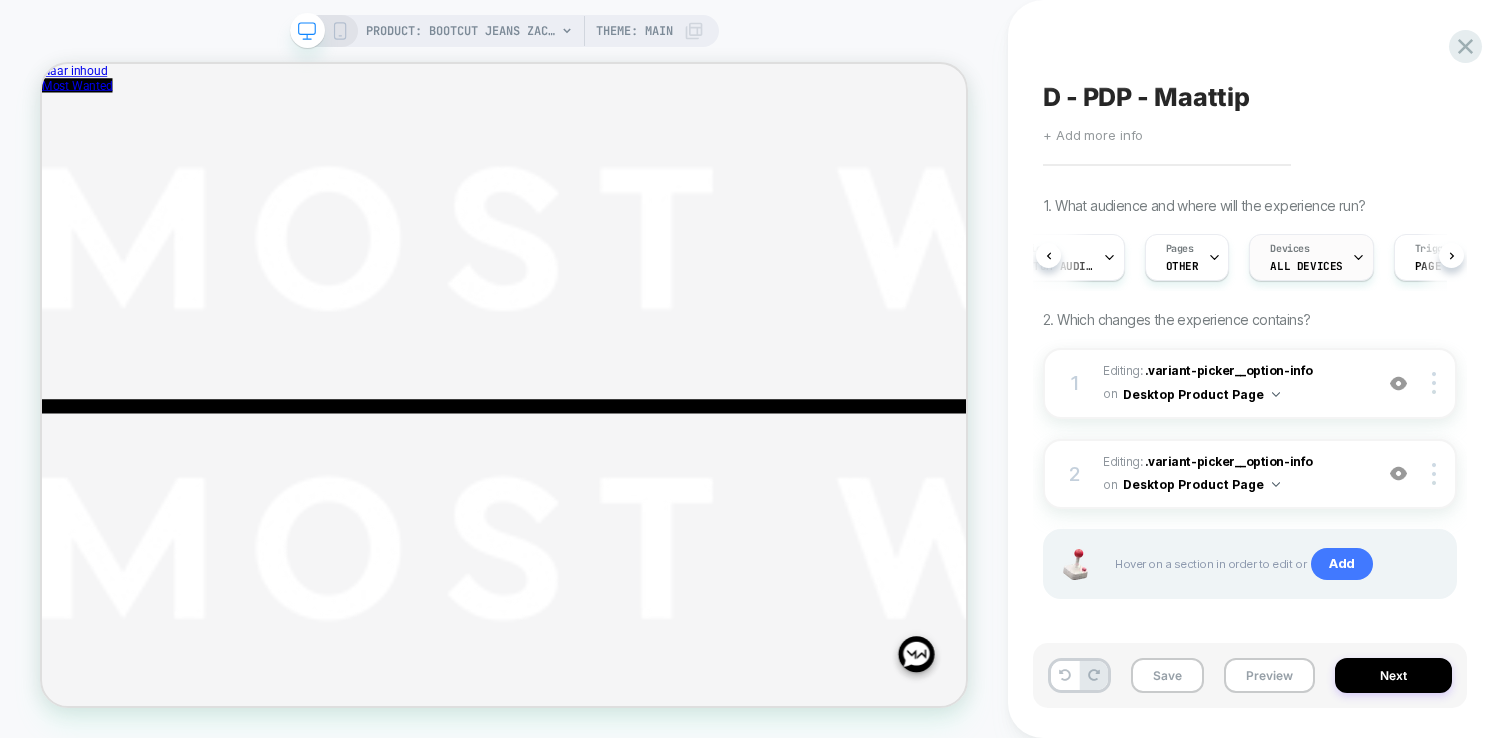 click on "Devices ALL DEVICES" at bounding box center (1306, 257) 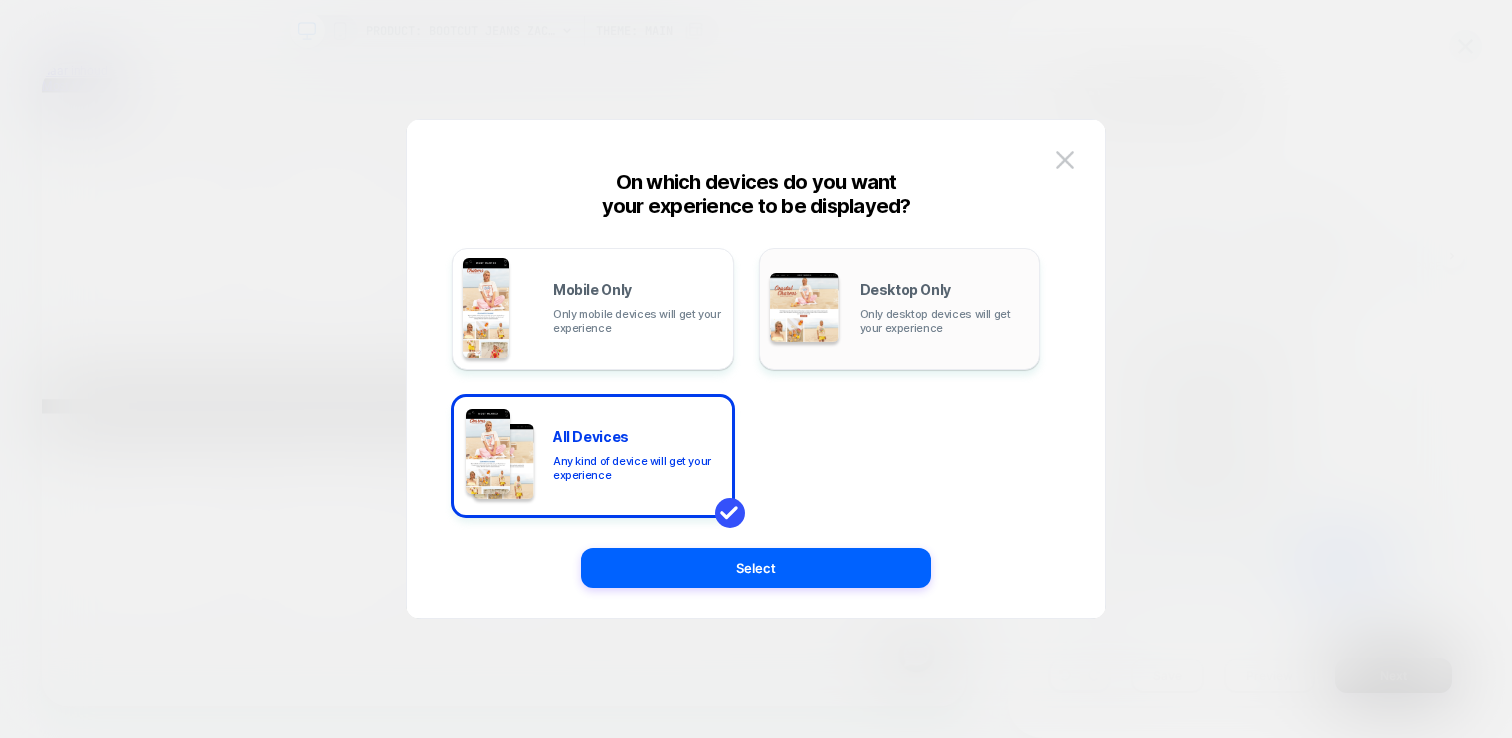 click at bounding box center [804, 307] 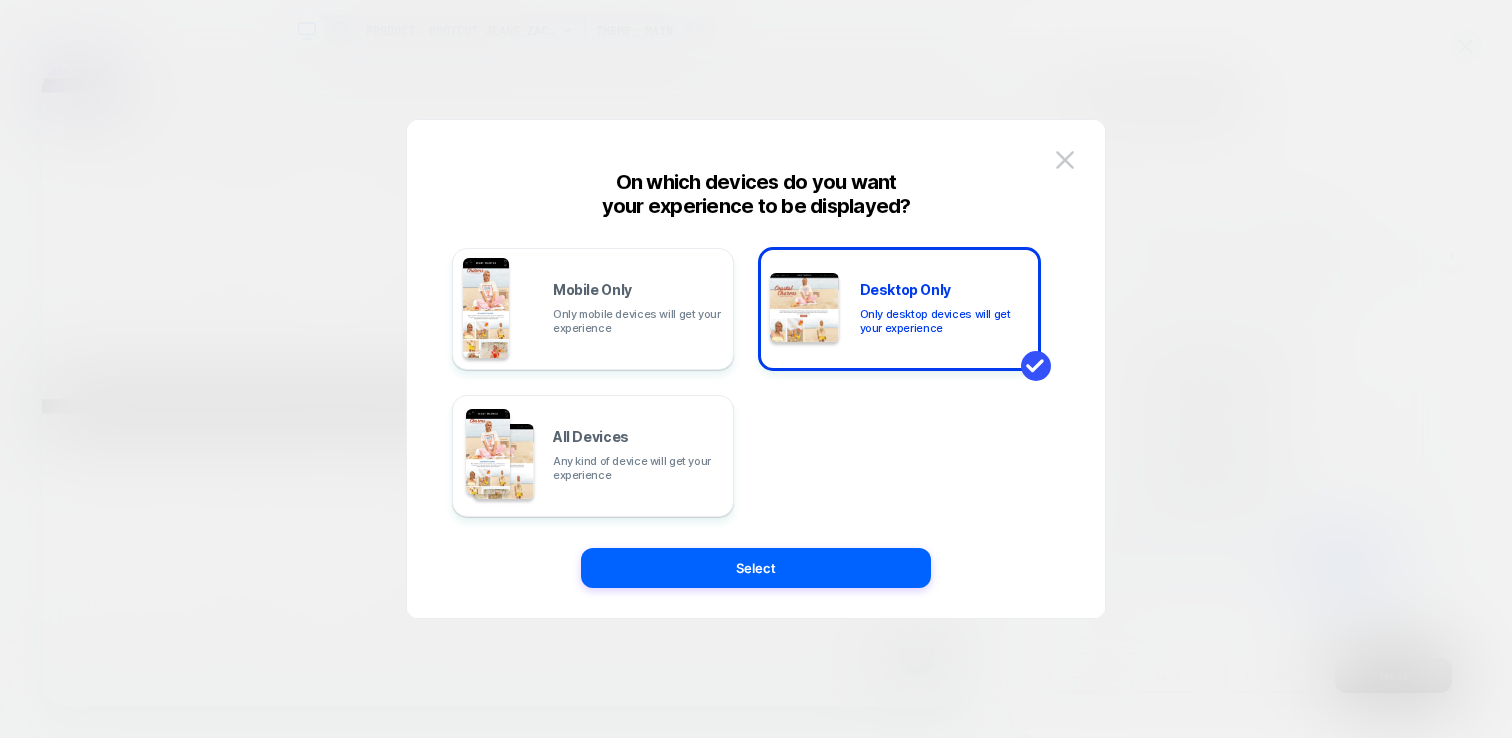 click at bounding box center [756, 369] 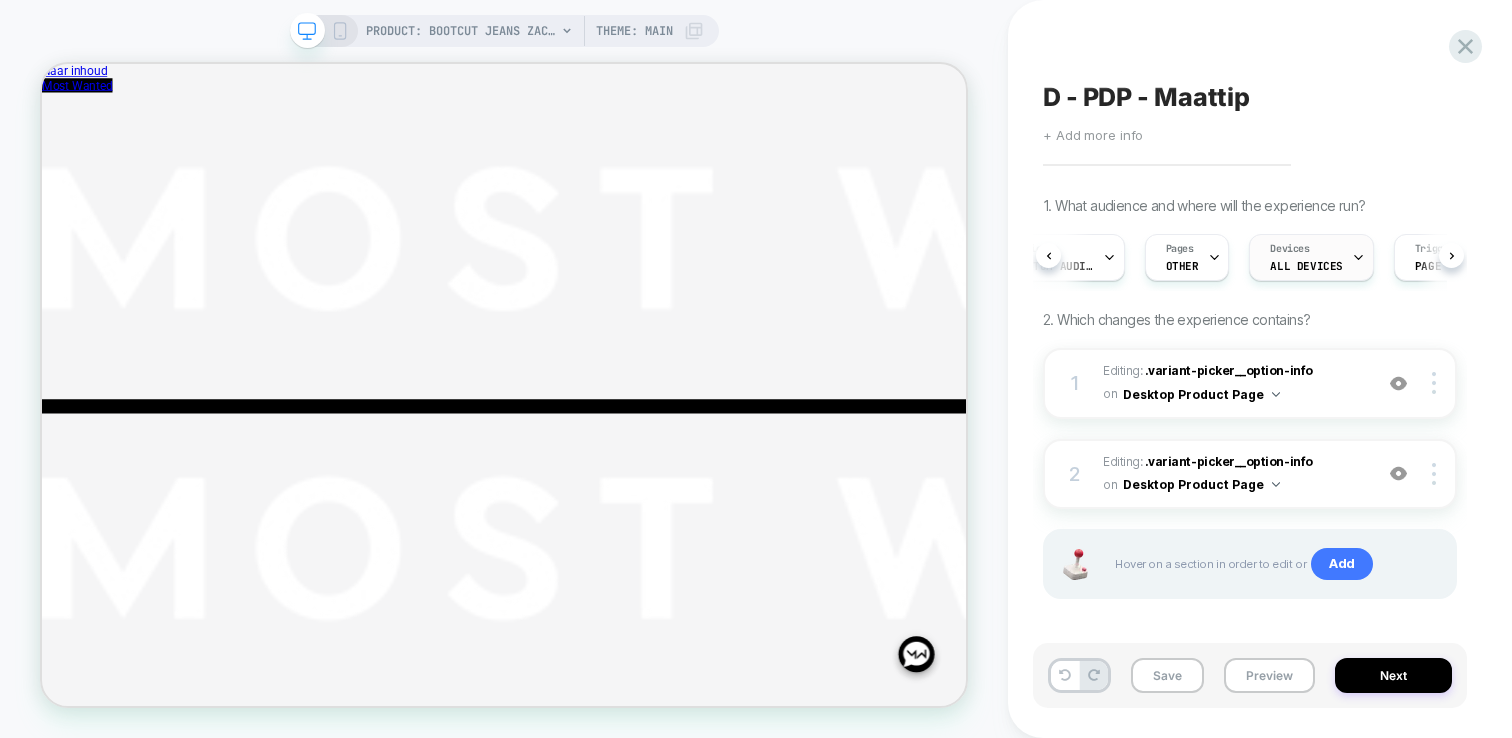 click on "ALL DEVICES" at bounding box center (1306, 266) 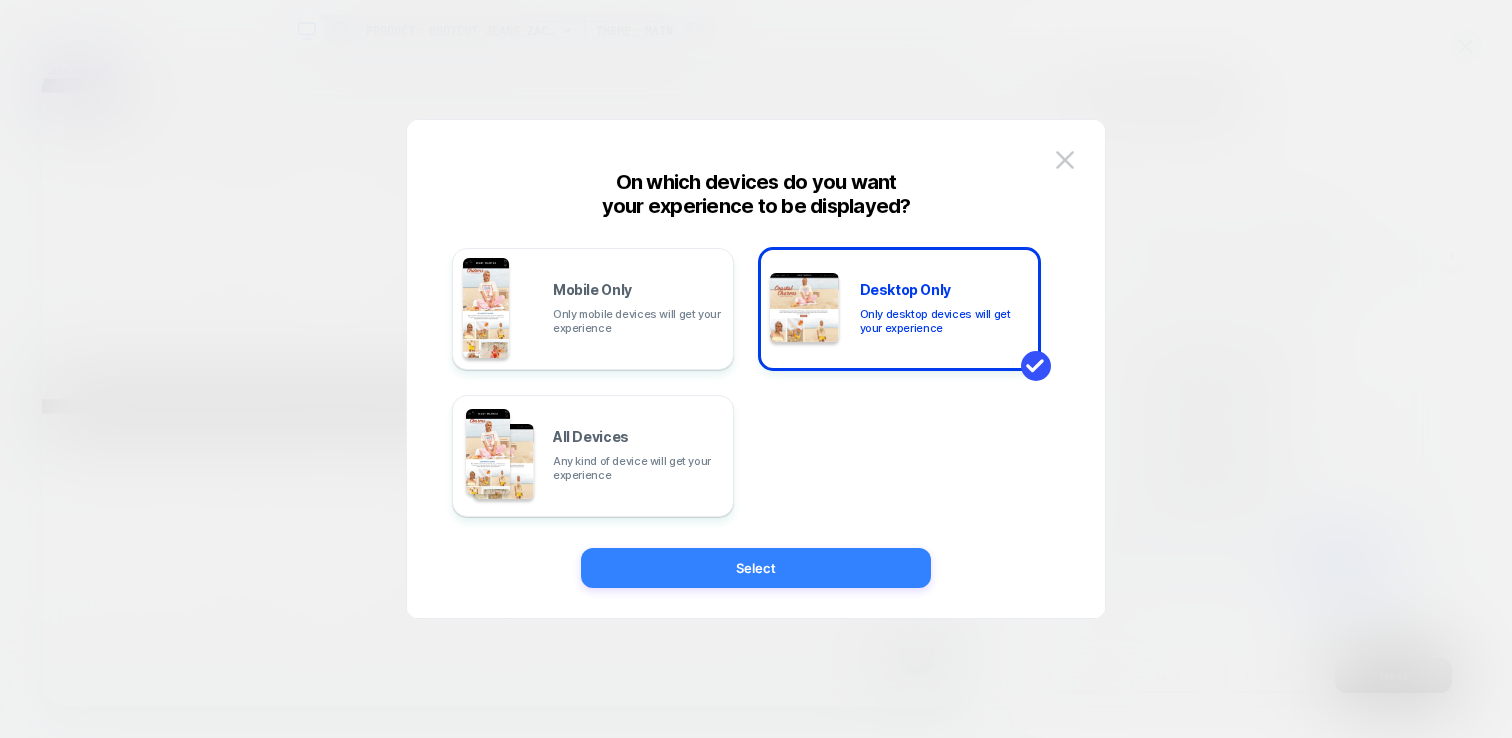 click on "Select" at bounding box center [756, 568] 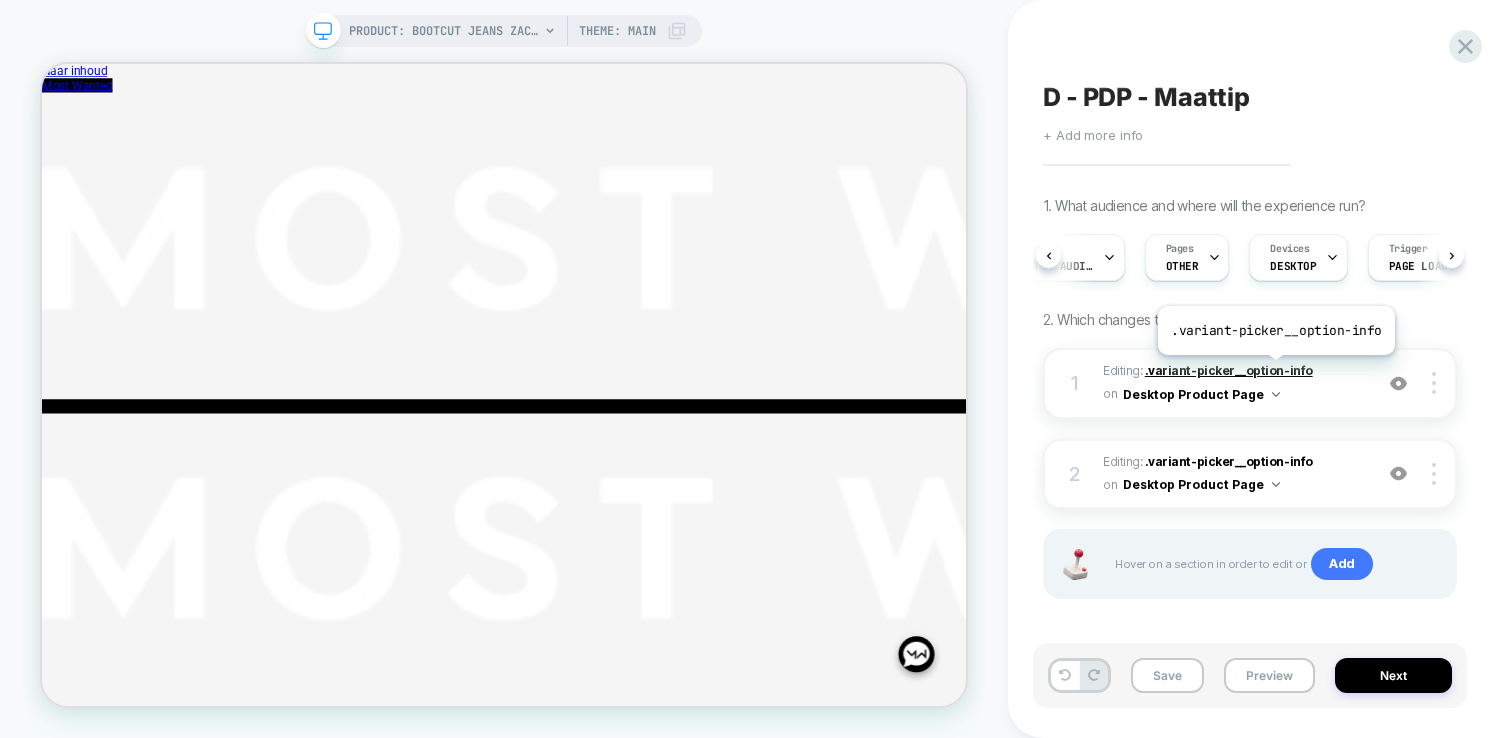 click on ".variant-picker__option-info" at bounding box center (1229, 370) 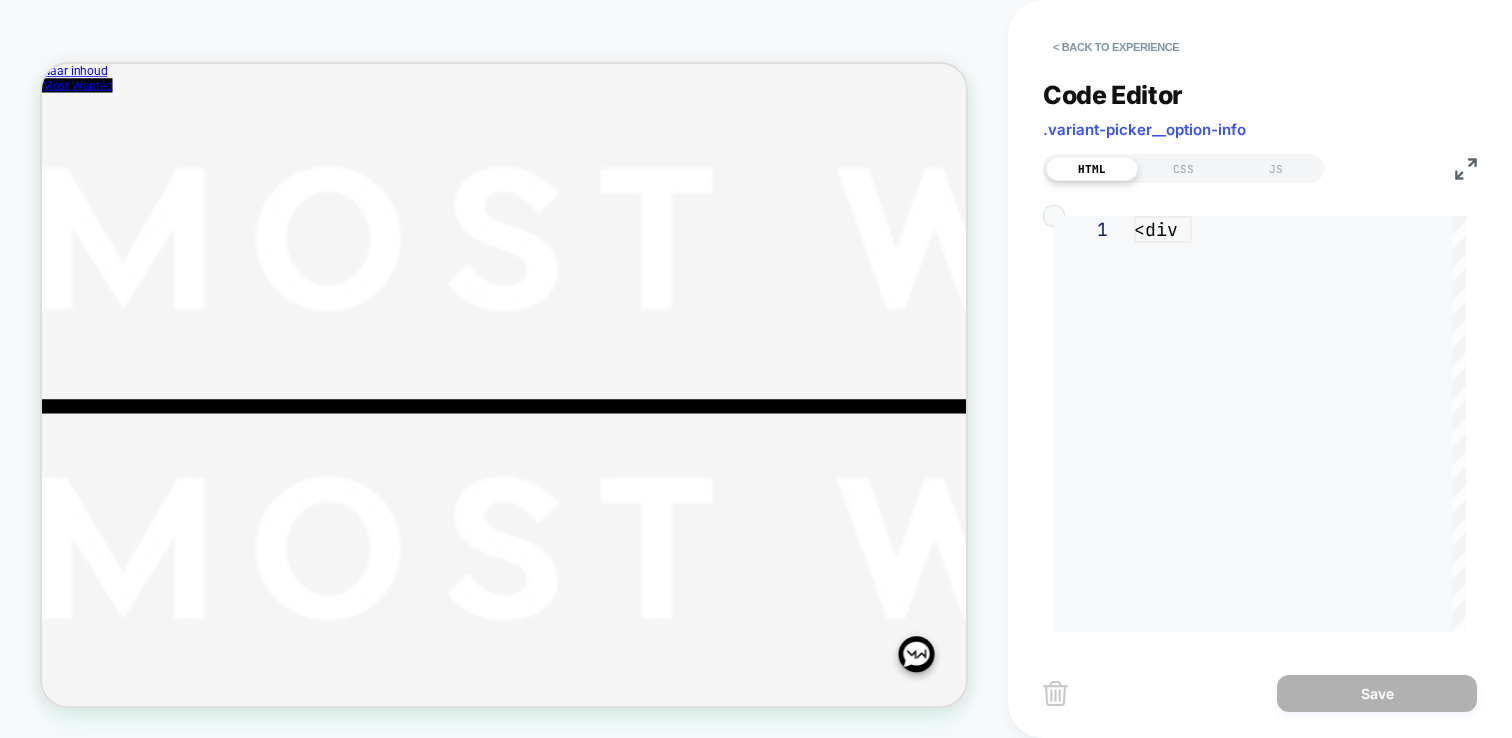 scroll, scrollTop: 270, scrollLeft: 0, axis: vertical 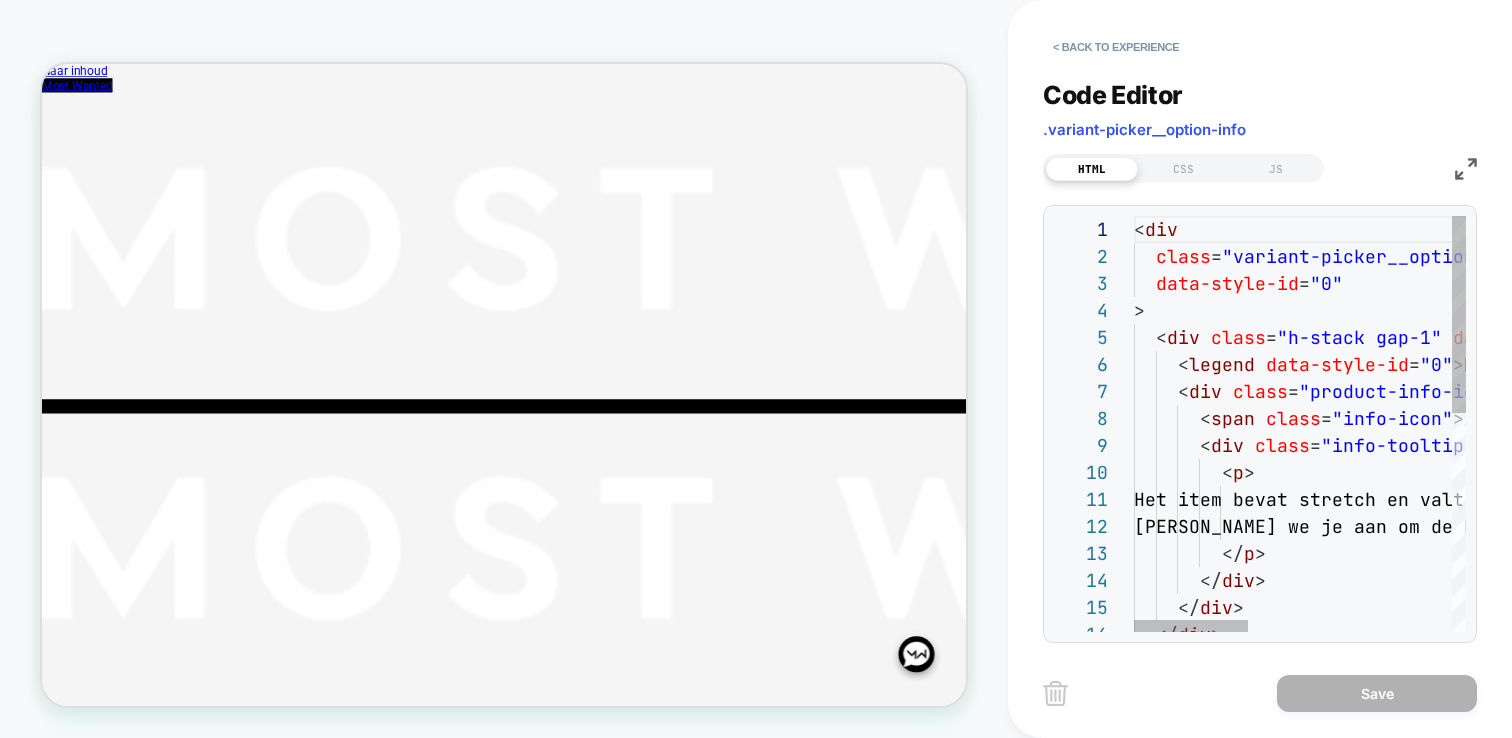 click on "< div    class = "variant-picker__option-info h-stack justify-betwe en gap-2"    data-style-id = "0" >    < div   class = "h-stack gap-1"   data-style-id = "0" >      < legend   data-style-id = "0" > Maat: </ legend >      < div   class = "product-info-icon" >        < span   class = "info-icon" > i </ span >        < div   class = "info-tooltip" >          < p >           Het item bevat stretch en valt iets ruim er. Bij twijfel tussen 2 maten           raden we je aan om de kleinere maat te b estellen.          </ p >        </ div >      </ div >    </ div >" at bounding box center (1594, 653) 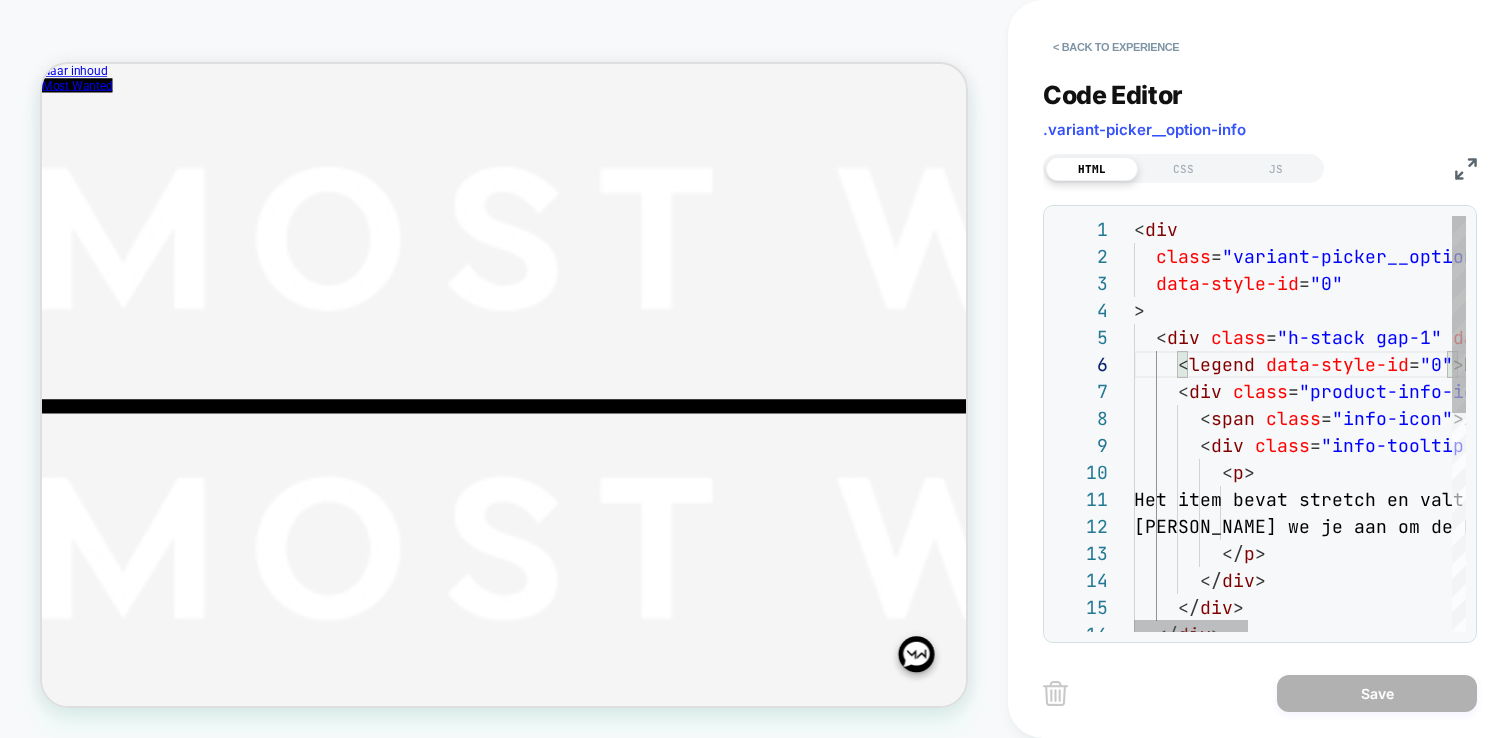 type on "**********" 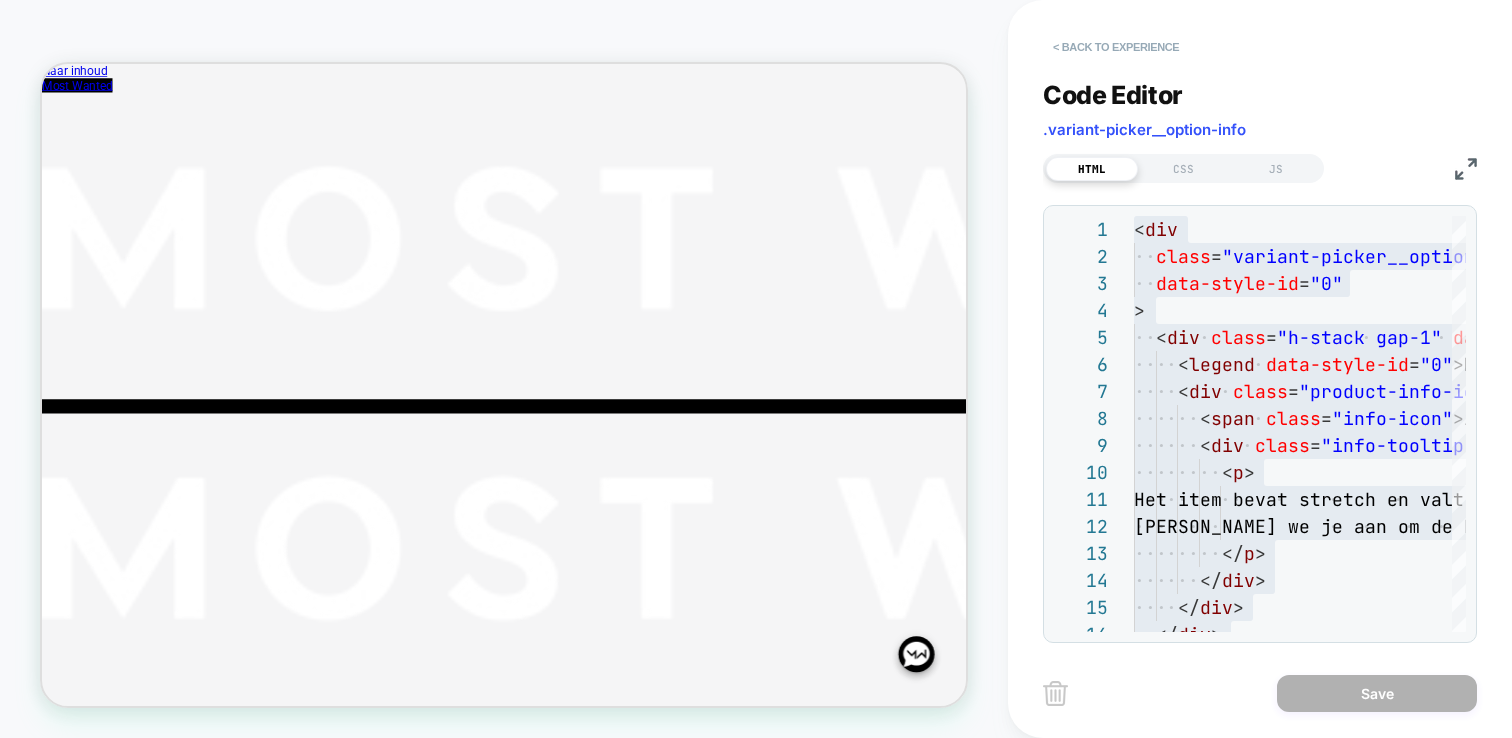 click on "< Back to experience" at bounding box center [1116, 47] 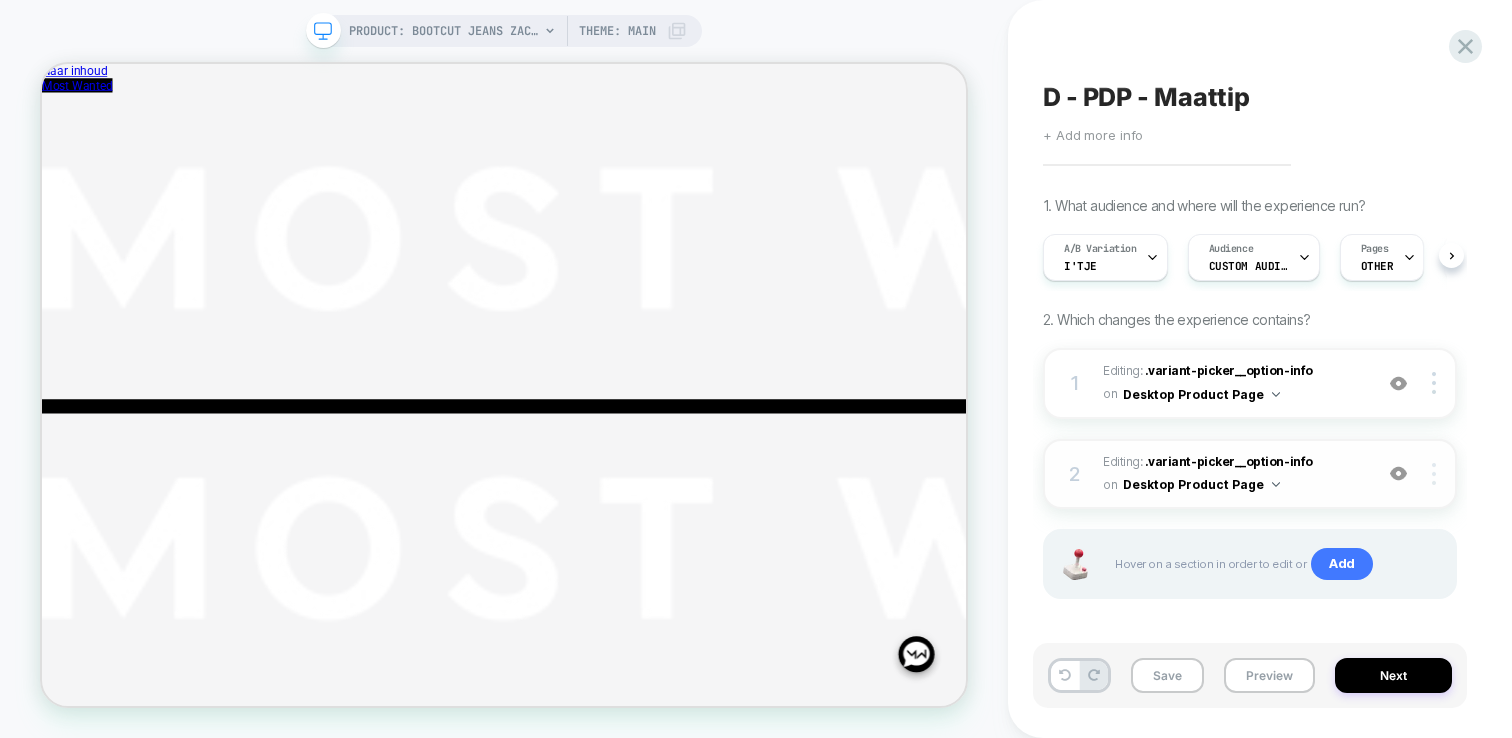scroll, scrollTop: 0, scrollLeft: 1, axis: horizontal 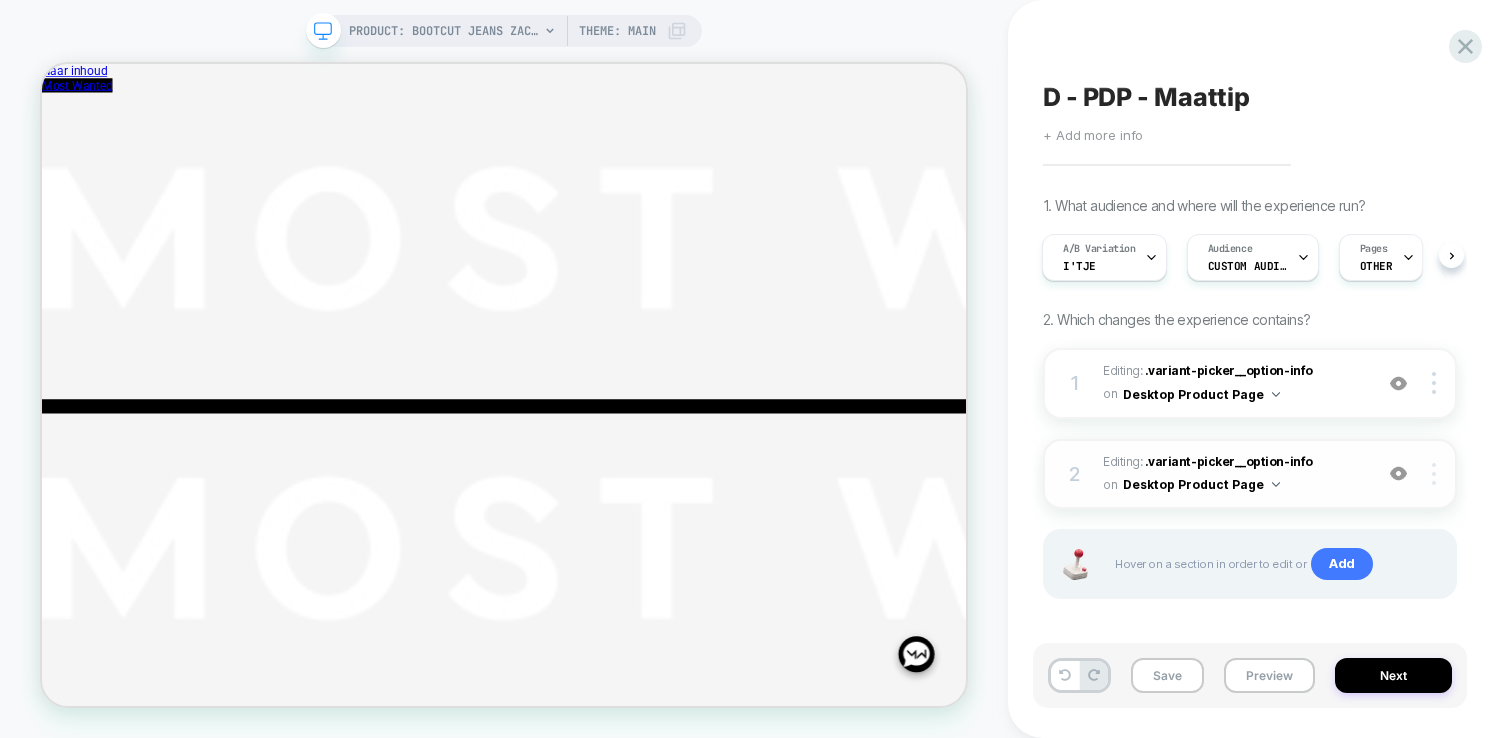 click at bounding box center (1437, 474) 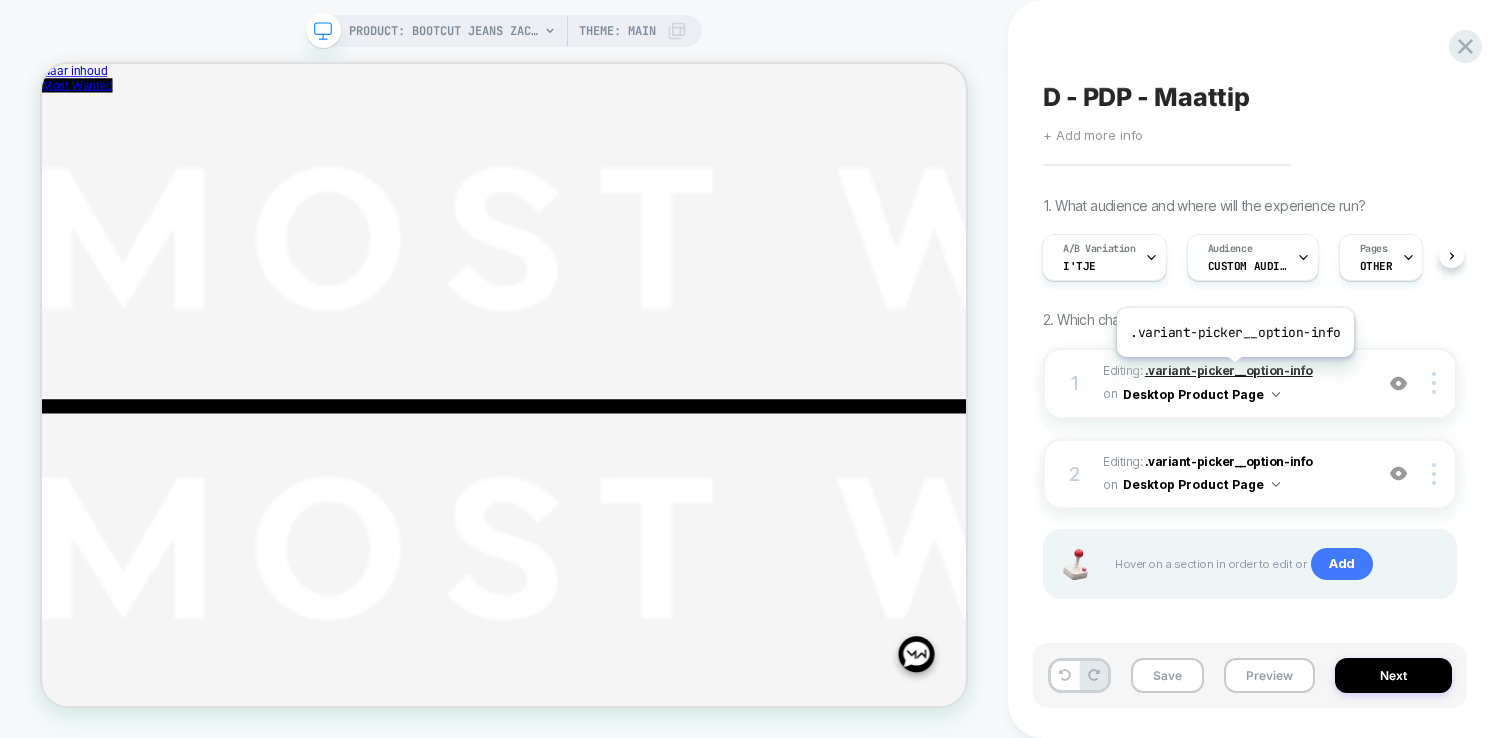 click on ".variant-picker__option-info" at bounding box center (1229, 370) 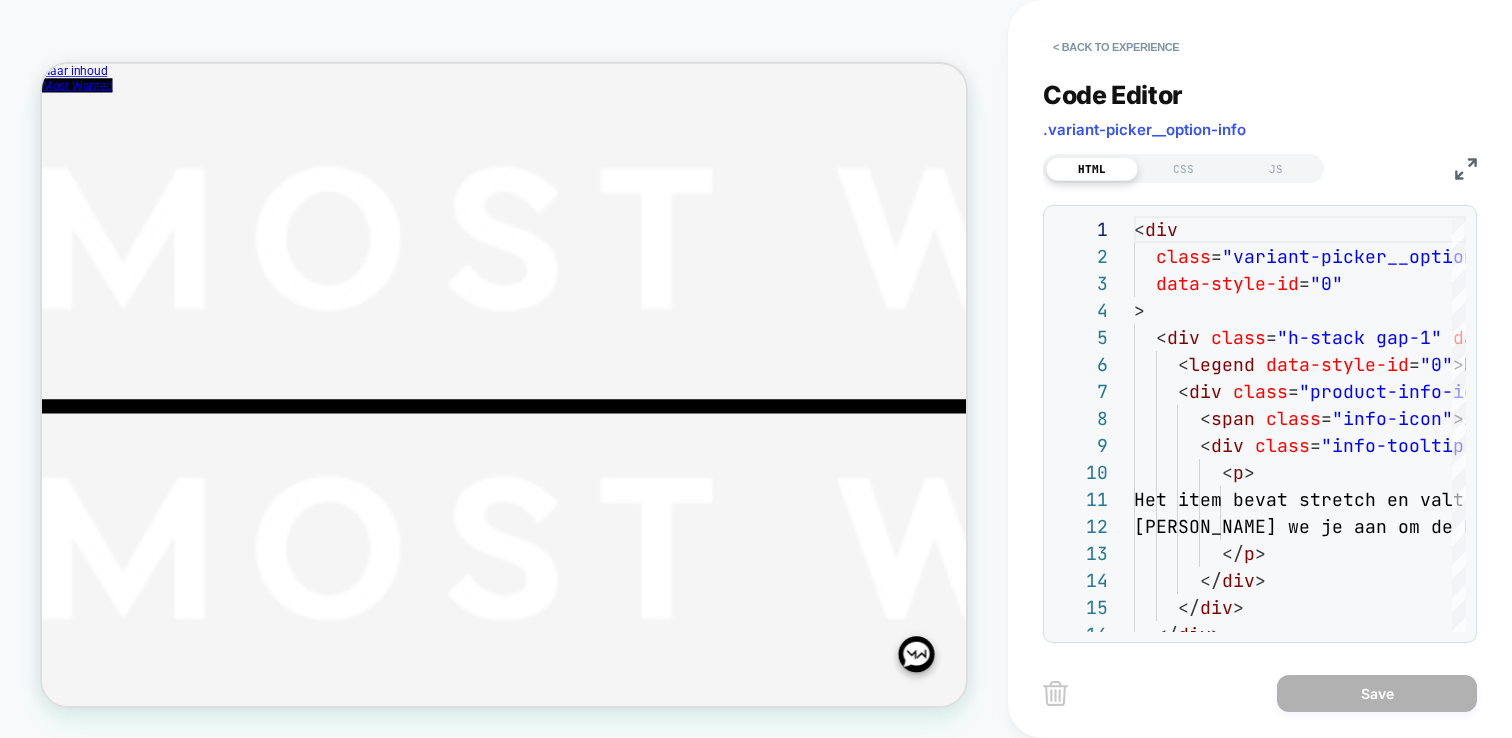 scroll, scrollTop: 270, scrollLeft: 0, axis: vertical 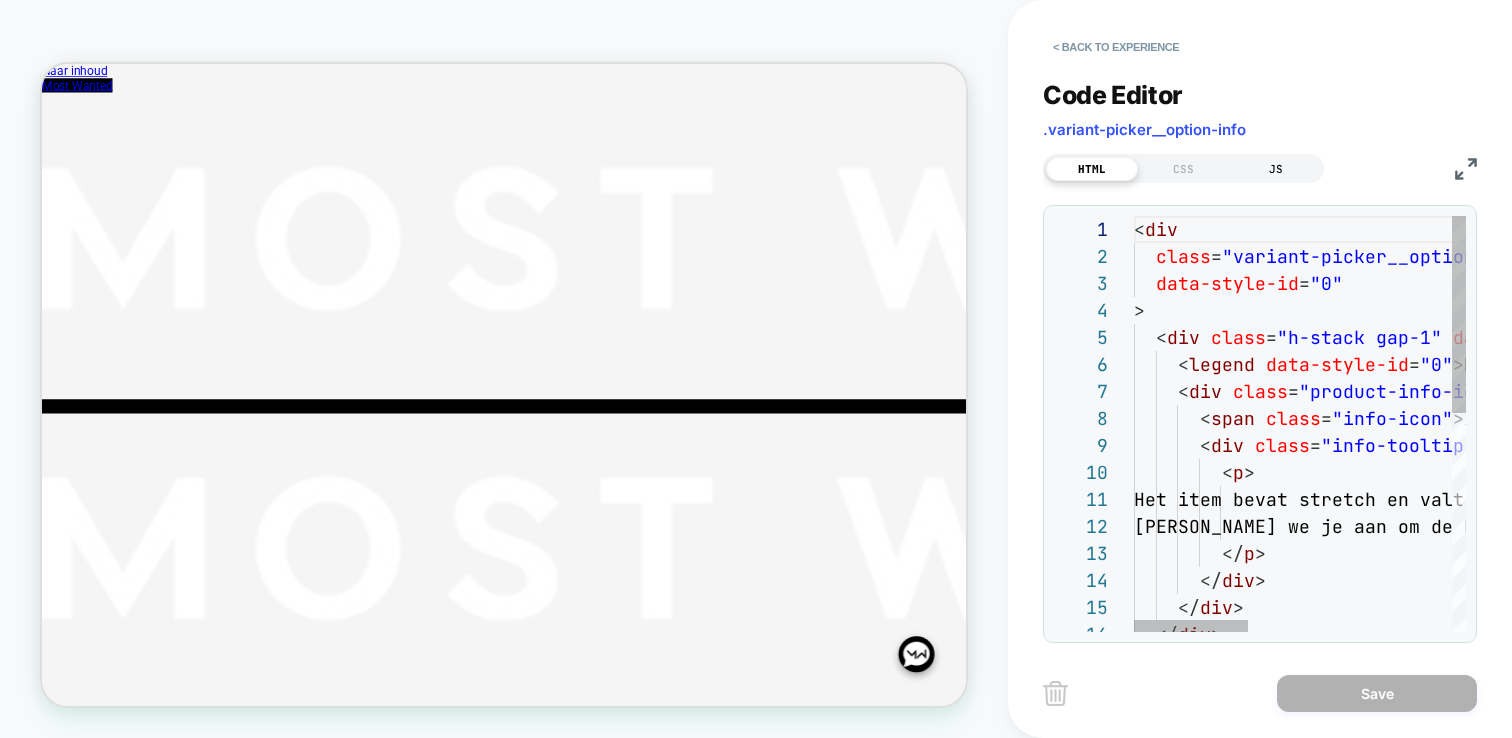 click on "JS" at bounding box center (1276, 169) 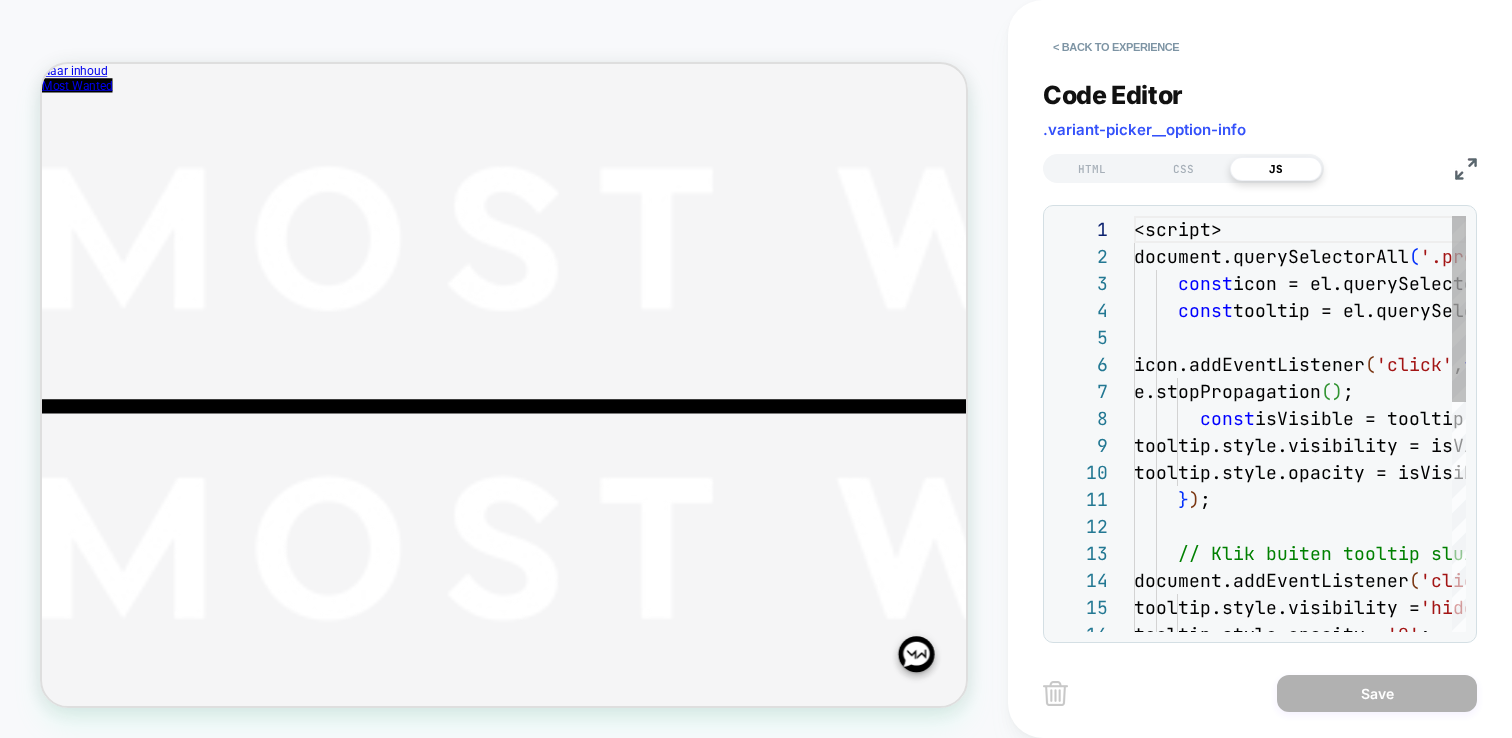scroll, scrollTop: 270, scrollLeft: 0, axis: vertical 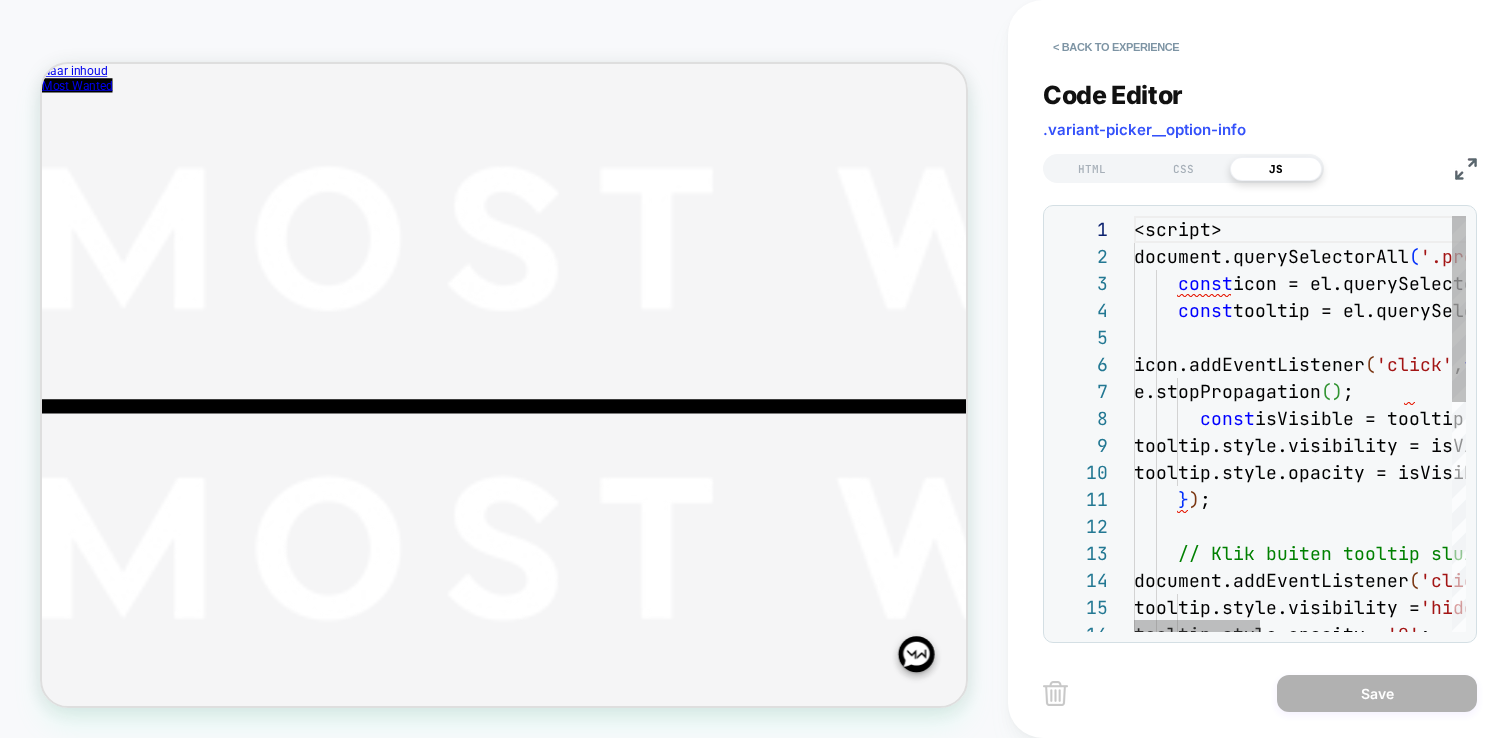 click on "<script>   document.querySelectorAll ( '.product-info-icon' ) .forEach ( function ( el )   {      const  icon = el.querySelector ( '.info-icon' ) ;      const  tooltip = el.querySelector ( '.info-tooltip' ) ;     icon.addEventListener ( 'click' ,  function ( e )   {       e.stopPropagation ( ) ;        const  isVisible = tooltip.style.visibility ===  'visible' ;       tooltip.style.visibility = isVisible ?  'hidden'  :  'visible' ;       tooltip.style.opacity = isVisible ?  '0'  :  '1' ;      } ) ;      // Klik buiten tooltip sluit 'm     document.addEventListener ( 'click' ,  function ( )   {       tooltip.style.visibility =  'hidden' ;       tooltip.style.opacity =  '0' ;" at bounding box center [1551, 680] 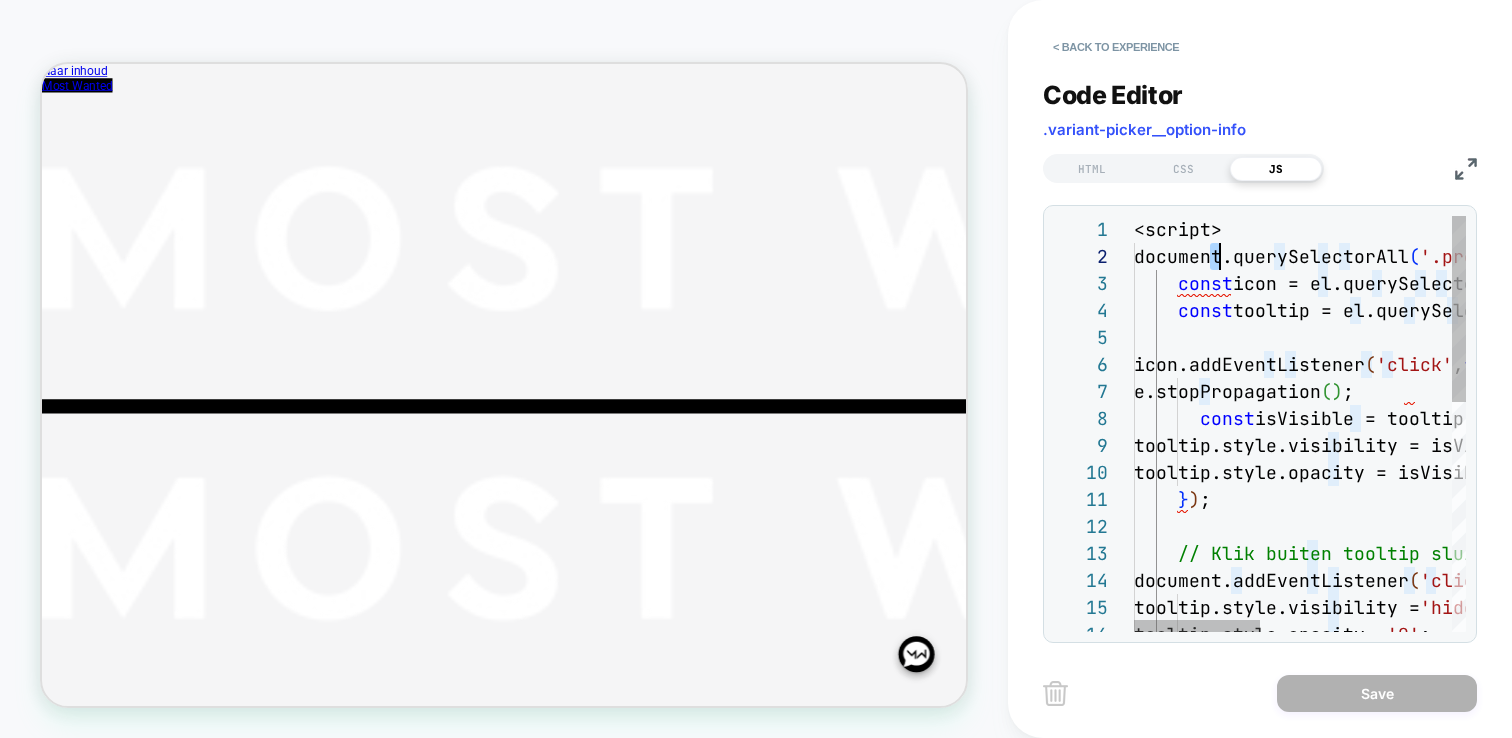 type on "**********" 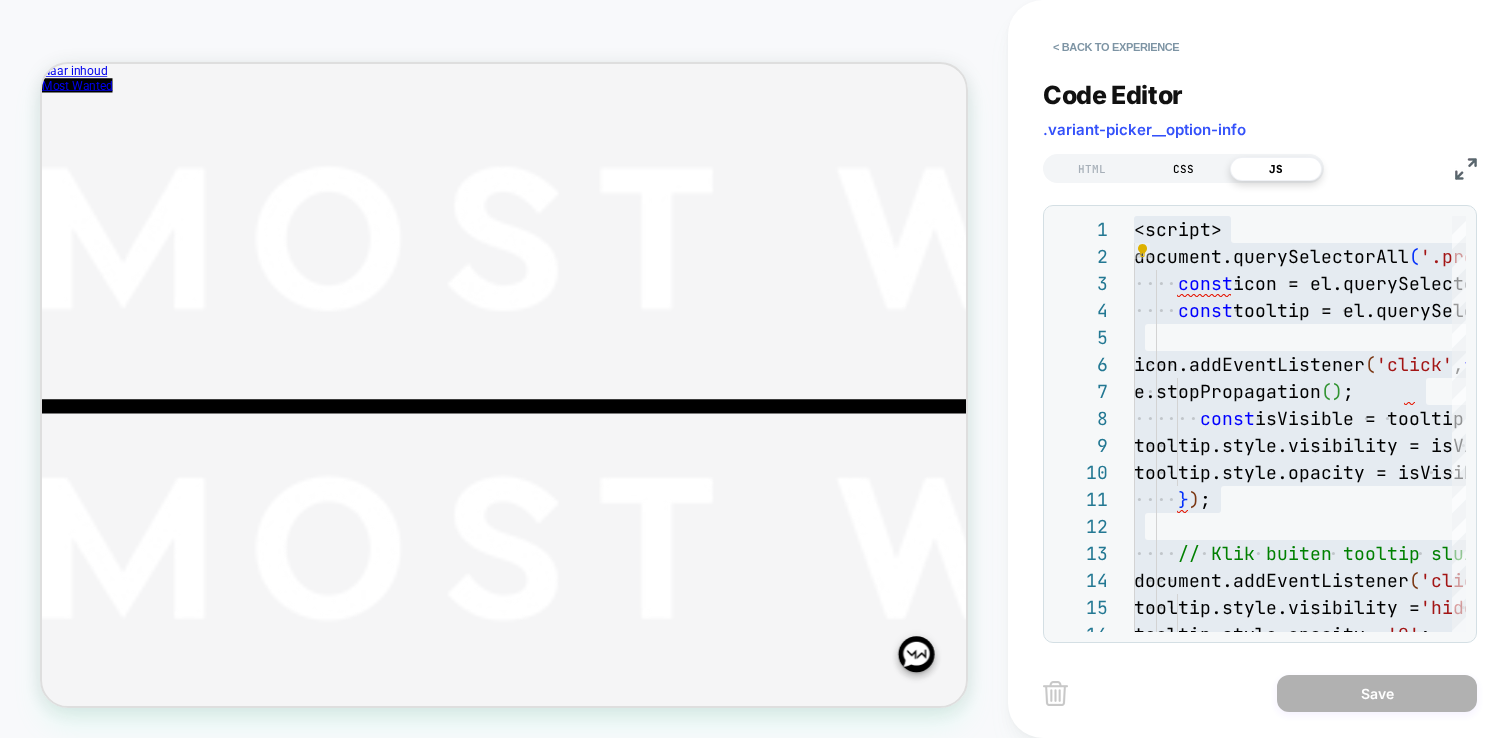 click on "CSS" at bounding box center [1184, 169] 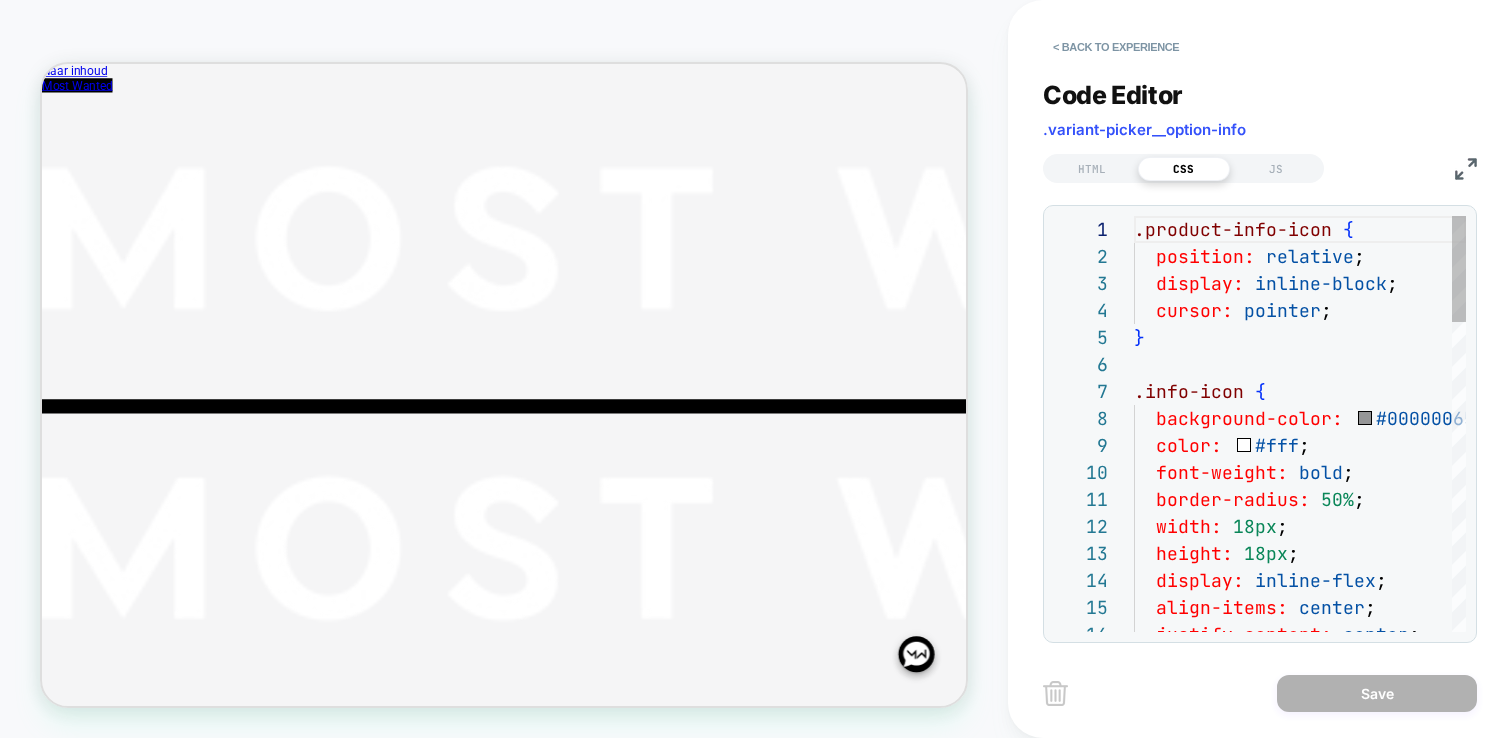 scroll, scrollTop: 162, scrollLeft: 130, axis: both 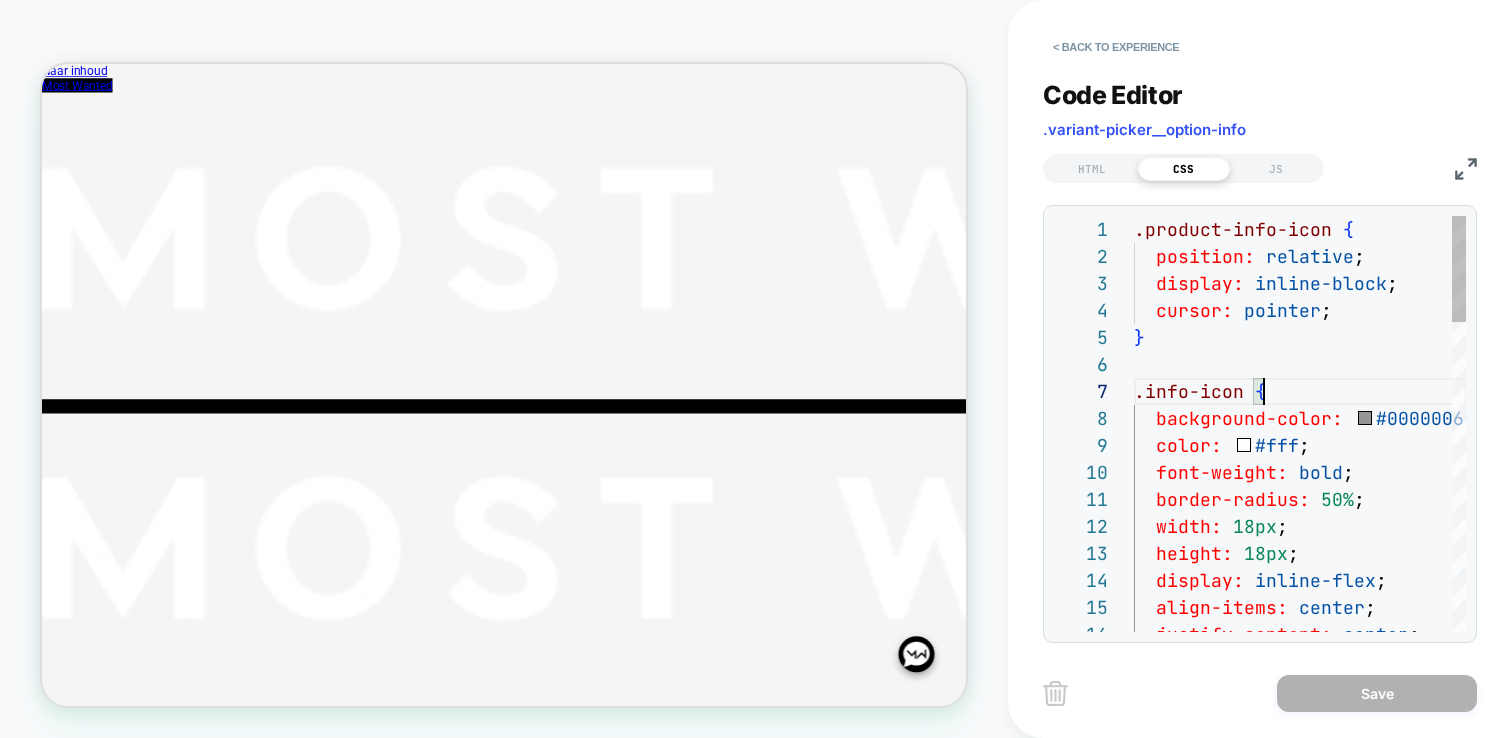 type on "**********" 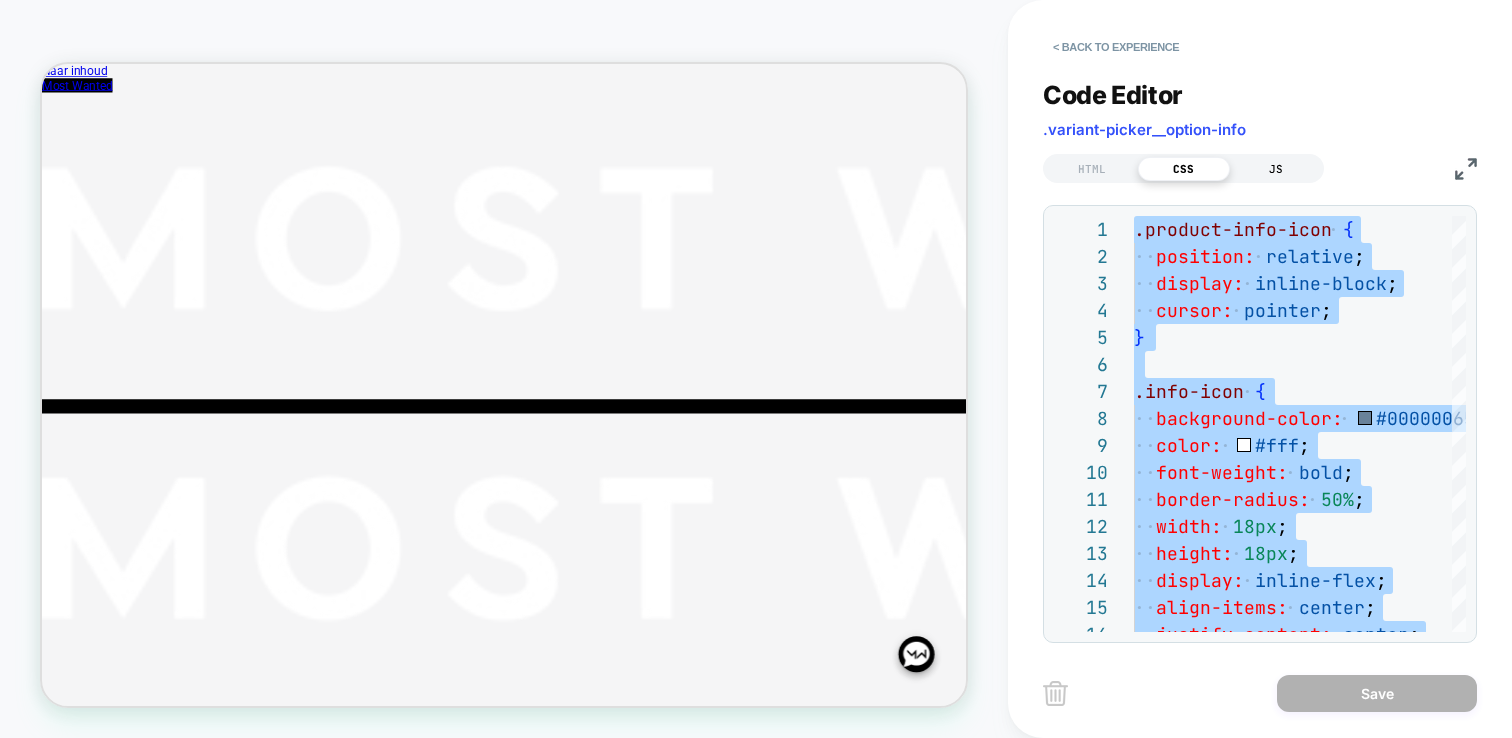 click on "JS" at bounding box center [1276, 169] 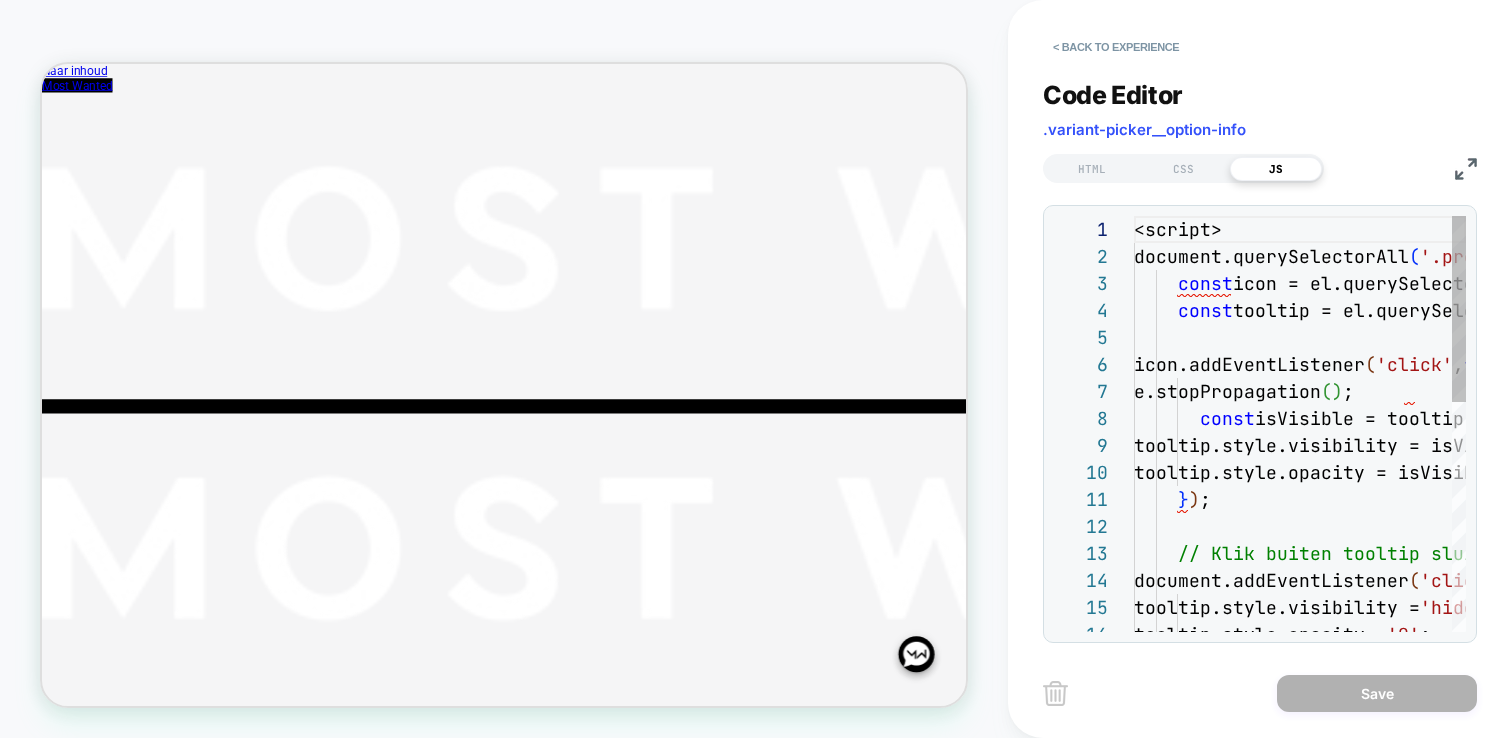 scroll, scrollTop: 270, scrollLeft: 0, axis: vertical 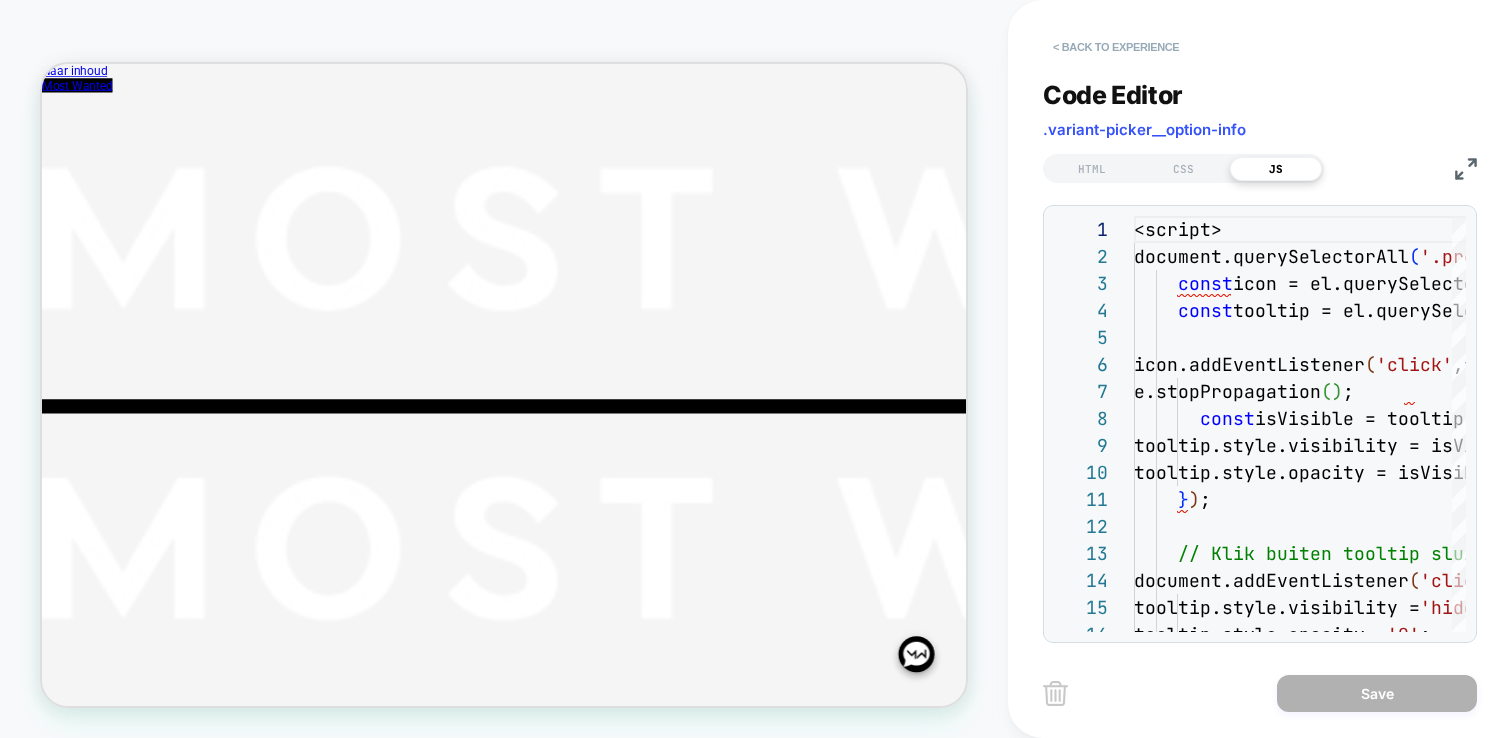 click on "< Back to experience" at bounding box center [1116, 47] 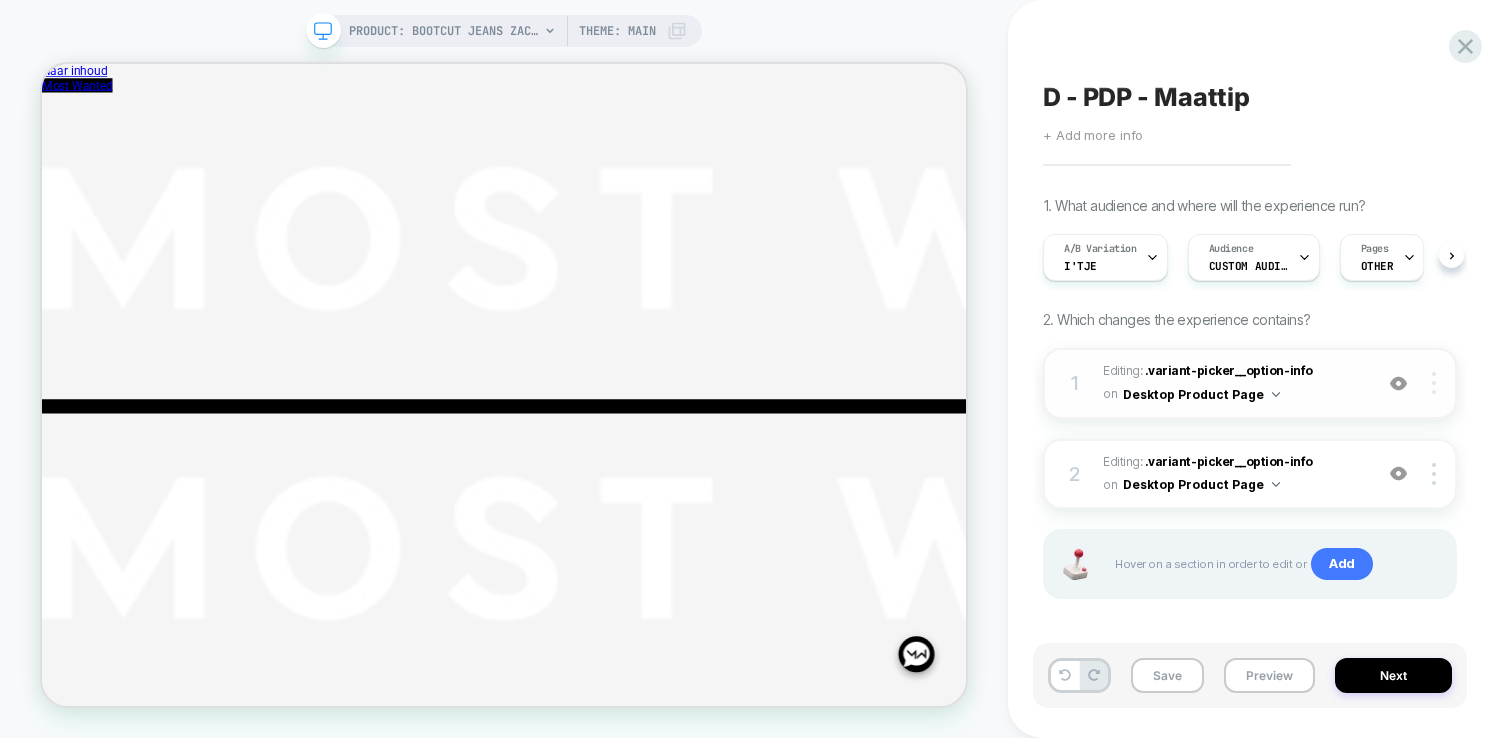 scroll, scrollTop: 0, scrollLeft: 1, axis: horizontal 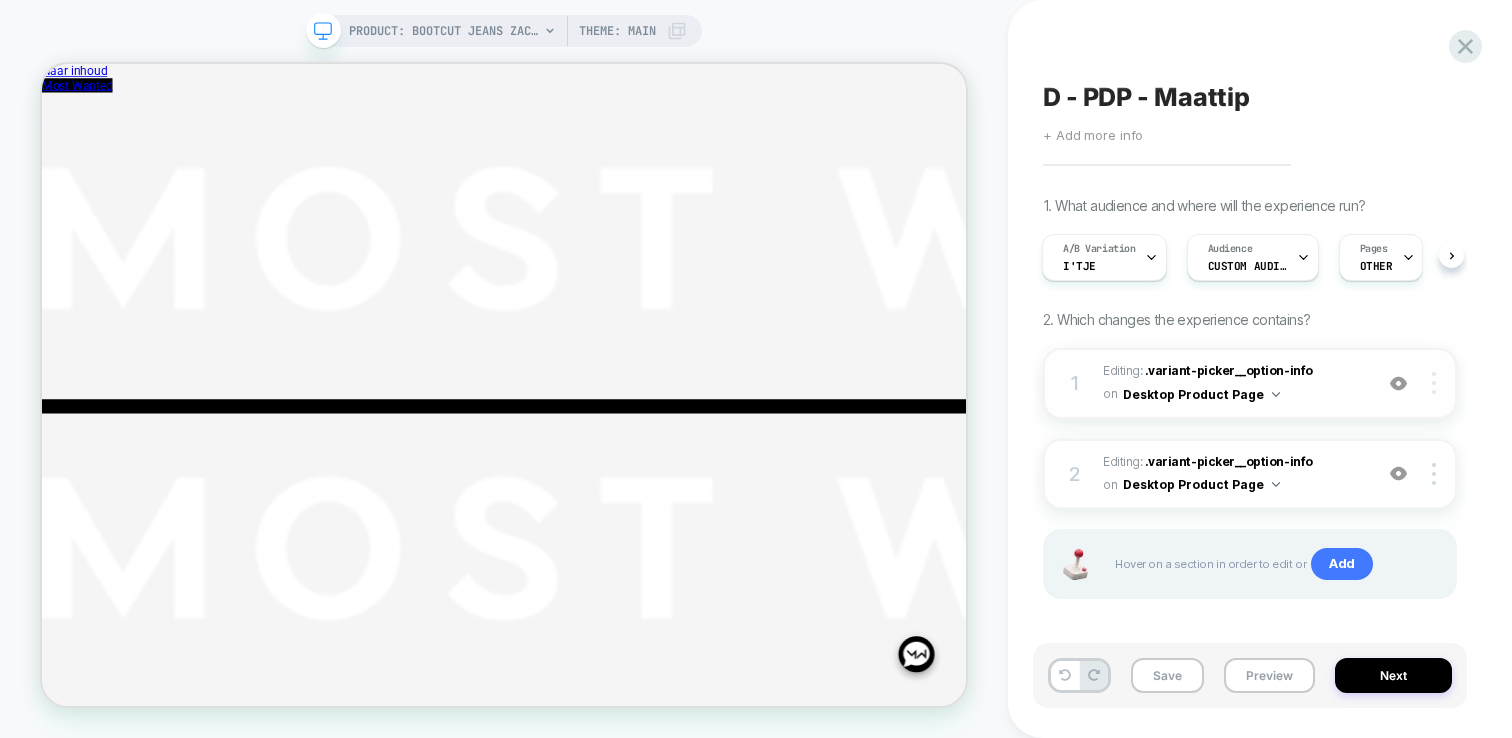 click at bounding box center [1434, 383] 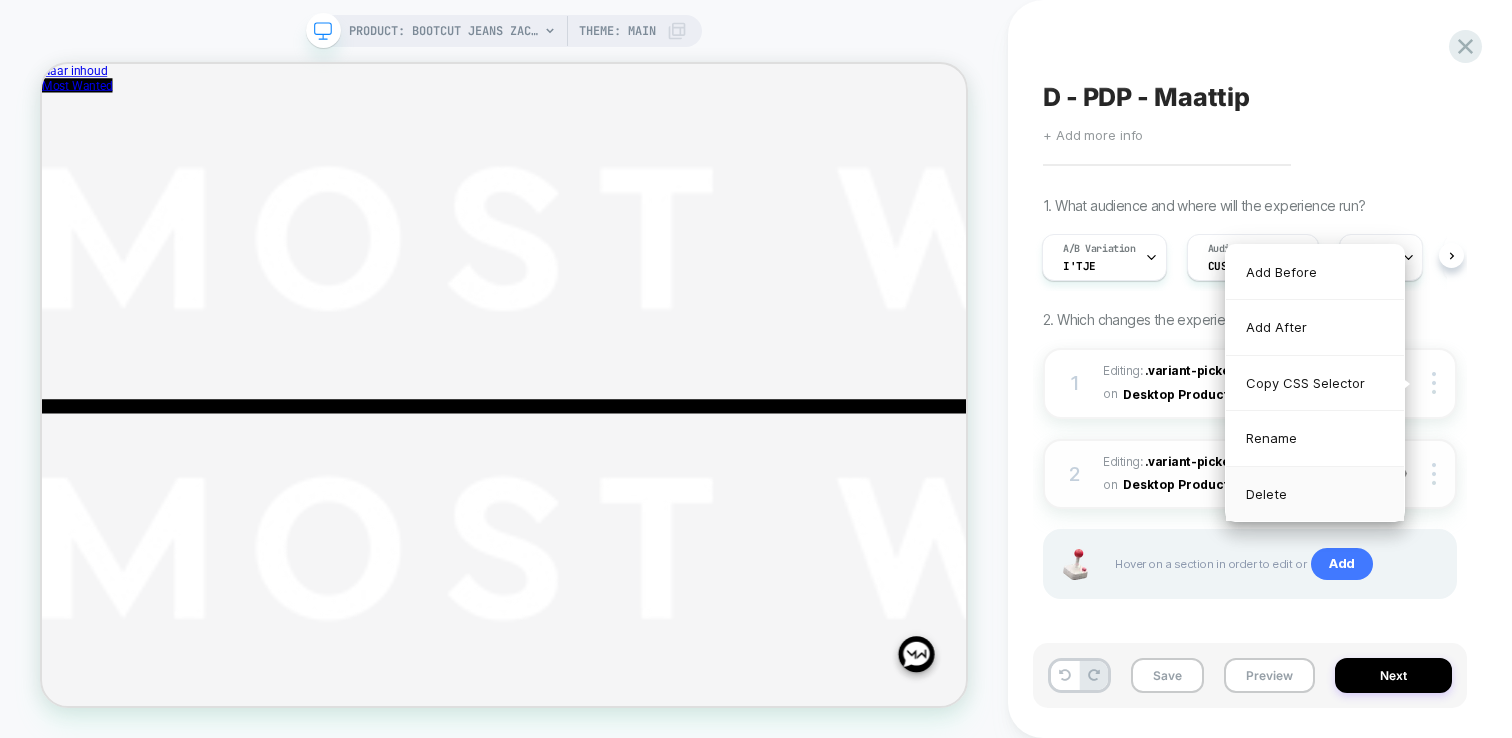 click on "Delete" at bounding box center [1315, 494] 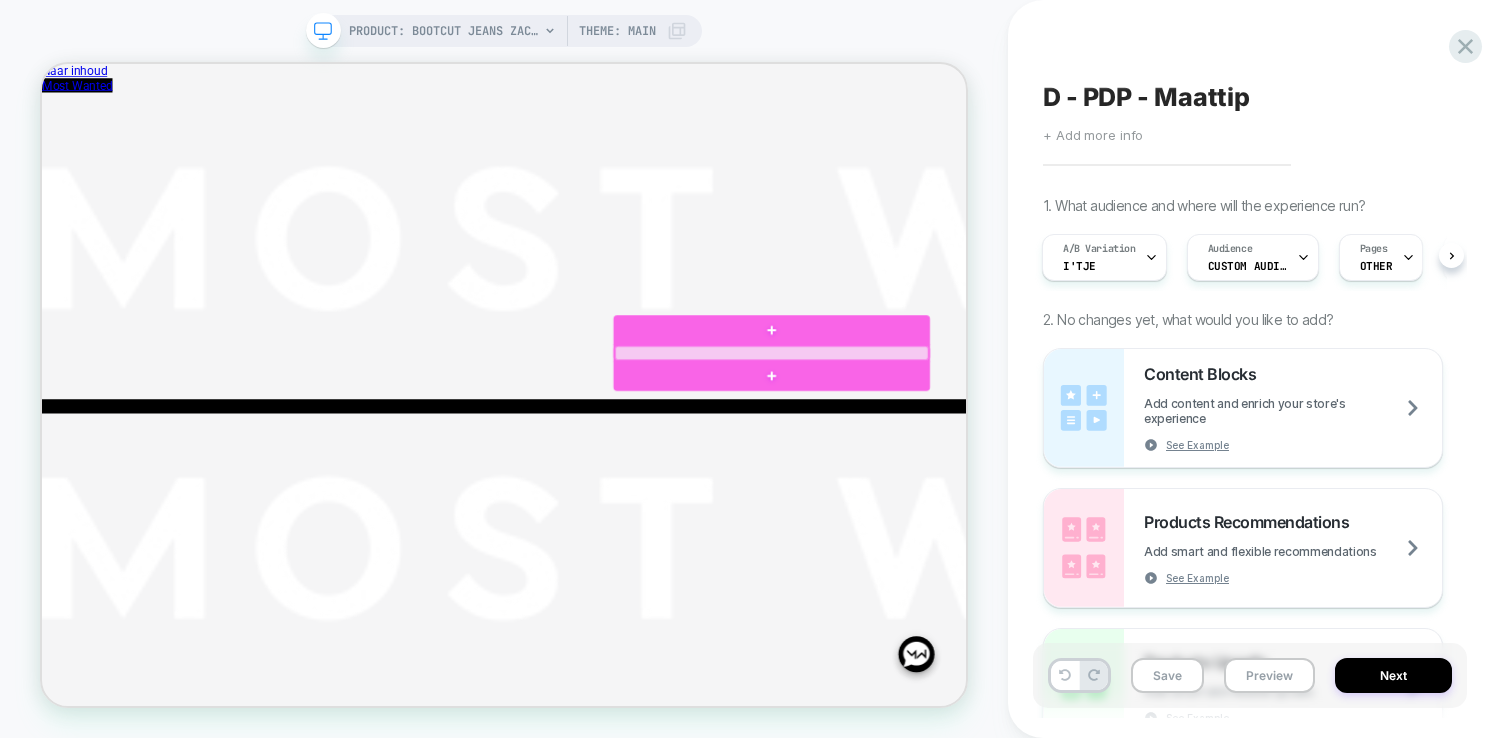 click at bounding box center (1015, 449) 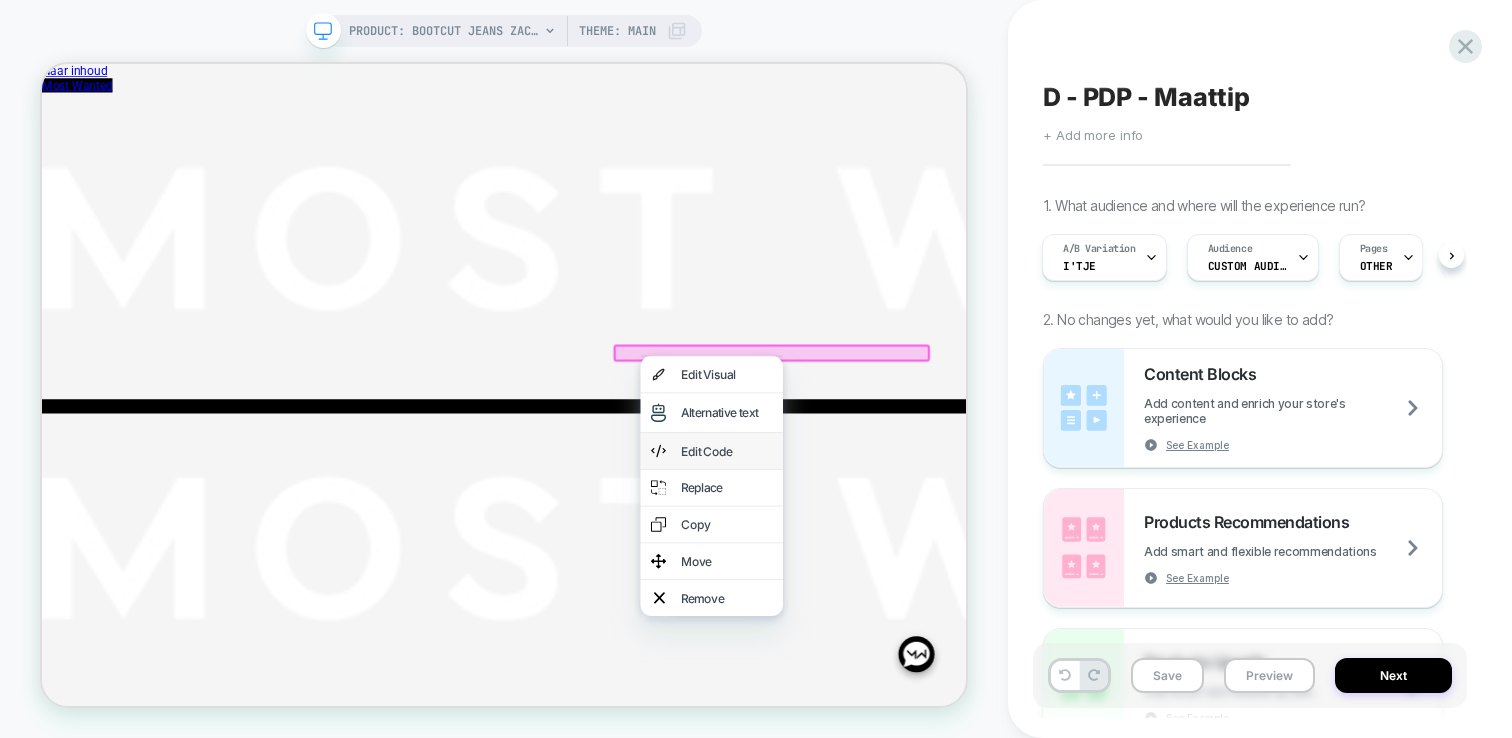 click on "Edit Code" at bounding box center (935, 580) 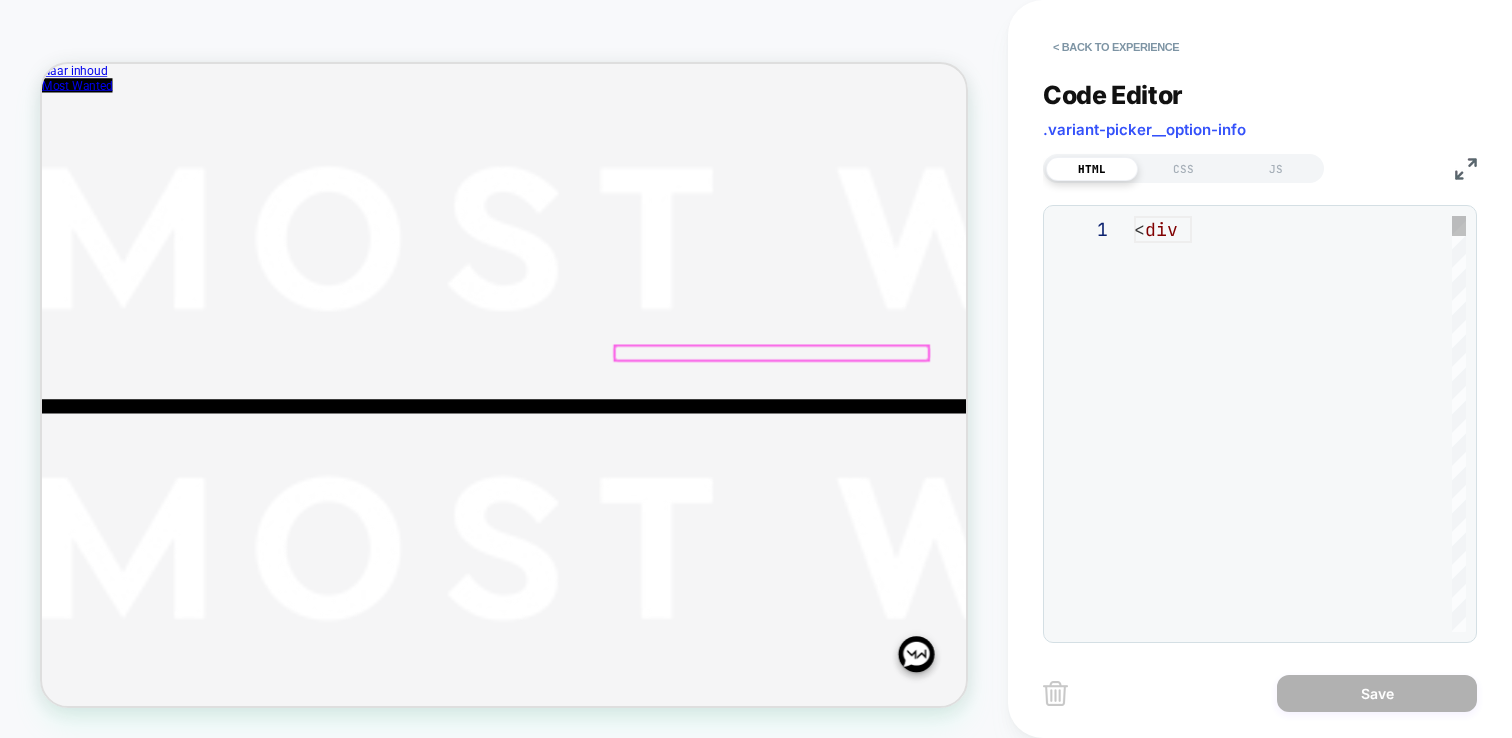 scroll, scrollTop: 216, scrollLeft: 0, axis: vertical 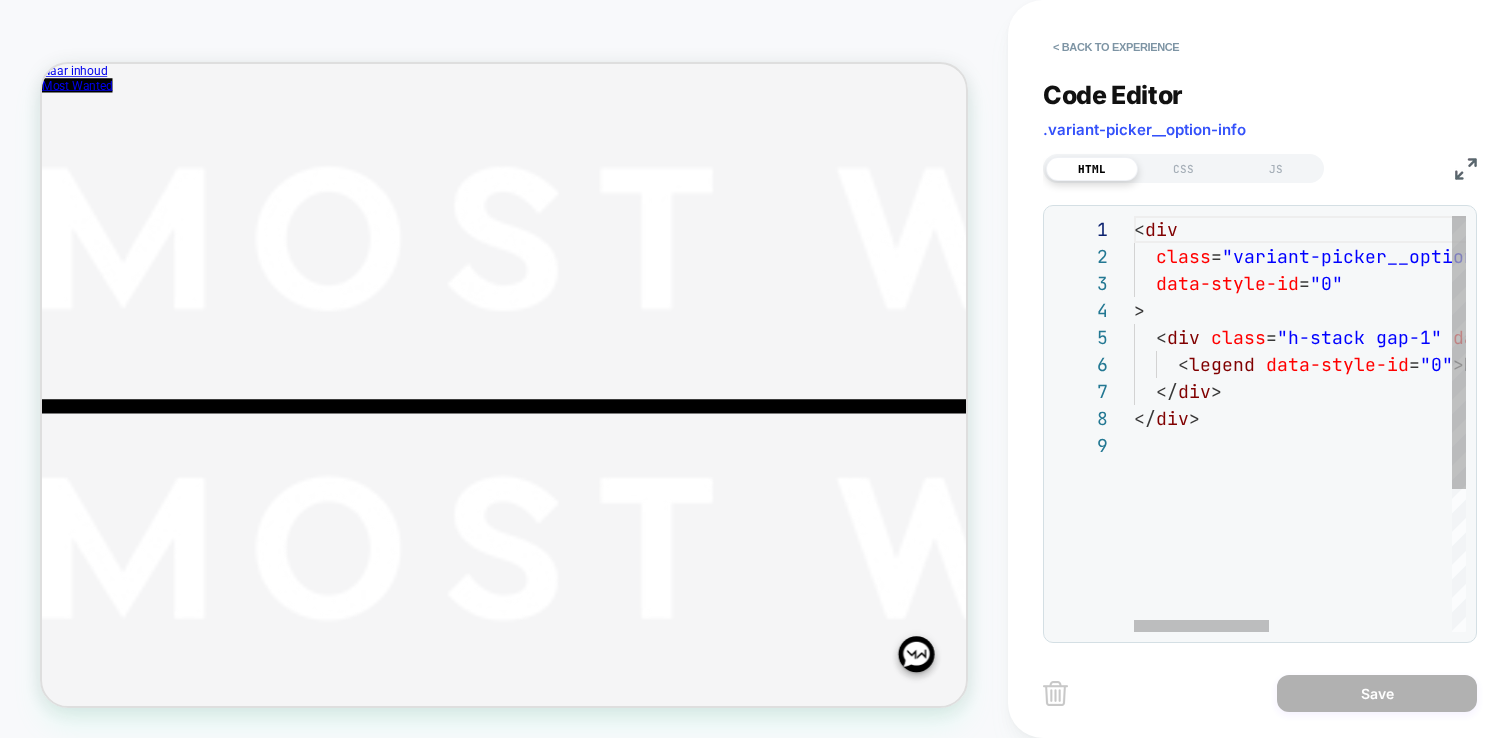 click on "< div    class = "variant-picker__option-info h-stack justify-betwe en gap-2"    data-style-id = "0" >    < div   class = "h-stack gap-1"   data-style-id = "0" >      < legend   data-style-id = "0" > Maat: </ legend >    </ div > </ div >" at bounding box center [1524, 532] 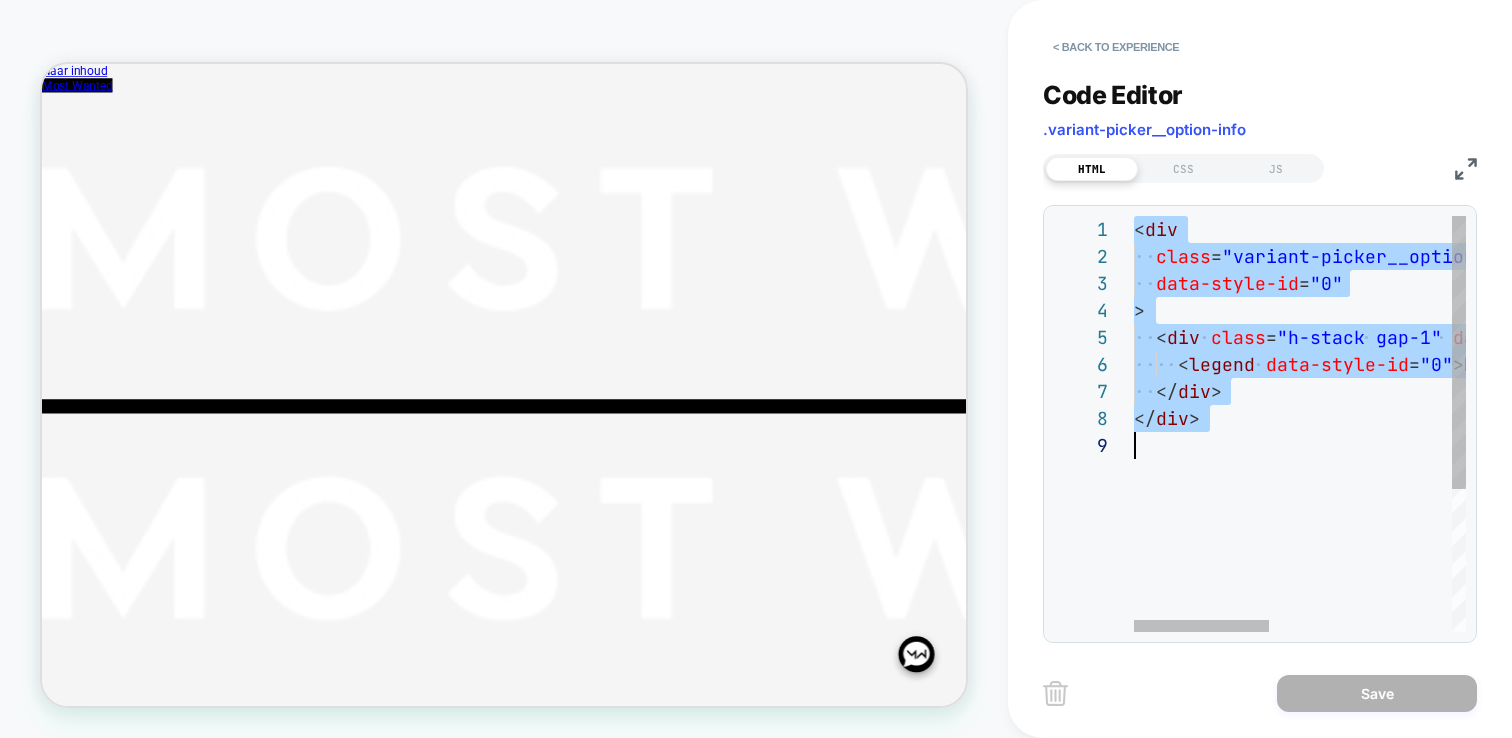 type on "**********" 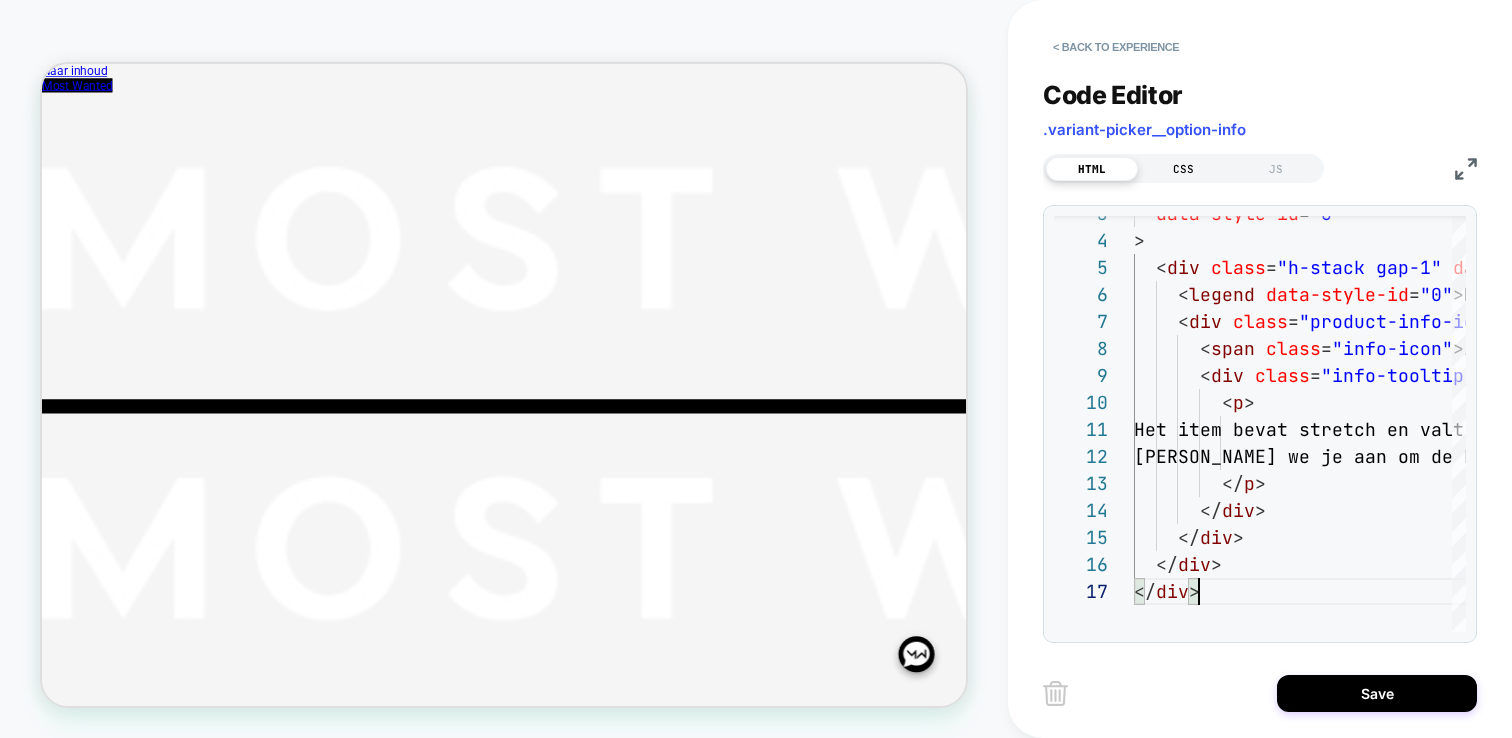 click on "CSS" at bounding box center [1184, 169] 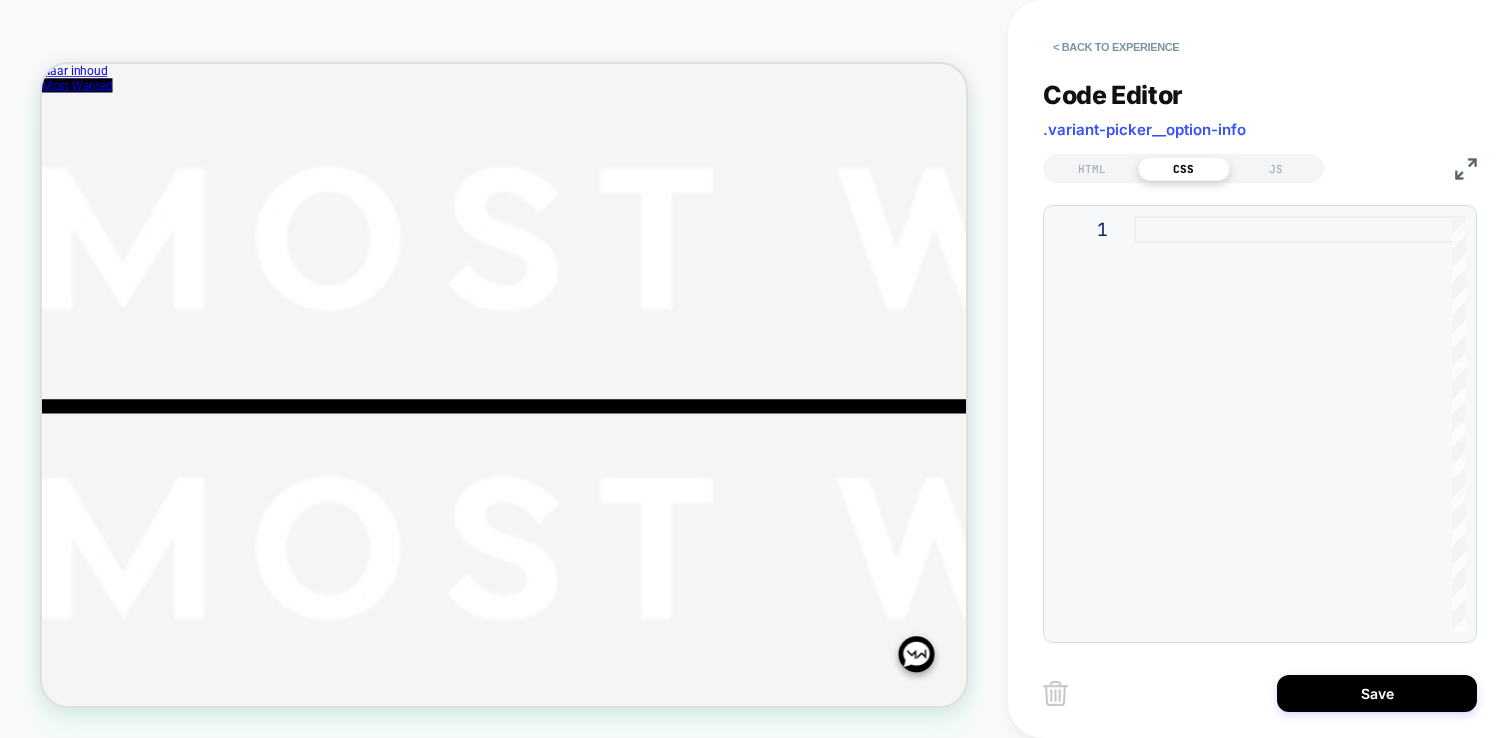 click at bounding box center [1300, 424] 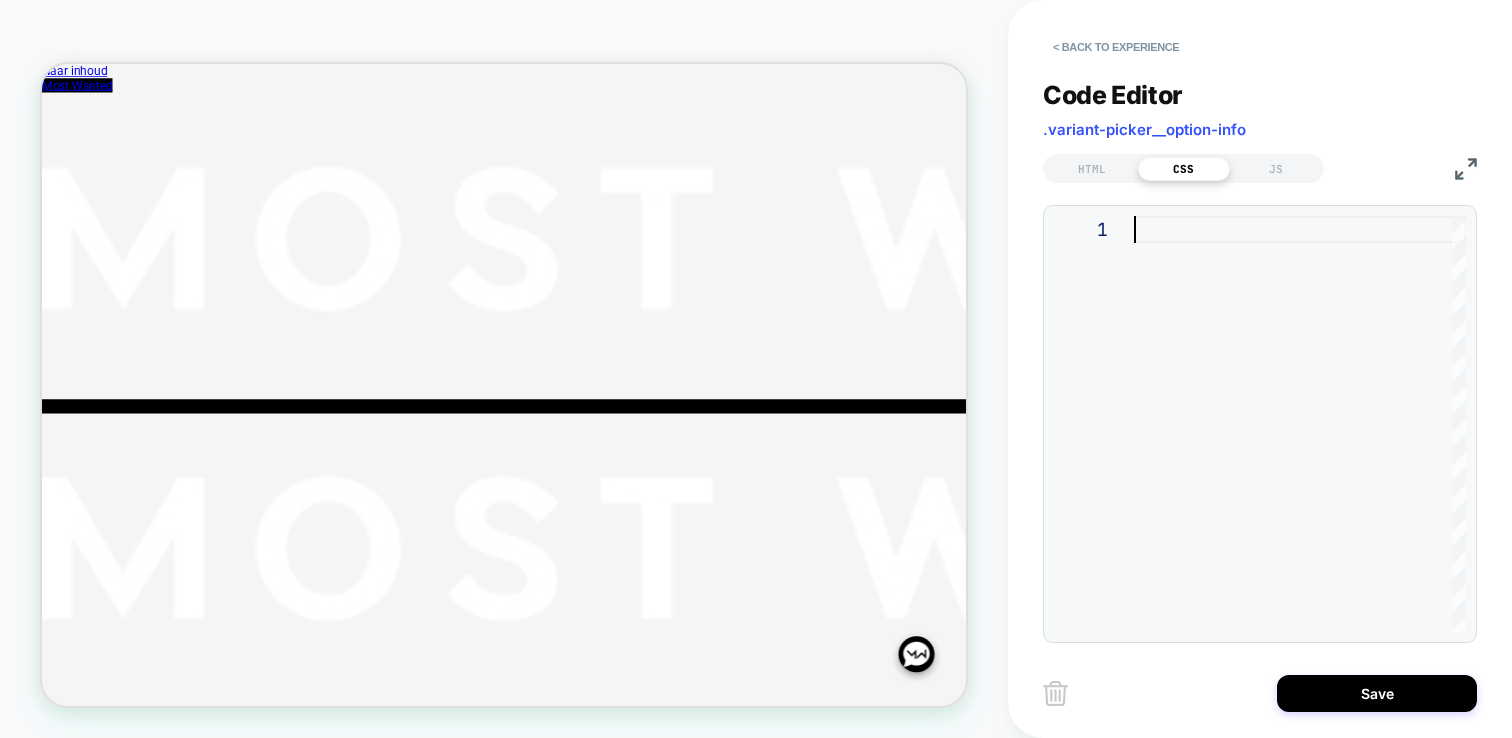 type on "**********" 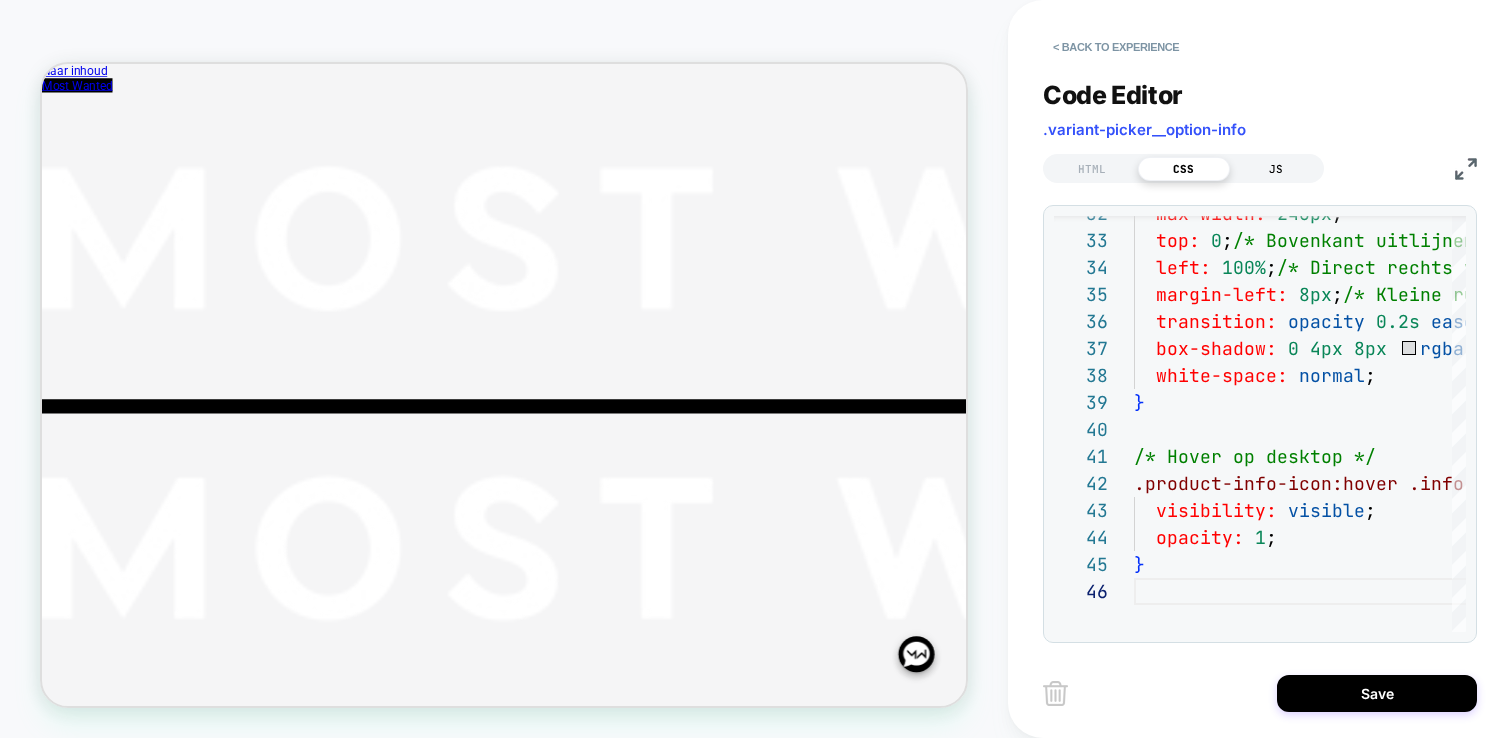 click on "JS" at bounding box center [1276, 169] 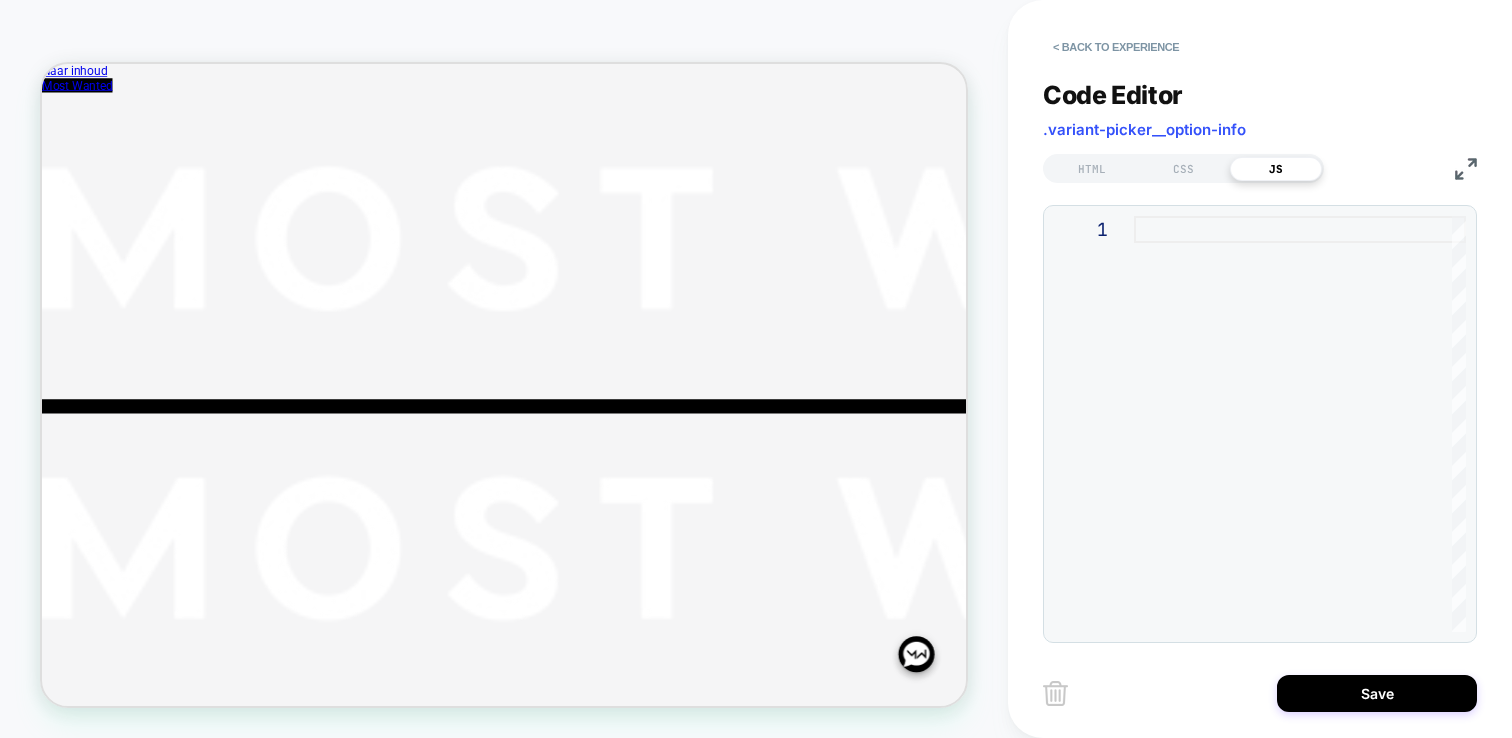 click at bounding box center [1300, 424] 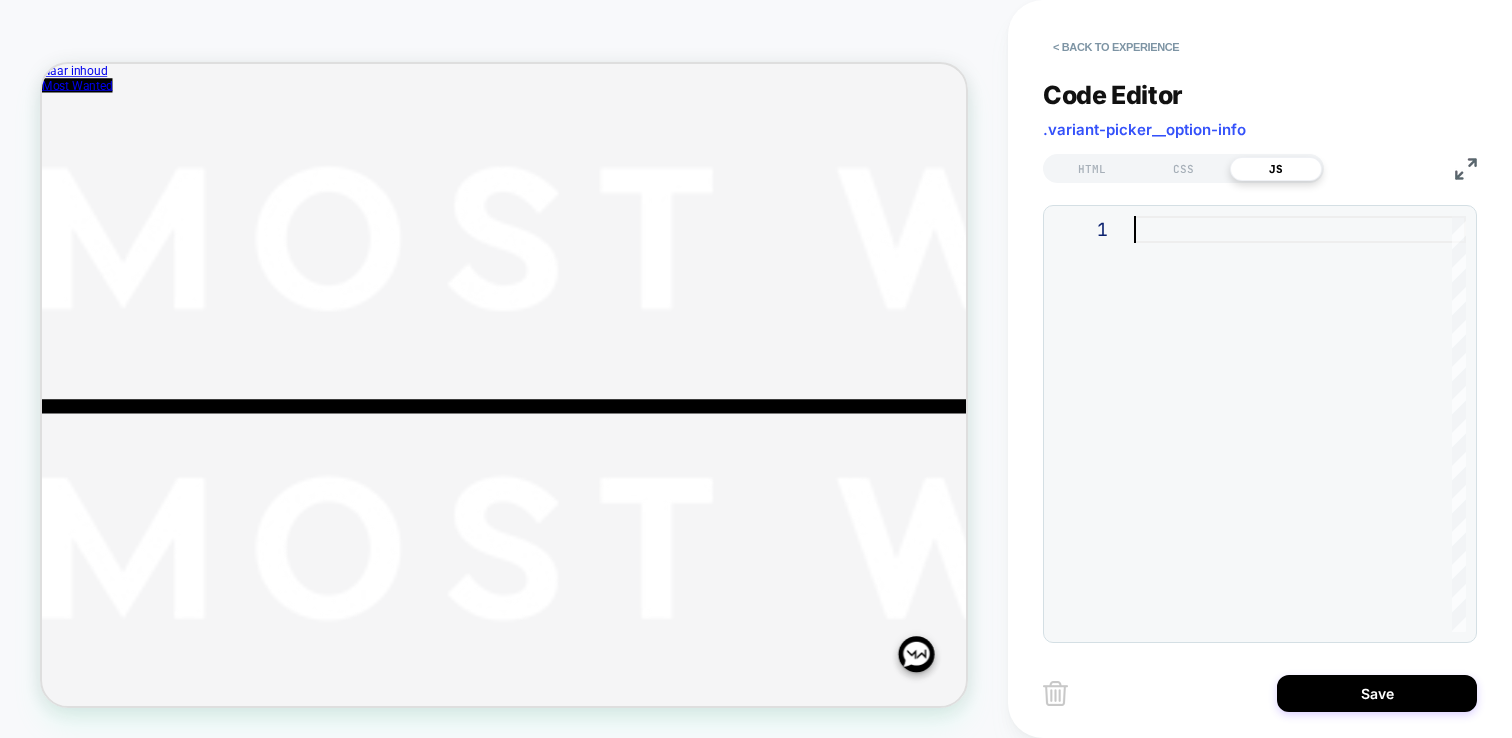 type on "**********" 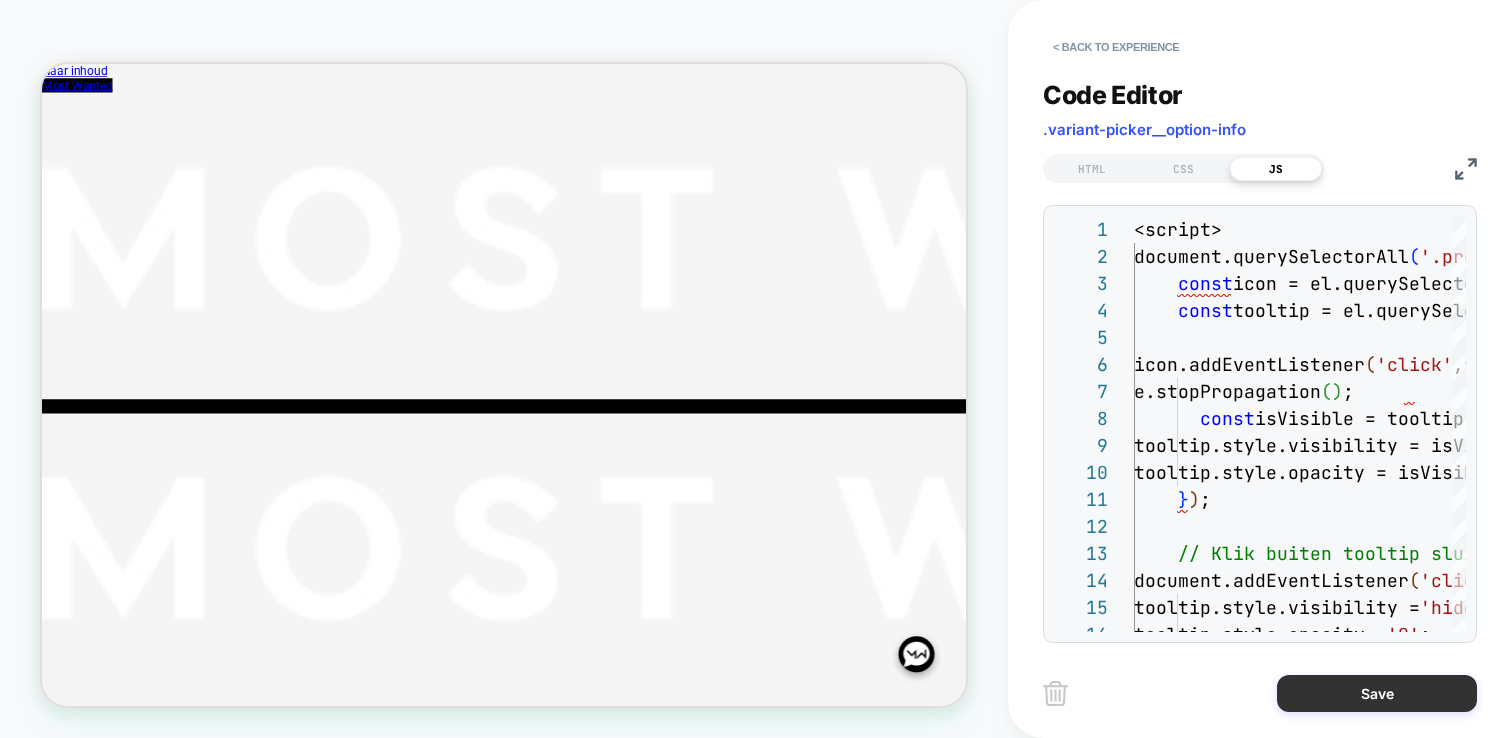 click on "Save" at bounding box center (1377, 693) 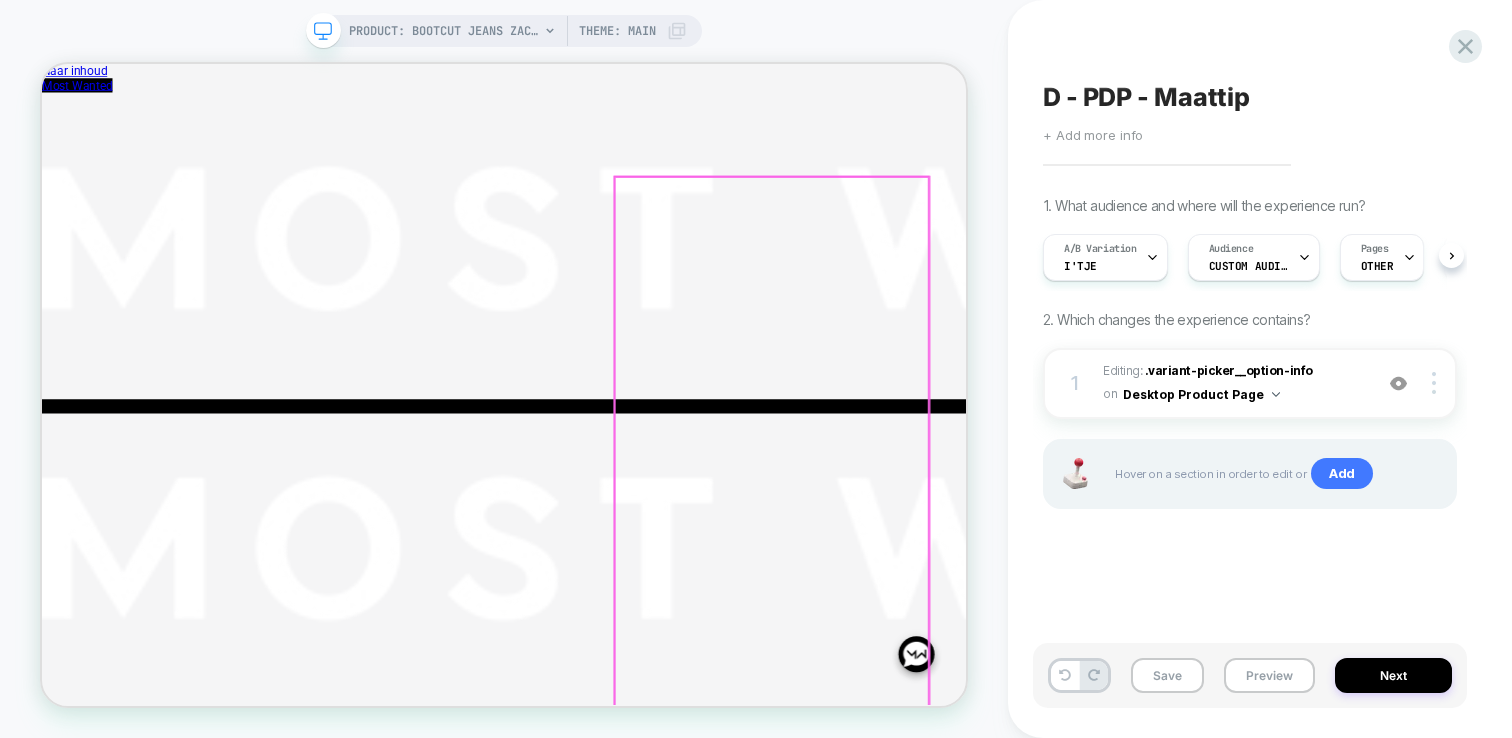 scroll, scrollTop: 0, scrollLeft: 1, axis: horizontal 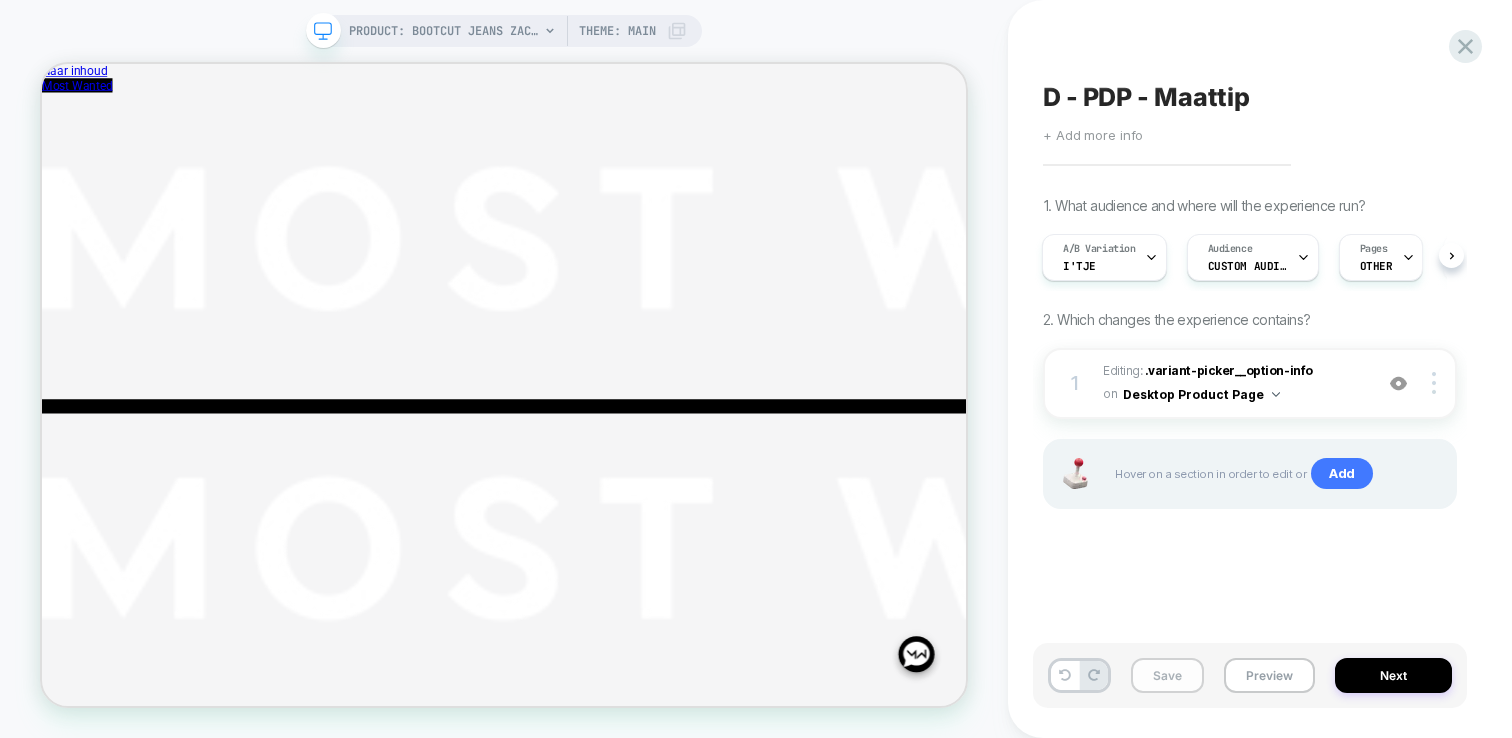 click on "Save" at bounding box center [1167, 675] 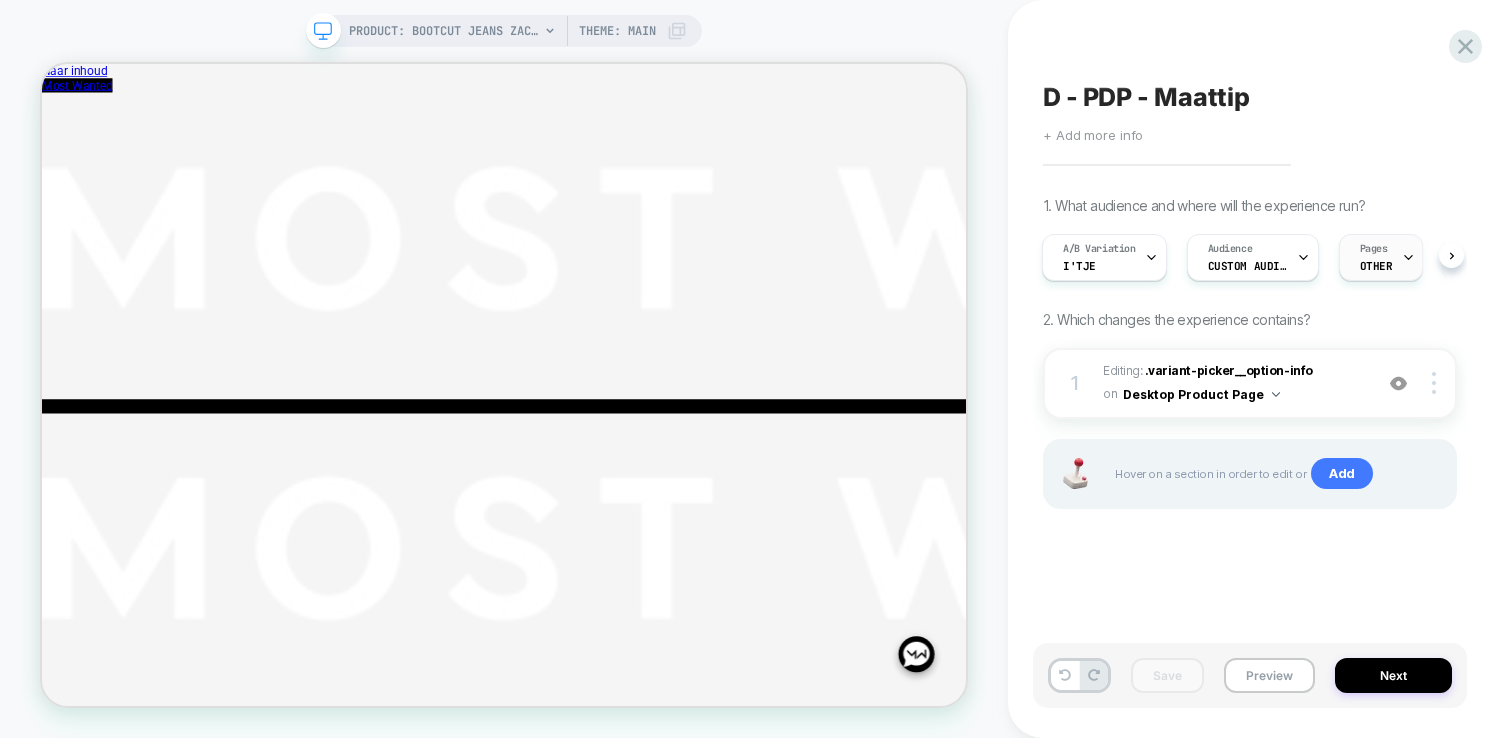 click on "OTHER" at bounding box center [1376, 266] 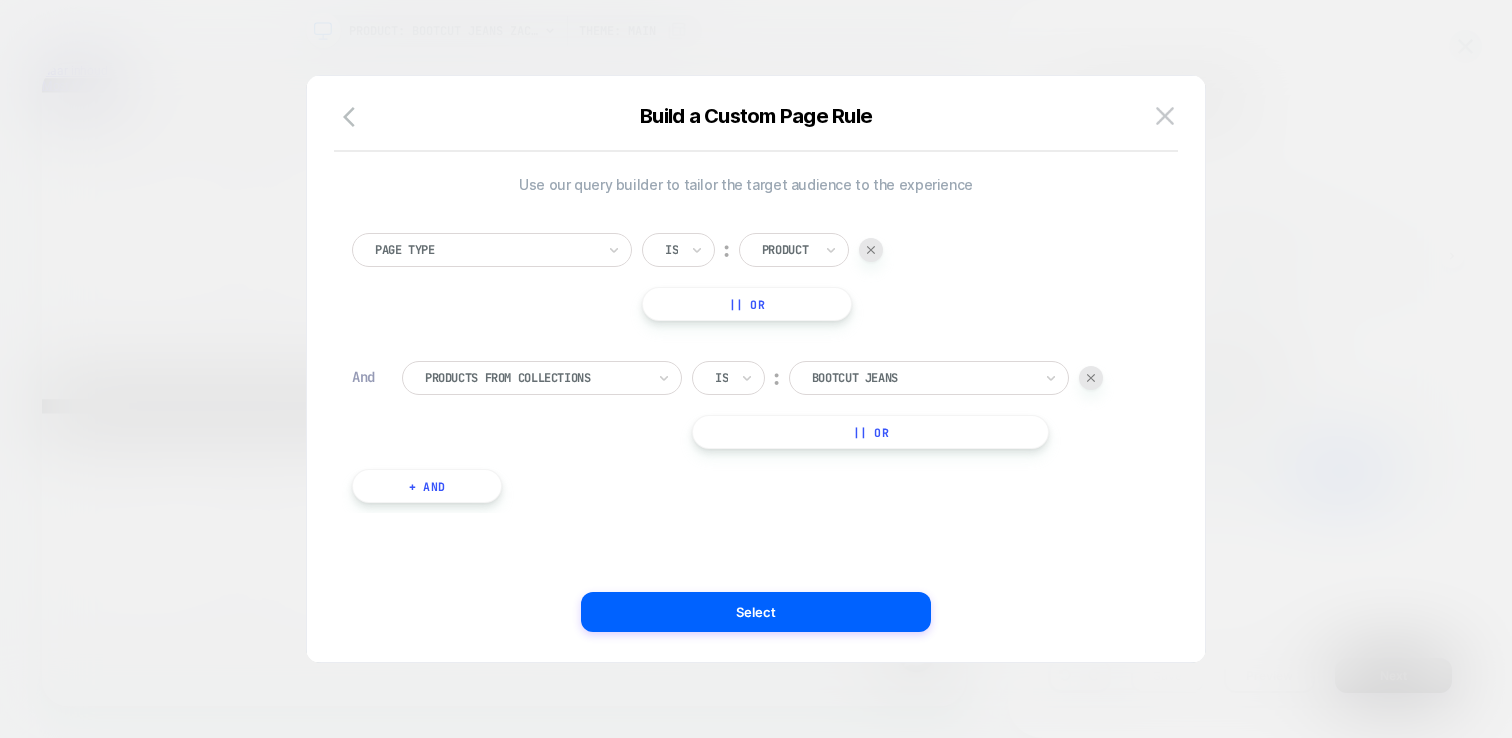 click at bounding box center (1091, 378) 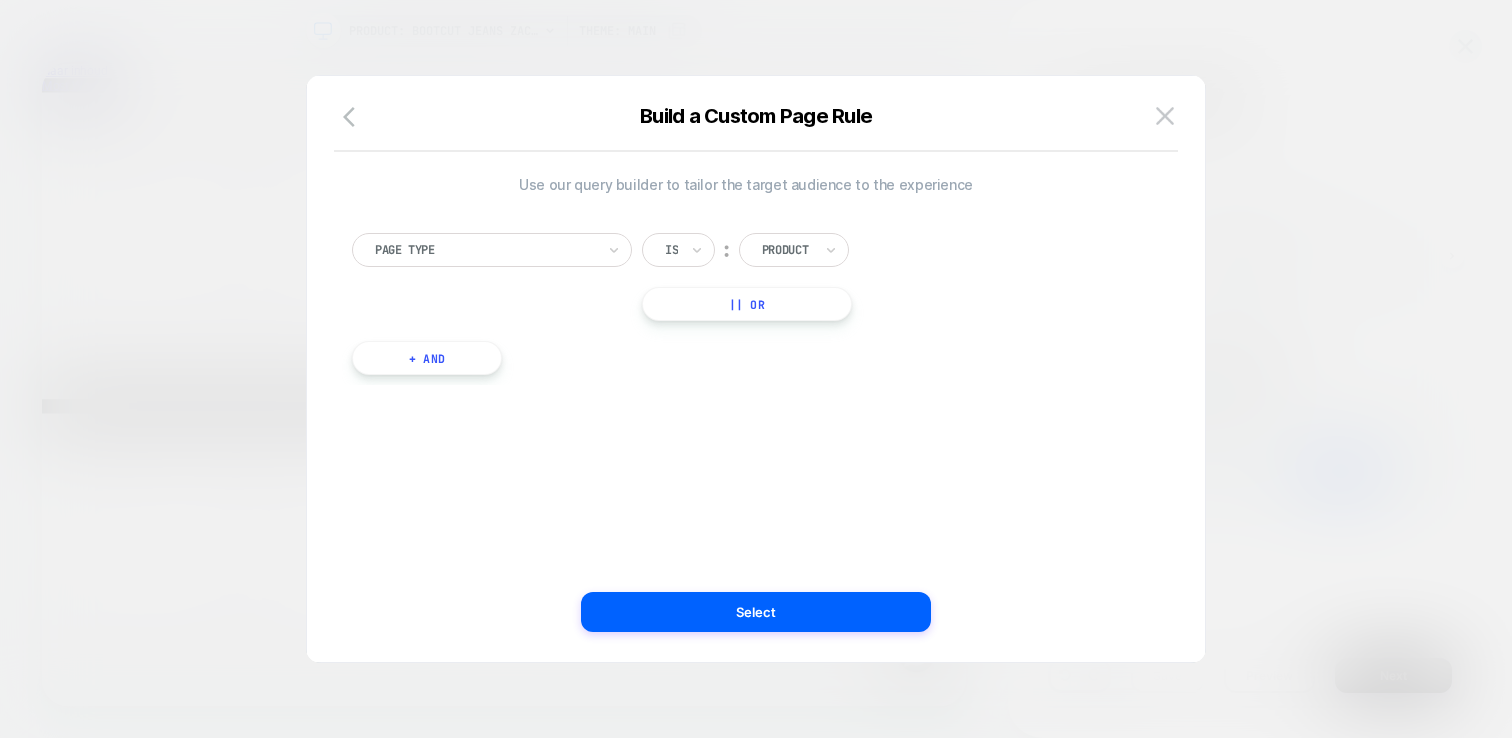 click at bounding box center (787, 250) 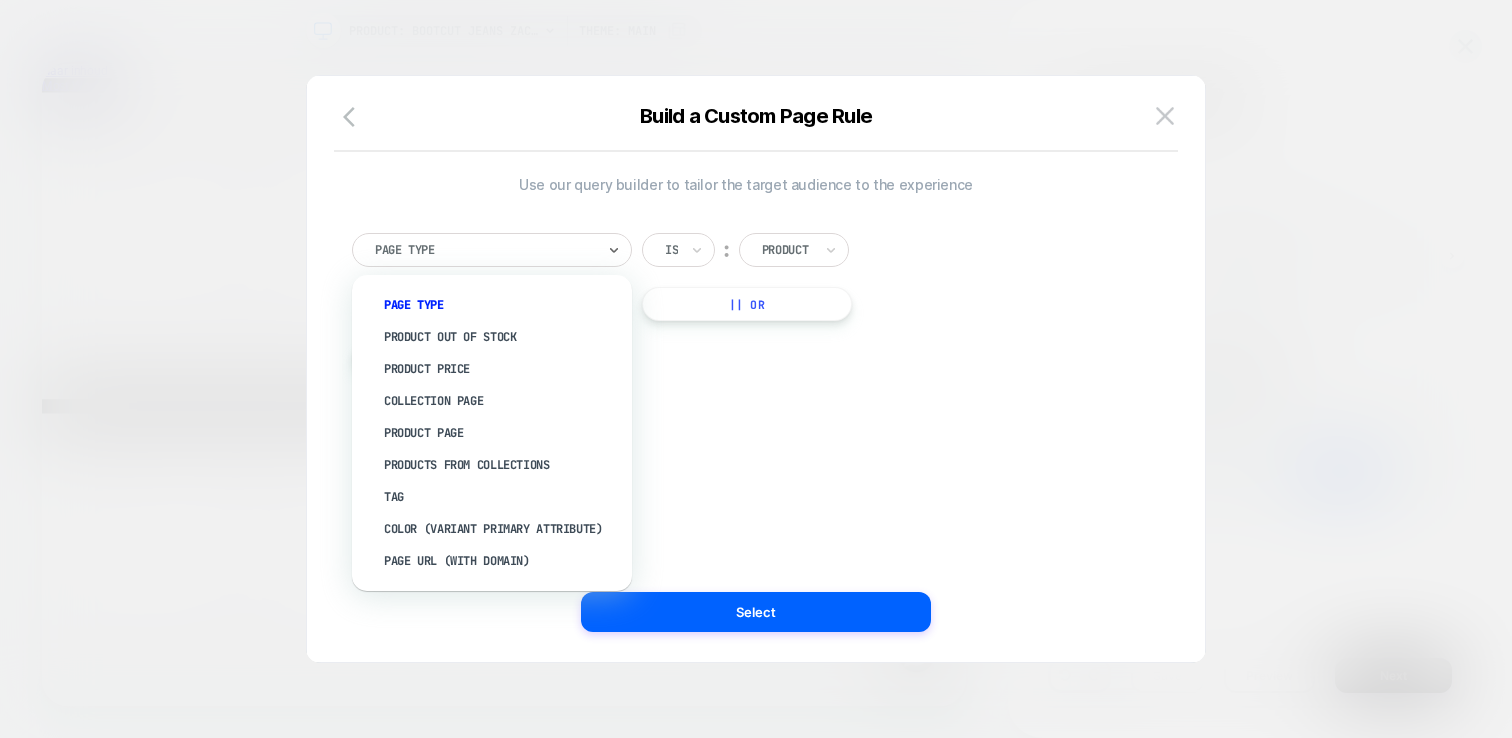 click at bounding box center [485, 250] 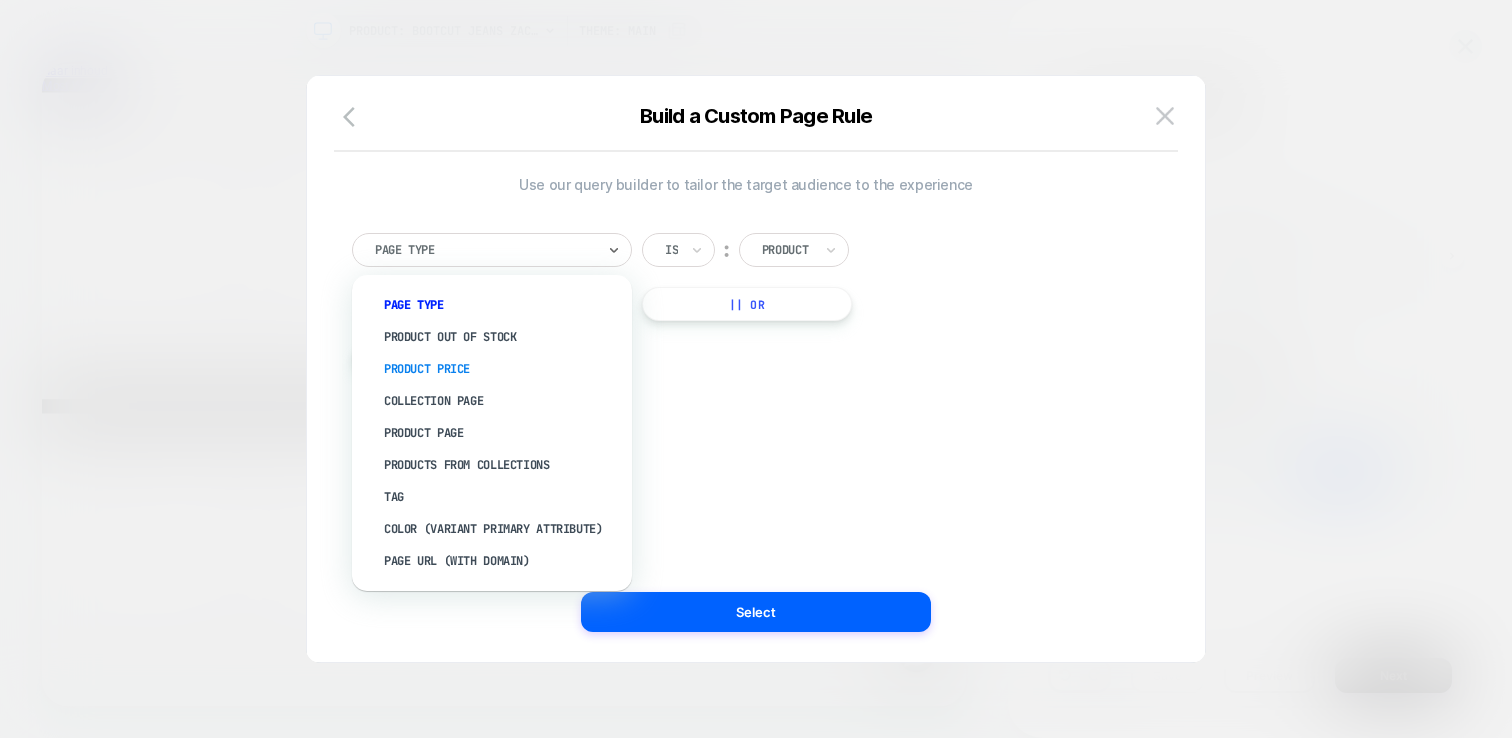 click on "Product Price" at bounding box center [502, 369] 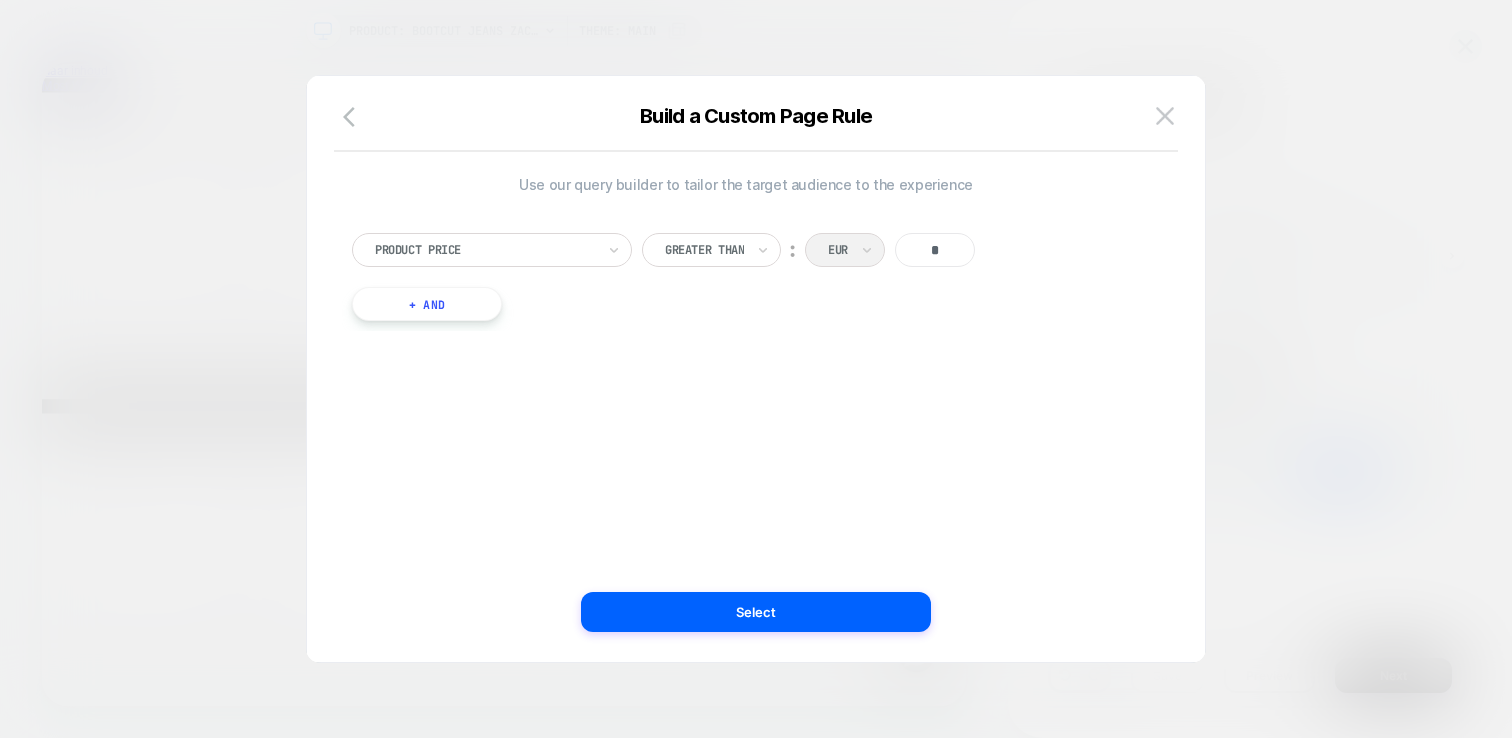 click on "Product Price Greater Than ︰ EUR * + And" at bounding box center (746, 267) 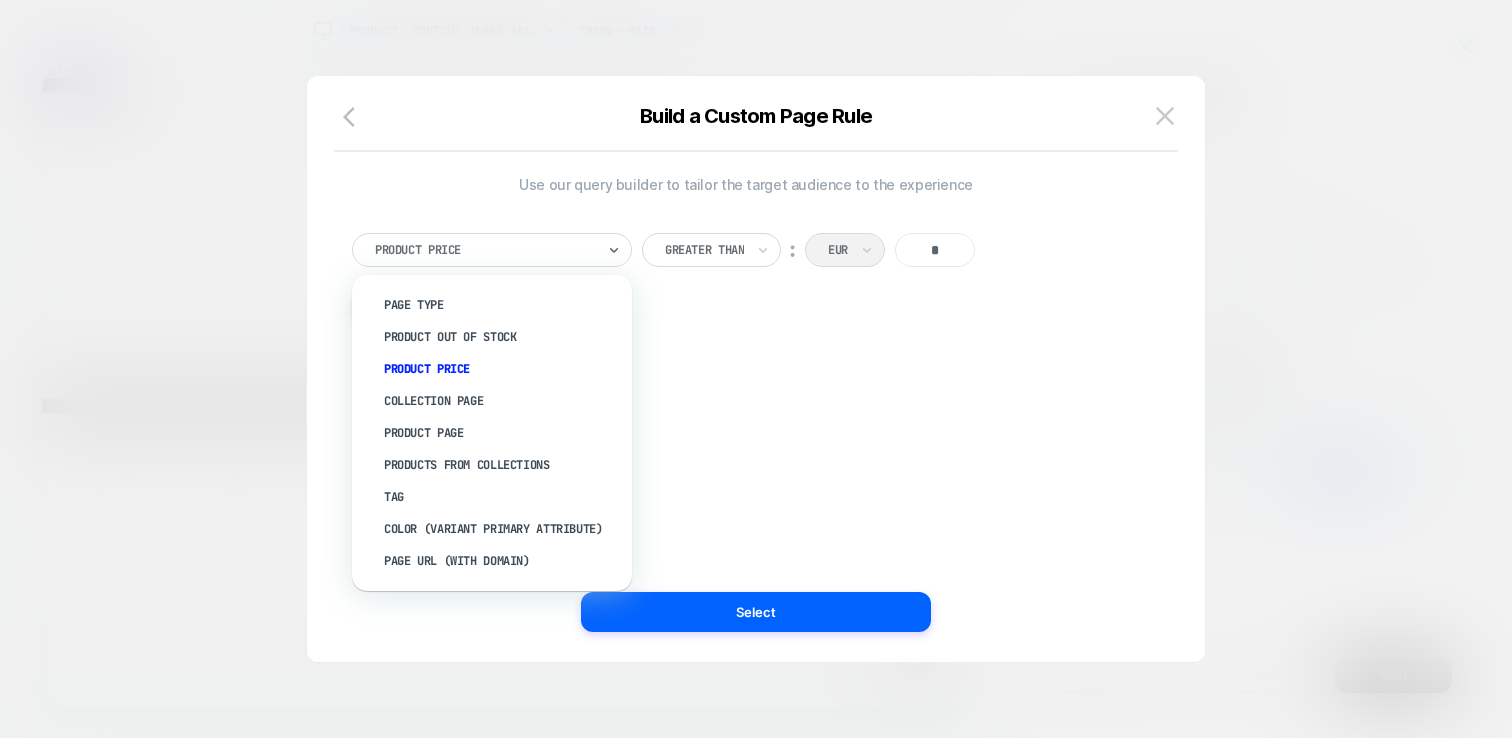 click at bounding box center [485, 250] 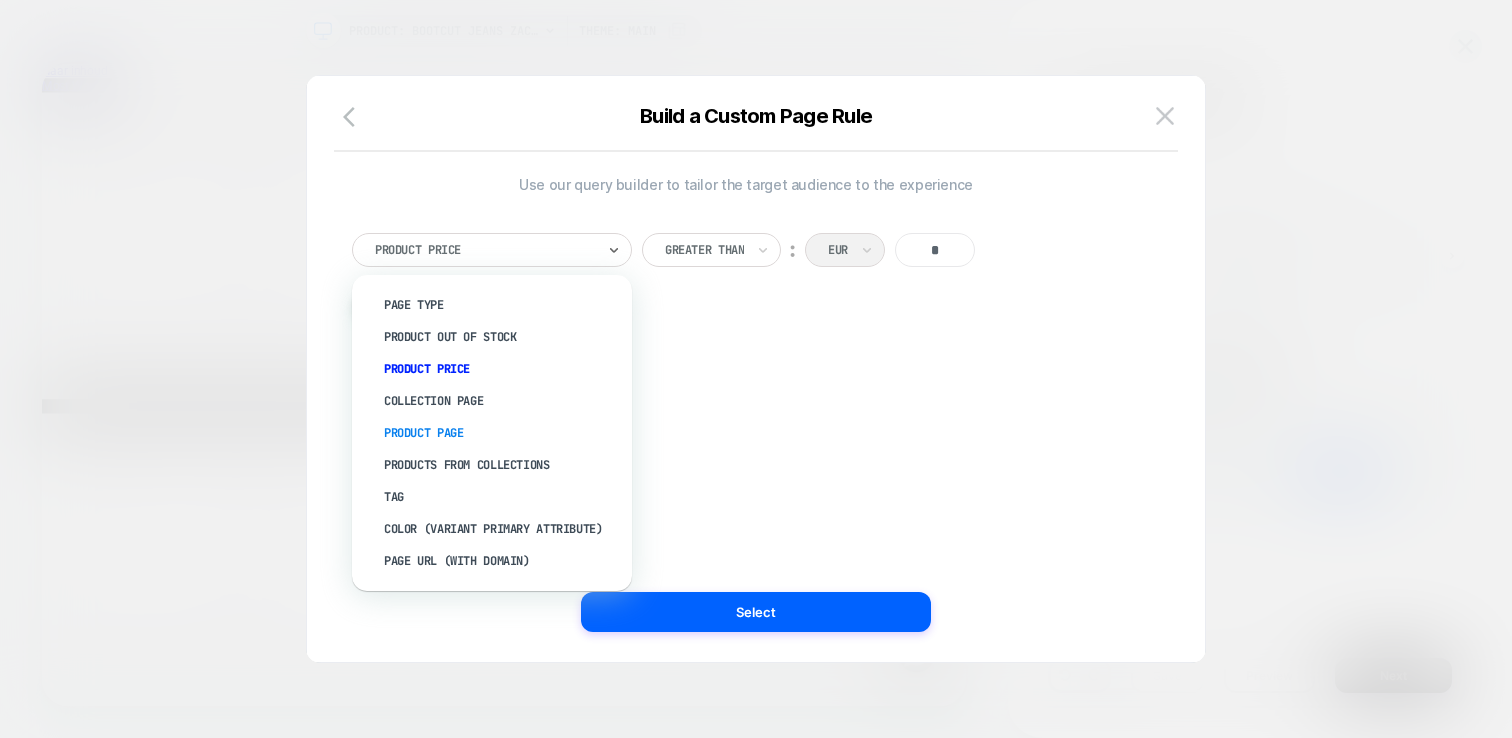 click on "Product Page" at bounding box center (502, 433) 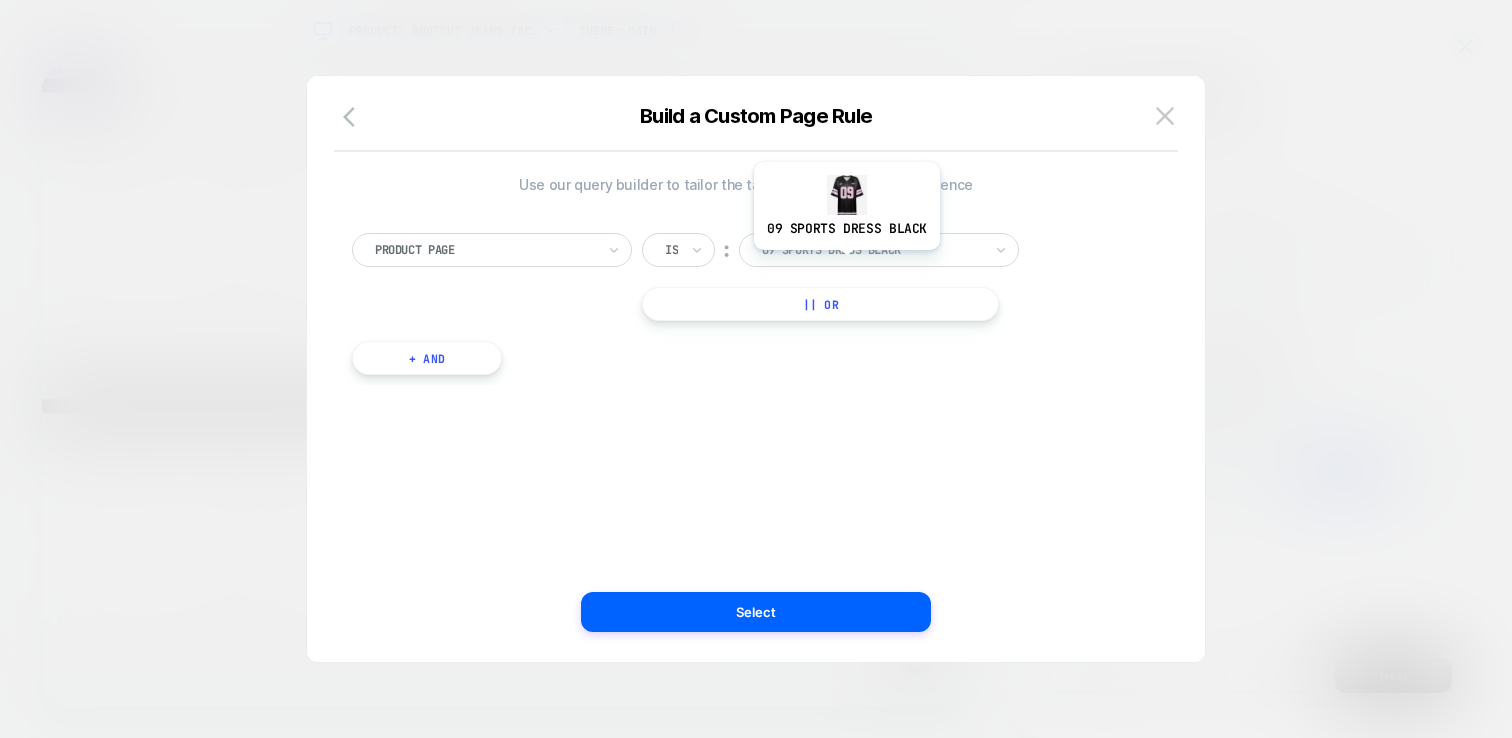 click on "09 sports dress black" at bounding box center [879, 250] 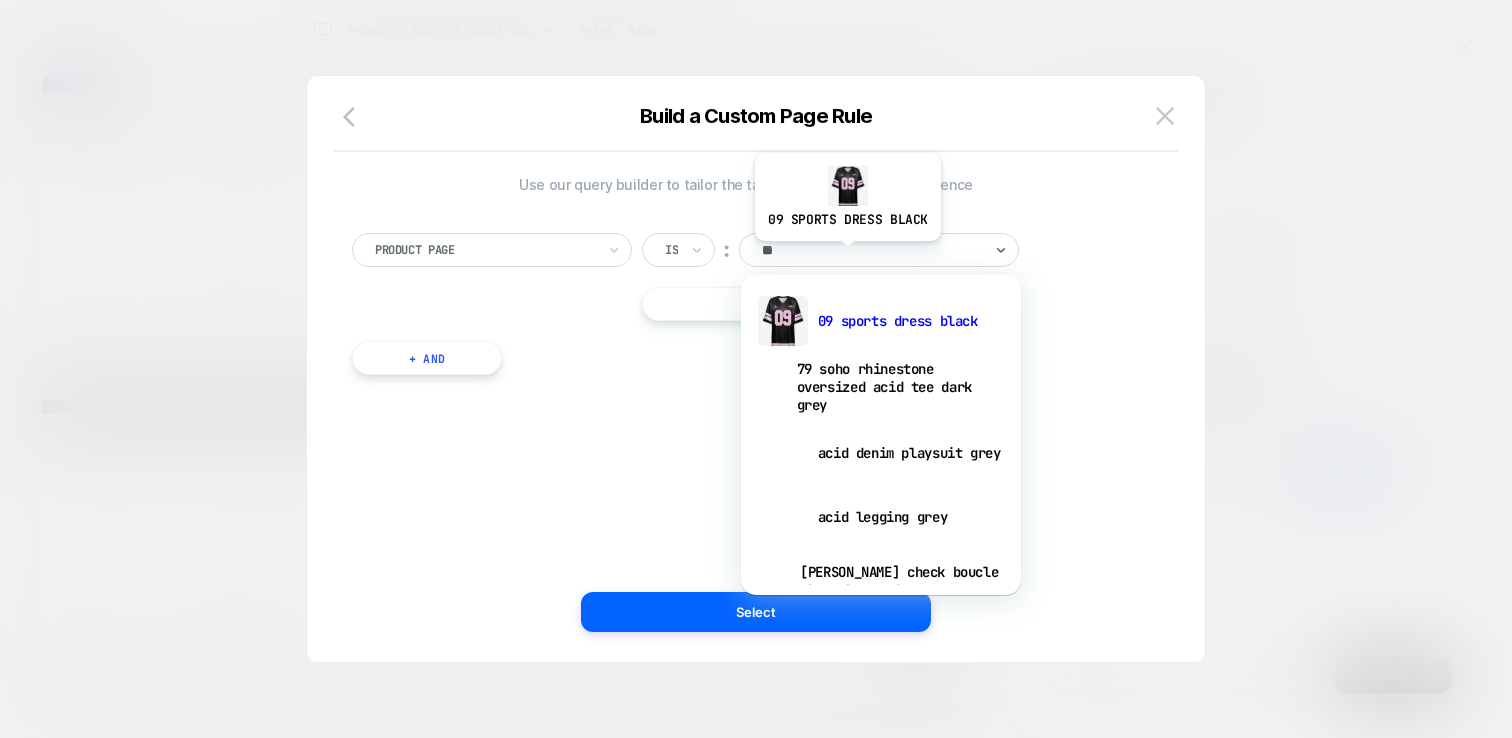 type on "*" 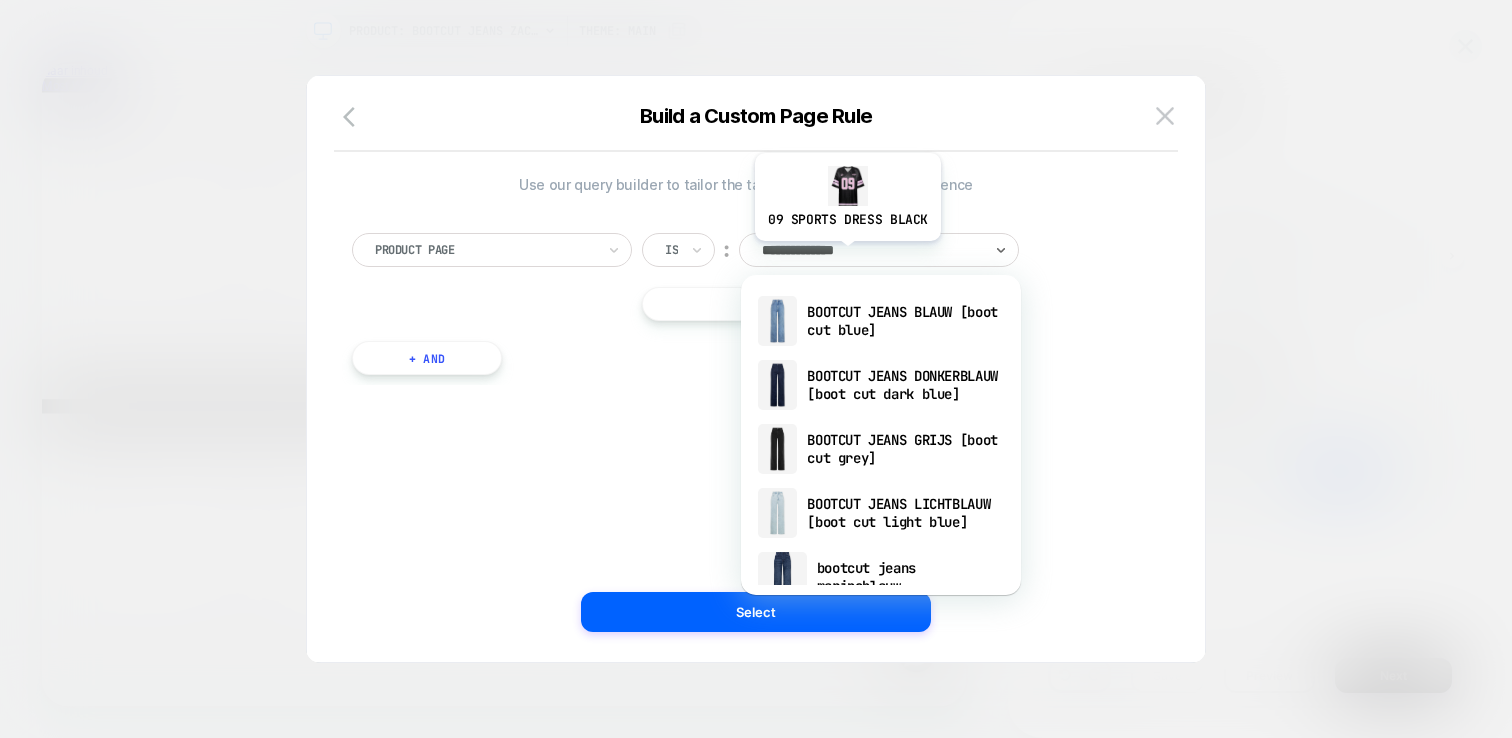 type on "**********" 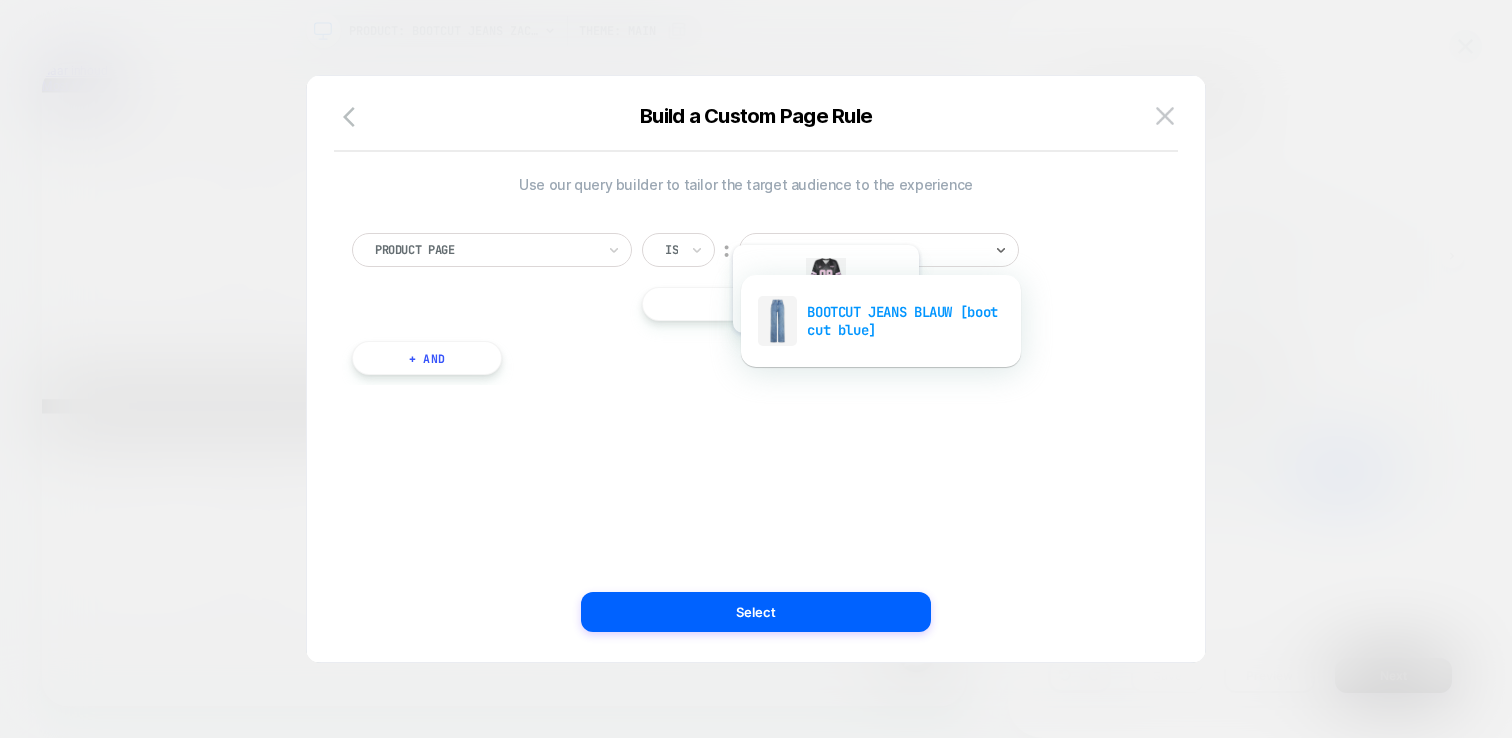 click on "BOOTCUT JEANS BLAUW [boot cut blue]" at bounding box center [881, 321] 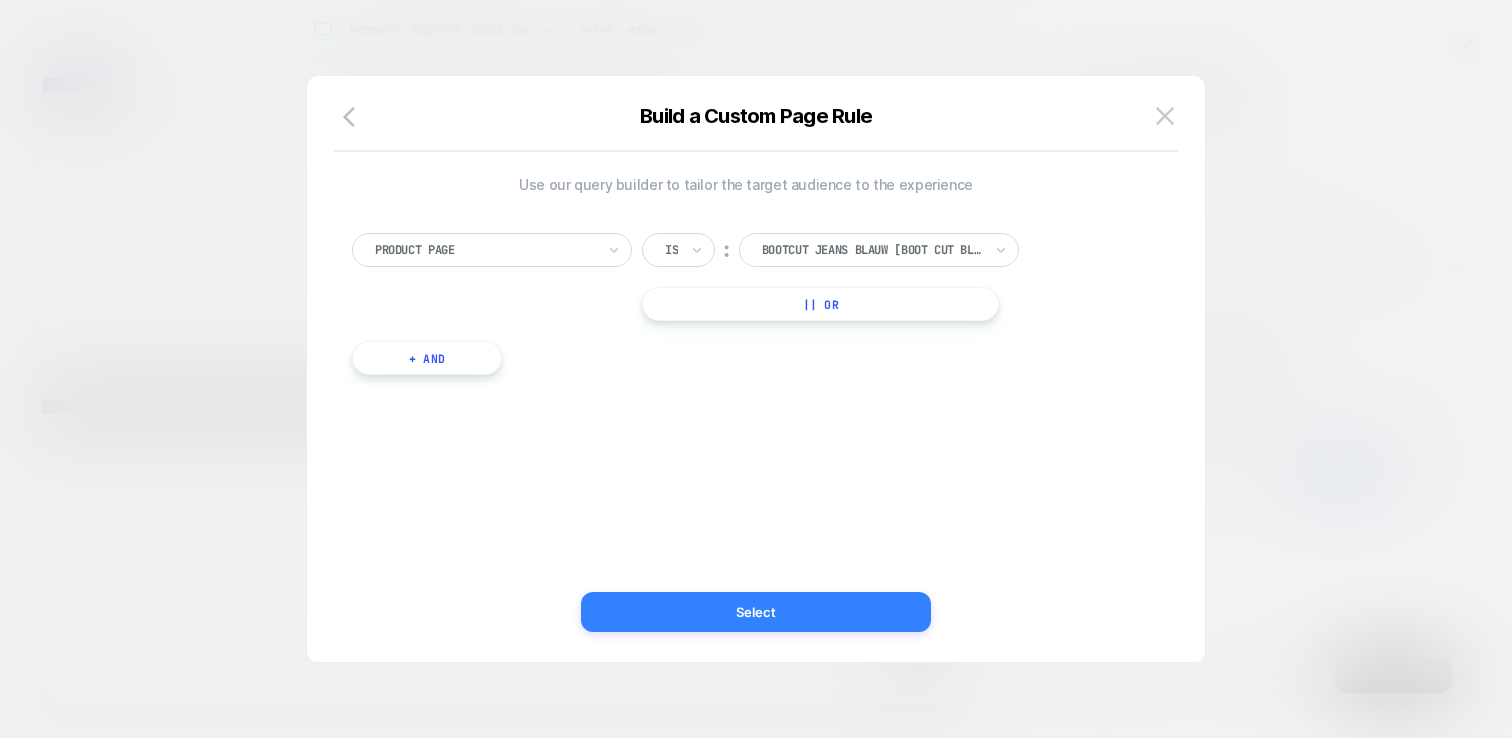 click on "Select" at bounding box center [756, 612] 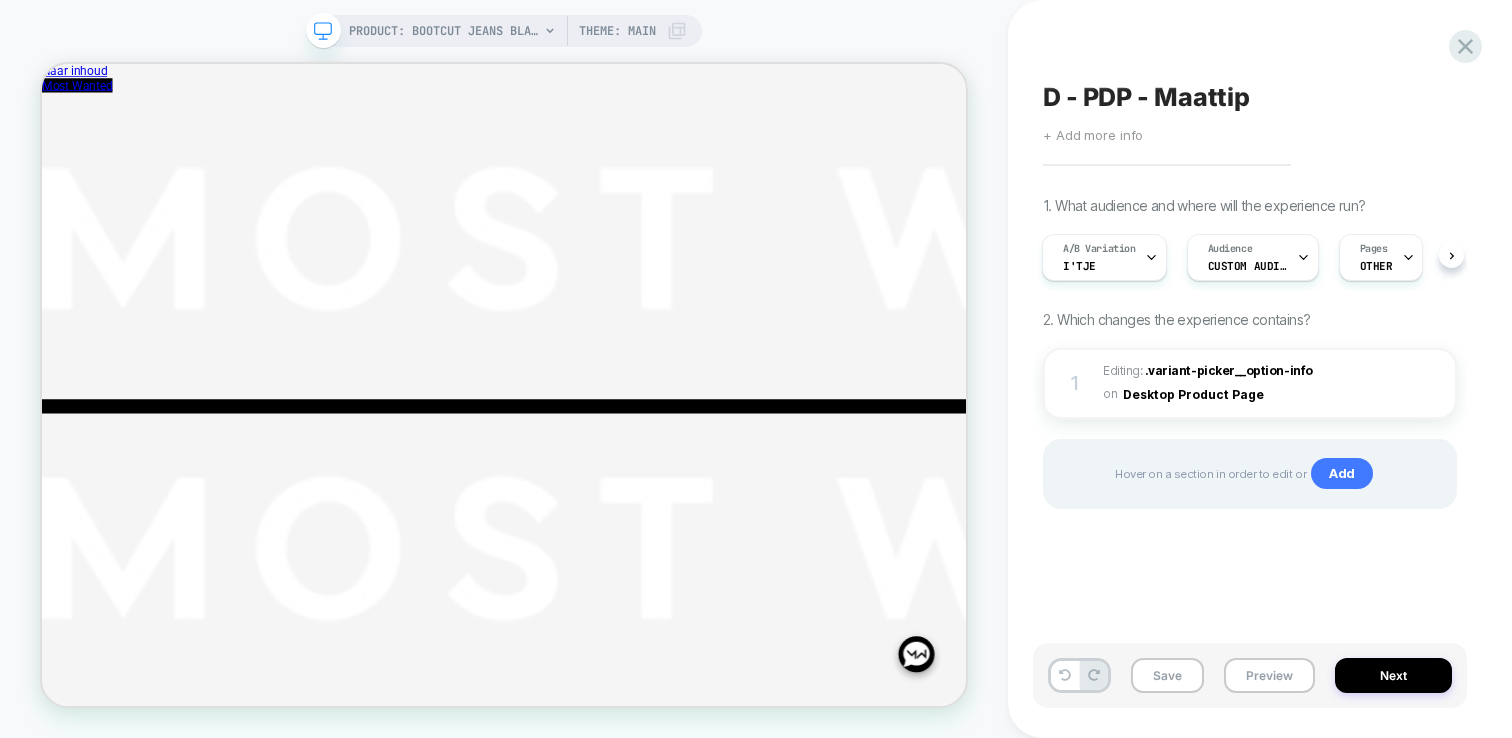 scroll, scrollTop: 0, scrollLeft: 2, axis: horizontal 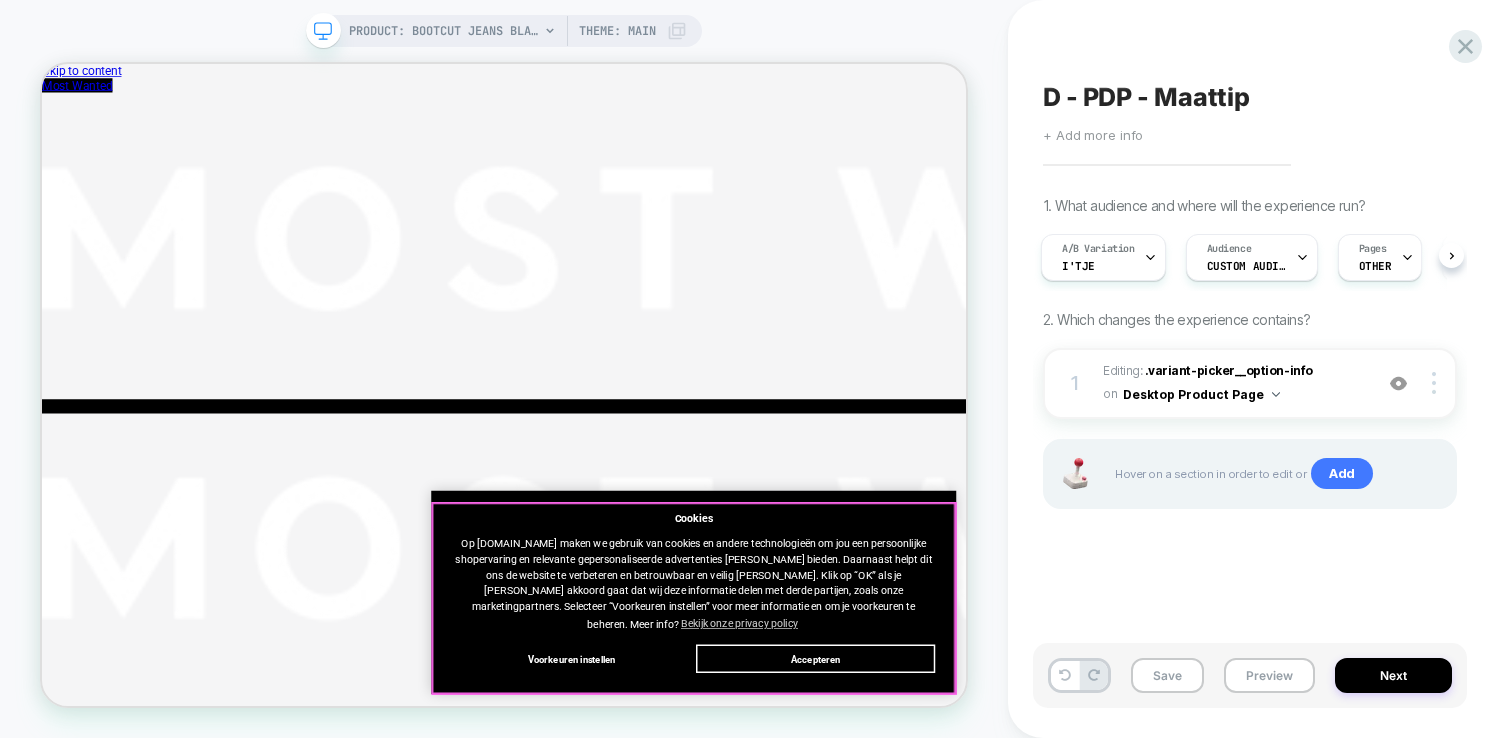 click on "Accepteren" at bounding box center (1073, 857) 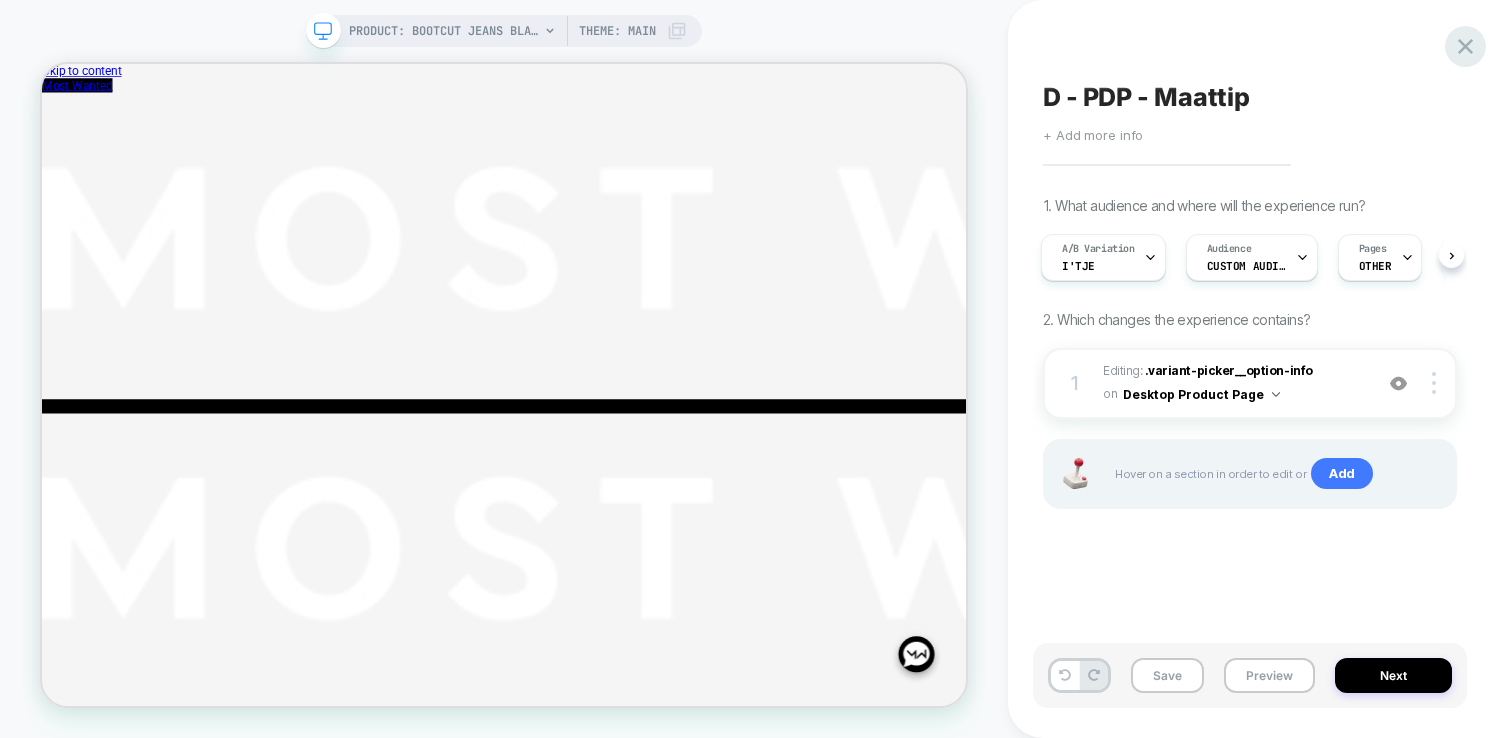 click 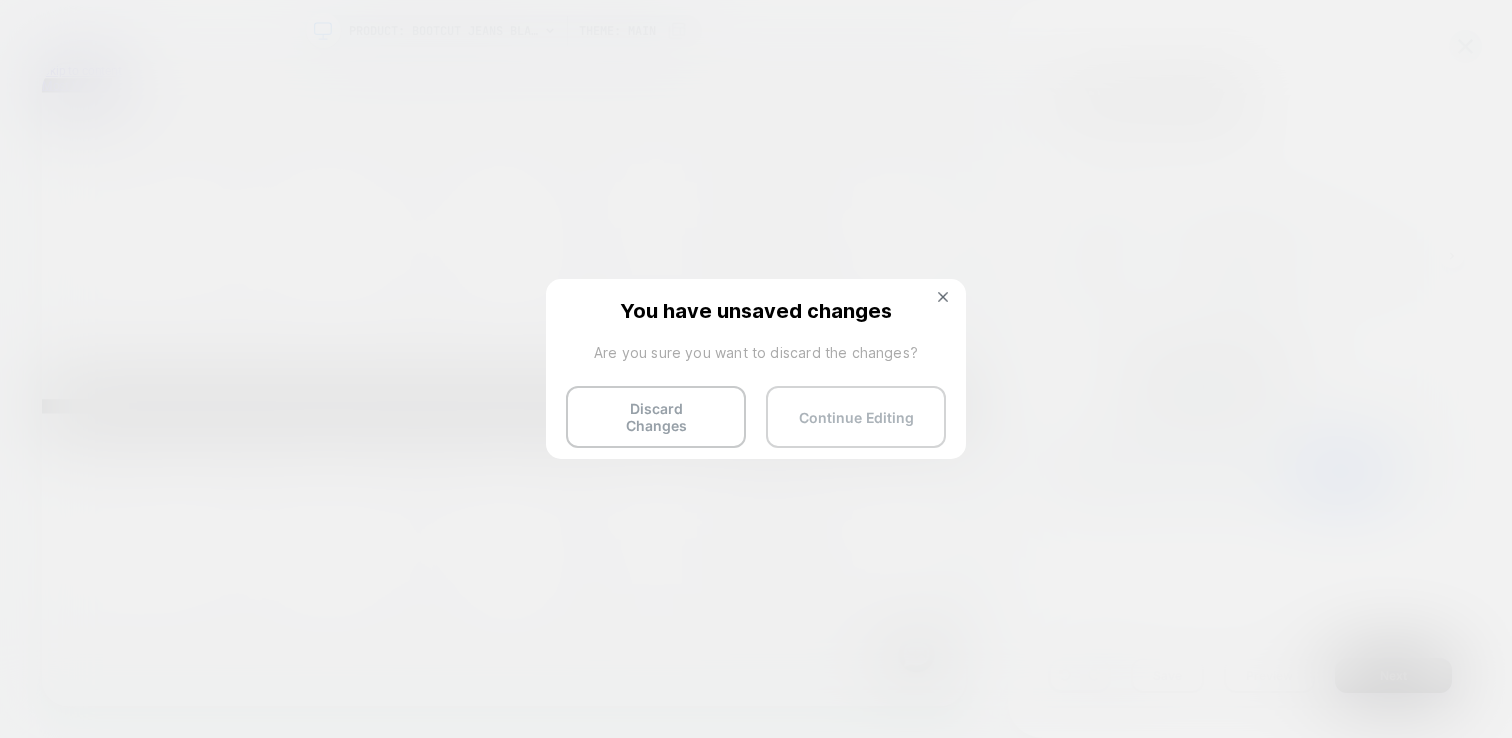 click on "Continue Editing" at bounding box center (856, 417) 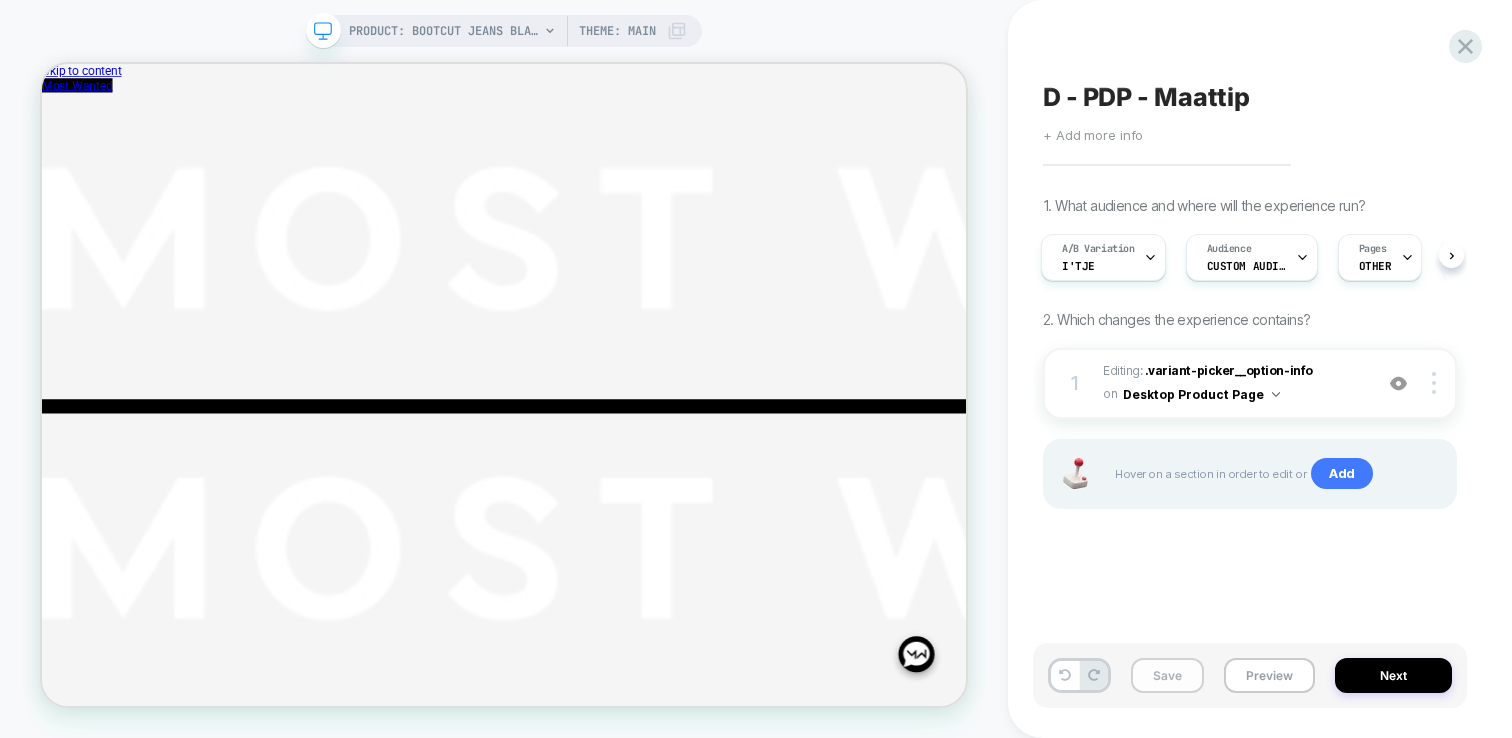 click on "Save" at bounding box center [1167, 675] 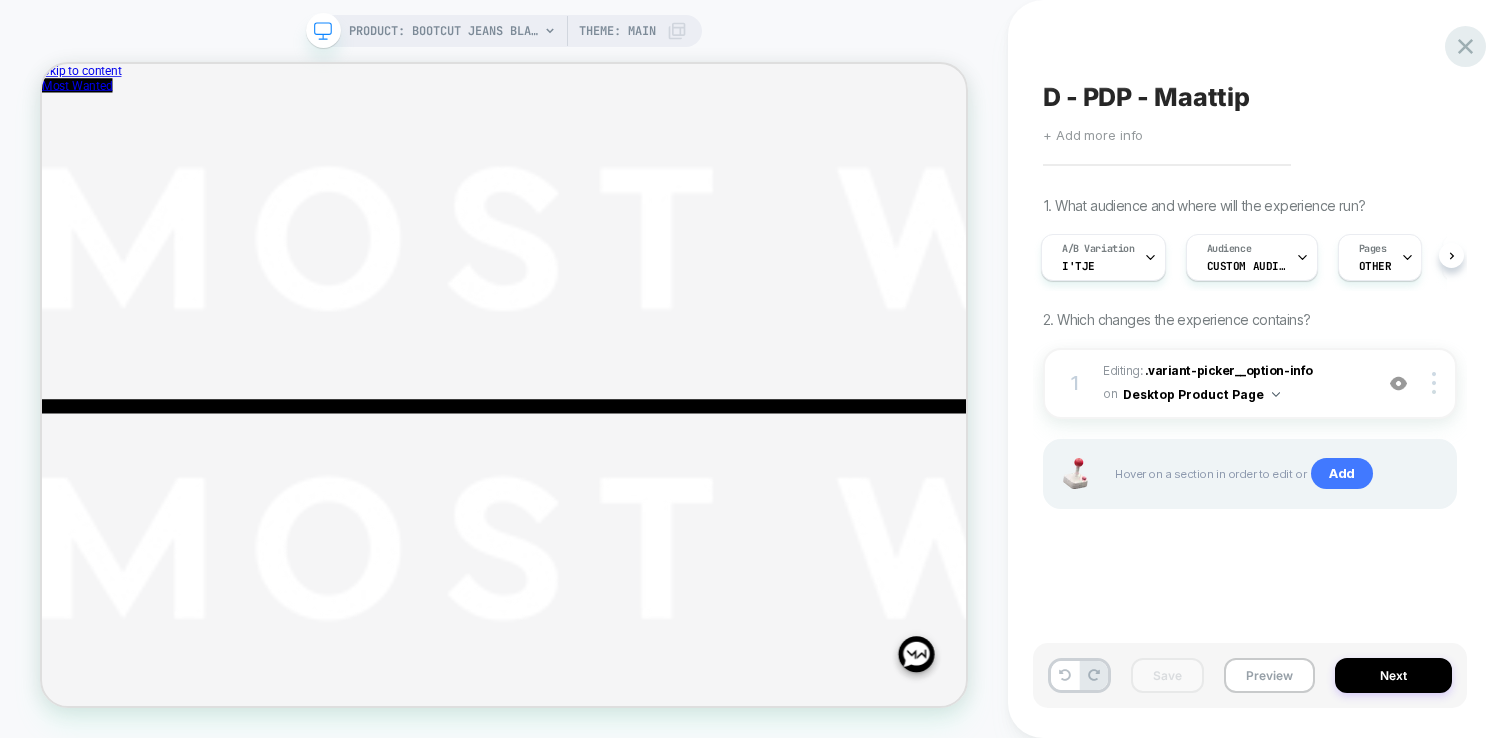 click 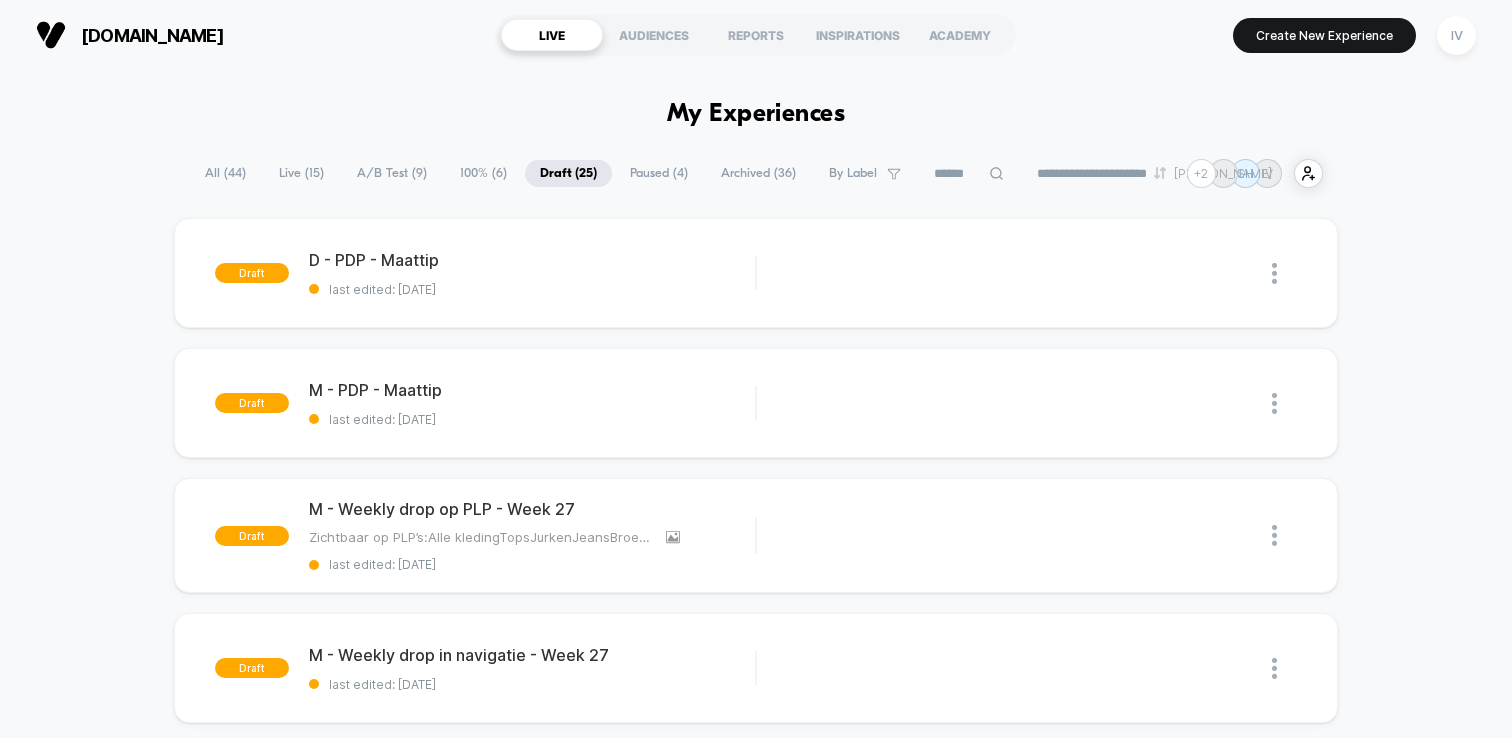 click on "A/B Test ( 9 )" at bounding box center (392, 173) 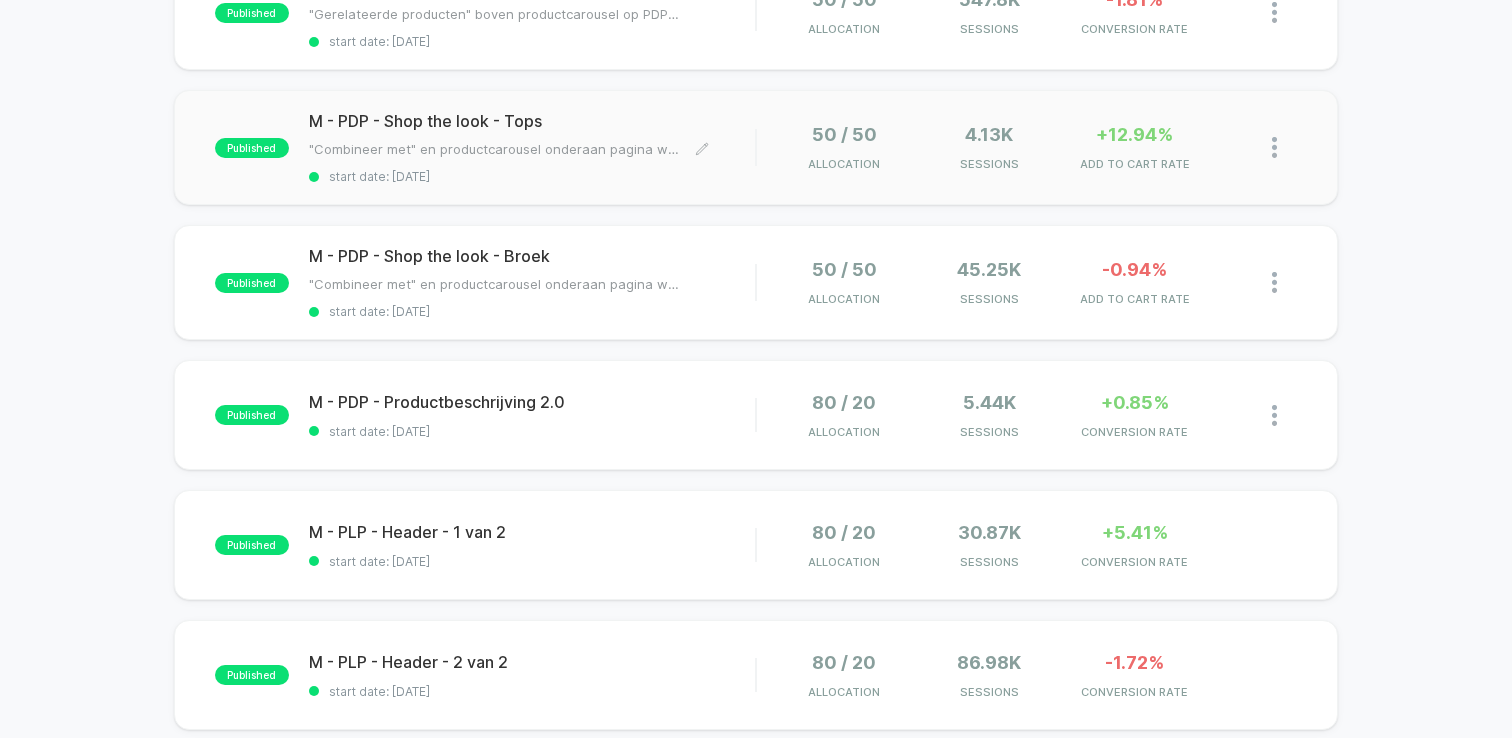 scroll, scrollTop: 459, scrollLeft: 0, axis: vertical 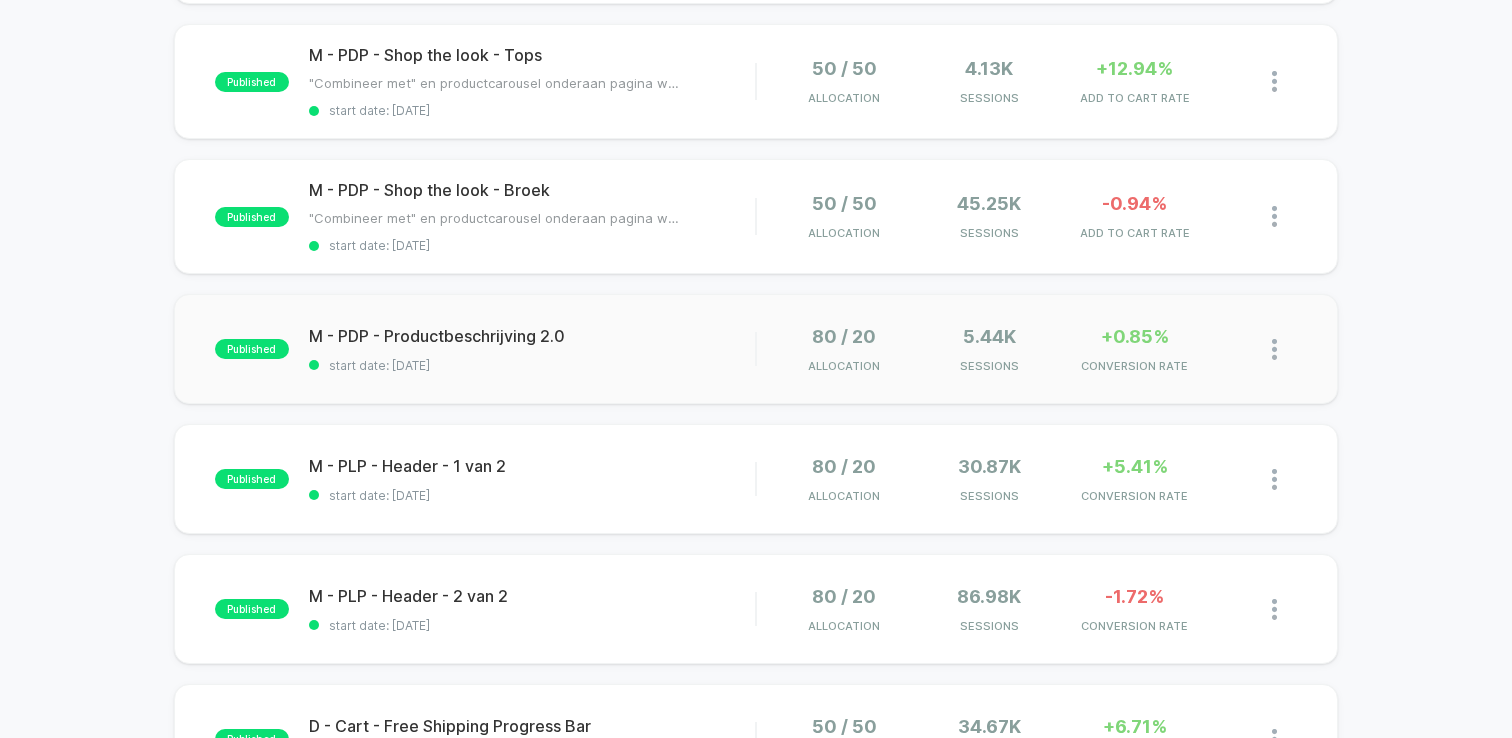 click on "published M - PDP - Productbeschrijving 2.0 start date: 2-6-2025 80 / 20 Allocation 5.44k Sessions +0.85% CONVERSION RATE" at bounding box center (756, 349) 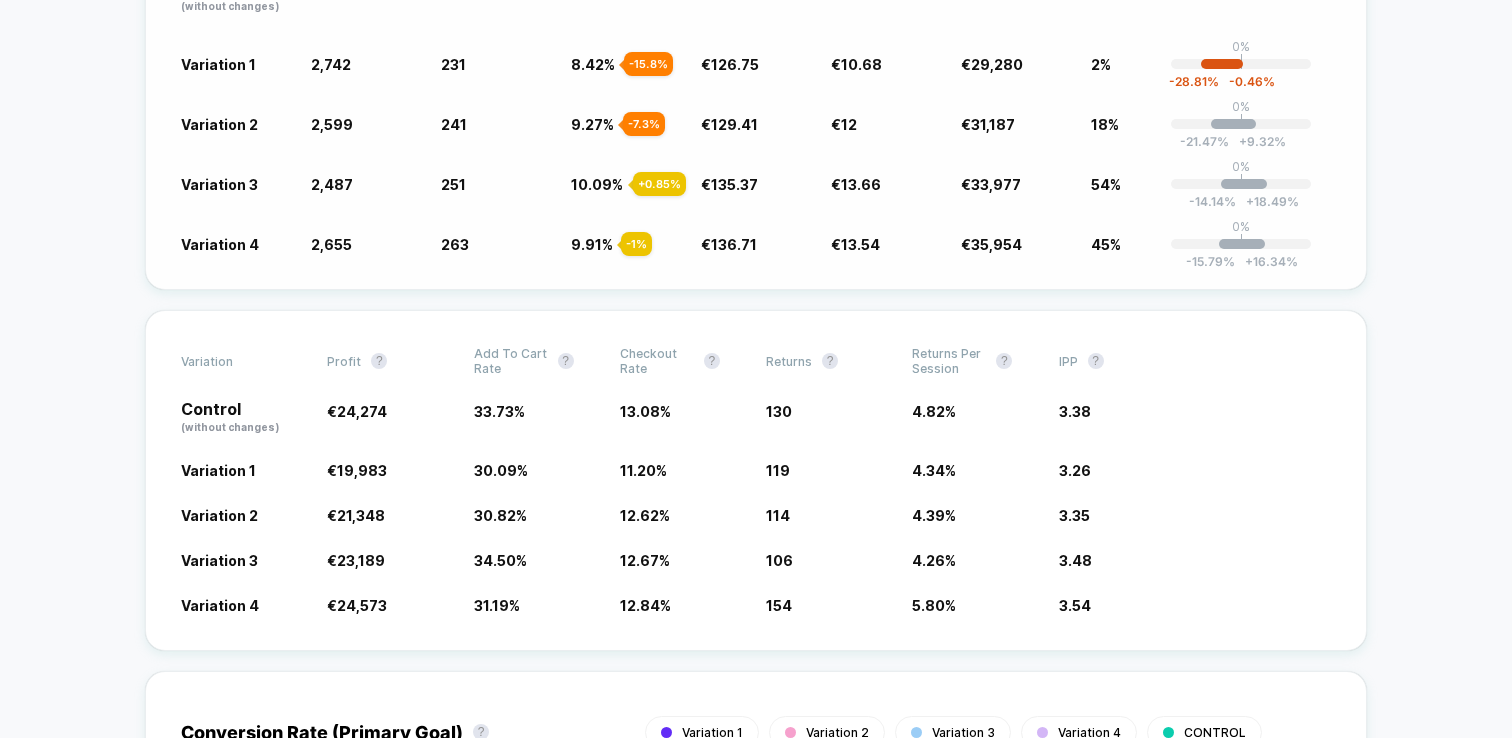 scroll, scrollTop: 0, scrollLeft: 0, axis: both 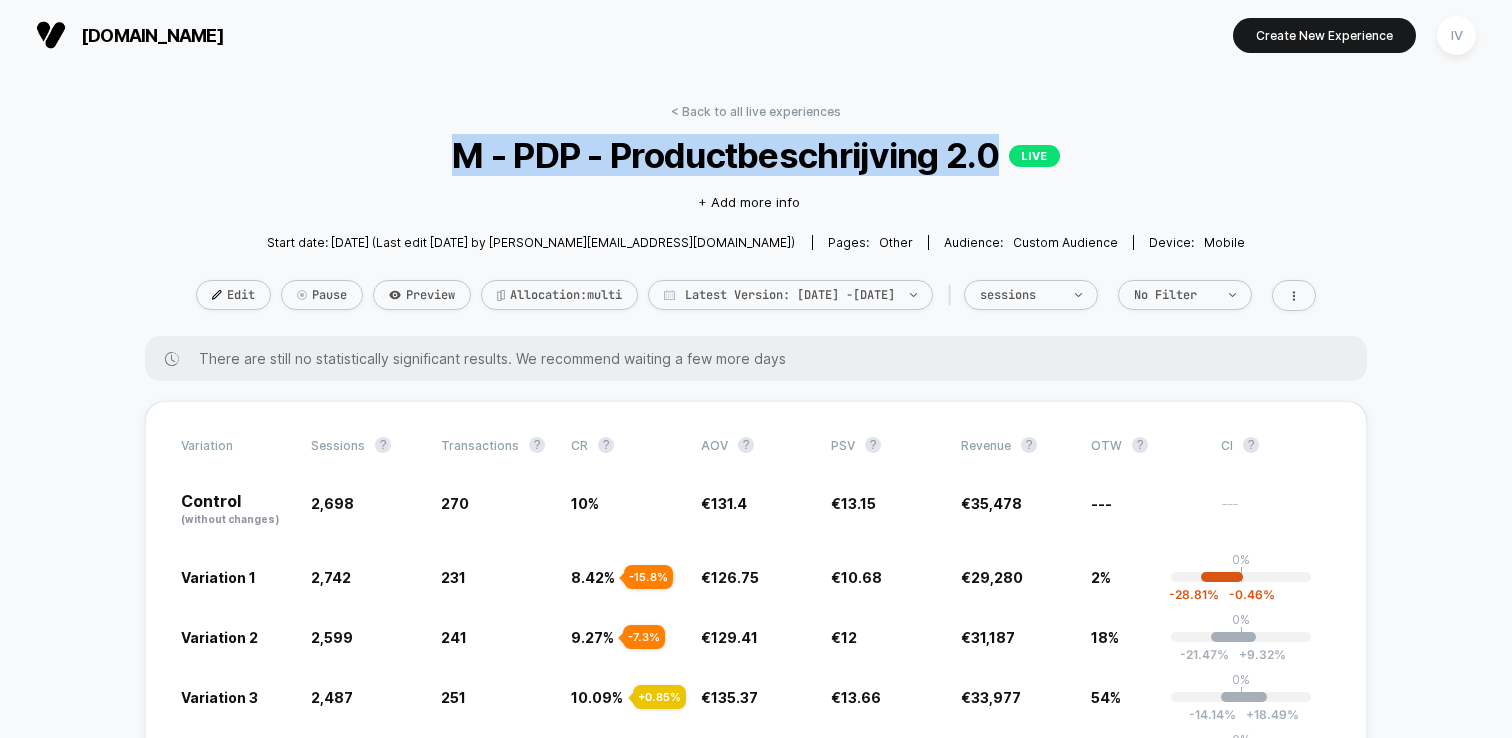 drag, startPoint x: 1002, startPoint y: 159, endPoint x: 420, endPoint y: 161, distance: 582.0034 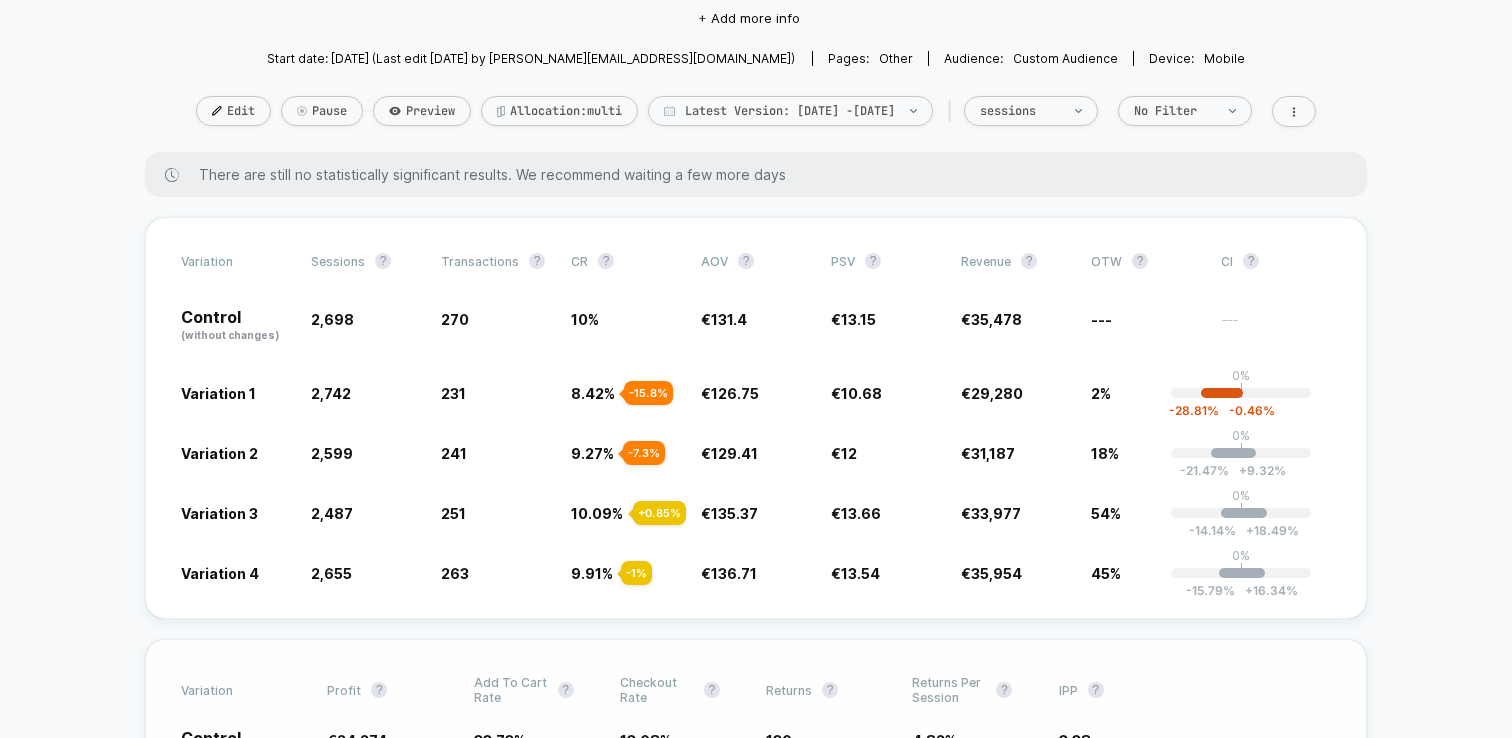 scroll, scrollTop: 0, scrollLeft: 0, axis: both 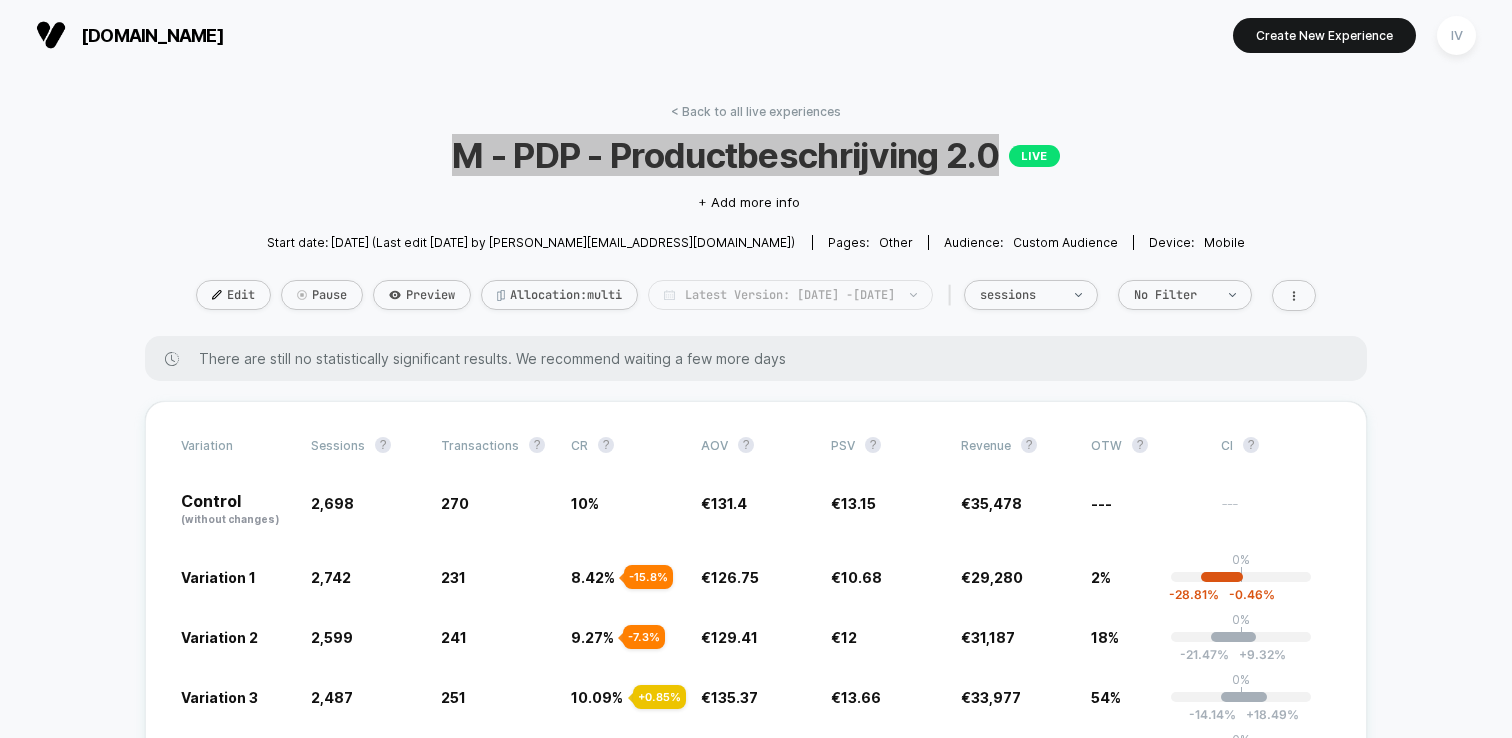 click on "Latest Version:     Jun 2, 2025    -    Jul 3, 2025" at bounding box center [790, 295] 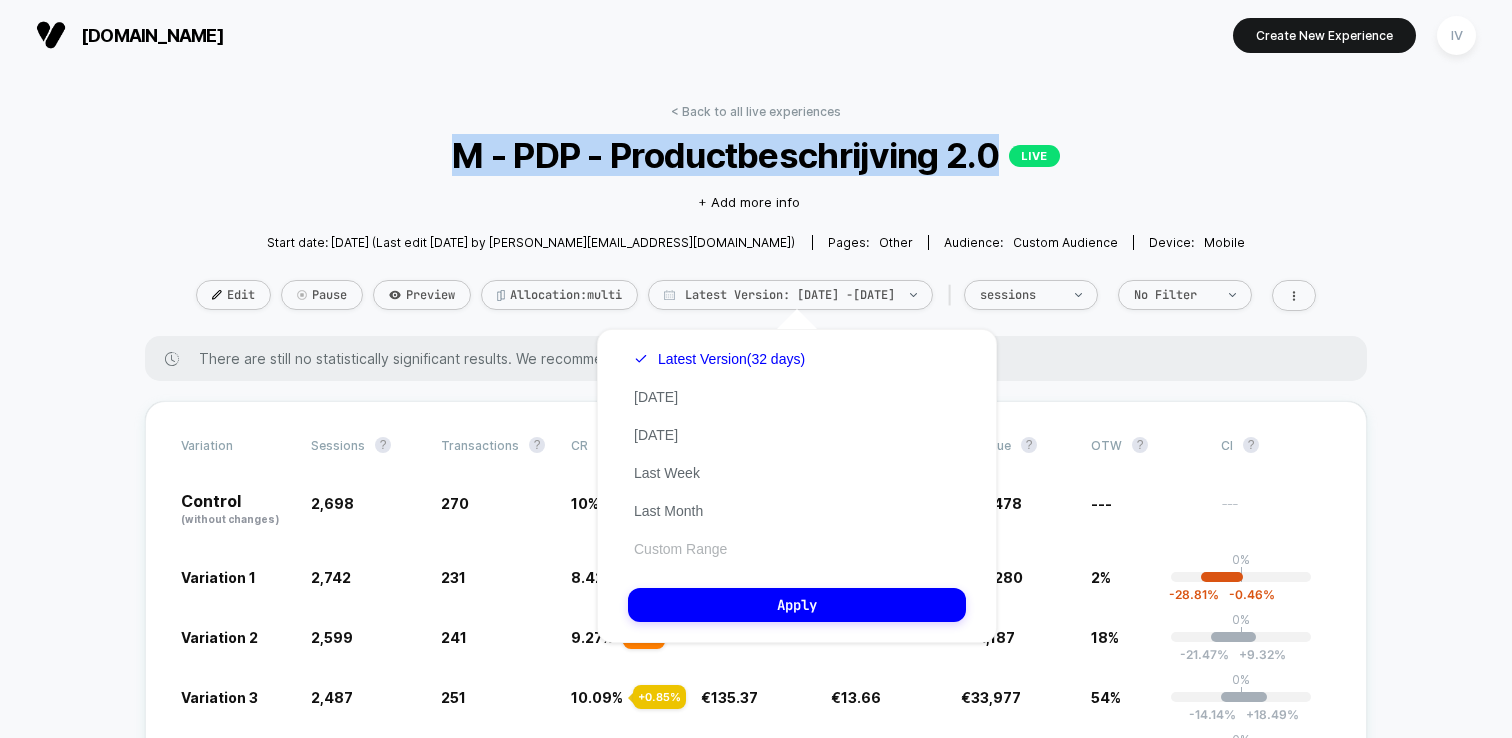 click on "Custom Range" at bounding box center (680, 549) 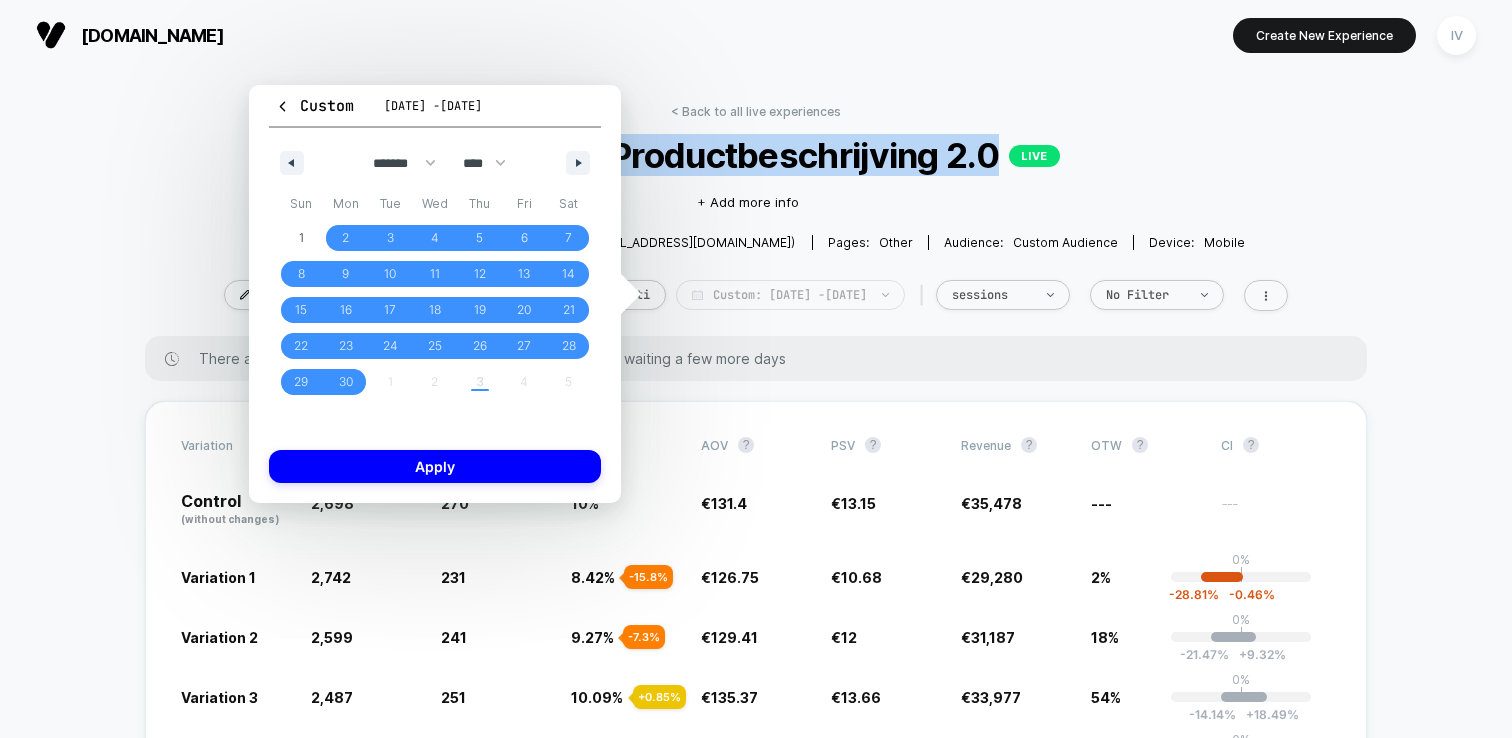click on "Custom:     Jun 2, 2025    -    Jul 3, 2025" at bounding box center [790, 295] 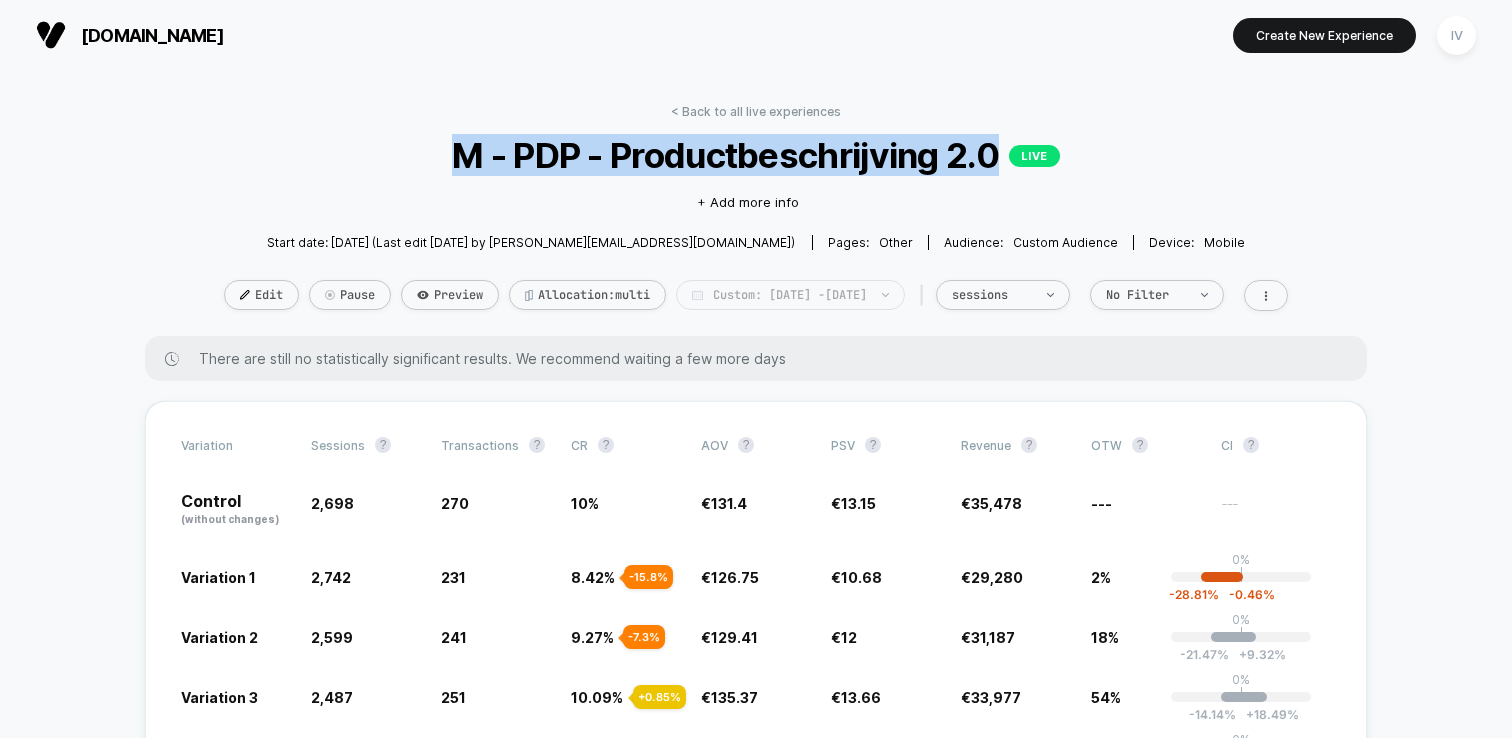 click on "Custom:     Jun 2, 2025    -    Jul 3, 2025" at bounding box center [790, 295] 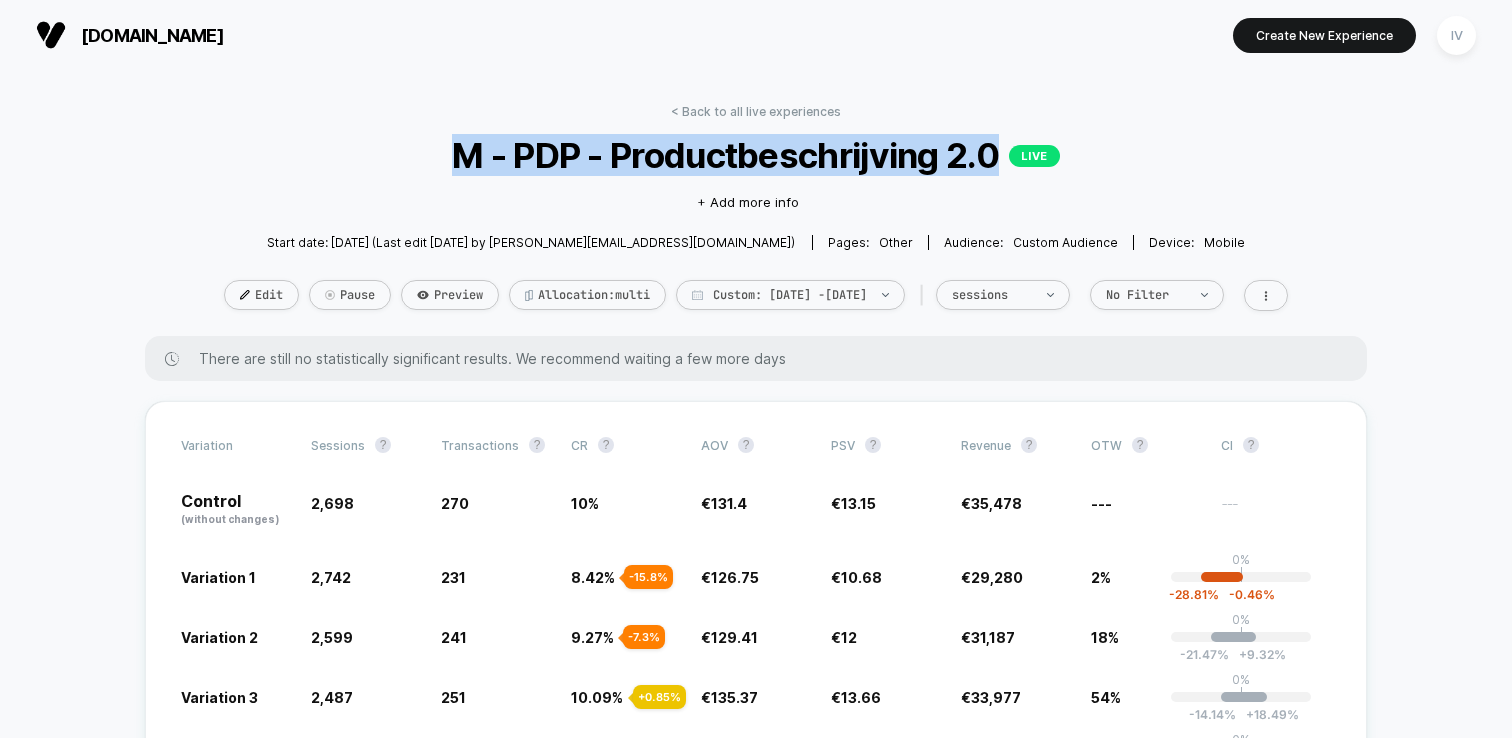 select on "*" 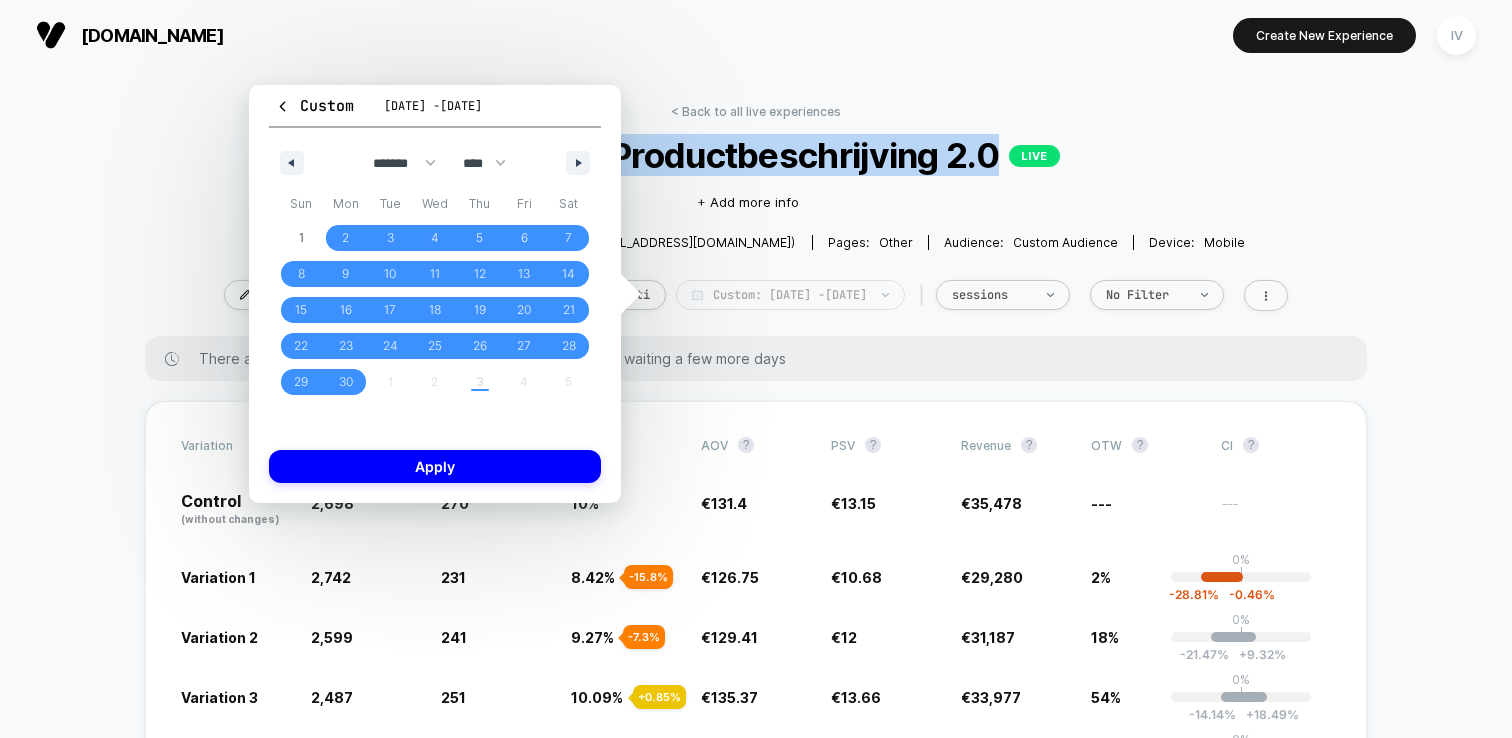 click on "Custom:     Jun 2, 2025    -    Jul 3, 2025" at bounding box center [790, 295] 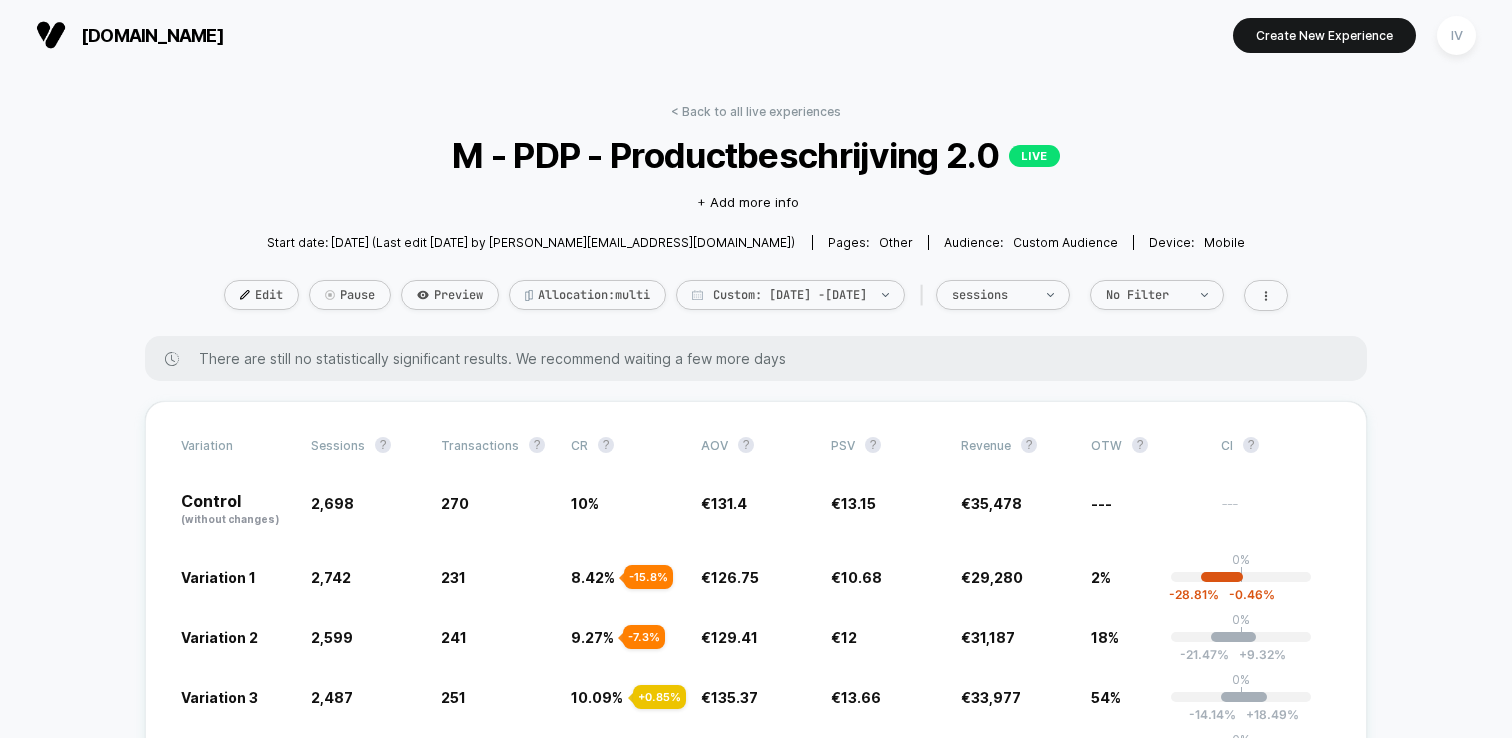 click on "< Back to all live experiences  M - PDP - Productbeschrijving 2.0 LIVE Click to edit experience details + Add more info Start date: 2-6-2025 (Last edit 11-6-2025 by iris.vanderster@most-wanted.com) Pages: other Audience: Custom Audience Device: mobile Edit Pause  Preview Allocation:  multi Custom:     Jun 2, 2025    -    Jul 3, 2025 |   sessions   No Filter" at bounding box center [756, 220] 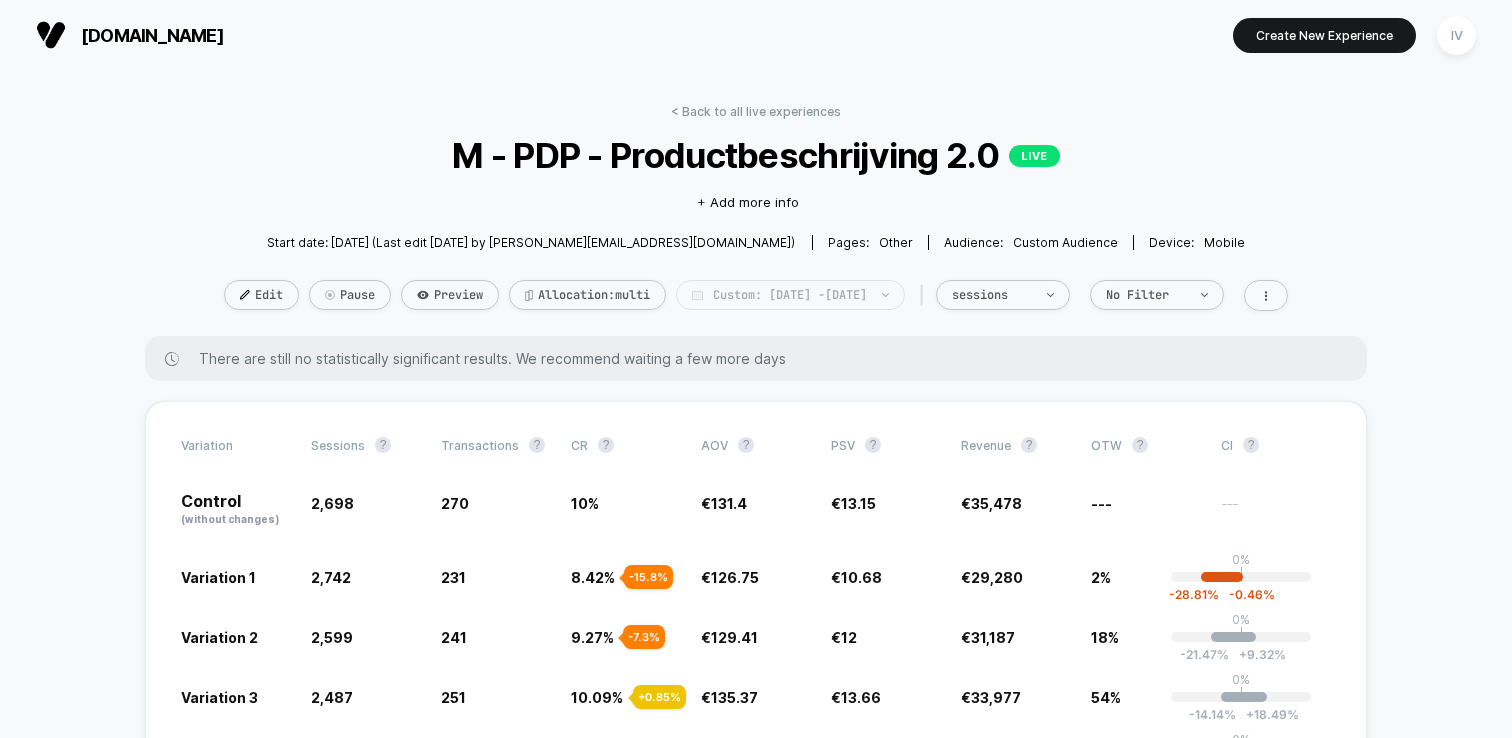 click on "Custom:     Jun 2, 2025    -    Jul 3, 2025" at bounding box center (790, 295) 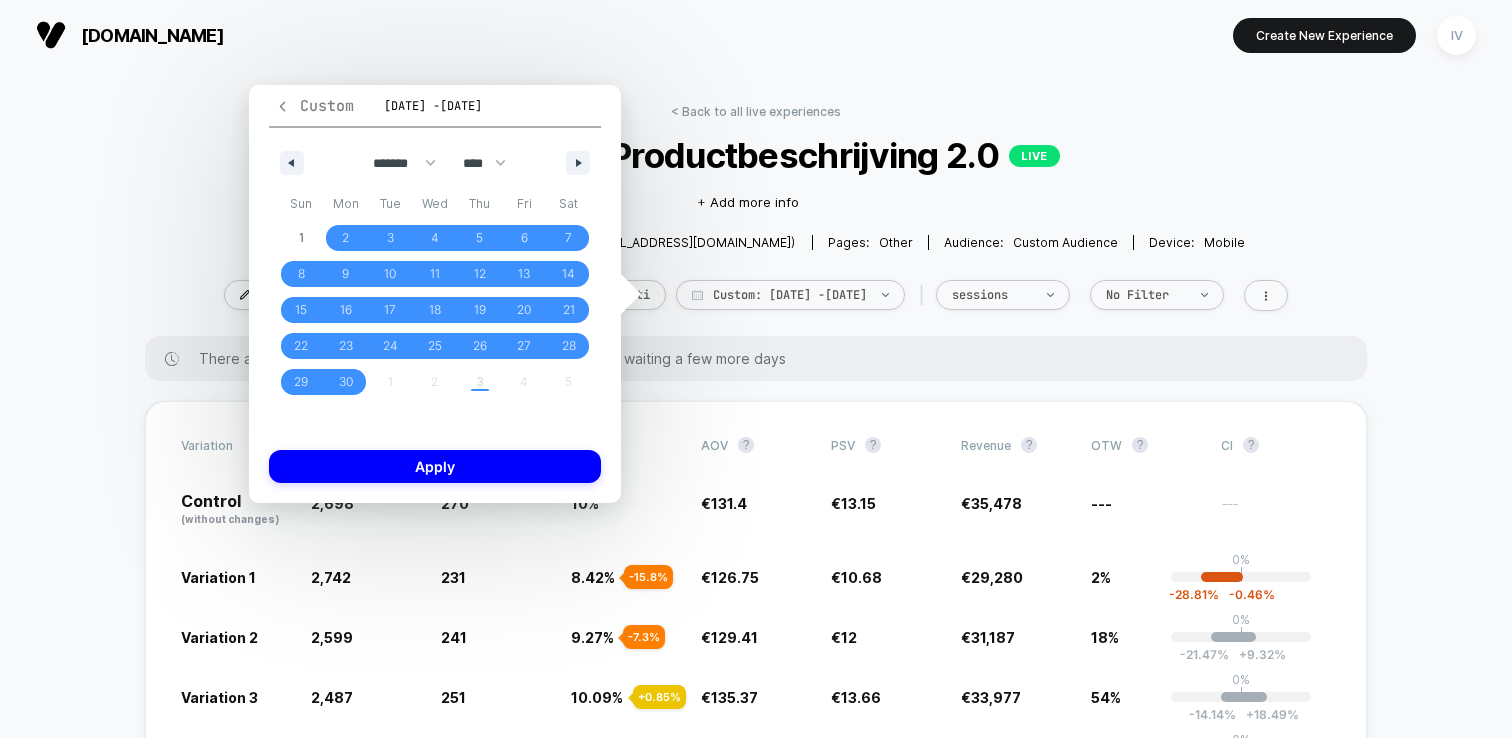 click 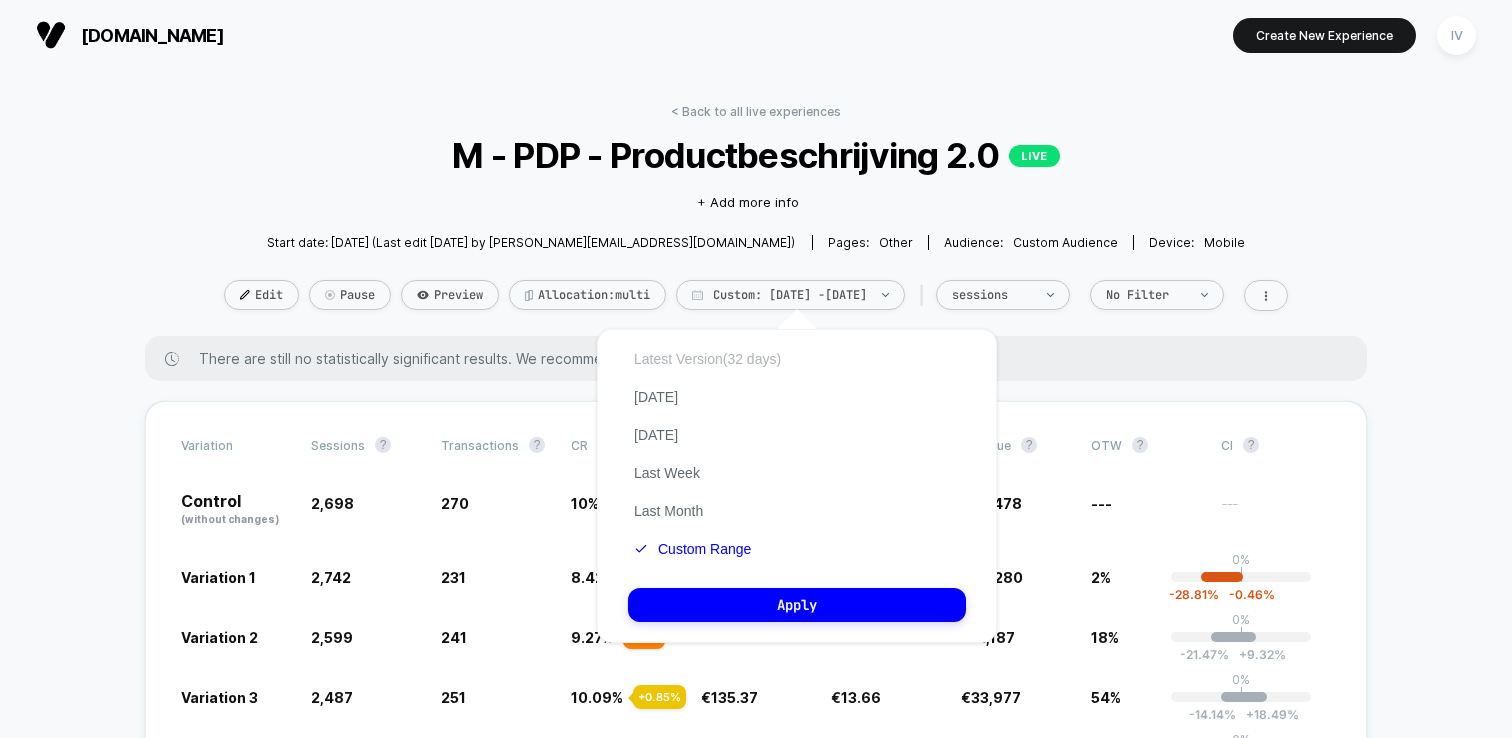 click on "Latest Version  (32 days)" at bounding box center (707, 359) 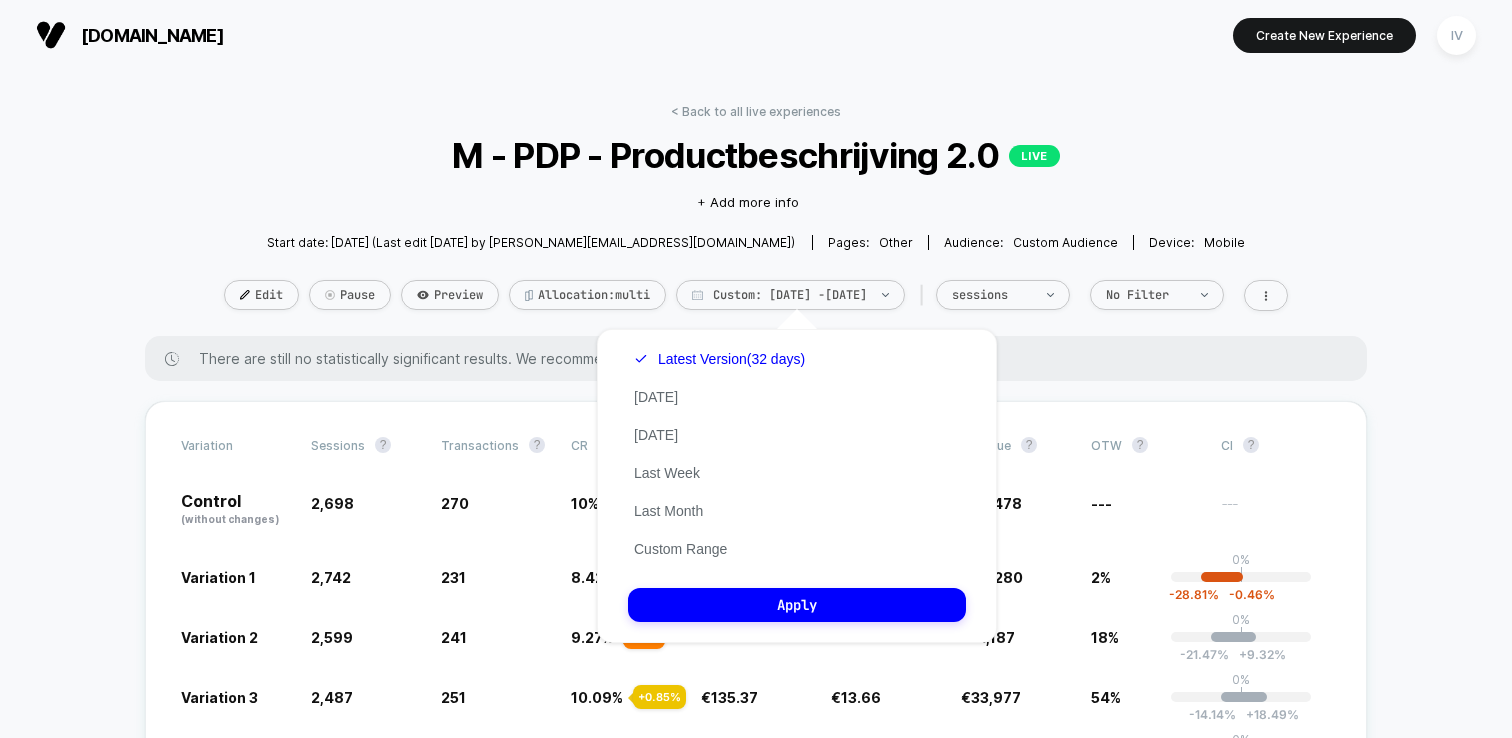 click on "< Back to all live experiences  M - PDP - Productbeschrijving 2.0 LIVE Click to edit experience details + Add more info Start date: 2-6-2025 (Last edit 11-6-2025 by iris.vanderster@most-wanted.com) Pages: other Audience: Custom Audience Device: mobile Edit Pause  Preview Allocation:  multi Custom:     Jun 2, 2025    -    Jul 3, 2025 |   sessions   No Filter" at bounding box center [756, 220] 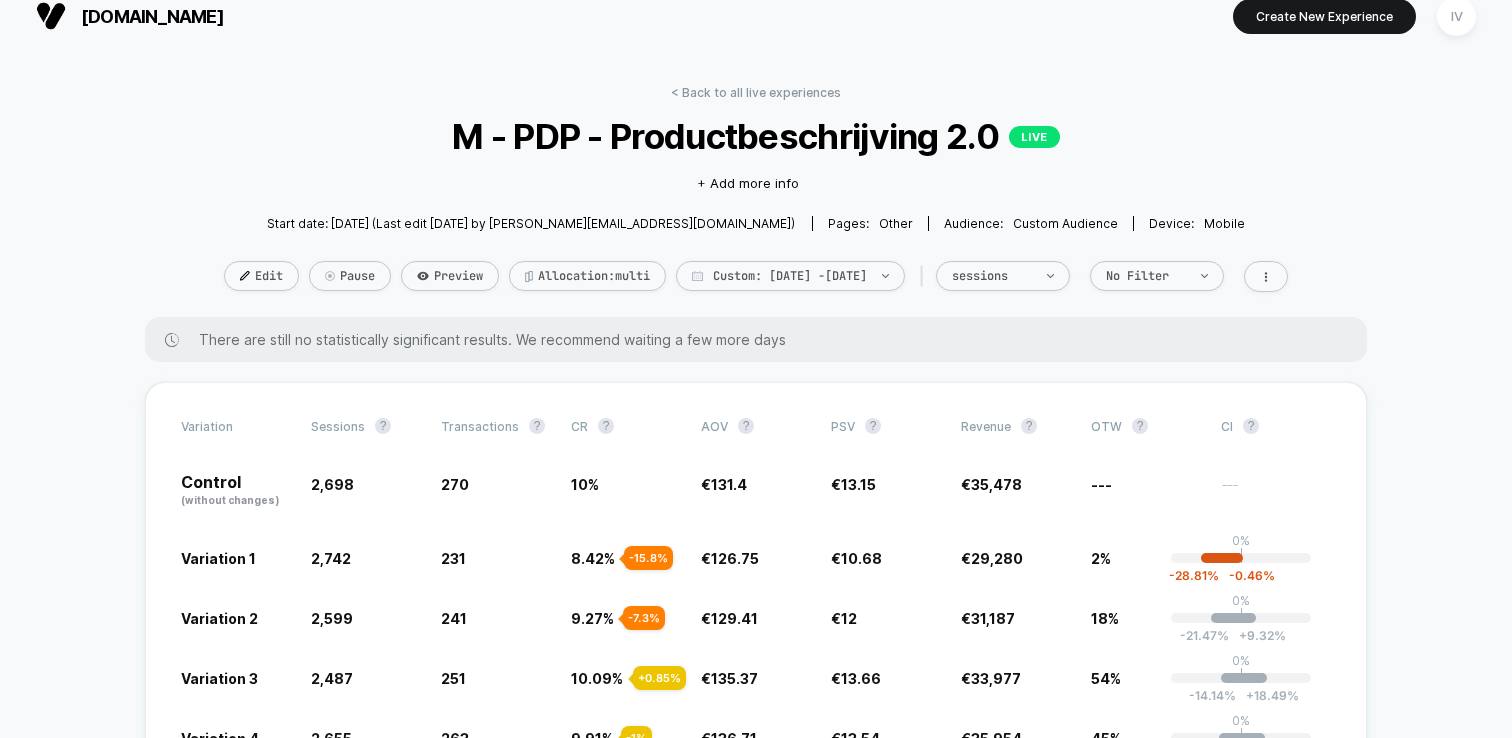 scroll, scrollTop: 0, scrollLeft: 0, axis: both 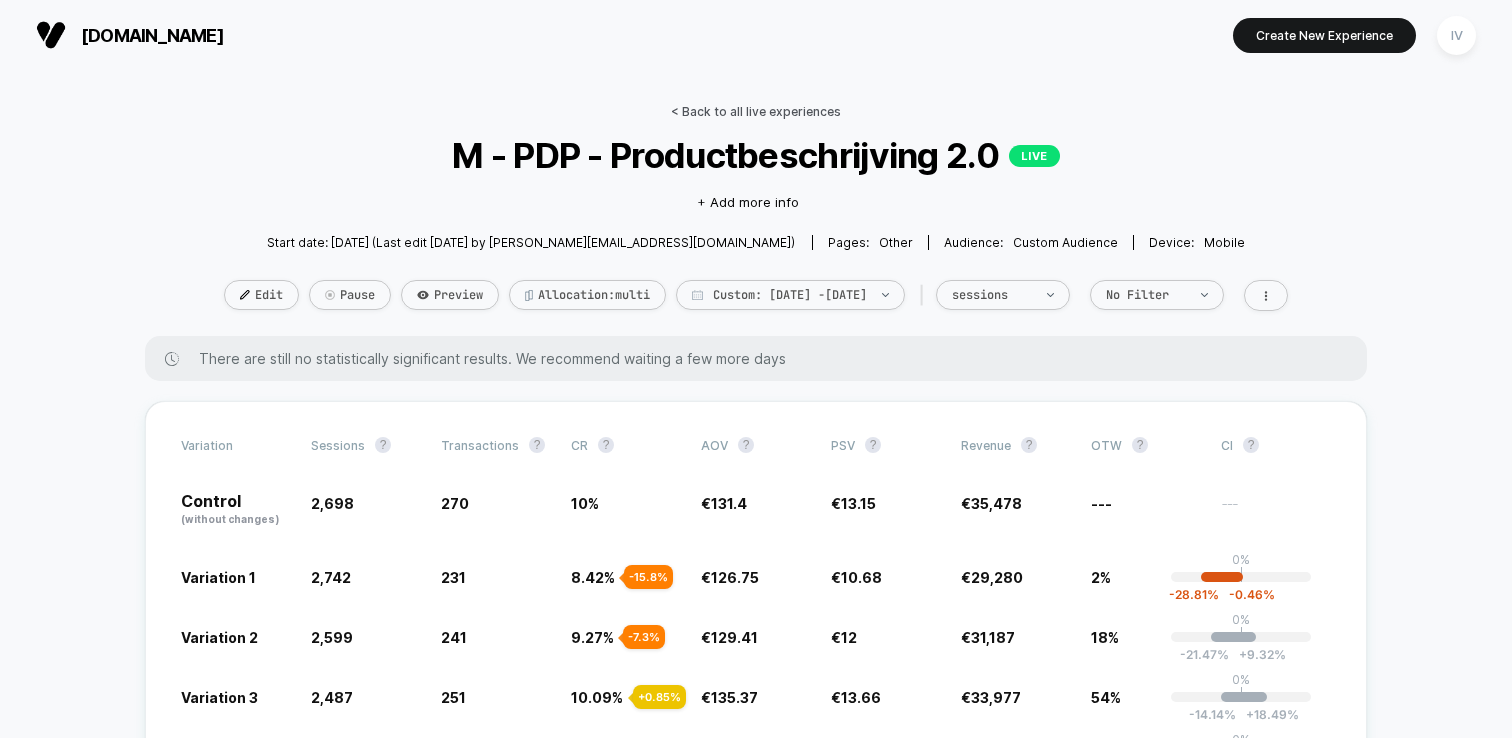 click on "< Back to all live experiences" at bounding box center [756, 111] 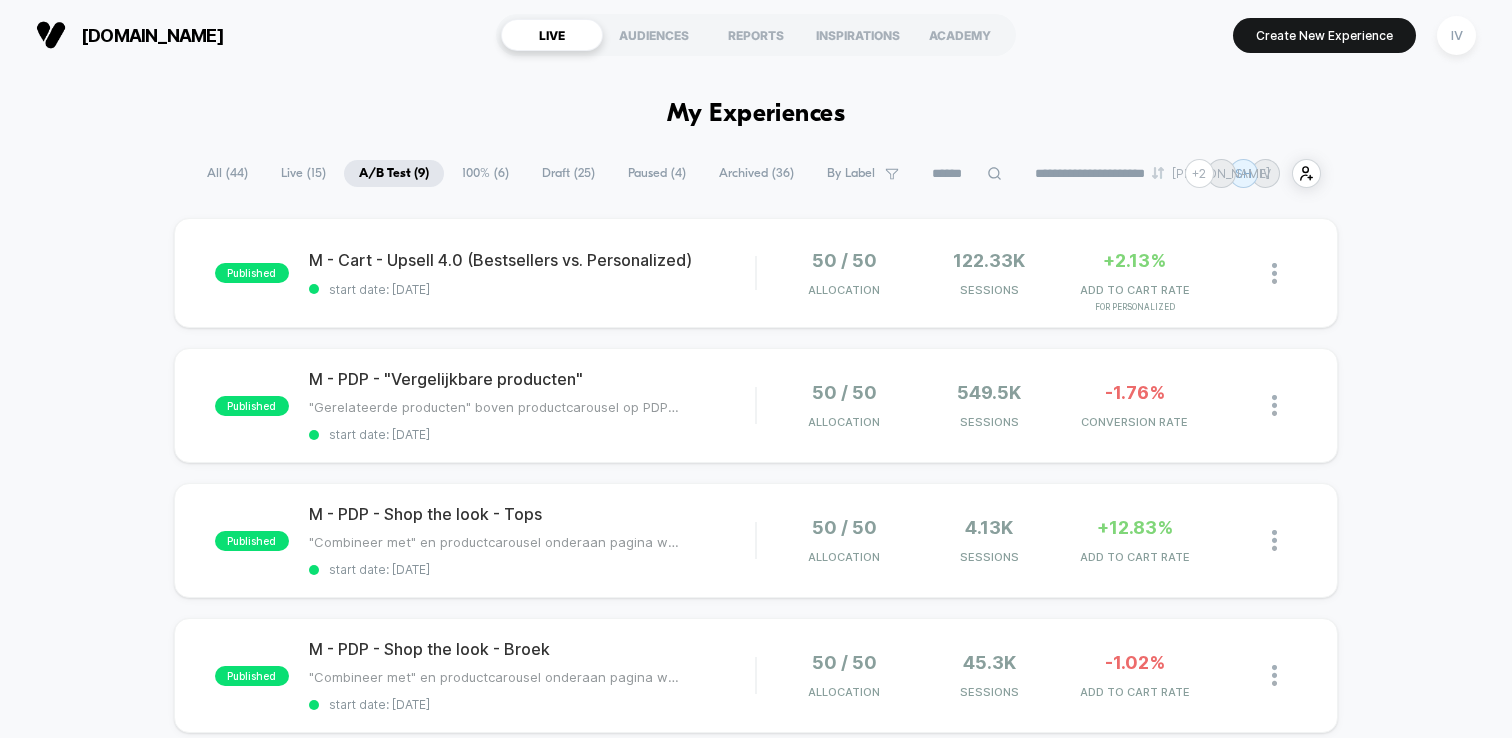 click on "Draft ( 25 )" at bounding box center (568, 173) 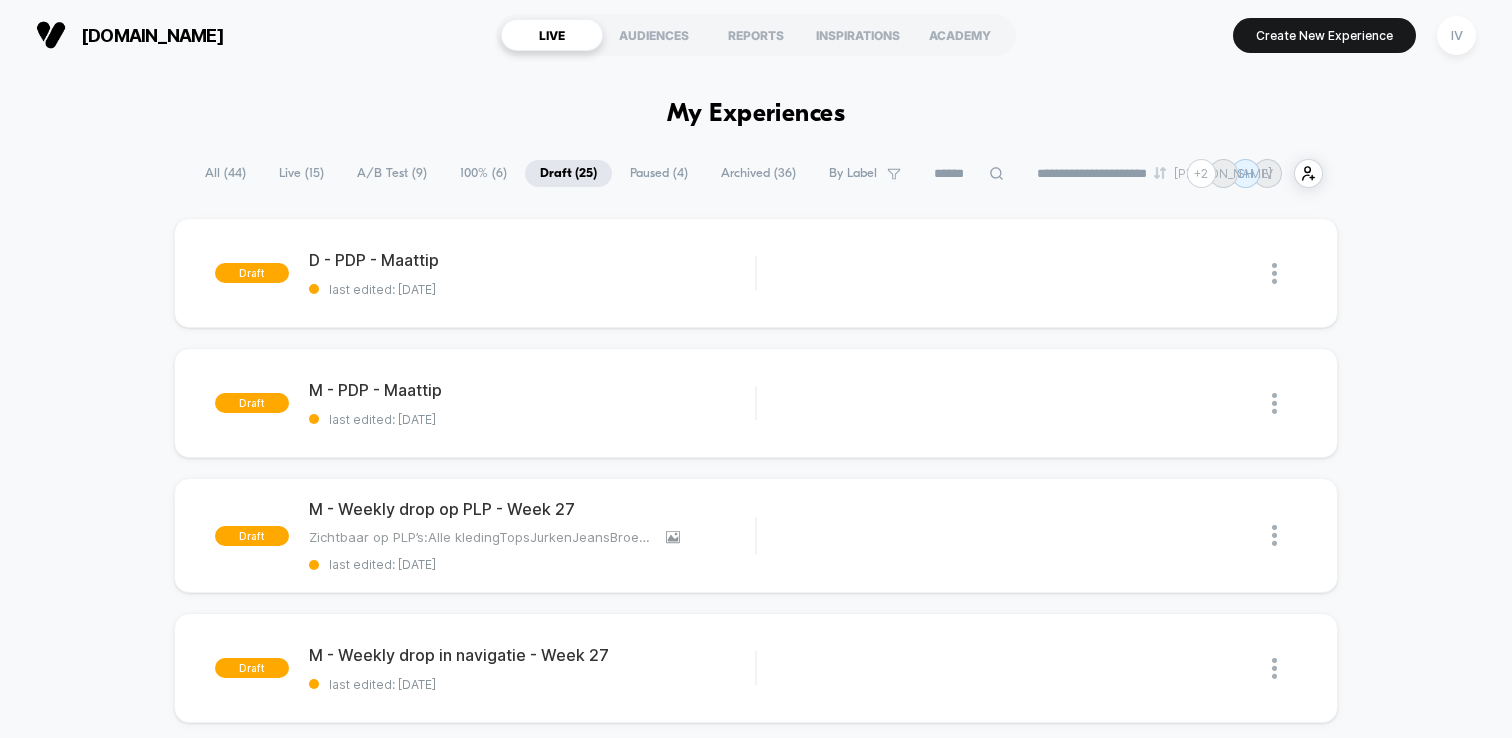click on "A/B Test ( 9 )" at bounding box center [392, 173] 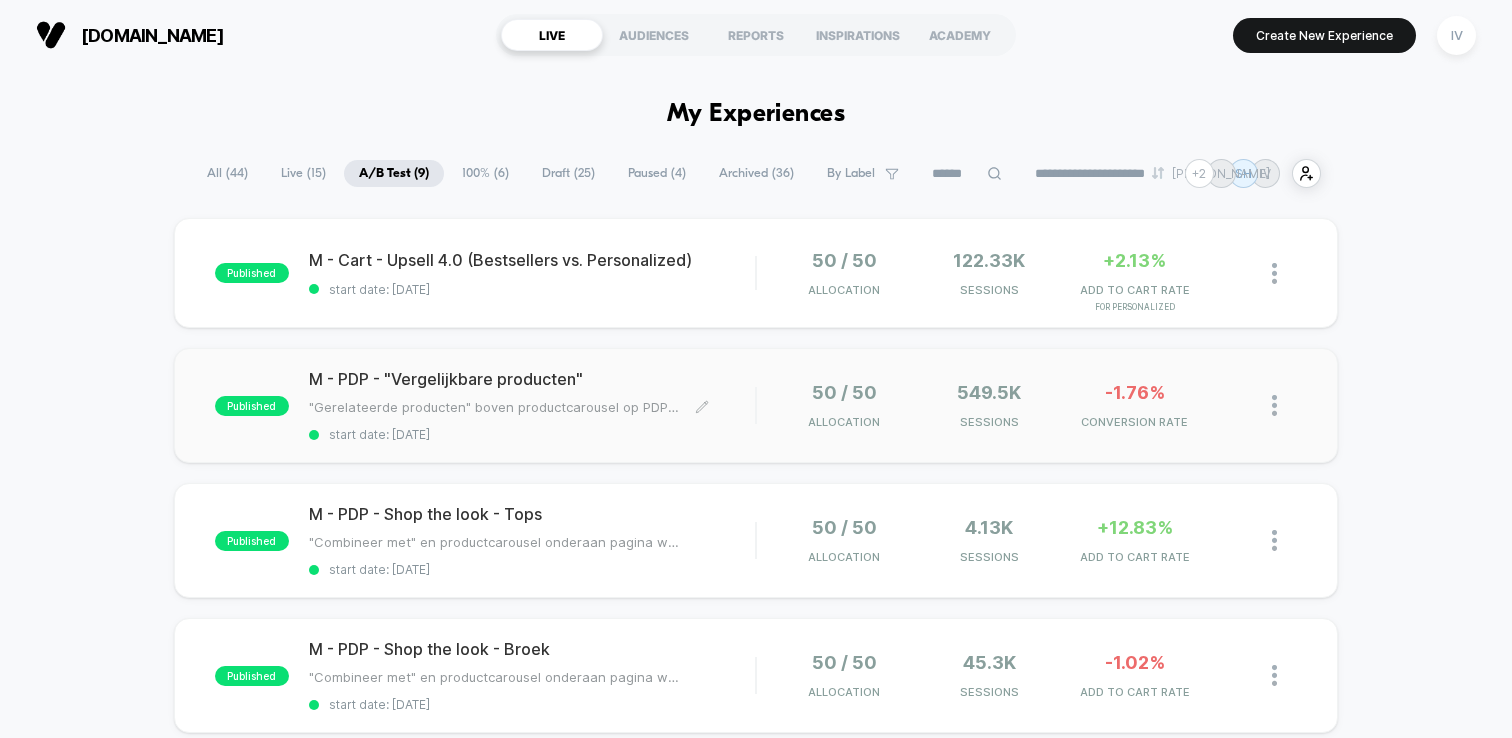 click on "M - PDP - "Vergelijkbare producten"" at bounding box center [532, 379] 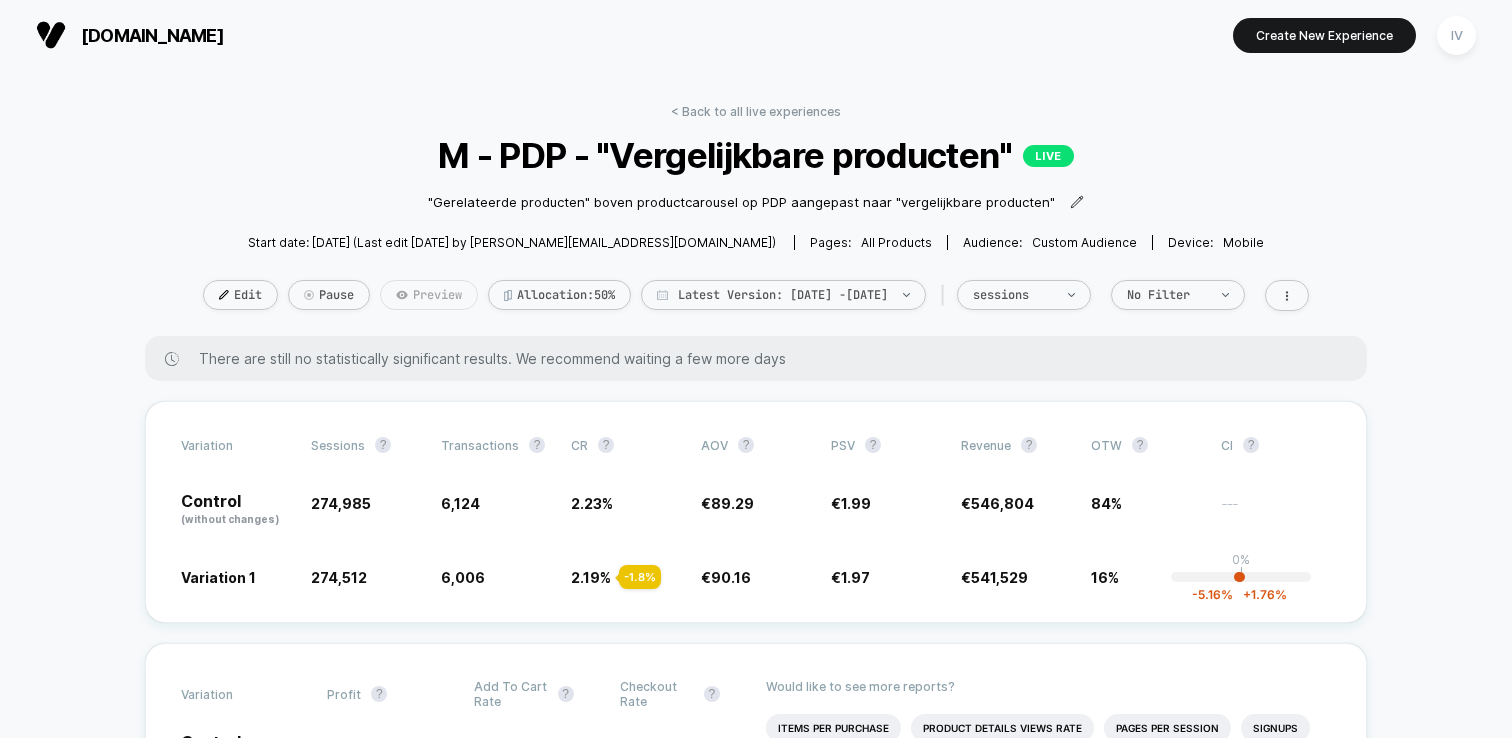 click on "Preview" at bounding box center [429, 295] 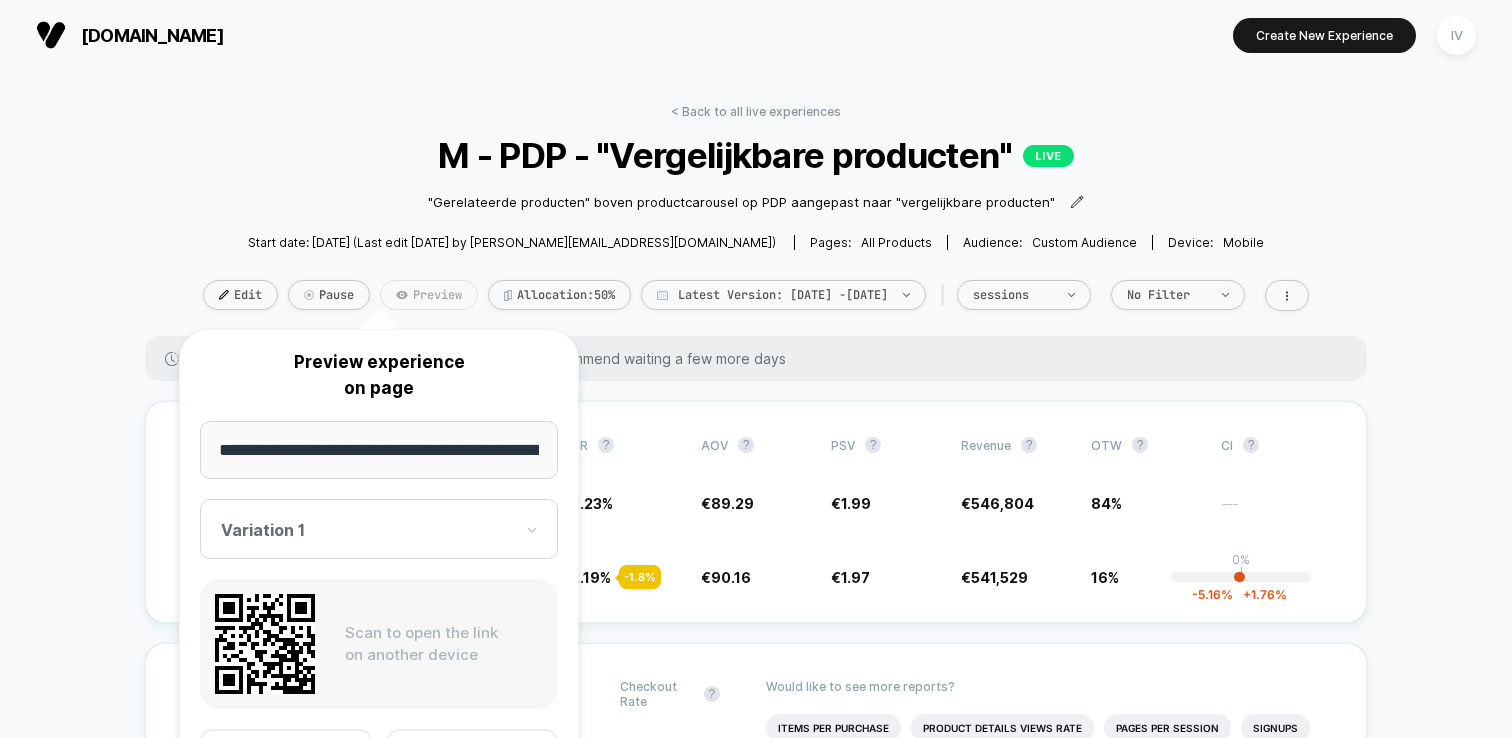 scroll, scrollTop: 0, scrollLeft: 110, axis: horizontal 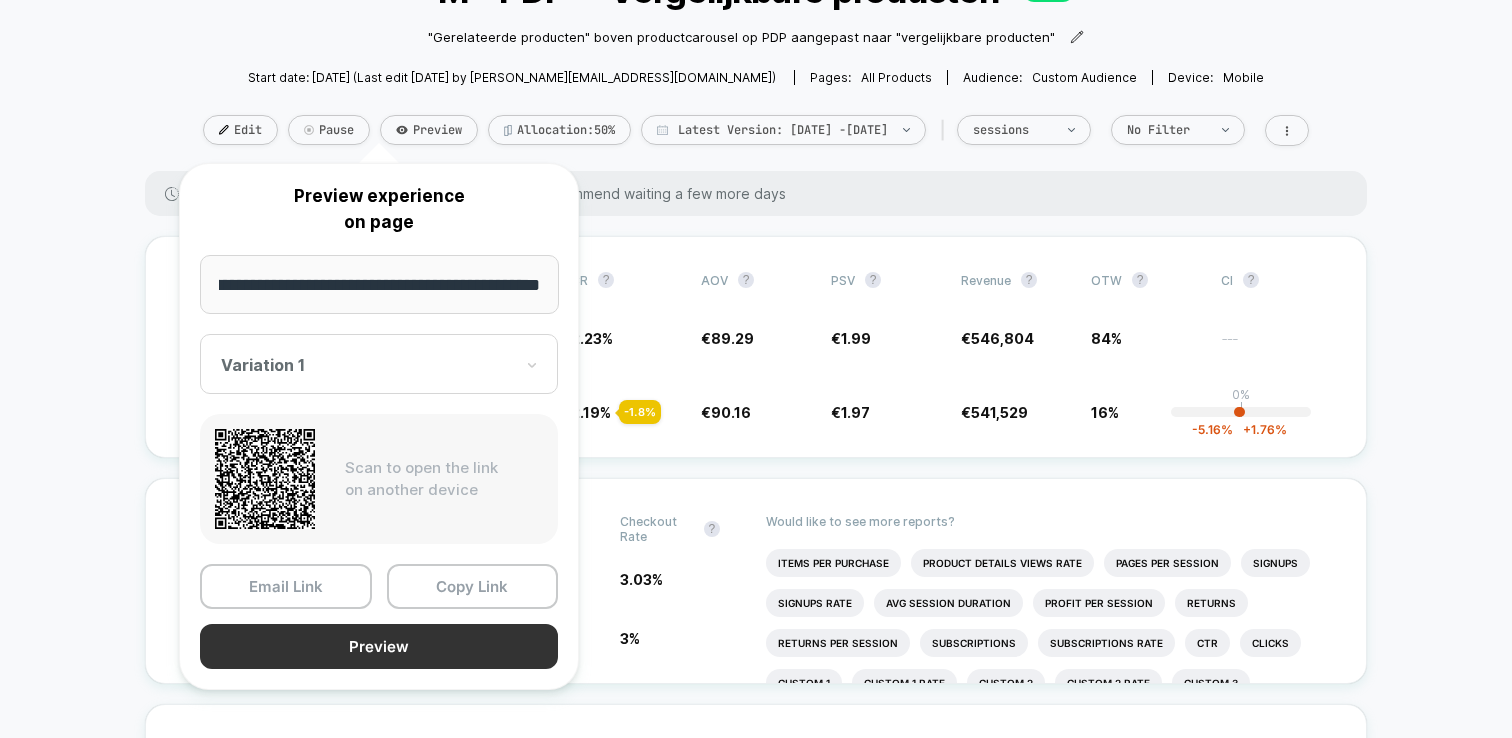 click on "Preview" at bounding box center [379, 646] 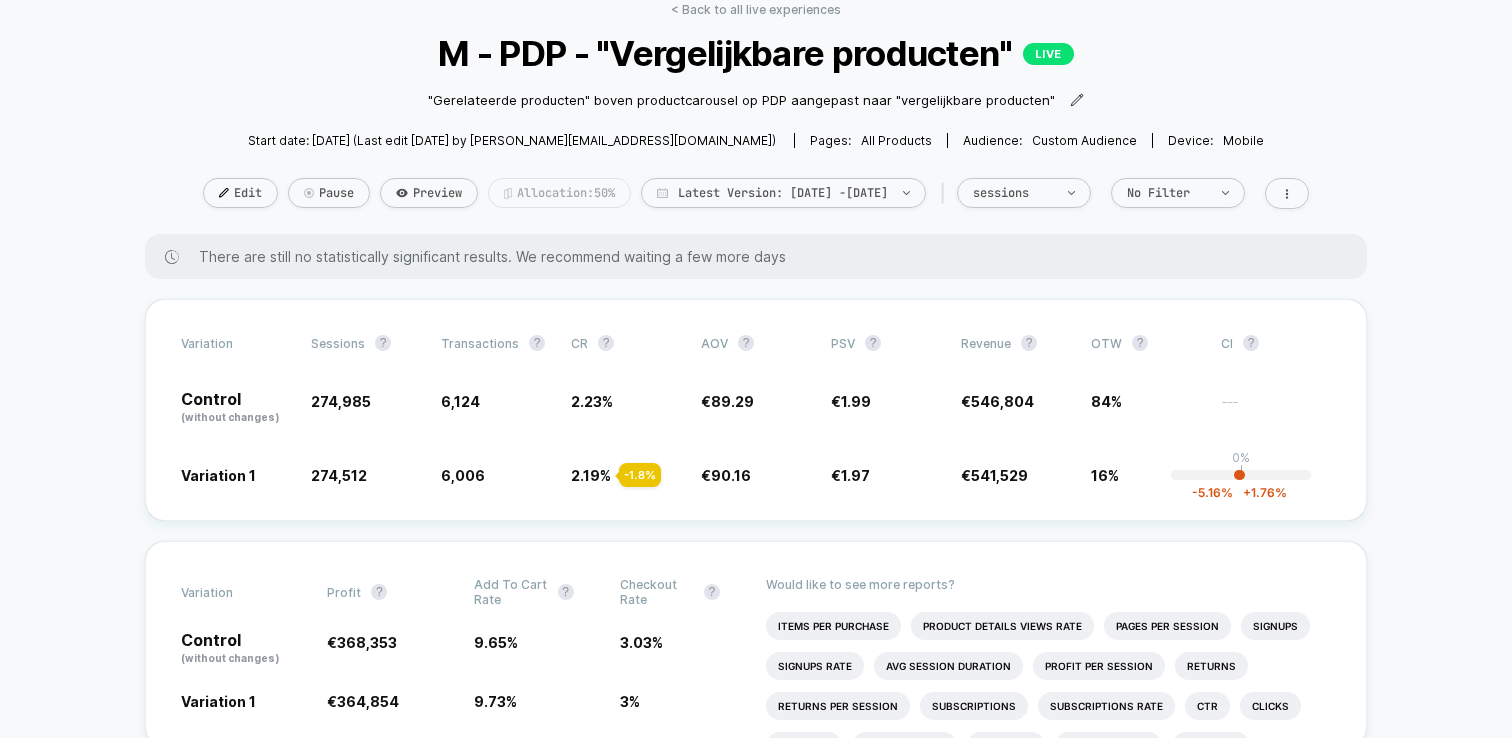 scroll, scrollTop: 77, scrollLeft: 0, axis: vertical 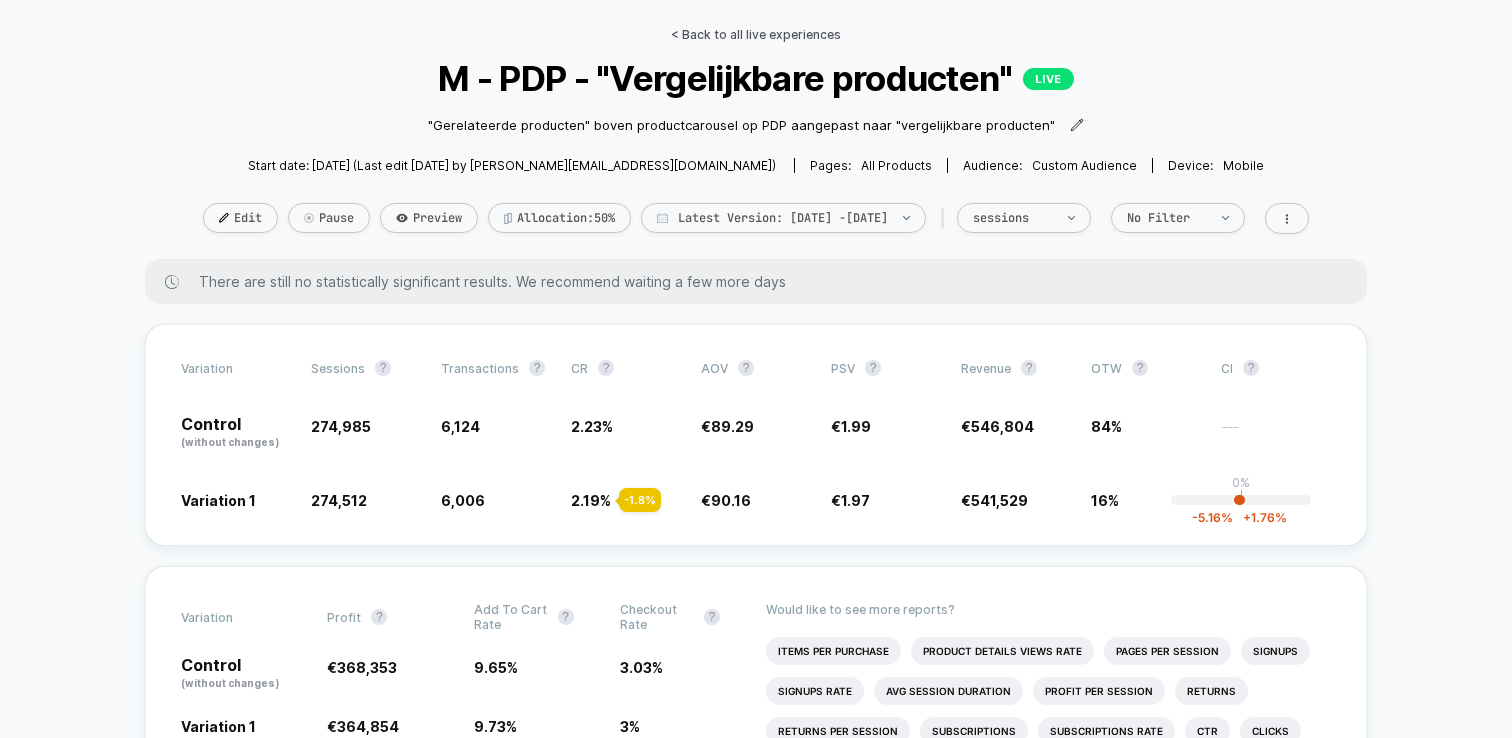 click on "< Back to all live experiences" at bounding box center [756, 34] 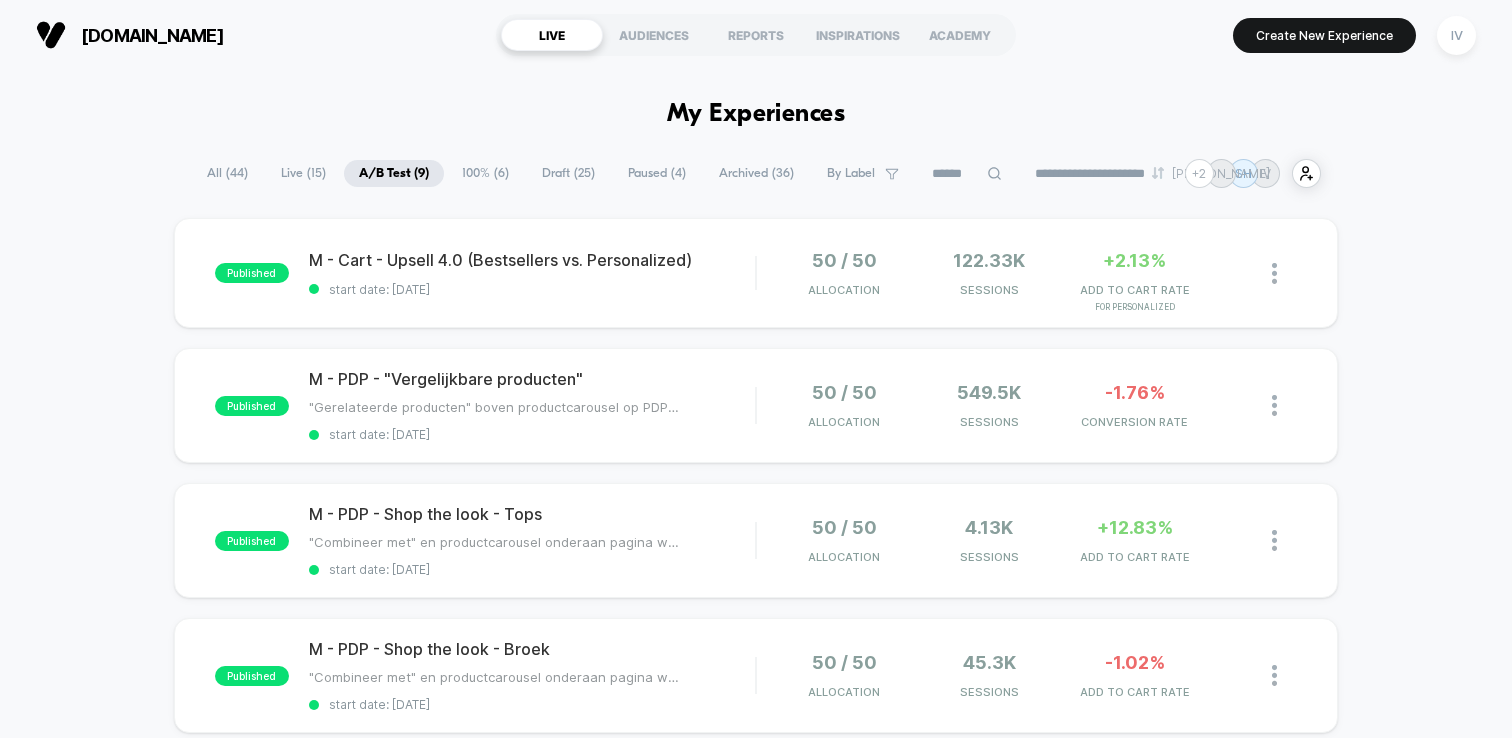 click on "Draft ( 25 )" at bounding box center (568, 173) 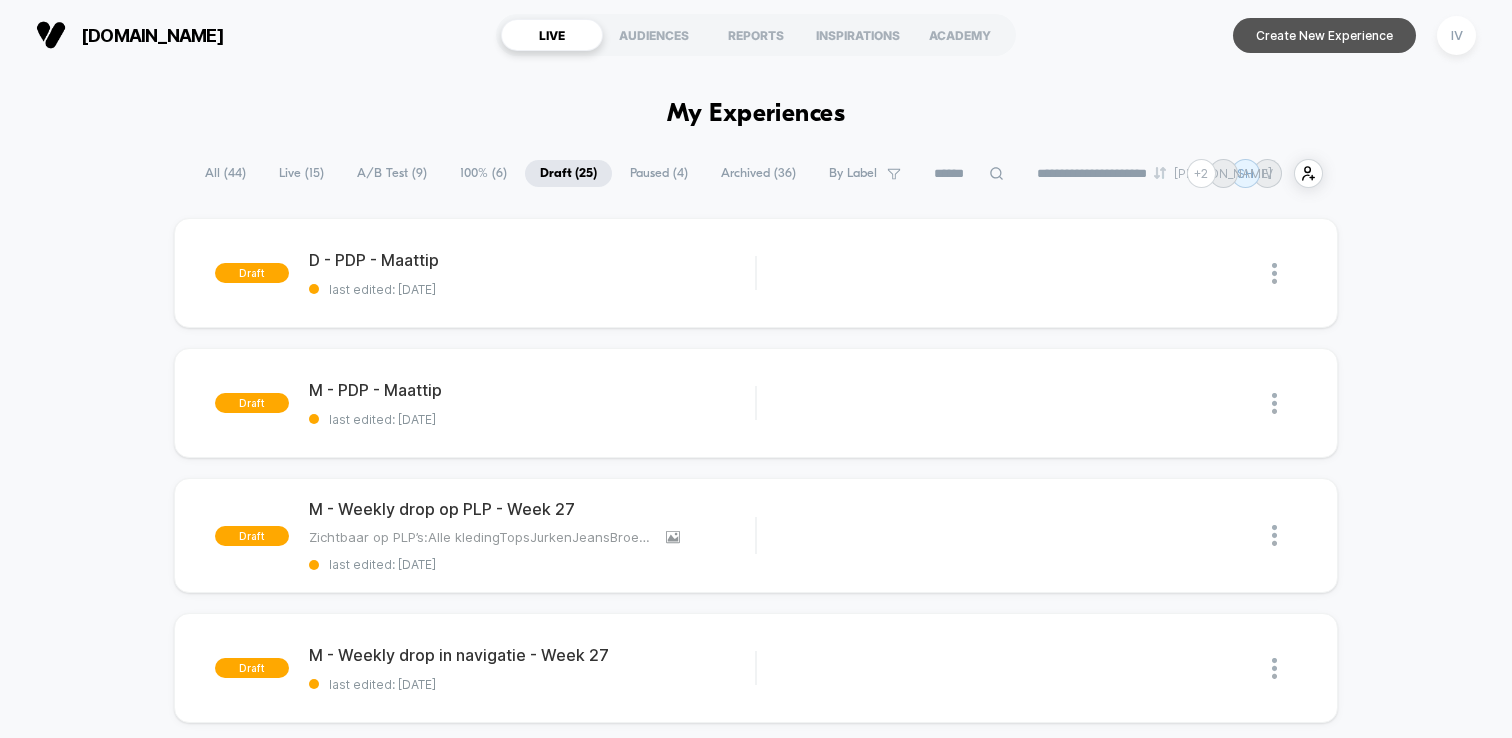 click on "Create New Experience" at bounding box center [1324, 35] 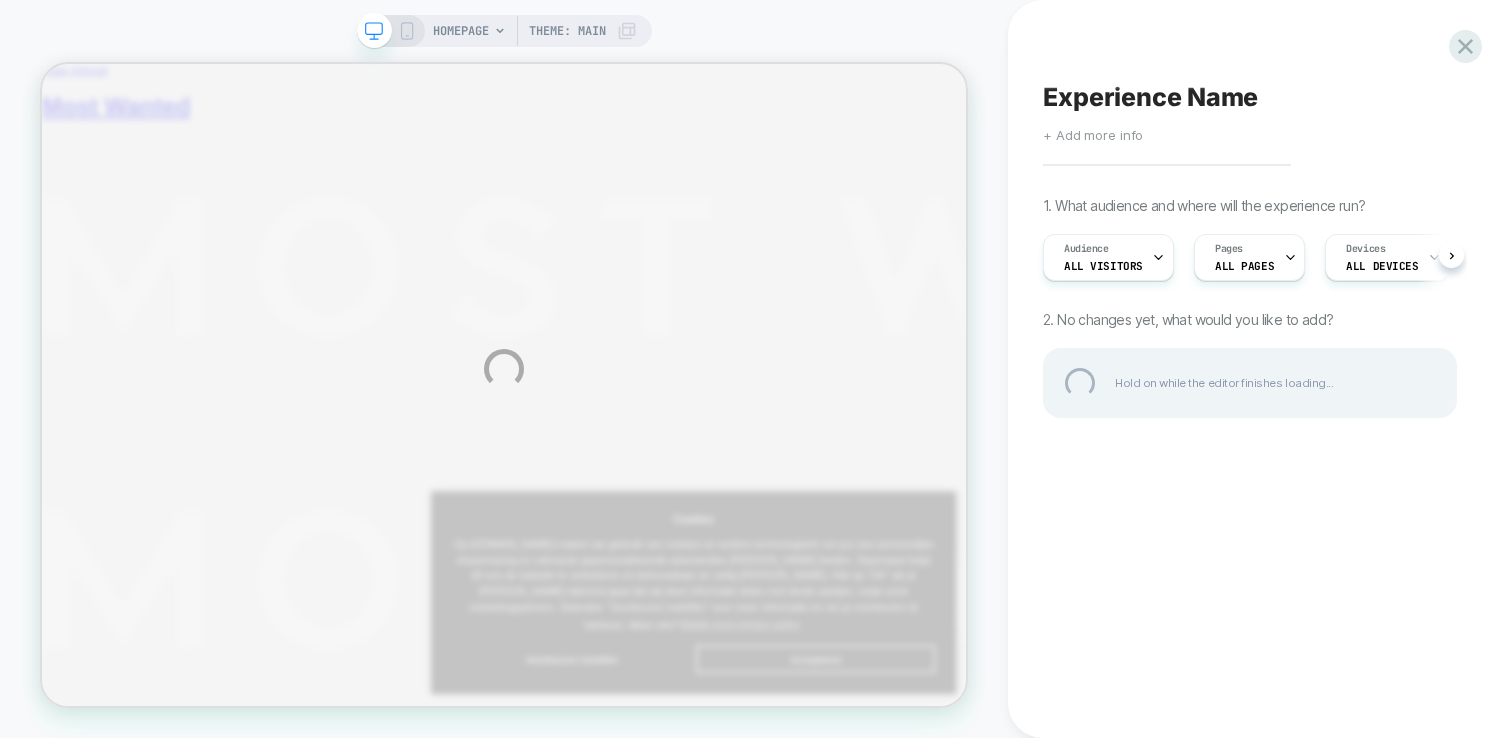 scroll, scrollTop: 0, scrollLeft: 0, axis: both 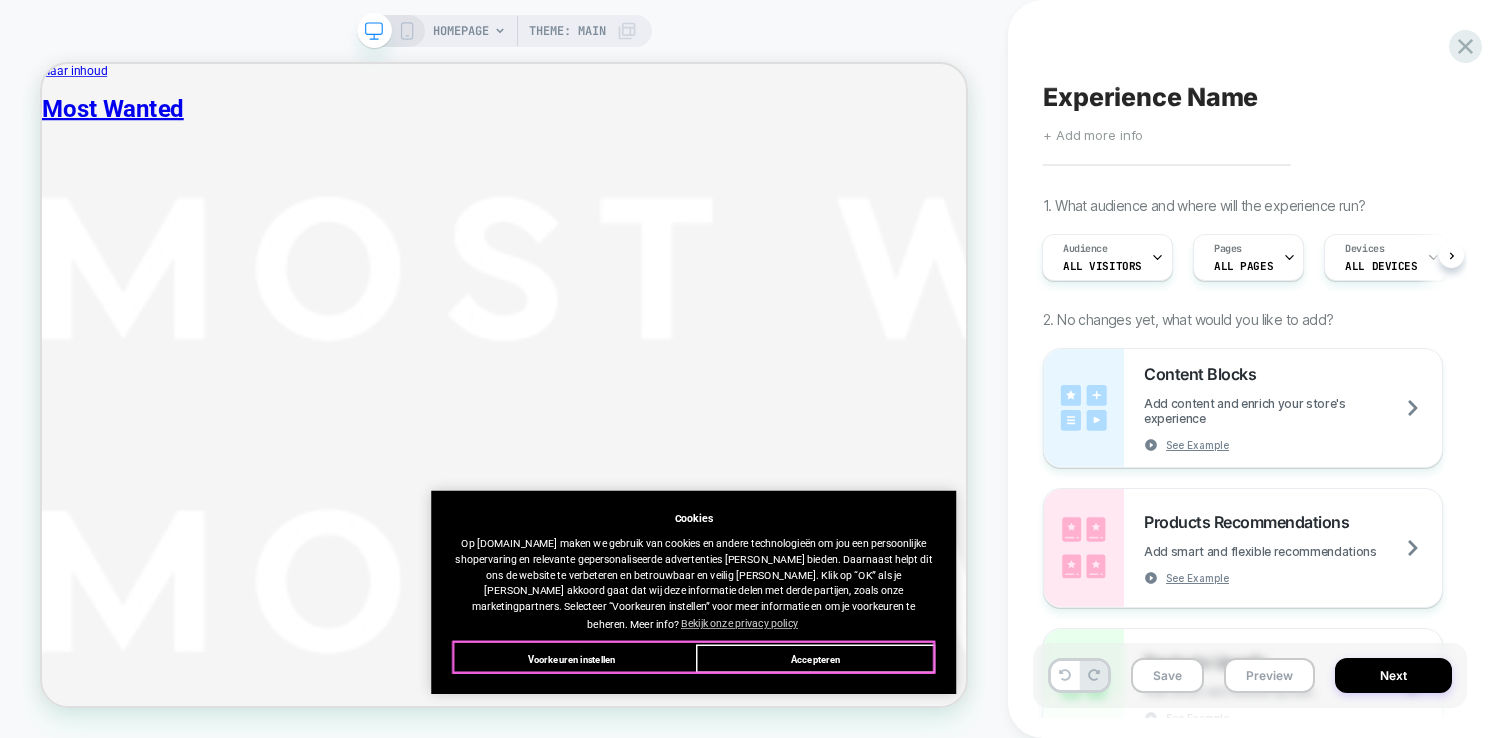 click on "Accepteren" at bounding box center (1073, 857) 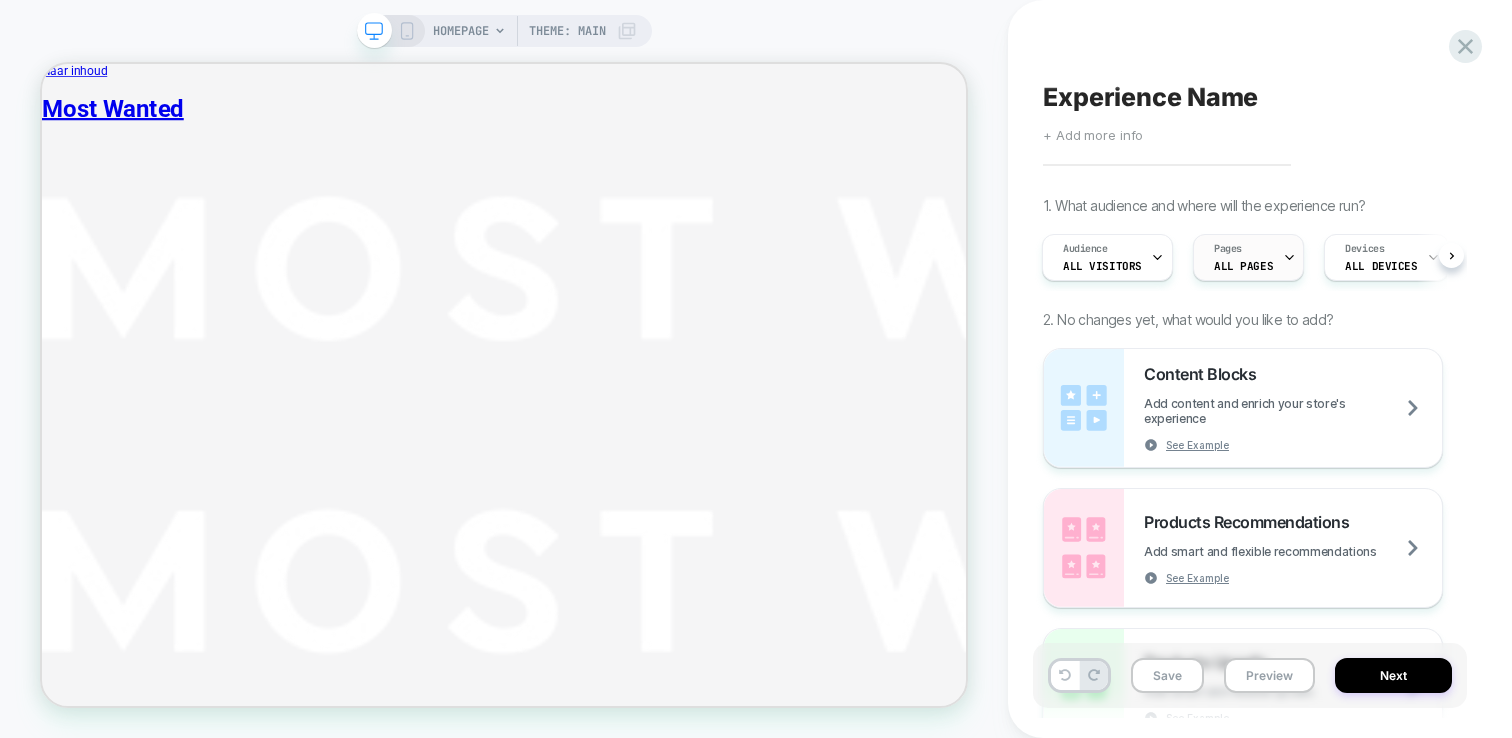 click on "ALL PAGES" at bounding box center (1243, 266) 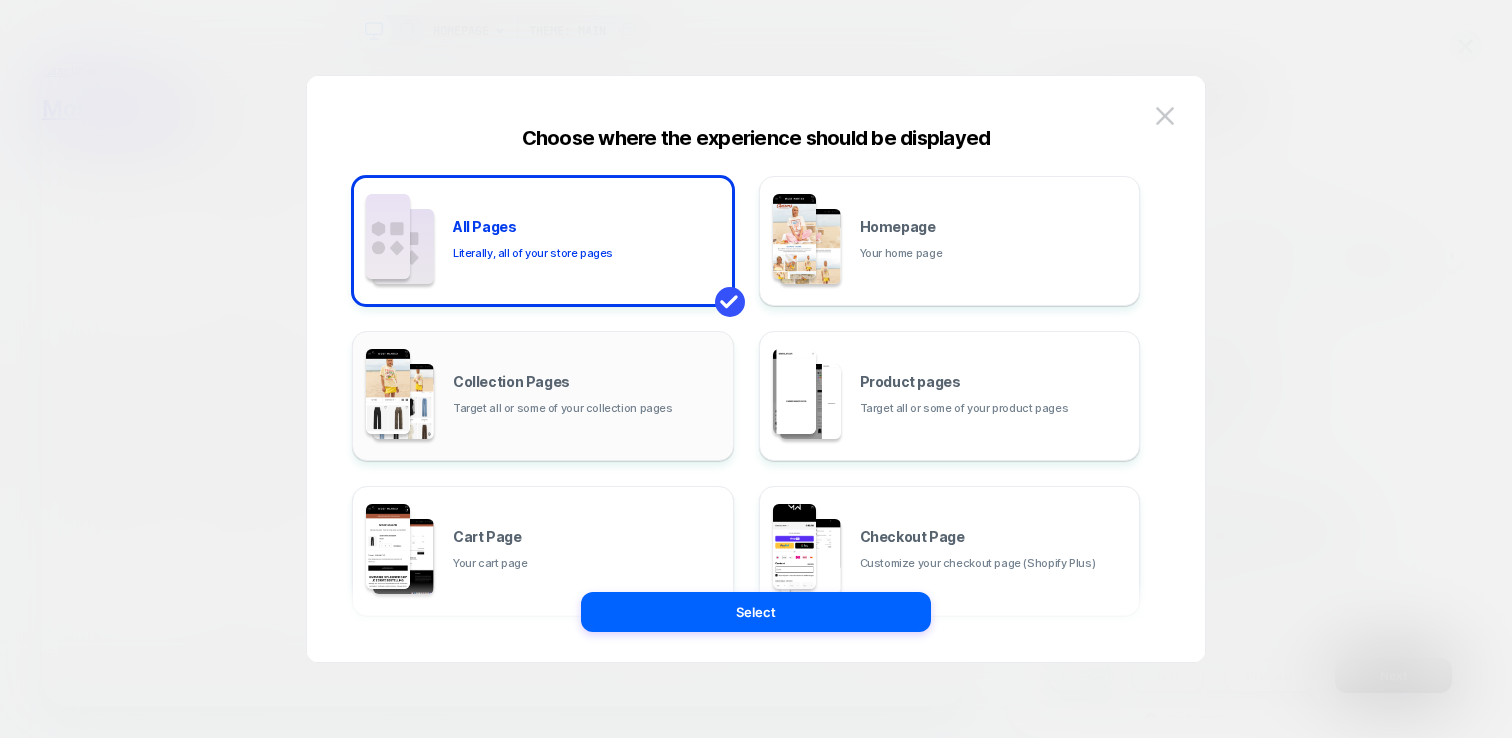 click on "Collection Pages Target all or some of your collection pages" at bounding box center (588, 396) 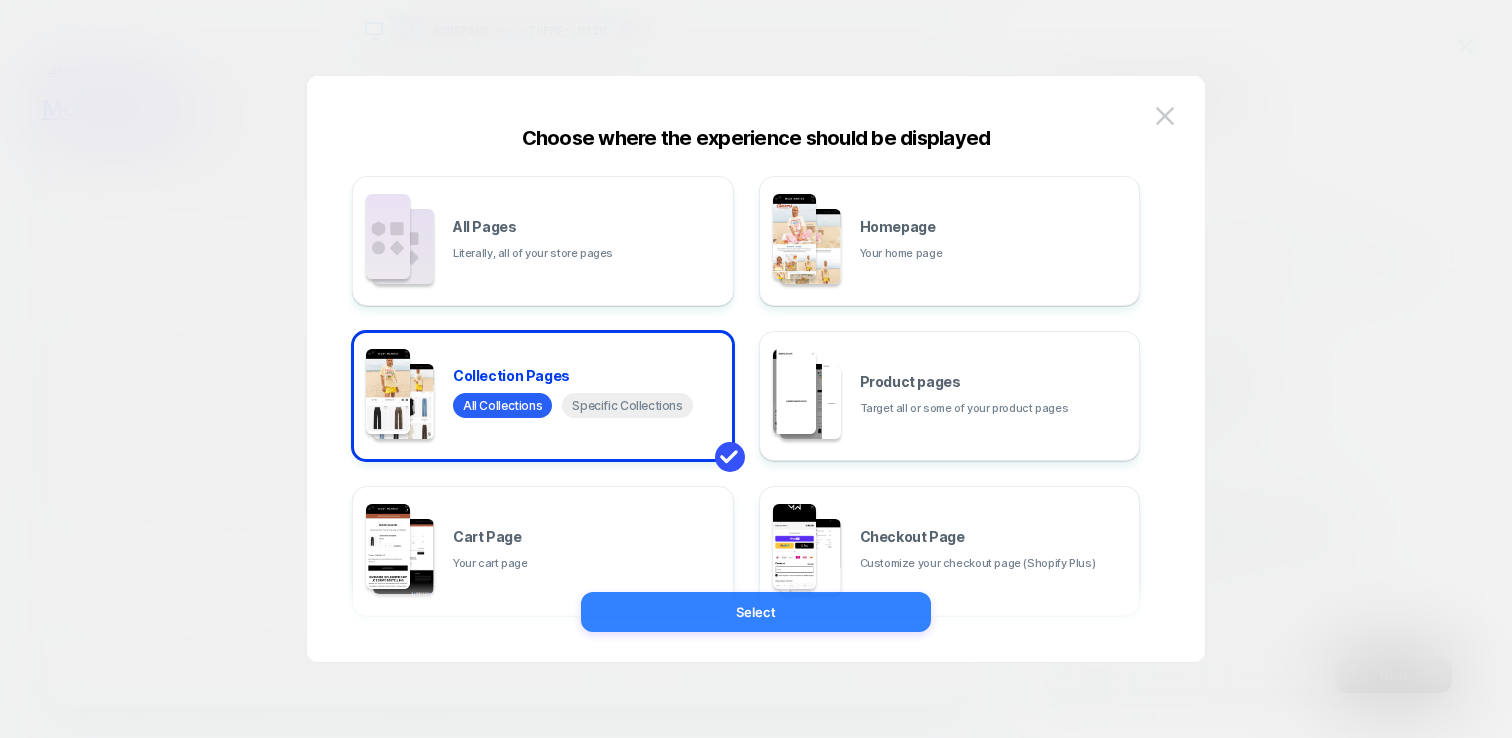 click on "Select" at bounding box center [756, 612] 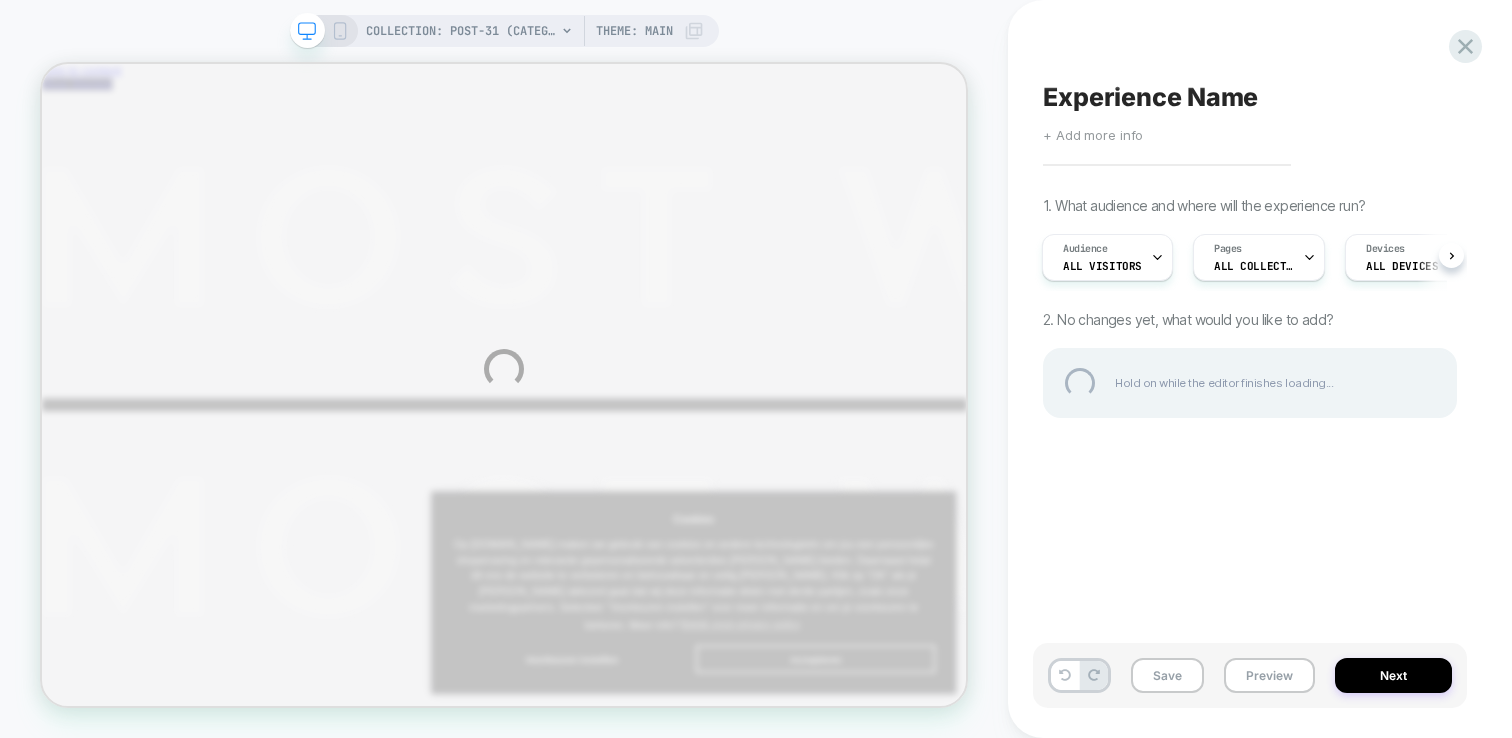 scroll, scrollTop: 0, scrollLeft: 0, axis: both 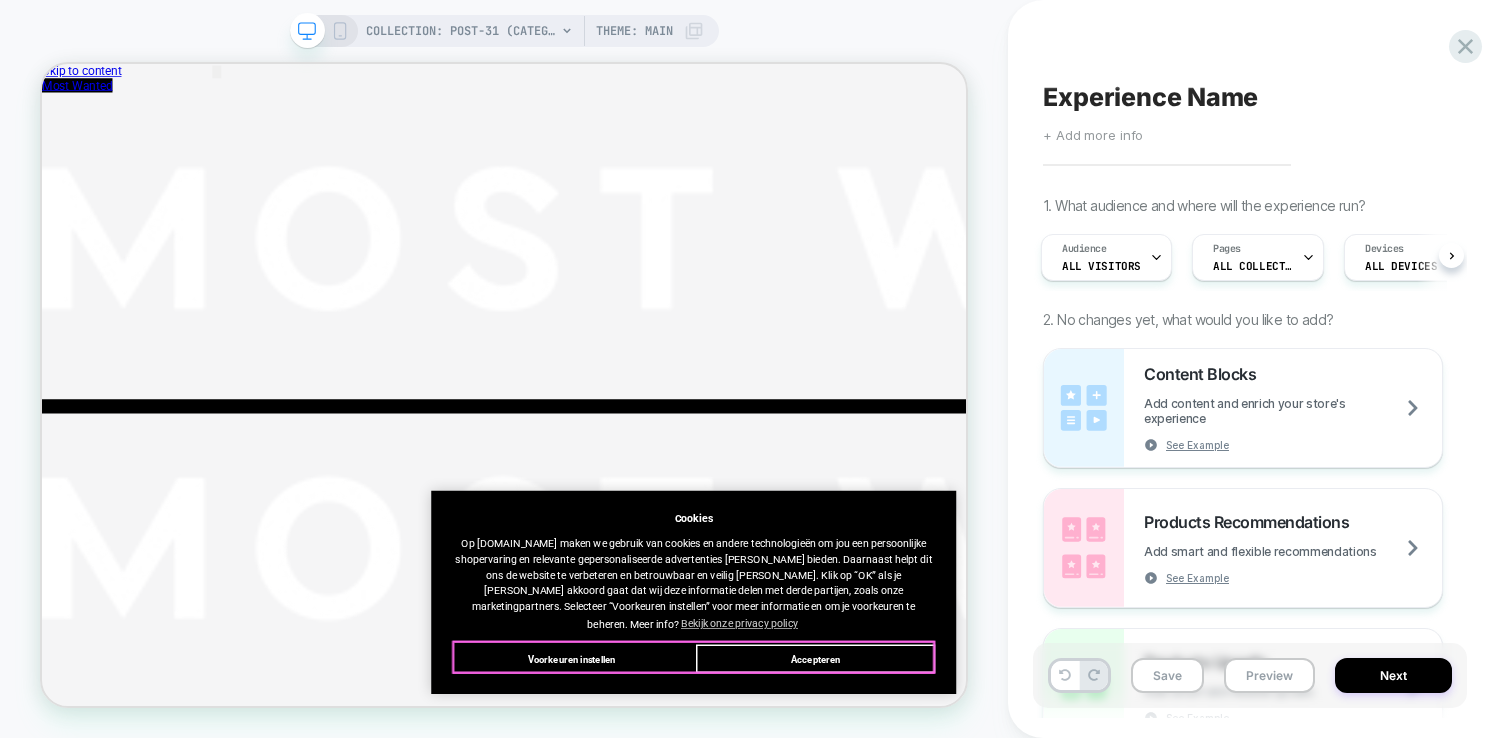click on "Accepteren" at bounding box center [1073, 857] 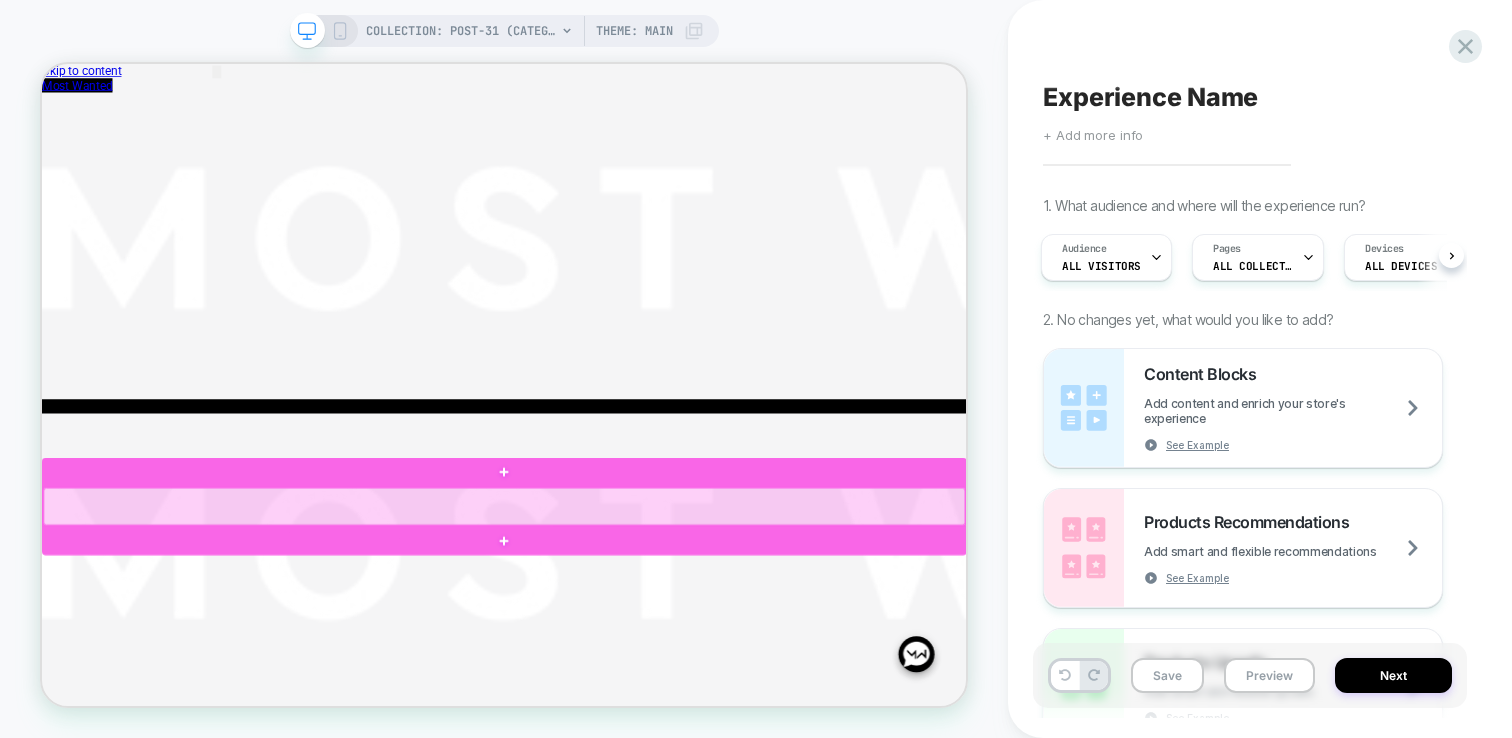 click at bounding box center [658, 654] 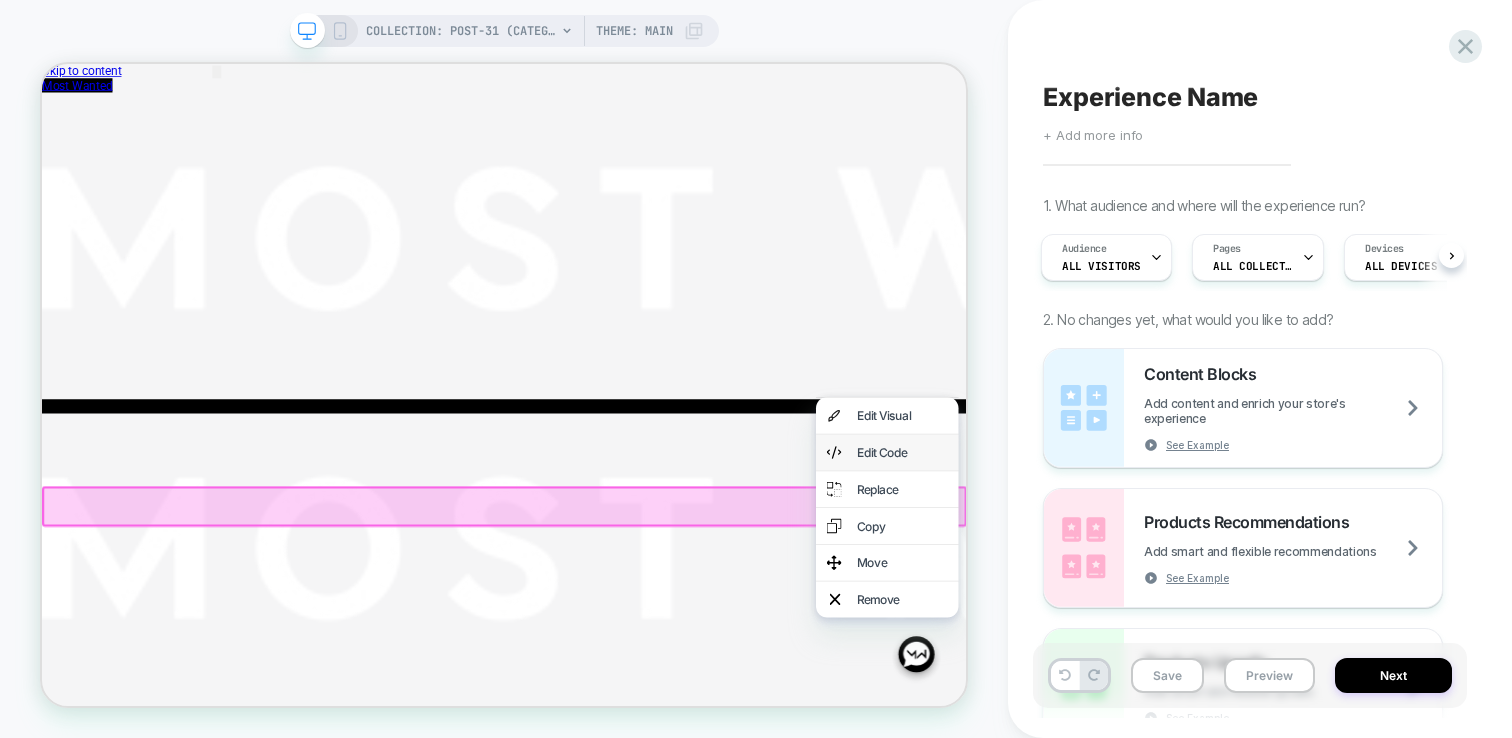 click on "Edit Code" at bounding box center (1189, 582) 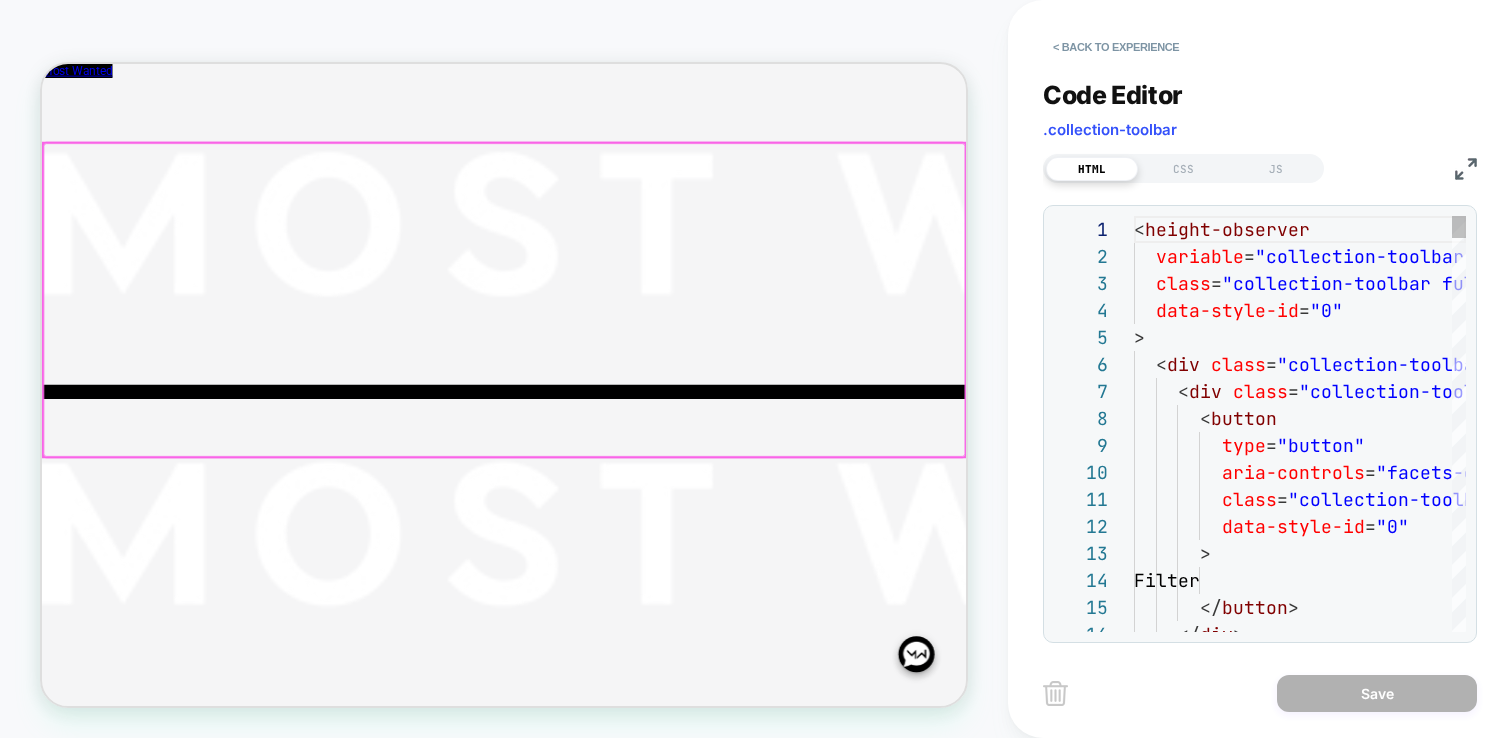 scroll, scrollTop: 112, scrollLeft: 0, axis: vertical 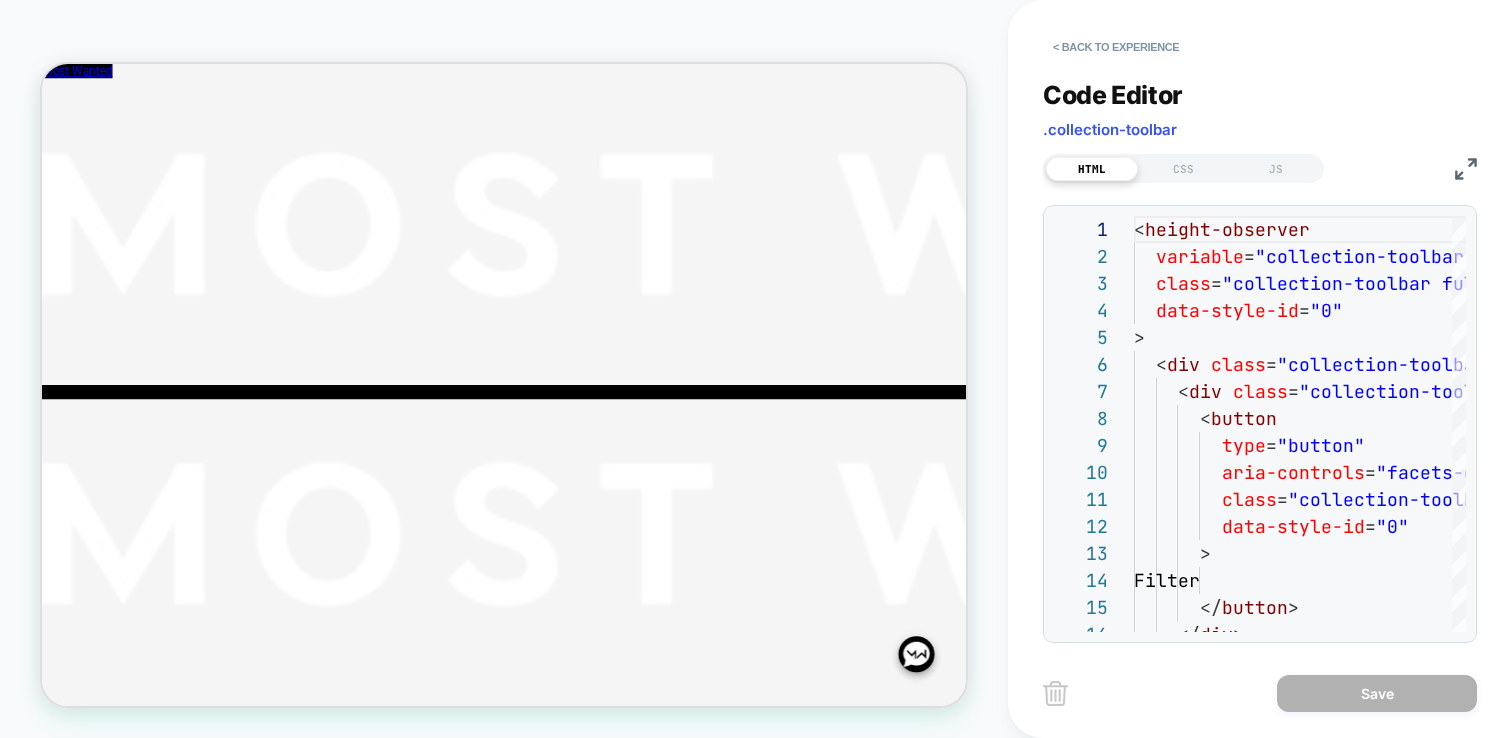 click at bounding box center [1466, 169] 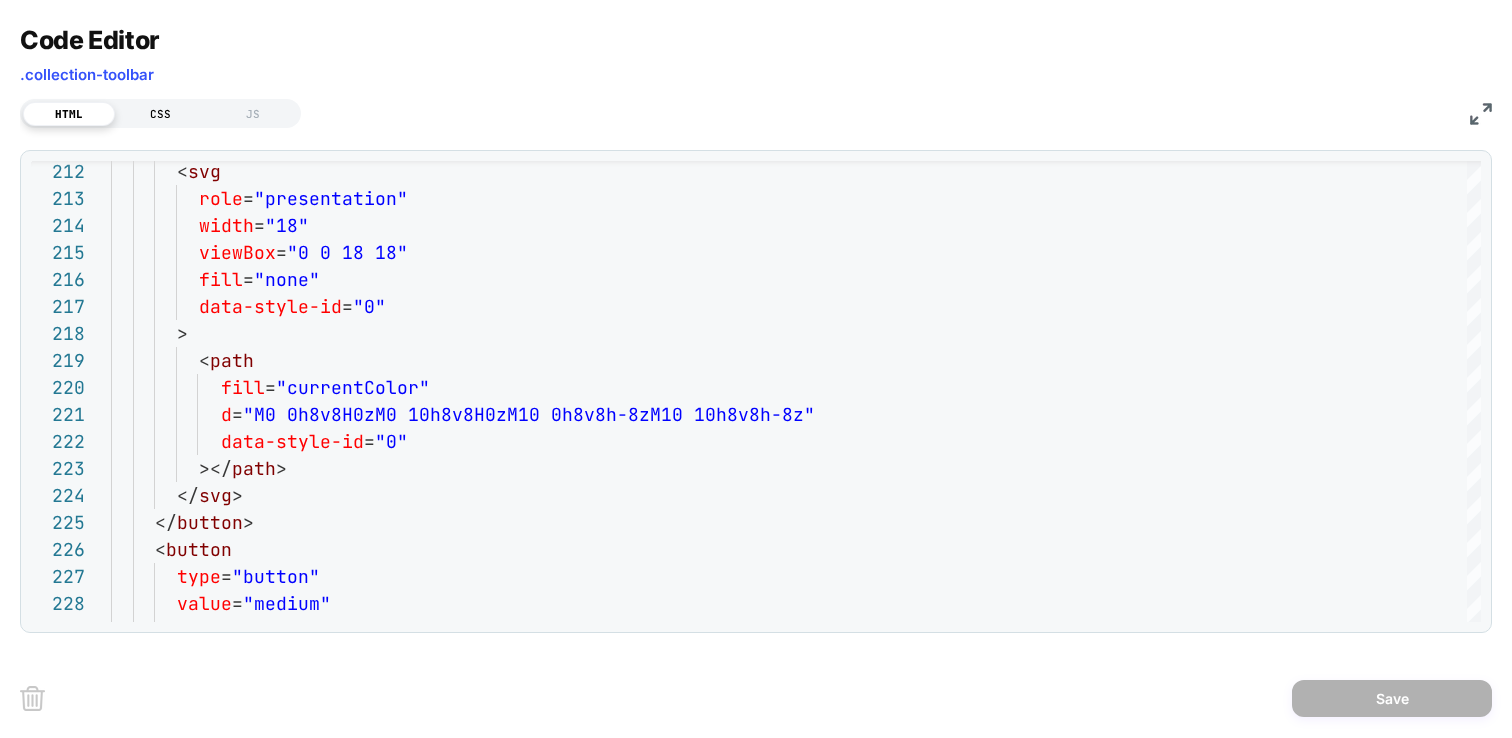 click on "CSS" at bounding box center [161, 114] 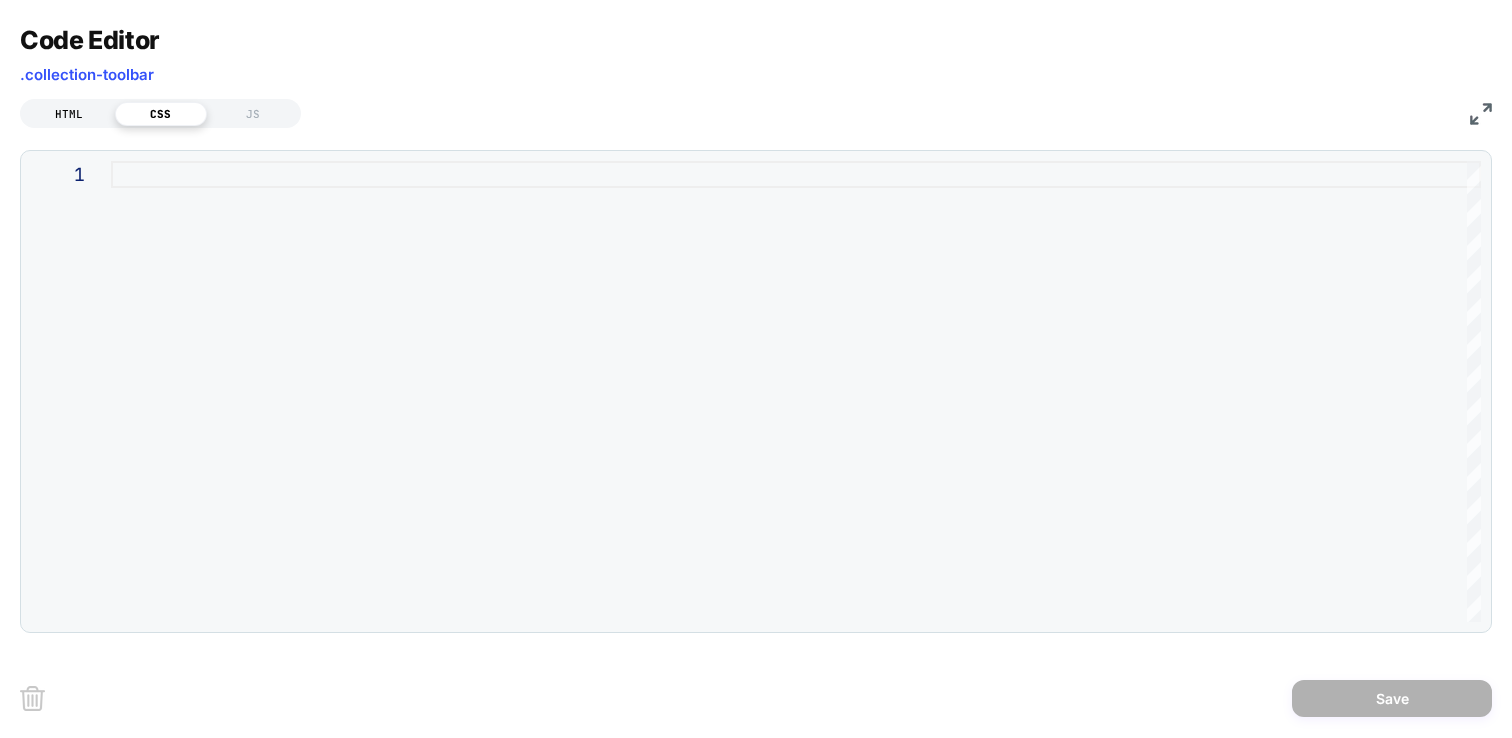 click on "HTML" at bounding box center (69, 114) 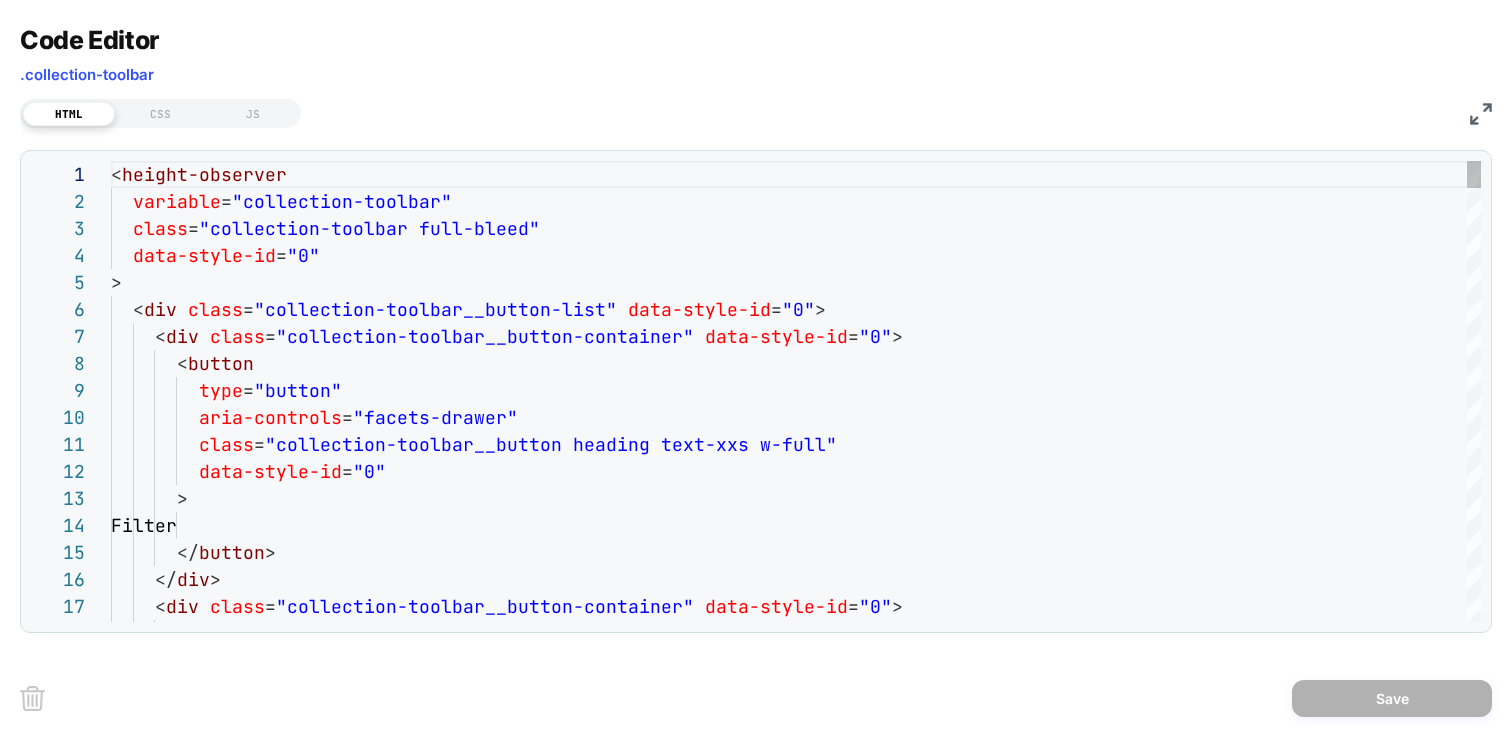 scroll, scrollTop: 270, scrollLeft: 0, axis: vertical 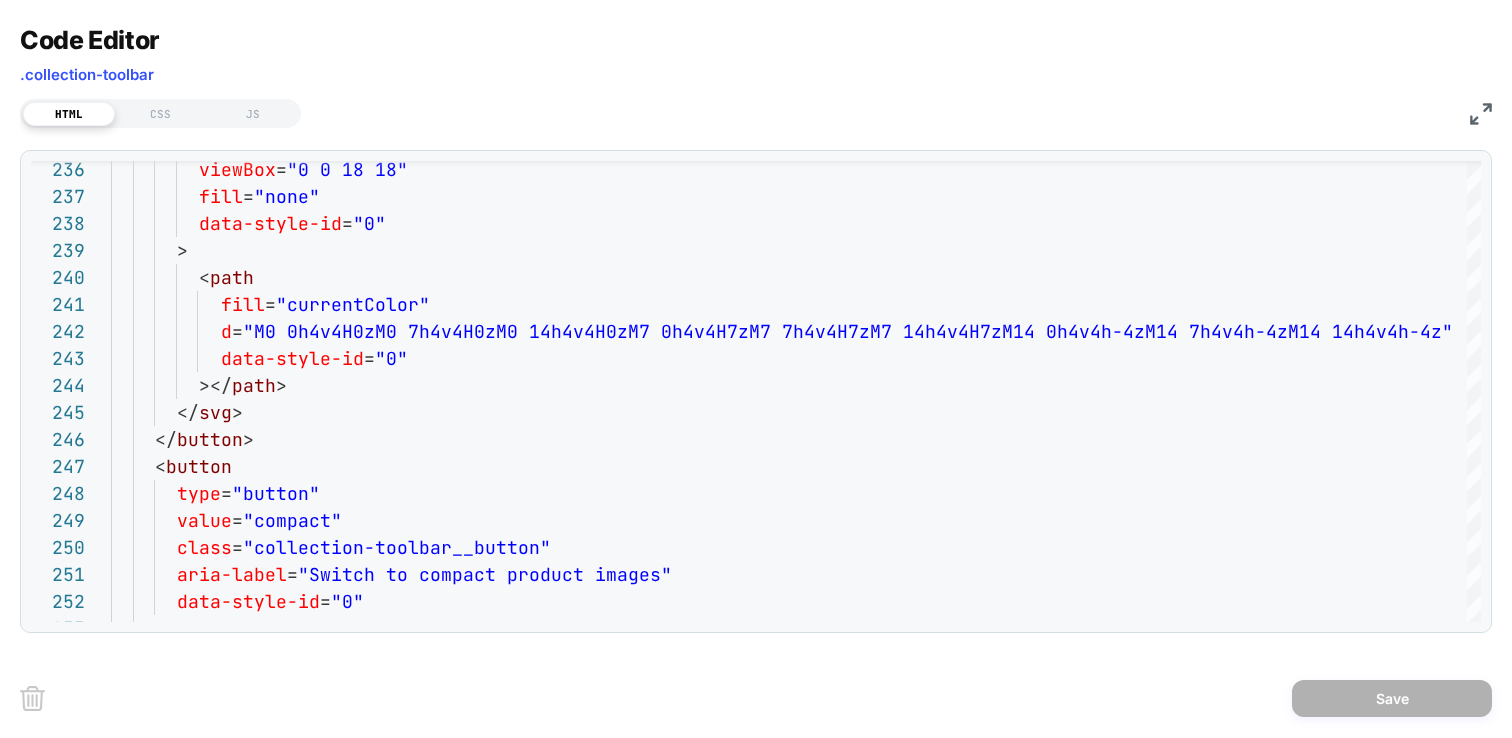 click at bounding box center (1481, 114) 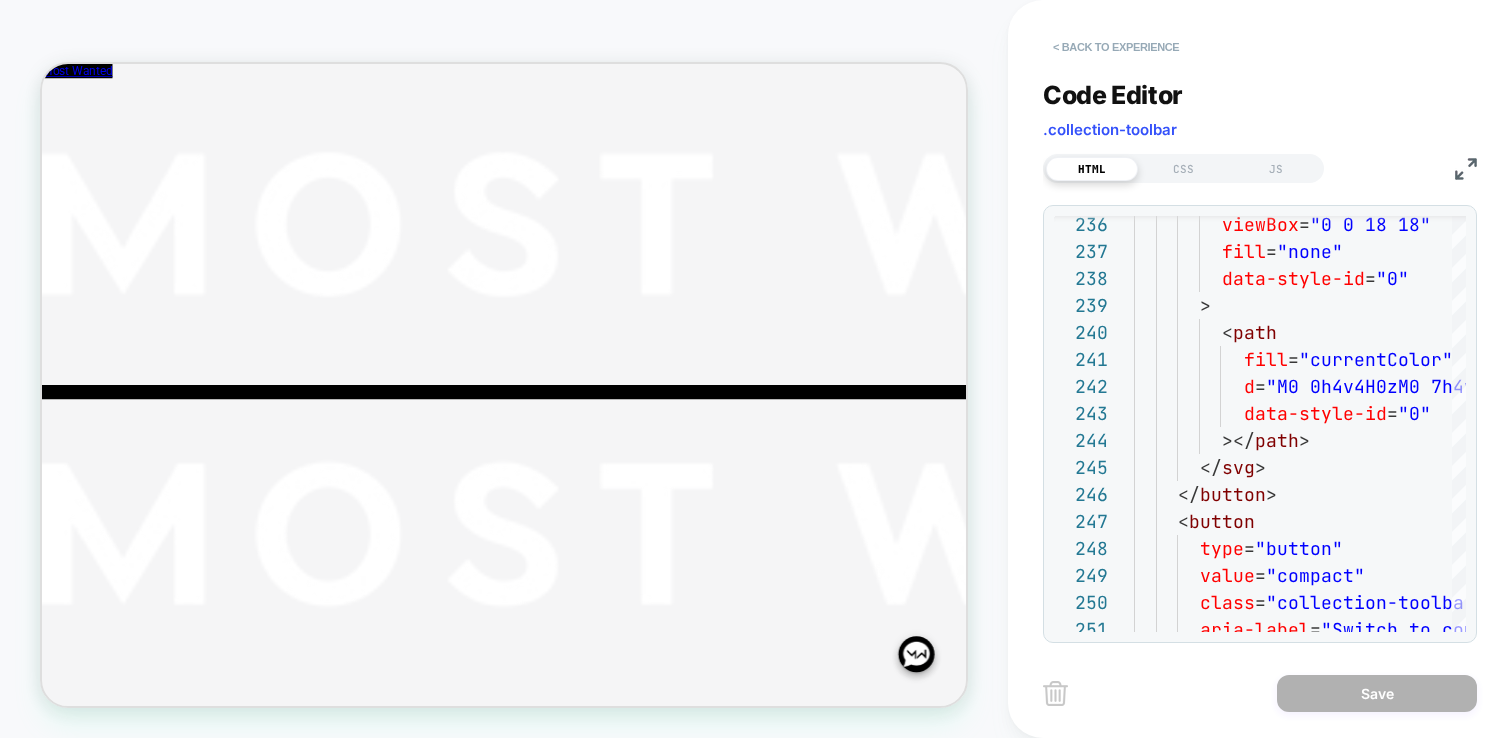 click on "< Back to experience" at bounding box center (1116, 47) 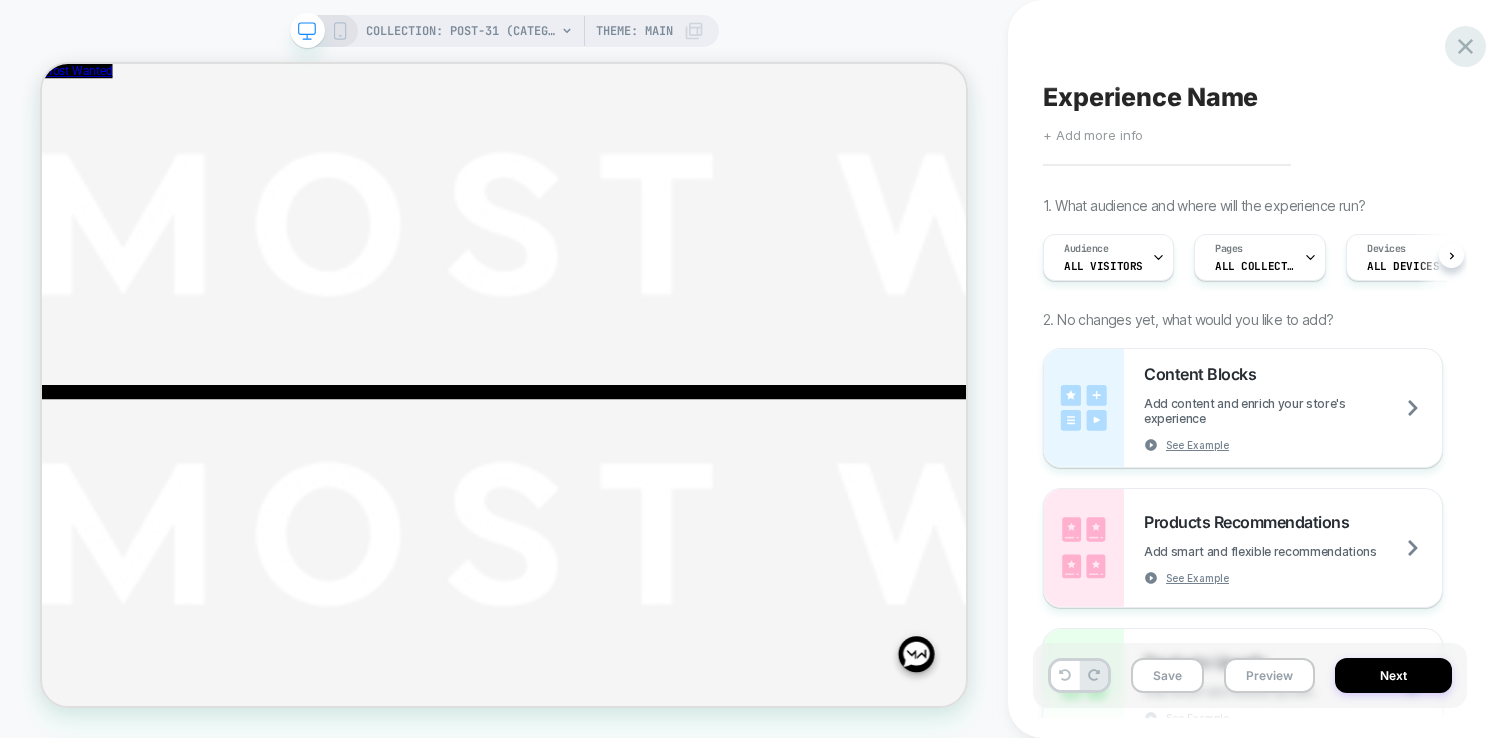 scroll, scrollTop: 0, scrollLeft: 1, axis: horizontal 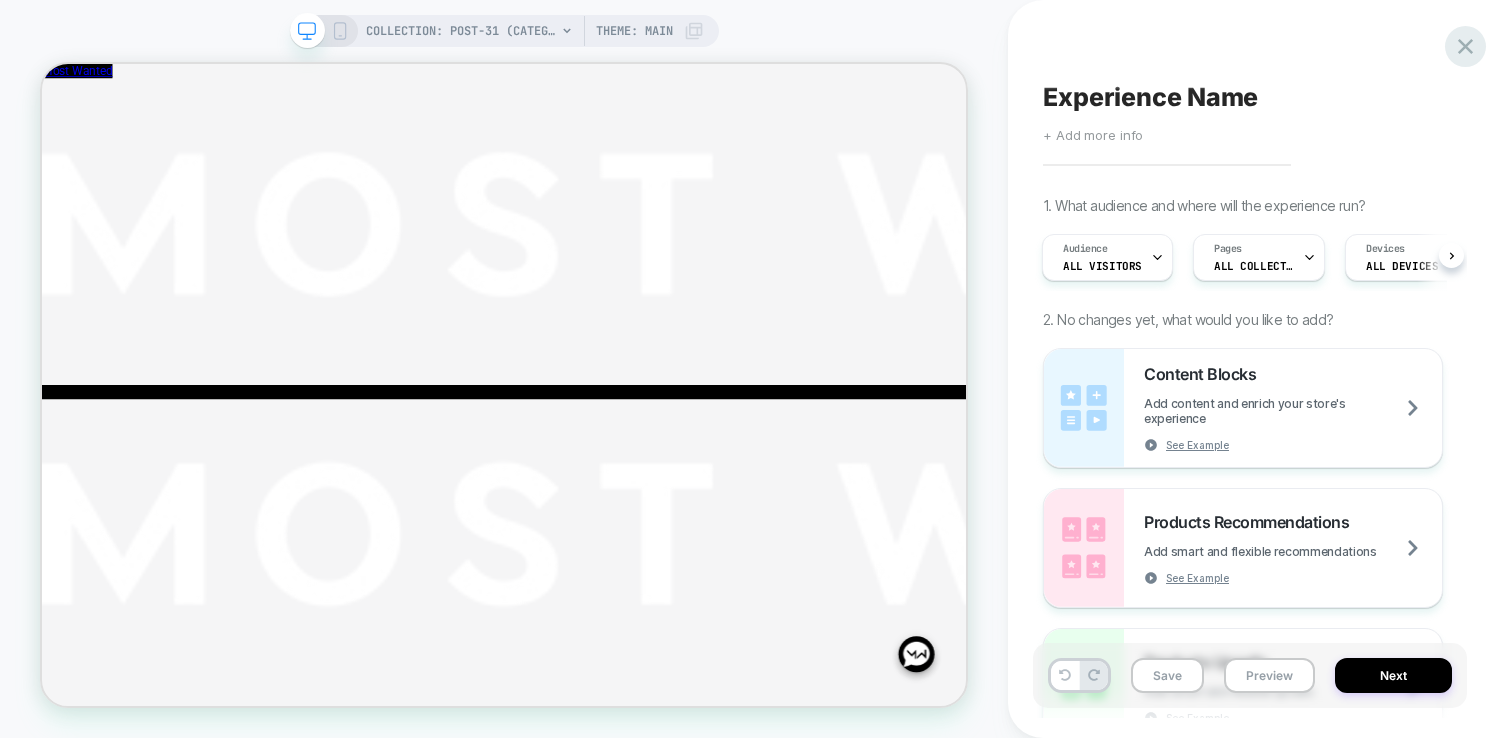 click at bounding box center (1465, 46) 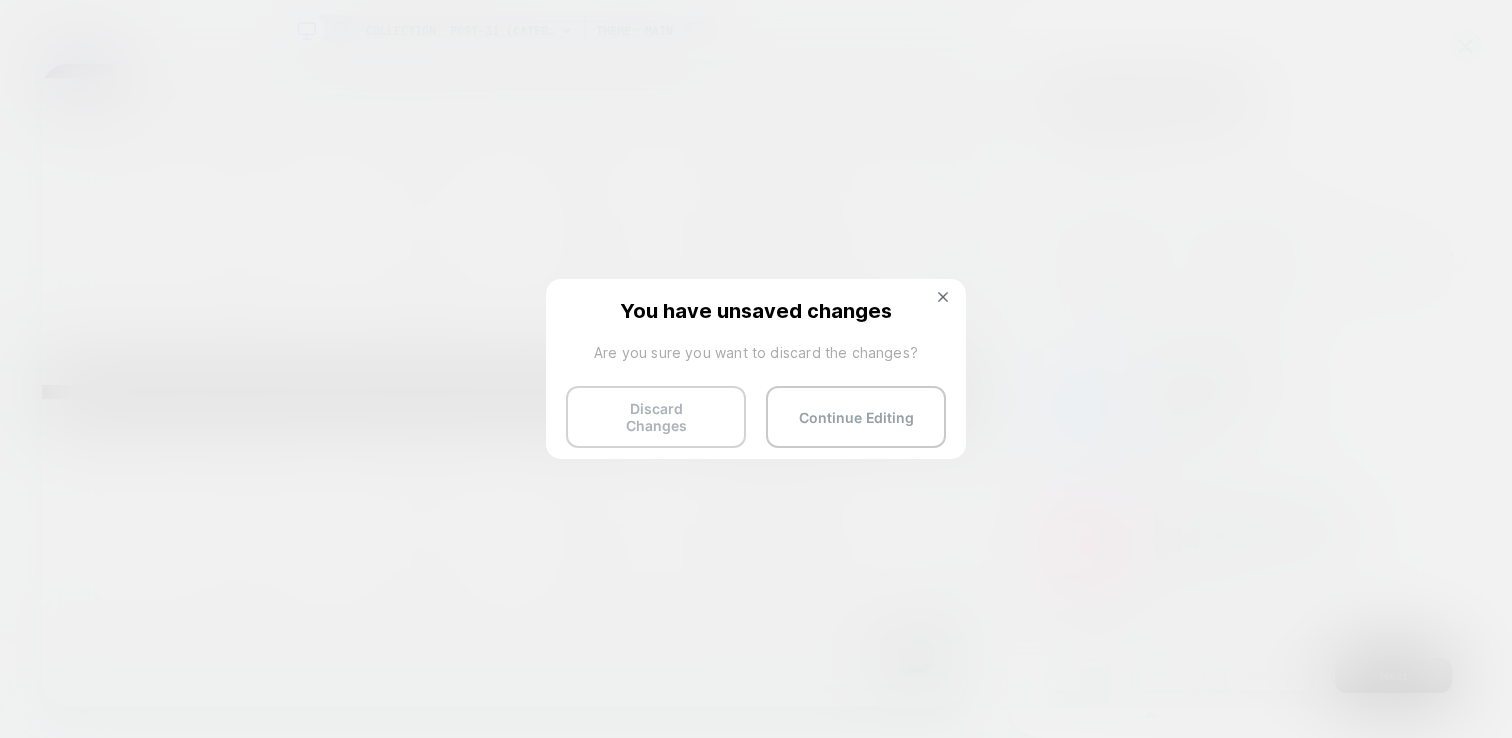 click on "Discard Changes" at bounding box center (656, 417) 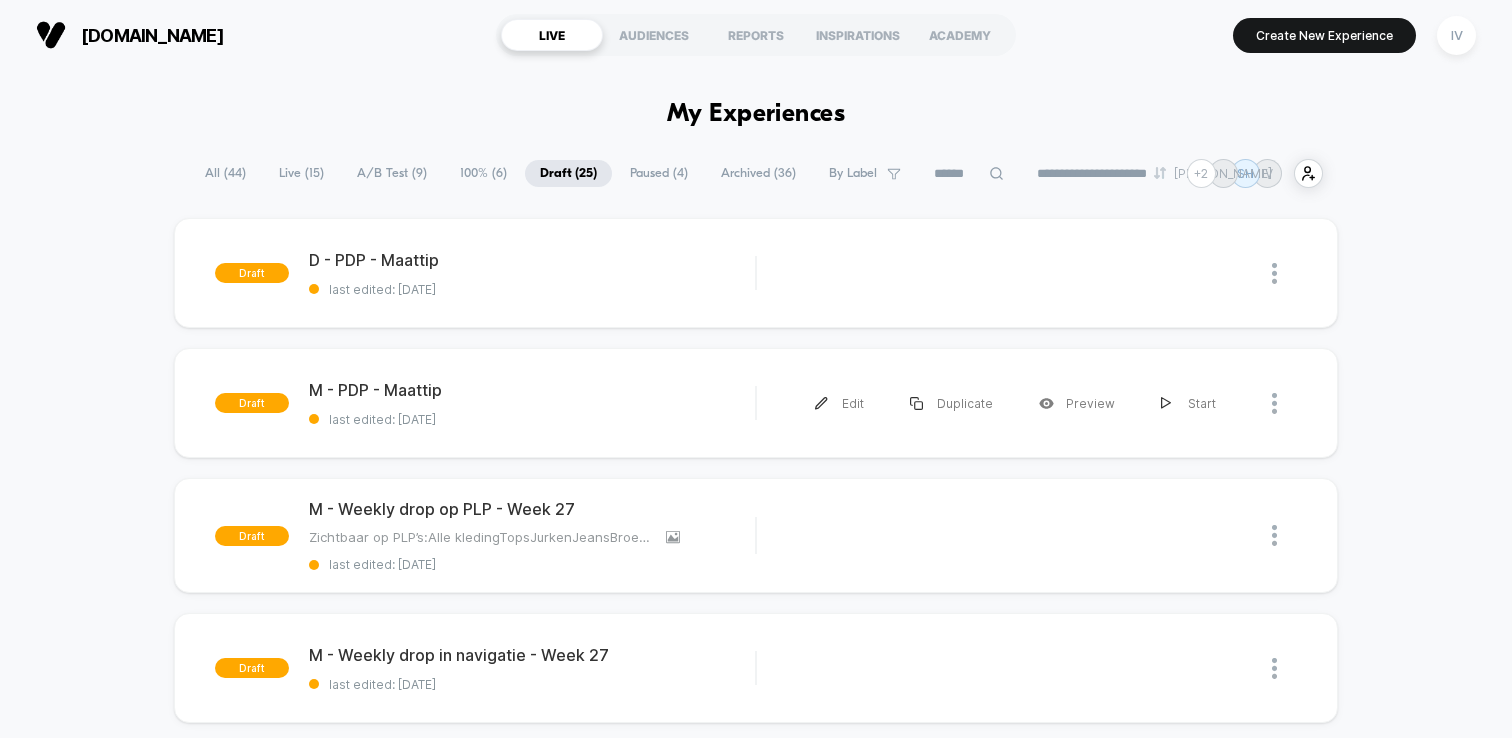scroll, scrollTop: 0, scrollLeft: 0, axis: both 